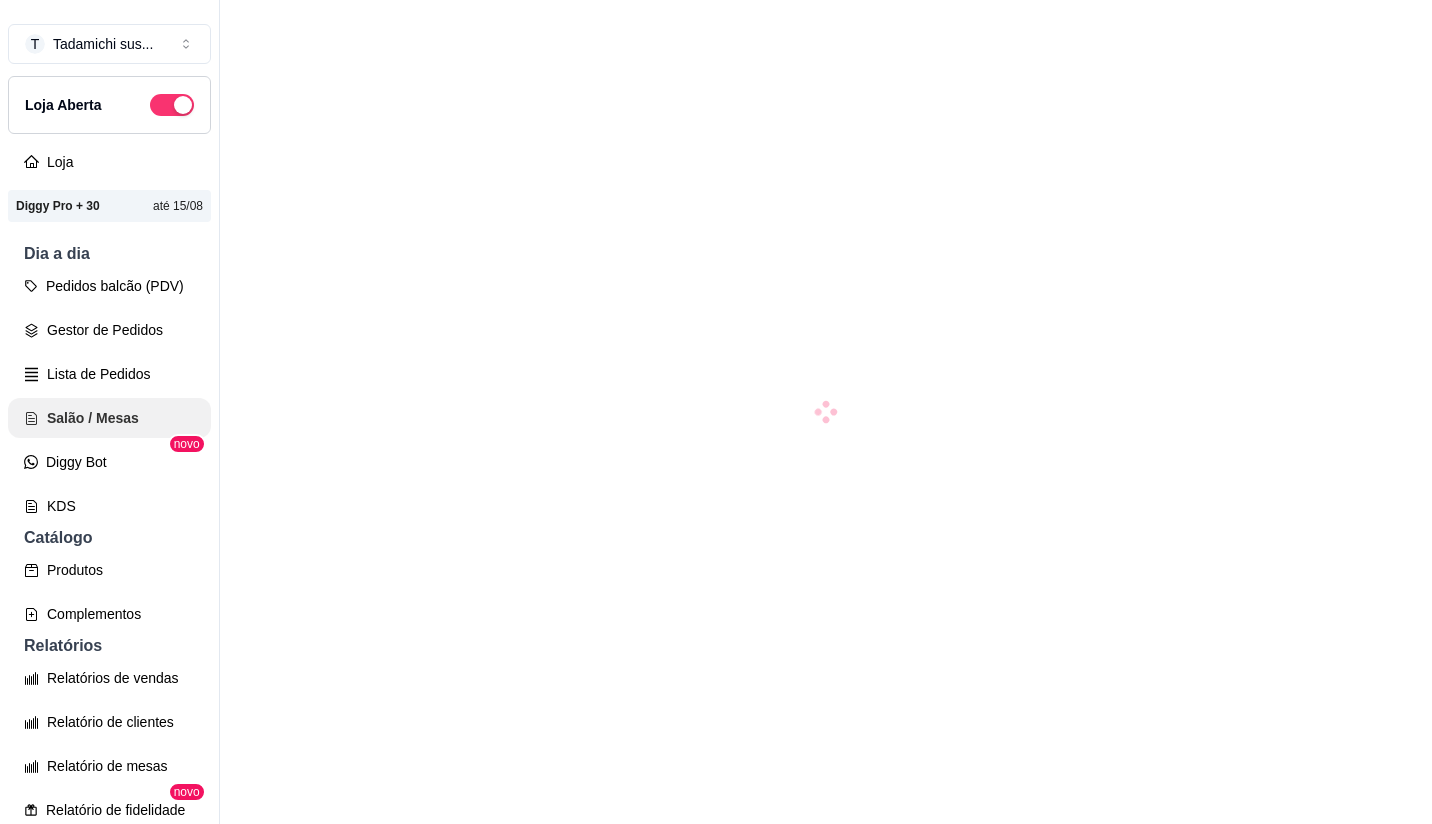 scroll, scrollTop: 0, scrollLeft: 0, axis: both 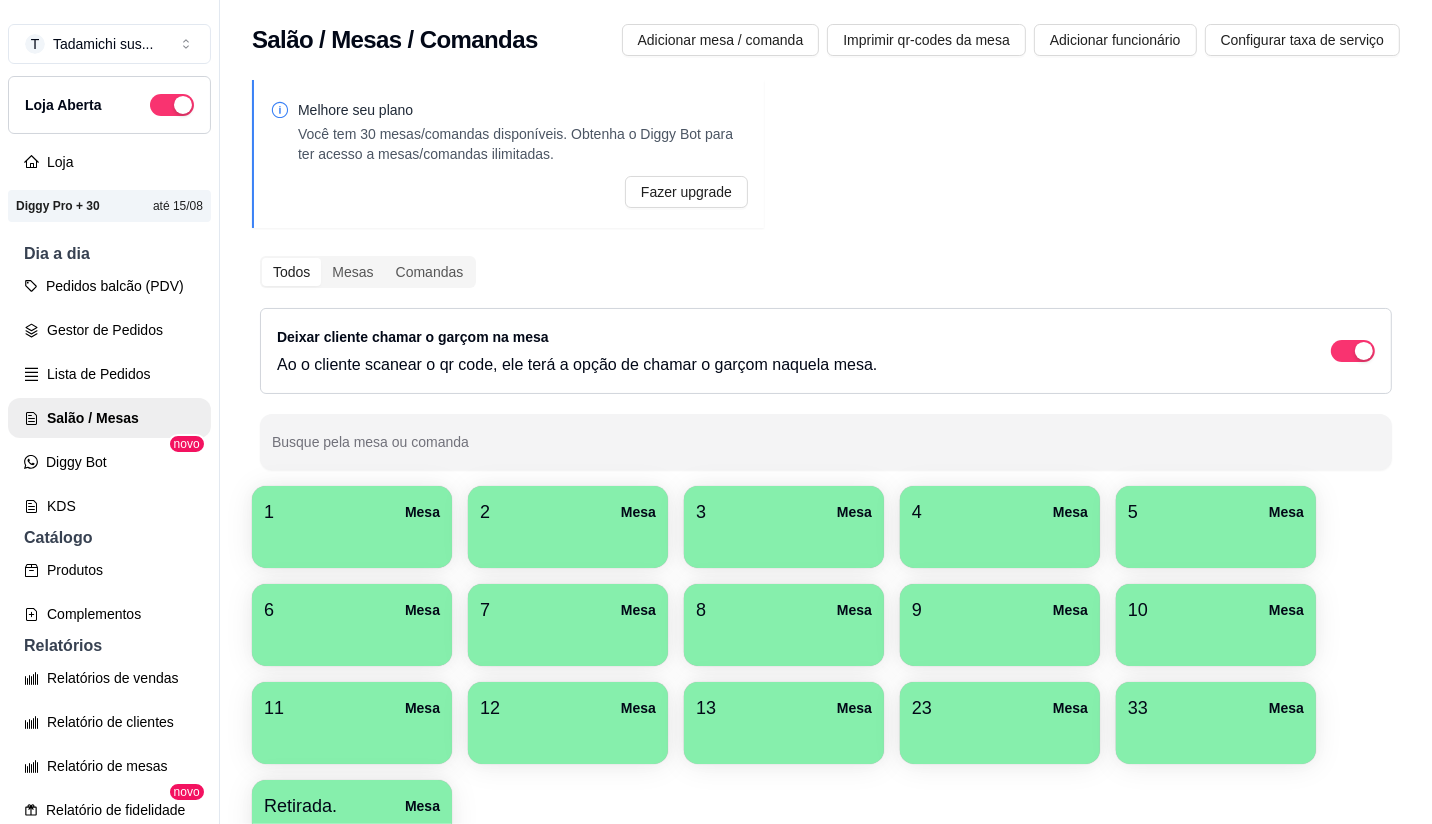 click on "1 Mesa" at bounding box center (352, 527) 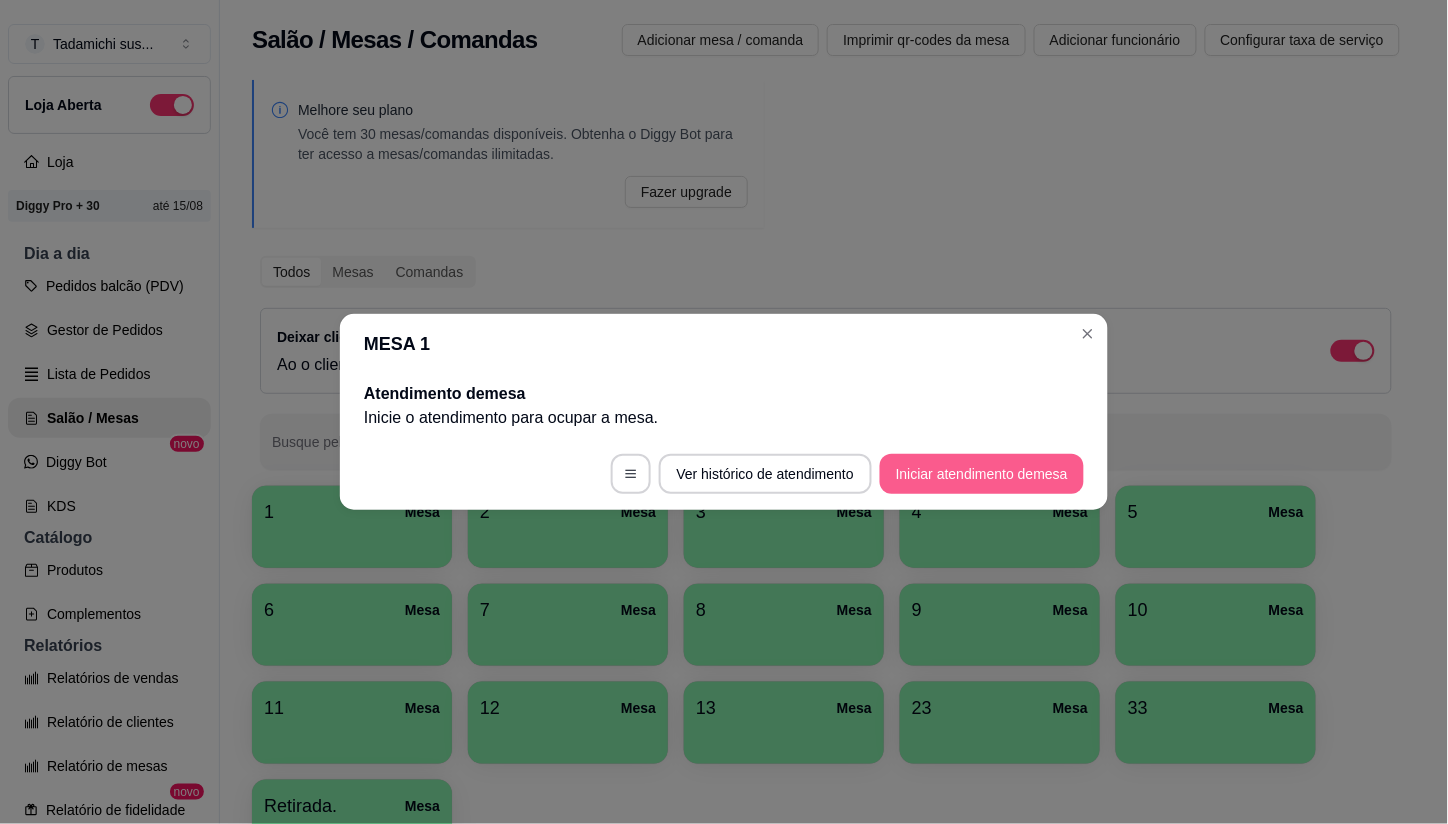 click on "Iniciar atendimento de  mesa" at bounding box center [982, 474] 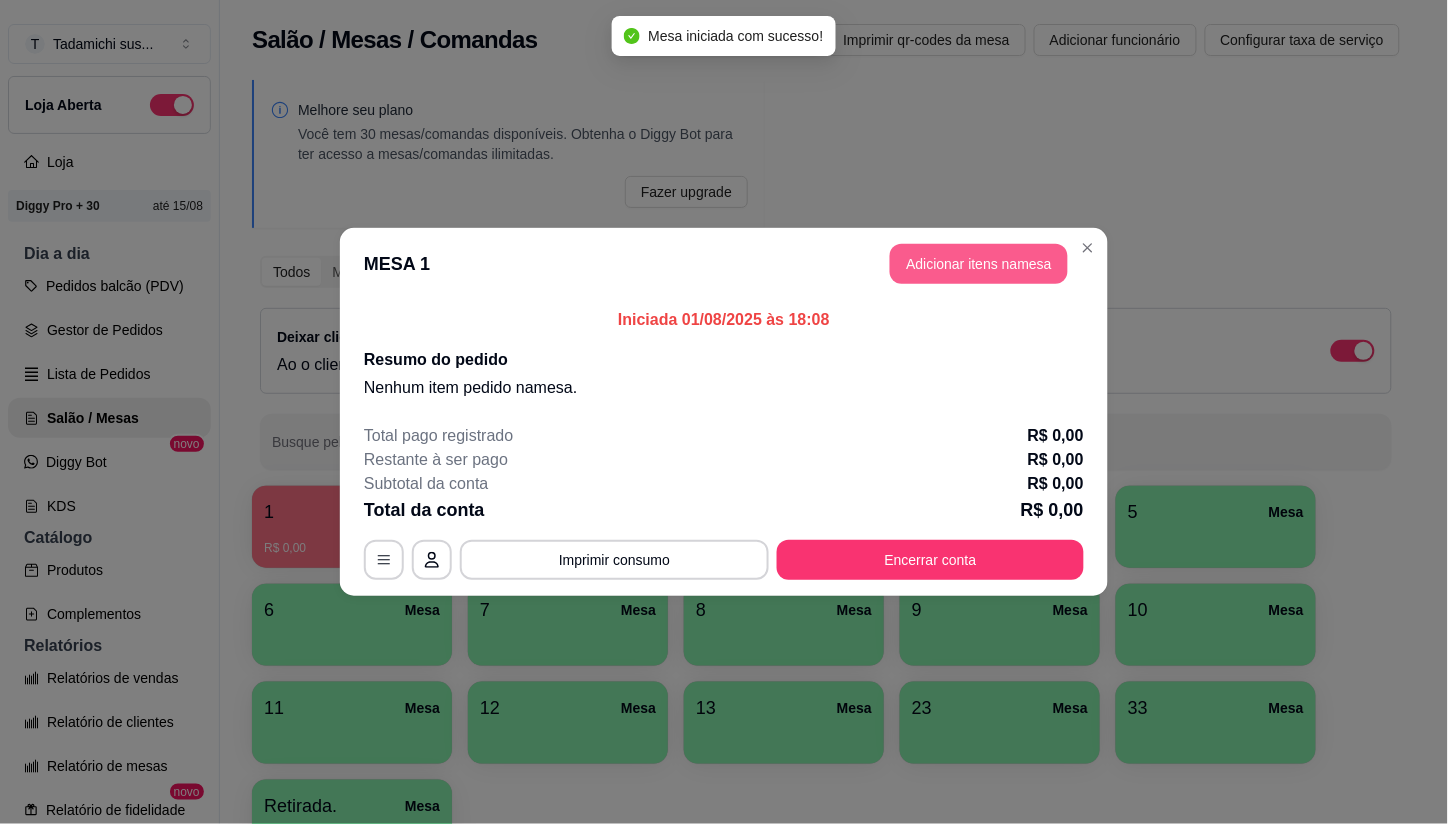 click on "Adicionar itens na  mesa" at bounding box center [979, 264] 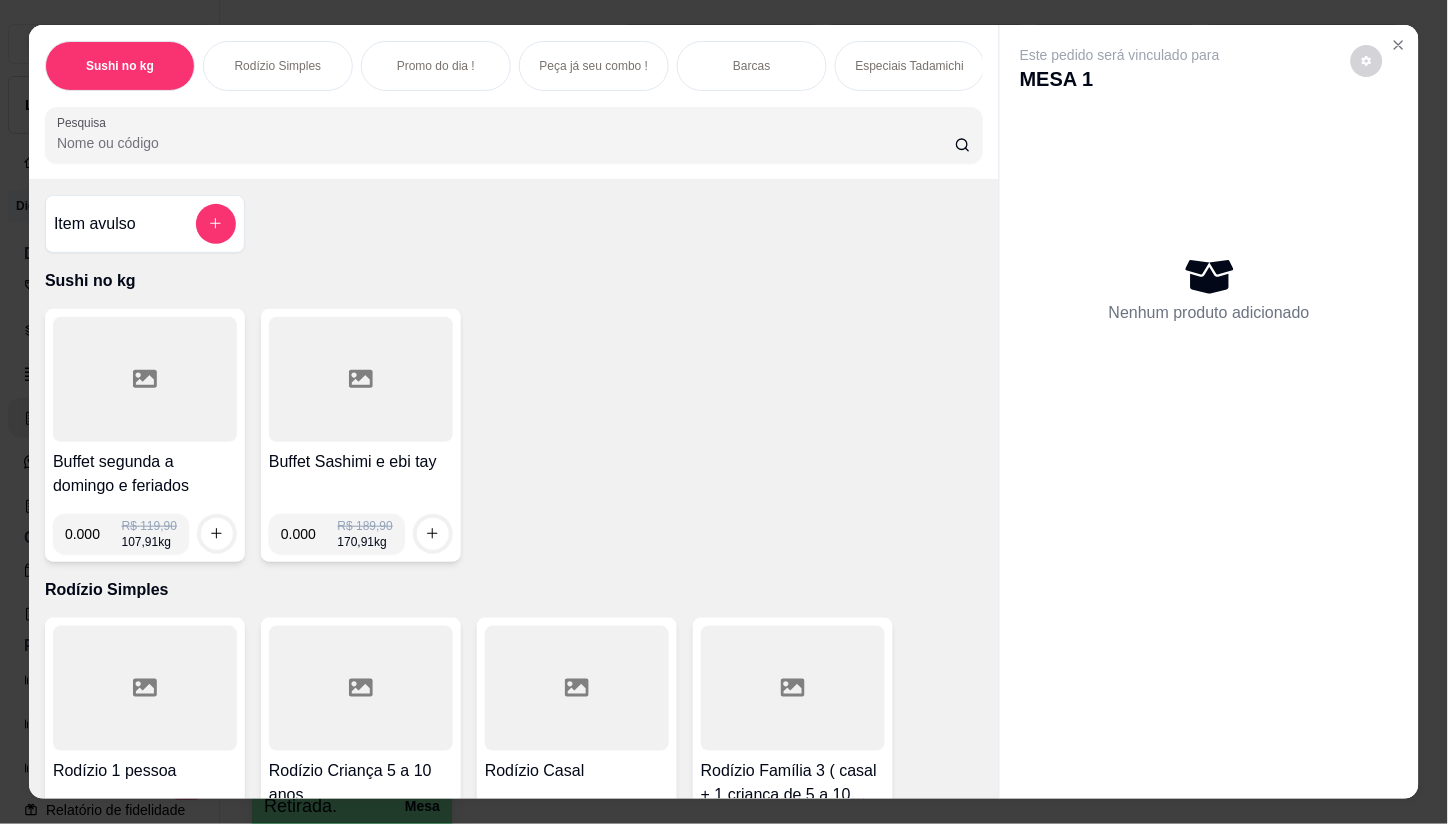 click 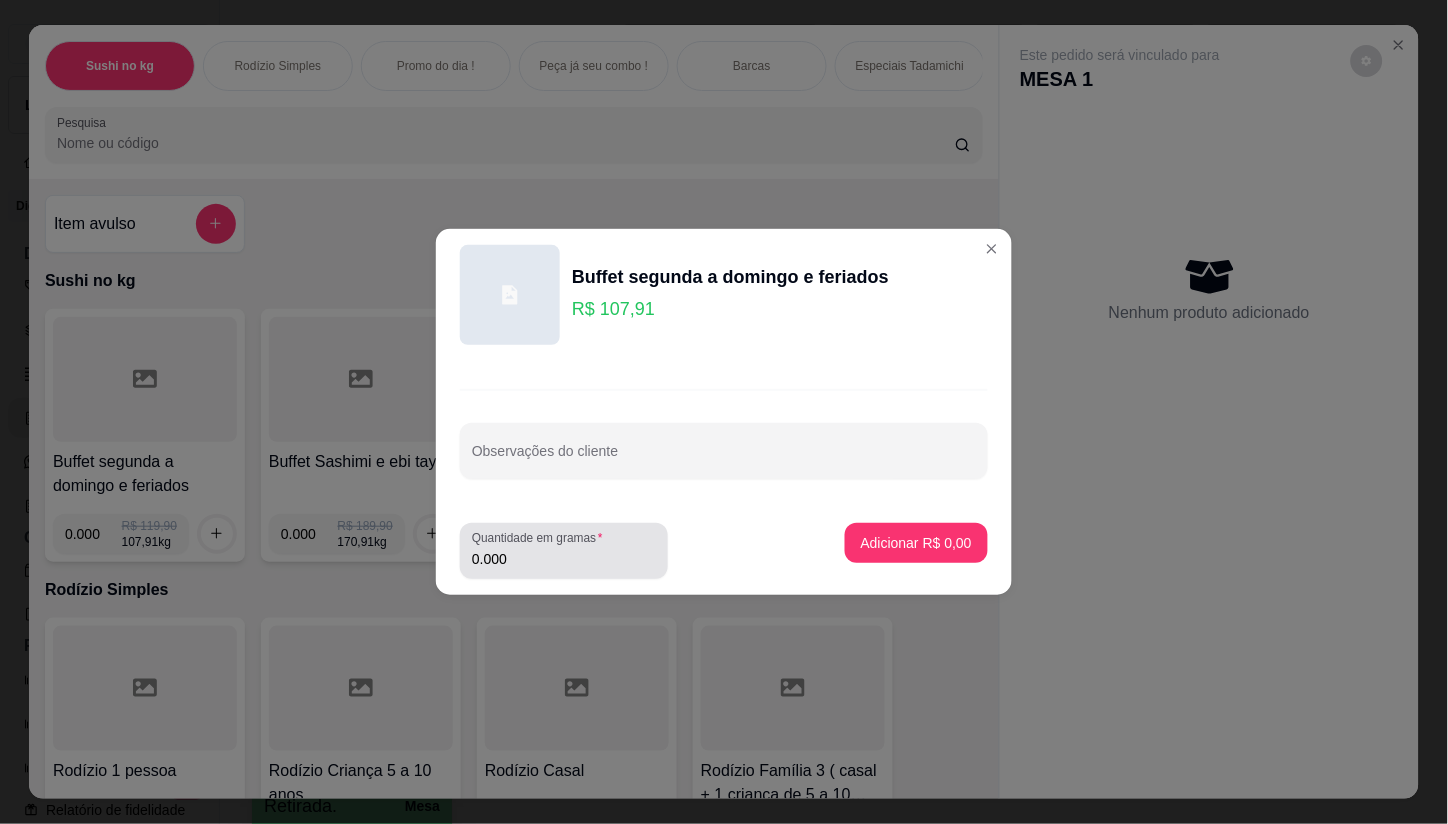 click on "0.000" at bounding box center (564, 559) 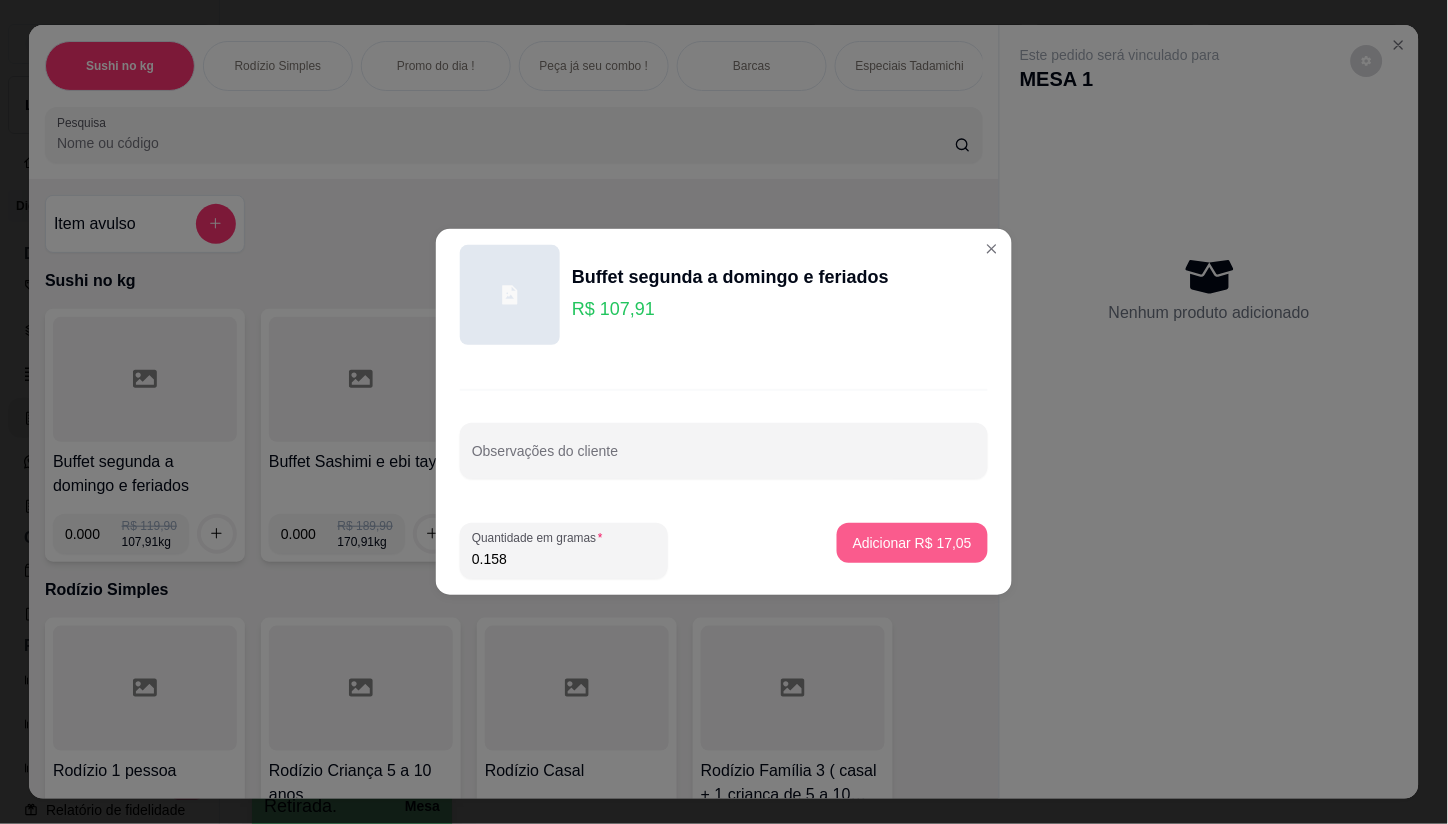 type on "0.158" 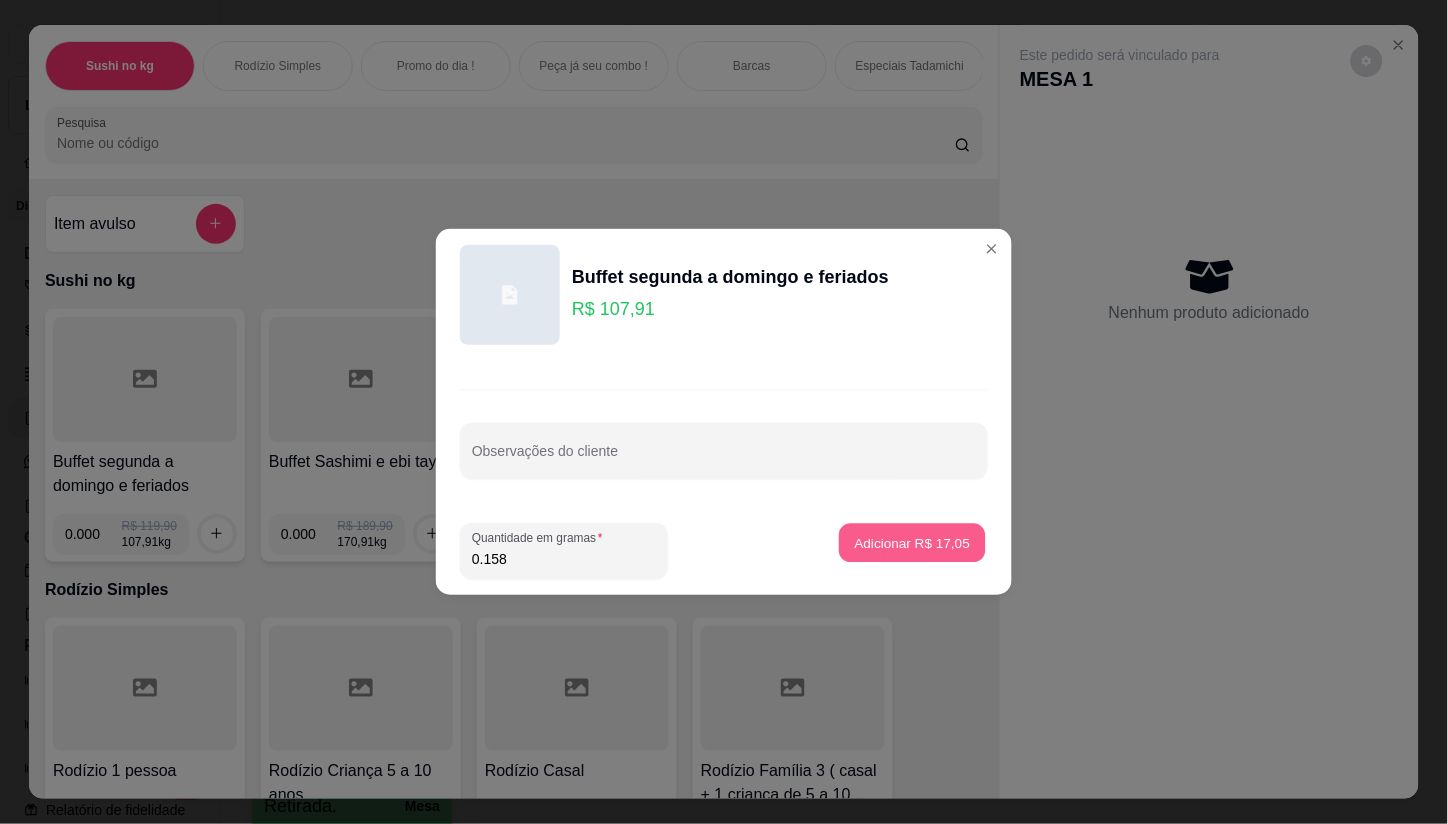 click on "Adicionar   R$ 17,05" at bounding box center (913, 542) 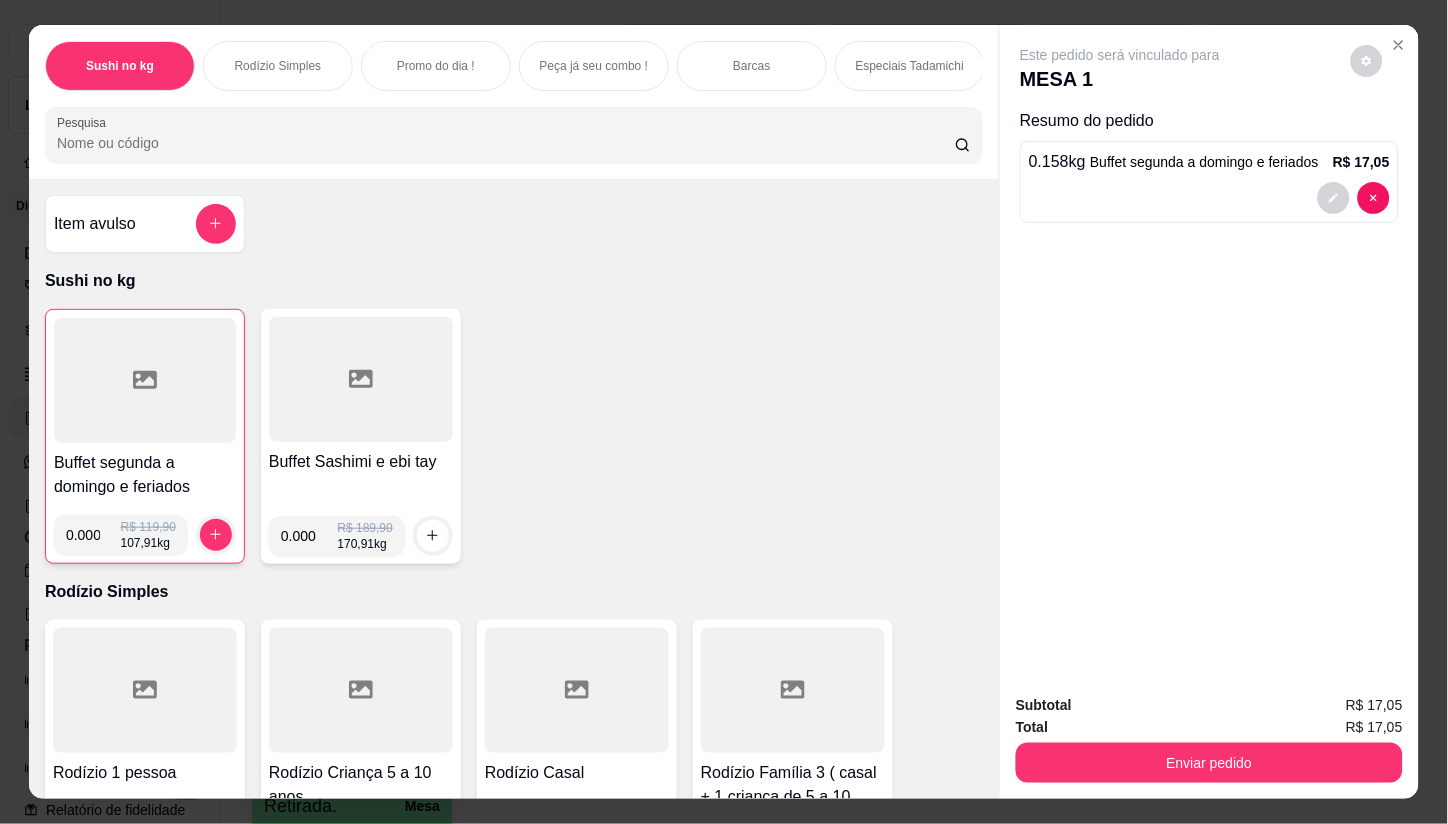 click 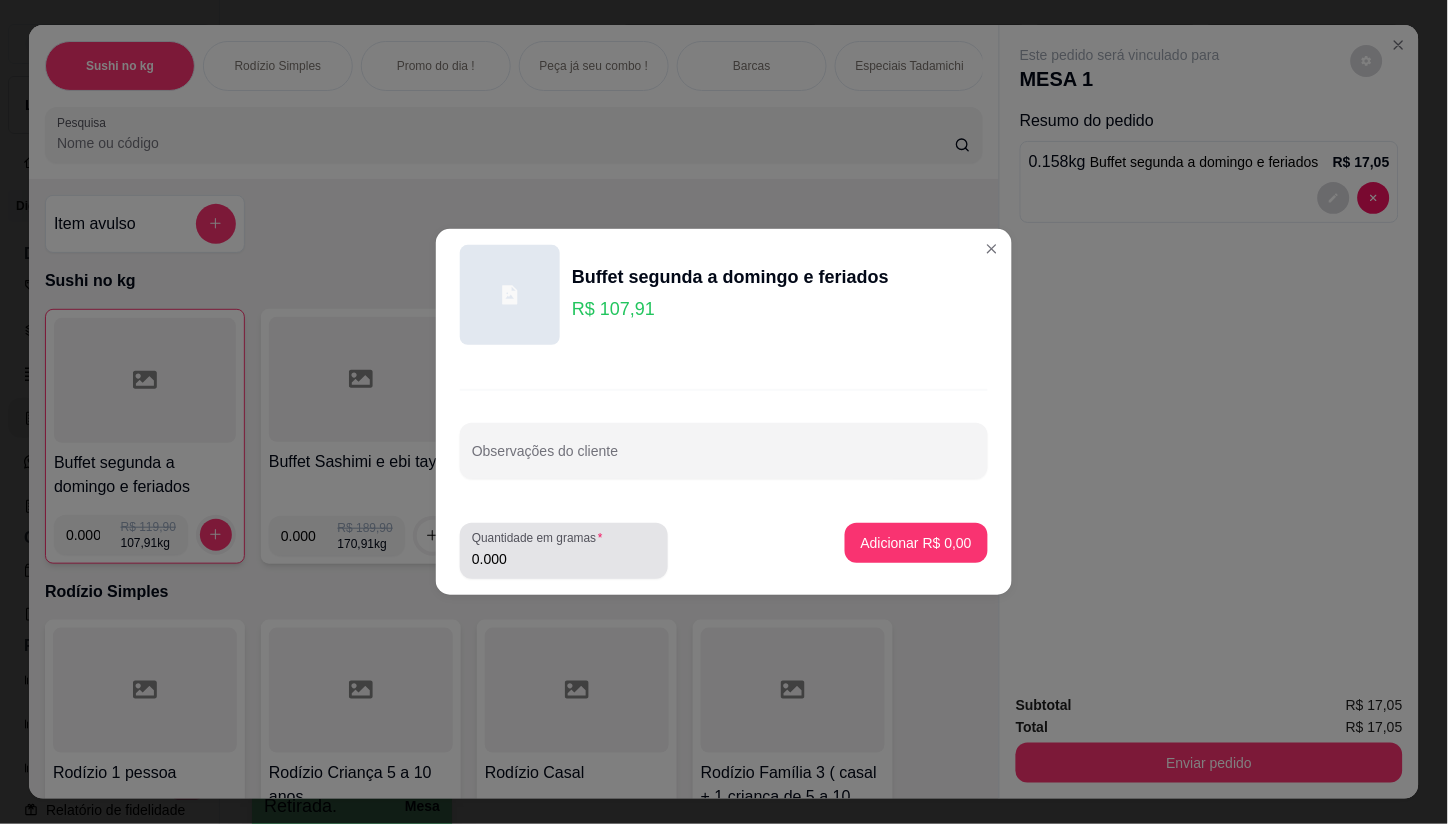 click on "0.000" at bounding box center [564, 559] 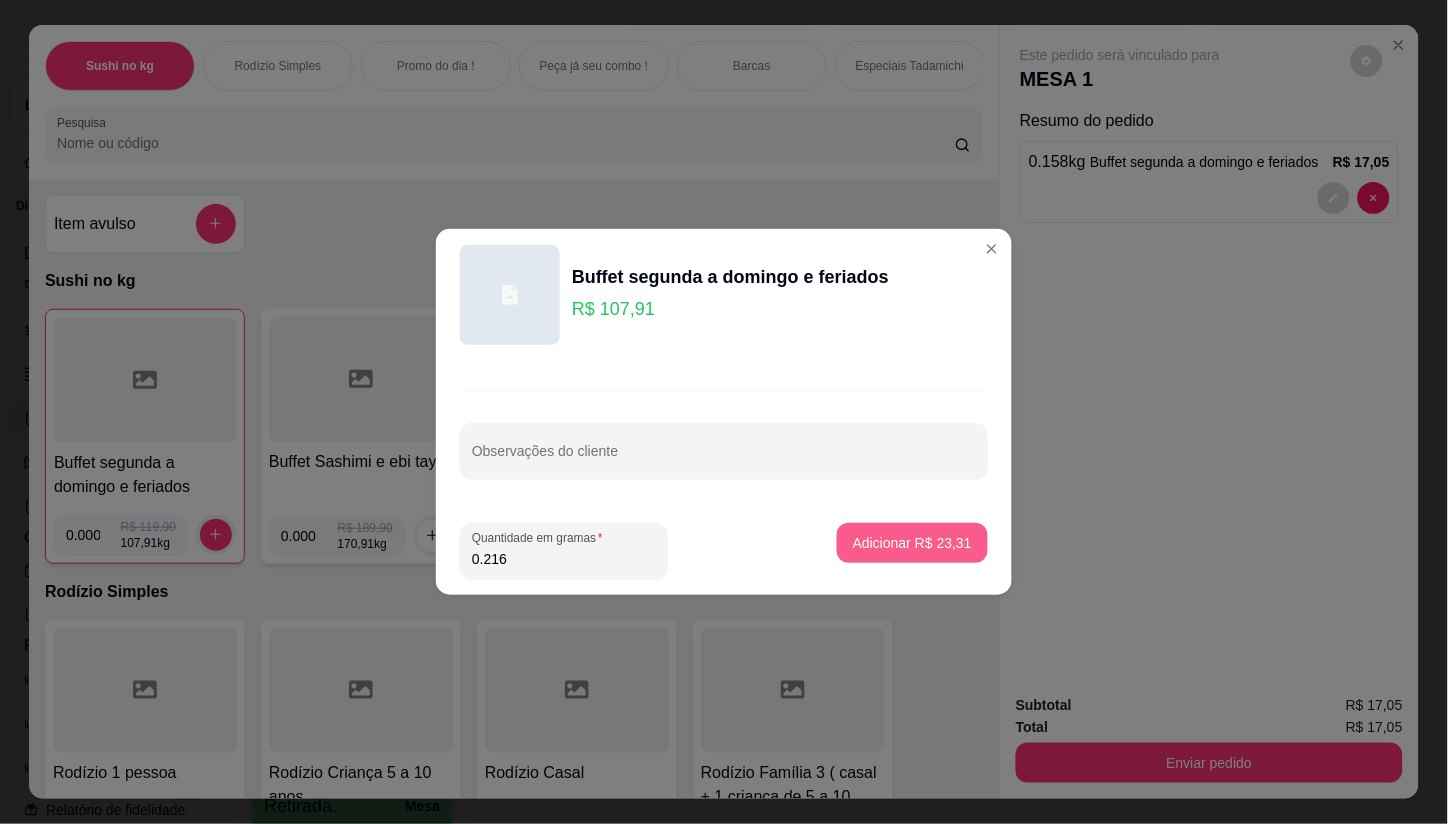 type on "0.216" 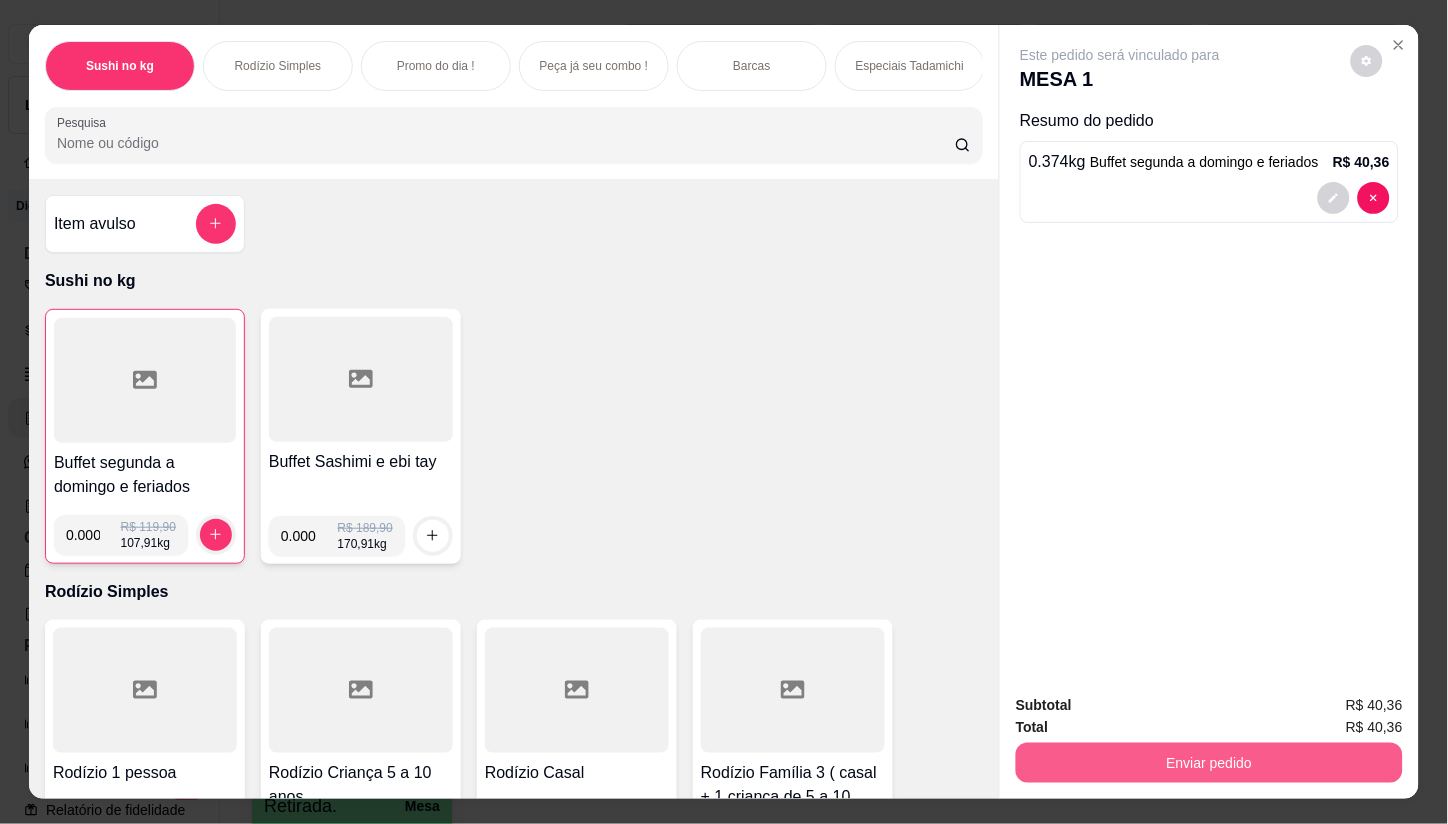 click on "Enviar pedido" at bounding box center (1209, 763) 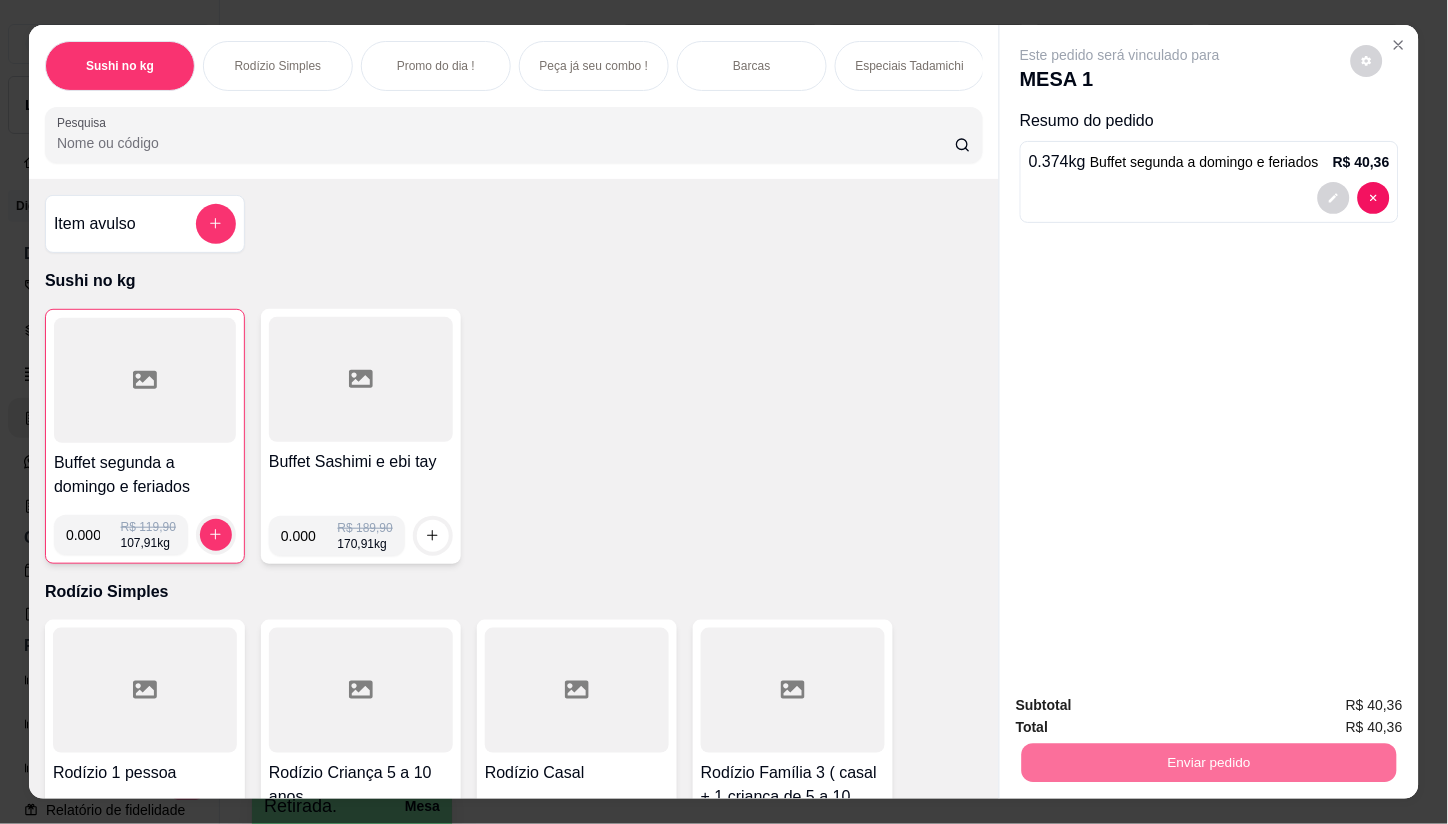 click on "Não registrar e enviar pedido" at bounding box center (1144, 705) 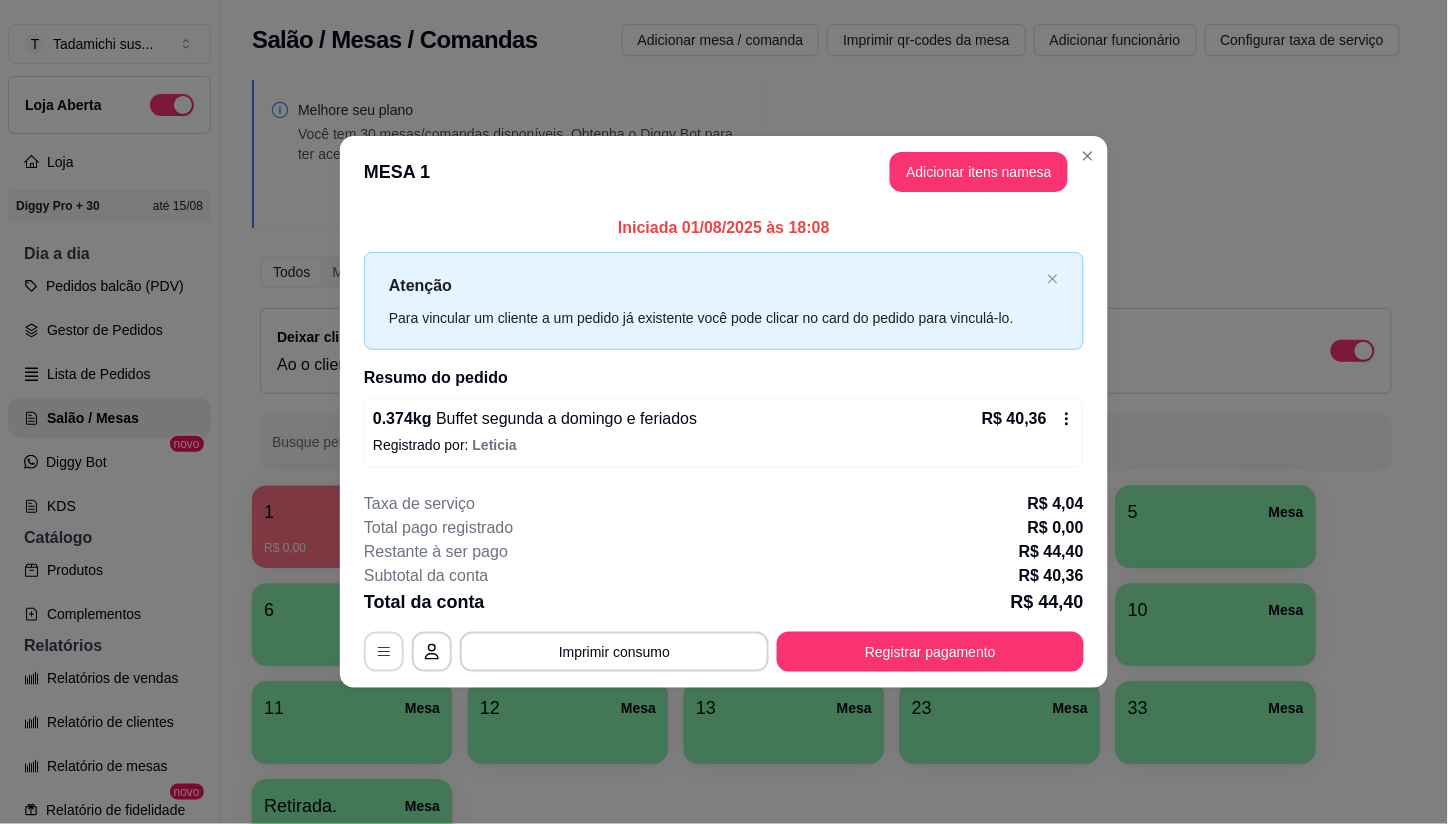 click 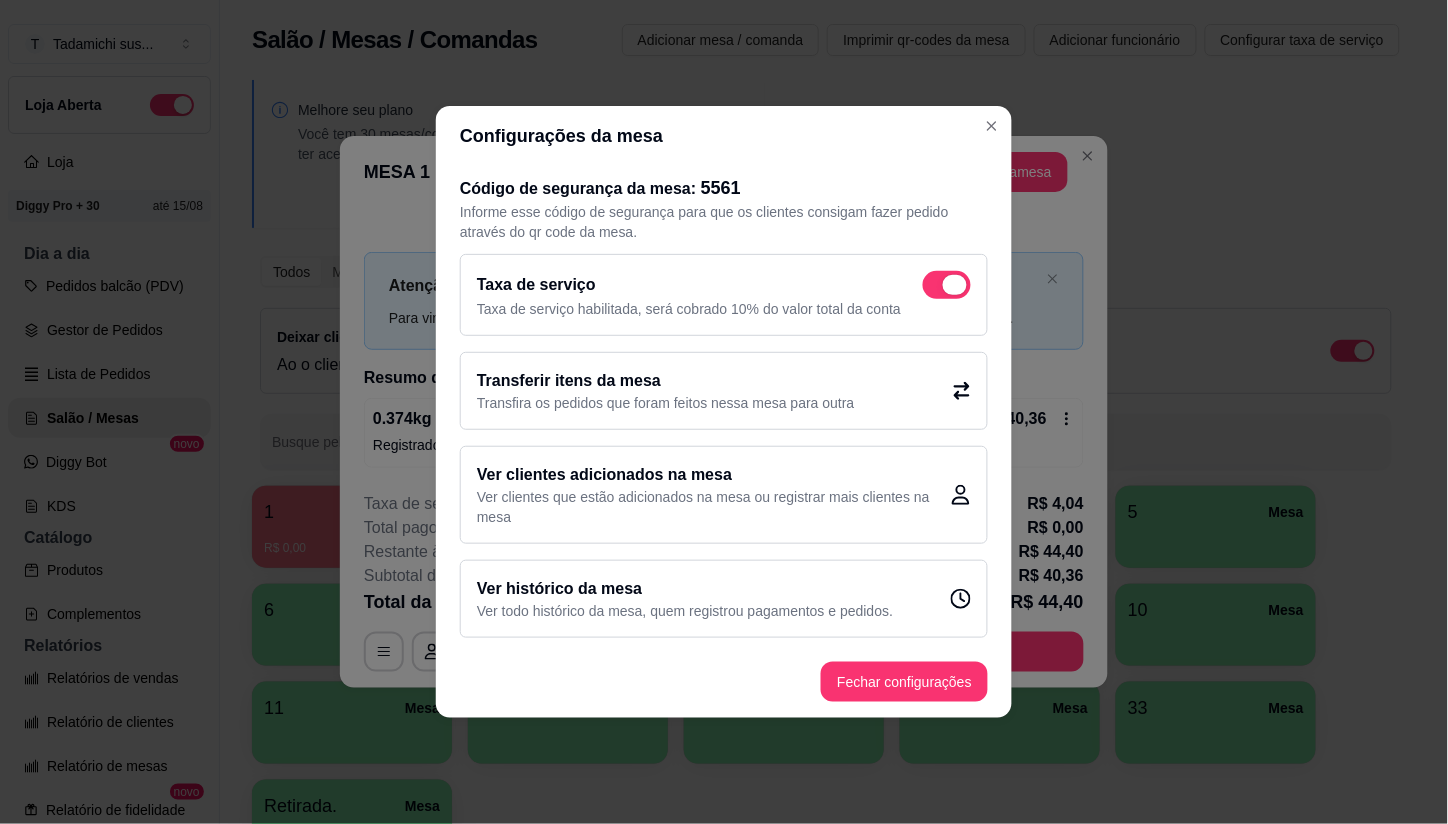 click at bounding box center (947, 285) 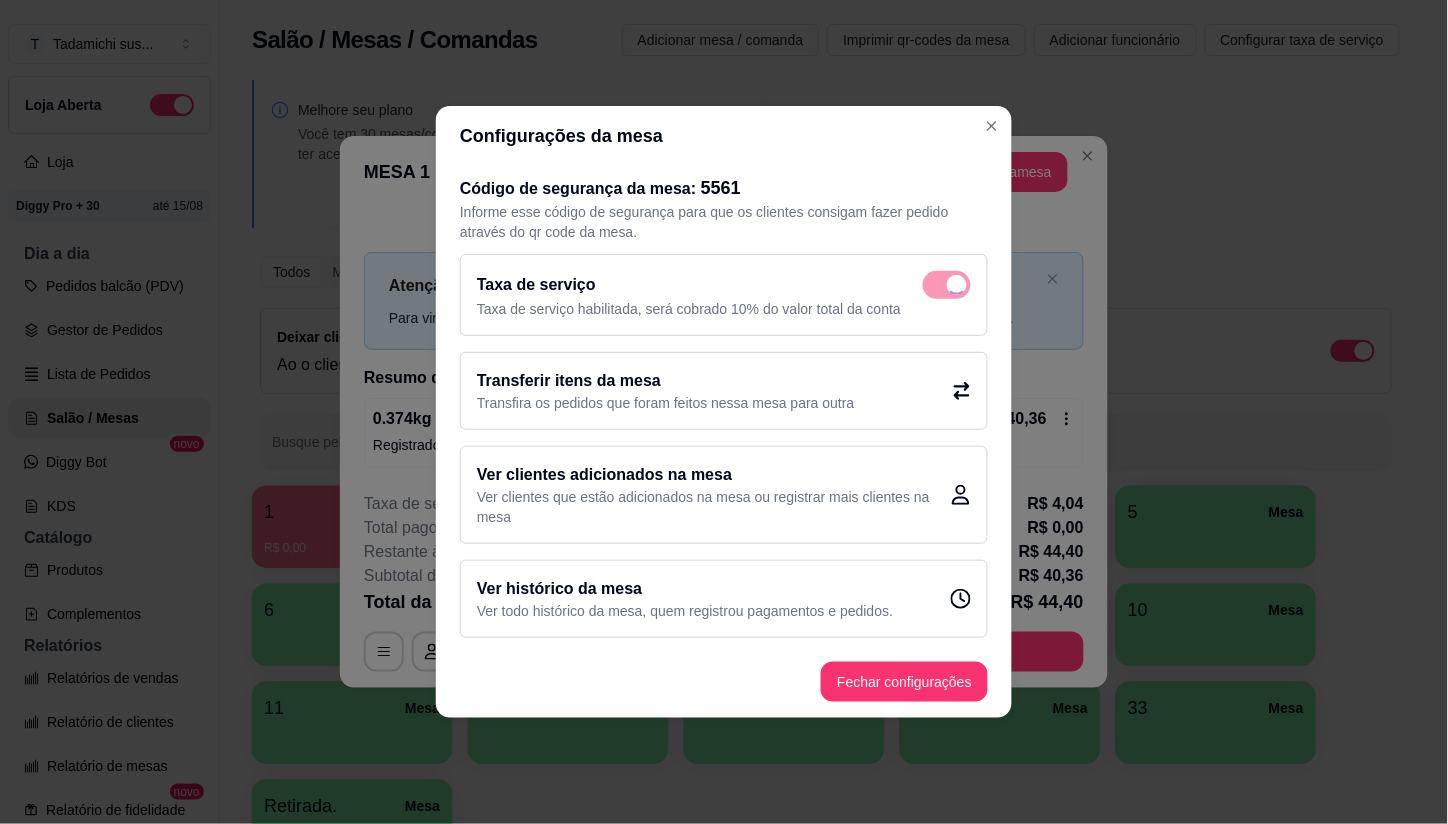 checkbox on "false" 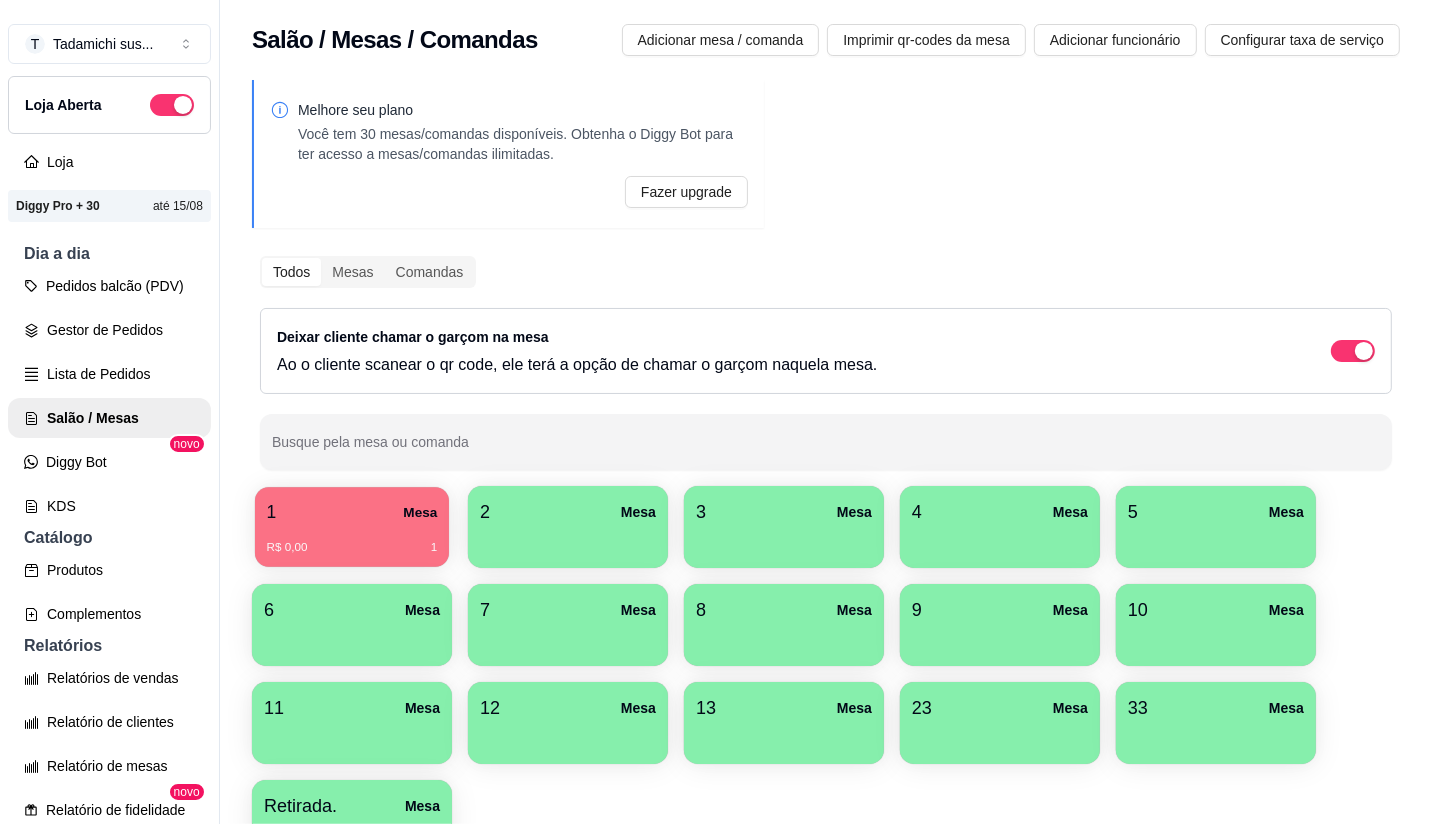 click on "1 Mesa" at bounding box center (352, 512) 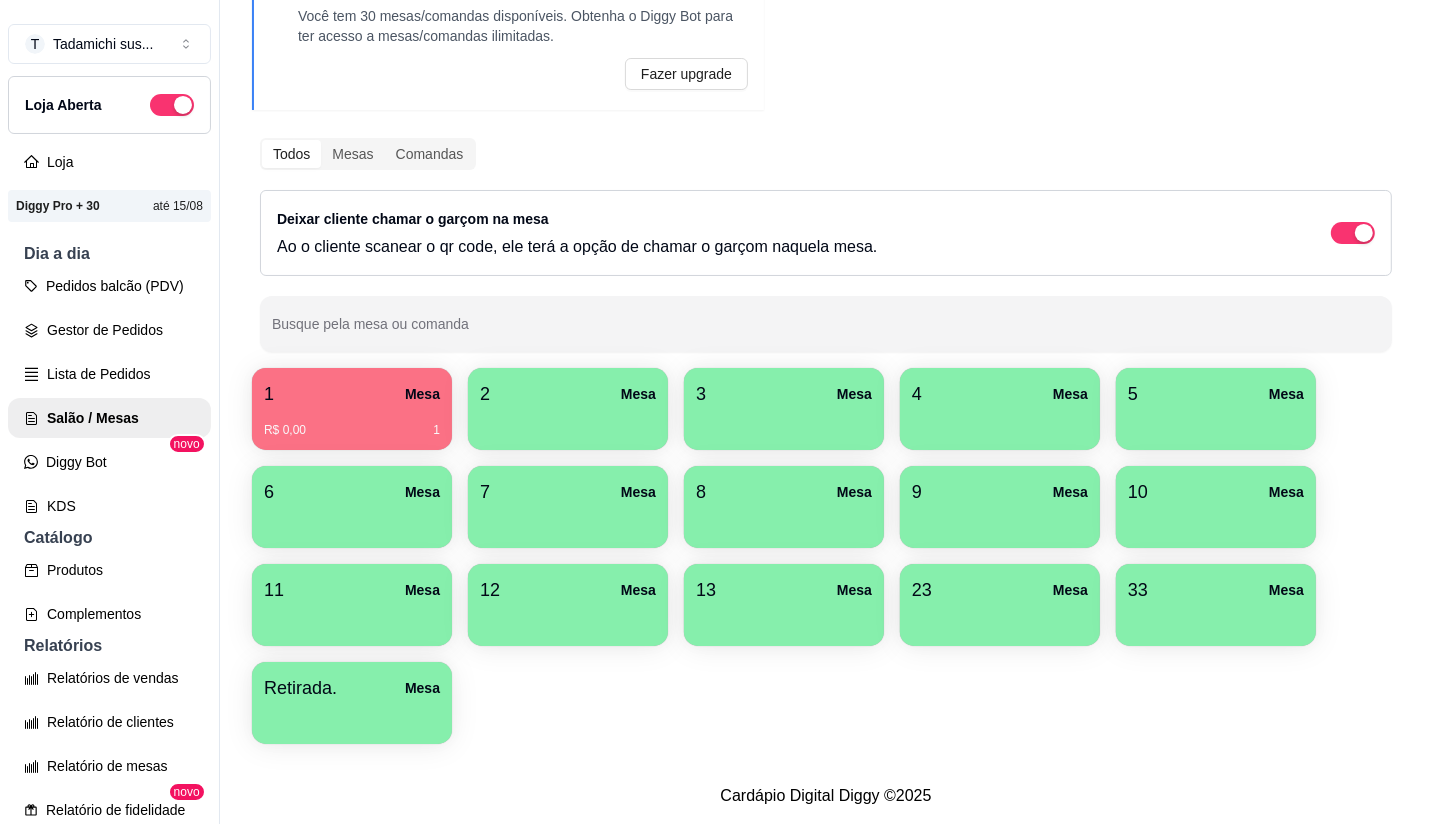scroll, scrollTop: 134, scrollLeft: 0, axis: vertical 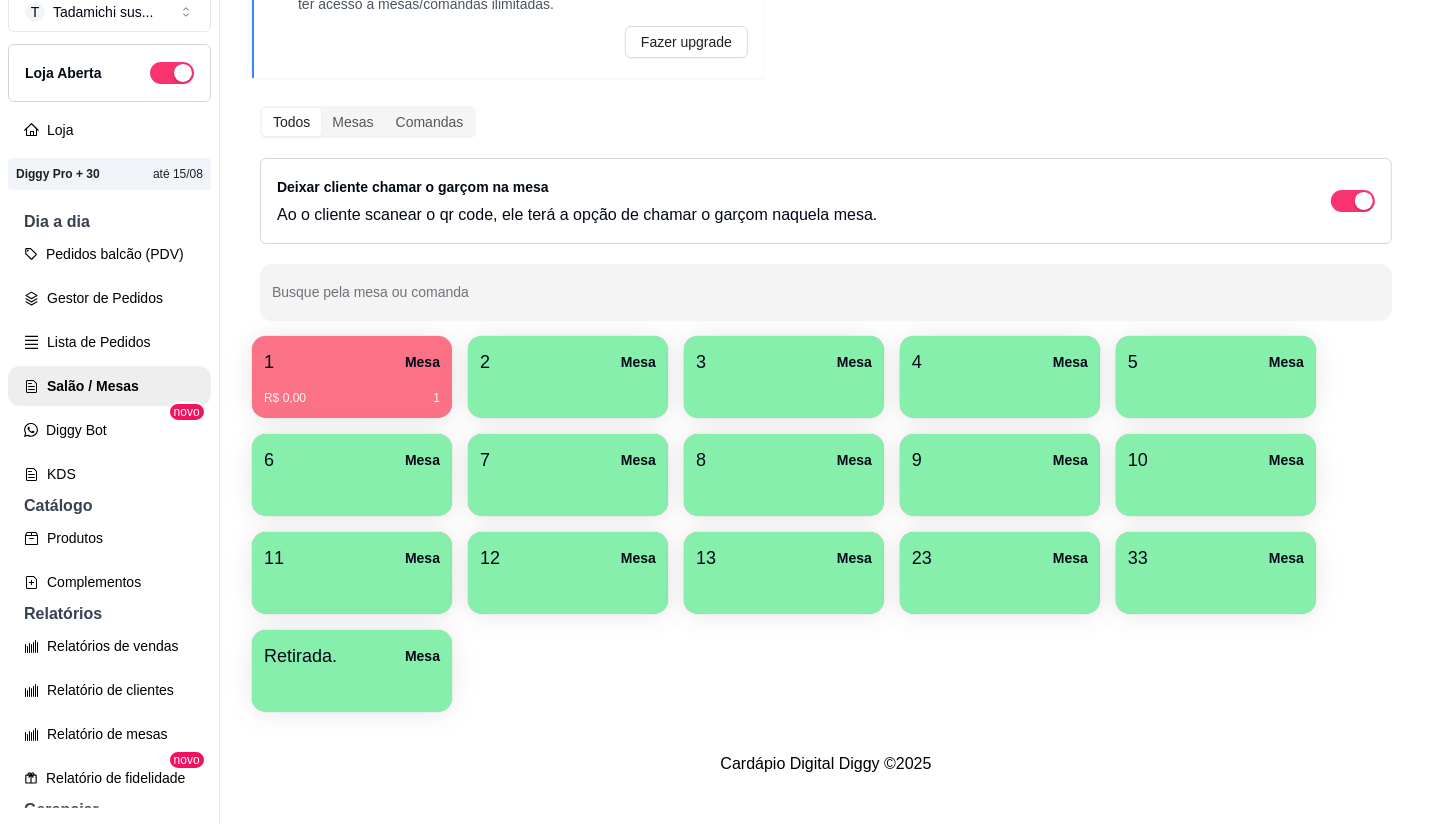 click on "Retirada. Mesa" at bounding box center [352, 656] 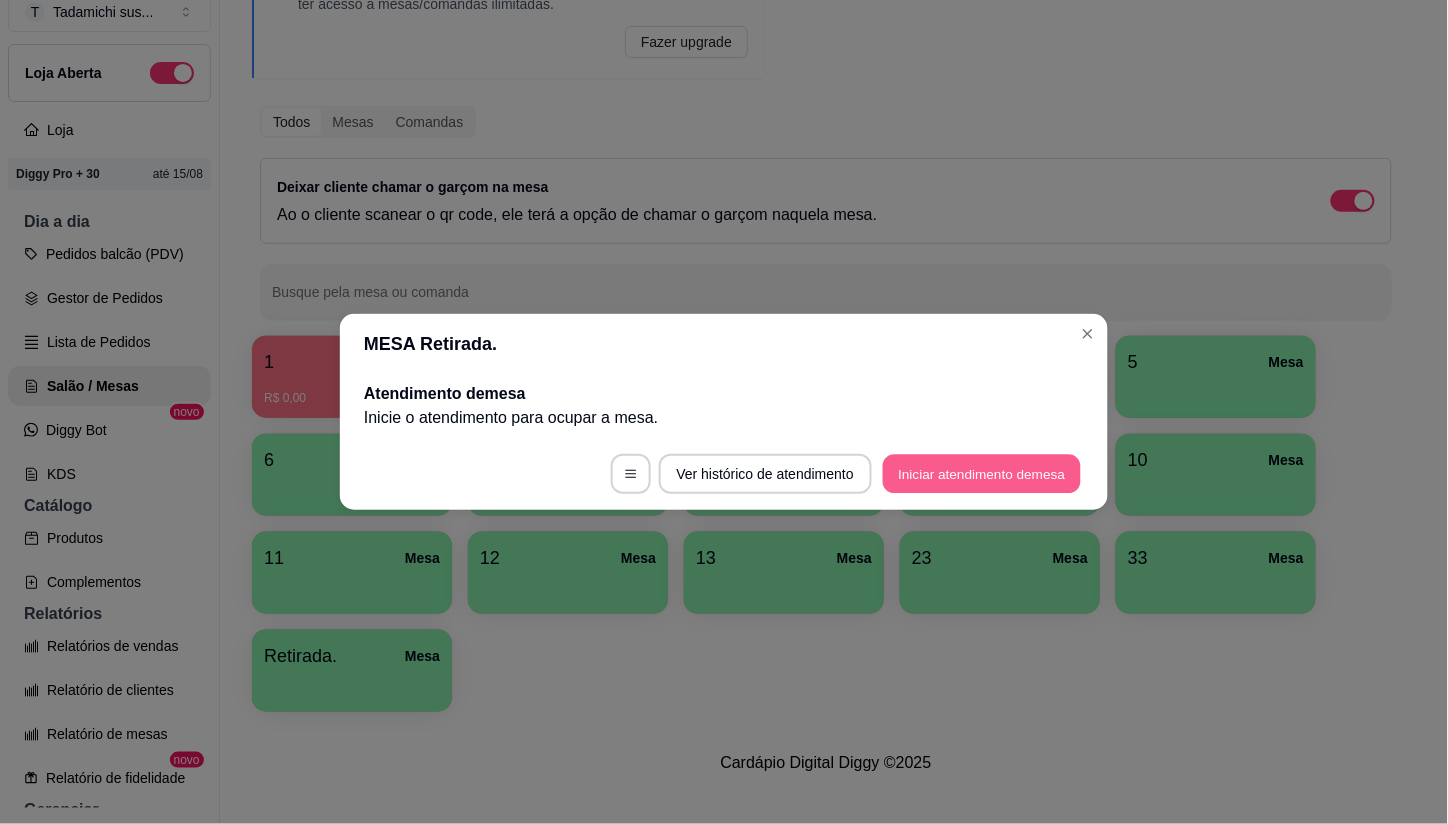 click on "Iniciar atendimento de  mesa" at bounding box center [982, 474] 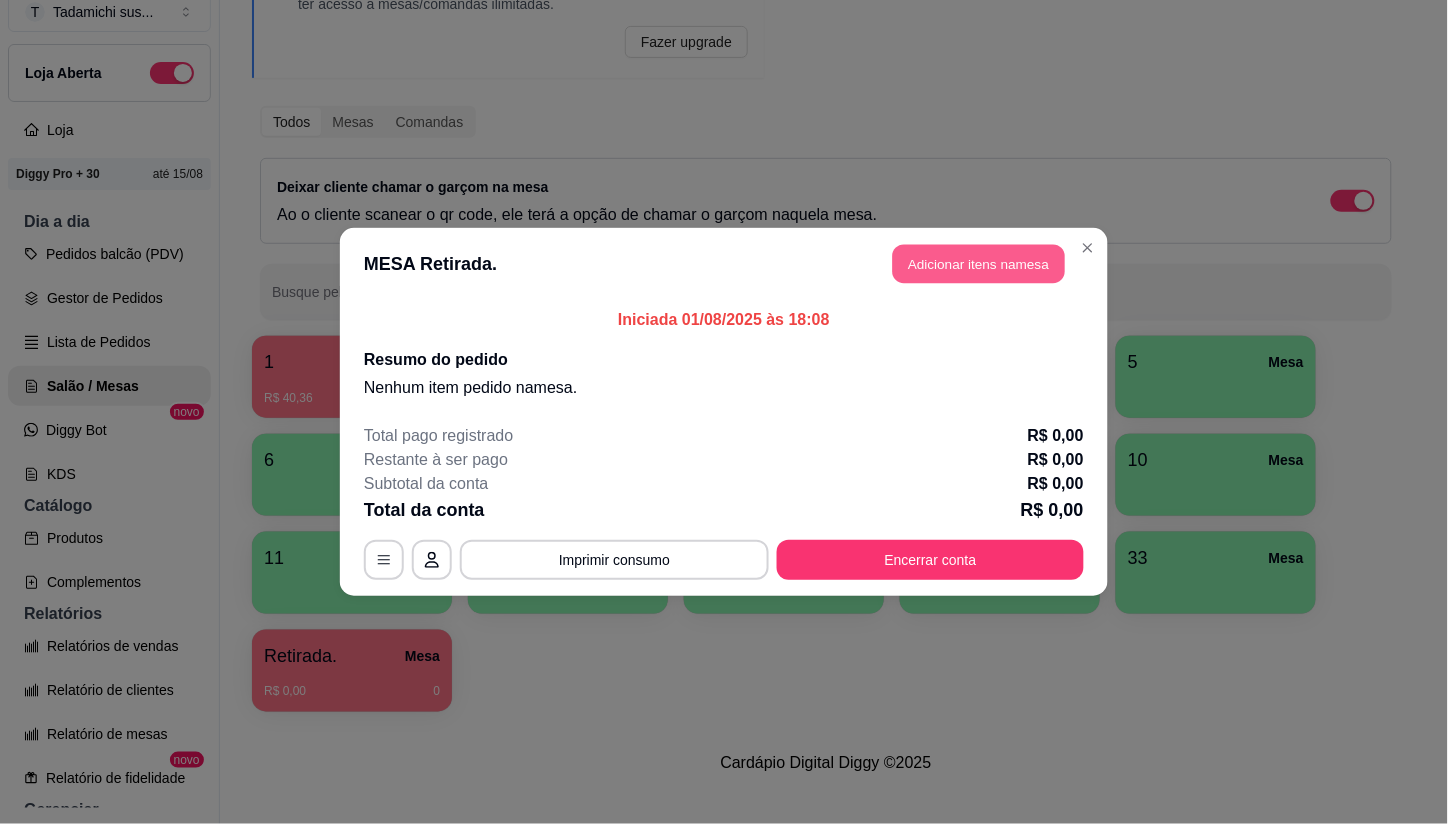 click on "Adicionar itens na  mesa" at bounding box center [979, 264] 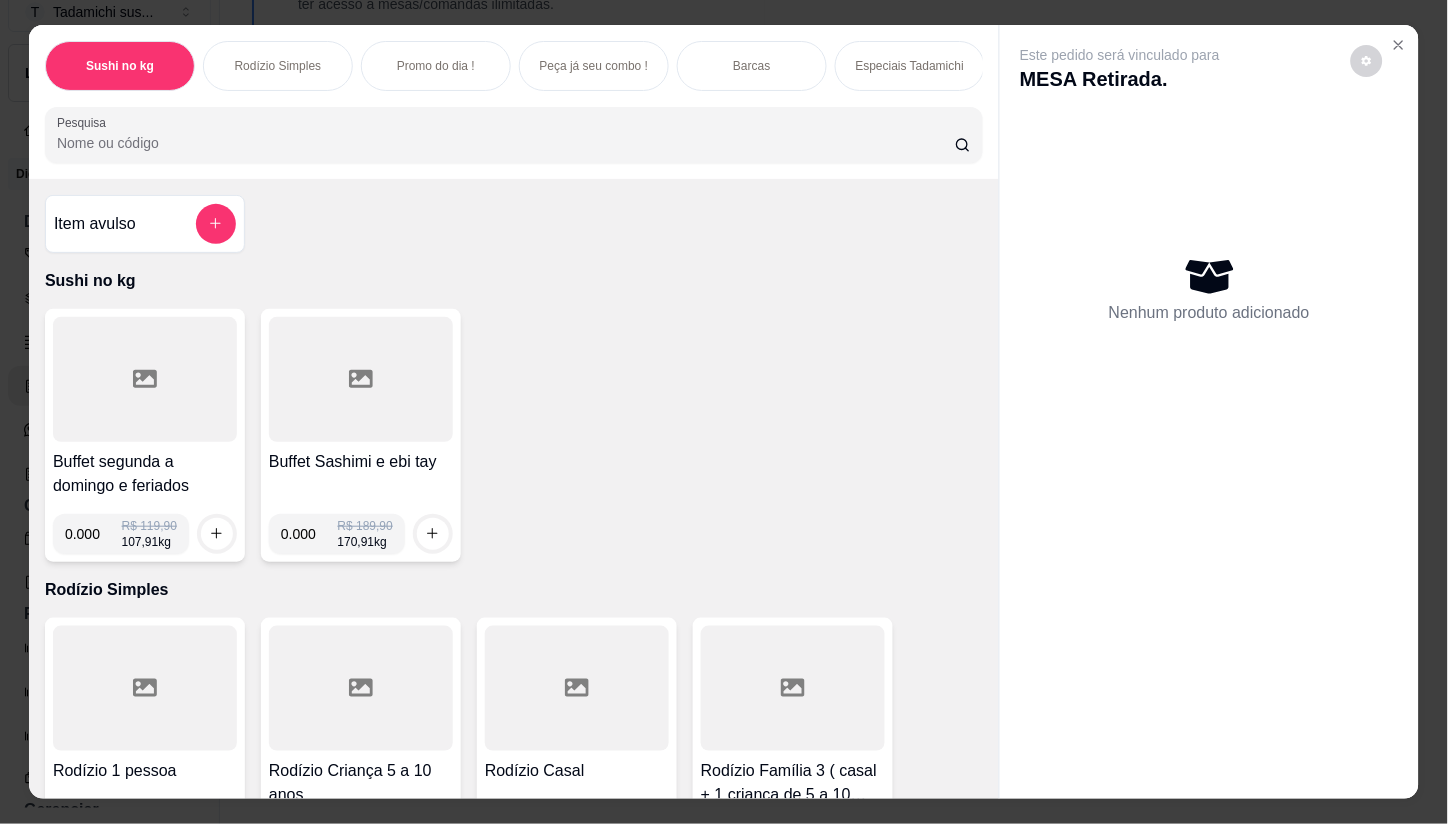 click at bounding box center [145, 379] 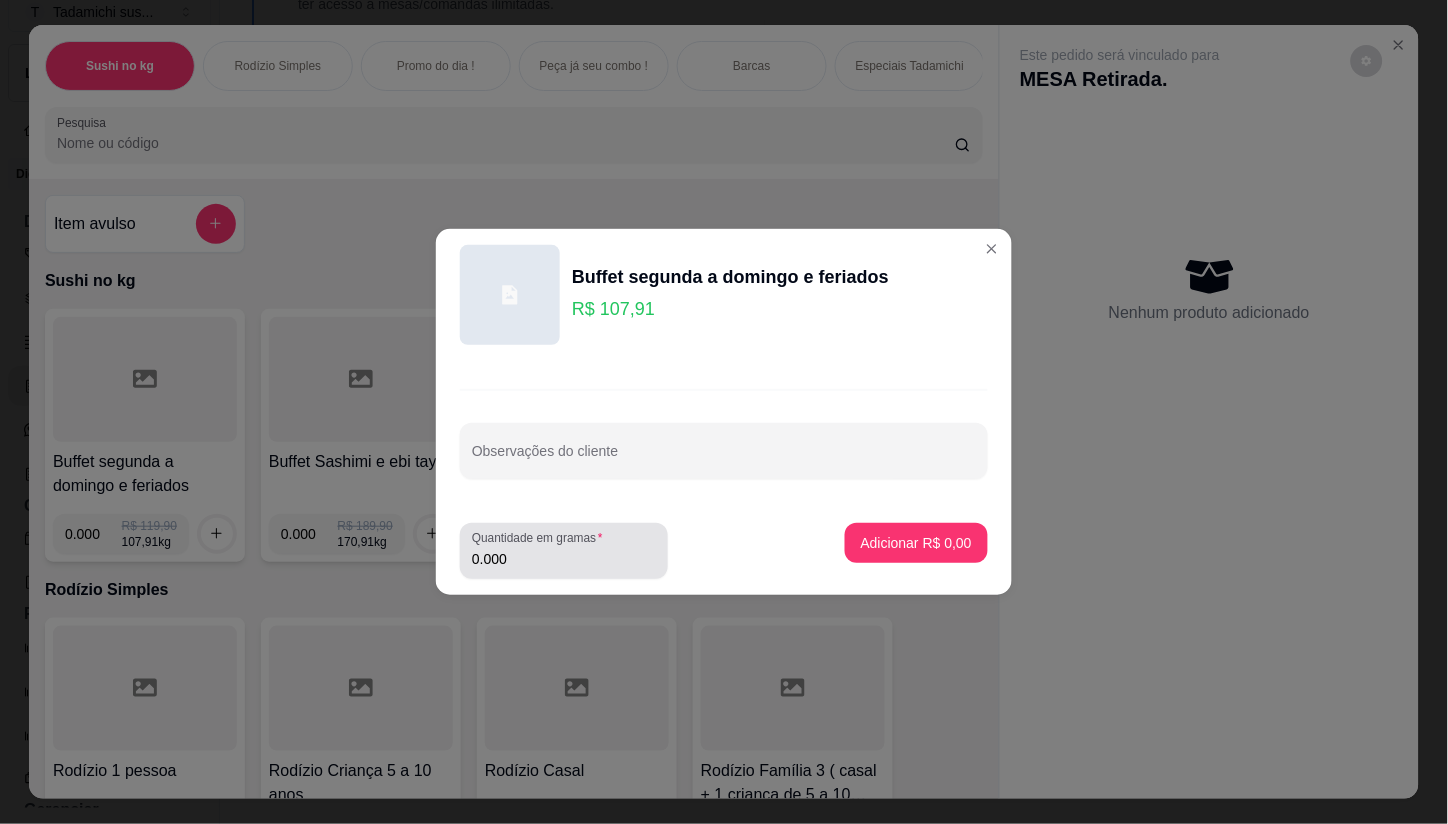 click on "0.000" at bounding box center (564, 559) 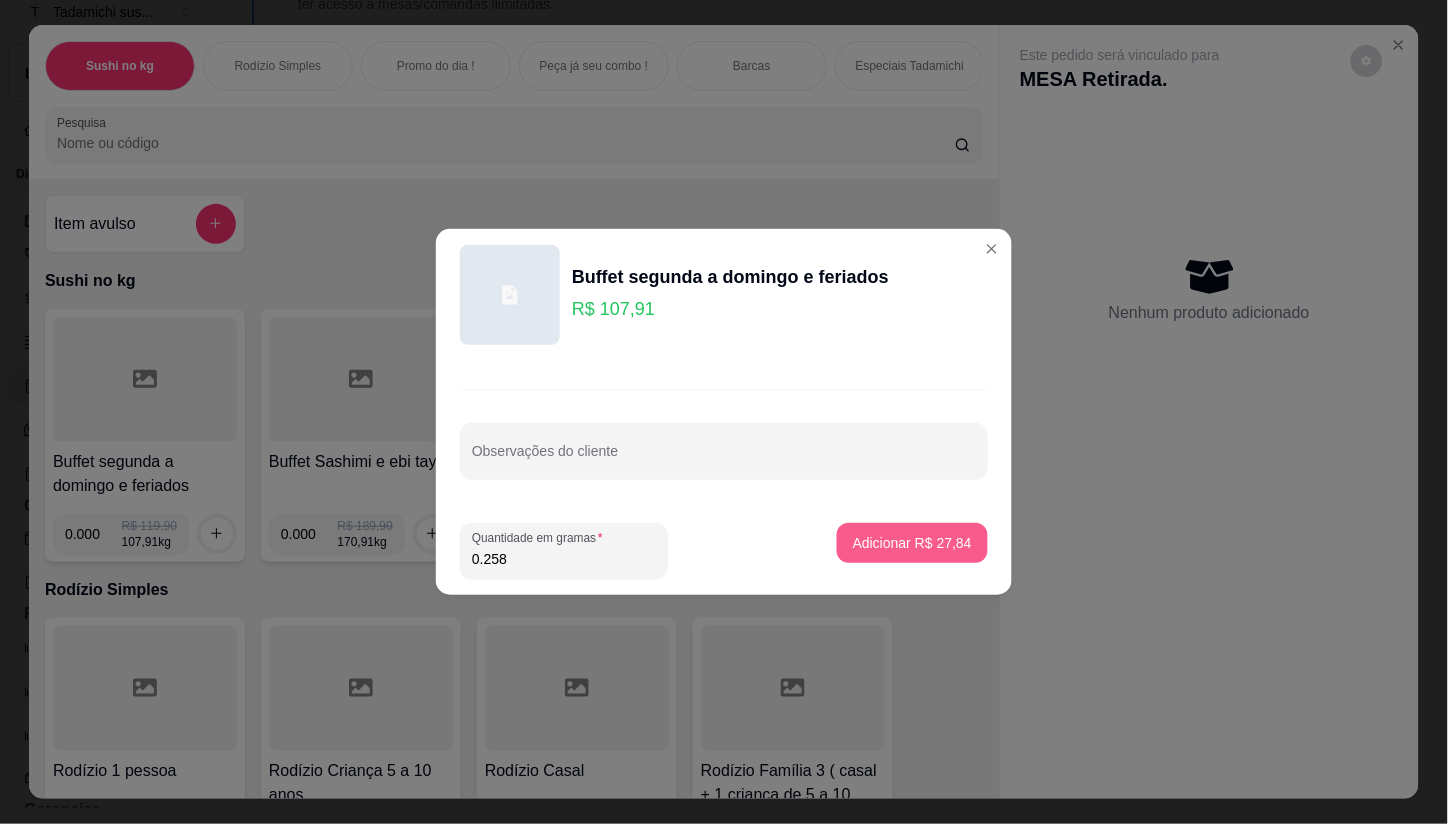 type on "0.258" 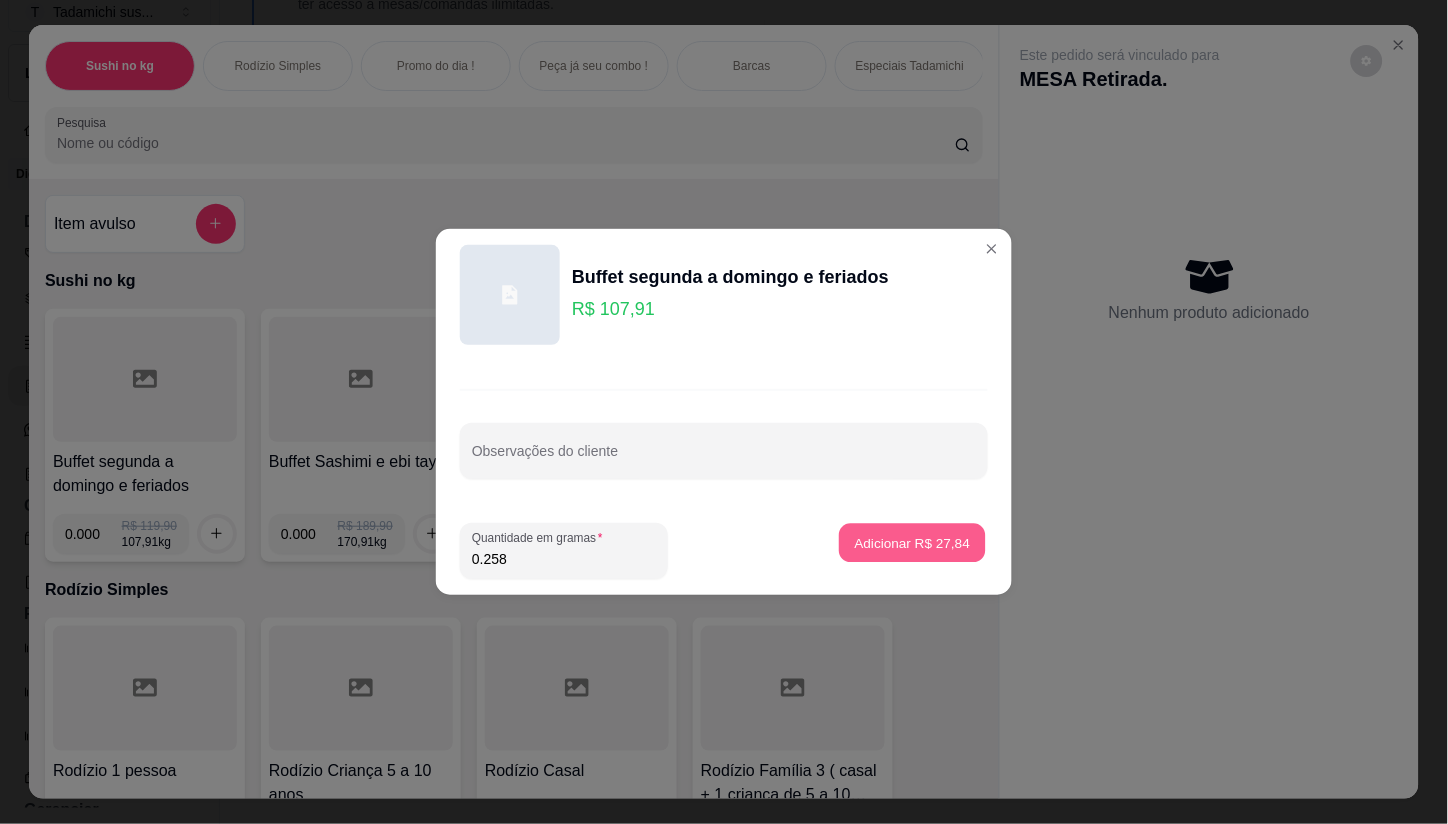 click on "Adicionar   R$ 27,84" at bounding box center (913, 542) 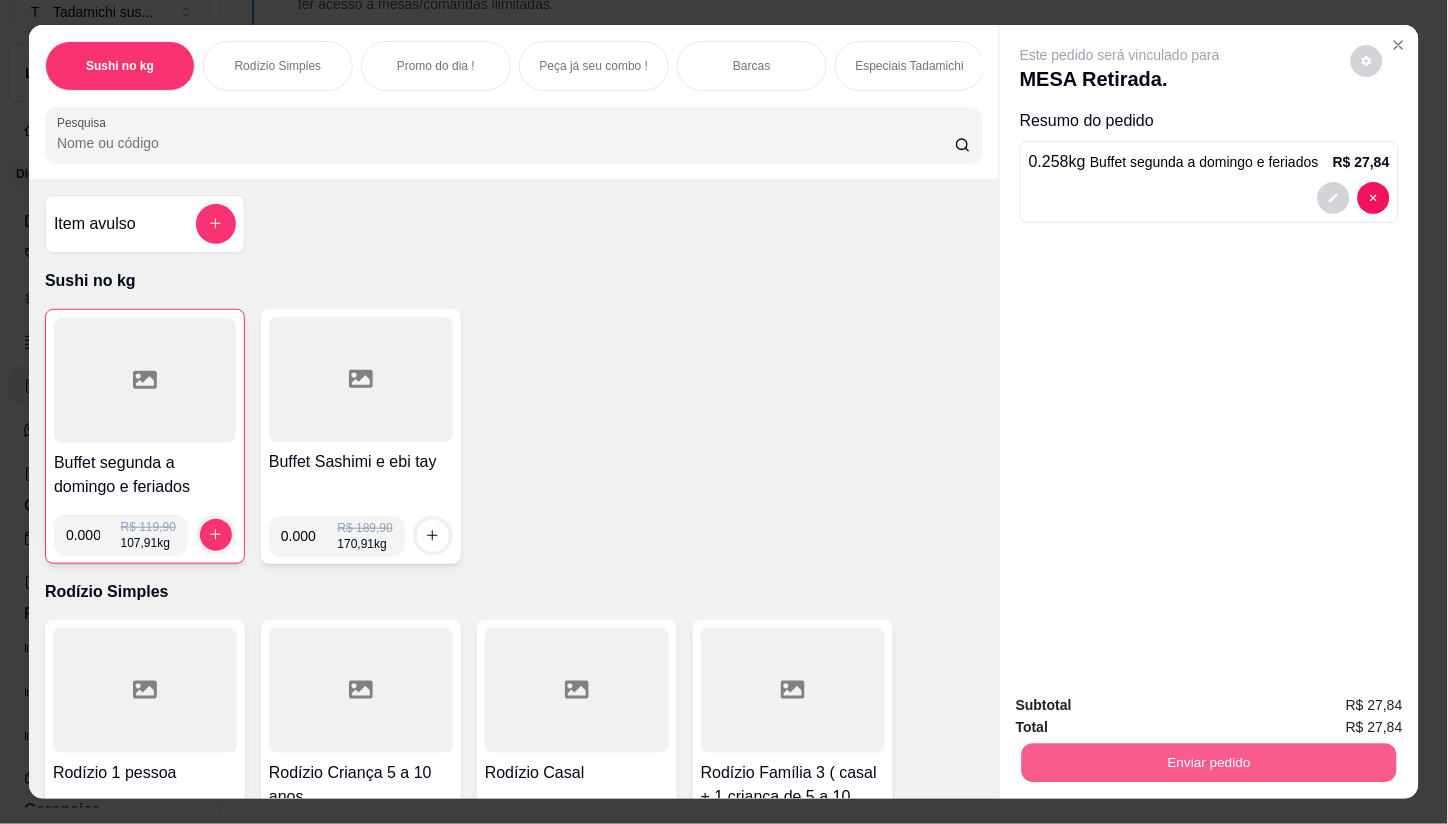 click on "Enviar pedido" at bounding box center (1209, 763) 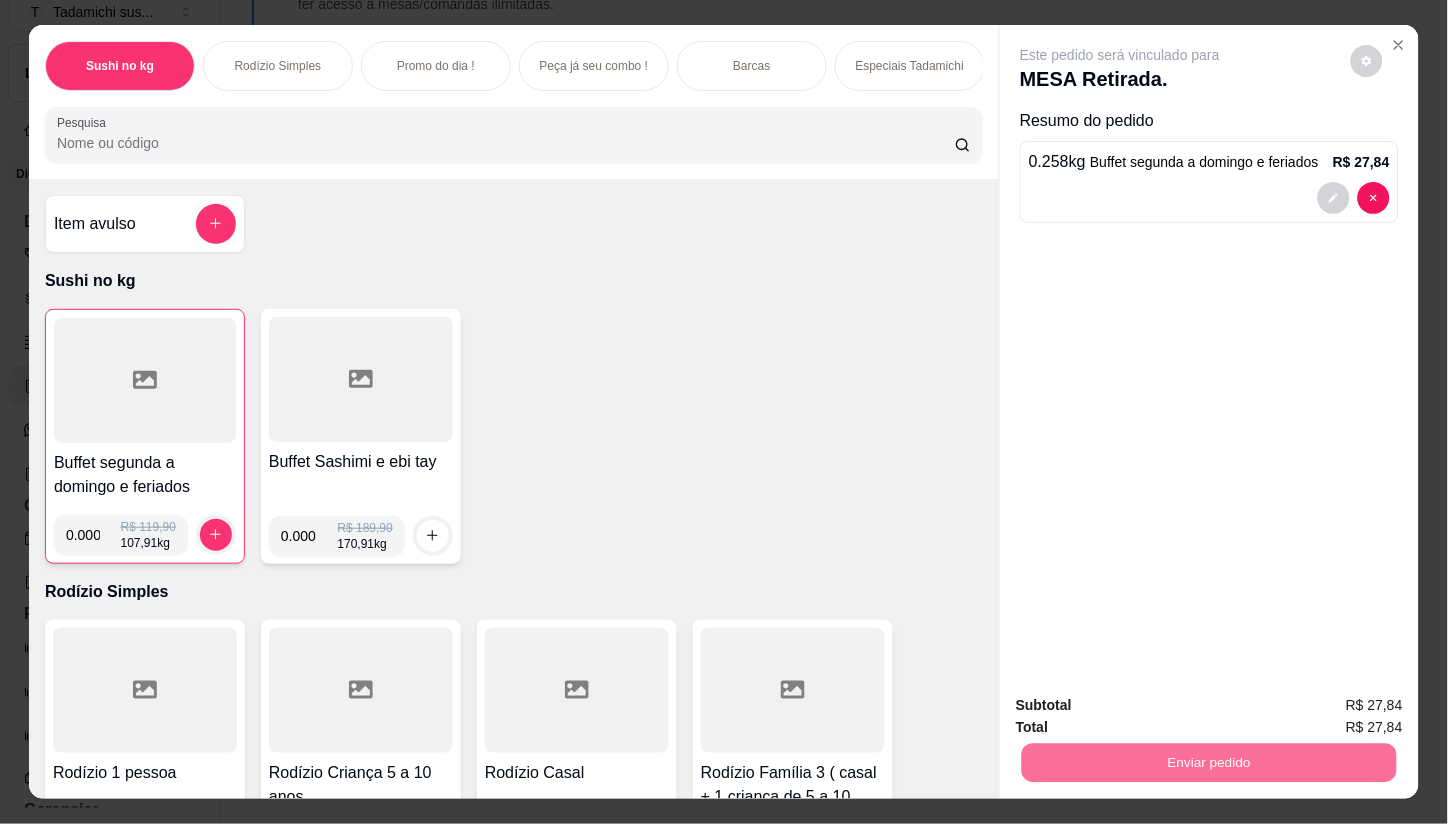 click on "Não registrar e enviar pedido" at bounding box center [1143, 707] 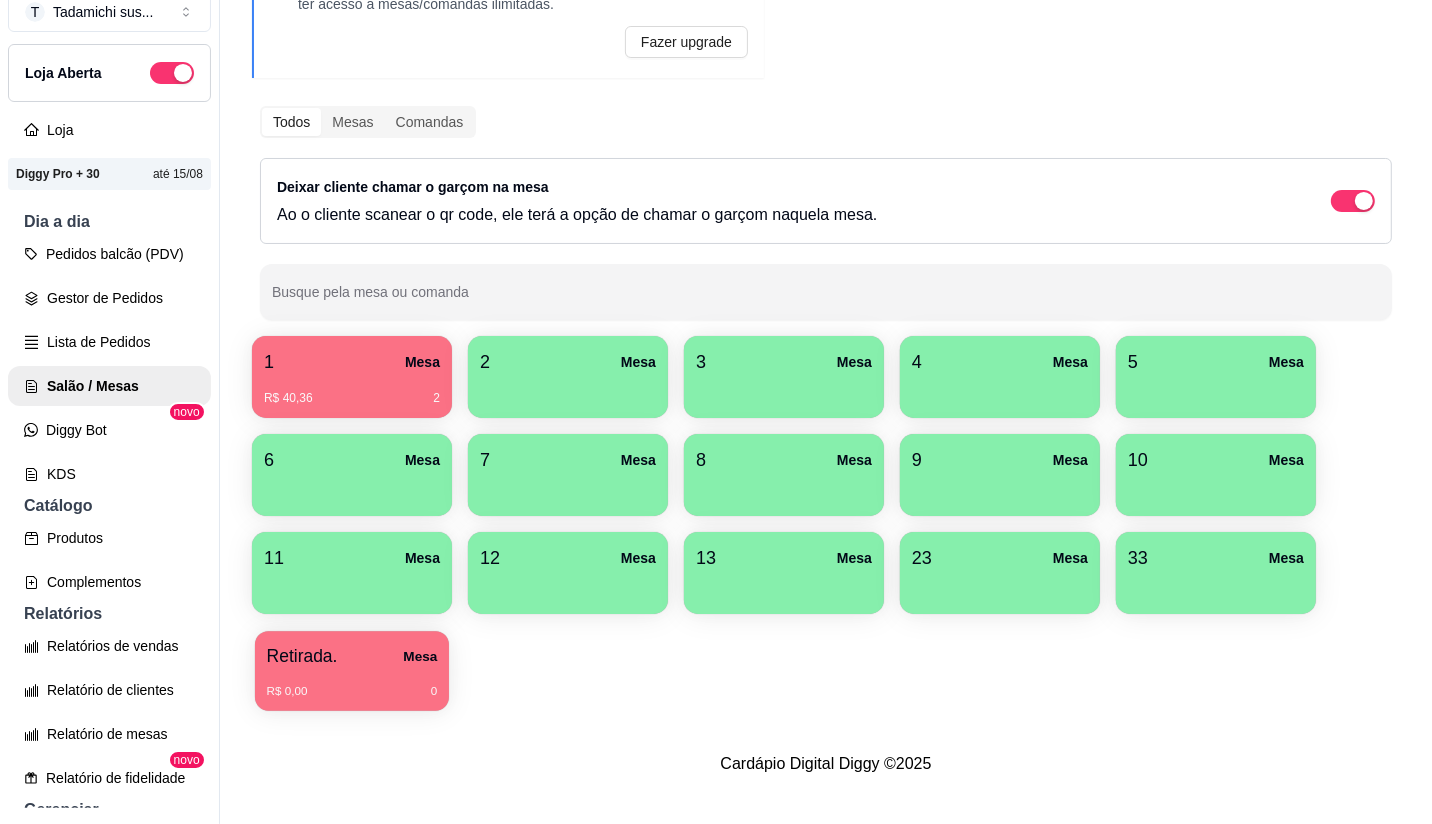 click on "R$ 0,00 0" at bounding box center (352, 684) 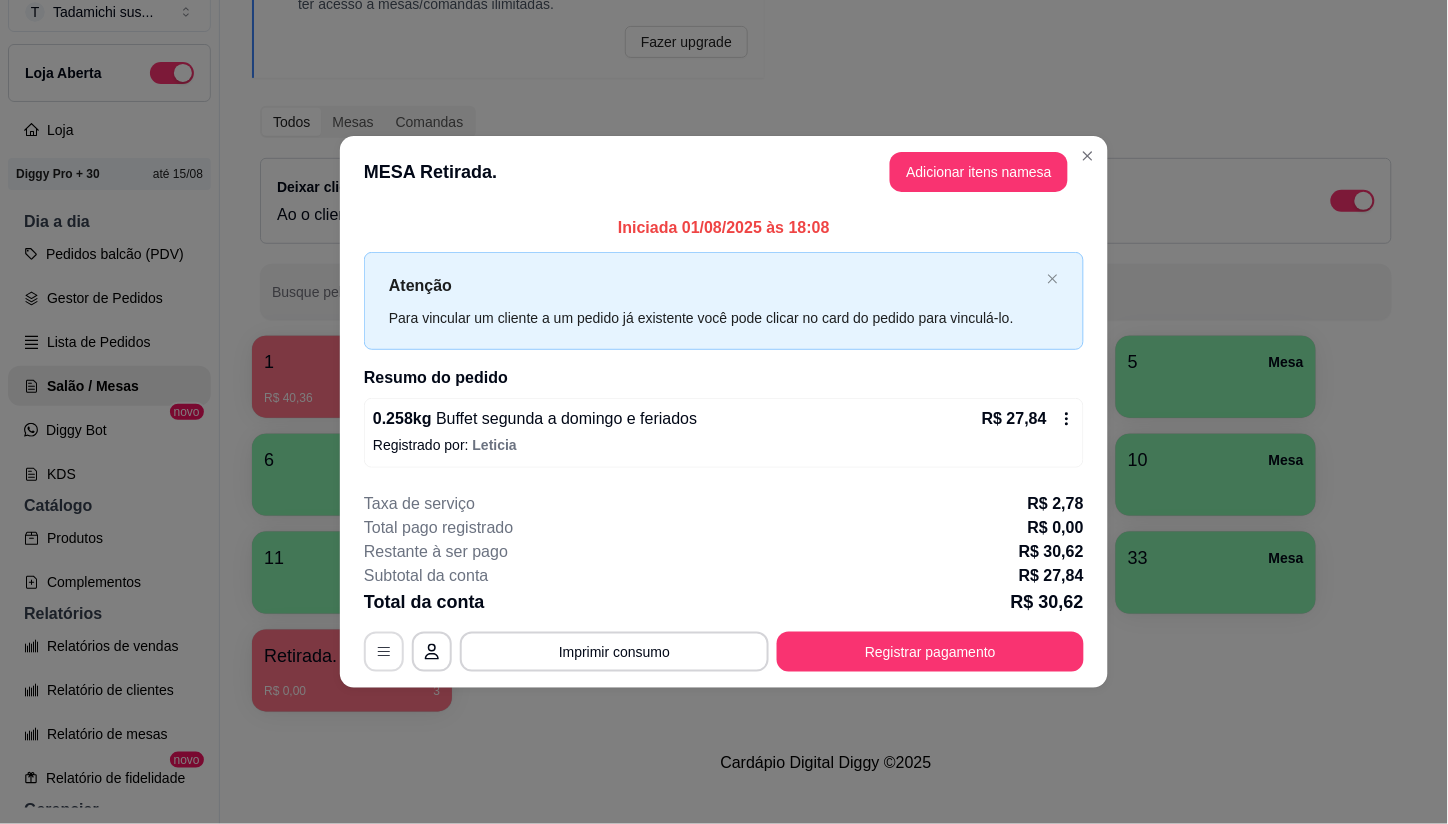 click 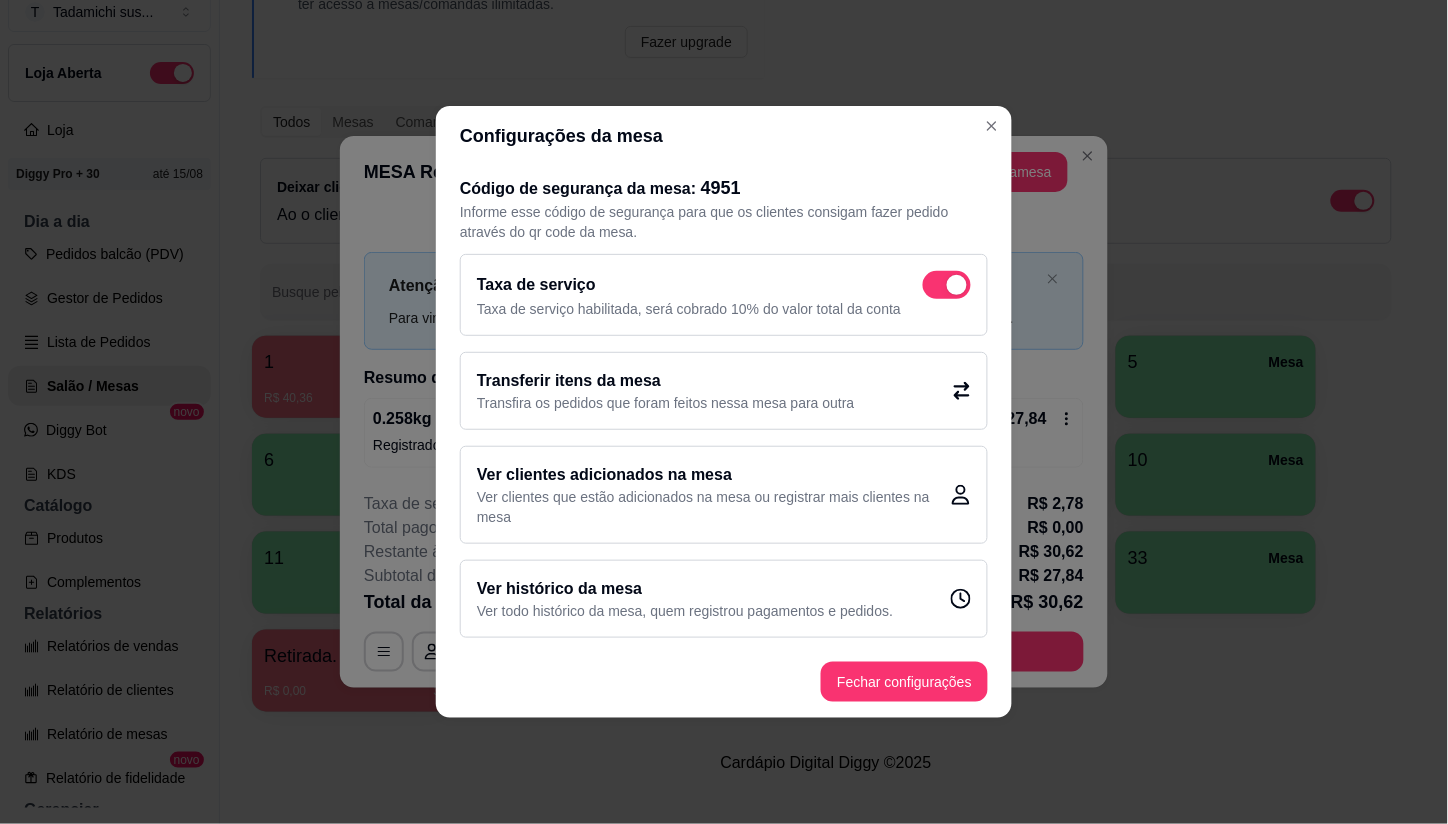 click at bounding box center [947, 285] 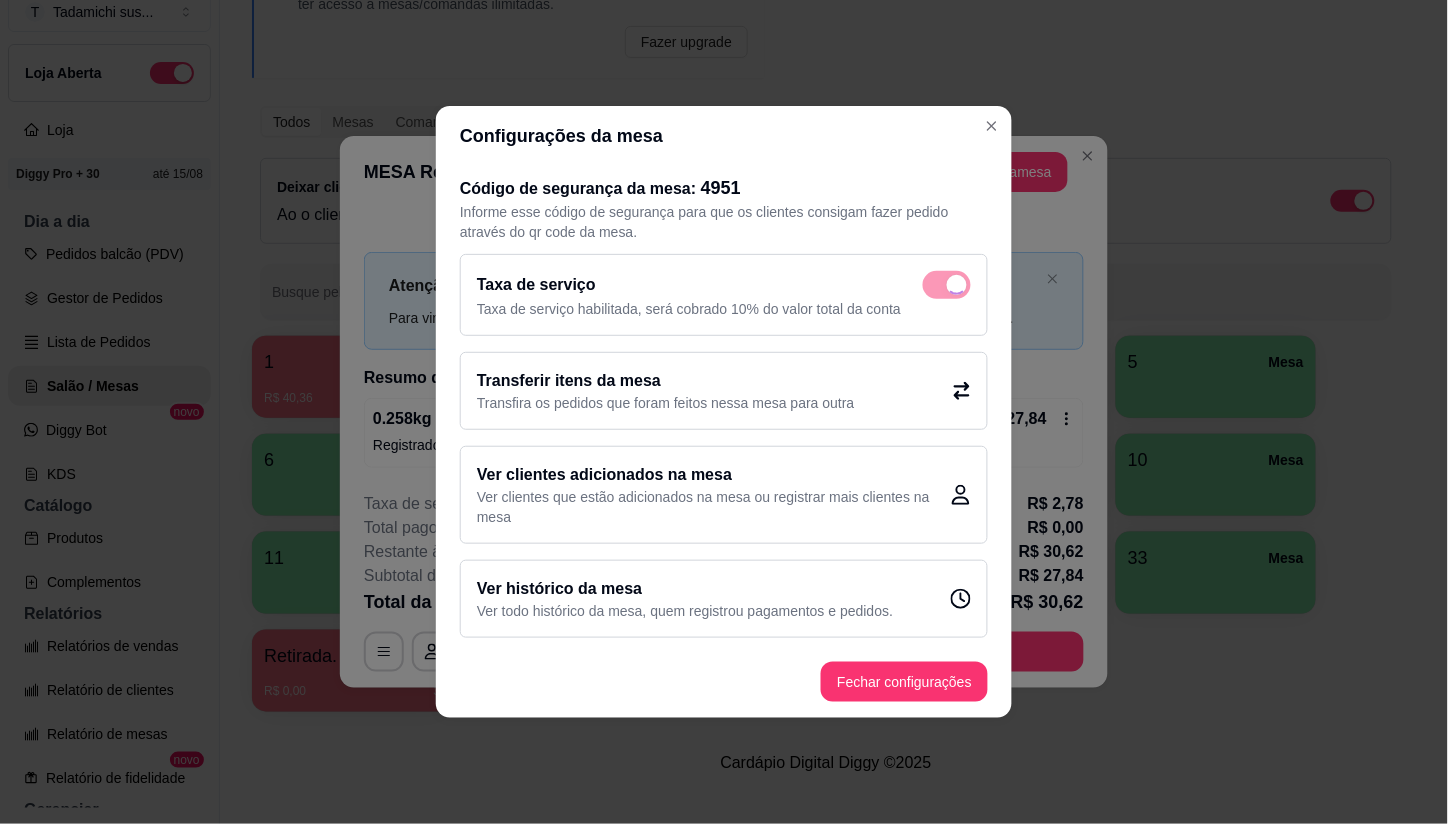 checkbox on "false" 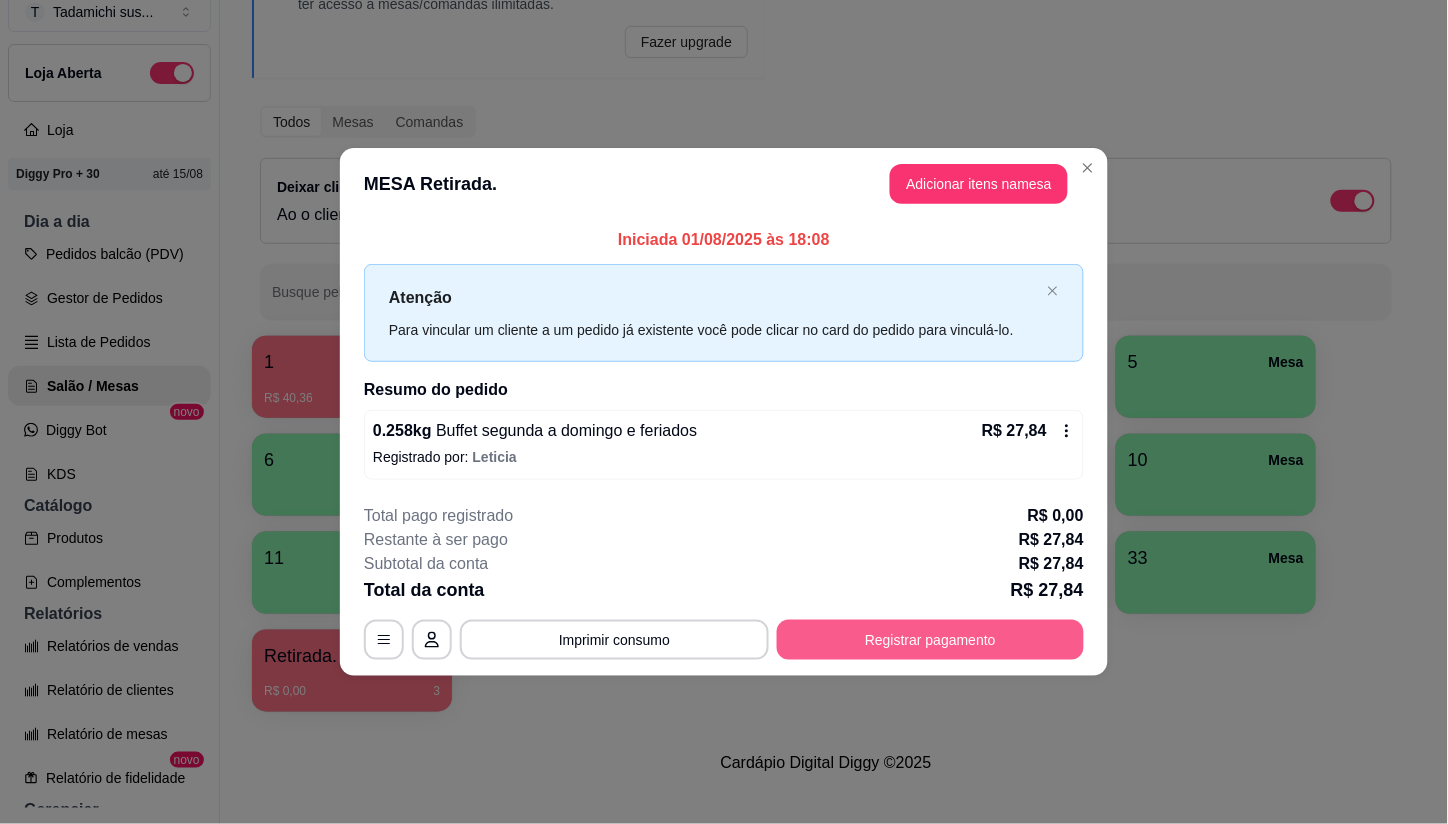 click on "Registrar pagamento" at bounding box center [930, 640] 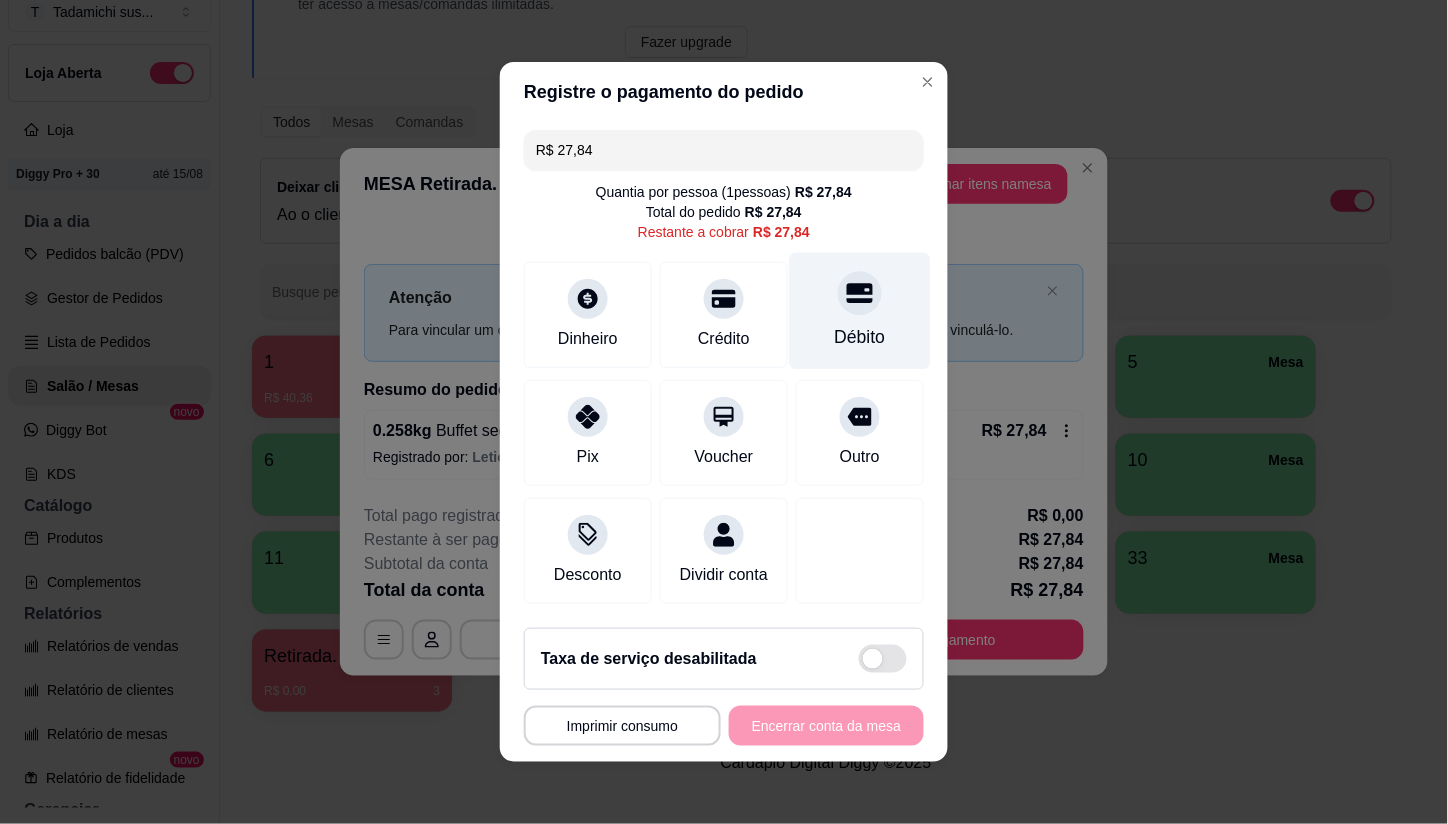 click at bounding box center (860, 293) 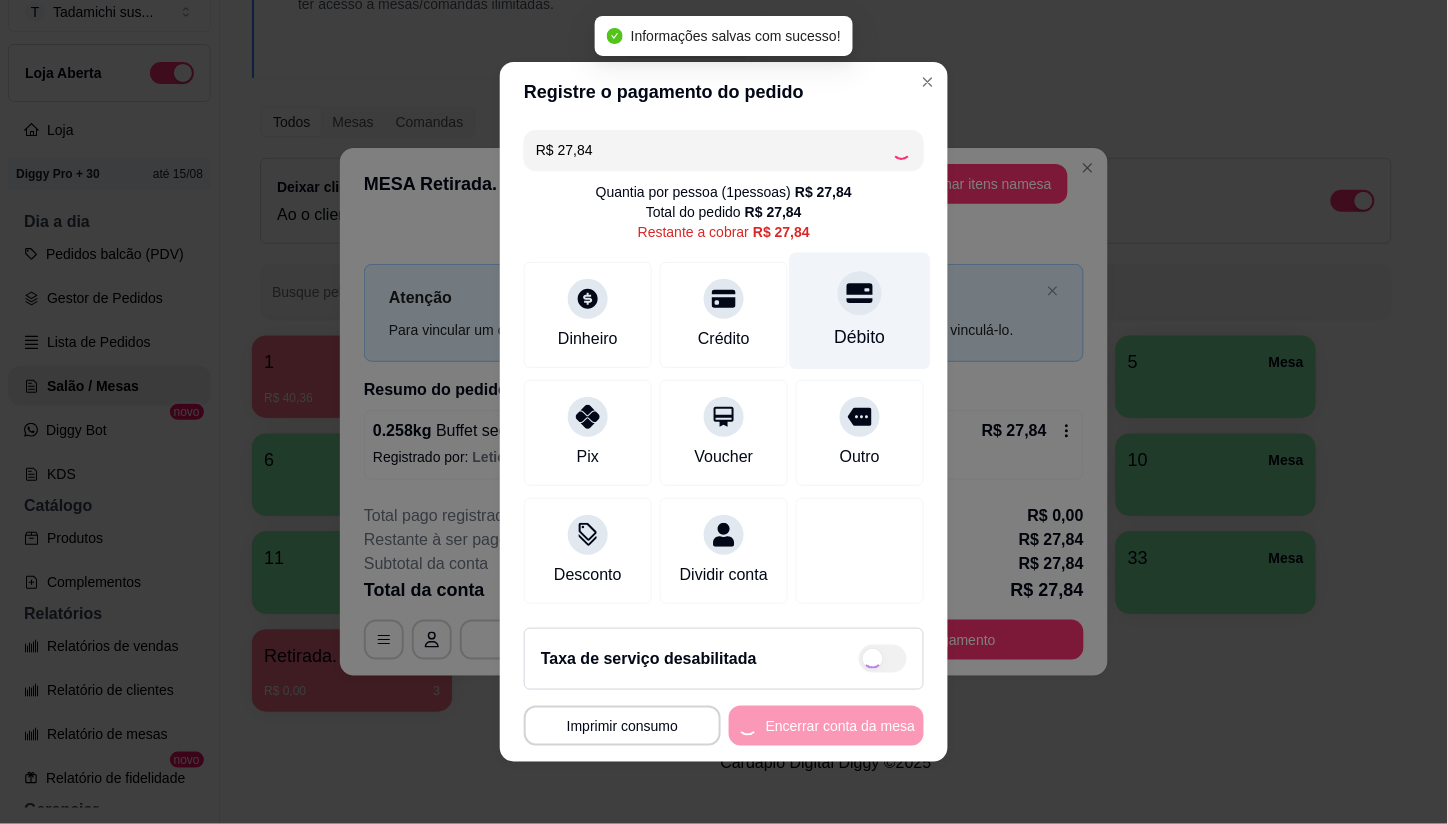 type on "R$ 0,00" 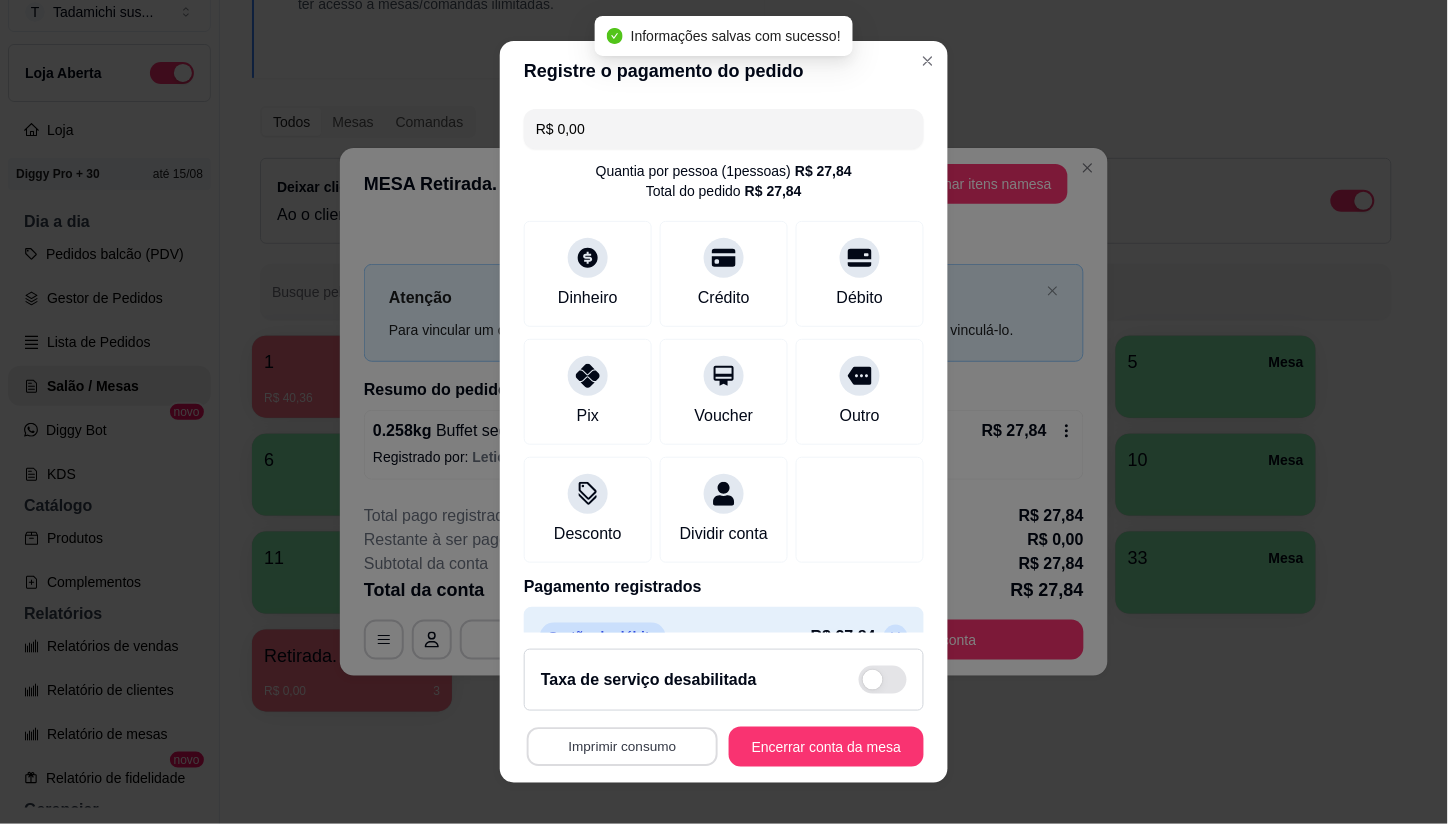 click on "Imprimir consumo" at bounding box center (622, 746) 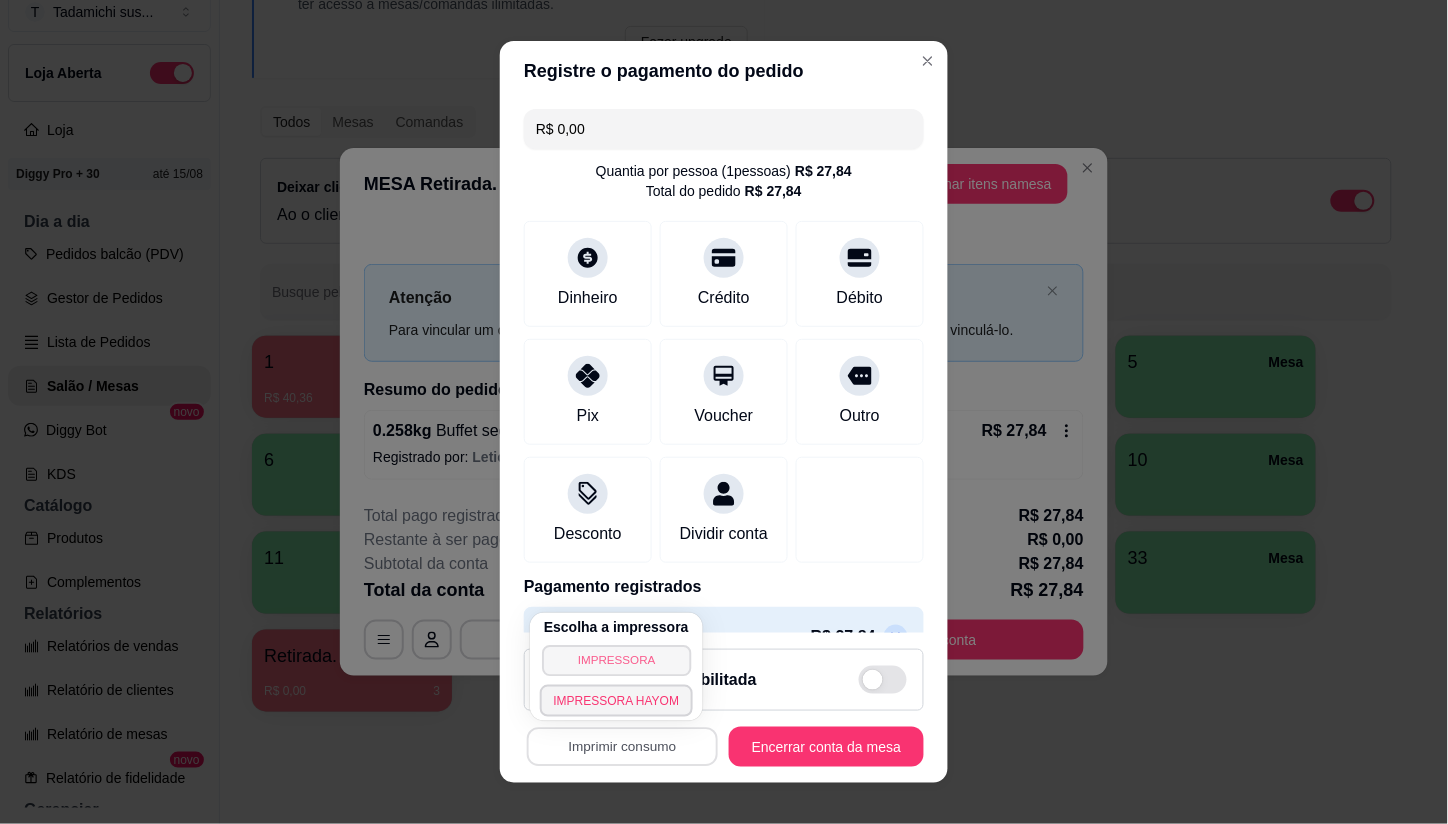 click on "IMPRESSORA" at bounding box center [616, 660] 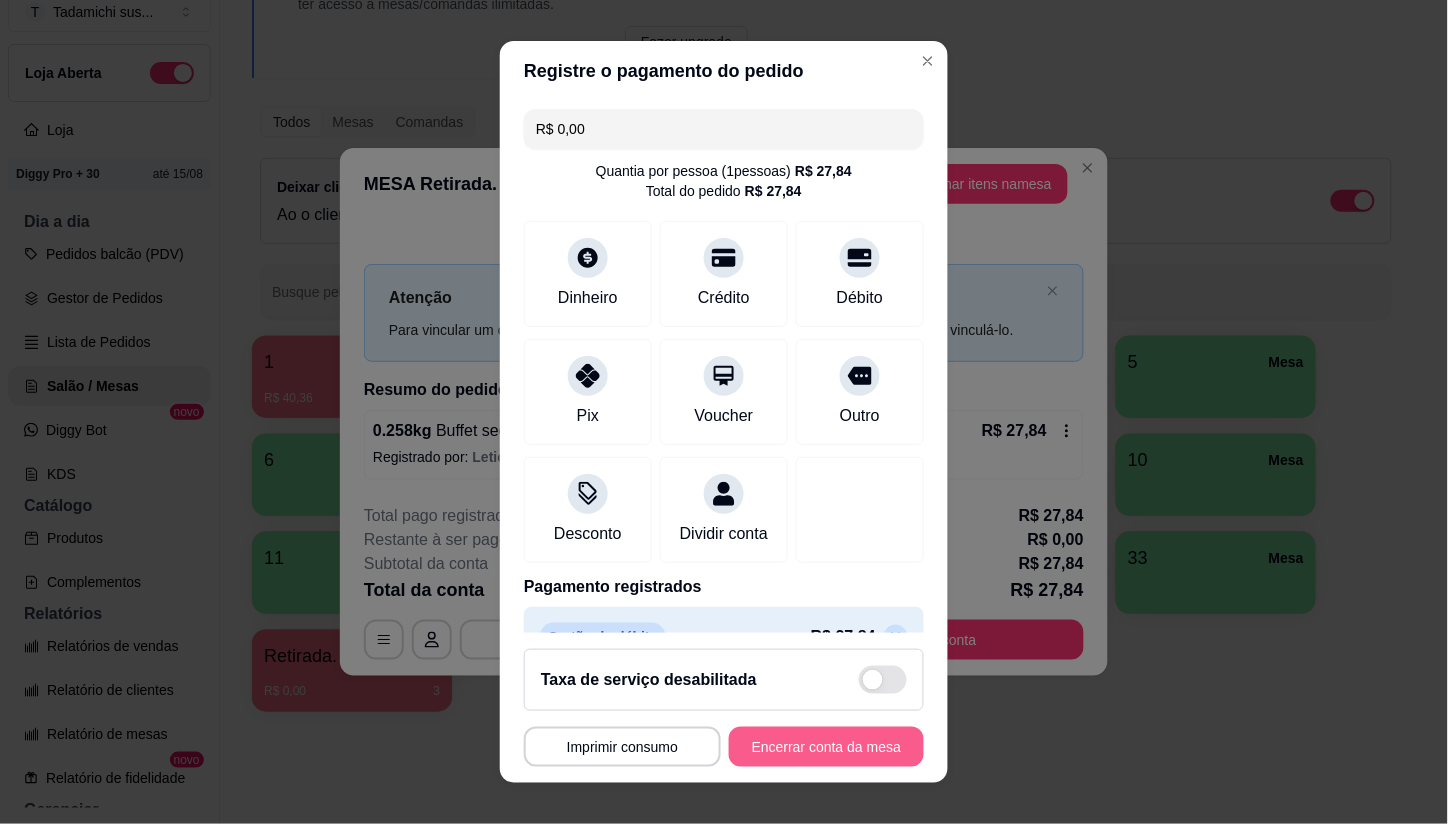 click on "Encerrar conta da mesa" at bounding box center (826, 747) 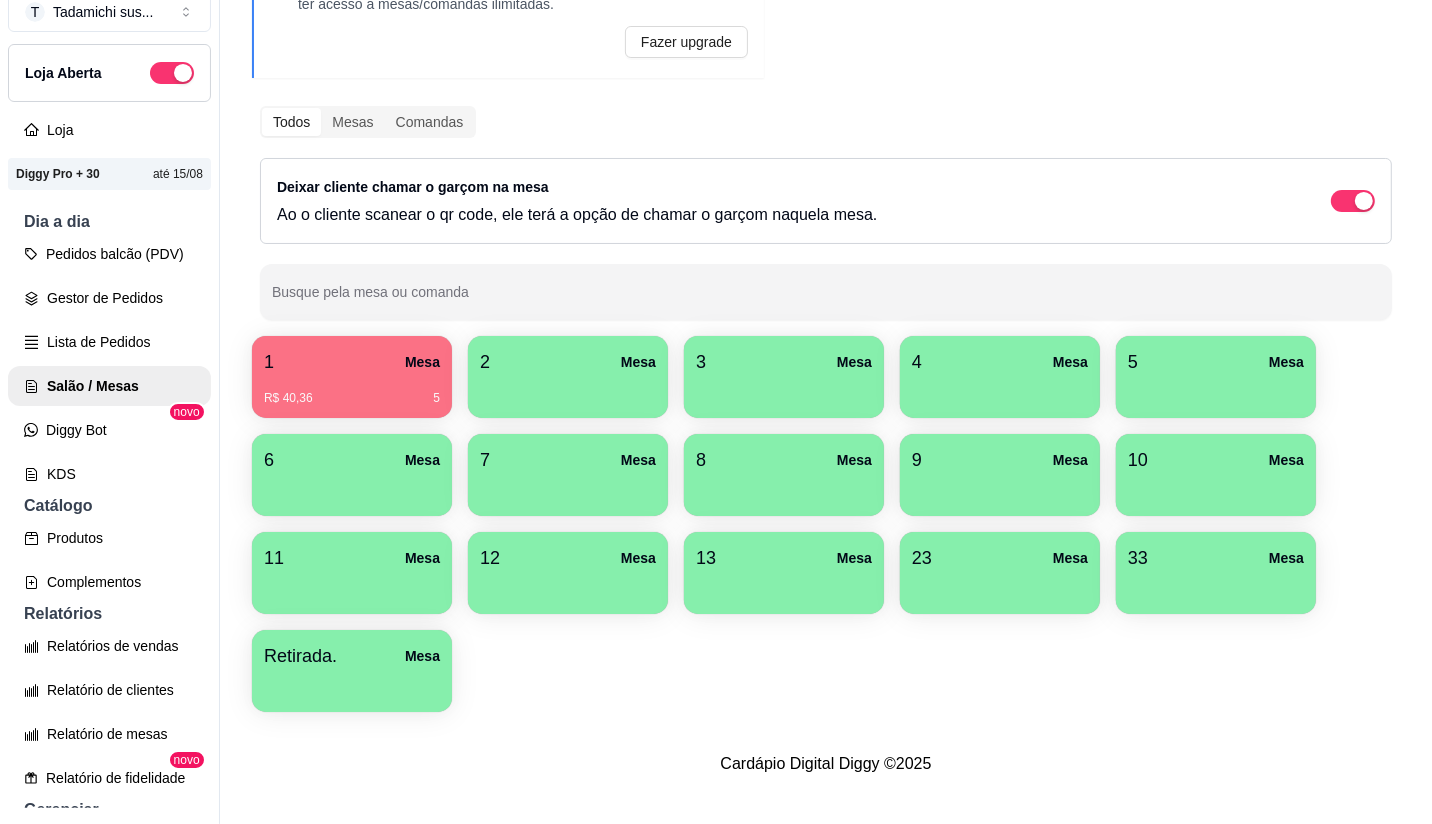 click on "Retirada. Mesa" at bounding box center [352, 656] 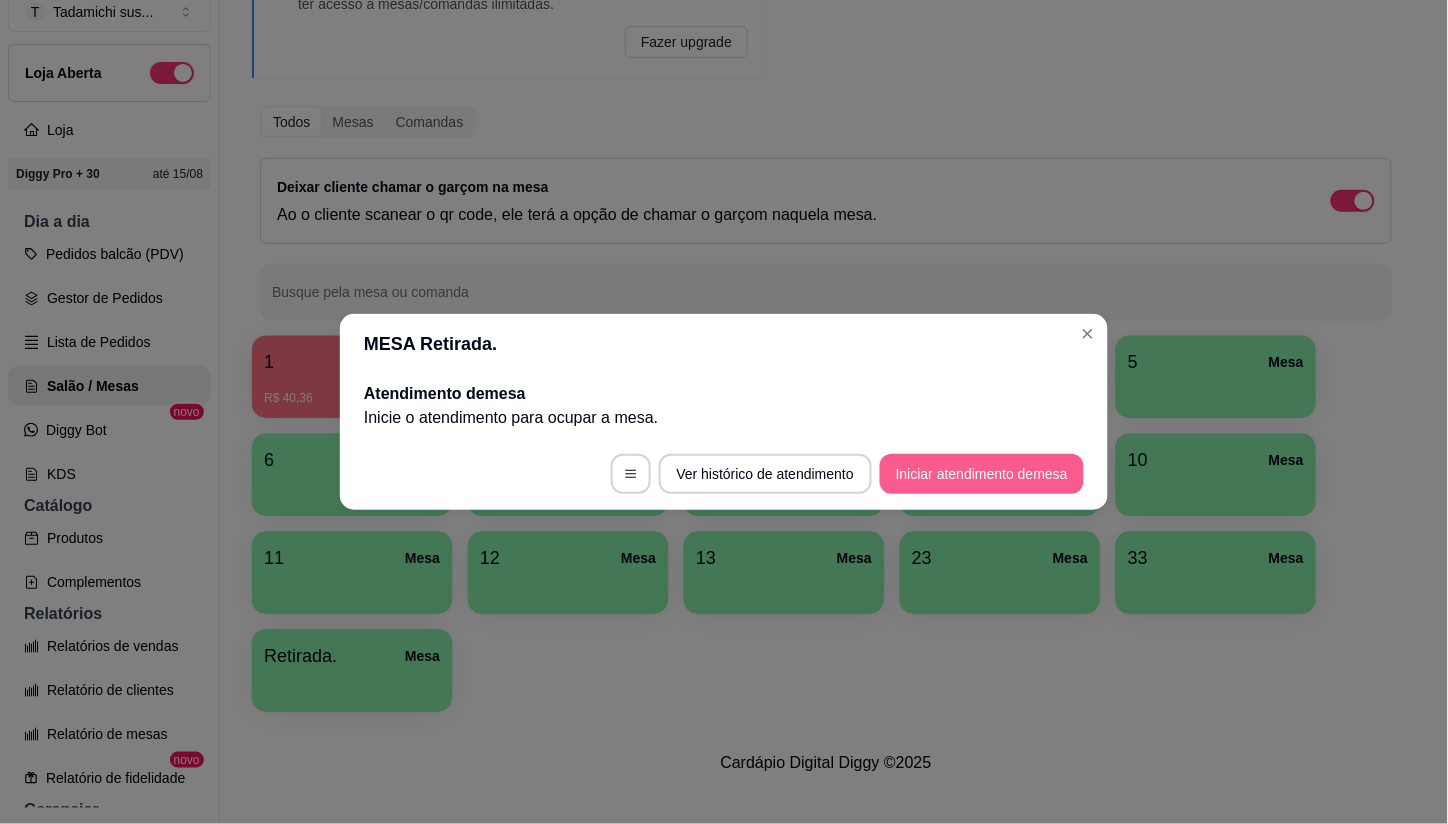 click on "Iniciar atendimento de  mesa" at bounding box center [982, 474] 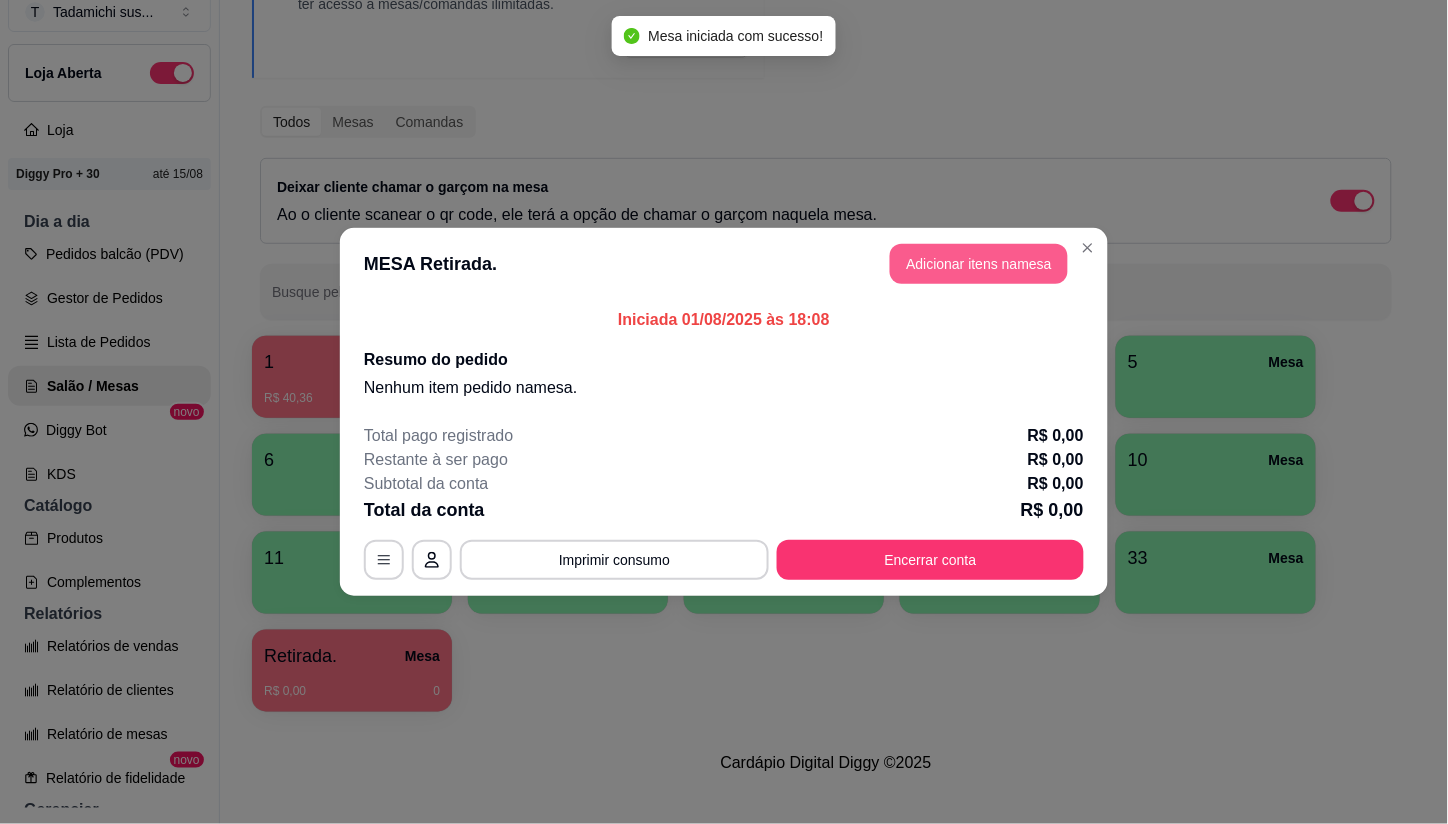 click on "Adicionar itens na  mesa" at bounding box center [979, 264] 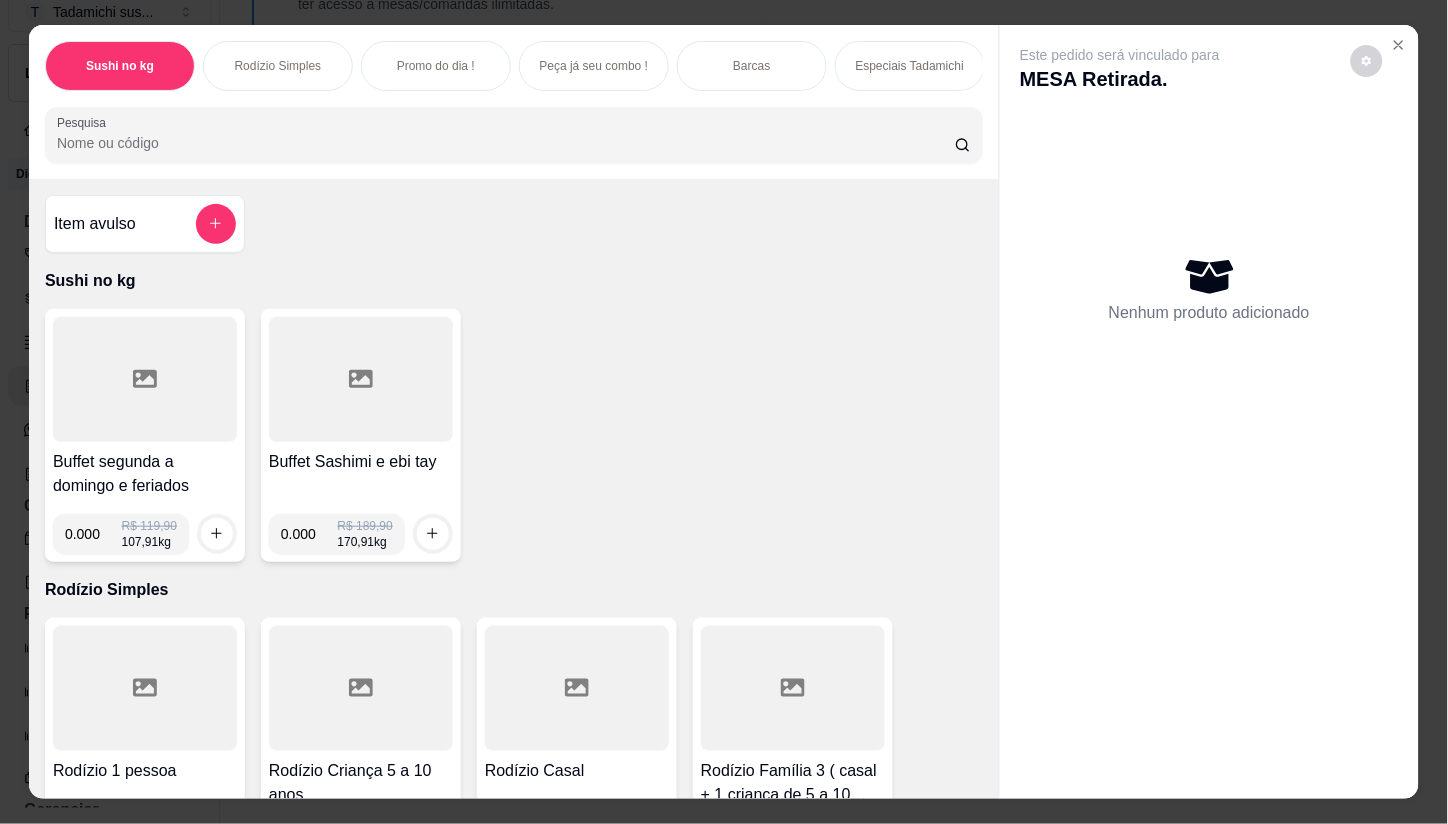 click 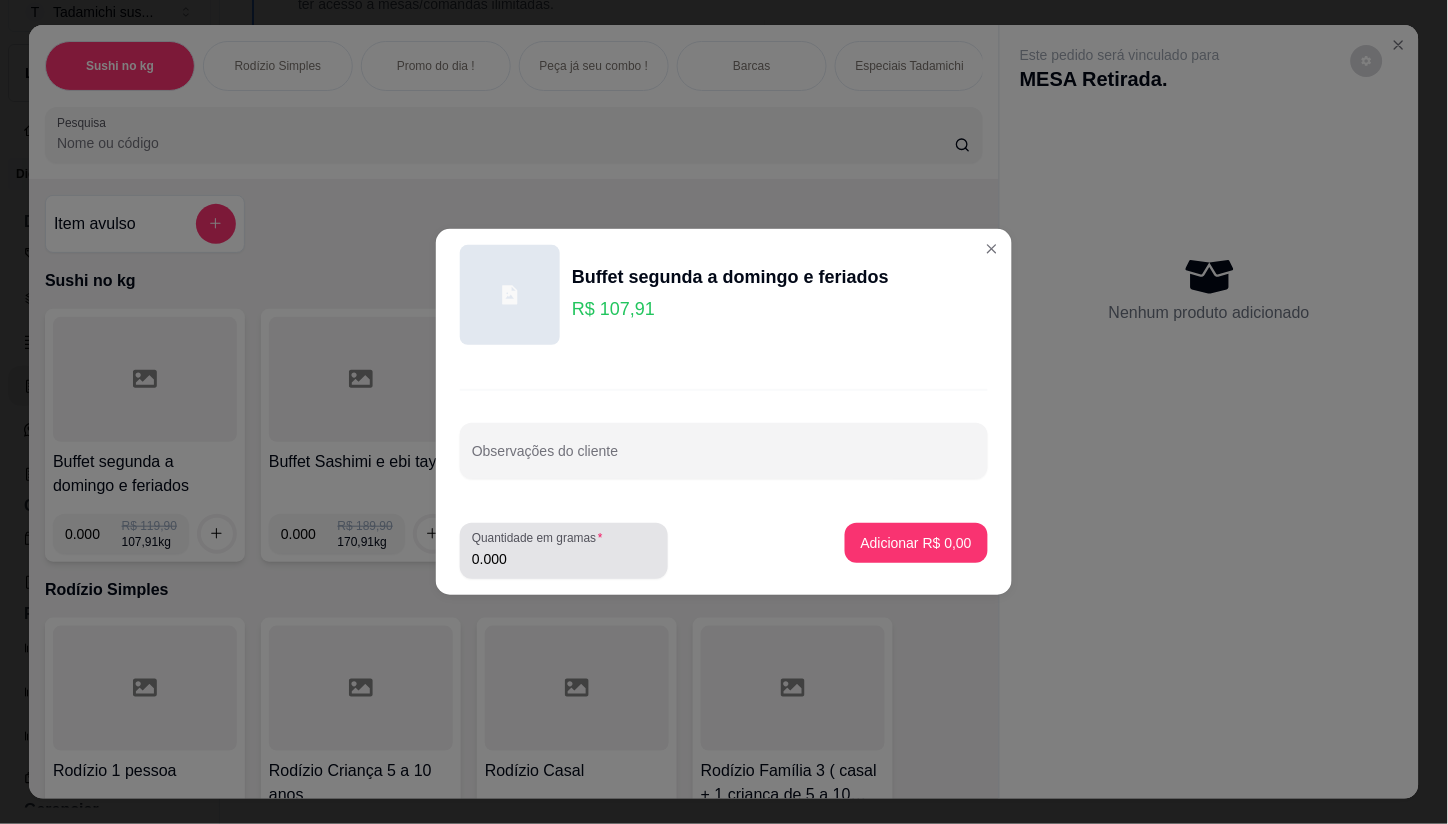 click on "0.000" at bounding box center (564, 559) 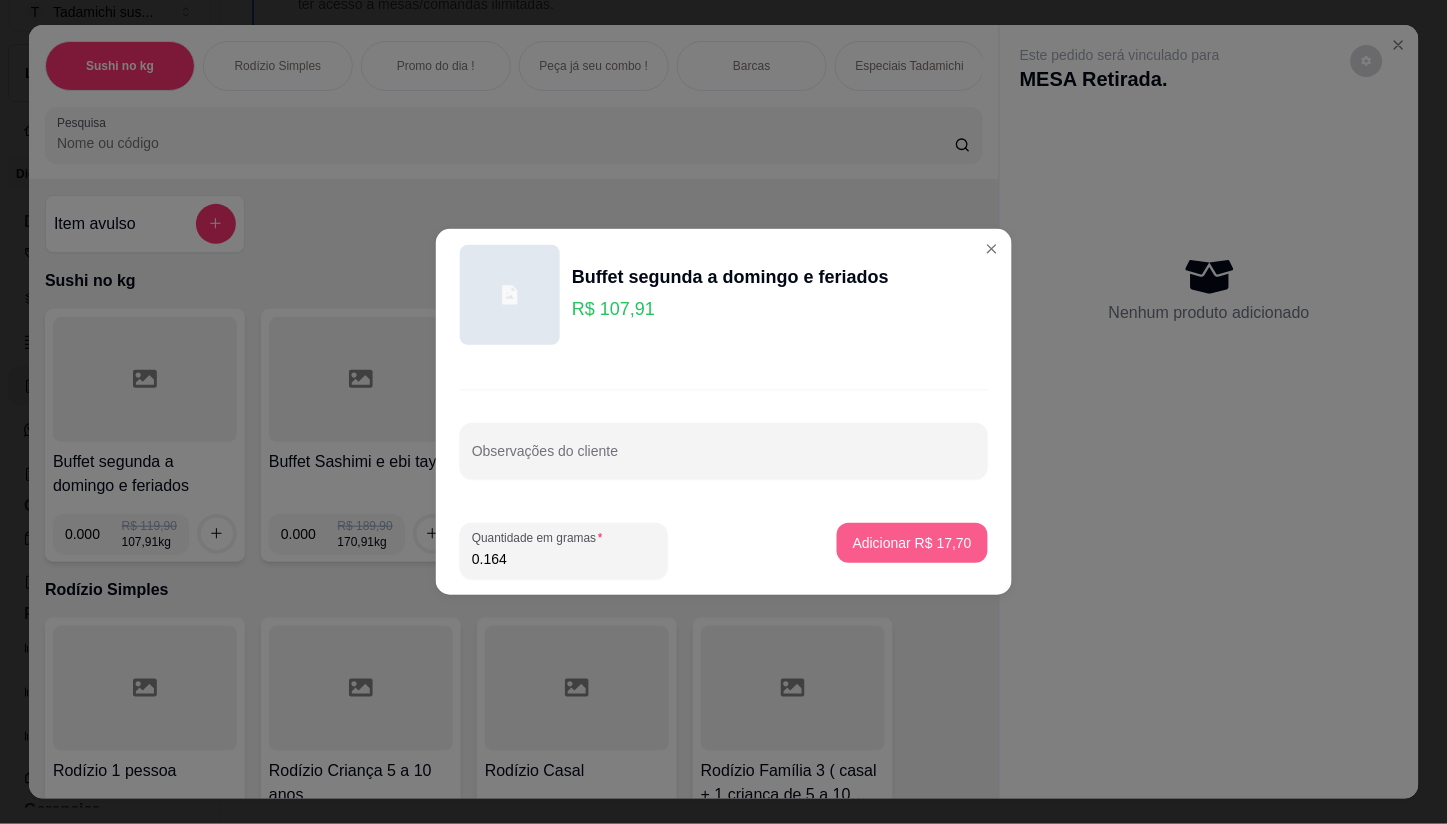 type on "0.164" 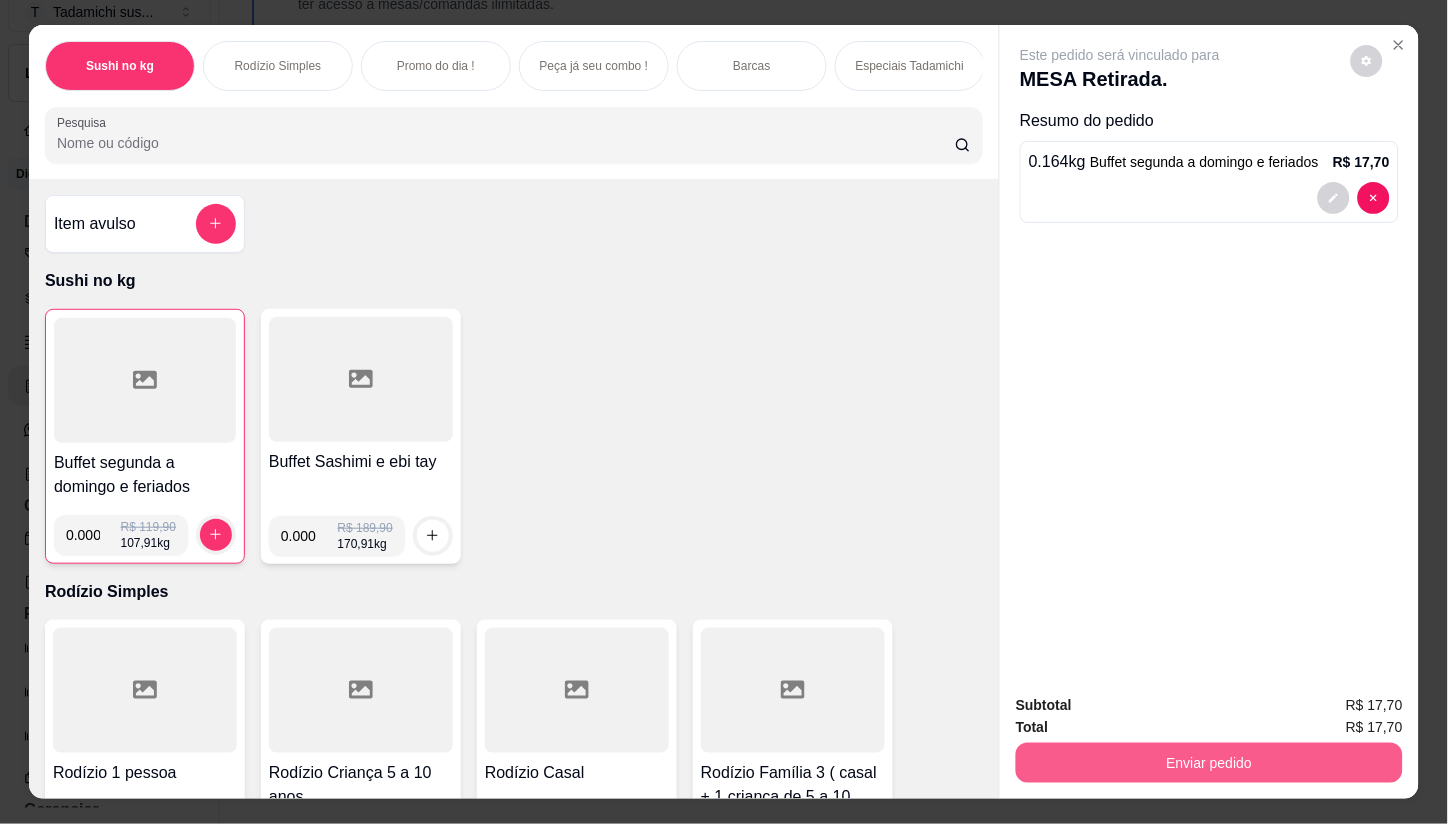click on "Enviar pedido" at bounding box center (1209, 763) 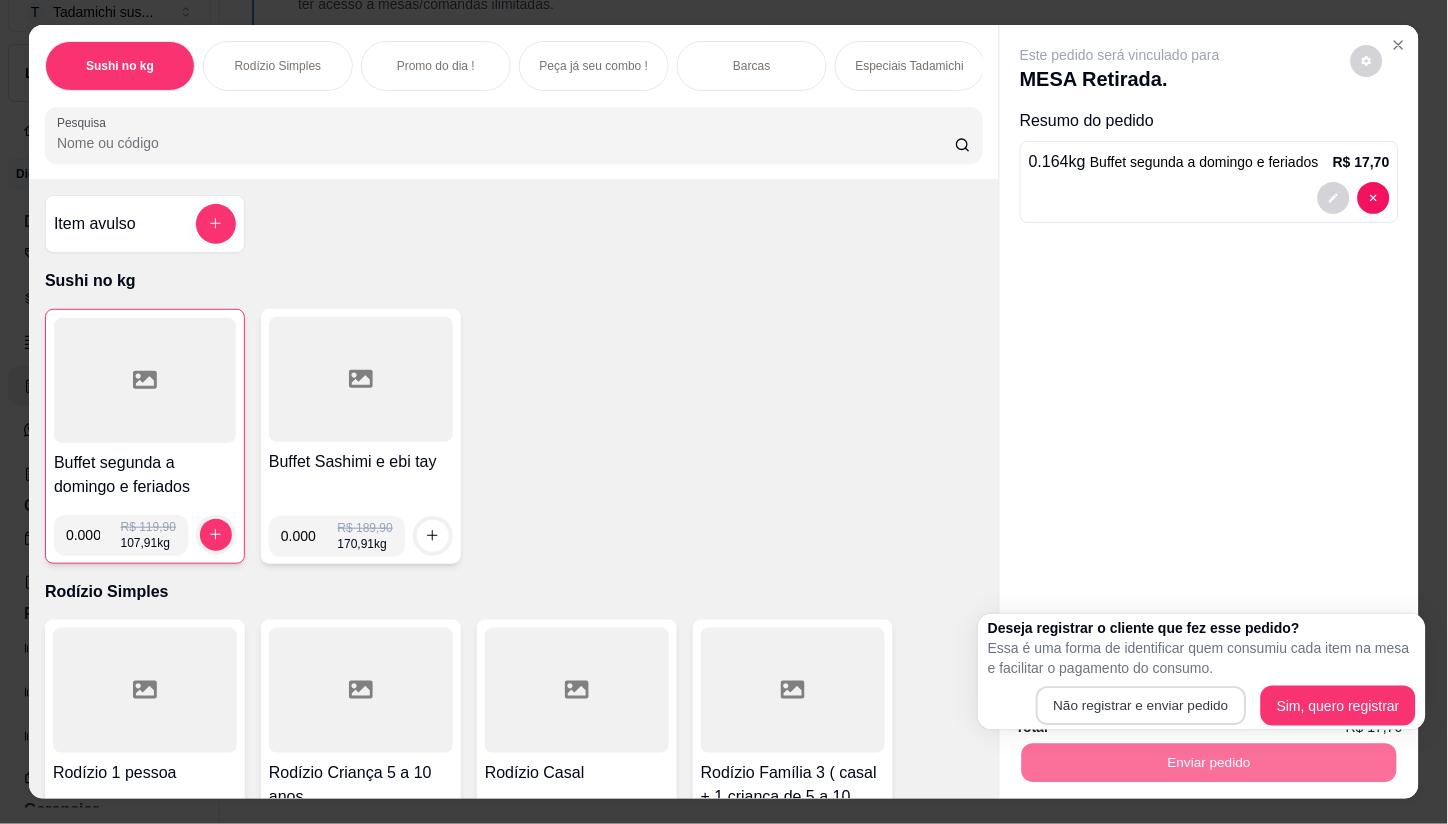 click on "Deseja registrar o cliente que fez esse pedido? Essa é uma forma de identificar quem consumiu cada item na mesa e facilitar o pagamento do consumo. Não registrar e enviar pedido Sim, quero registrar" at bounding box center (1202, 672) 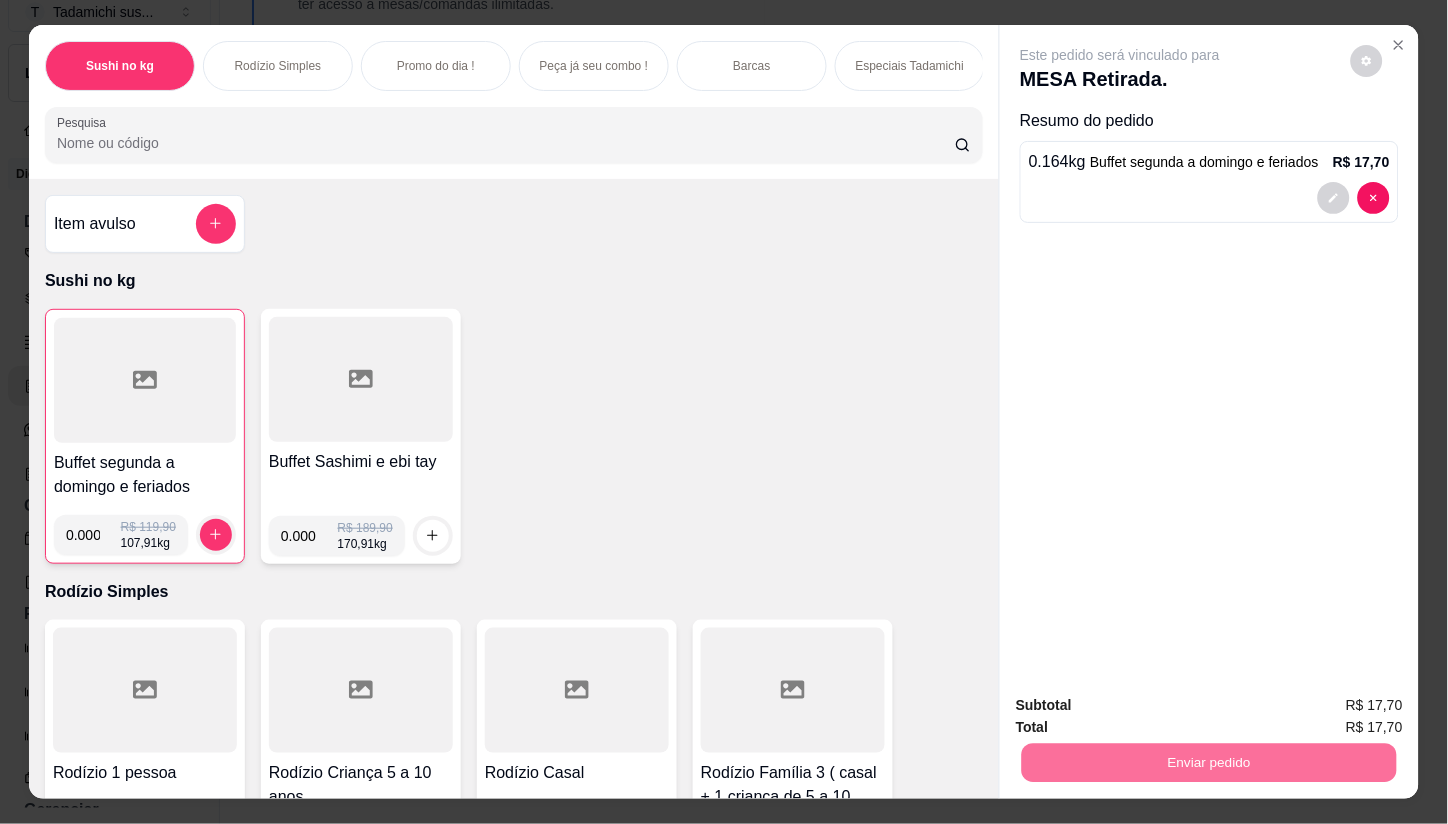 click on "Não registrar e enviar pedido" at bounding box center [1144, 706] 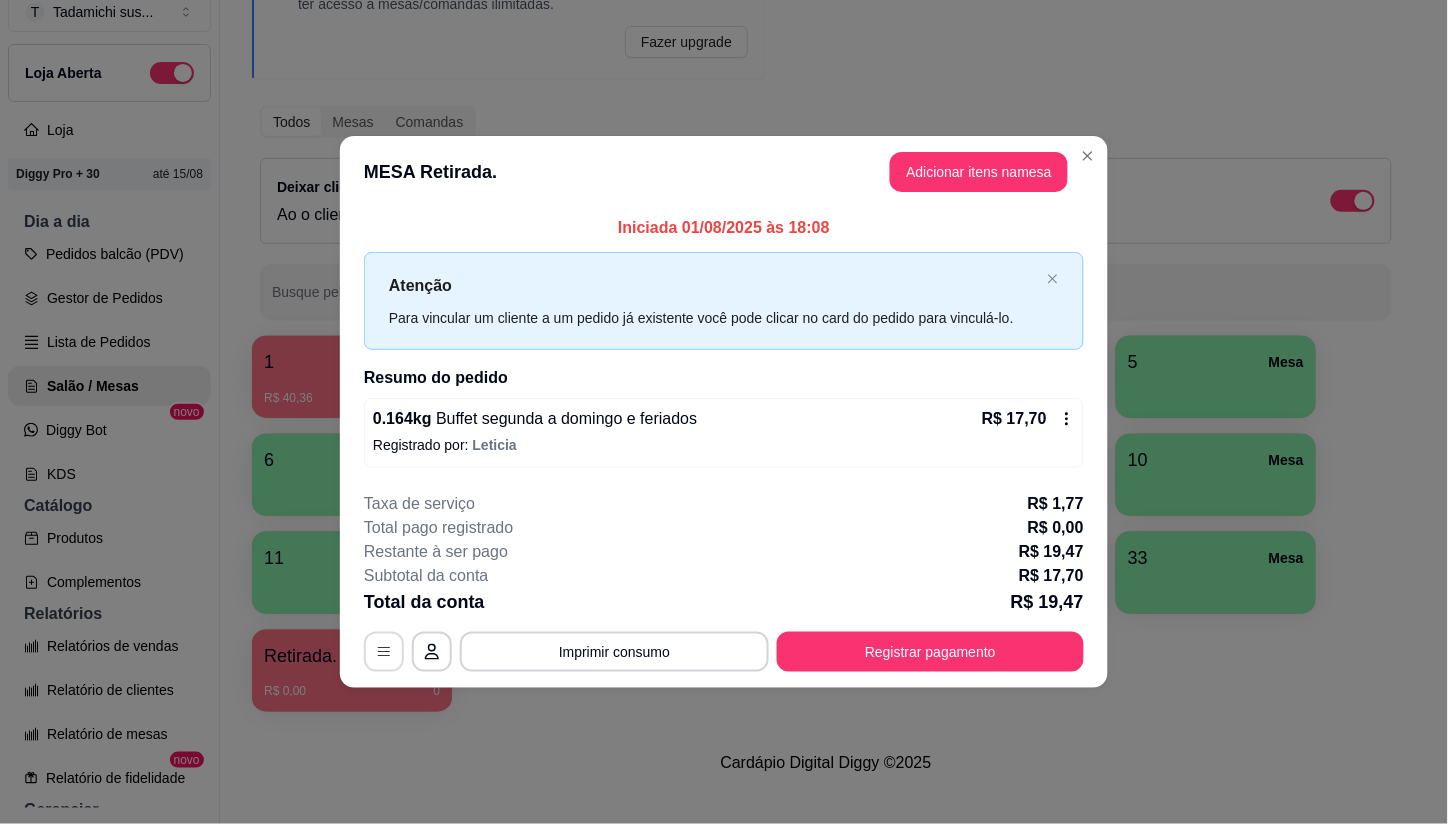 click 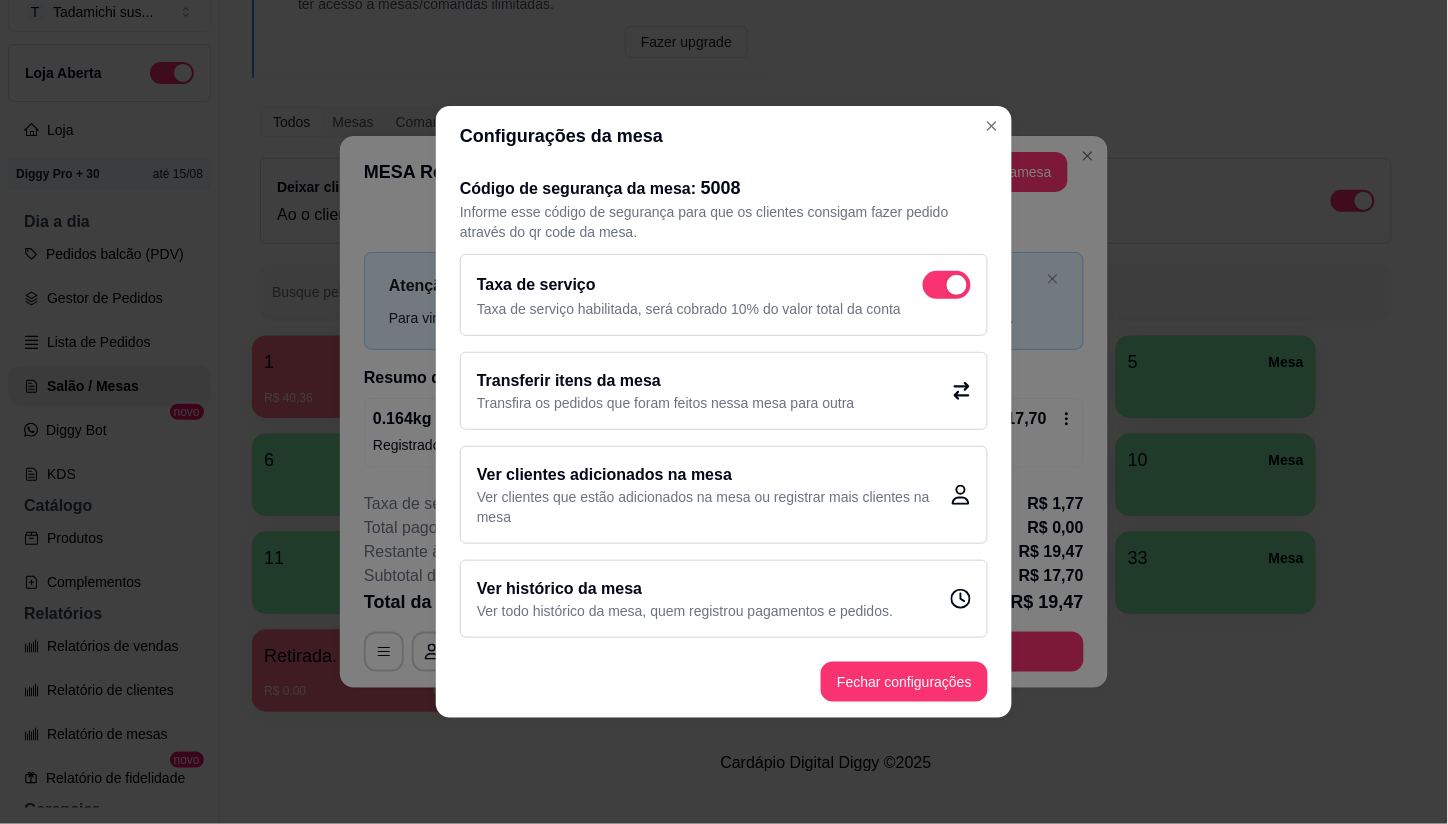 click at bounding box center (947, 285) 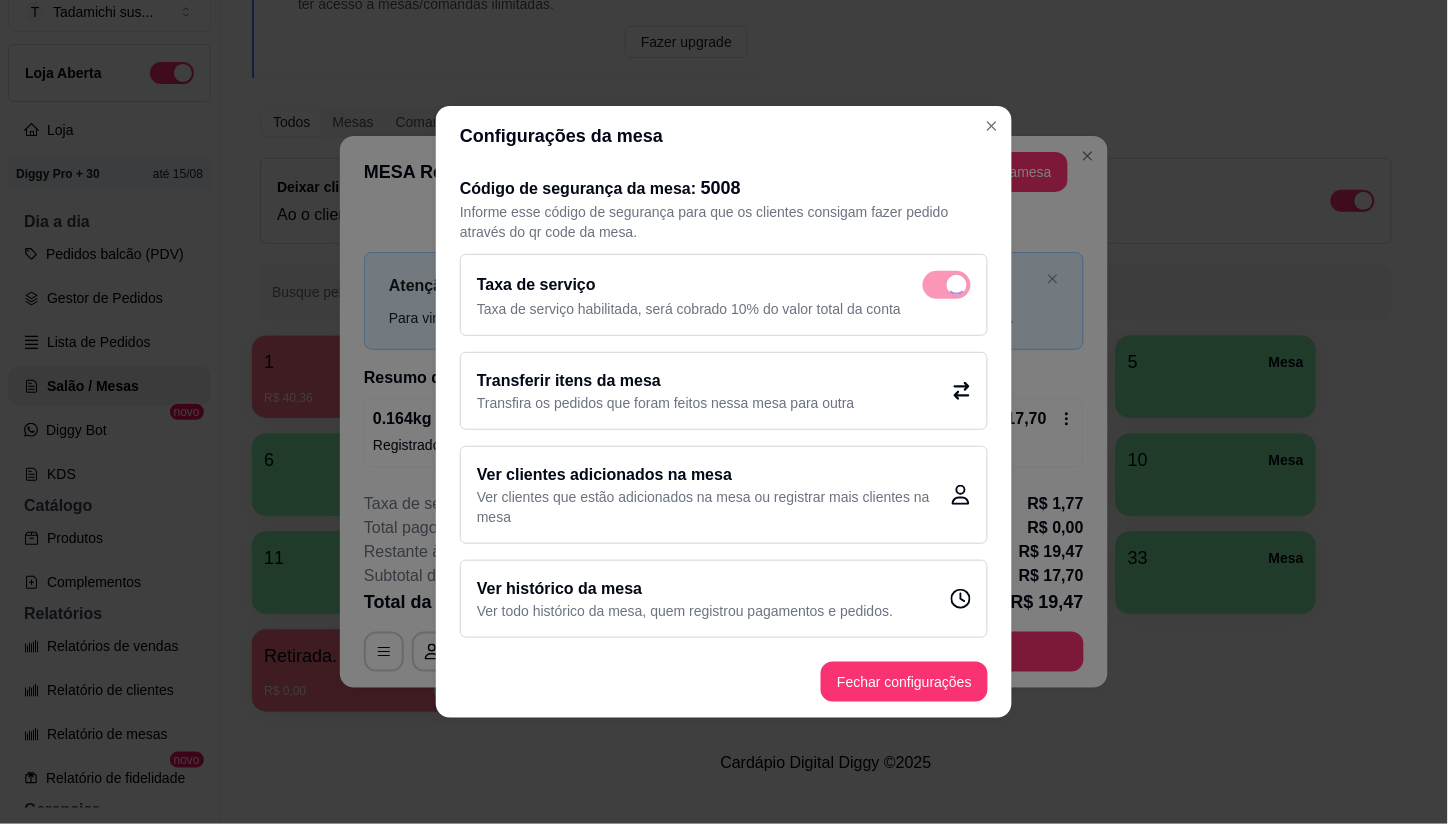 checkbox on "false" 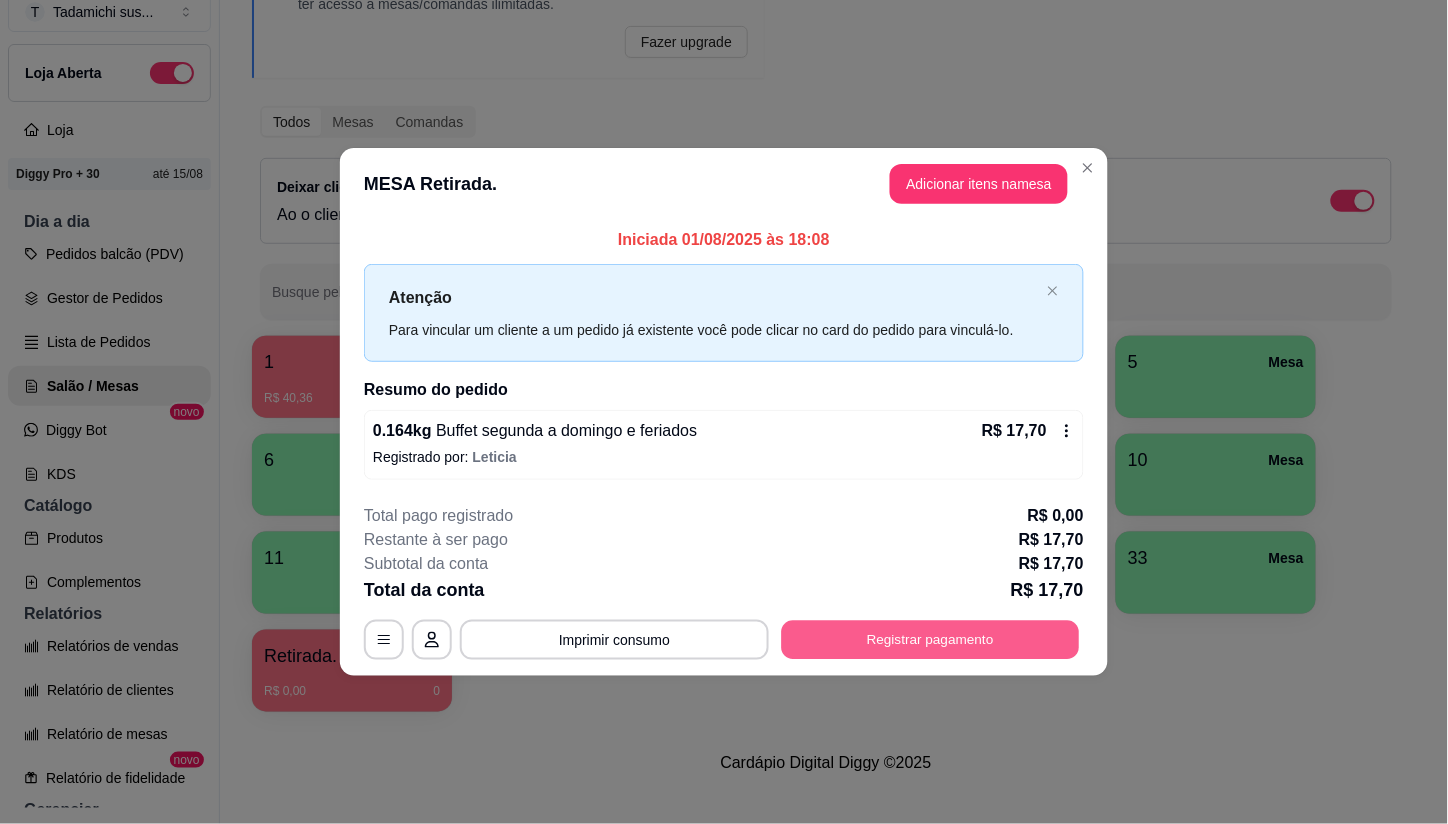click on "Registrar pagamento" at bounding box center (931, 639) 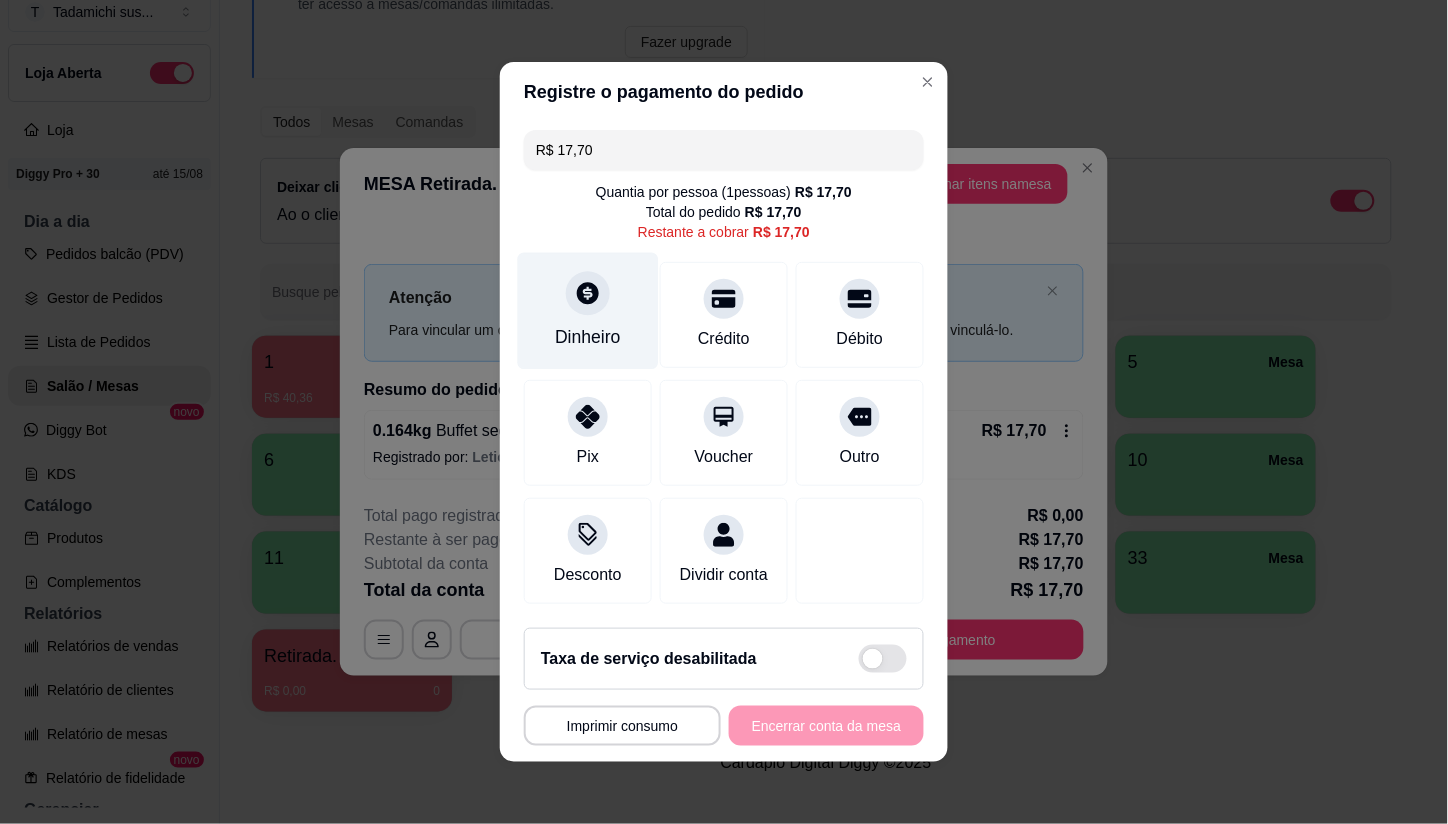 click on "Dinheiro" at bounding box center (588, 337) 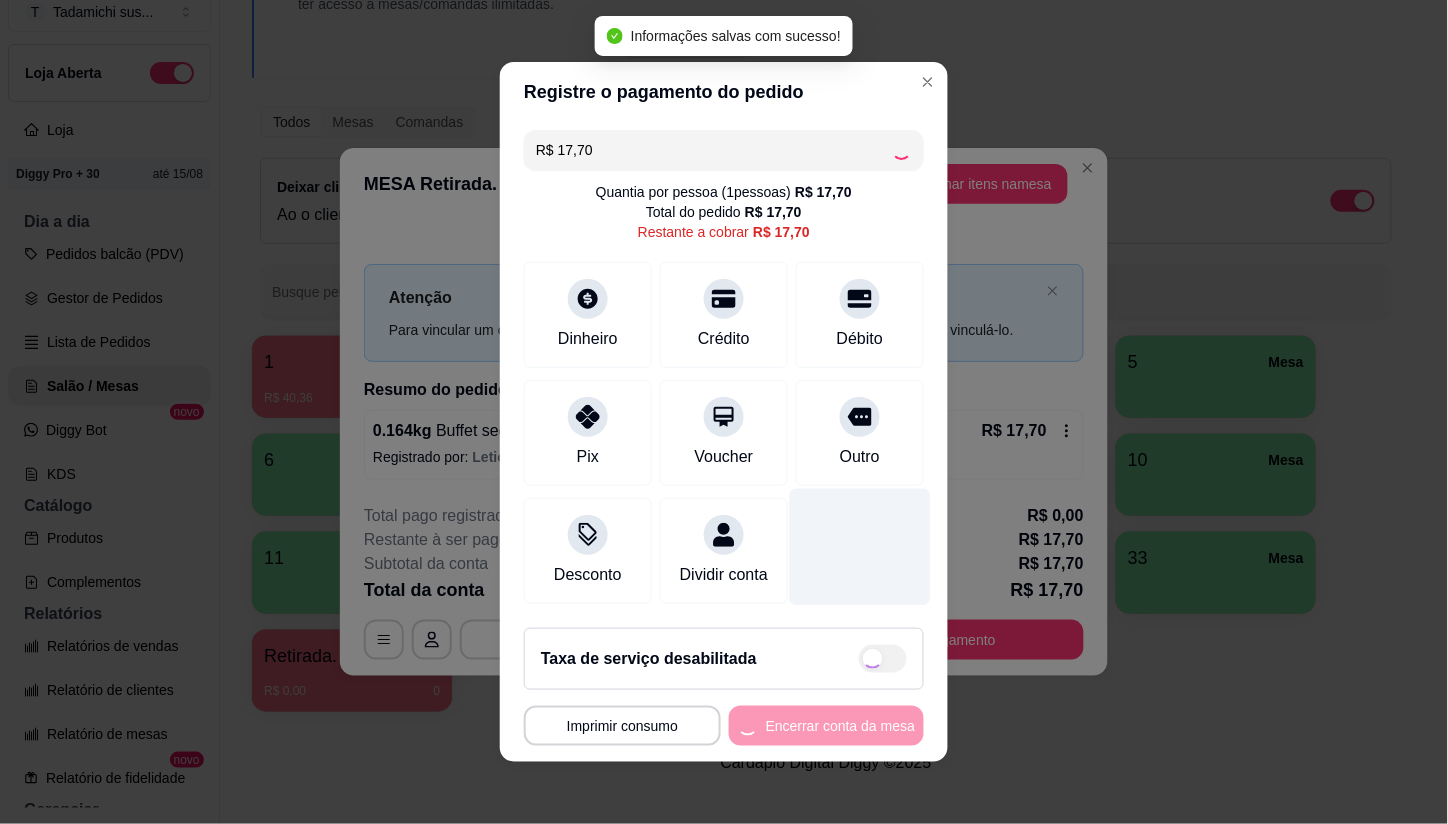 type on "R$ 0,00" 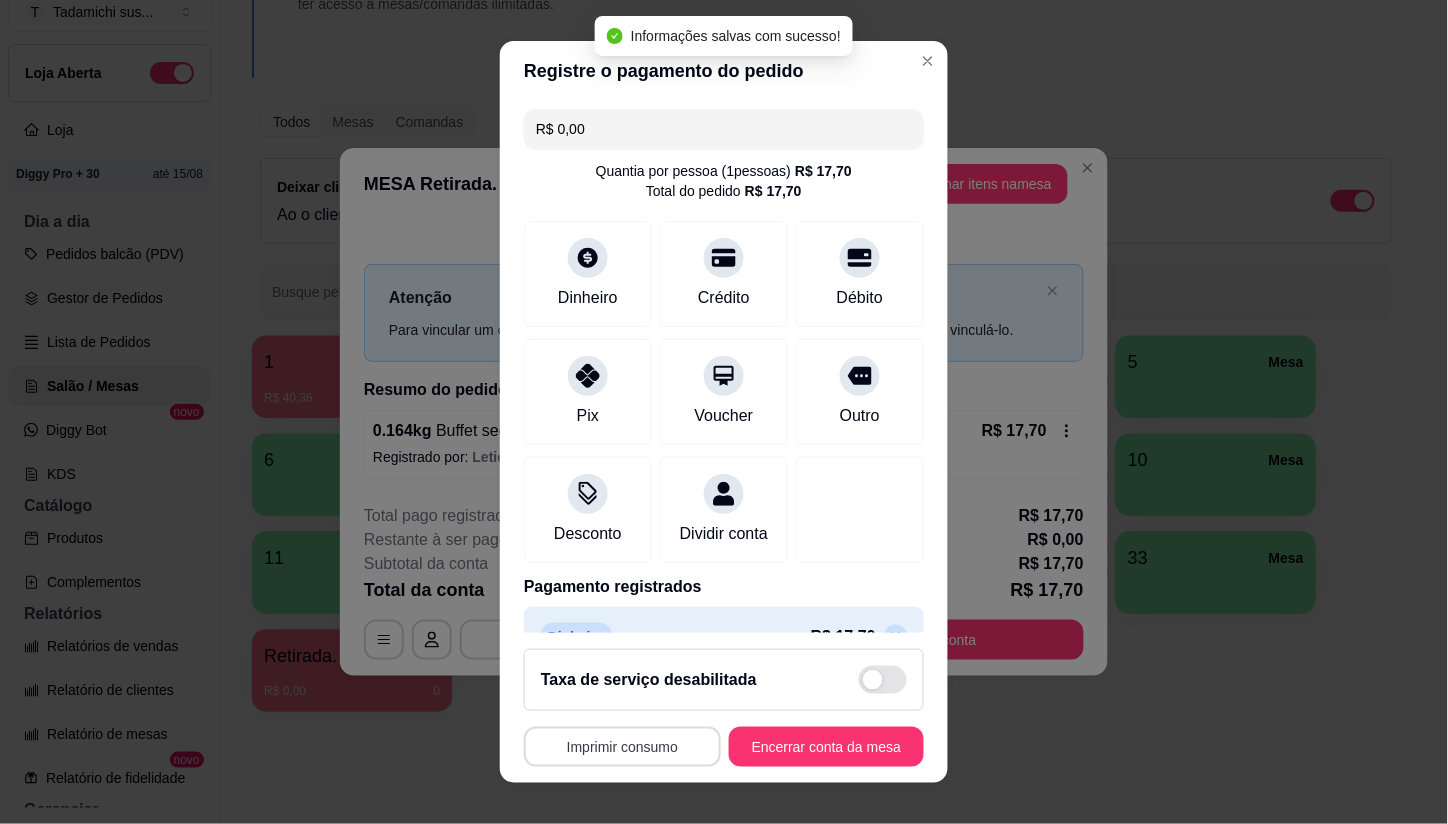 click on "Imprimir consumo" at bounding box center [622, 747] 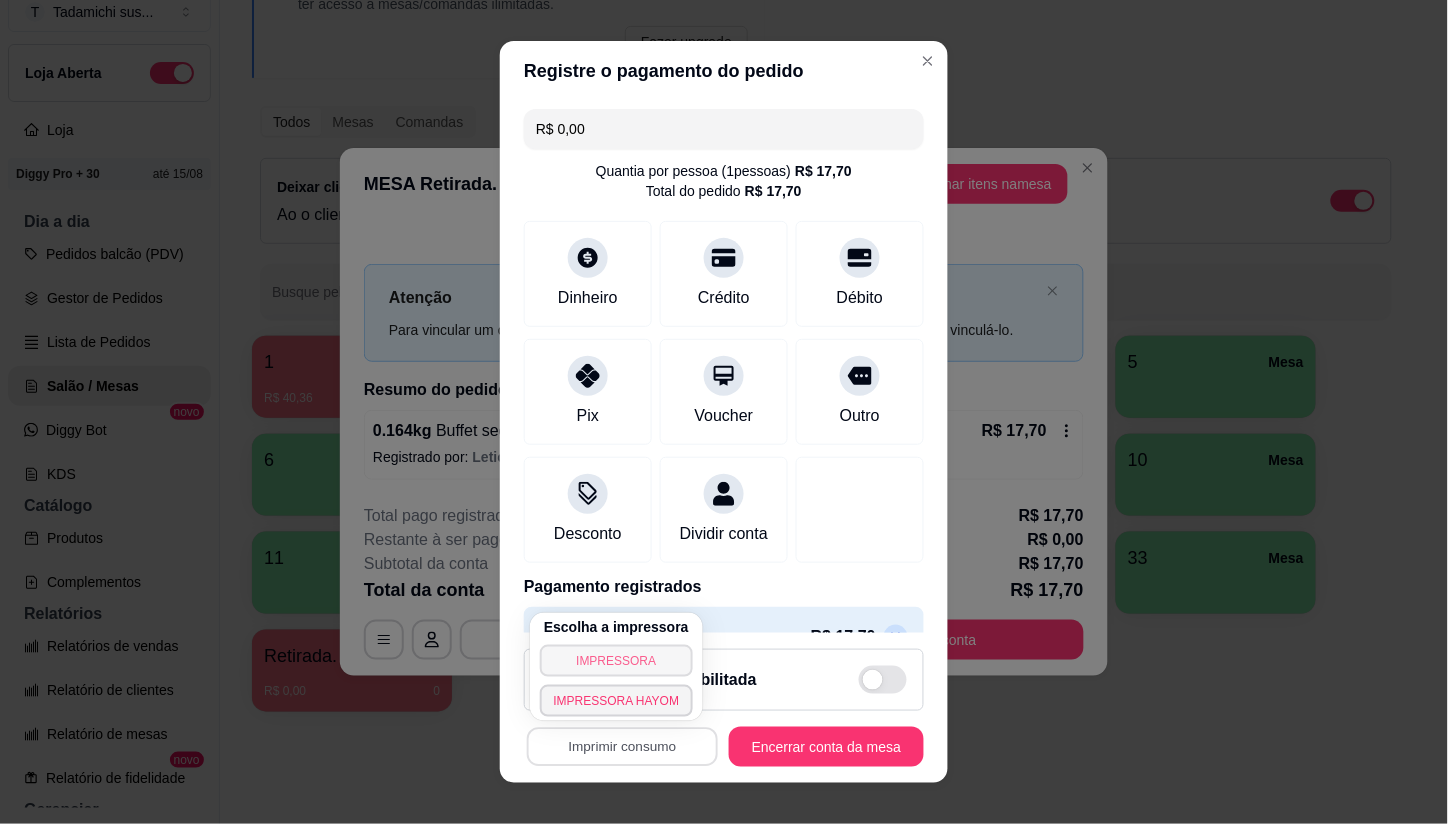 click on "IMPRESSORA" at bounding box center (617, 661) 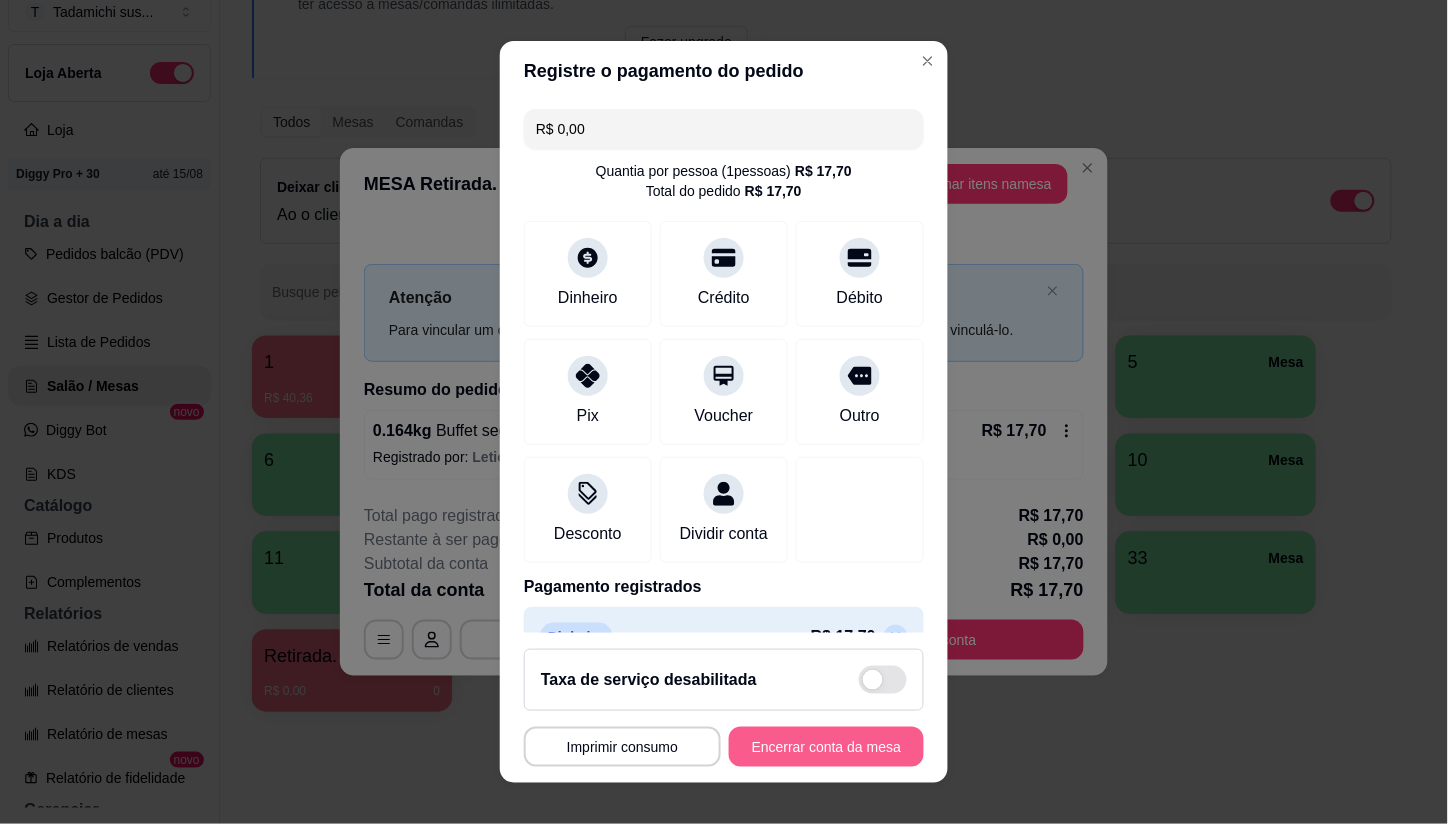 click on "Encerrar conta da mesa" at bounding box center [826, 747] 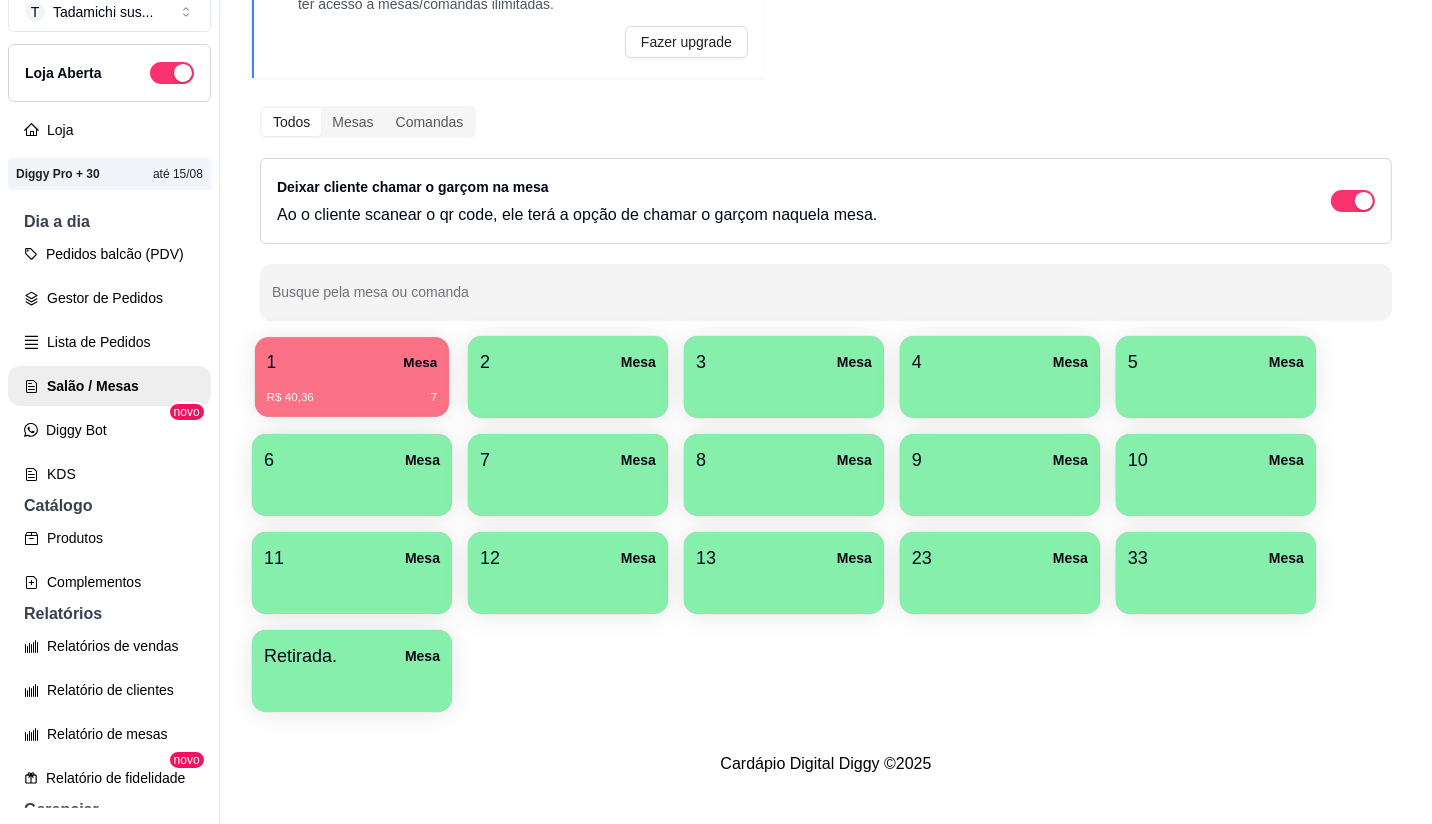 click on "1 Mesa R$ 40,36 7" at bounding box center [352, 377] 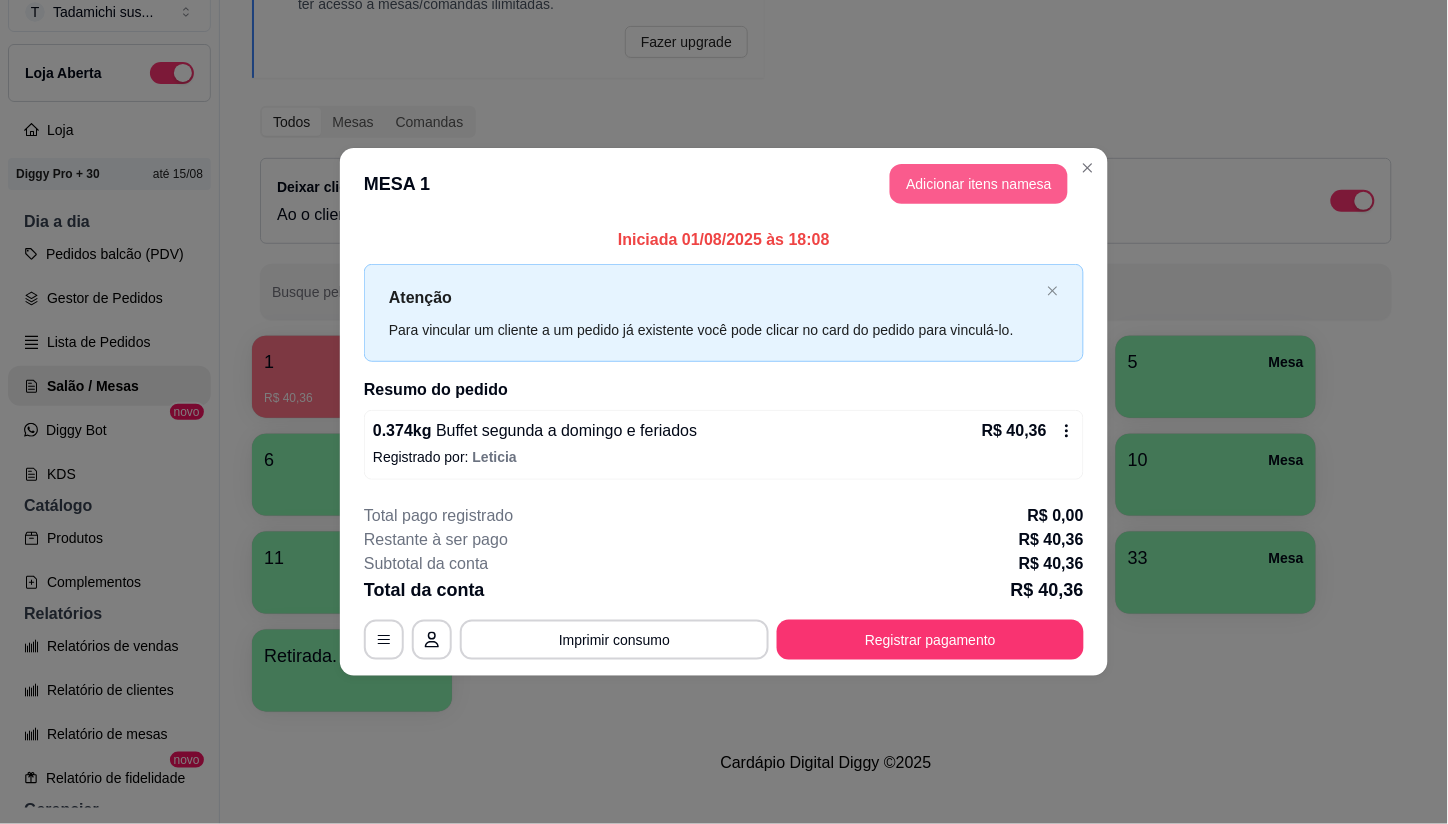 click on "Adicionar itens na  mesa" at bounding box center (979, 184) 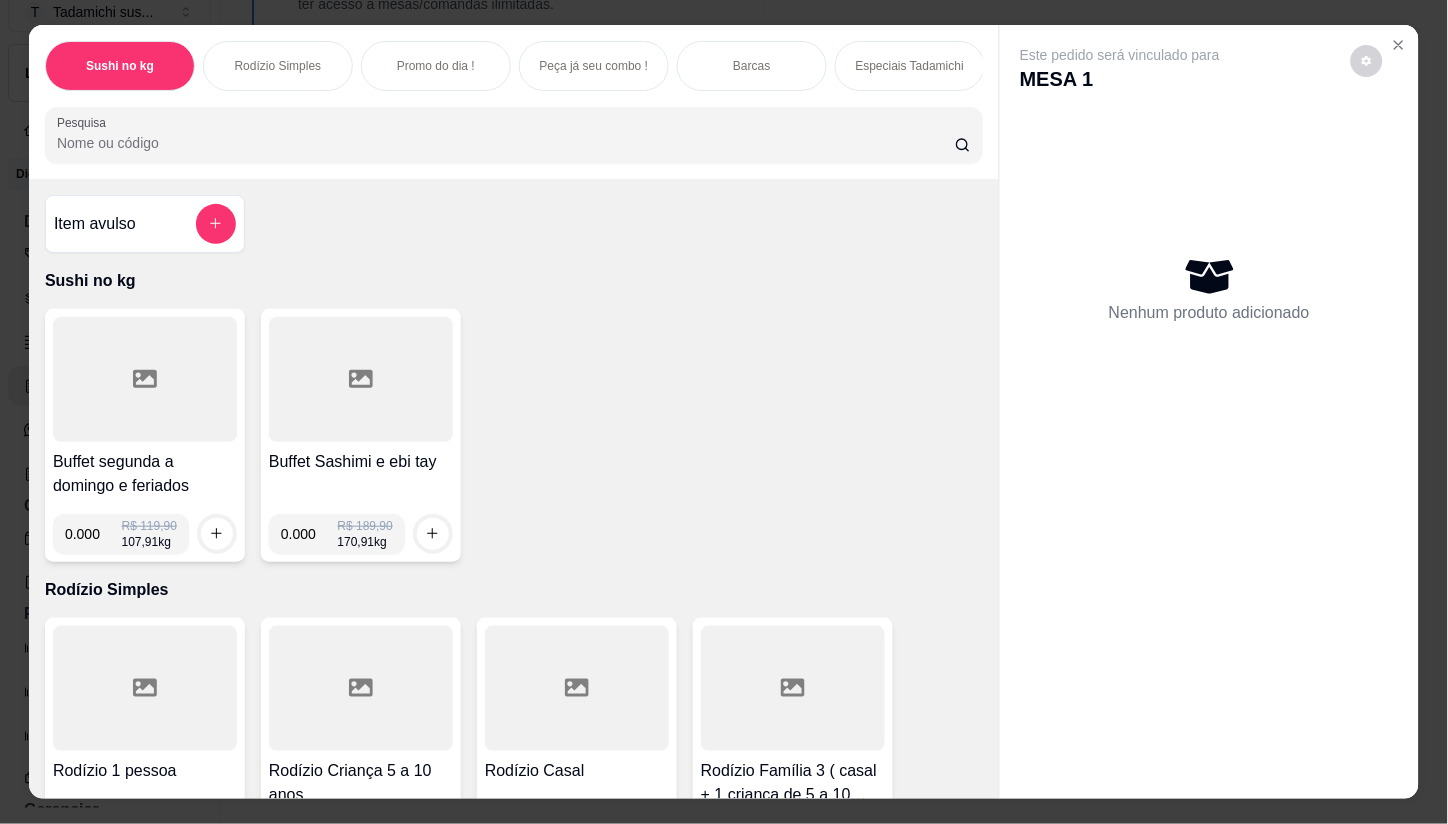 click 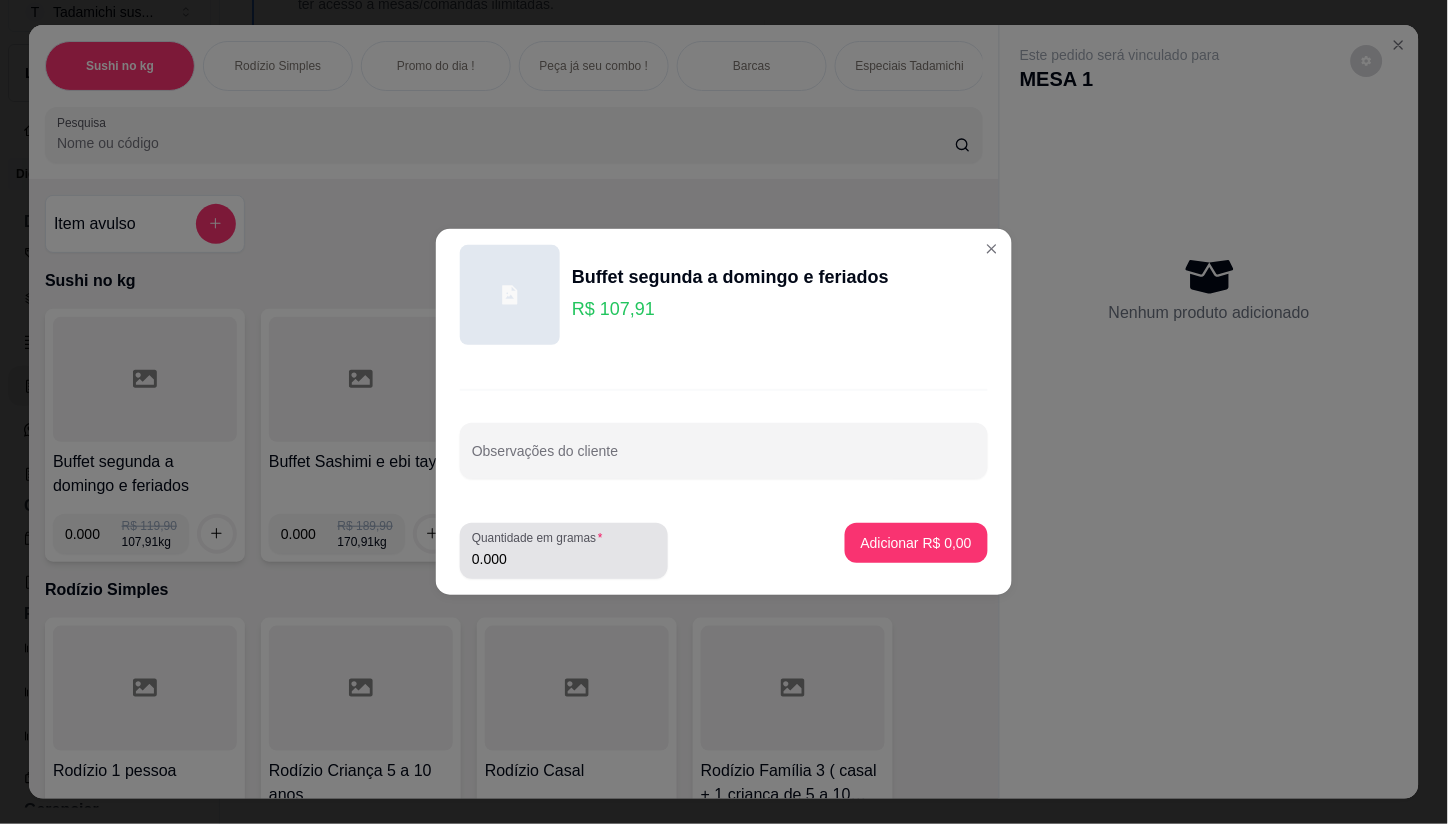 click on "Quantidade em gramas" at bounding box center [541, 538] 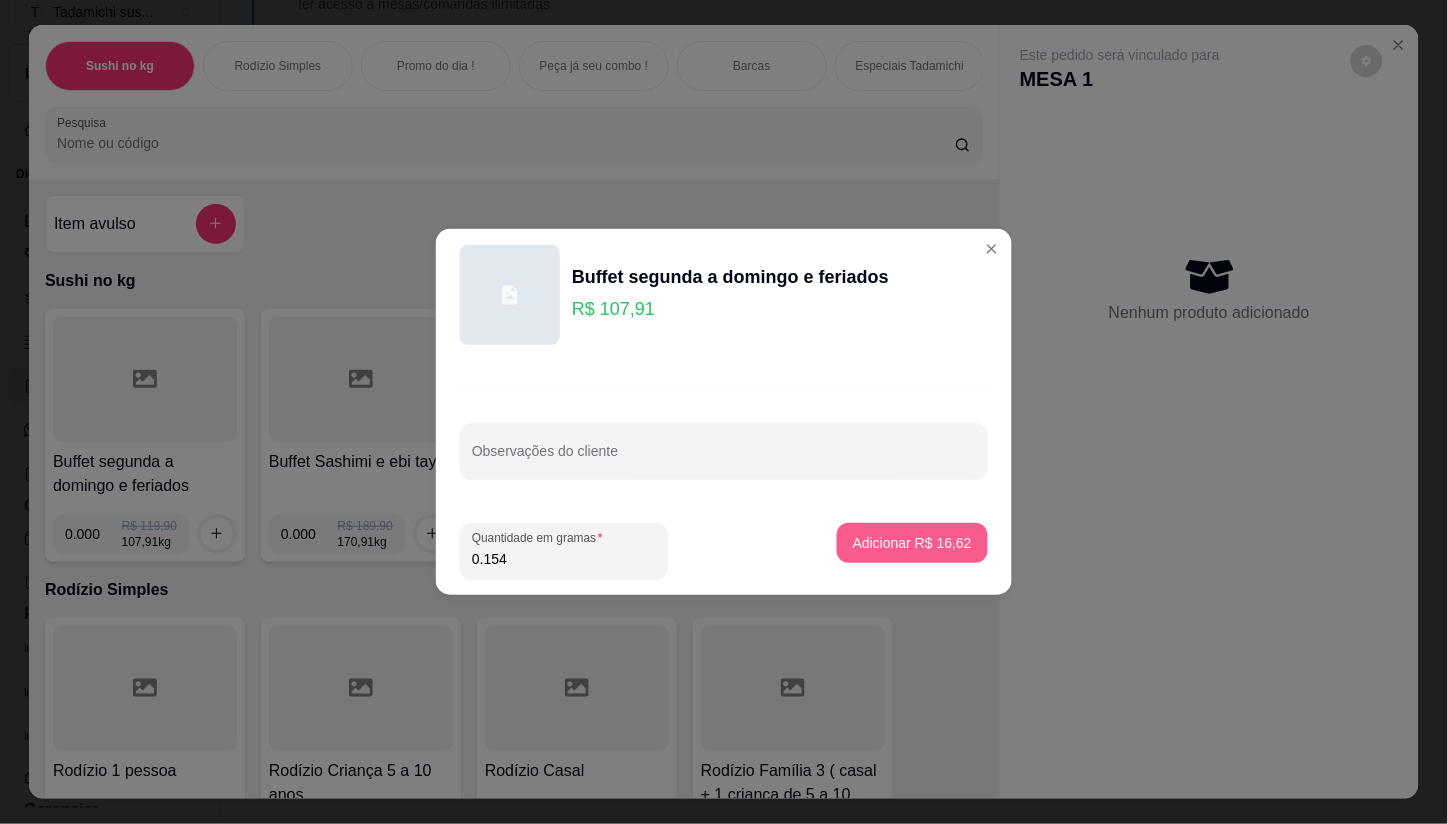 type on "0.154" 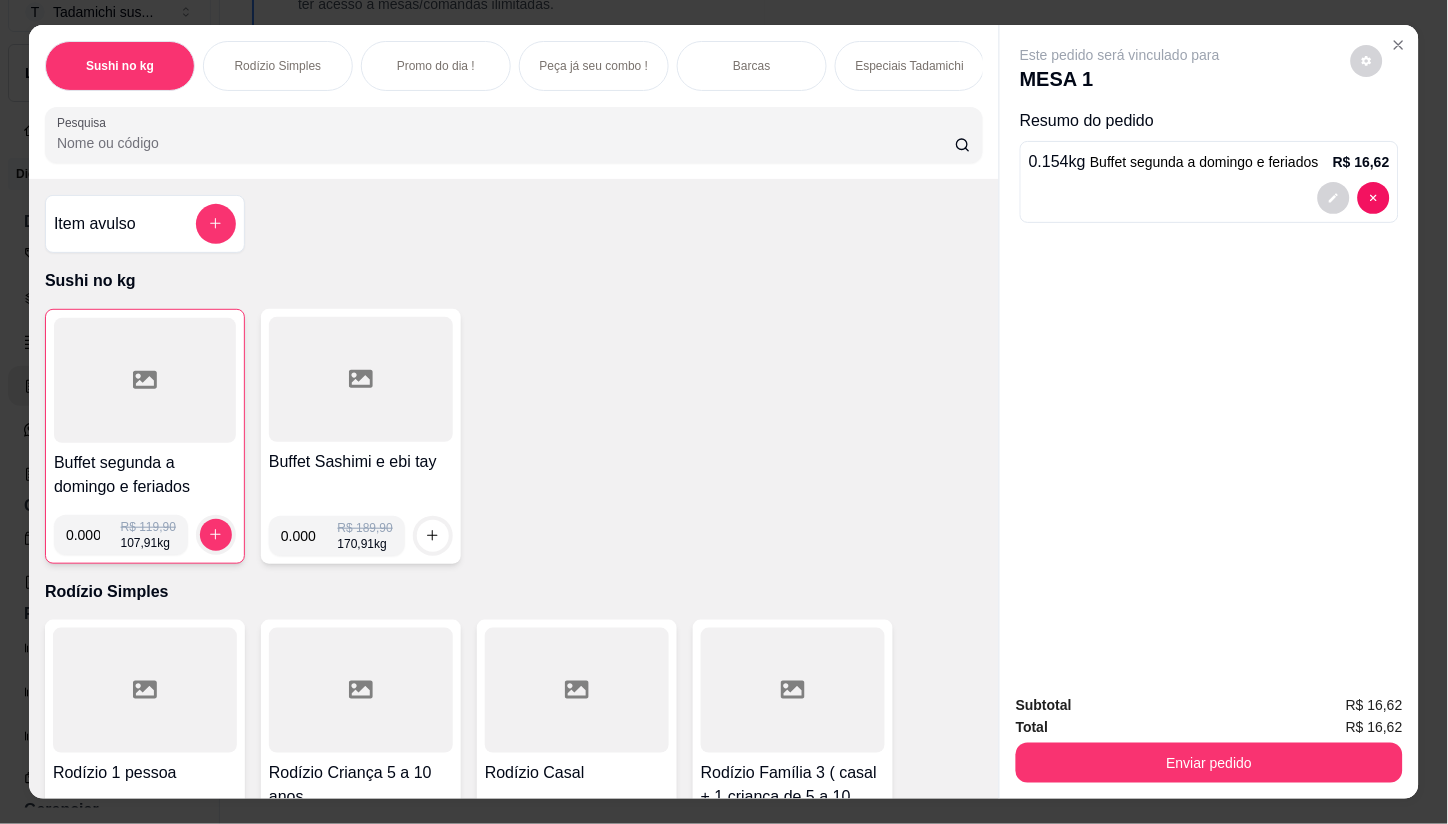 click 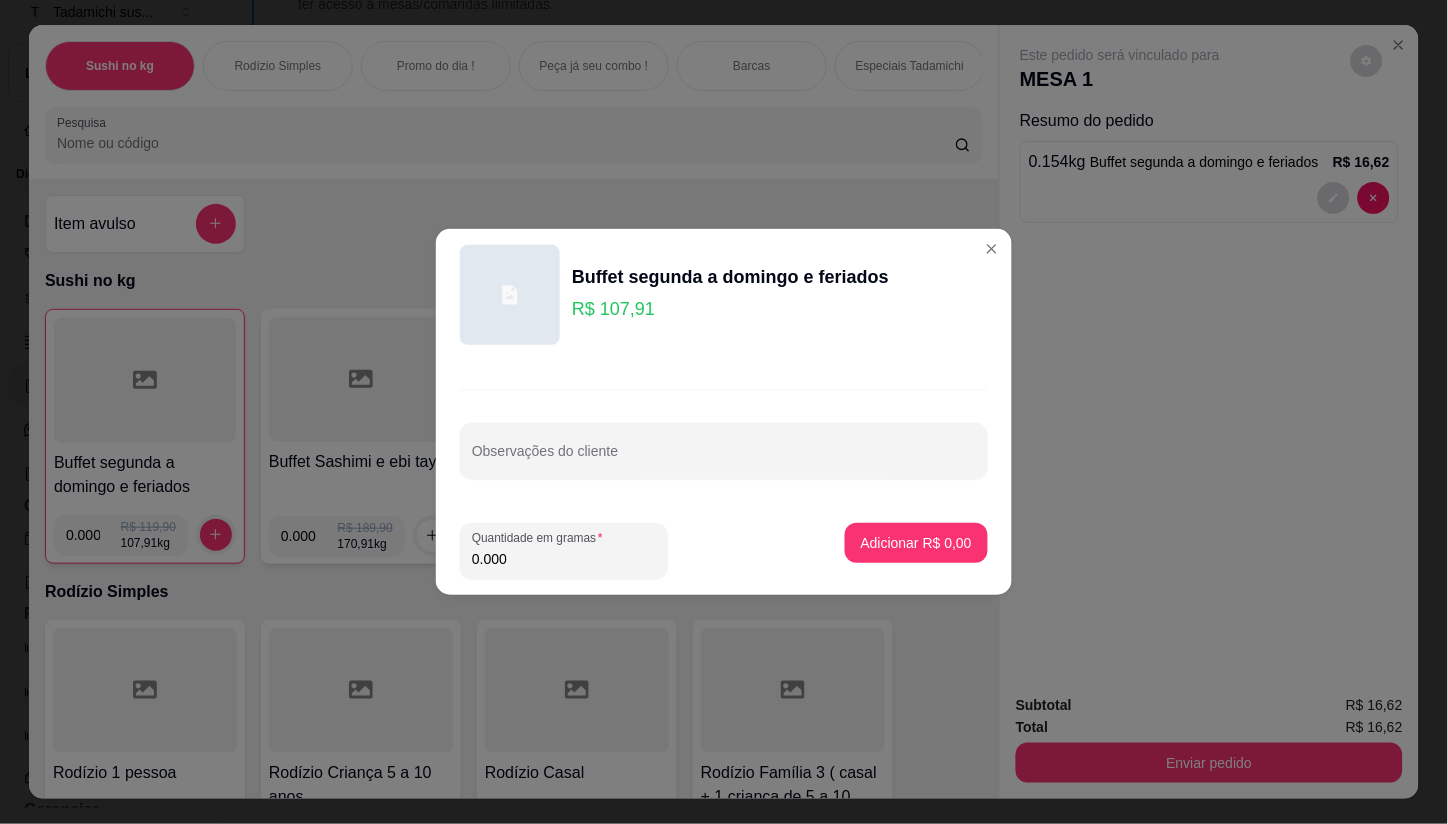 click on "0.000" at bounding box center (564, 559) 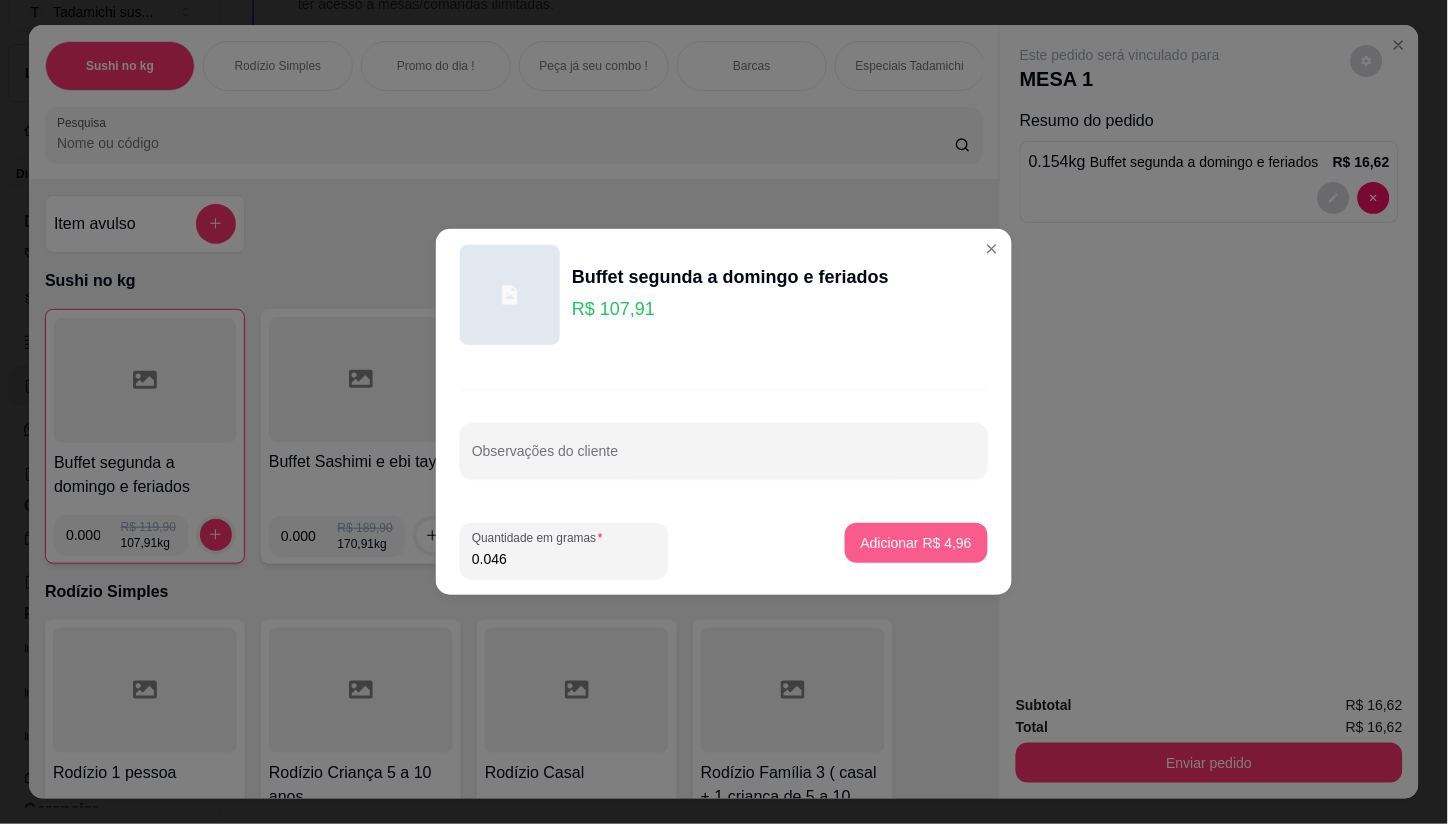 type on "0.046" 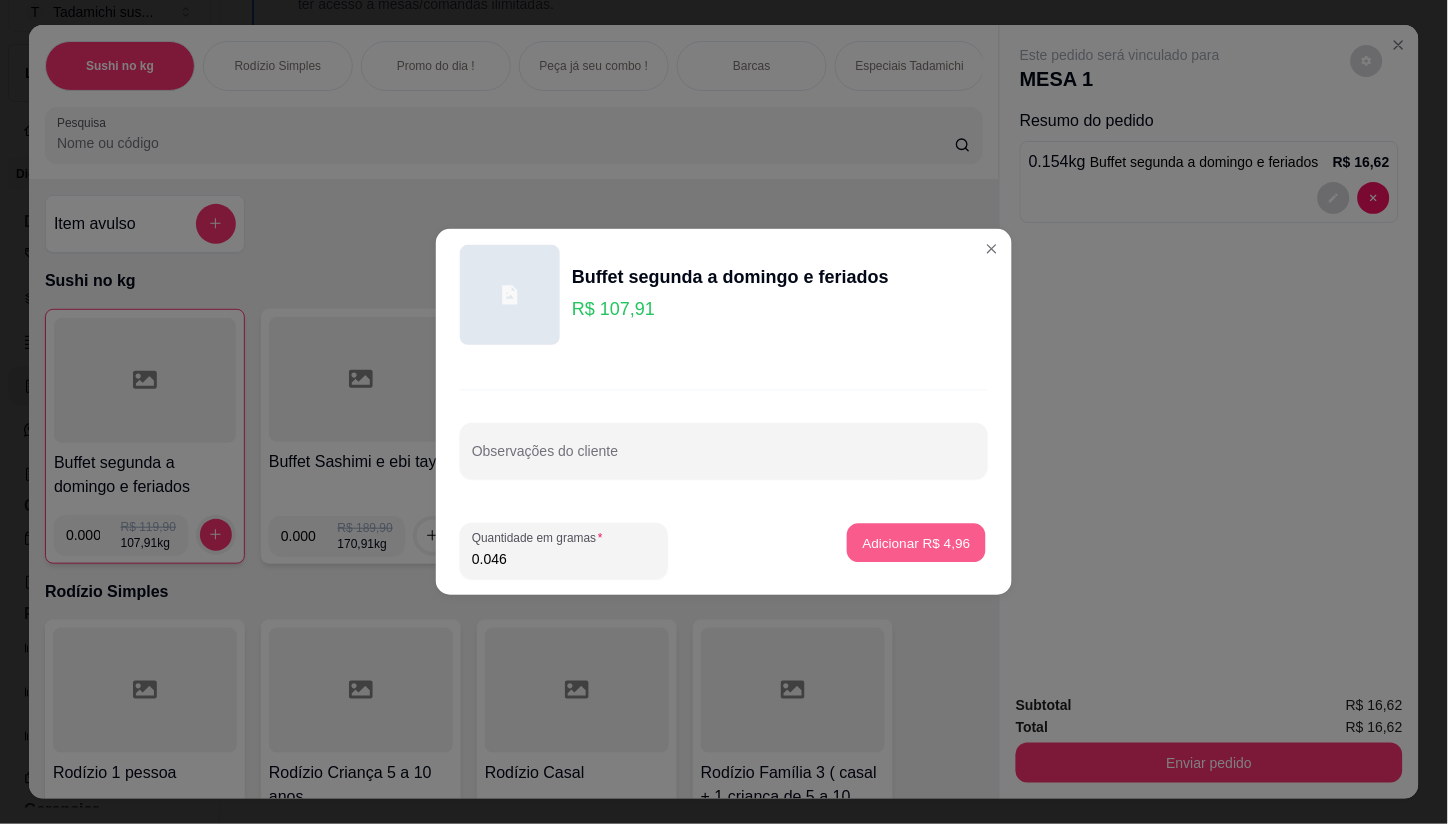 click on "Adicionar   R$ 4,96" at bounding box center (916, 542) 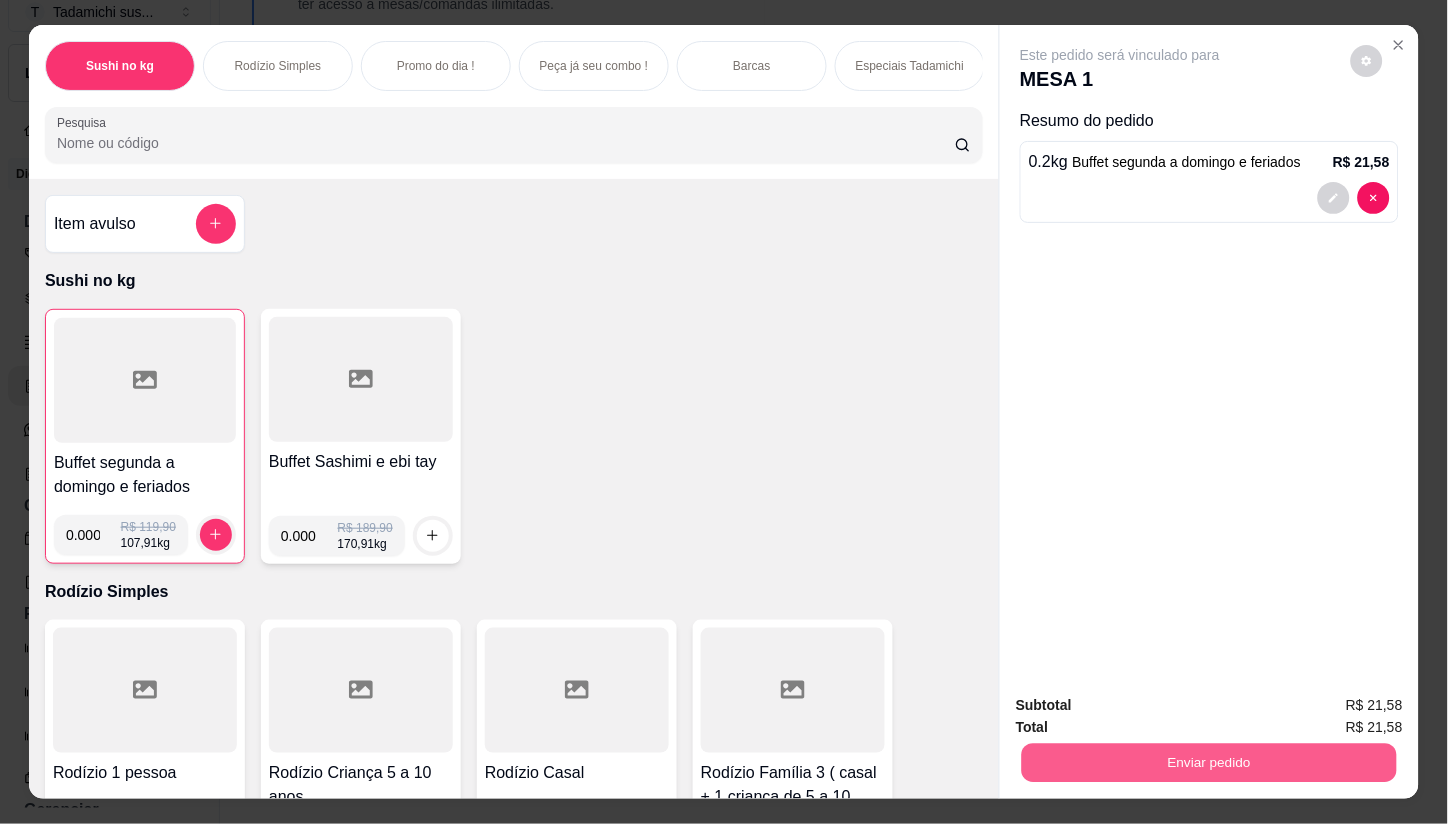 click on "Enviar pedido" at bounding box center (1209, 763) 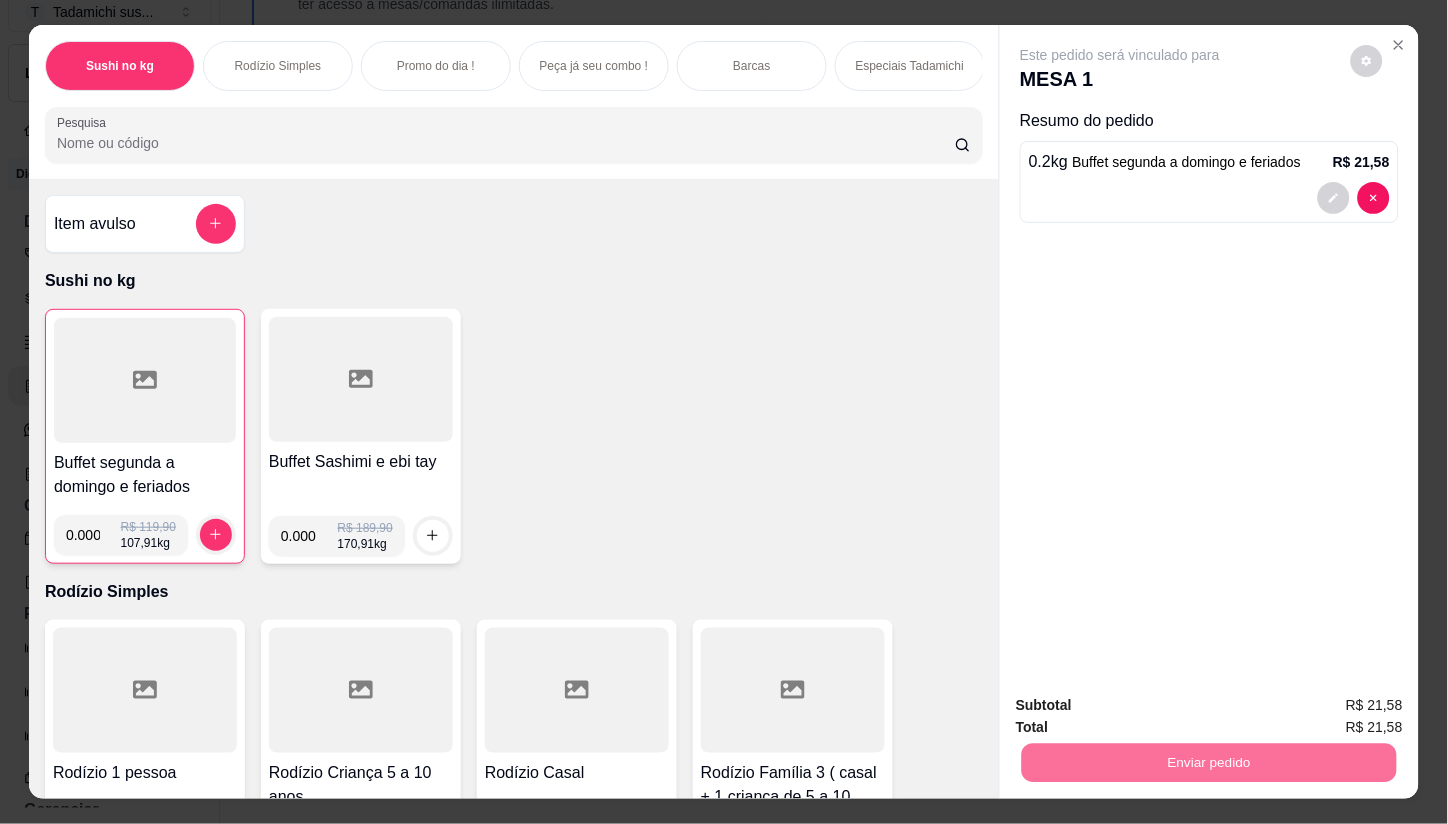click on "Não registrar e enviar pedido" at bounding box center [1143, 707] 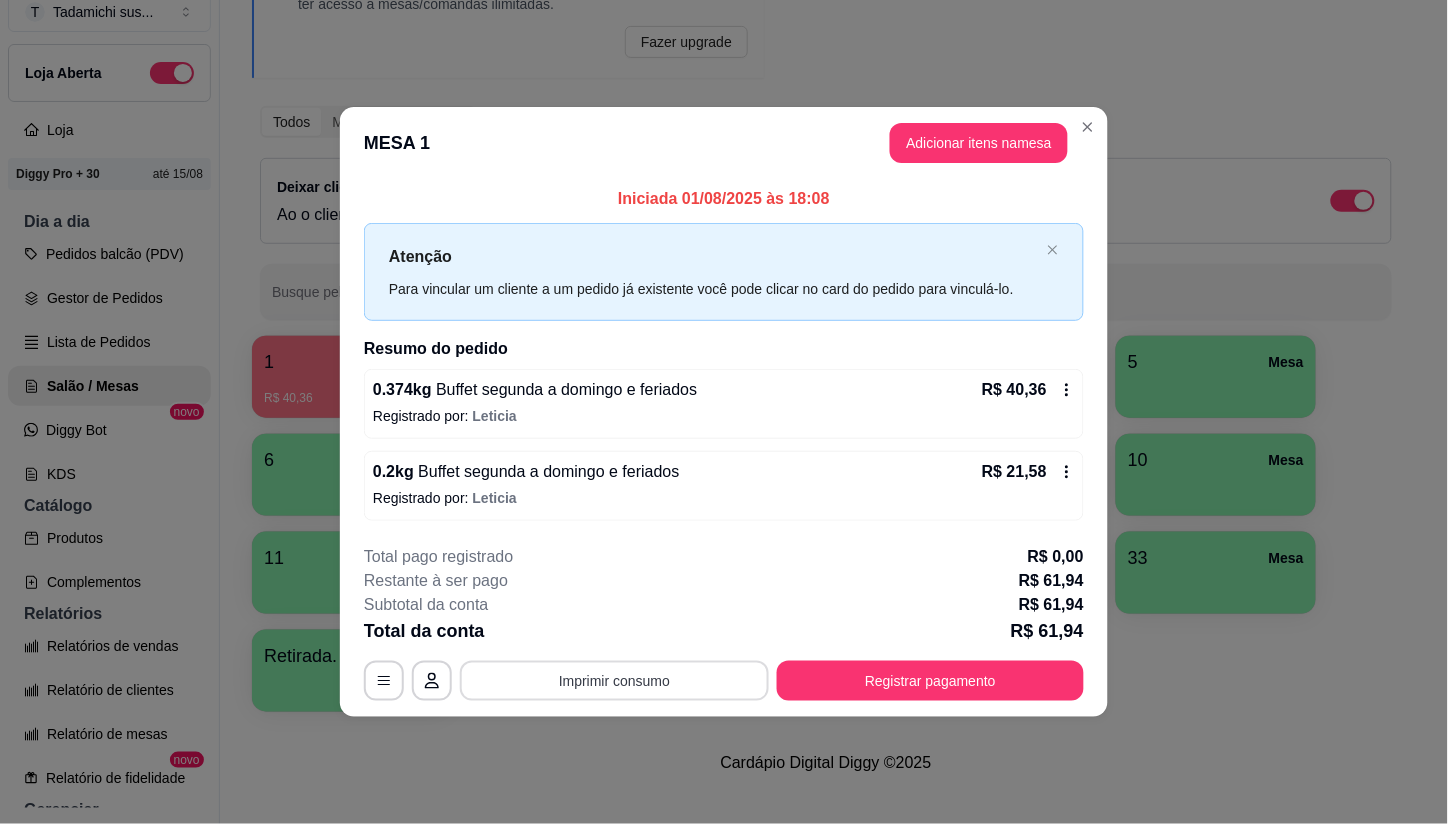 click on "Imprimir consumo" at bounding box center [614, 681] 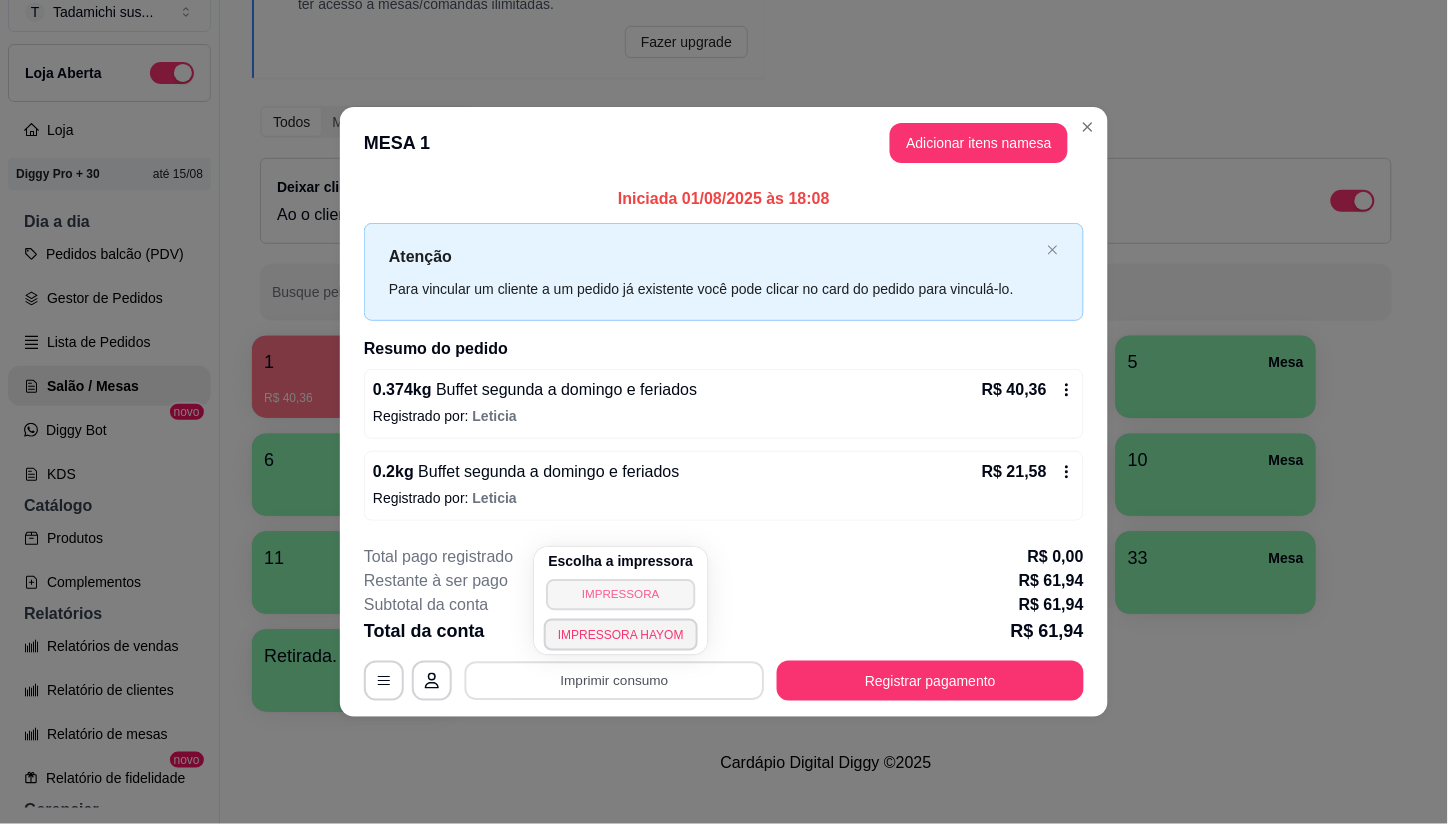 click on "IMPRESSORA" at bounding box center [620, 594] 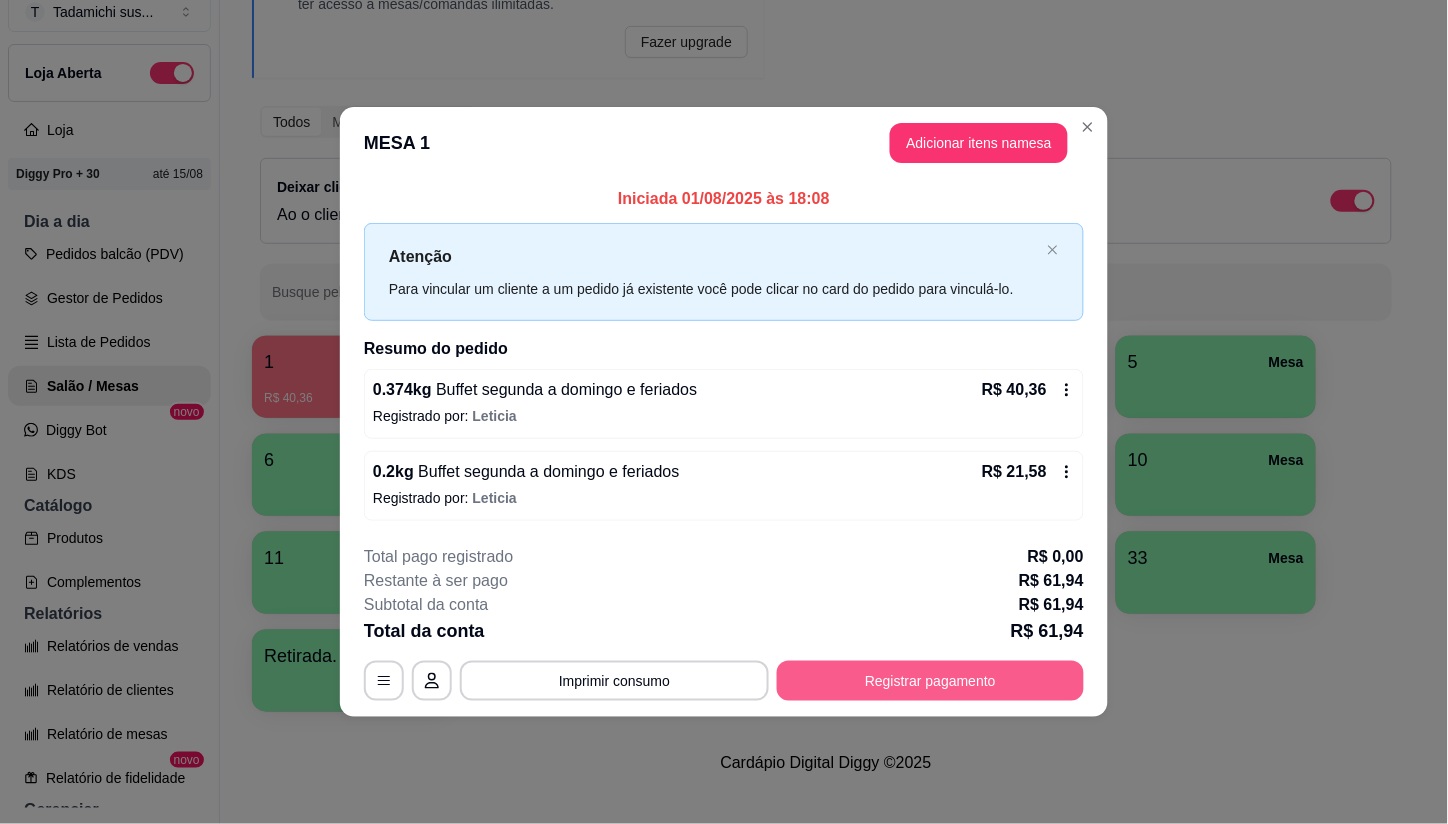 click on "Registrar pagamento" at bounding box center [930, 681] 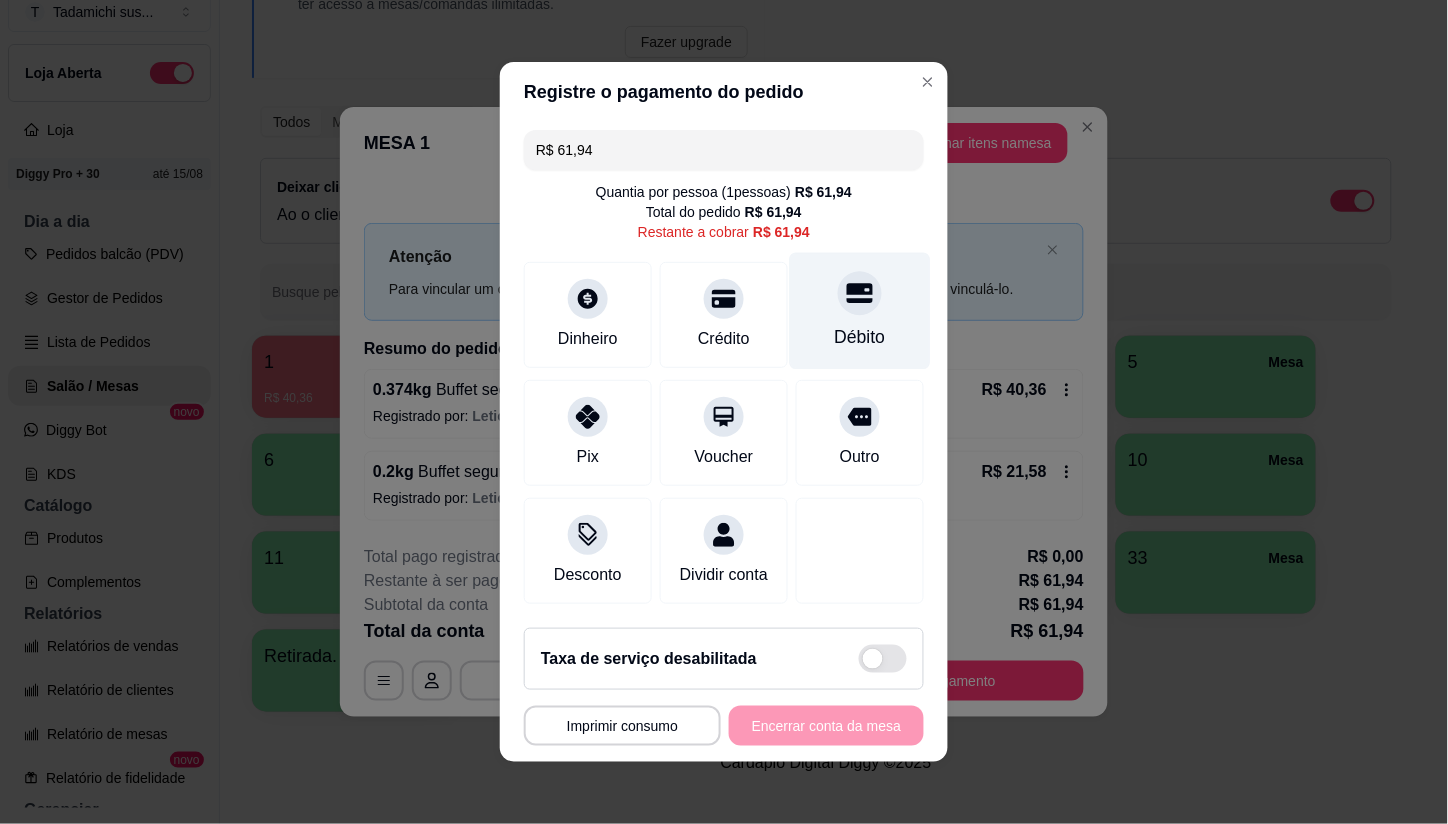 click on "Débito" at bounding box center [860, 311] 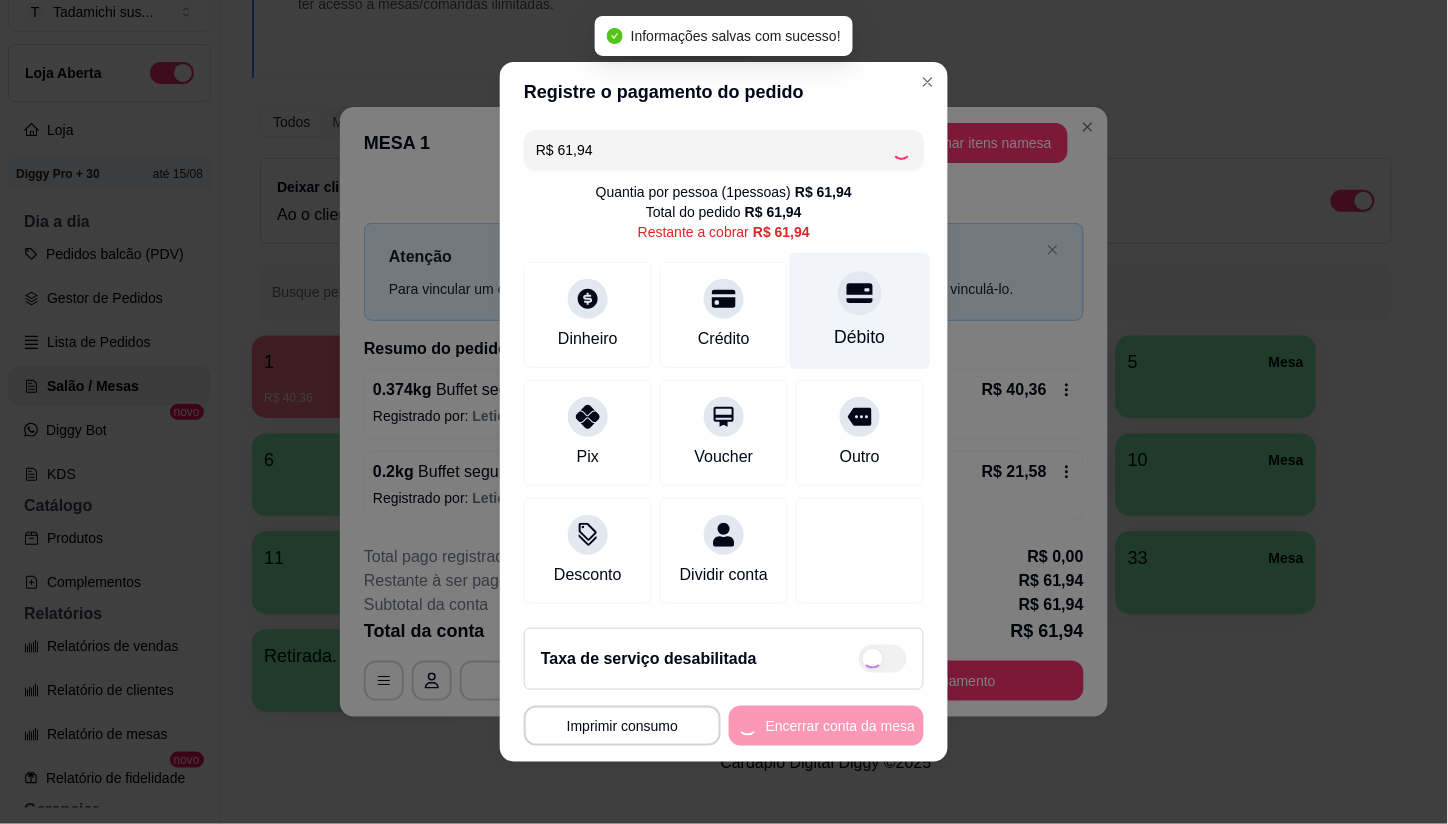 type on "R$ 0,00" 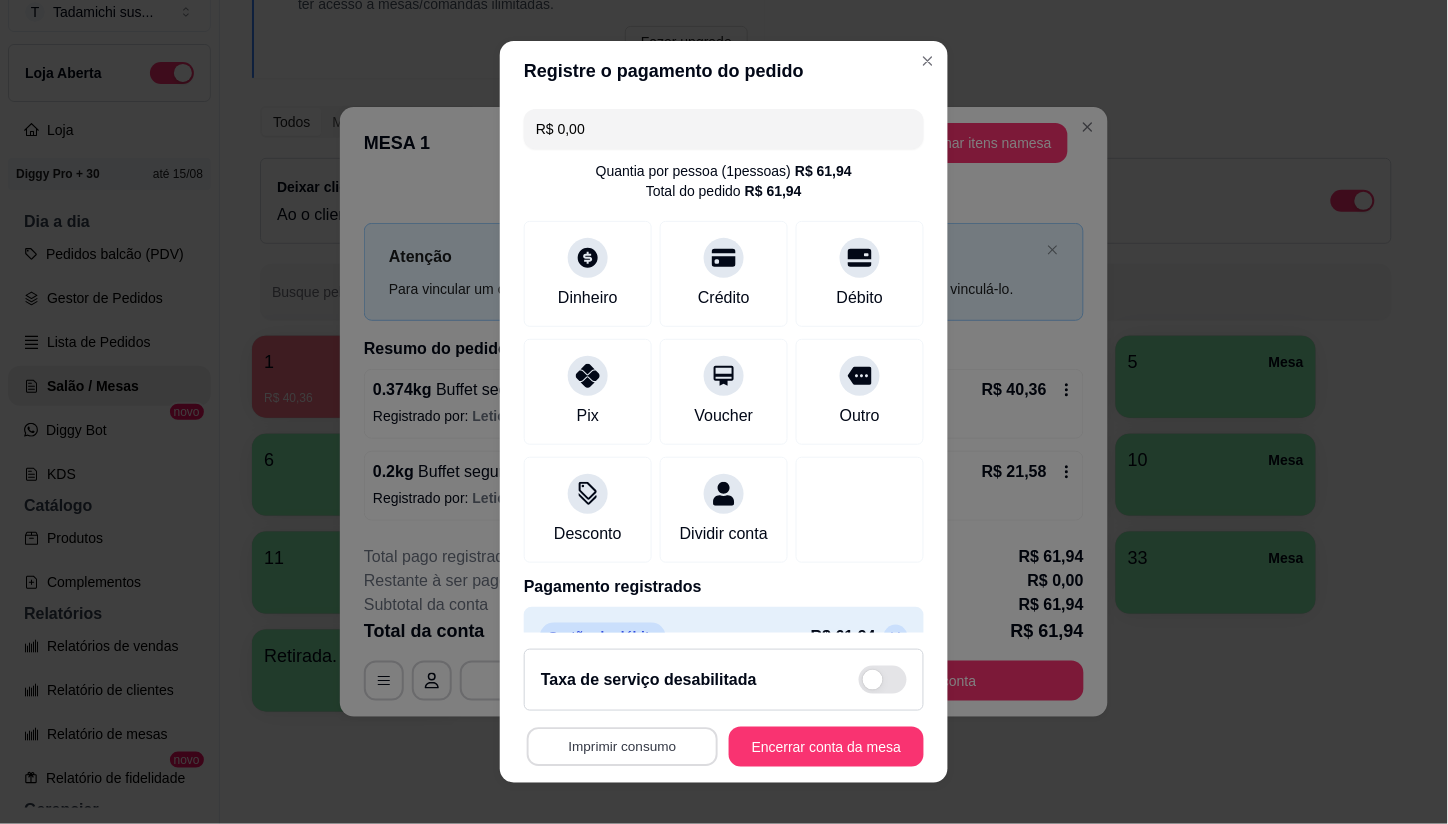 click on "Imprimir consumo" at bounding box center [622, 746] 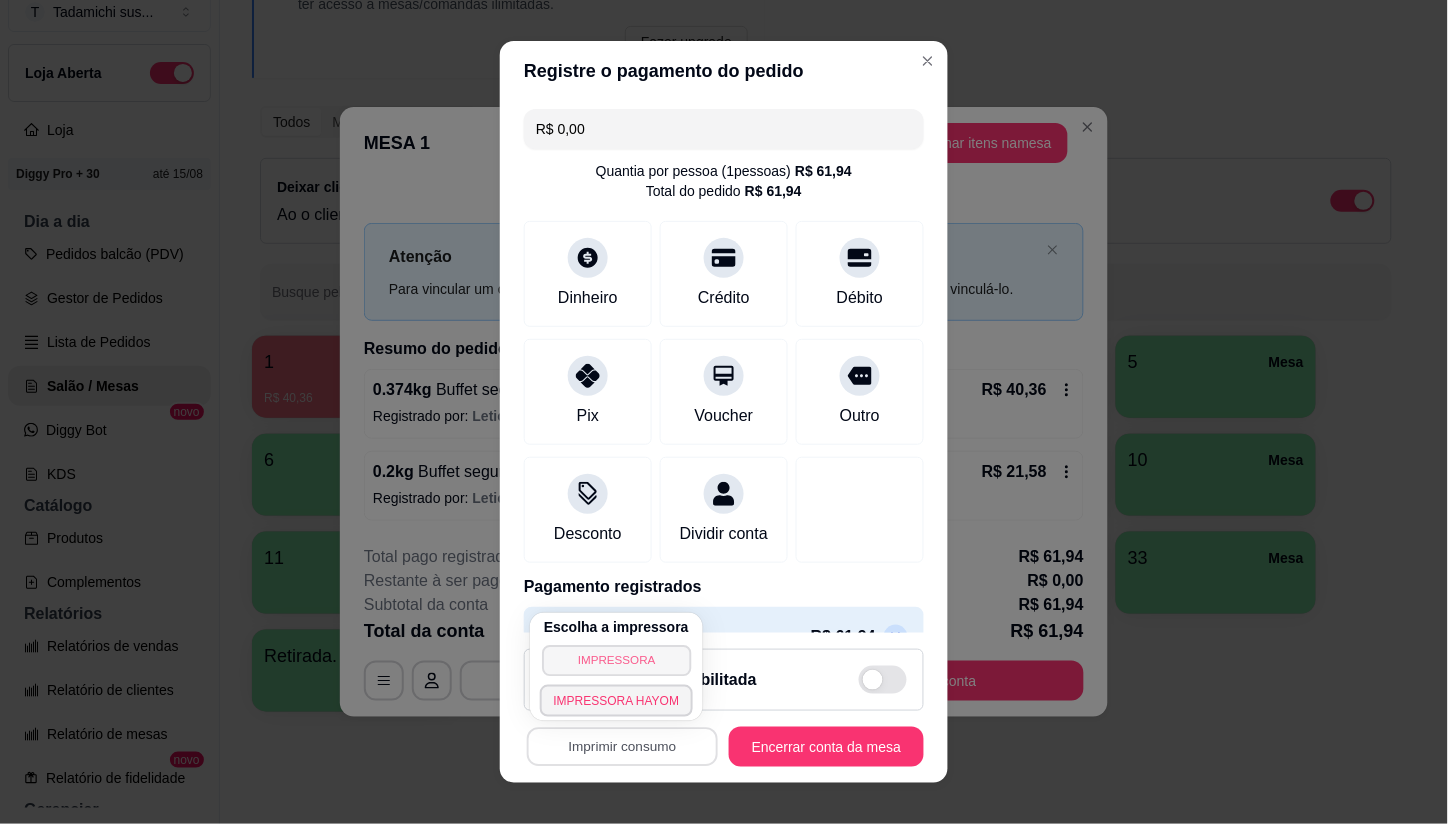 click on "IMPRESSORA" at bounding box center (616, 660) 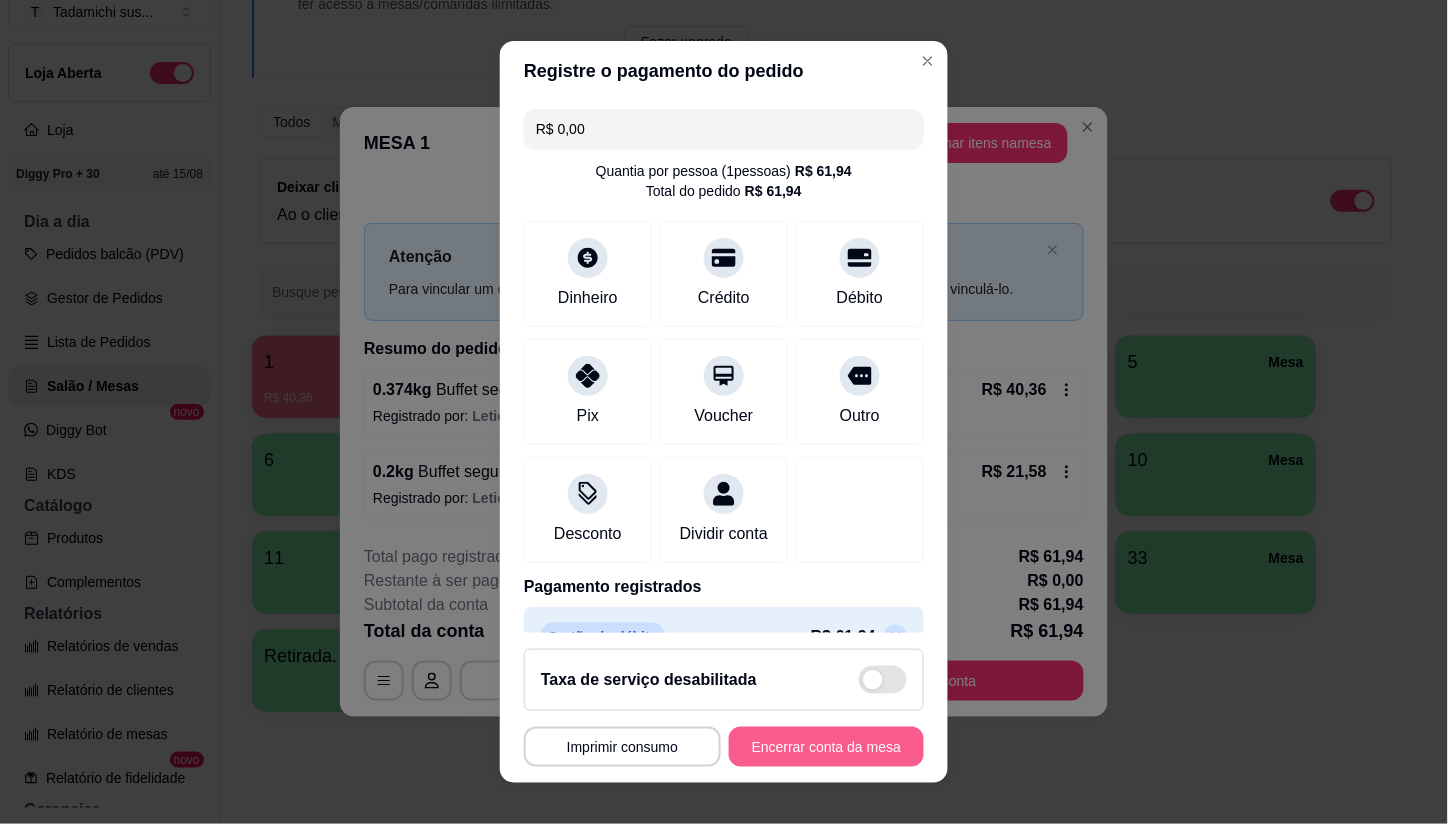 click on "Encerrar conta da mesa" at bounding box center (826, 747) 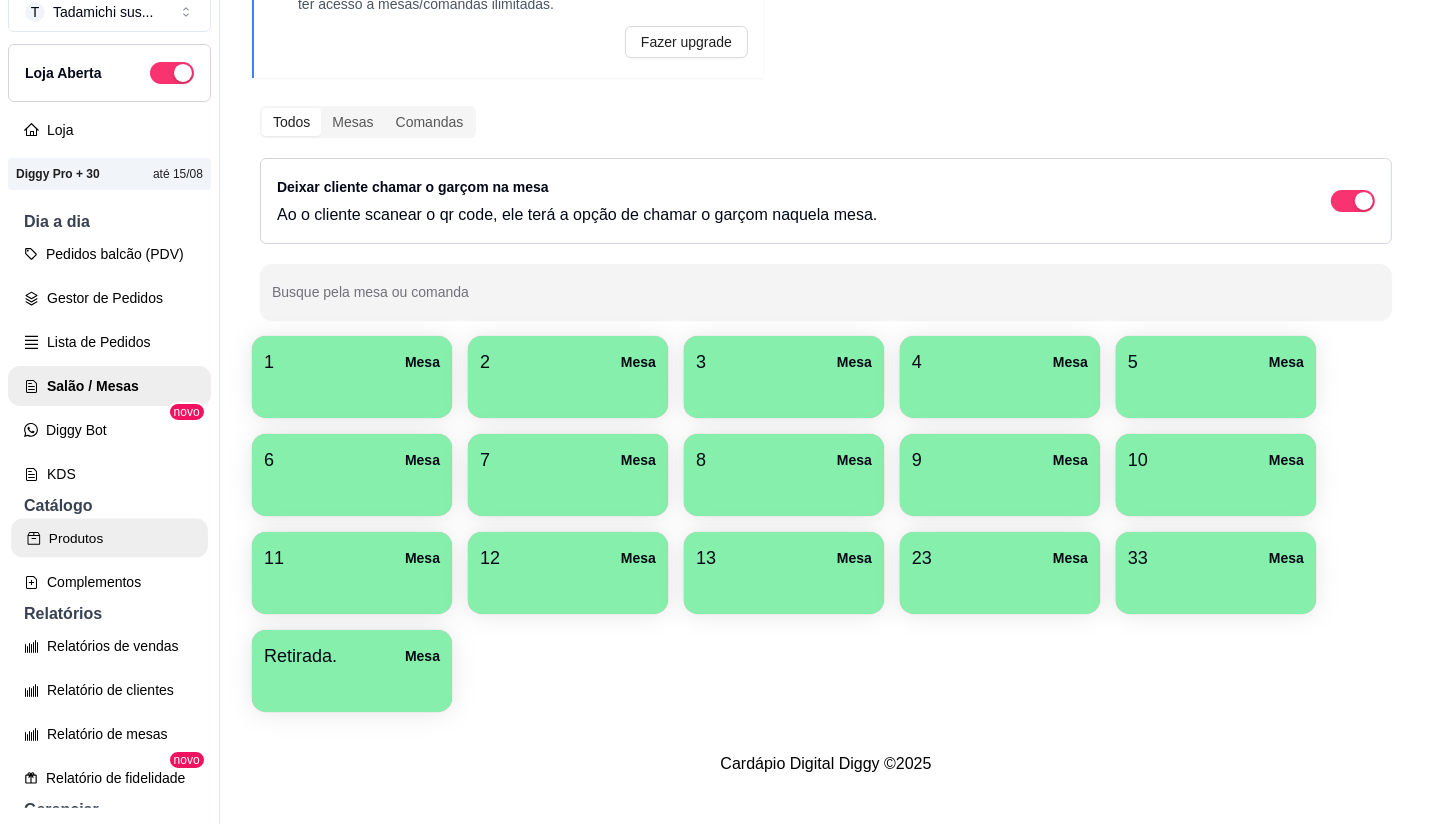 click on "Produtos" at bounding box center (109, 538) 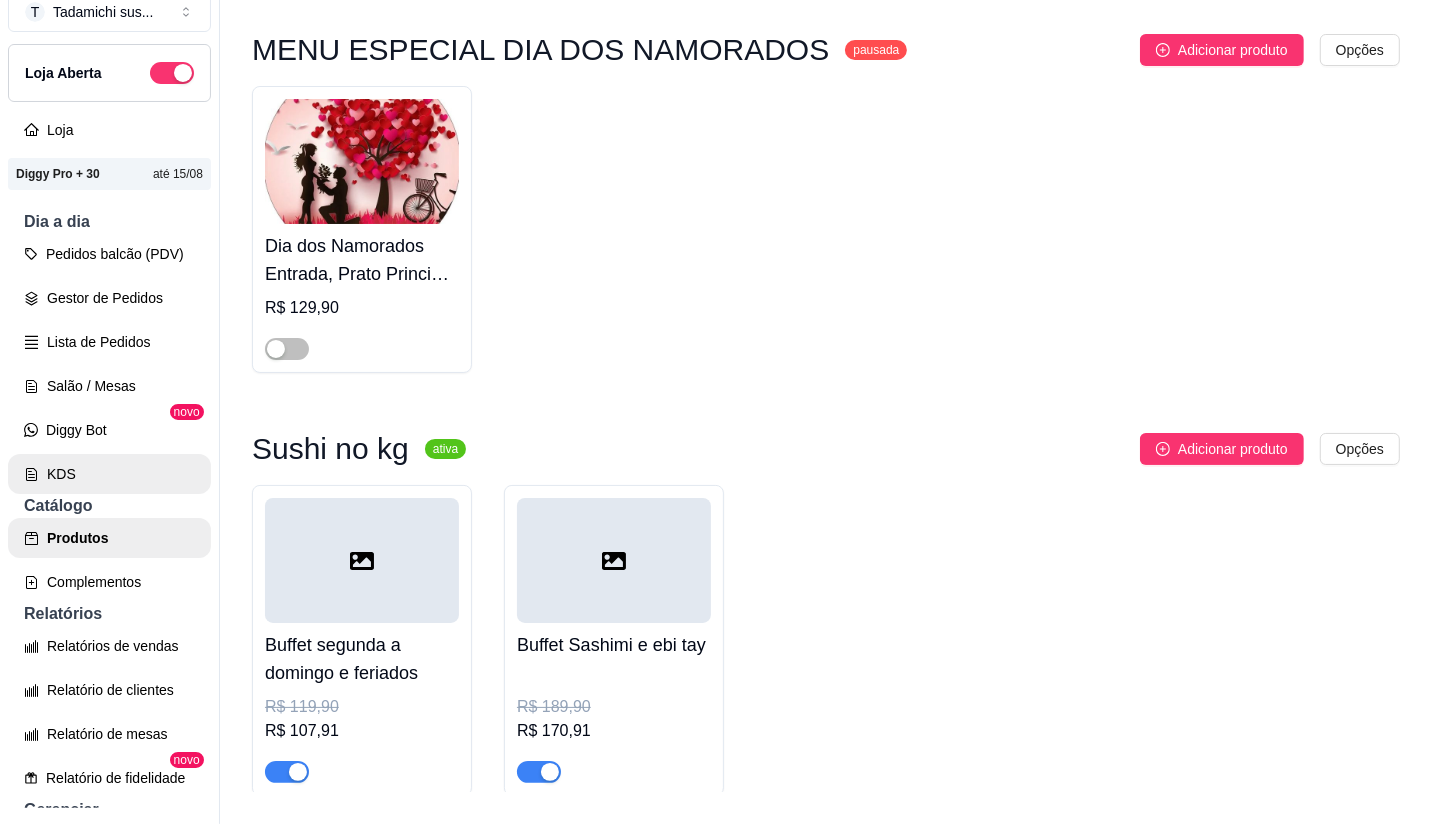 scroll, scrollTop: 0, scrollLeft: 0, axis: both 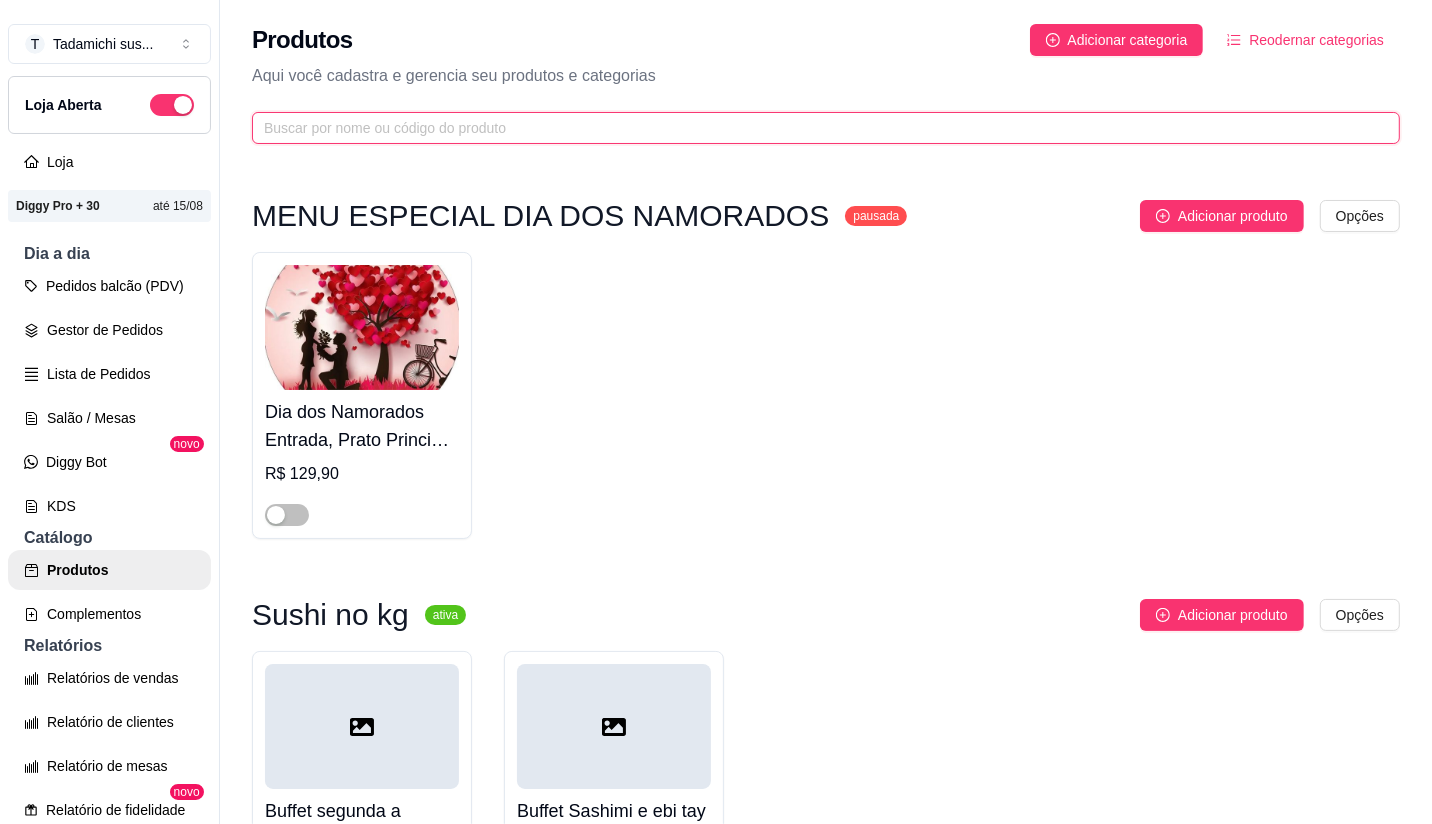 click at bounding box center [818, 128] 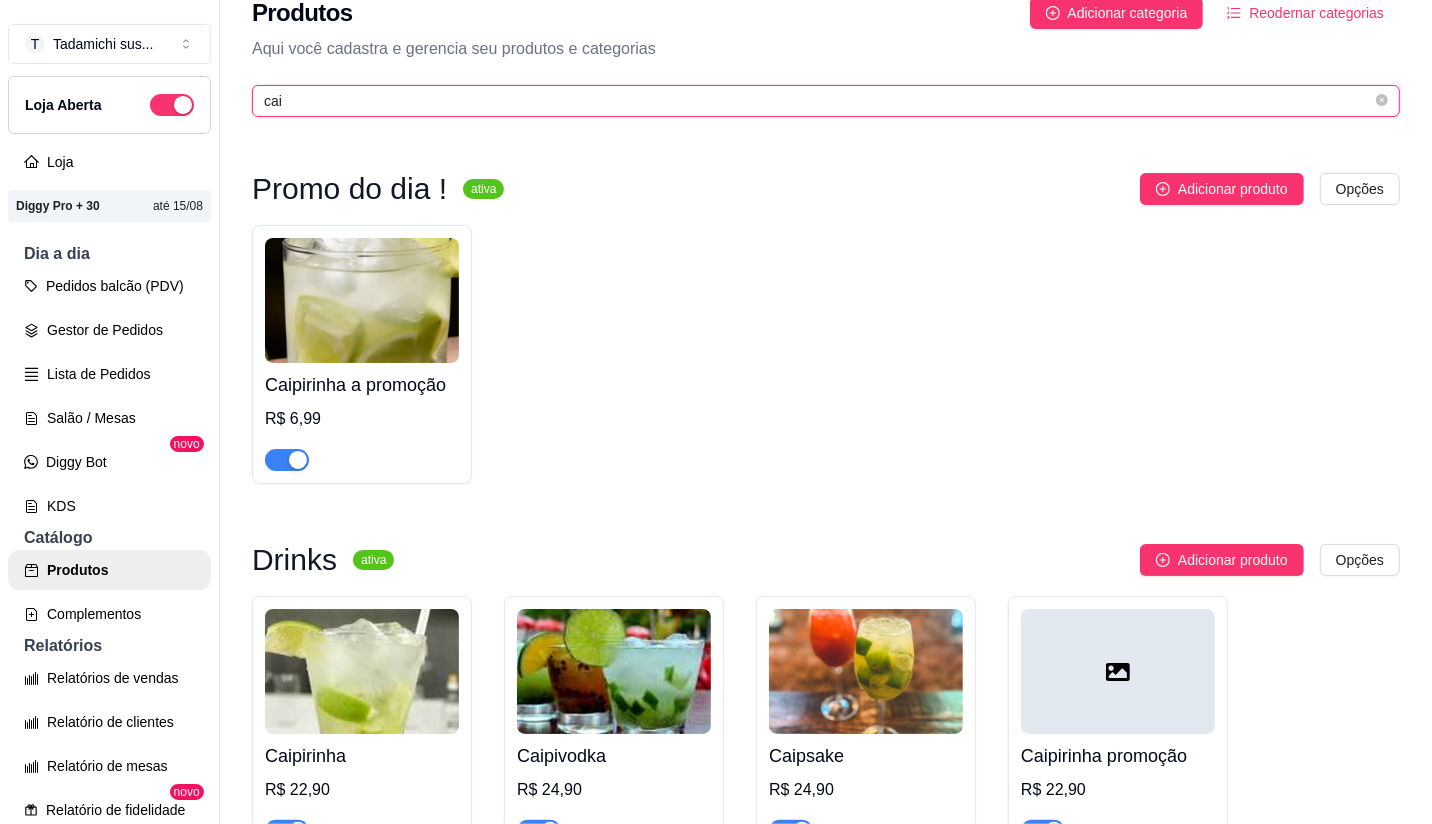scroll, scrollTop: 111, scrollLeft: 0, axis: vertical 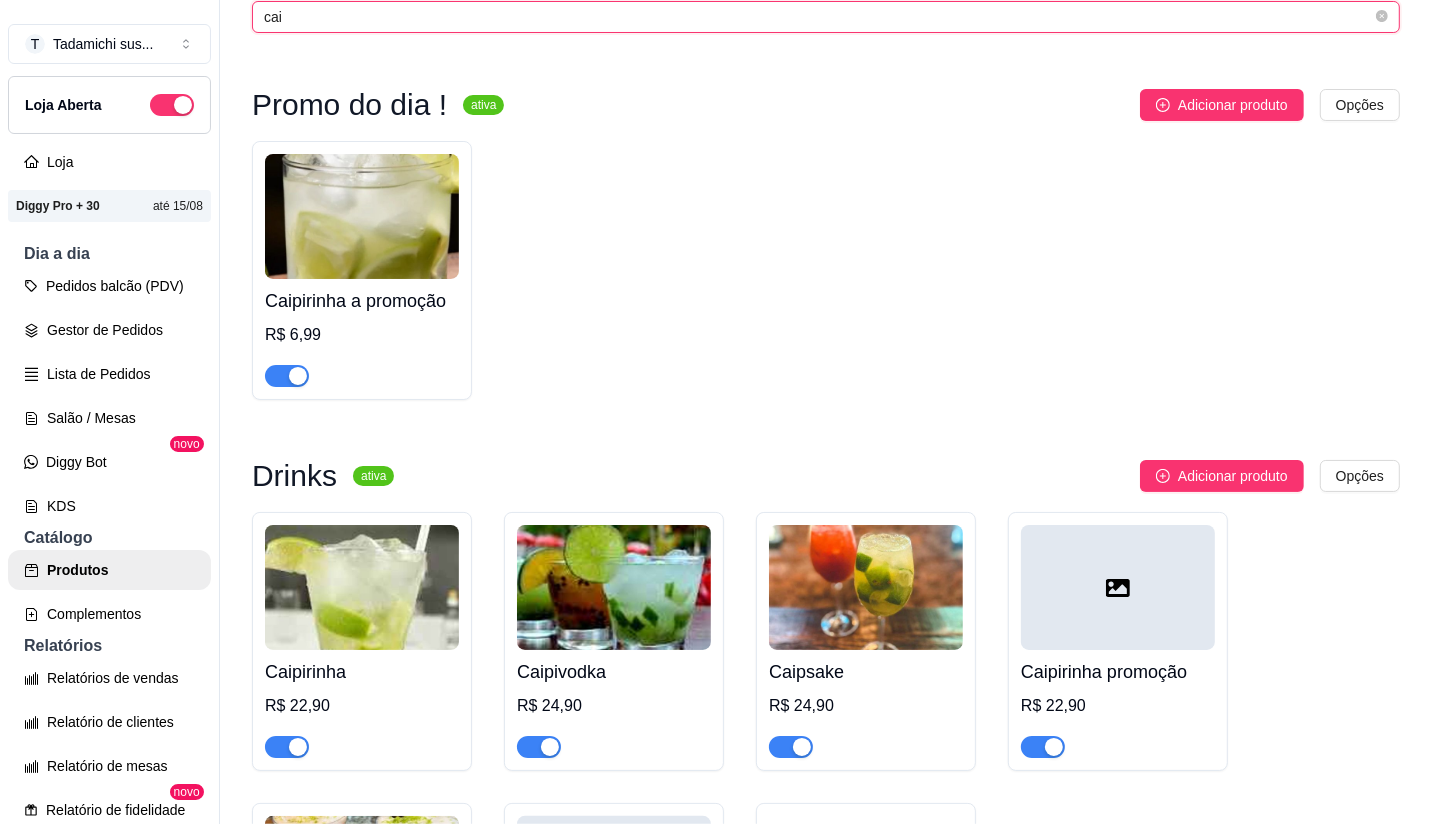 type on "cai" 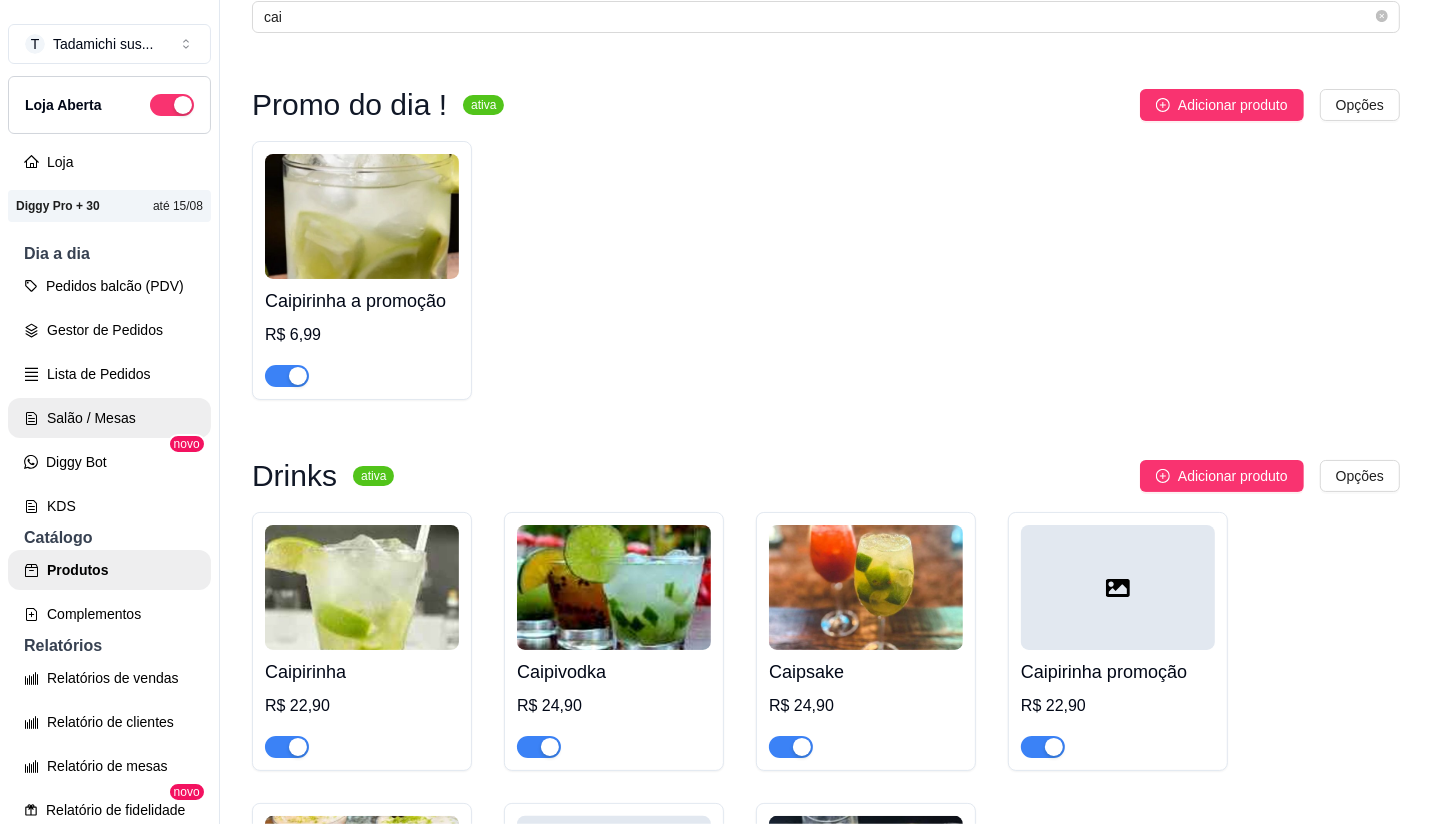click on "Salão / Mesas" at bounding box center (109, 418) 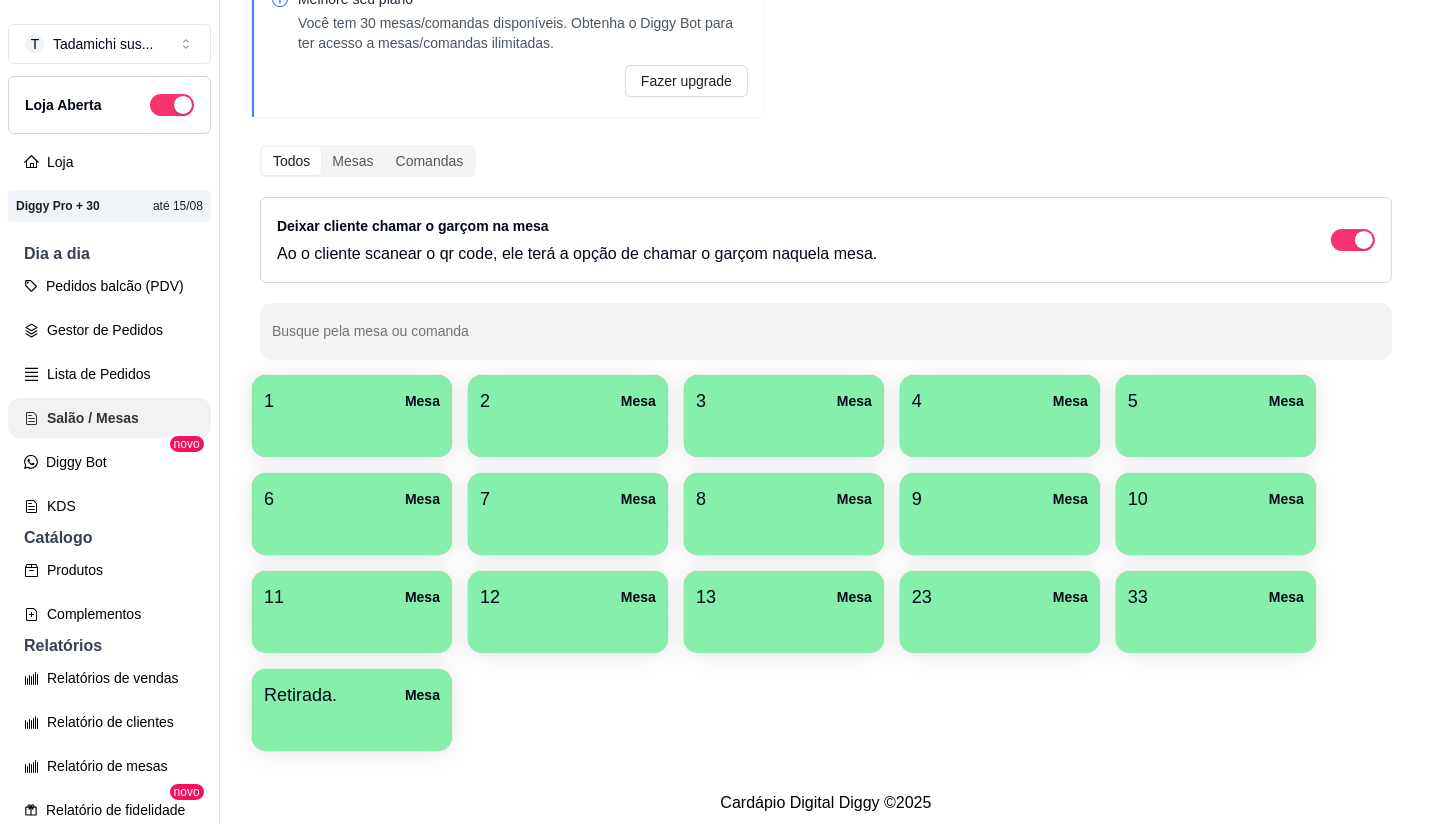 scroll, scrollTop: 0, scrollLeft: 0, axis: both 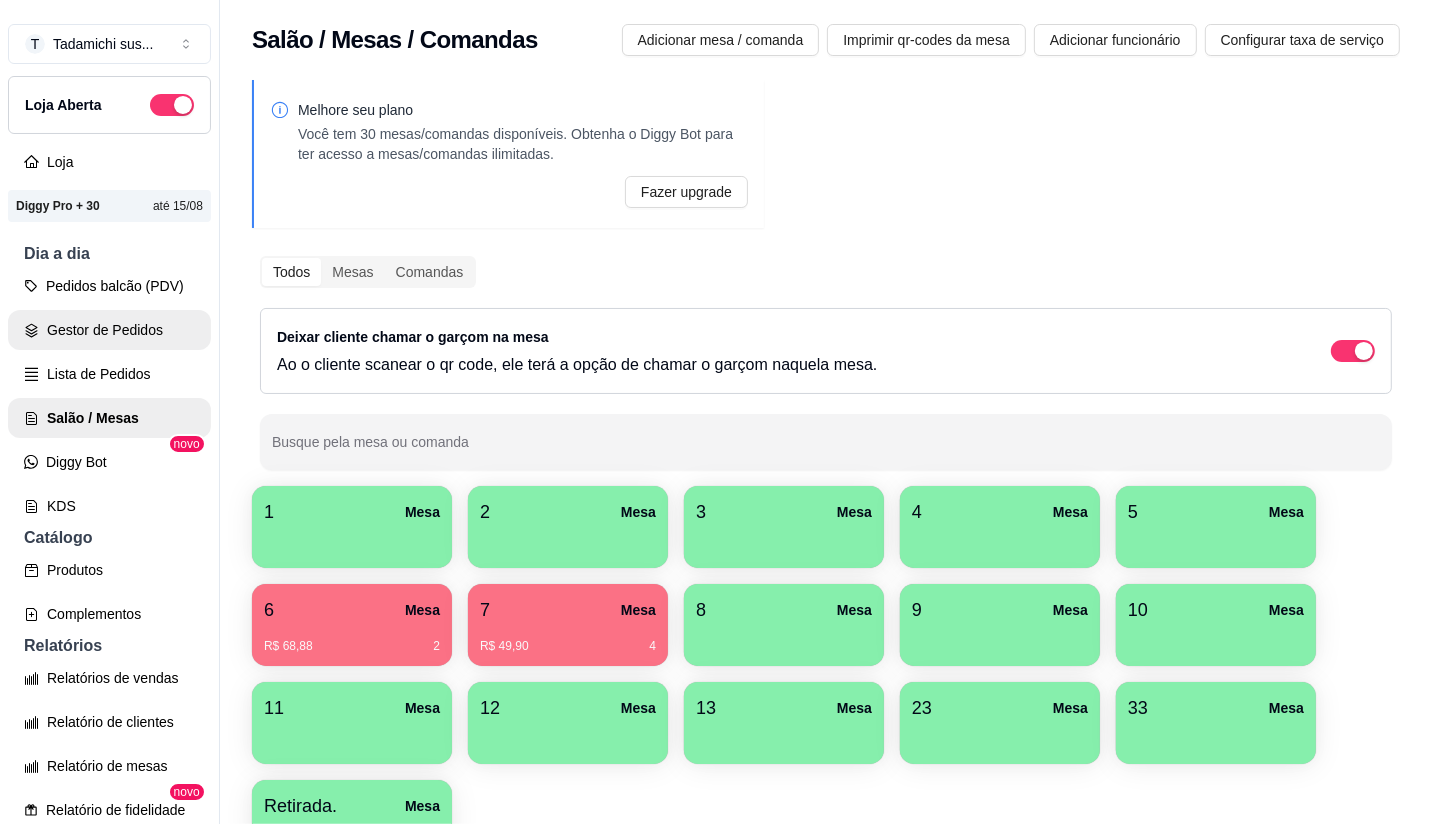 click on "Gestor de Pedidos" at bounding box center [109, 330] 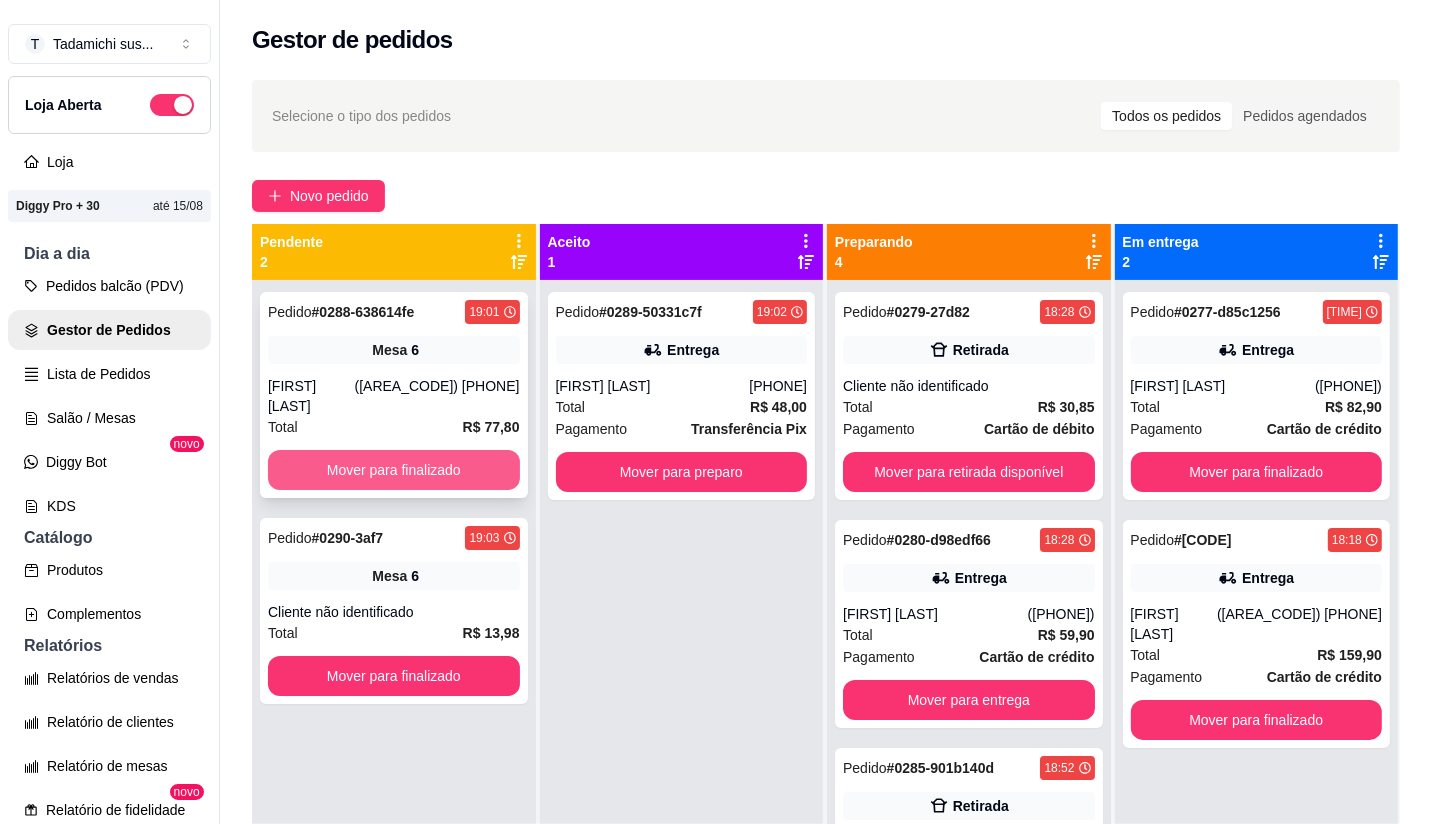 click on "Mover para finalizado" at bounding box center (394, 470) 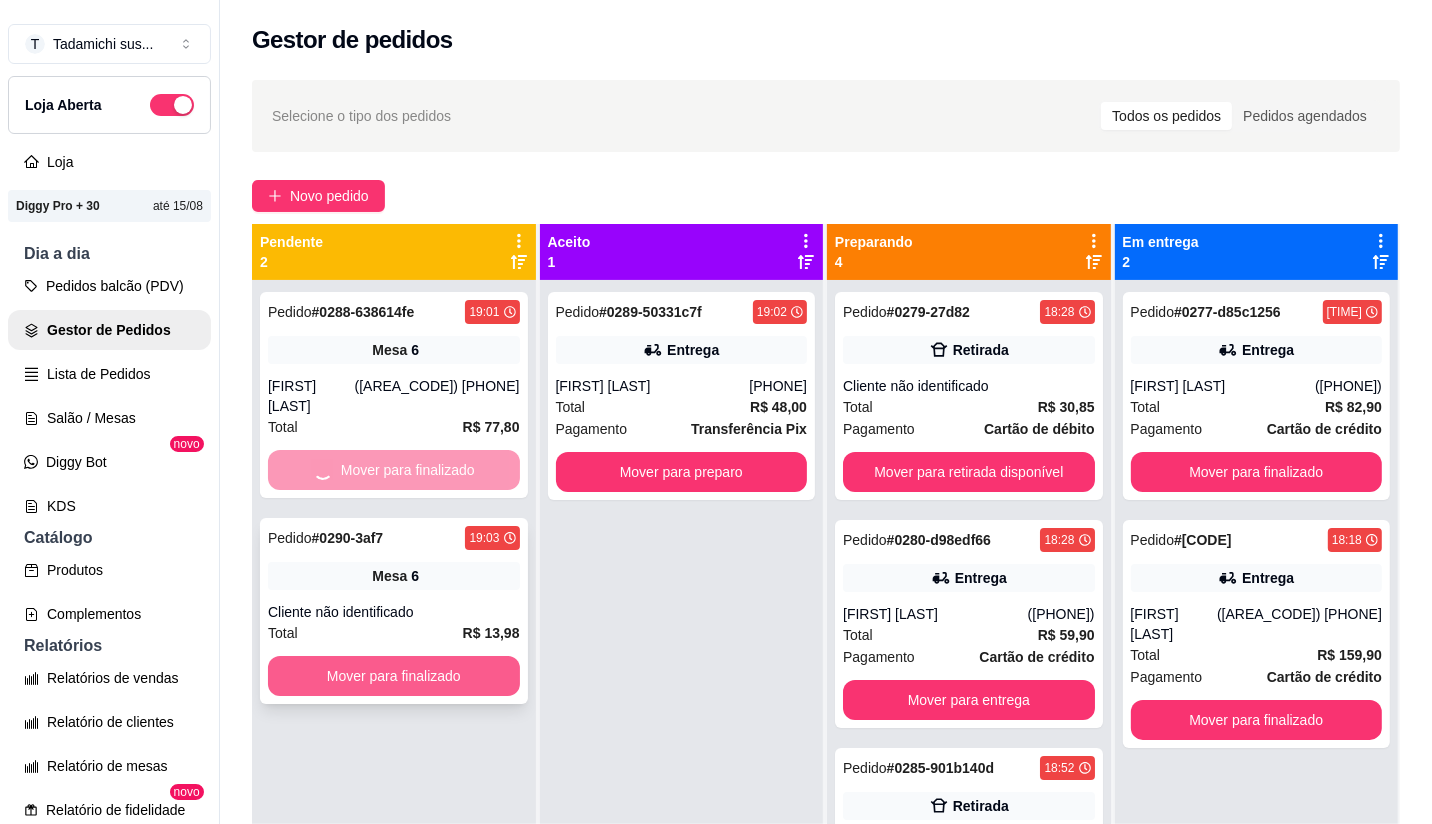 click on "Pedido  # 0288-638614fe 19:01 Mesa 6 Bruna balsamao  (31) 99787-0078 Total R$ 77,80 Mover para finalizado Pedido  # 0290-3af7 19:03 Mesa 6 Cliente não identificado Total R$ 13,98 Mover para finalizado" at bounding box center (394, 692) 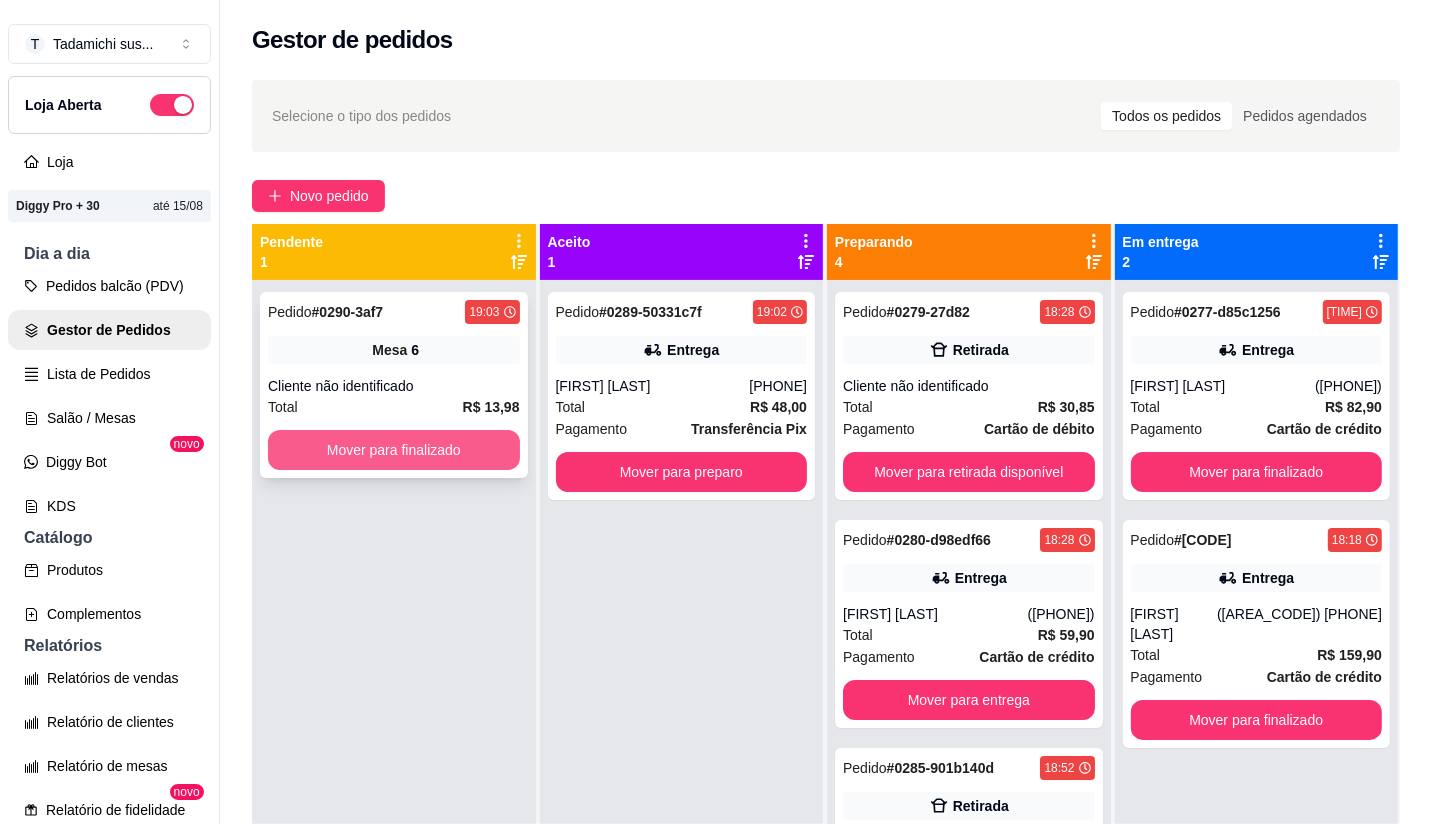 click on "Mover para finalizado" at bounding box center [394, 450] 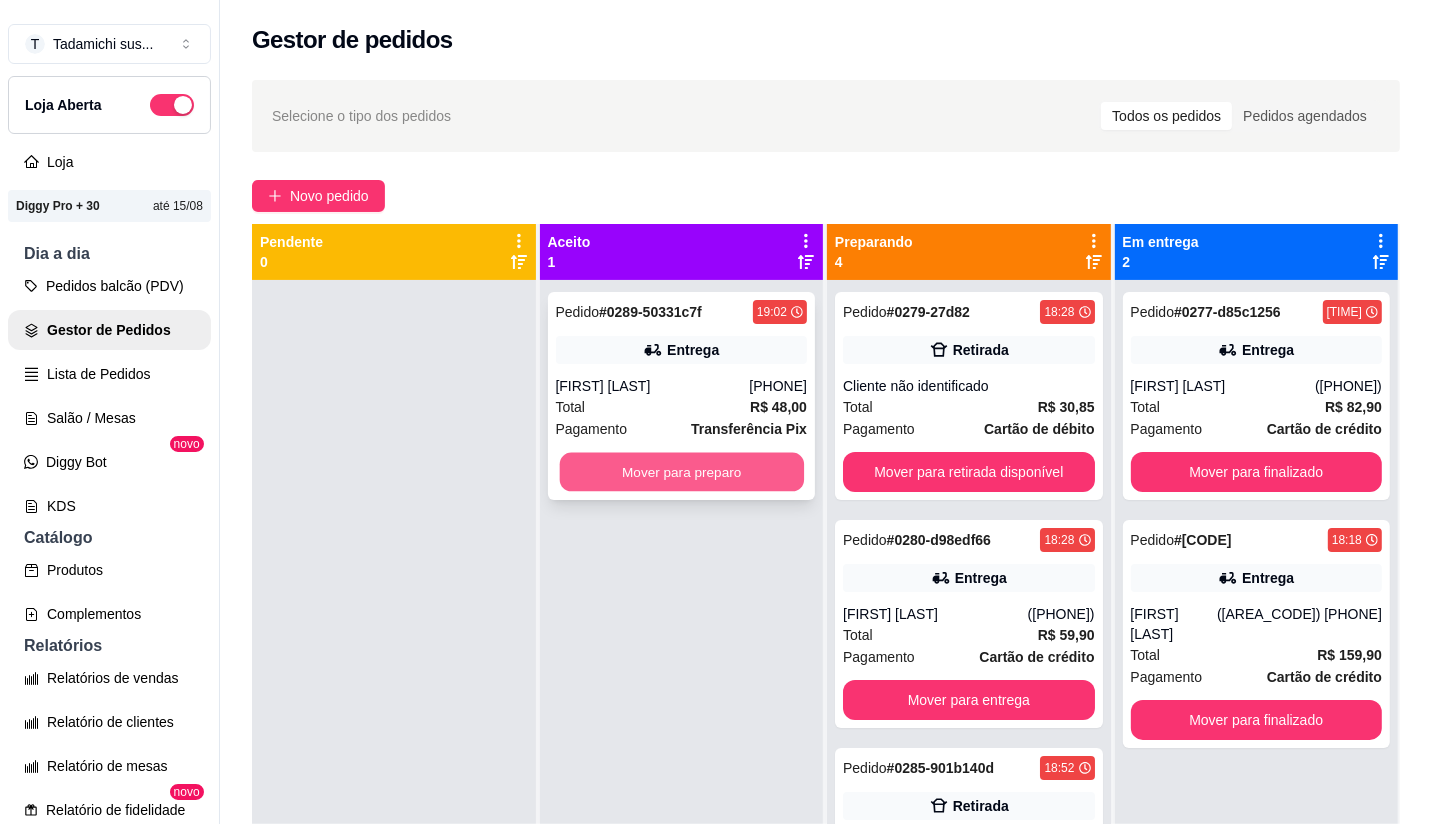 click on "Mover para preparo" at bounding box center [681, 472] 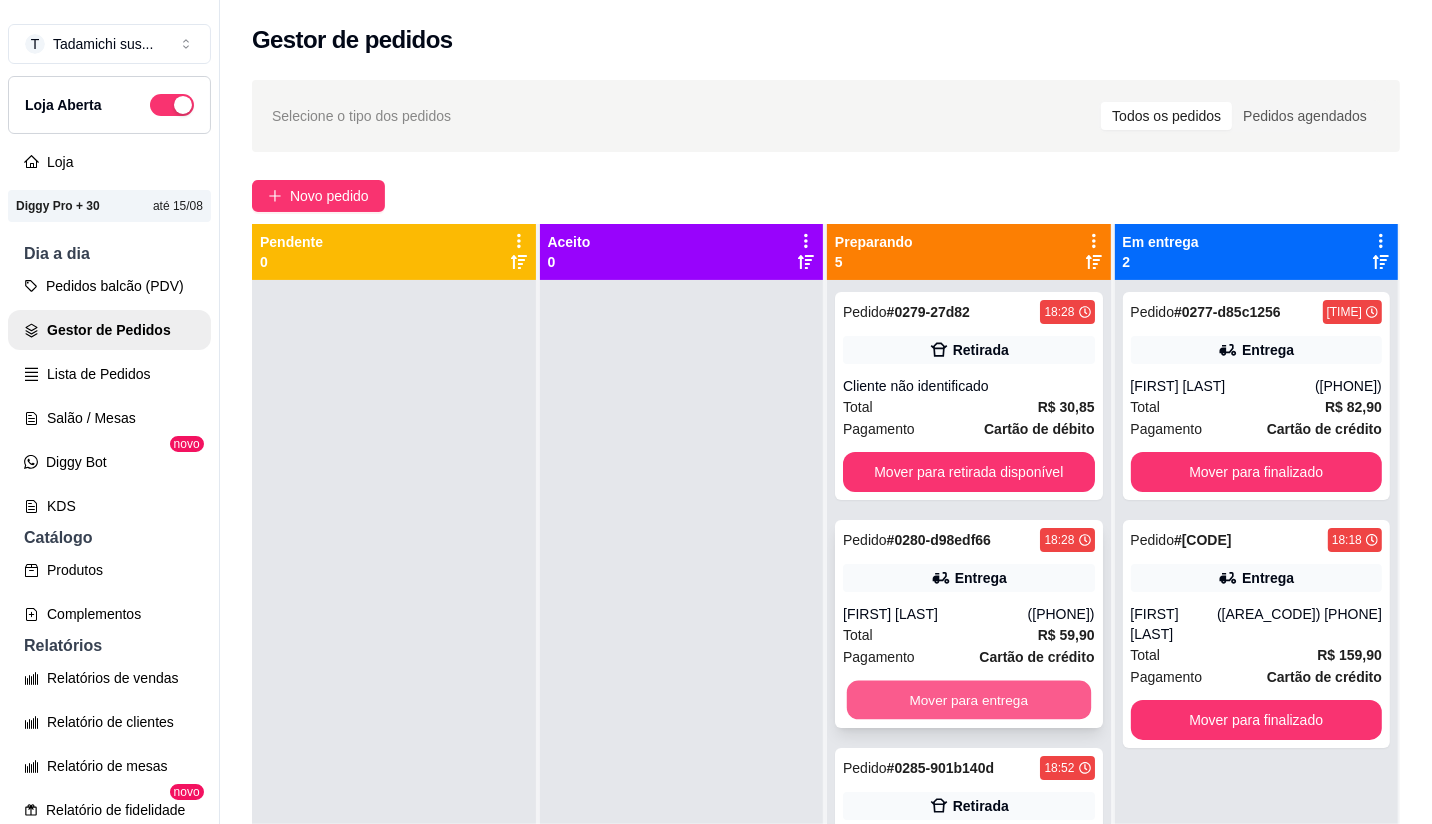 click on "Mover para entrega" at bounding box center (969, 700) 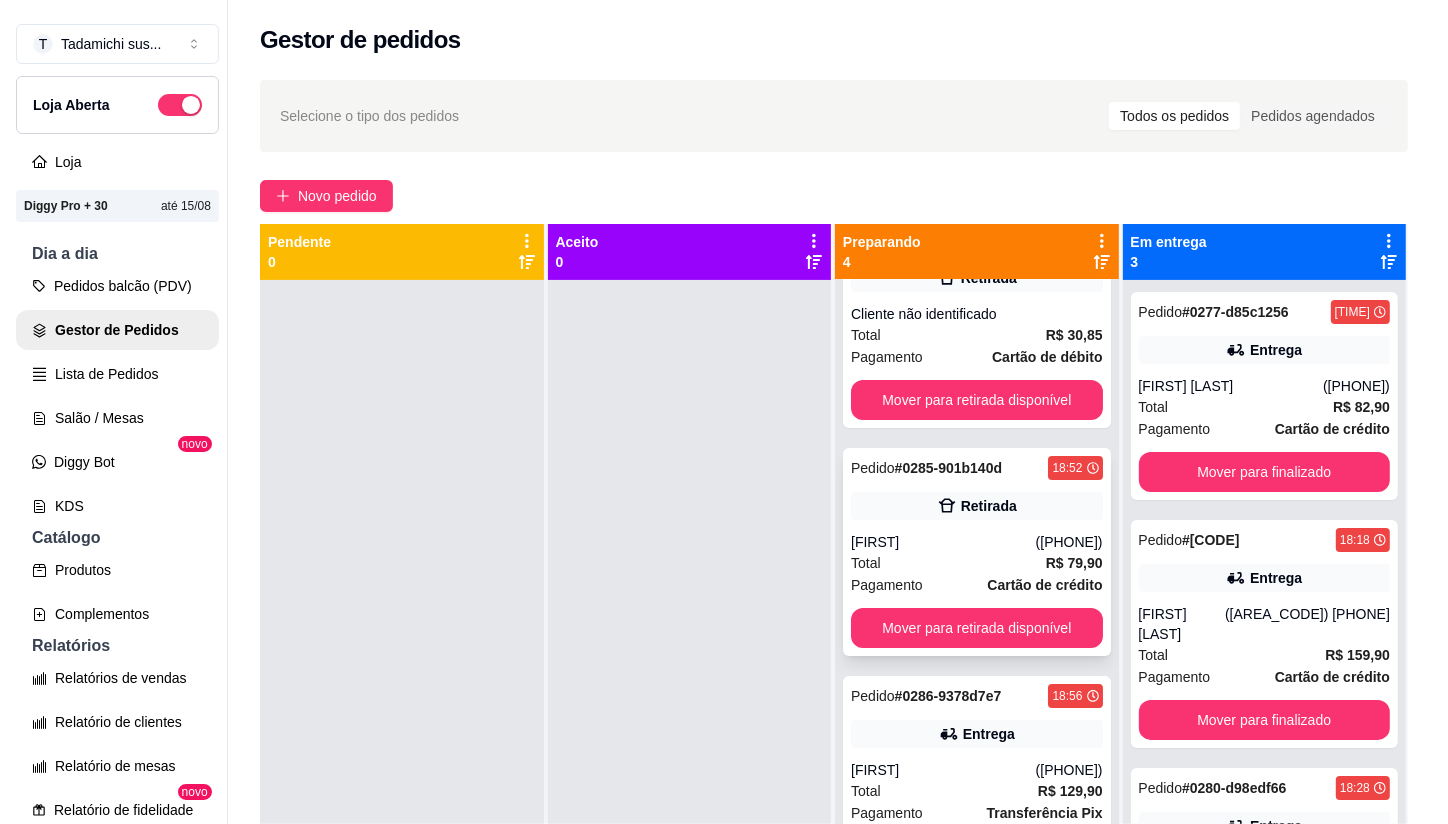 scroll, scrollTop: 106, scrollLeft: 0, axis: vertical 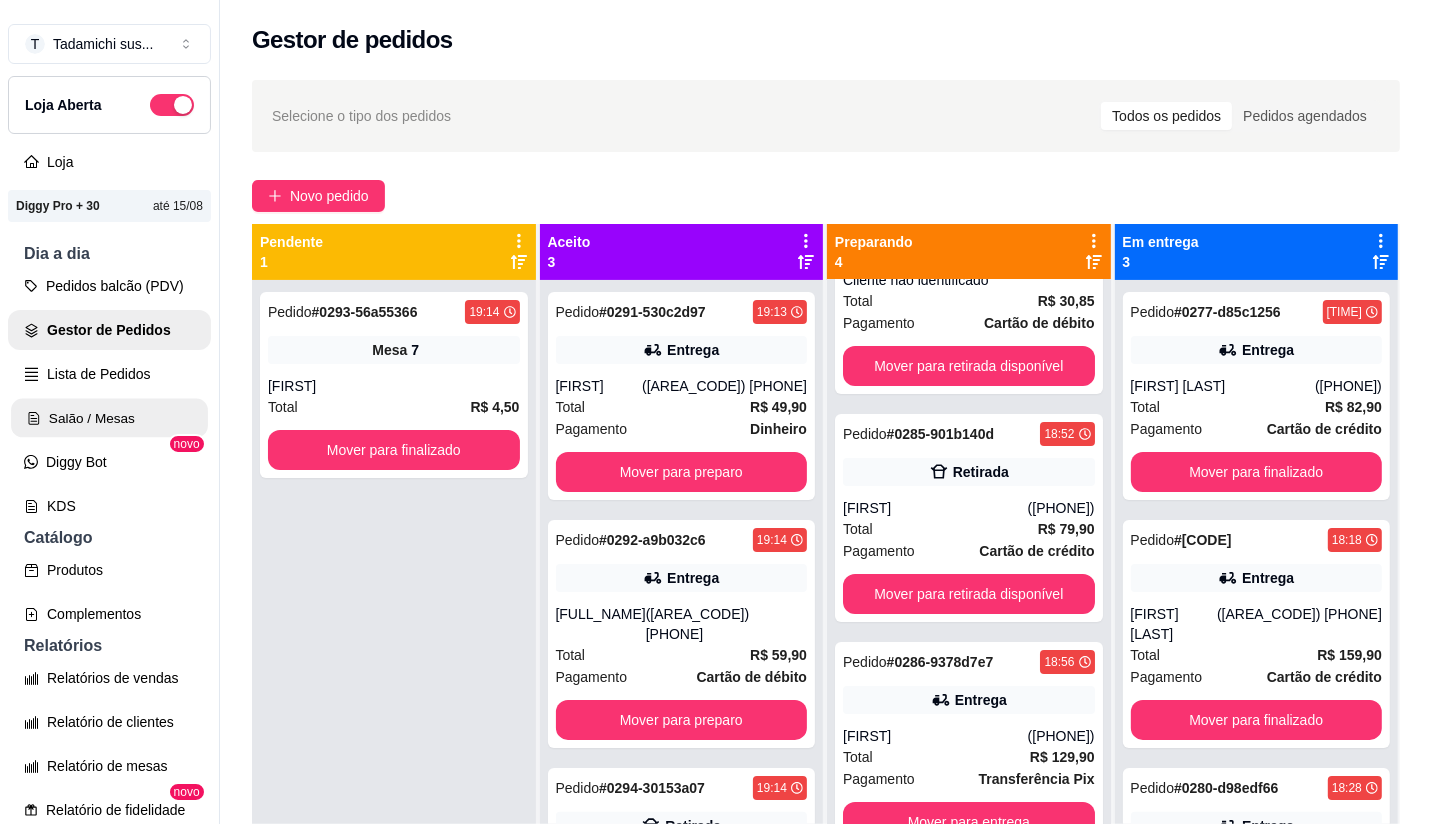 click on "Salão / Mesas" at bounding box center (109, 418) 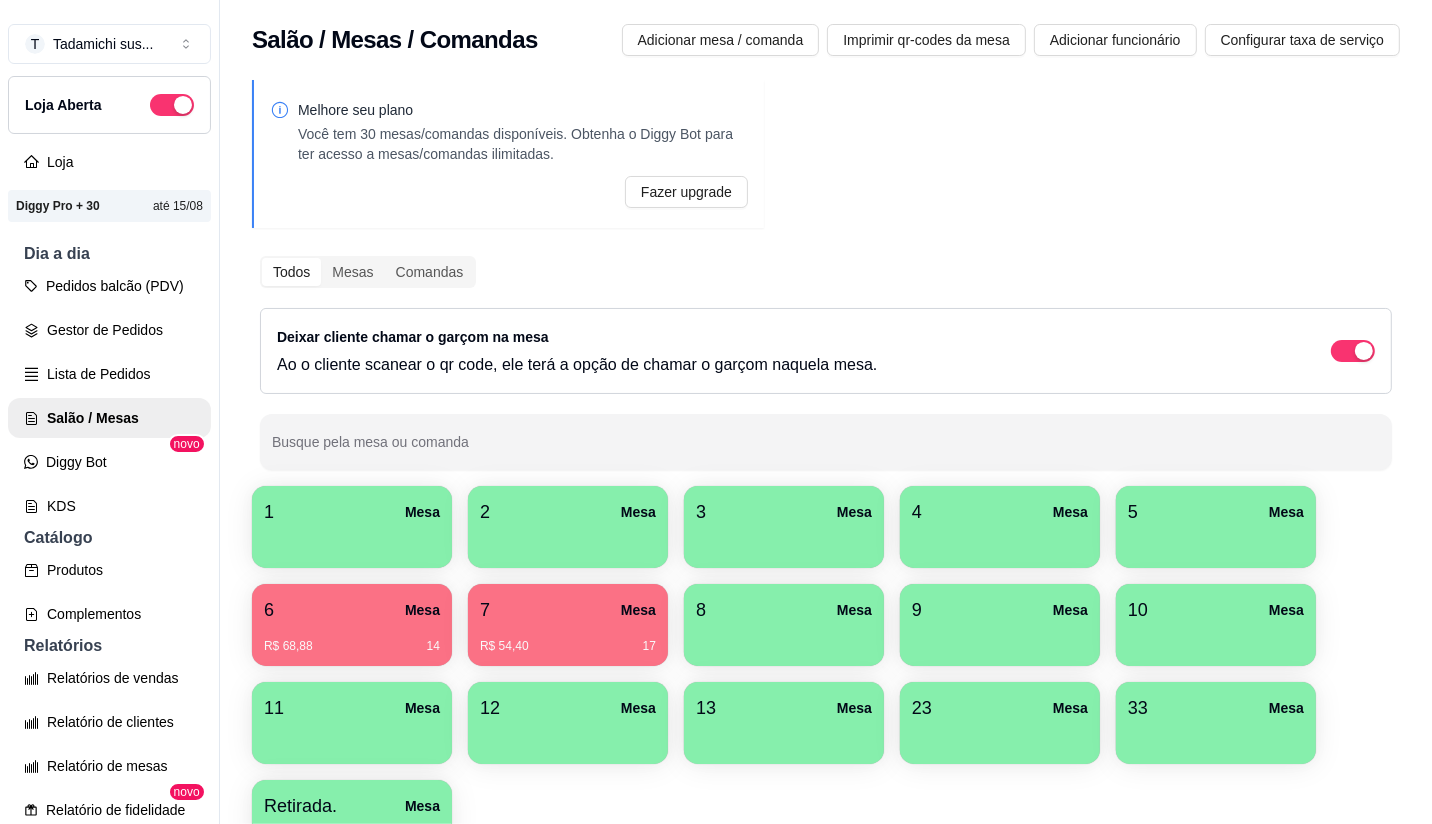 click on "7 Mesa" at bounding box center (568, 610) 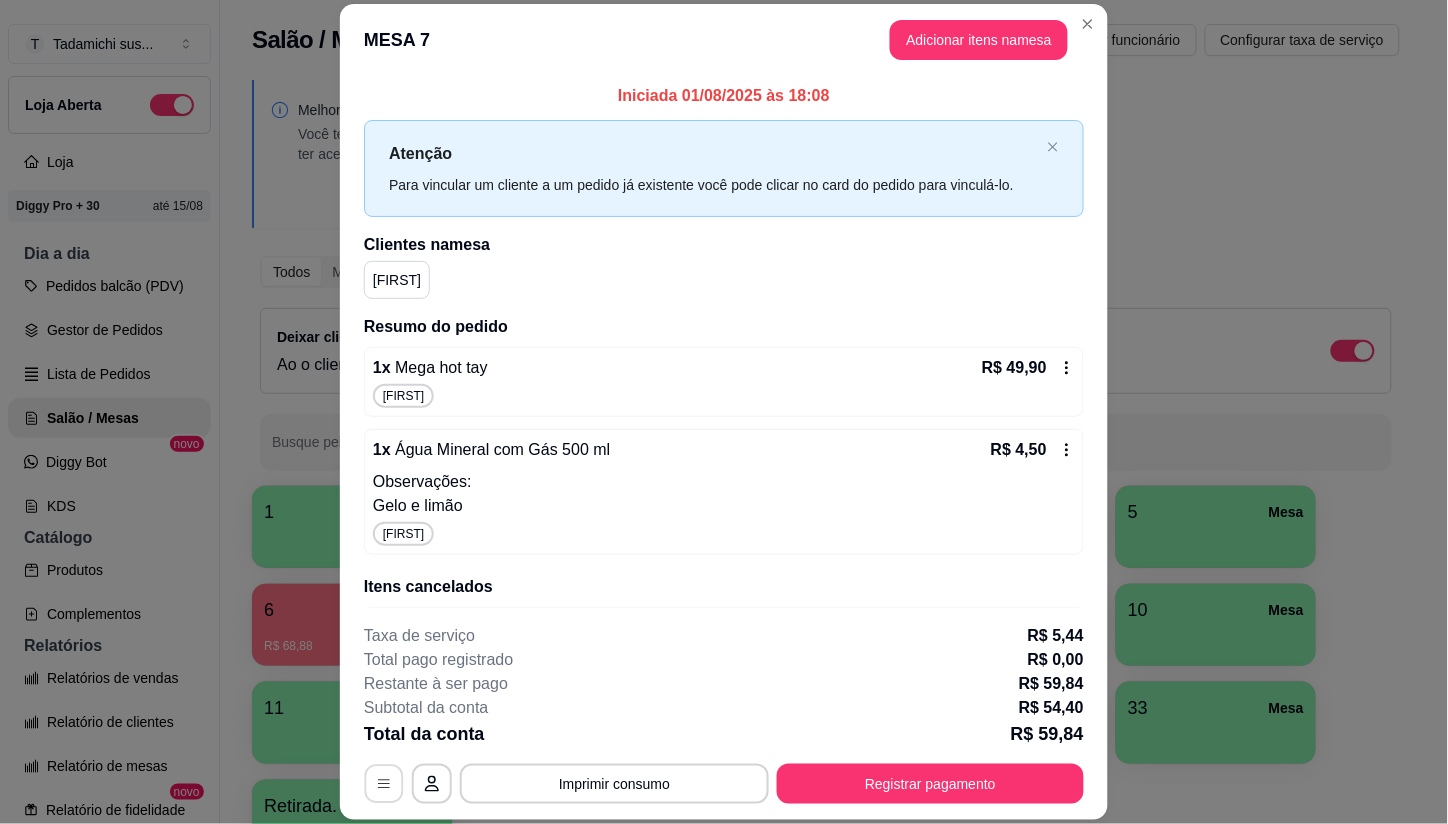 click 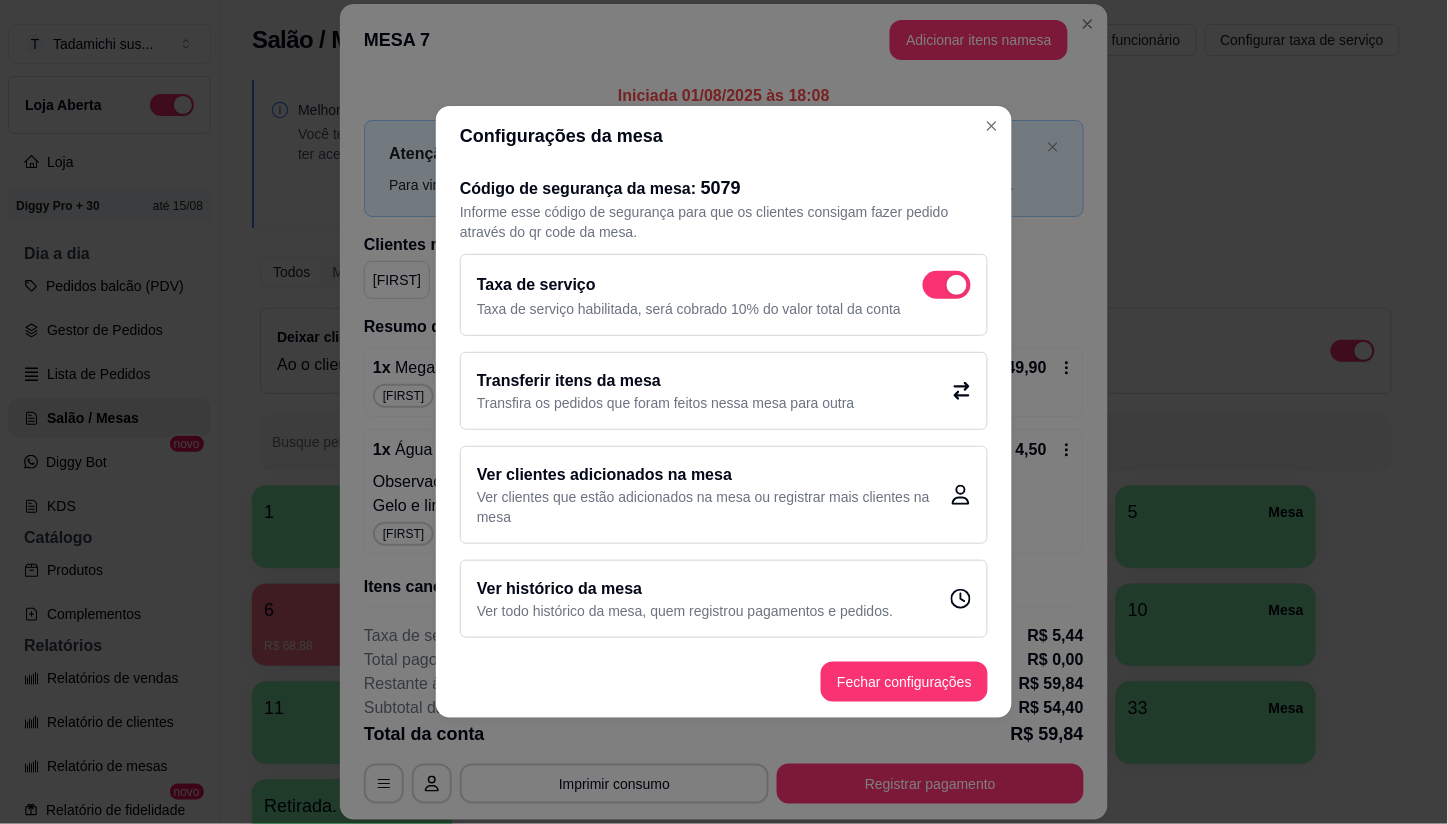 click on "Transfira os pedidos que foram feitos nessa mesa para outra" at bounding box center (666, 403) 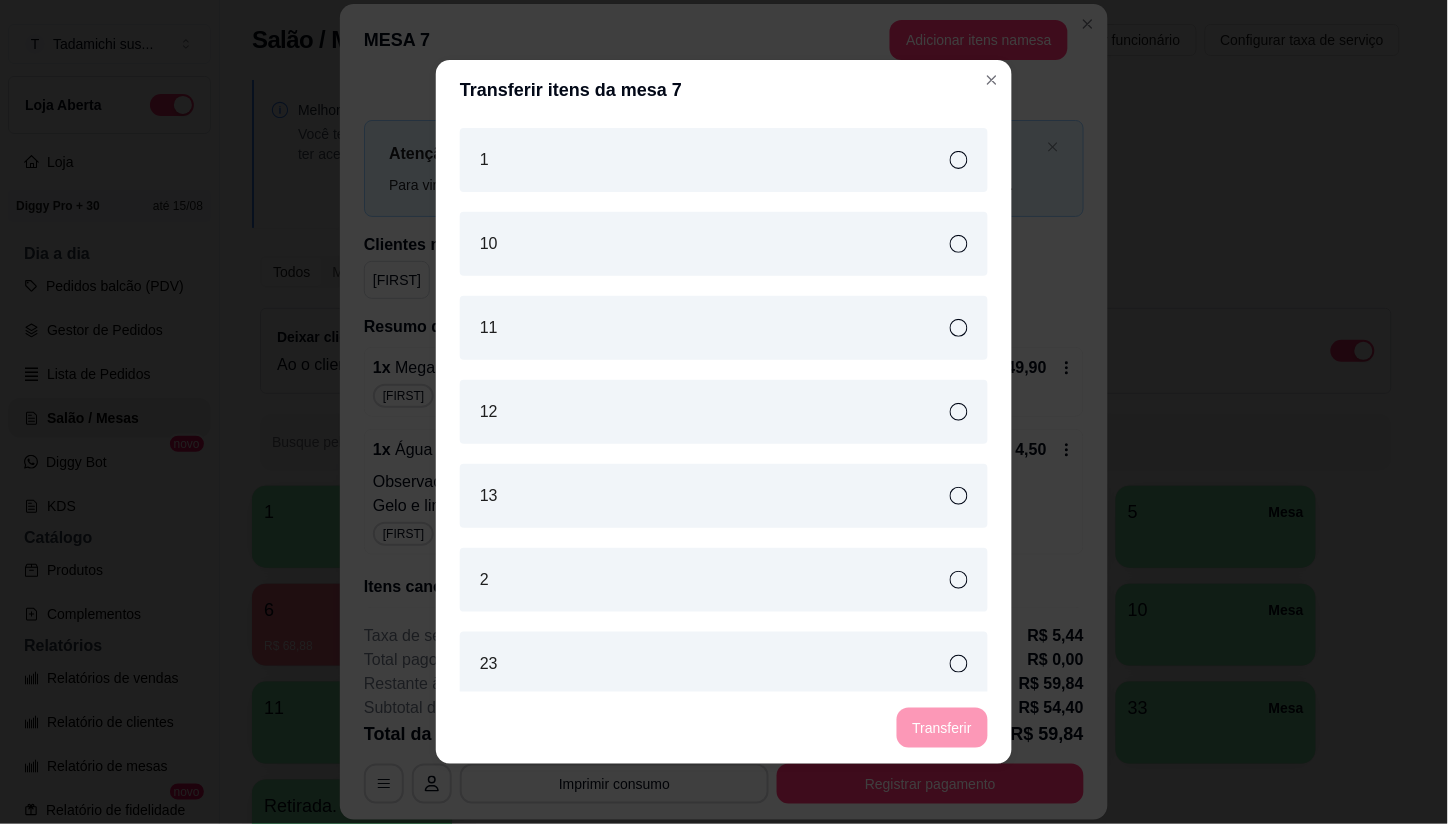 click 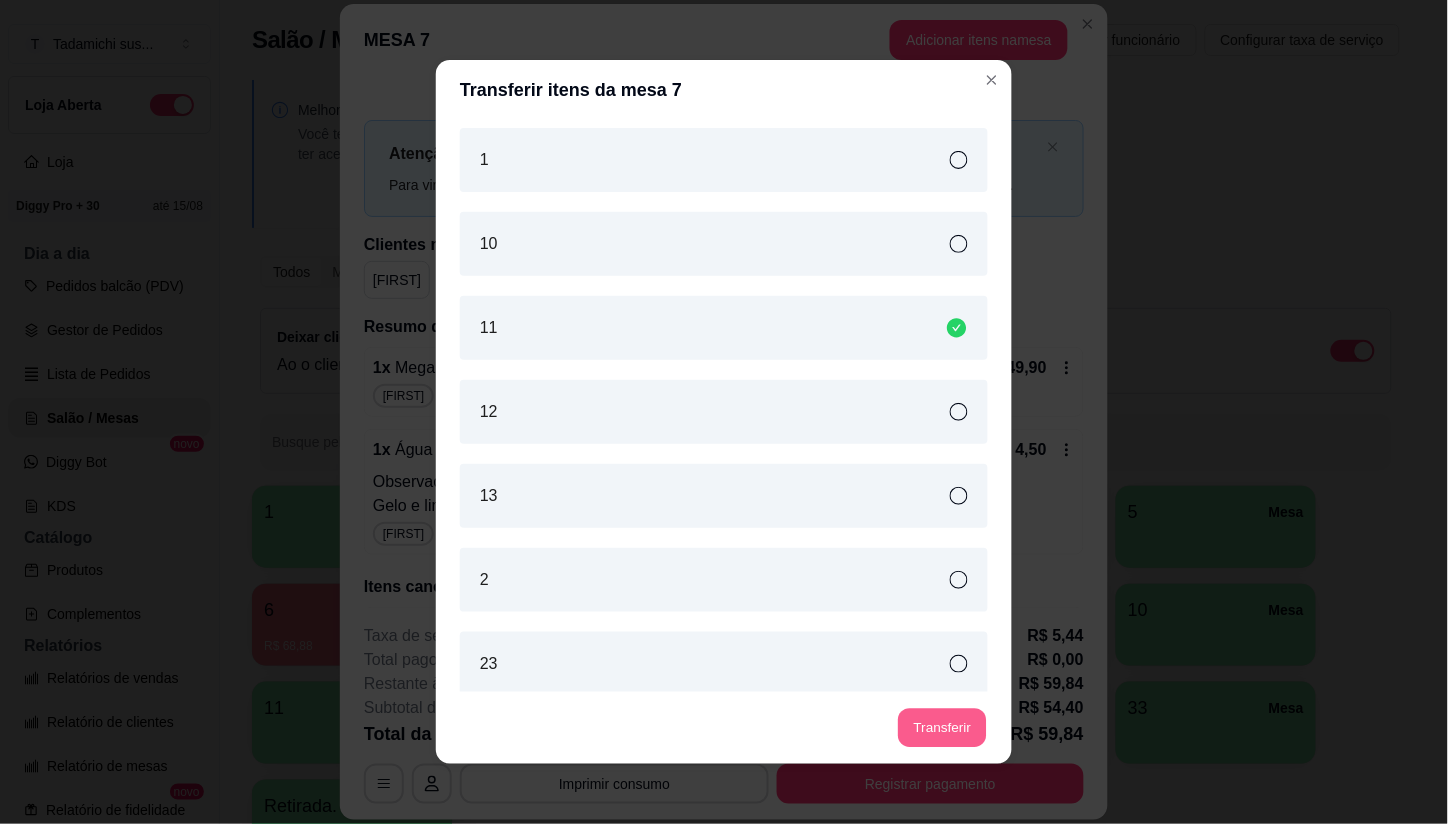 click on "Transferir" at bounding box center [942, 728] 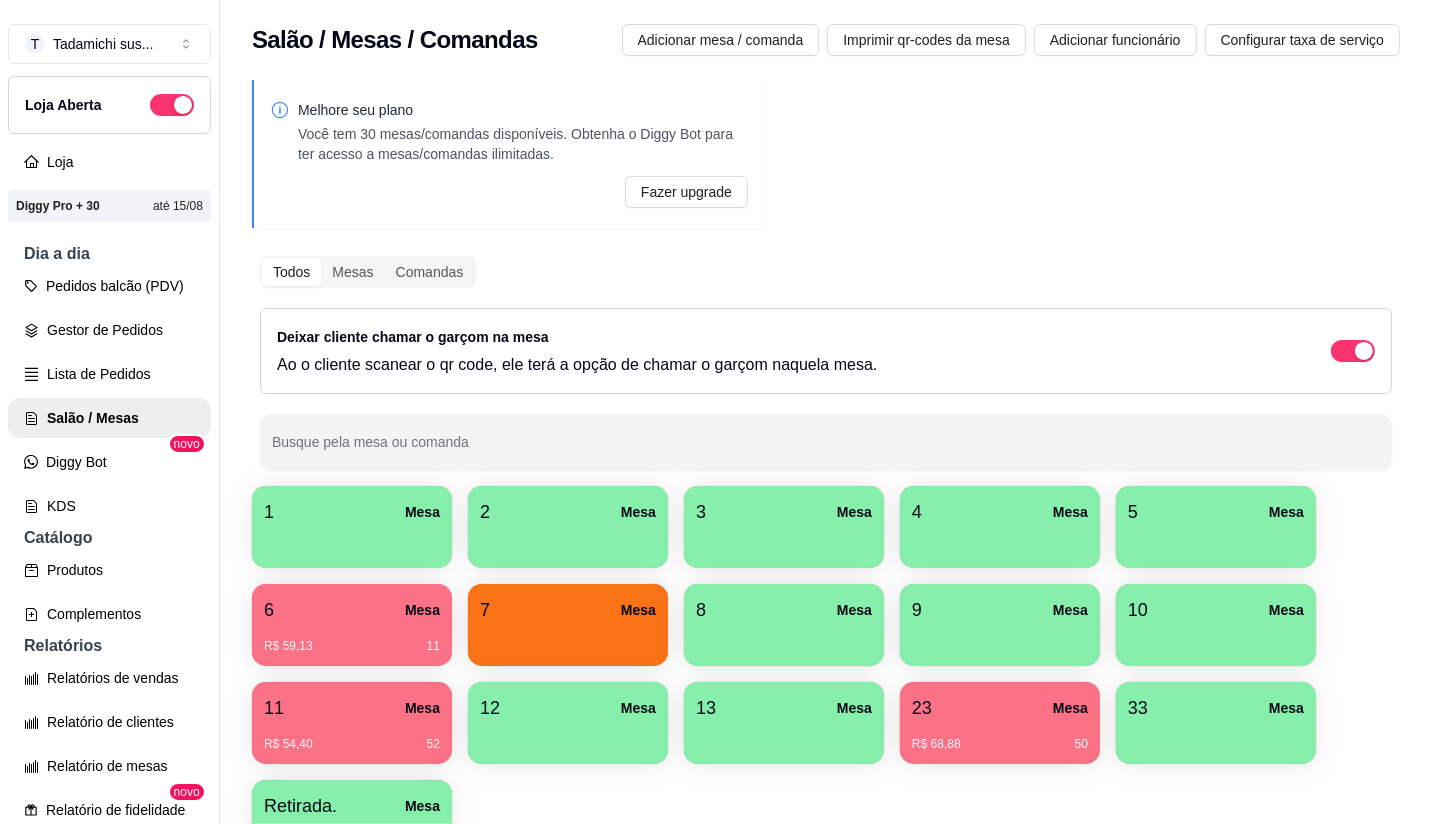 click on "11 Mesa" at bounding box center (352, 708) 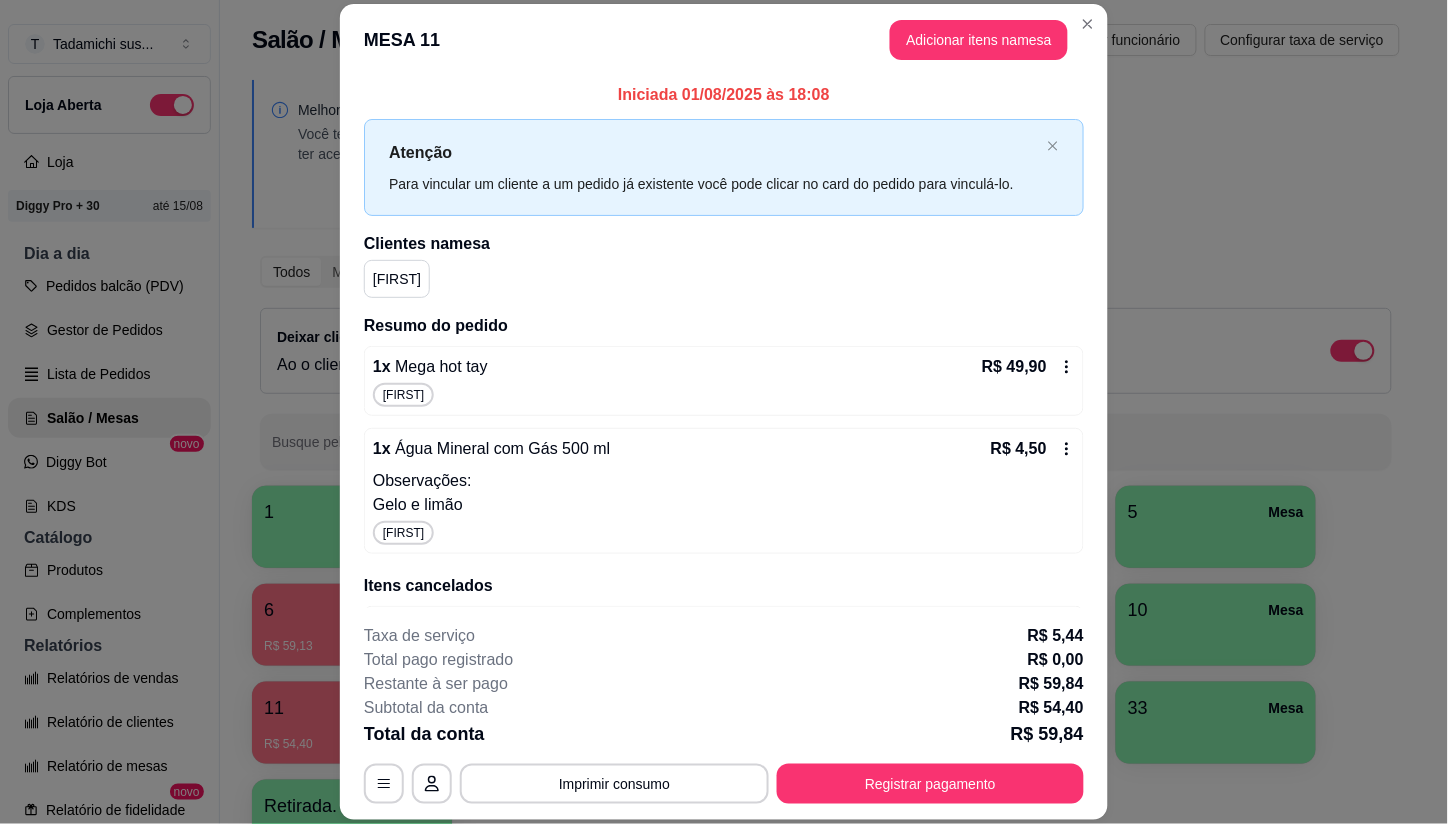 scroll, scrollTop: 0, scrollLeft: 0, axis: both 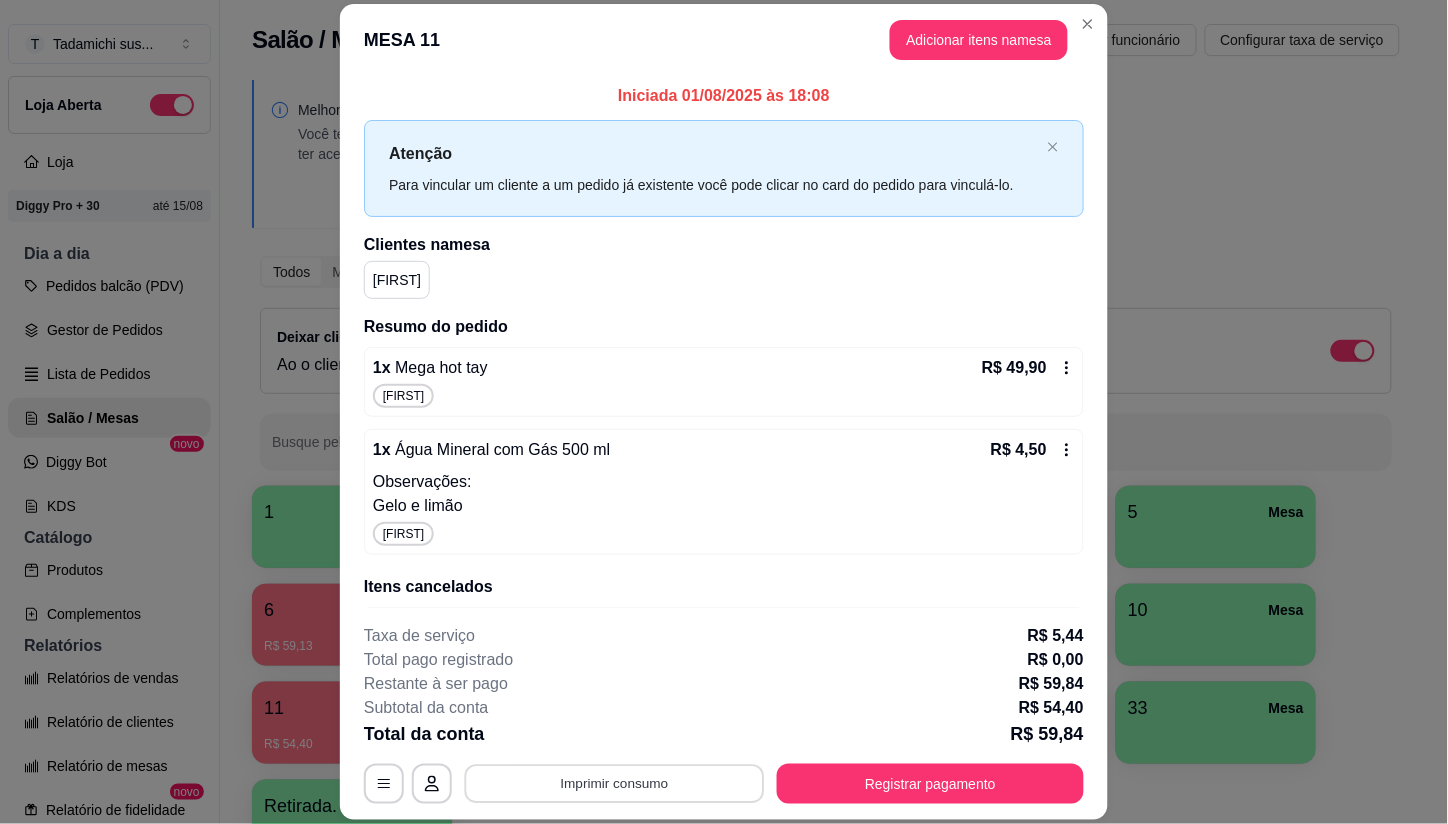 click on "Imprimir consumo" at bounding box center (615, 783) 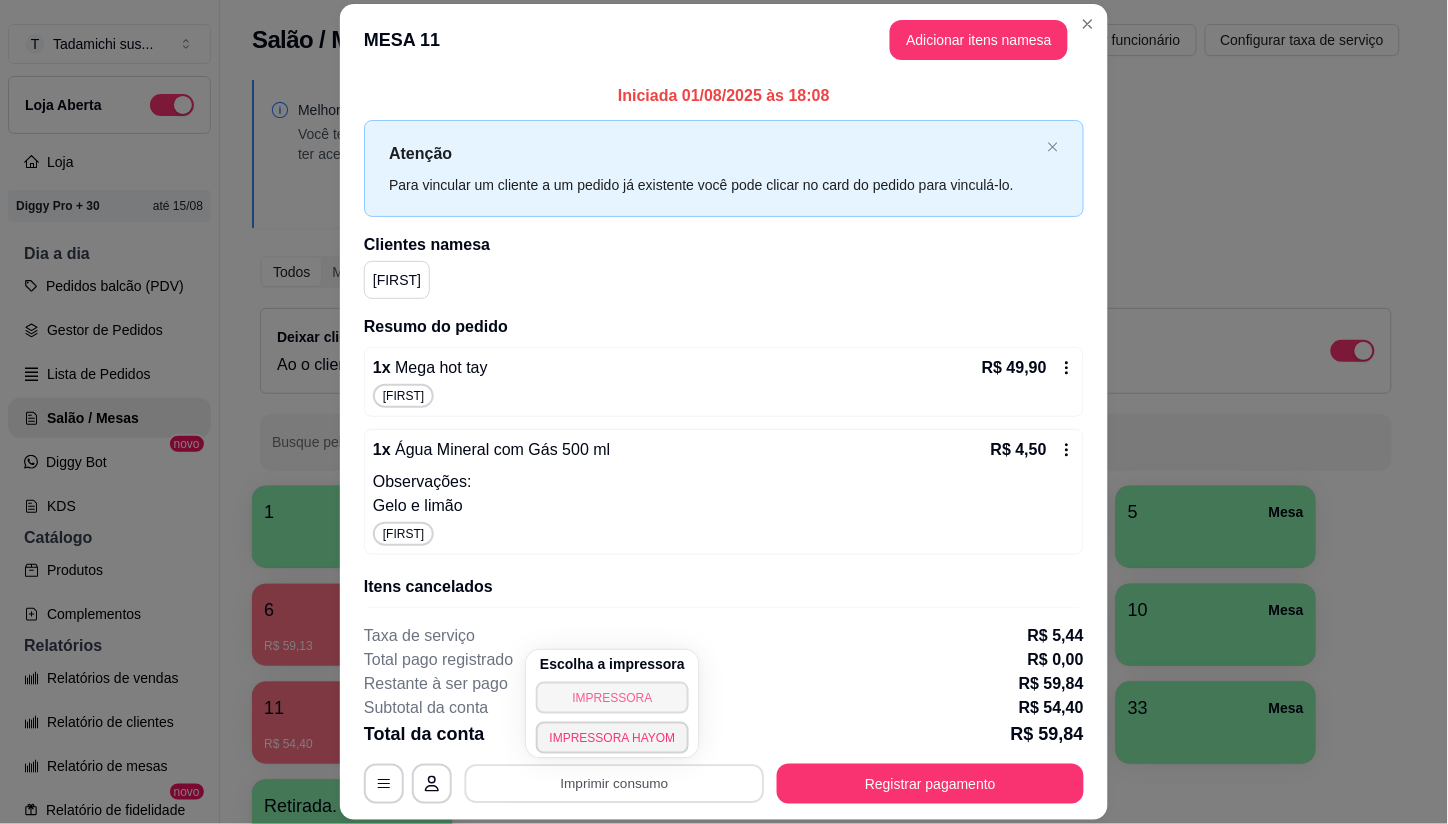 click on "IMPRESSORA" at bounding box center (613, 698) 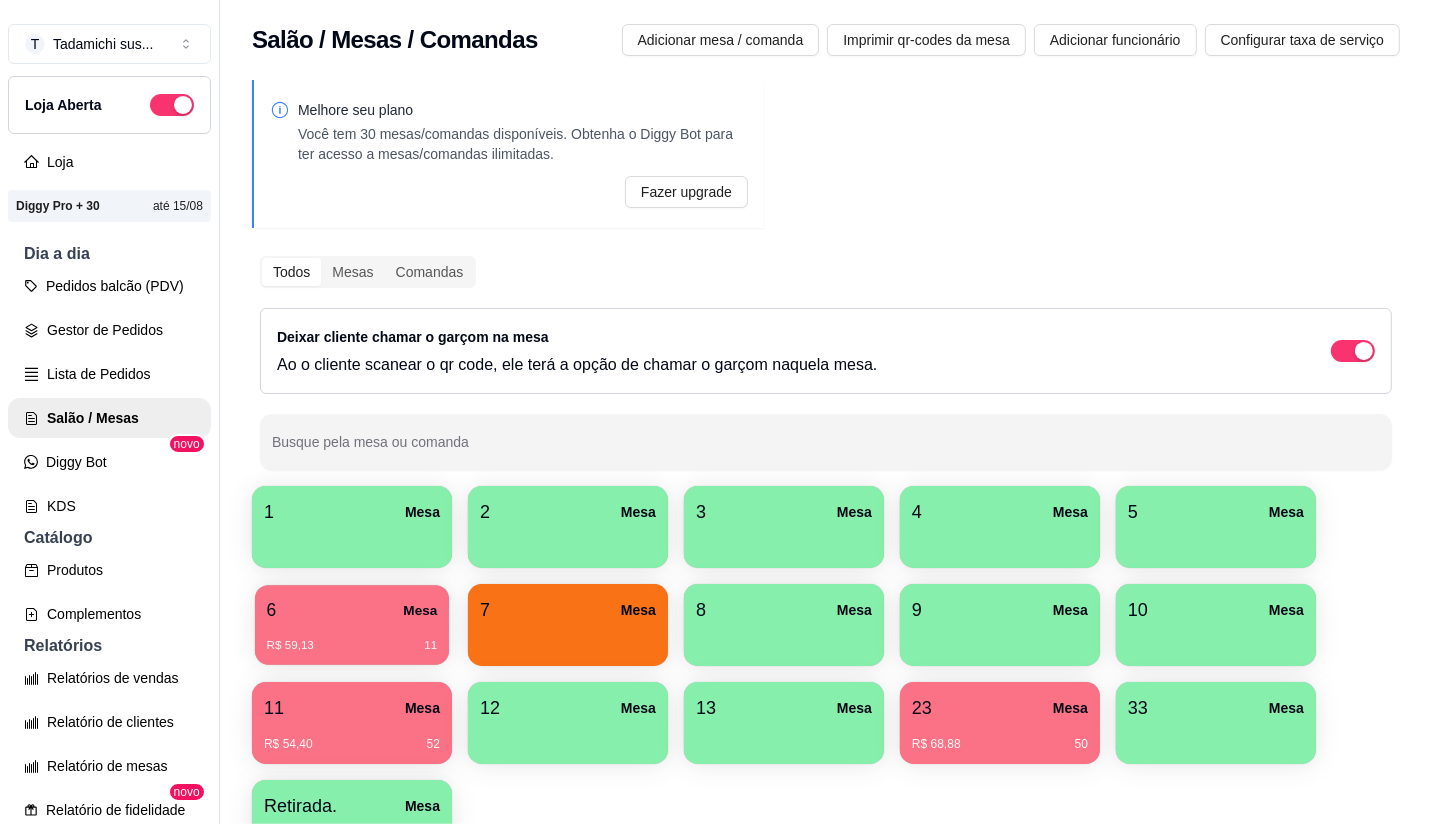 click on "Mesa" at bounding box center [420, 610] 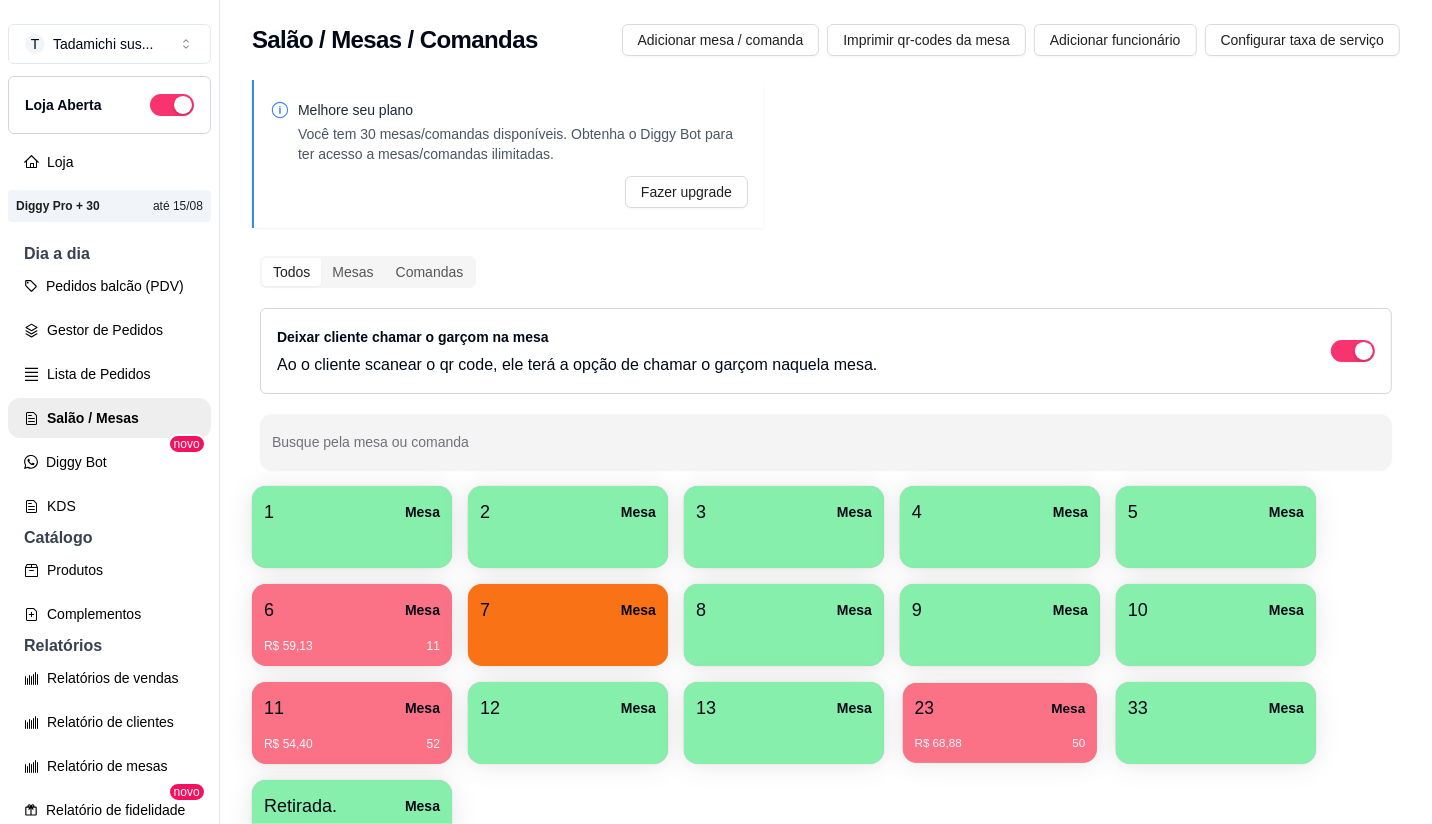 click on "R$ 68,88 50" at bounding box center [1000, 736] 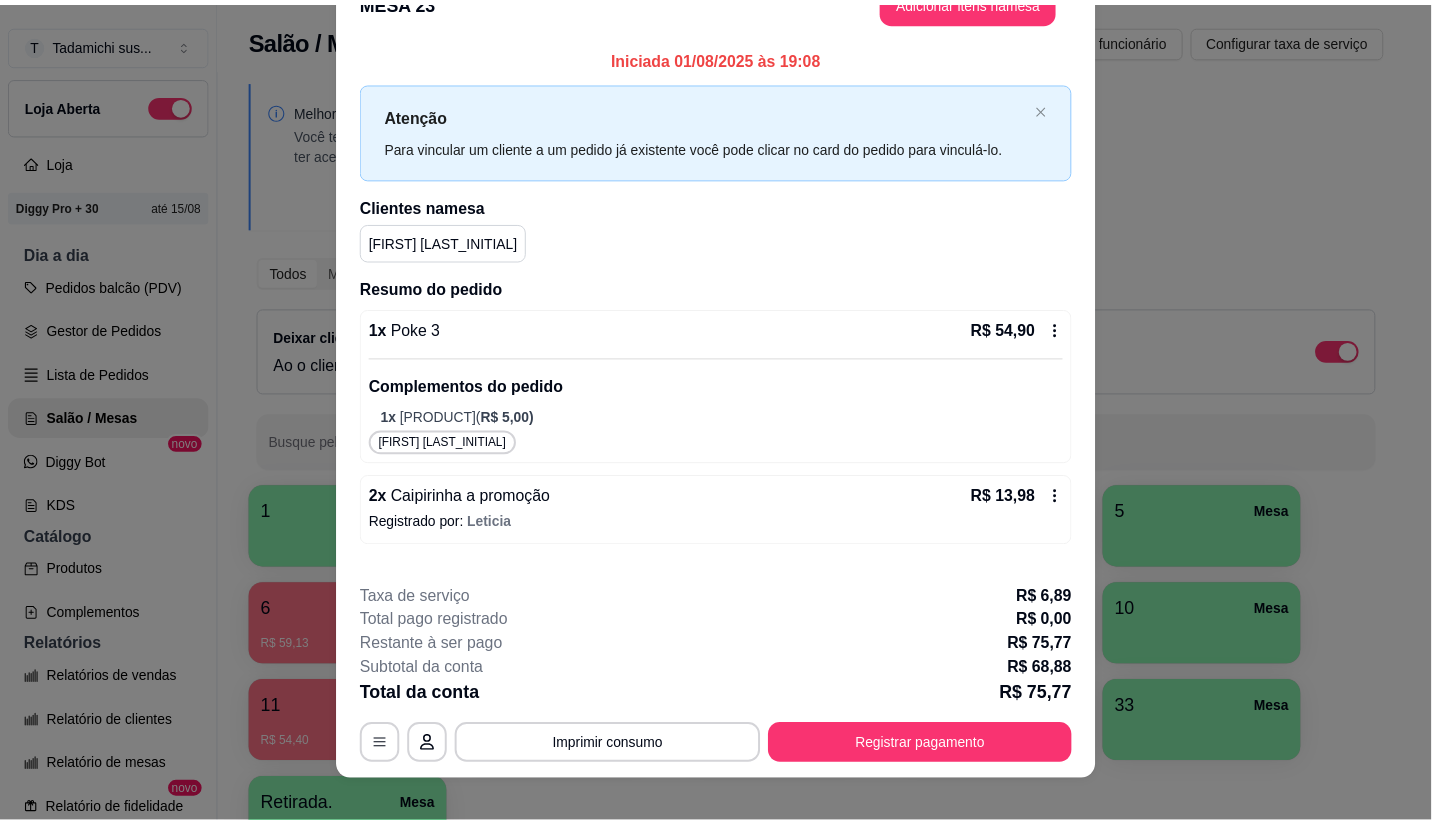 scroll, scrollTop: 60, scrollLeft: 0, axis: vertical 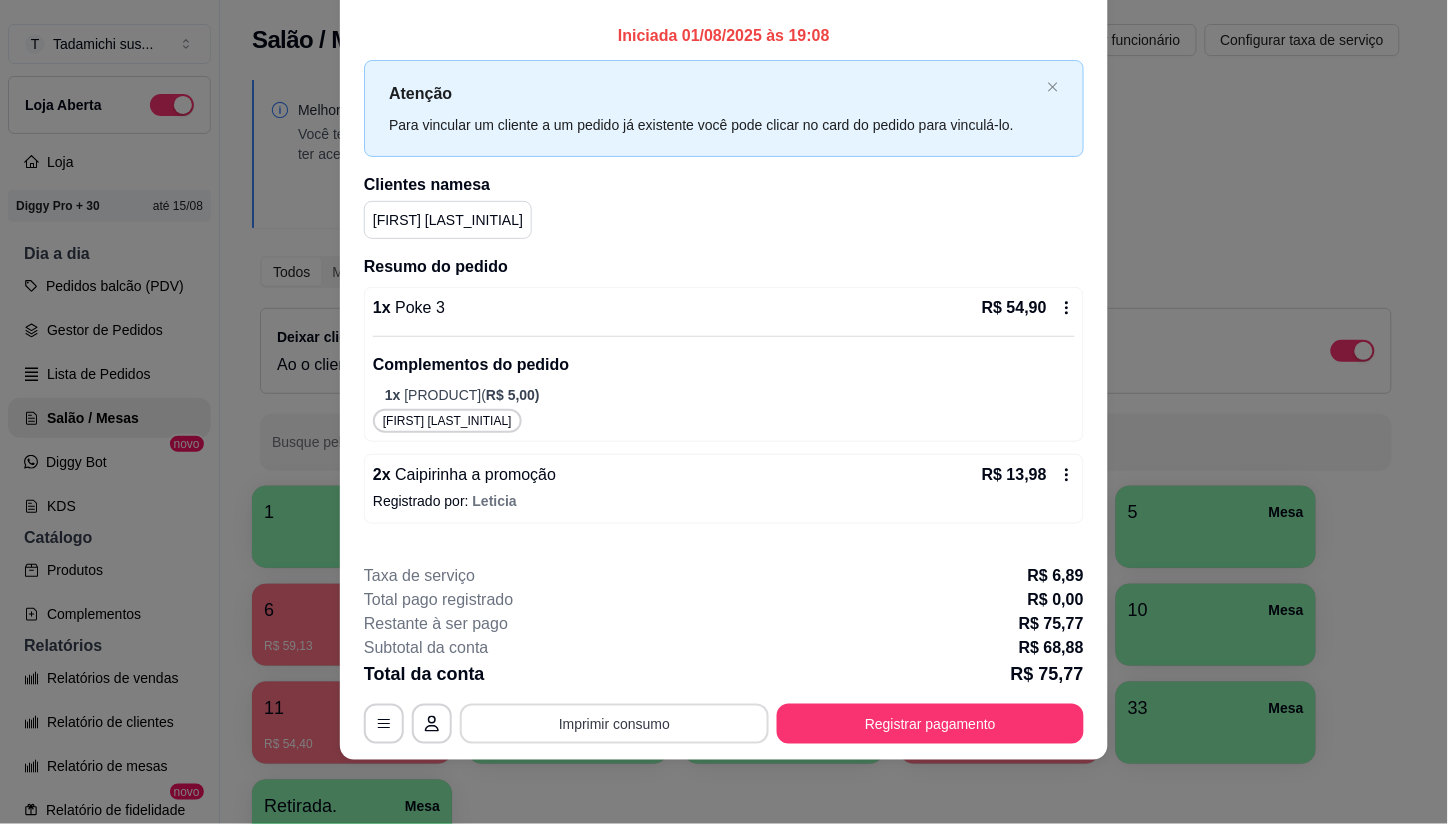 click on "Imprimir consumo" at bounding box center (614, 724) 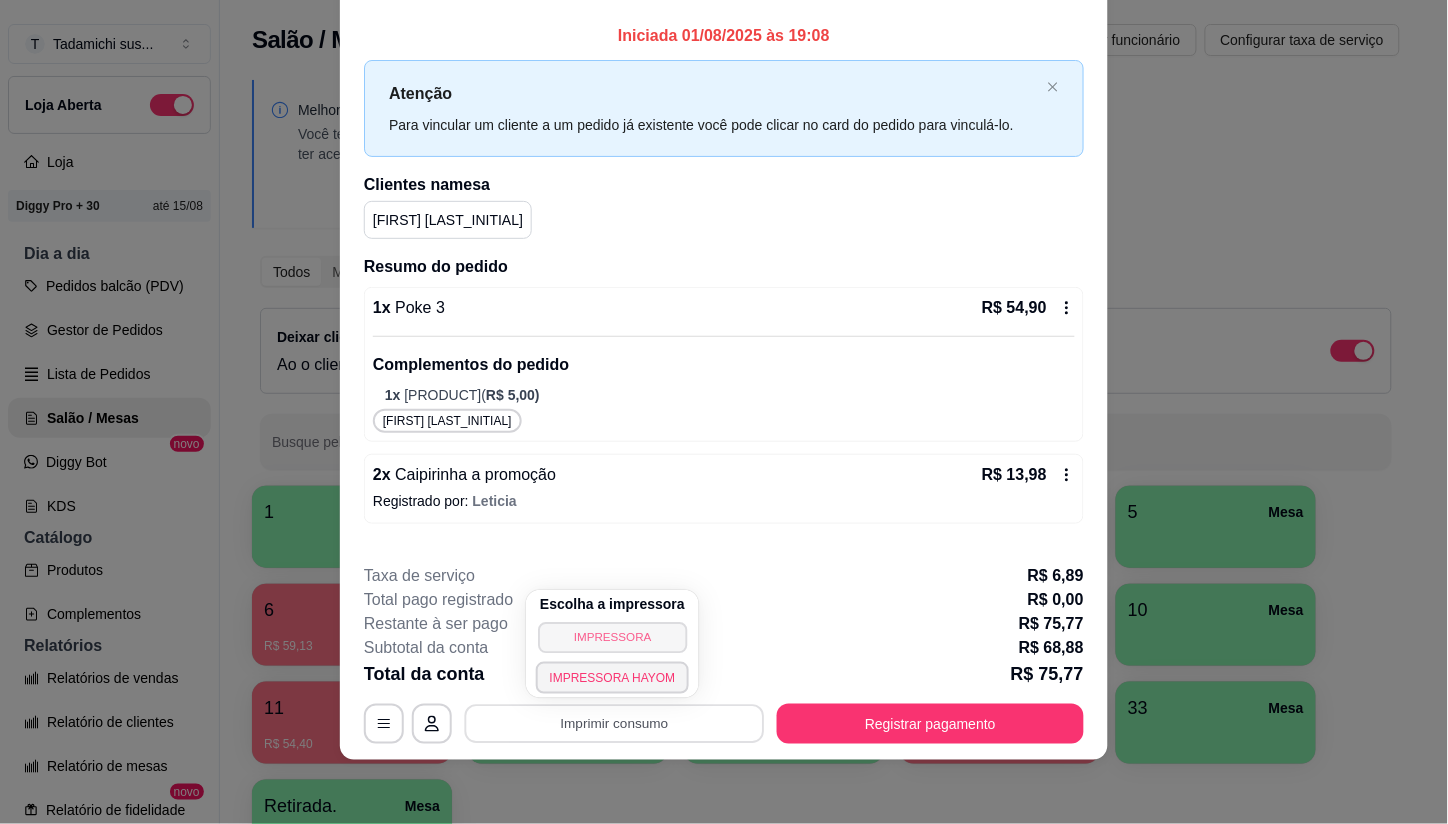 click on "IMPRESSORA" at bounding box center [612, 637] 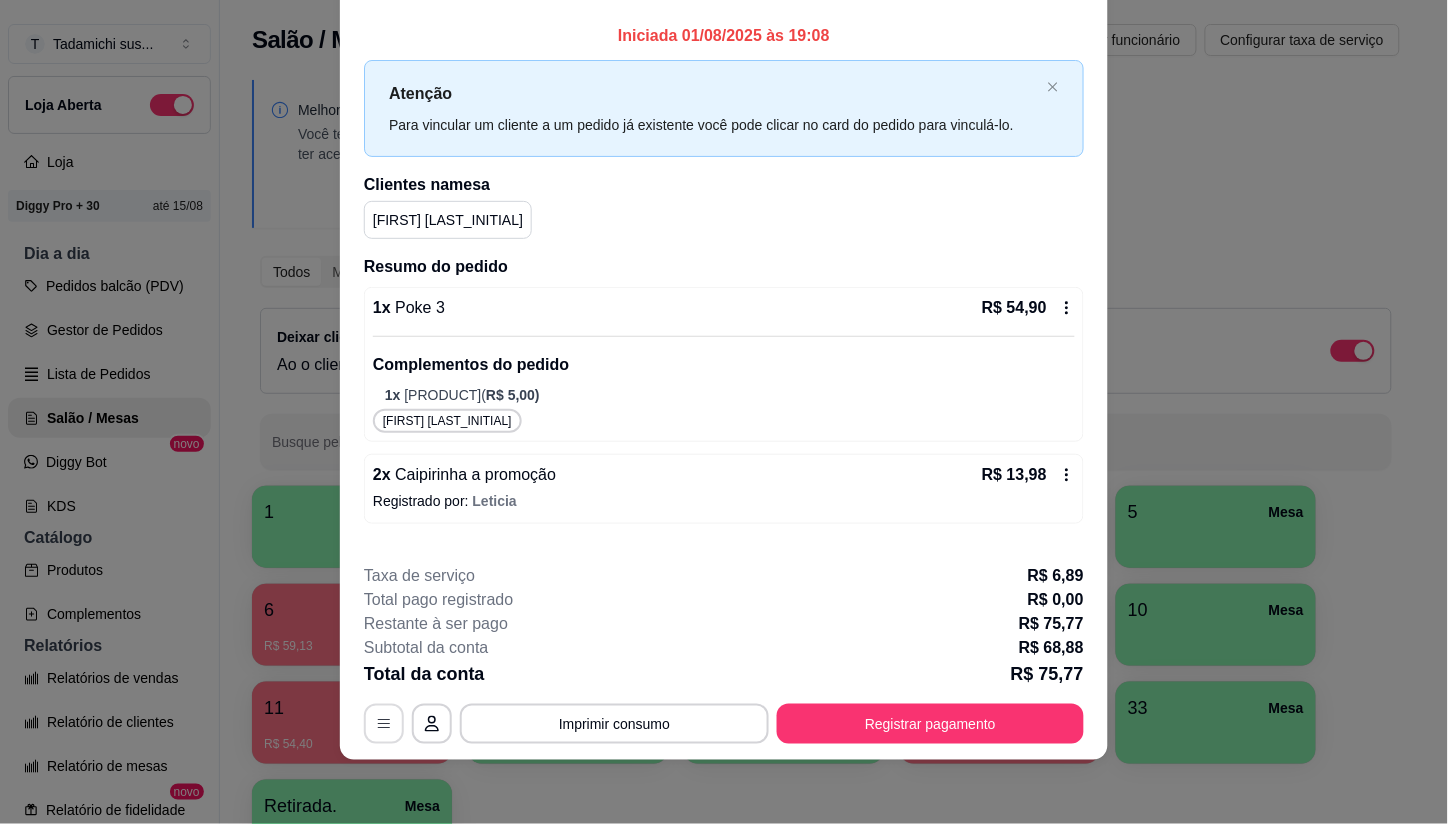 click at bounding box center (384, 724) 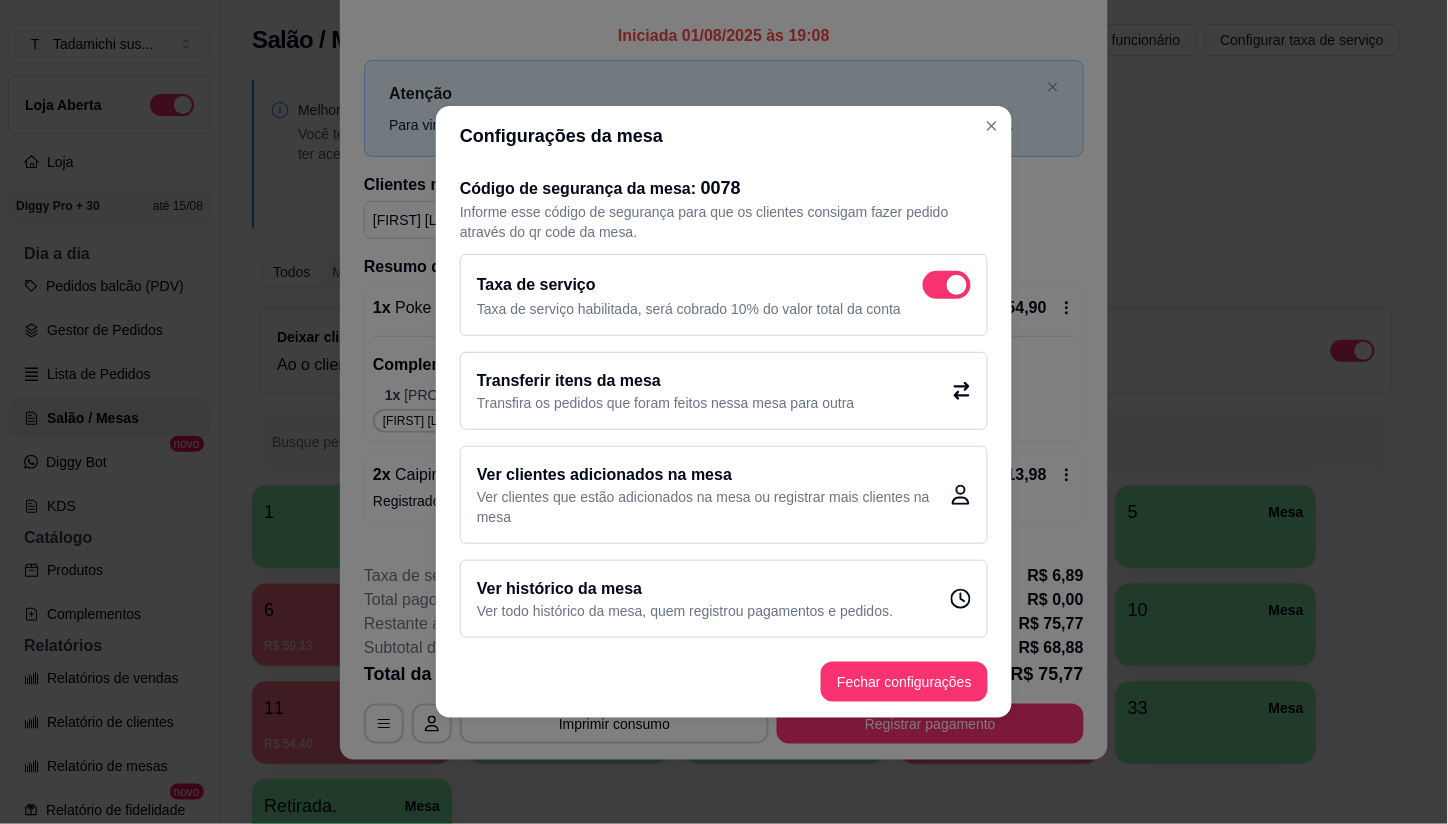 click at bounding box center (957, 285) 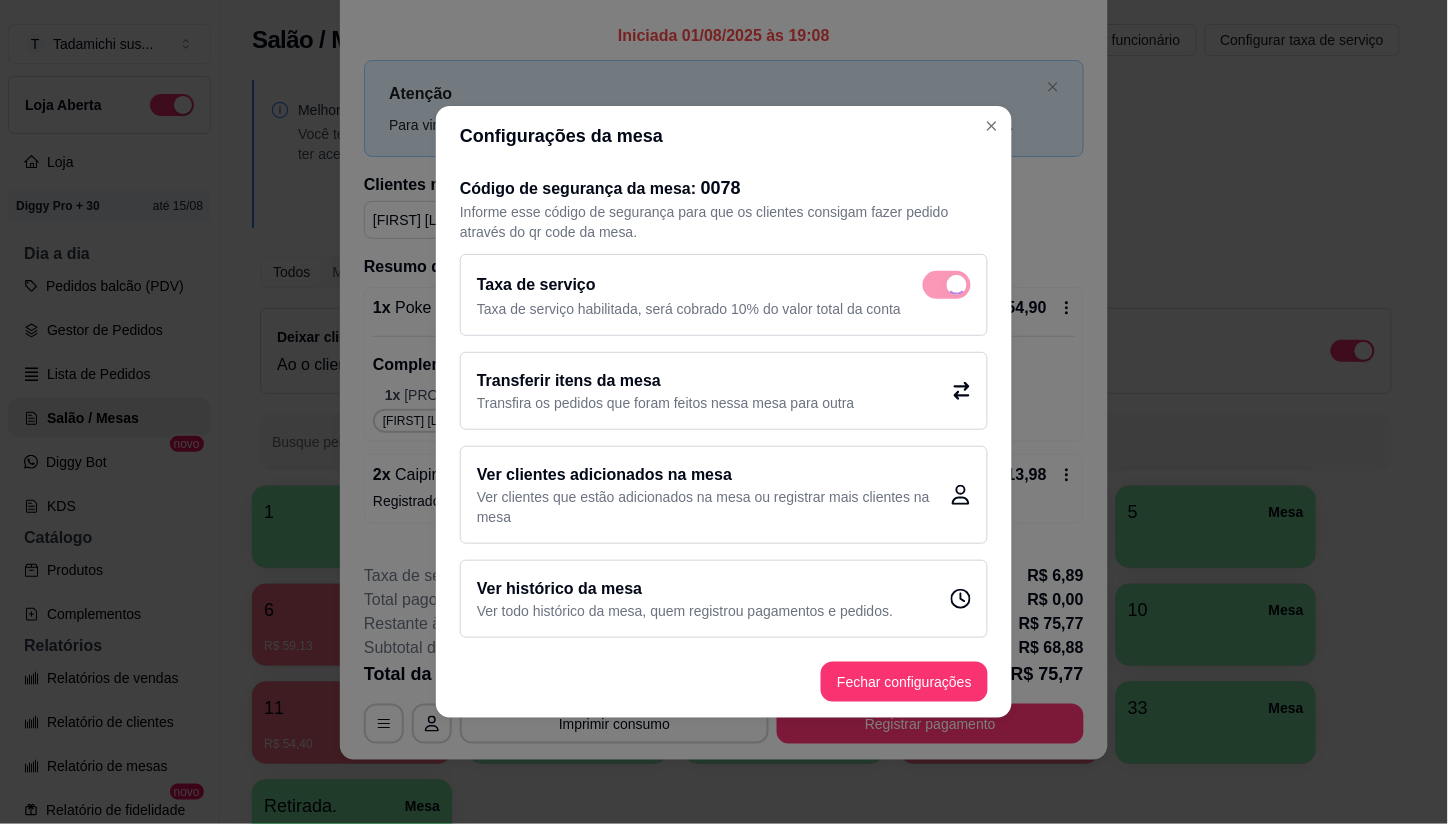 checkbox on "false" 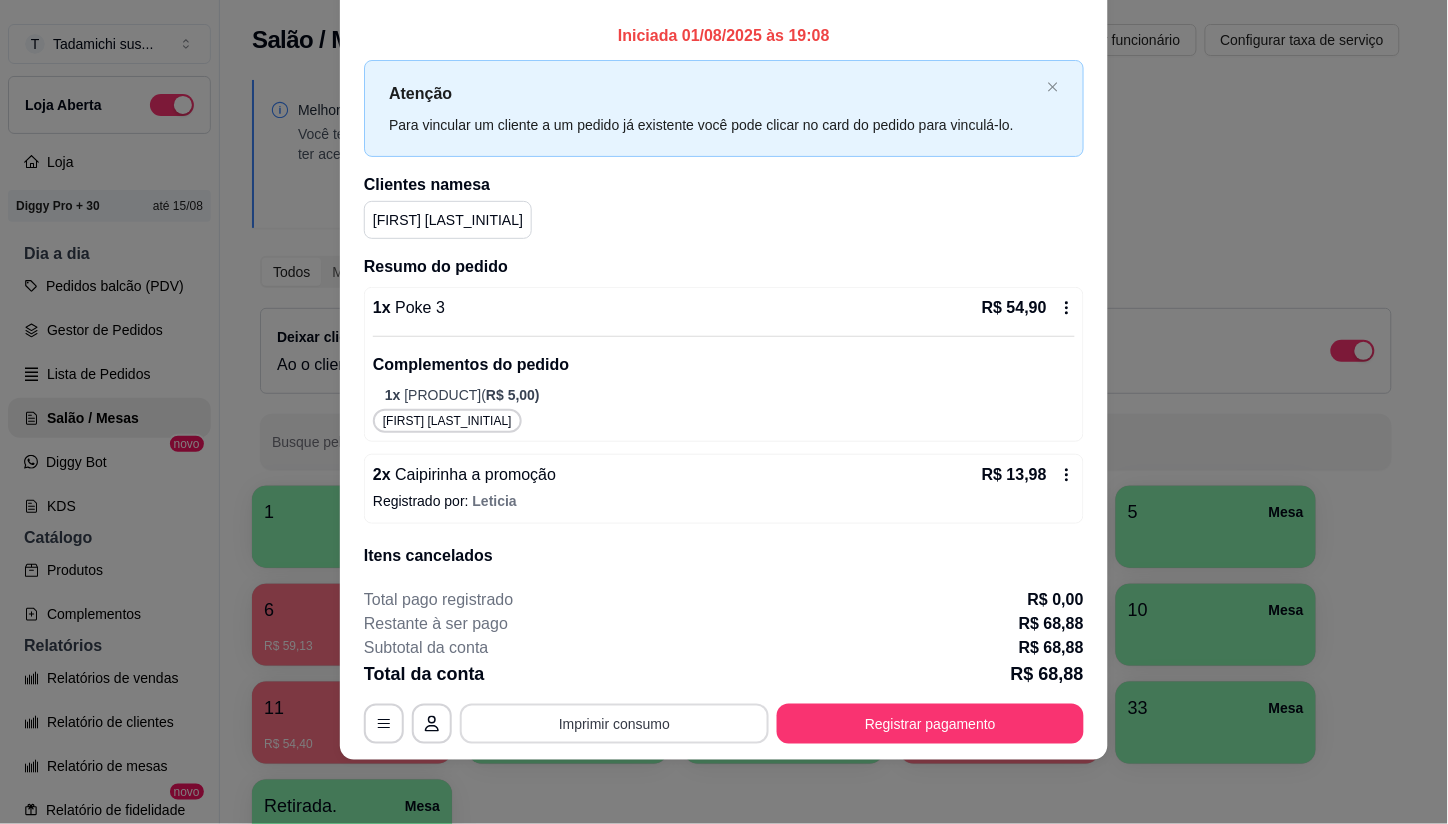 click on "Imprimir consumo" at bounding box center [614, 724] 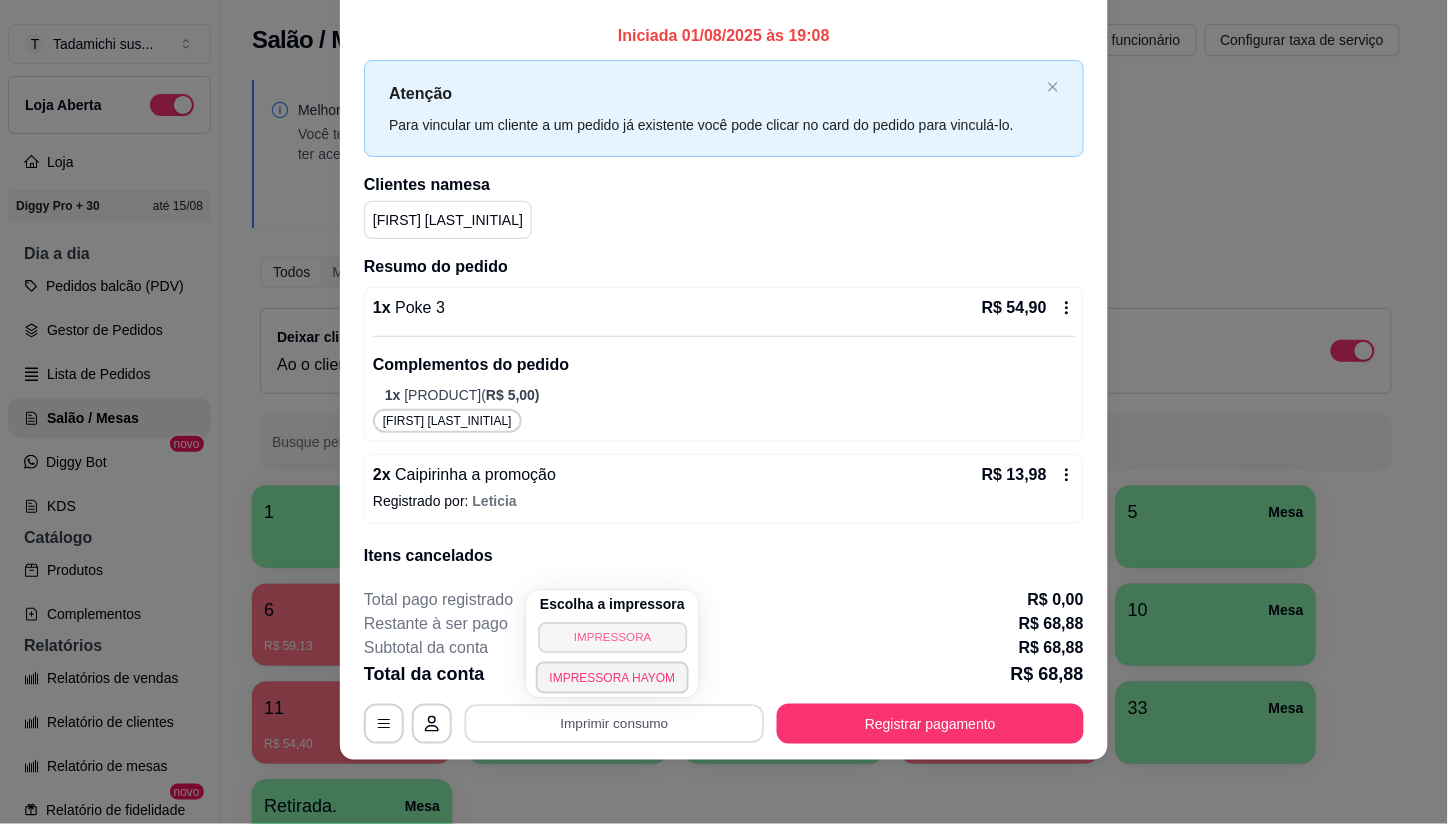 click on "IMPRESSORA" at bounding box center [612, 637] 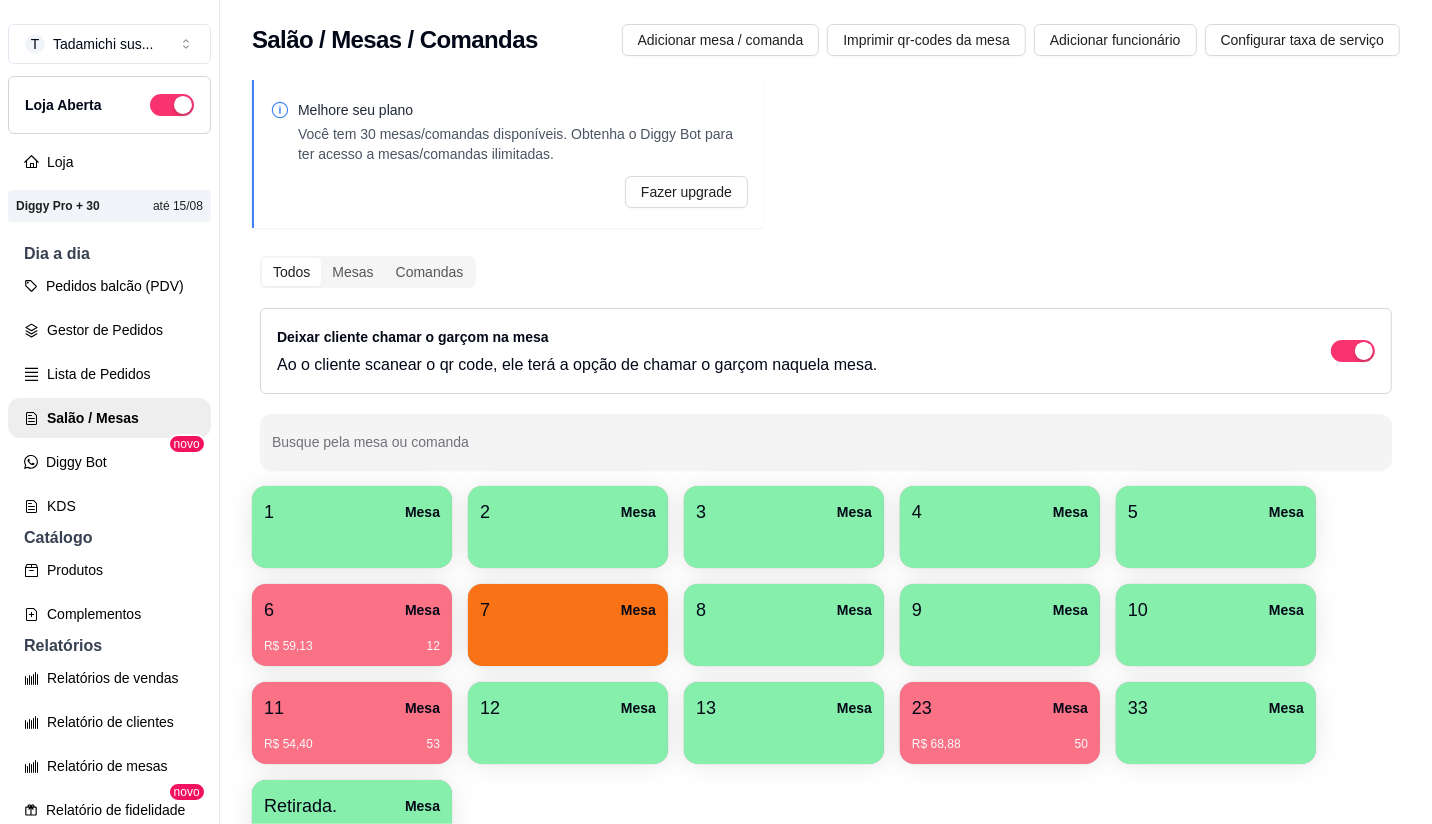 click on "R$ 68,88 50" at bounding box center (1000, 737) 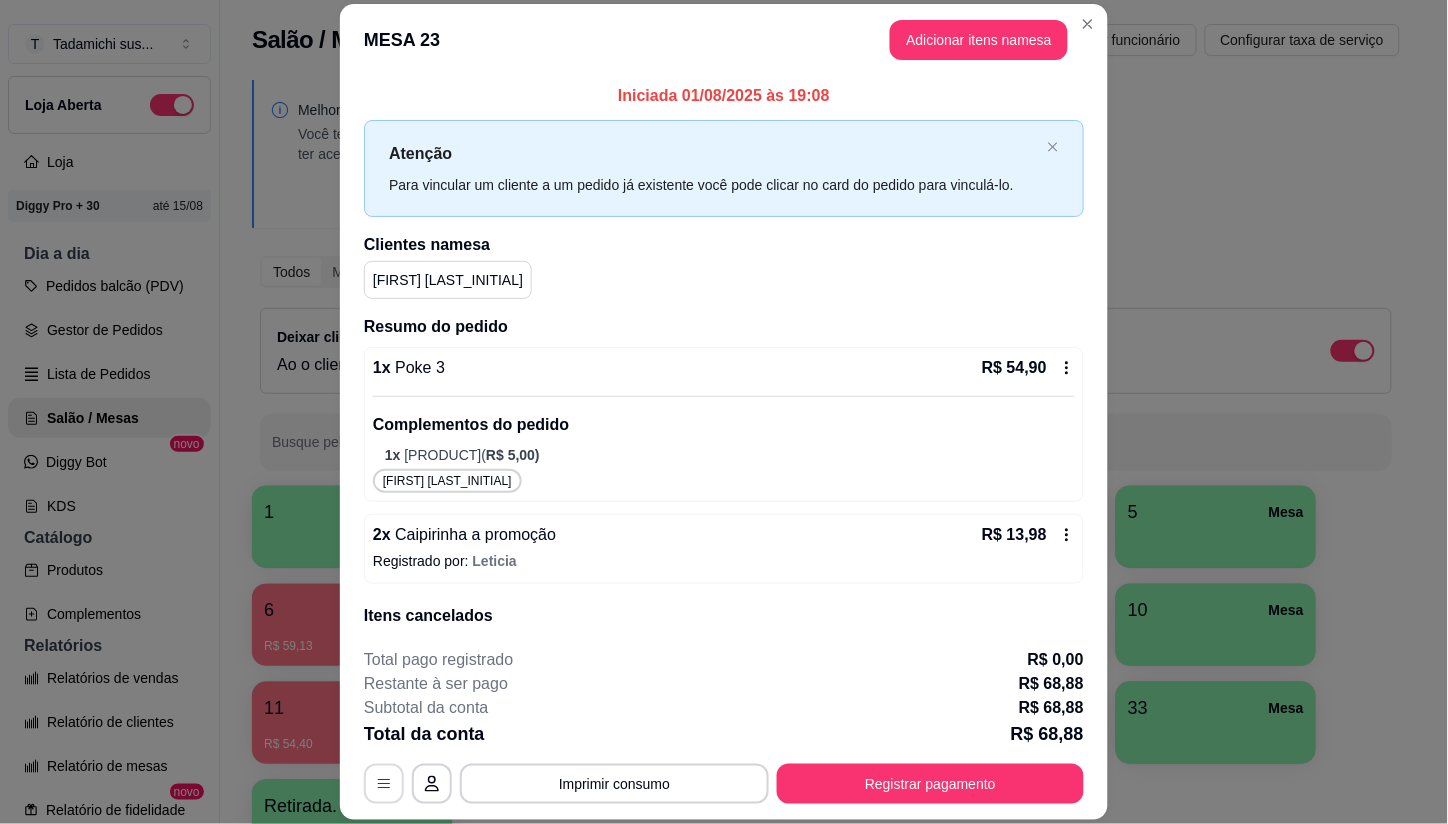 click at bounding box center [384, 784] 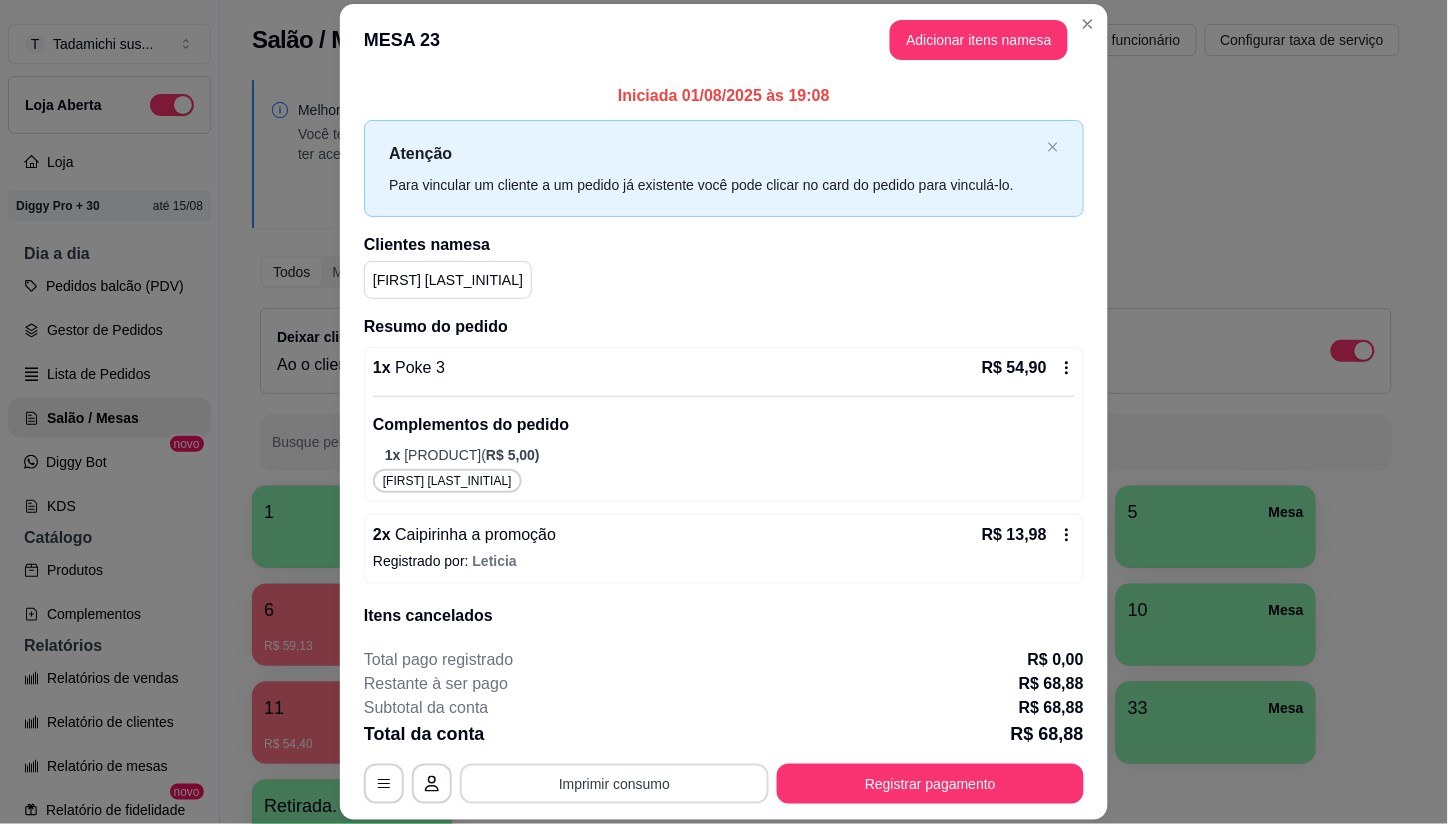 click on "Imprimir consumo" at bounding box center [614, 784] 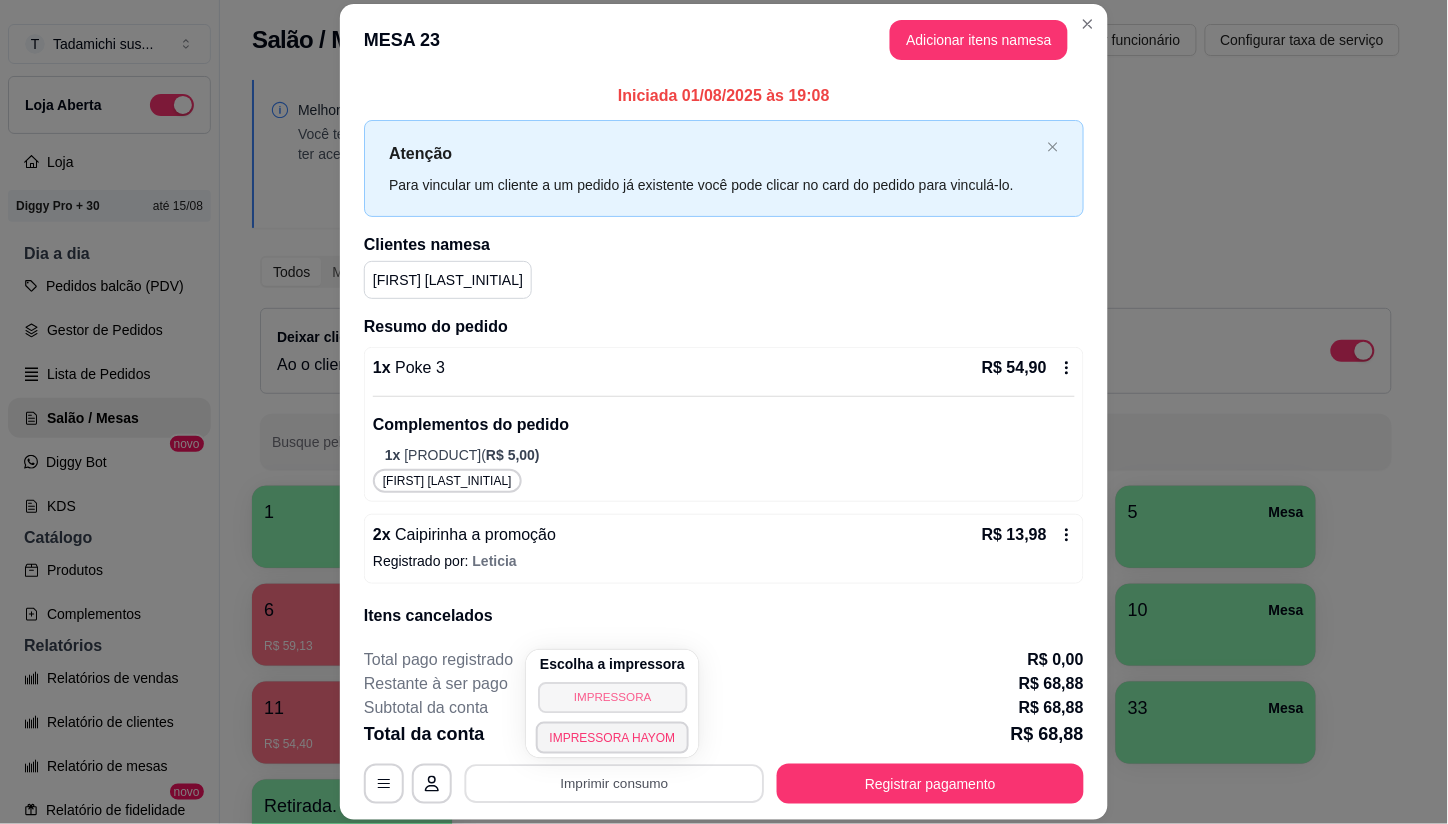 click on "IMPRESSORA" at bounding box center [612, 697] 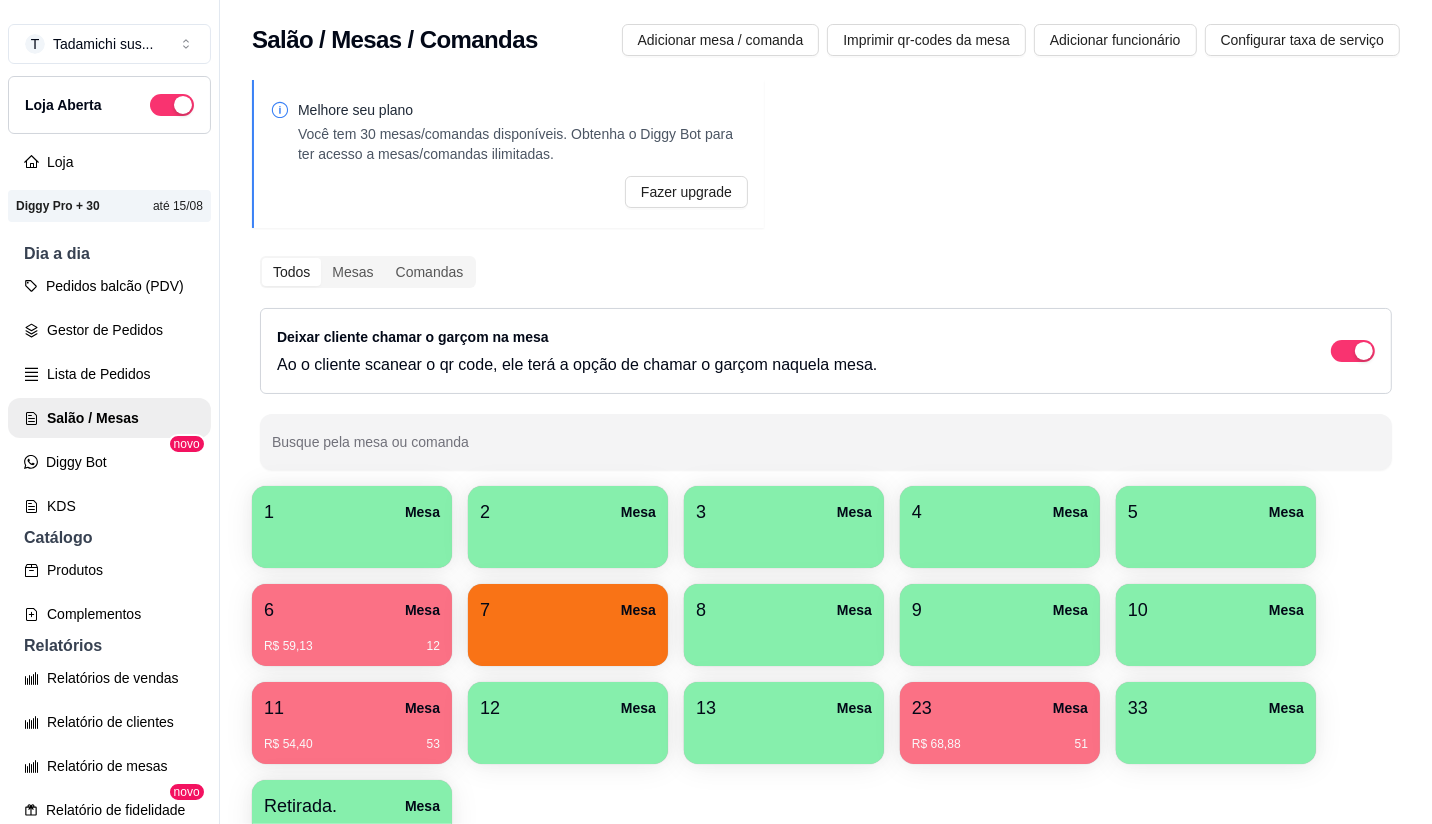 click on "R$ 59,13" at bounding box center (288, 646) 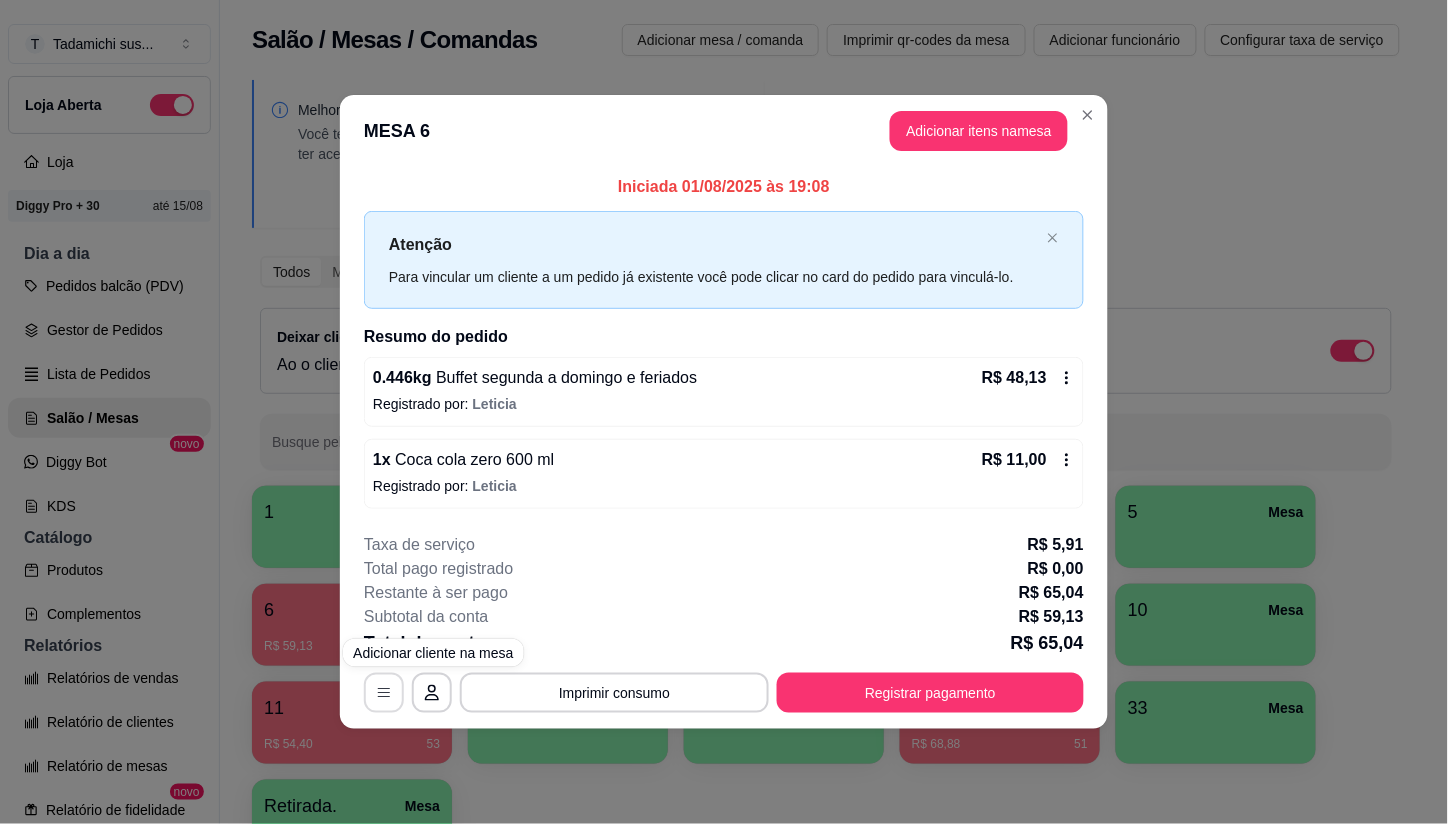 click at bounding box center [384, 693] 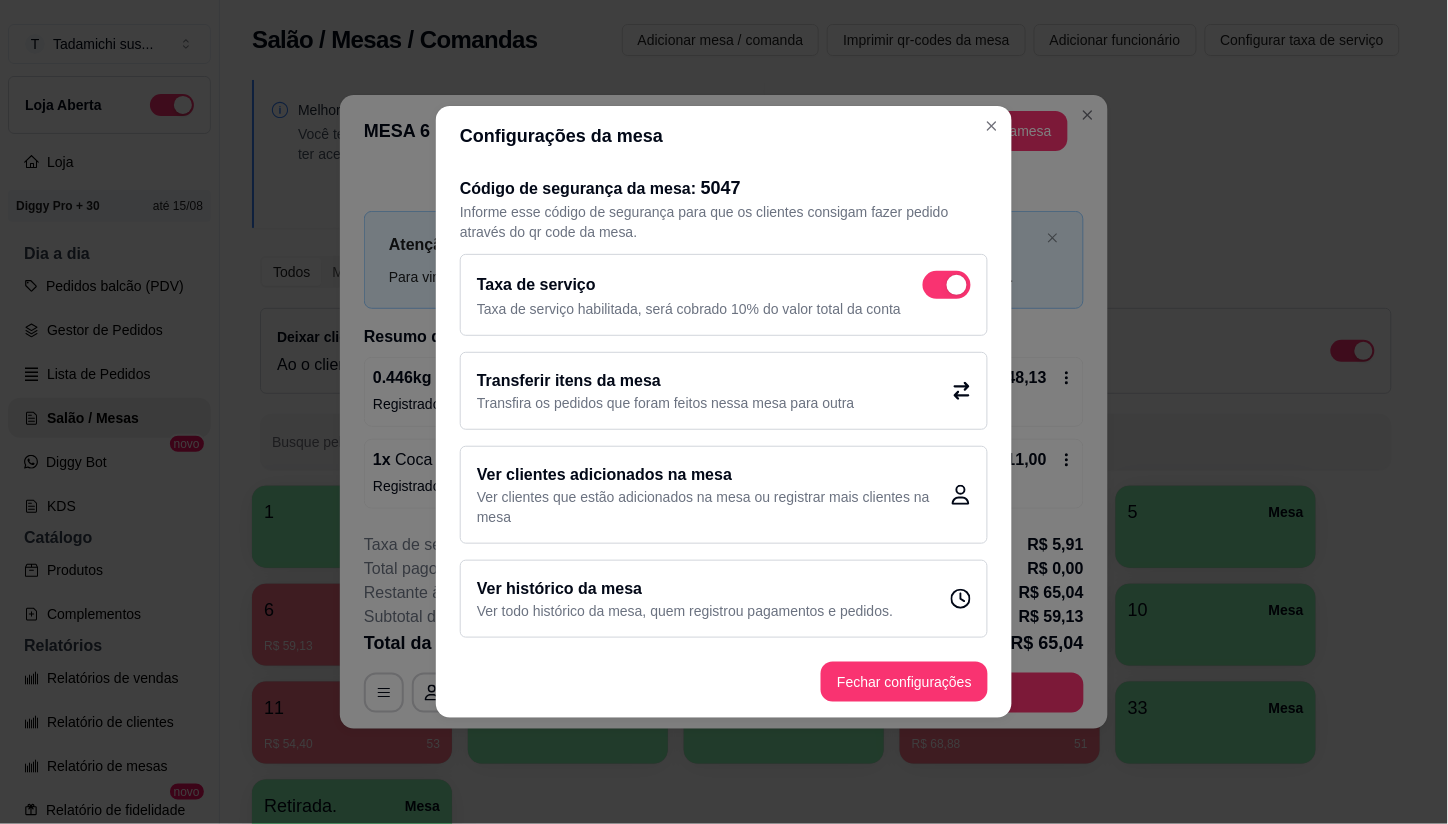 click at bounding box center [957, 285] 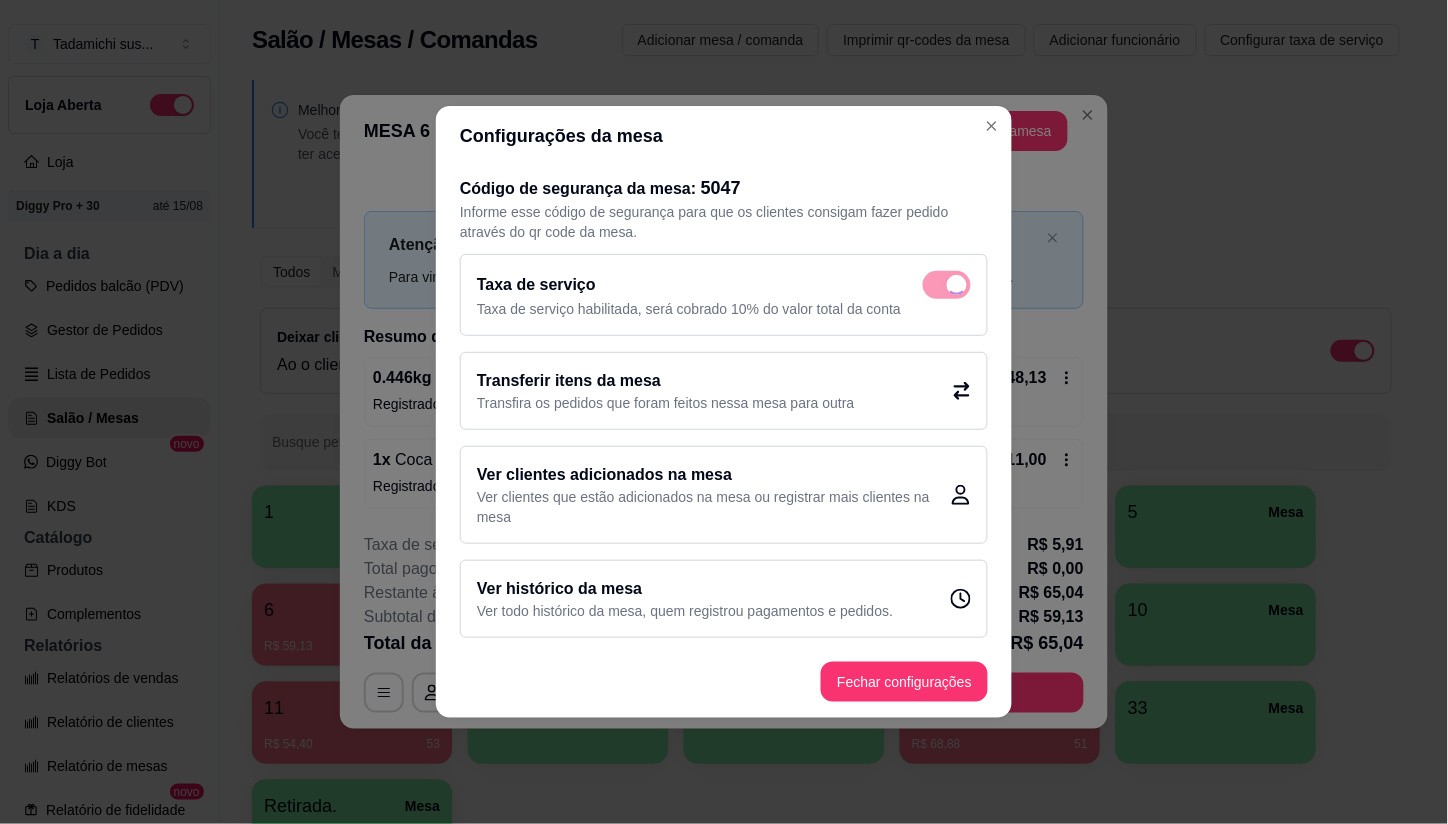 checkbox on "false" 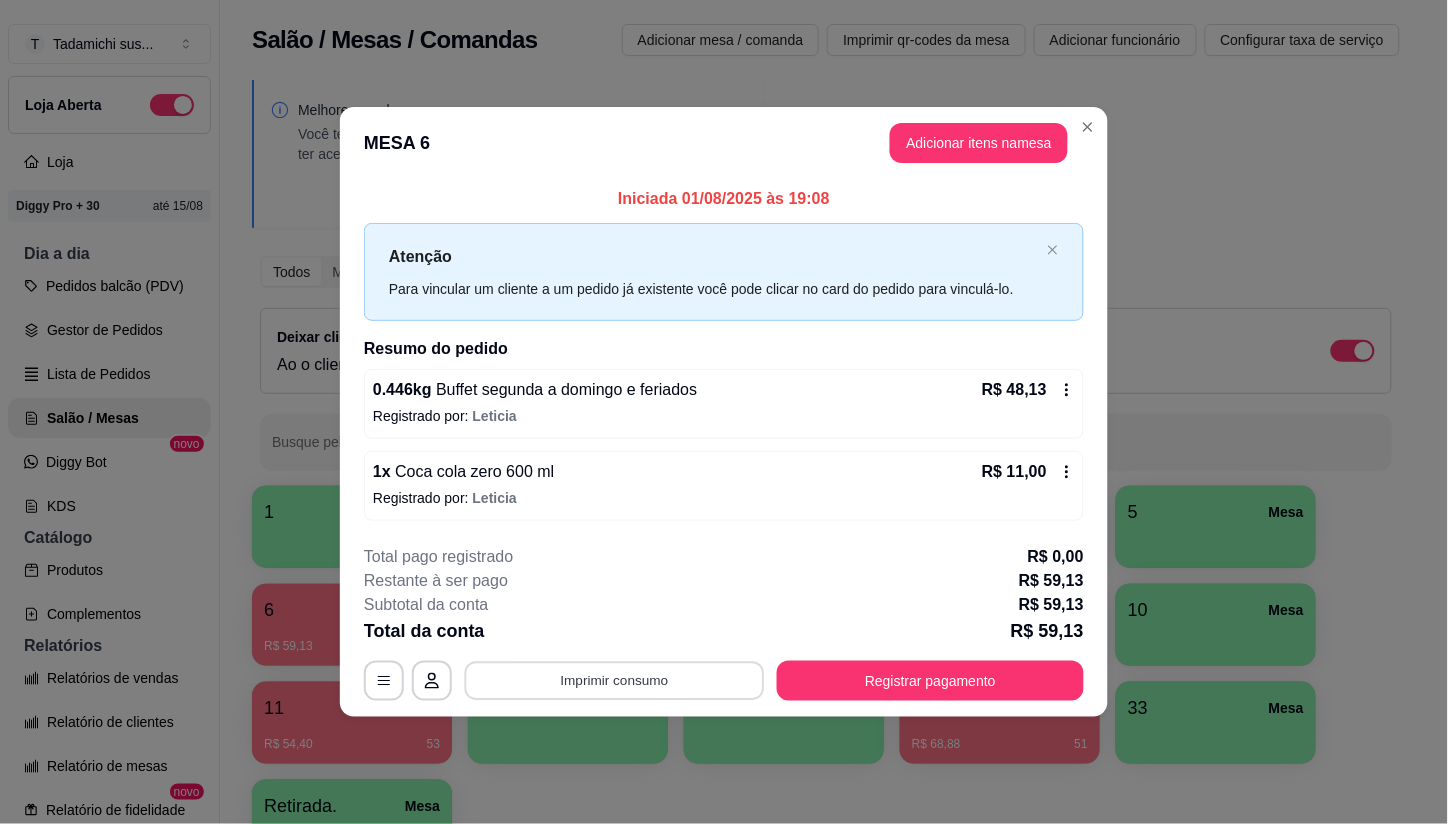 click on "Imprimir consumo" at bounding box center [615, 680] 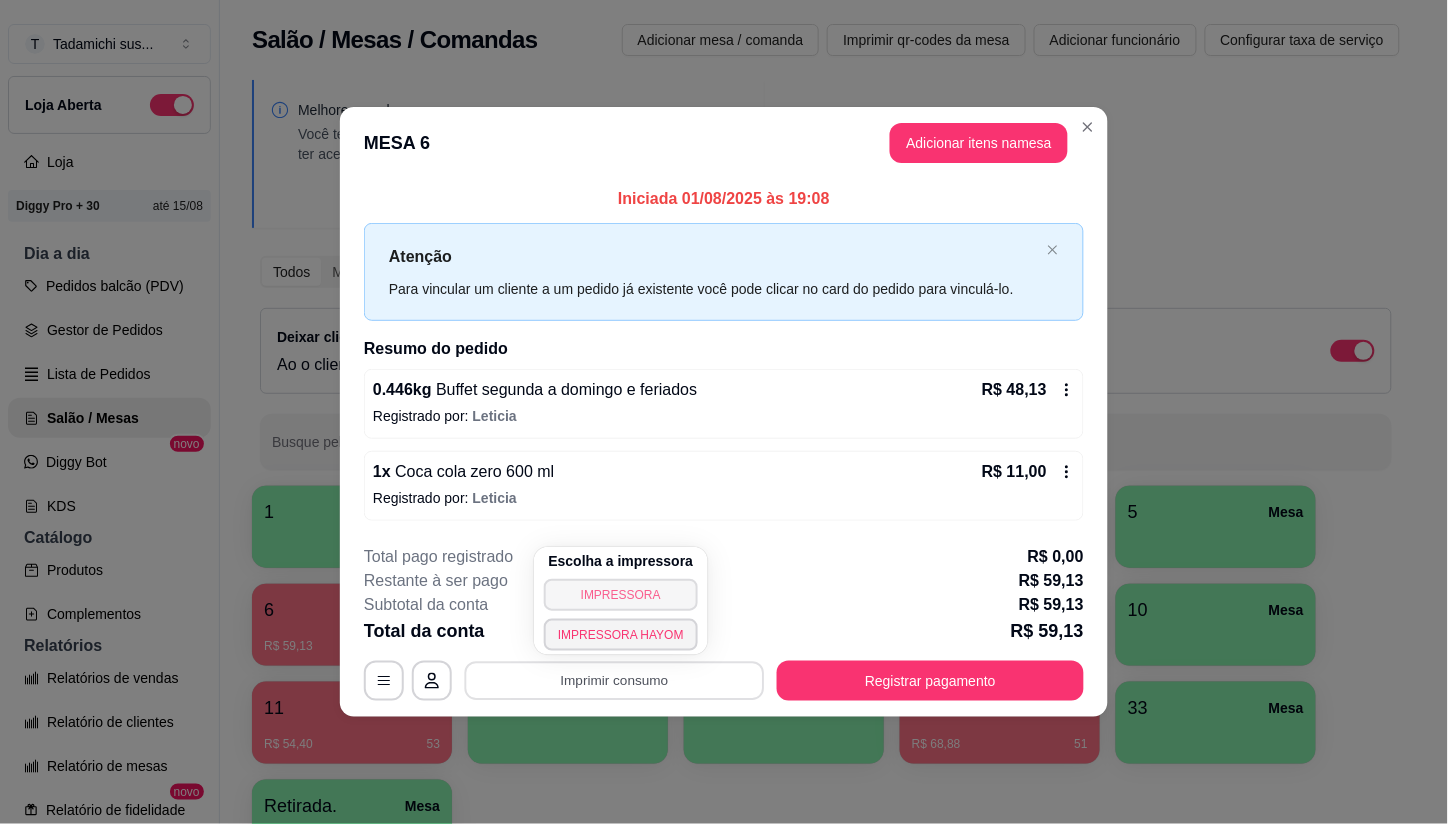 click on "IMPRESSORA" at bounding box center (621, 595) 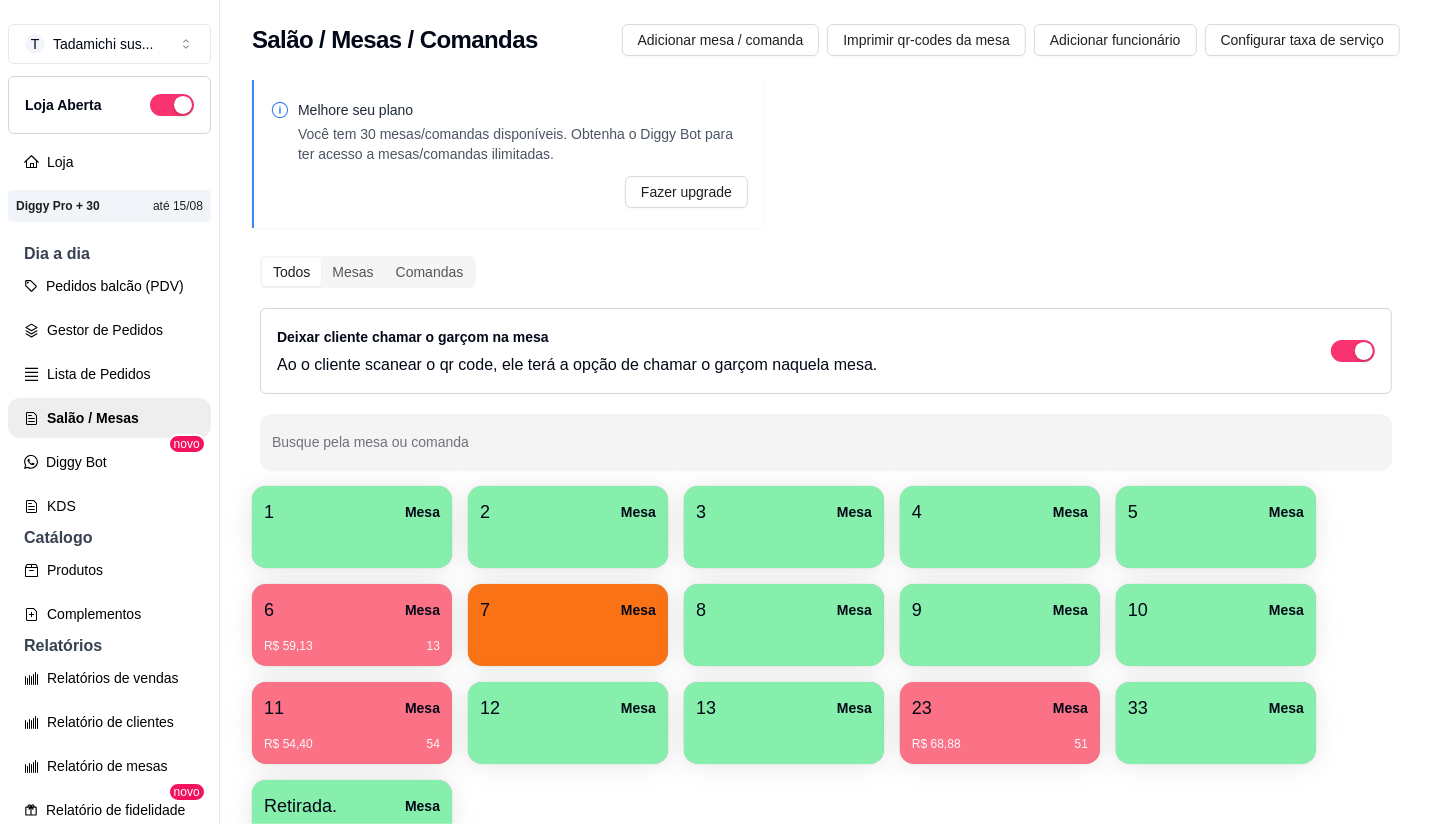 click on "R$ 54,40 54" at bounding box center (352, 737) 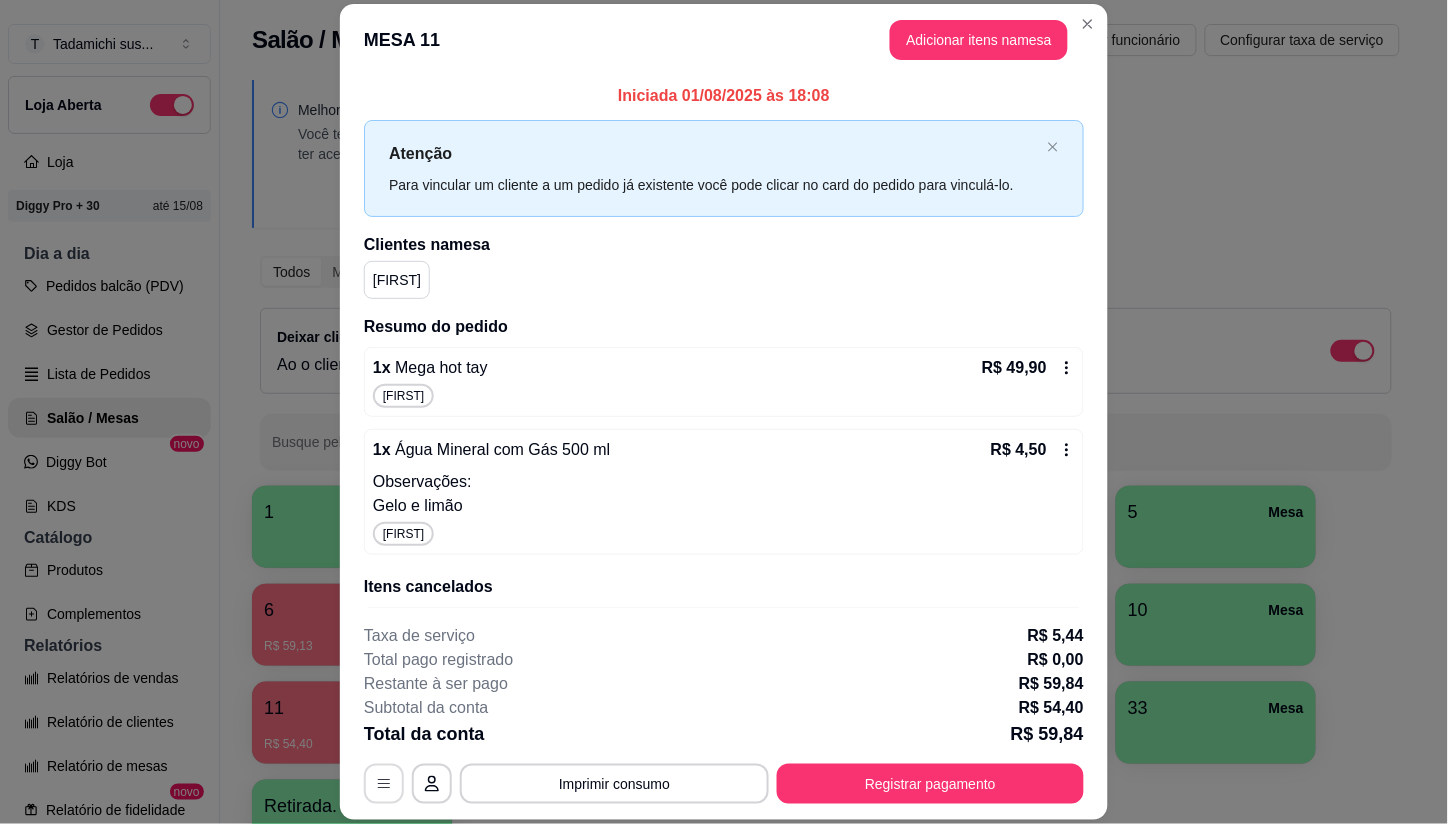 click at bounding box center [384, 784] 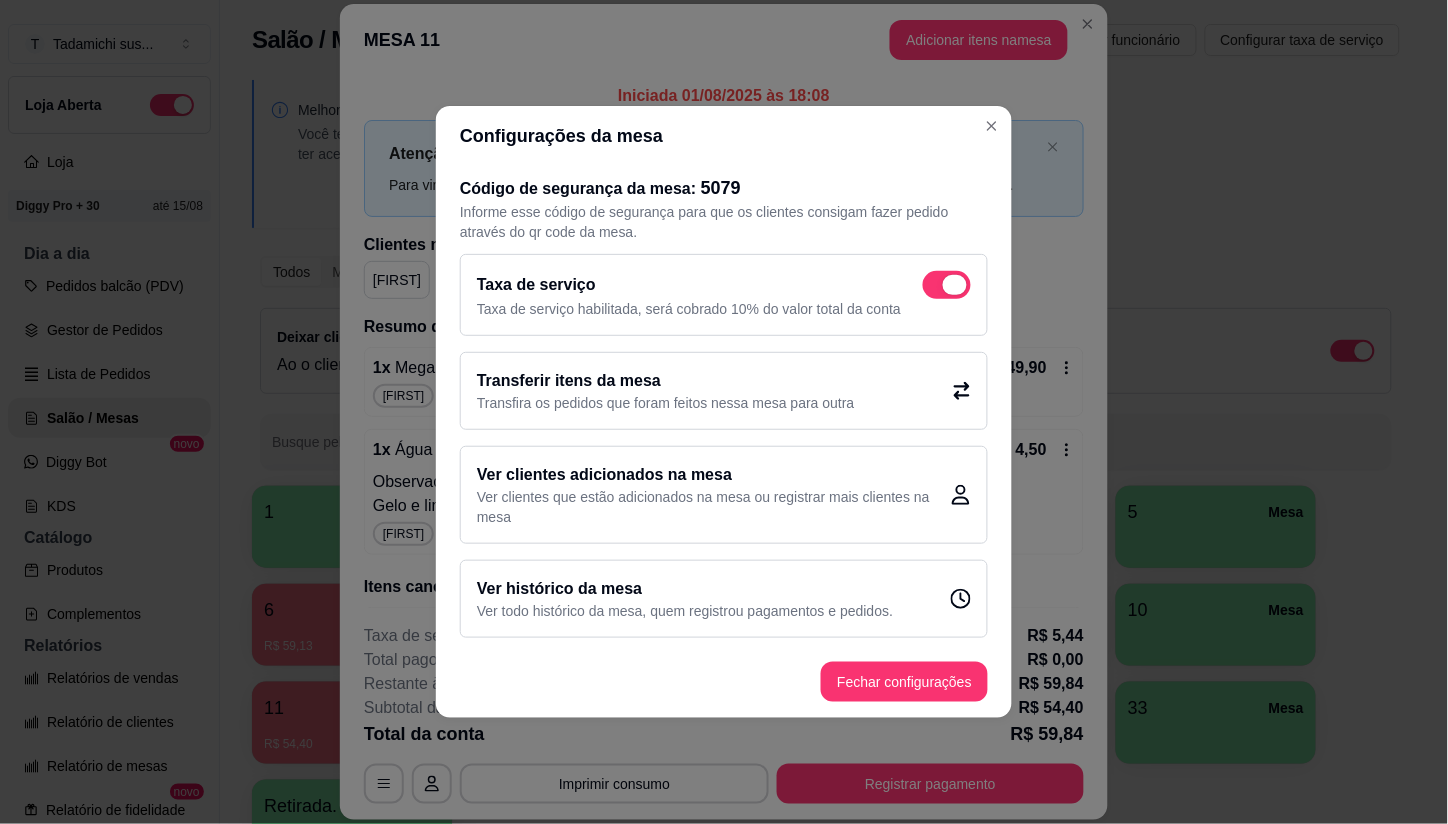 click at bounding box center (955, 285) 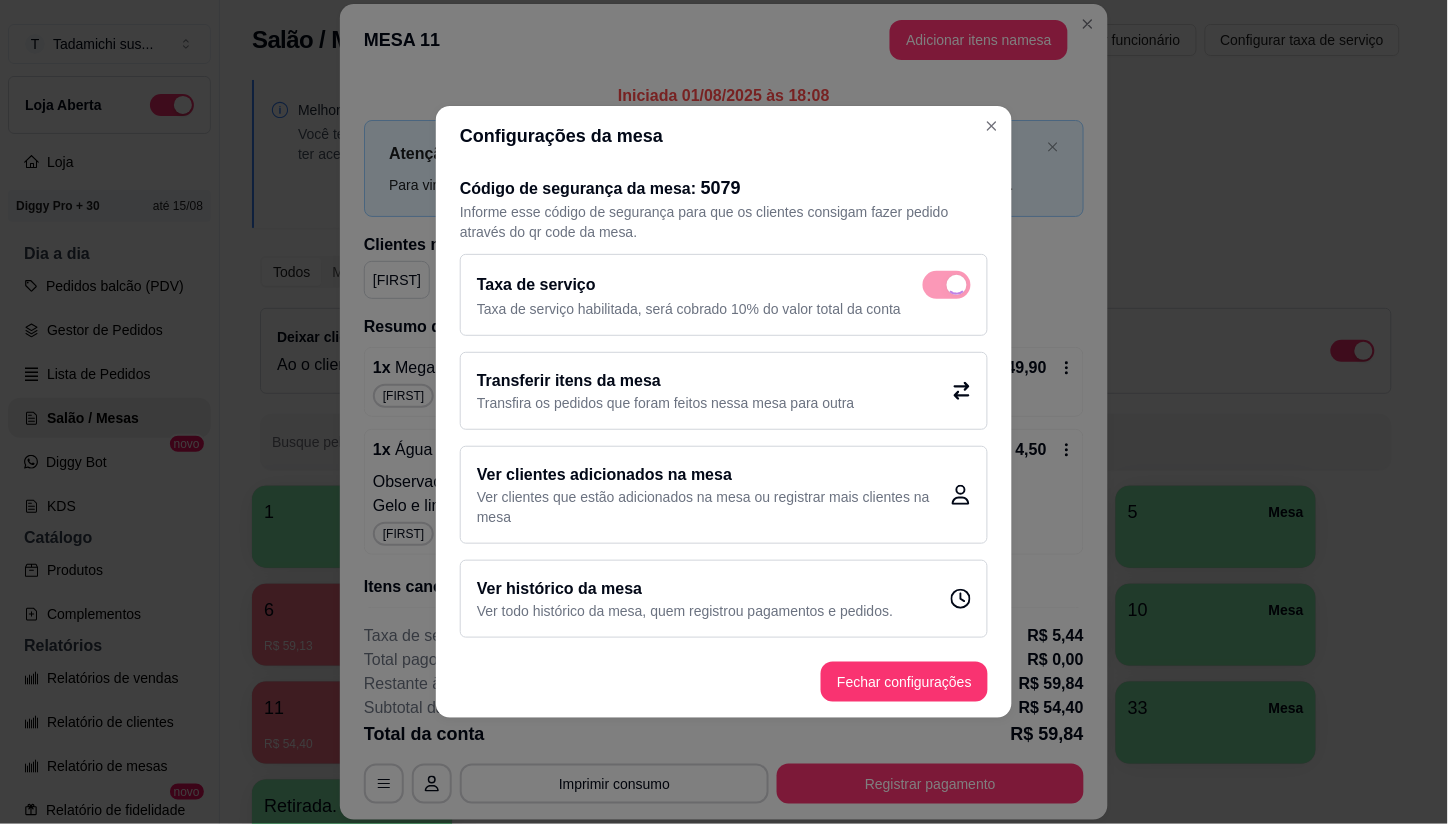 checkbox on "false" 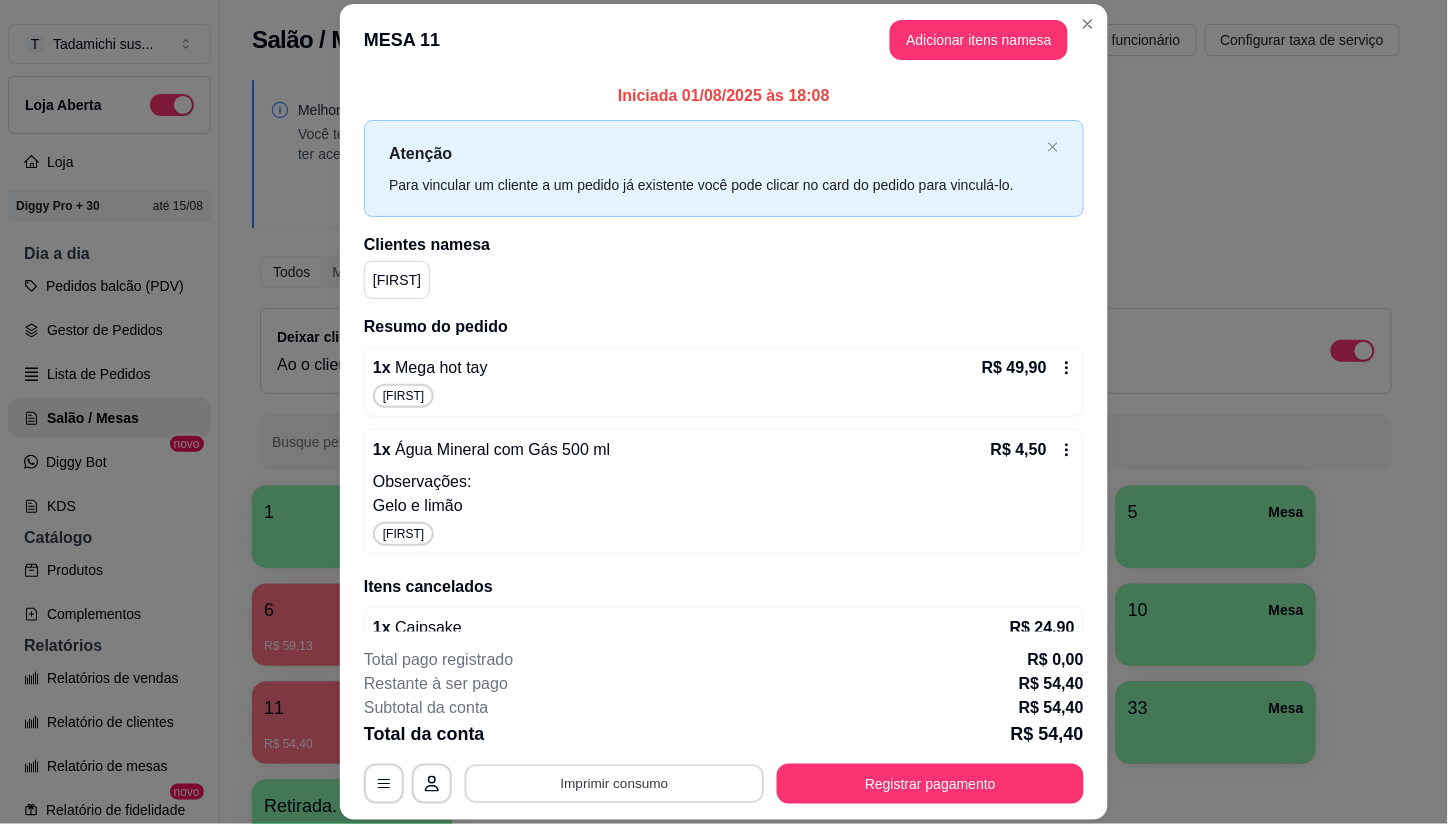 click on "Imprimir consumo" at bounding box center (615, 783) 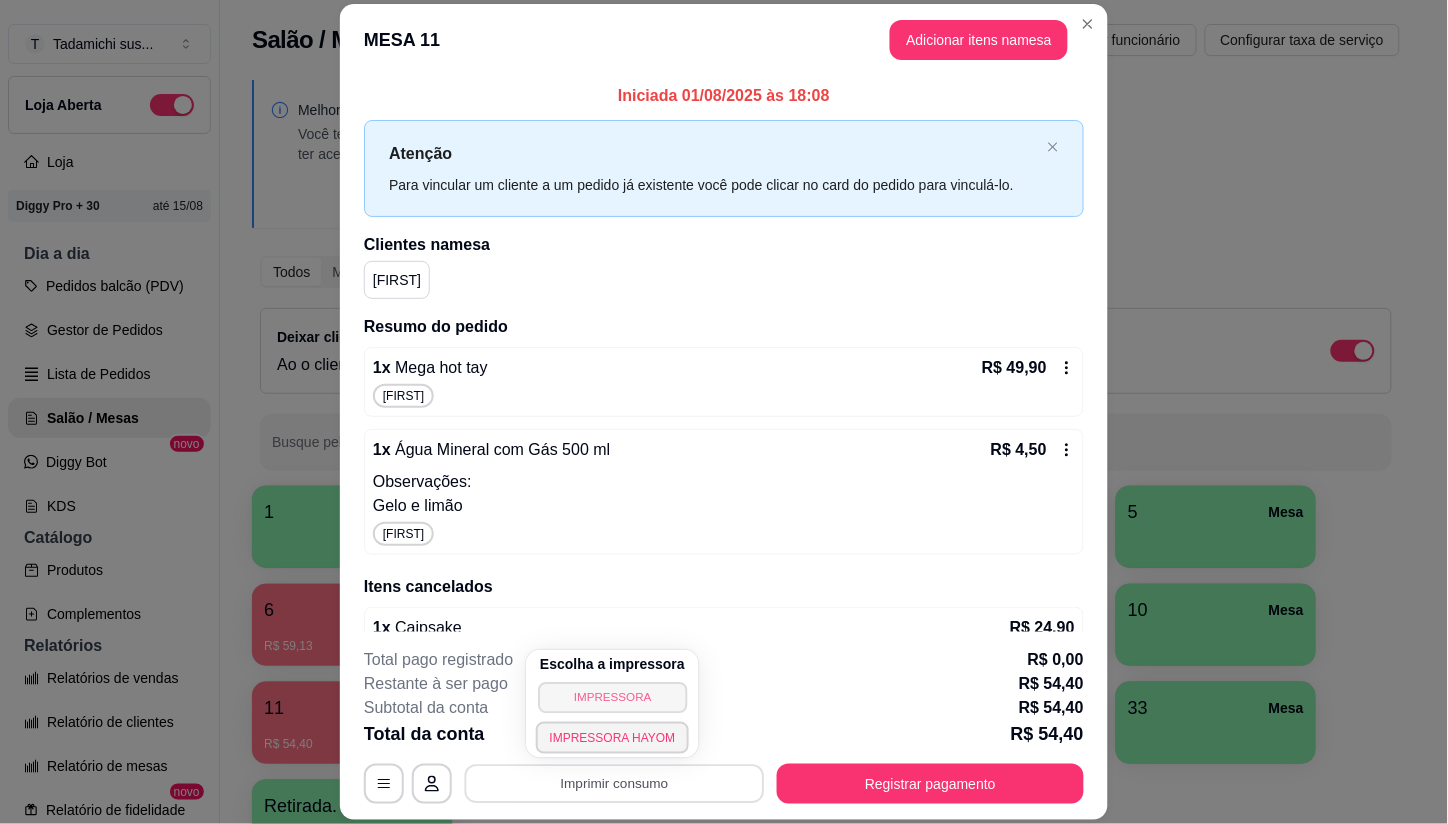 click on "IMPRESSORA" at bounding box center [612, 697] 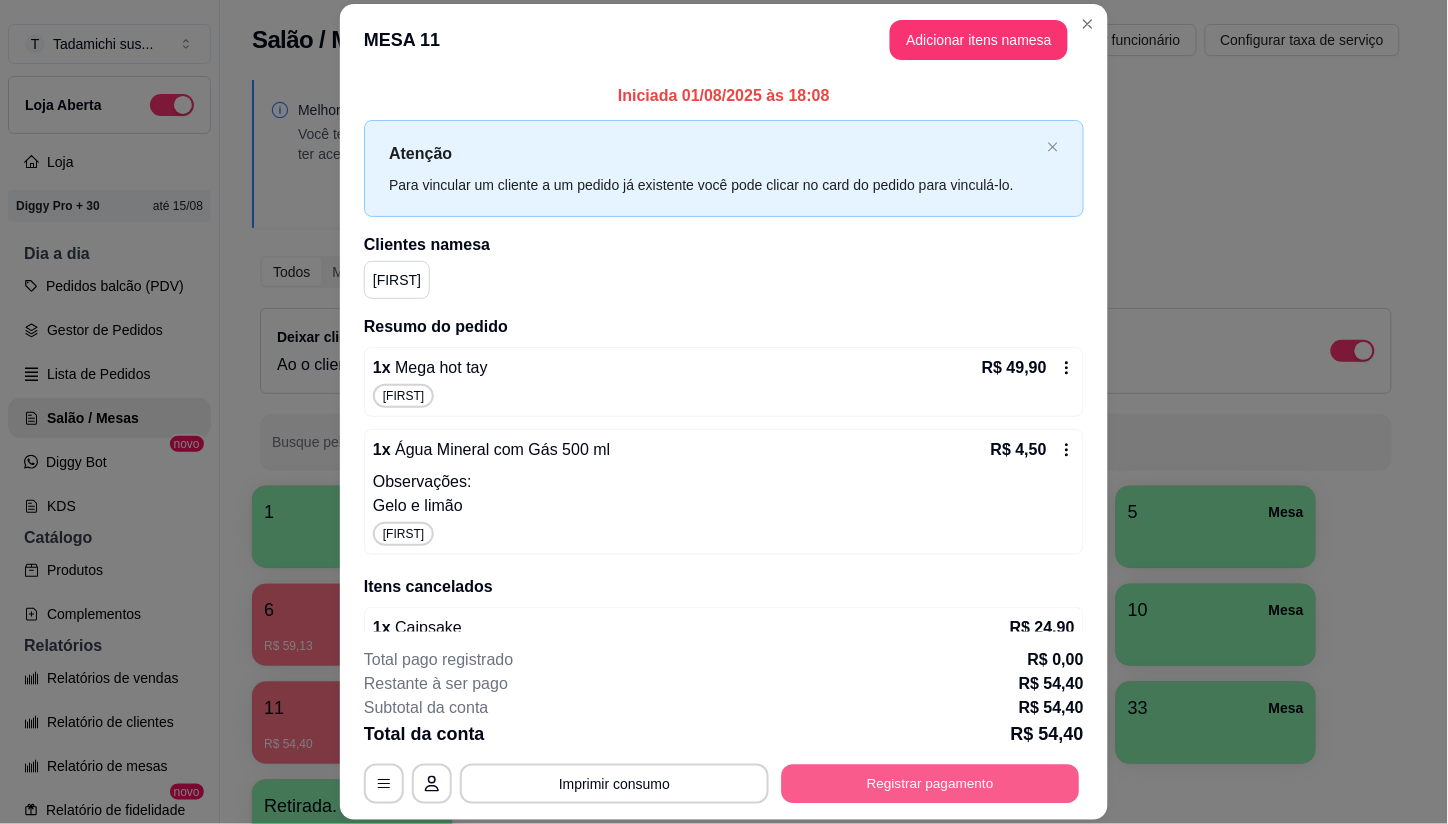 click on "Registrar pagamento" at bounding box center [931, 783] 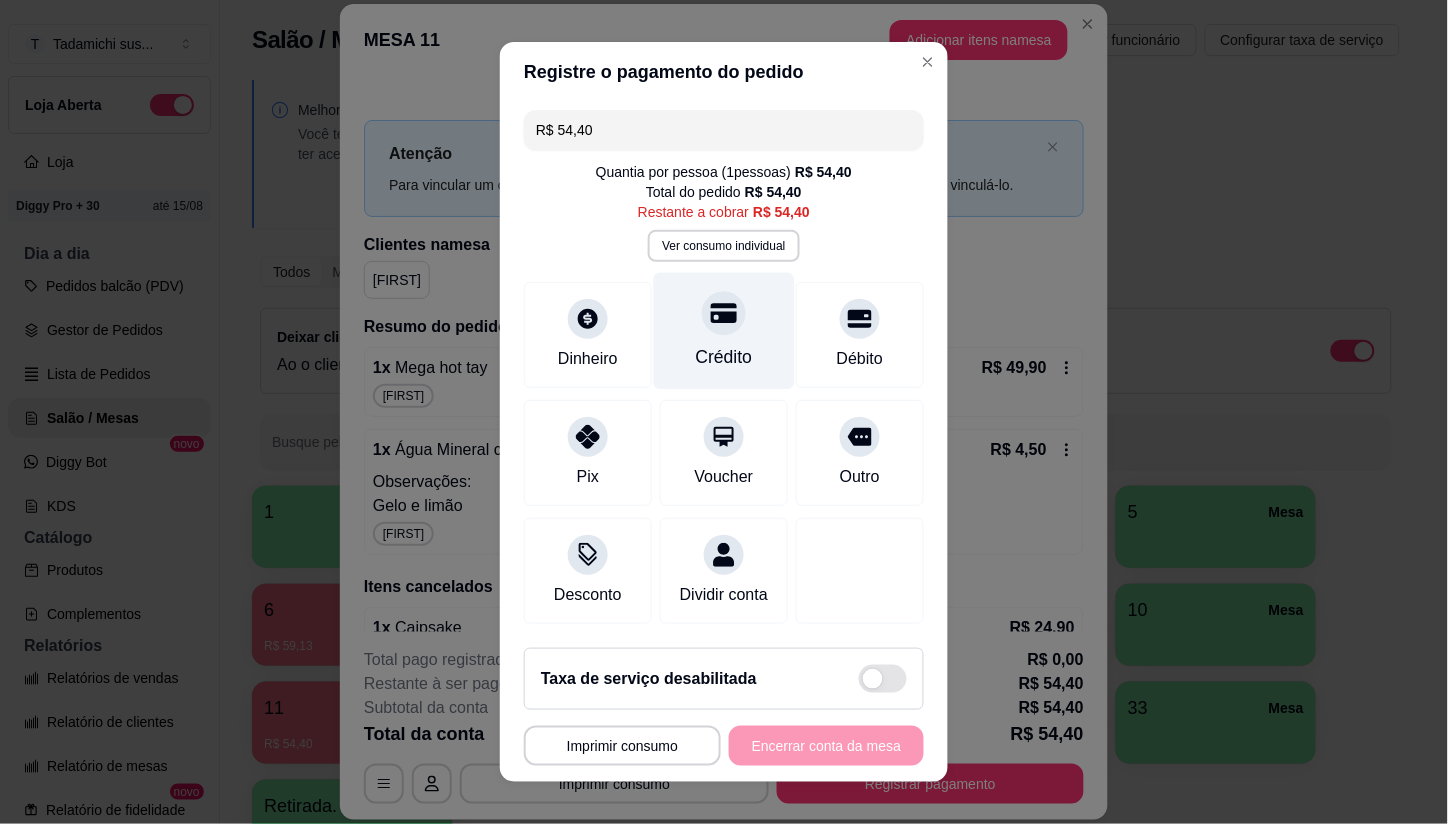 click on "Crédito" at bounding box center [724, 357] 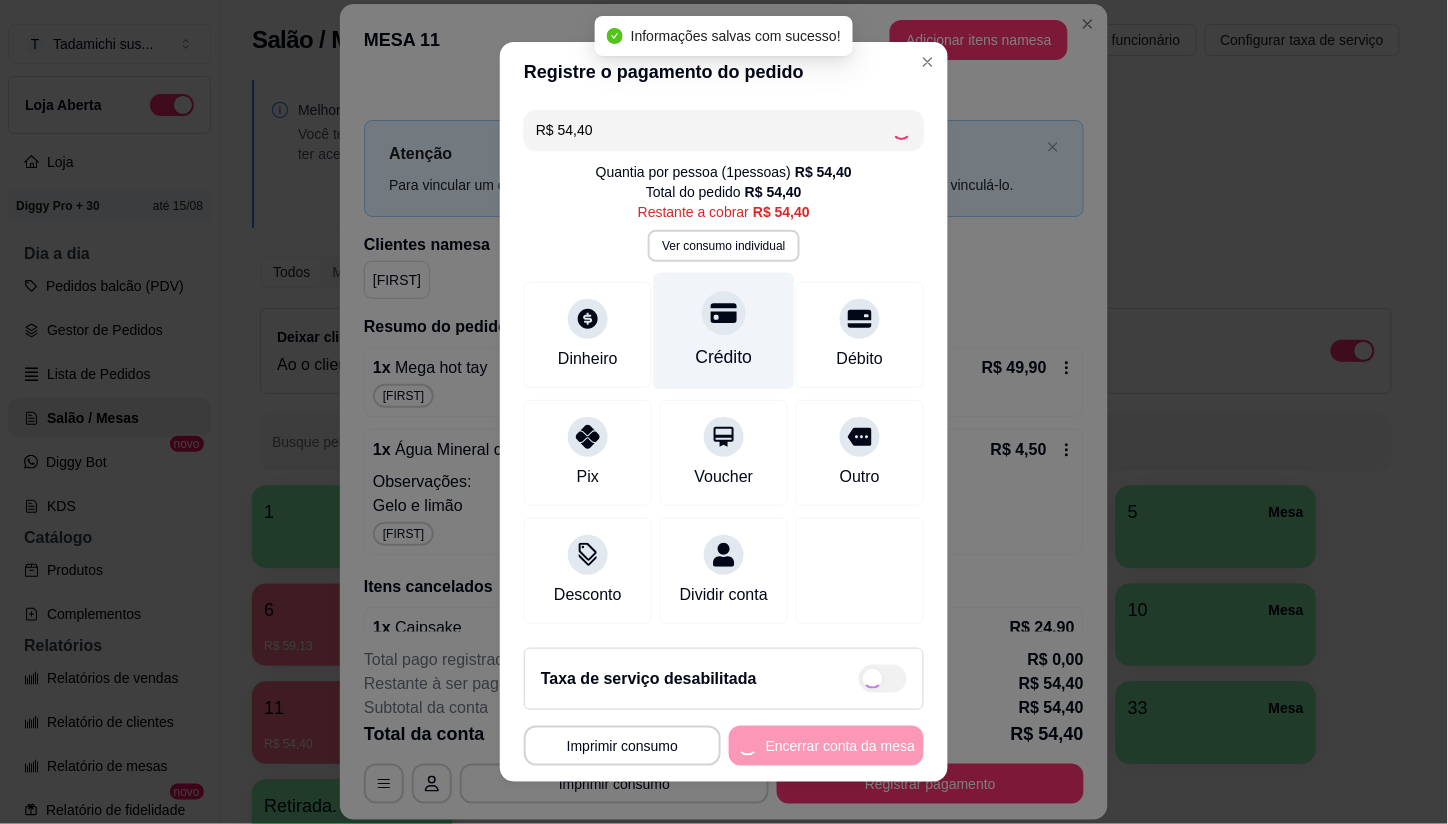 type on "R$ 0,00" 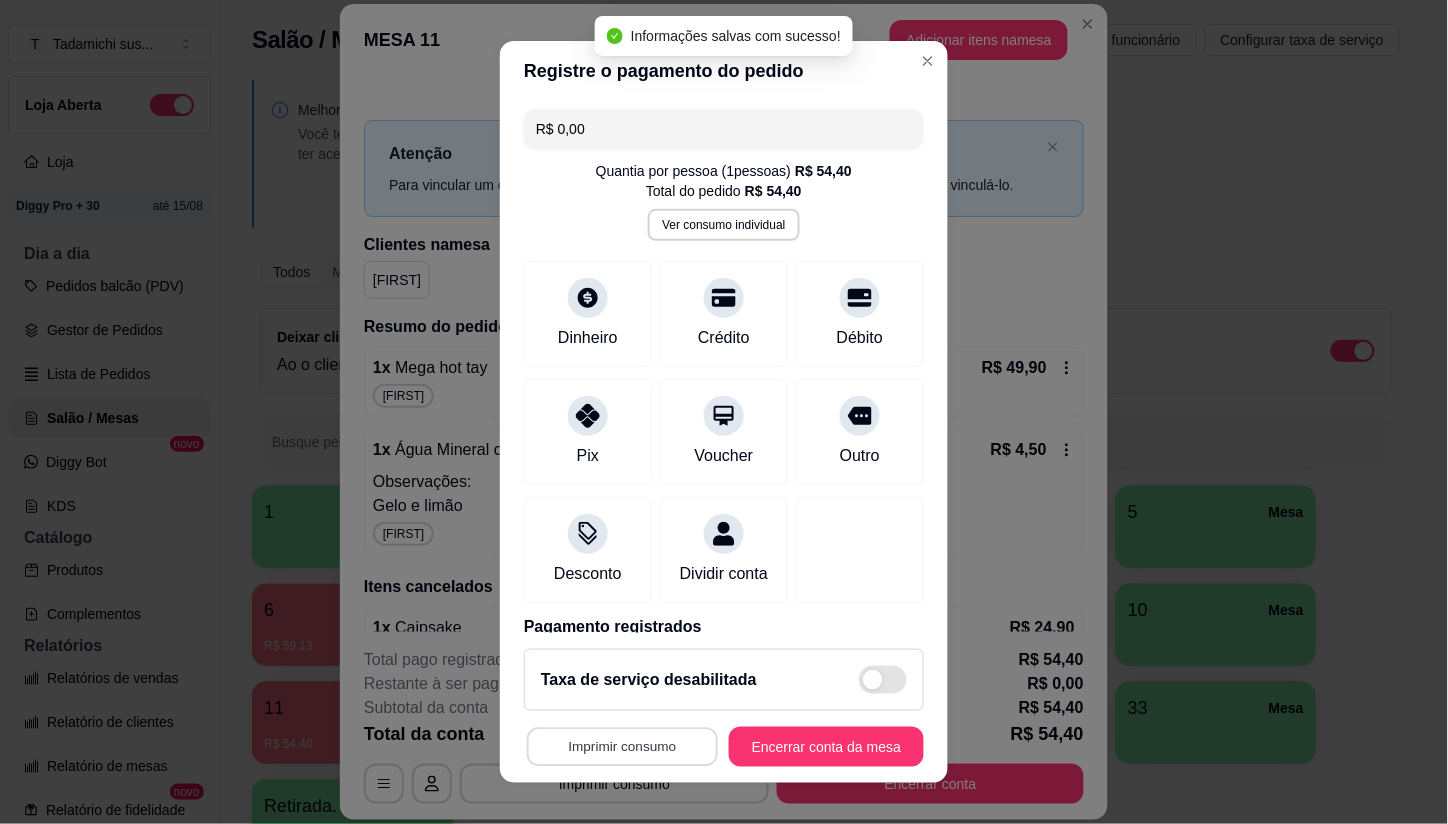 click on "Imprimir consumo" at bounding box center (622, 746) 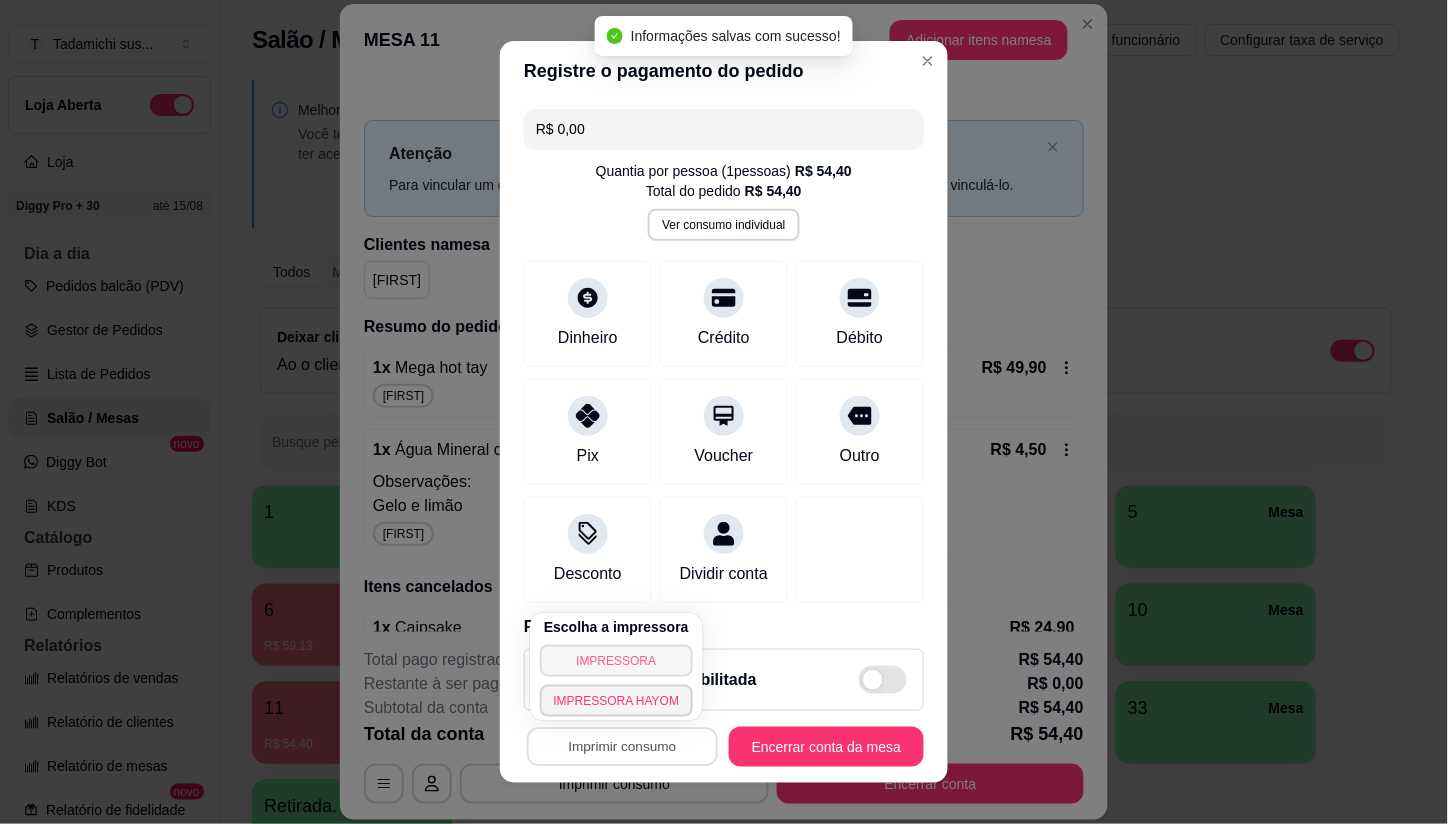 click on "IMPRESSORA" at bounding box center (617, 661) 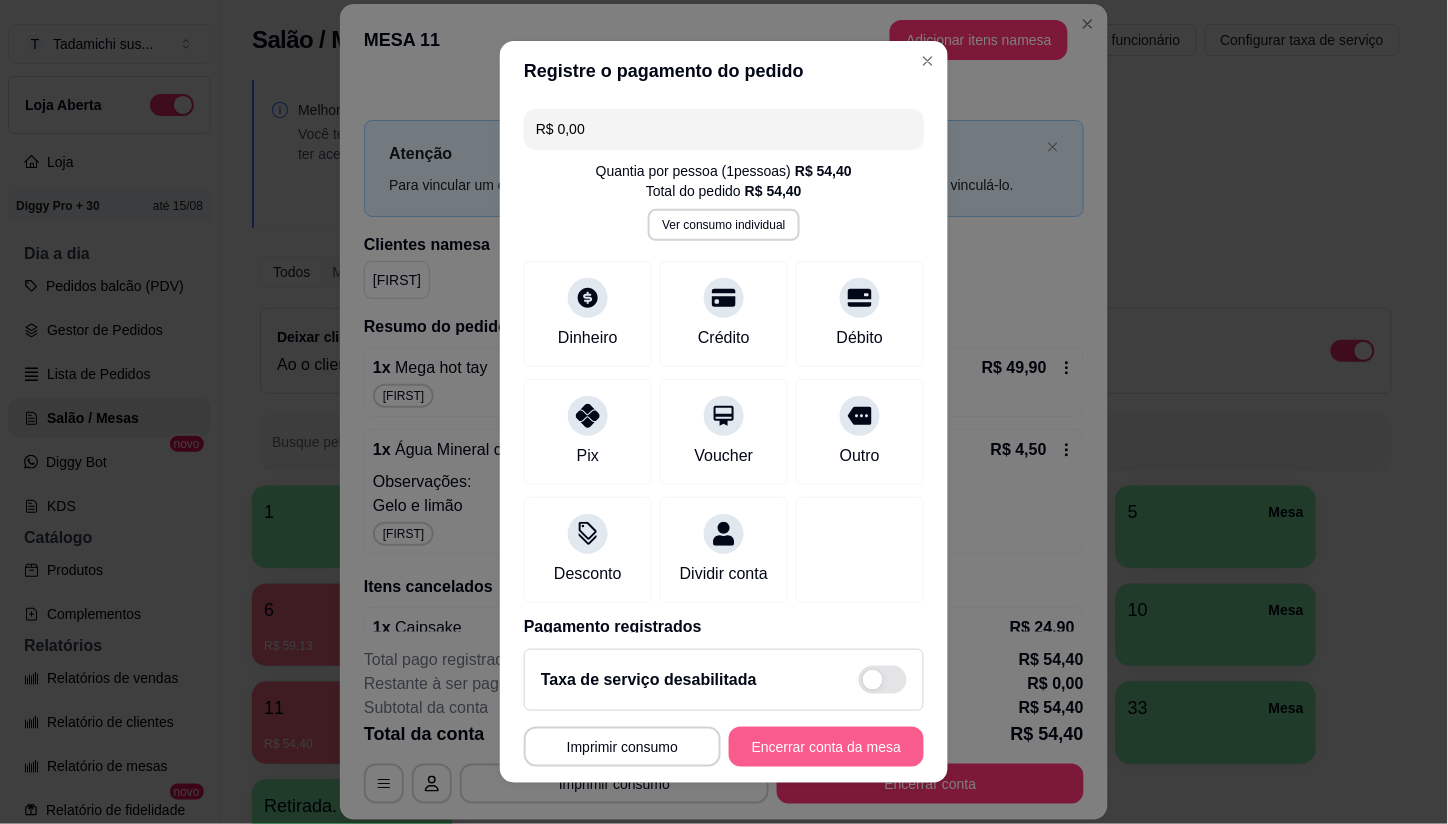 click on "Encerrar conta da mesa" at bounding box center [826, 747] 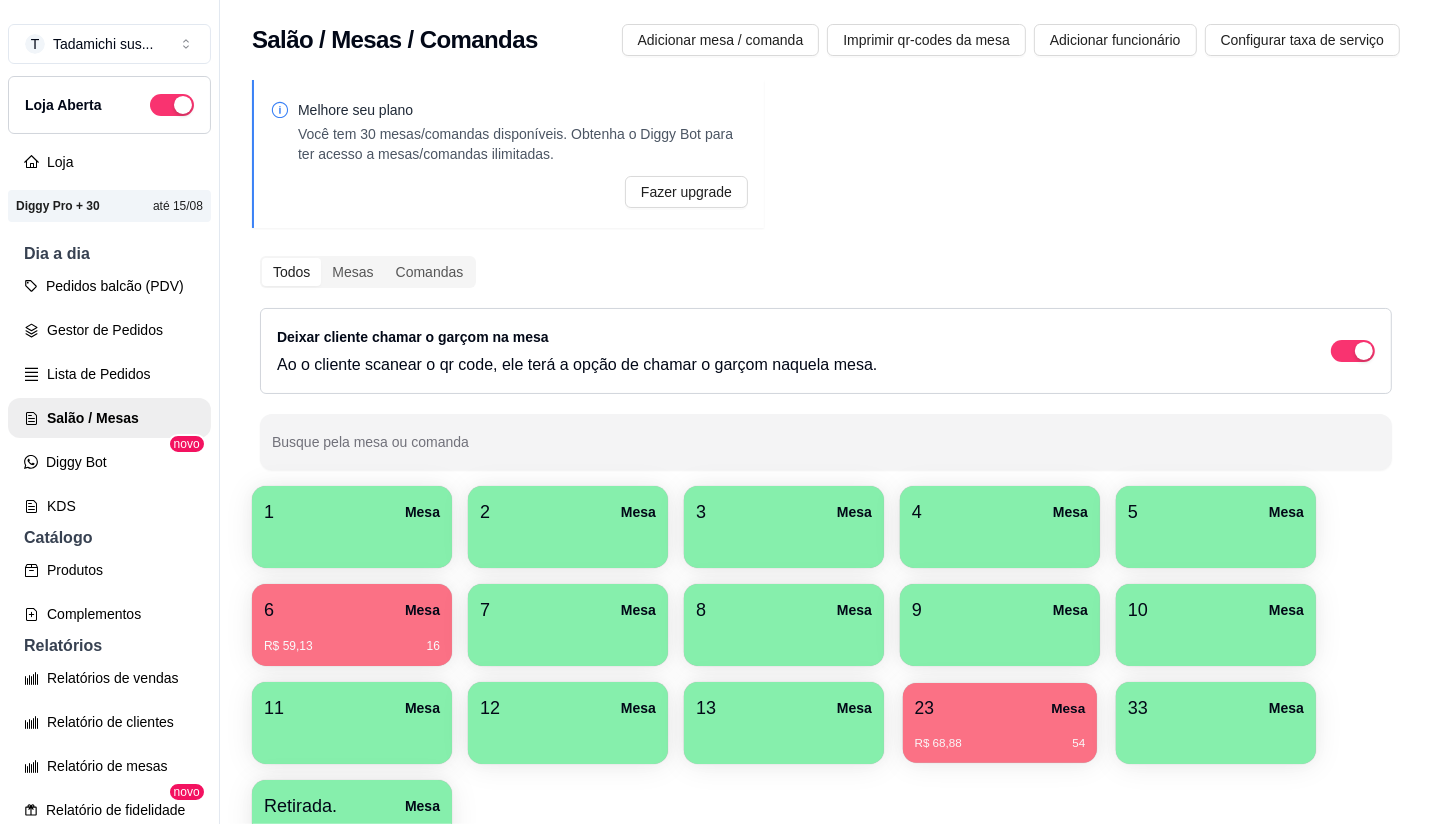 click on "23 Mesa" at bounding box center [1000, 708] 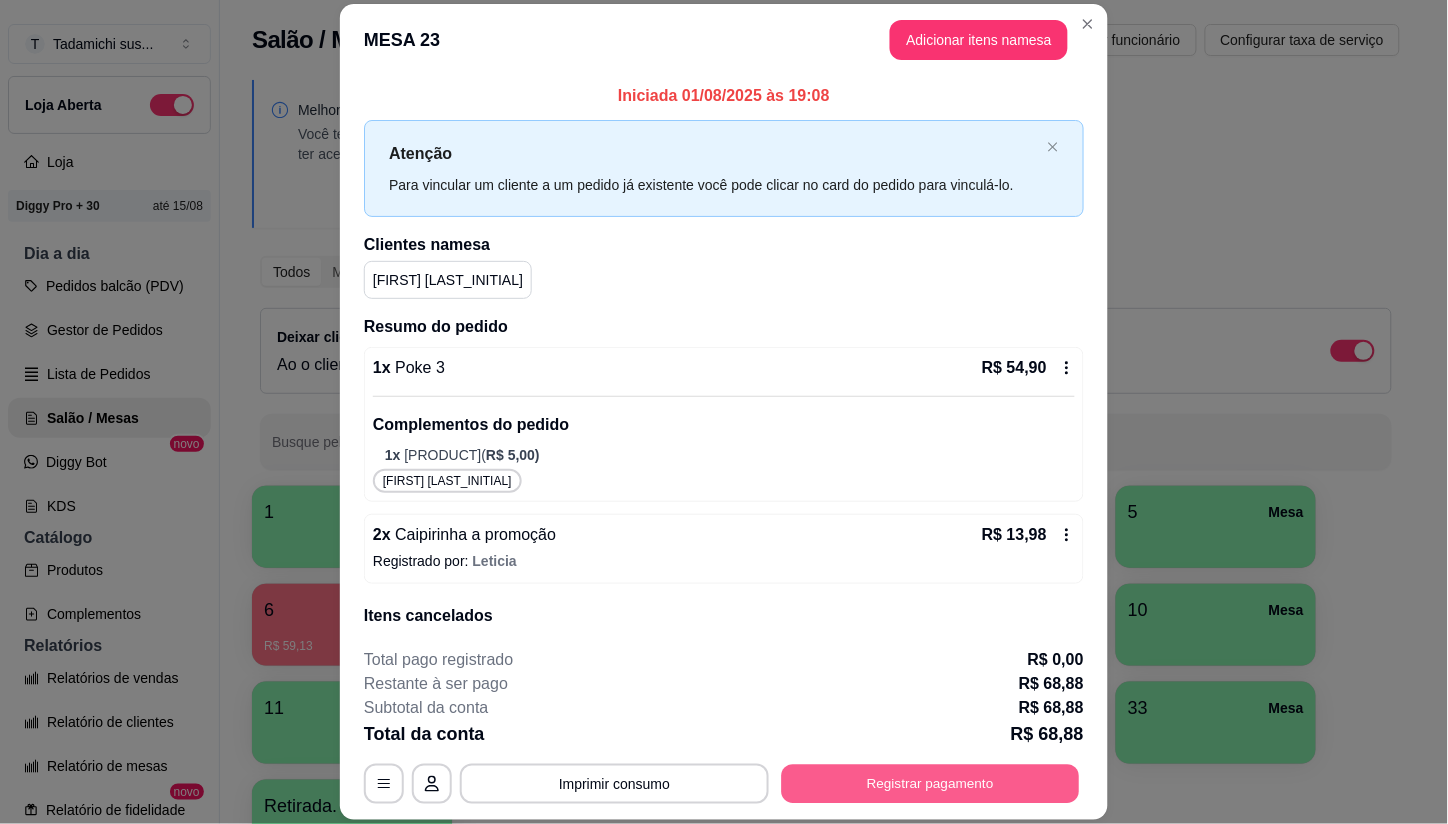 click on "Registrar pagamento" at bounding box center [931, 783] 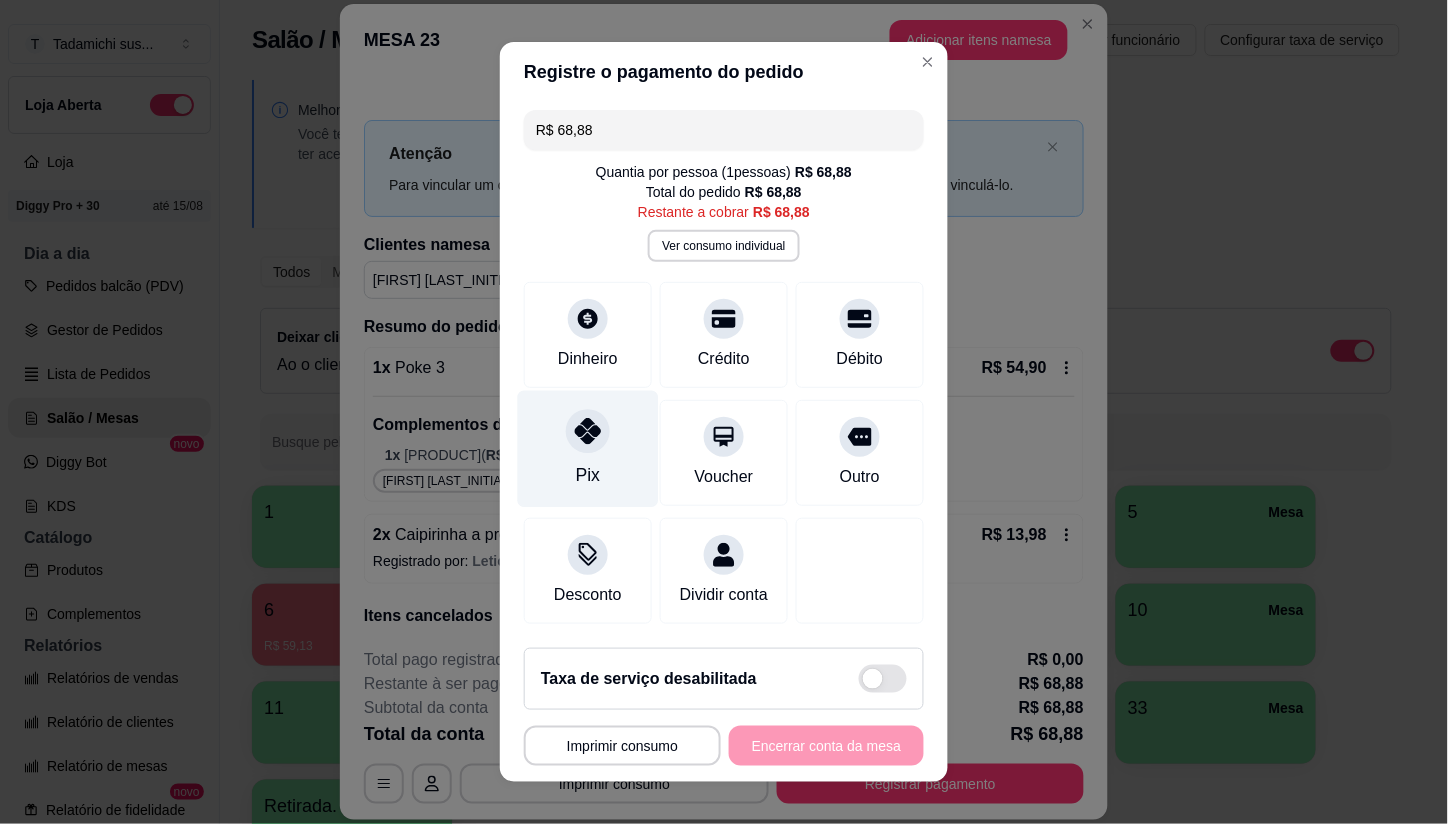 click 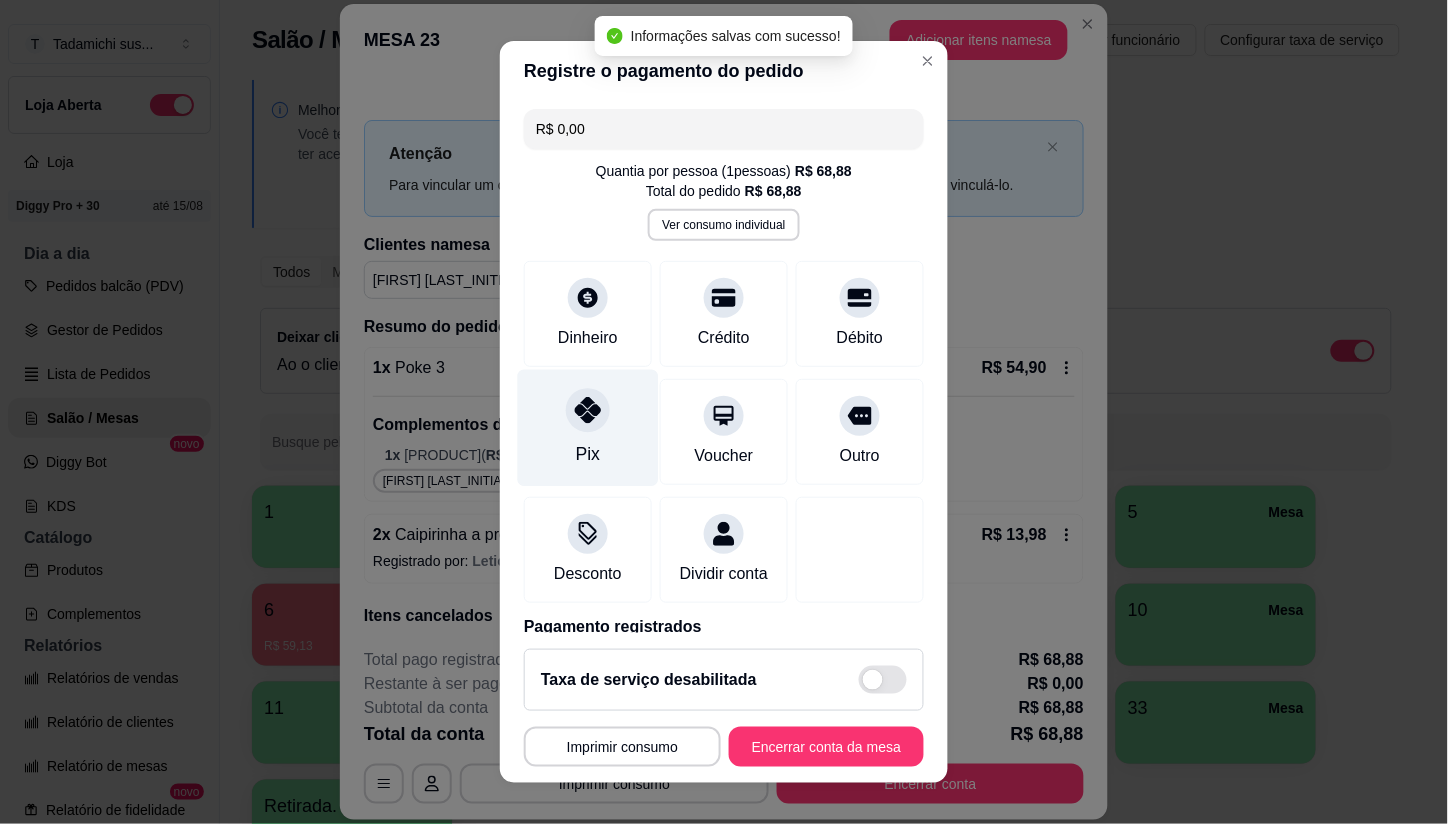 type on "R$ 0,00" 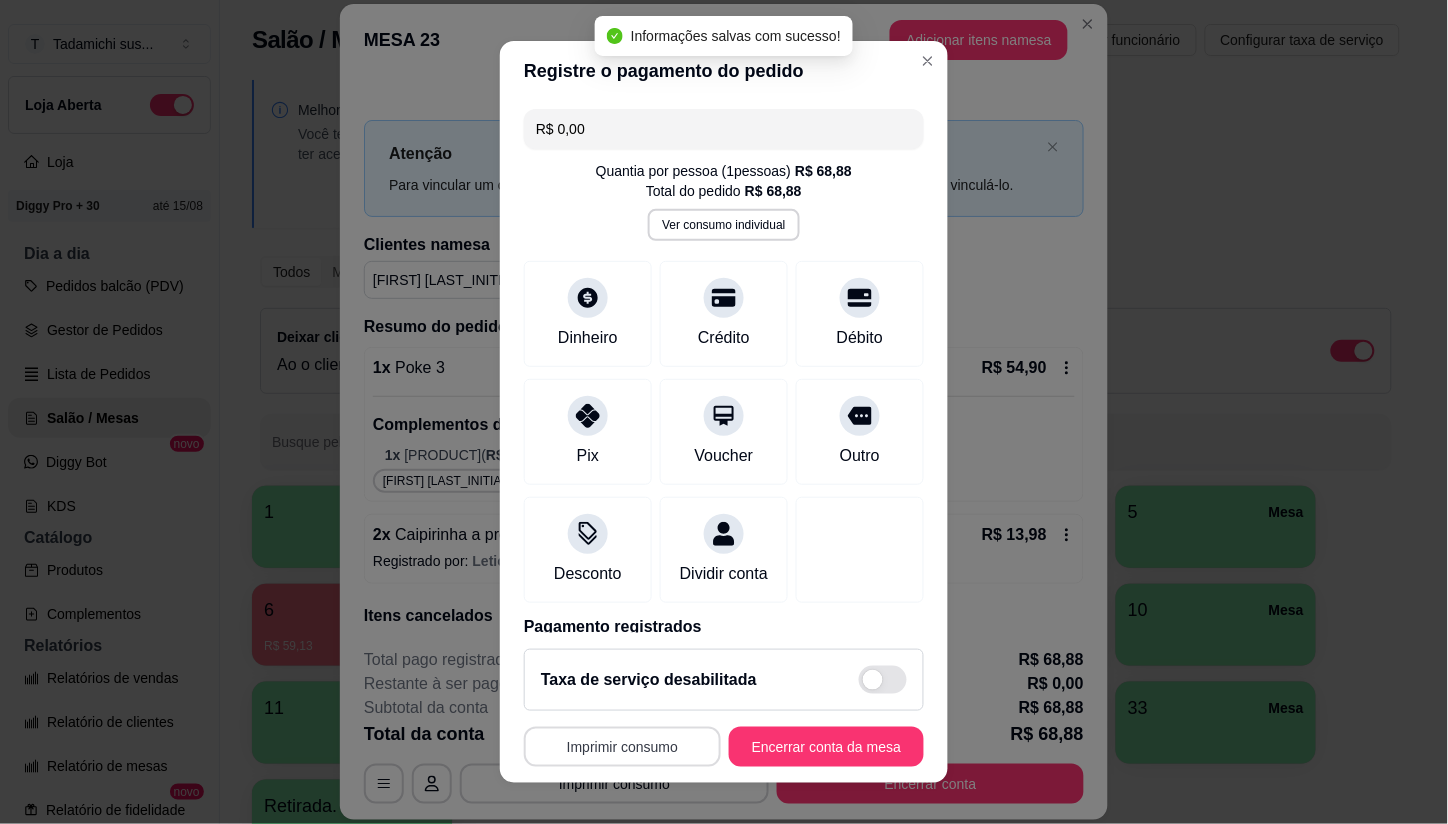 click on "Imprimir consumo" at bounding box center [622, 747] 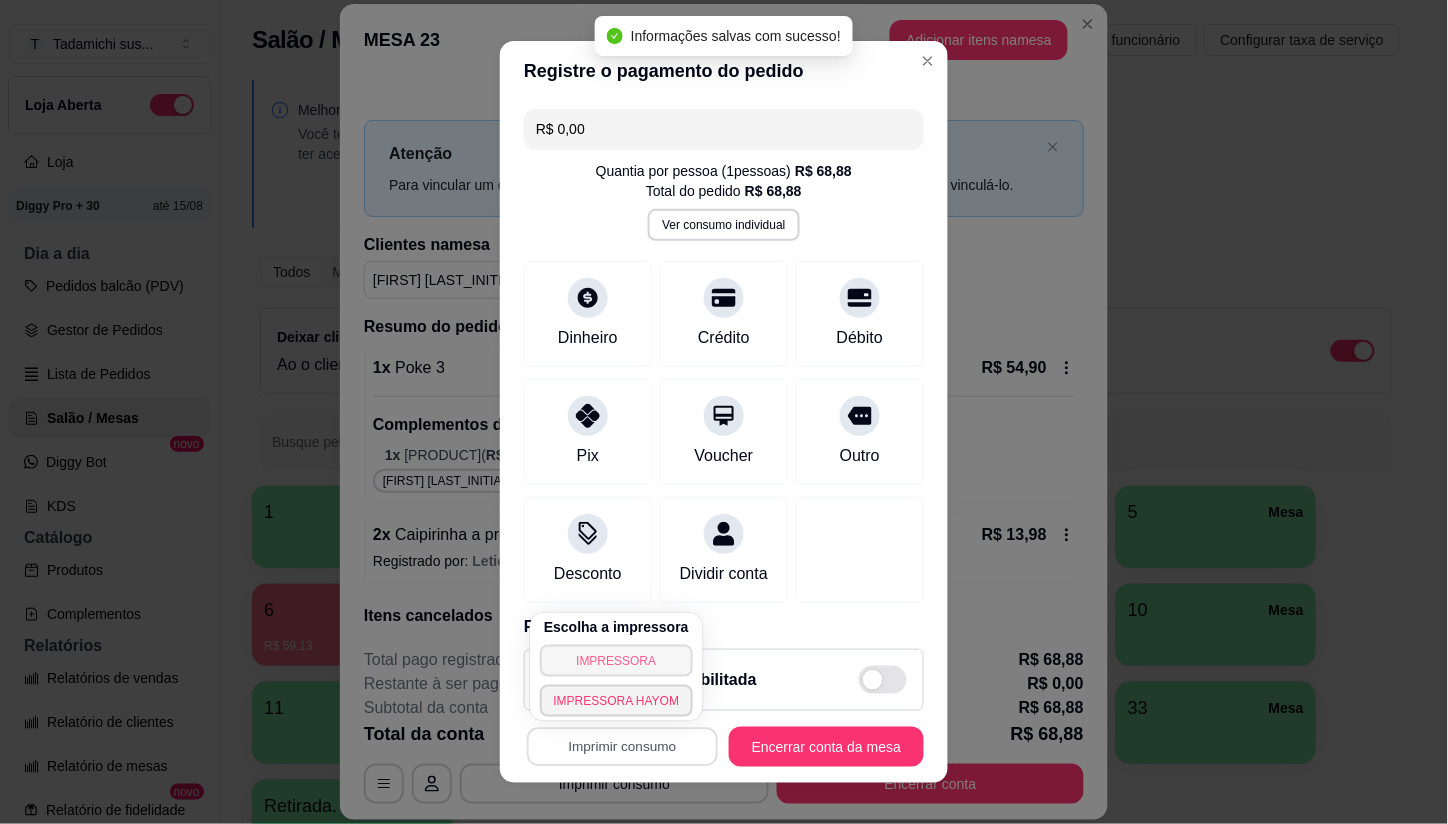 click on "Escolha a impressora IMPRESSORA IMPRESSORA HAYOM" at bounding box center (617, 667) 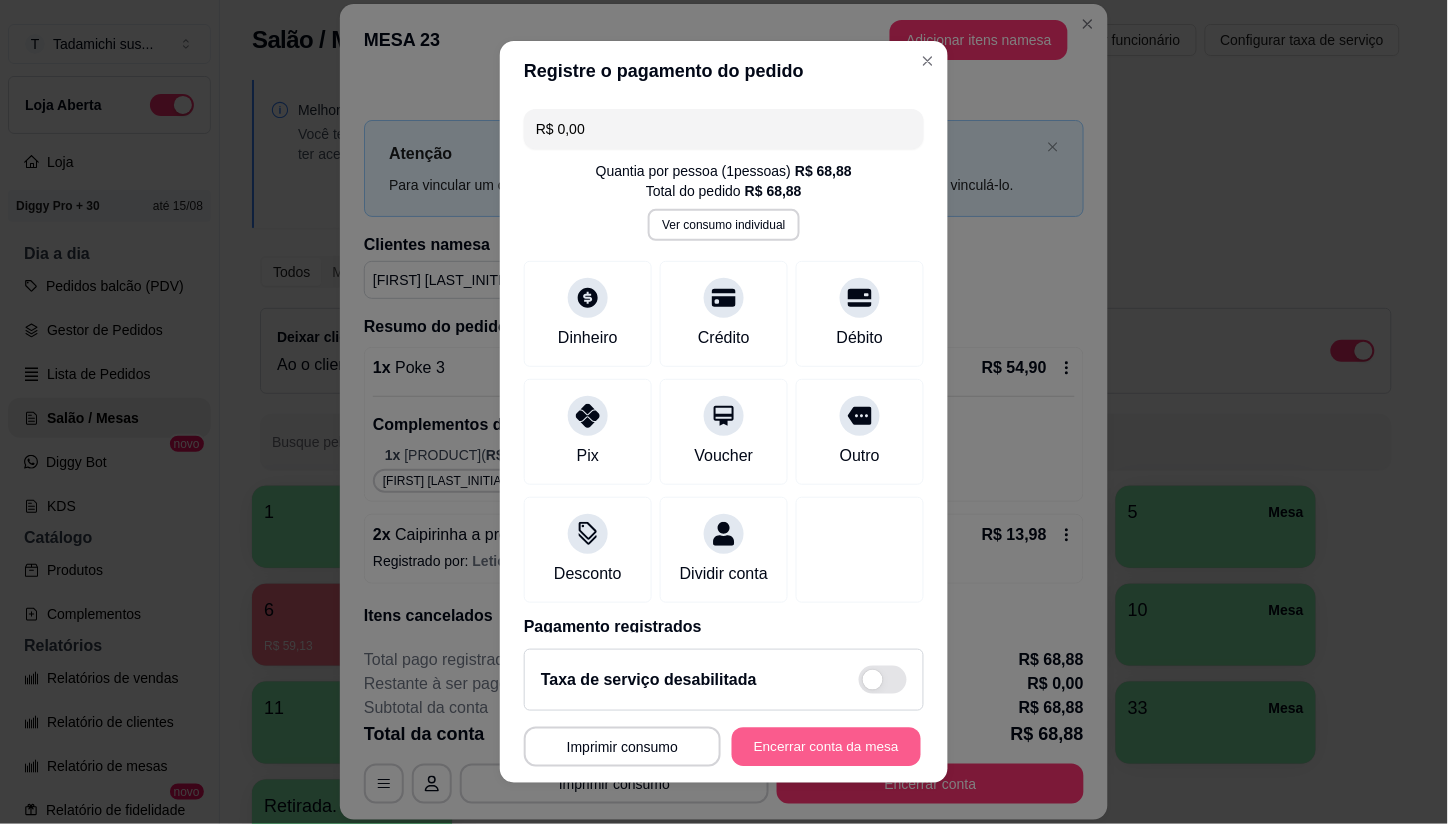 click on "Encerrar conta da mesa" at bounding box center (826, 746) 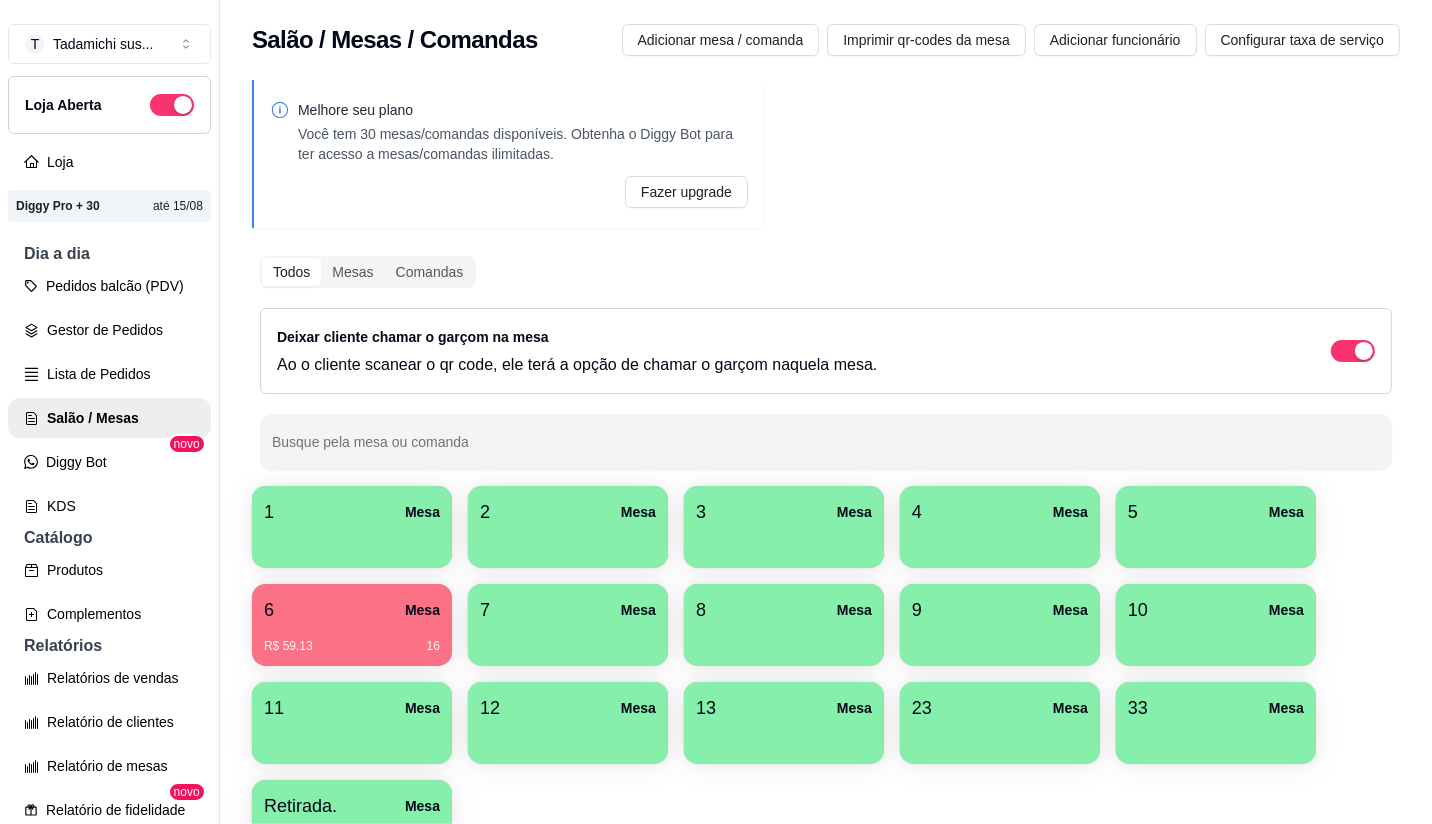 click on "R$ 59,13 16" at bounding box center (352, 639) 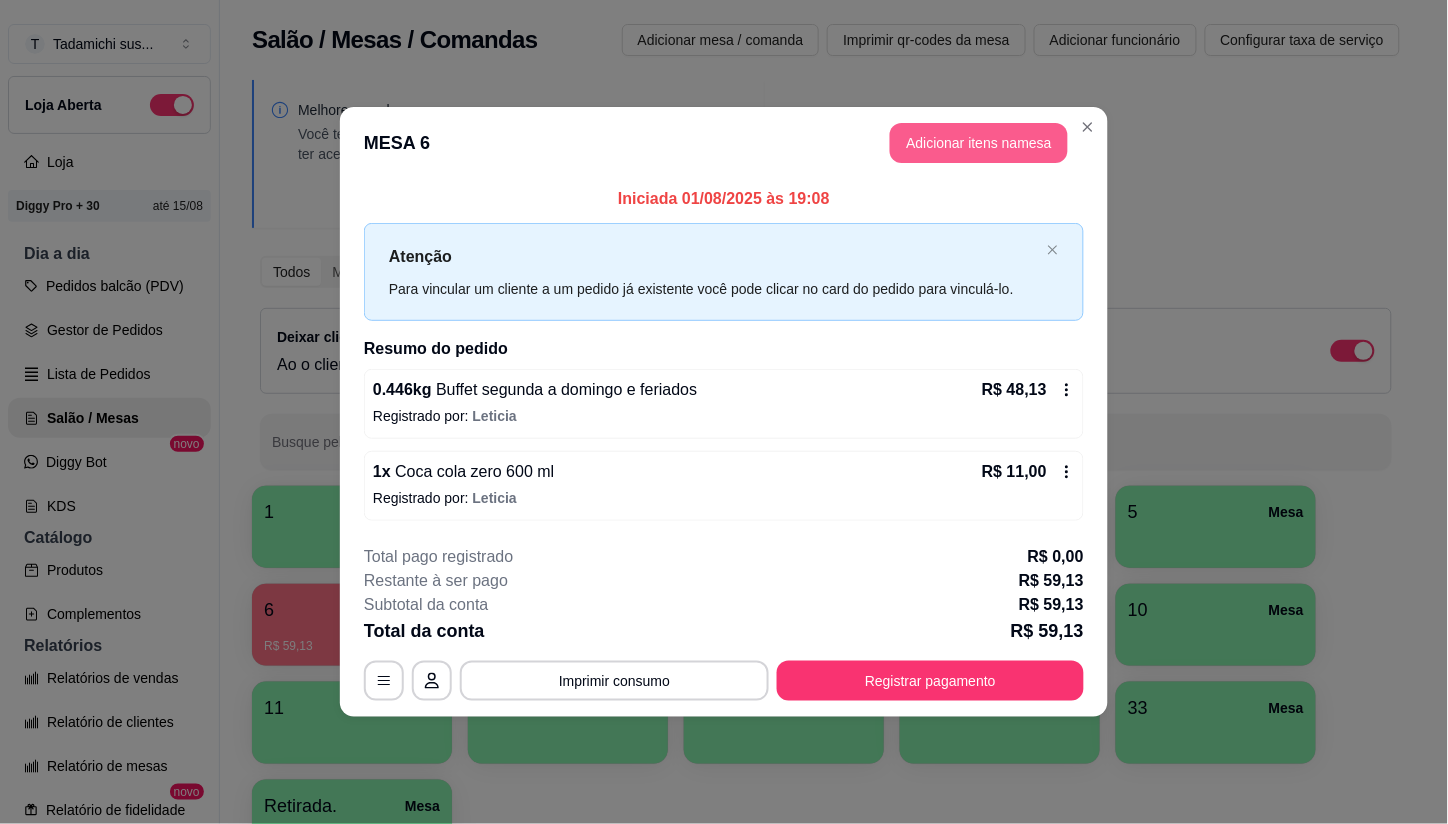 click on "Adicionar itens na  mesa" at bounding box center (979, 143) 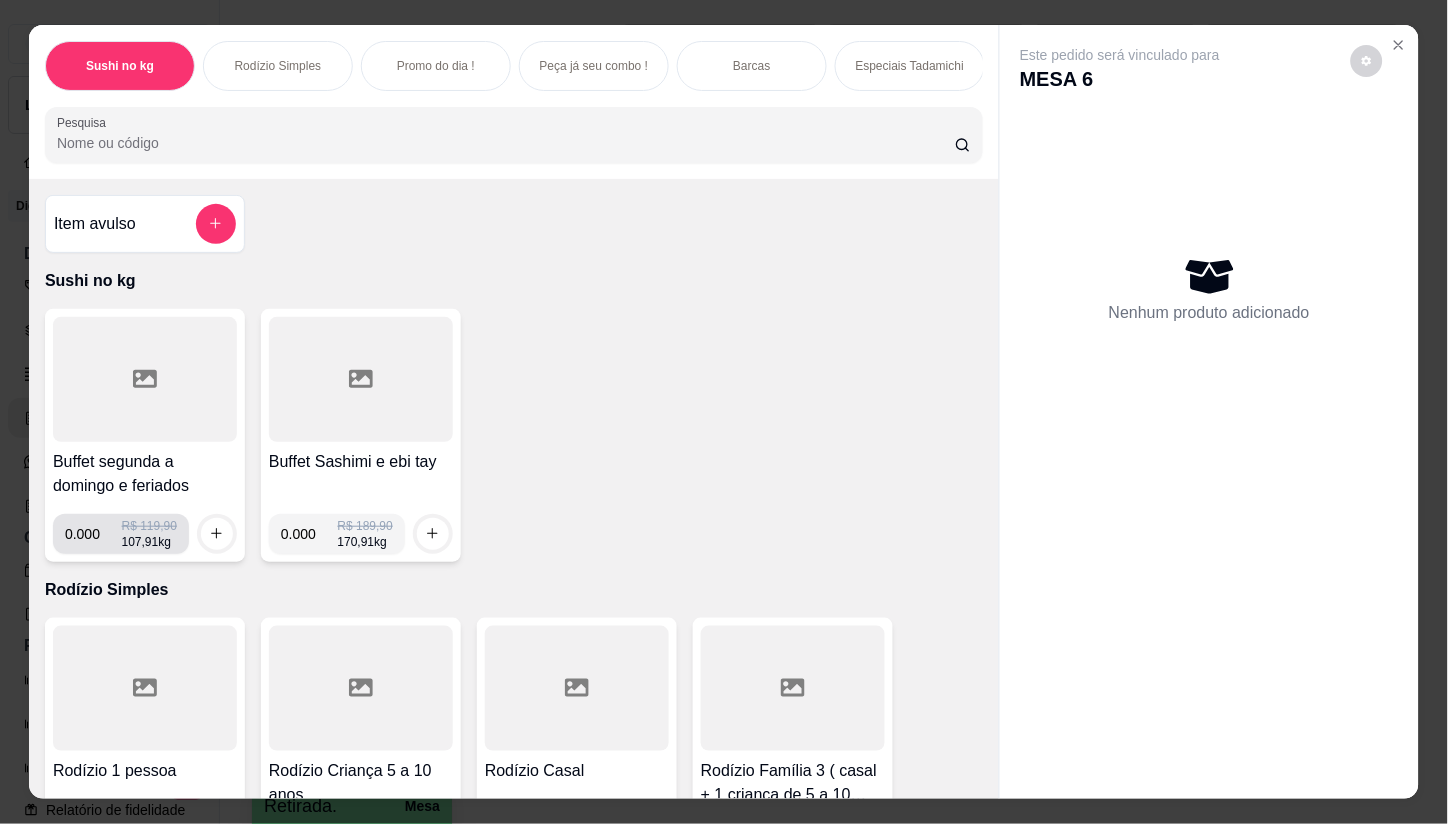 click on "0.000" at bounding box center [93, 534] 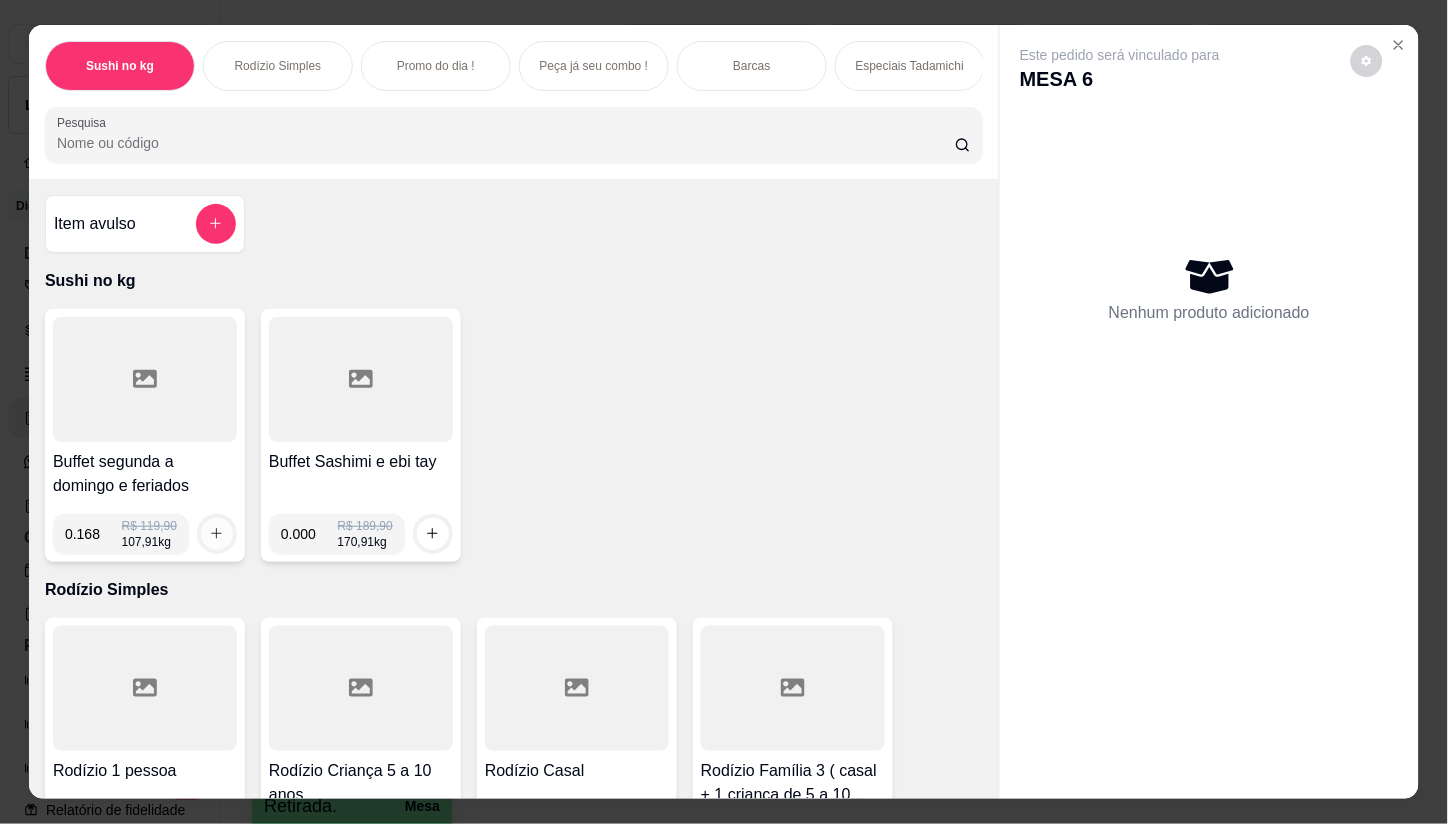 type on "0.168" 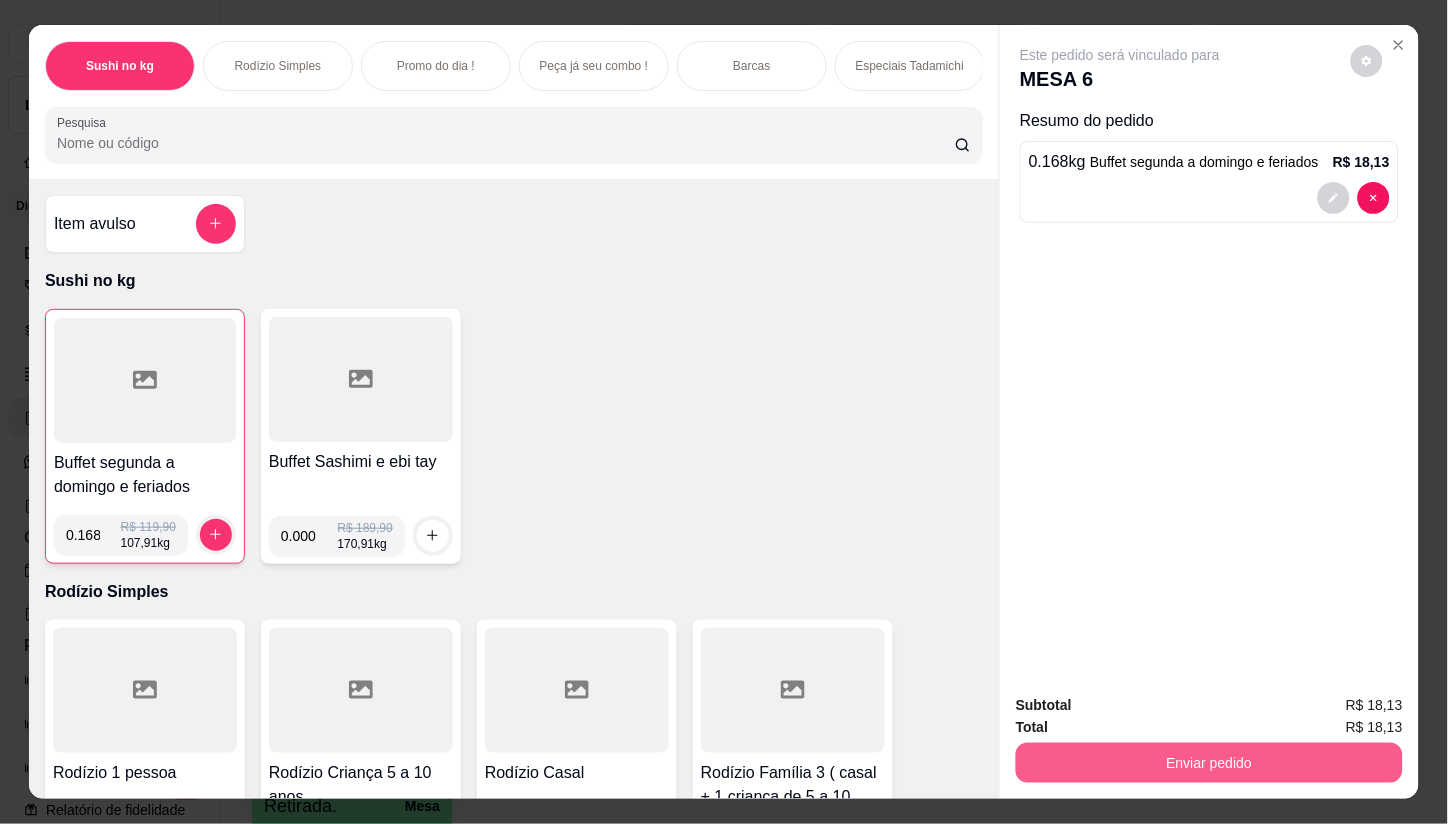 click on "Enviar pedido" at bounding box center (1209, 763) 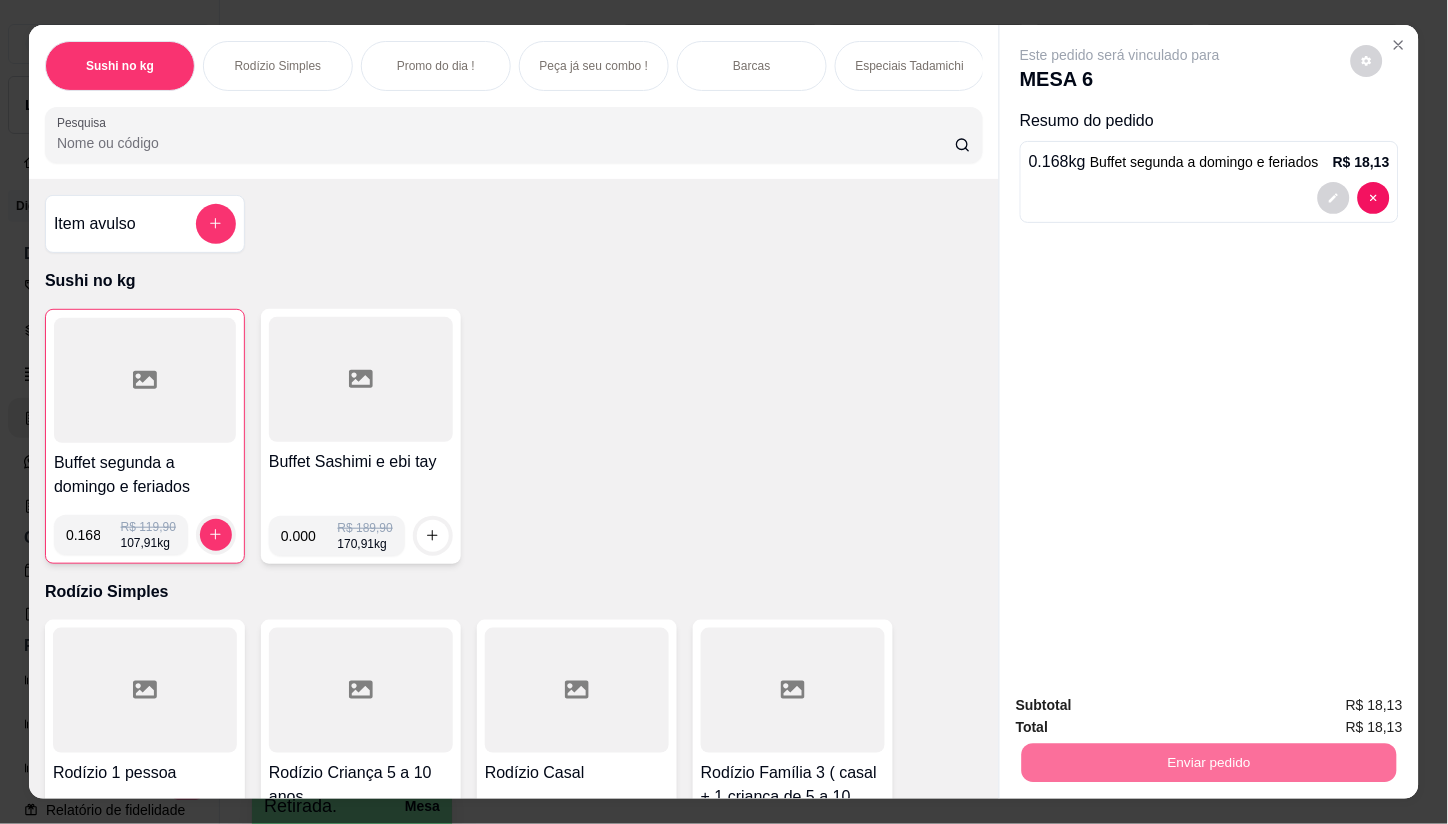 click on "Não registrar e enviar pedido" at bounding box center (1143, 706) 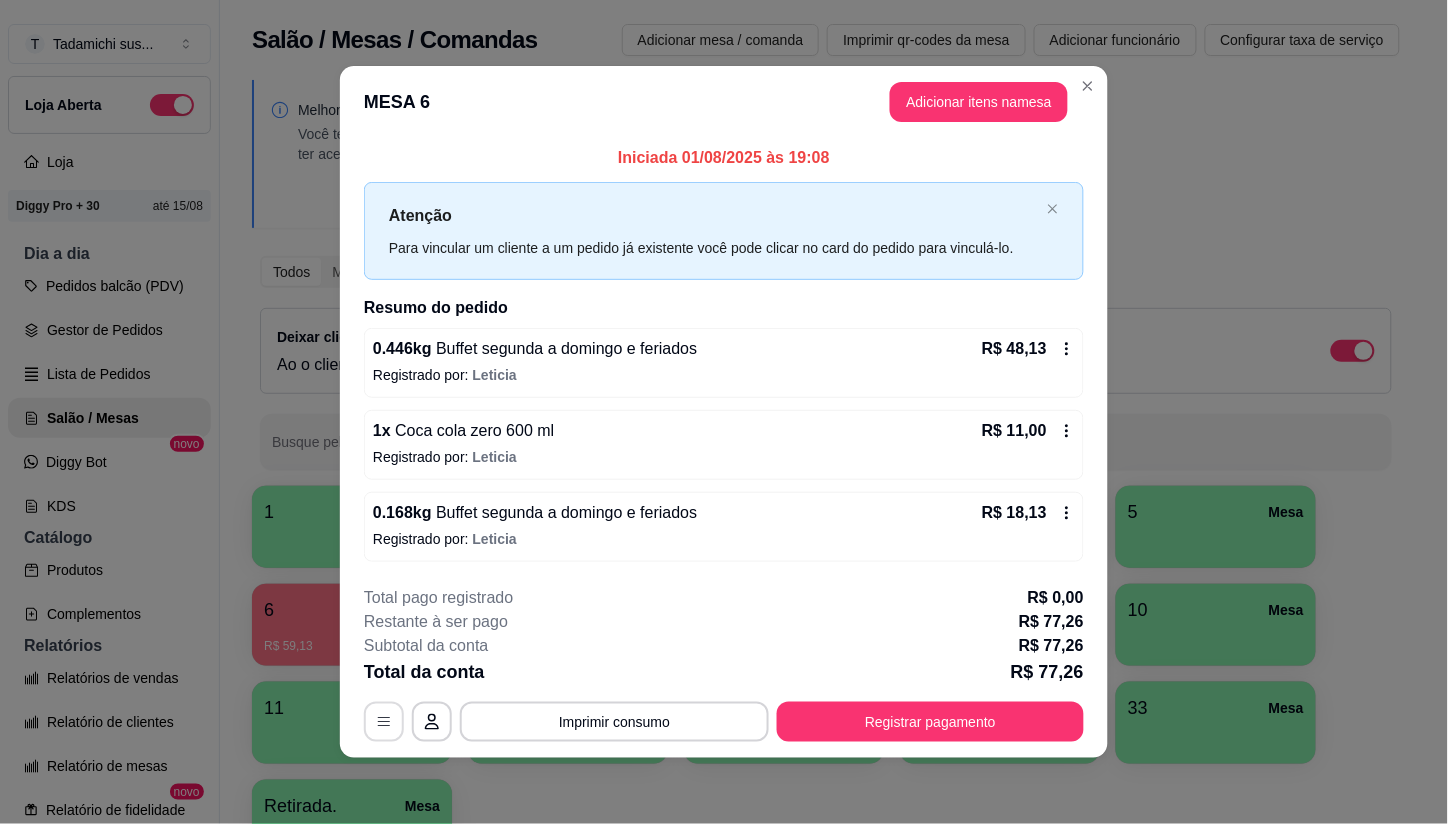 click 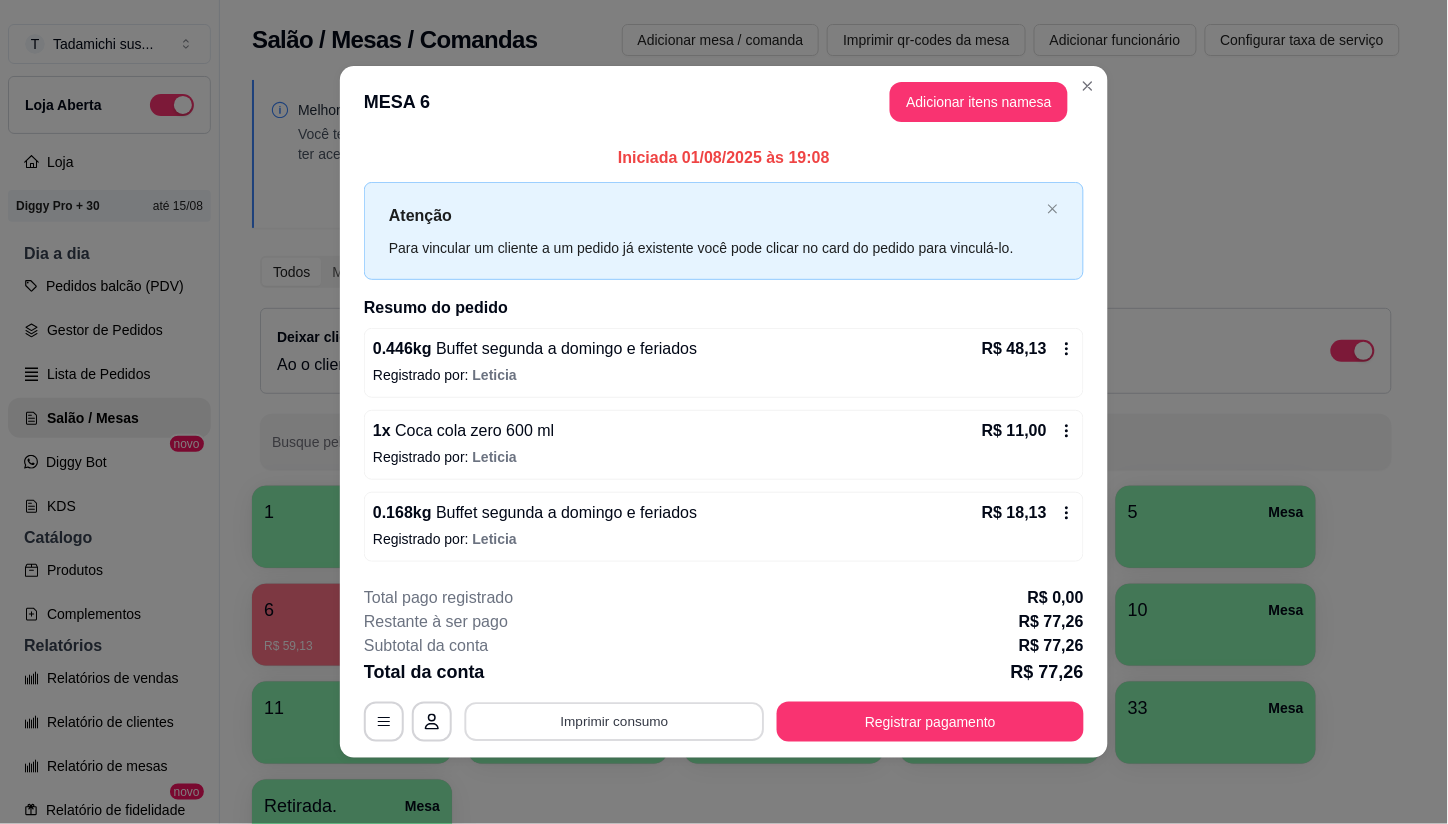 click on "Imprimir consumo" at bounding box center [615, 721] 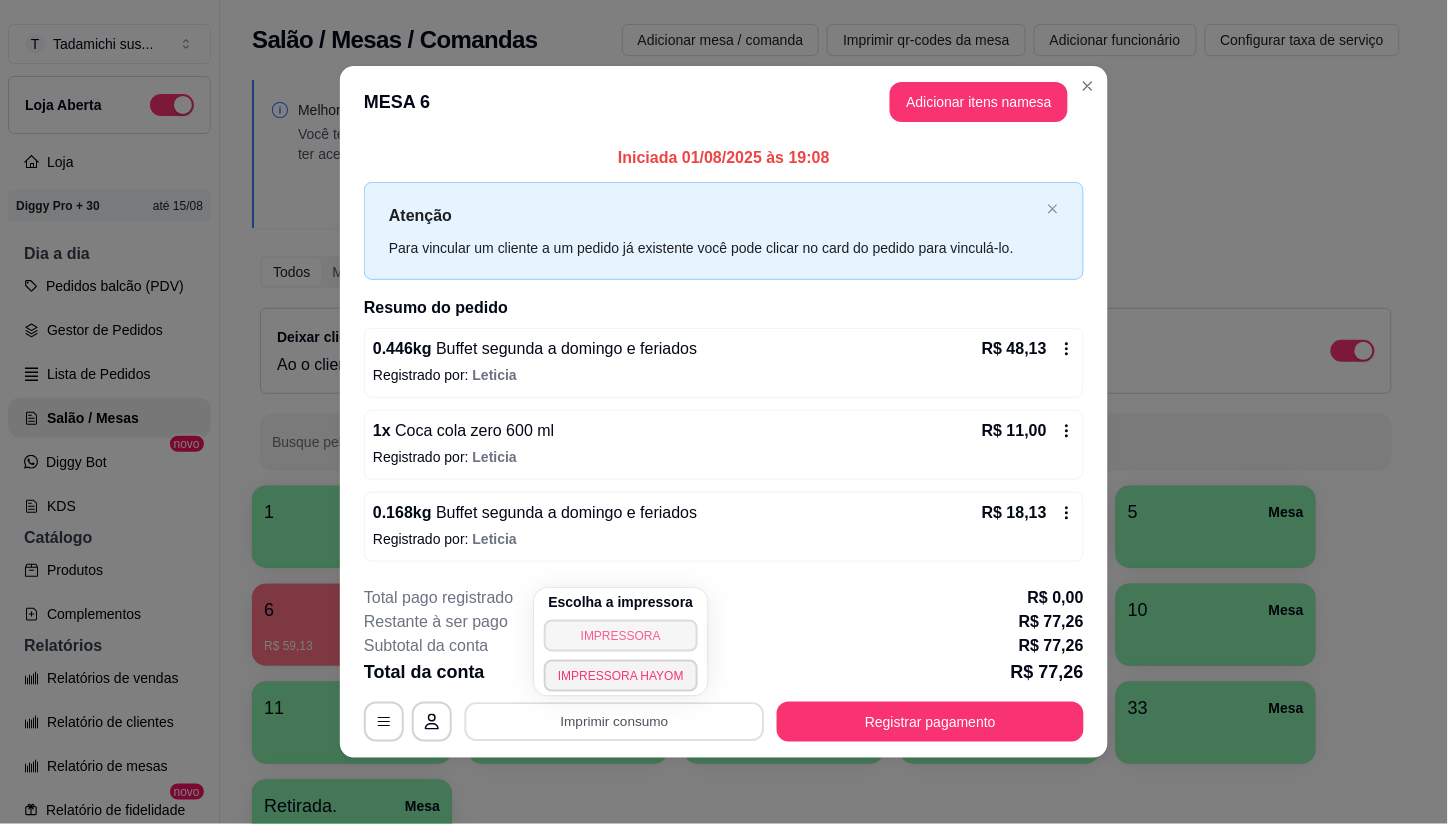 click on "IMPRESSORA" at bounding box center (621, 636) 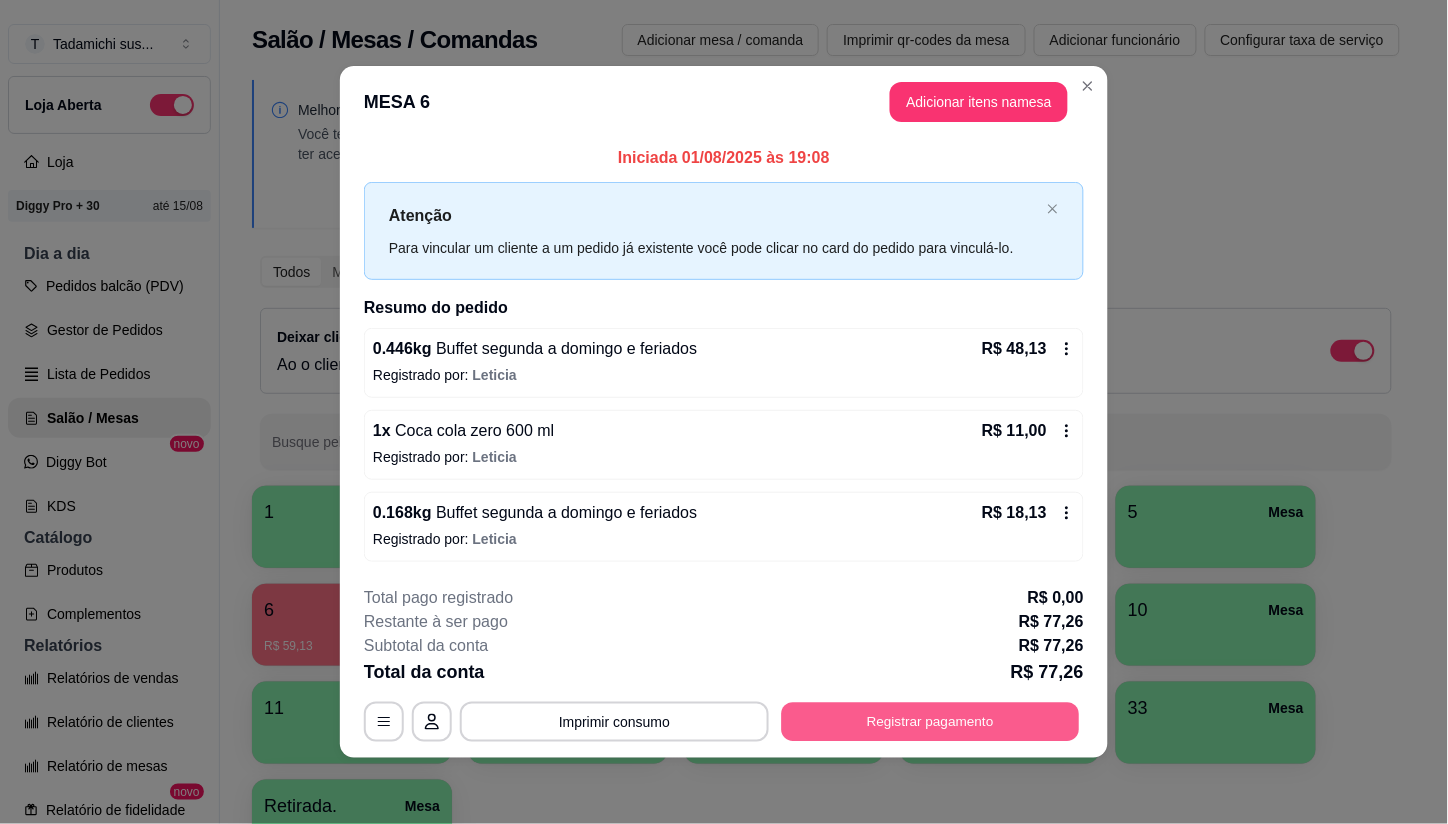 click on "Registrar pagamento" at bounding box center (931, 721) 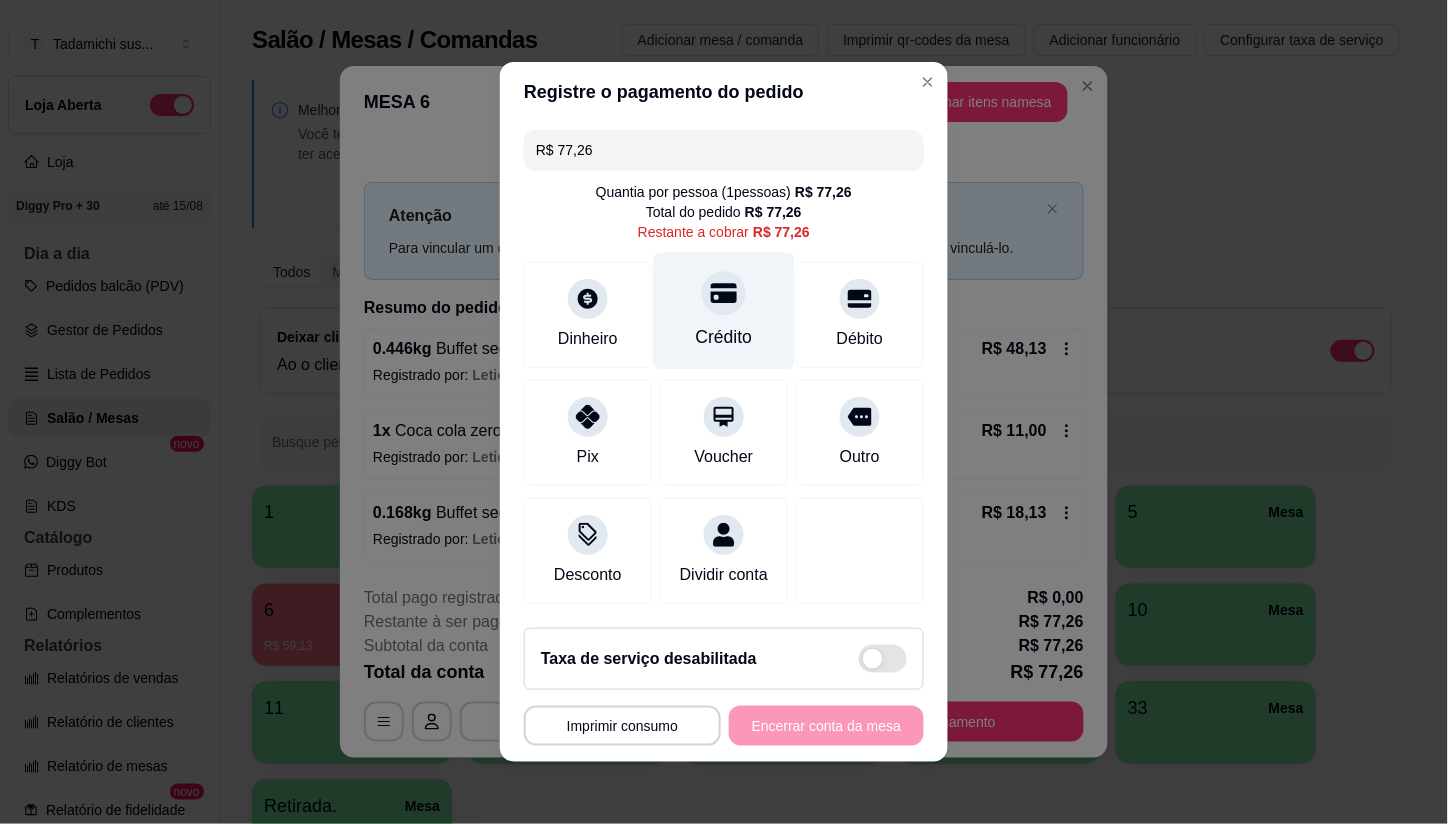click on "Crédito" at bounding box center (724, 337) 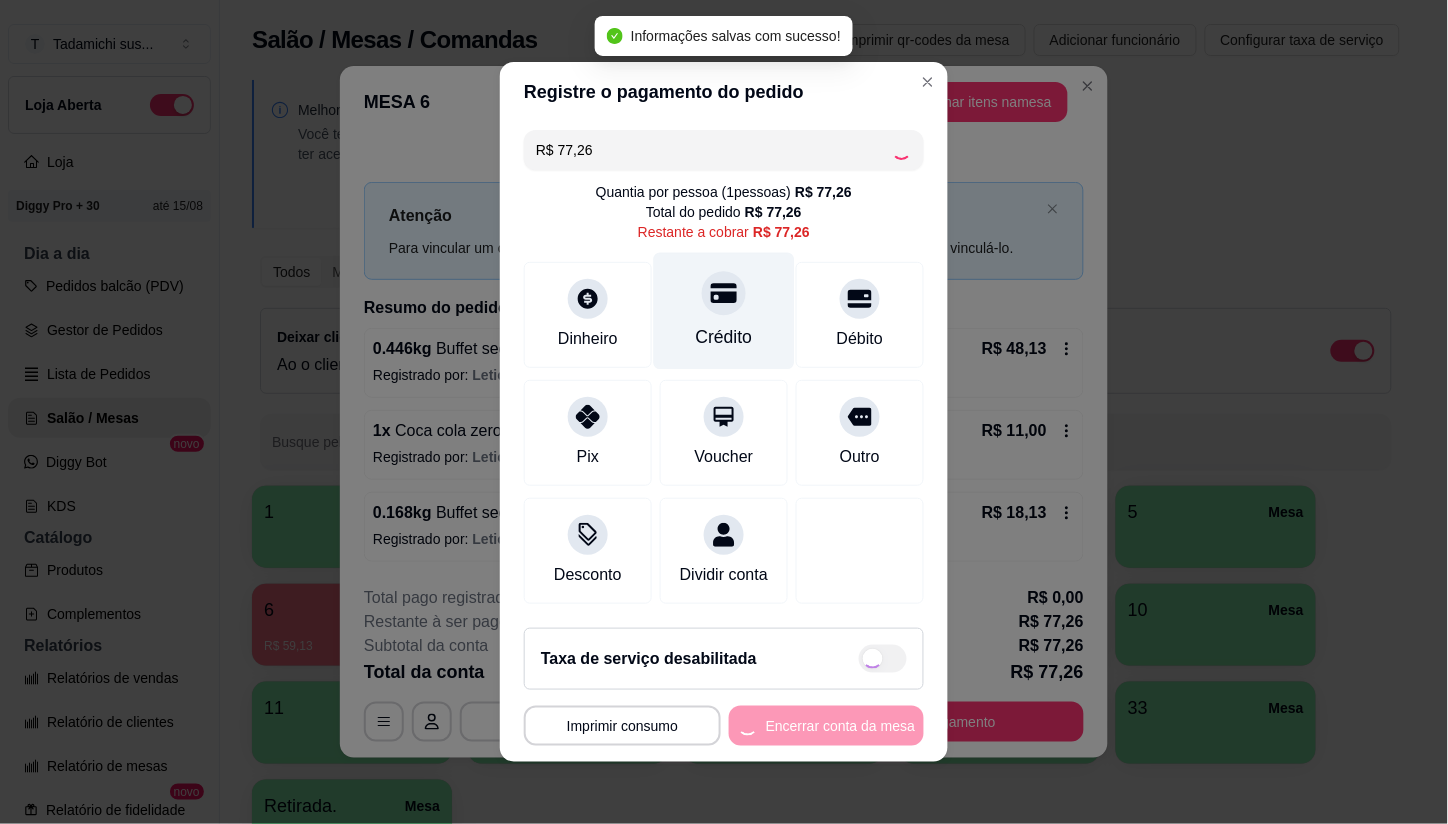 type on "R$ 0,00" 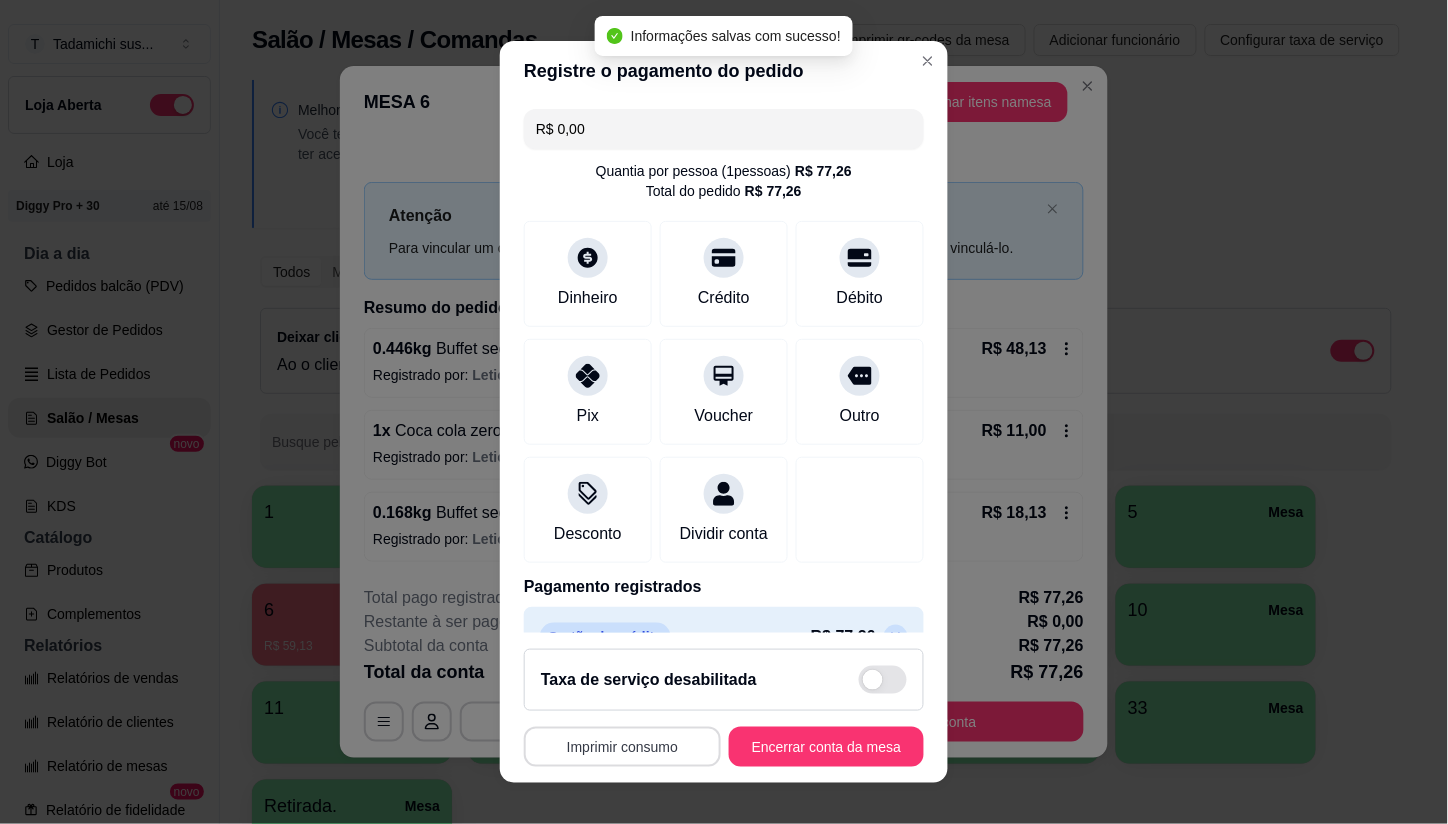 click on "Imprimir consumo" at bounding box center [622, 747] 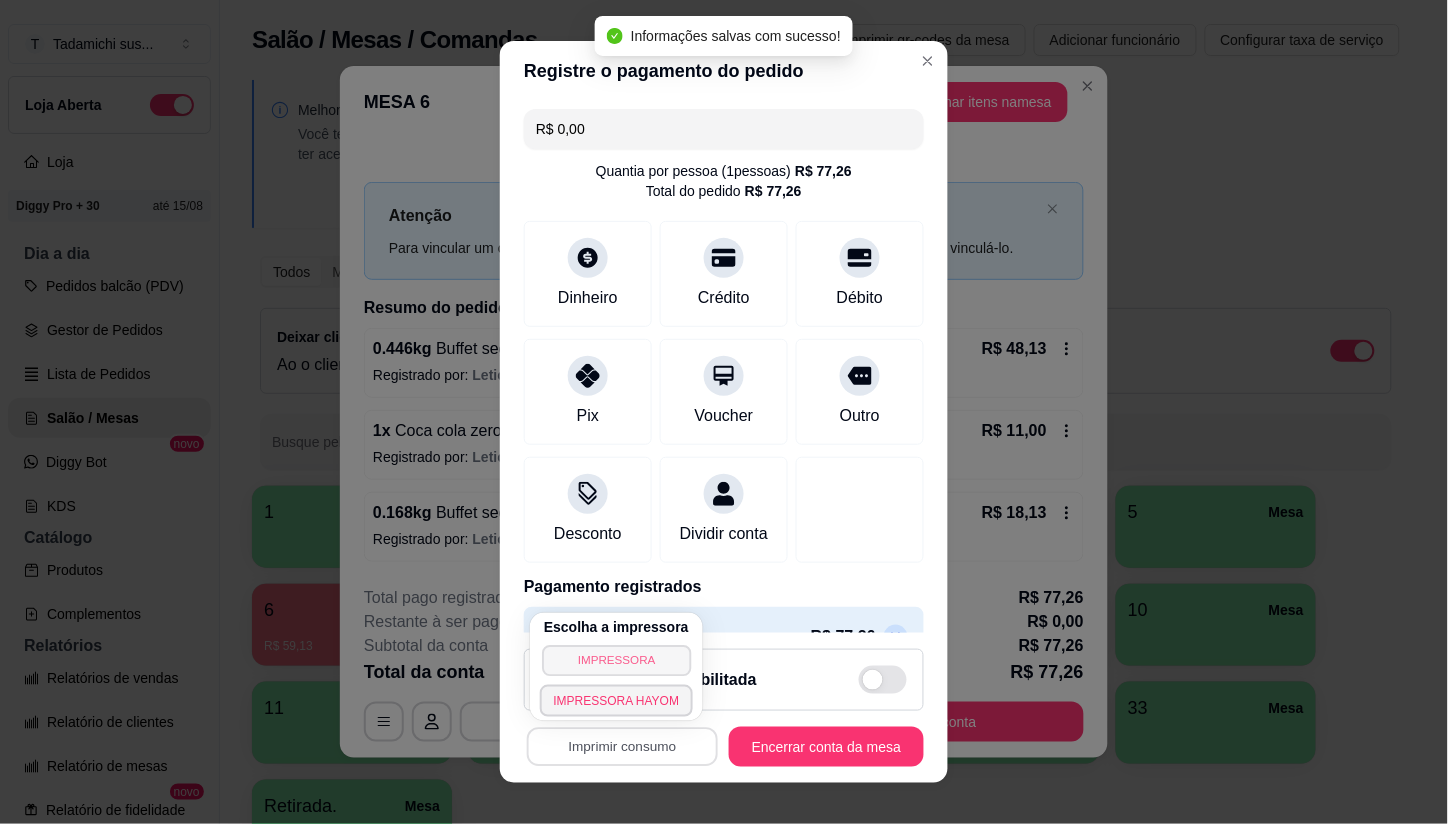 click on "IMPRESSORA" at bounding box center [616, 660] 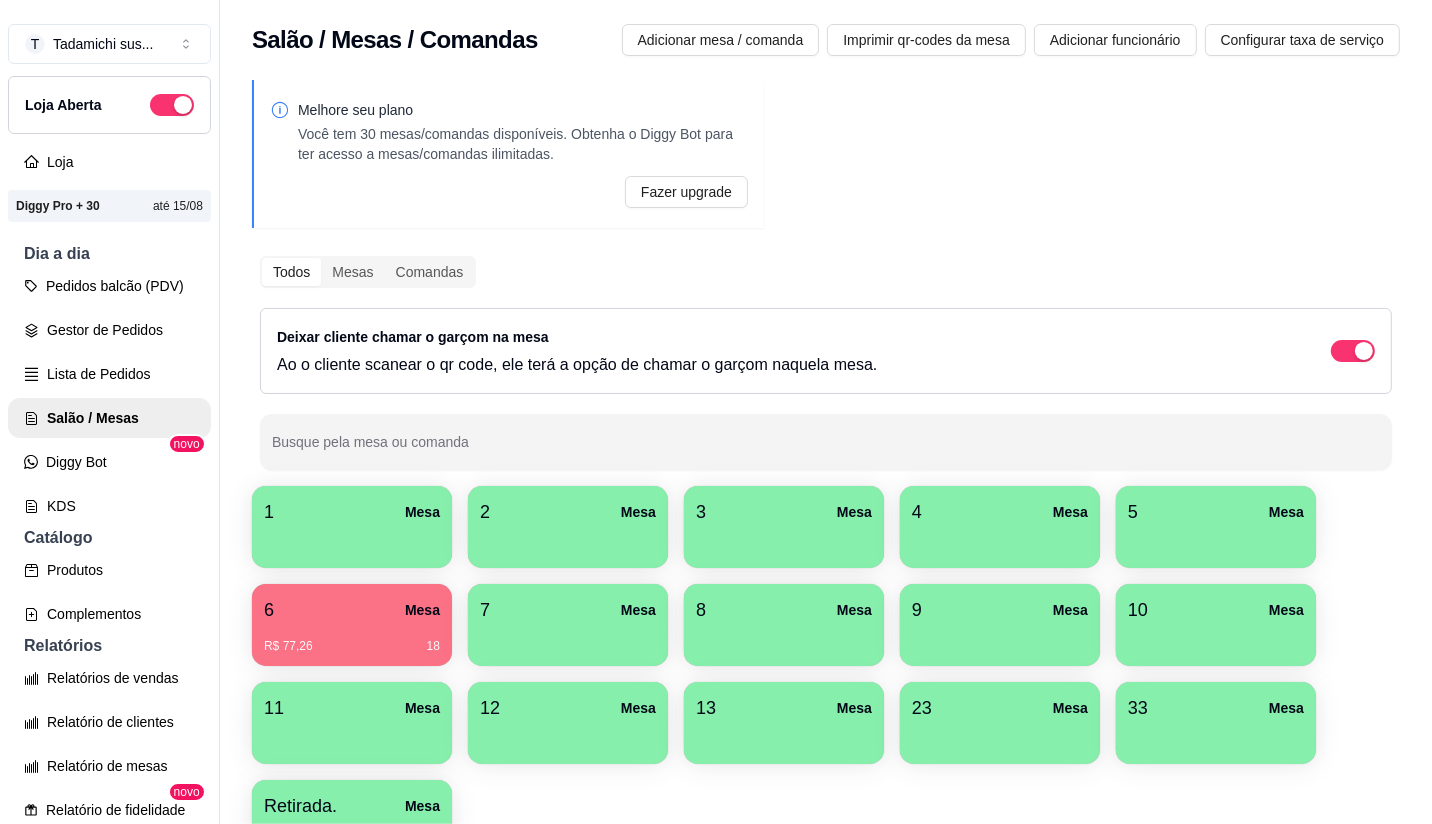 click on "6 Mesa" at bounding box center [352, 610] 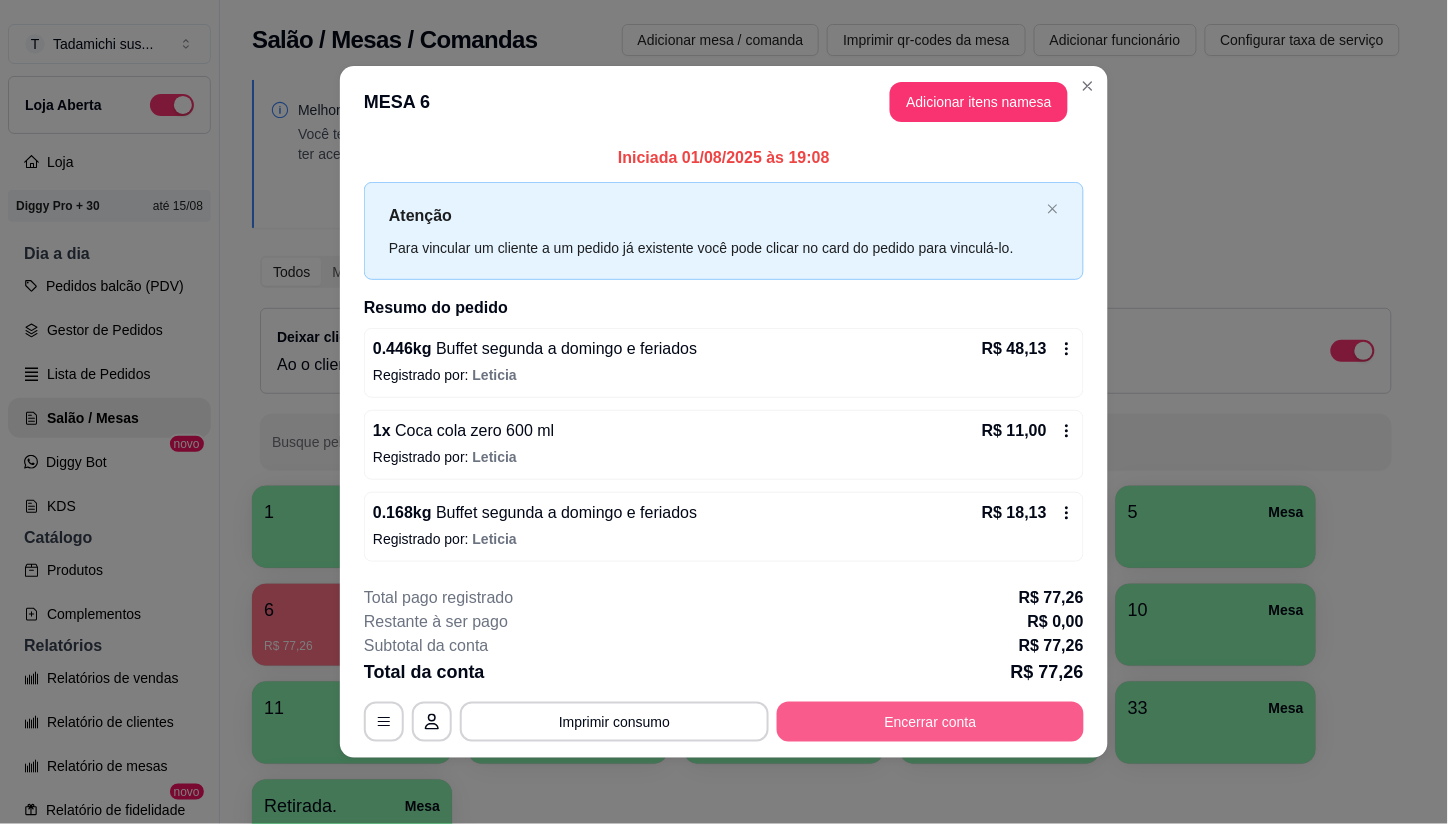 click on "Encerrar conta" at bounding box center (930, 722) 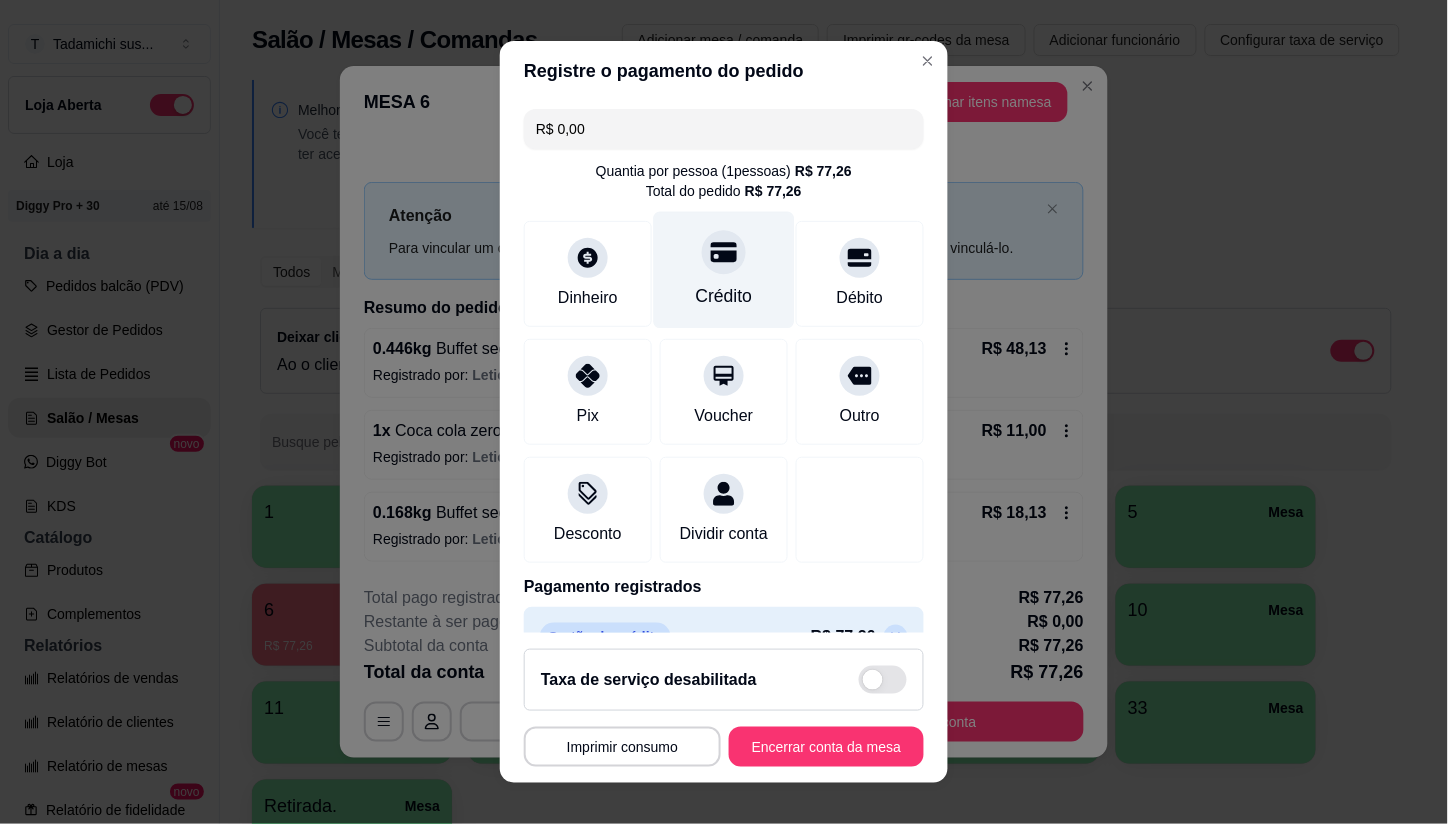 click 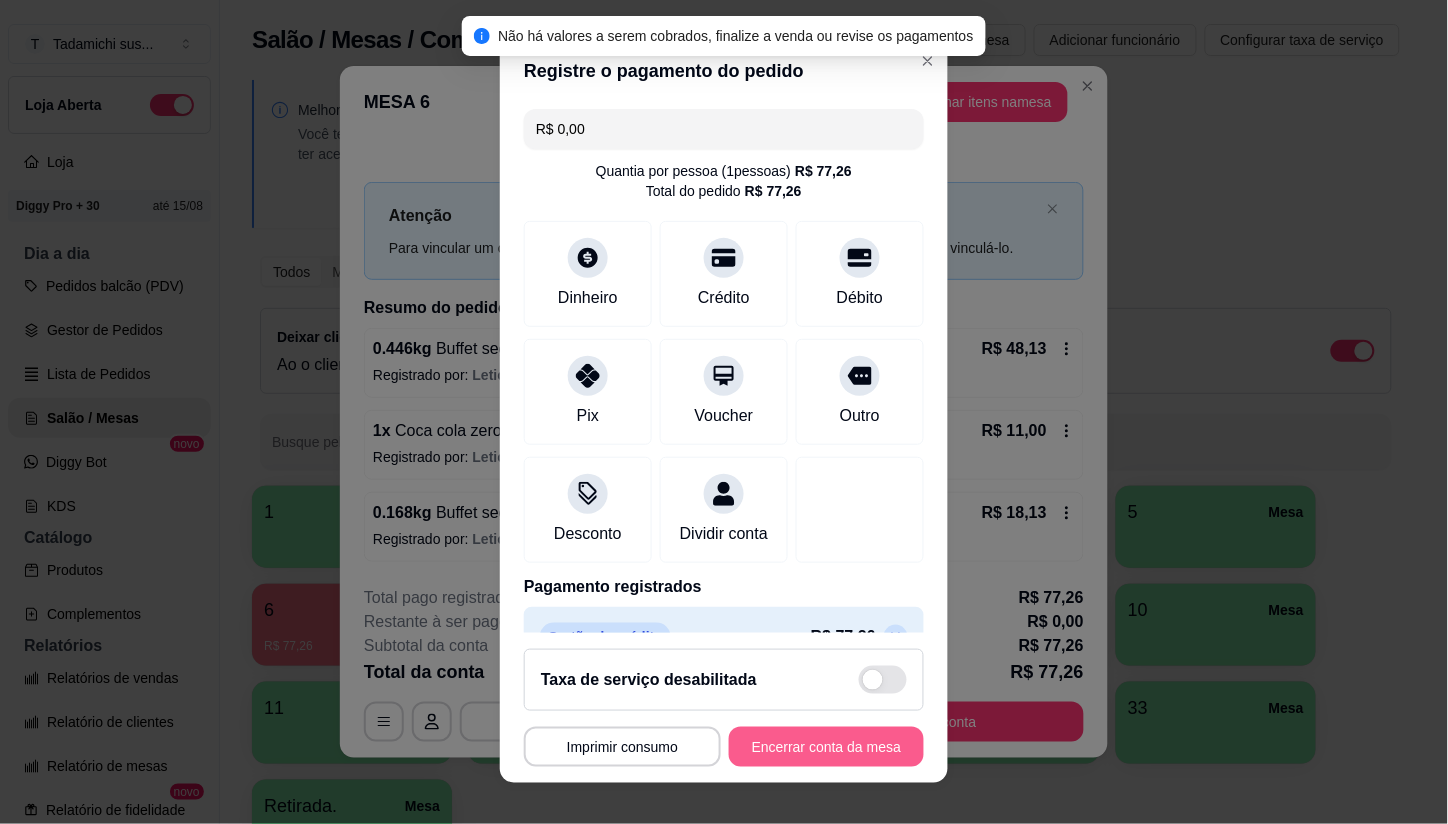 click on "Encerrar conta da mesa" at bounding box center (826, 747) 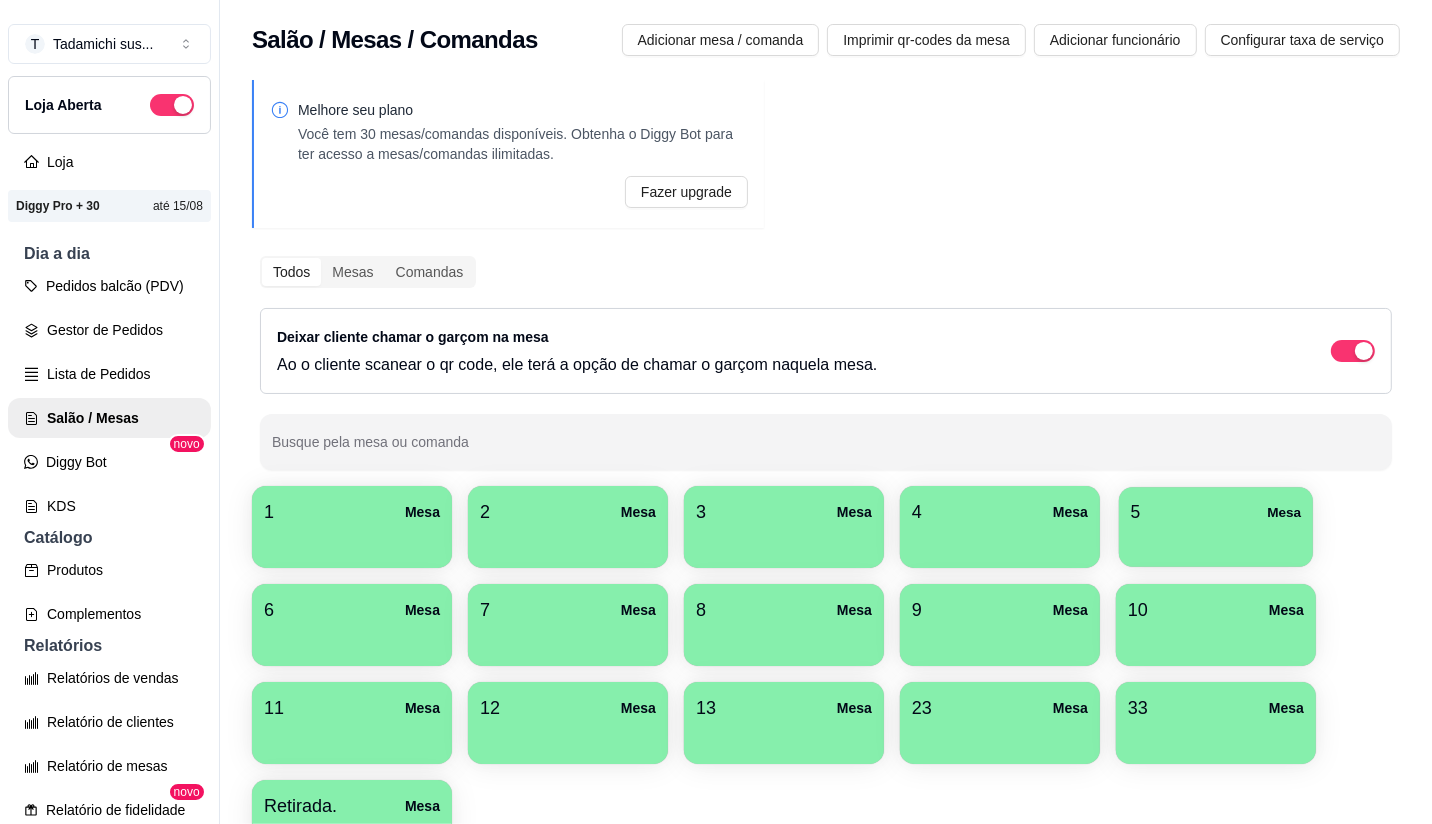 click at bounding box center (1216, 540) 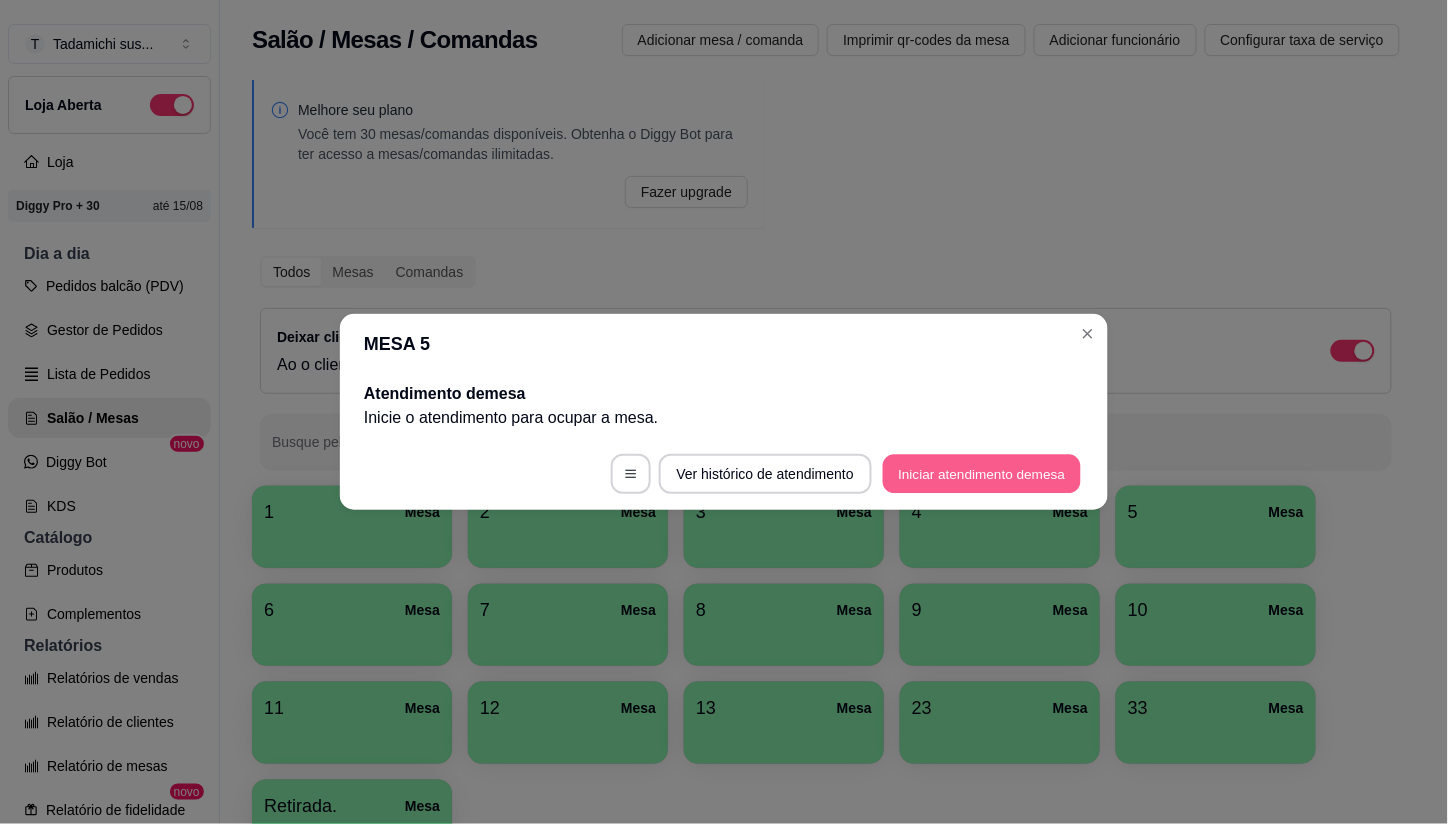 click on "Iniciar atendimento de  mesa" at bounding box center (982, 474) 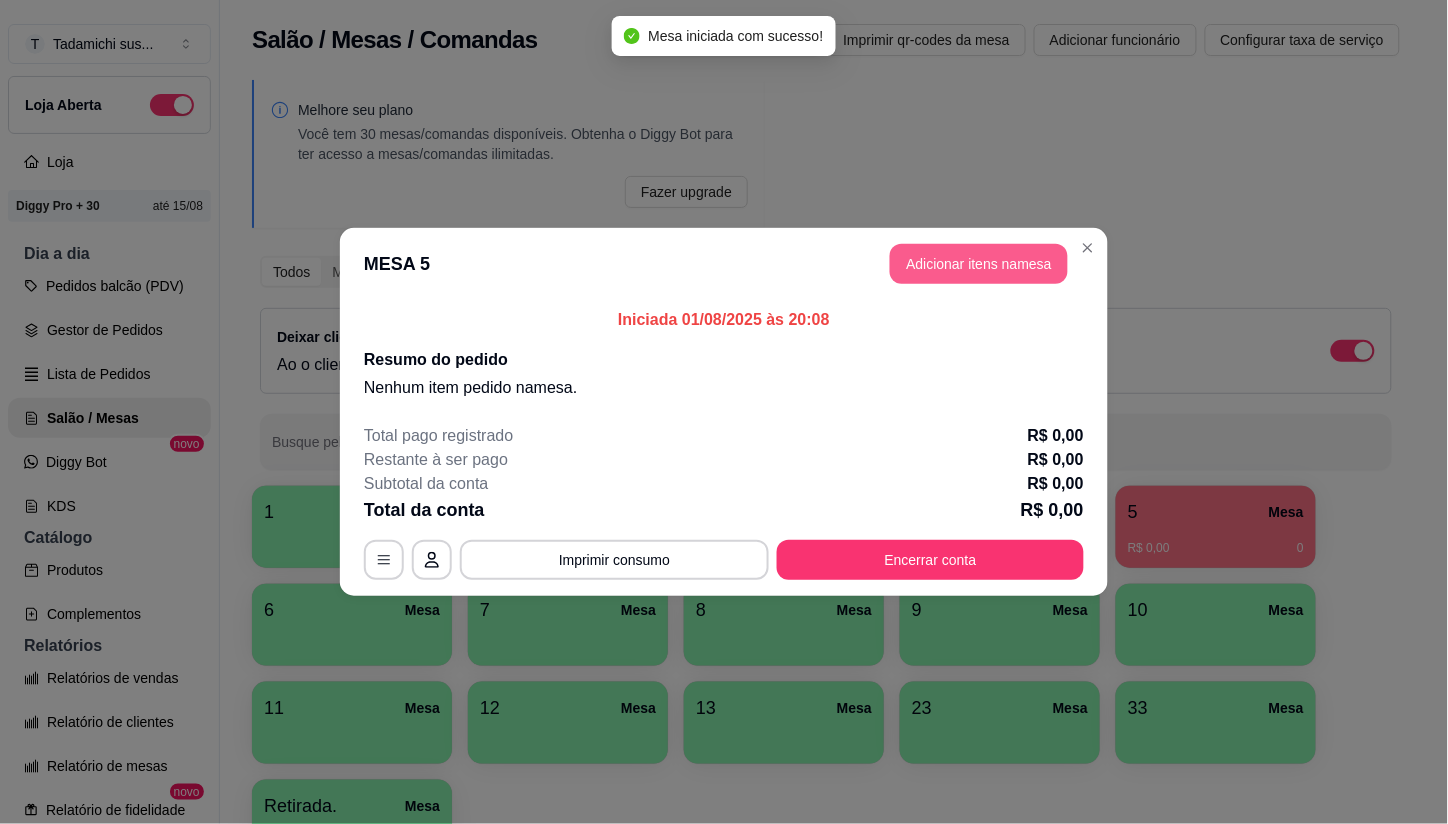 click on "Adicionar itens na  mesa" at bounding box center [979, 264] 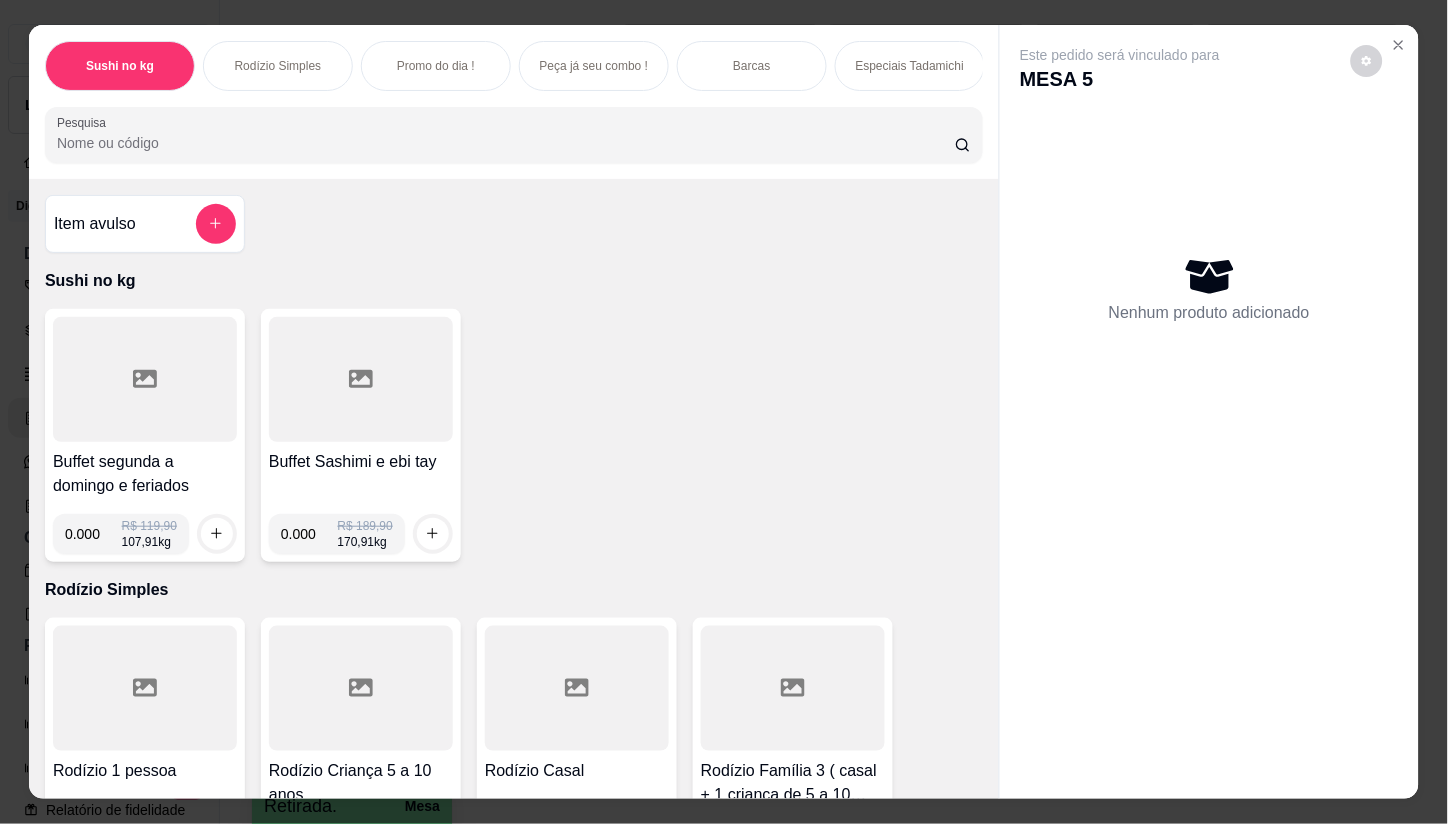 click at bounding box center [145, 379] 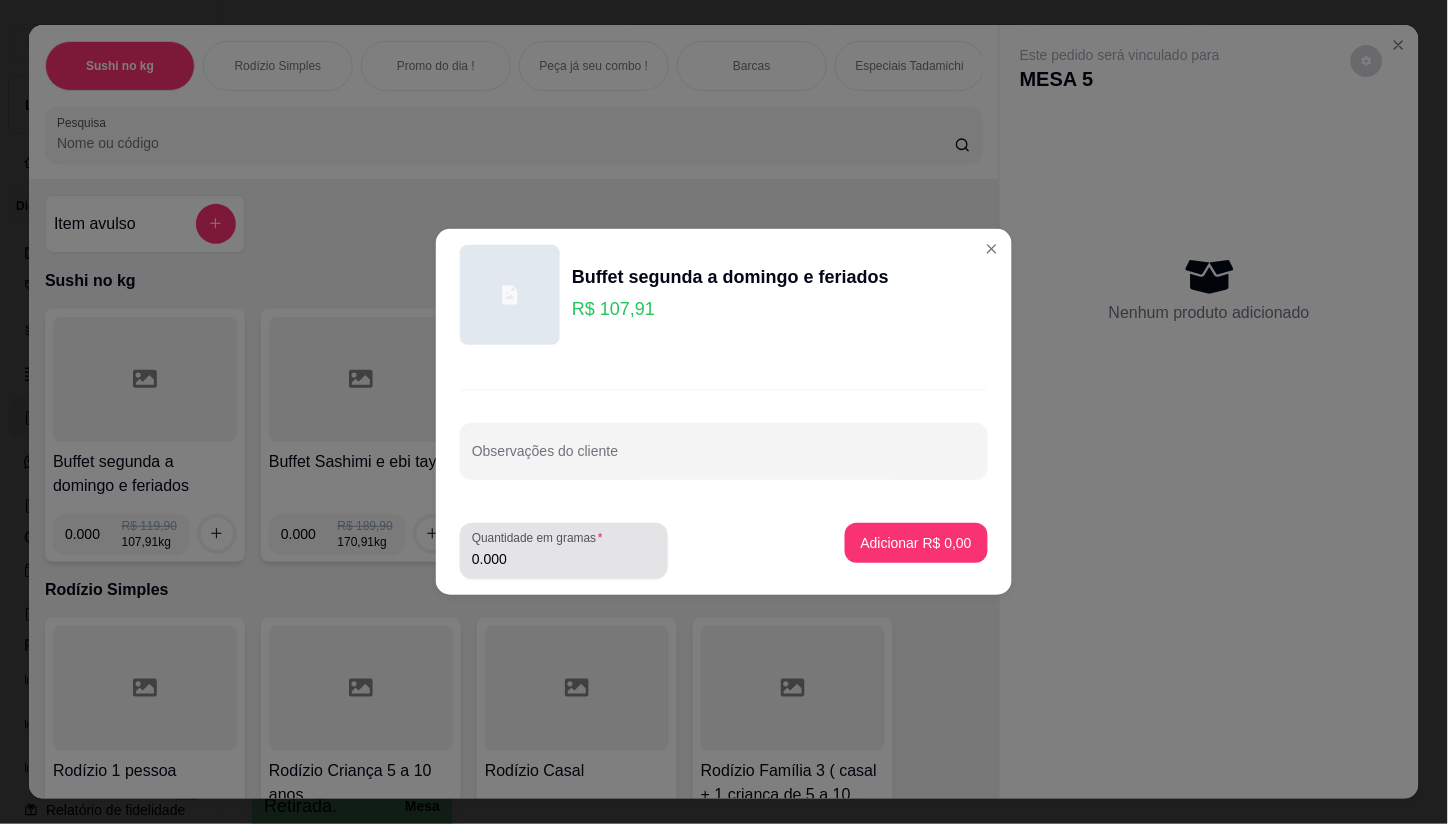 click on "0.000" at bounding box center [564, 559] 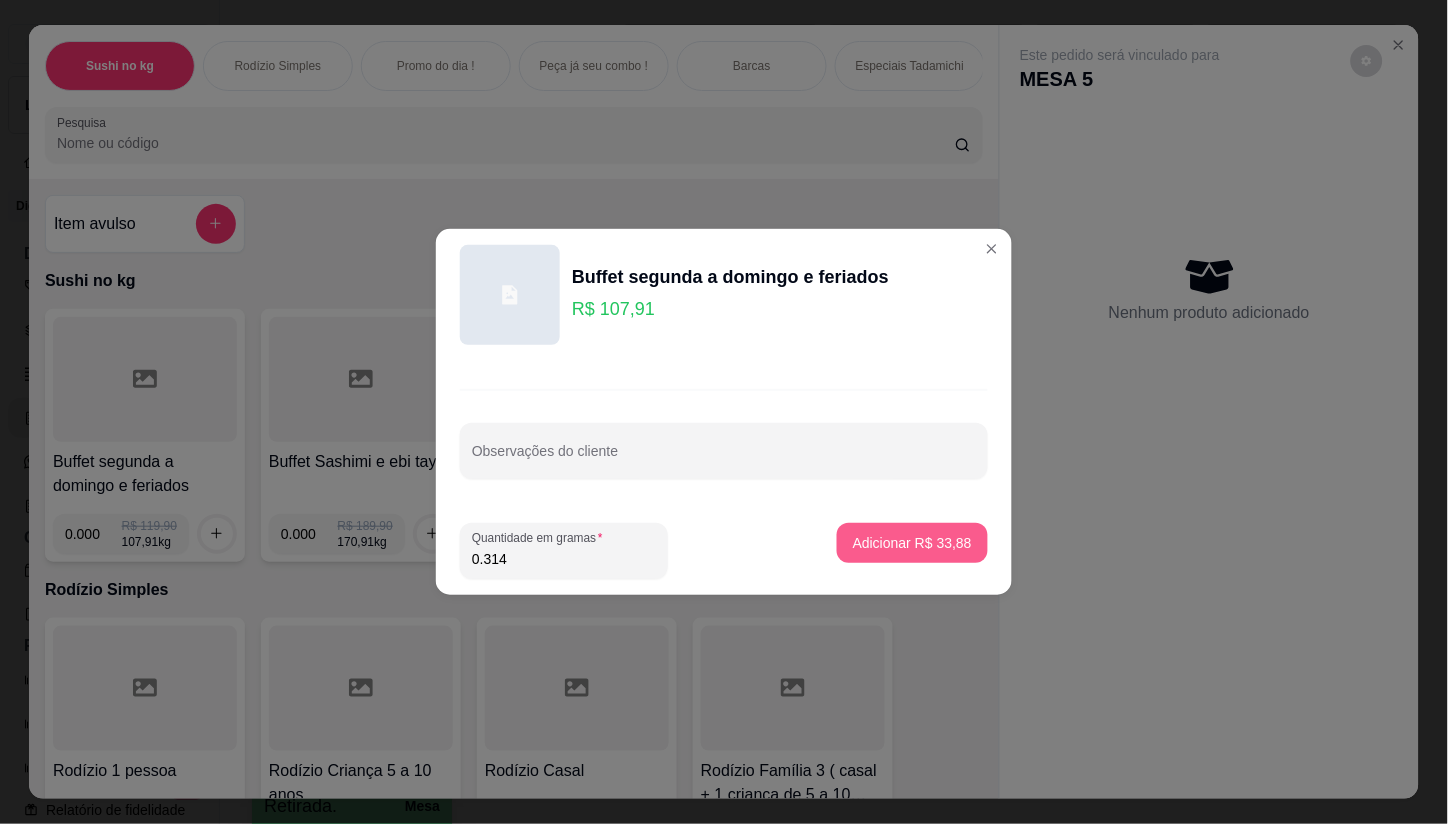 type on "0.314" 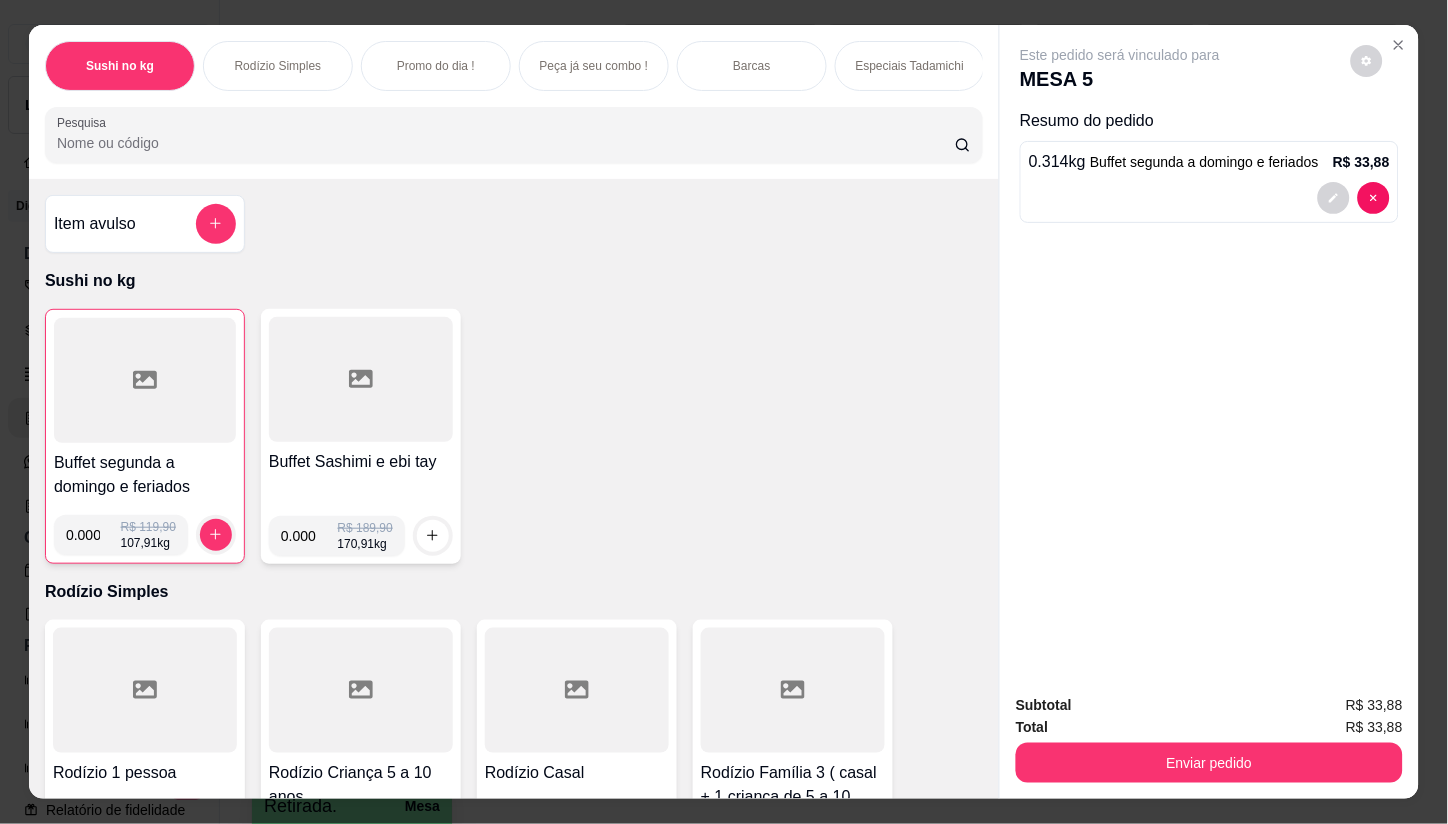 click on "Pesquisa" at bounding box center [506, 143] 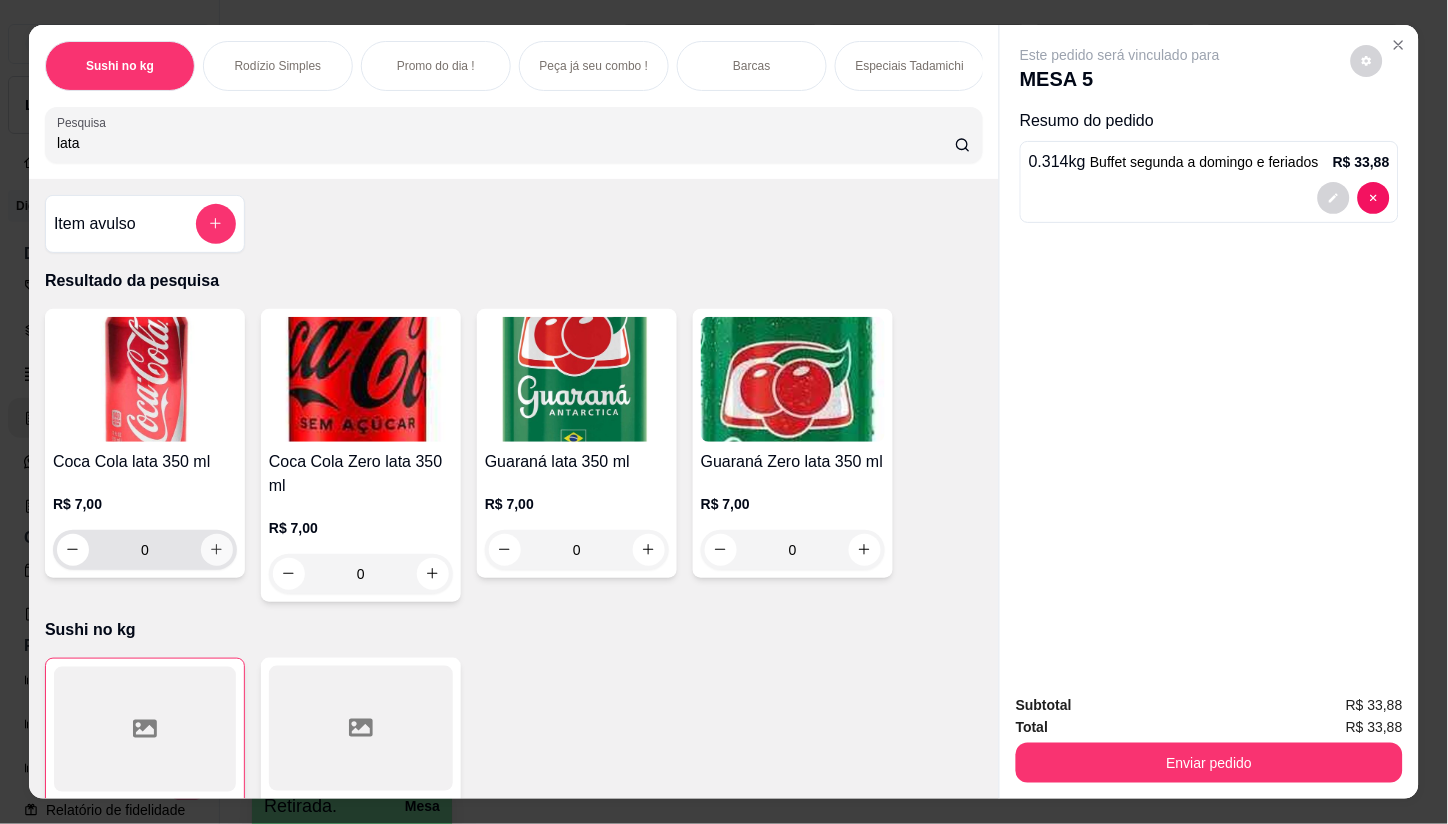 type on "lata" 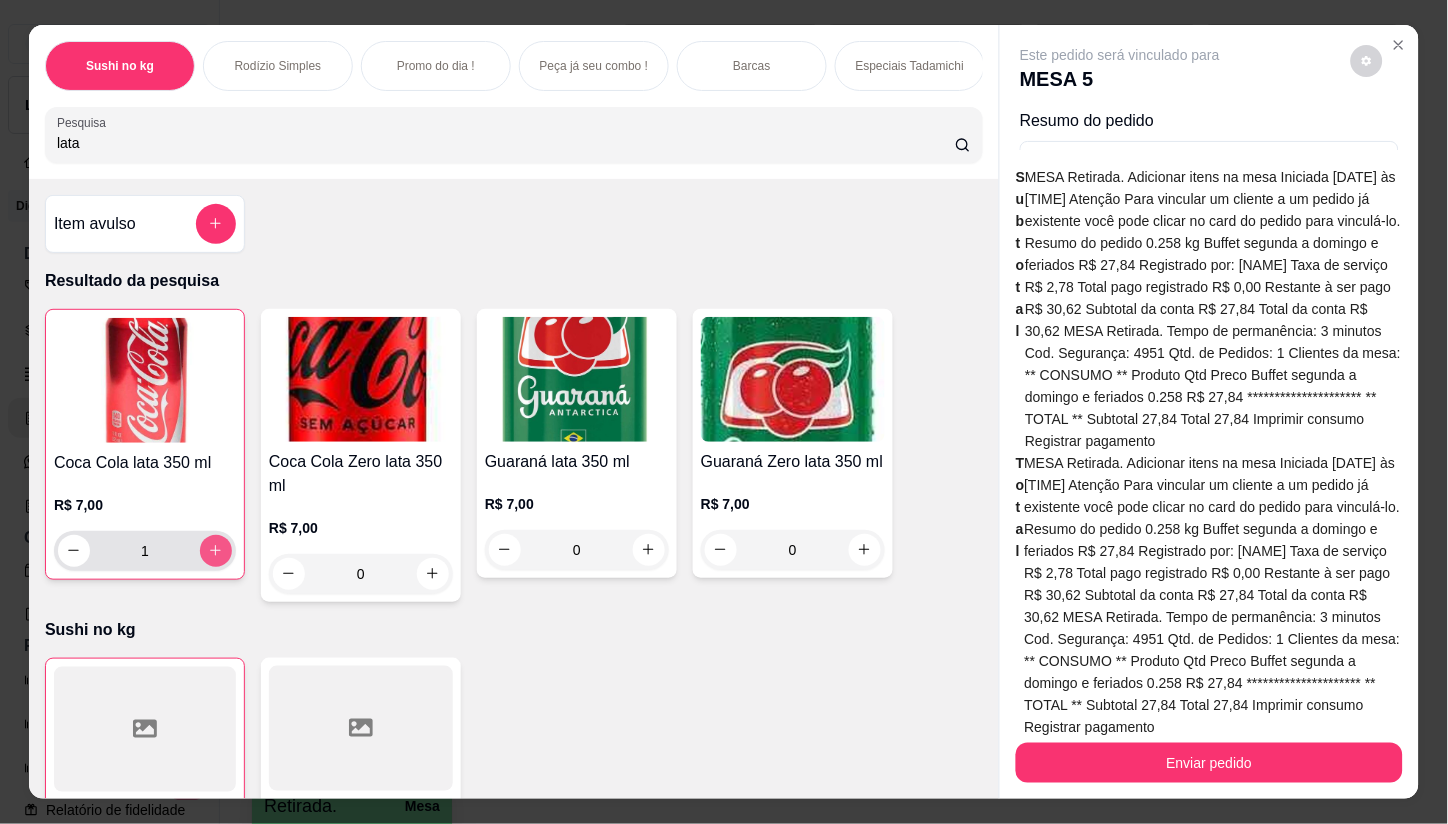 type on "1" 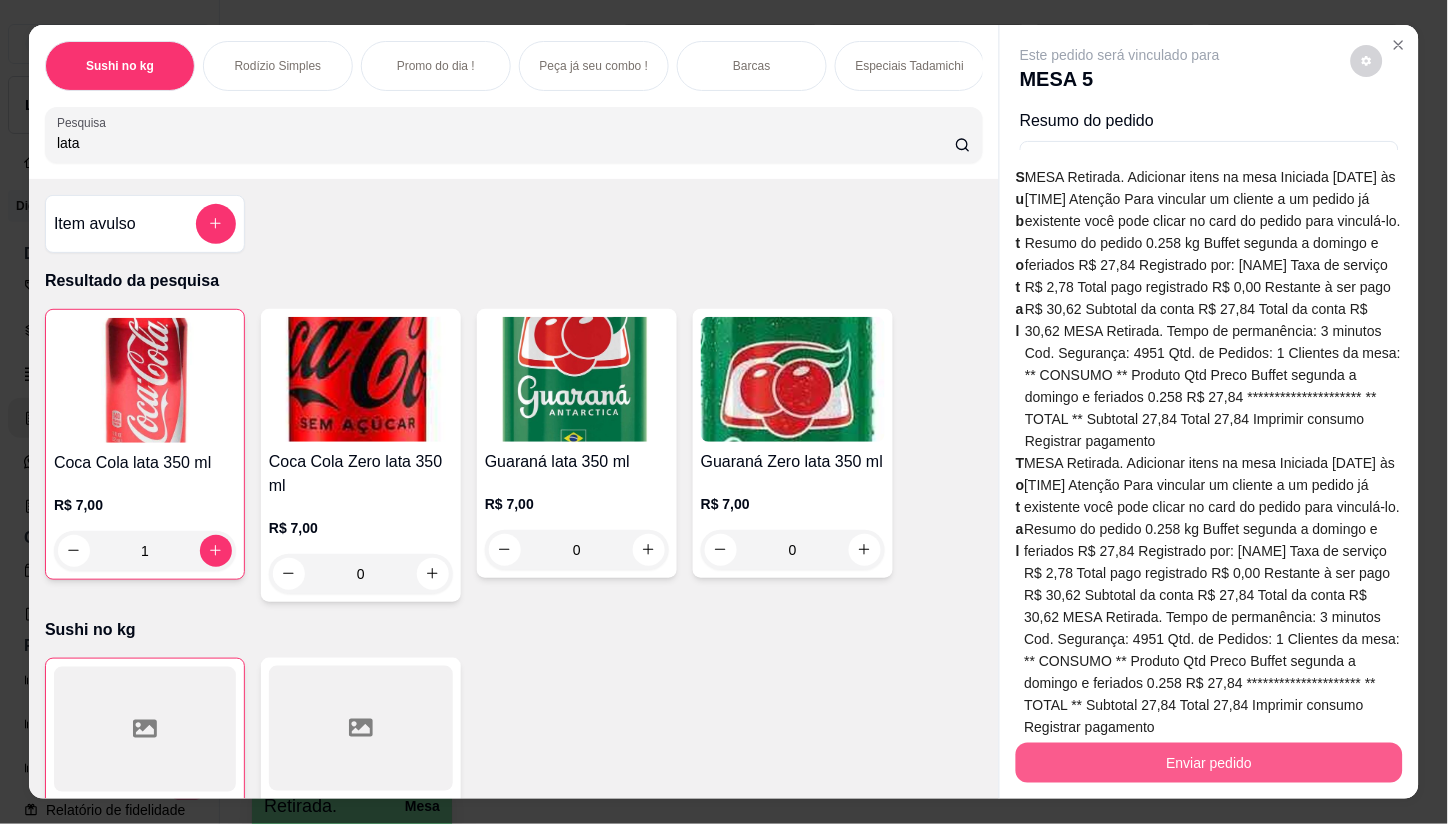 click on "Enviar pedido" at bounding box center (1209, 763) 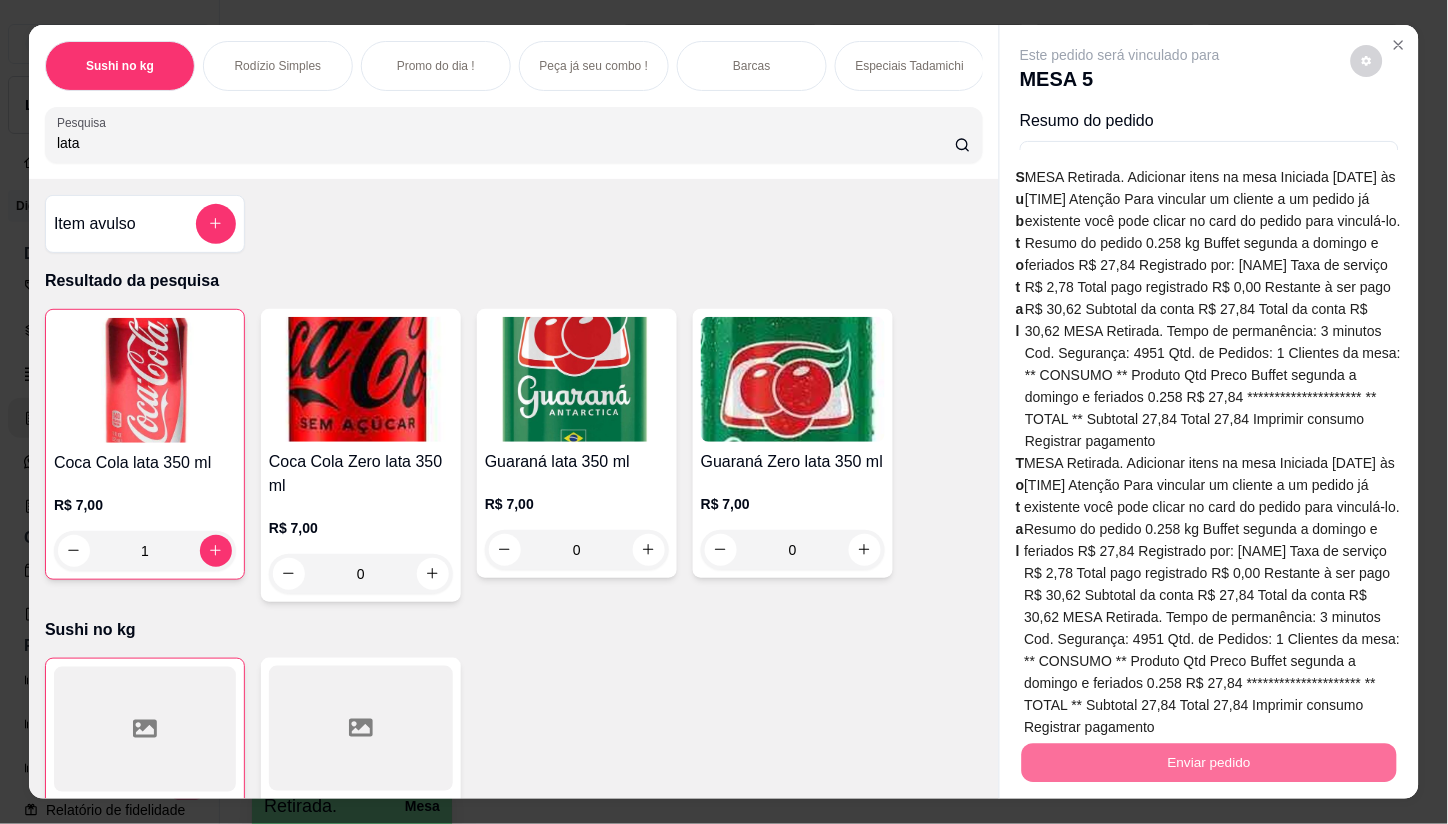 click on "Não registrar e enviar pedido" at bounding box center [1143, 706] 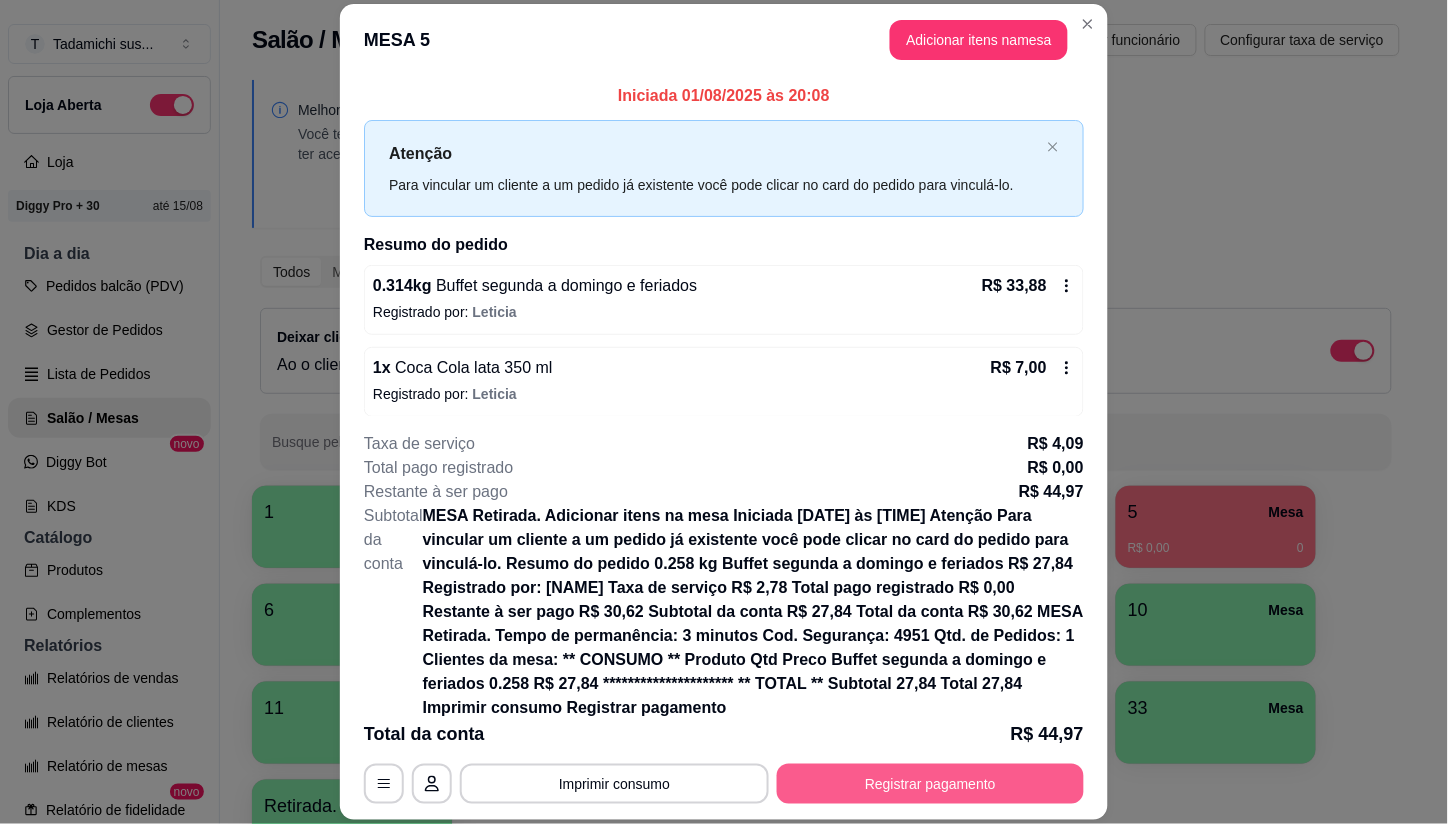 click on "Registrar pagamento" at bounding box center [930, 784] 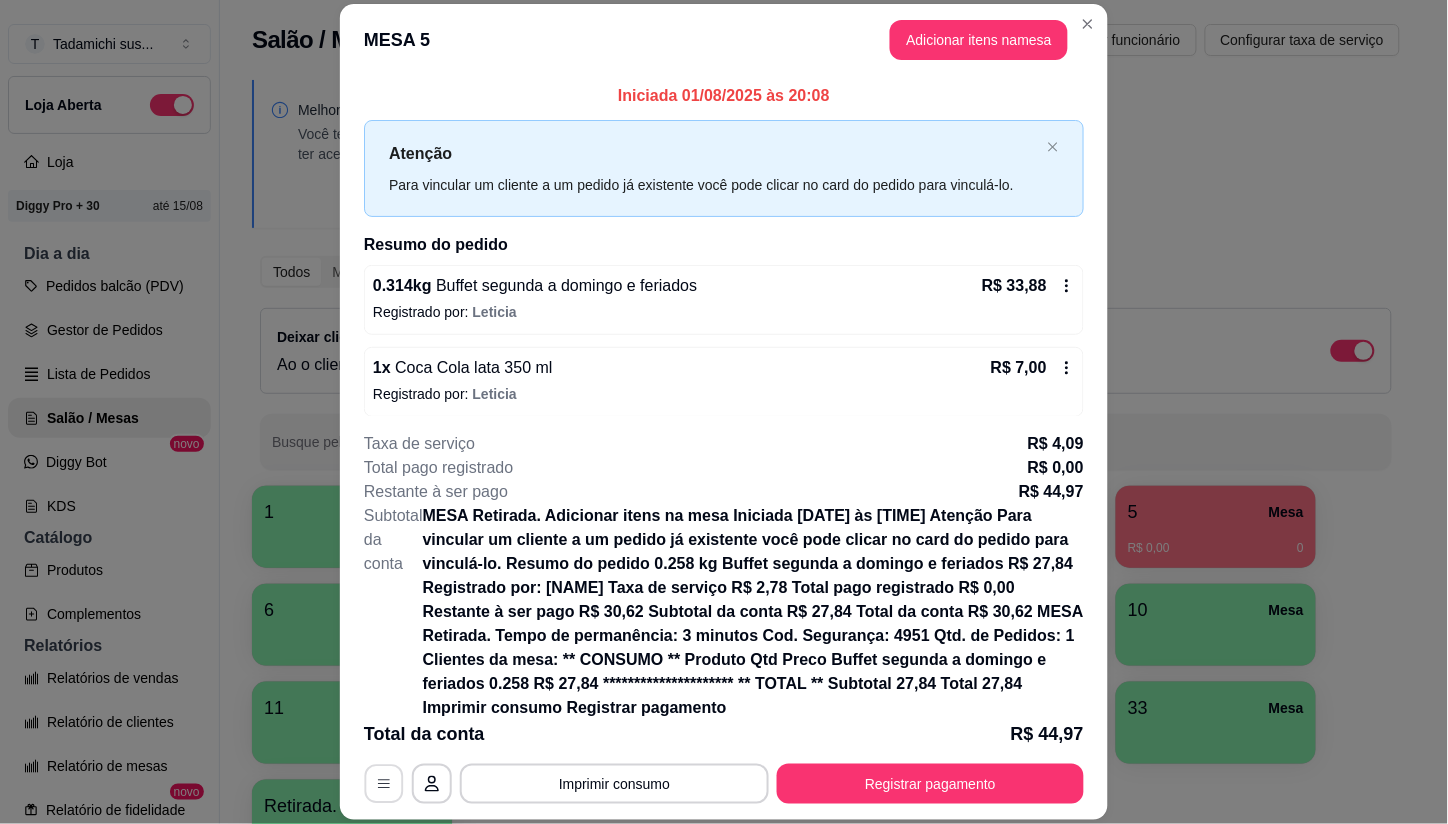 click 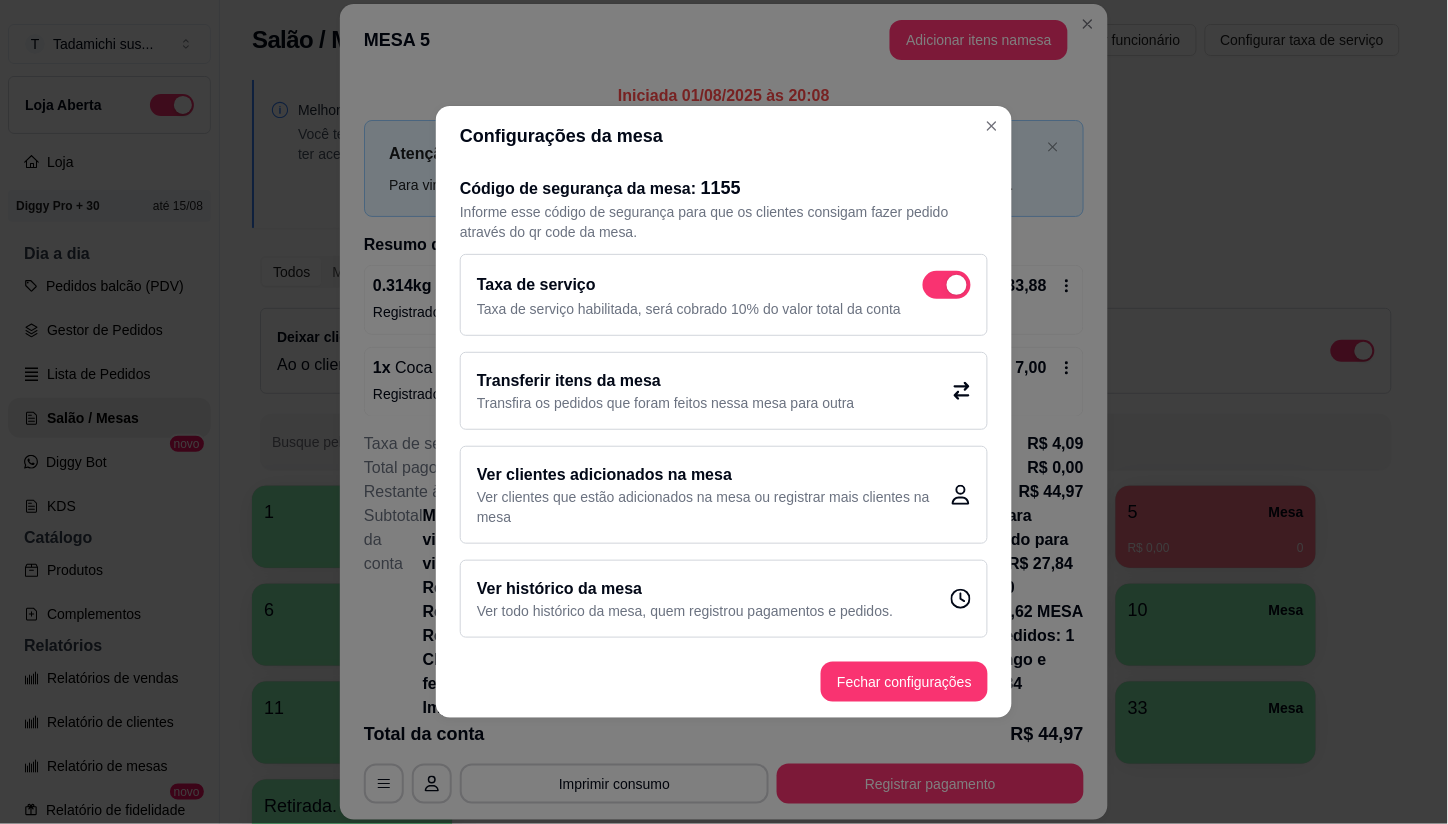 click on "Taxa de serviço Taxa de serviço habilitada, será cobrado 10% do valor total da conta" at bounding box center [724, 295] 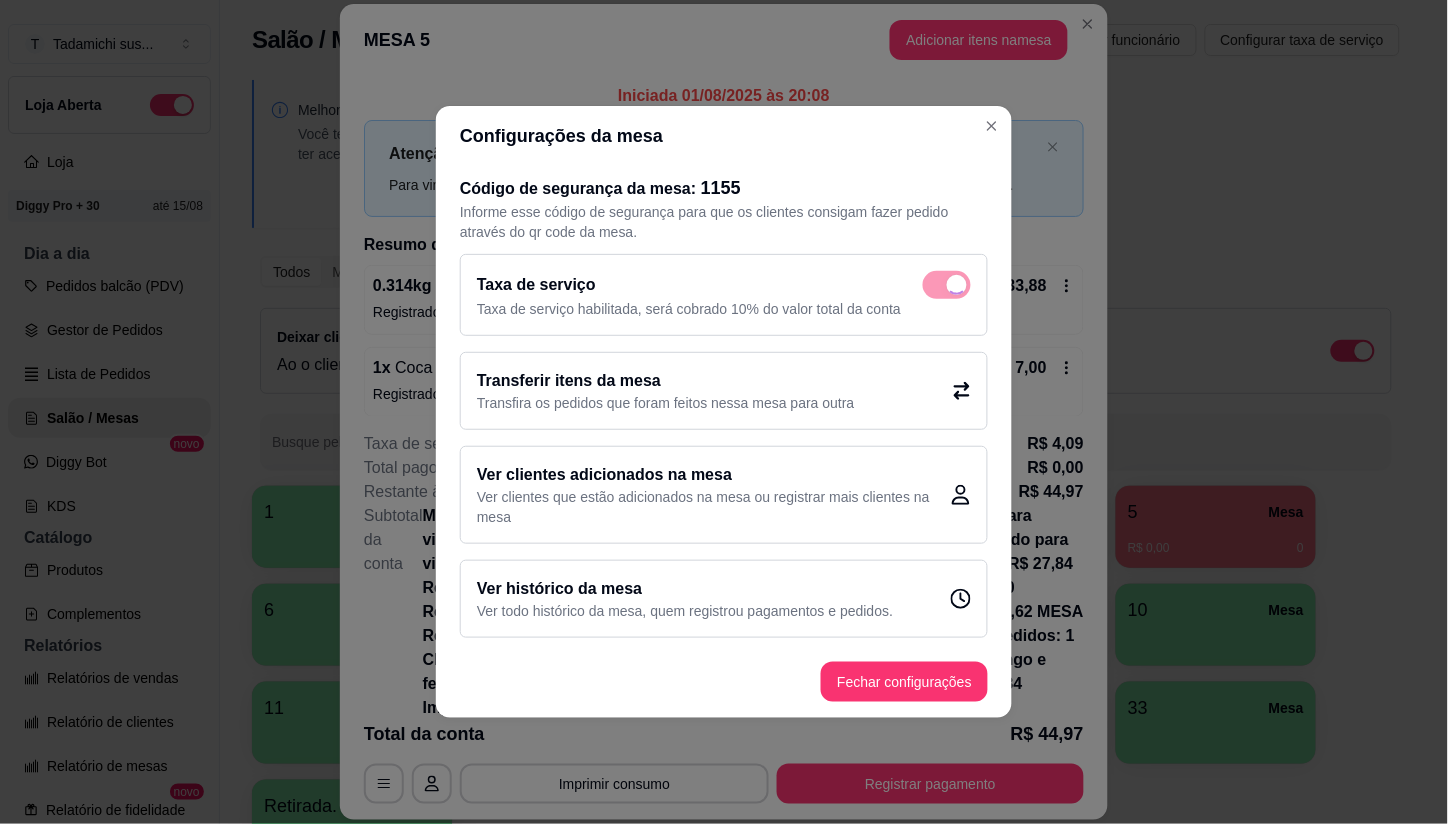 checkbox on "false" 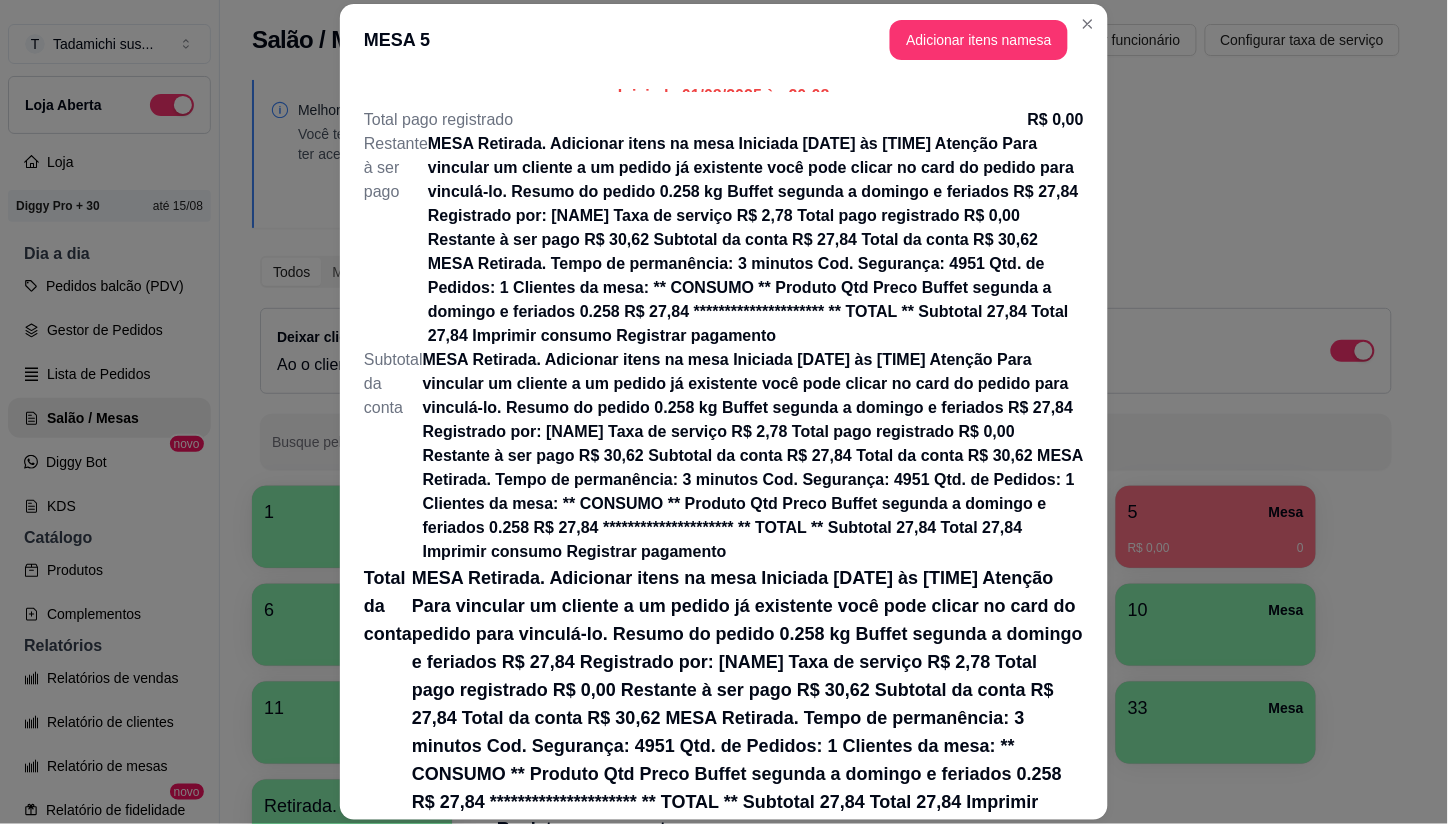 click on "Registrar pagamento" at bounding box center [931, 880] 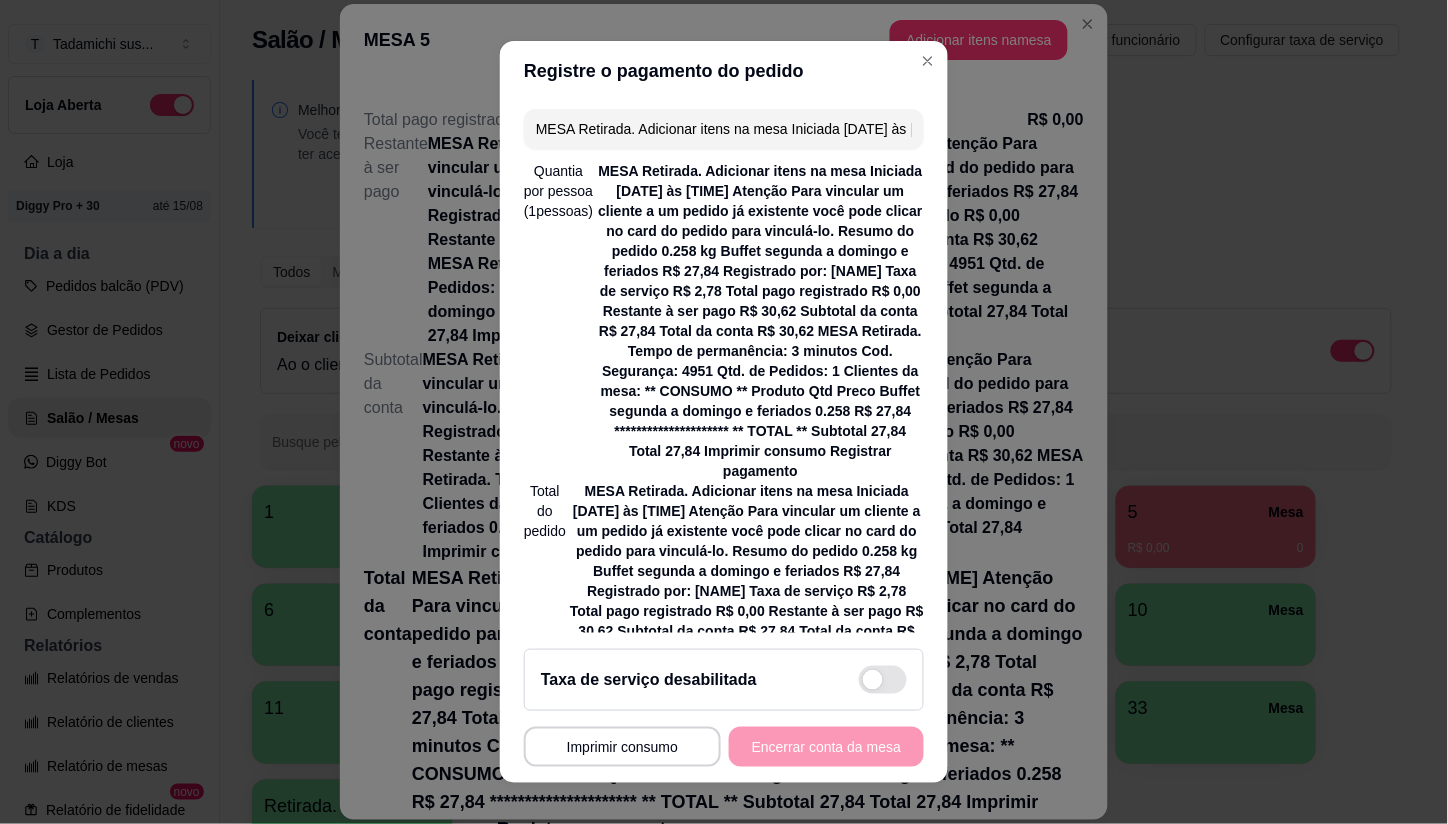 click on "Débito" at bounding box center (860, 1130) 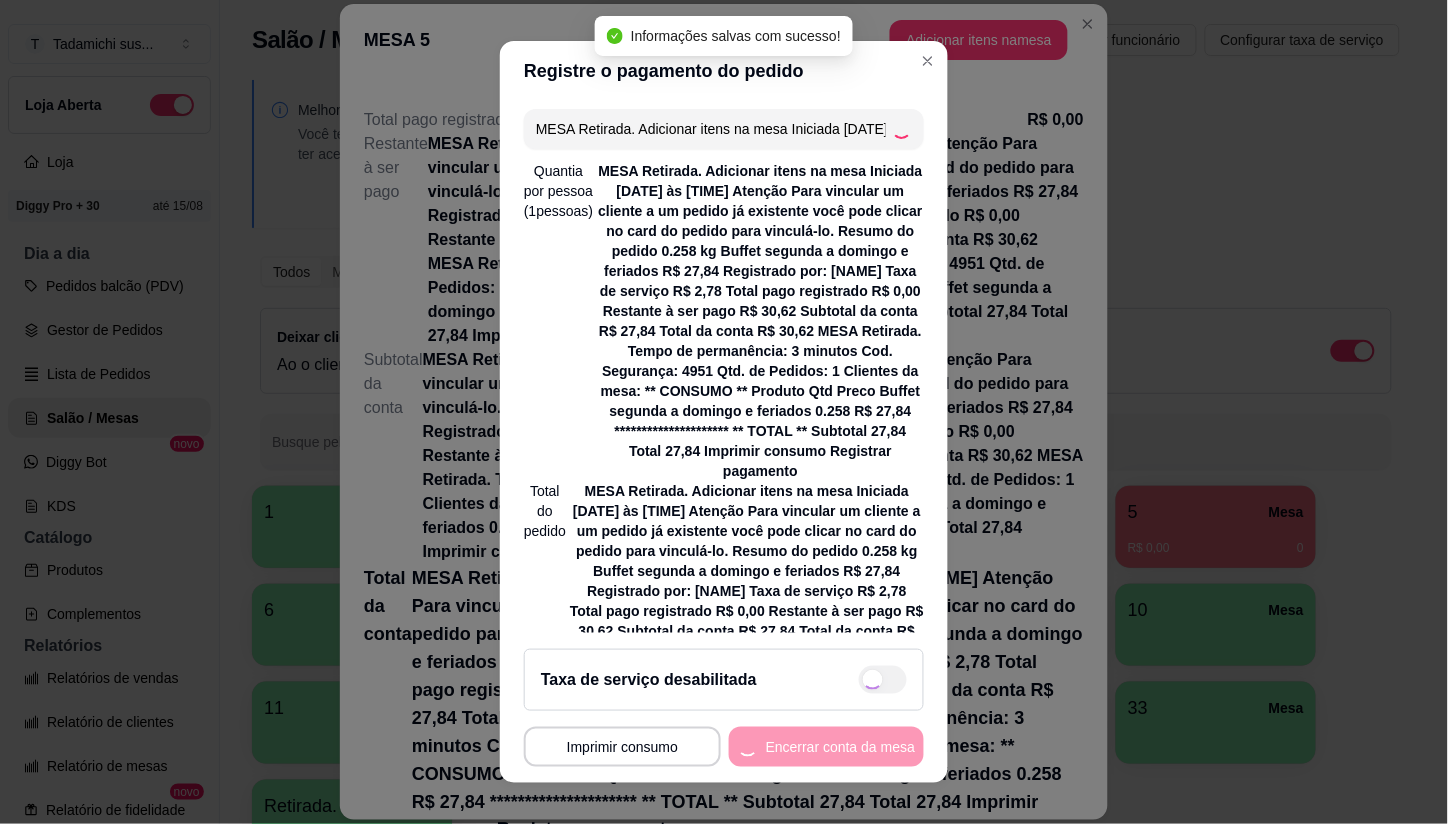 type on "R$ 0,00" 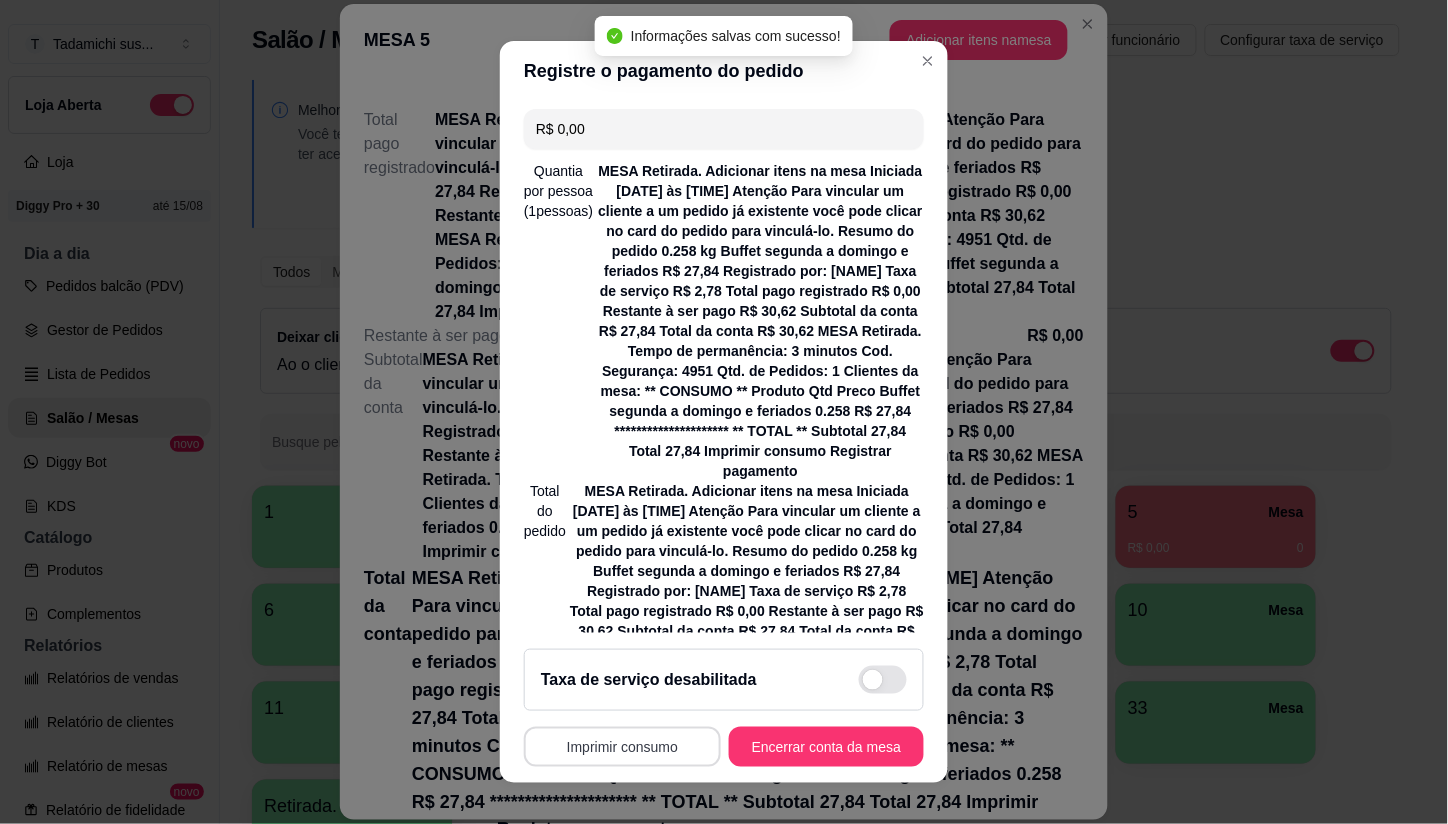 click on "Imprimir consumo" at bounding box center (622, 747) 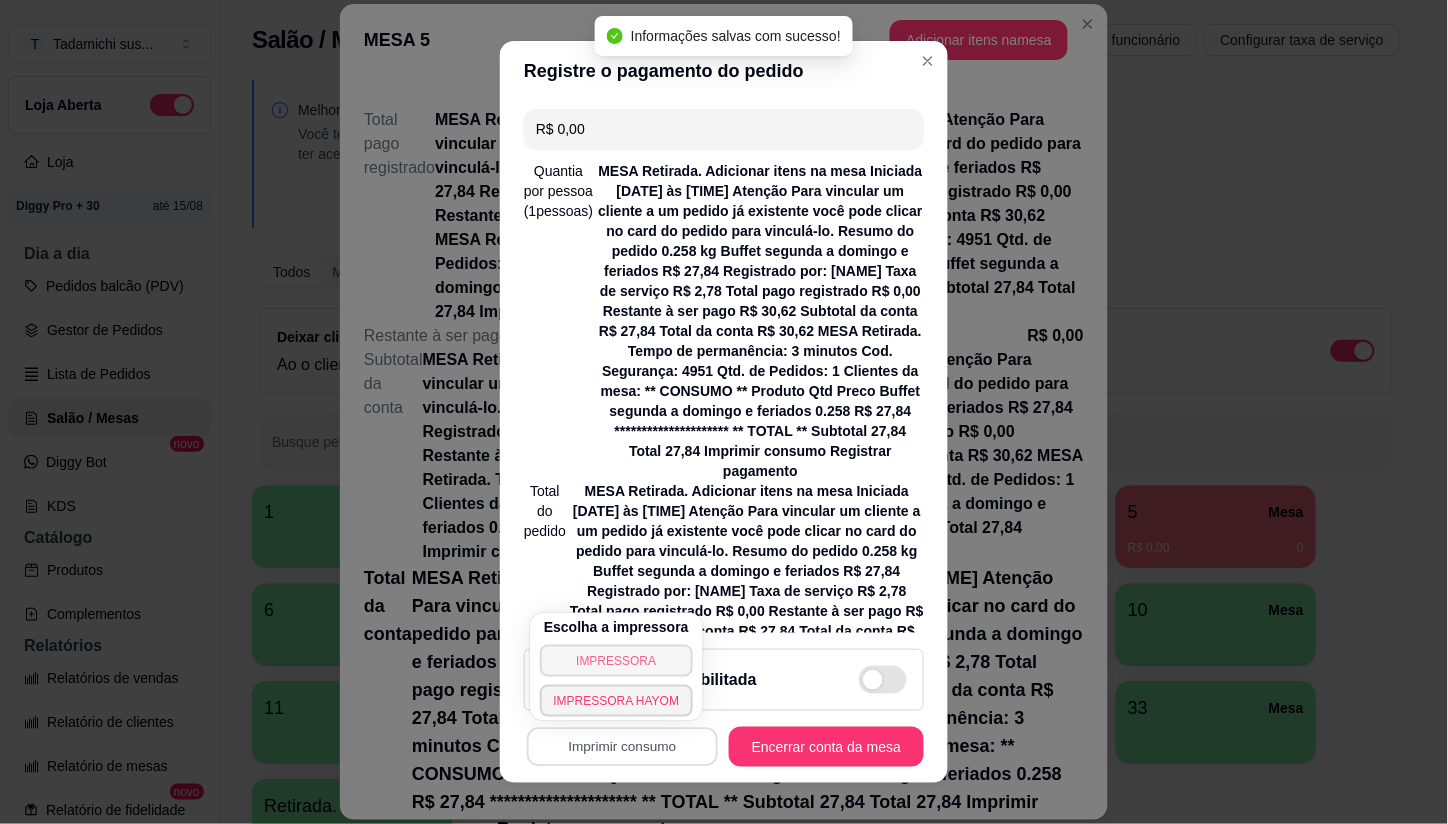 click on "IMPRESSORA" at bounding box center (617, 661) 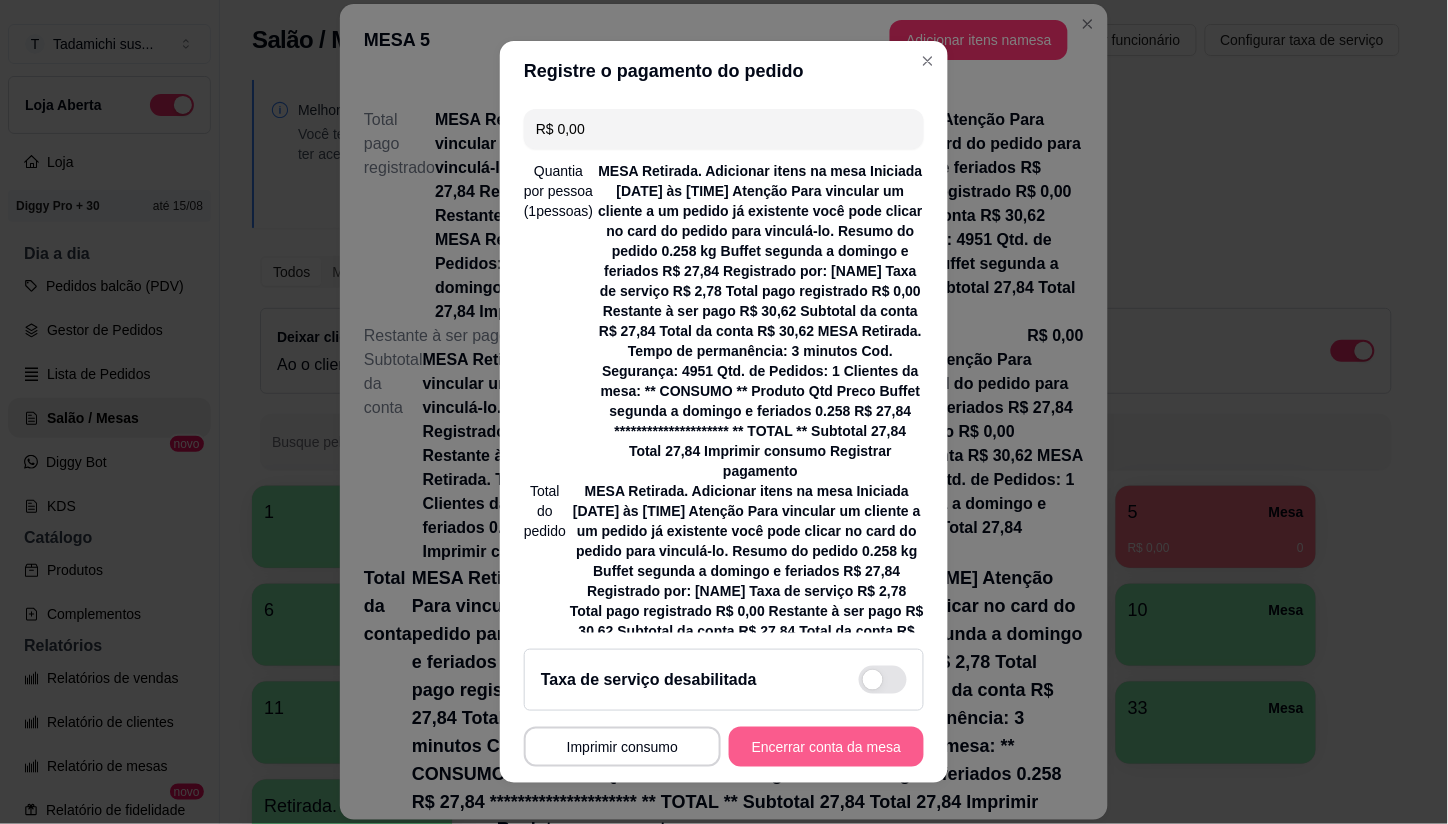 click on "Encerrar conta da mesa" at bounding box center [826, 747] 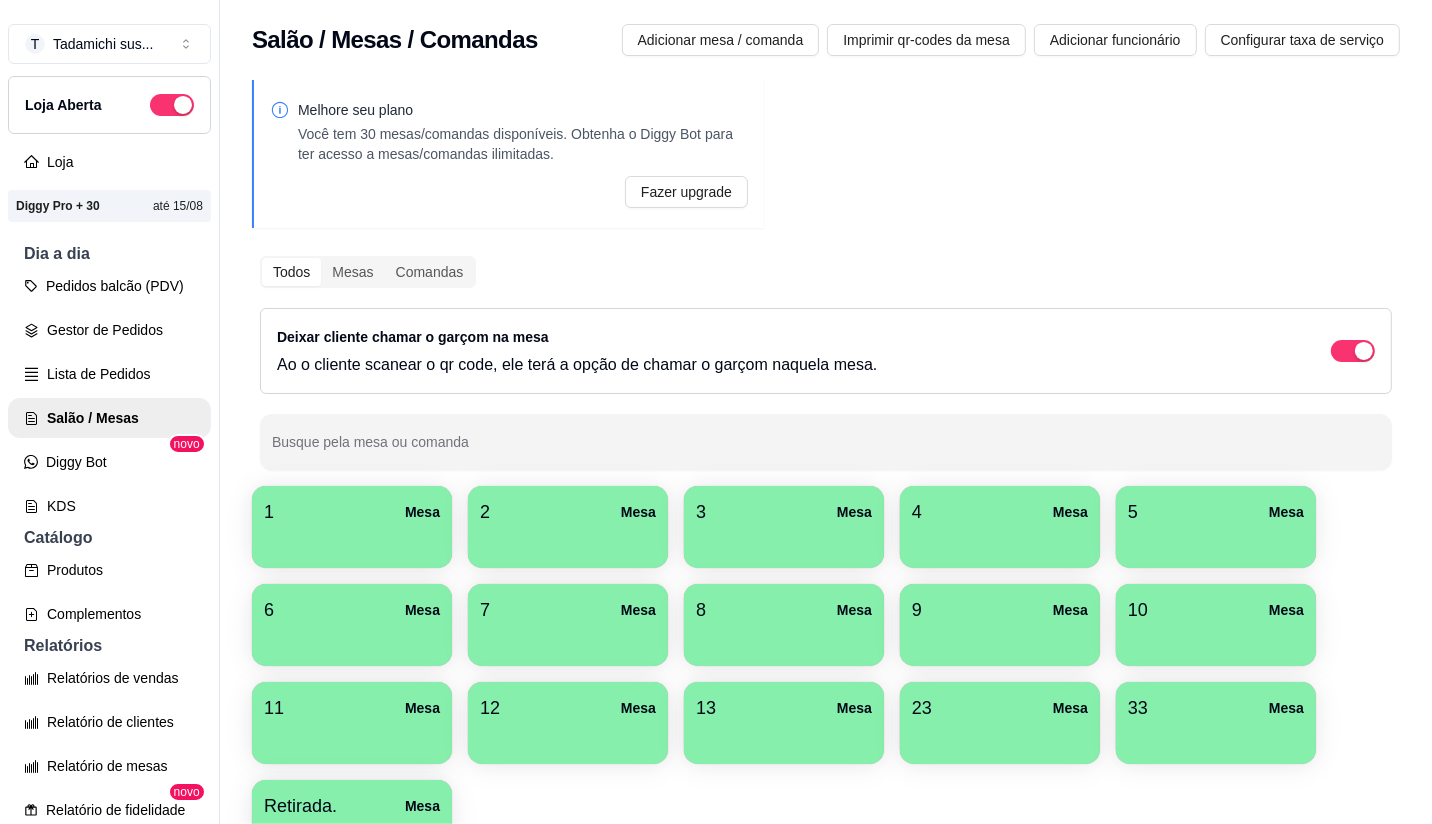 click on "2 Mesa" at bounding box center (568, 512) 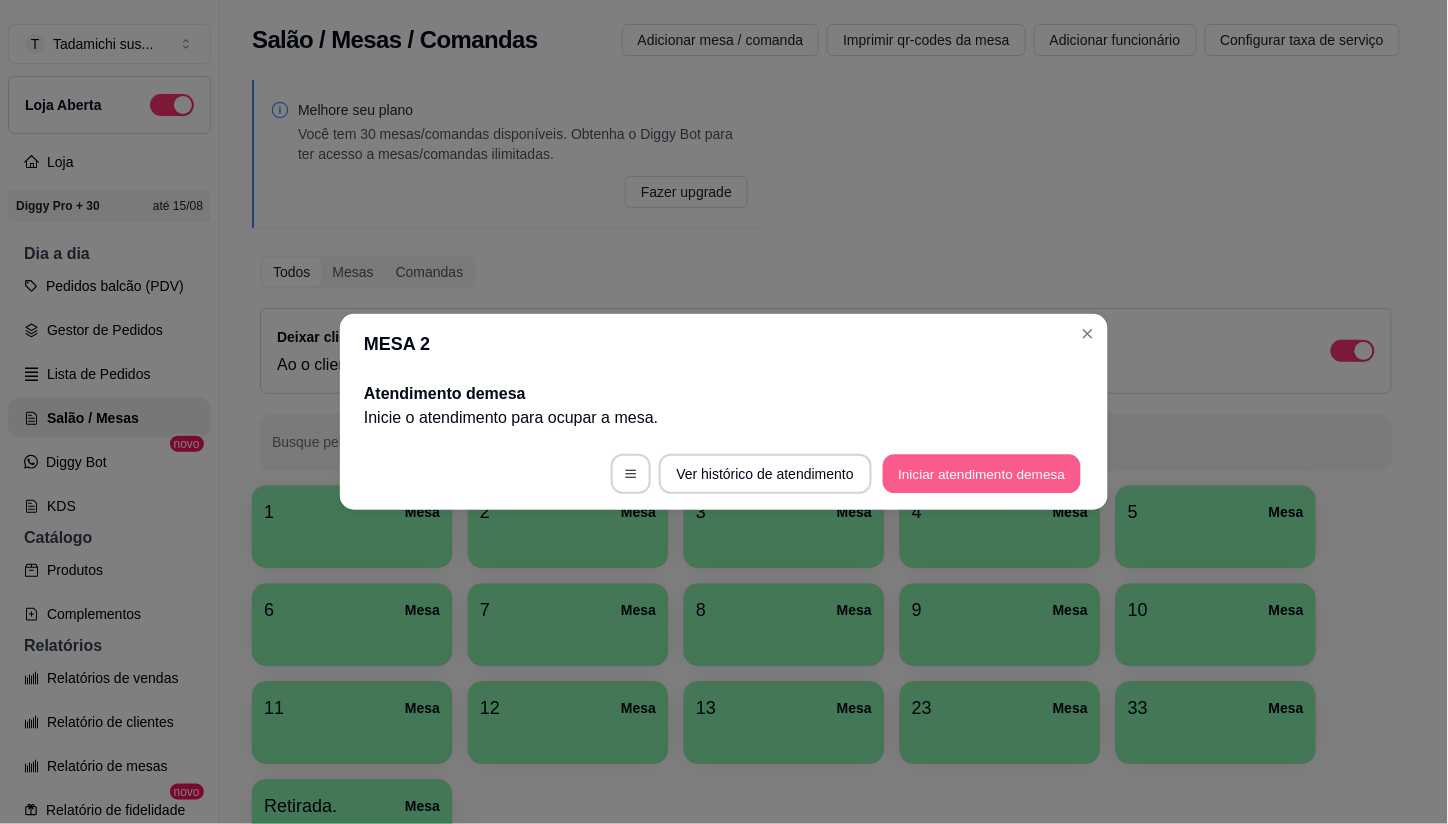 click on "Iniciar atendimento de  mesa" at bounding box center [982, 474] 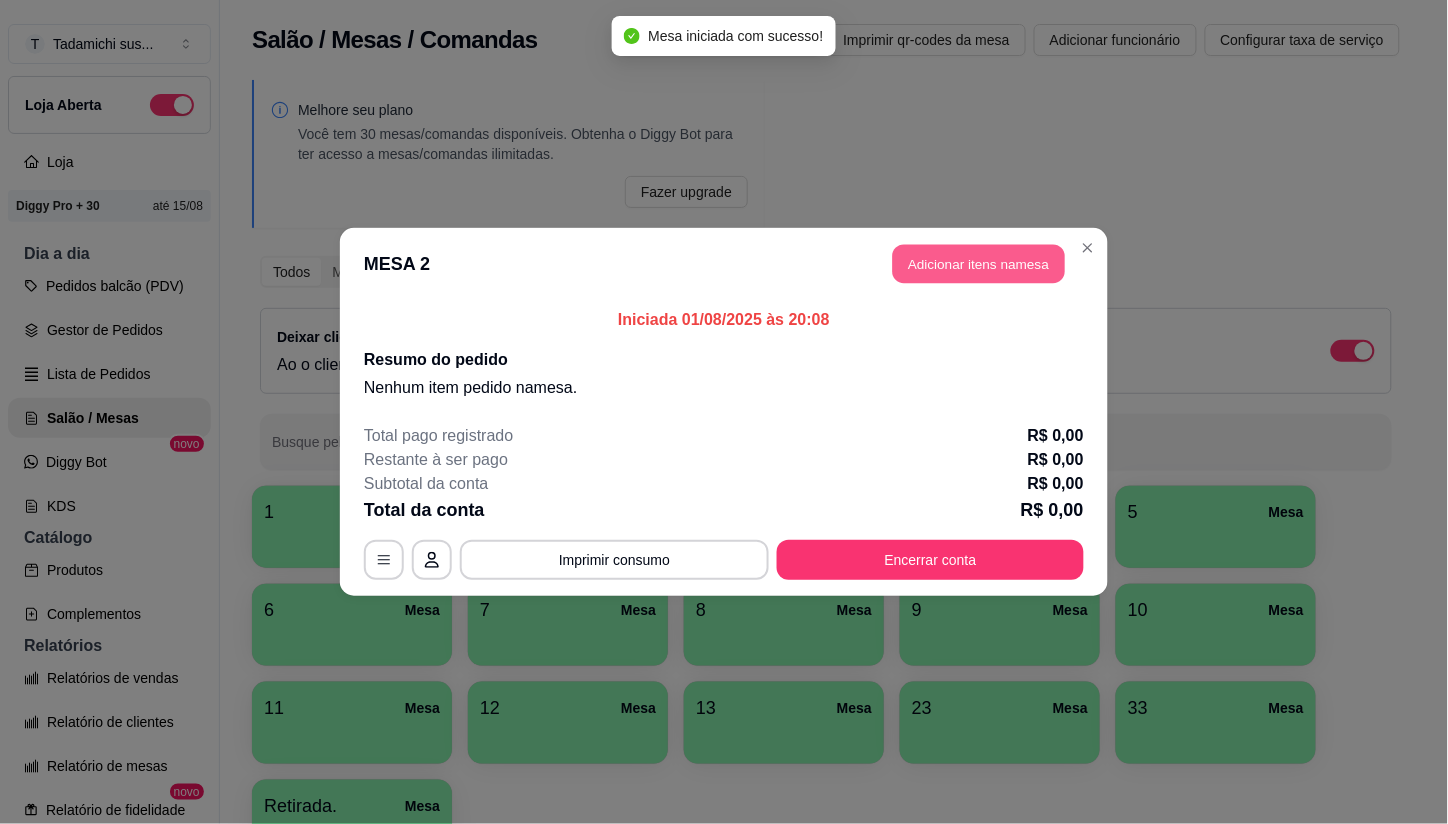 click on "Adicionar itens na  mesa" at bounding box center (979, 264) 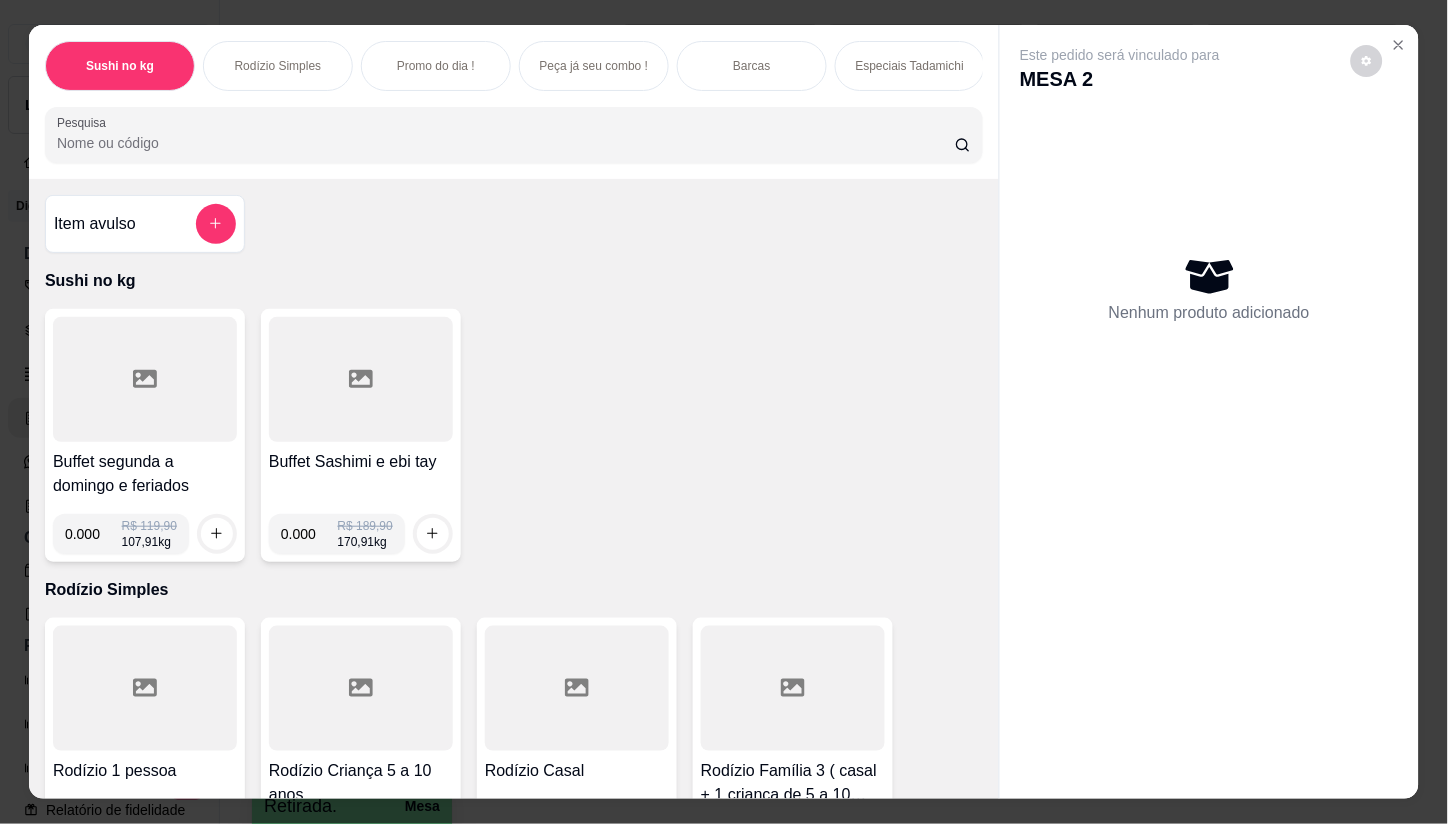 click on "0.000" at bounding box center (93, 534) 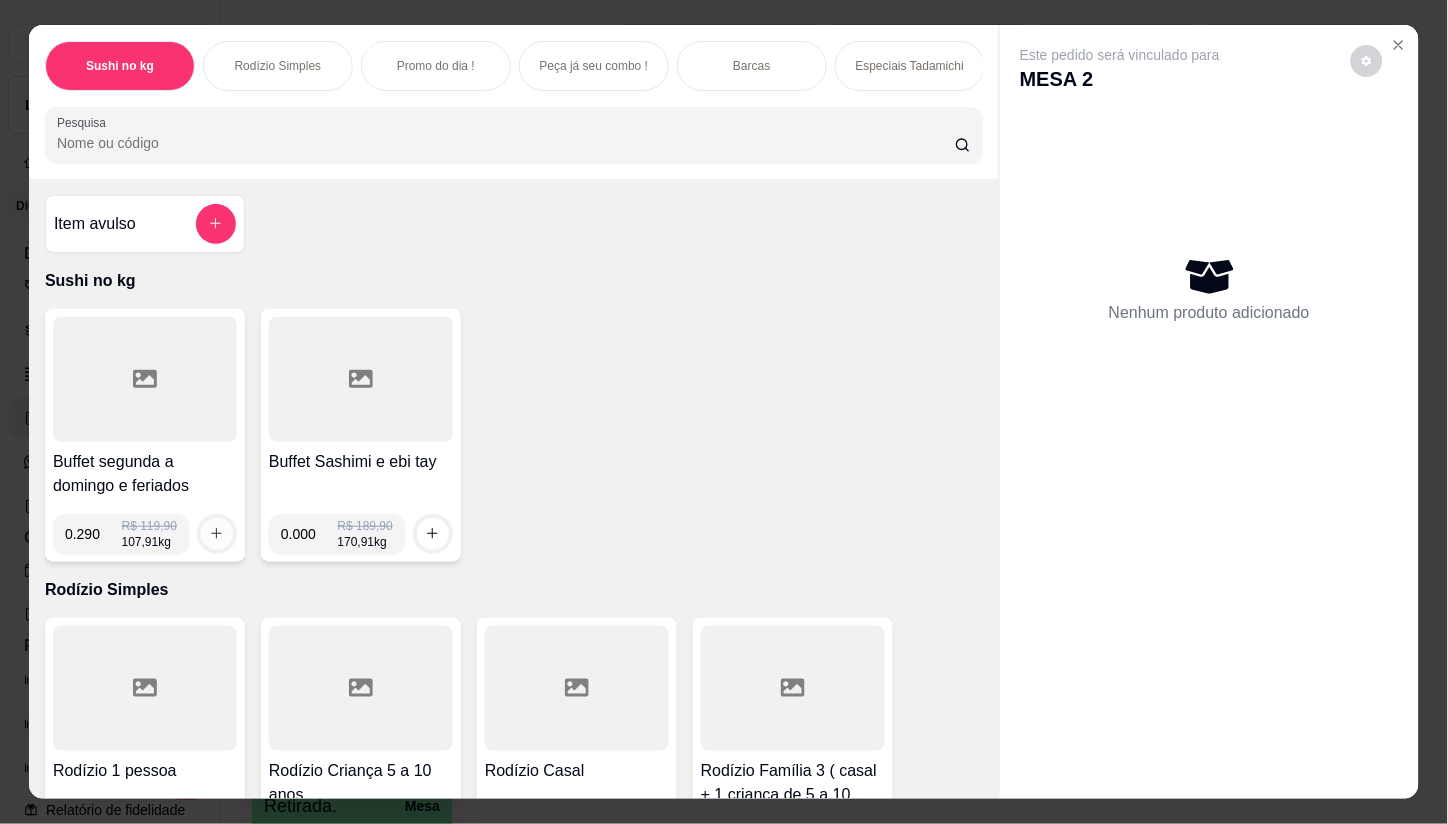 type on "0.290" 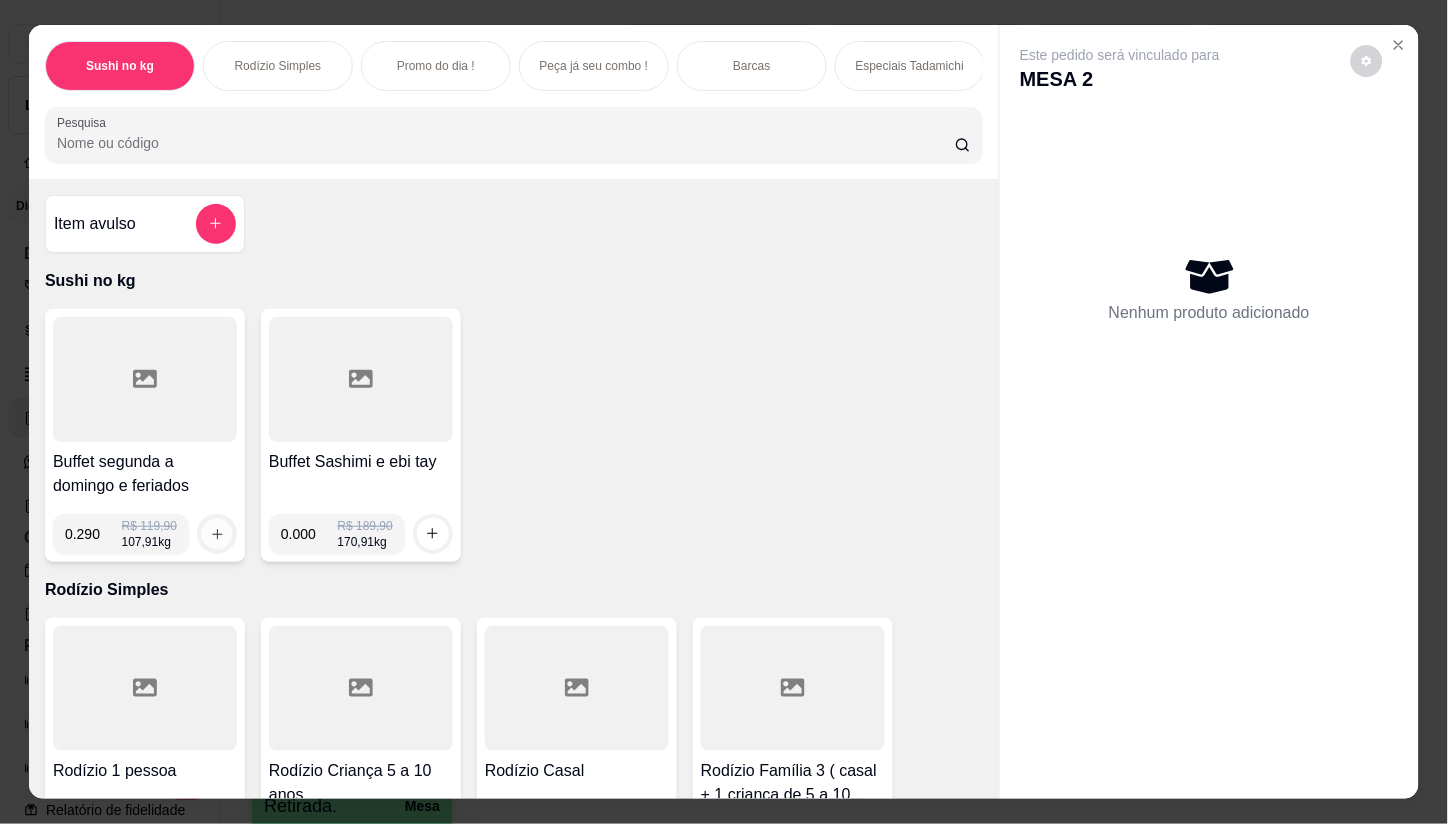 click 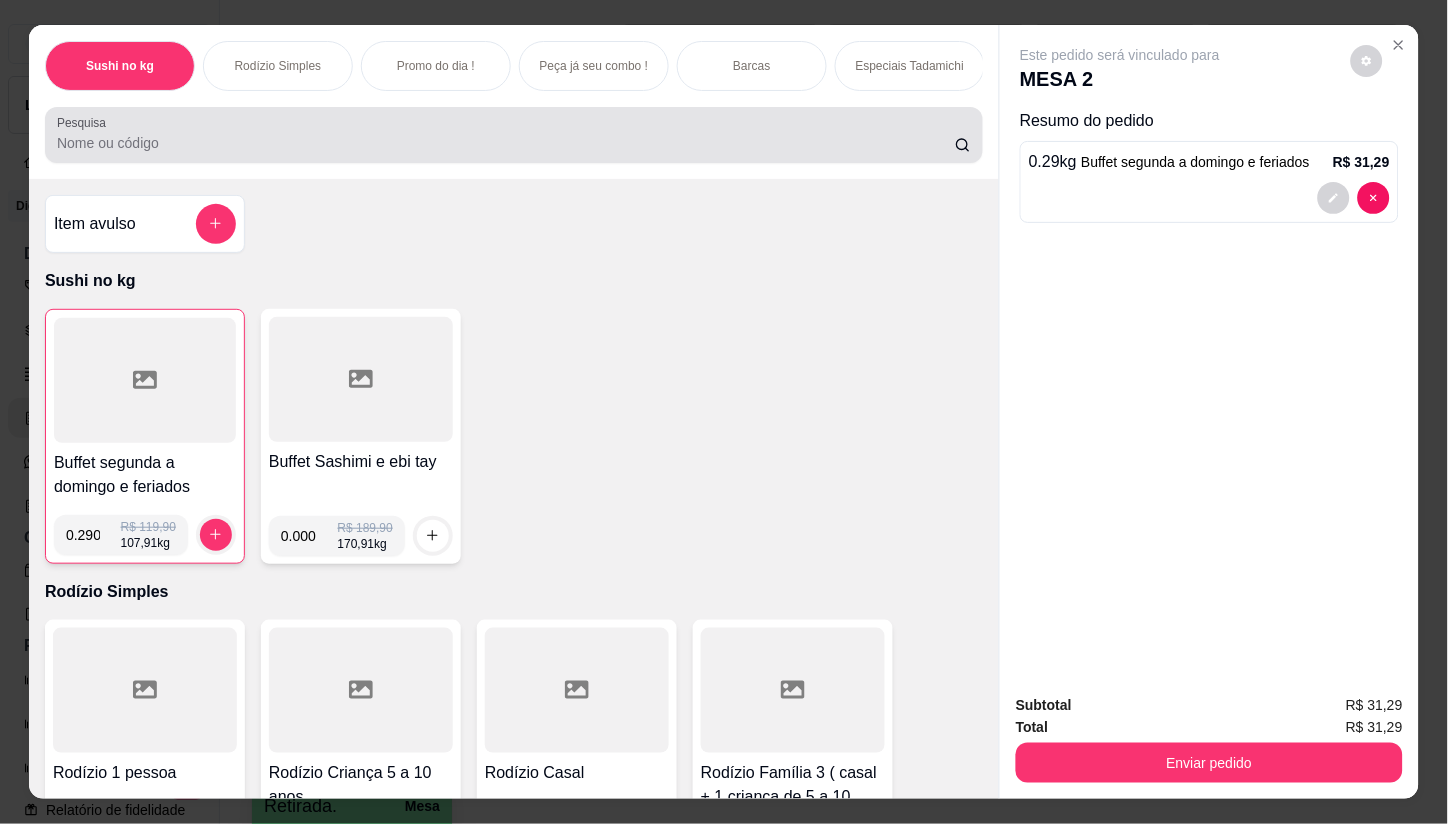 click on "Pesquisa" at bounding box center (506, 143) 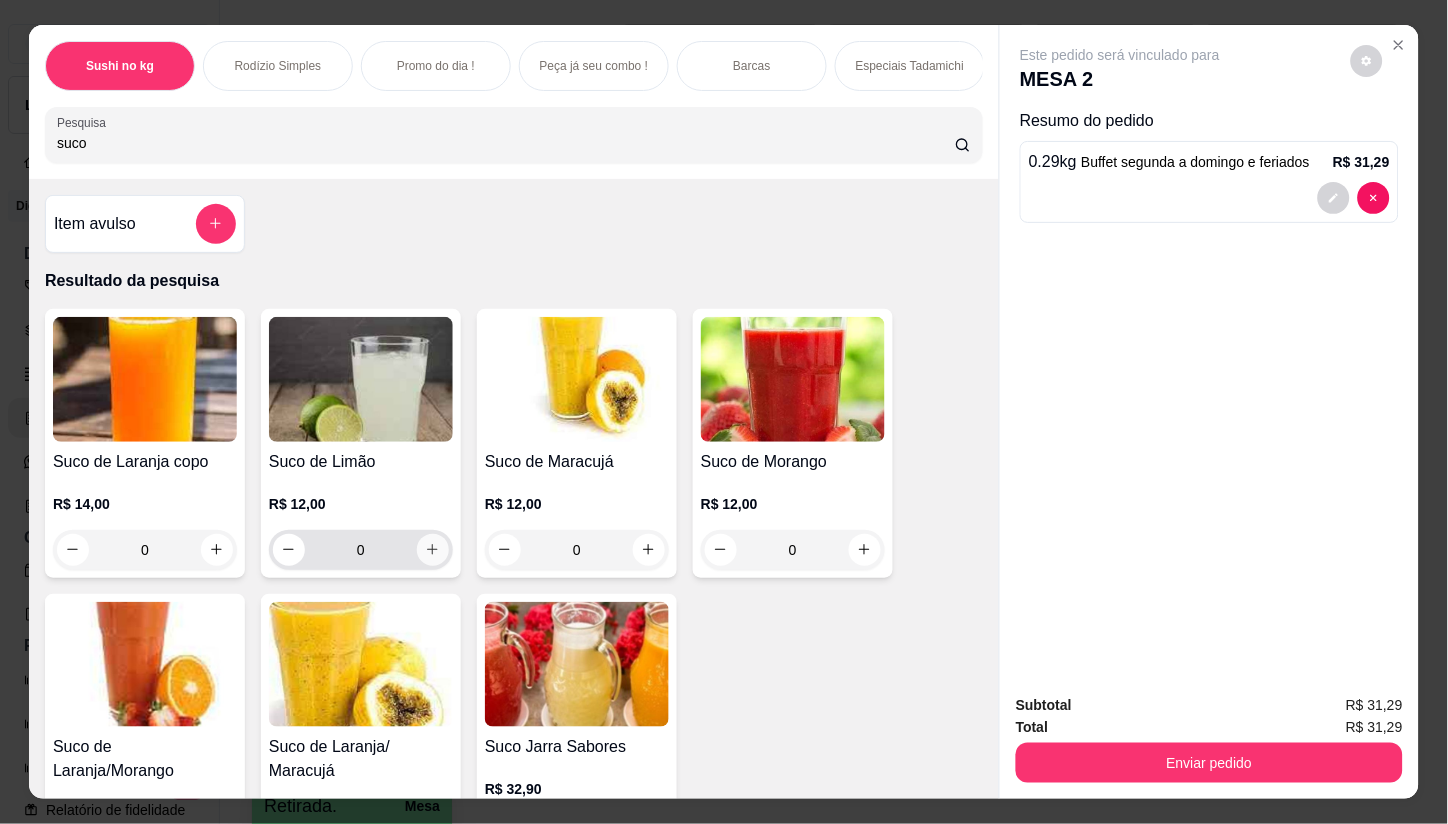 type on "suco" 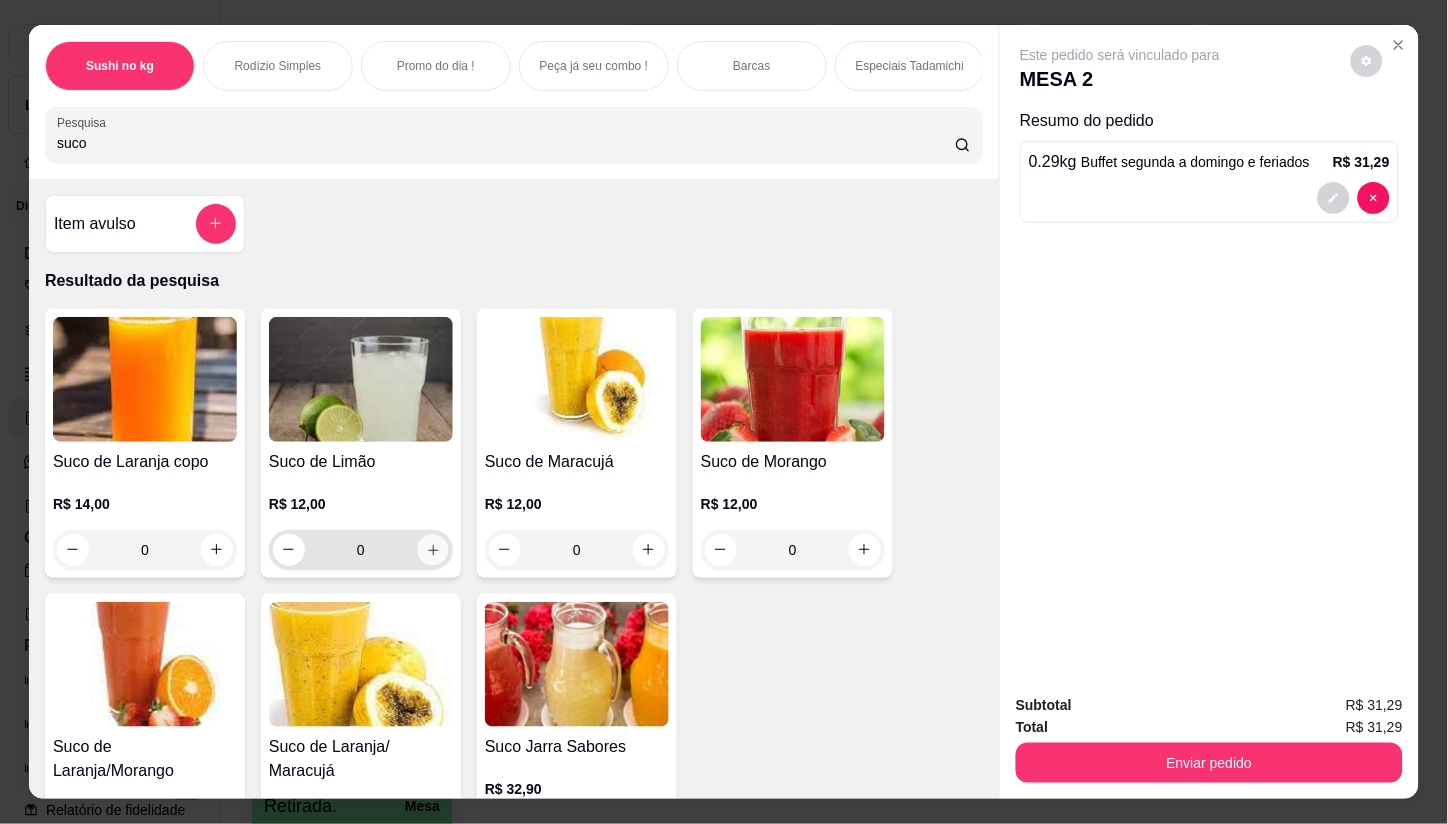 click 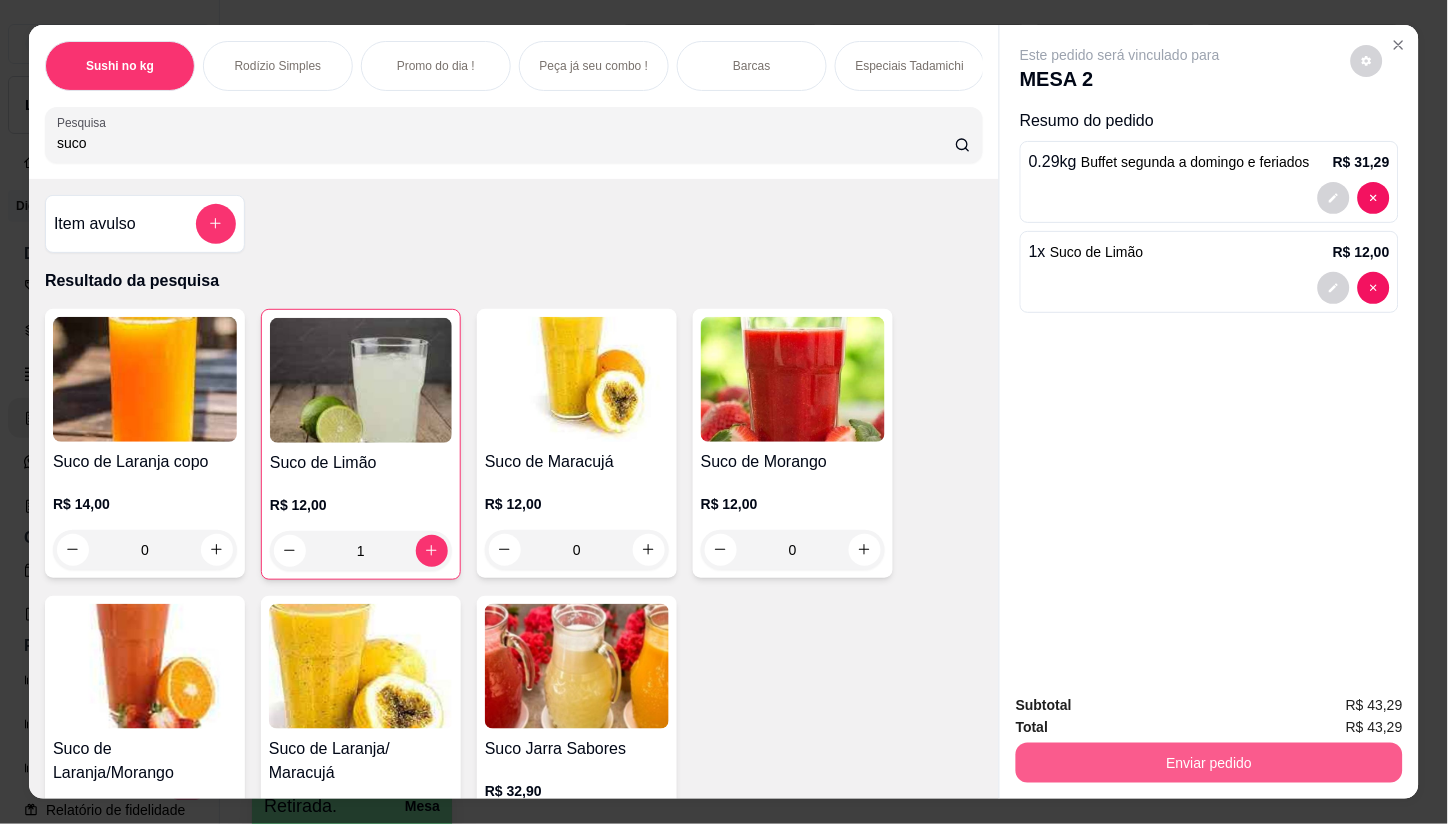 click on "Enviar pedido" at bounding box center [1209, 763] 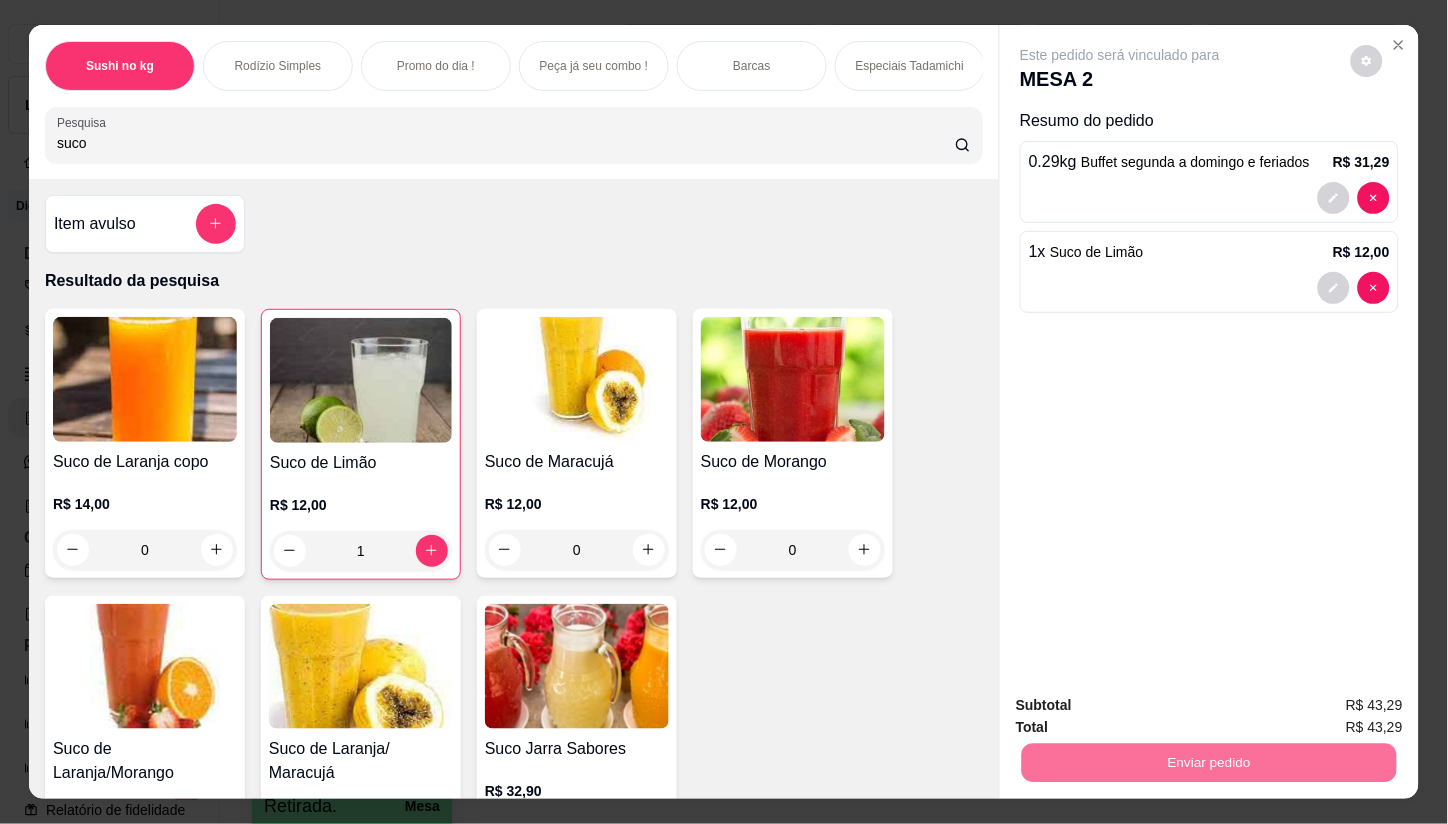 click on "Não registrar e enviar pedido" at bounding box center [1143, 706] 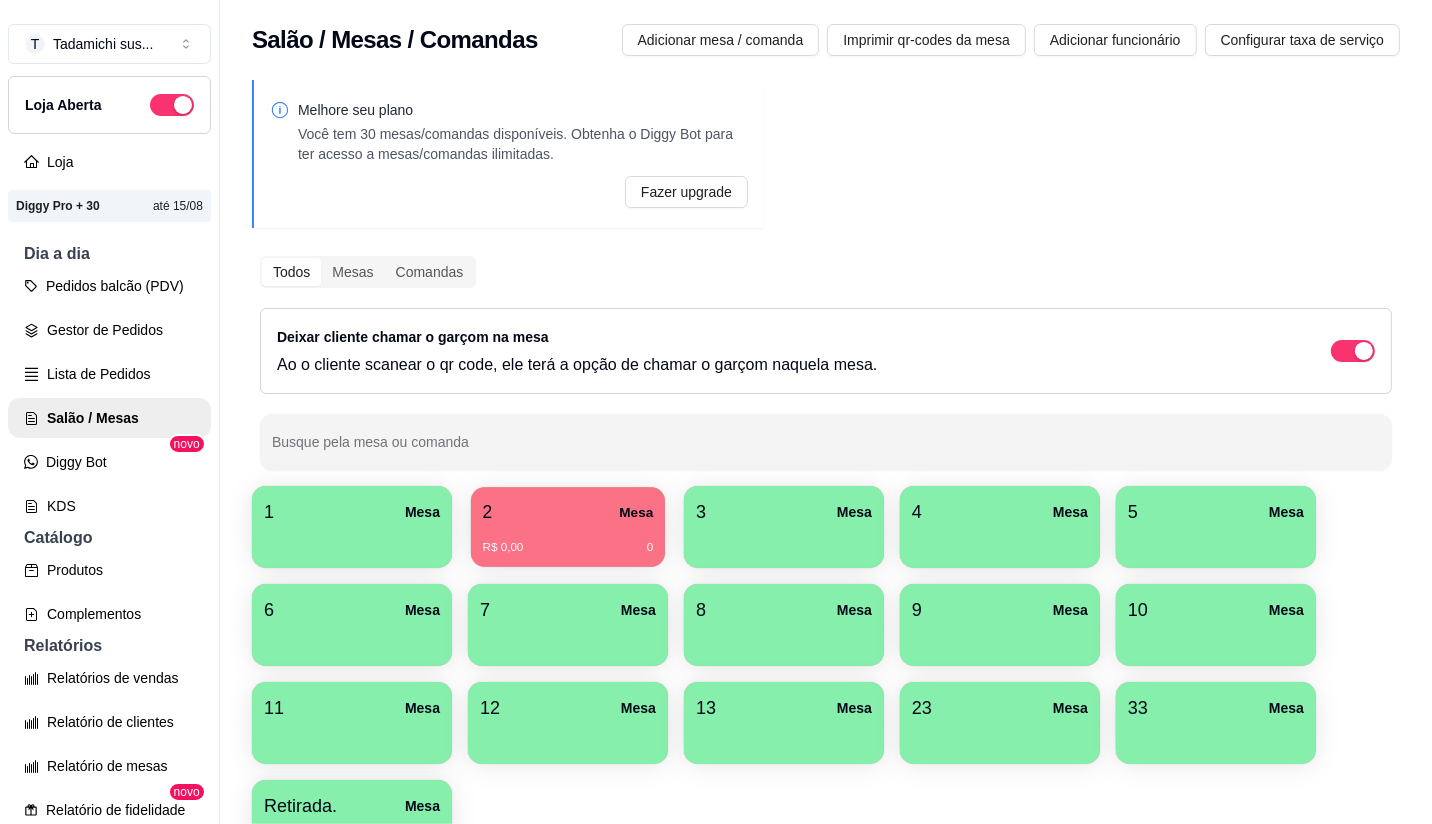 click on "R$ 0,00 0" at bounding box center [568, 540] 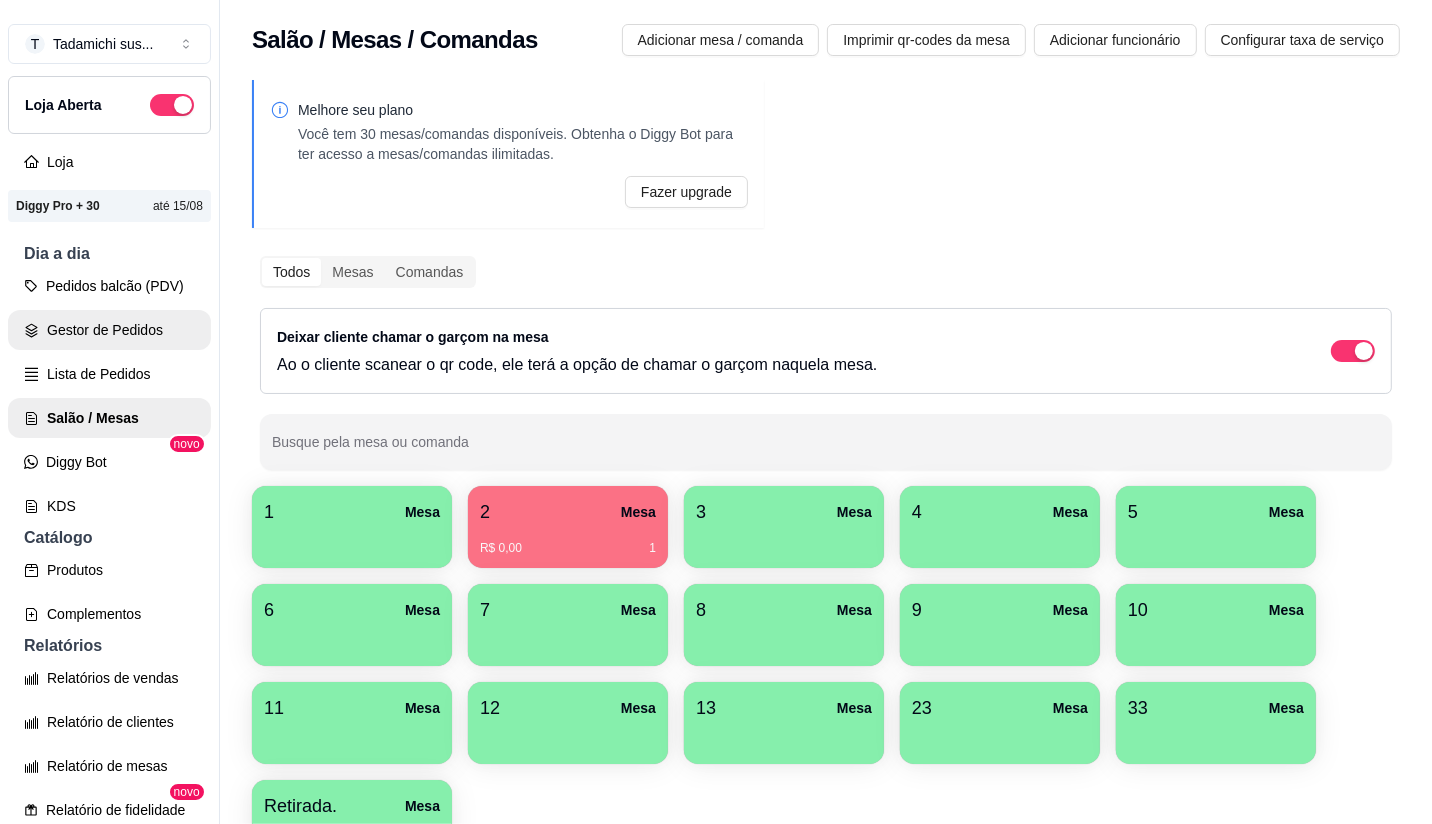 click on "Gestor de Pedidos" at bounding box center (109, 330) 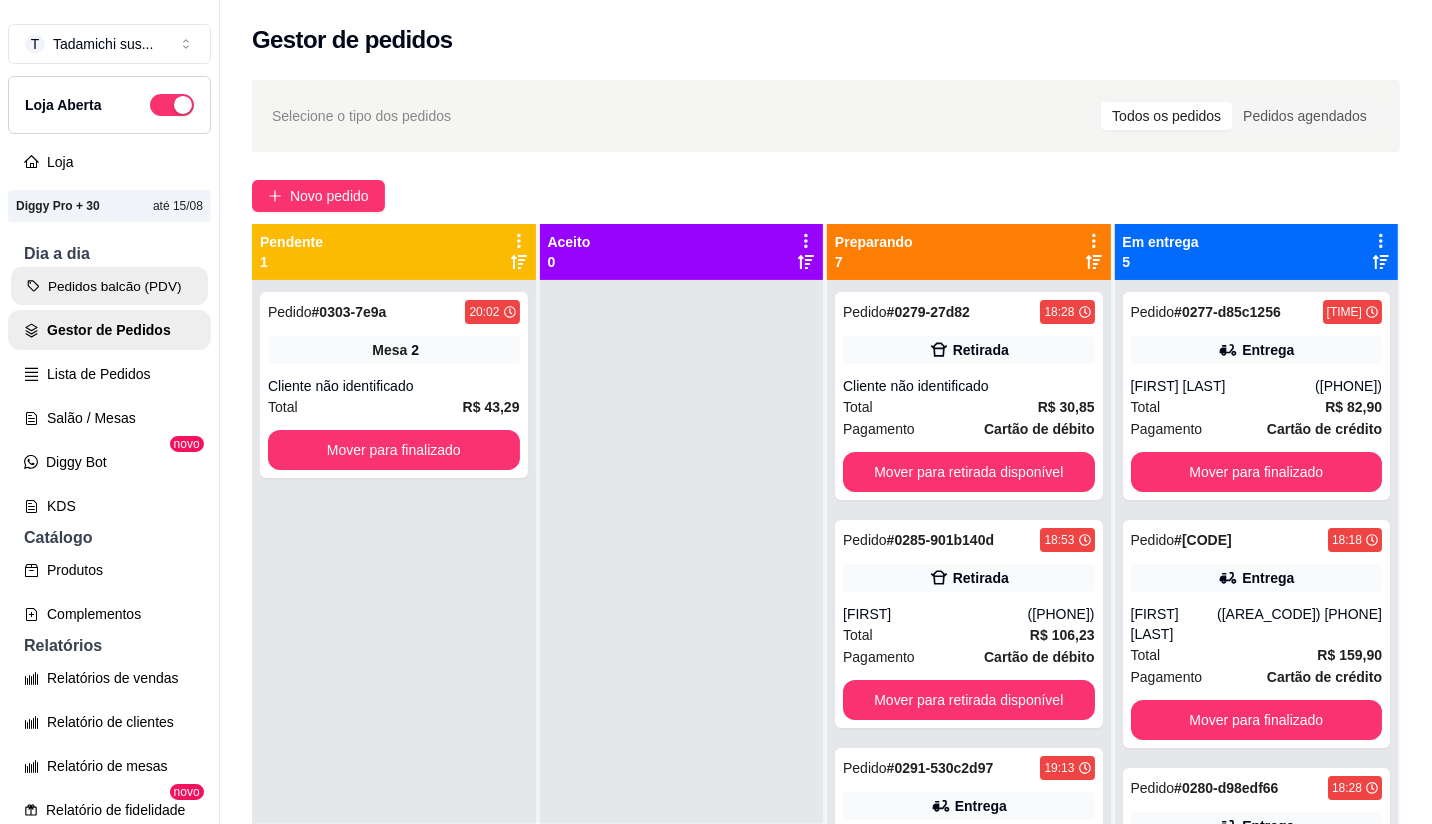 click on "Pedidos balcão (PDV)" at bounding box center (109, 286) 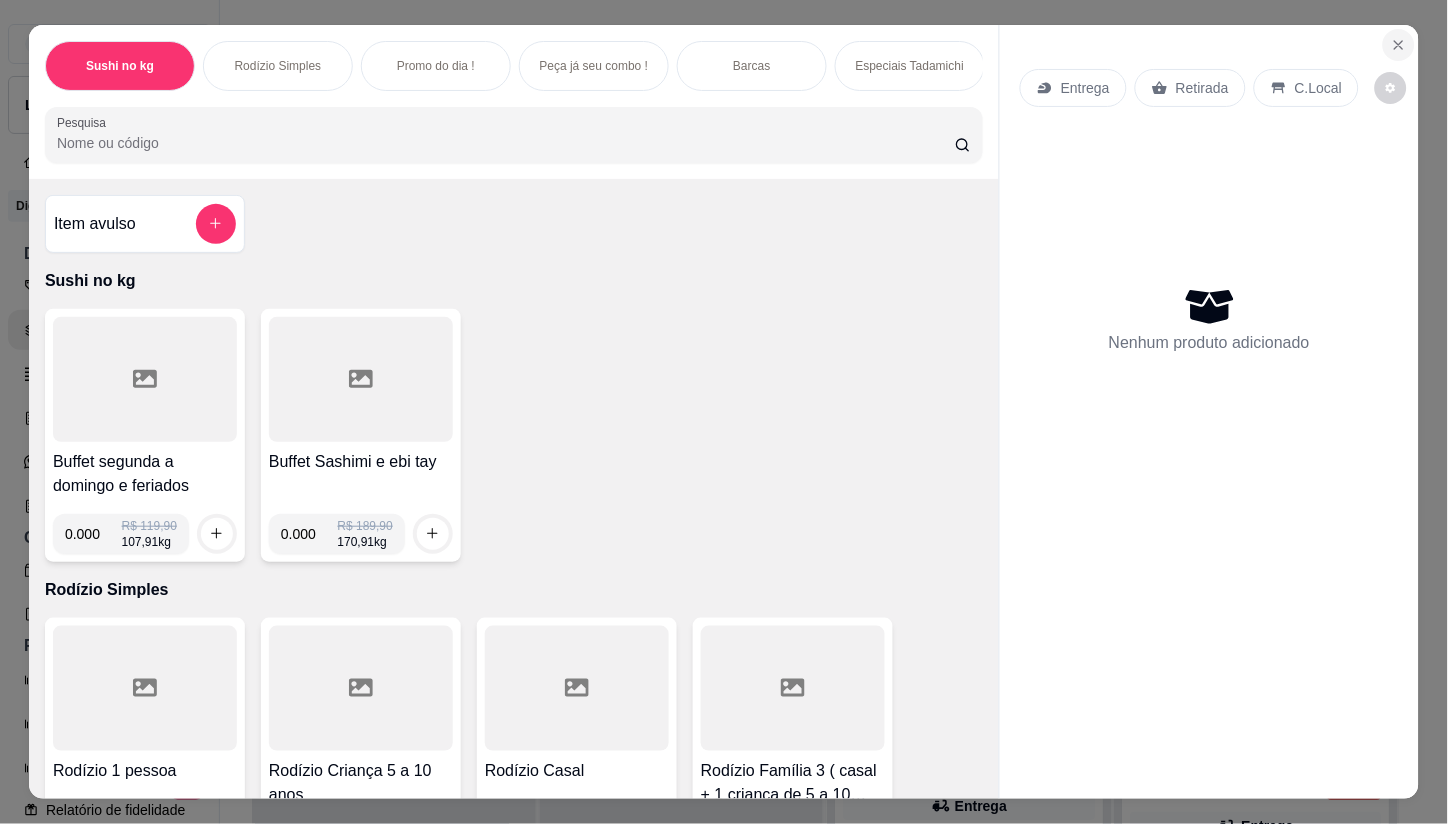 click 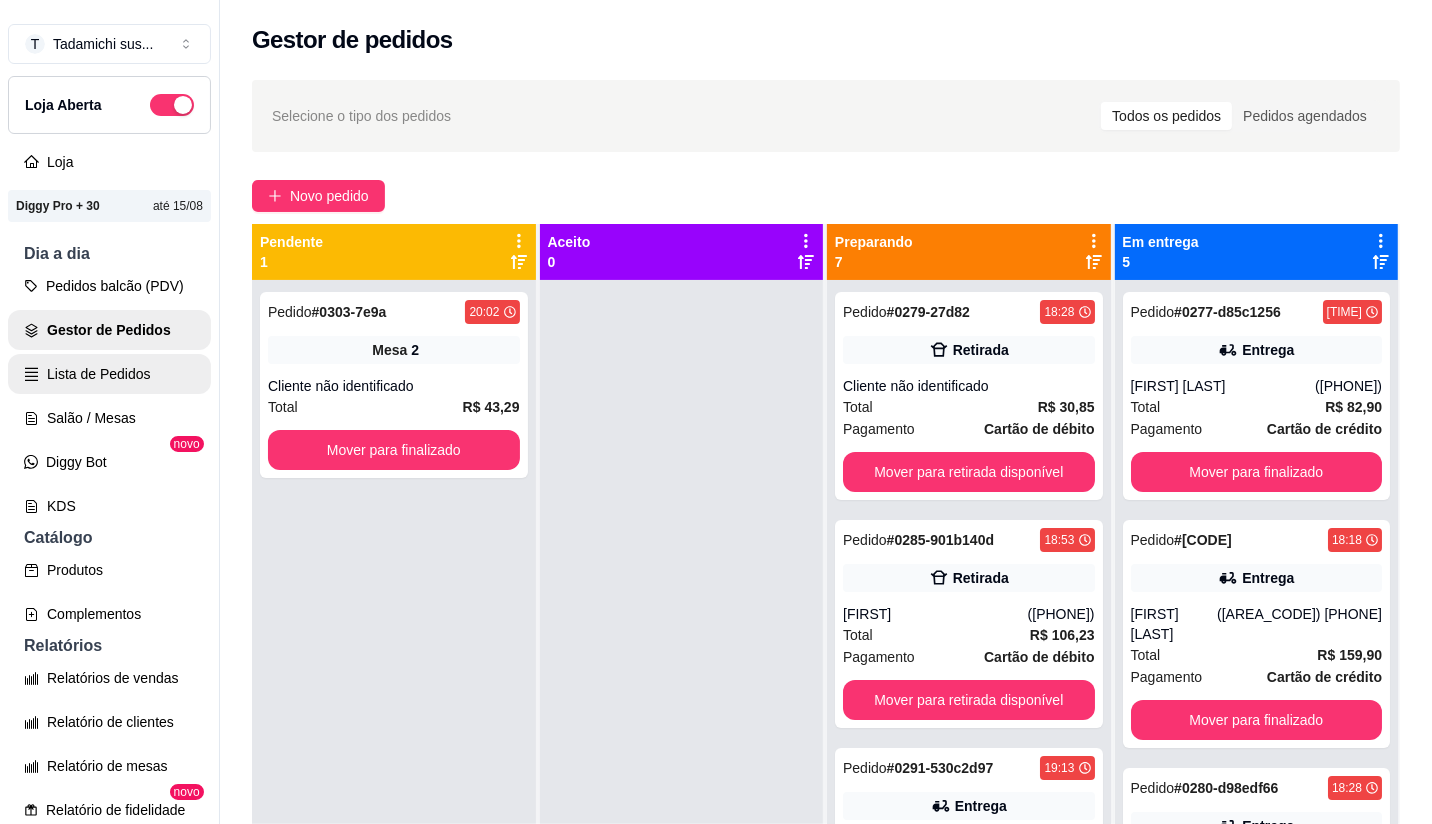 click on "Lista de Pedidos" at bounding box center (109, 374) 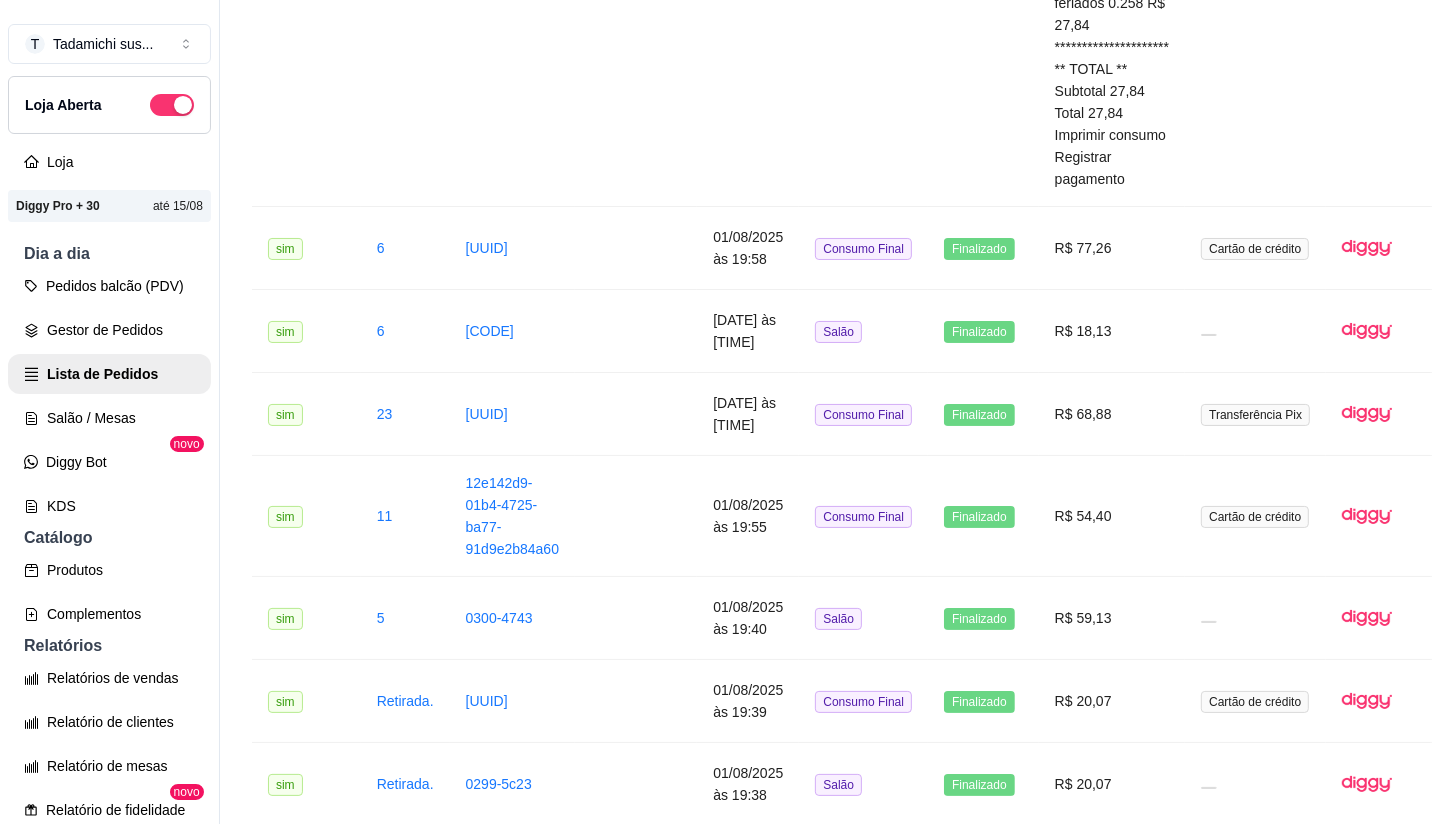 scroll, scrollTop: 2398, scrollLeft: 0, axis: vertical 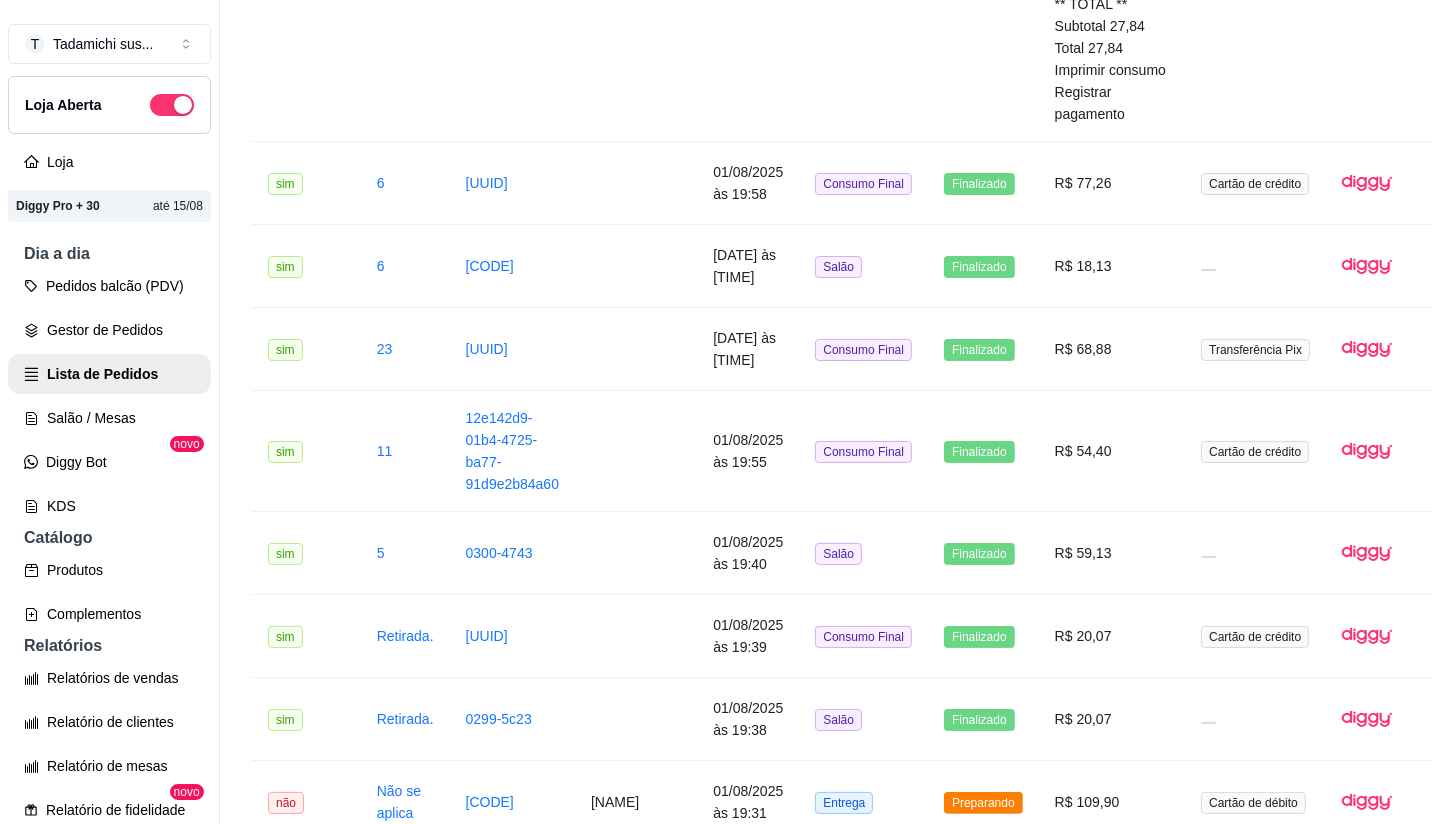 click on "2" at bounding box center (1228, 2567) 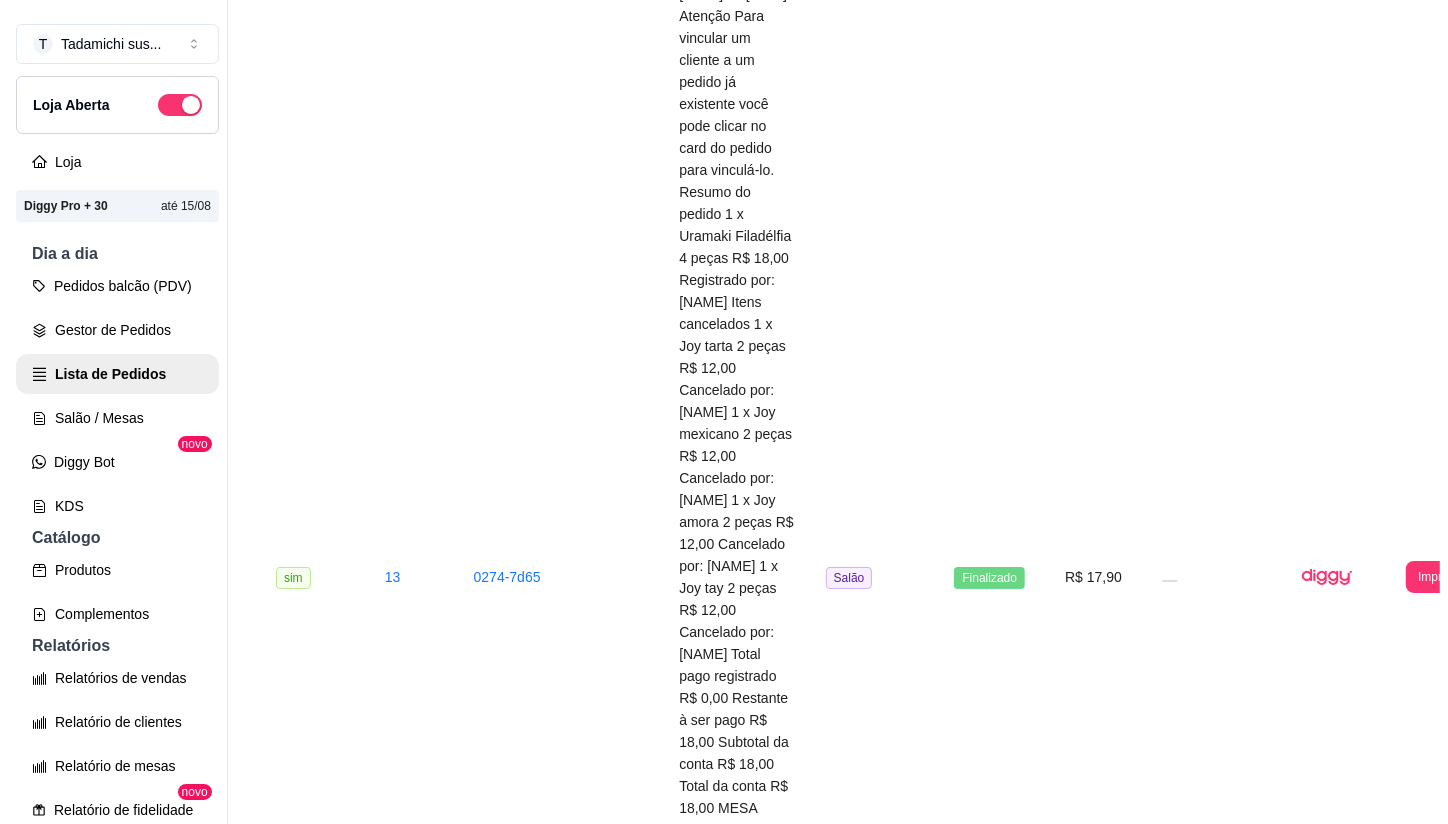 scroll, scrollTop: 1511, scrollLeft: 0, axis: vertical 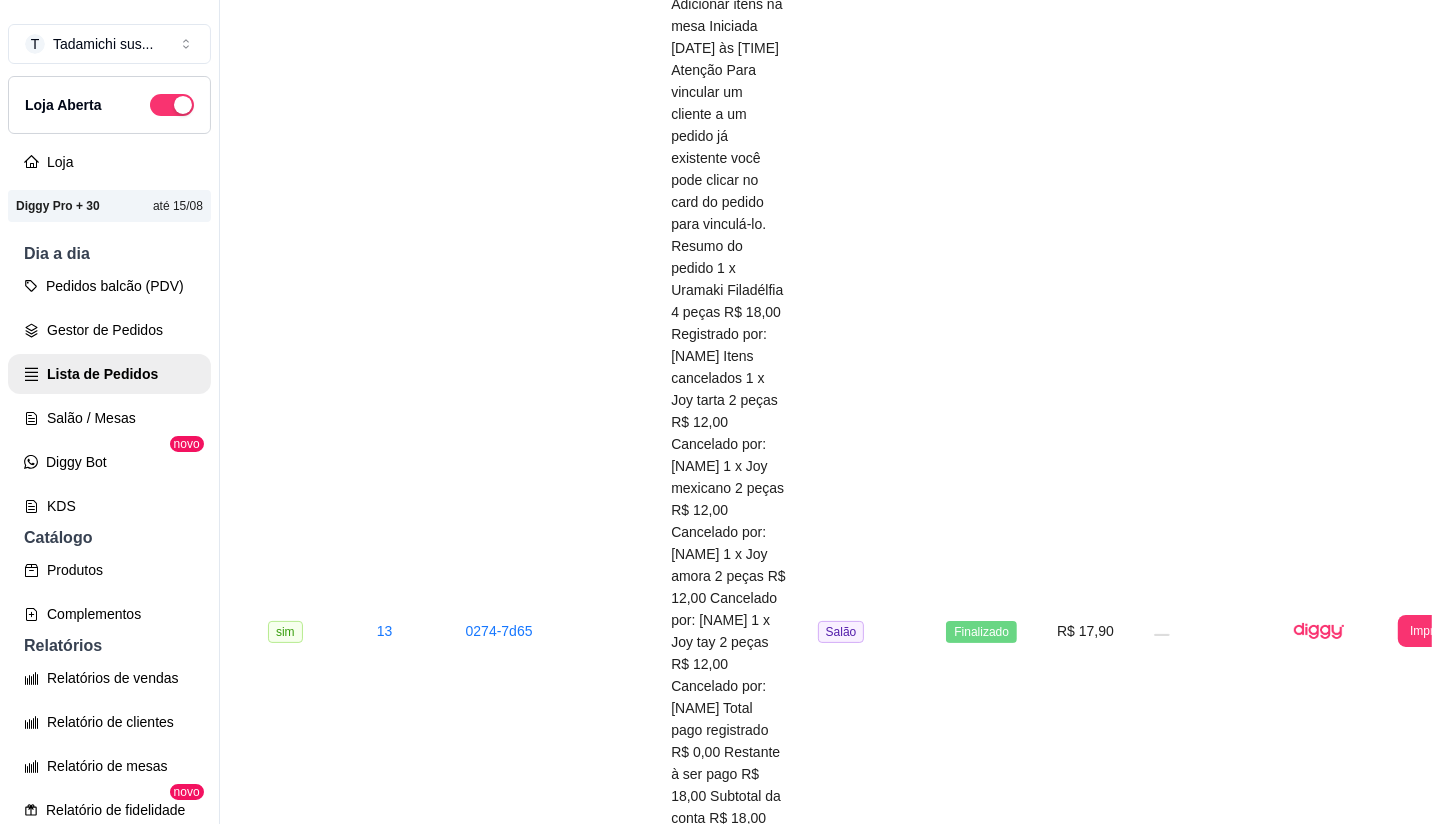 click on "R$ 150,70" at bounding box center (1089, 1655) 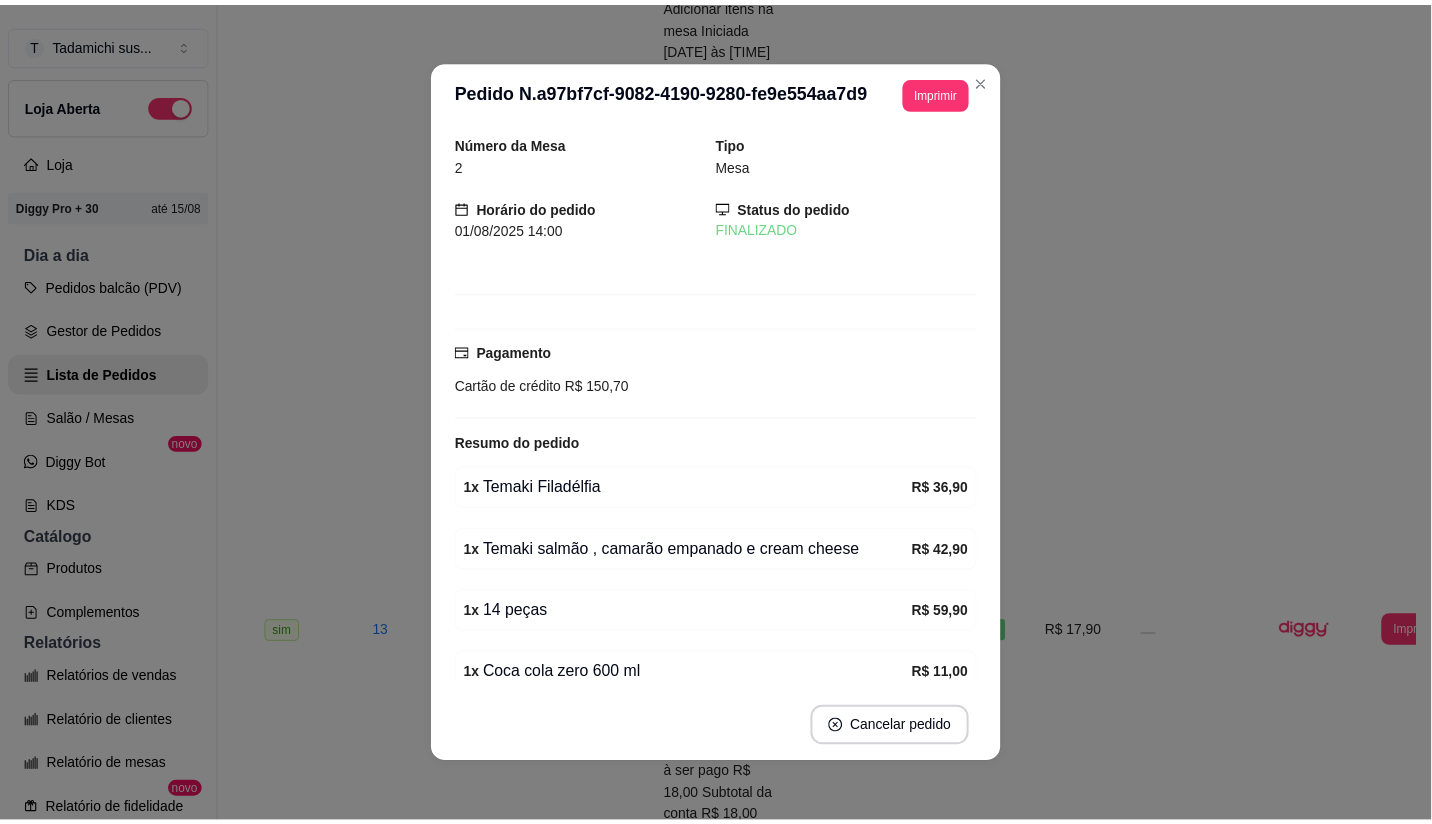 scroll, scrollTop: 92, scrollLeft: 0, axis: vertical 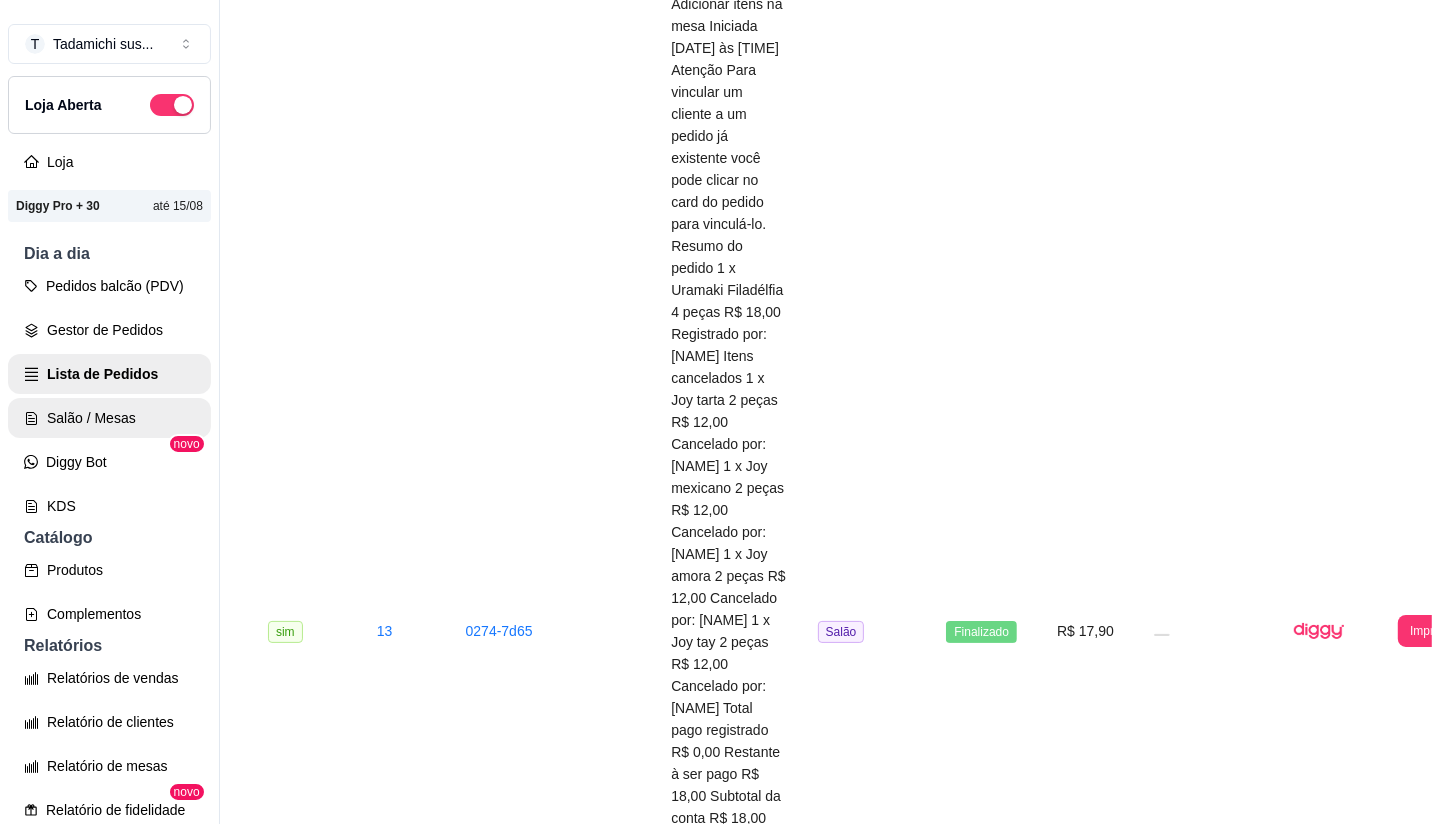 click on "Salão / Mesas" at bounding box center [109, 418] 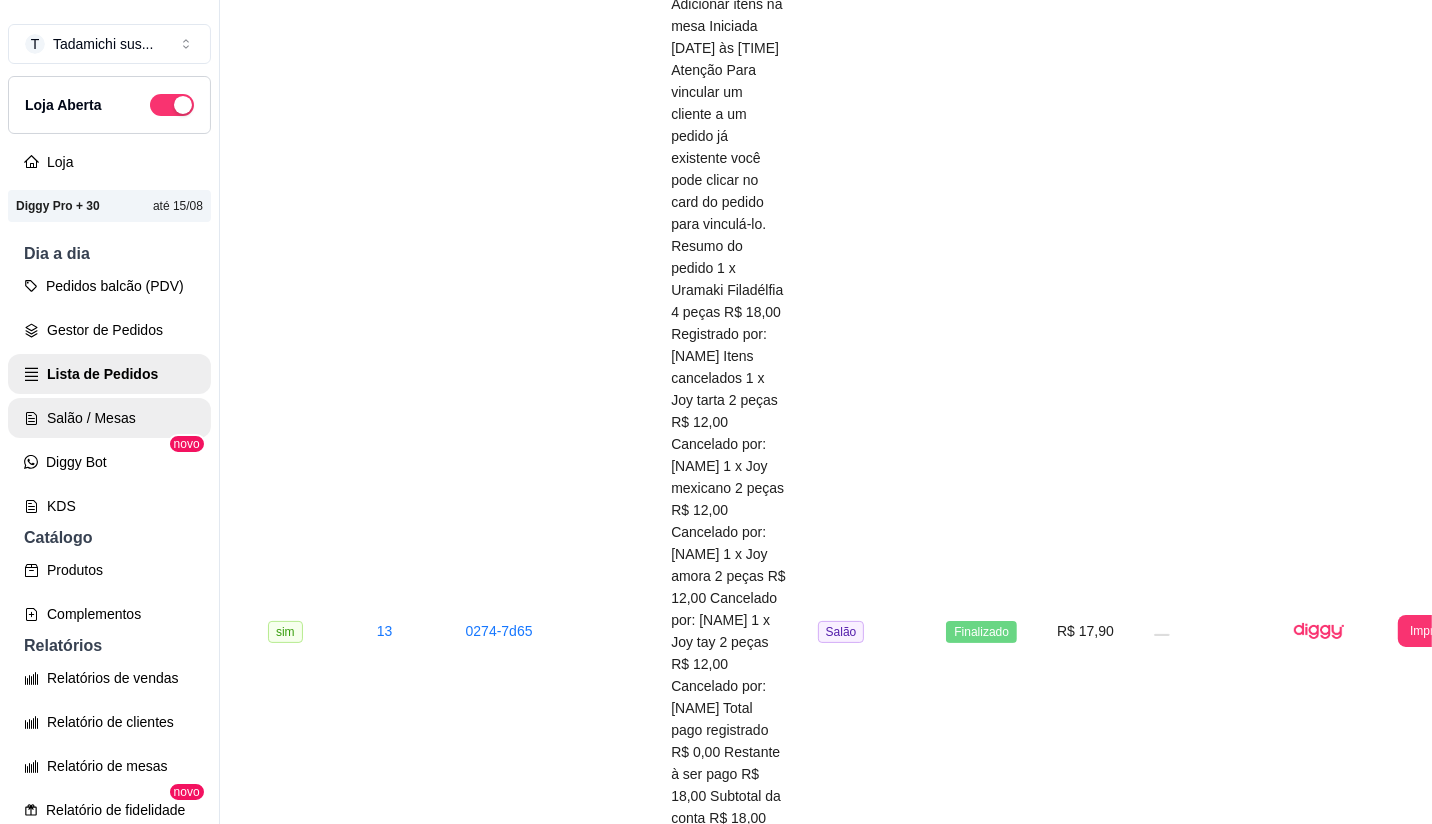 scroll, scrollTop: 0, scrollLeft: 0, axis: both 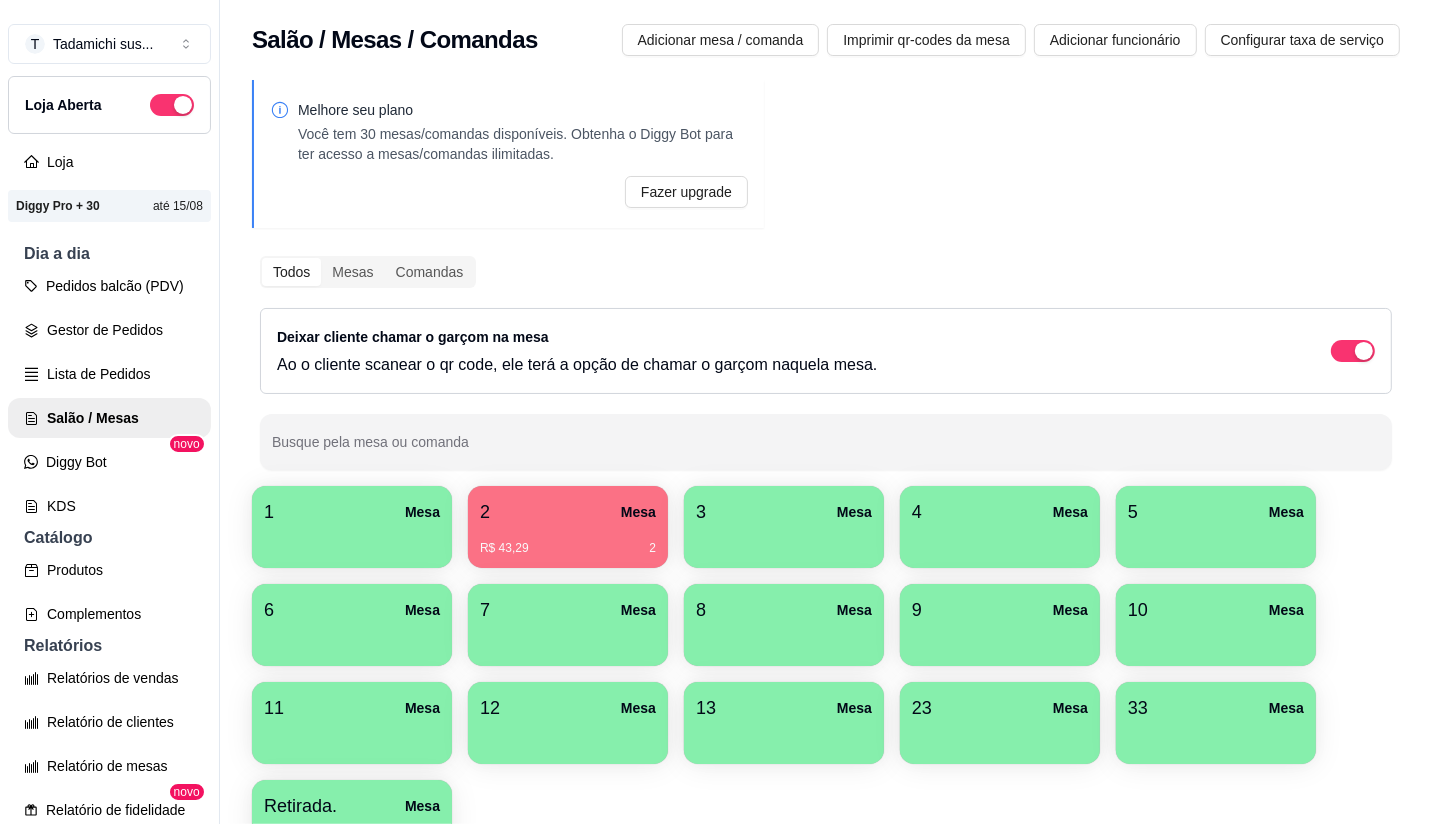 click on "R$ 43,29 2" at bounding box center [568, 548] 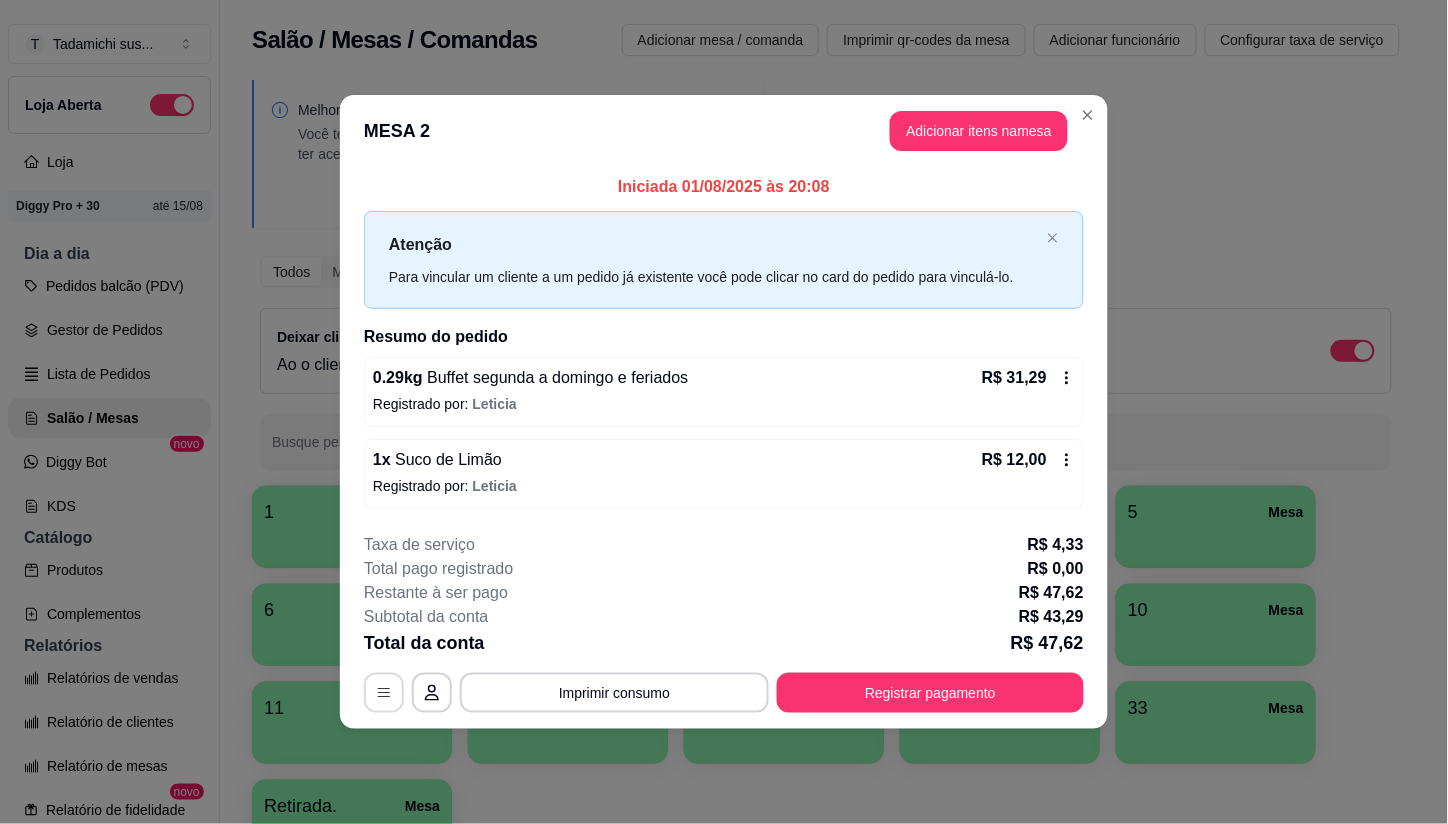 click 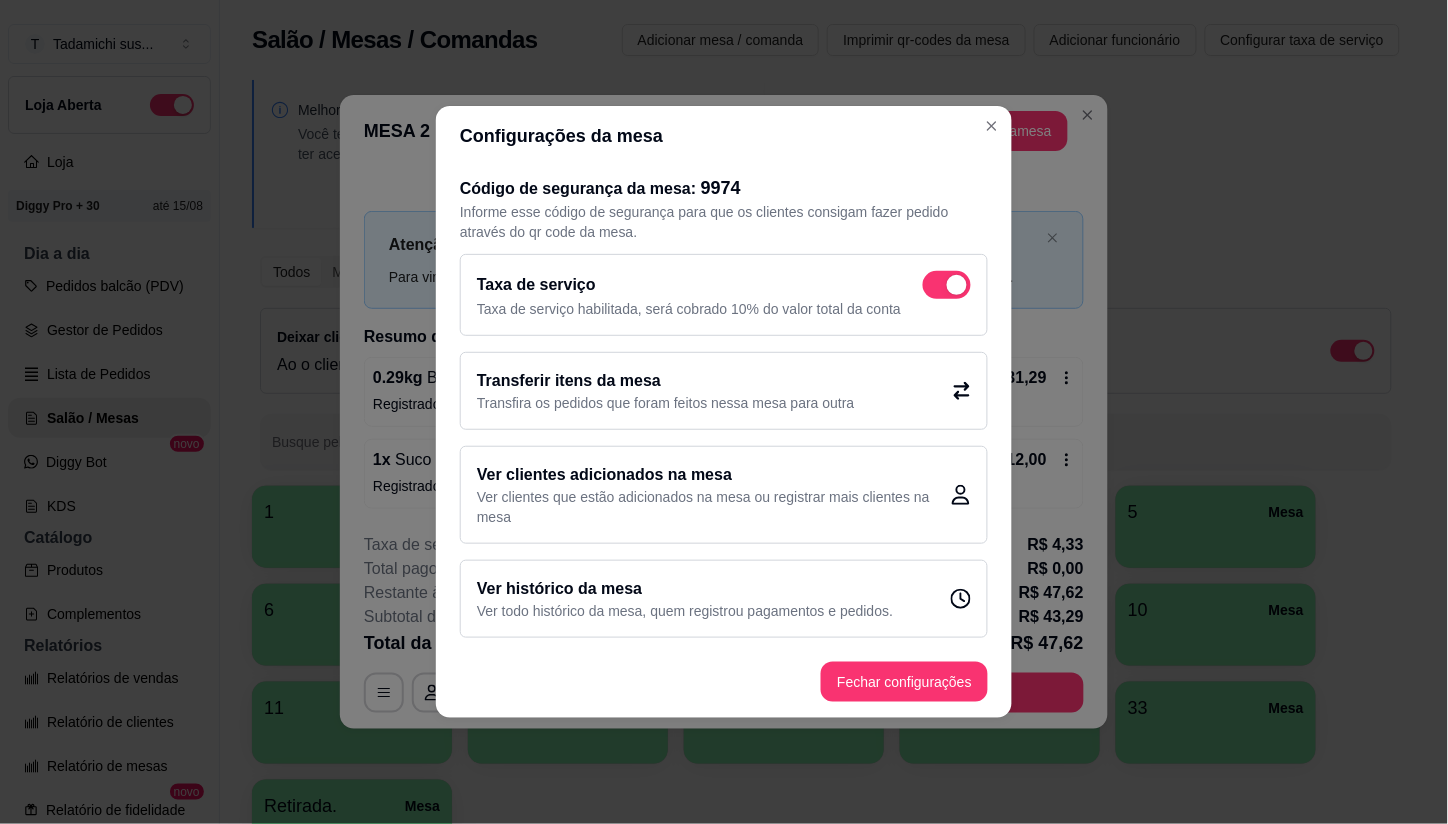 click at bounding box center (947, 285) 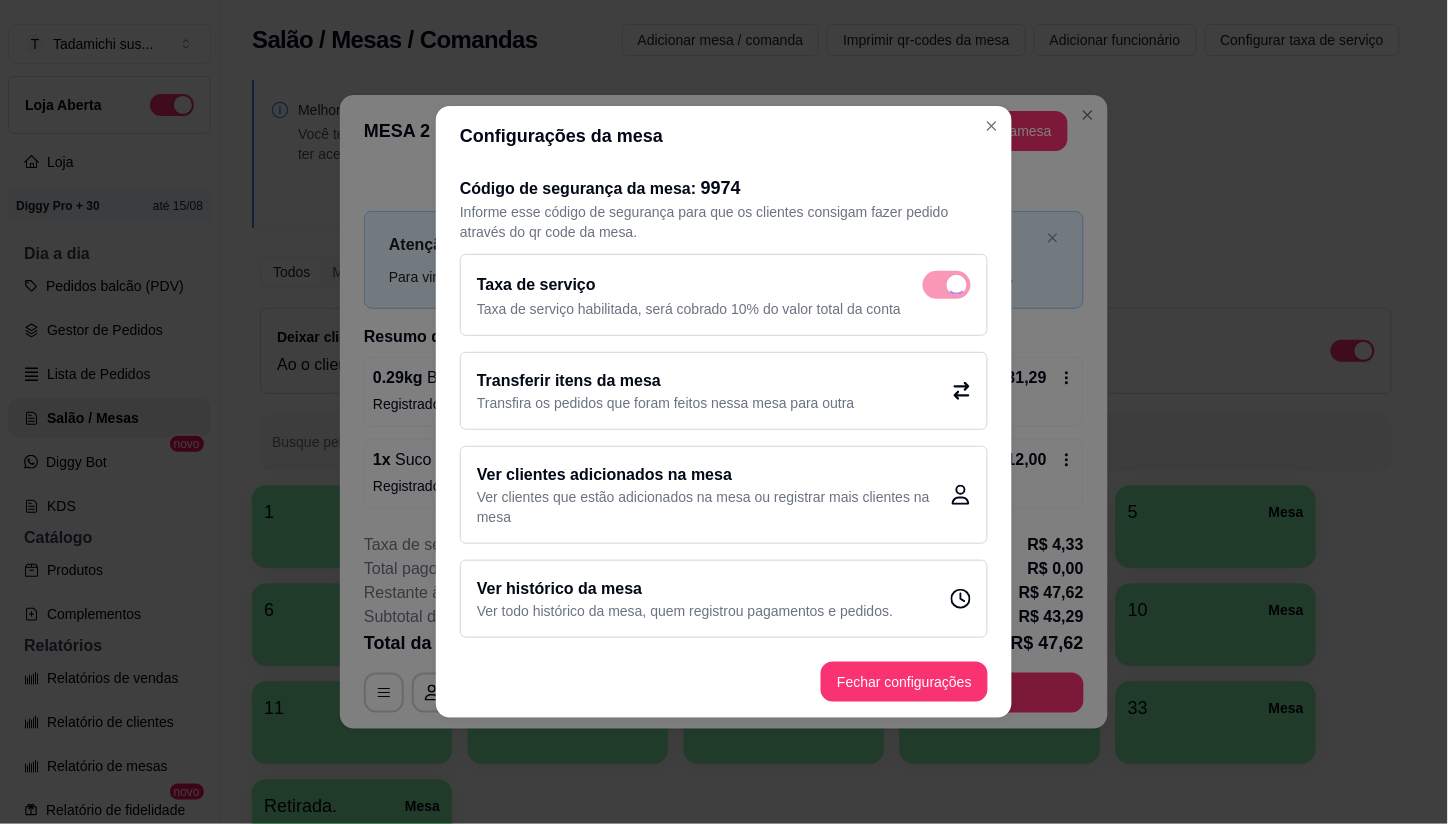 checkbox on "false" 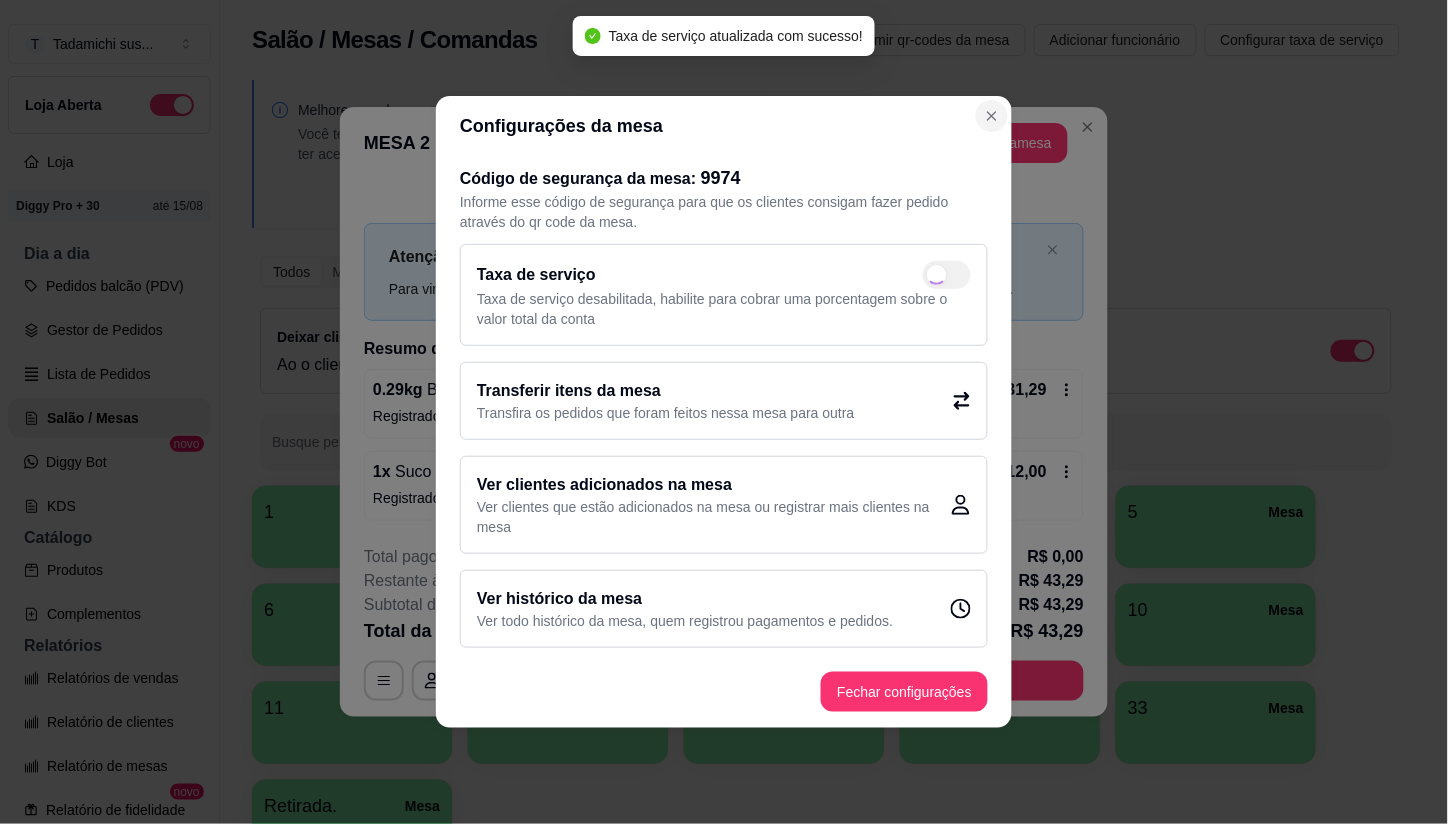 click on "MESA 2 Adicionar itens na  mesa" at bounding box center [724, 143] 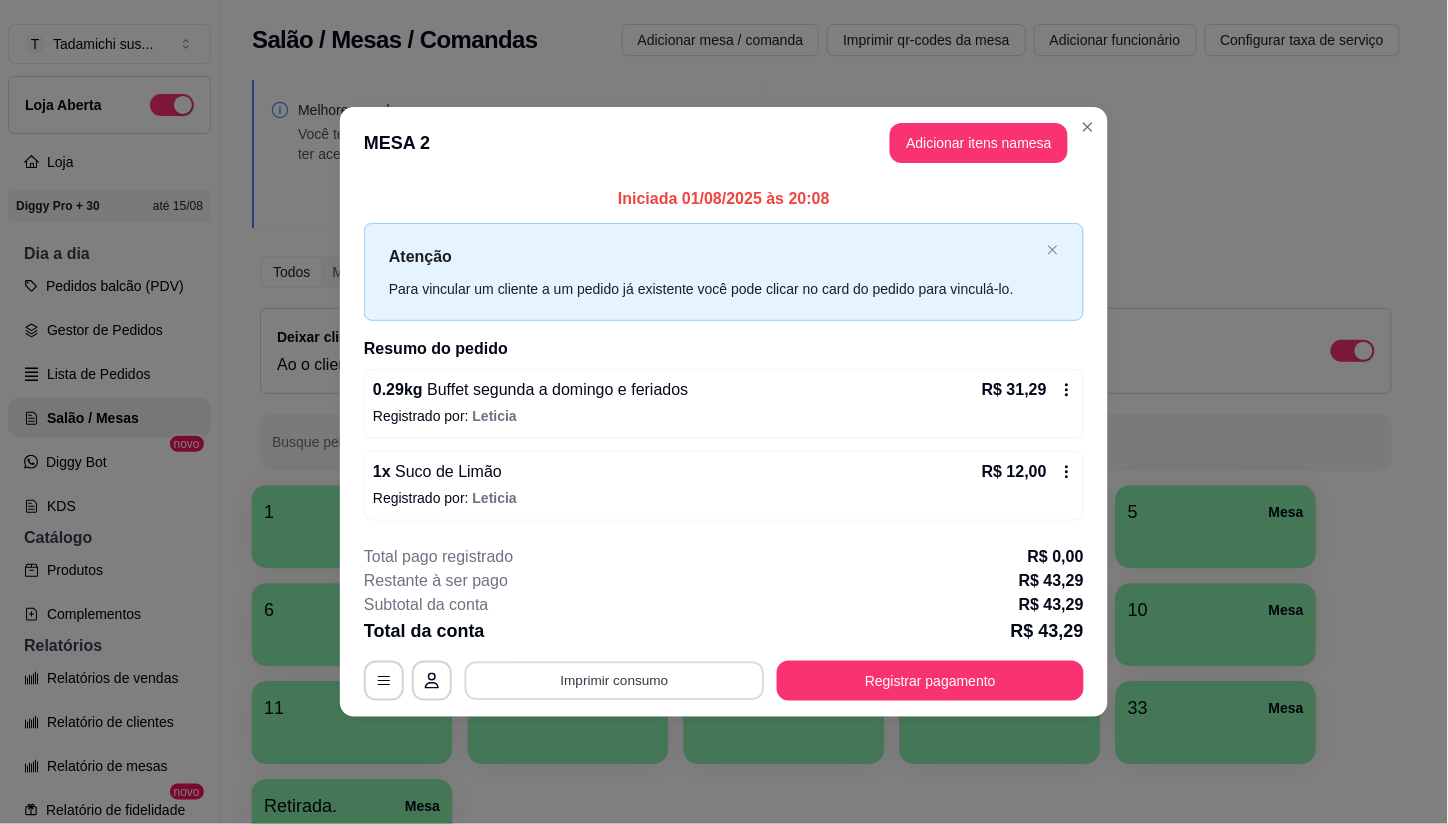 click on "Imprimir consumo" at bounding box center (615, 680) 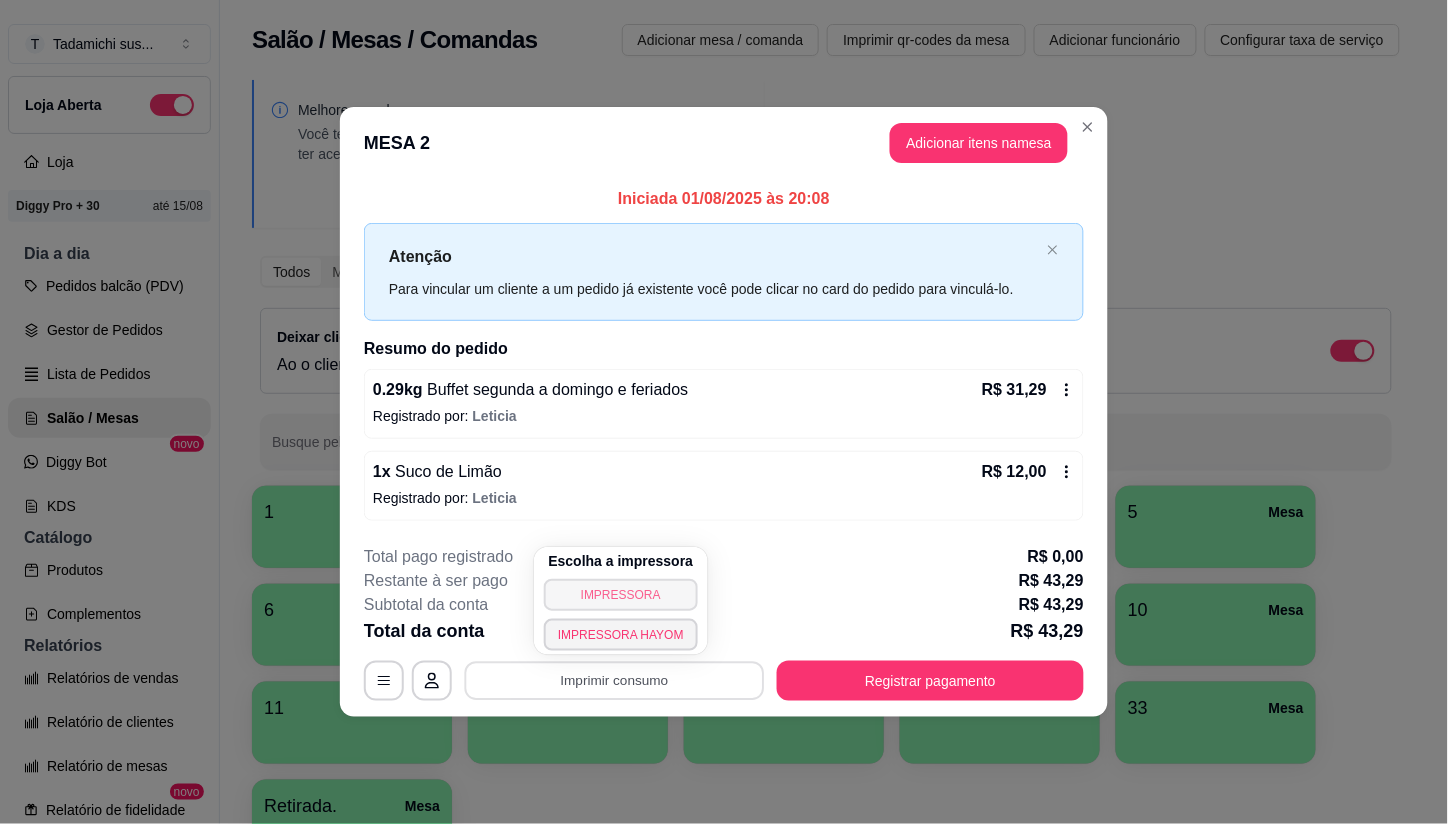 click on "IMPRESSORA" at bounding box center [621, 595] 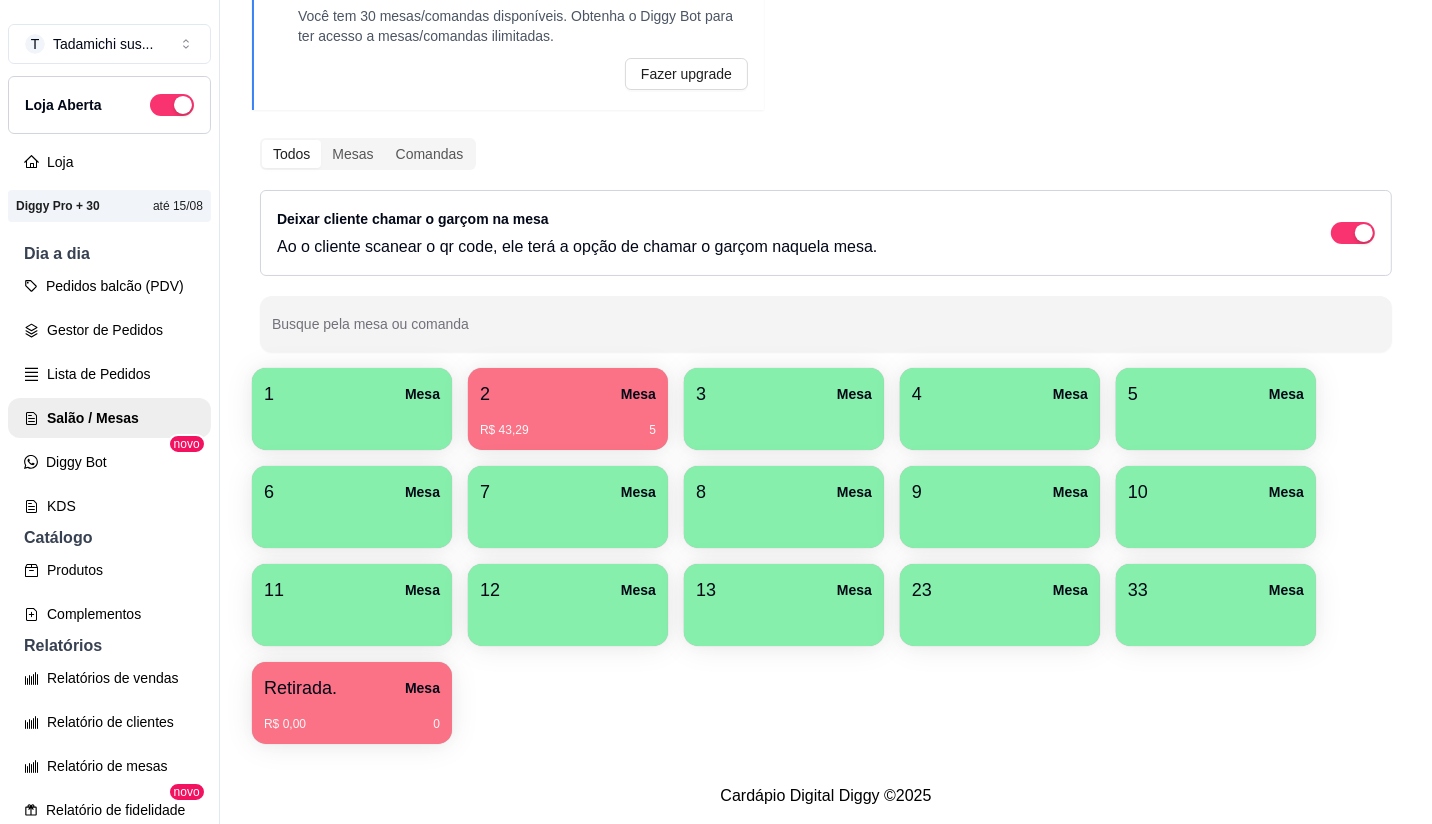 scroll, scrollTop: 134, scrollLeft: 0, axis: vertical 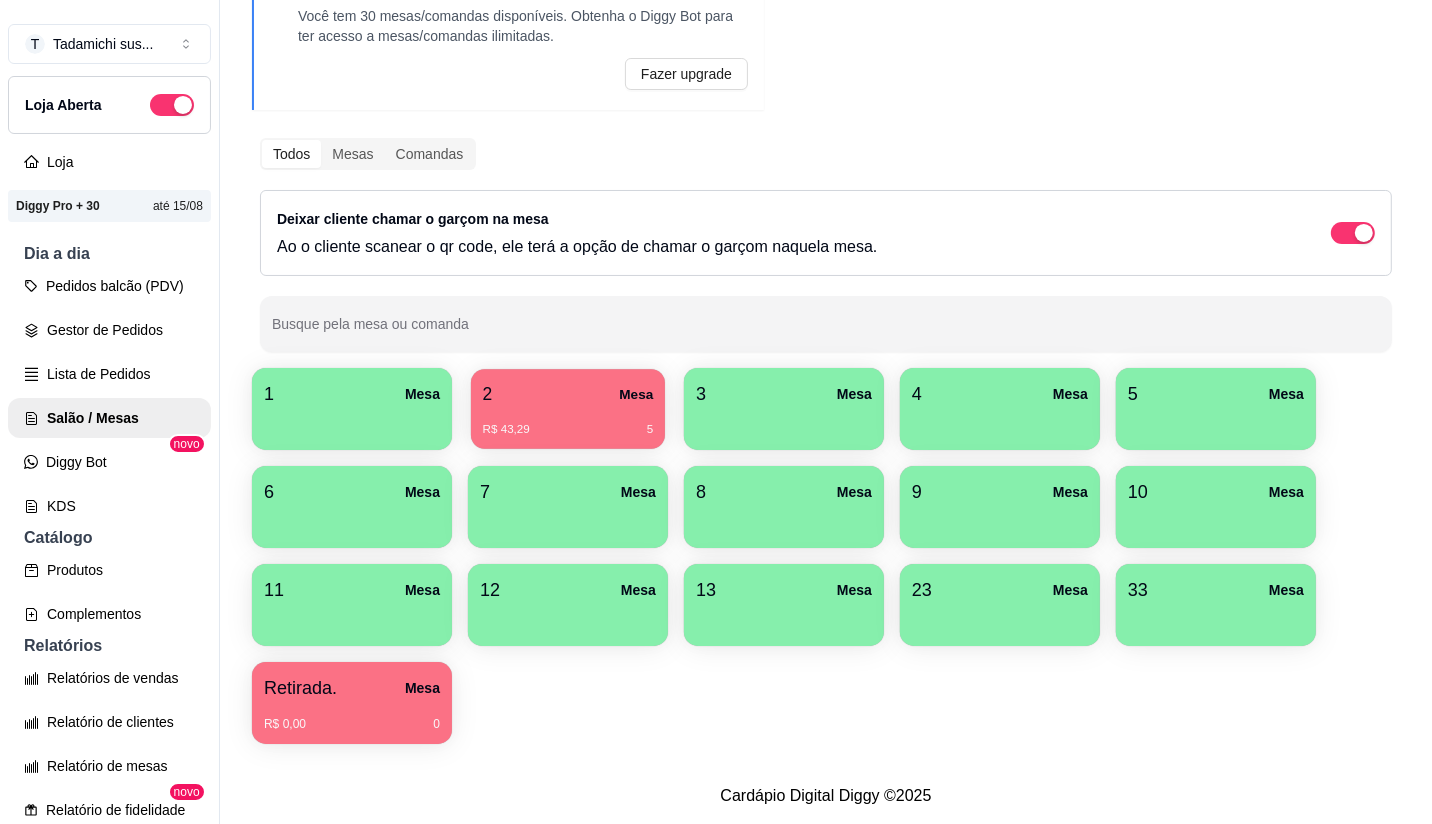 click on "R$ 43,29 5" at bounding box center [568, 430] 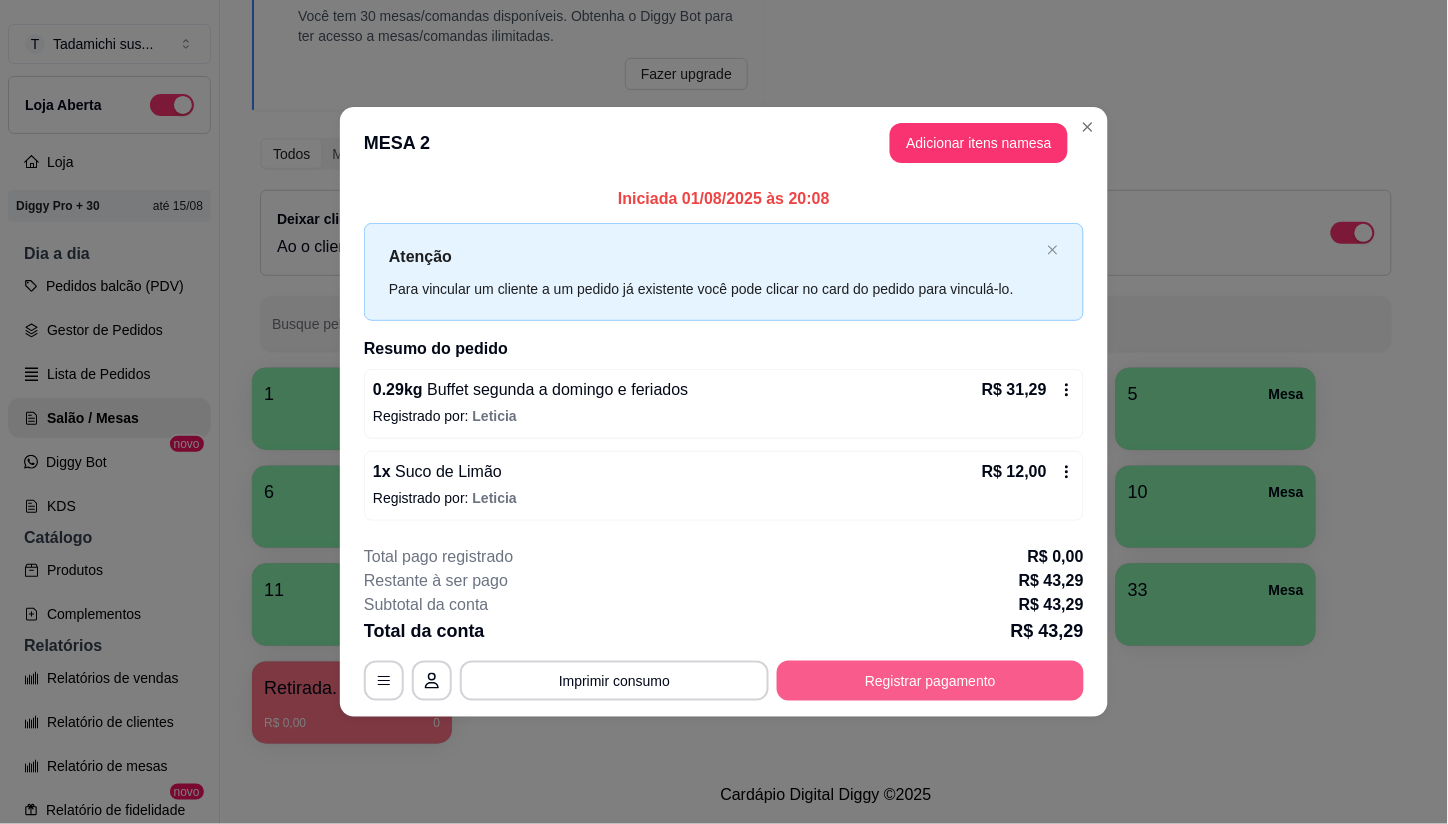 click on "Registrar pagamento" at bounding box center (930, 681) 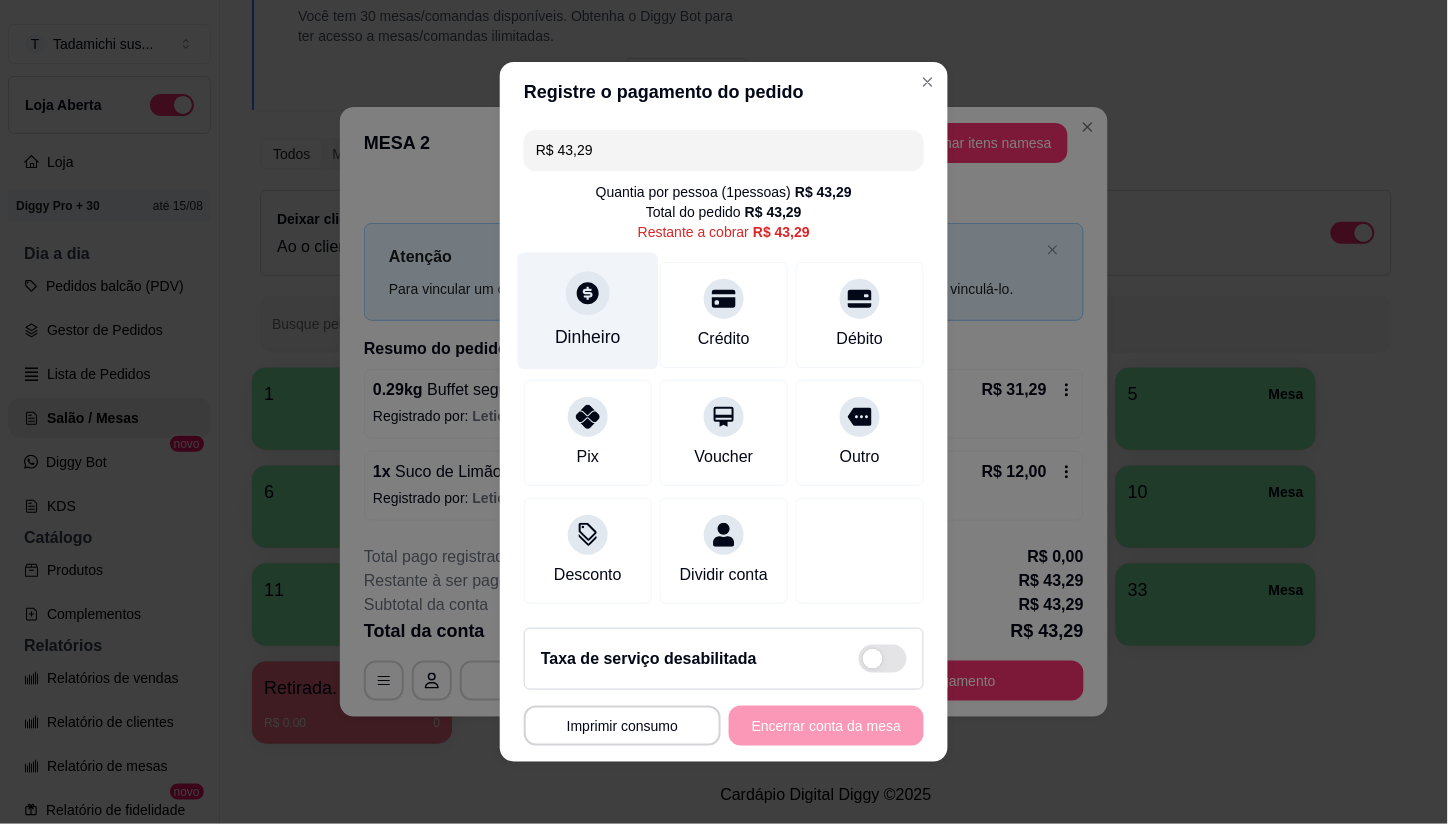 click on "Dinheiro" at bounding box center [588, 311] 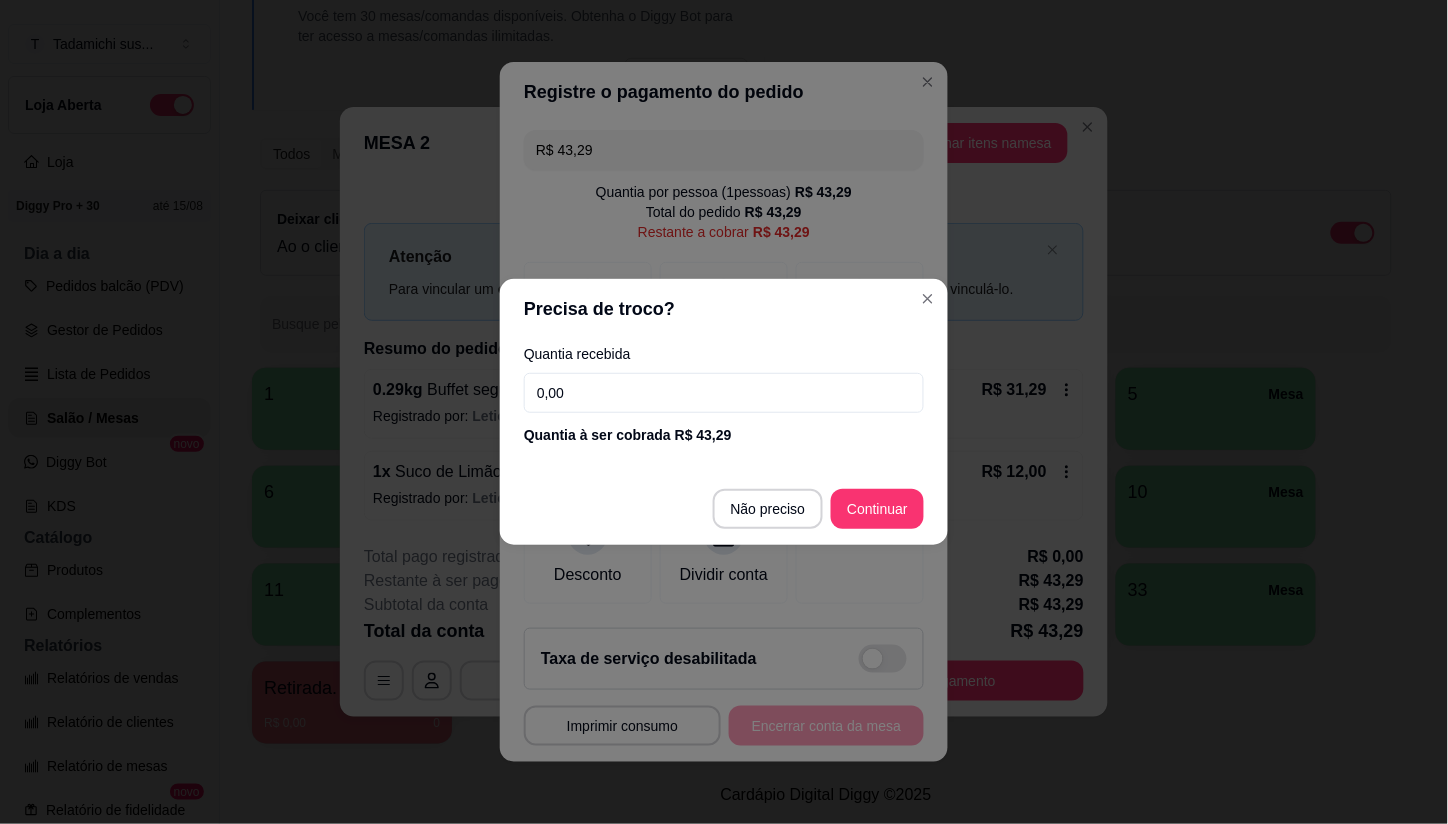 click on "0,00" at bounding box center [724, 393] 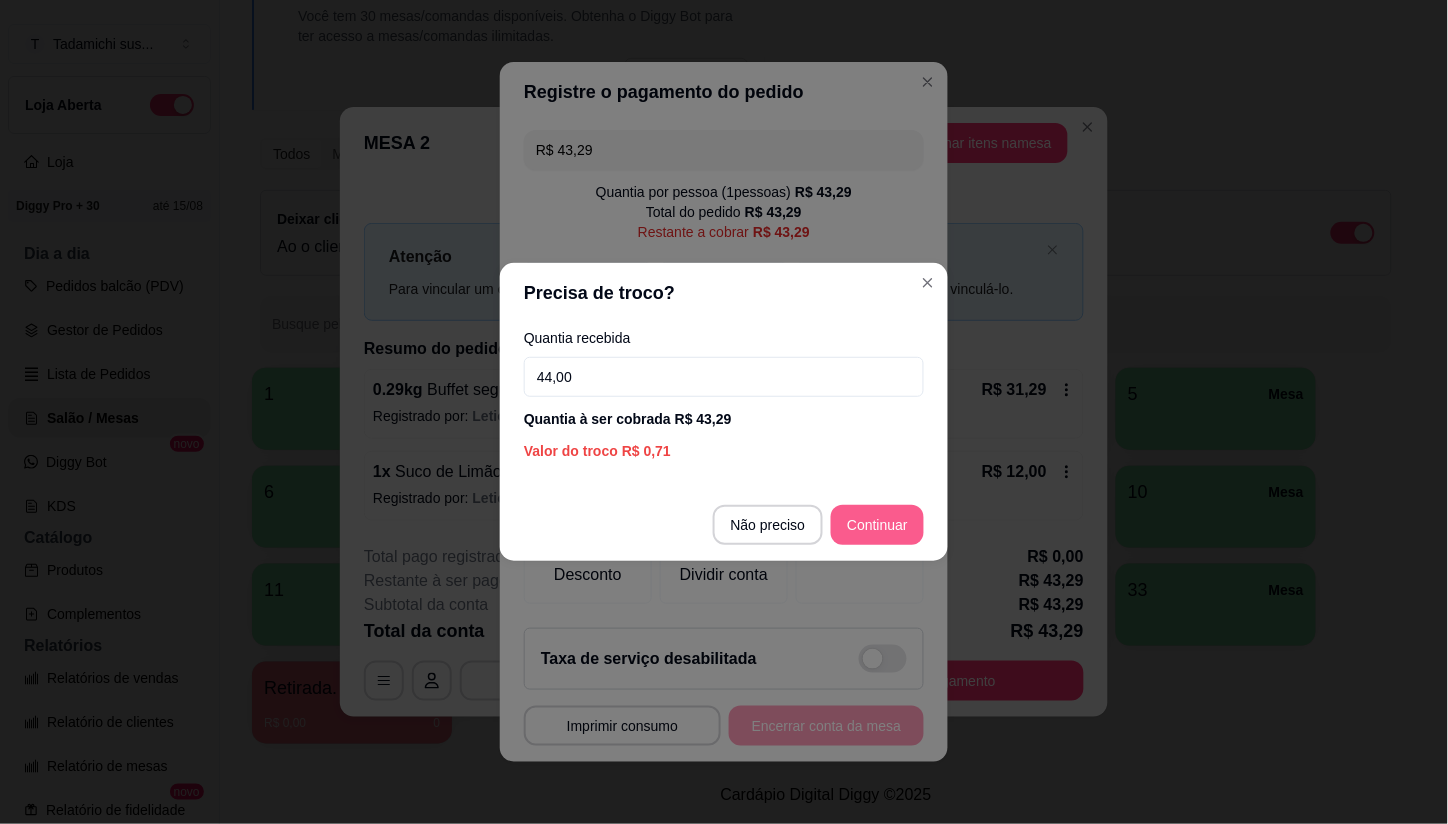 type on "44,00" 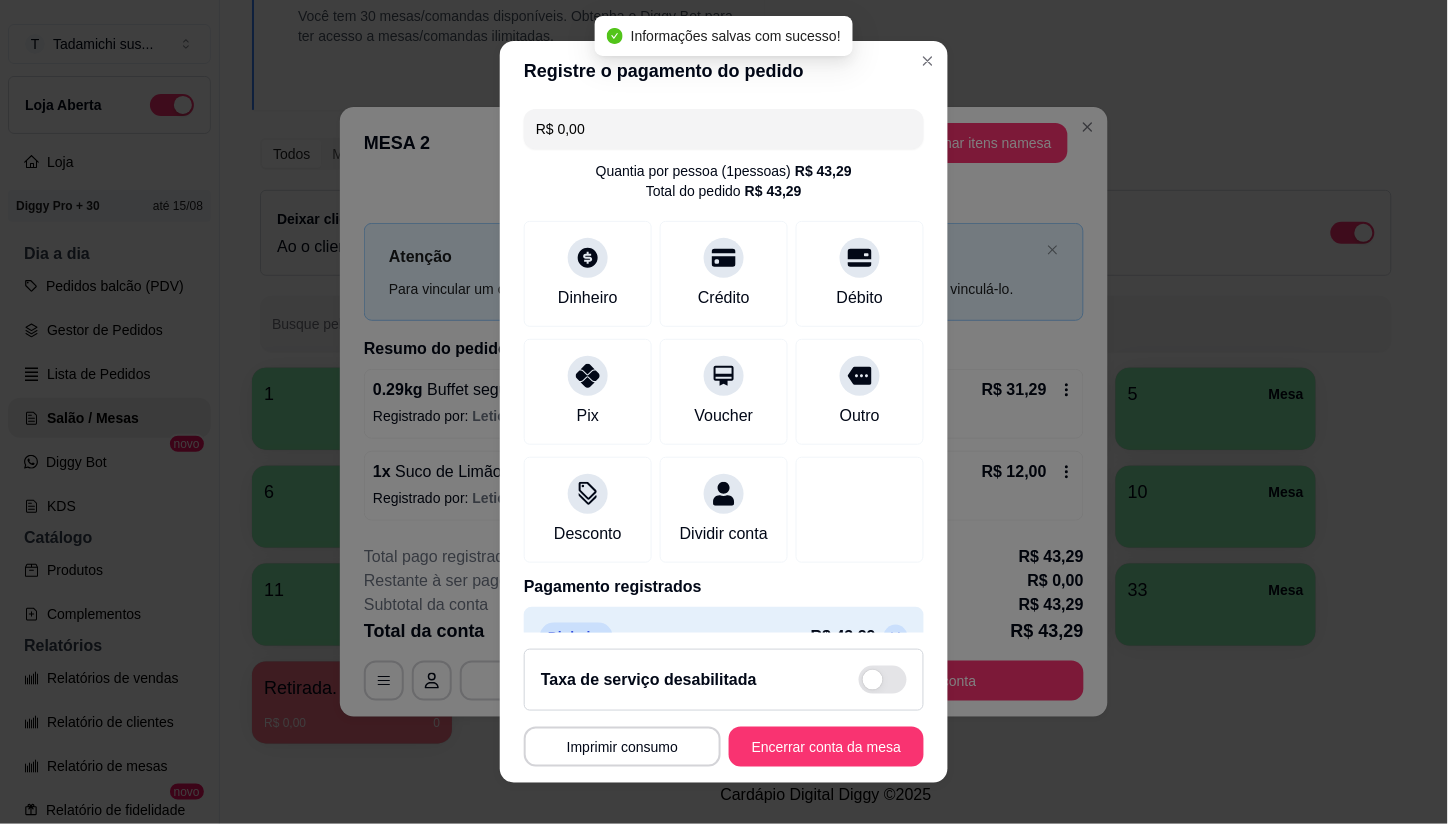 type on "R$ 0,00" 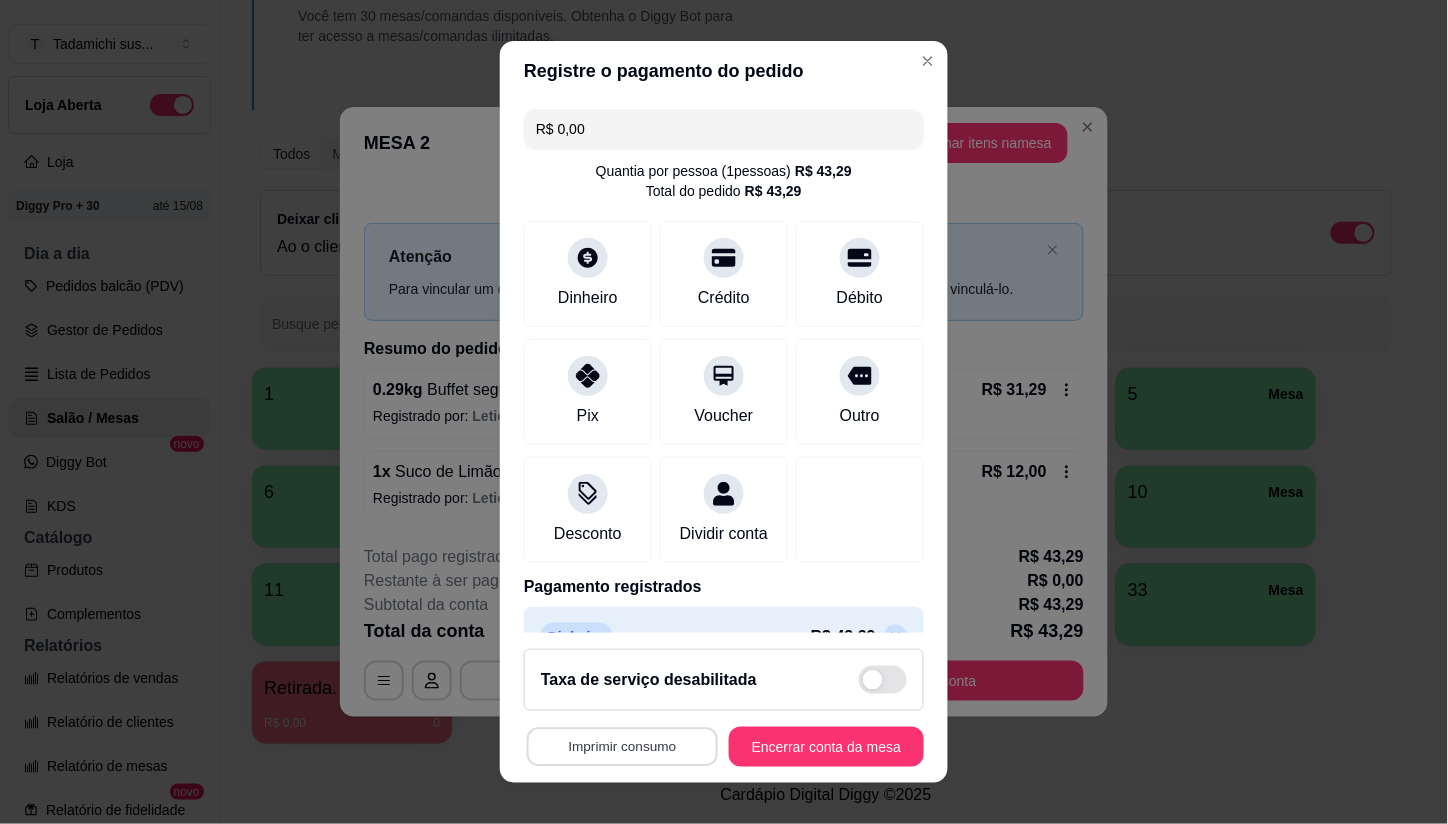 click on "Imprimir consumo" at bounding box center (622, 746) 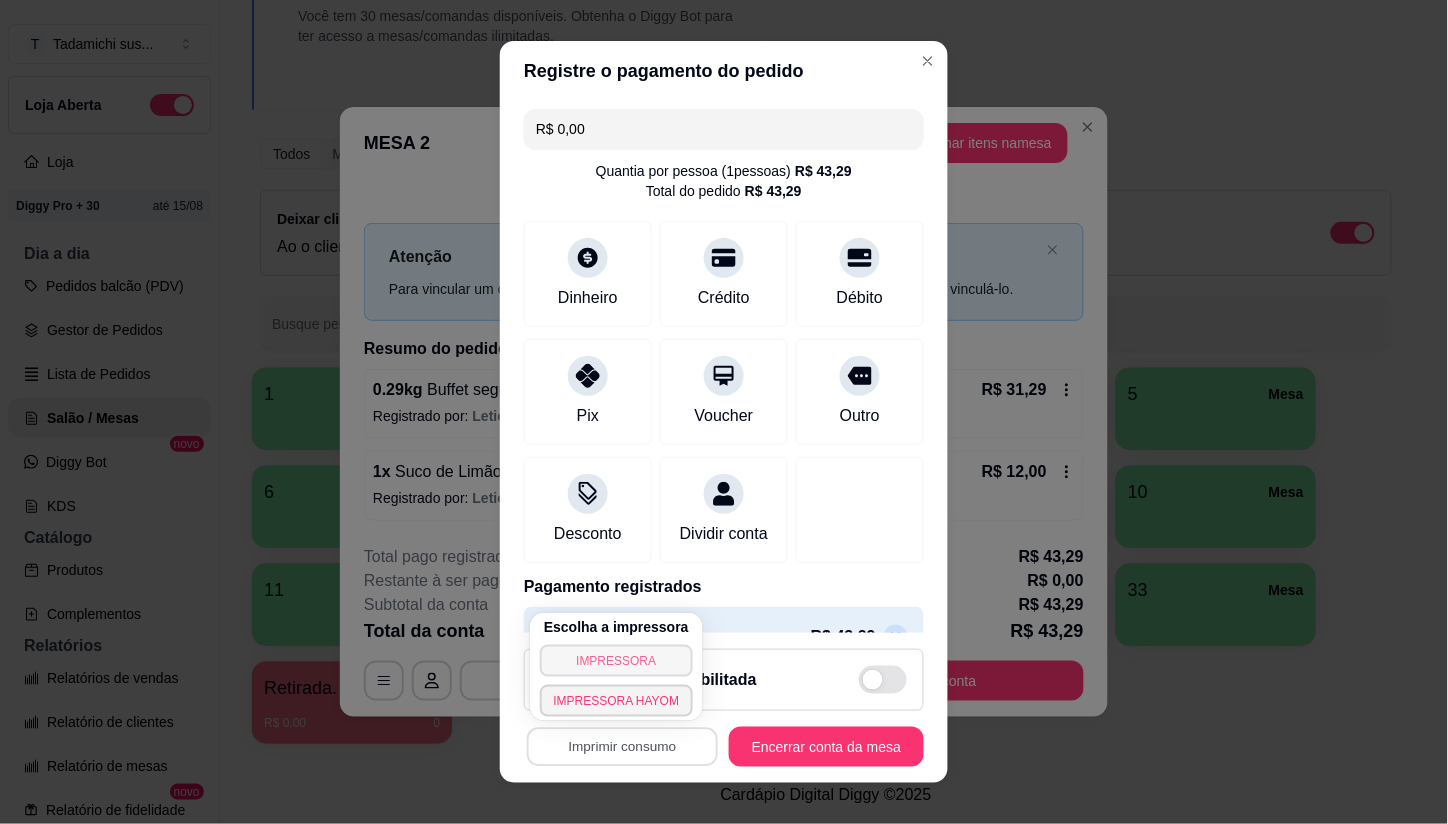 click on "IMPRESSORA" at bounding box center [617, 661] 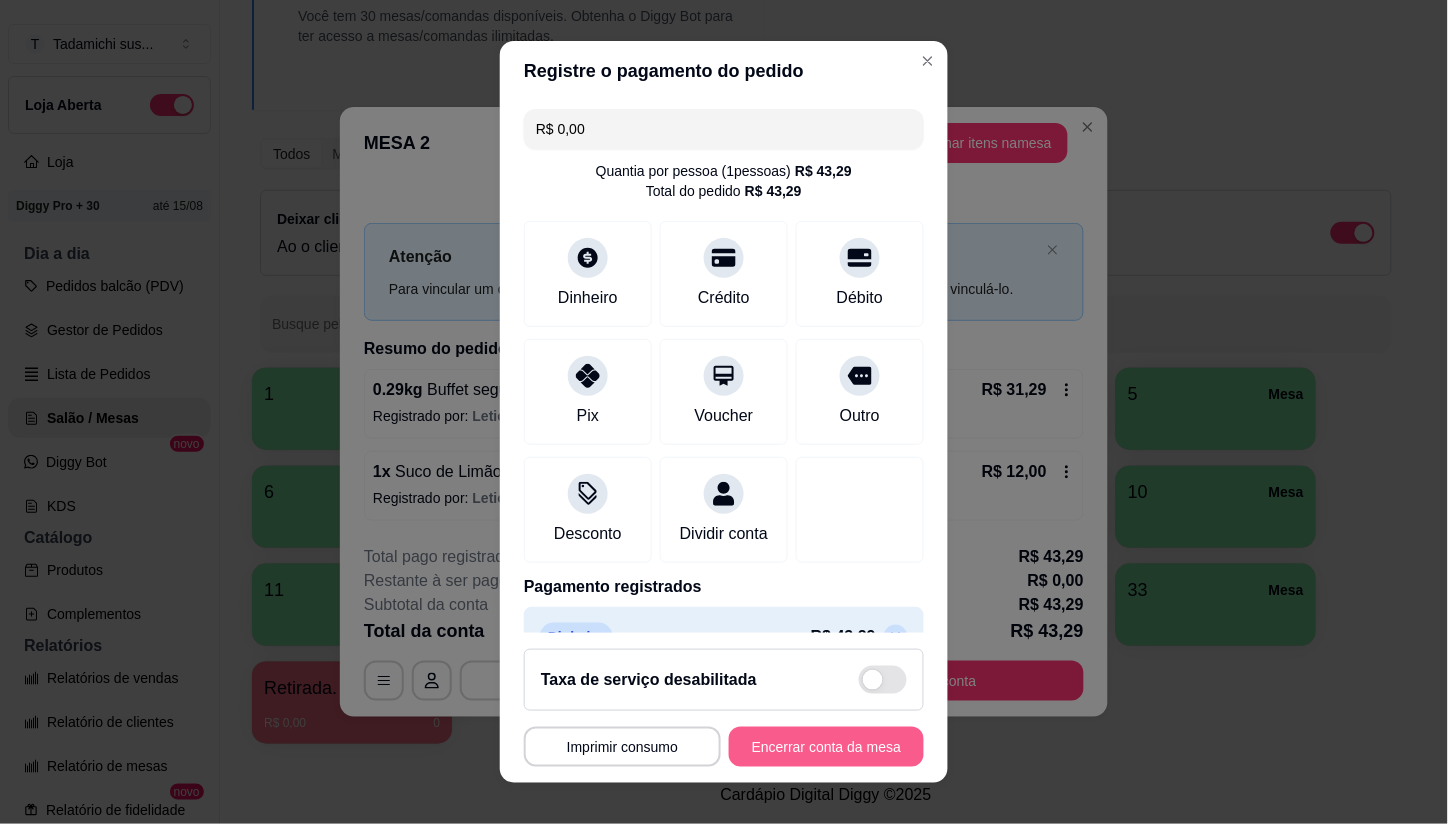 click on "Encerrar conta da mesa" at bounding box center [826, 747] 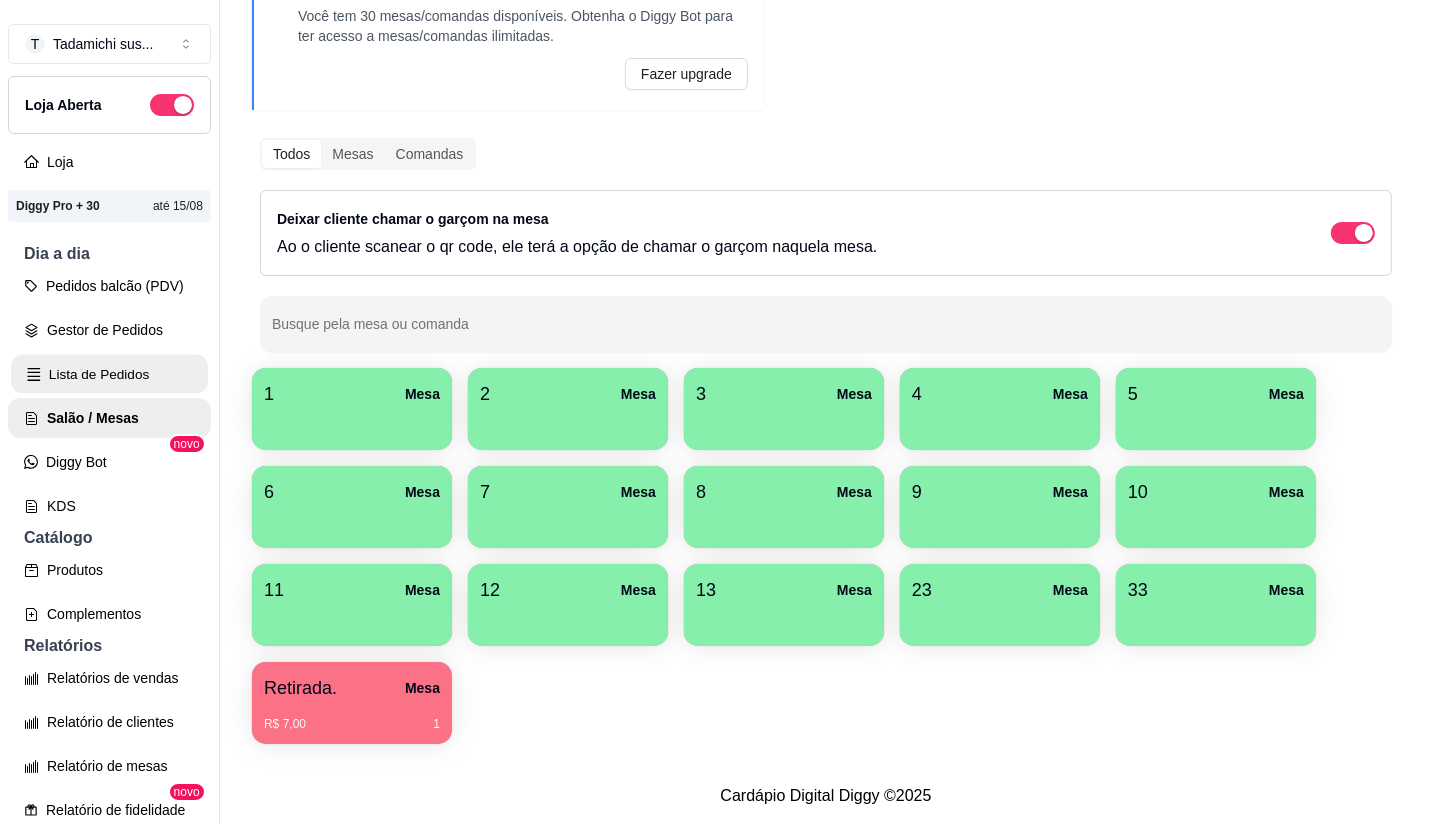 click on "Lista de Pedidos" at bounding box center [109, 374] 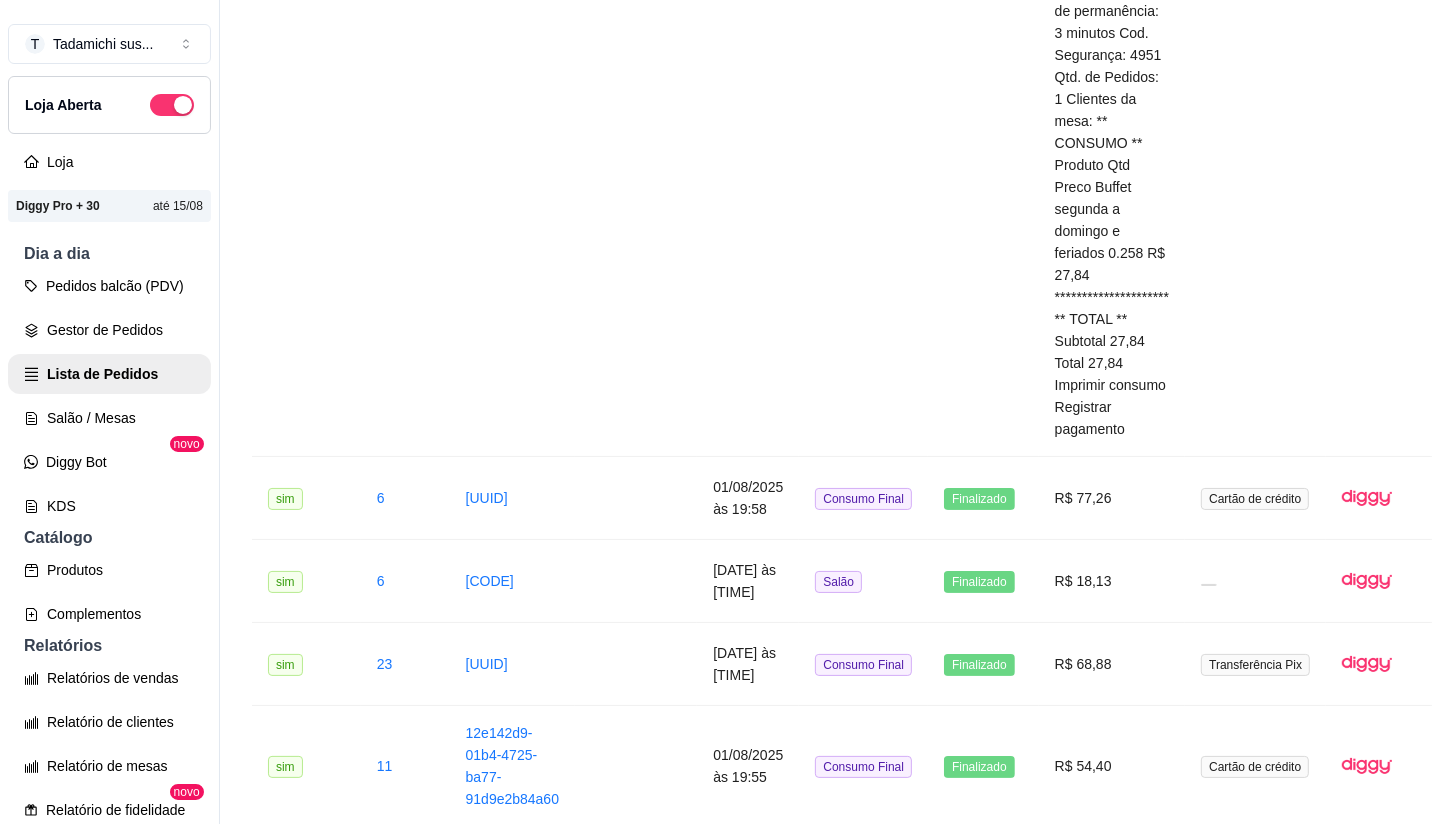 scroll, scrollTop: 2398, scrollLeft: 0, axis: vertical 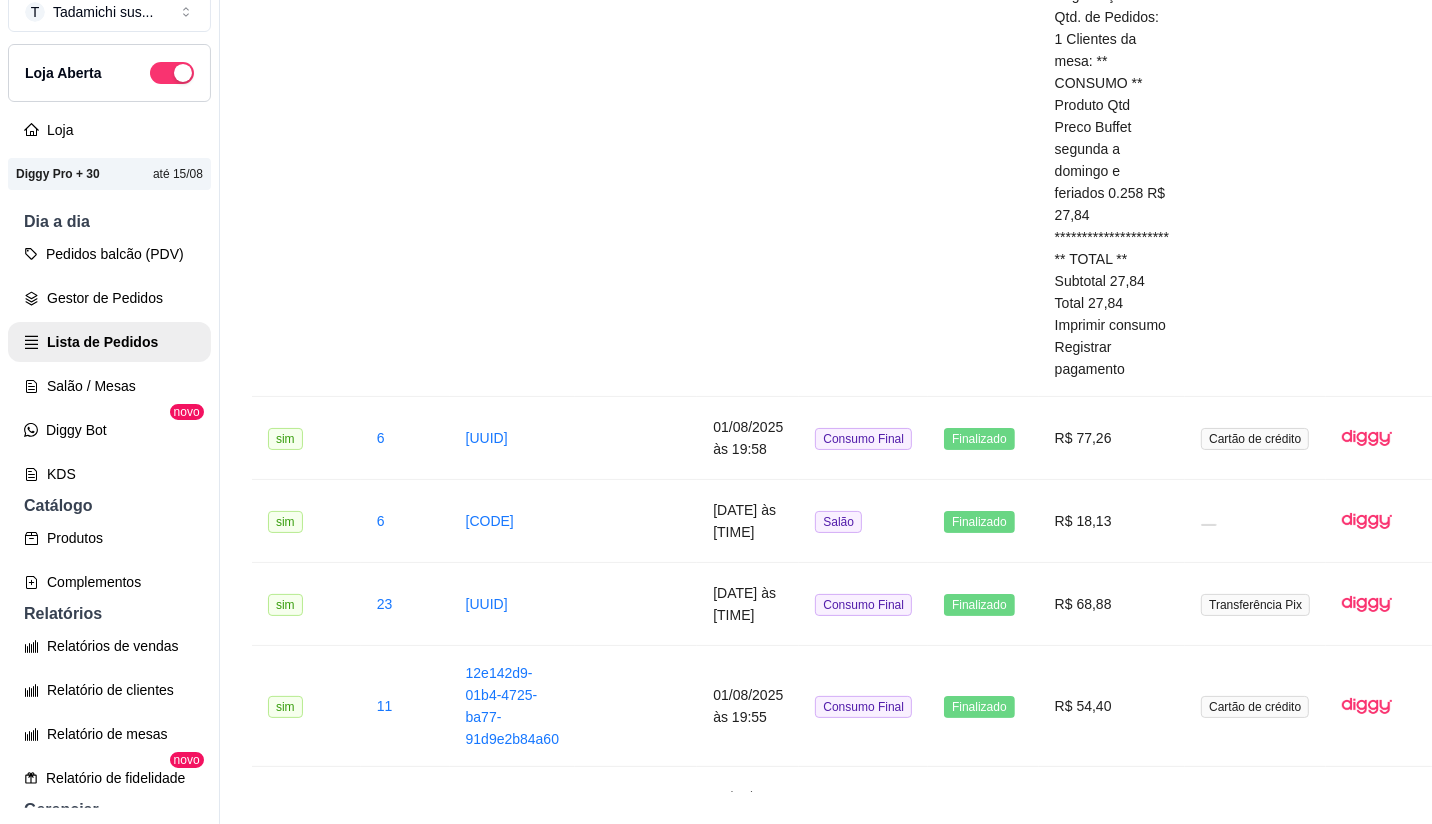 click on "2" at bounding box center (1228, 2535) 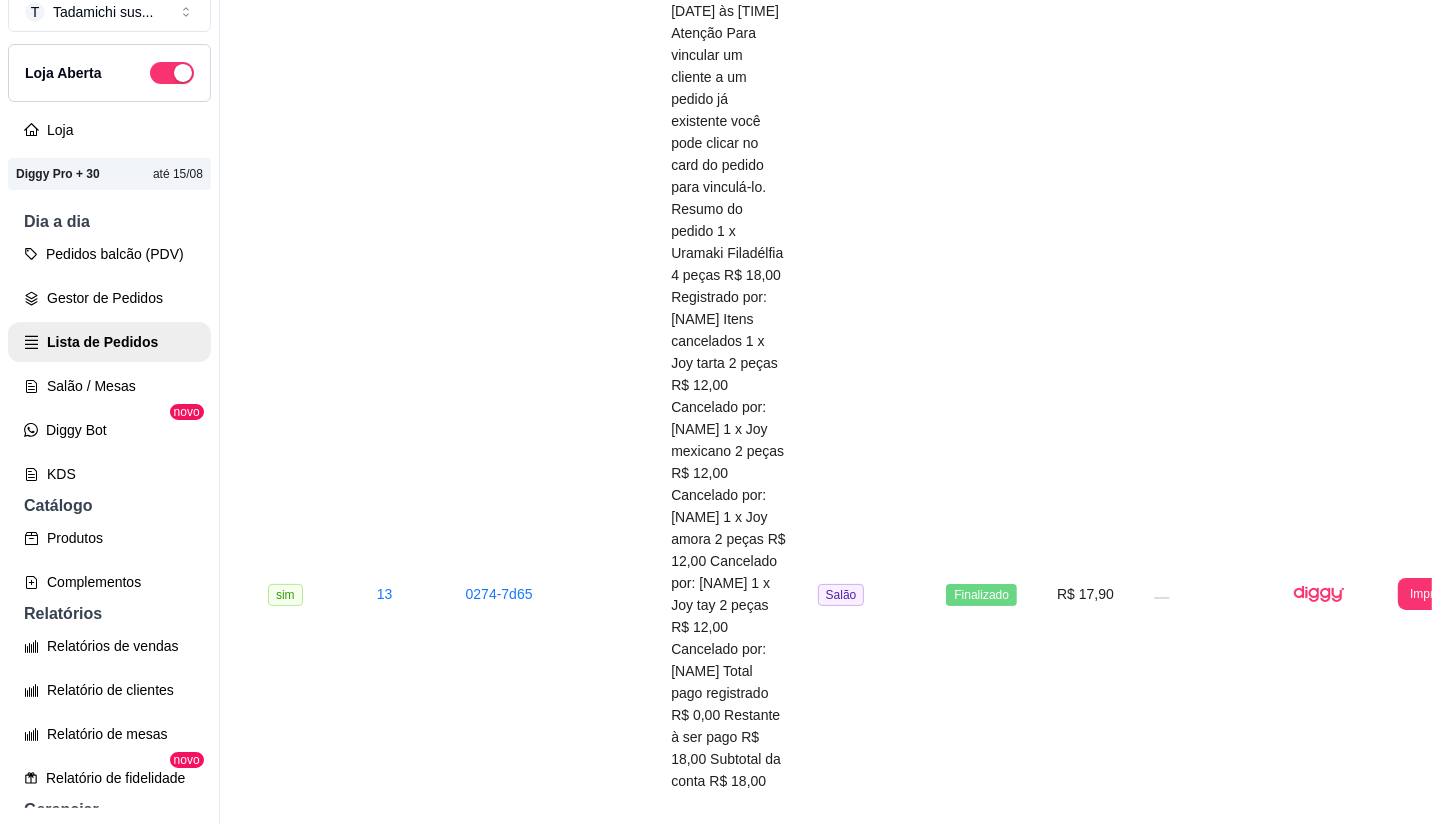 scroll, scrollTop: 1798, scrollLeft: 0, axis: vertical 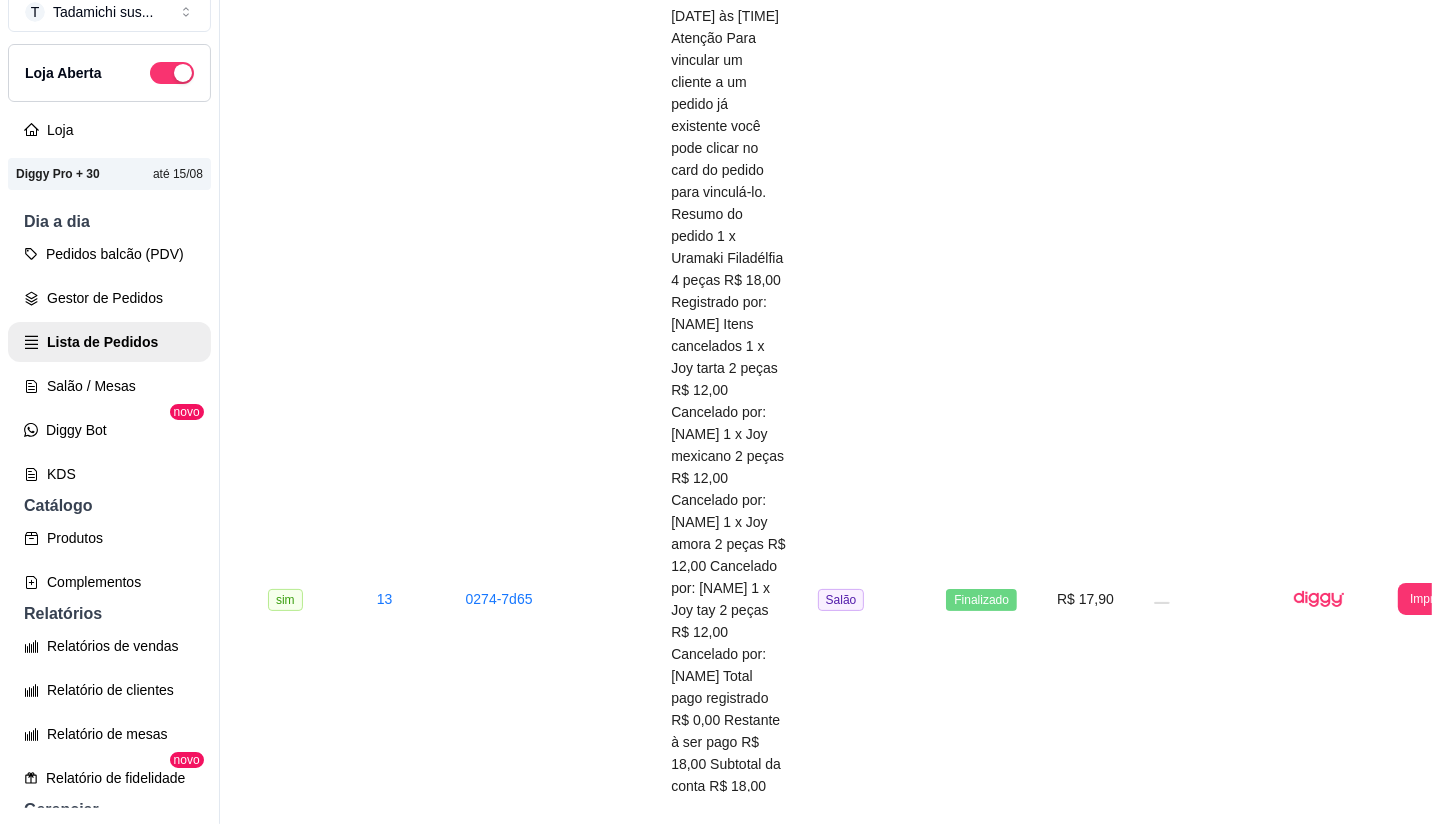 click on "a97bf7cf-9082-4190-9280-fe9e554aa7d9" at bounding box center (512, 1623) 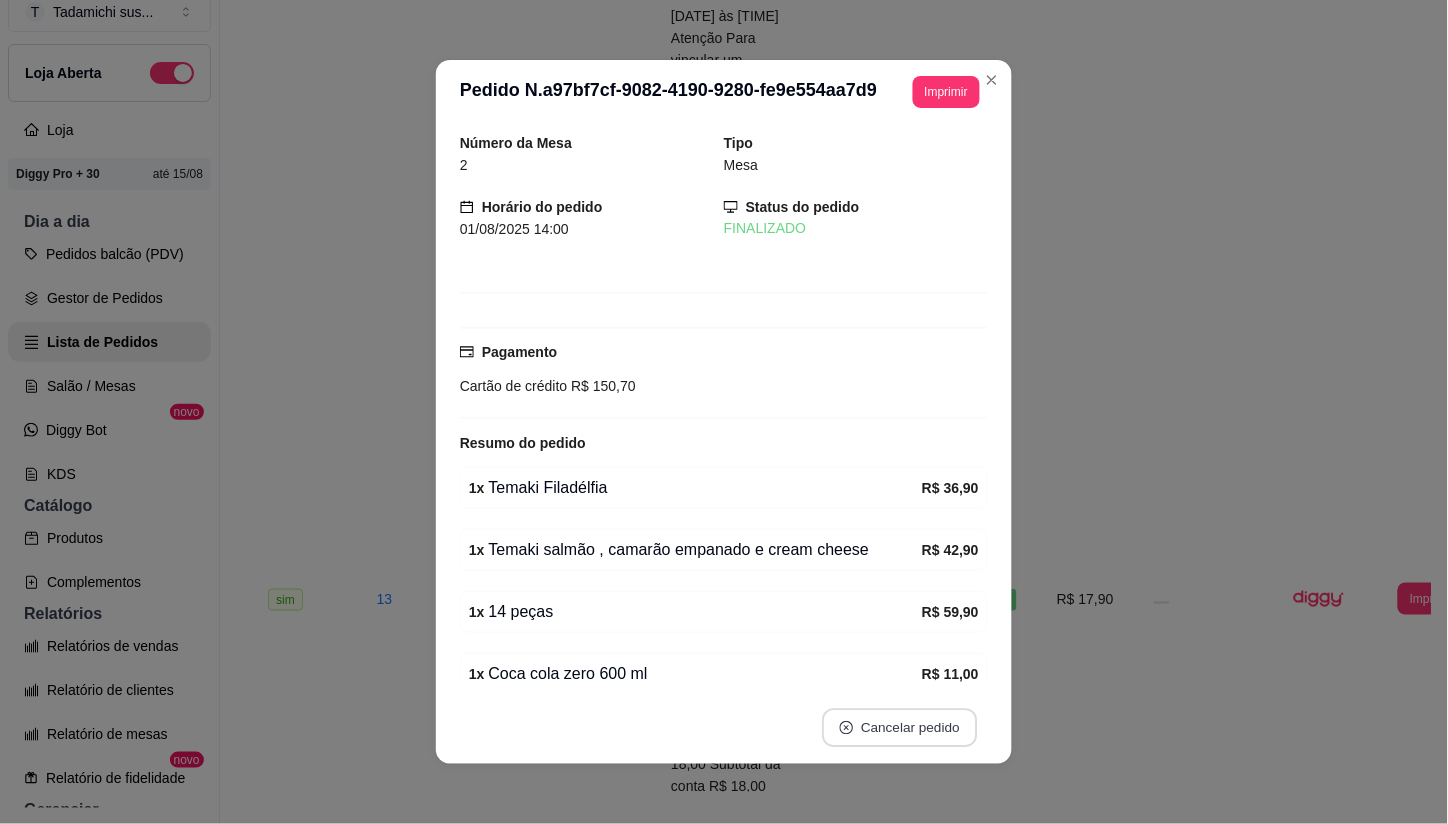 click on "Cancelar pedido" at bounding box center (899, 728) 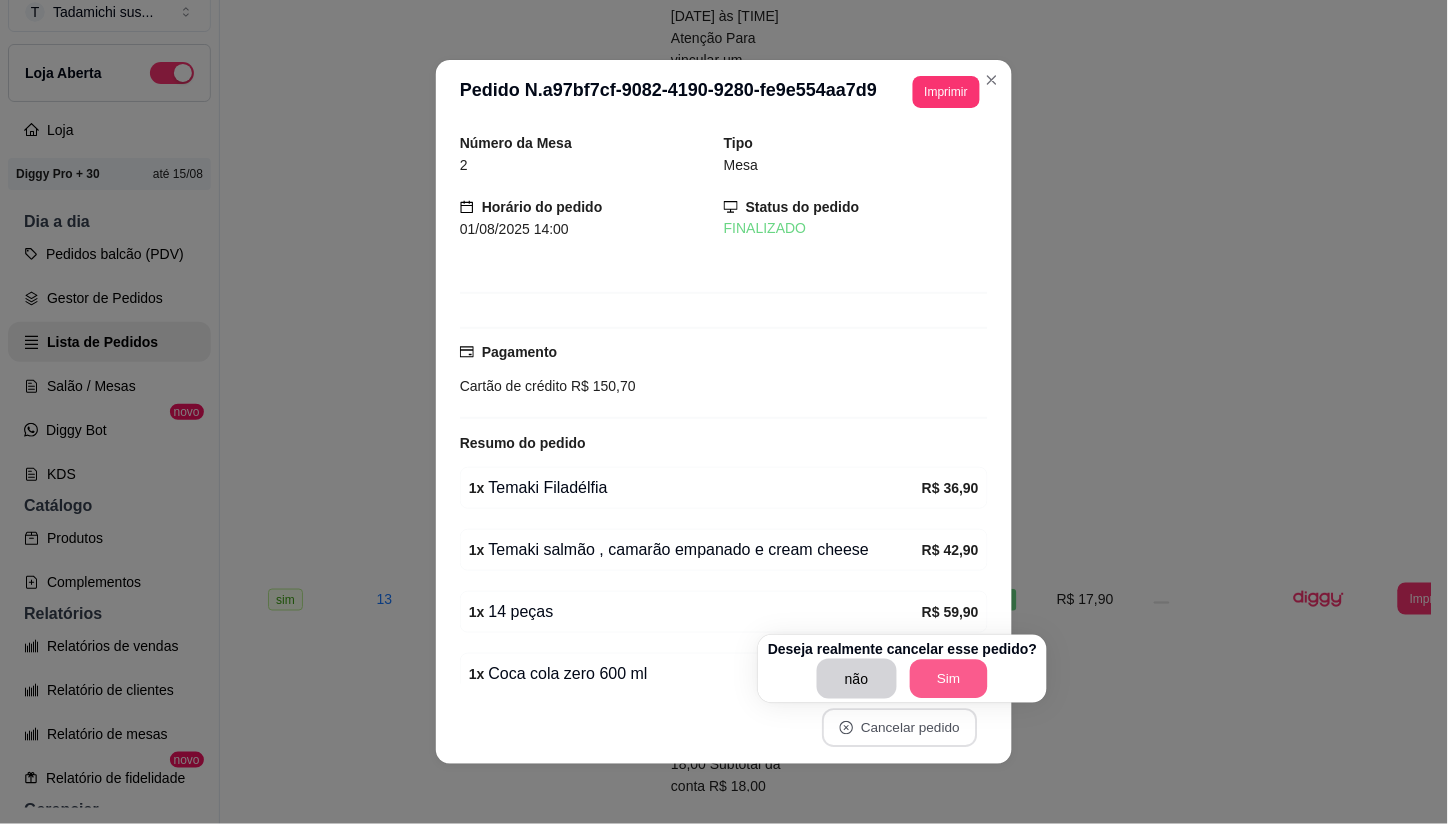 click on "Sim" at bounding box center [949, 679] 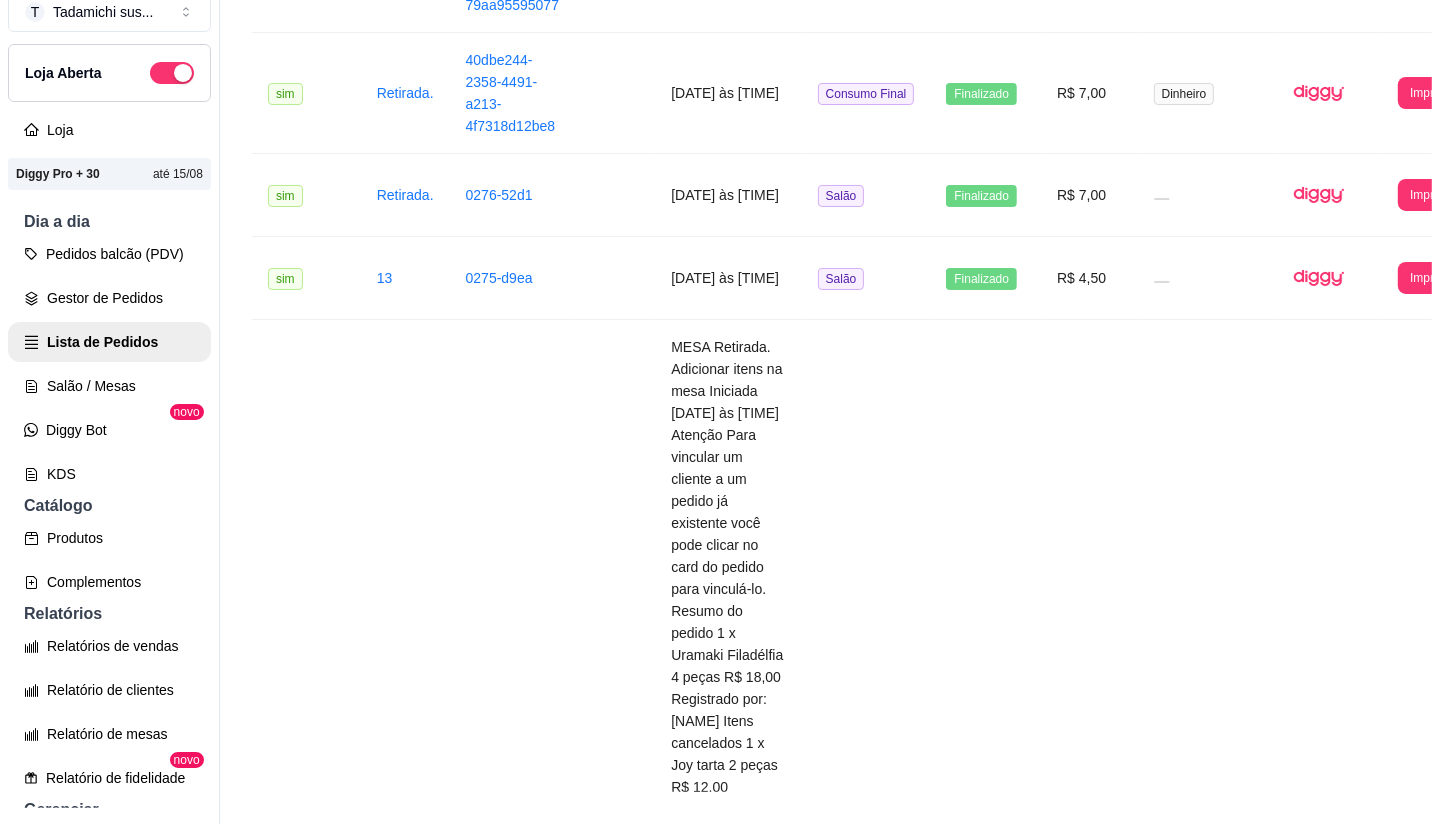 scroll, scrollTop: 1354, scrollLeft: 0, axis: vertical 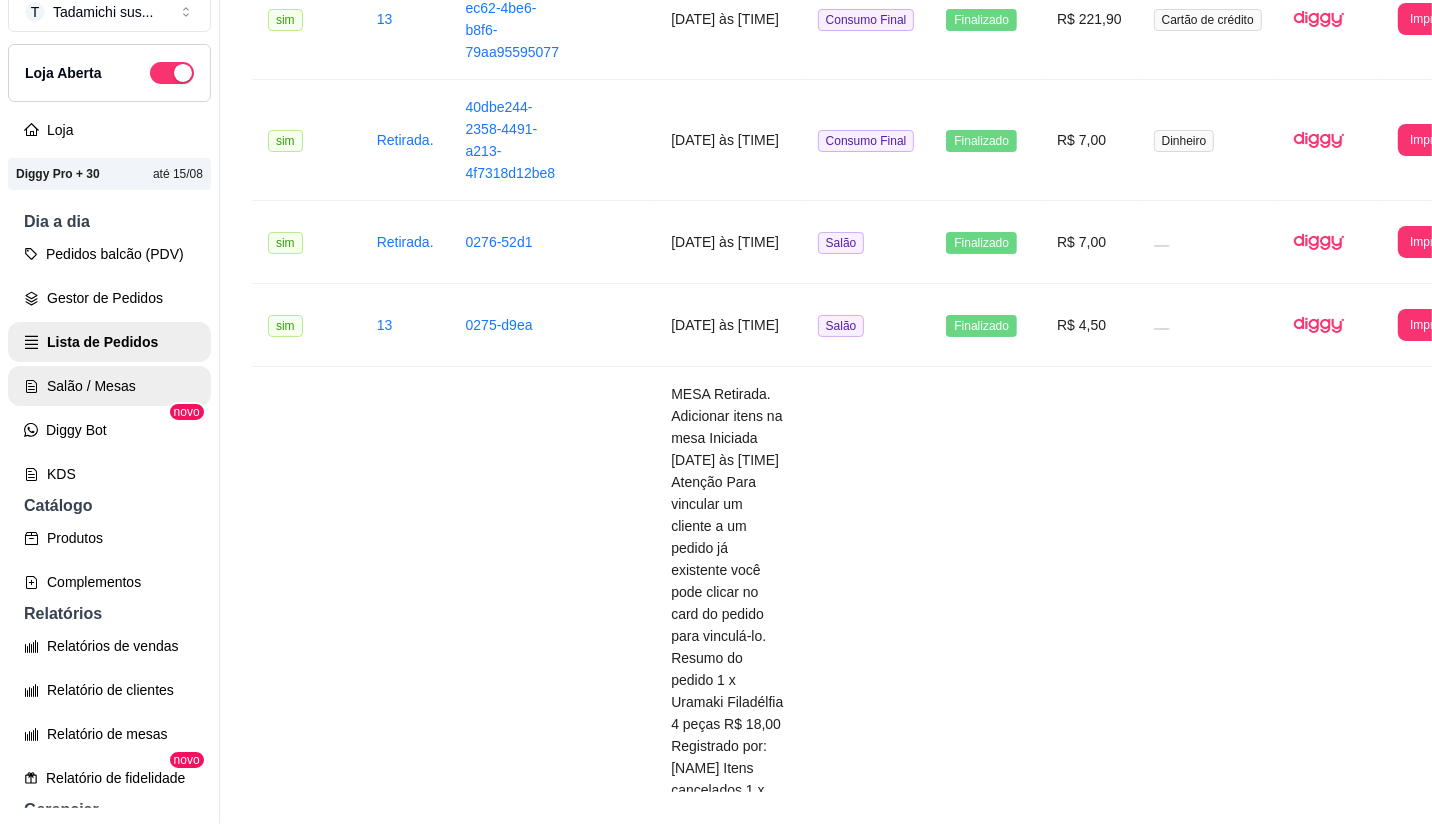 click on "Salão / Mesas" at bounding box center [109, 386] 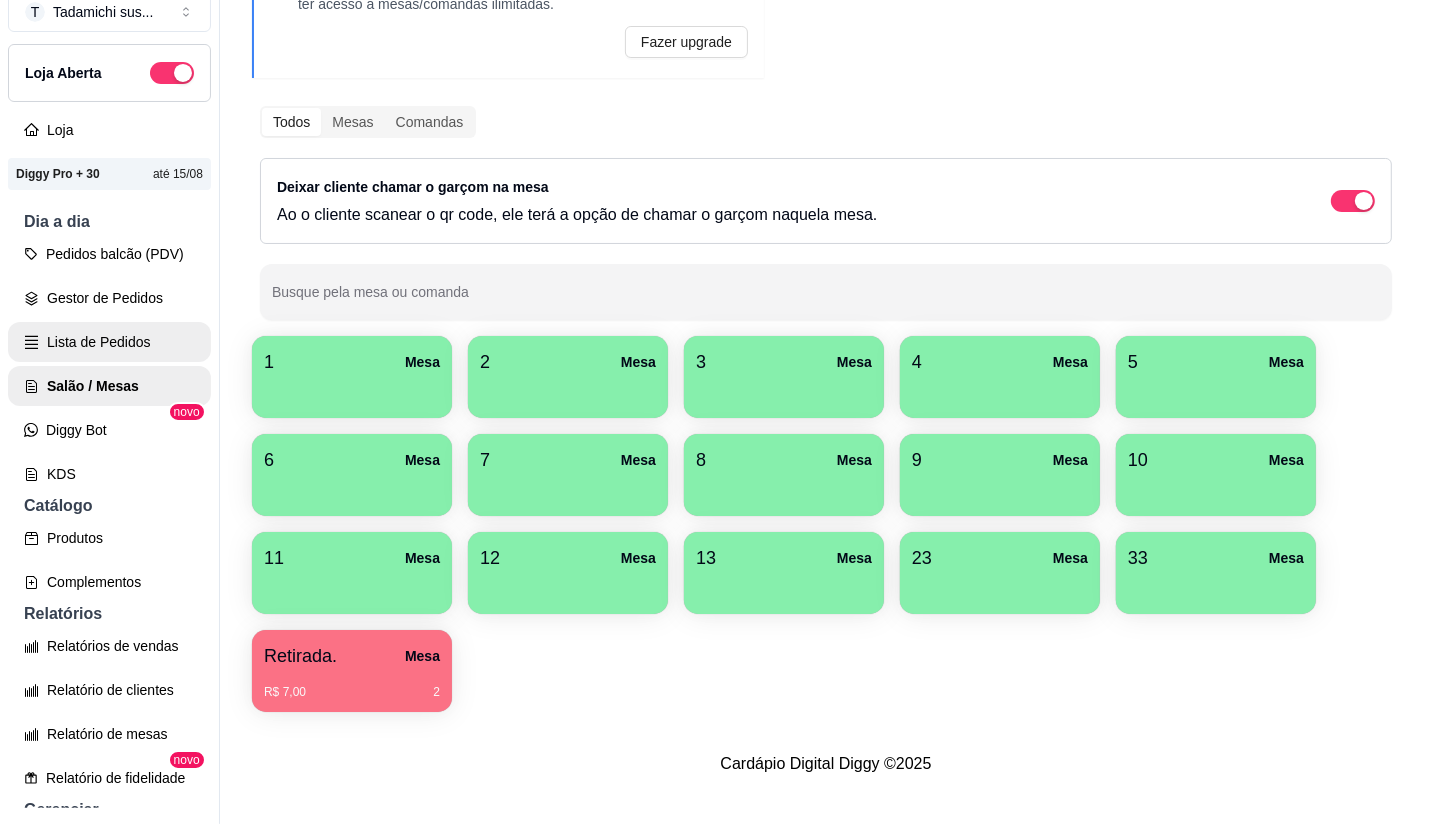 scroll, scrollTop: 0, scrollLeft: 0, axis: both 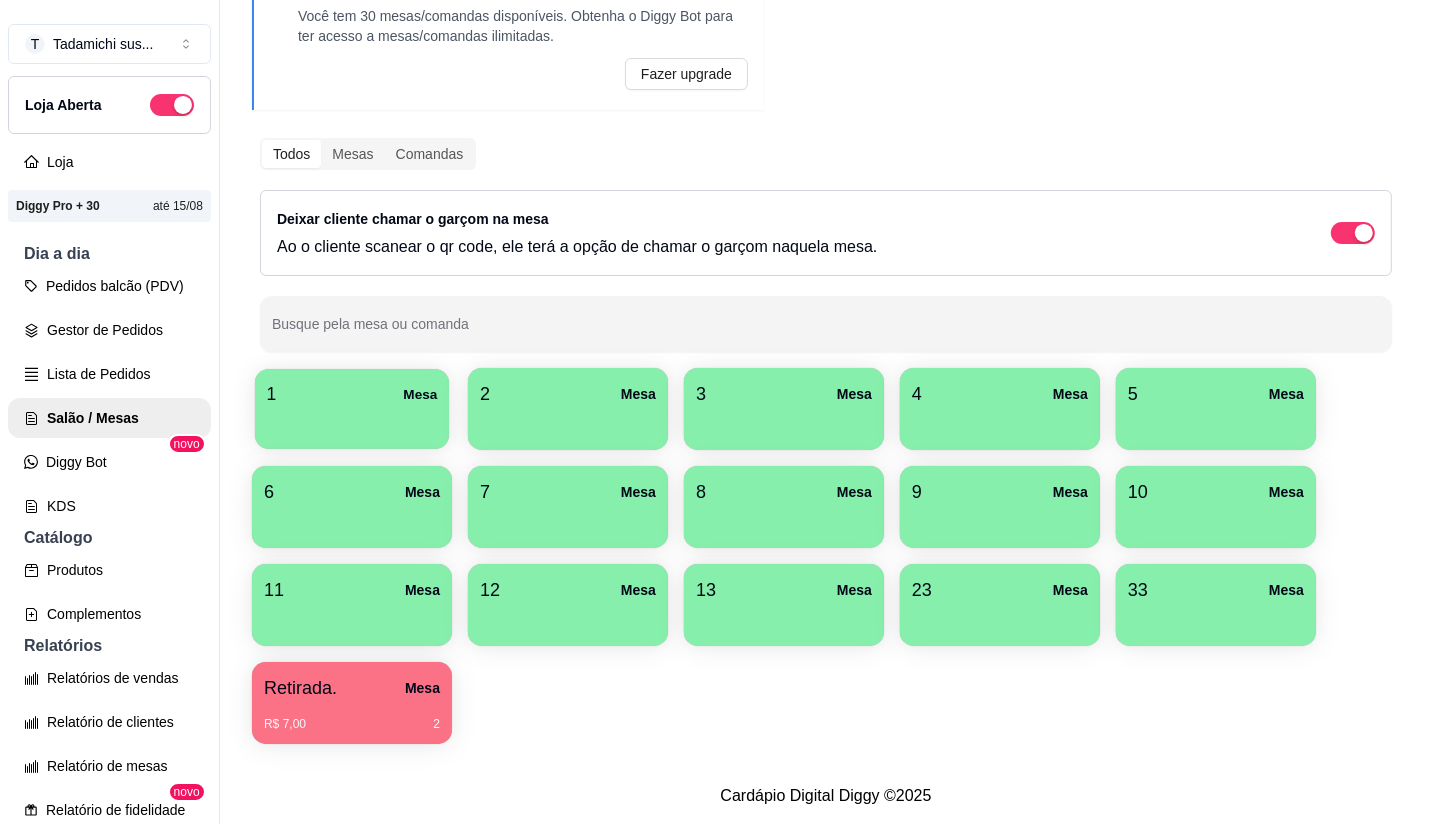 click at bounding box center [352, 422] 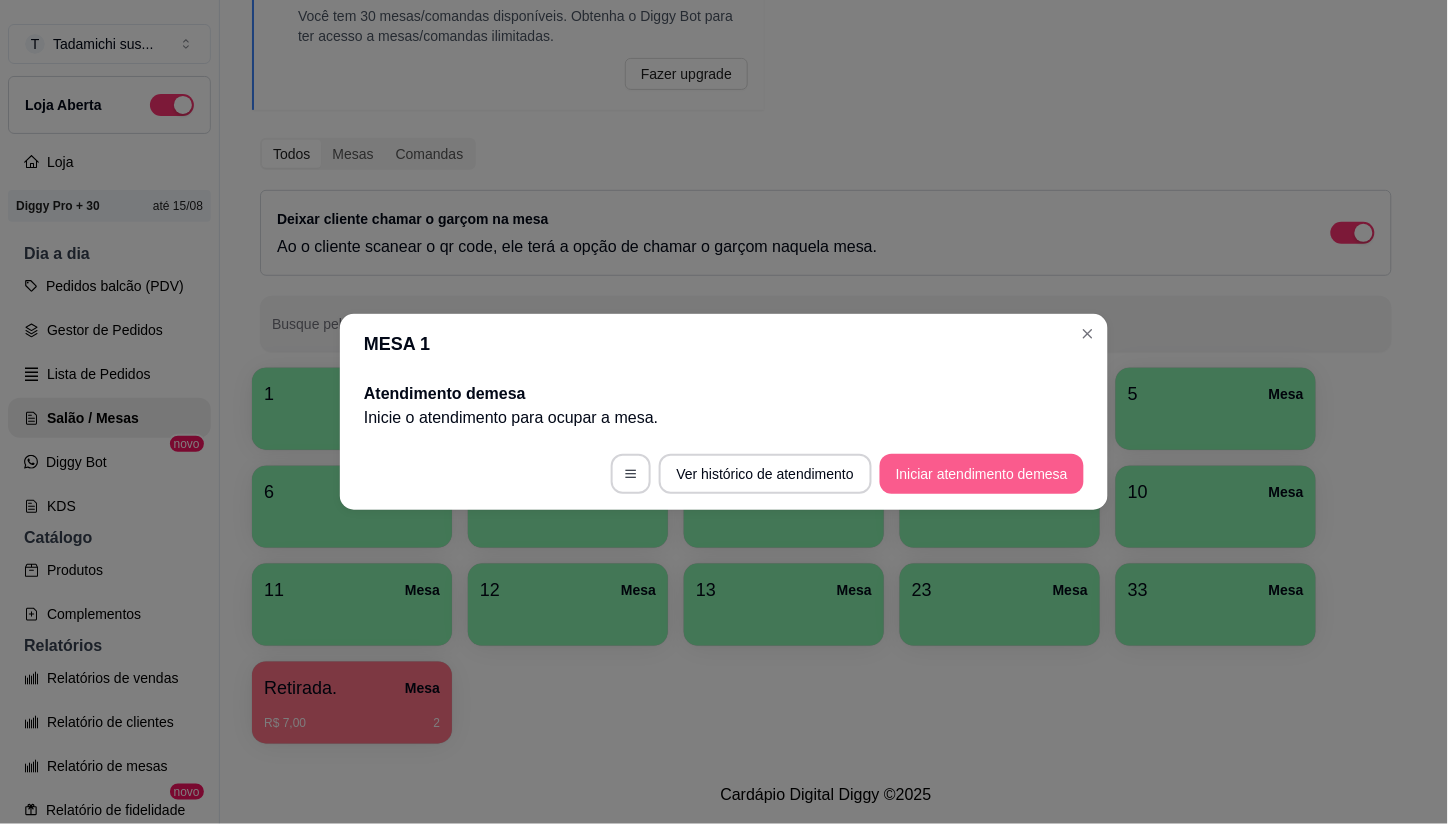 click on "Iniciar atendimento de  mesa" at bounding box center (982, 474) 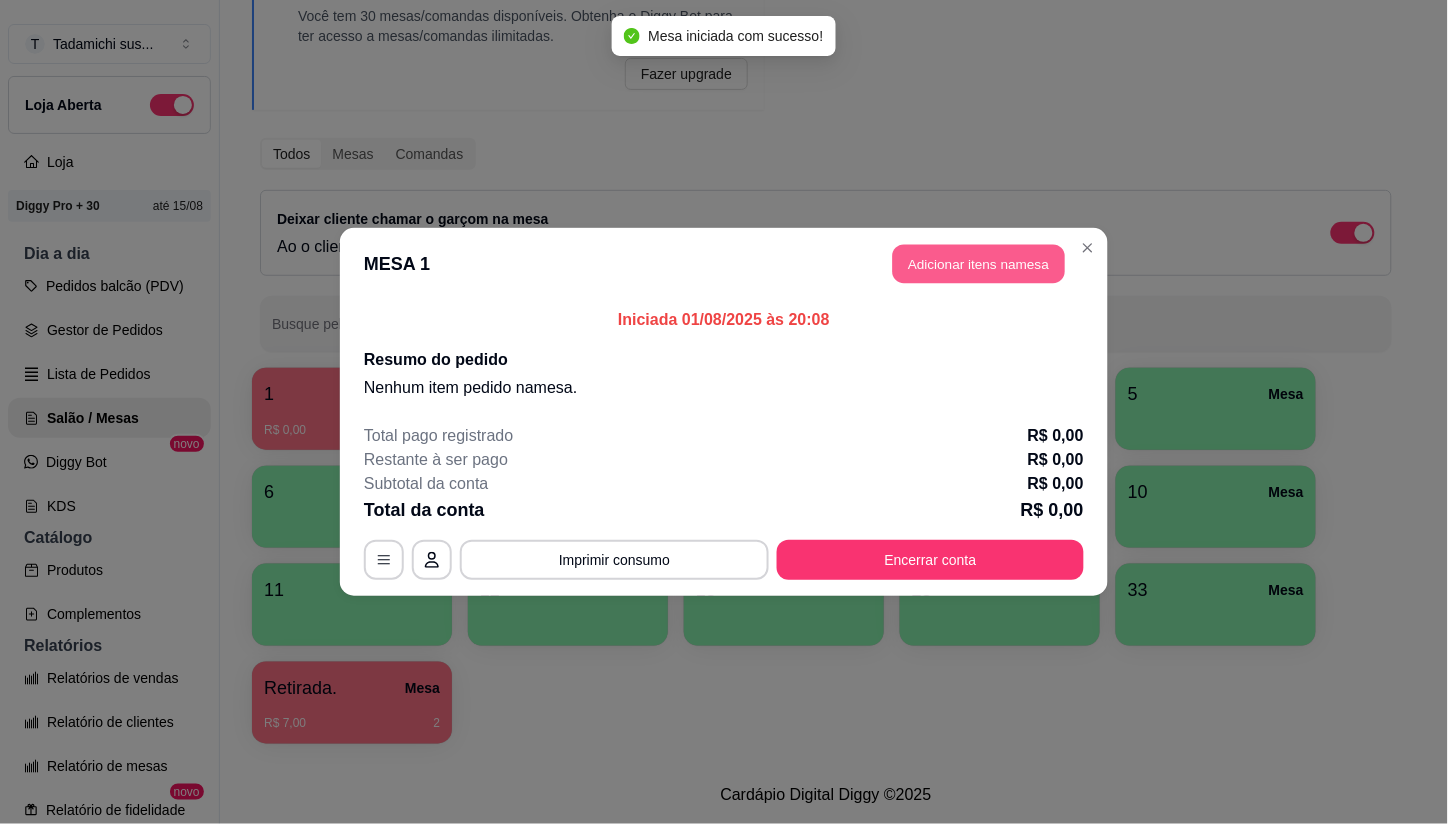 click on "Adicionar itens na  mesa" at bounding box center [979, 264] 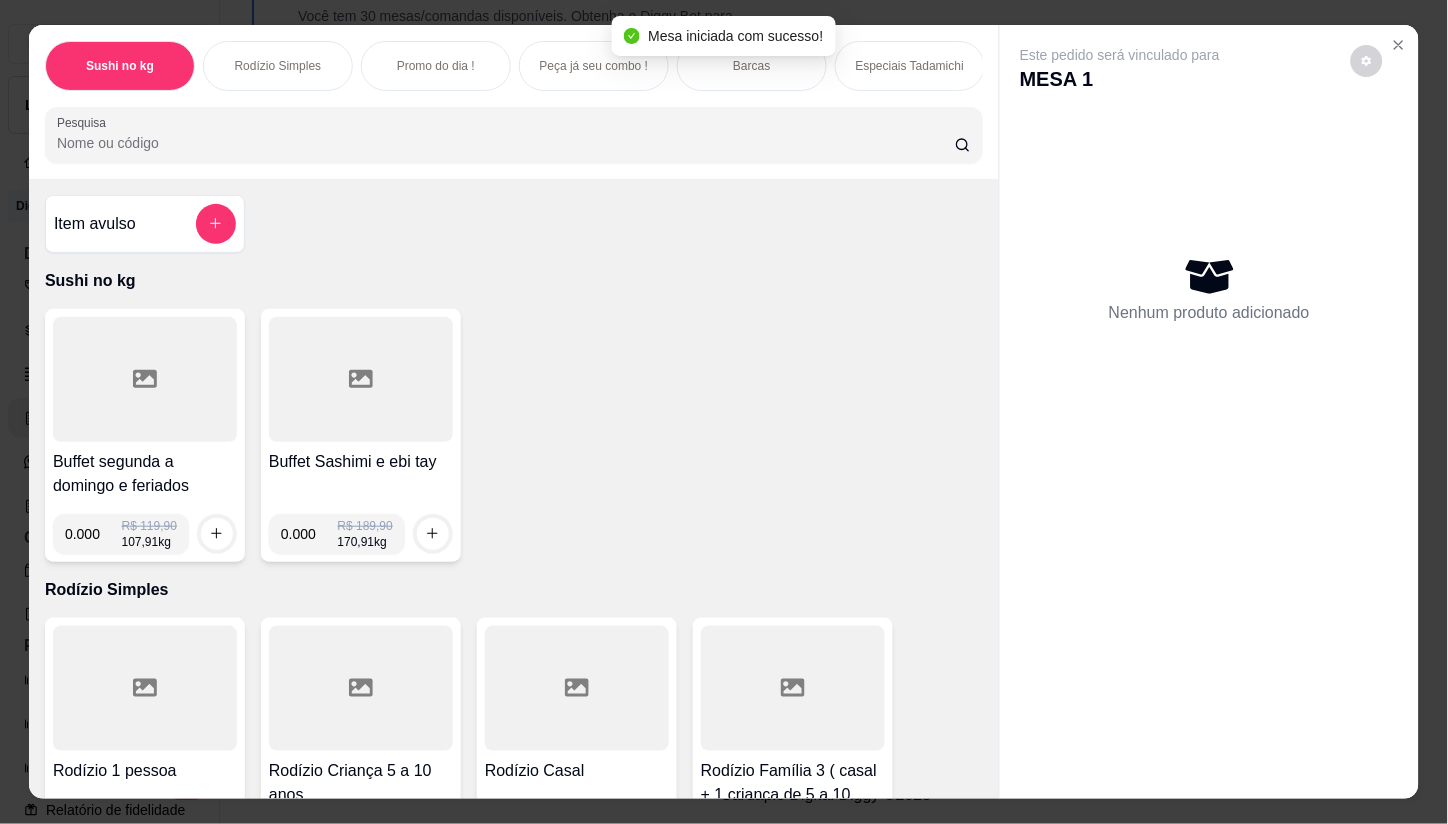scroll, scrollTop: 527, scrollLeft: 0, axis: vertical 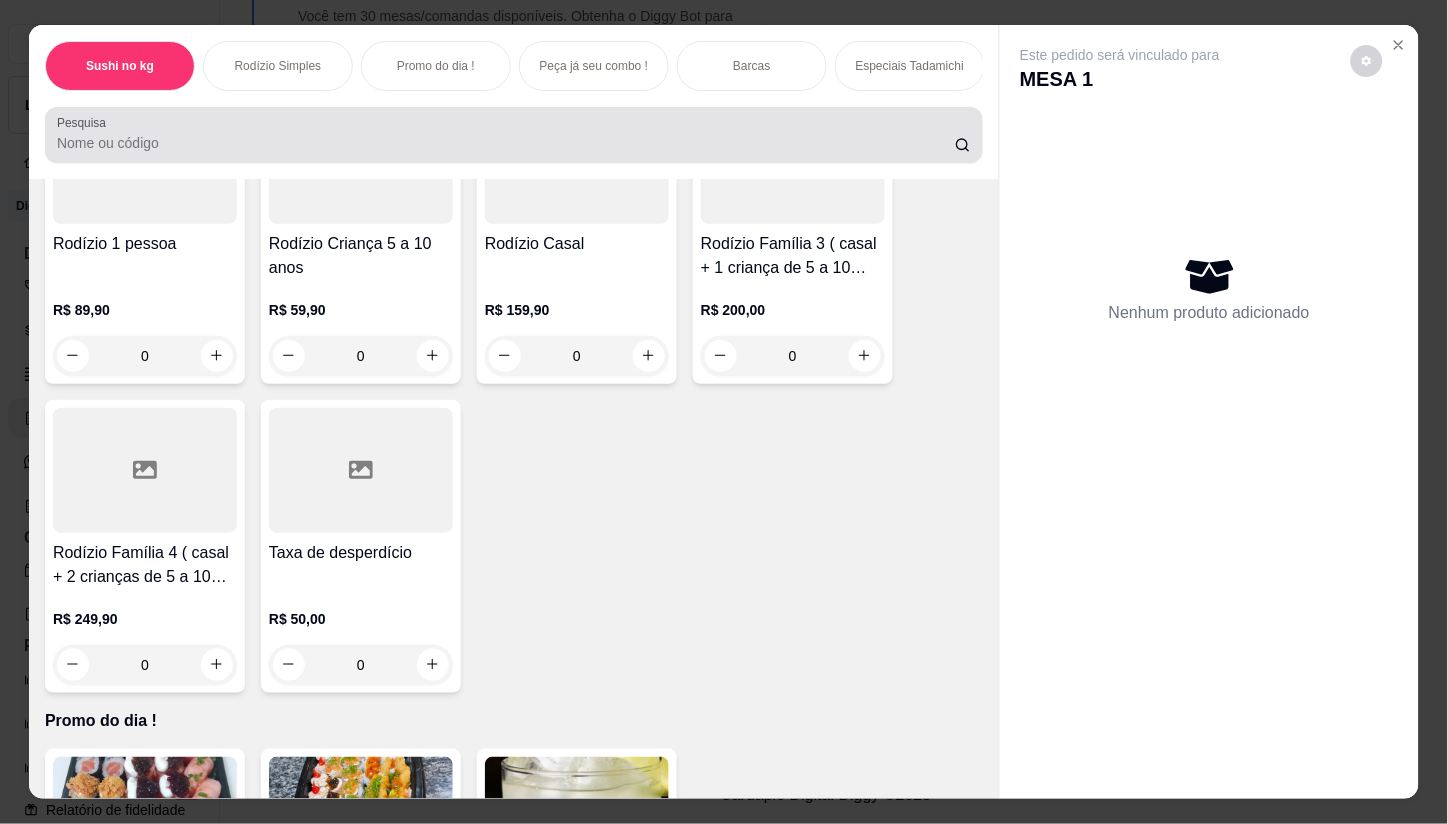 click on "Pesquisa" at bounding box center (506, 143) 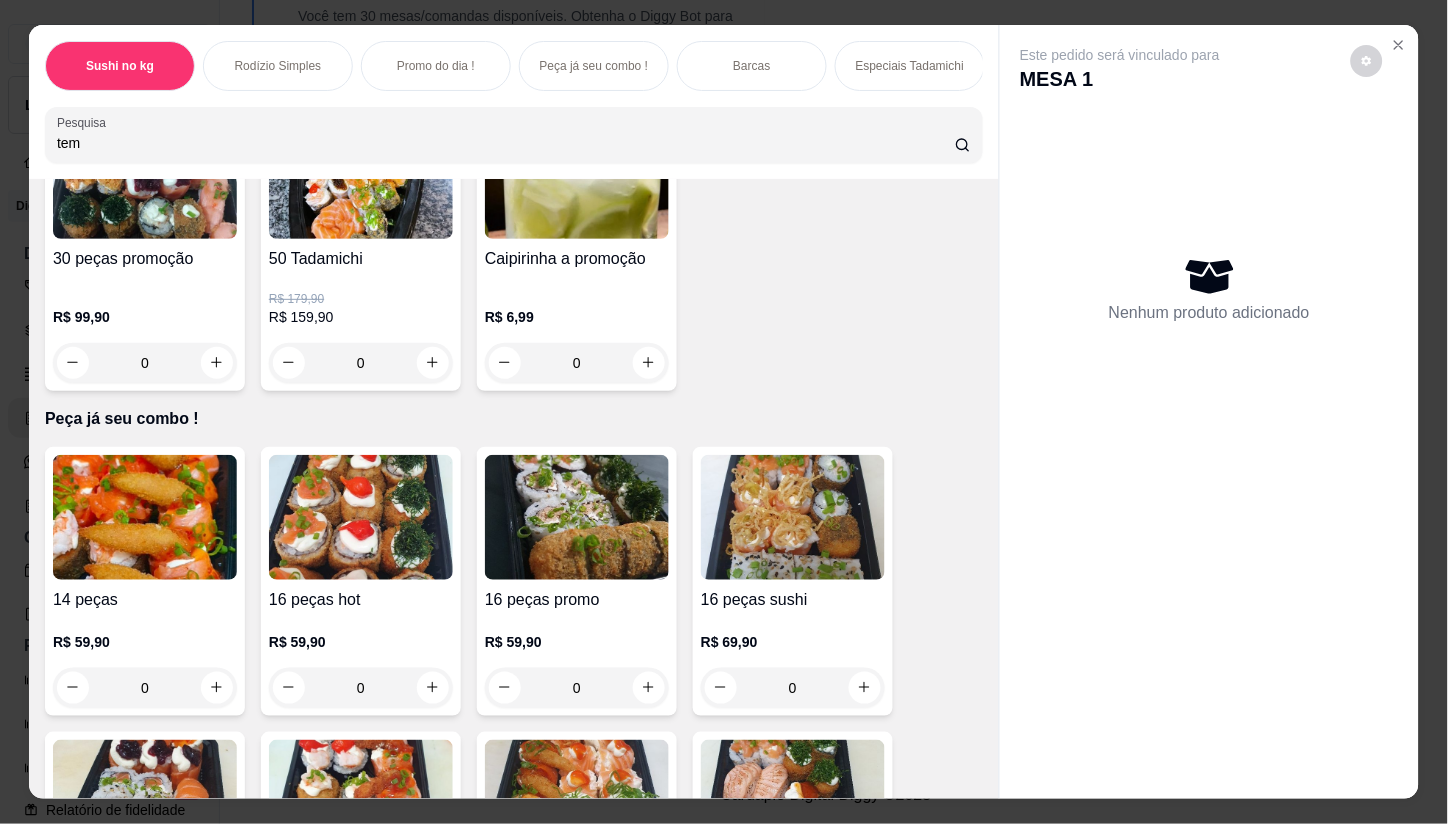 scroll, scrollTop: 1471, scrollLeft: 0, axis: vertical 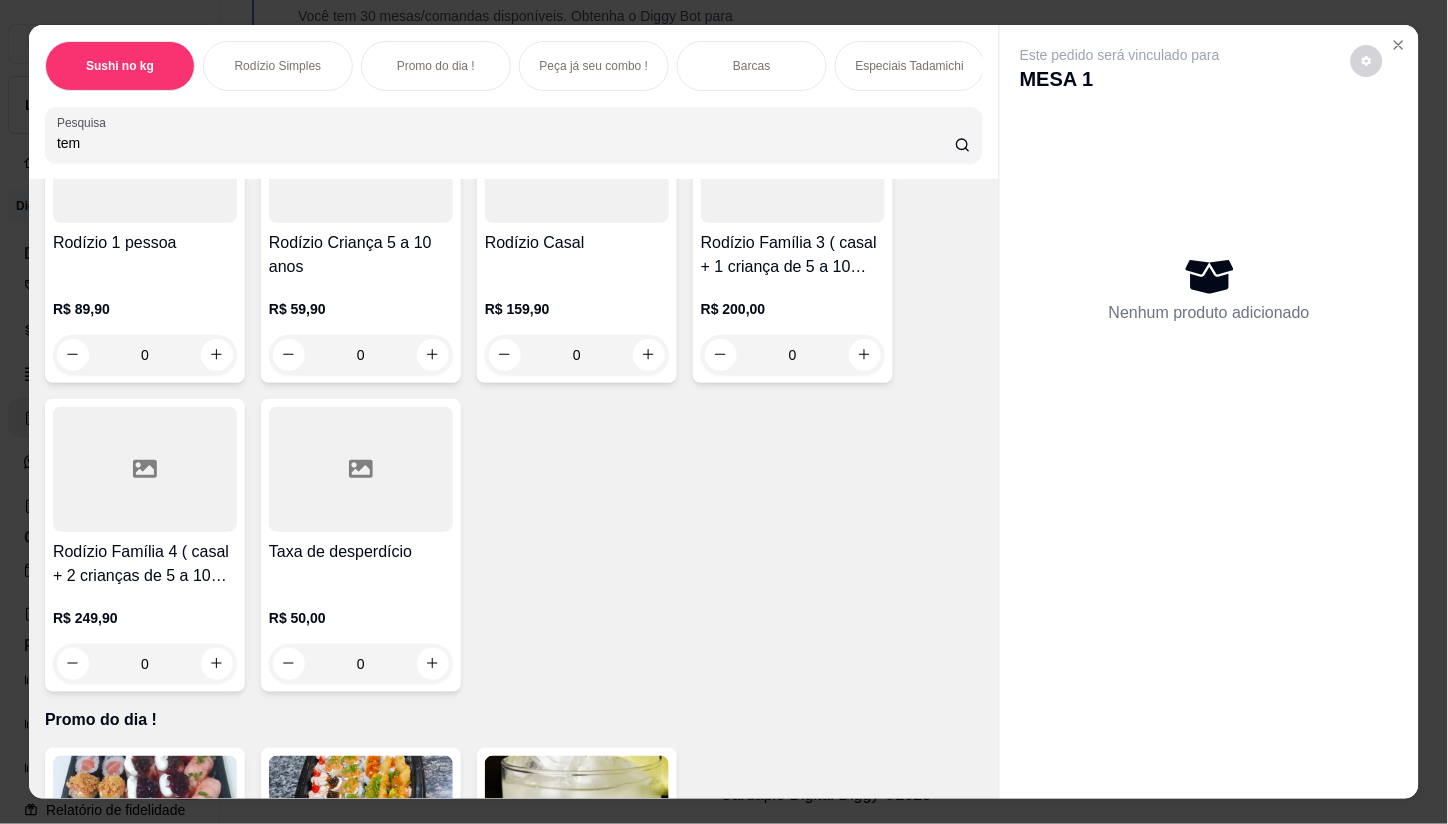 type on "tem" 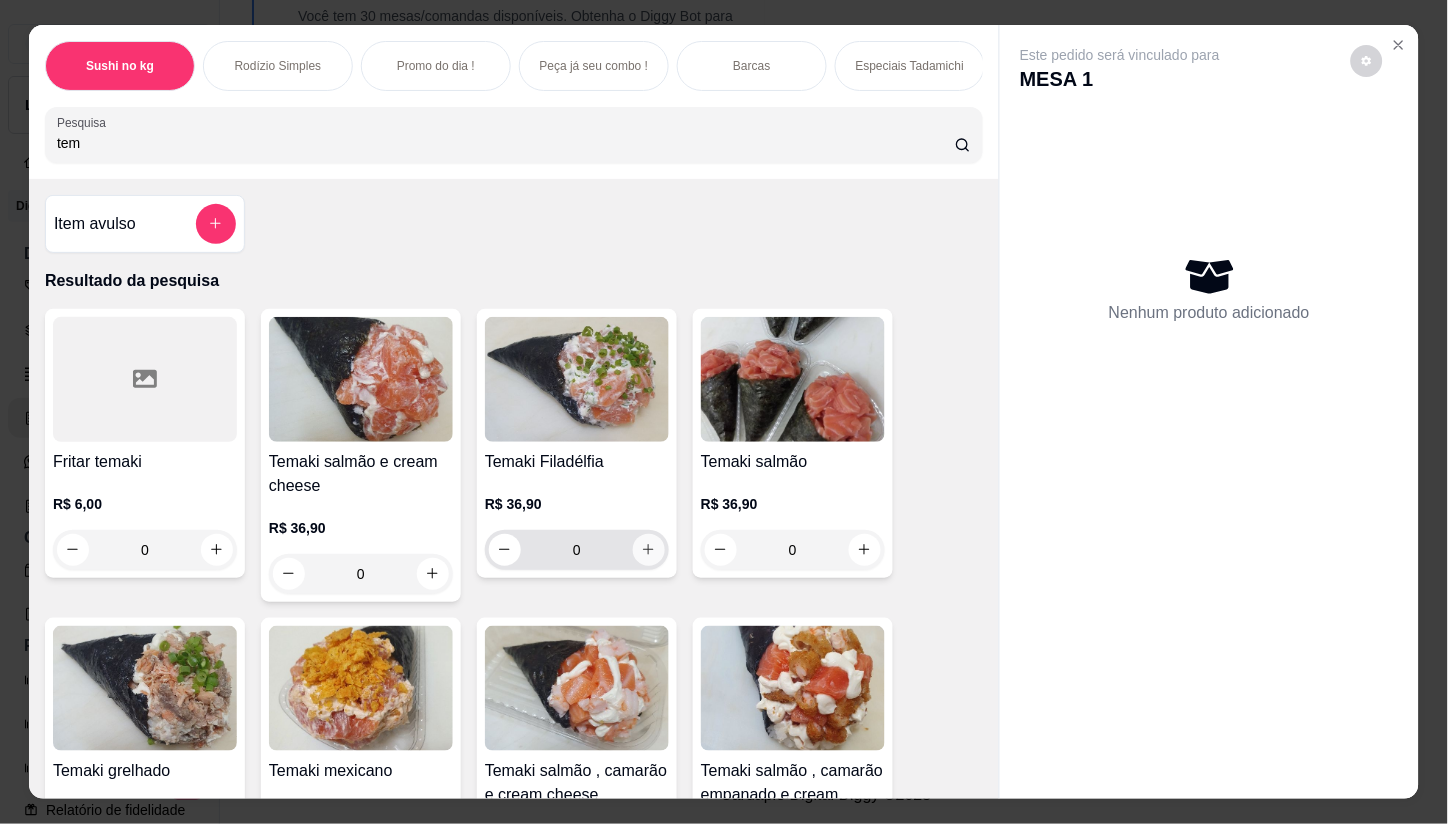 click 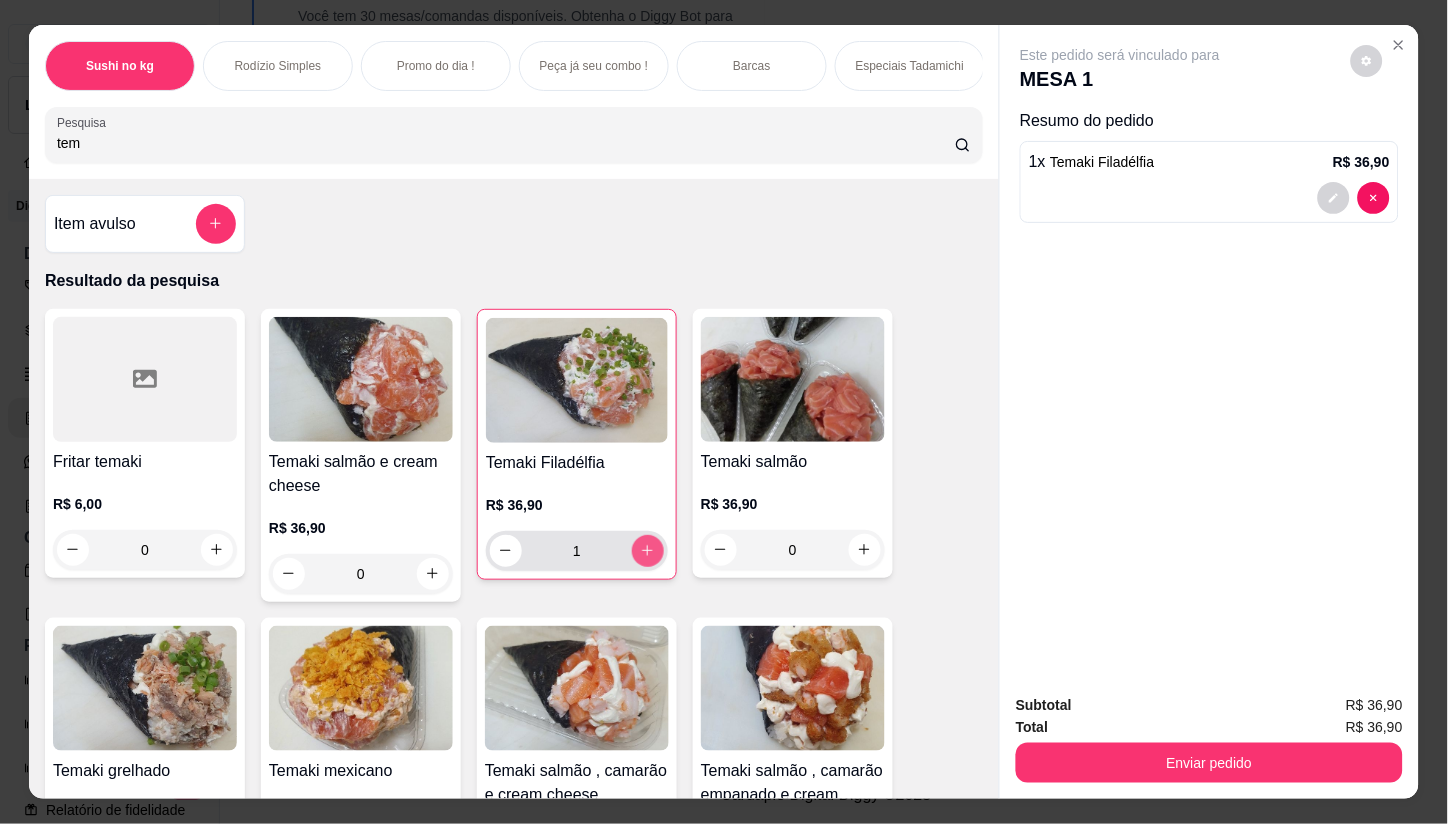 type on "1" 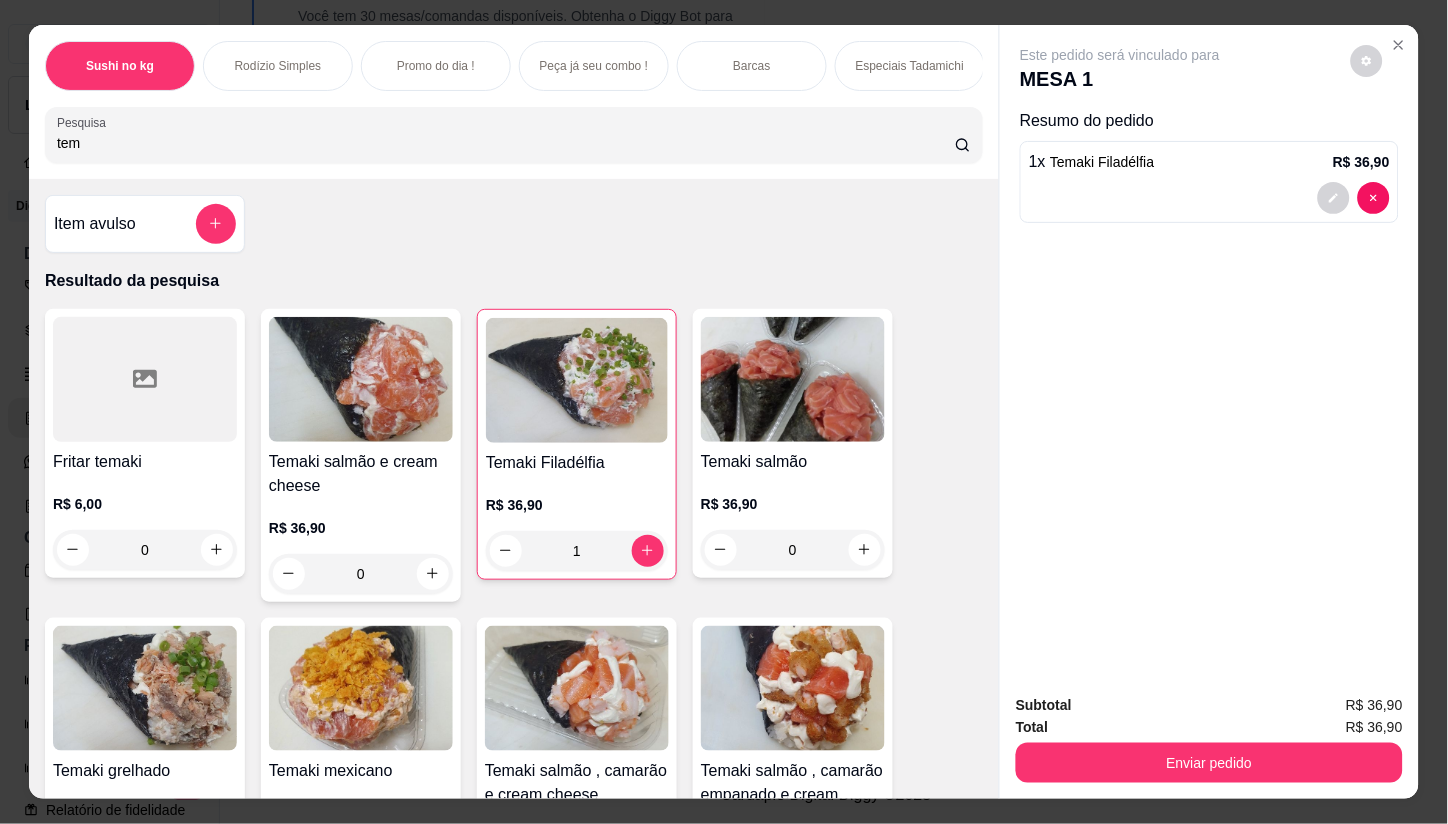 scroll, scrollTop: 222, scrollLeft: 0, axis: vertical 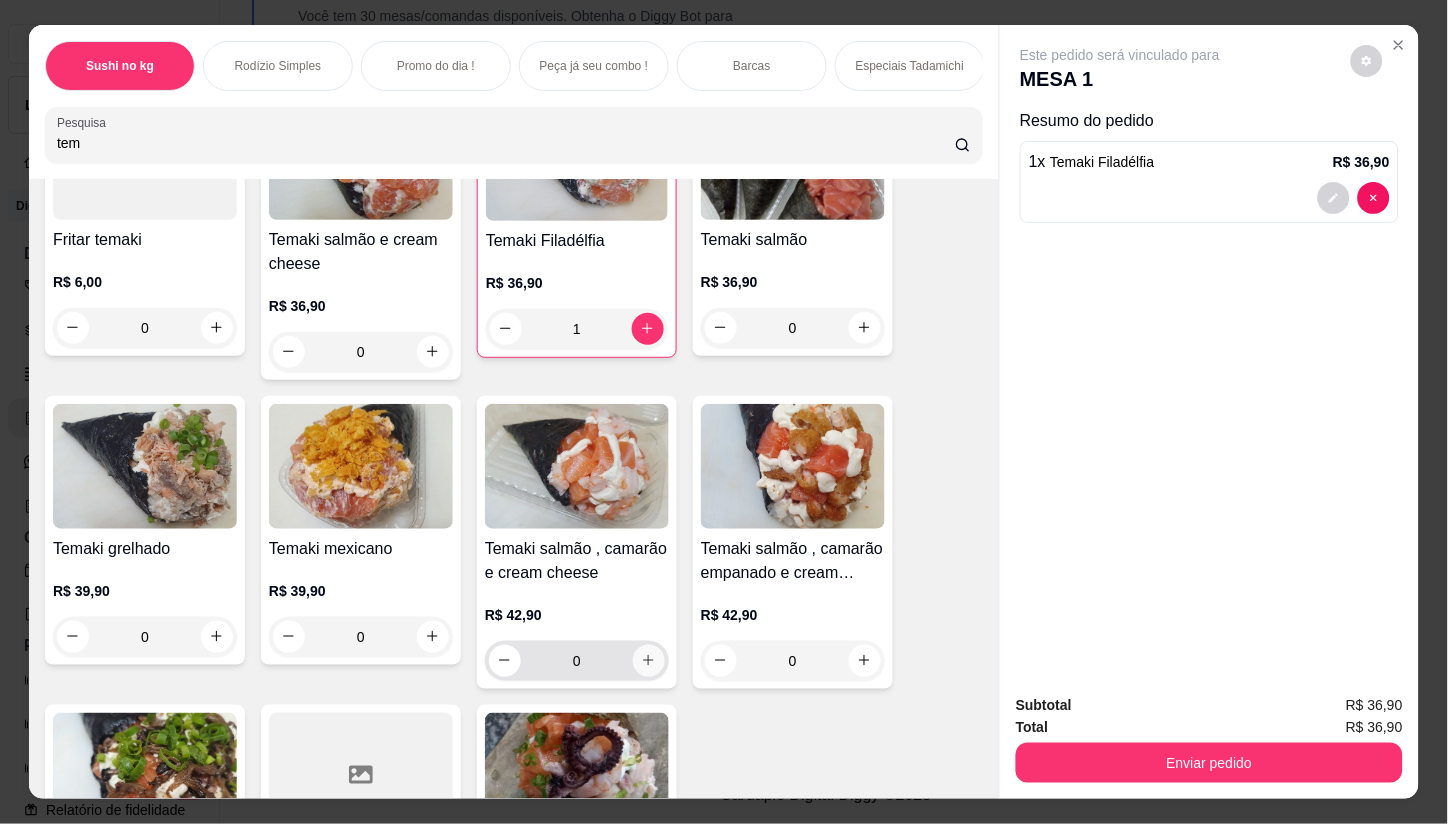 click 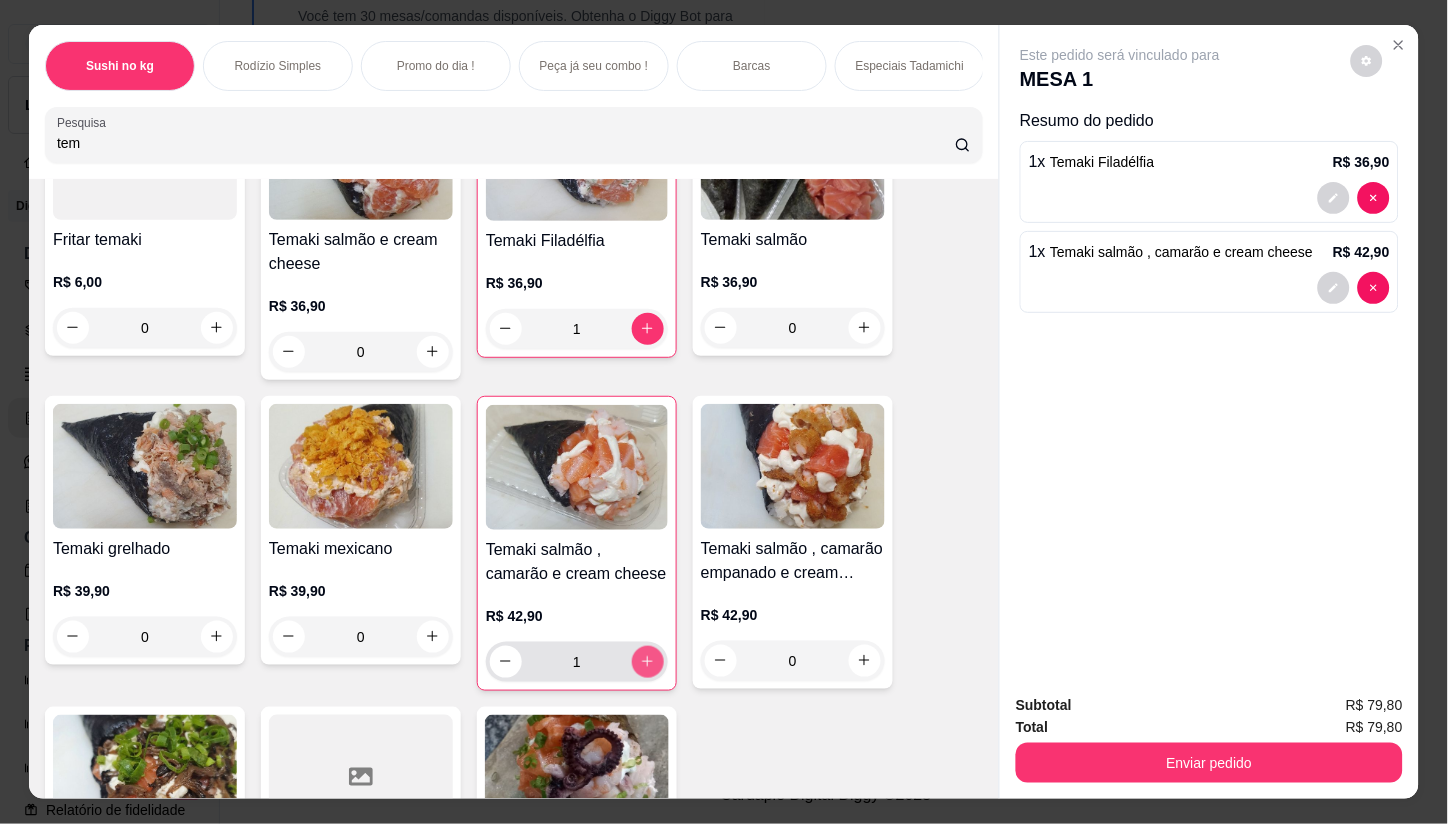 type on "1" 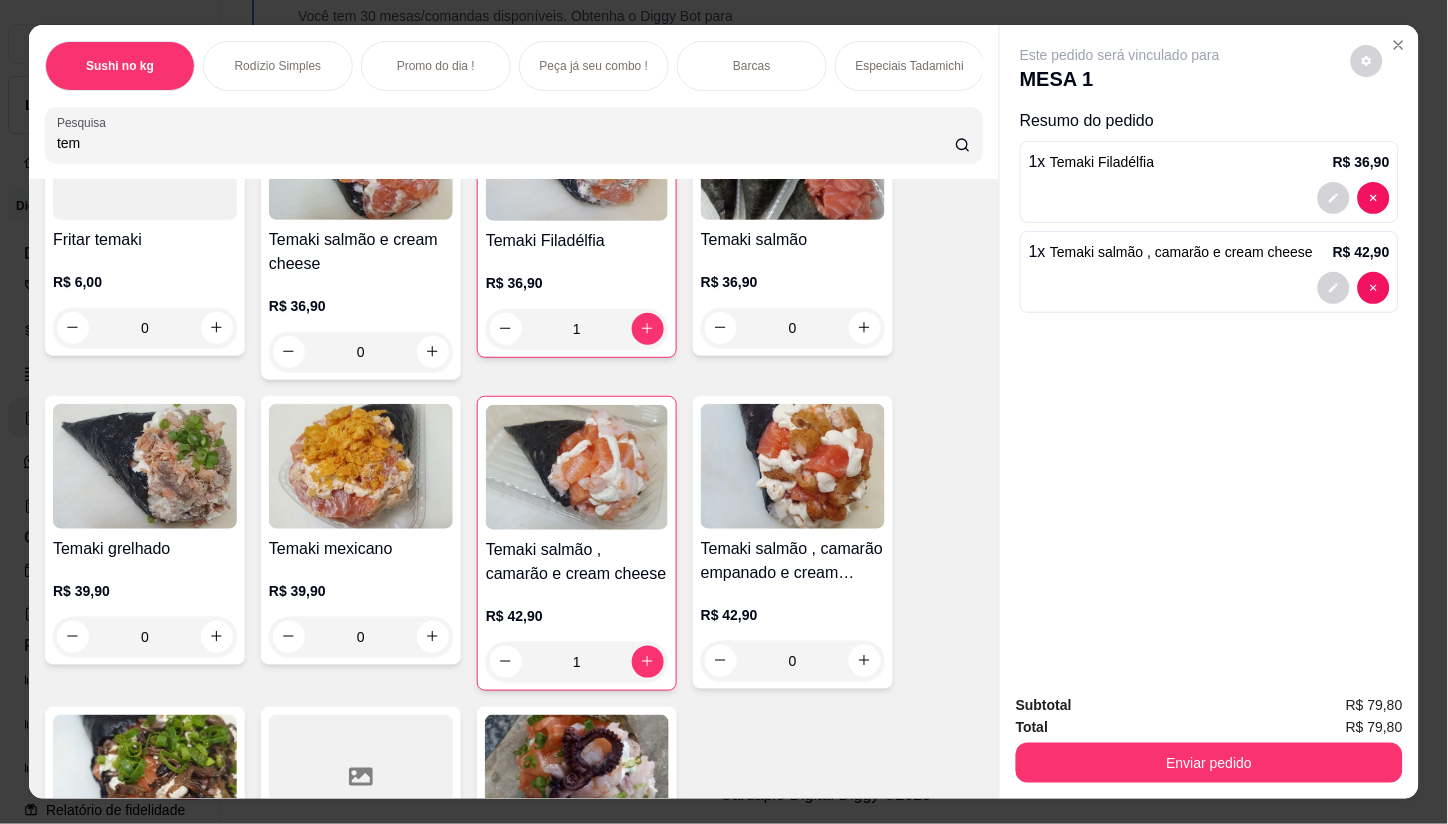 click on "tem" at bounding box center [506, 143] 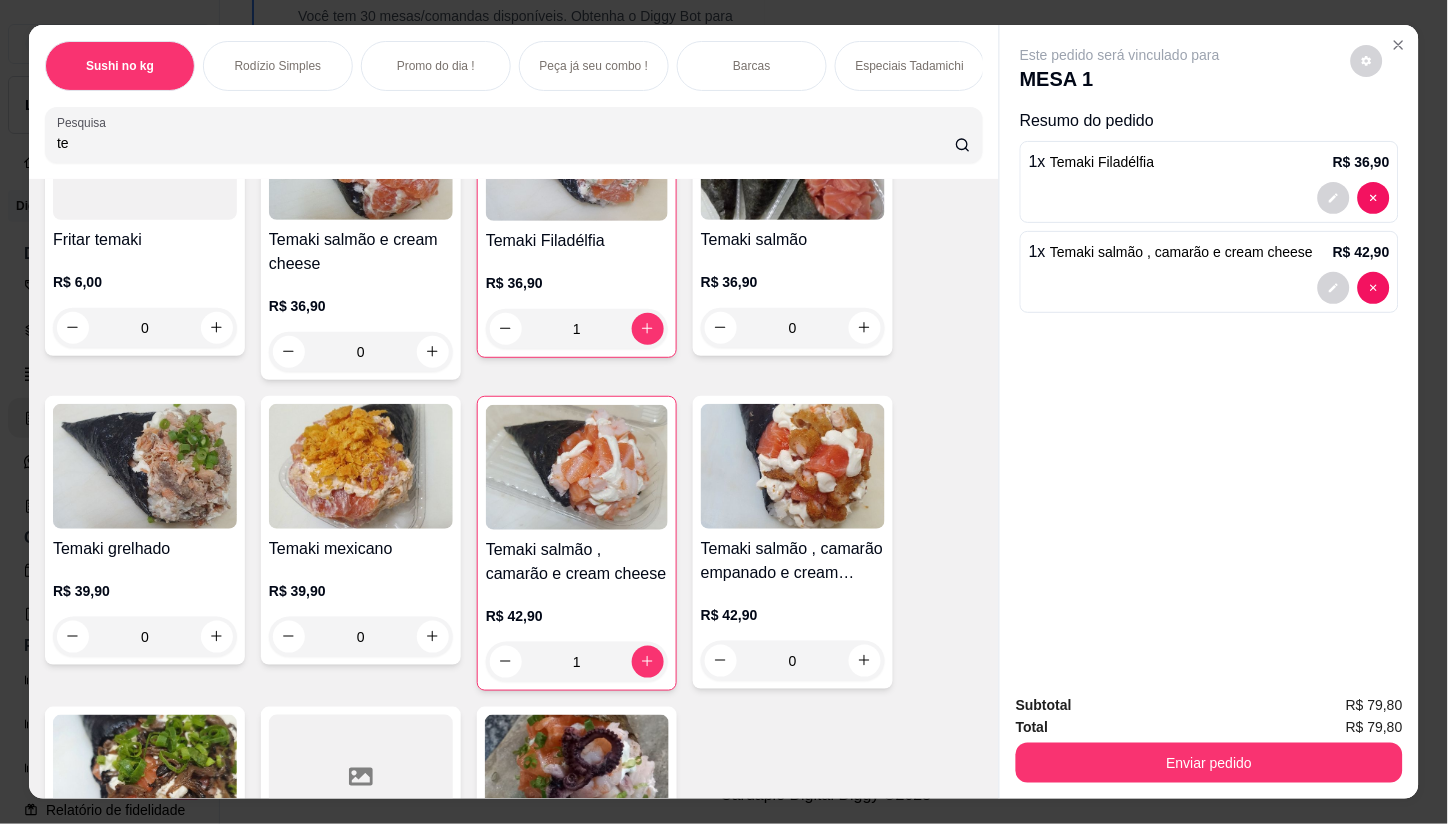 type on "t" 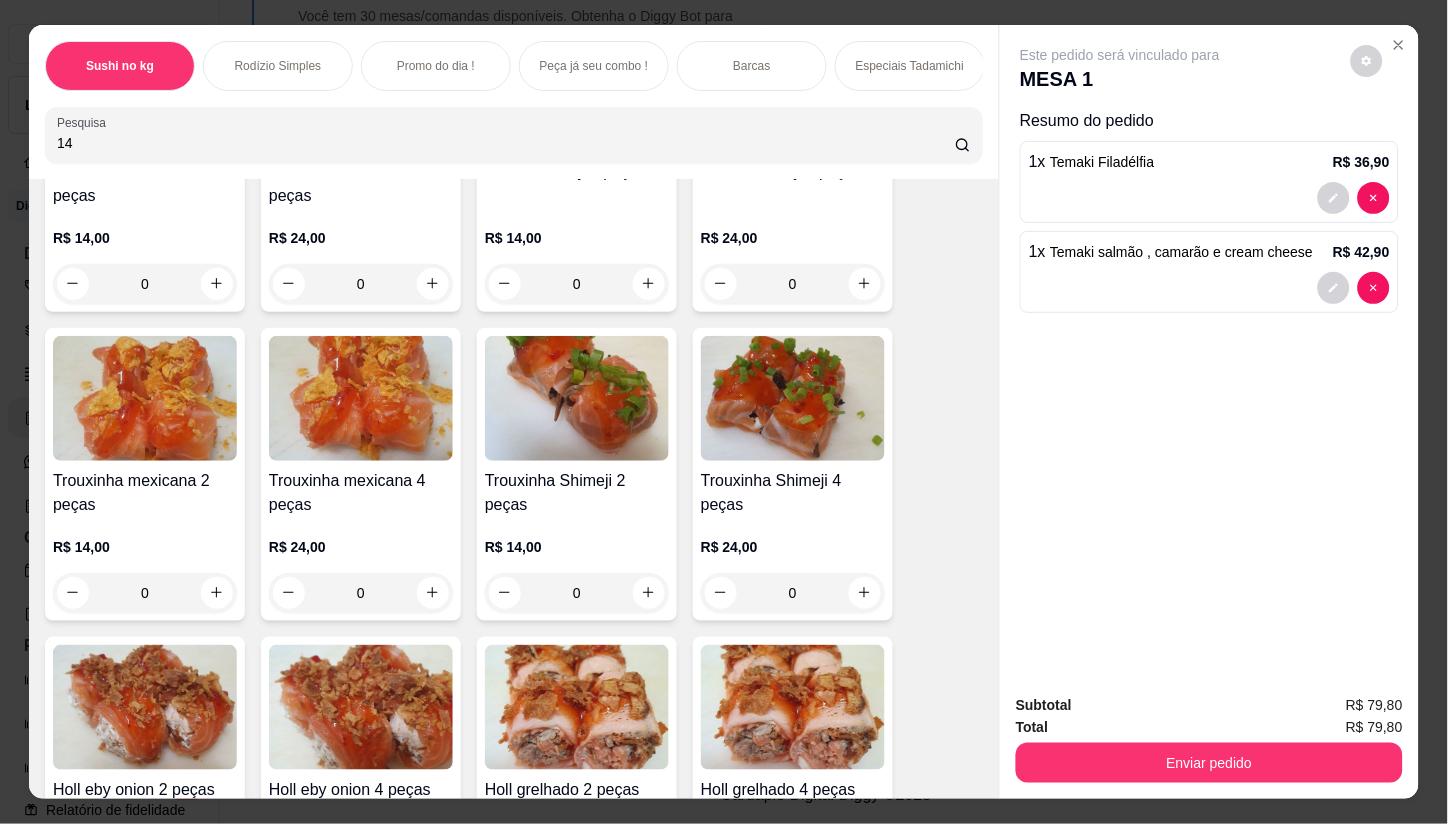 scroll, scrollTop: 5526, scrollLeft: 0, axis: vertical 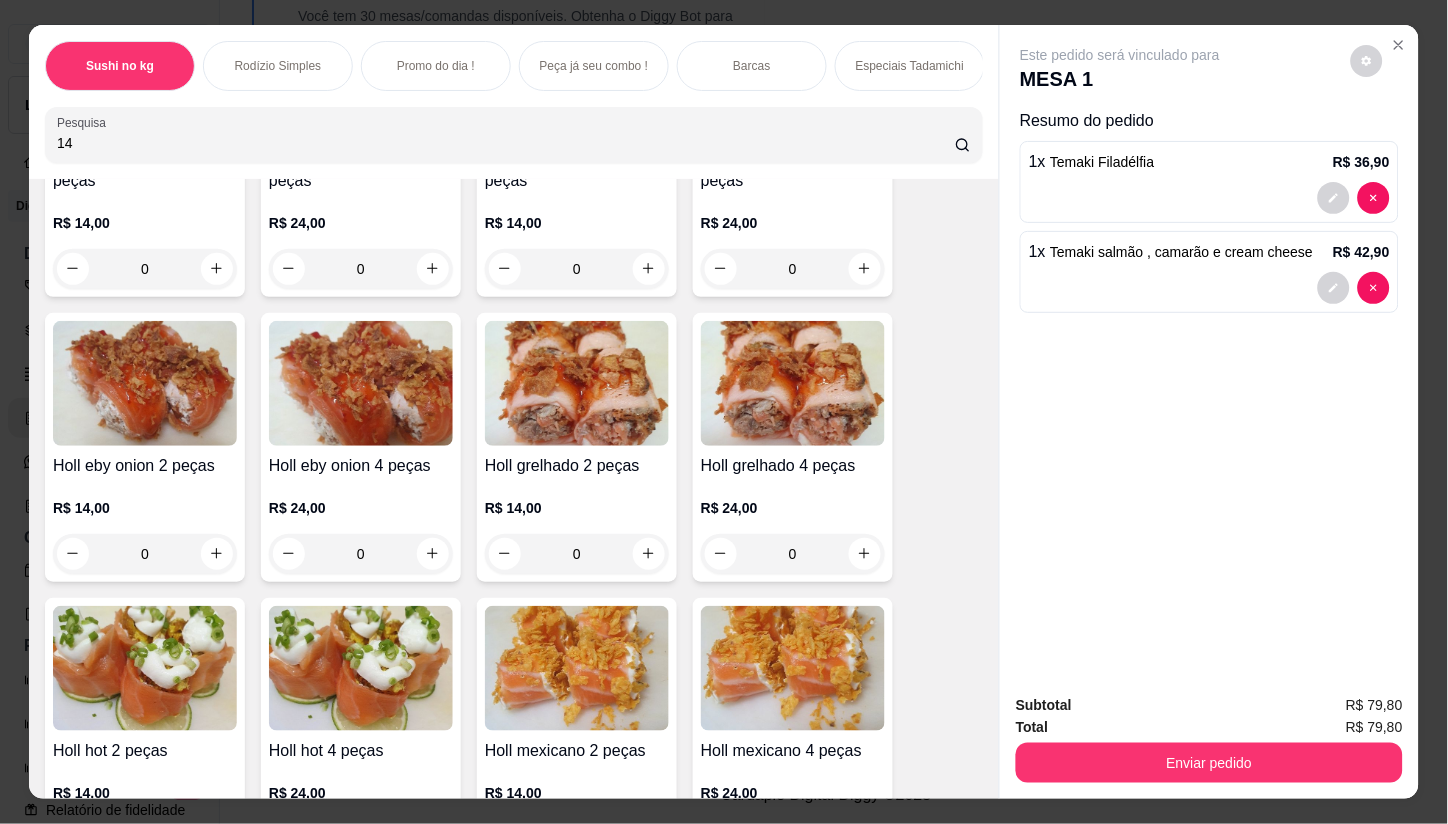 type on "14" 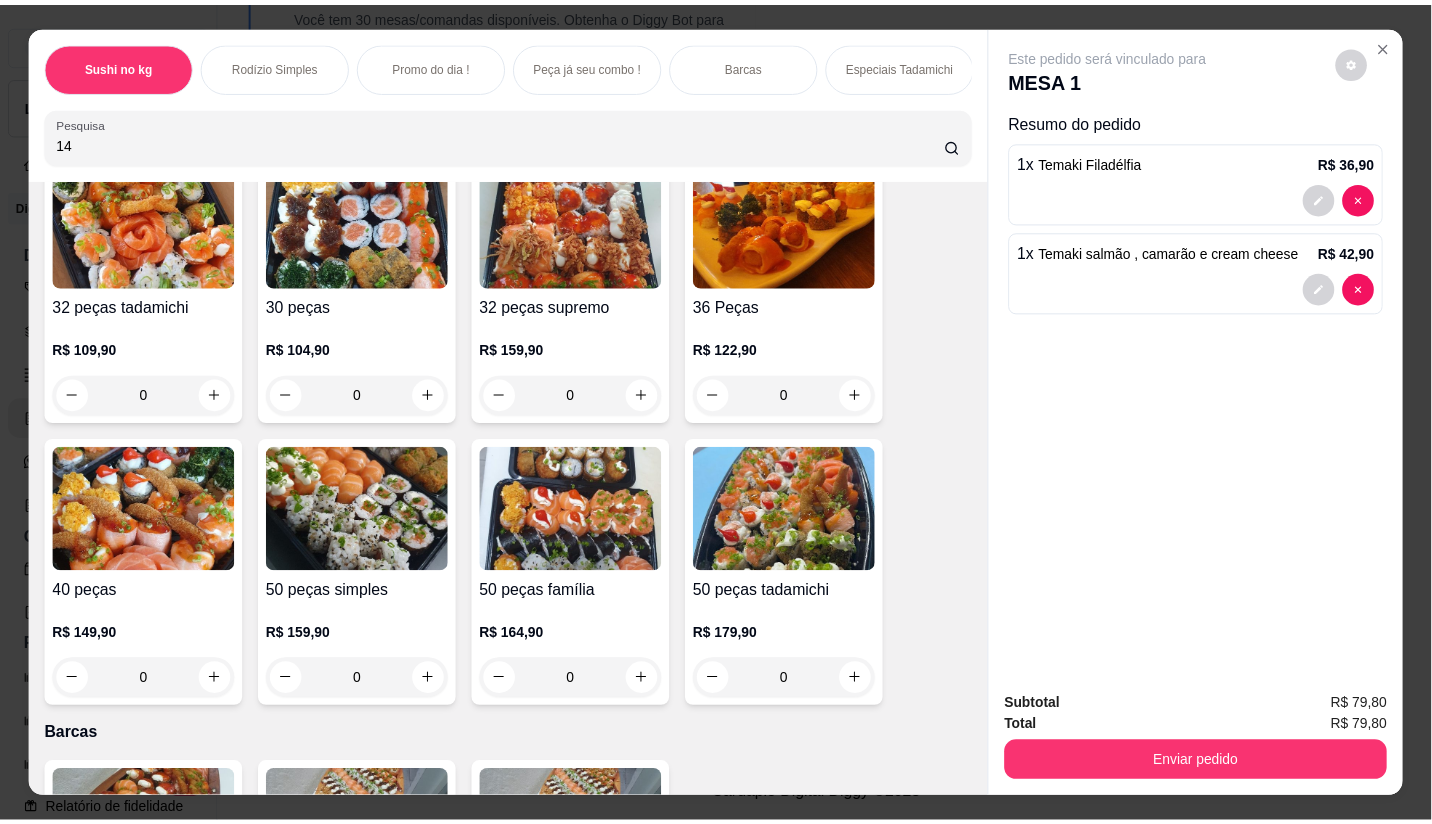 scroll, scrollTop: 0, scrollLeft: 0, axis: both 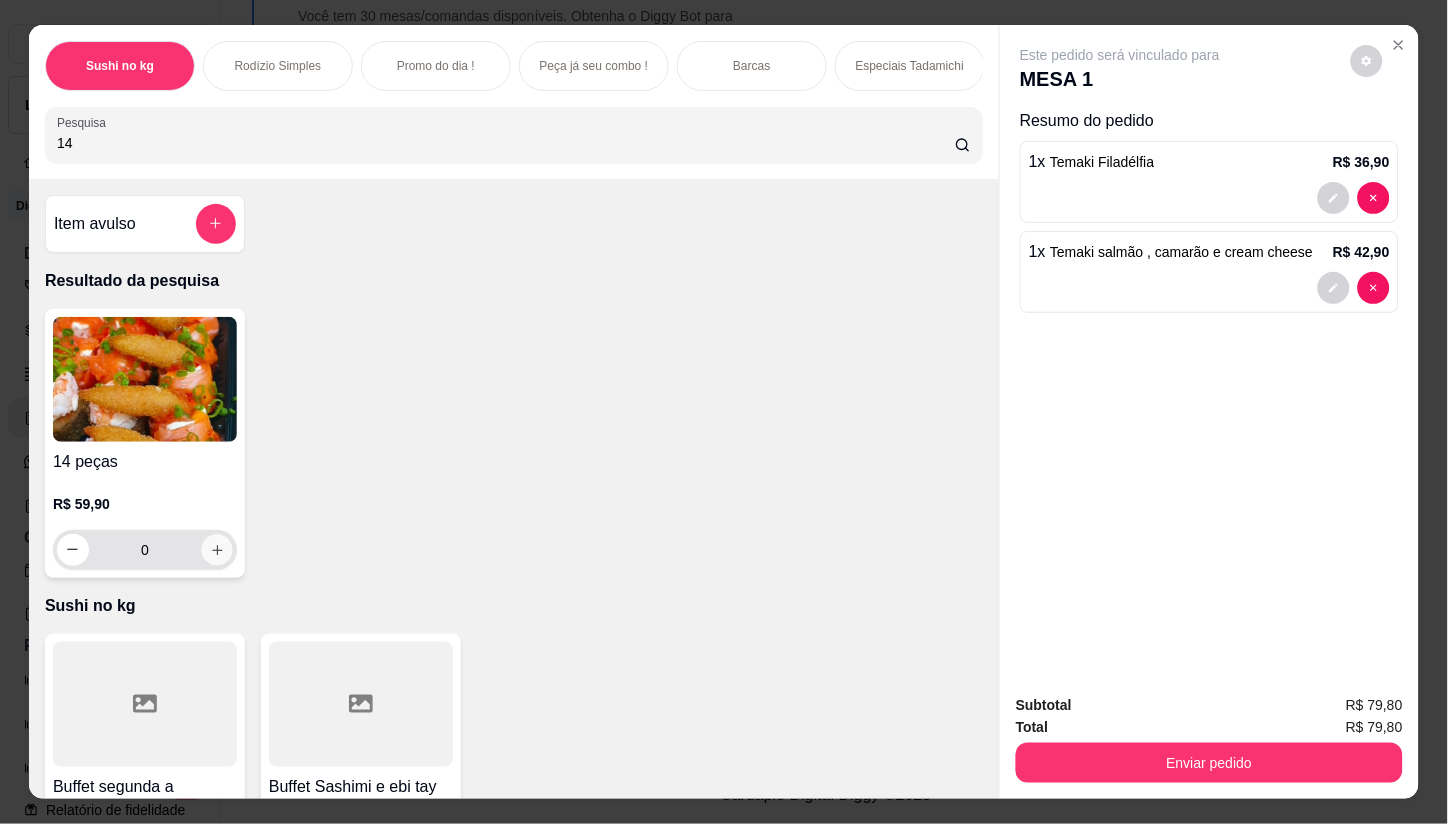 click 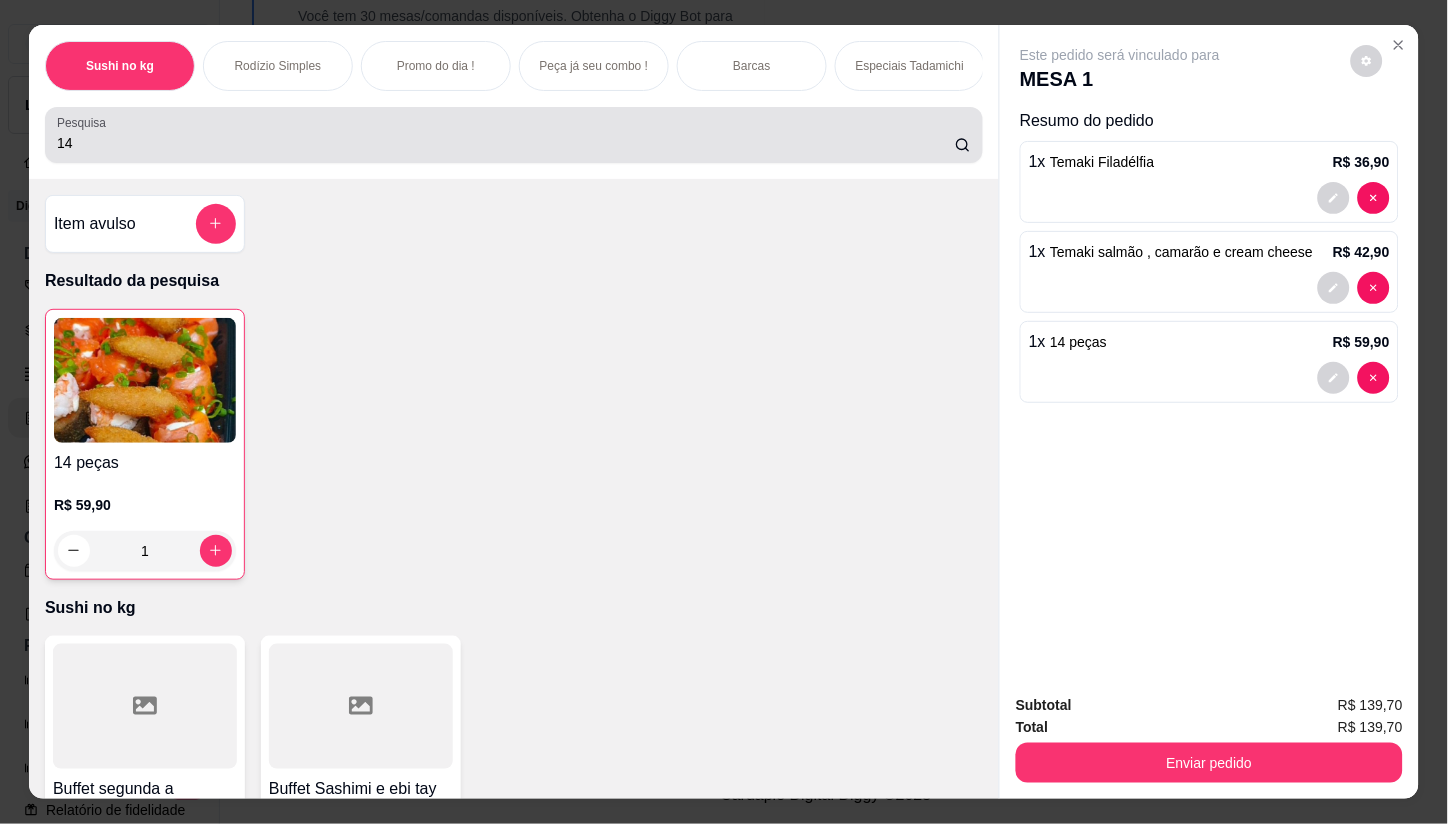click on "14" at bounding box center (506, 143) 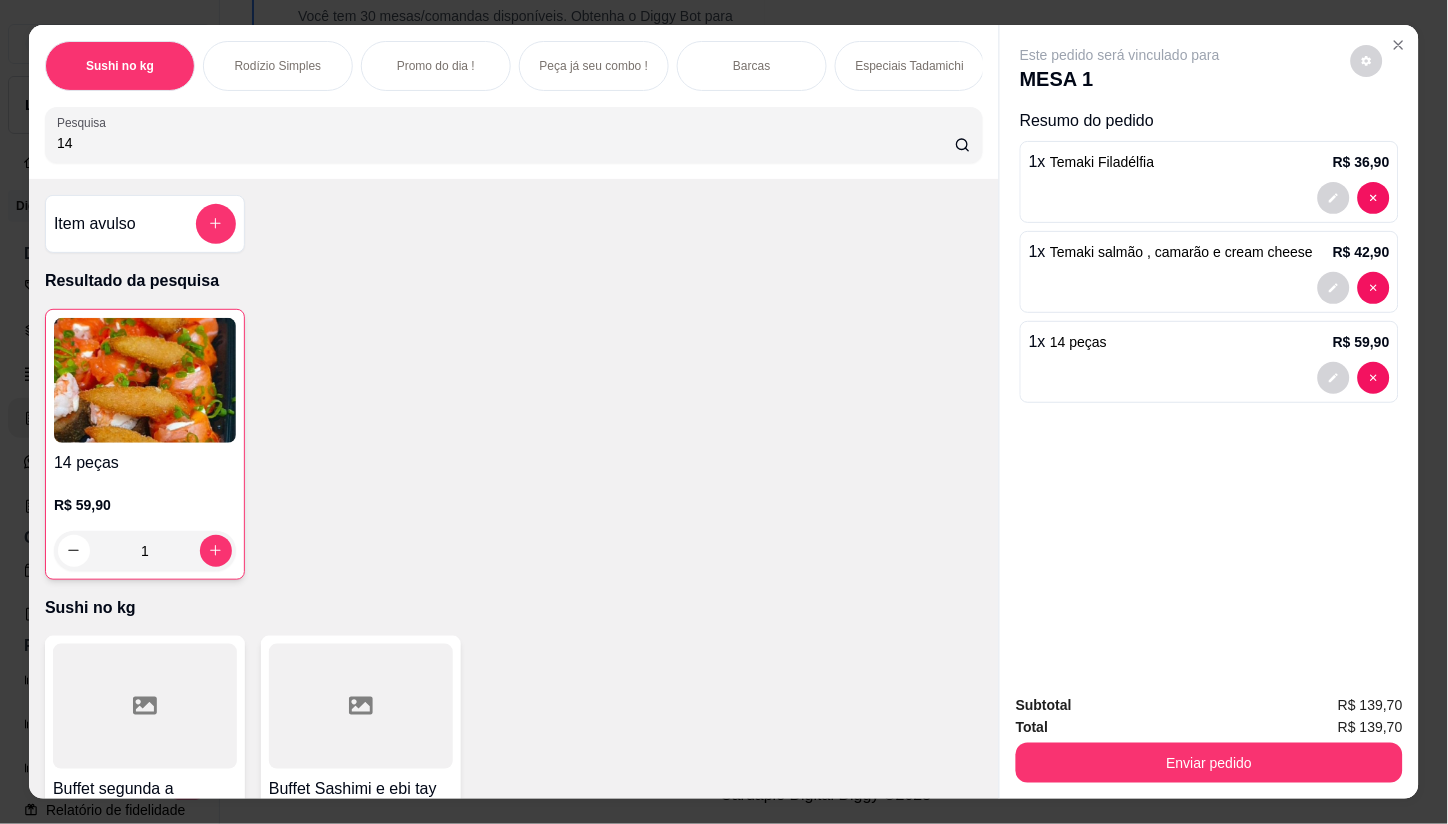 type on "1" 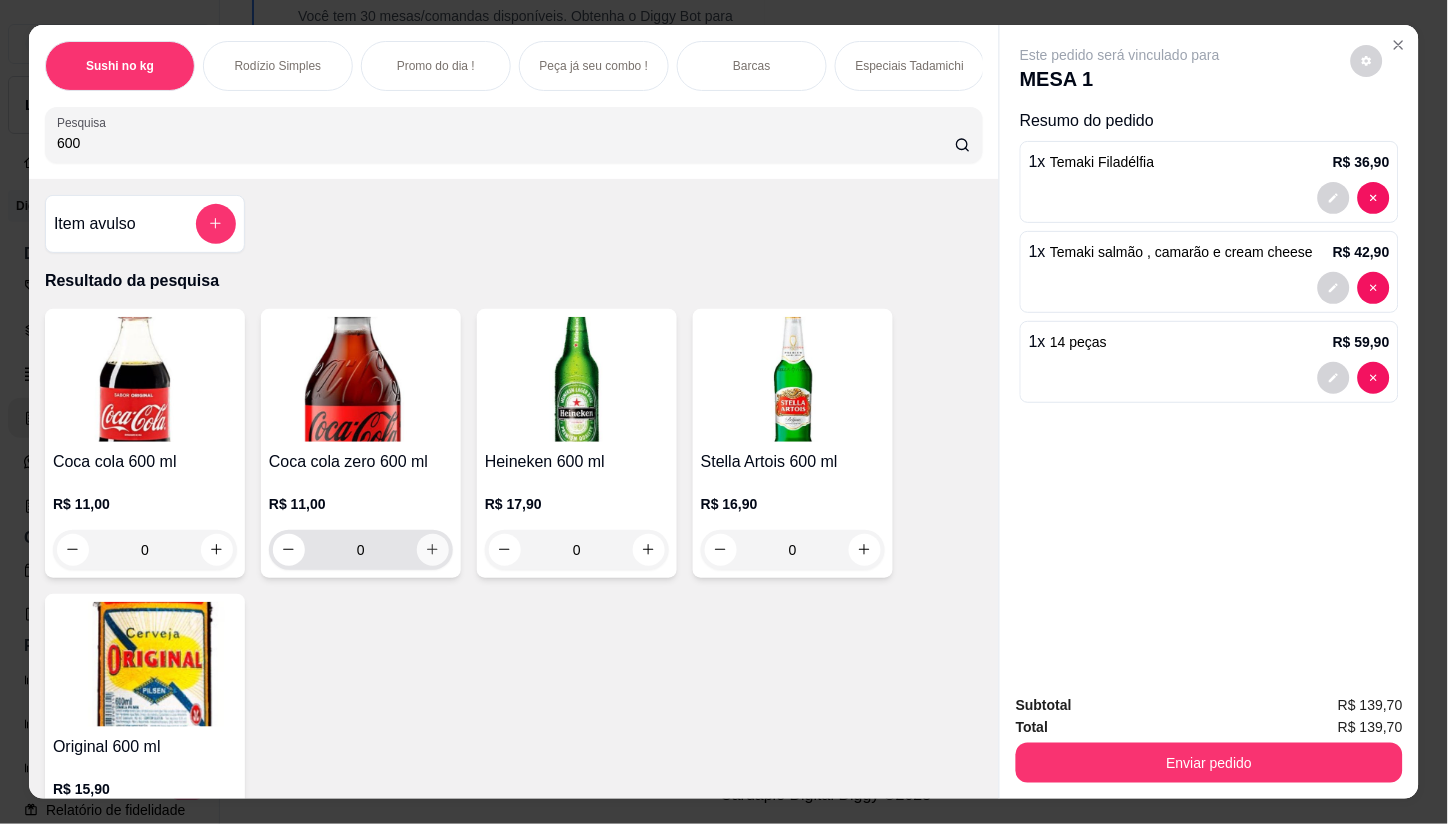 type on "600" 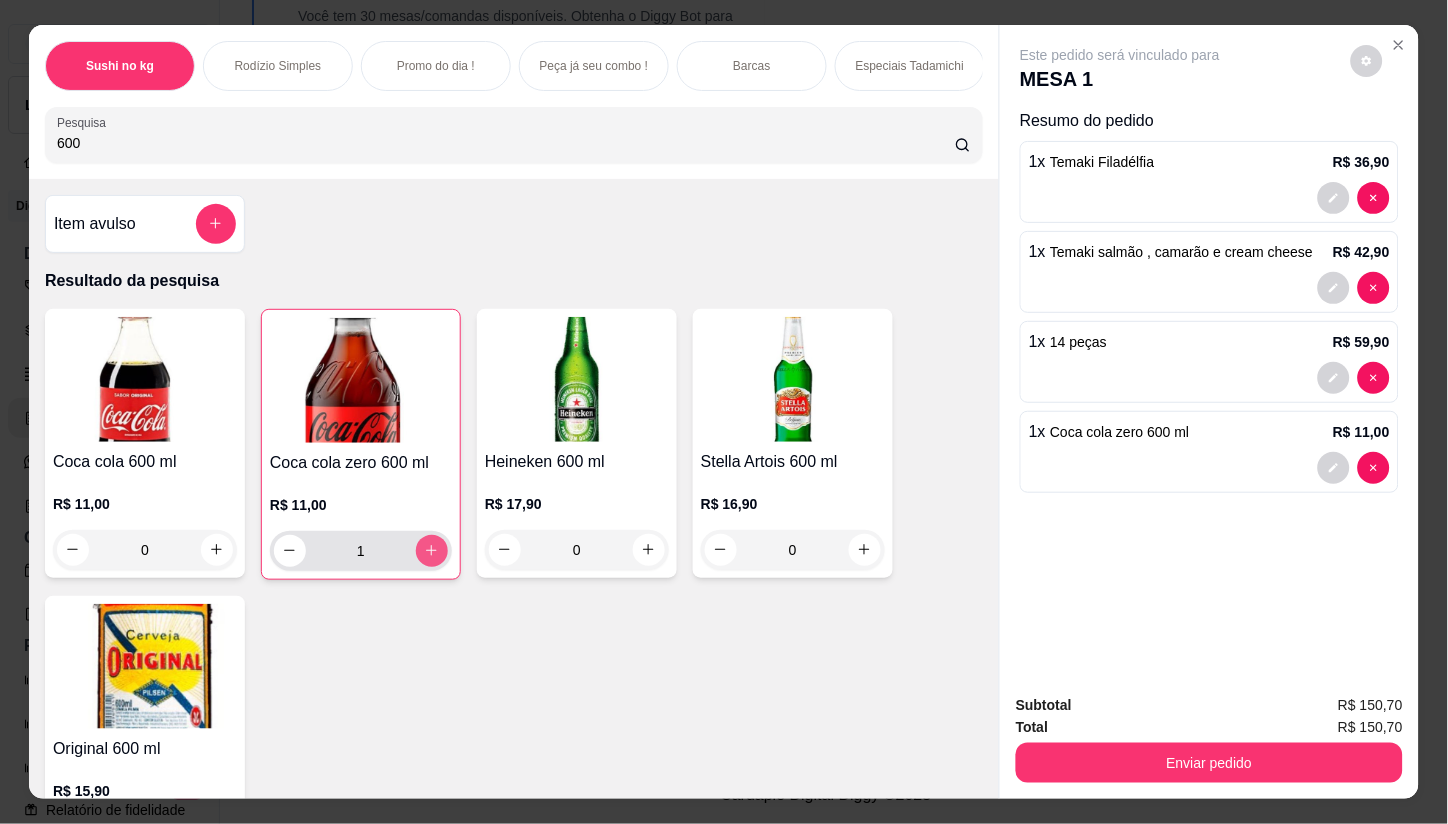 type on "1" 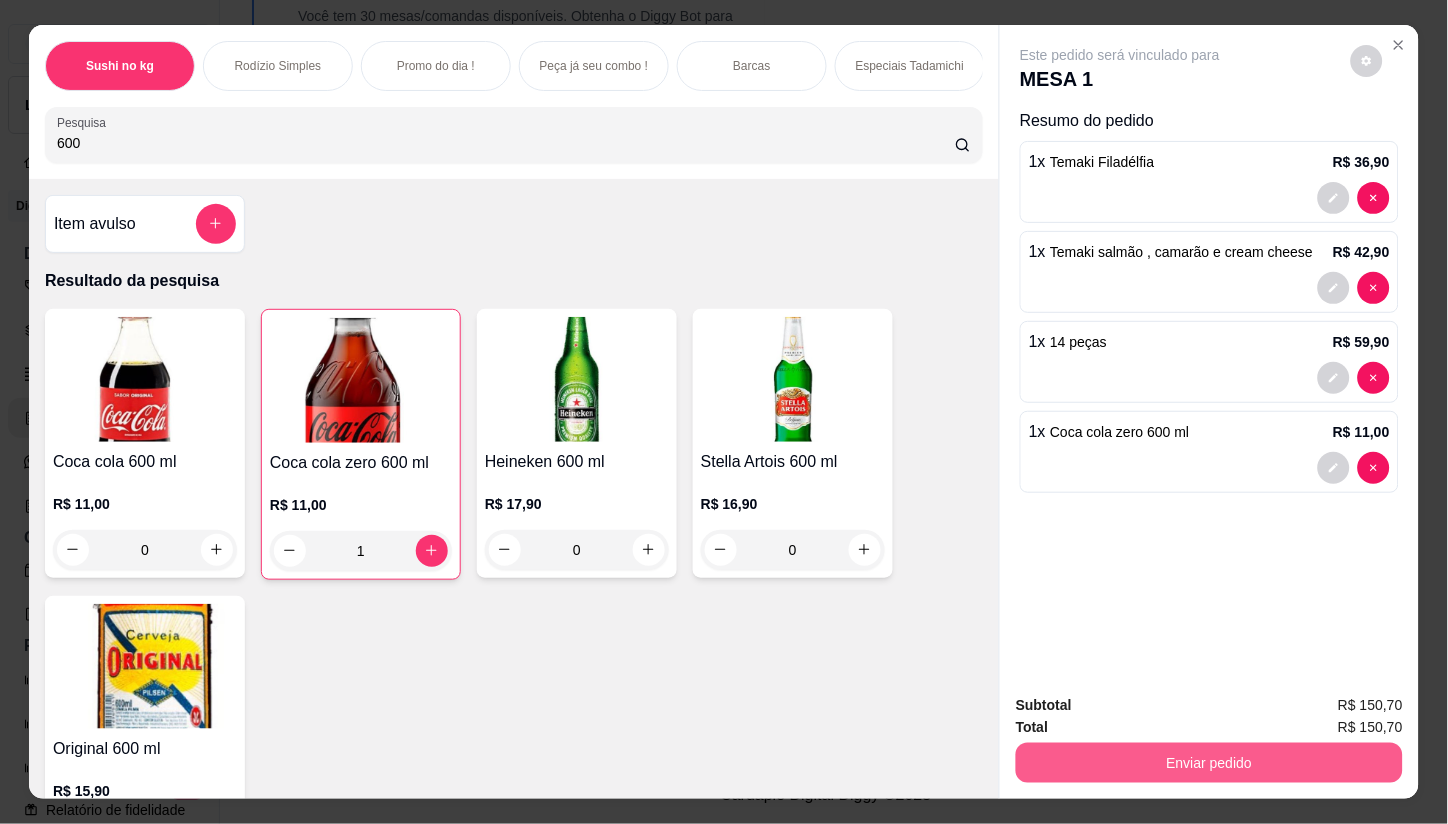 click on "Enviar pedido" at bounding box center (1209, 763) 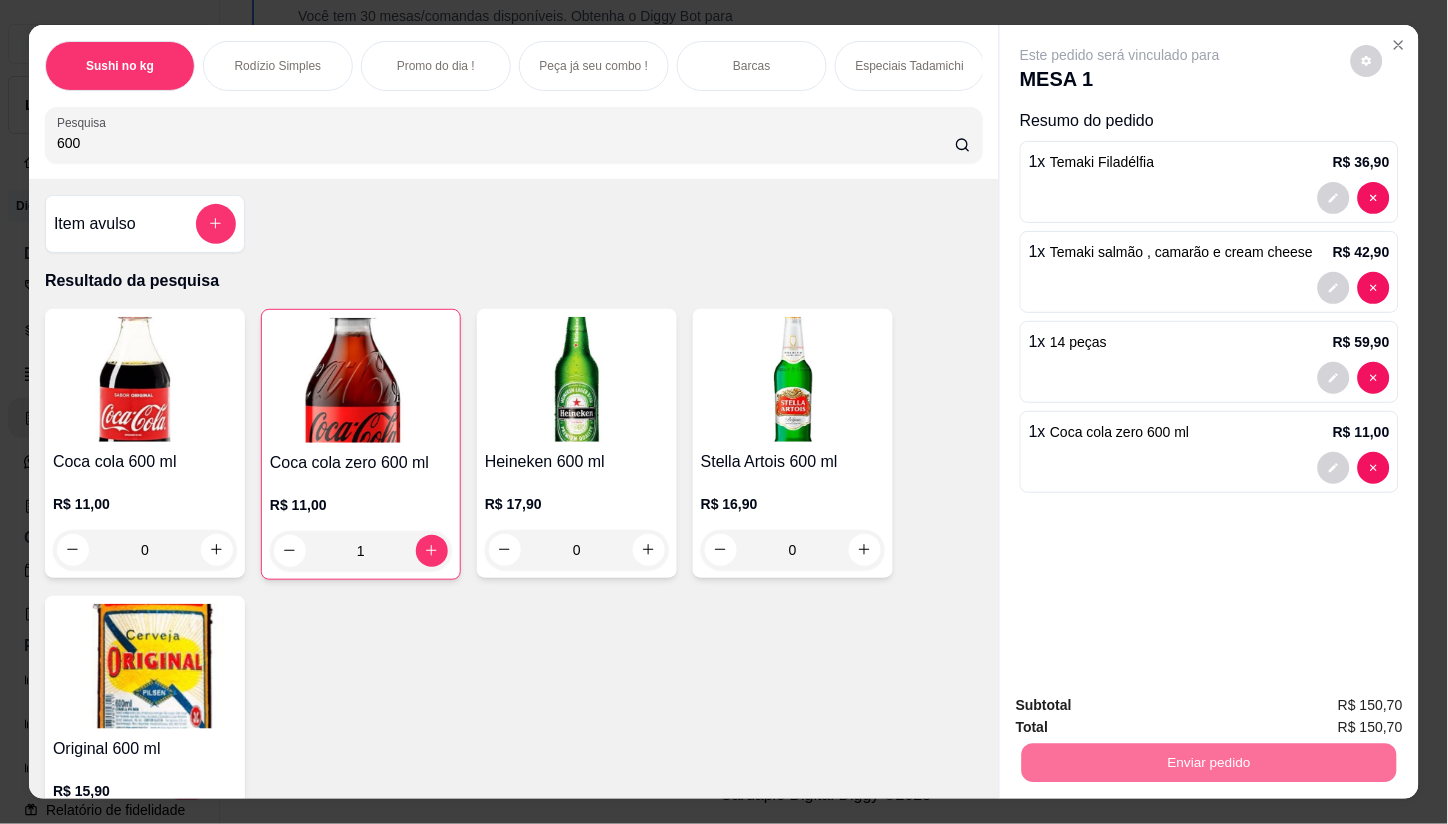 click on "Não registrar e enviar pedido" at bounding box center [1143, 706] 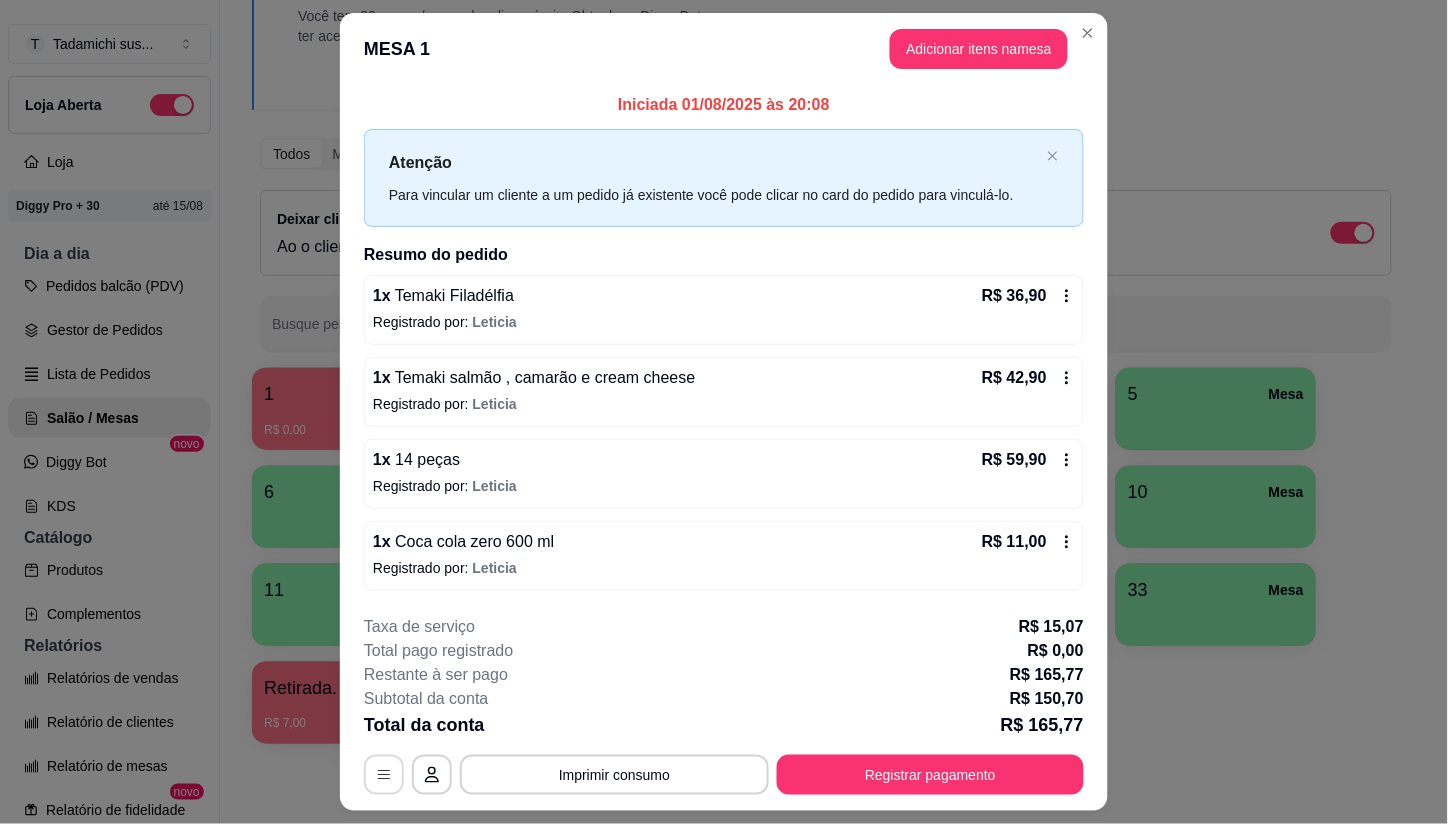 click 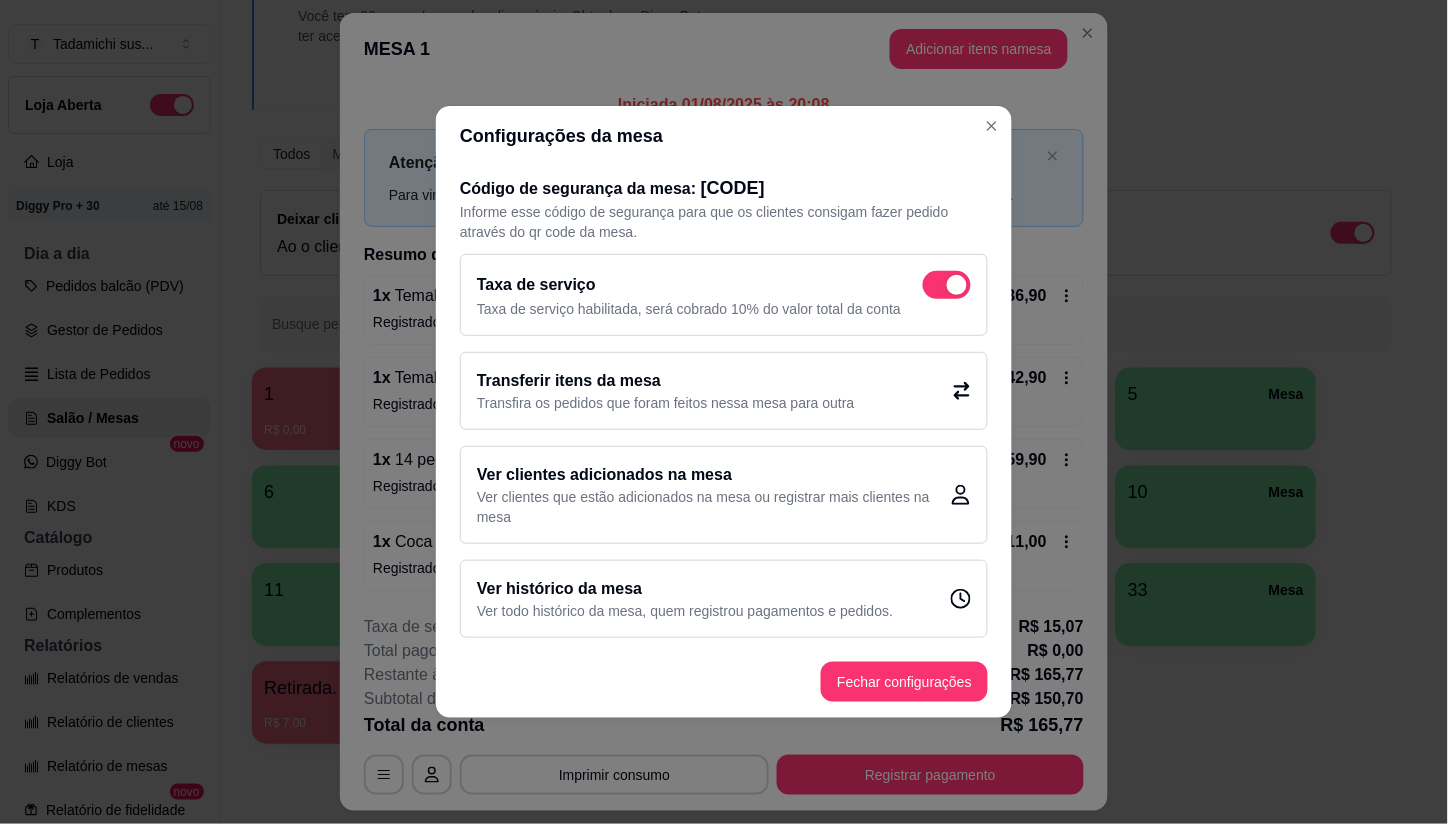 click on "Taxa de serviço habilitada, será cobrado 10% do valor total da conta" at bounding box center [724, 309] 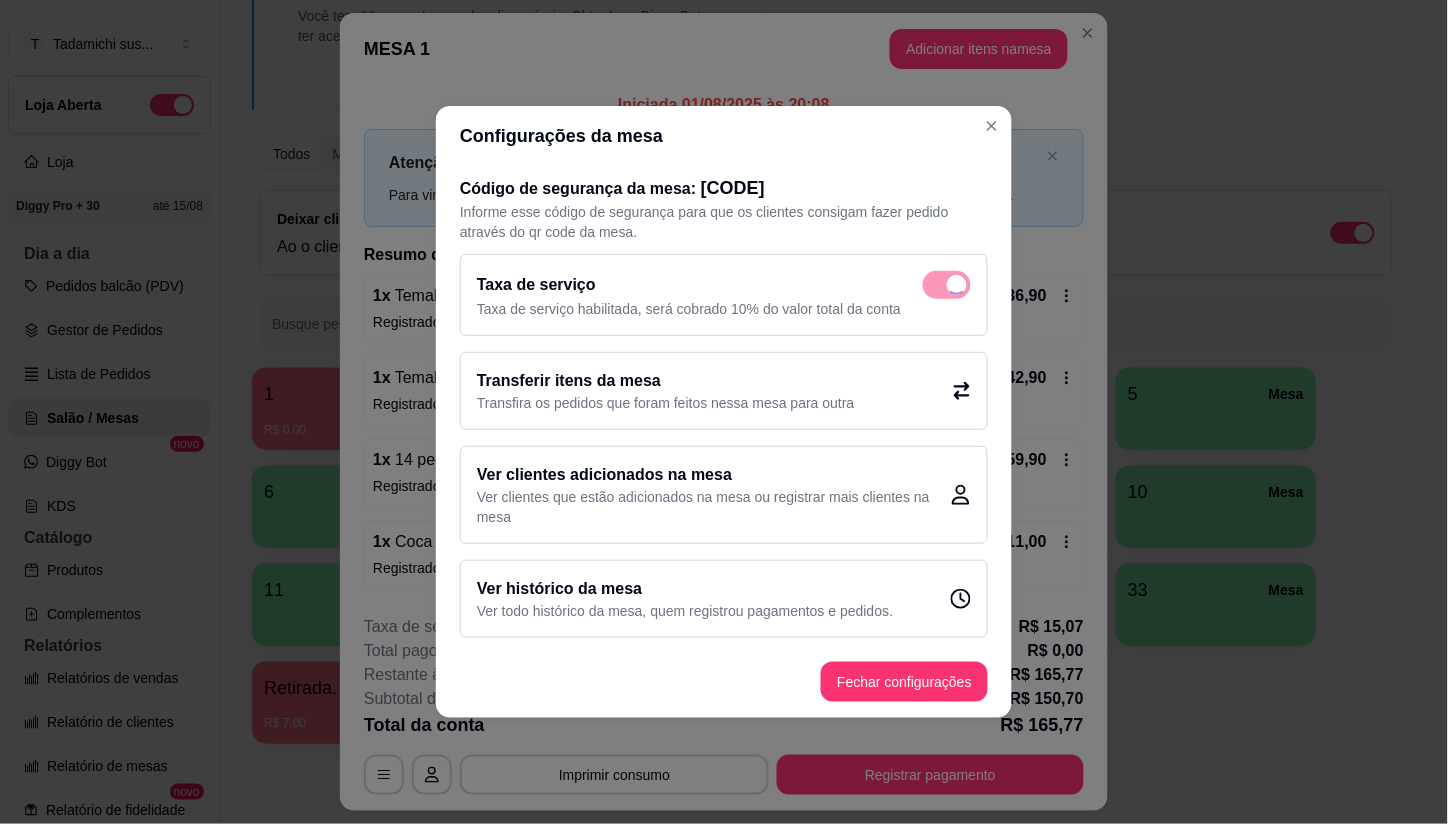 checkbox on "false" 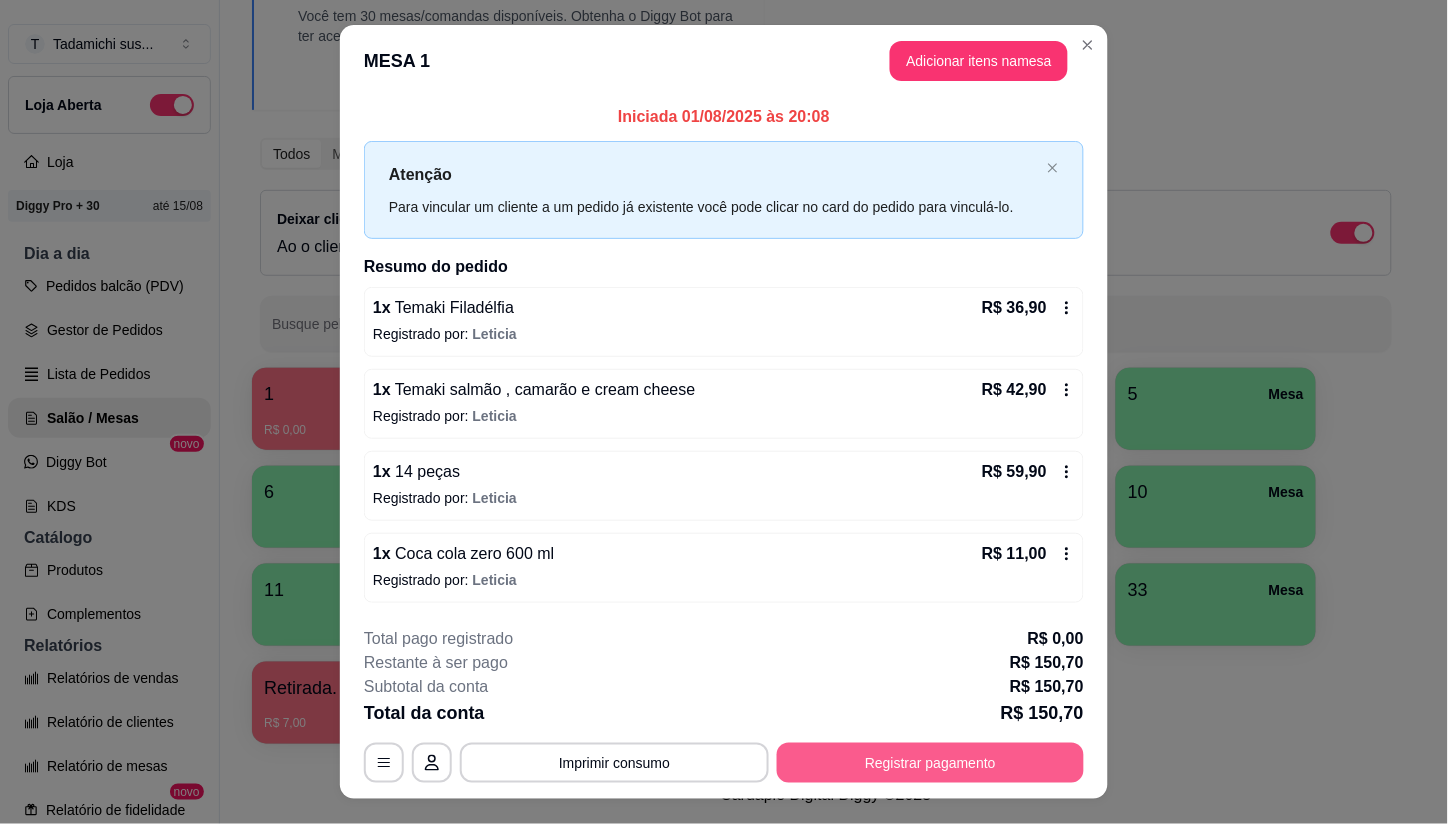 click on "Registrar pagamento" at bounding box center (930, 763) 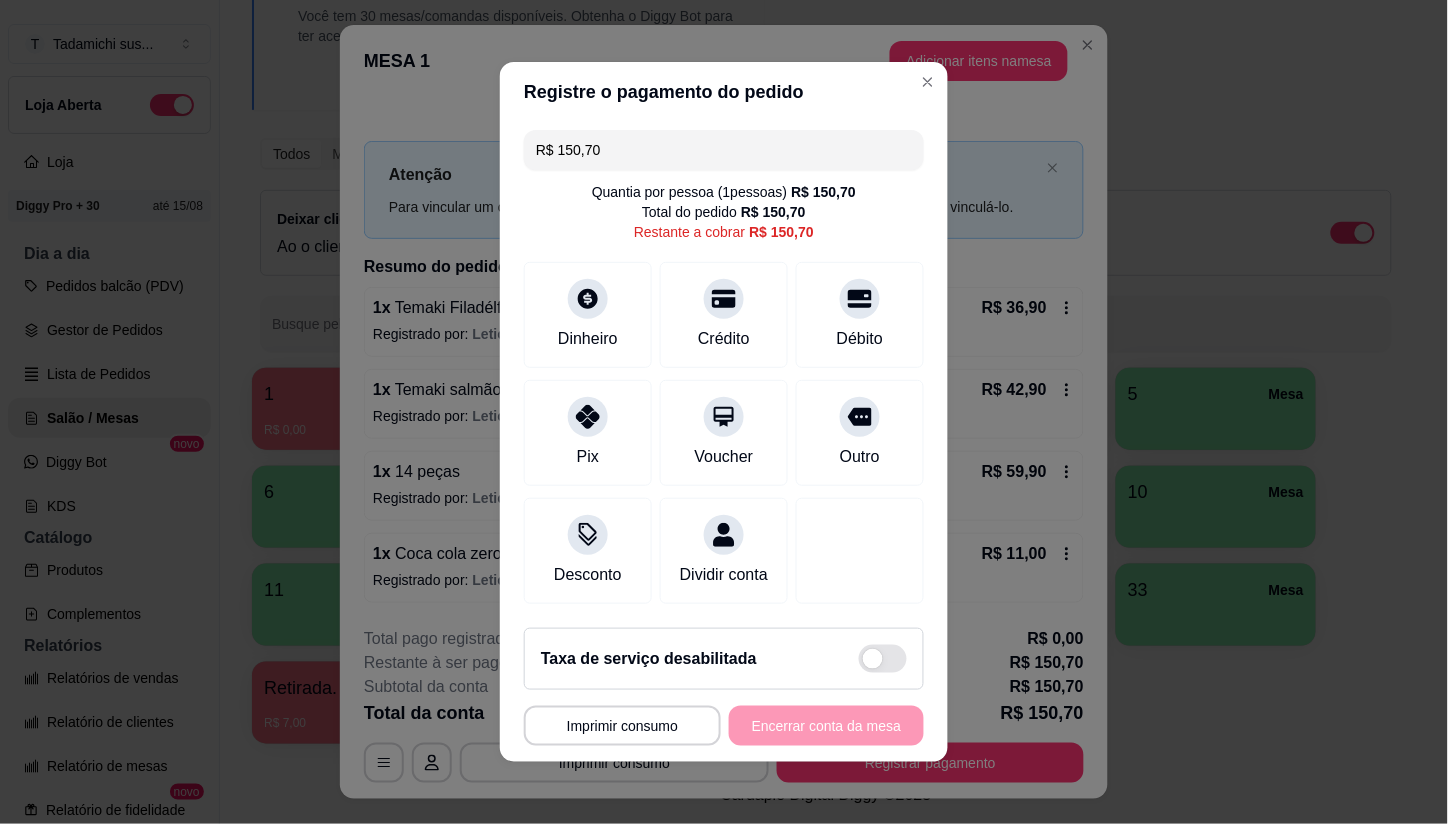 click on "R$ 150,70" at bounding box center (724, 150) 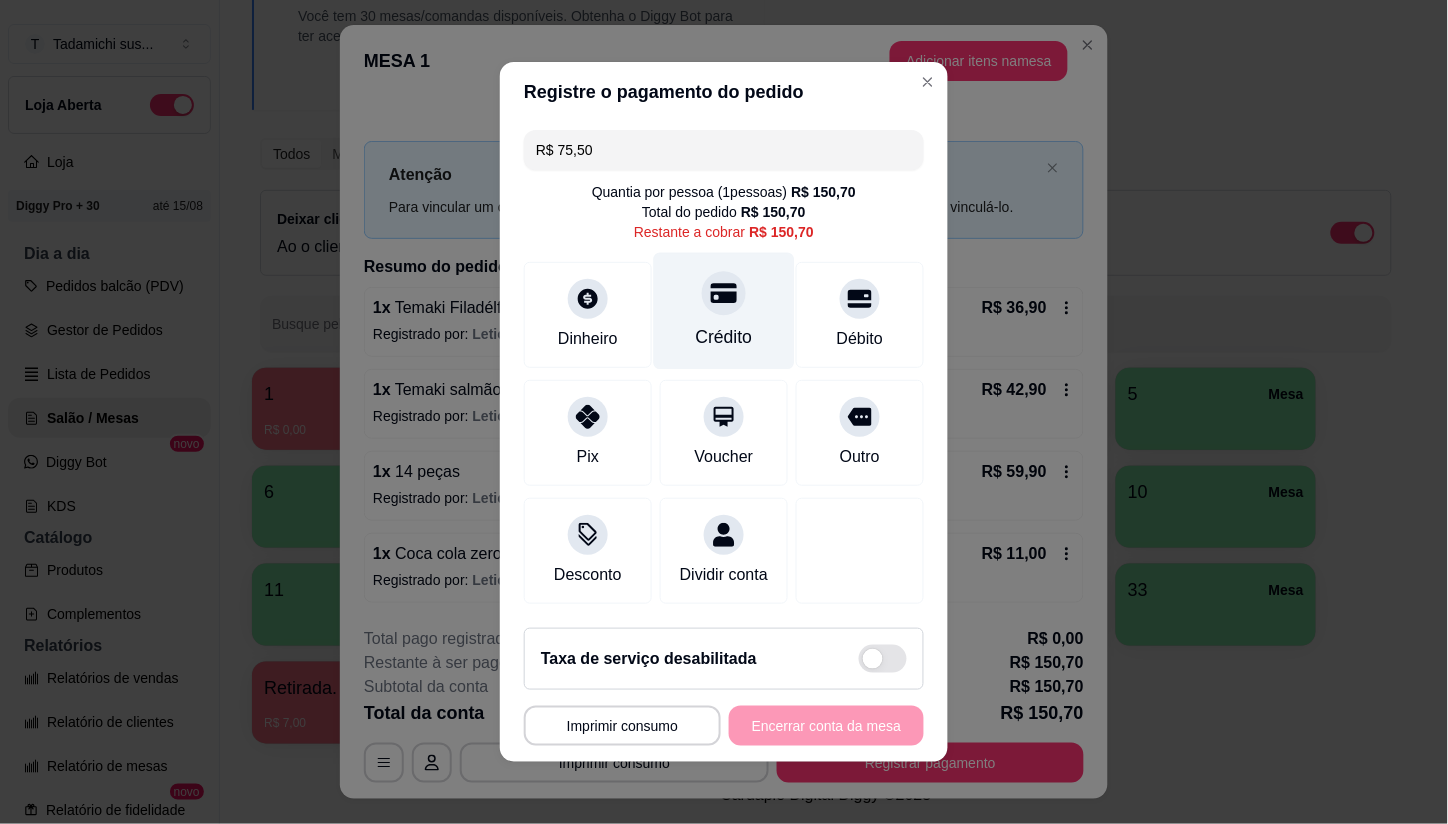click on "Crédito" at bounding box center (724, 311) 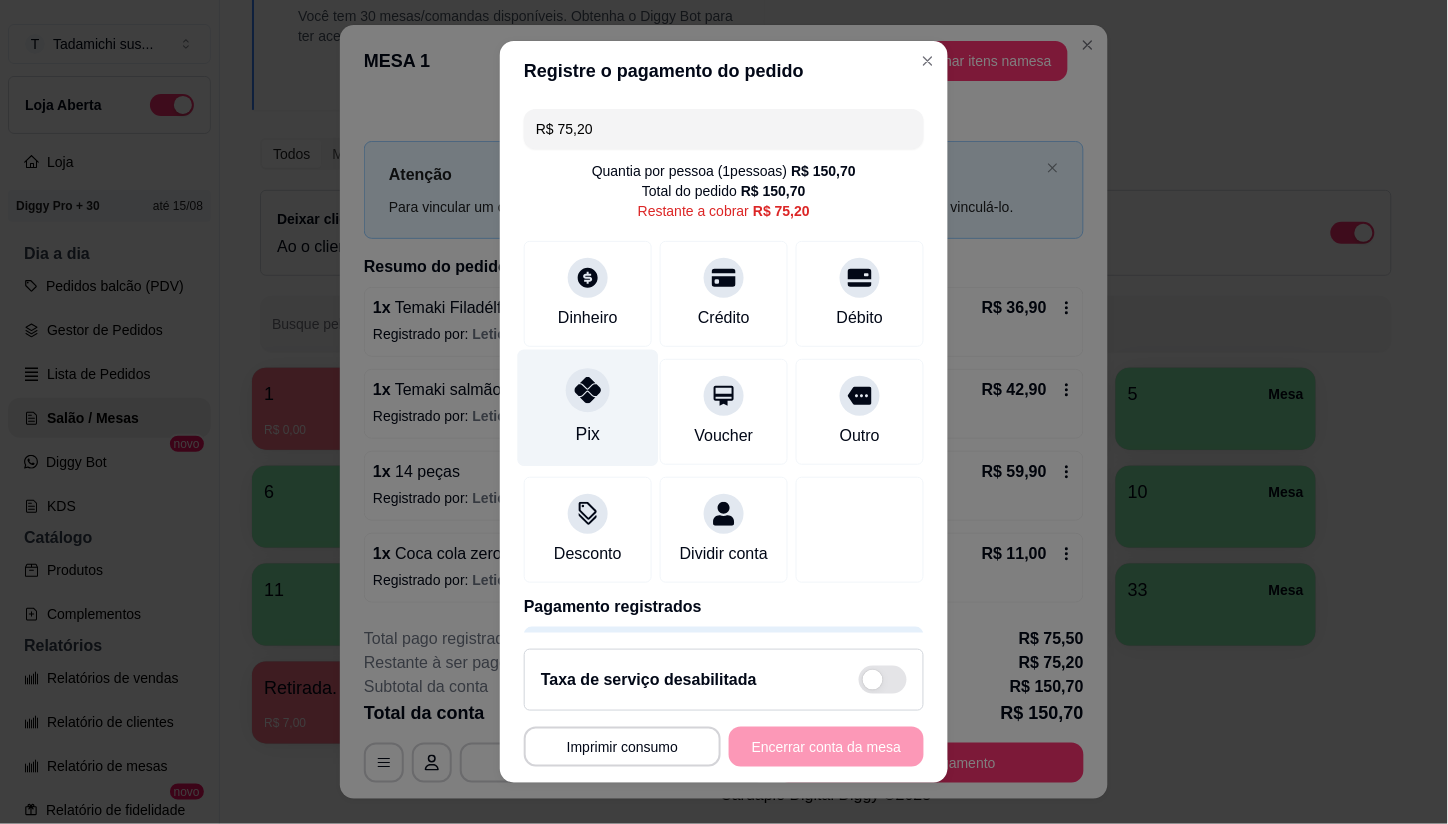click at bounding box center (588, 391) 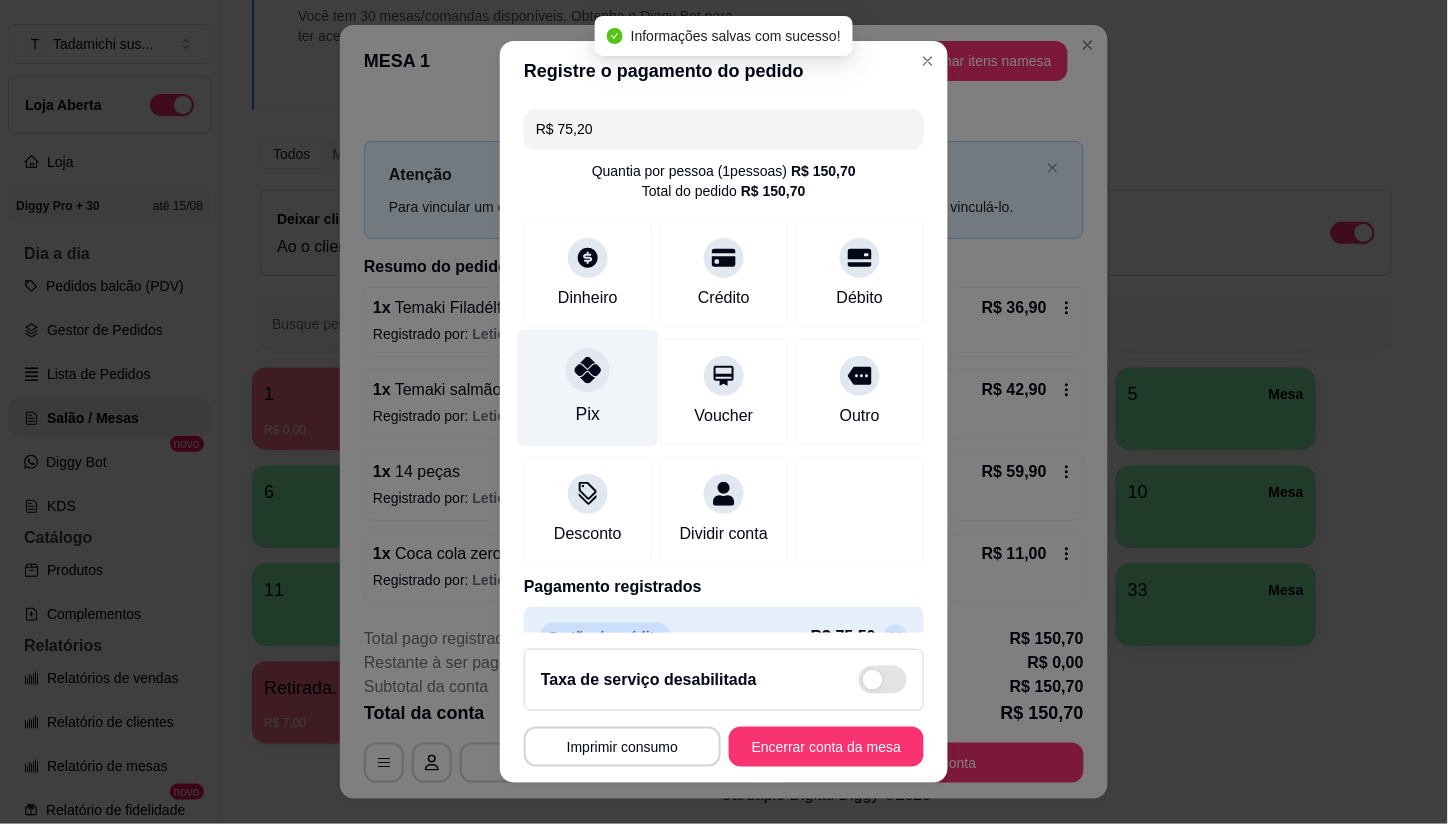 type on "R$ 0,00" 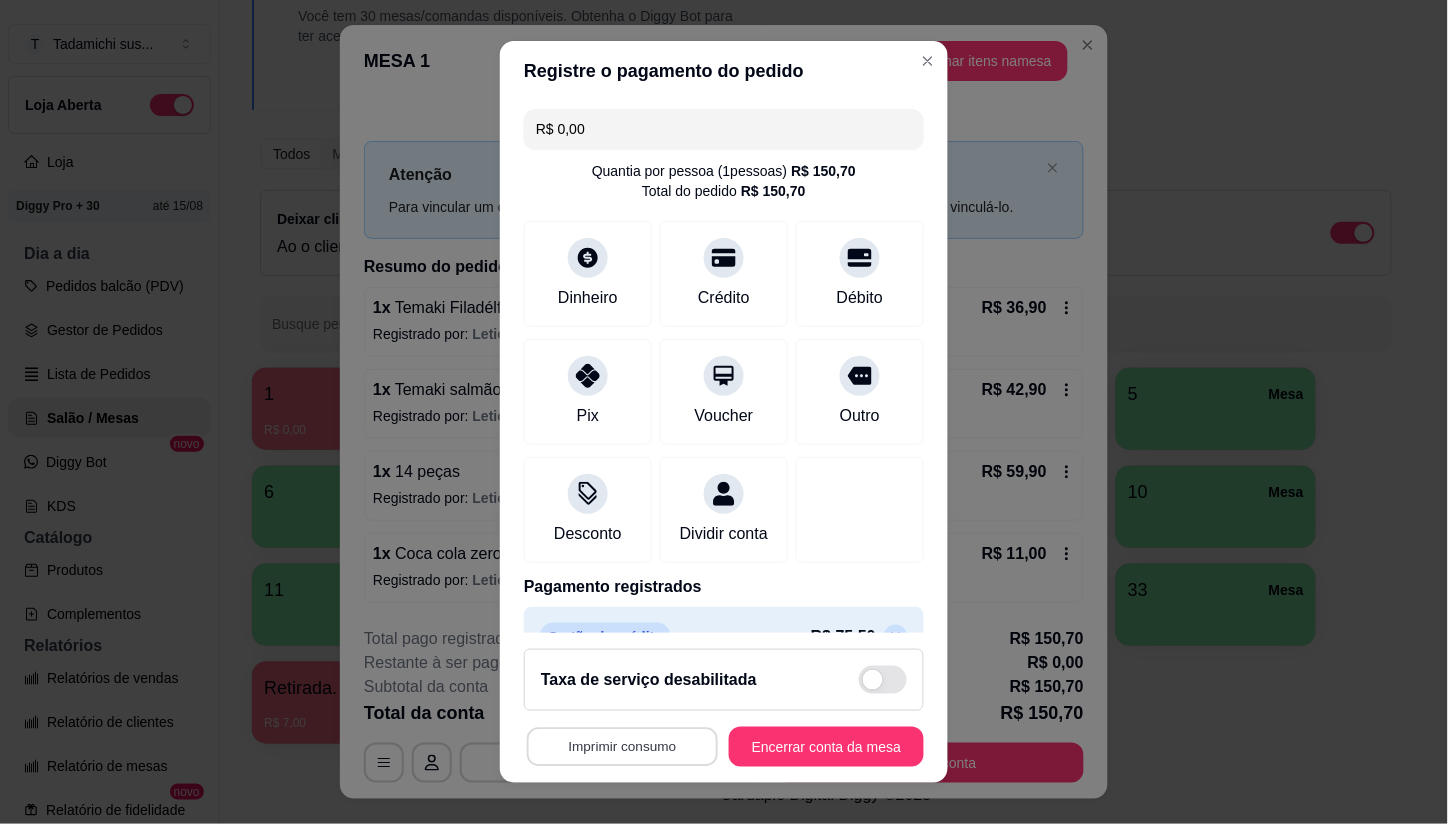 click on "Imprimir consumo" at bounding box center [622, 746] 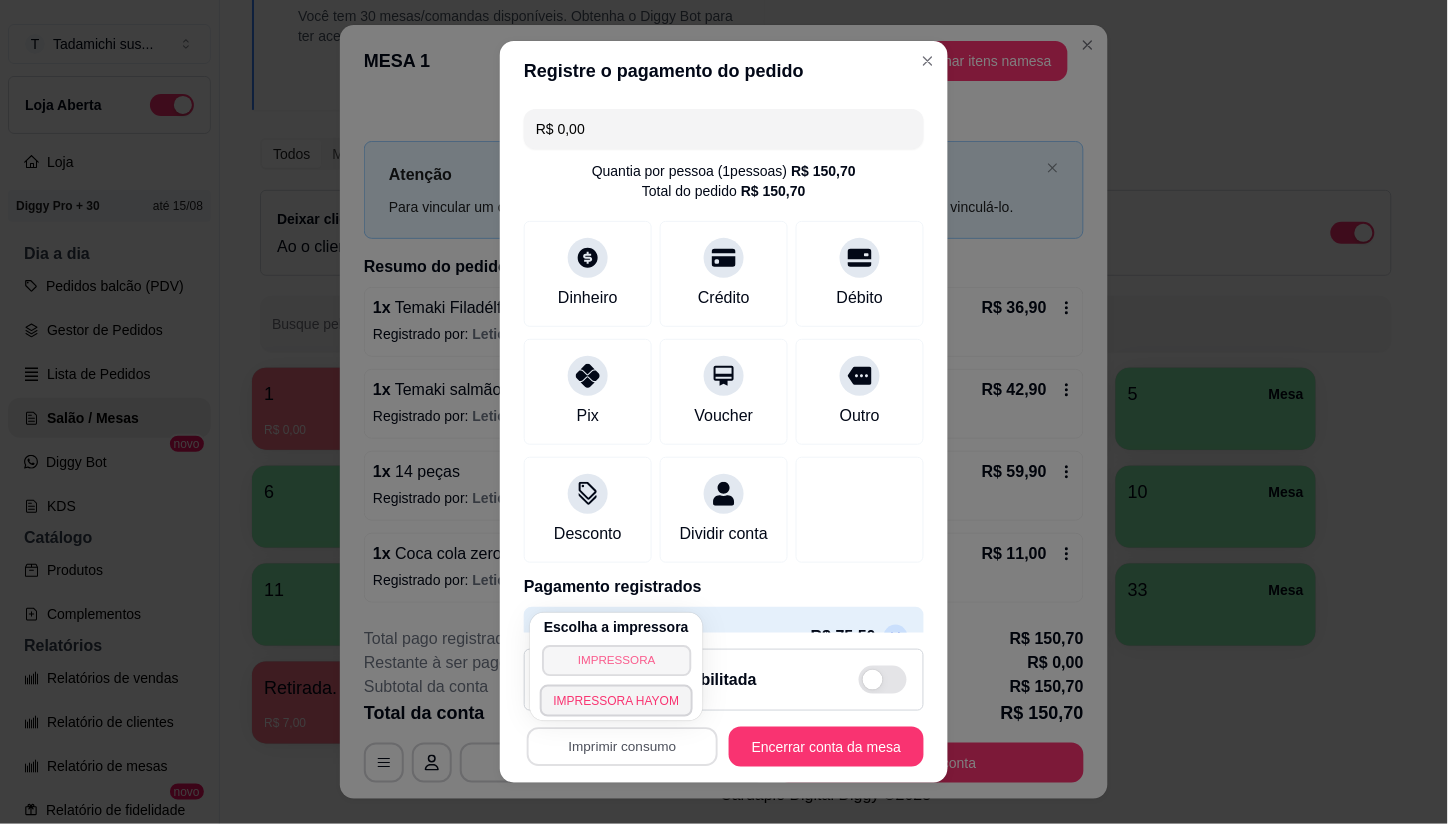 click on "IMPRESSORA" at bounding box center [616, 660] 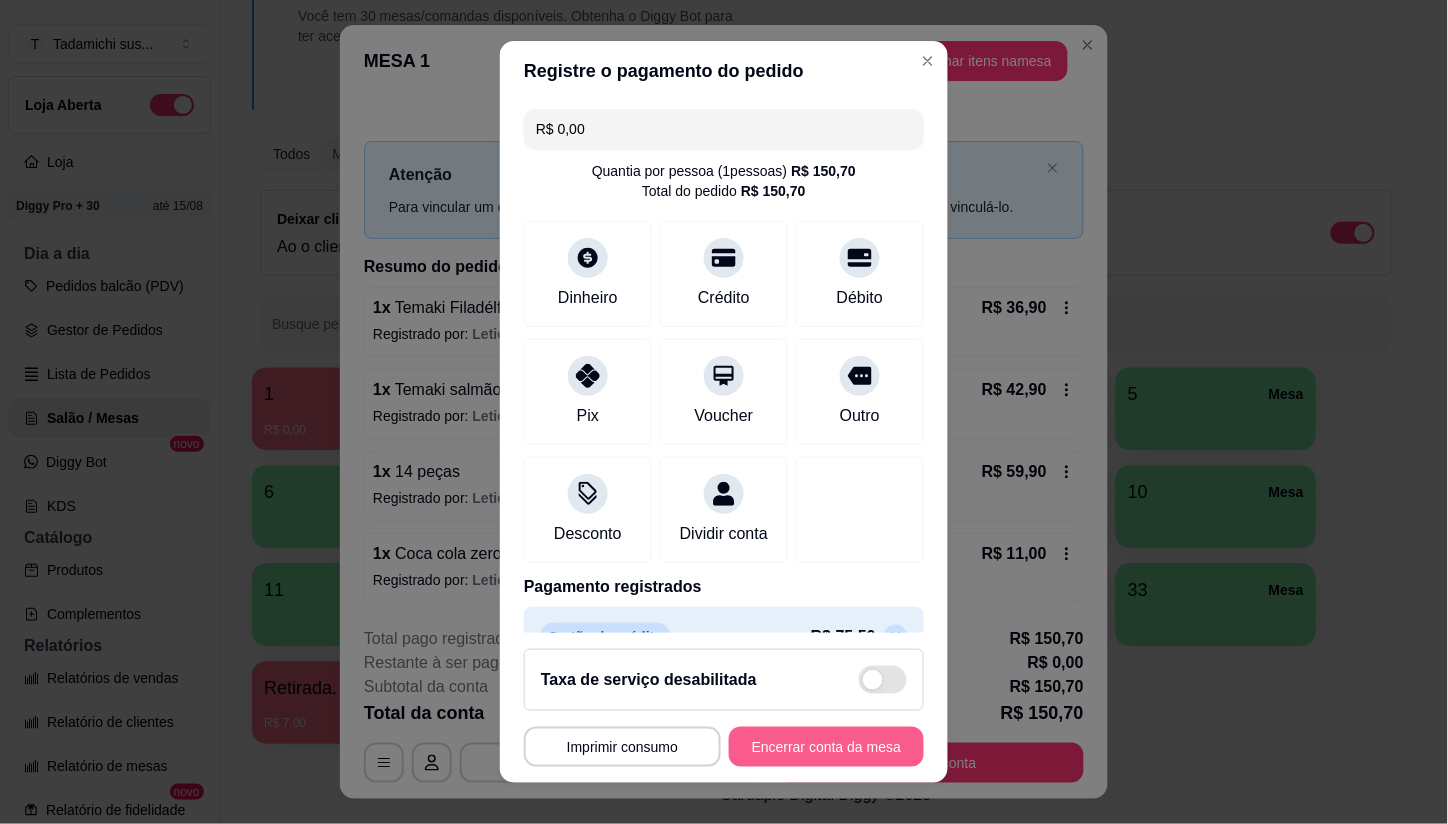 click on "Encerrar conta da mesa" at bounding box center [826, 747] 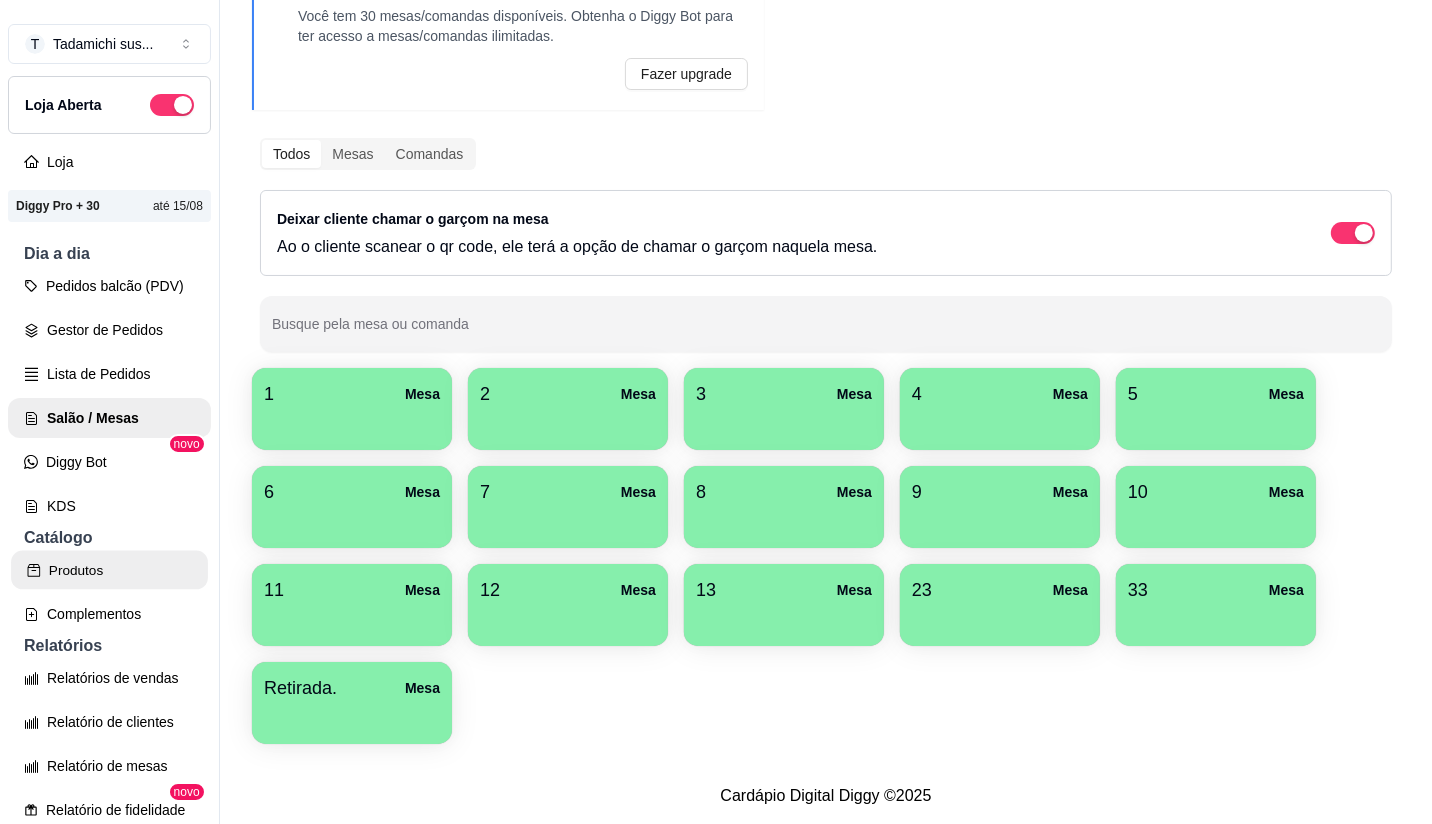 click on "Produtos" at bounding box center (109, 570) 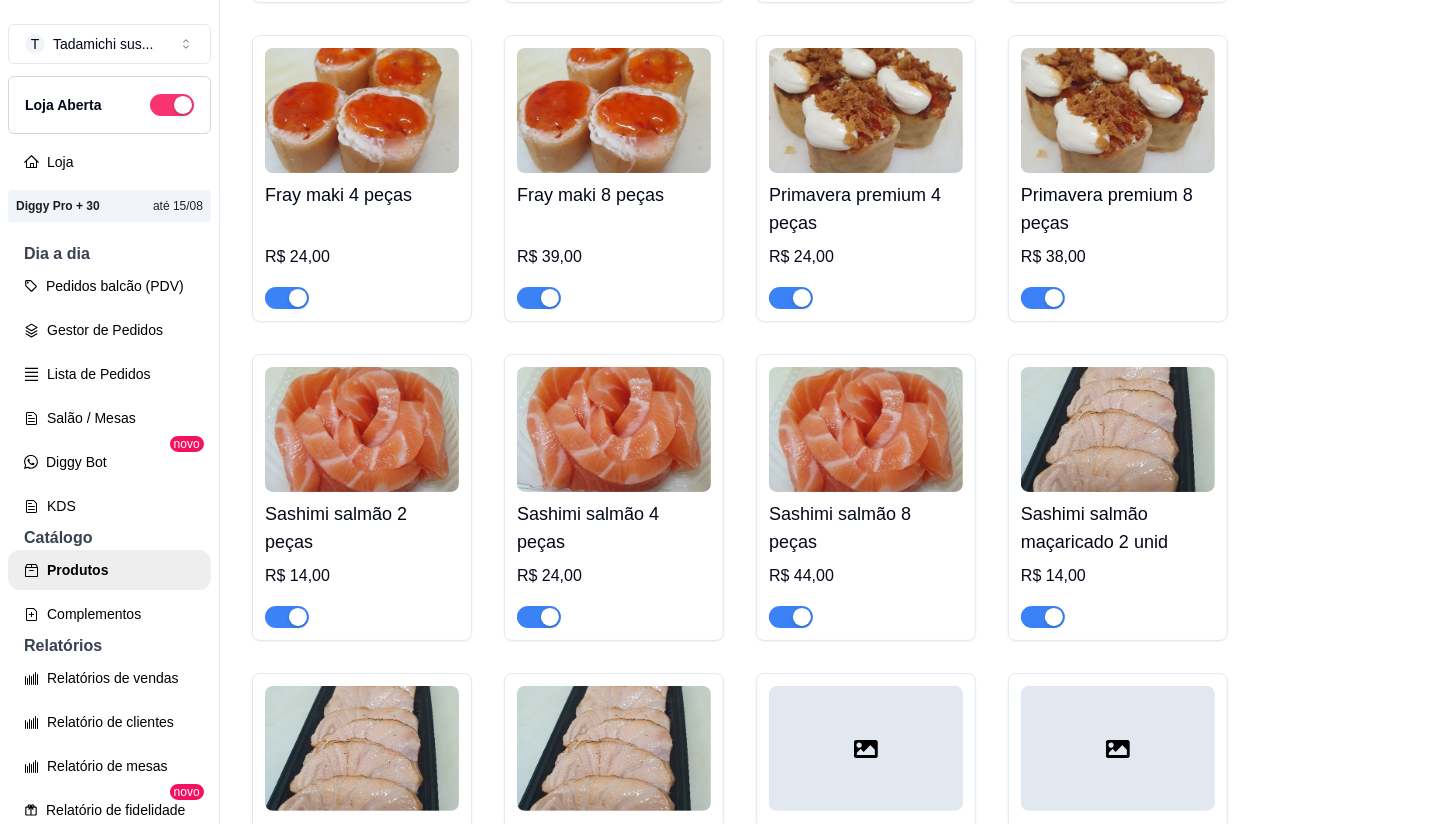 scroll, scrollTop: 8111, scrollLeft: 0, axis: vertical 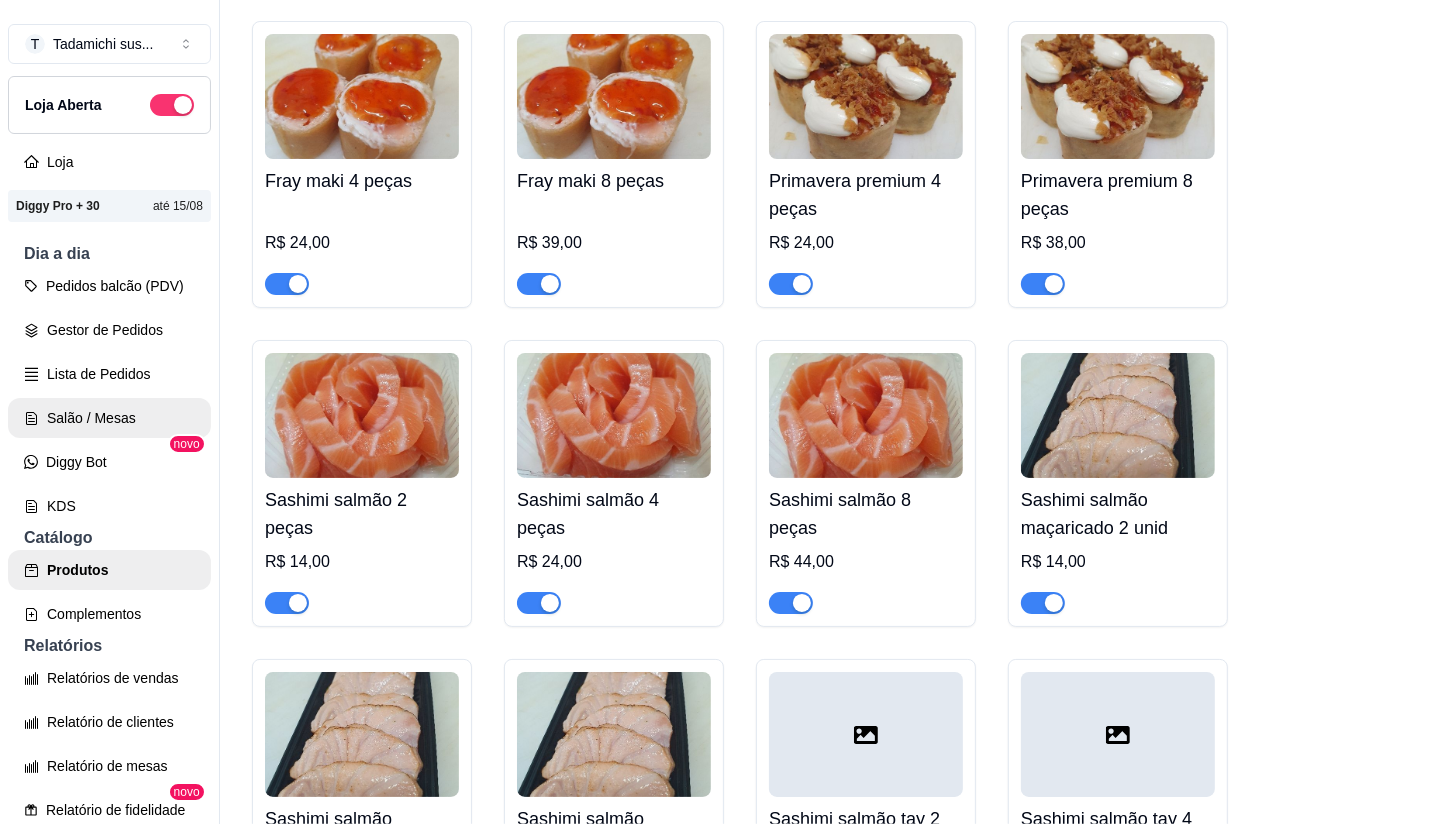 click on "Salão / Mesas" at bounding box center [109, 418] 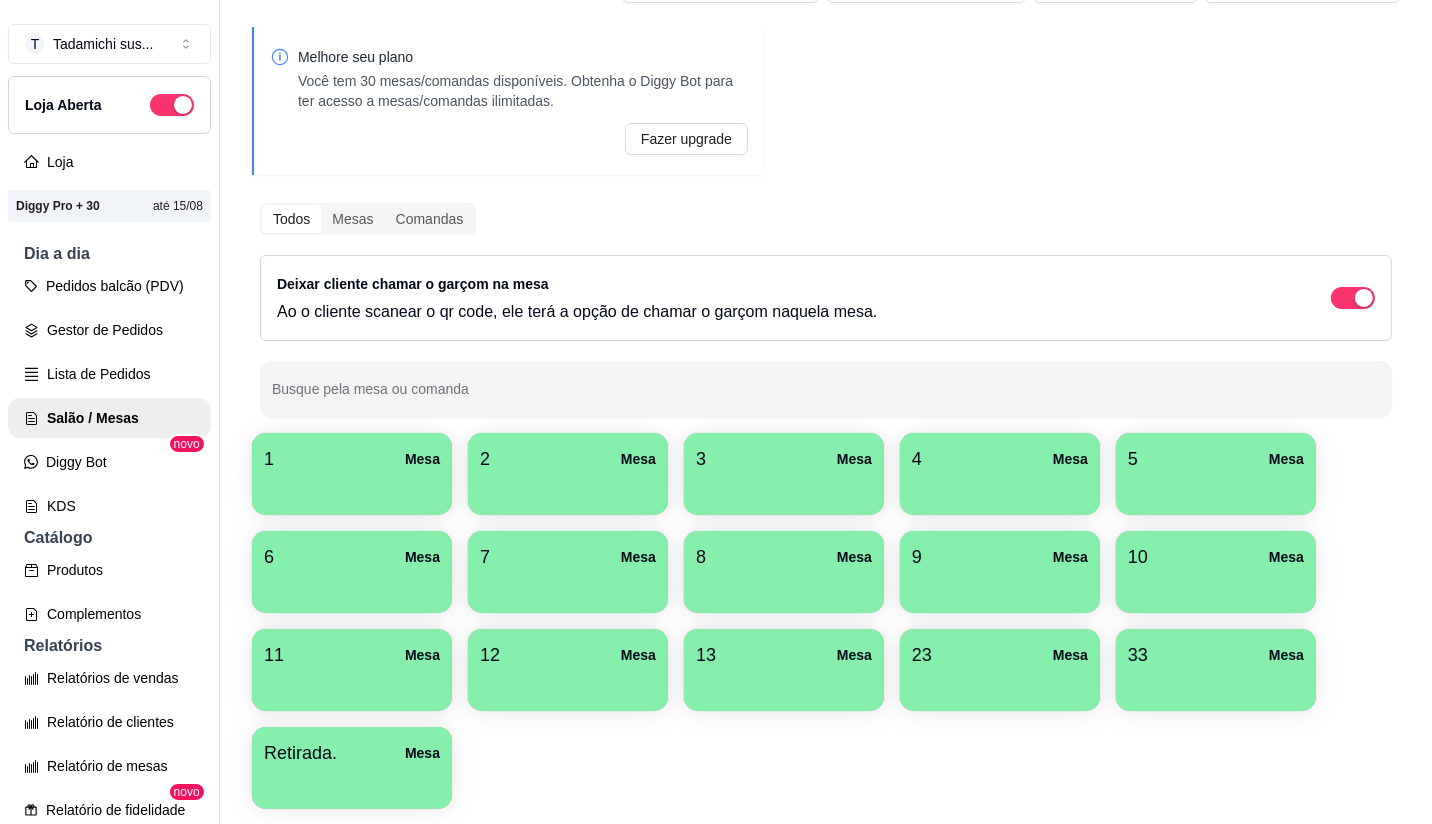 scroll, scrollTop: 134, scrollLeft: 0, axis: vertical 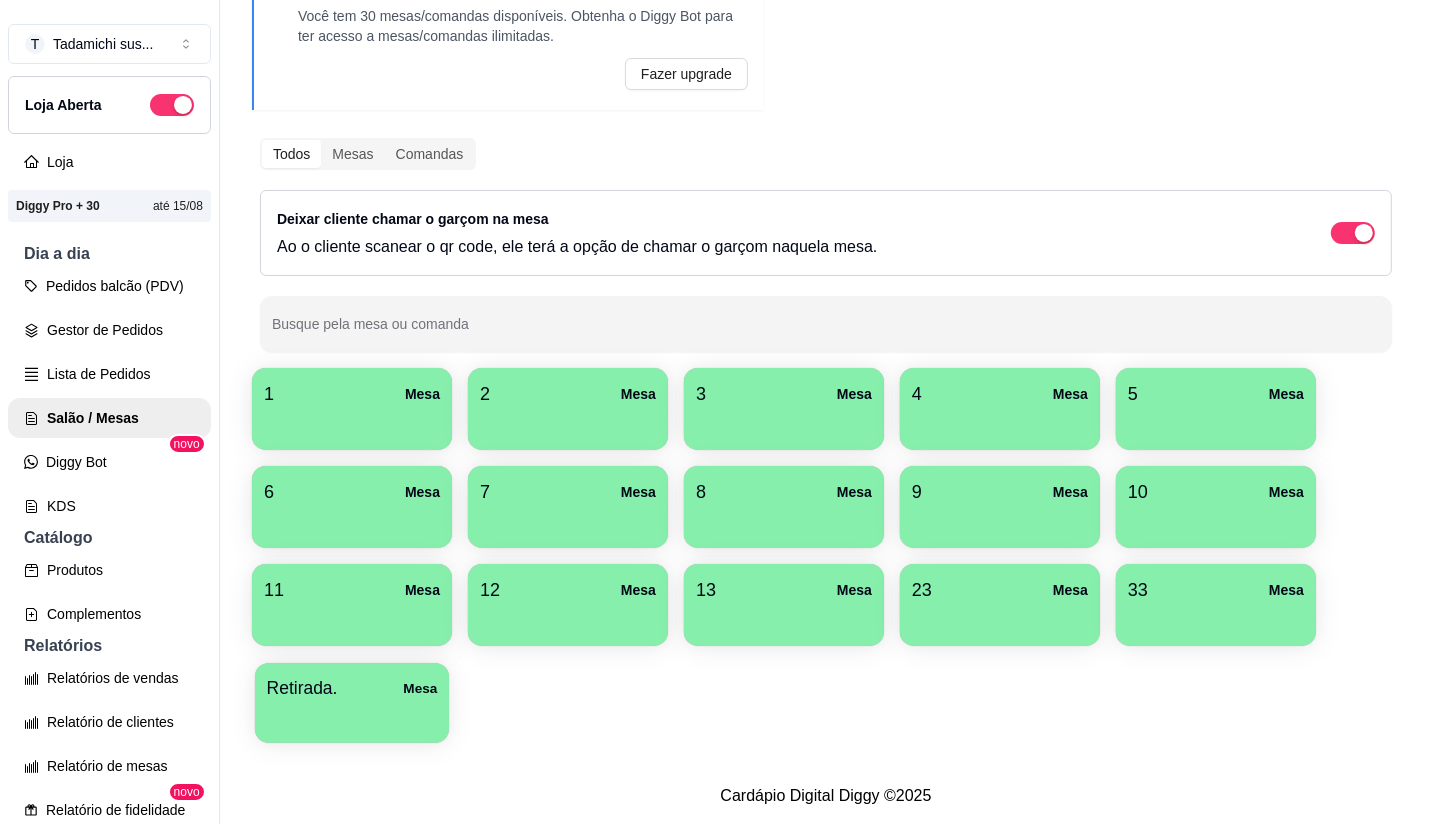click at bounding box center [352, 716] 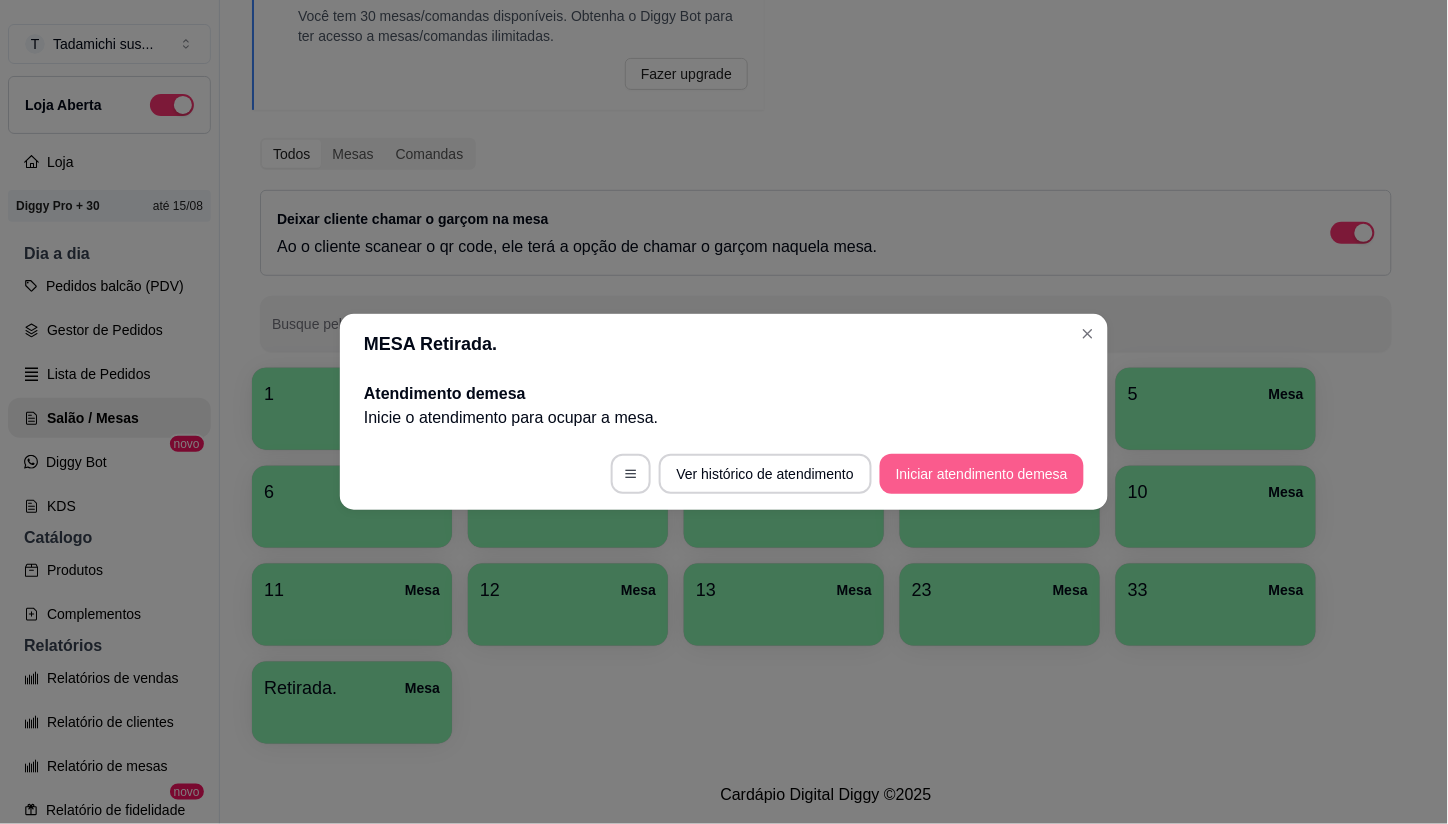 click on "Iniciar atendimento de  mesa" at bounding box center [982, 474] 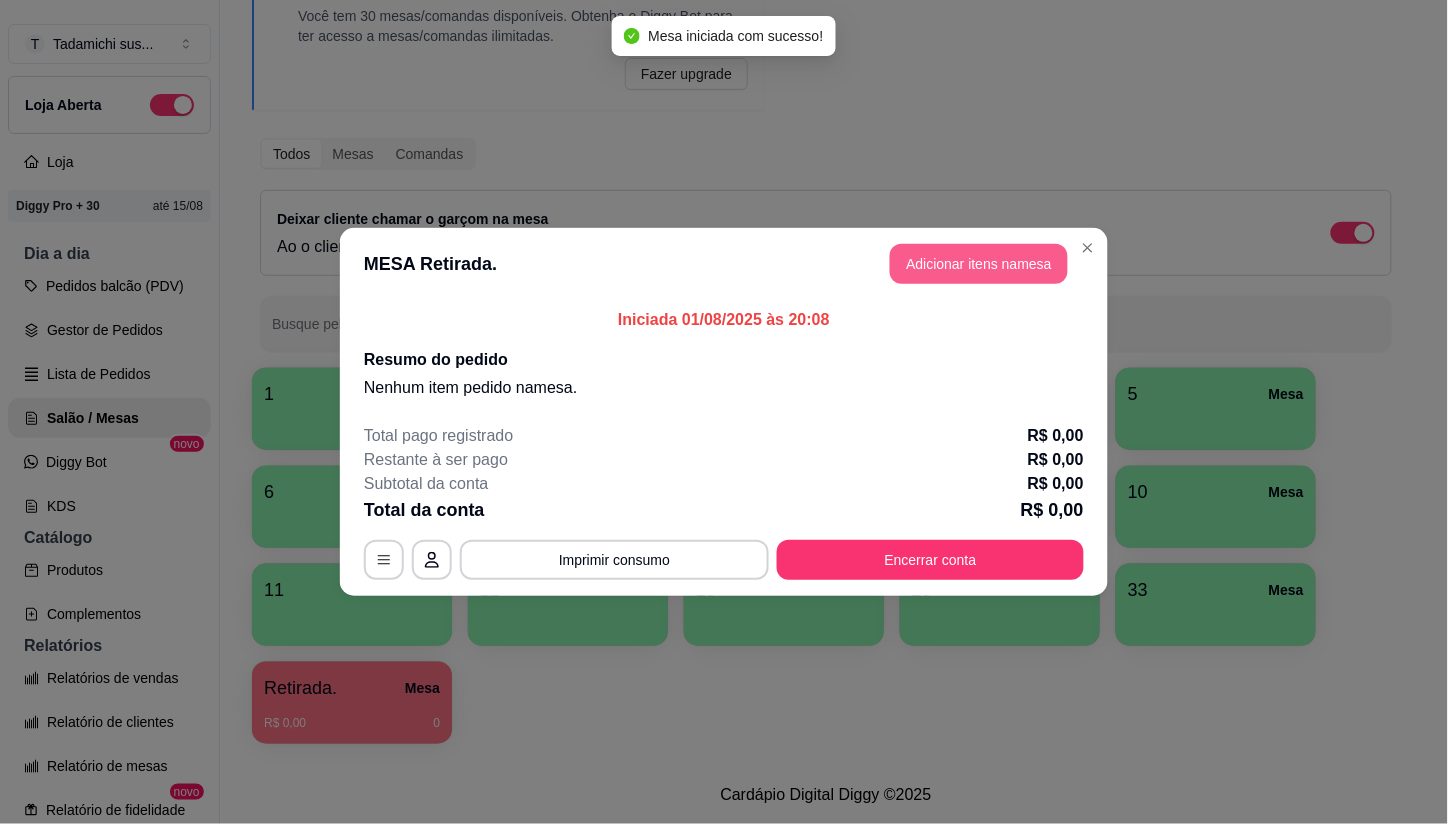 click on "Adicionar itens na  mesa" at bounding box center (979, 264) 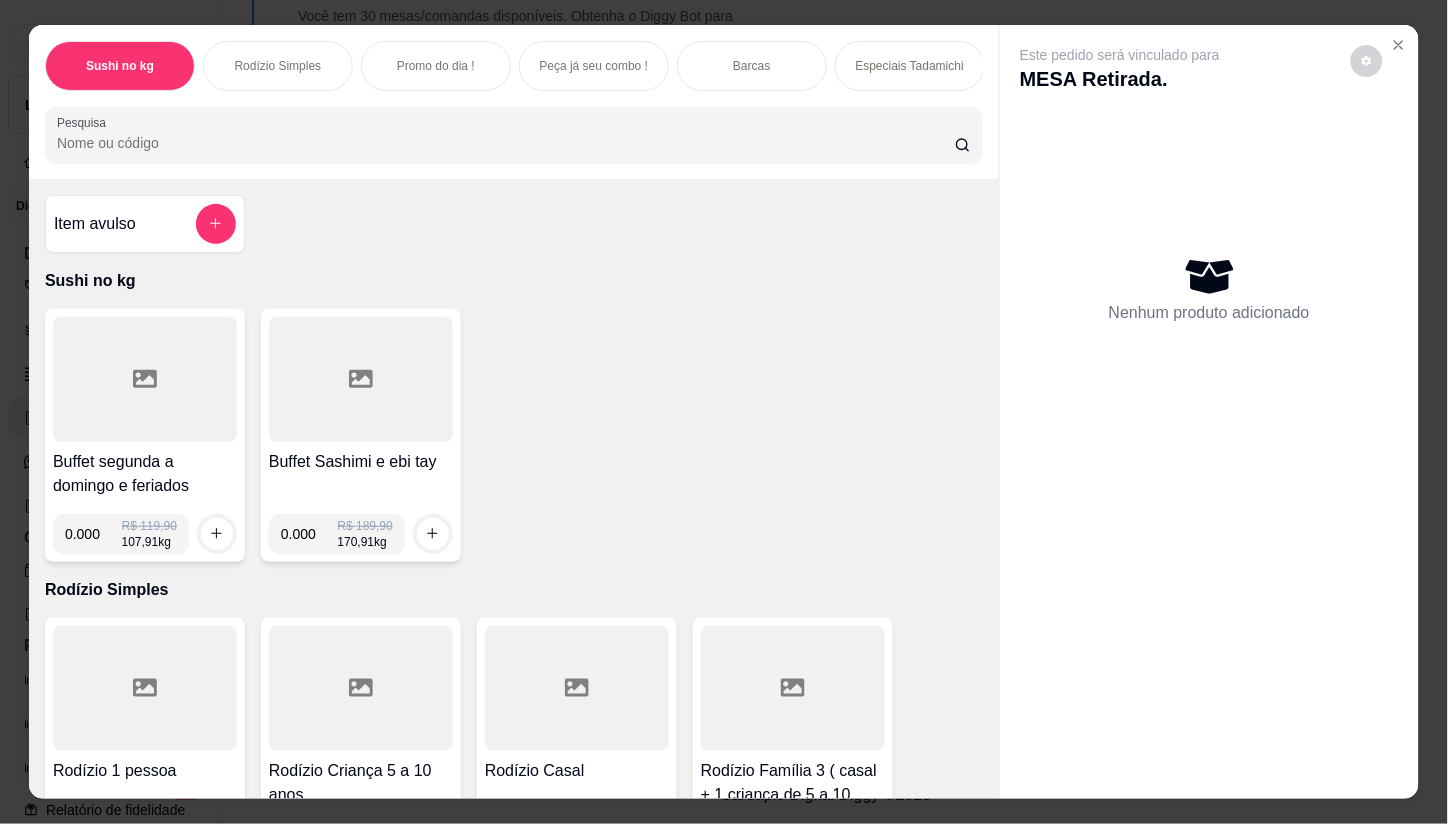 click 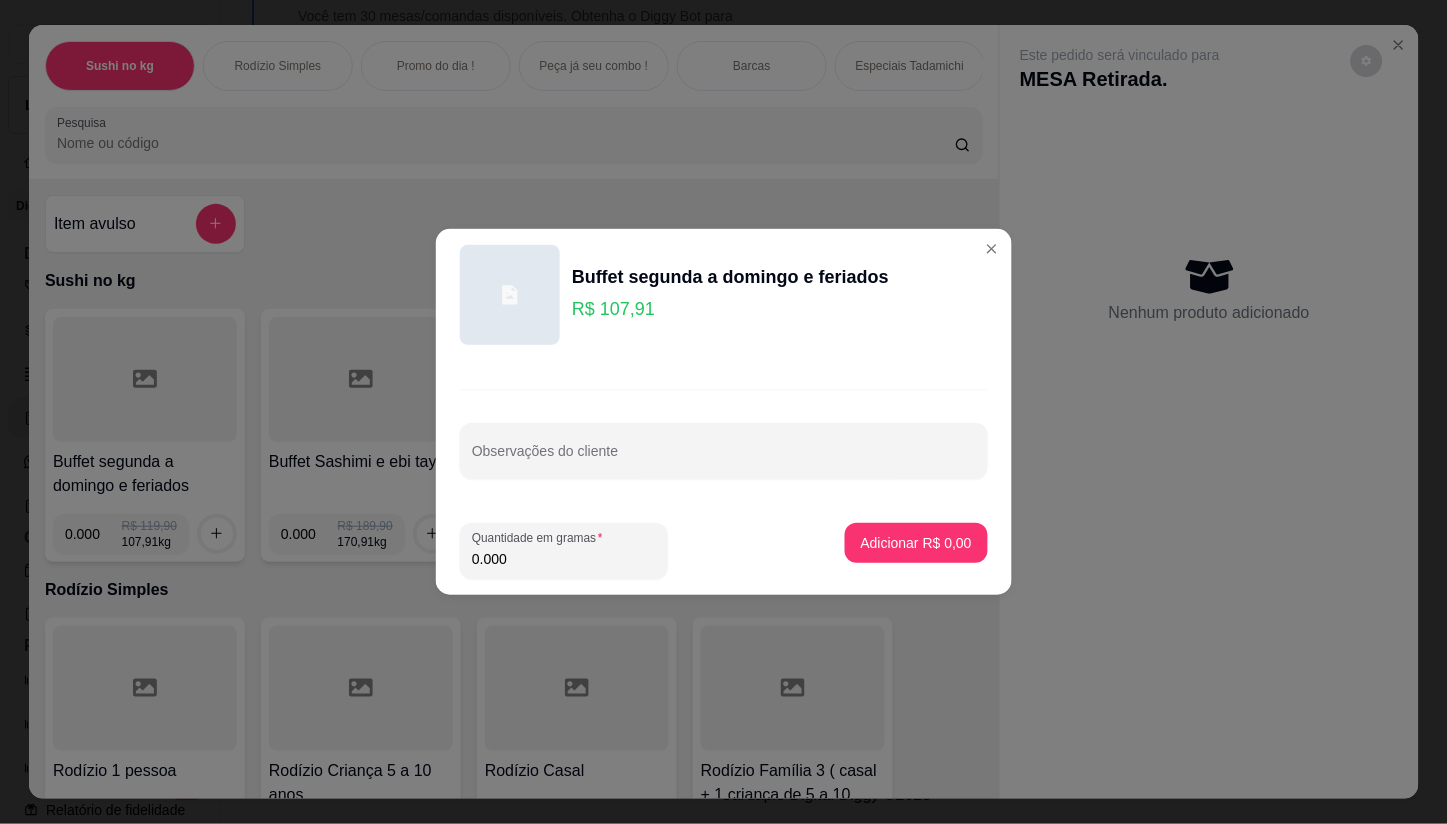 click on "0.000" at bounding box center [564, 559] 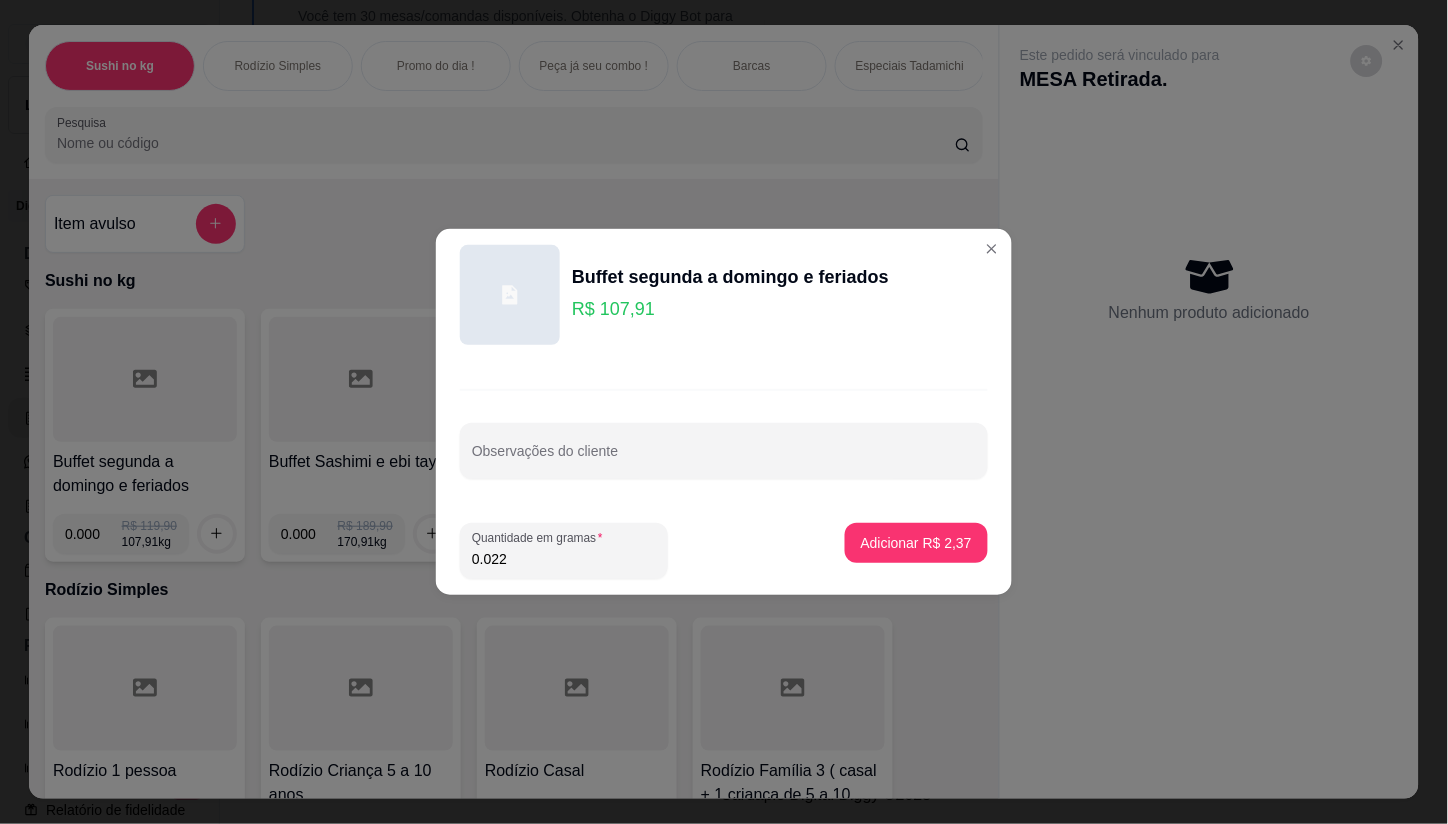type on "0.220" 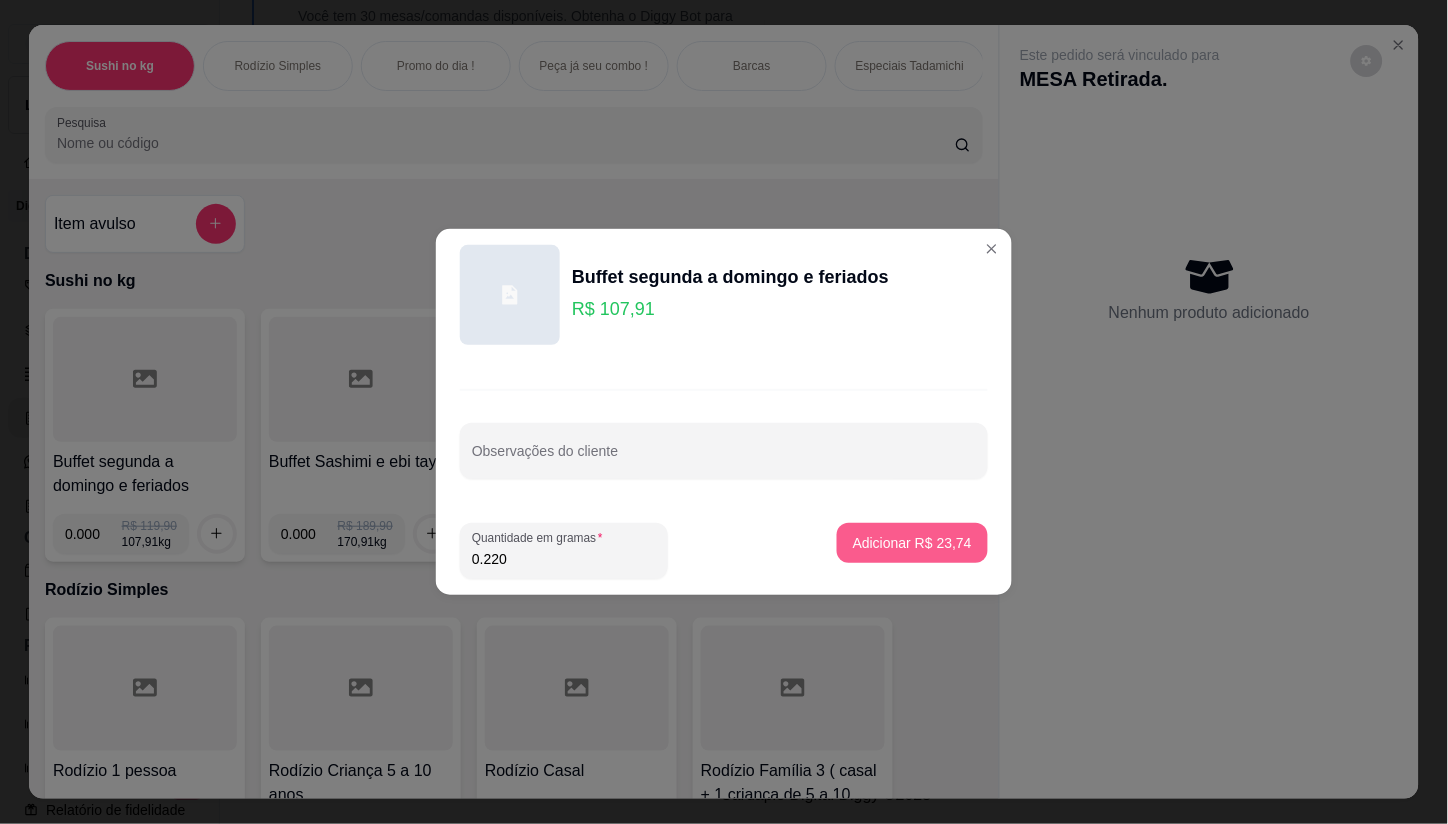 click on "Adicionar   R$ 23,74" at bounding box center [912, 543] 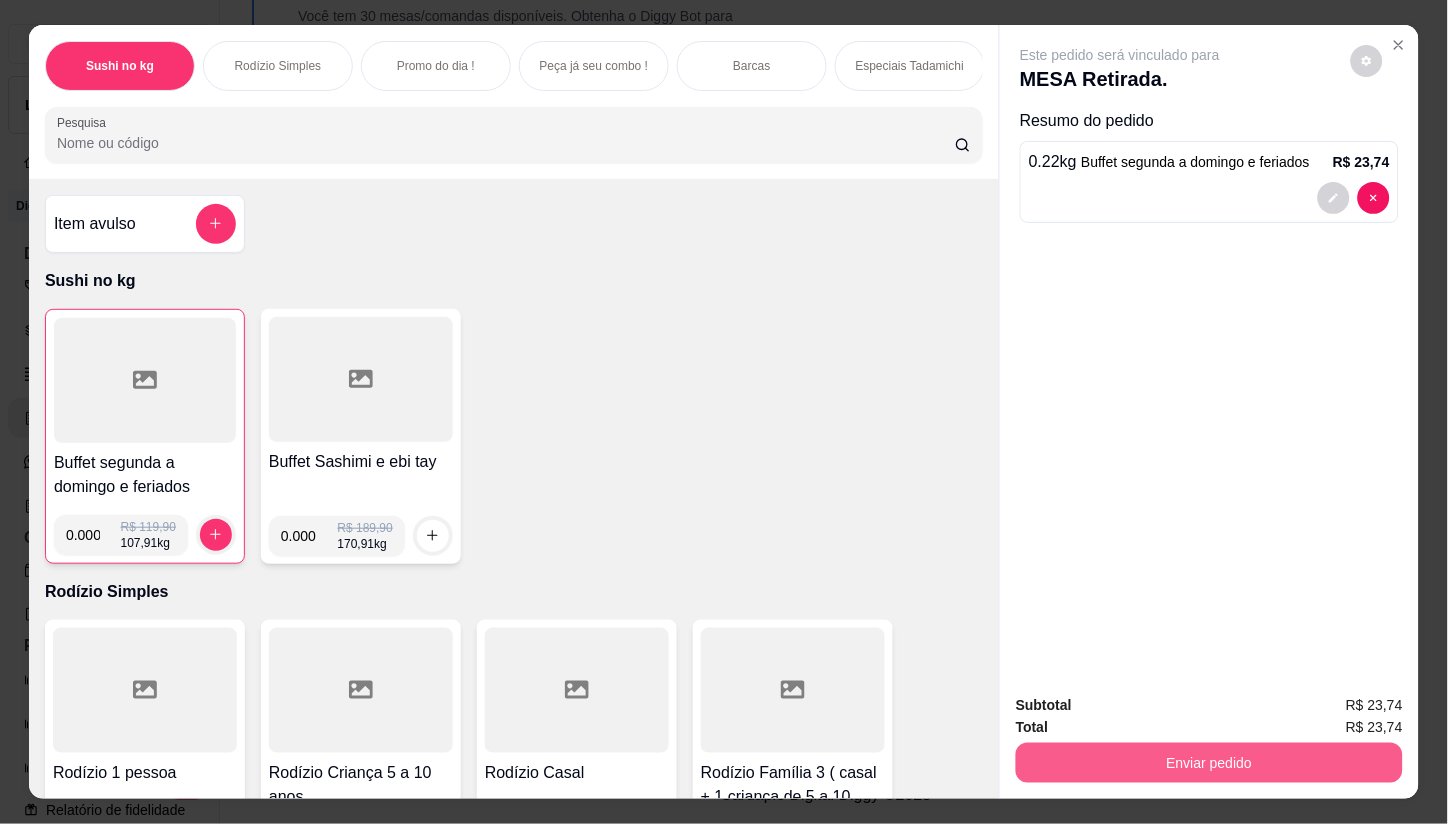 click on "Enviar pedido" at bounding box center (1209, 763) 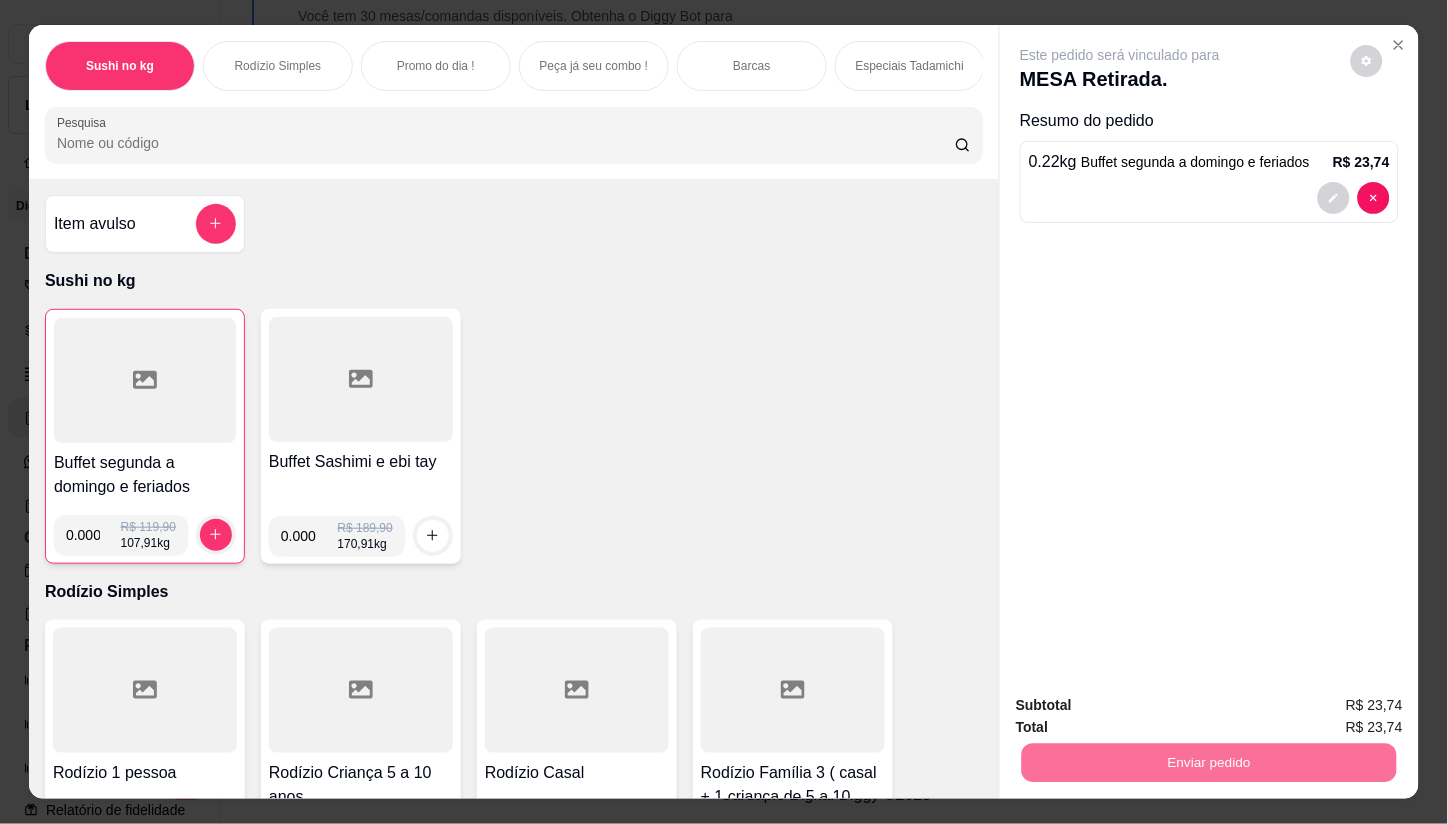 click on "Não registrar e enviar pedido" at bounding box center [1144, 705] 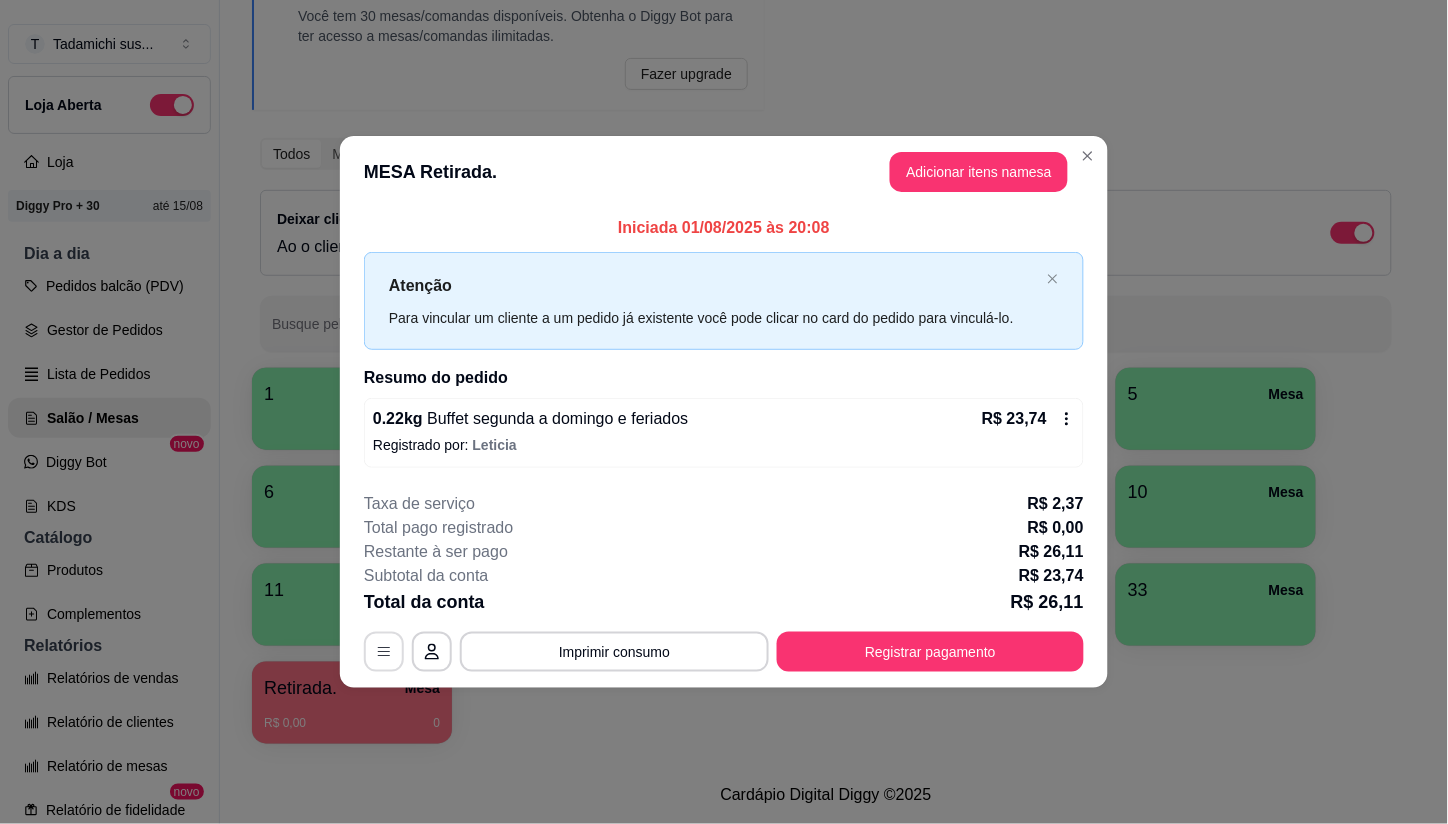 click at bounding box center (384, 652) 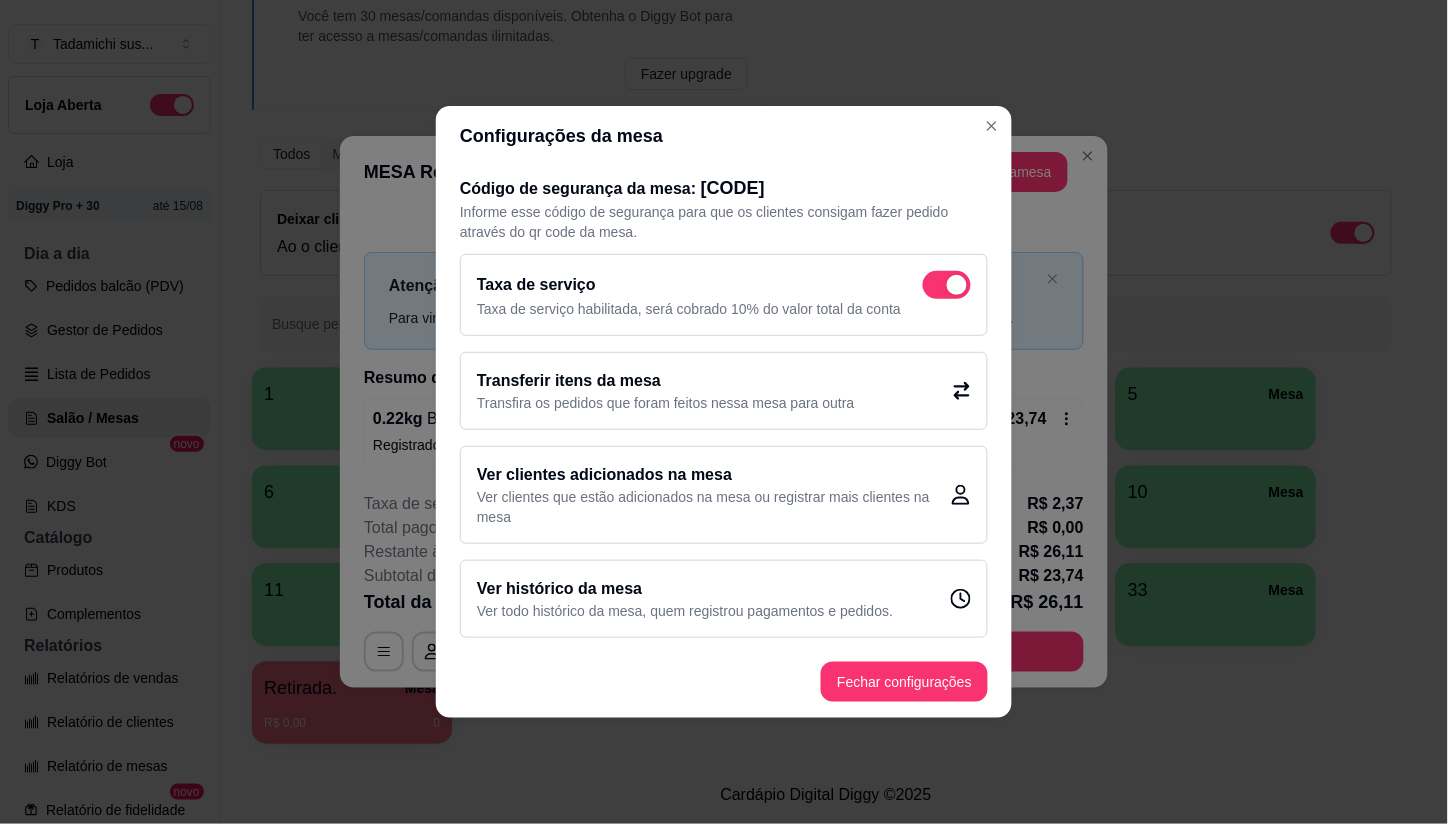 click at bounding box center [947, 285] 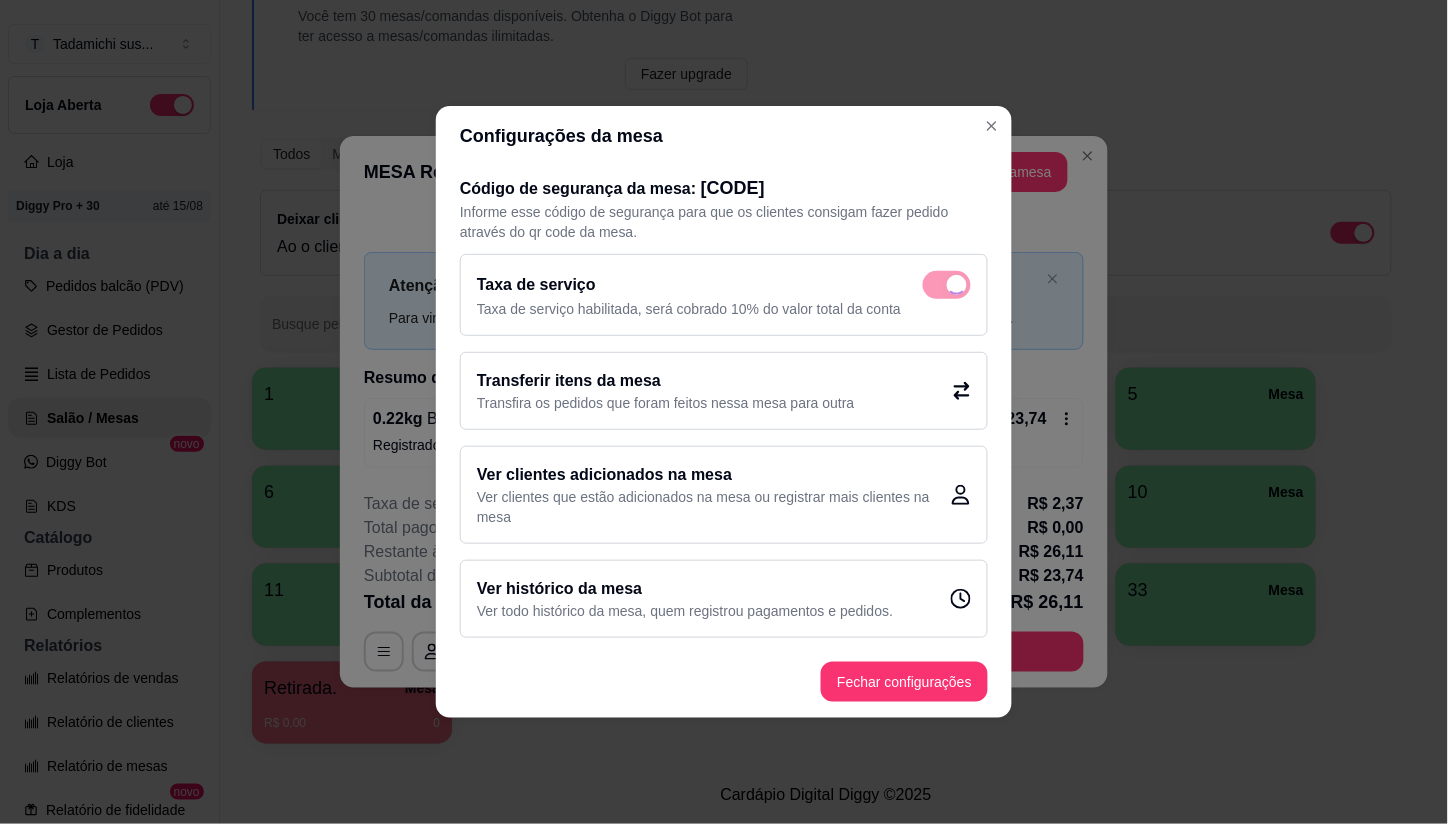 checkbox on "false" 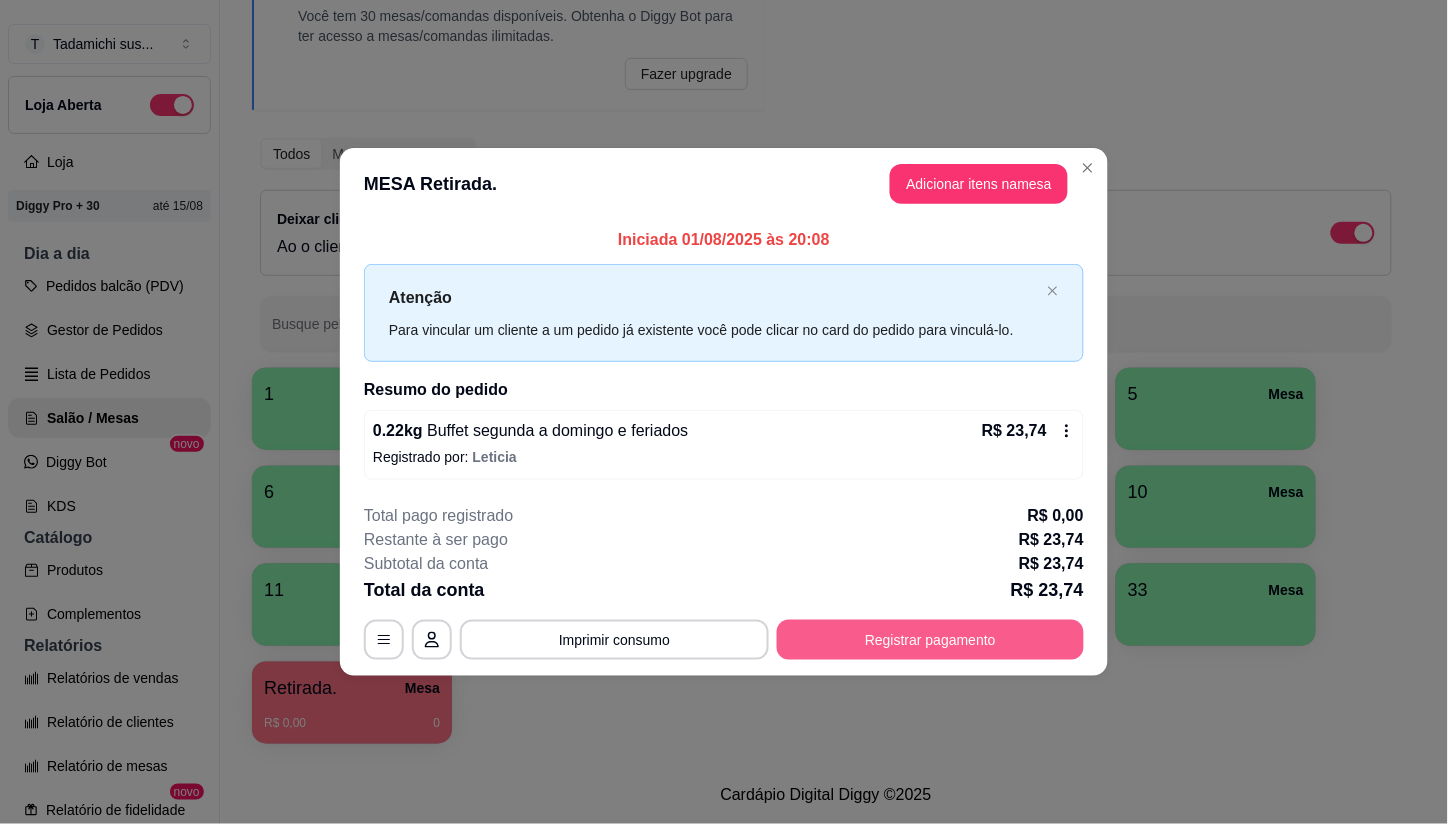 click on "Registrar pagamento" at bounding box center (930, 640) 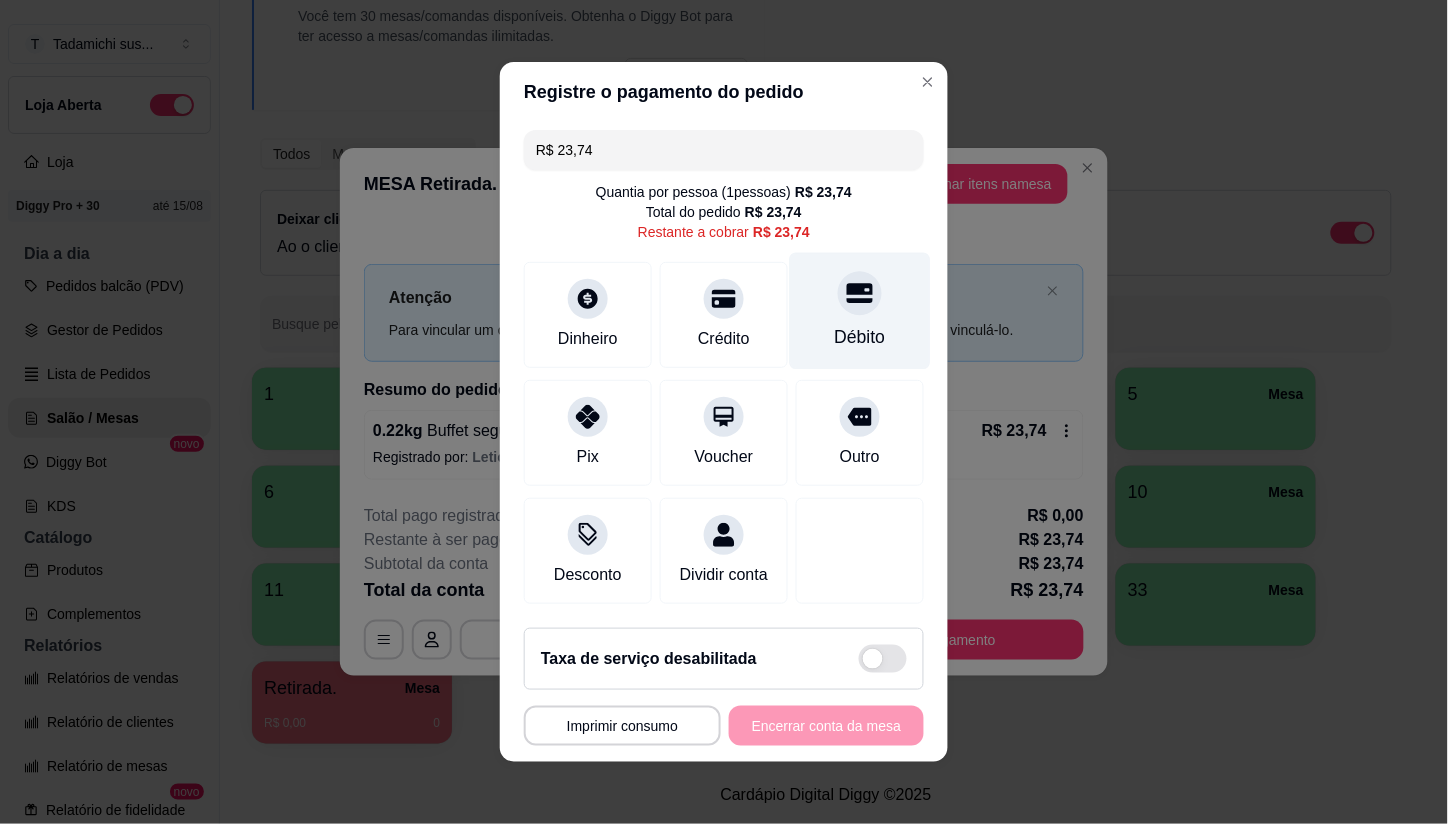 drag, startPoint x: 856, startPoint y: 293, endPoint x: 817, endPoint y: 293, distance: 39 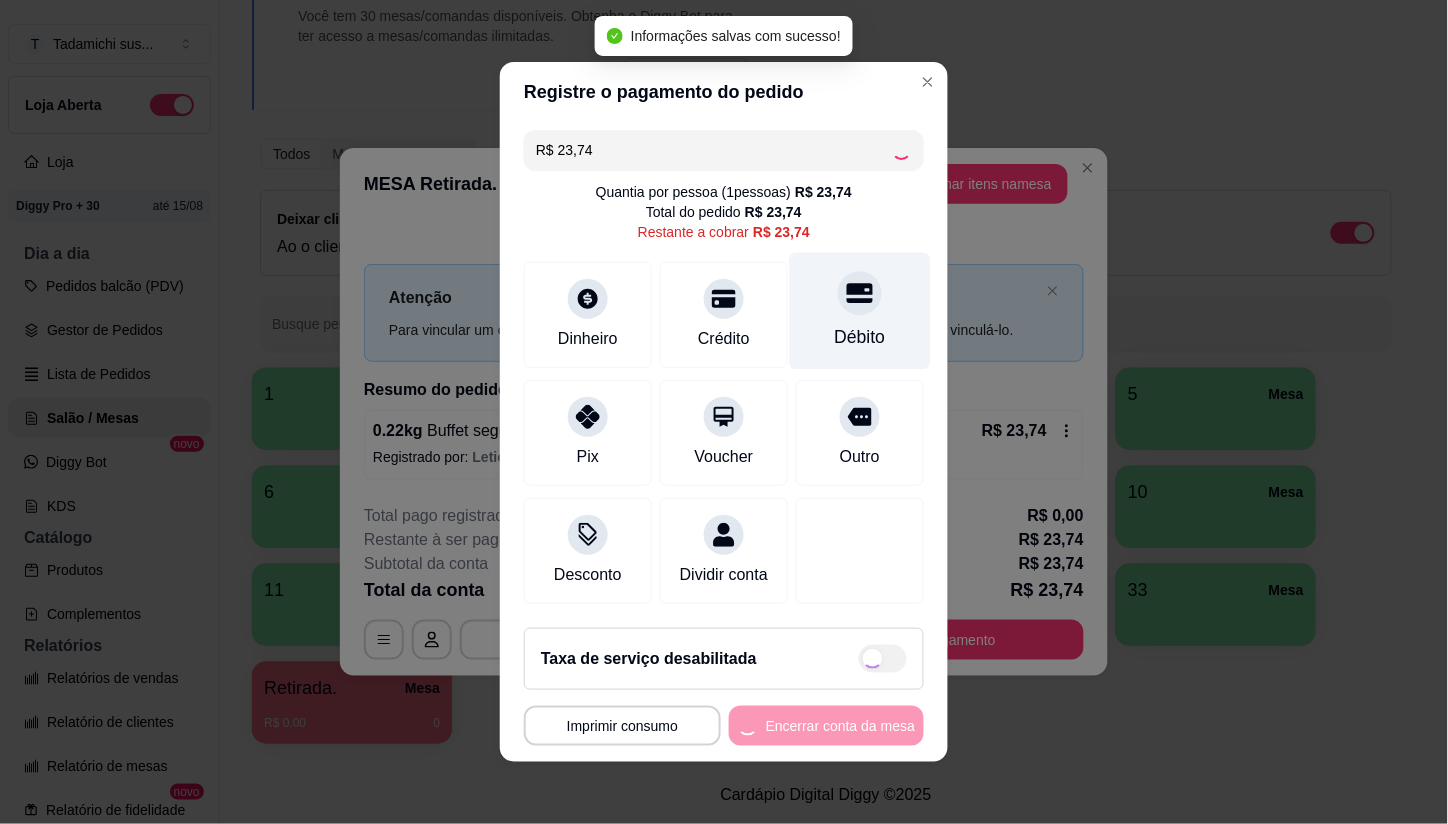 type on "R$ 0,00" 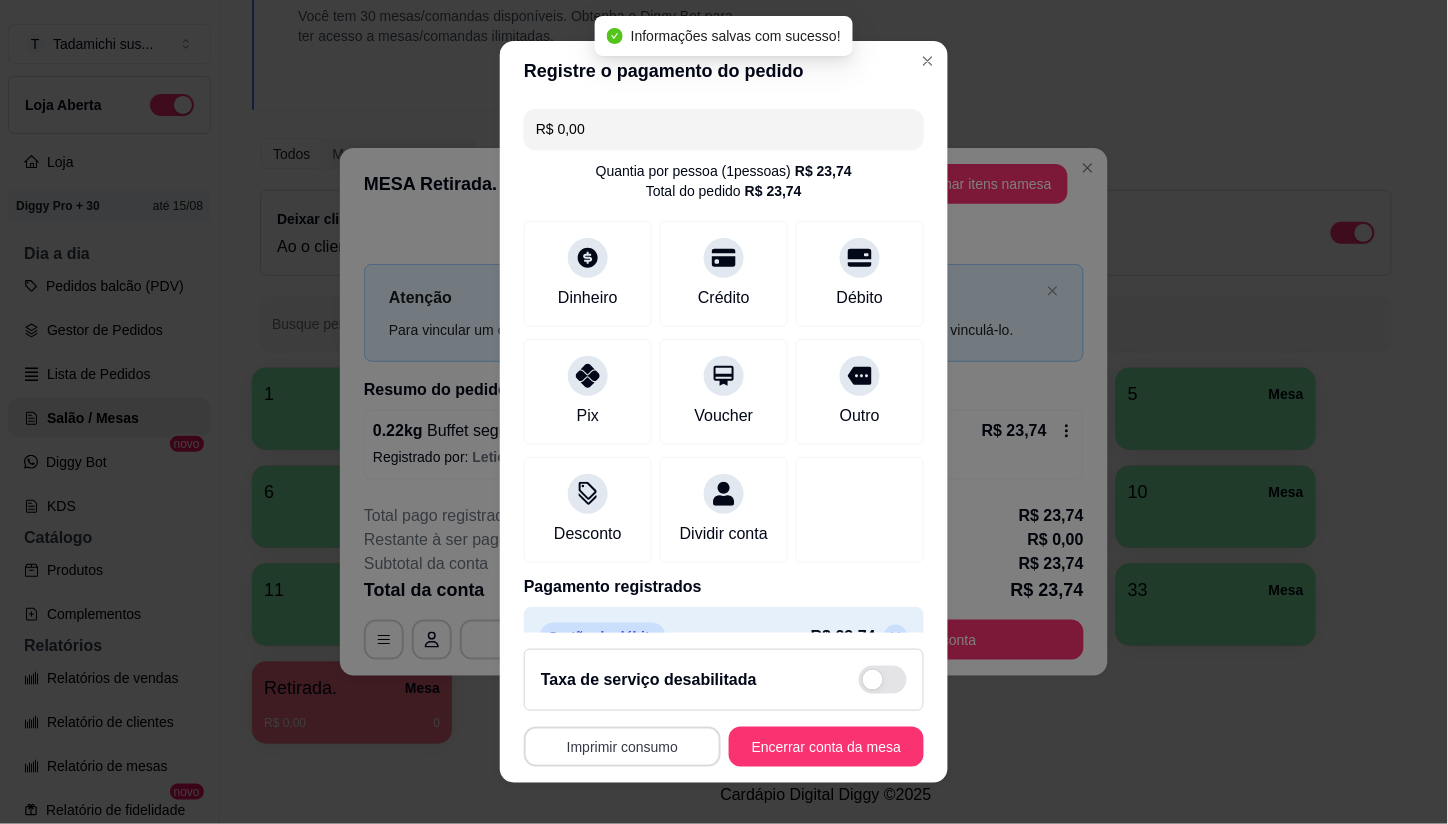 click on "Imprimir consumo" at bounding box center [622, 747] 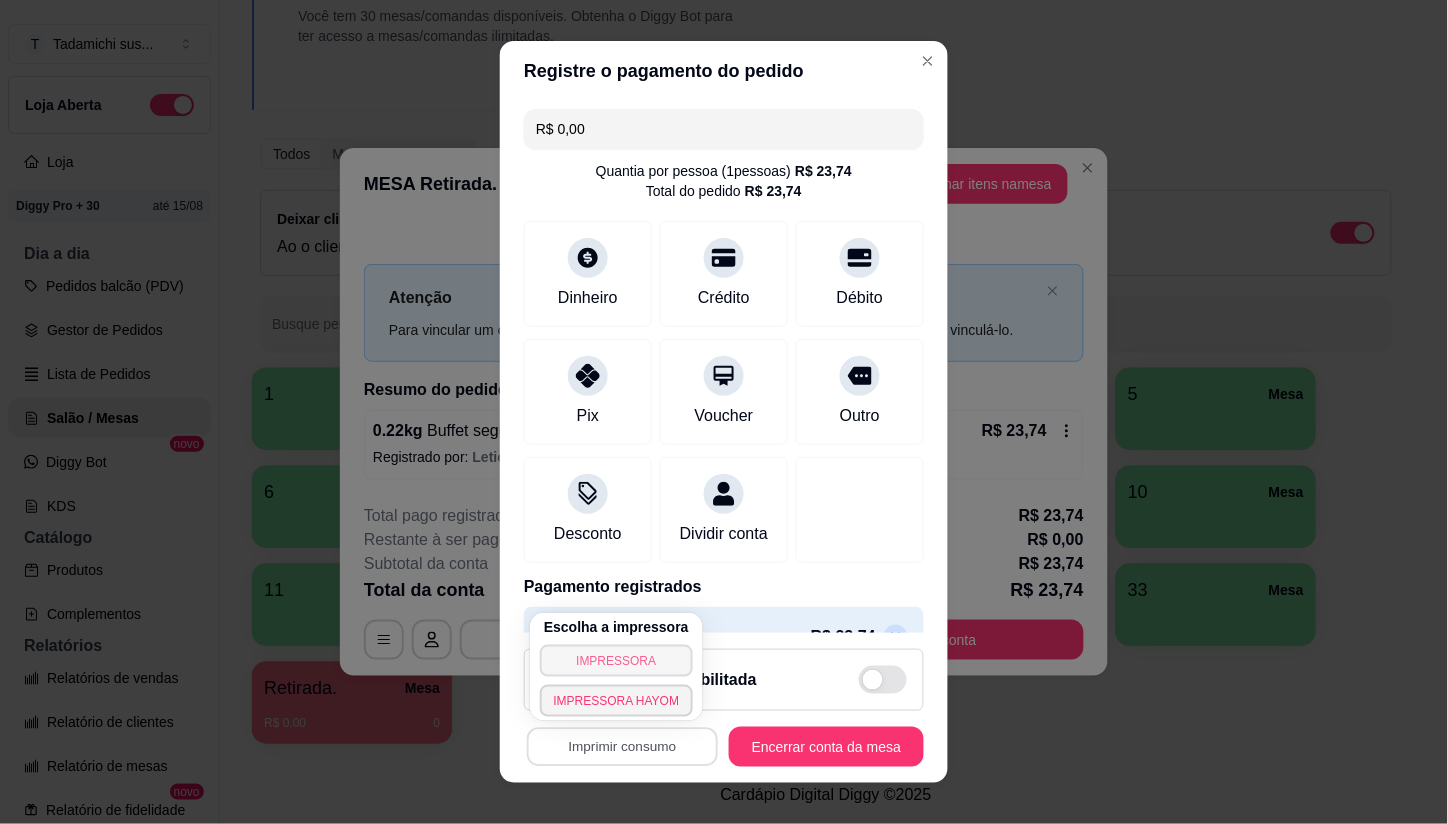 click on "IMPRESSORA" at bounding box center [617, 661] 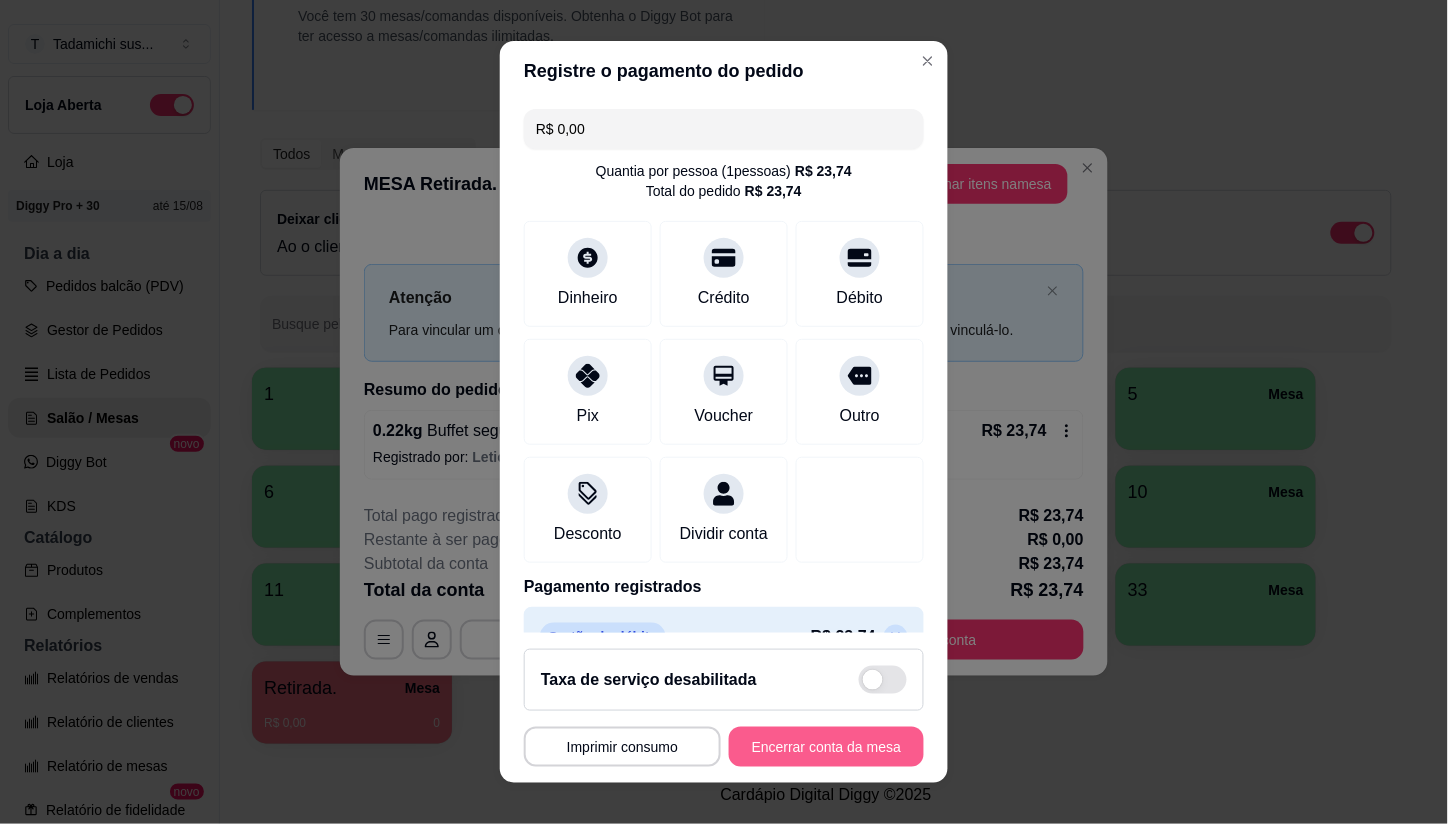 click on "Encerrar conta da mesa" at bounding box center [826, 747] 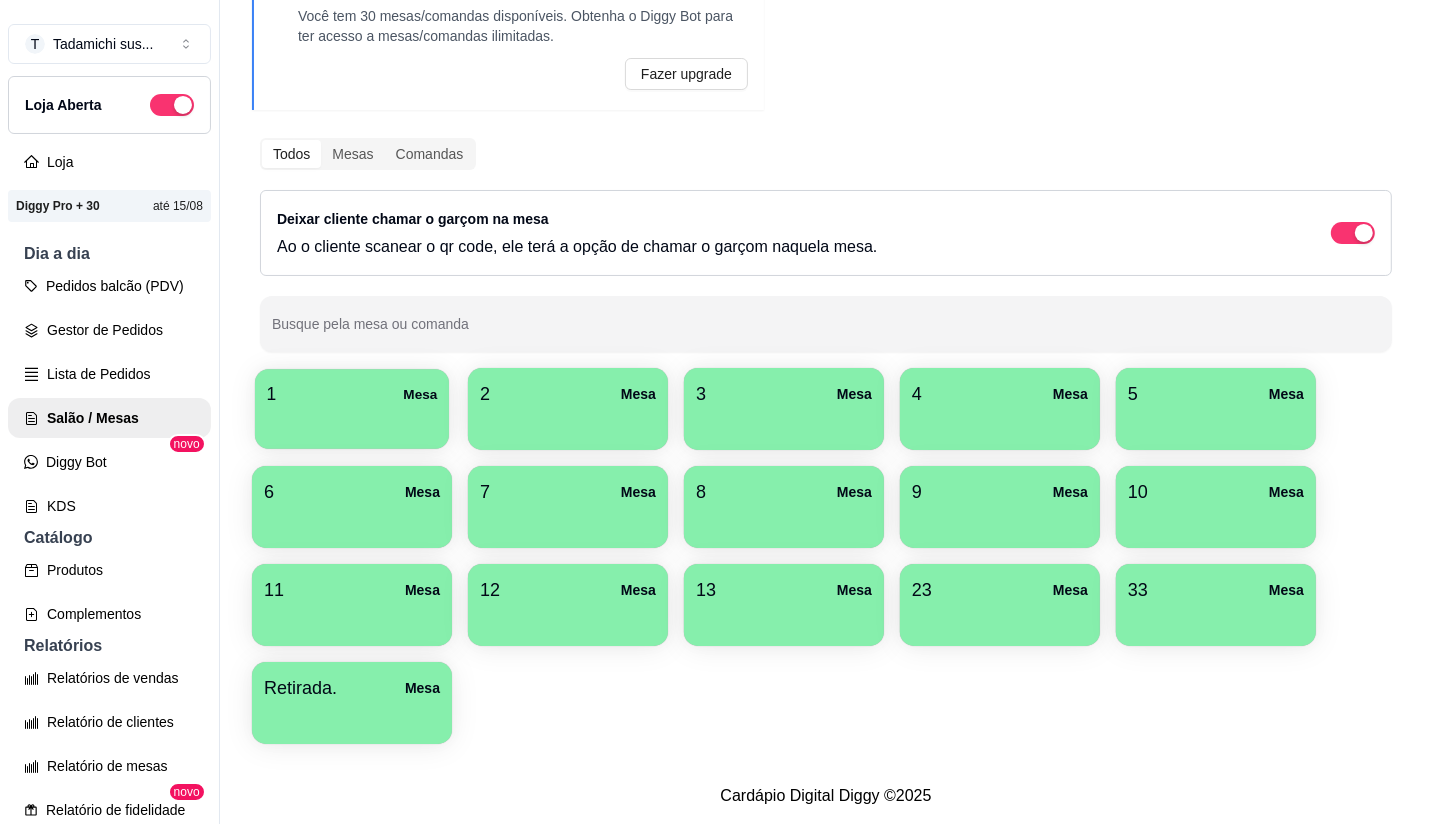 click at bounding box center [352, 422] 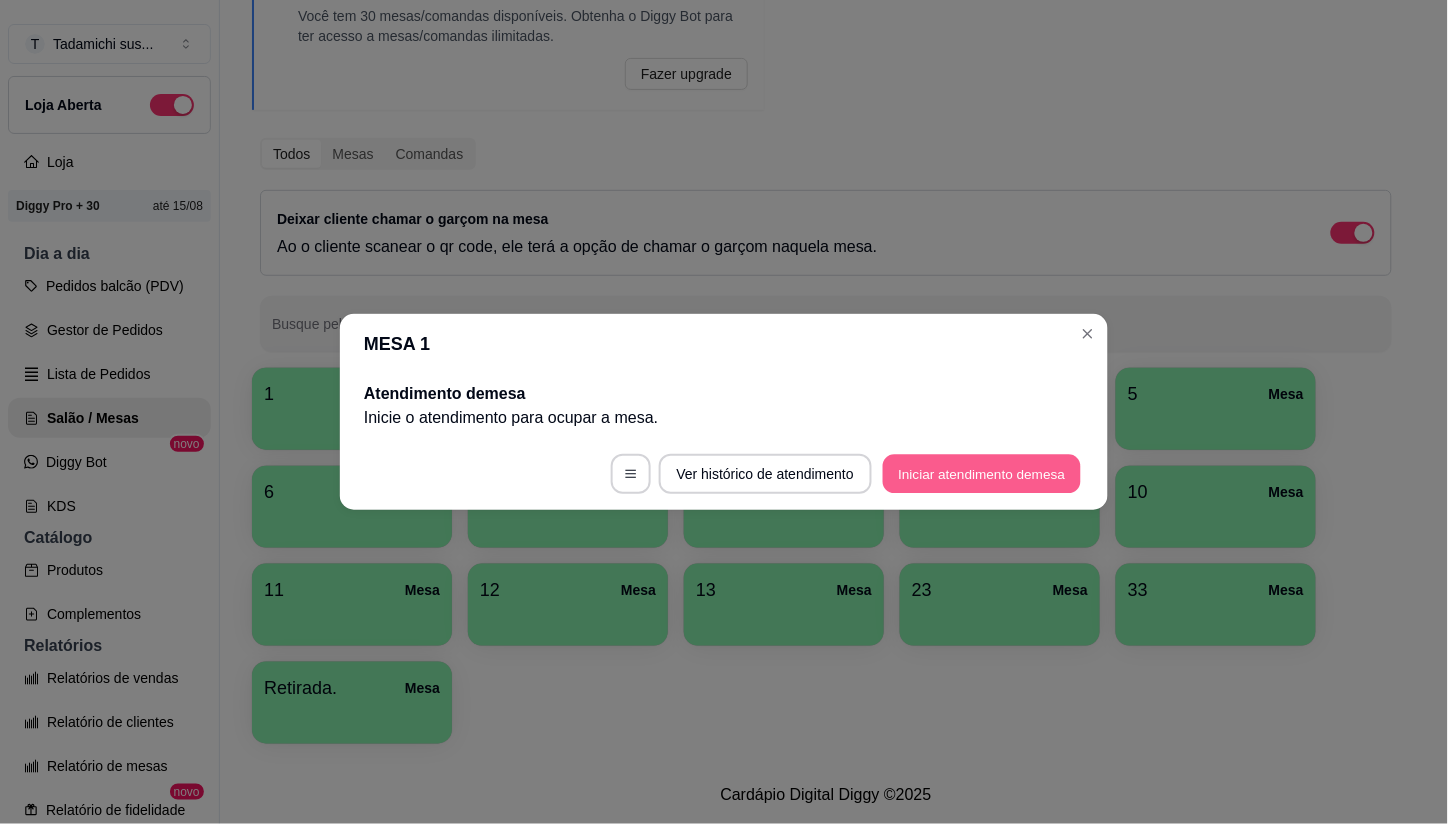click on "Iniciar atendimento de  mesa" at bounding box center (982, 474) 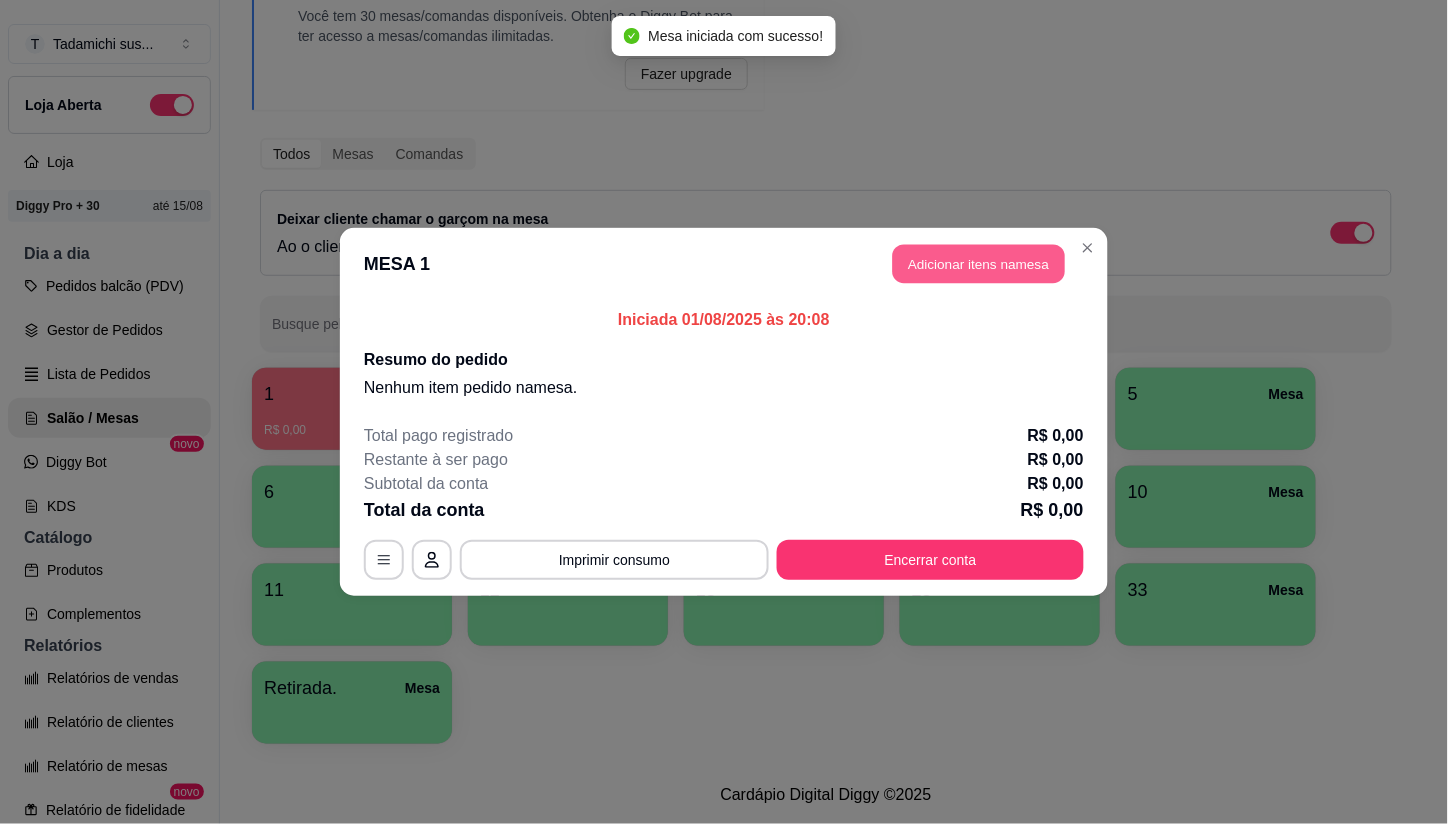 click on "Adicionar itens na  mesa" at bounding box center [979, 264] 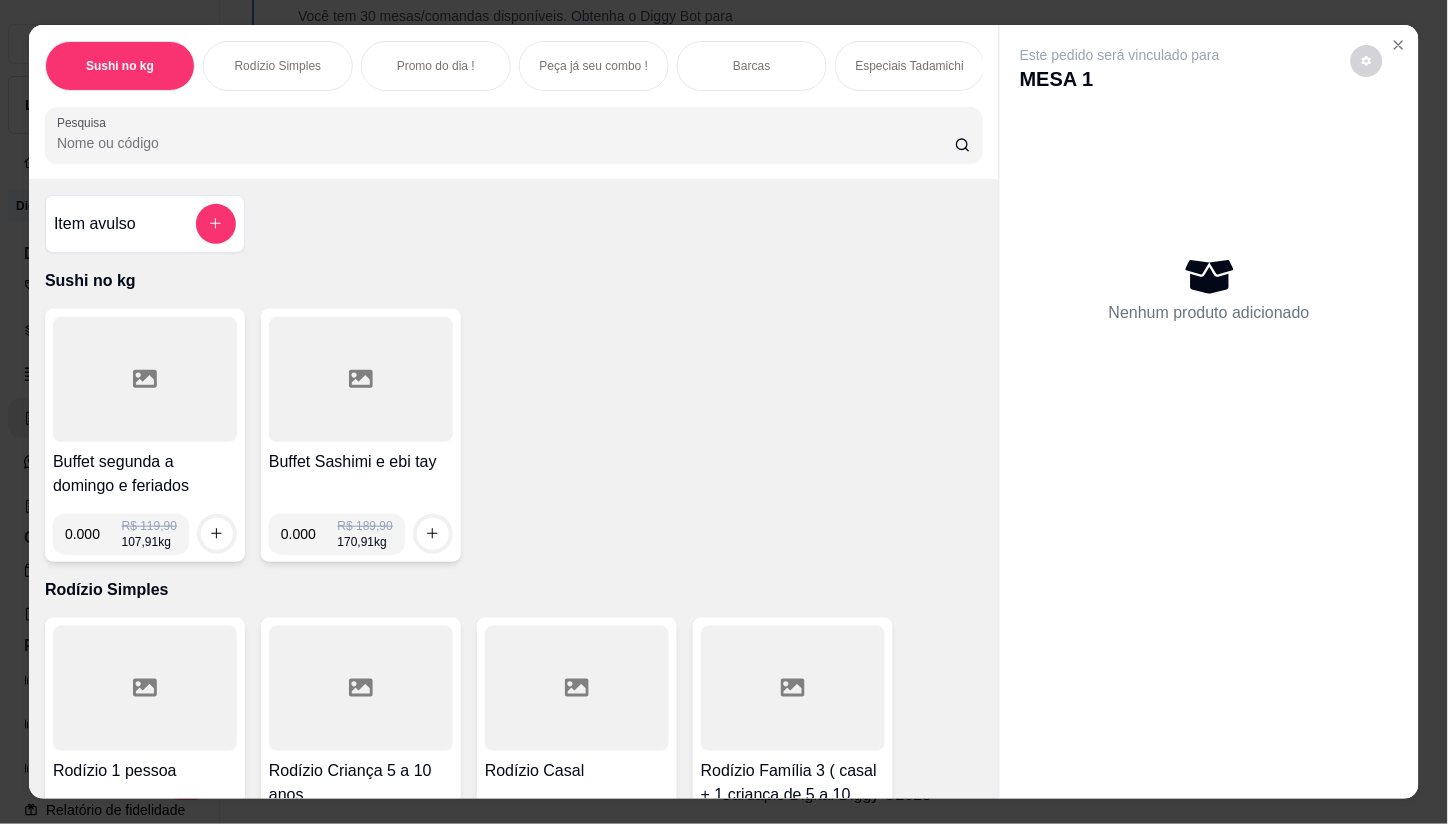 click 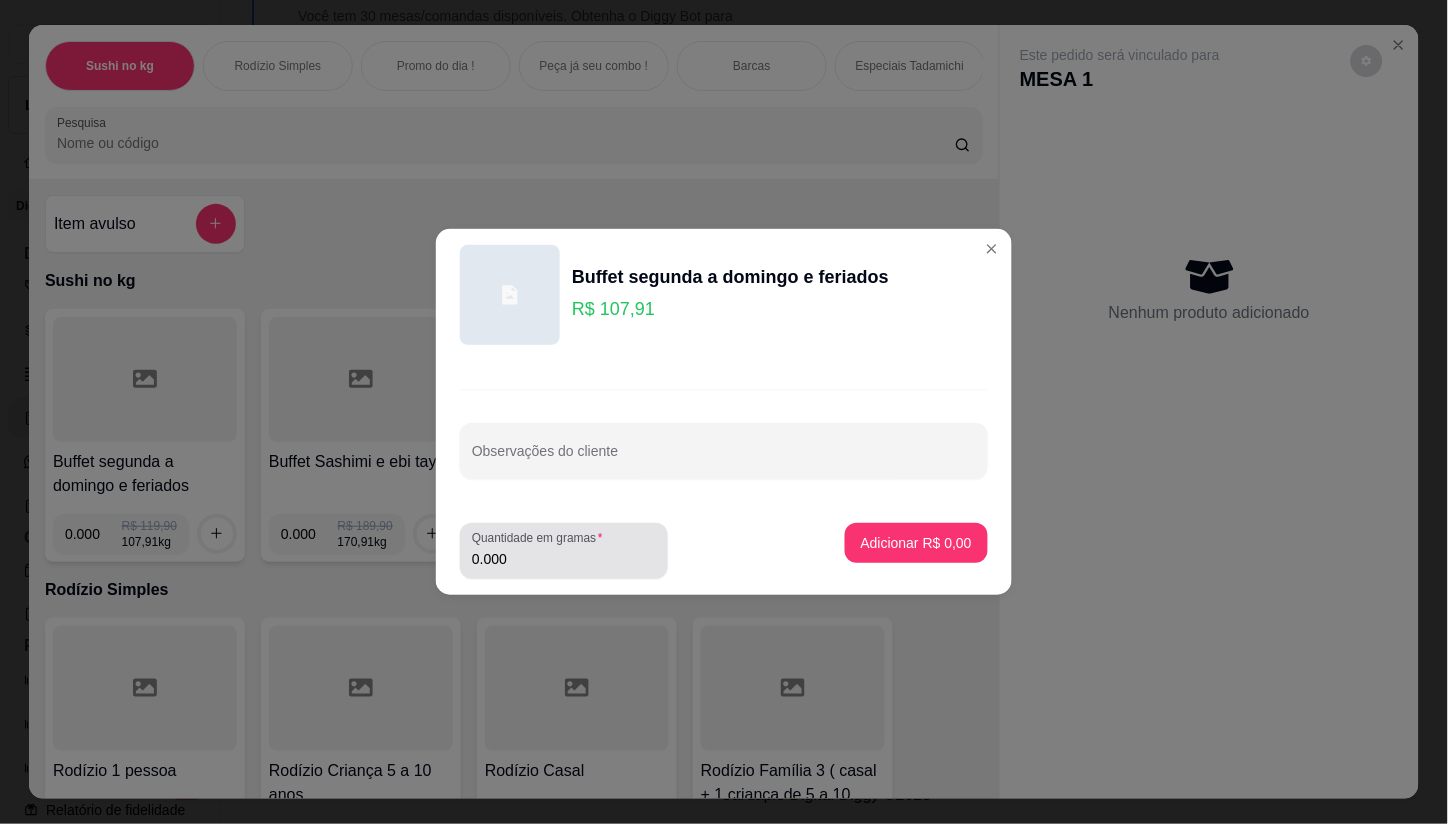 click on "0.000" at bounding box center [564, 559] 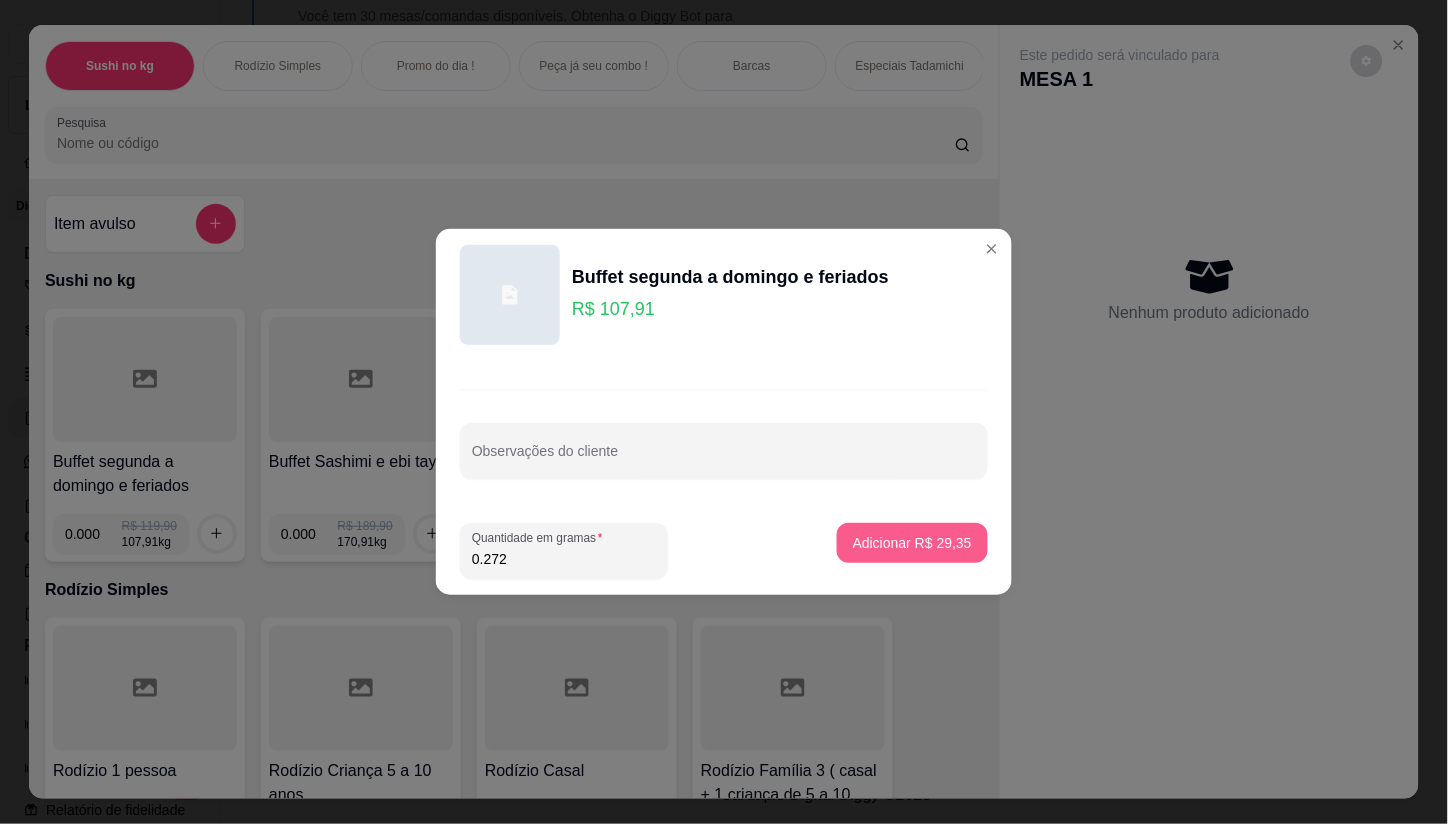 type on "0.272" 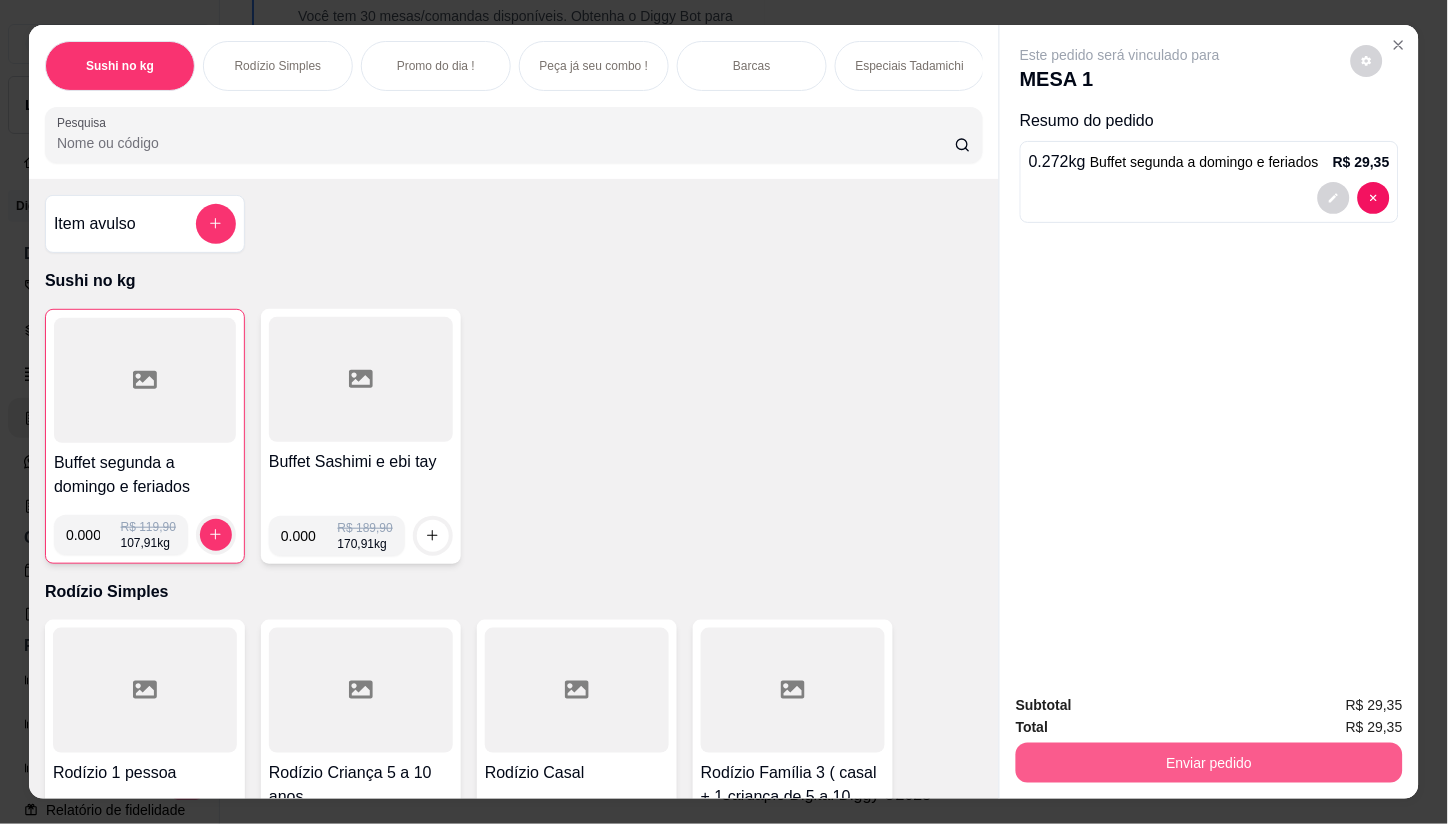 click on "Enviar pedido" at bounding box center (1209, 763) 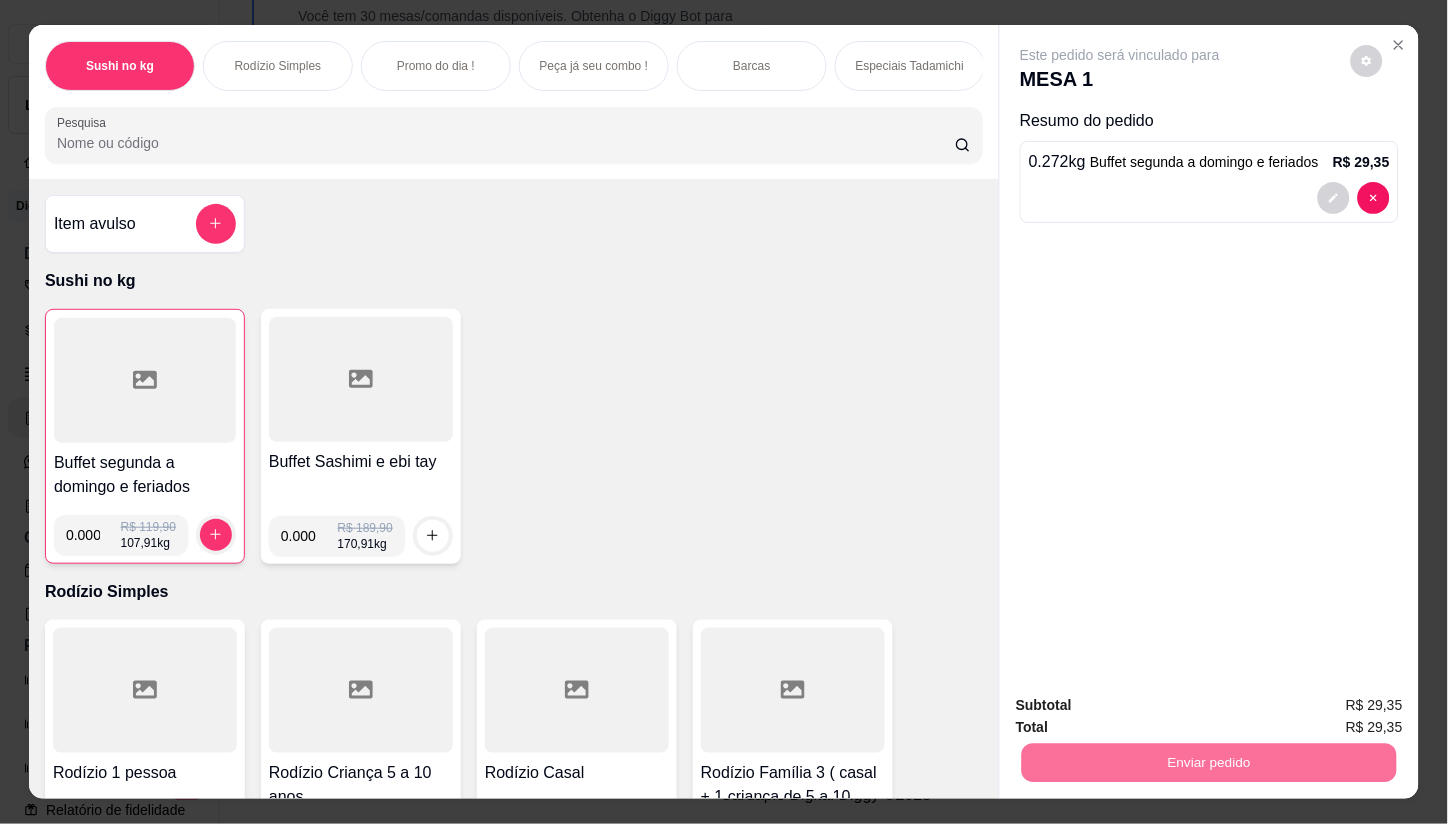 click on "Não registrar e enviar pedido" at bounding box center (1143, 706) 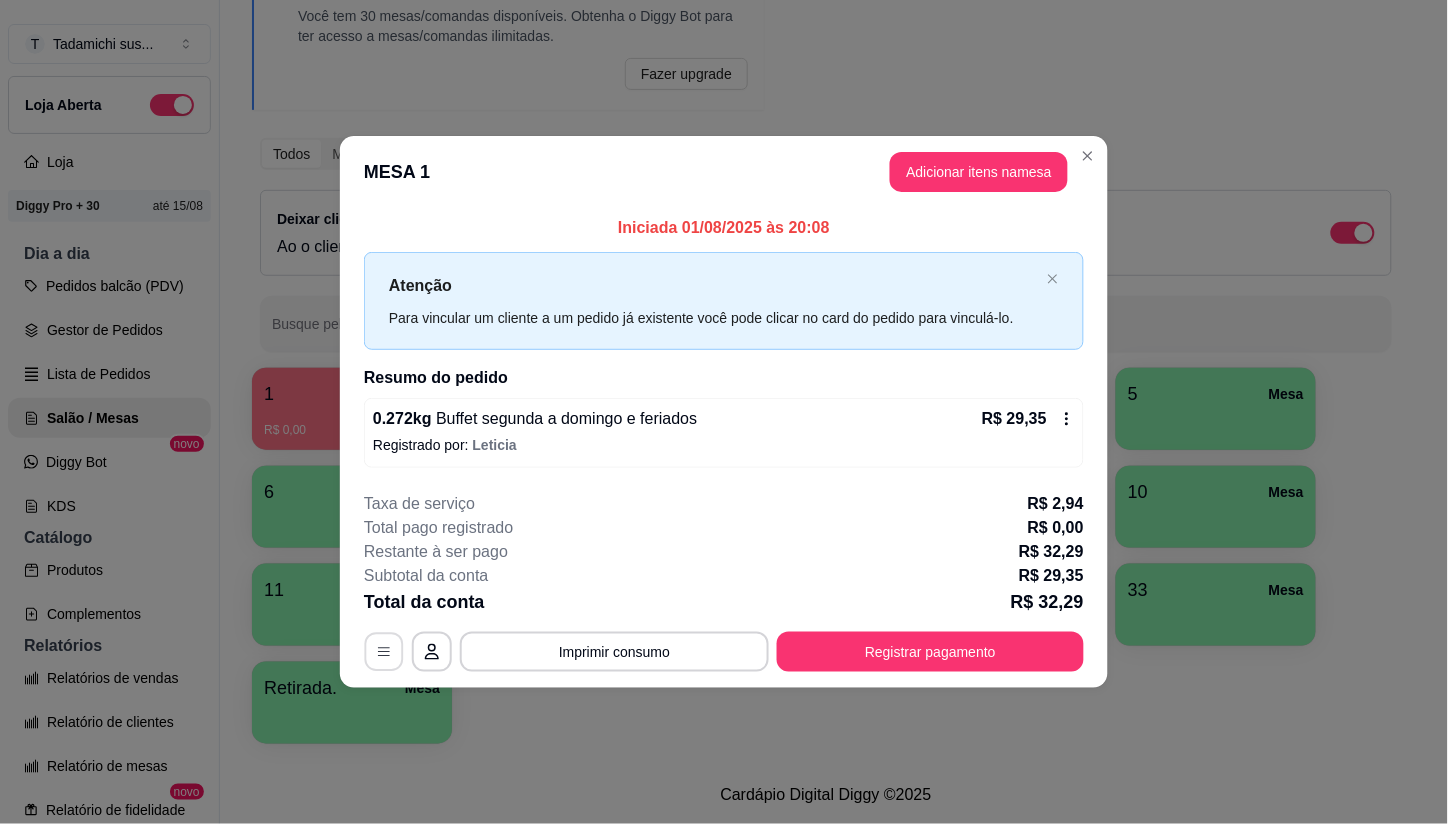 click 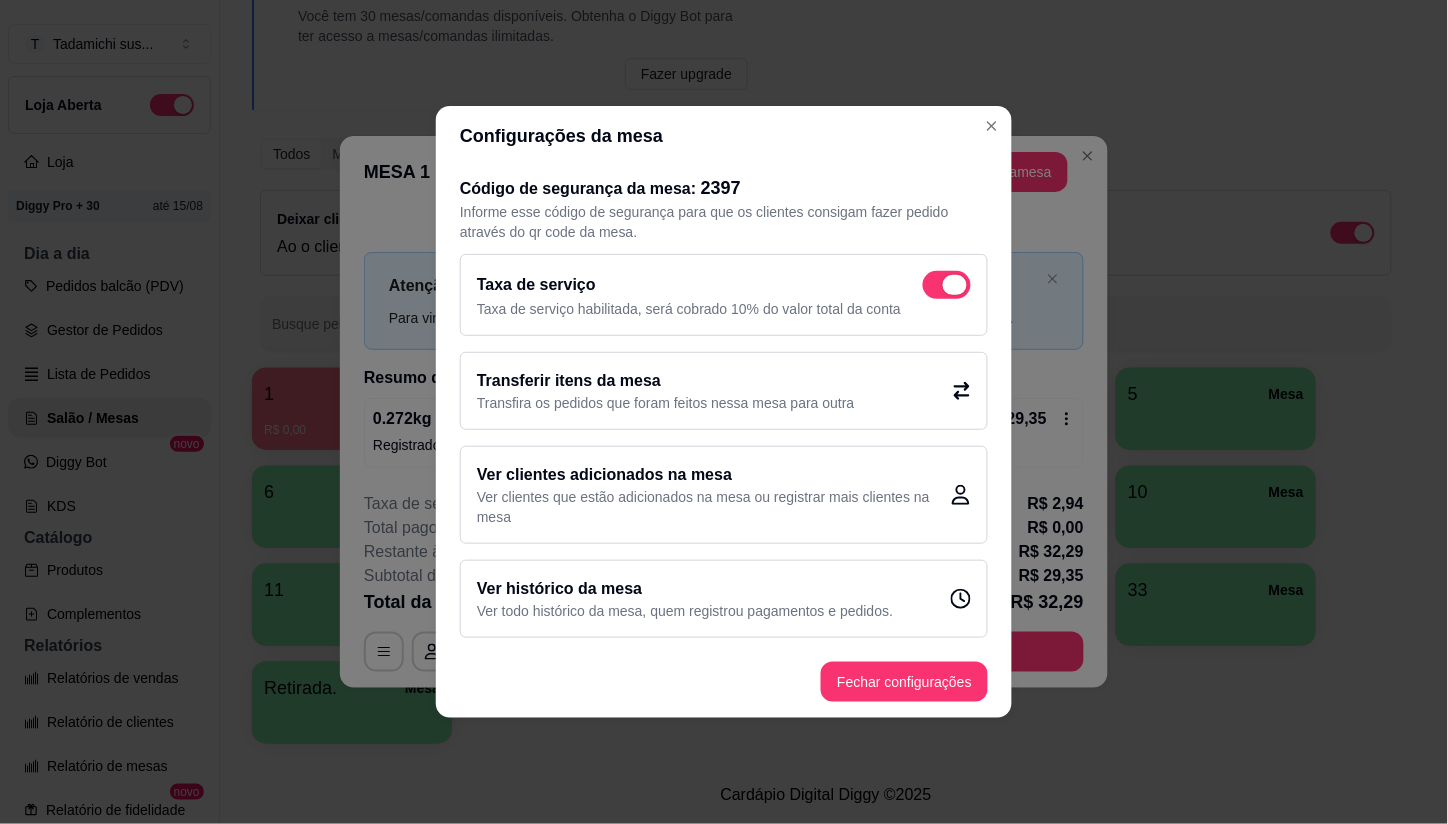 click at bounding box center (947, 285) 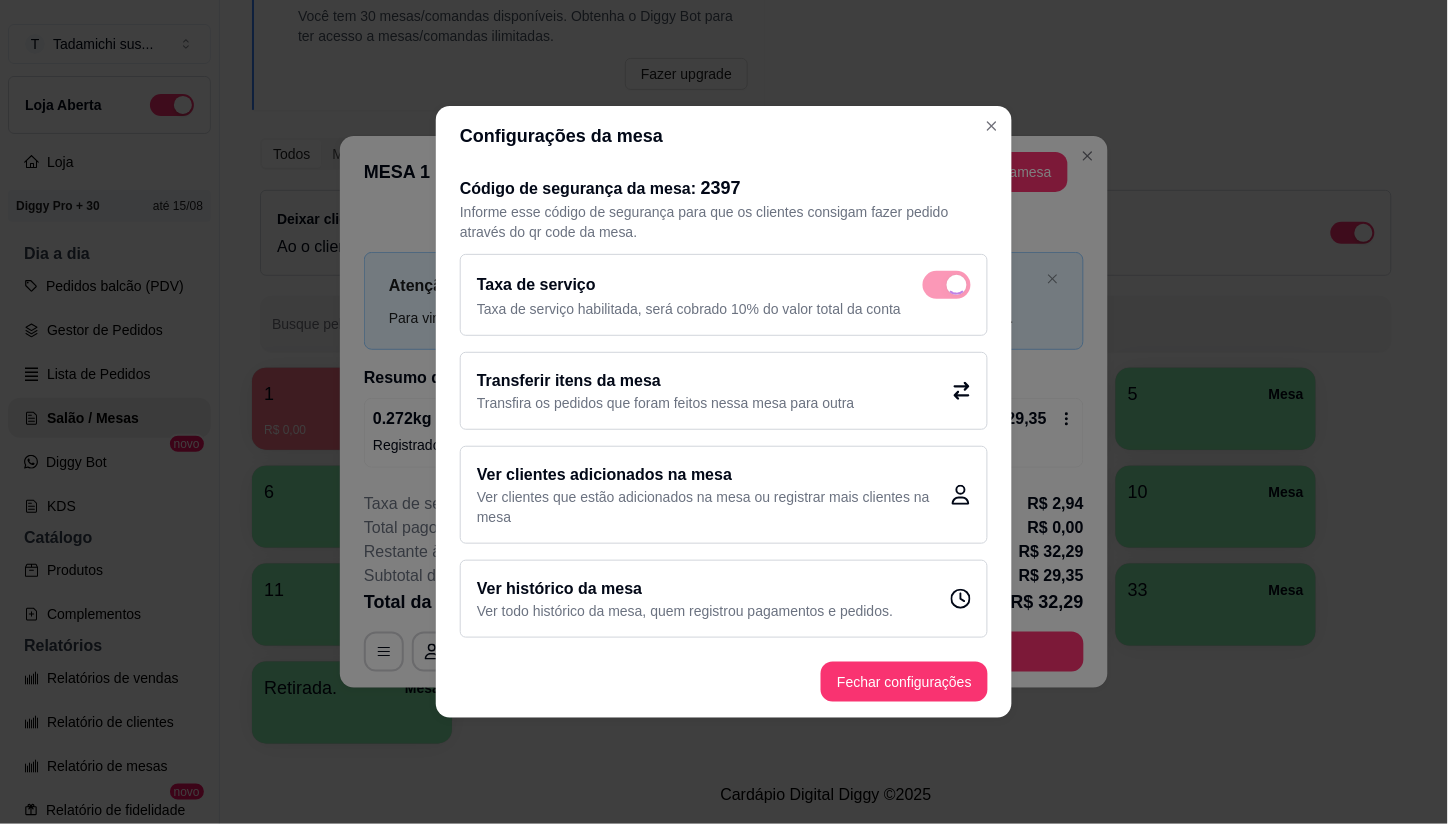 checkbox on "false" 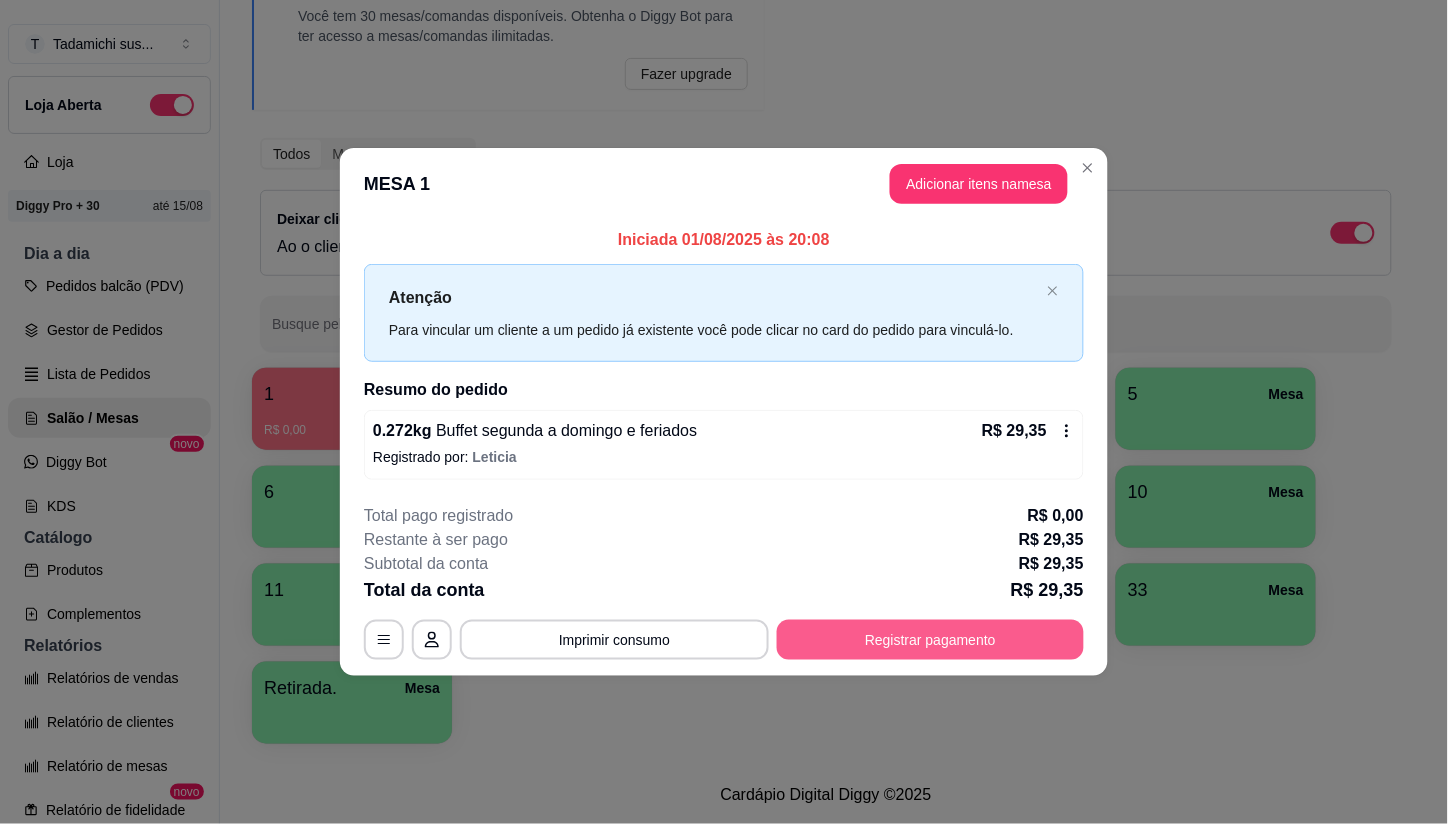 click on "Registrar pagamento" at bounding box center (930, 640) 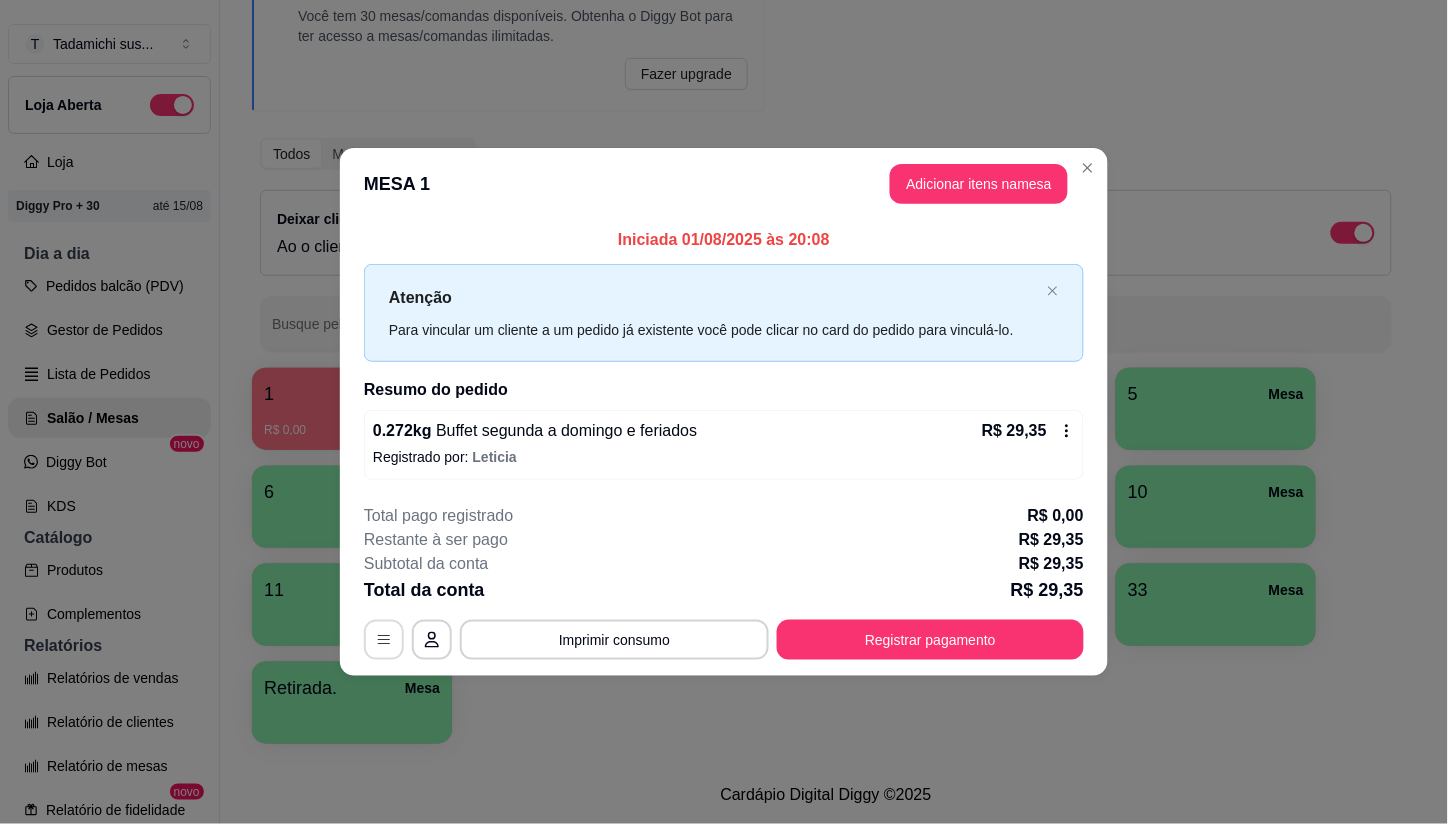click 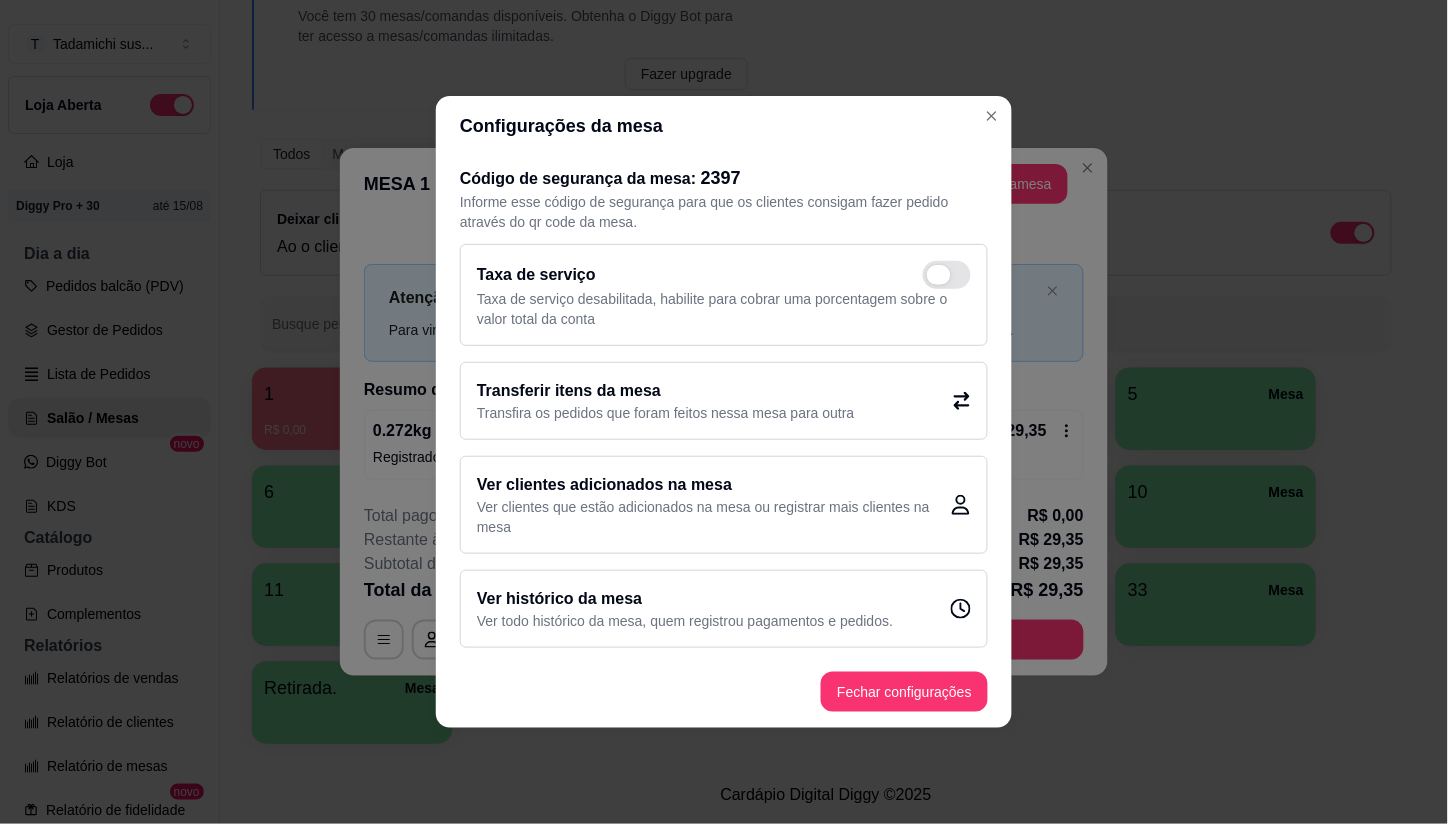 click at bounding box center [947, 275] 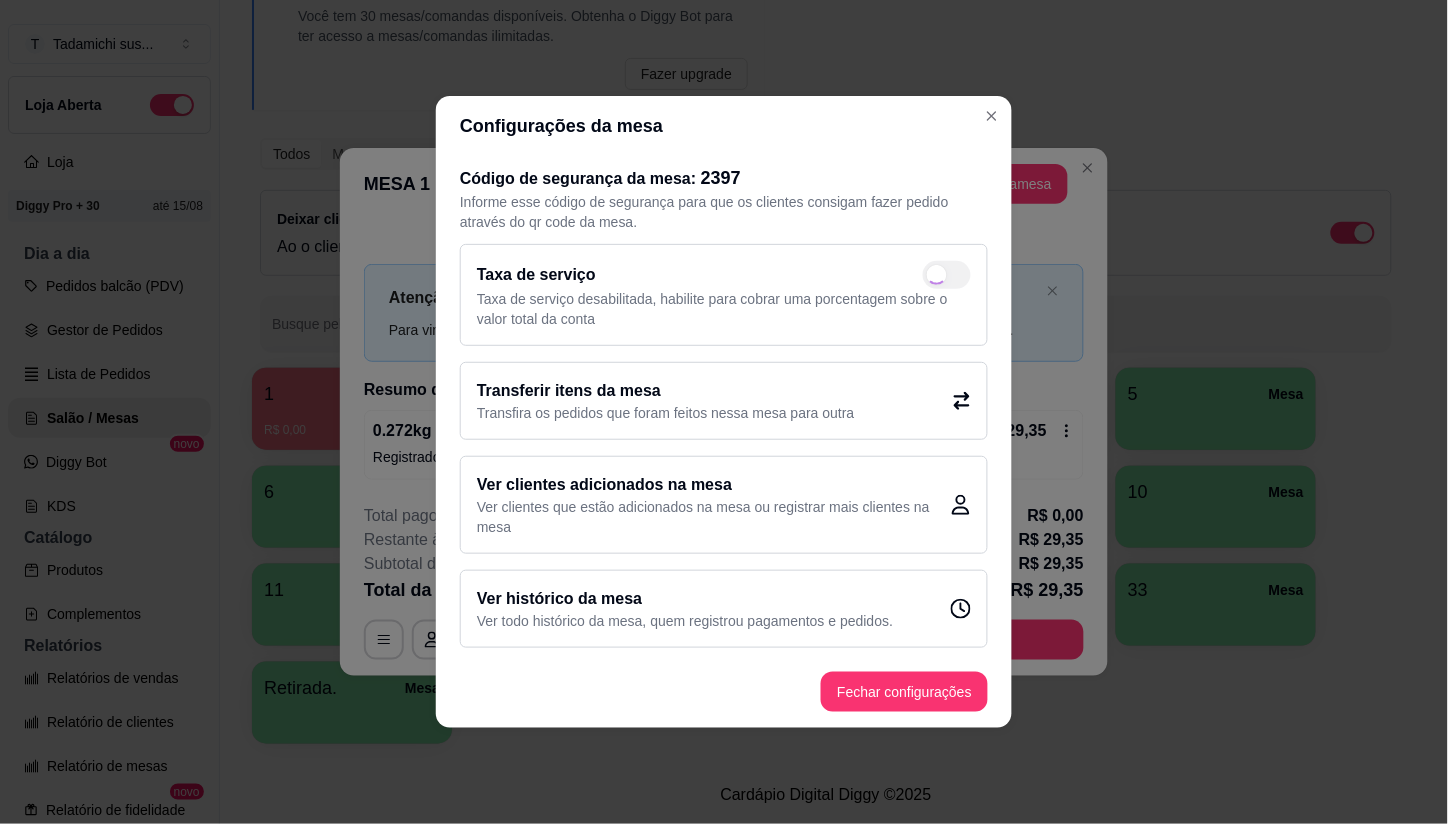 checkbox on "true" 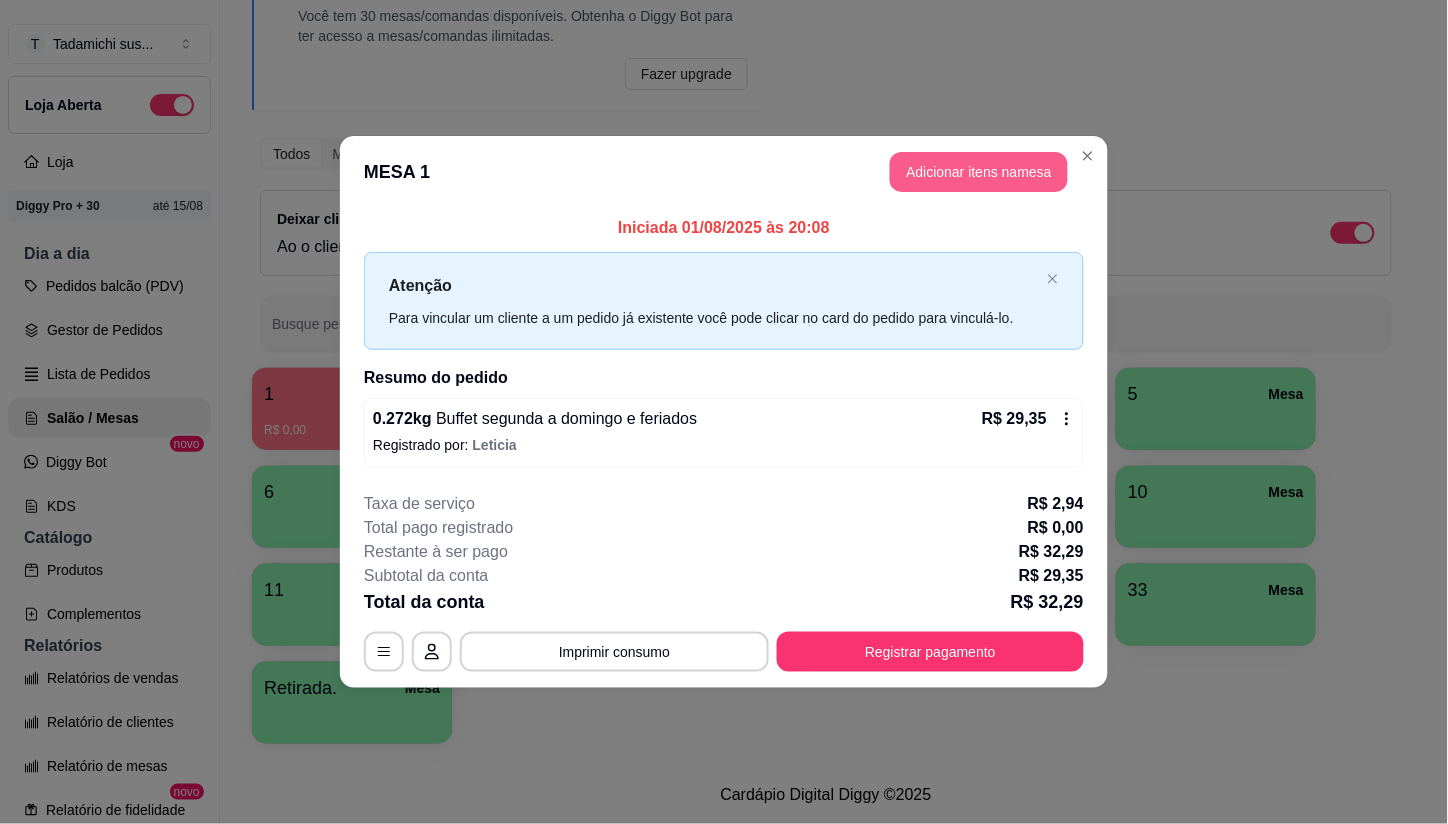 click on "Adicionar itens na  mesa" at bounding box center [979, 172] 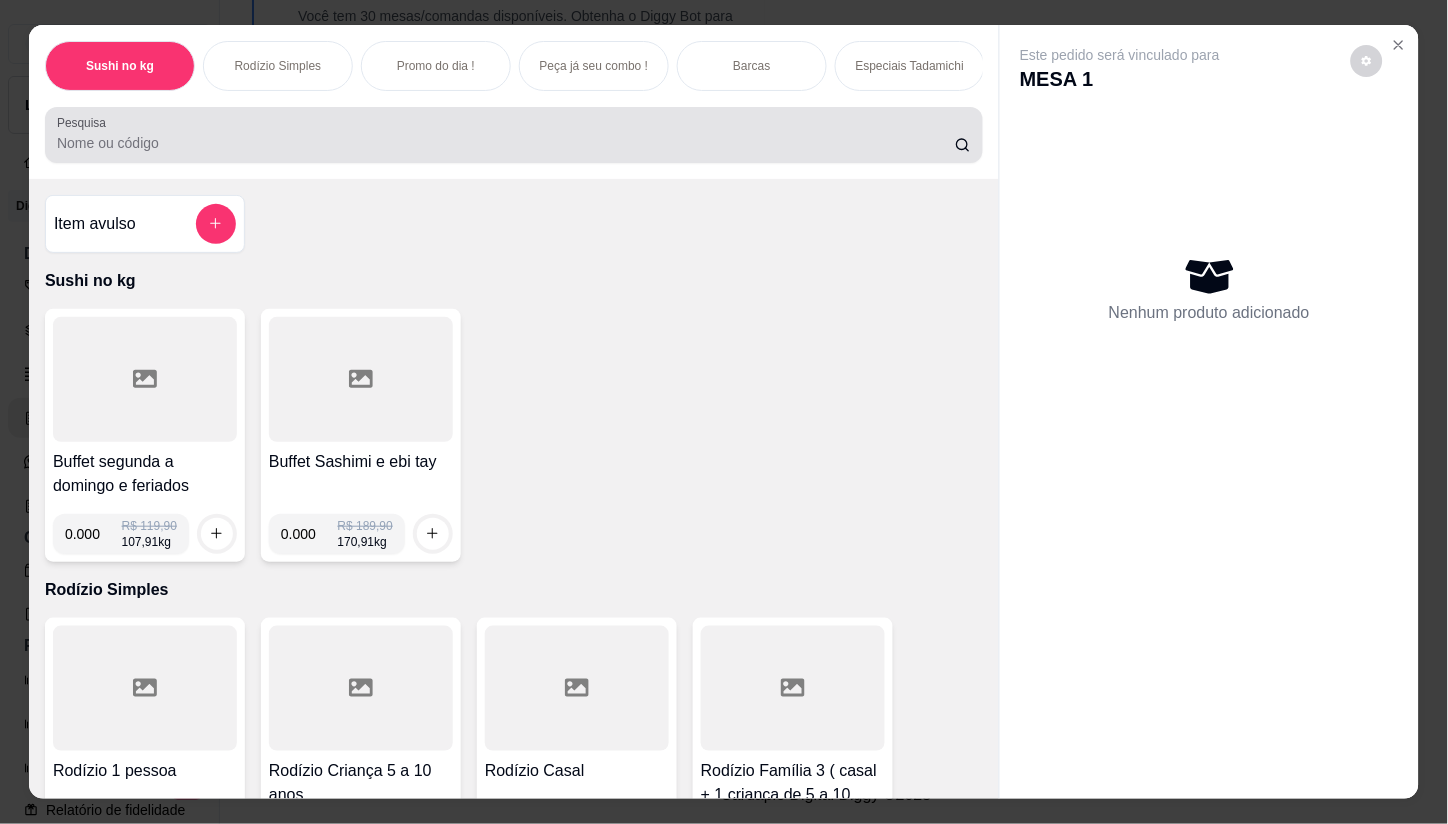 click at bounding box center (514, 135) 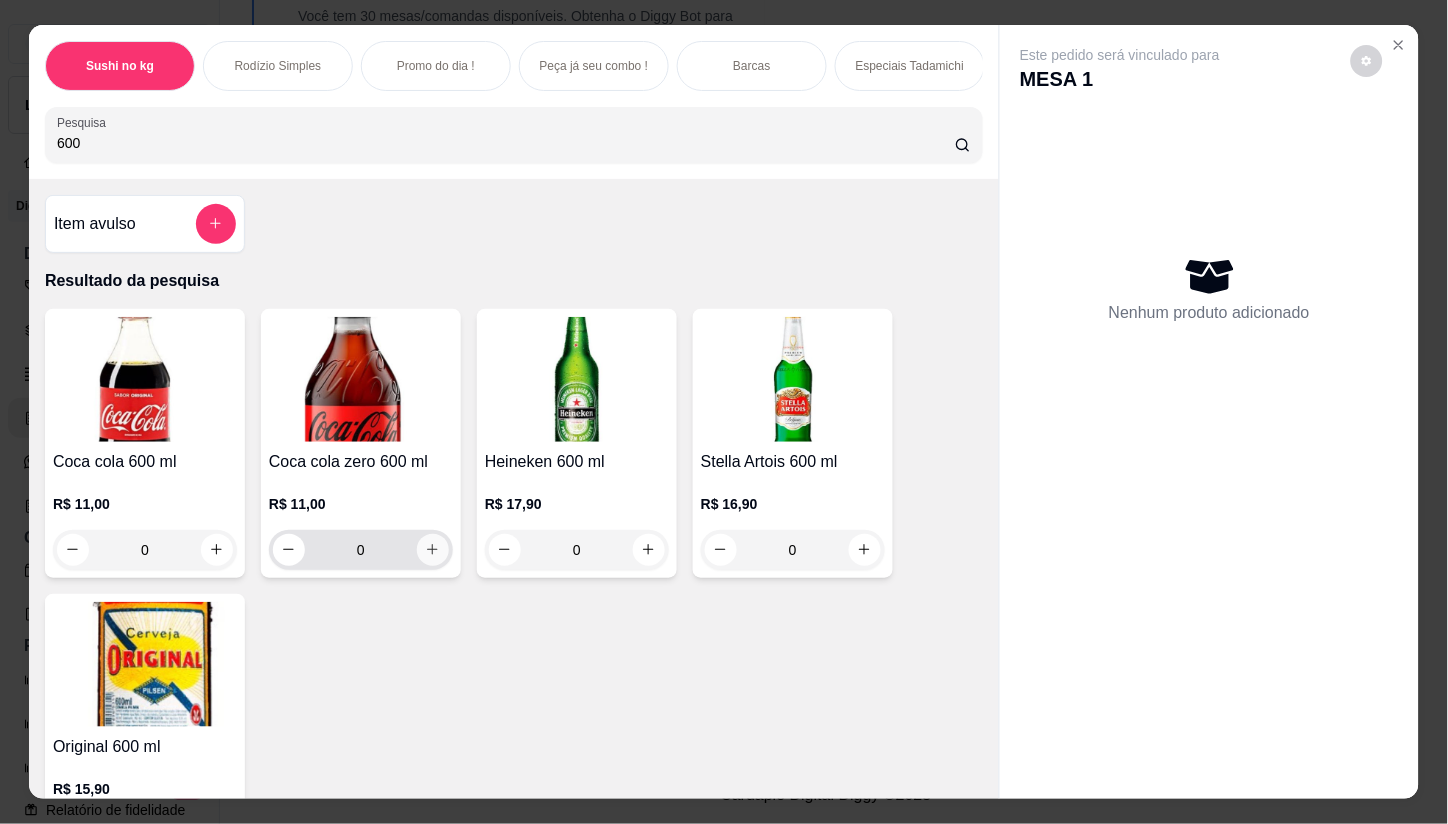type on "600" 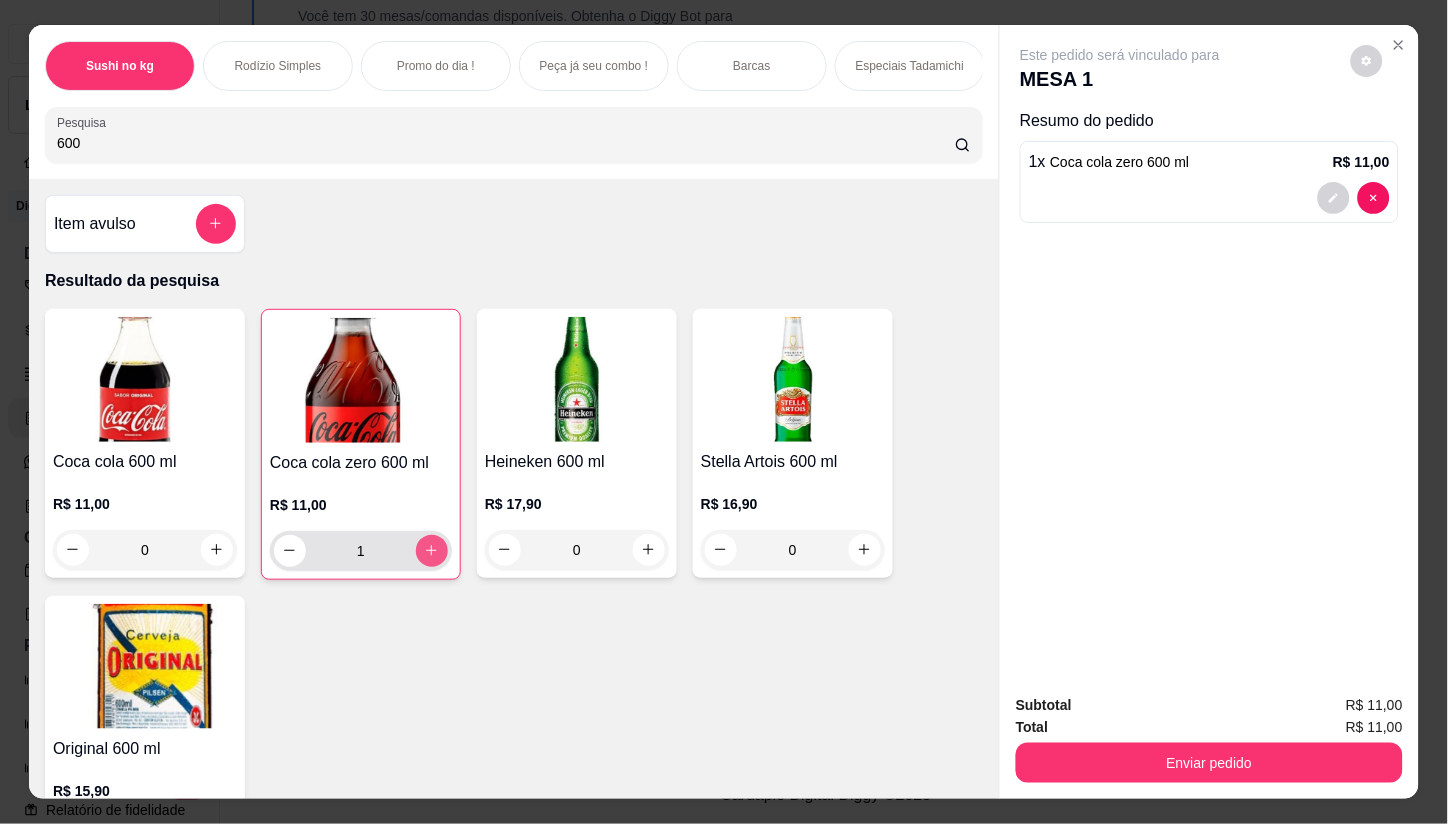 type on "1" 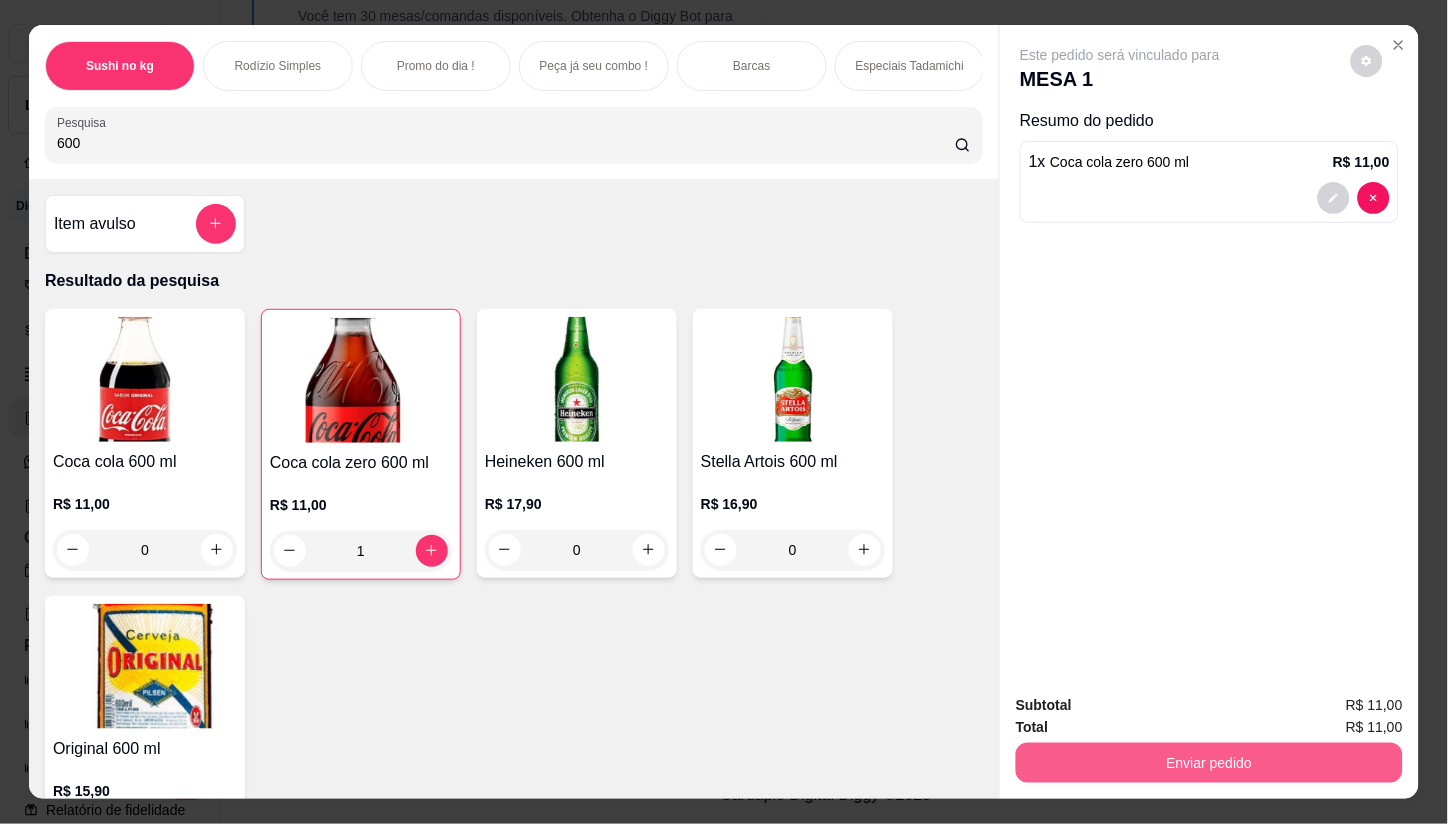 click on "Enviar pedido" at bounding box center (1209, 763) 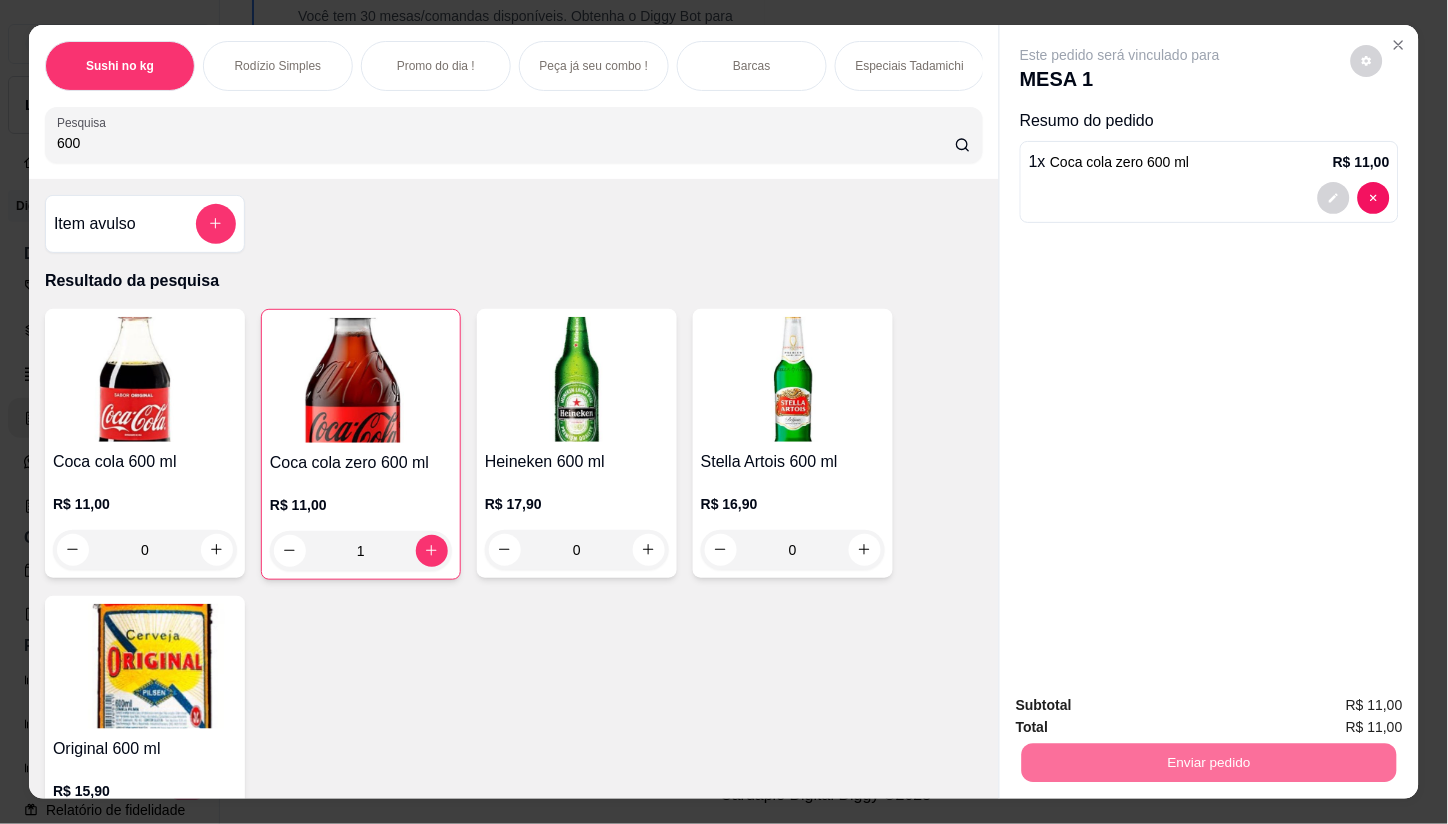 click on "Não registrar e enviar pedido" at bounding box center (1144, 705) 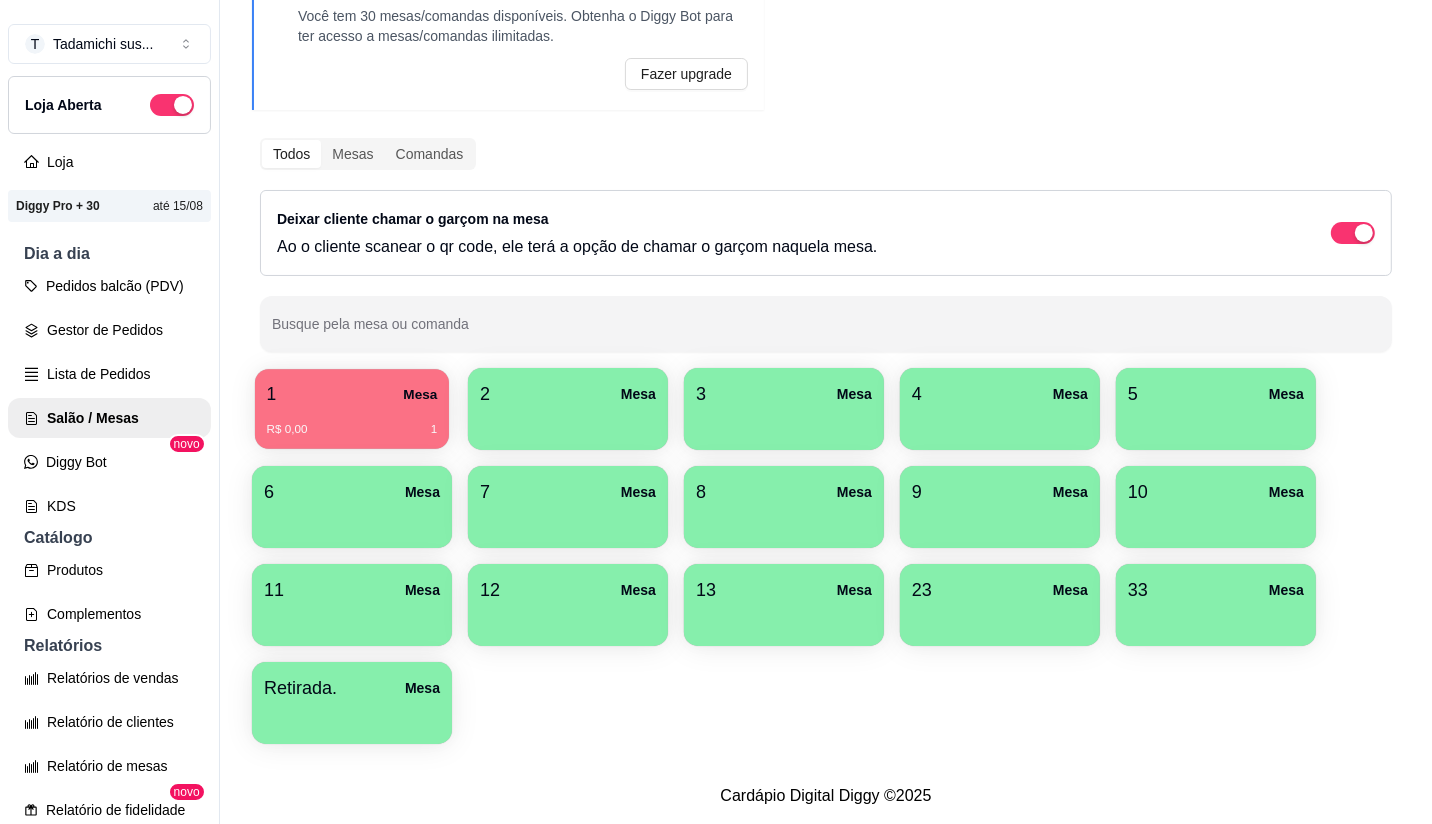 click on "1 Mesa R$ 0,00 1" at bounding box center [352, 409] 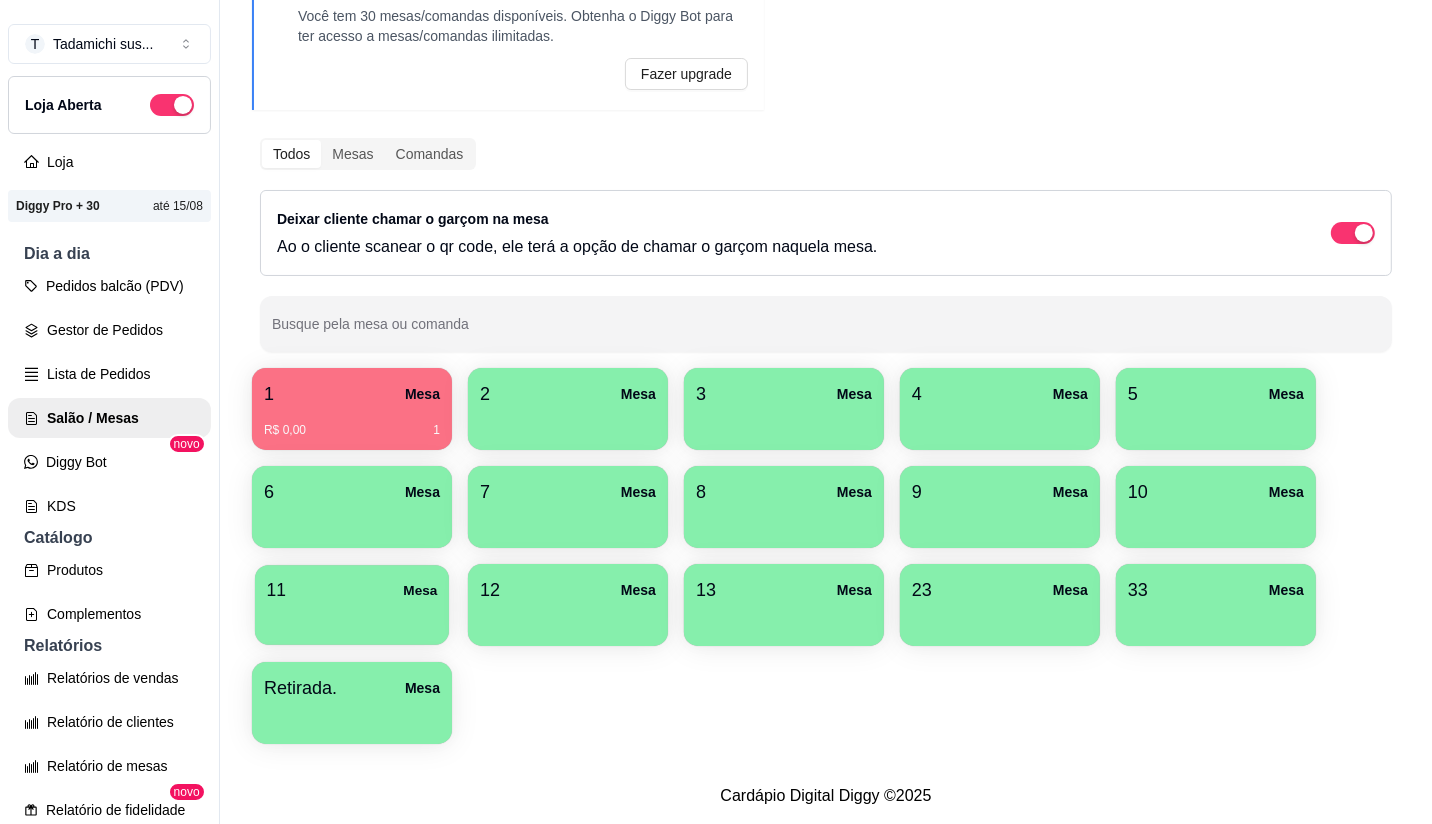 click at bounding box center [352, 618] 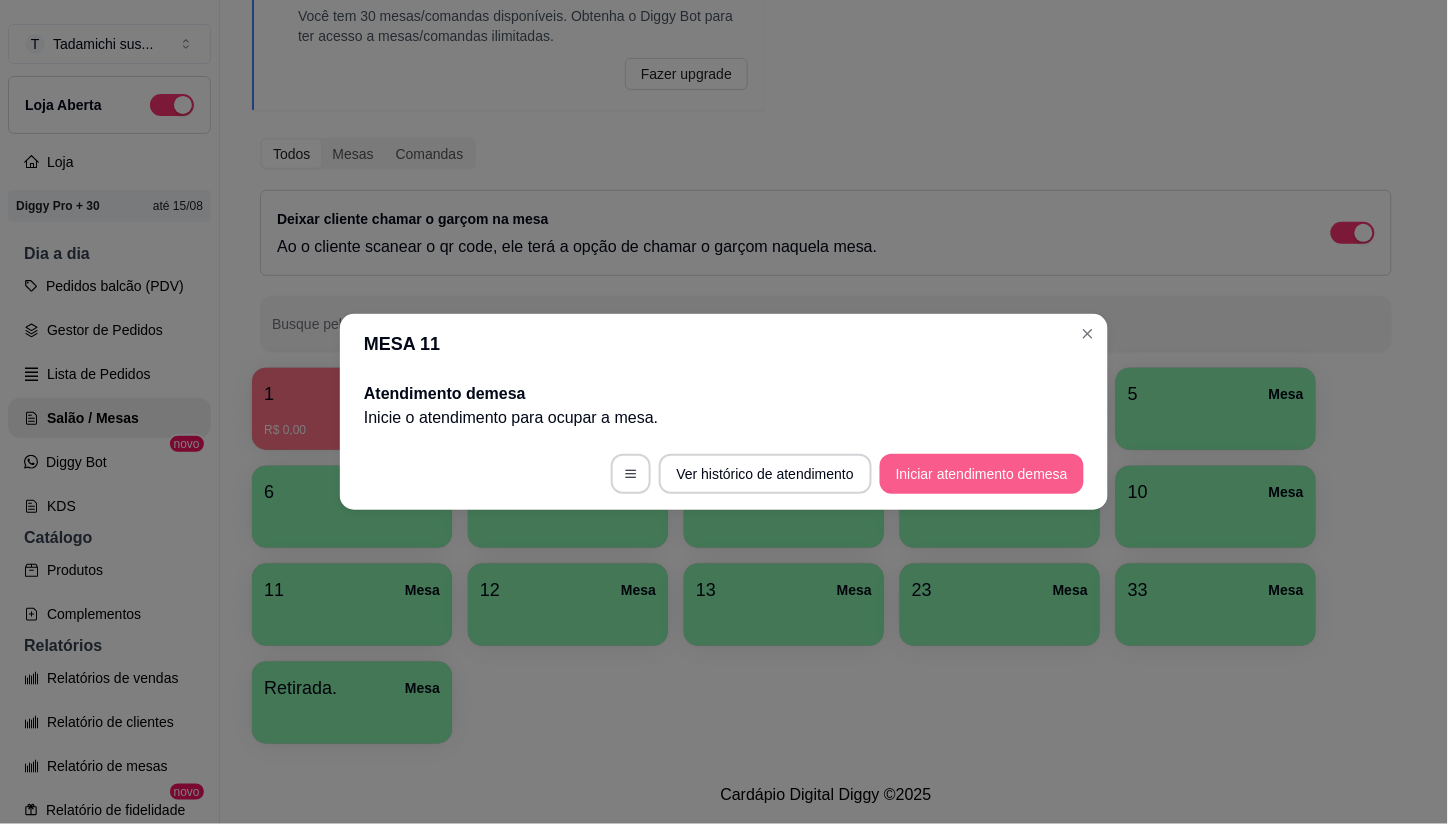 click on "Iniciar atendimento de  mesa" at bounding box center [982, 474] 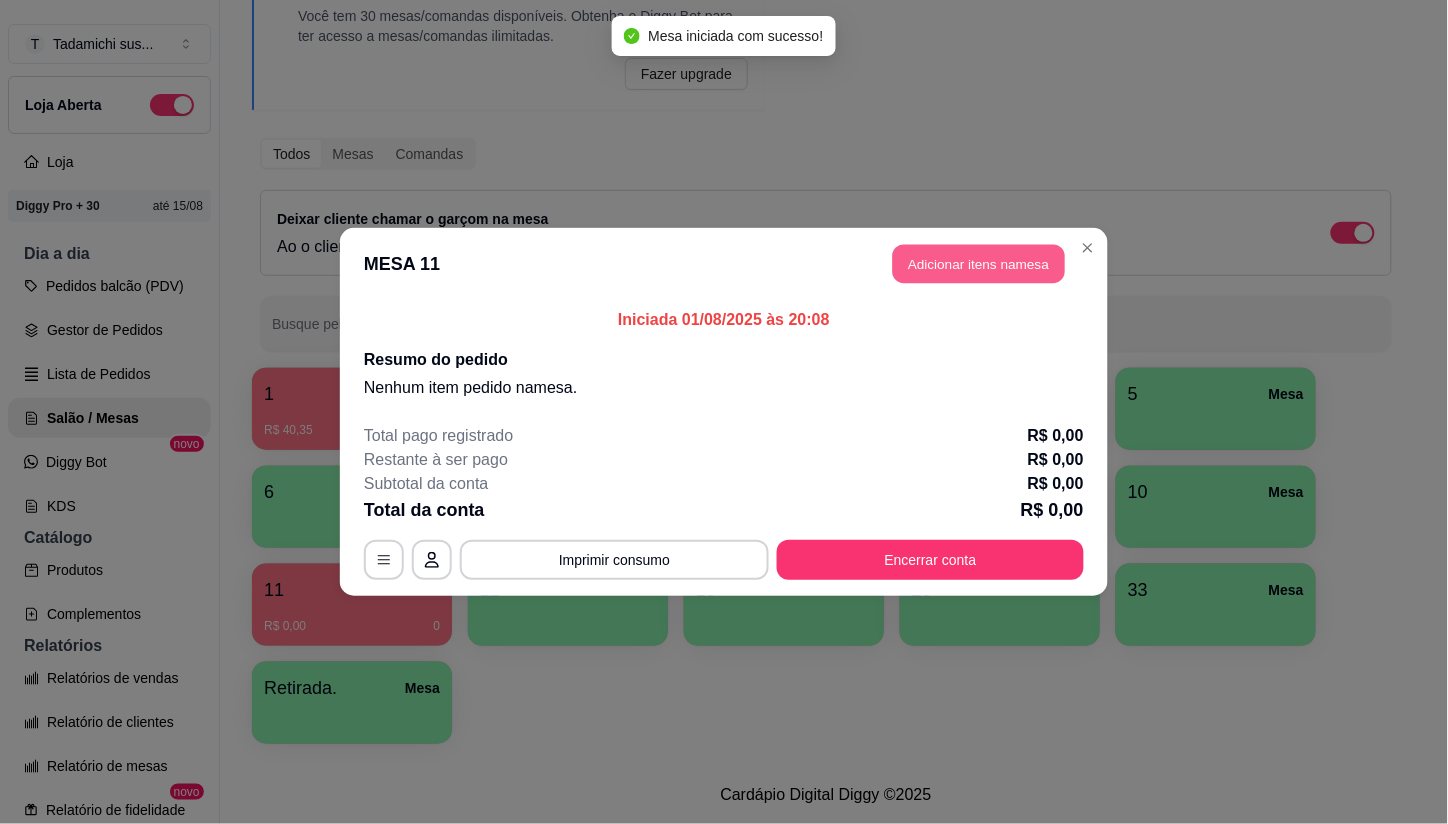 click on "Adicionar itens na  mesa" at bounding box center [979, 264] 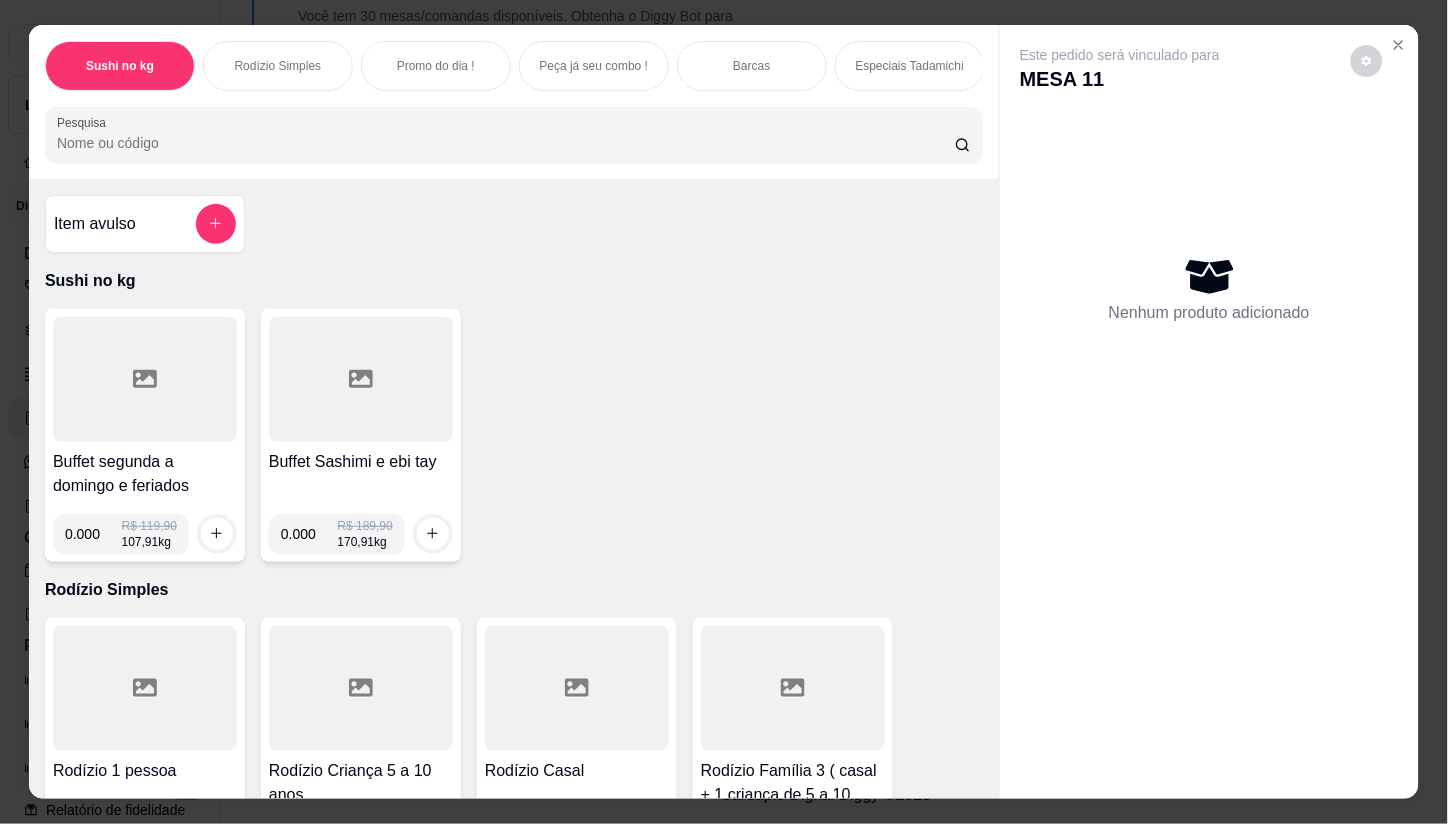 click 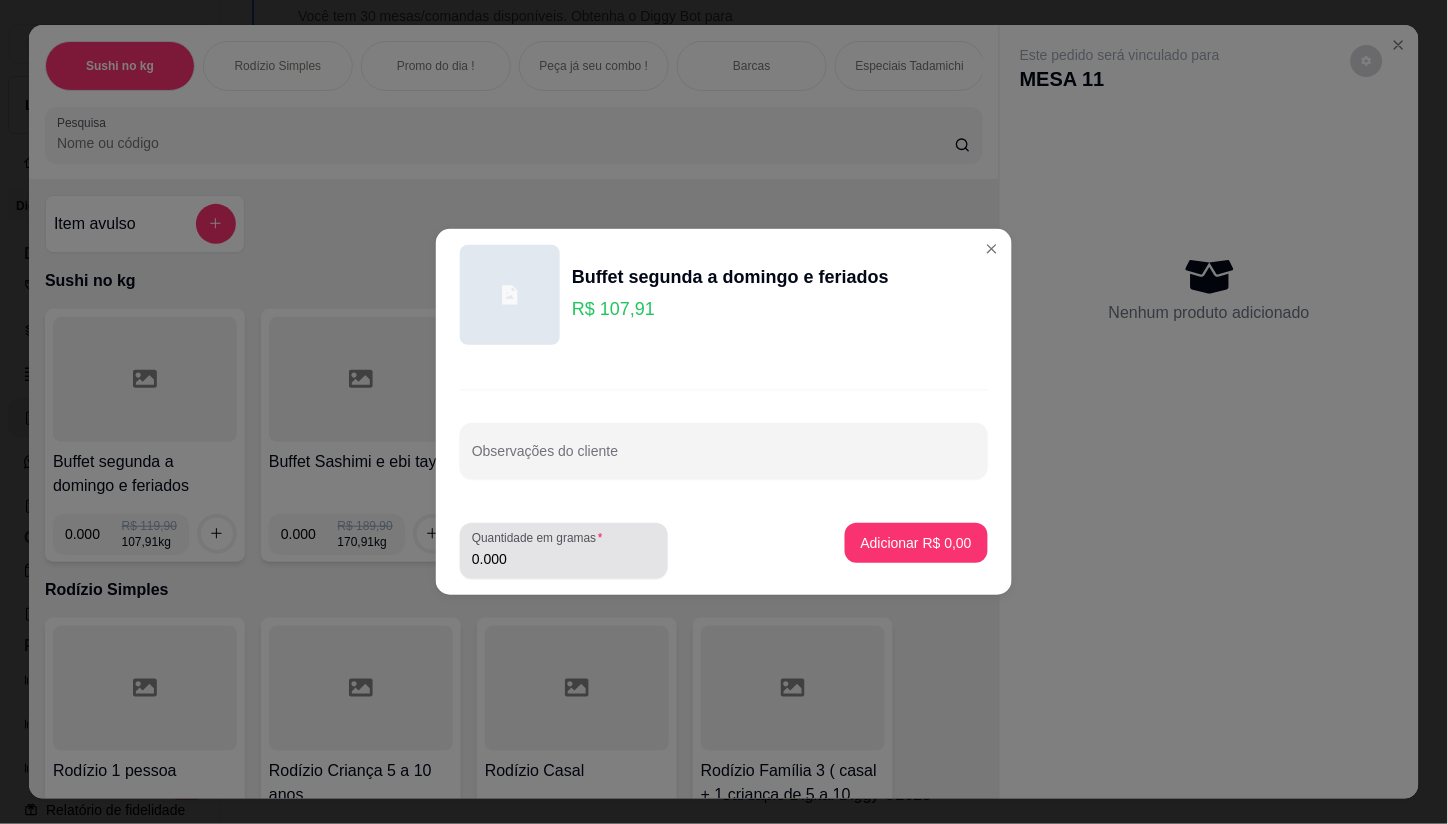 click on "0.000" at bounding box center (564, 559) 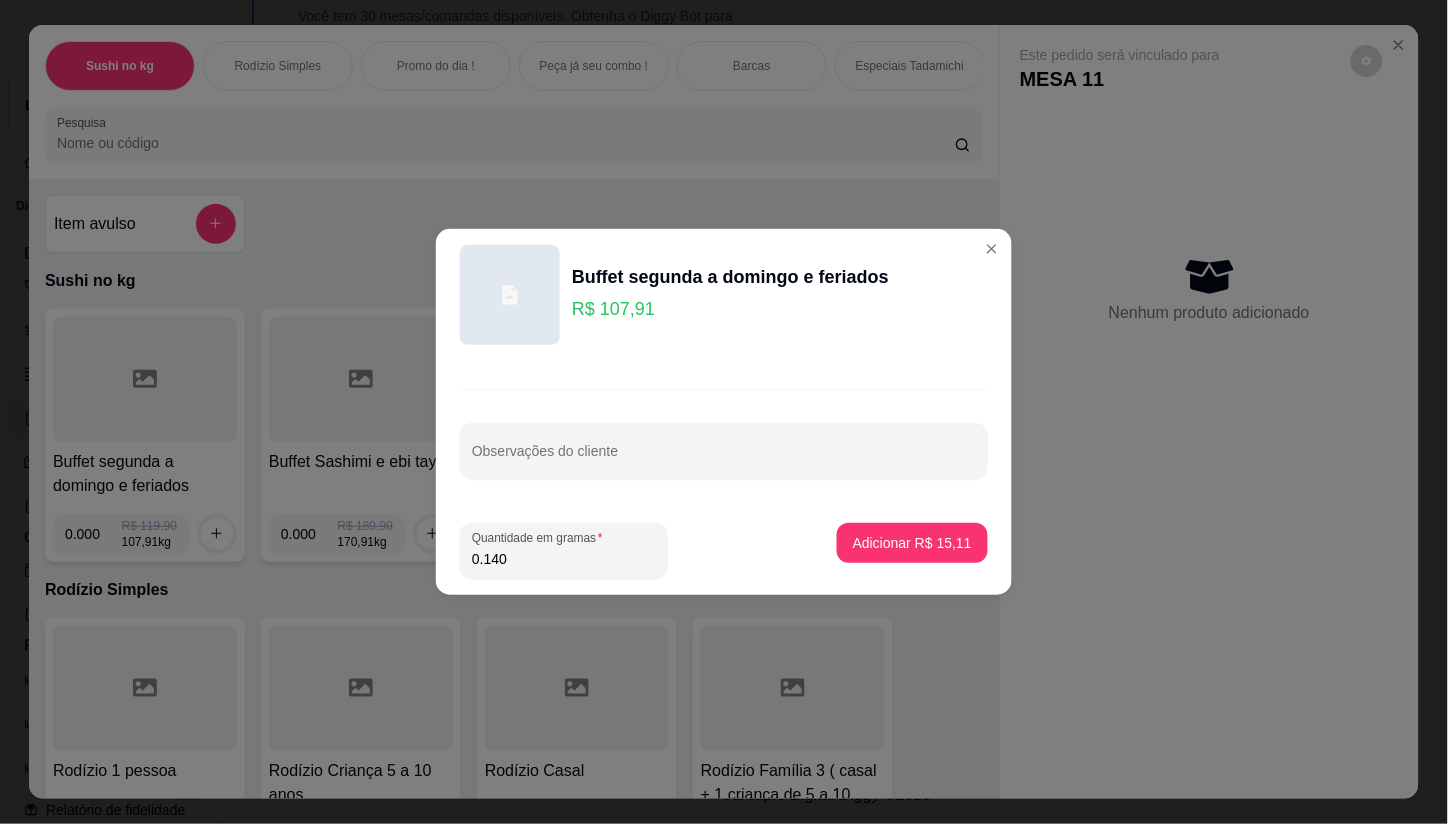 click on "0.140" at bounding box center (564, 559) 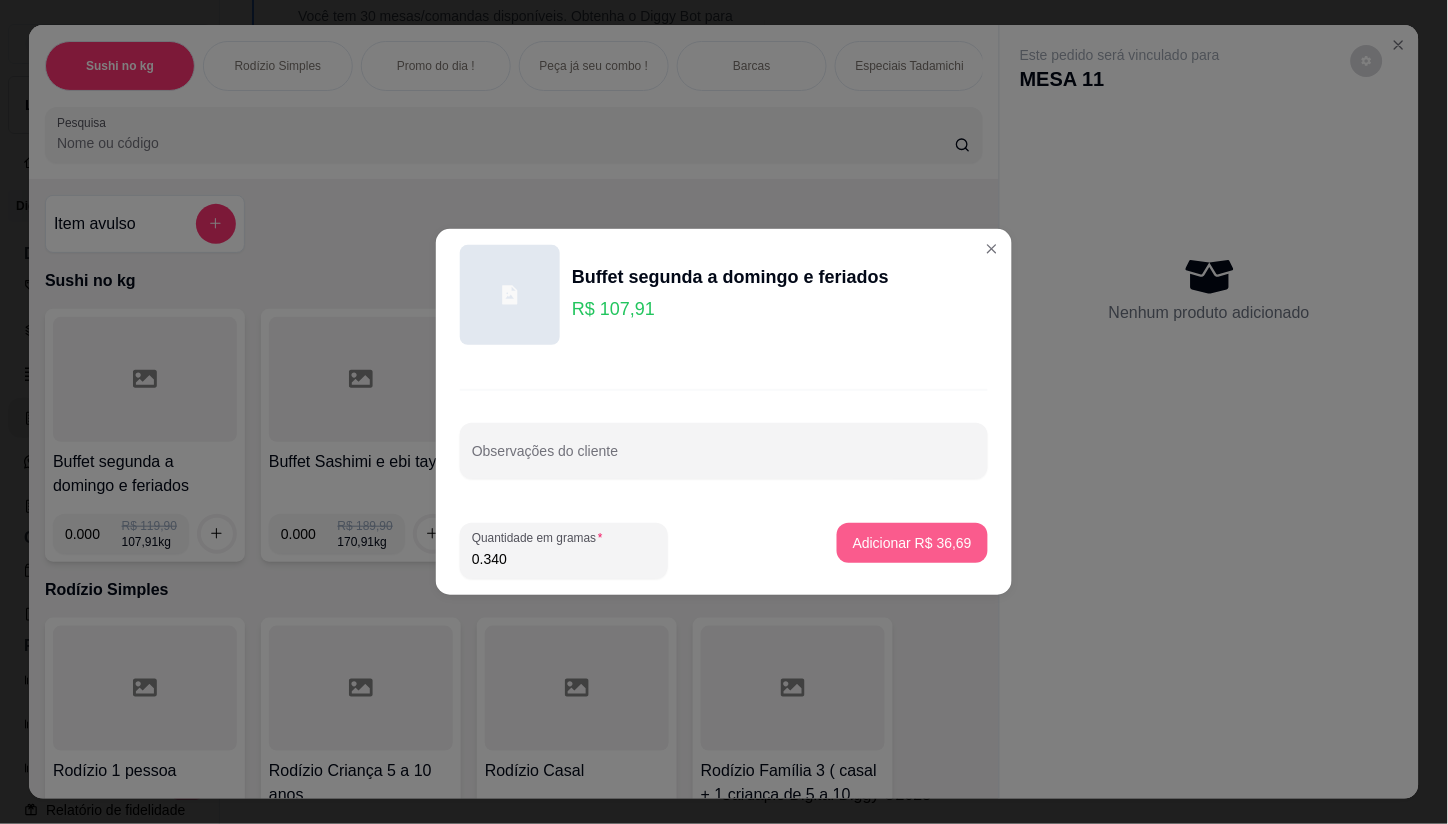 type on "0.340" 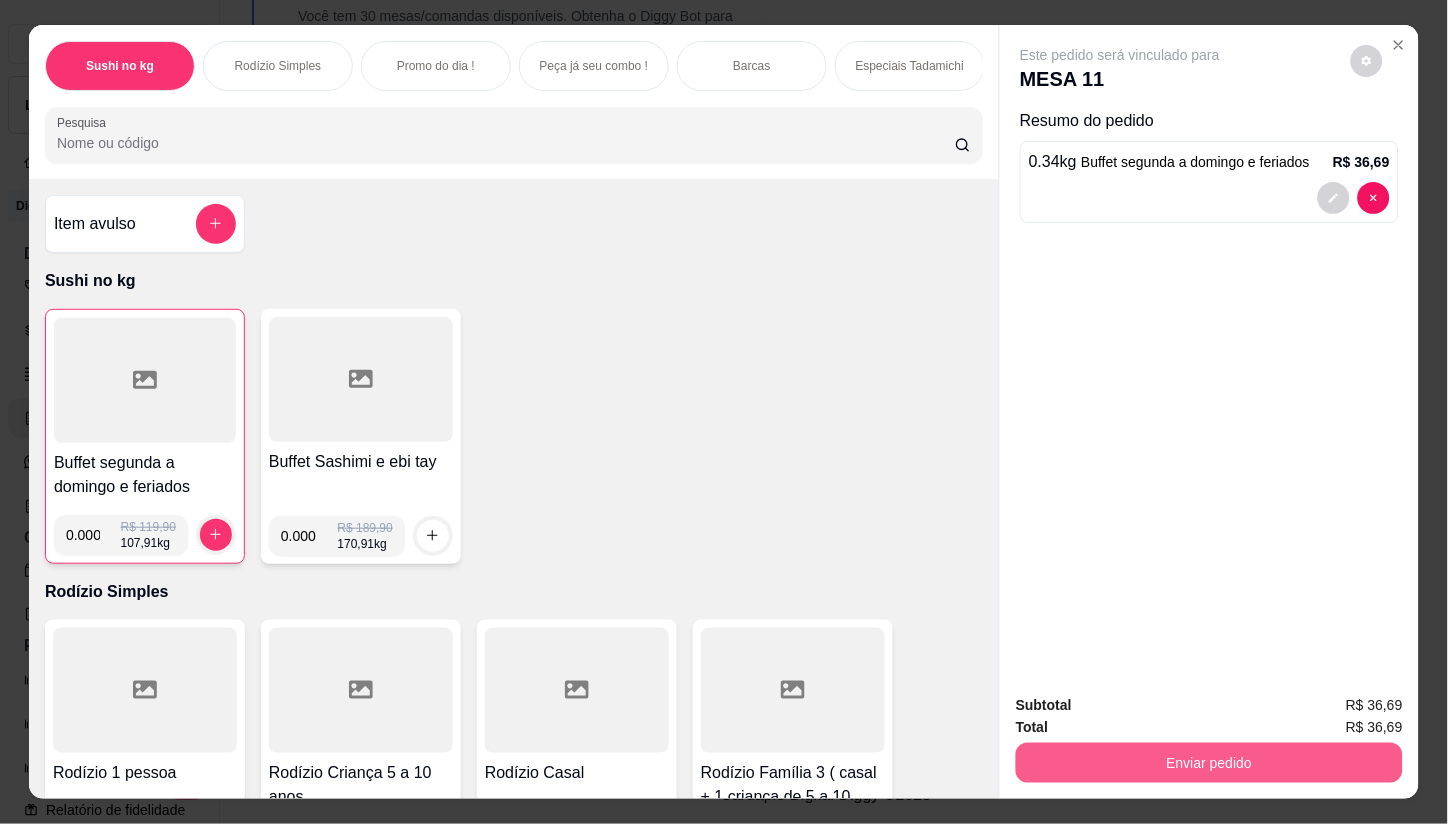 click on "Enviar pedido" at bounding box center (1209, 763) 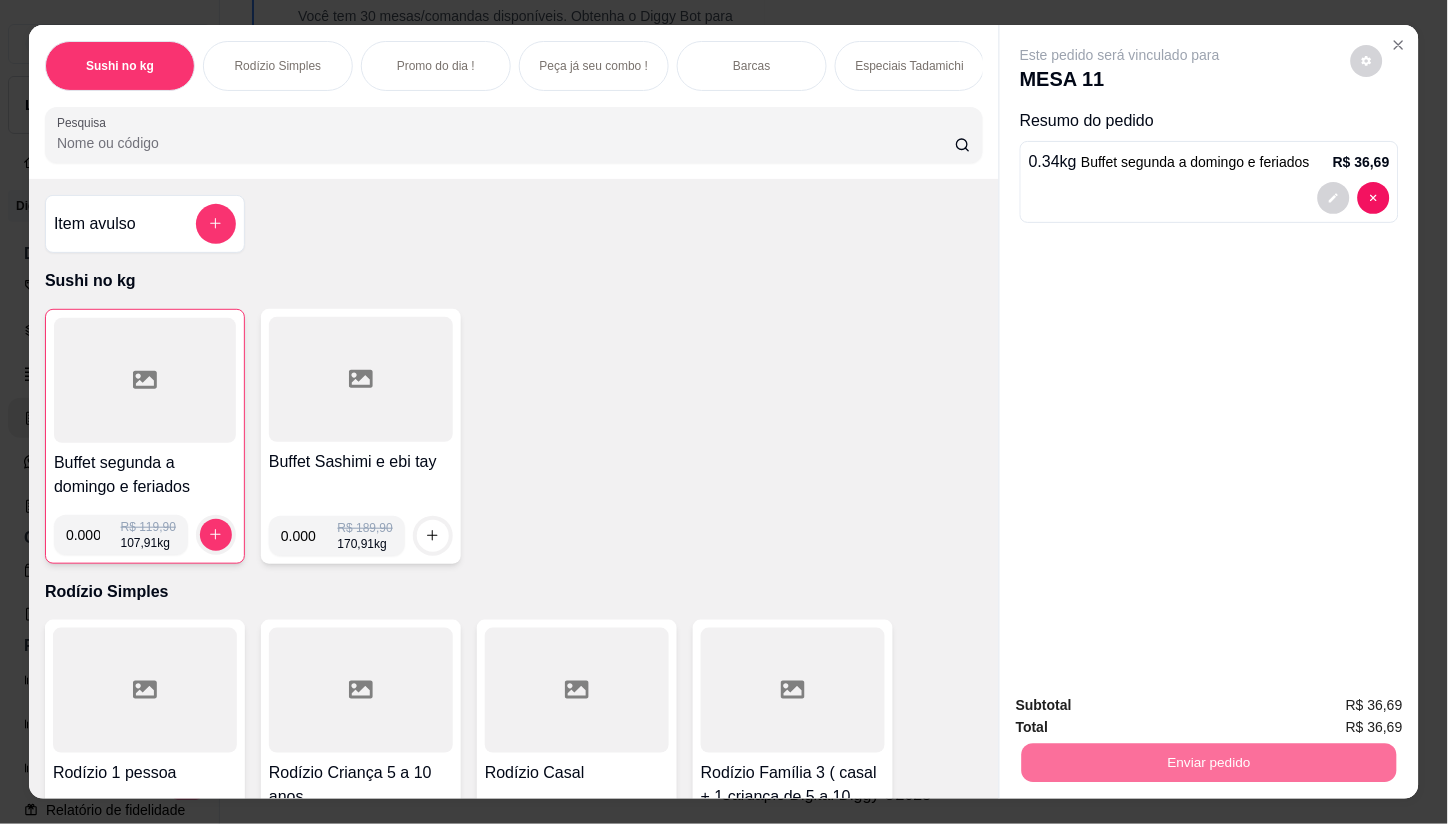 click on "Não registrar e enviar pedido" at bounding box center [1143, 706] 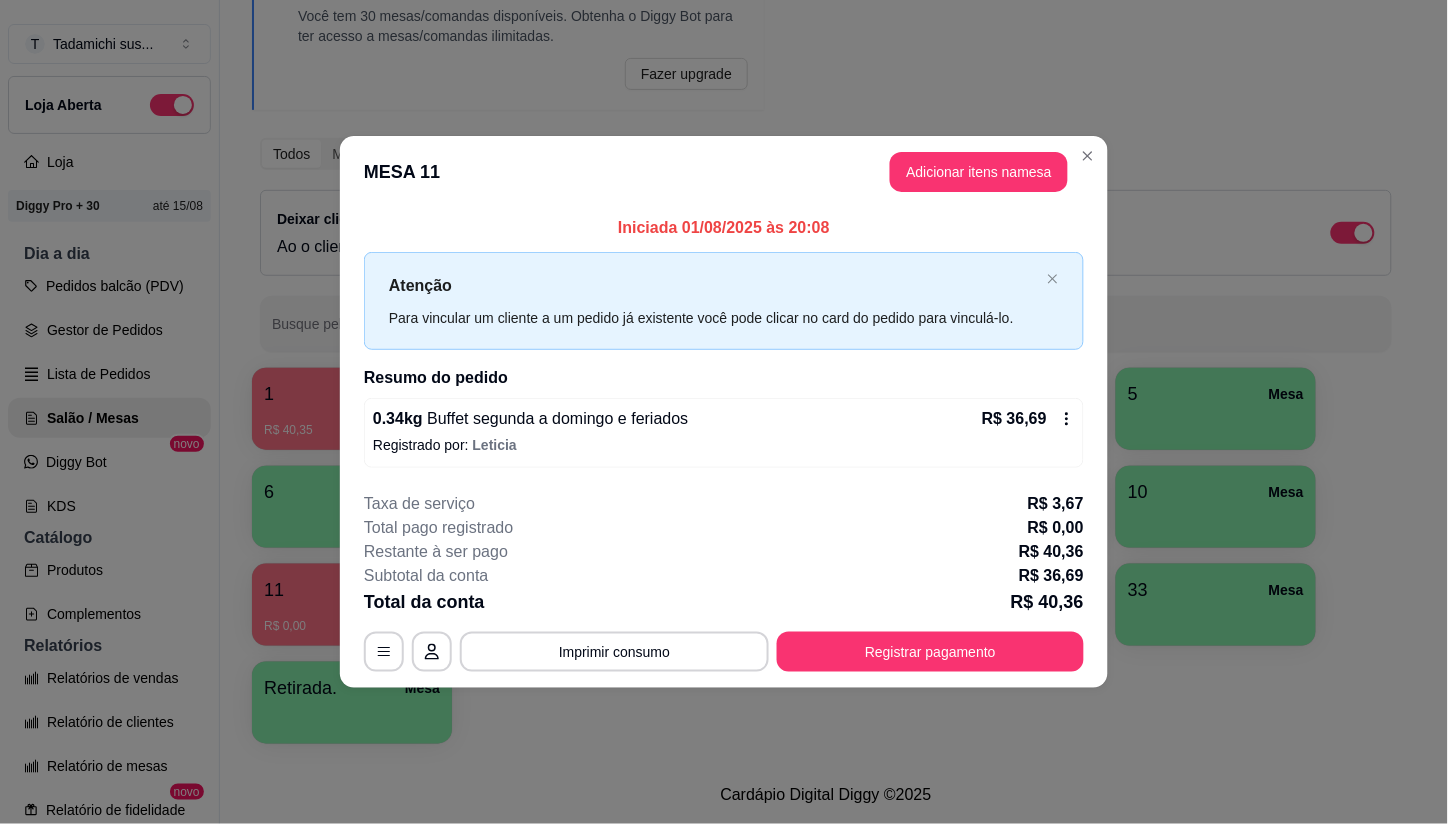 click on "MESA 11 Adicionar itens na  mesa" at bounding box center (724, 172) 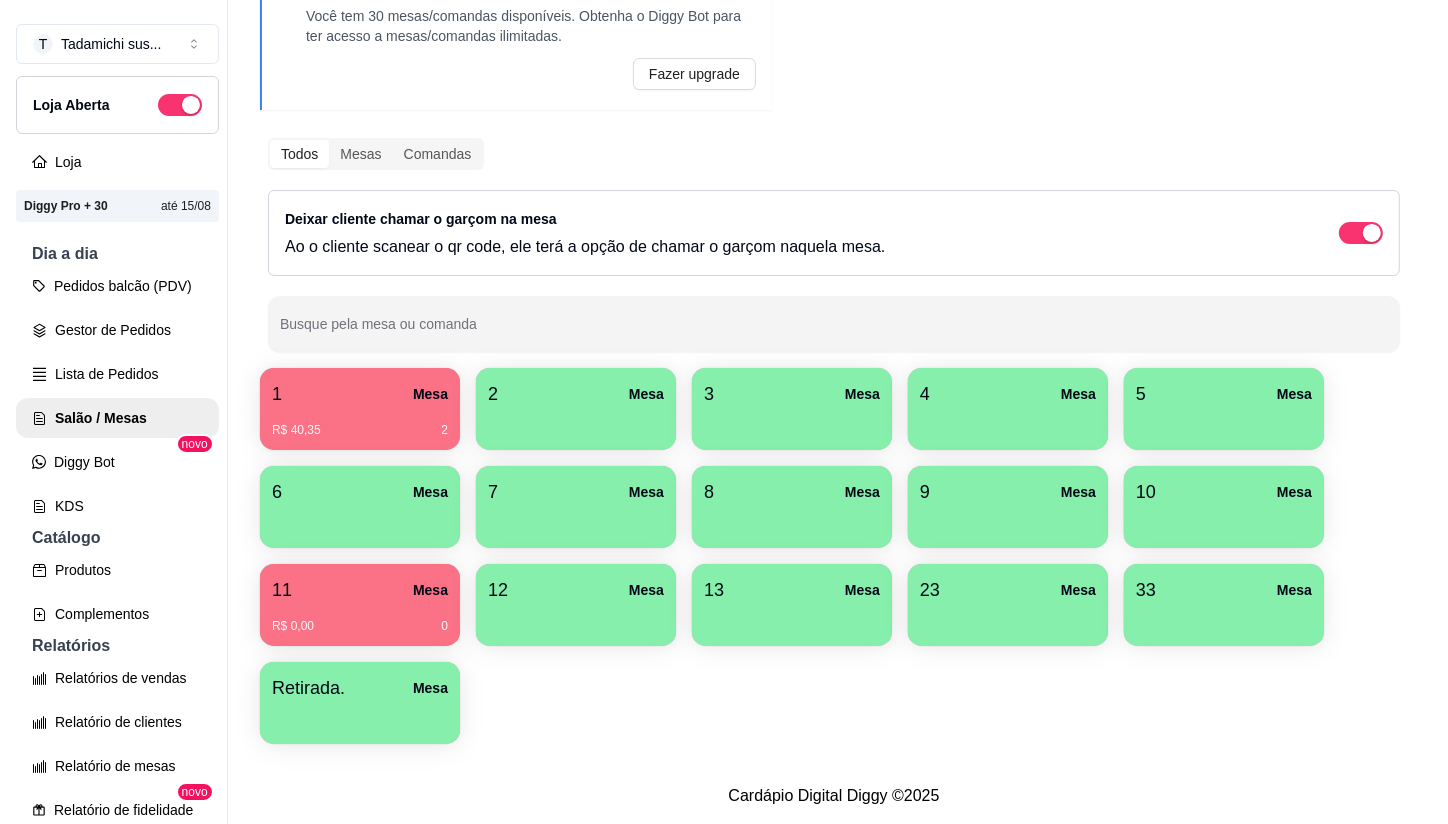 scroll, scrollTop: 1, scrollLeft: 0, axis: vertical 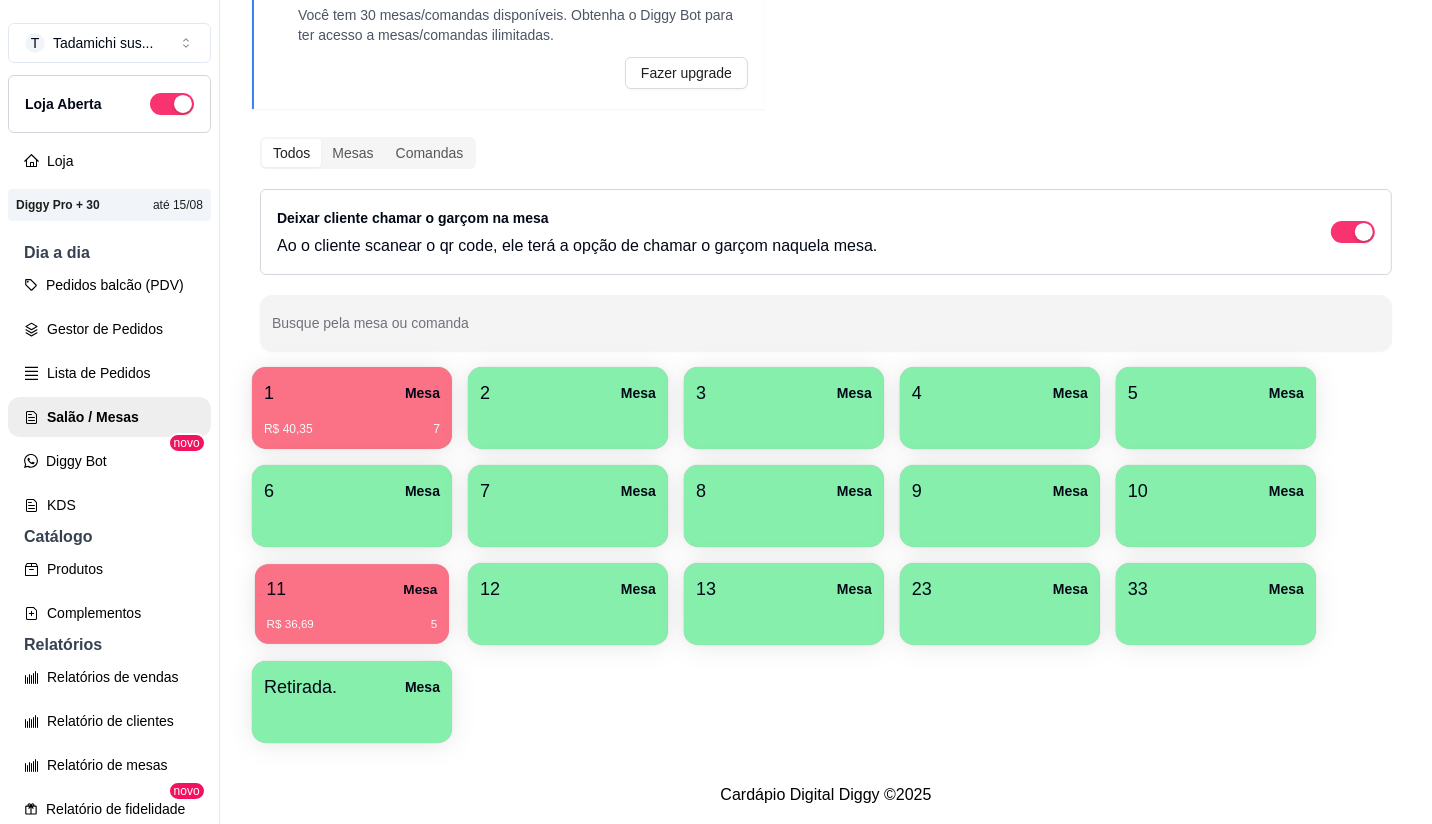click on "R$ 36,69 5" at bounding box center [352, 625] 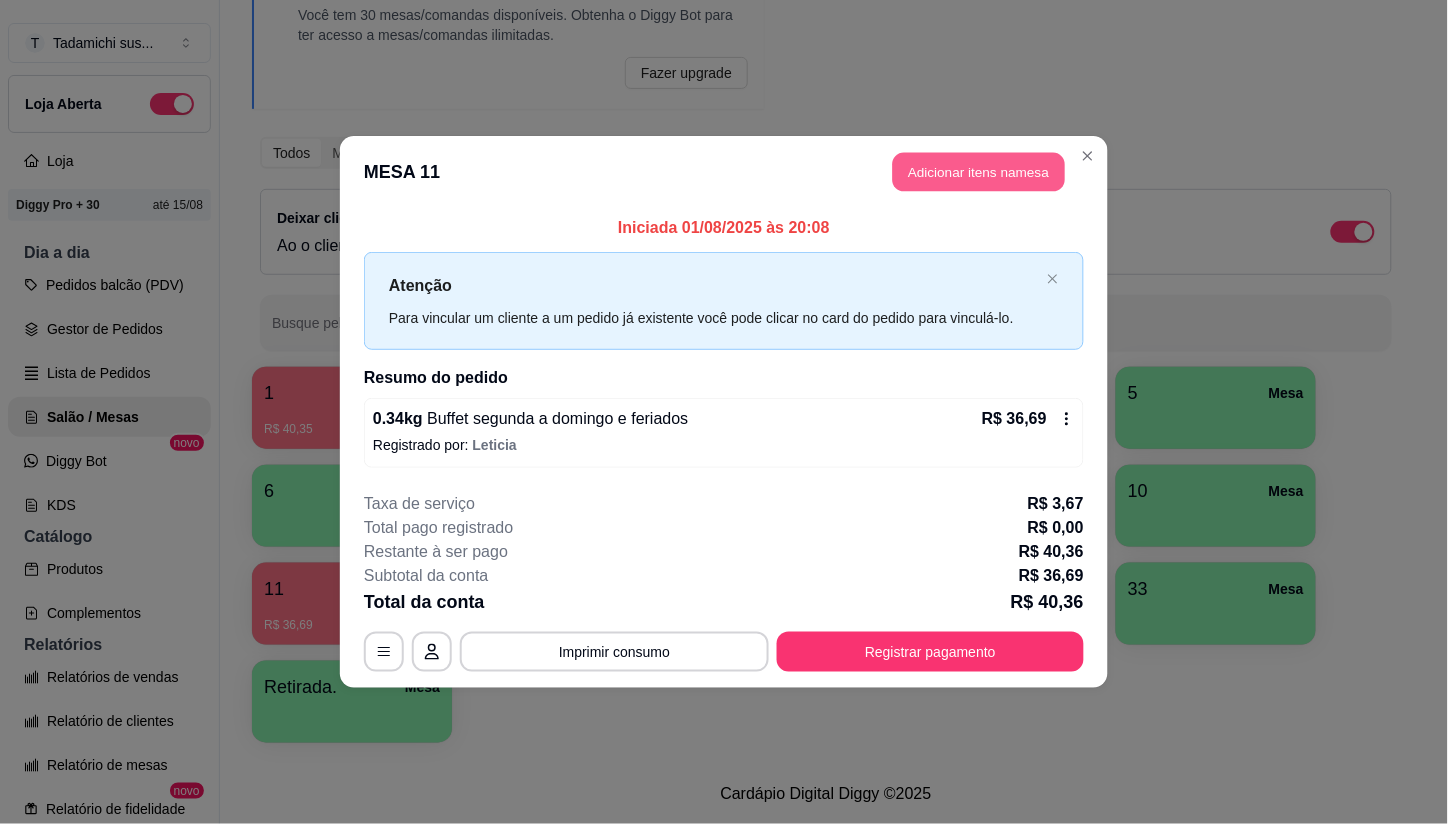 click on "Adicionar itens na  mesa" at bounding box center [979, 172] 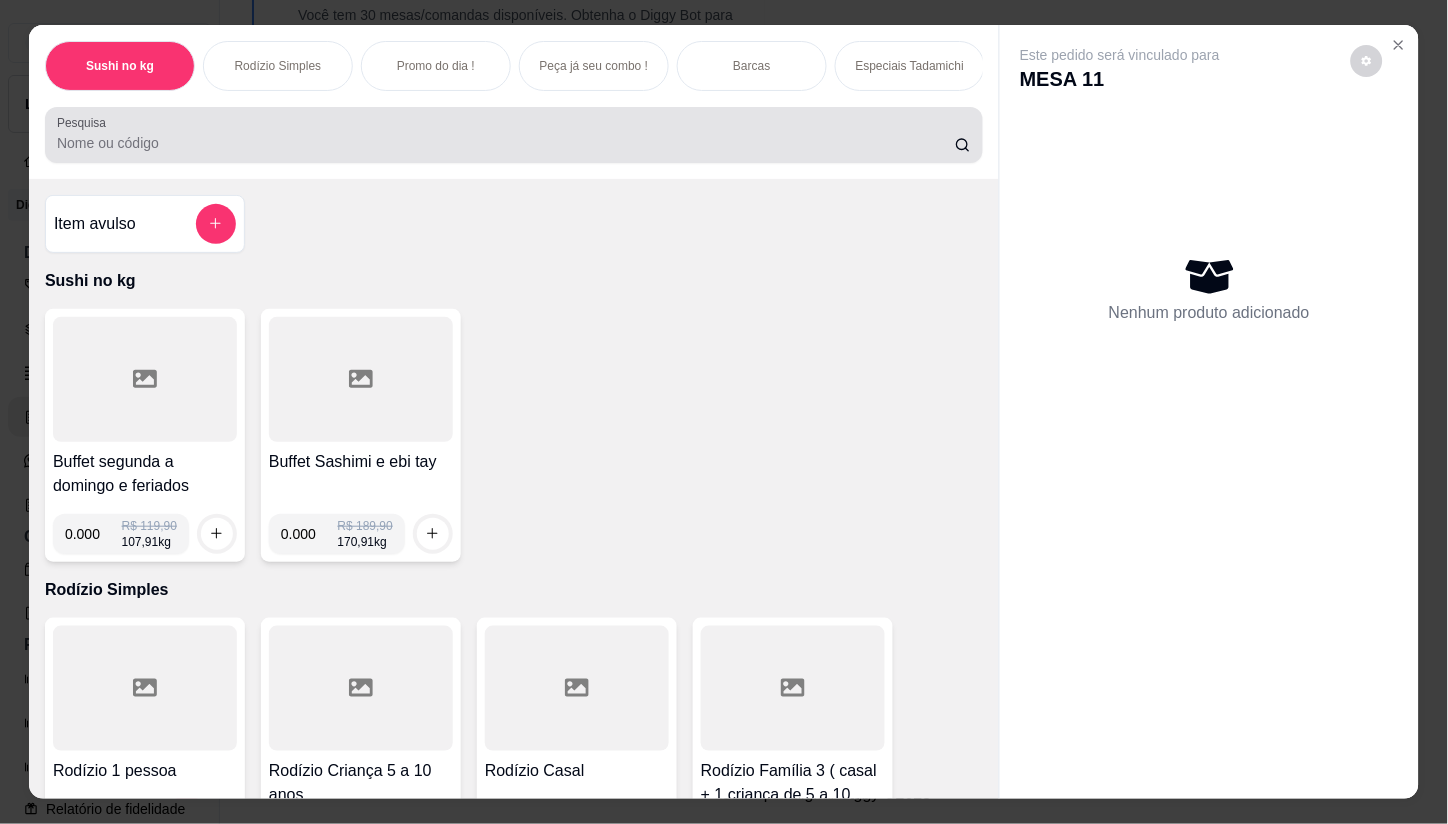 click on "Pesquisa" at bounding box center (506, 143) 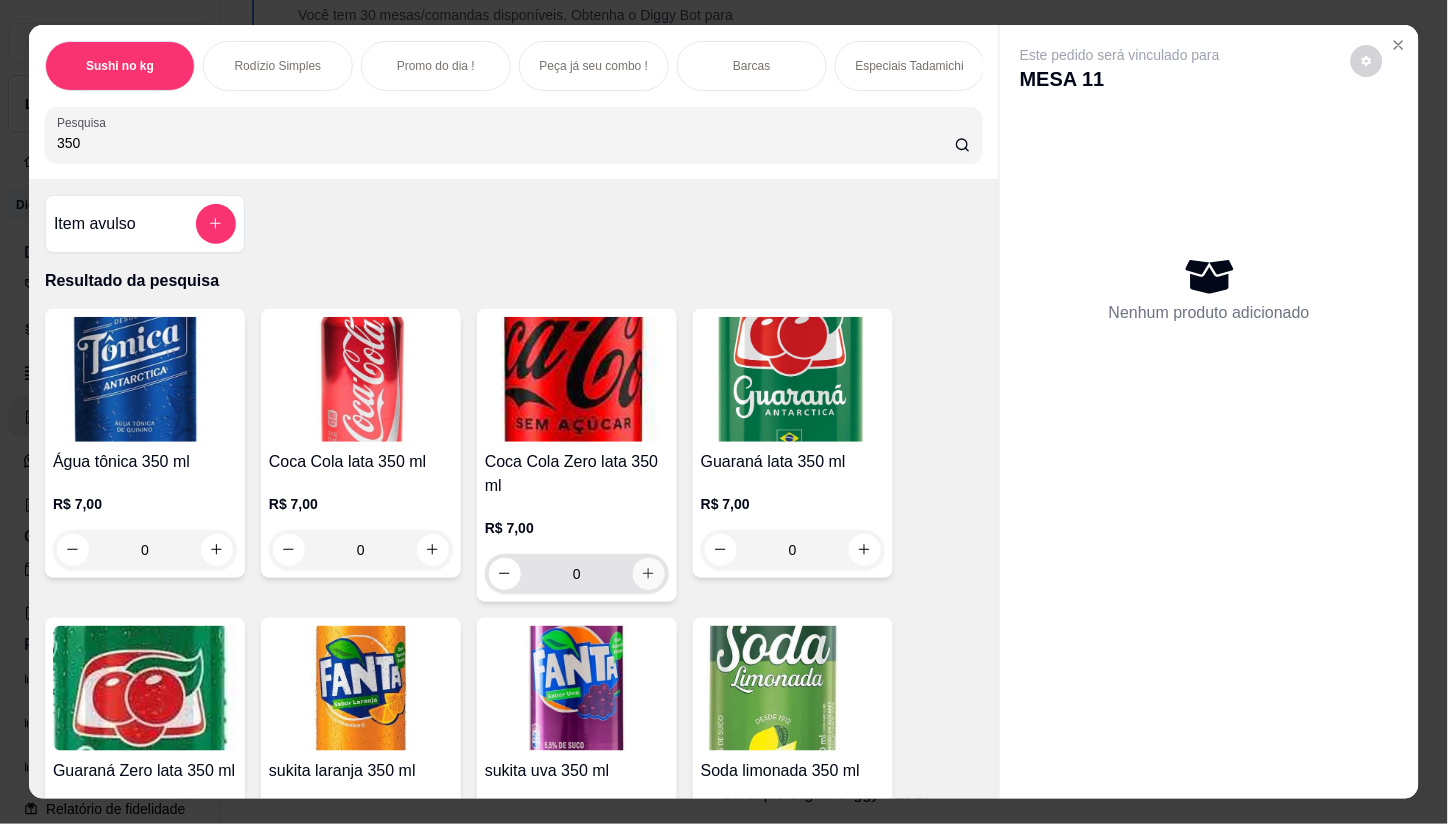 type on "350" 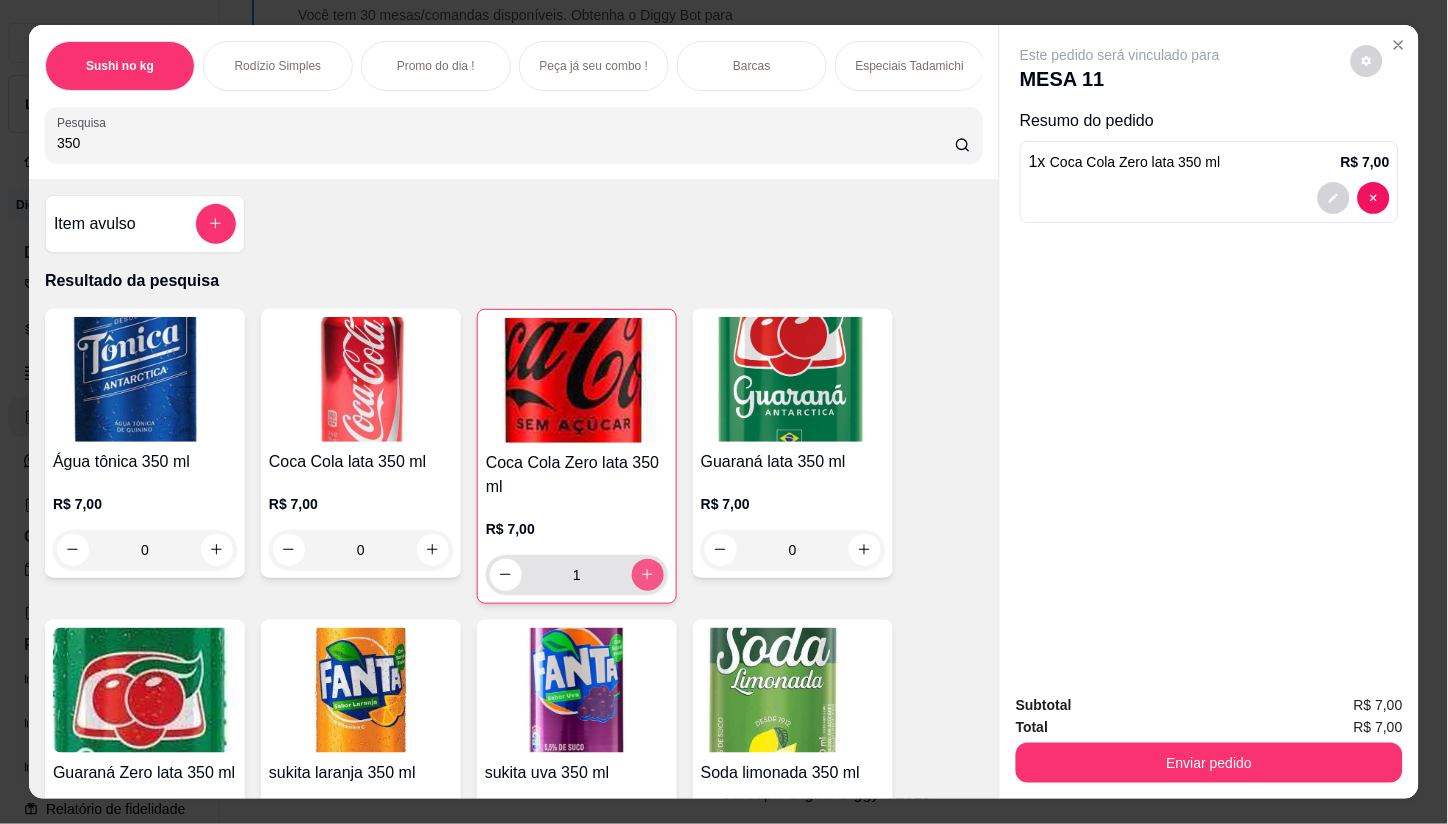 type on "1" 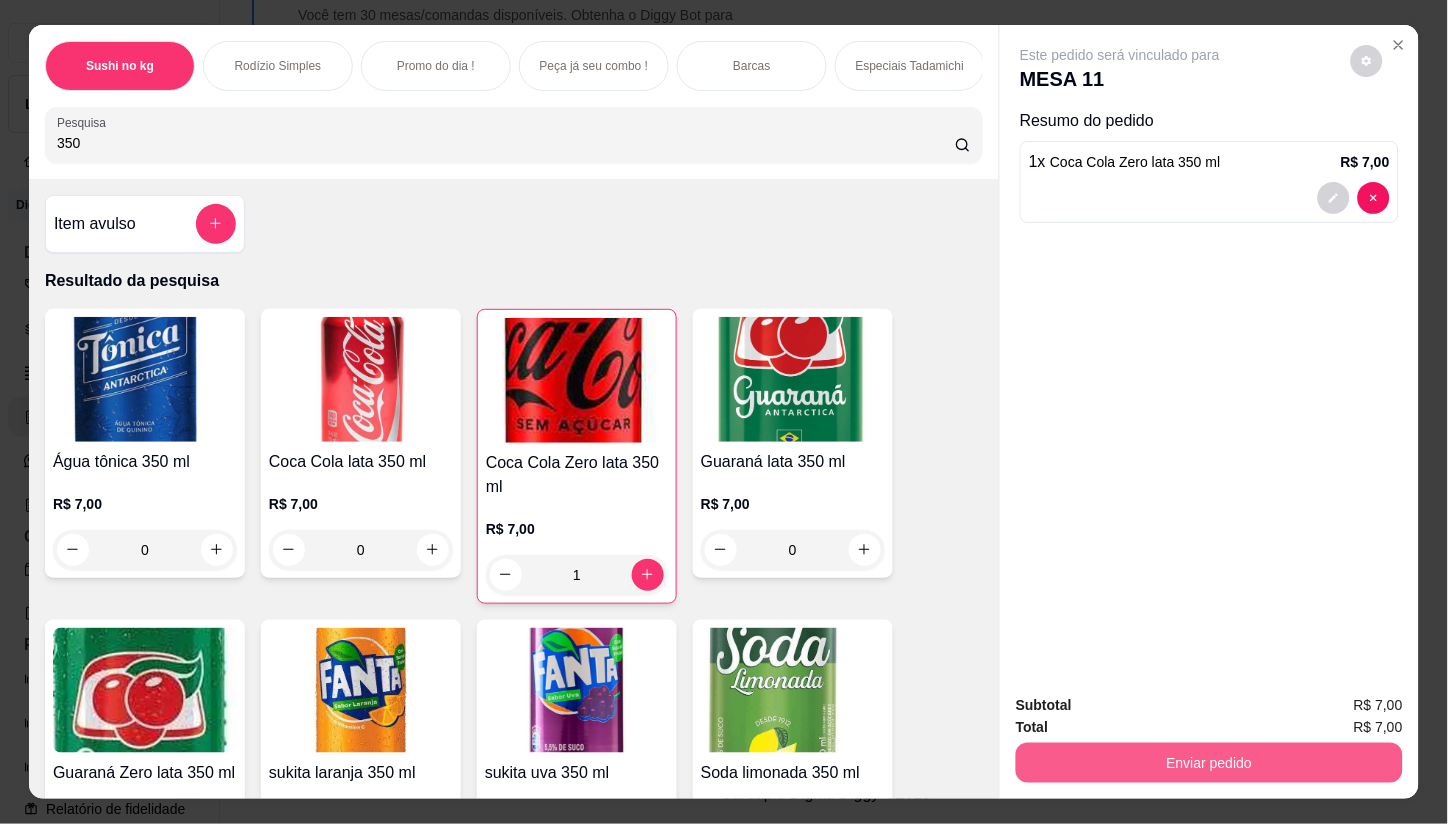 click on "Enviar pedido" at bounding box center (1209, 763) 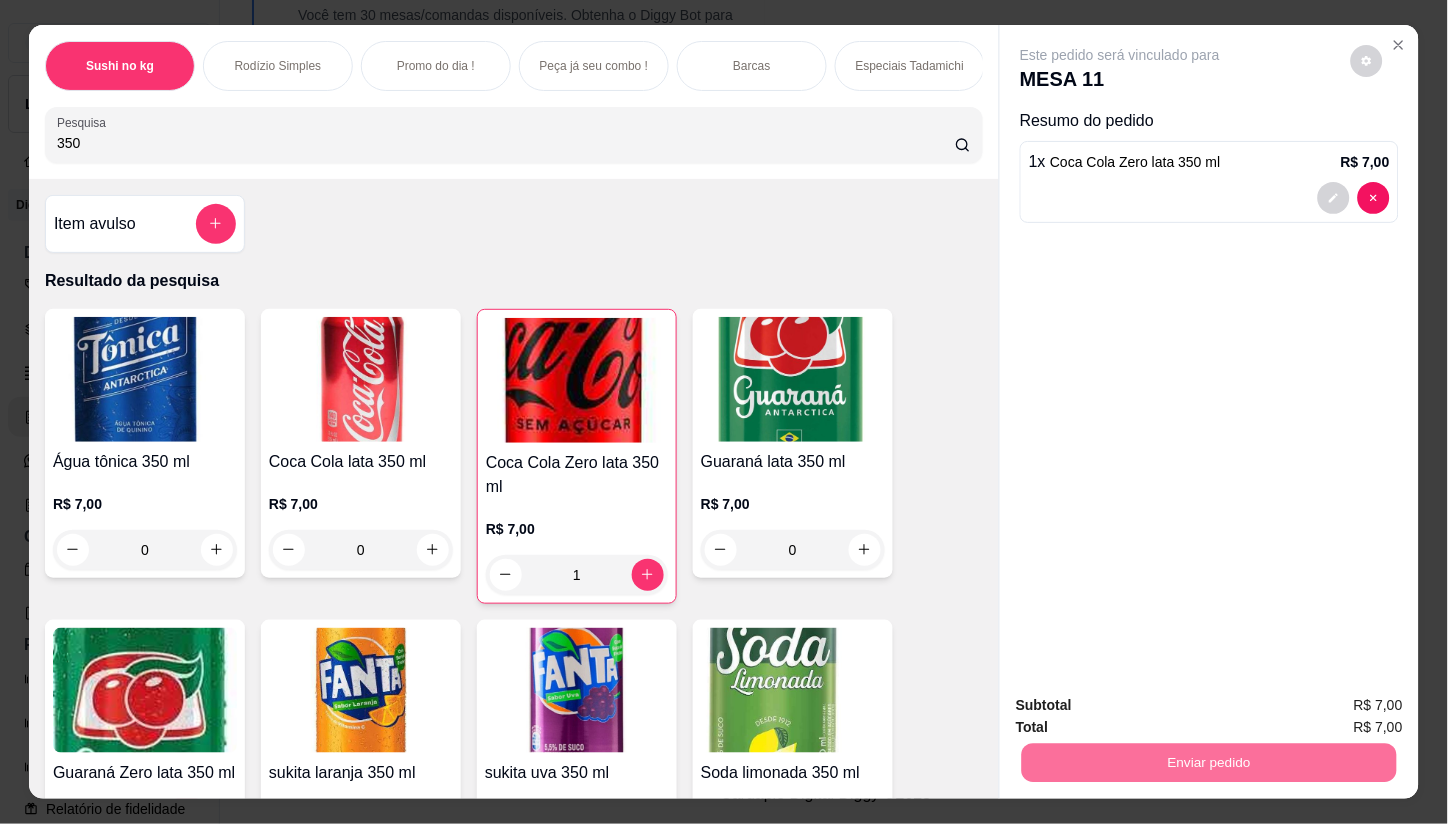 click on "Não registrar e enviar pedido" at bounding box center (1144, 705) 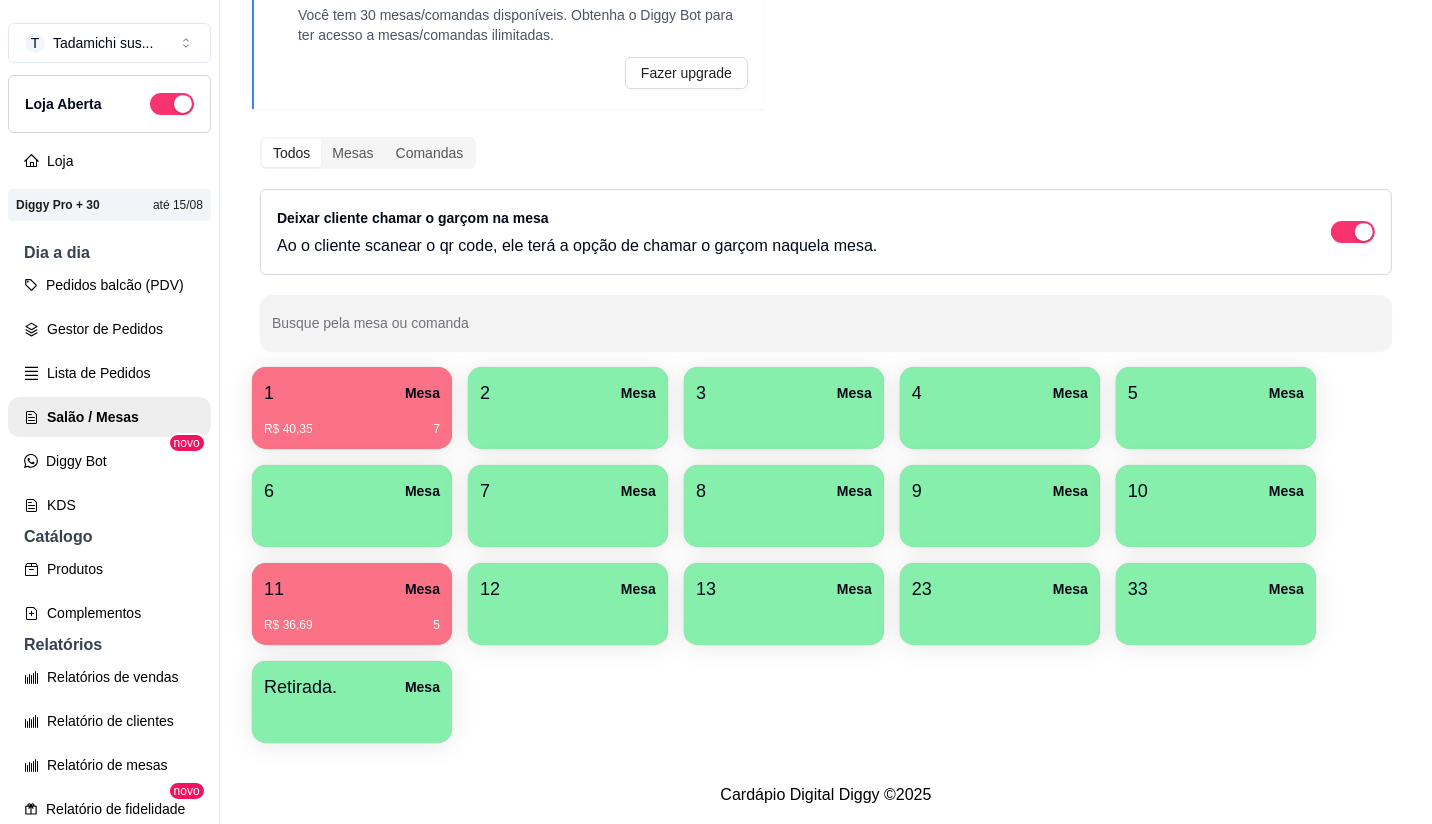click on "11 Mesa" at bounding box center (352, 589) 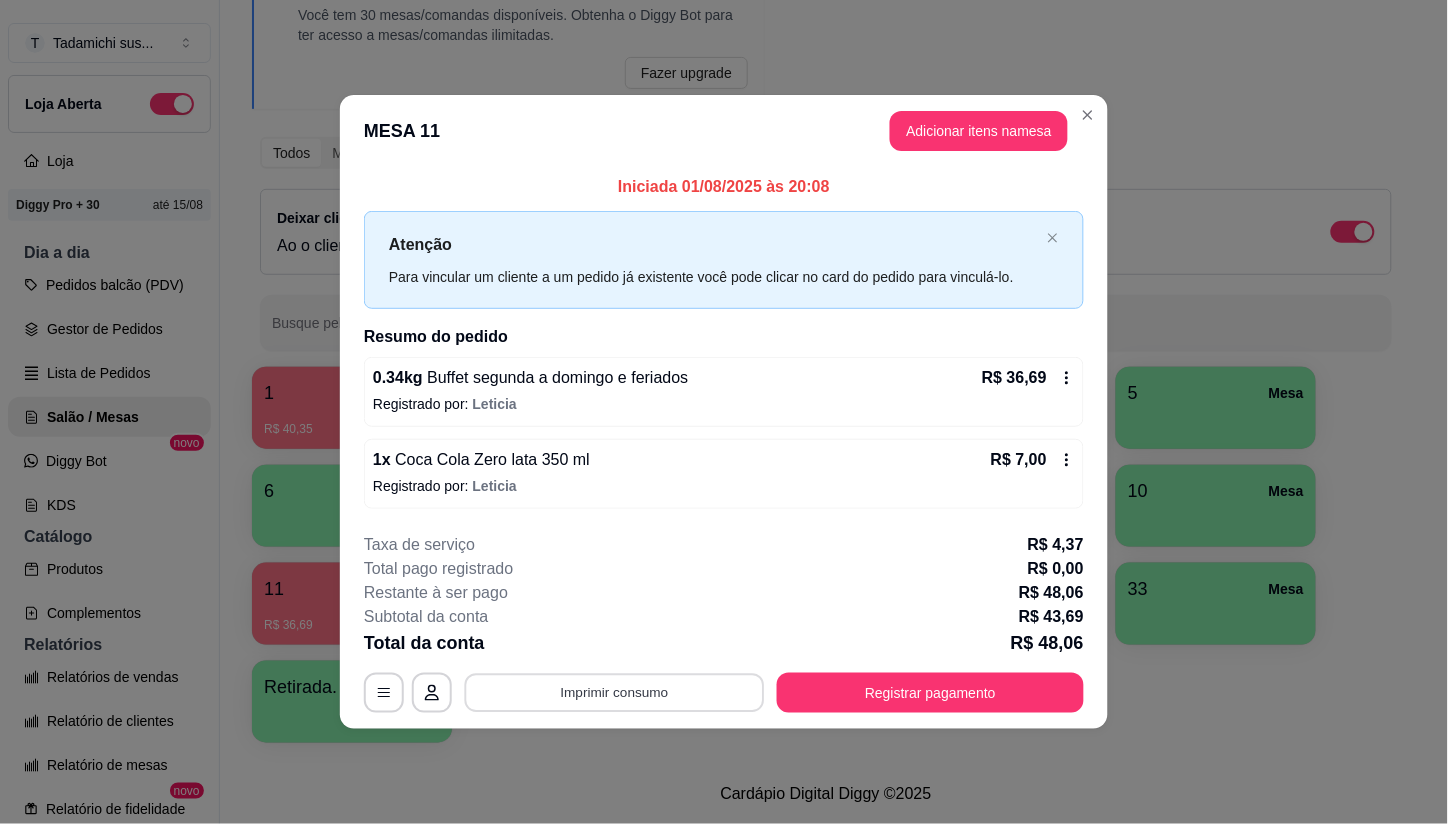 click on "Imprimir consumo" at bounding box center [615, 692] 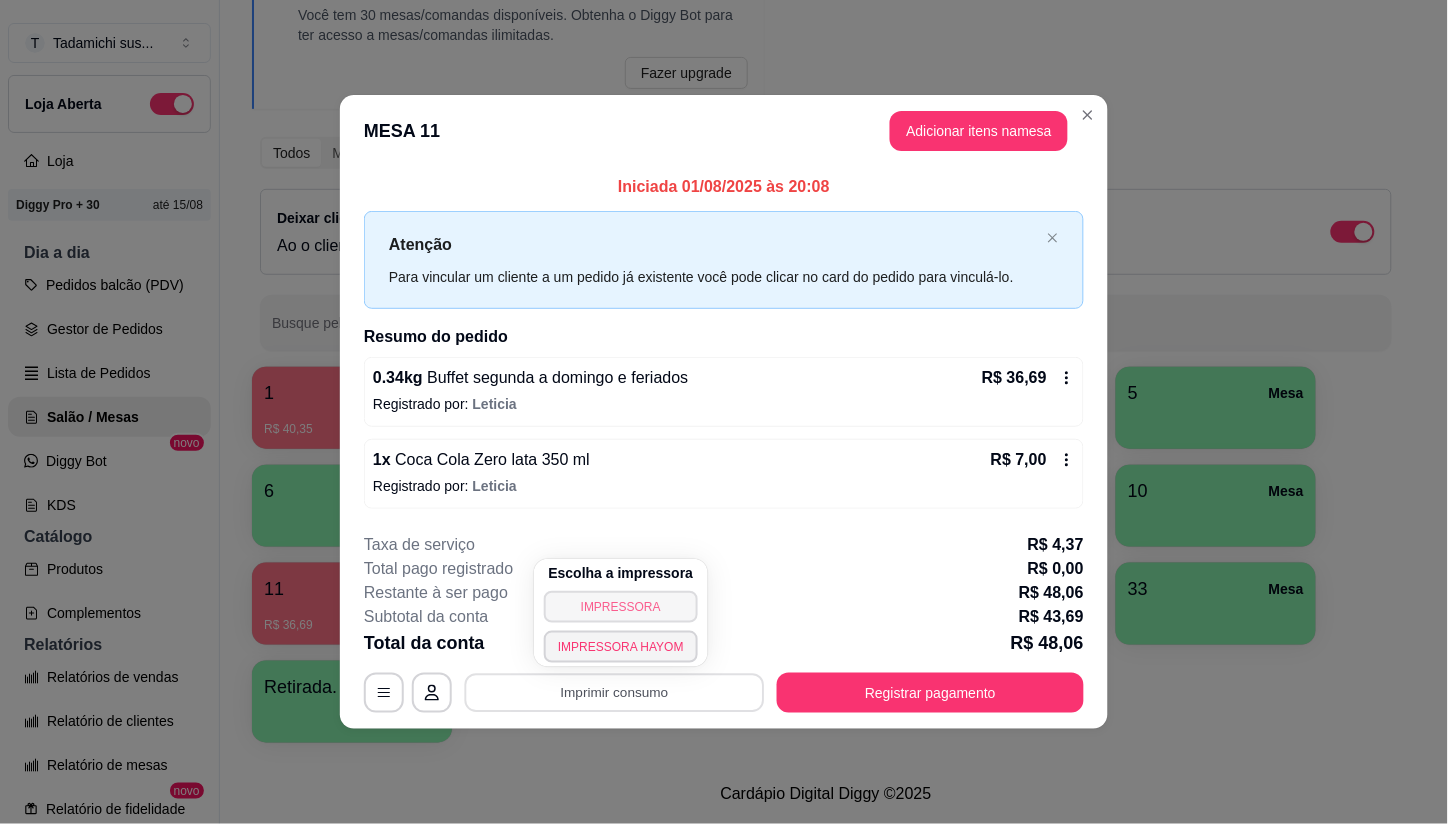 click on "IMPRESSORA" at bounding box center (621, 607) 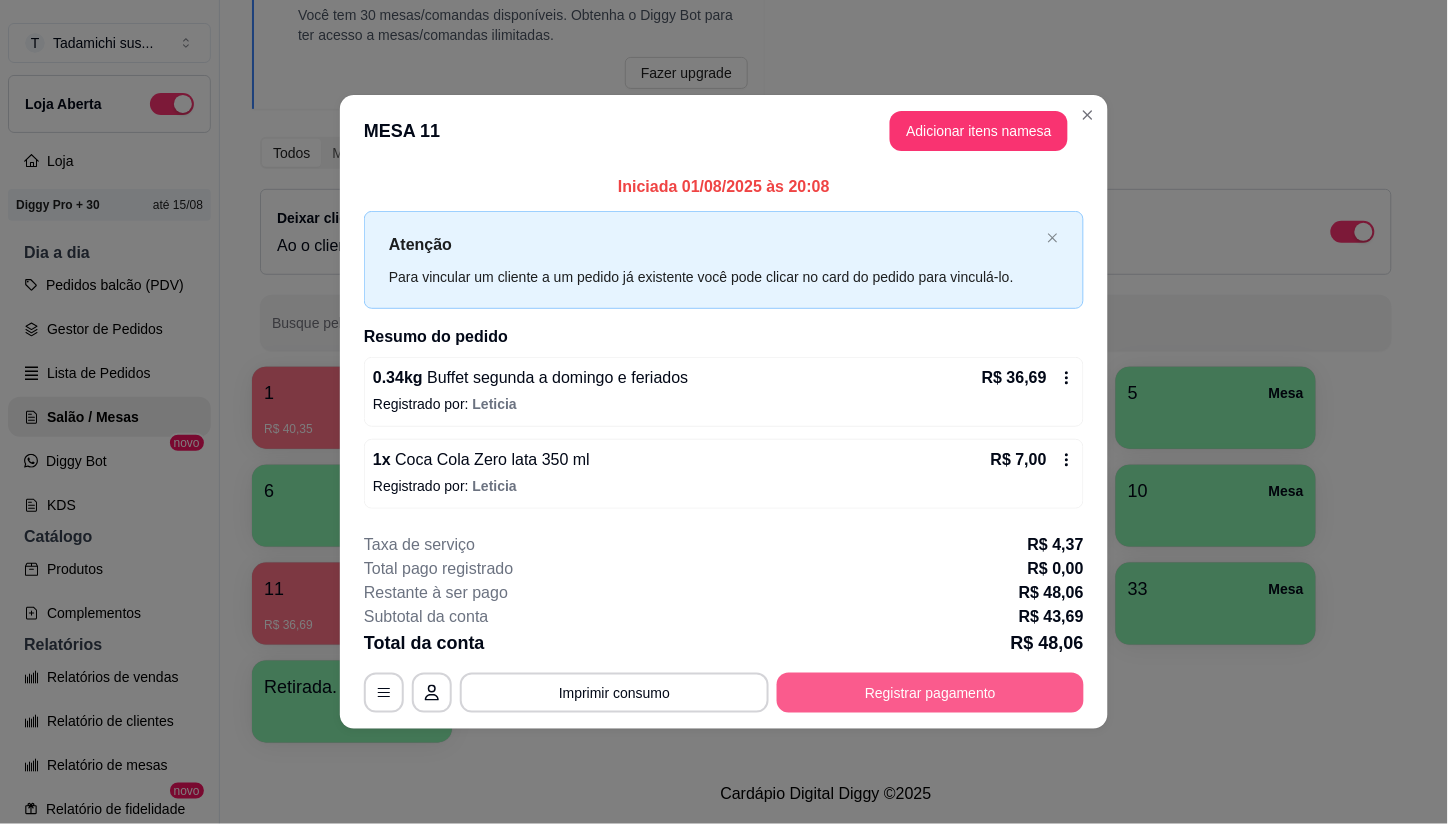 click on "Registrar pagamento" at bounding box center (930, 693) 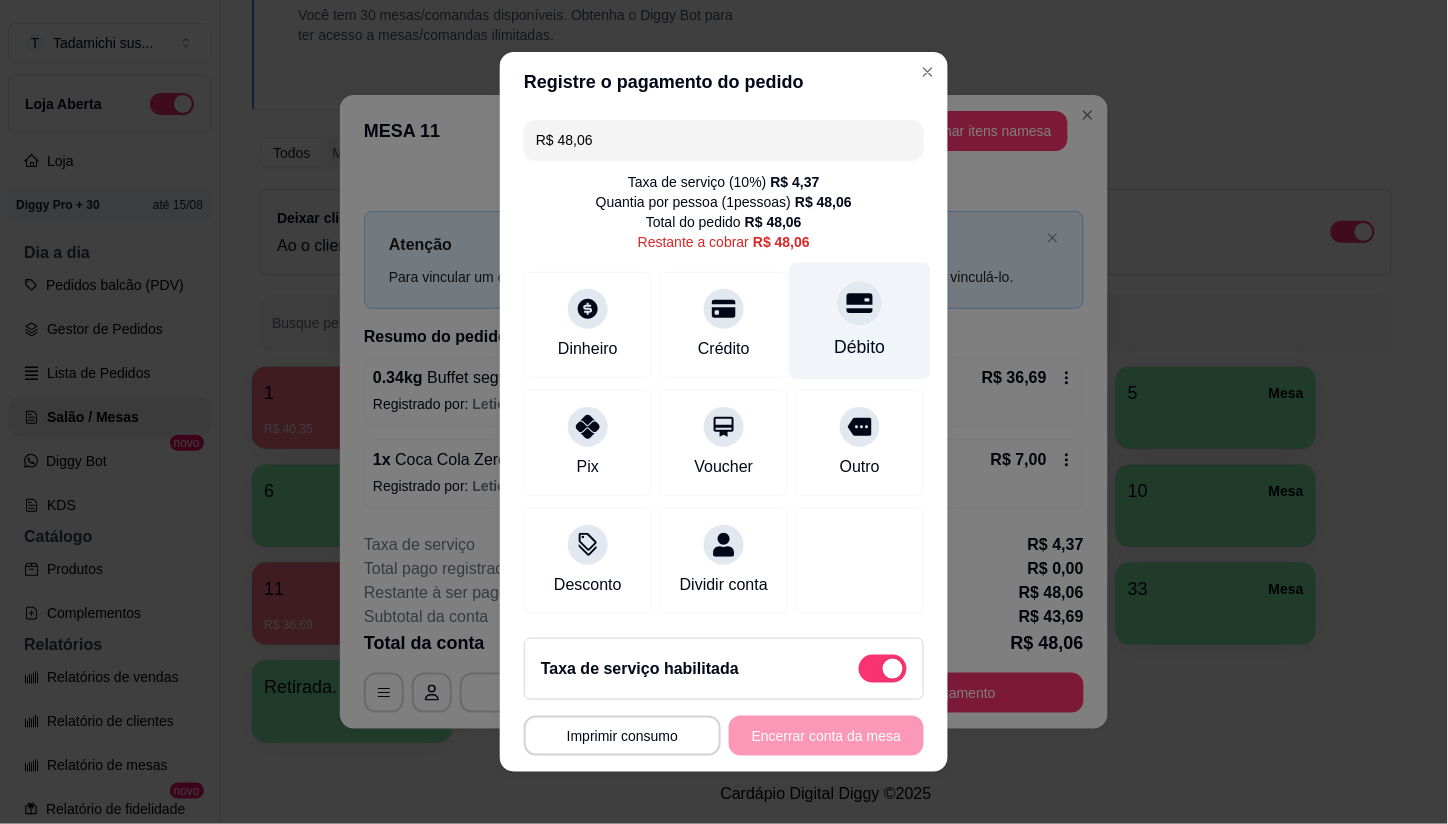 click on "Débito" at bounding box center [860, 321] 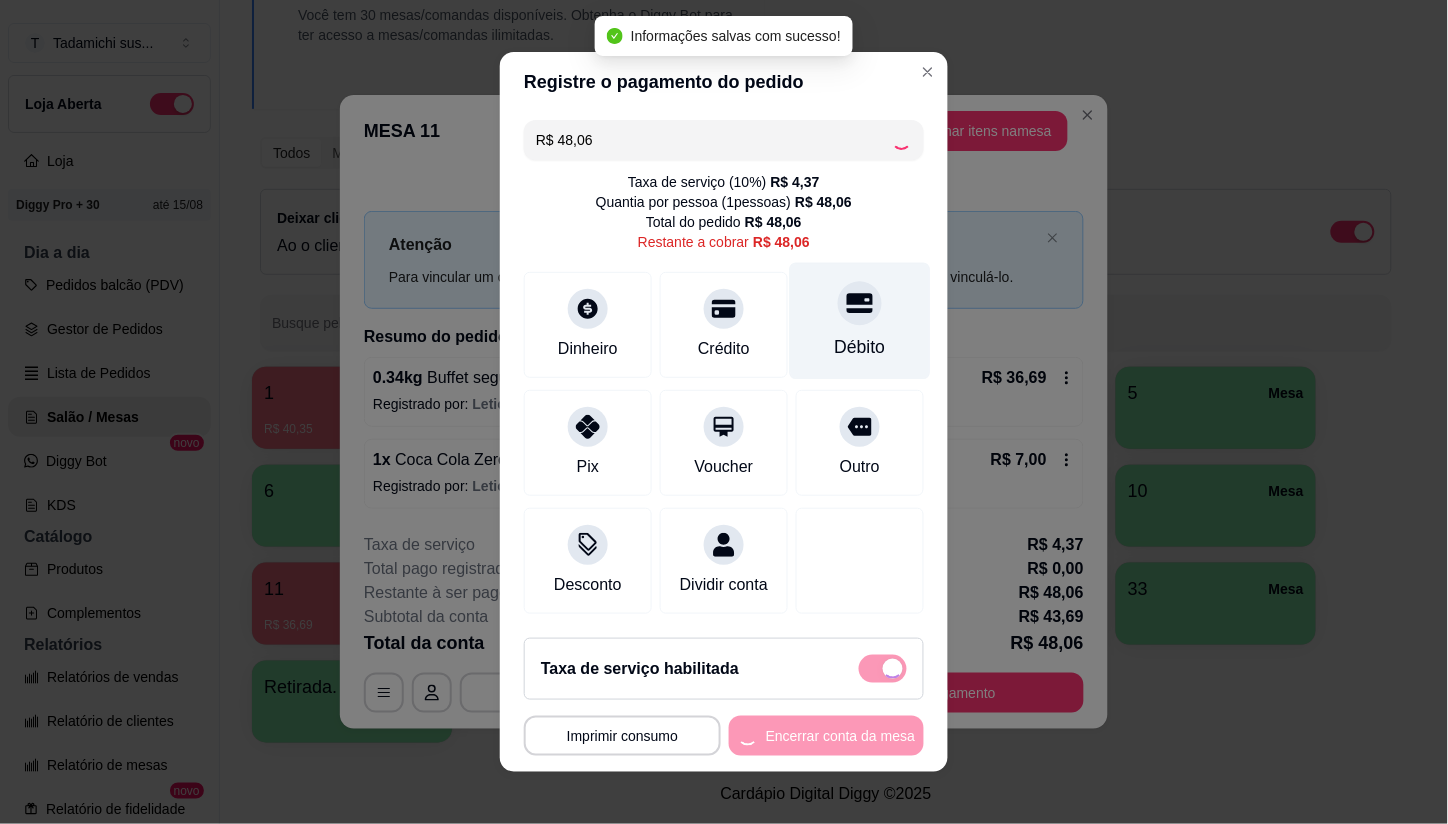 type on "R$ 0,00" 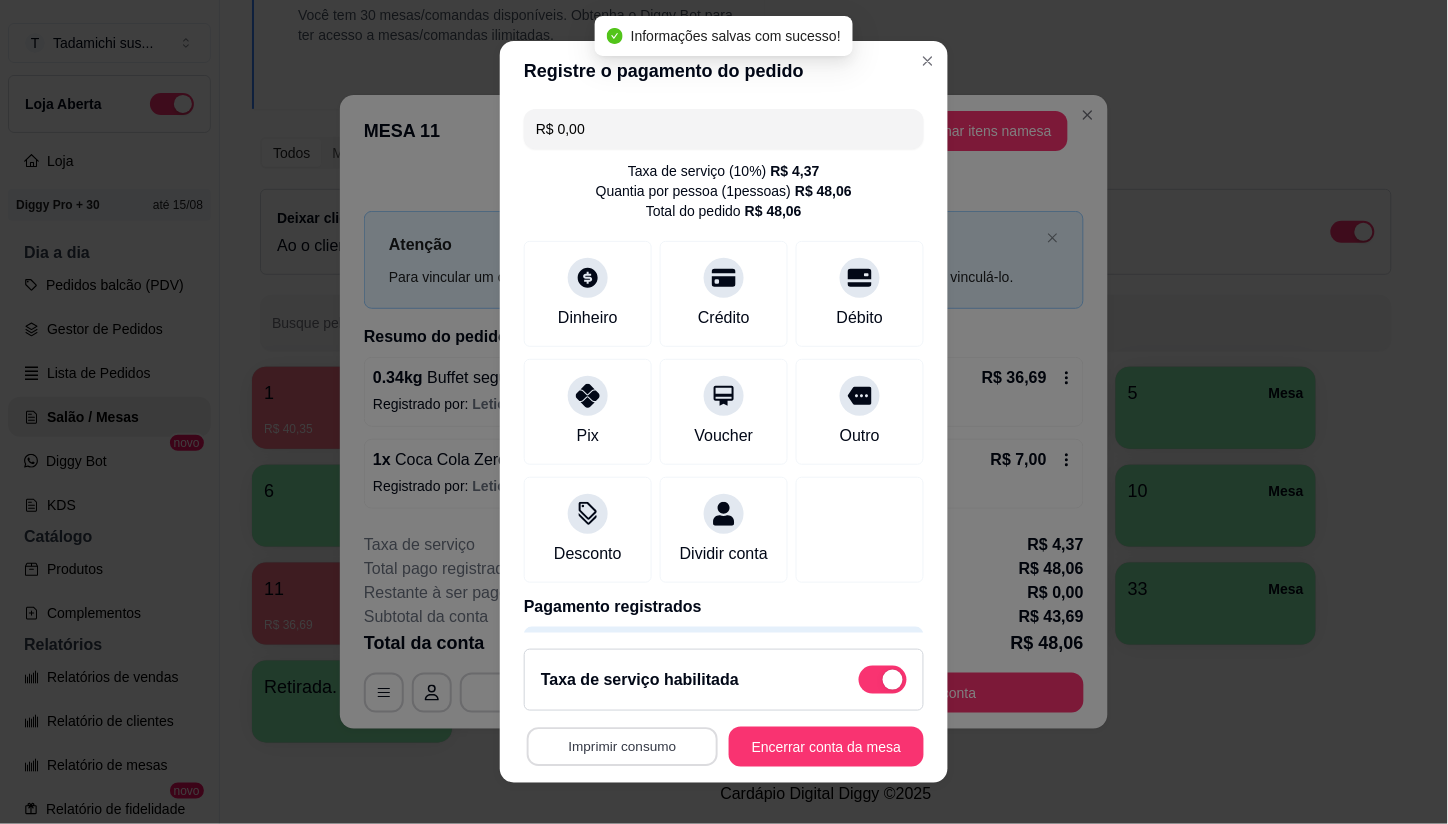click on "Imprimir consumo" at bounding box center (622, 746) 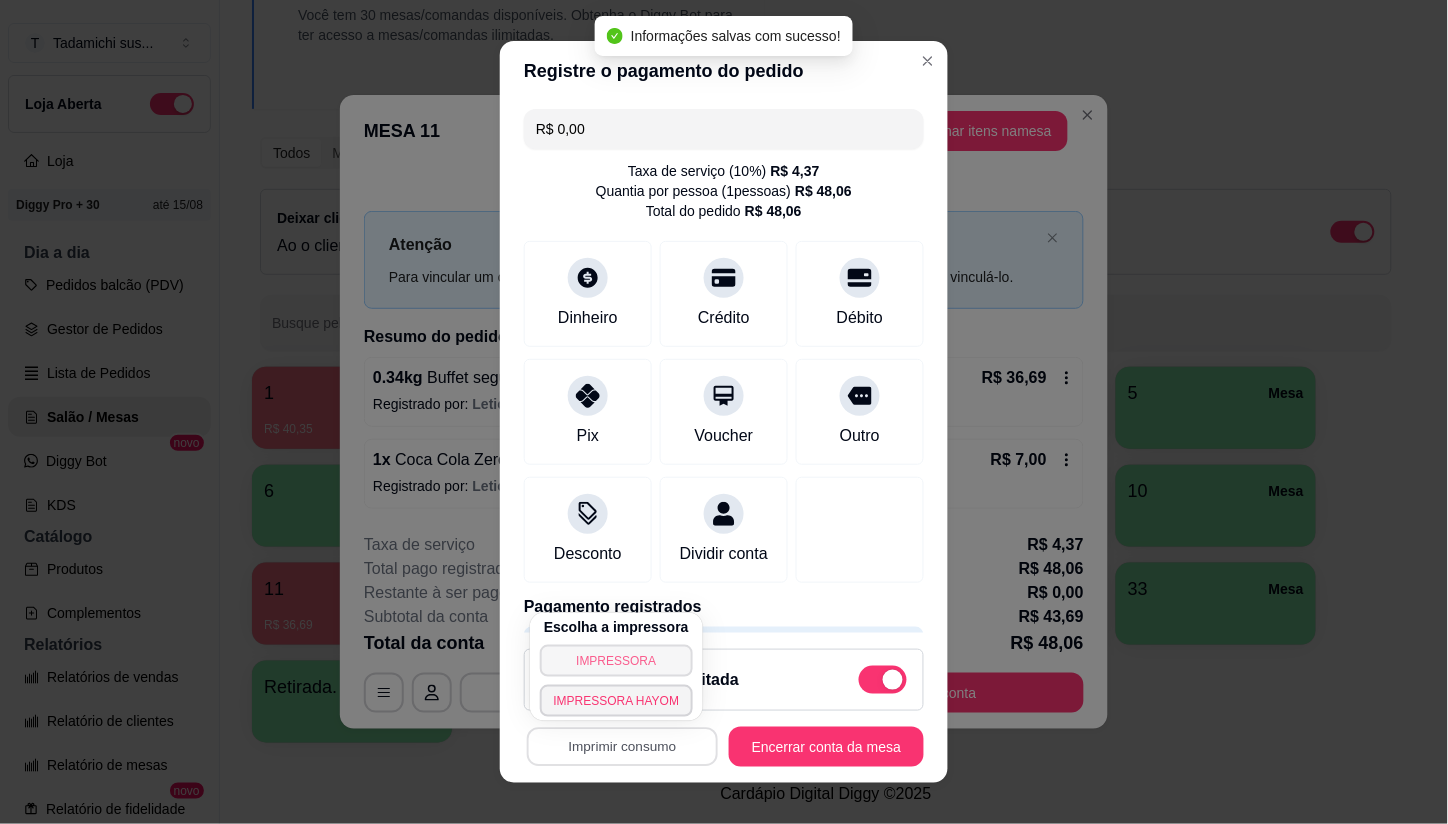 click on "IMPRESSORA" at bounding box center [617, 661] 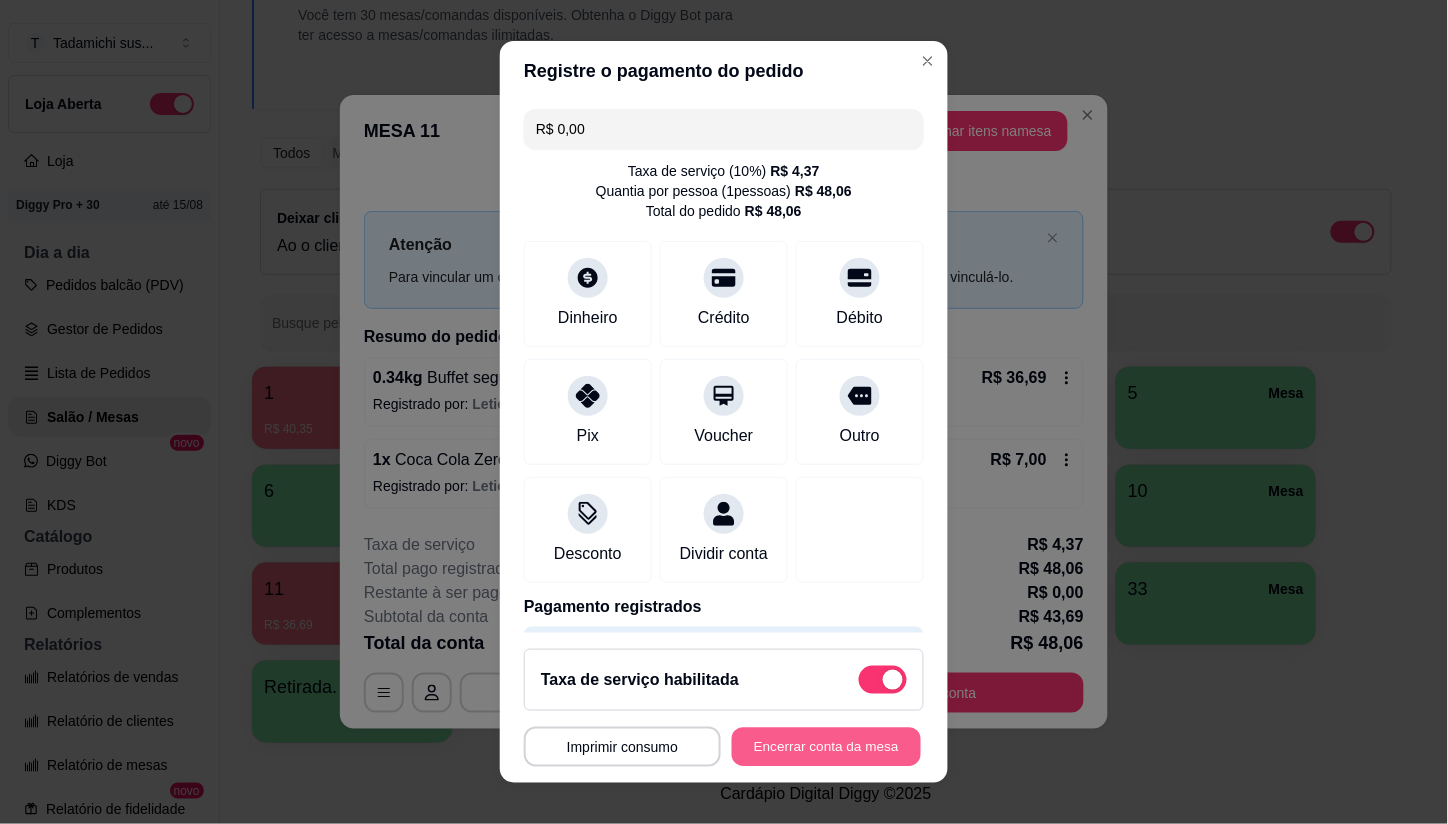 click on "Encerrar conta da mesa" at bounding box center [826, 746] 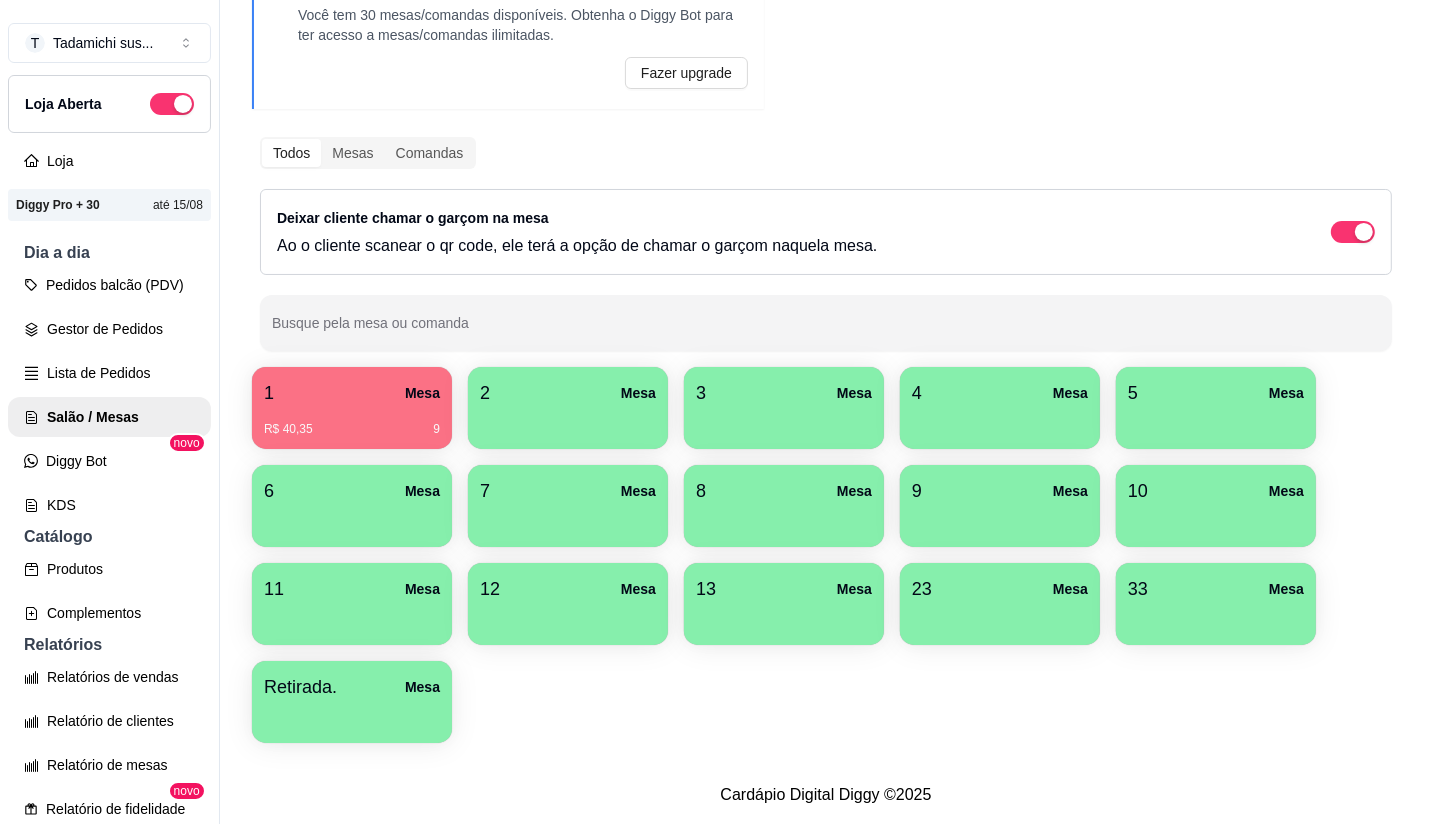 click at bounding box center (784, 618) 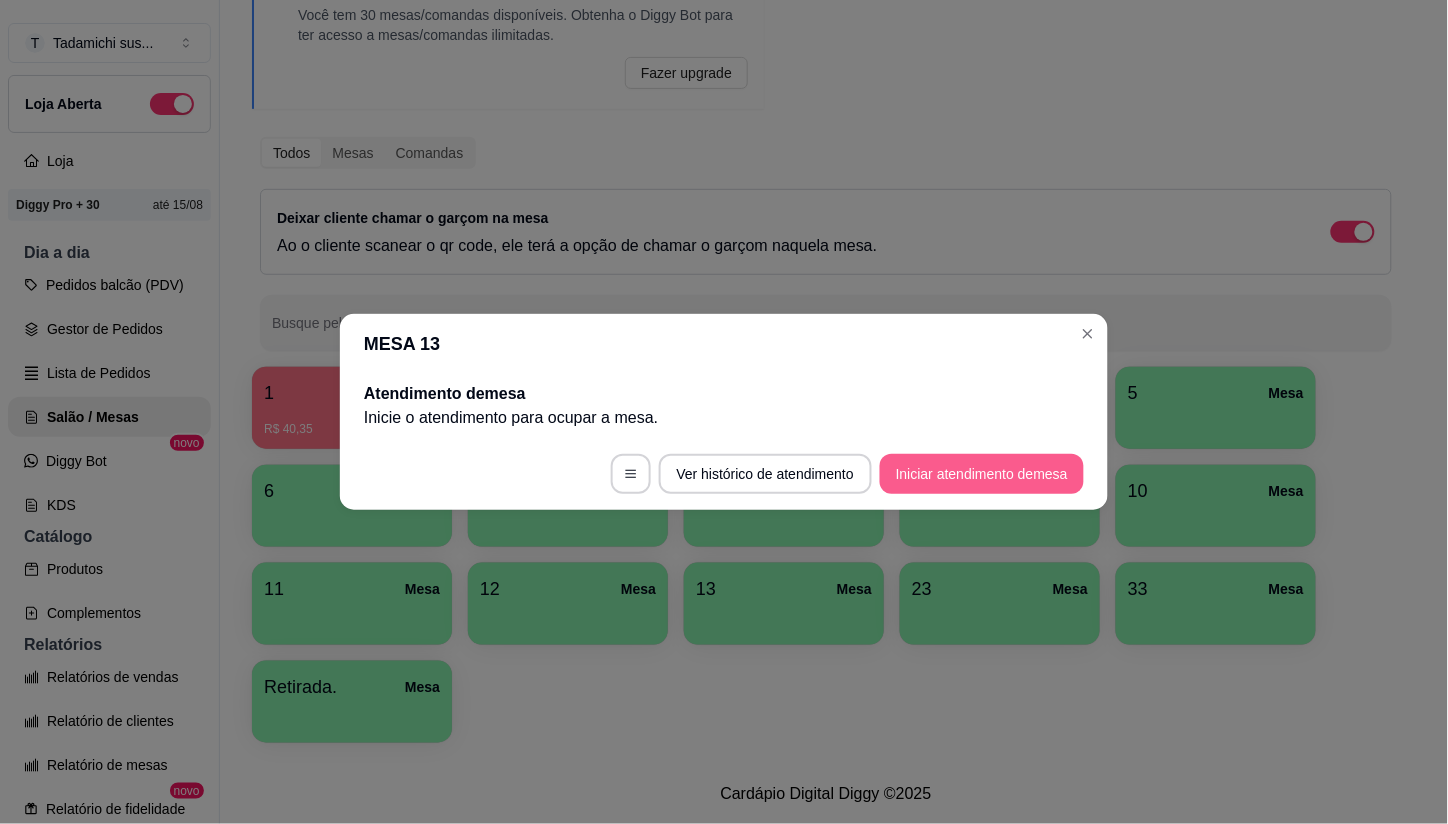 click on "Iniciar atendimento de  mesa" at bounding box center [982, 474] 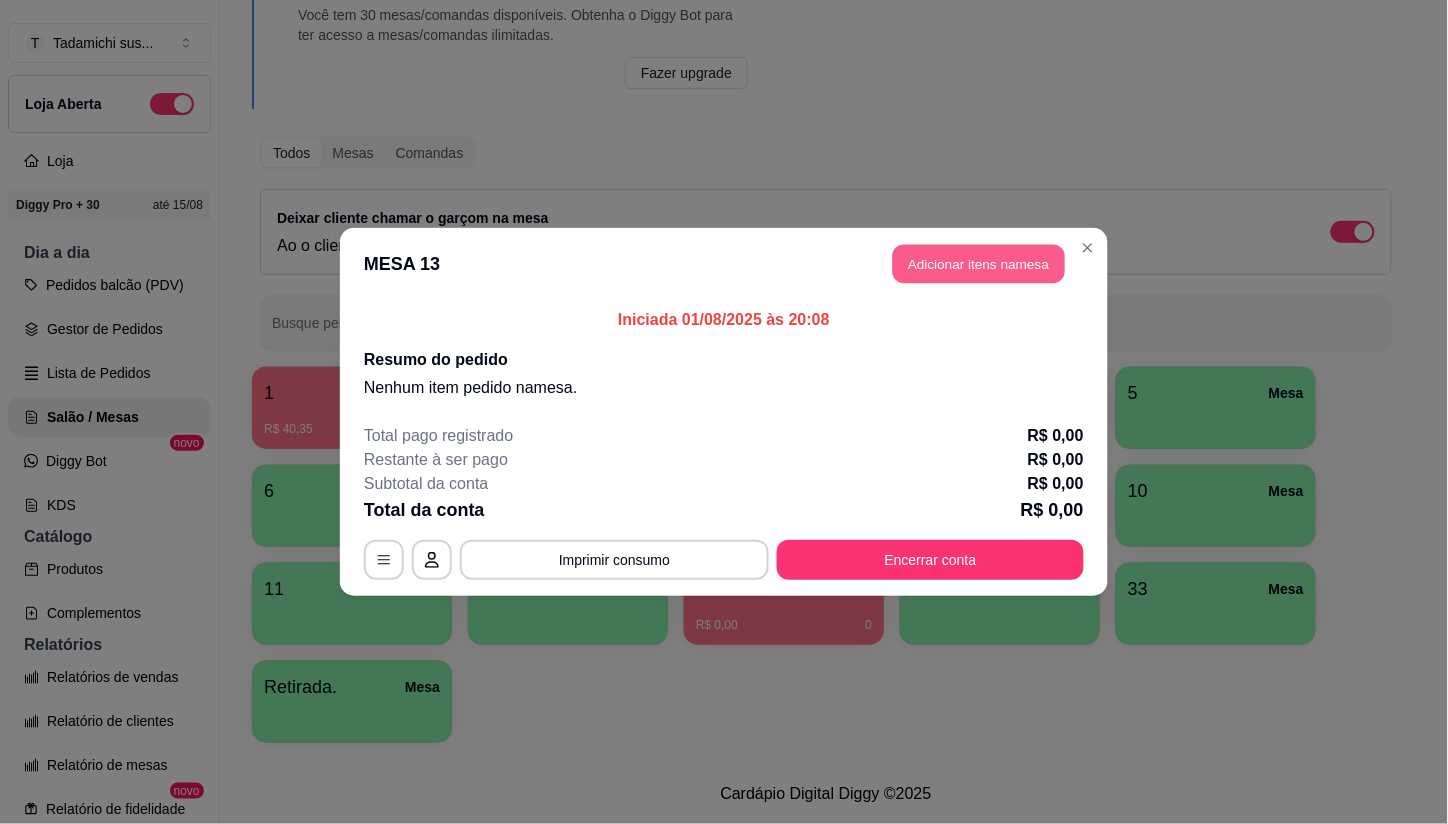click on "Adicionar itens na  mesa" at bounding box center [979, 264] 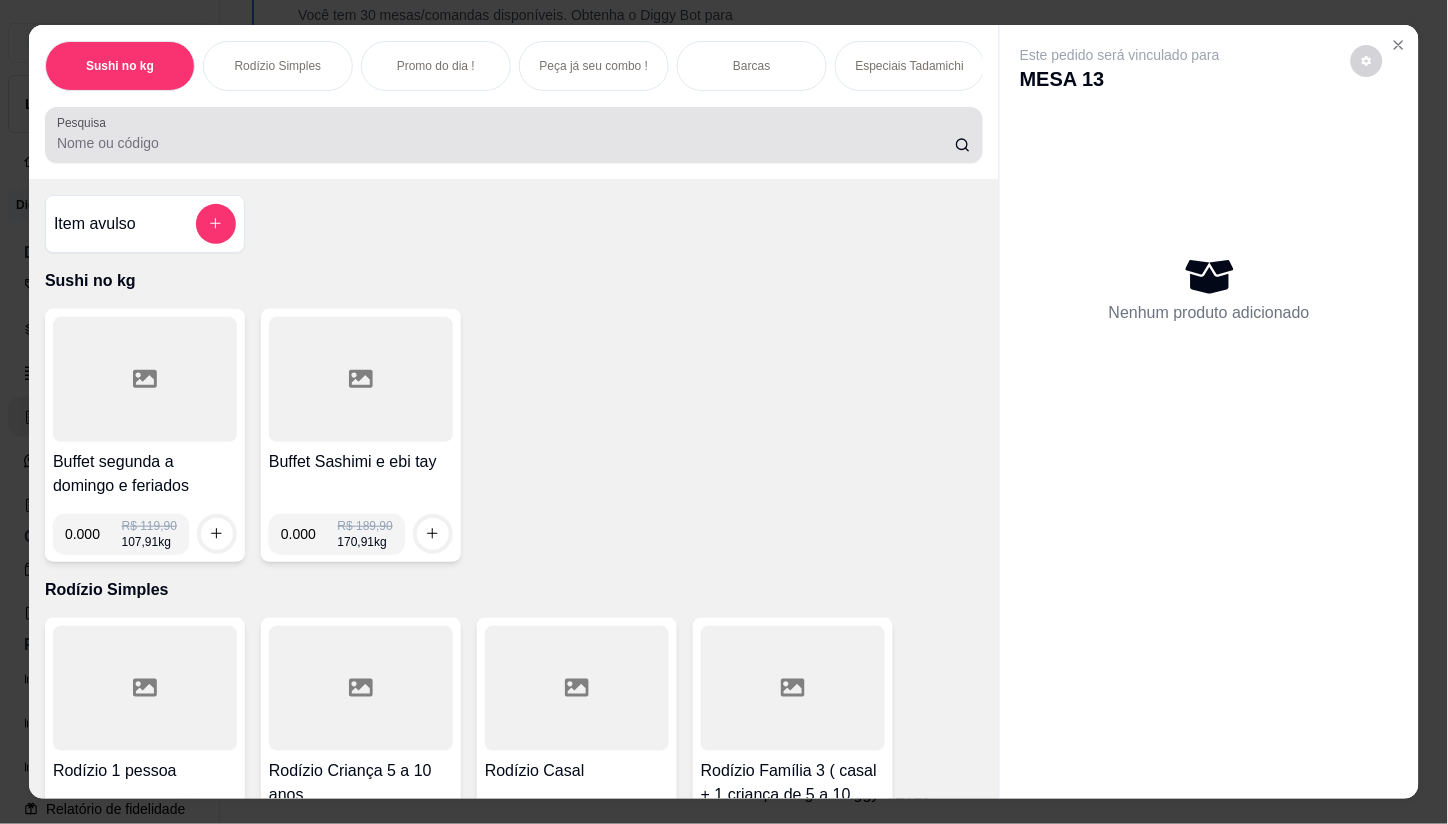 click at bounding box center [514, 135] 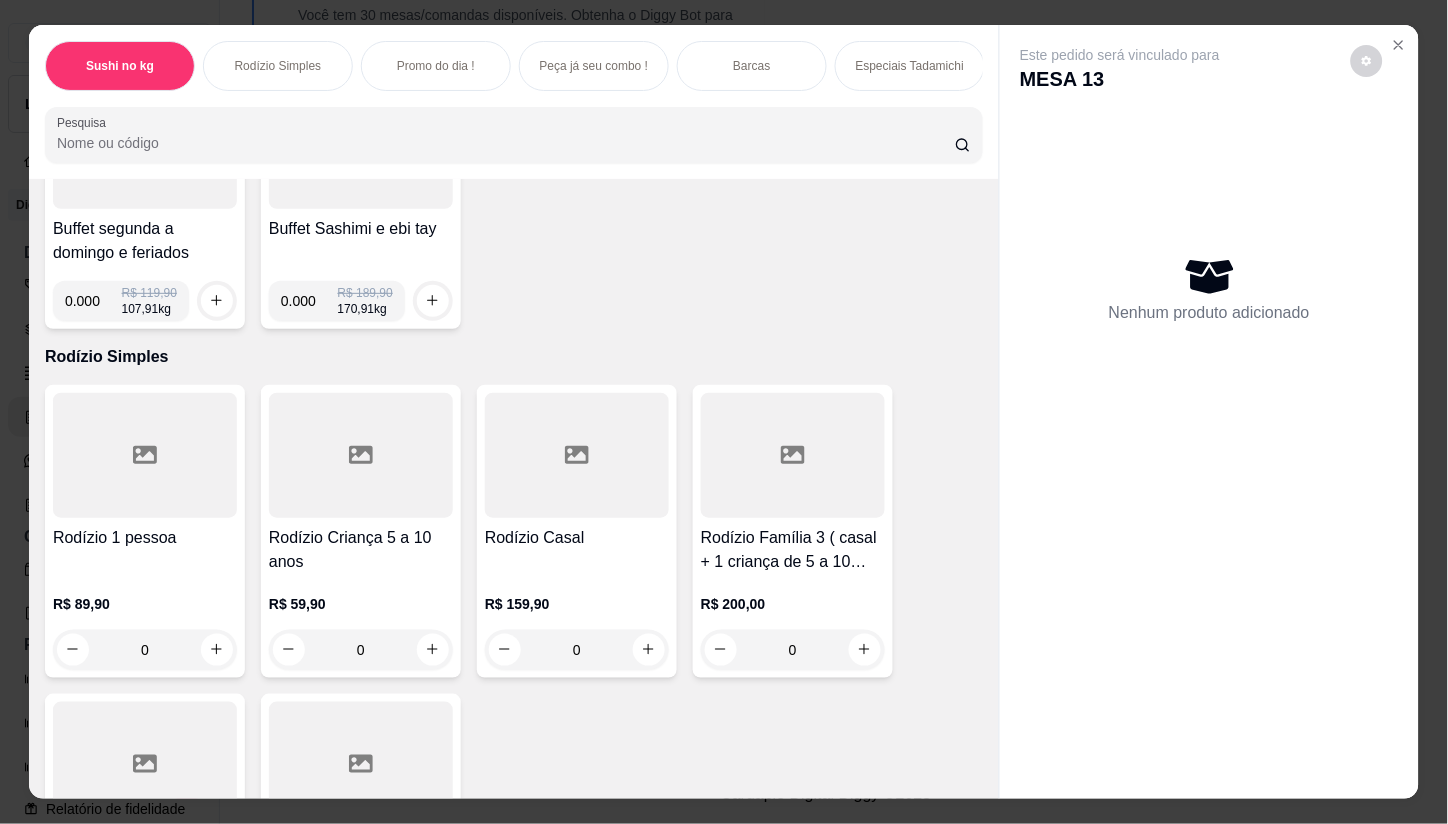 scroll, scrollTop: 333, scrollLeft: 0, axis: vertical 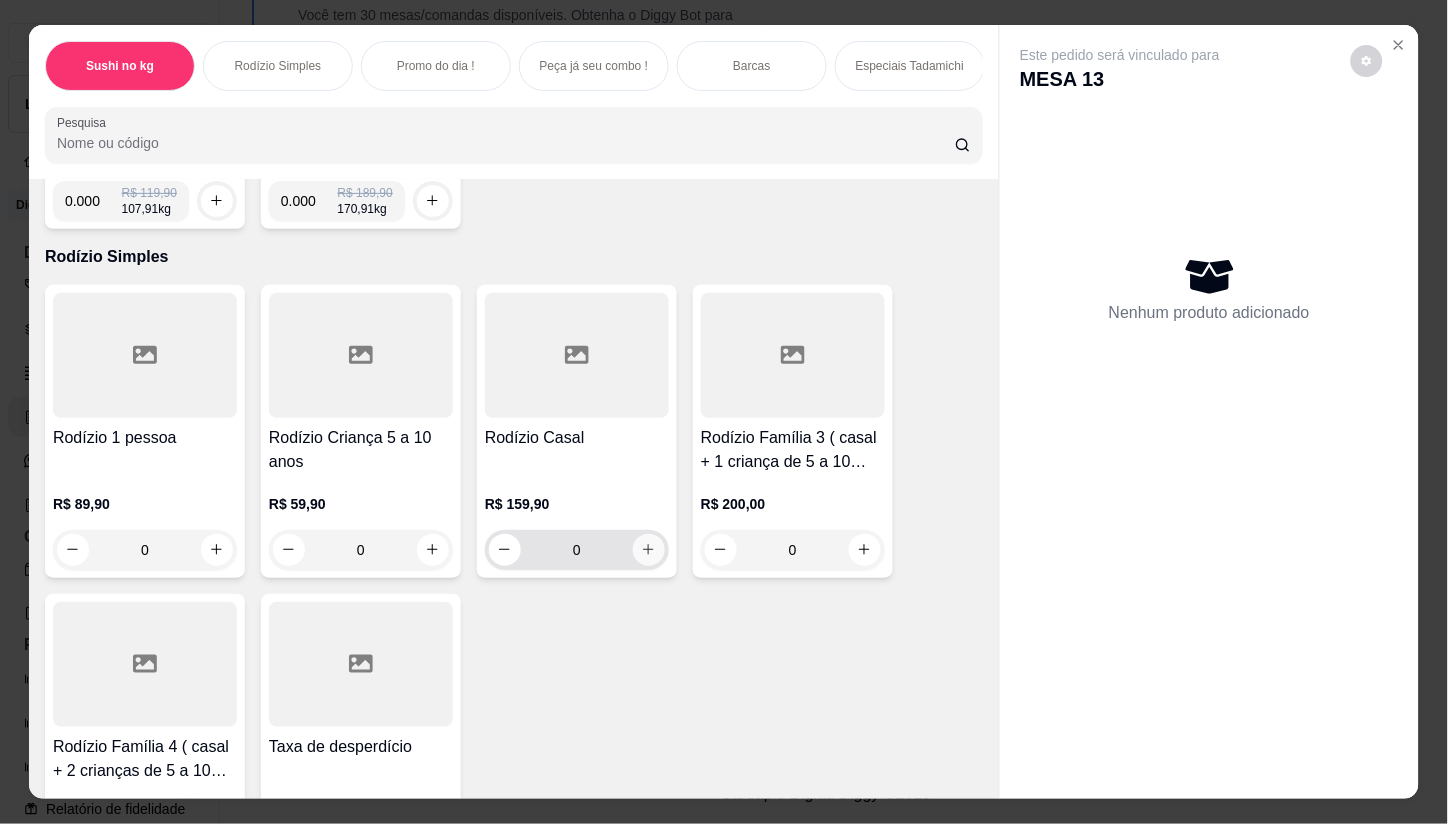 click at bounding box center [649, 550] 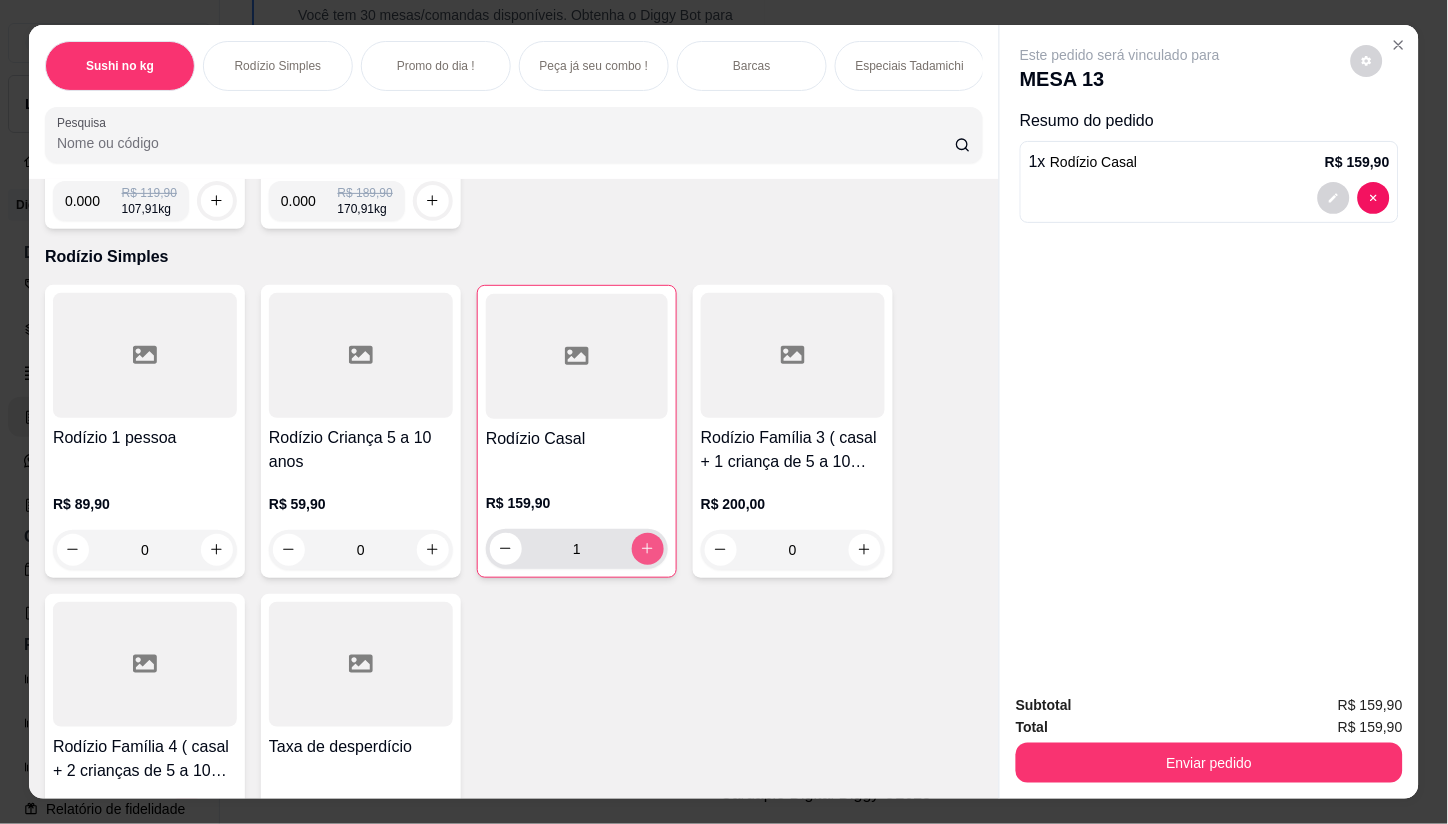 type on "1" 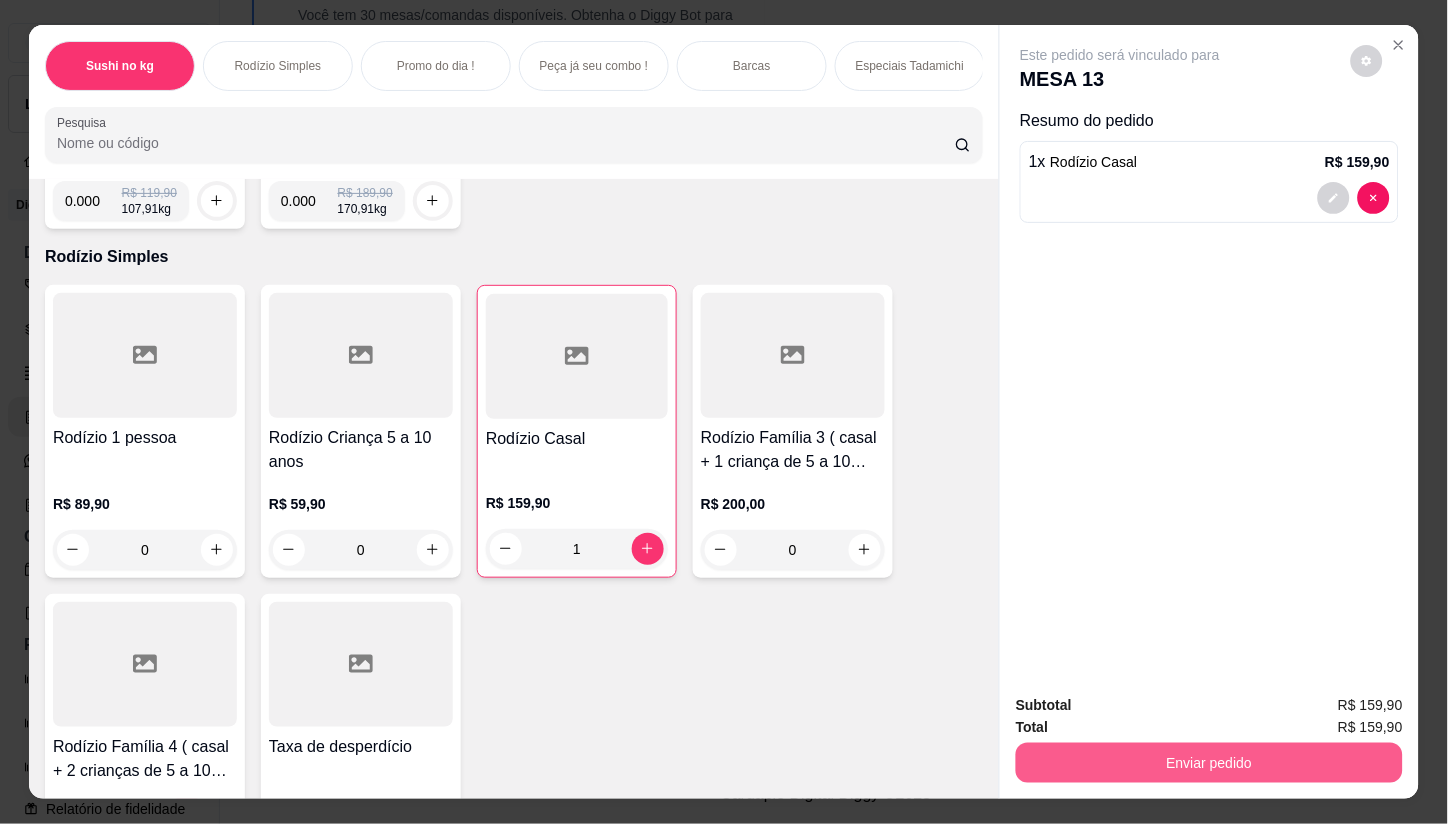 click on "Enviar pedido" at bounding box center [1209, 763] 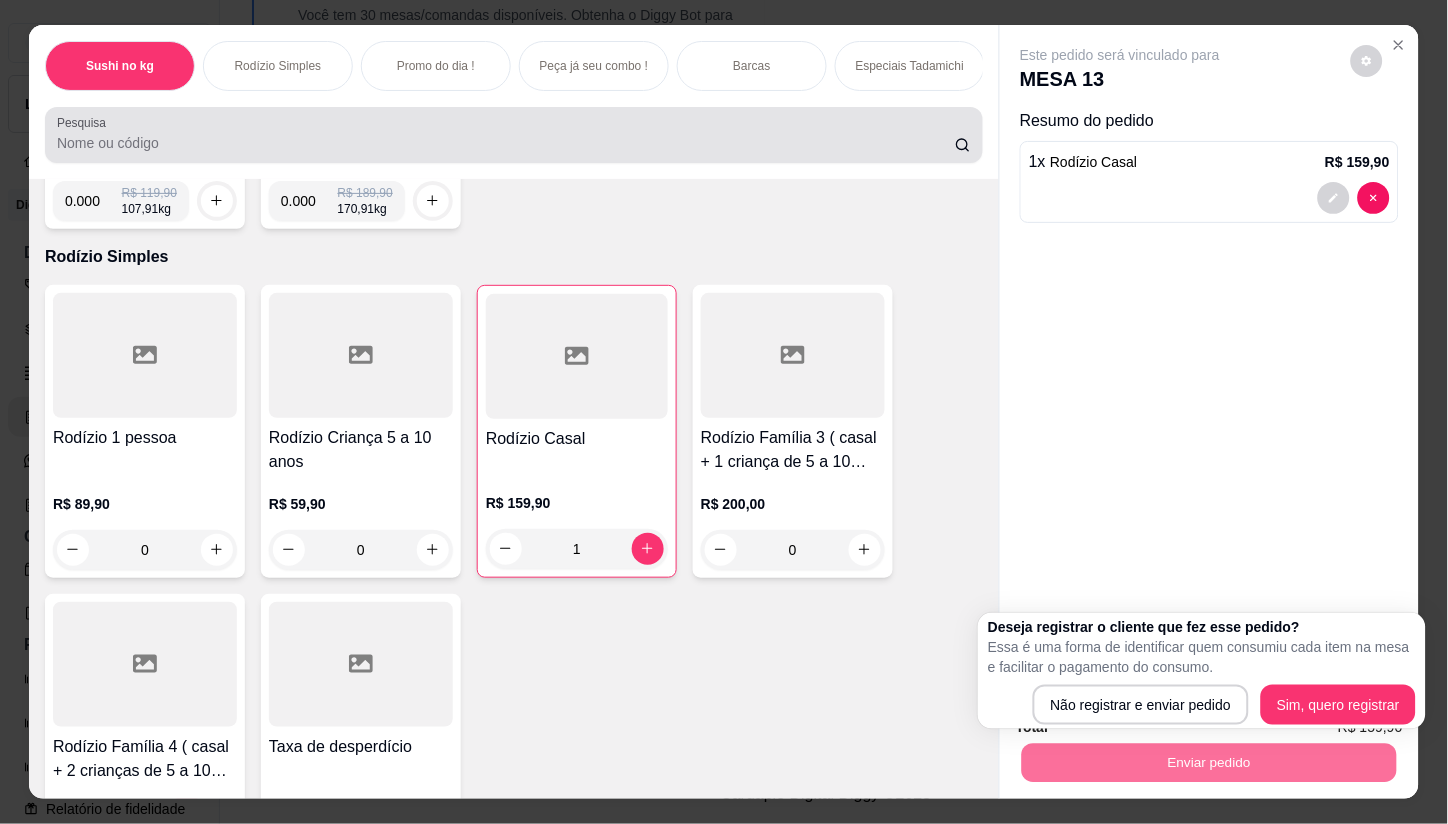 click on "Pesquisa" at bounding box center [506, 143] 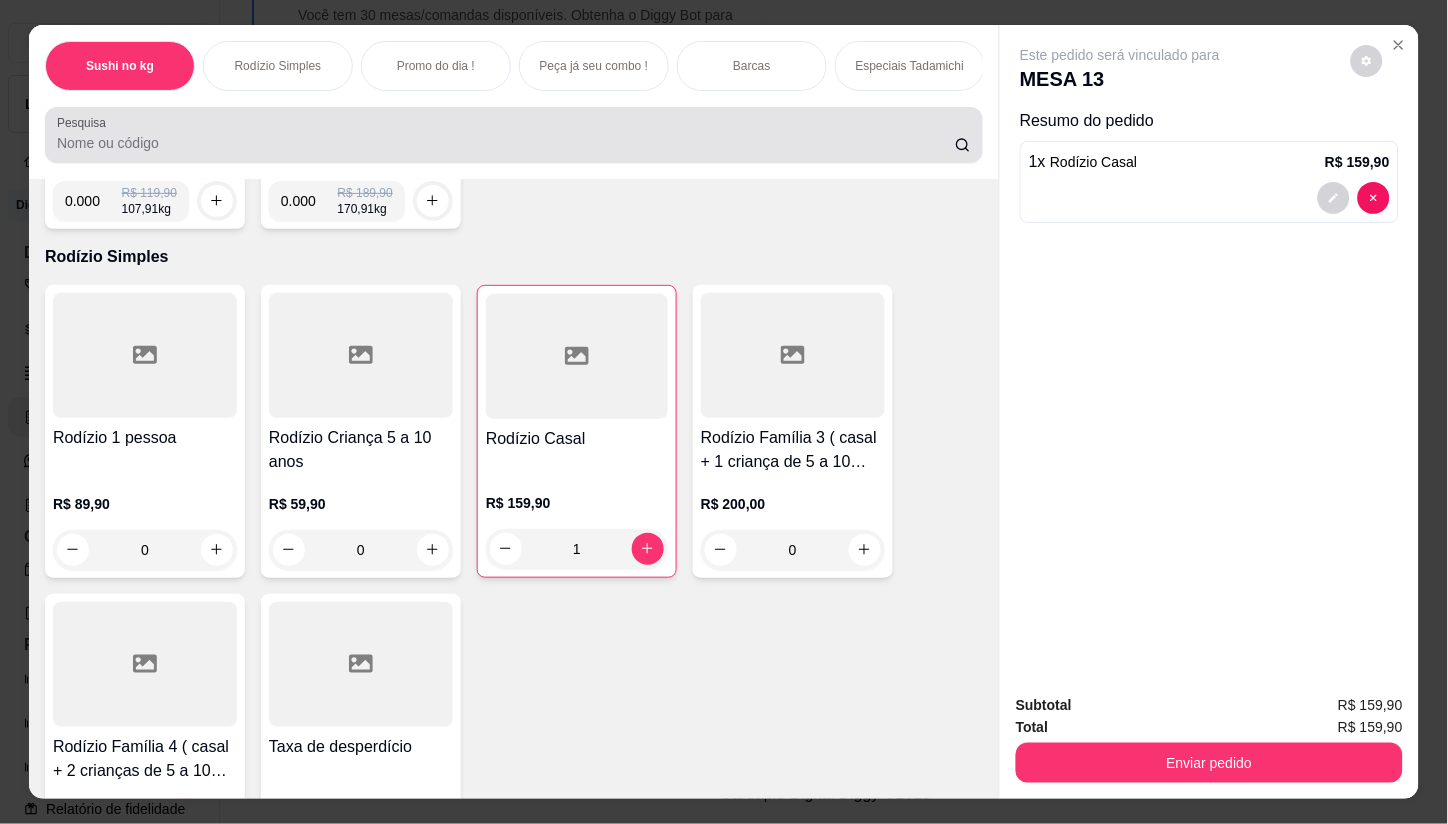 click on "Pesquisa" at bounding box center [506, 143] 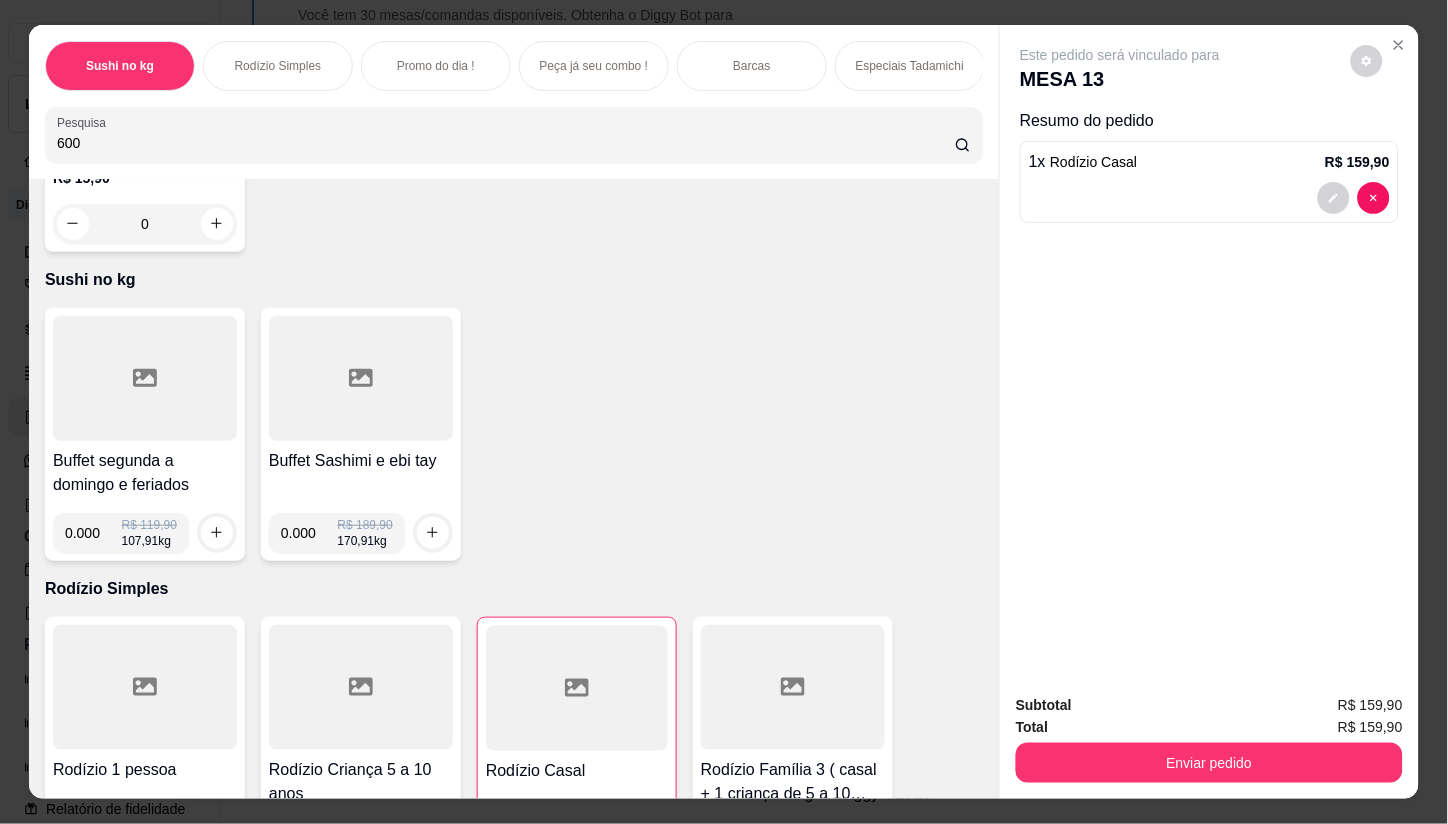 scroll, scrollTop: 610, scrollLeft: 0, axis: vertical 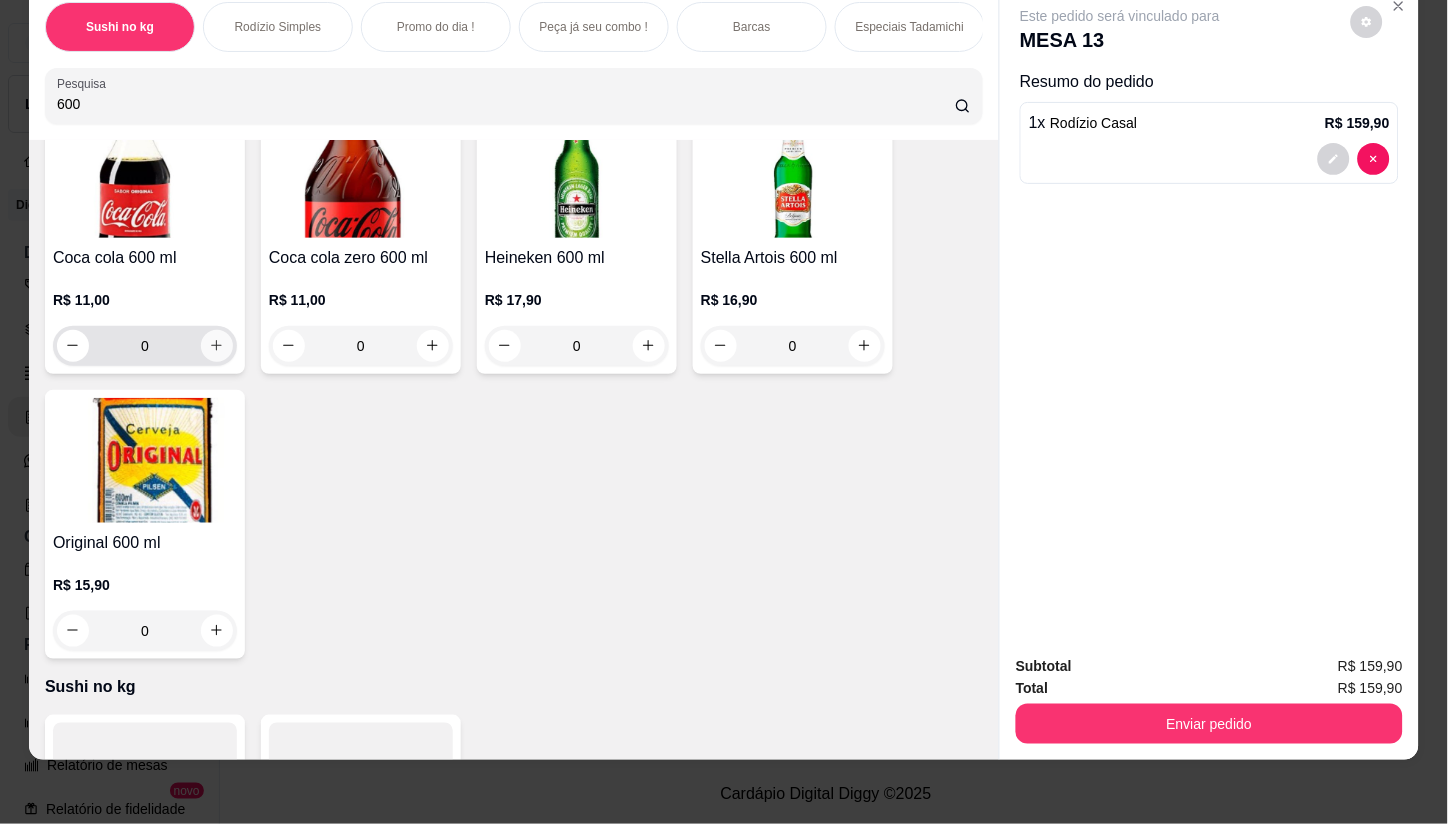 type on "600" 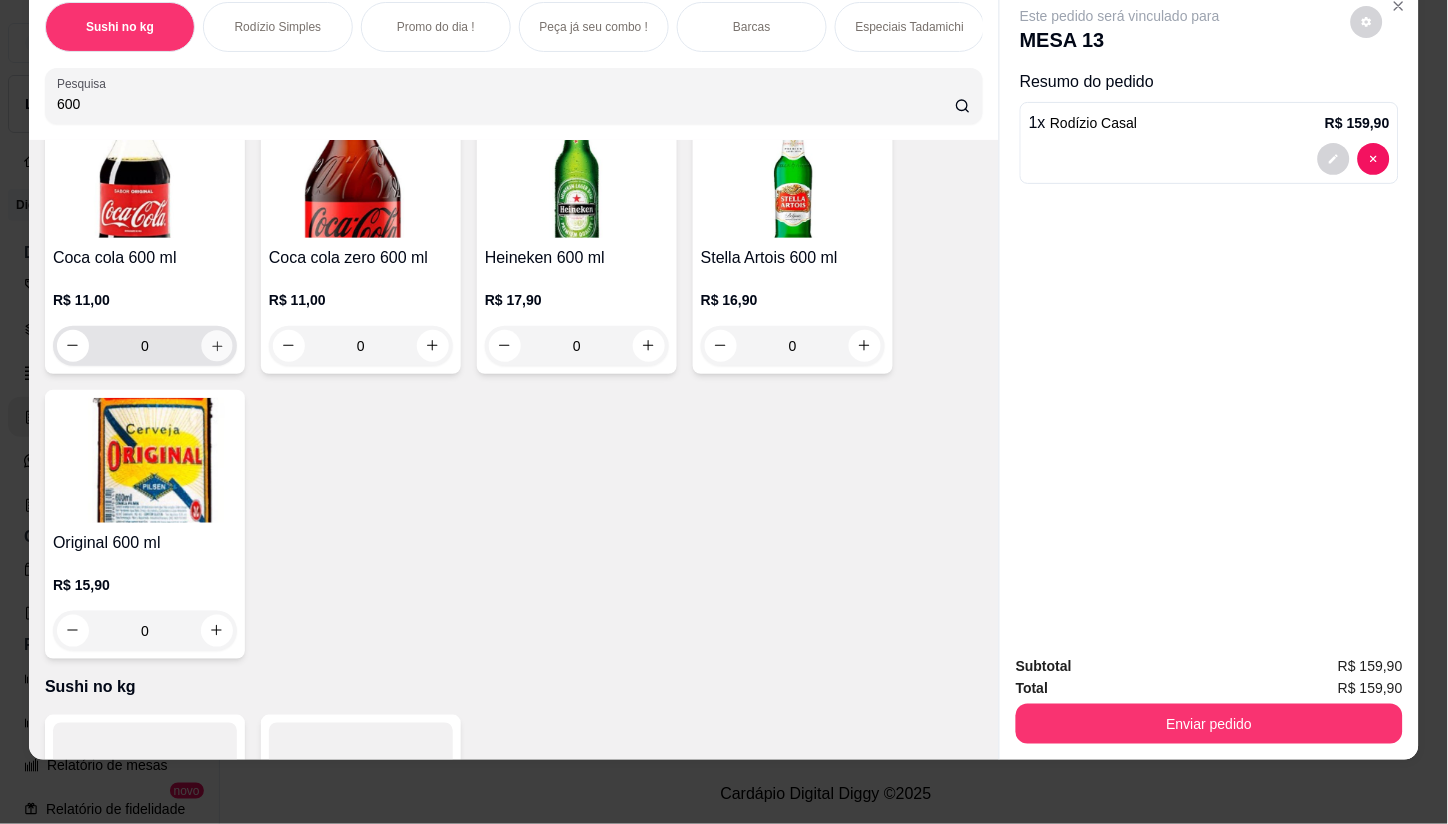 click 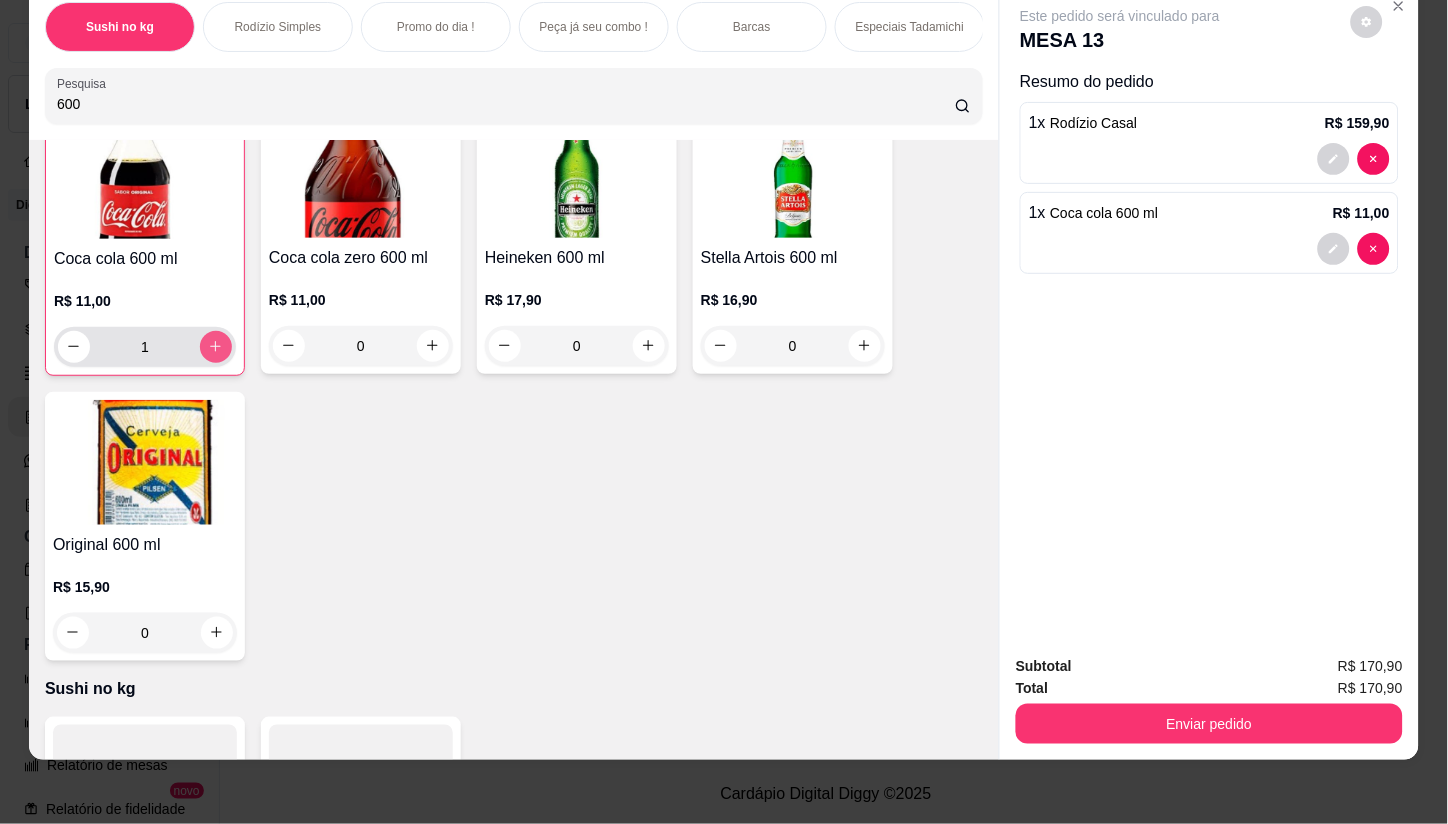 type on "1" 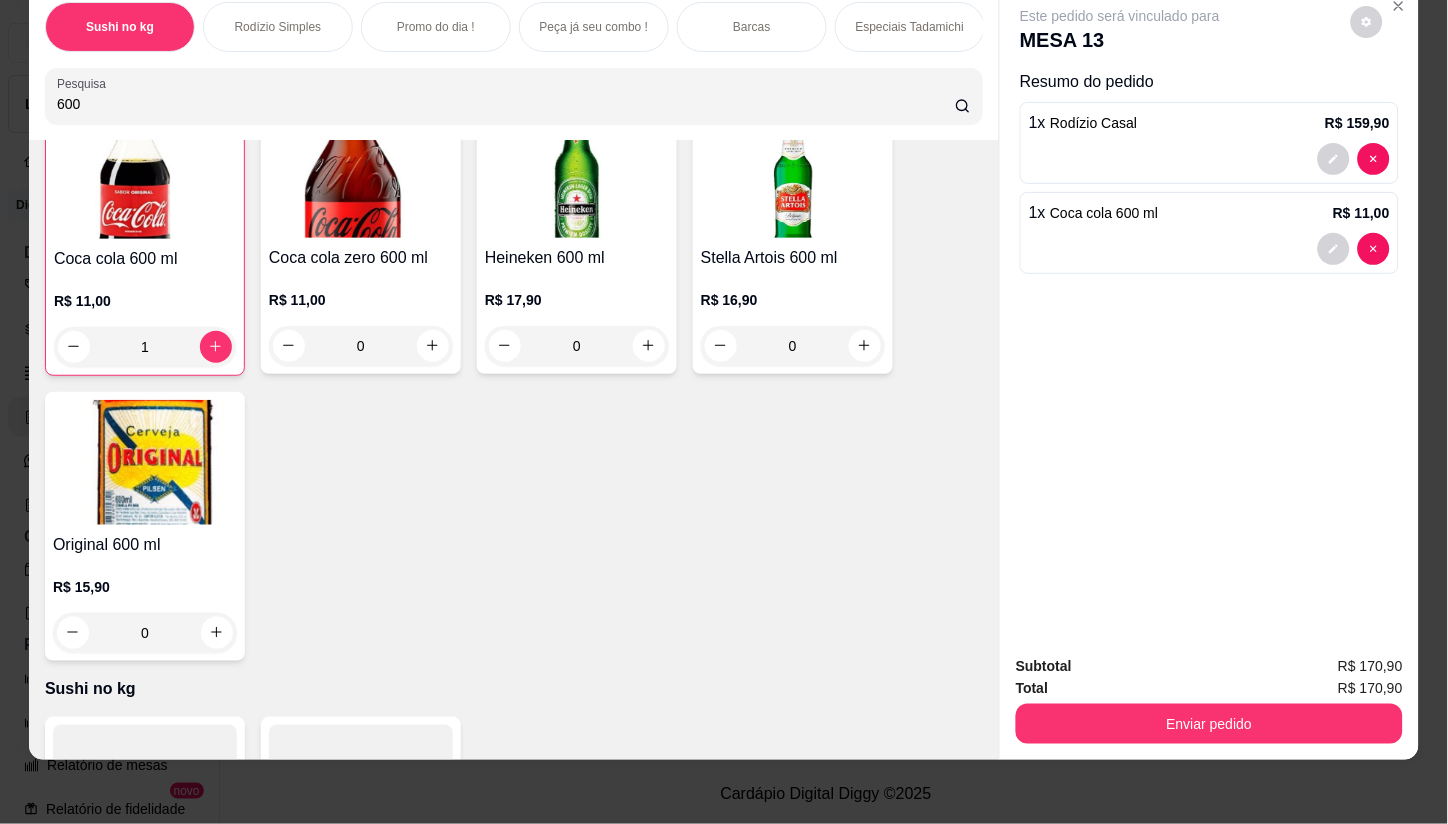 scroll, scrollTop: 166, scrollLeft: 0, axis: vertical 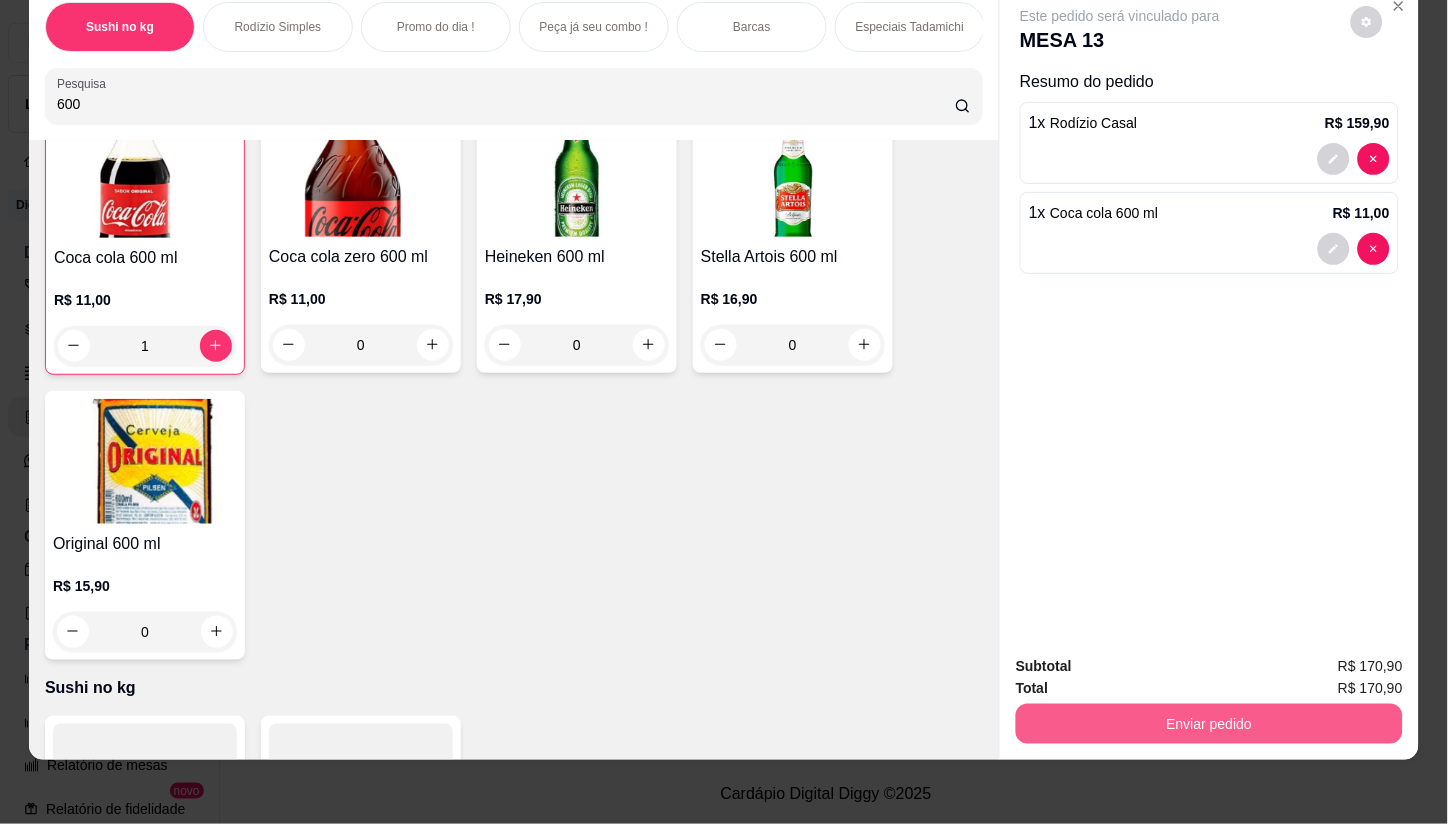 click on "Enviar pedido" at bounding box center [1209, 724] 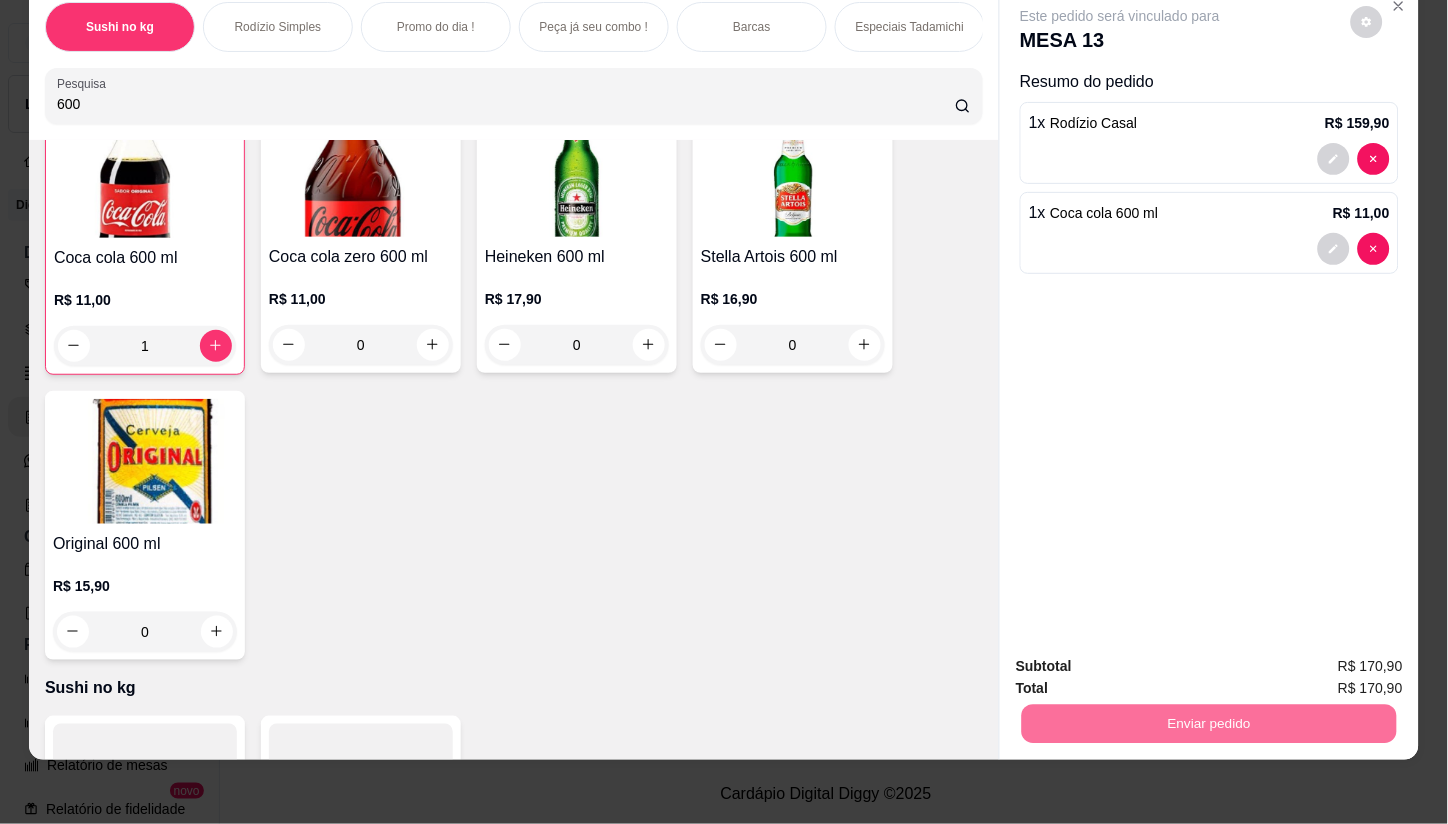 click on "Não registrar e enviar pedido" at bounding box center (1144, 658) 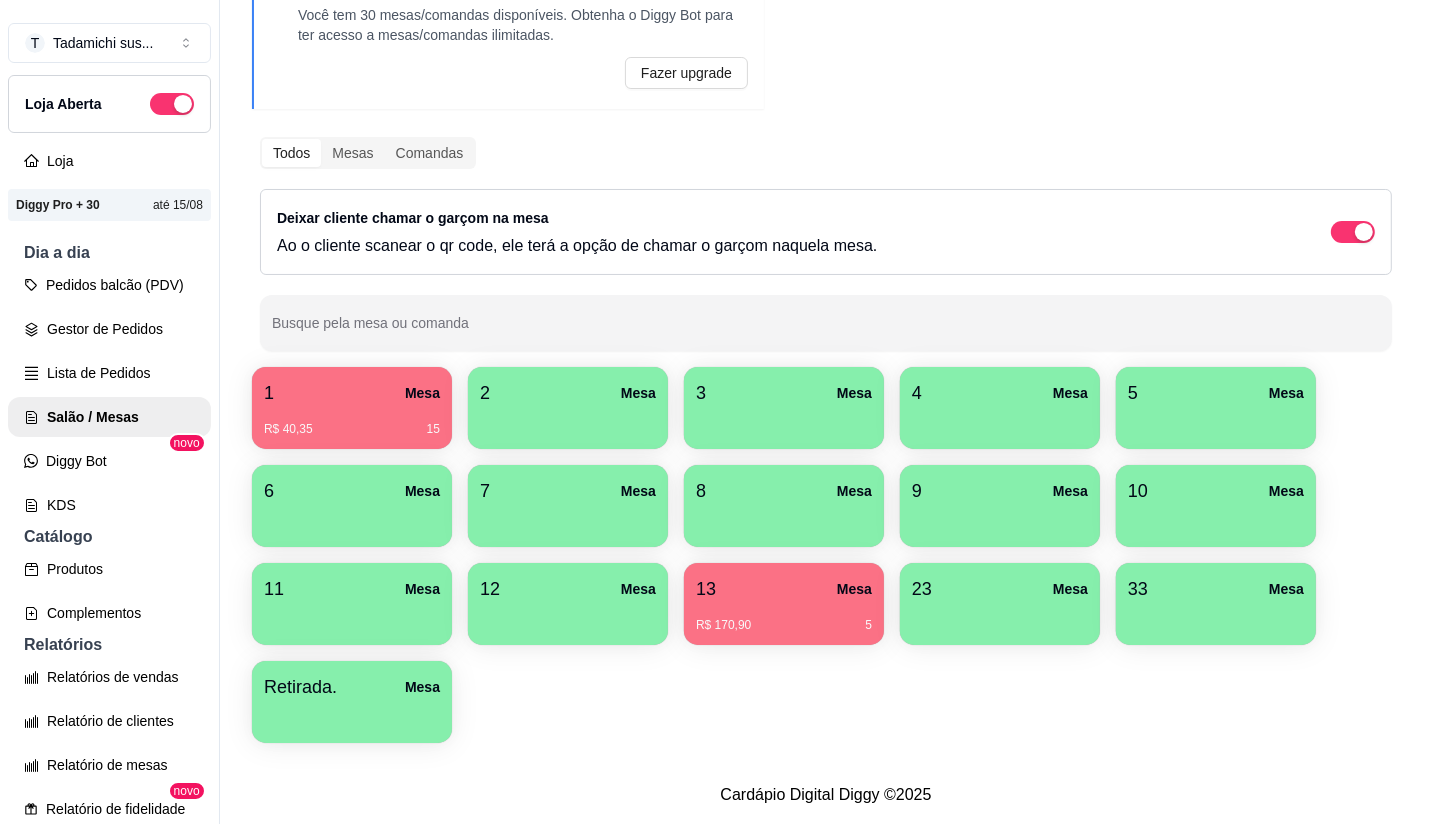 click at bounding box center [352, 716] 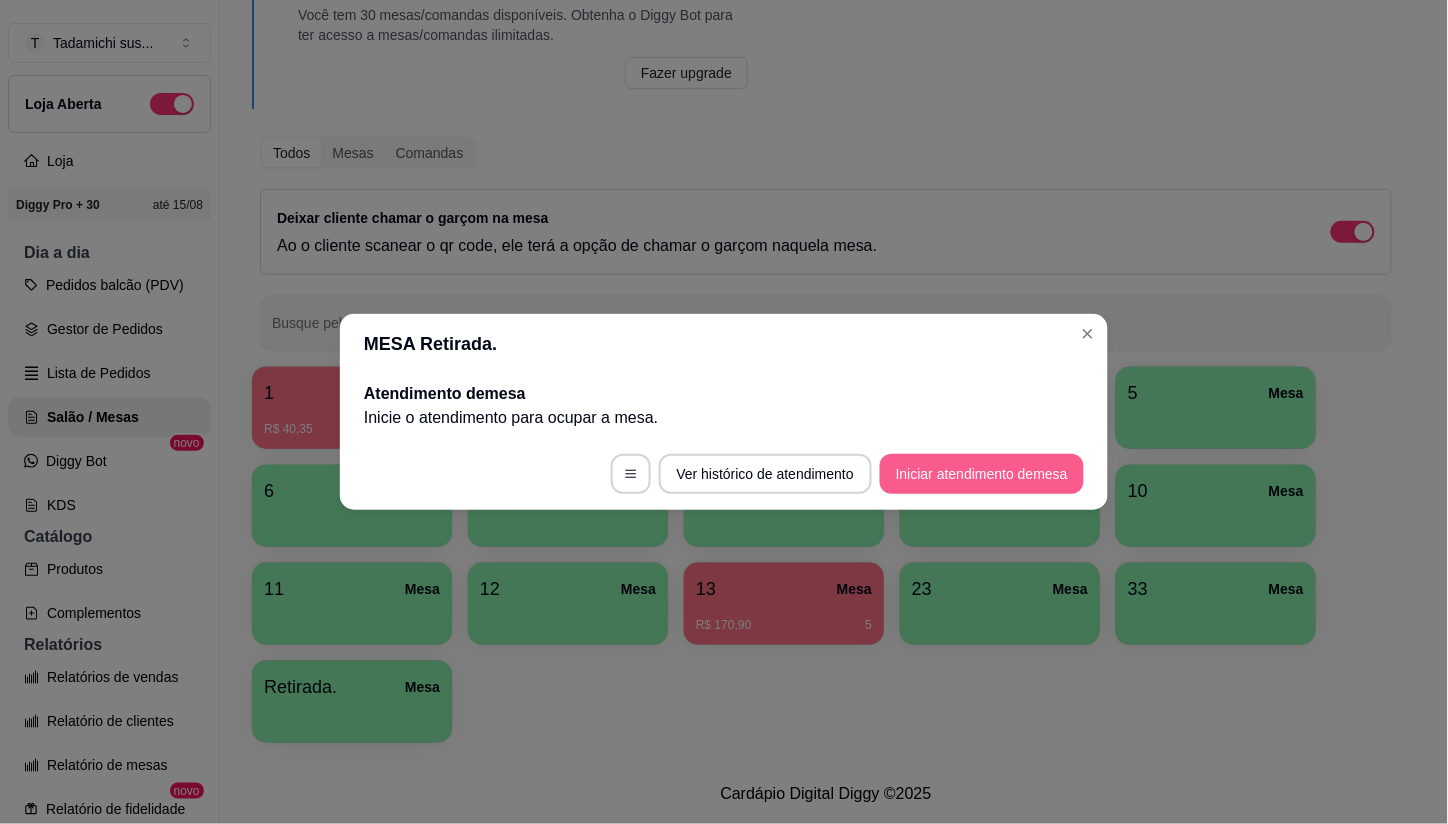 click on "Iniciar atendimento de  mesa" at bounding box center (982, 474) 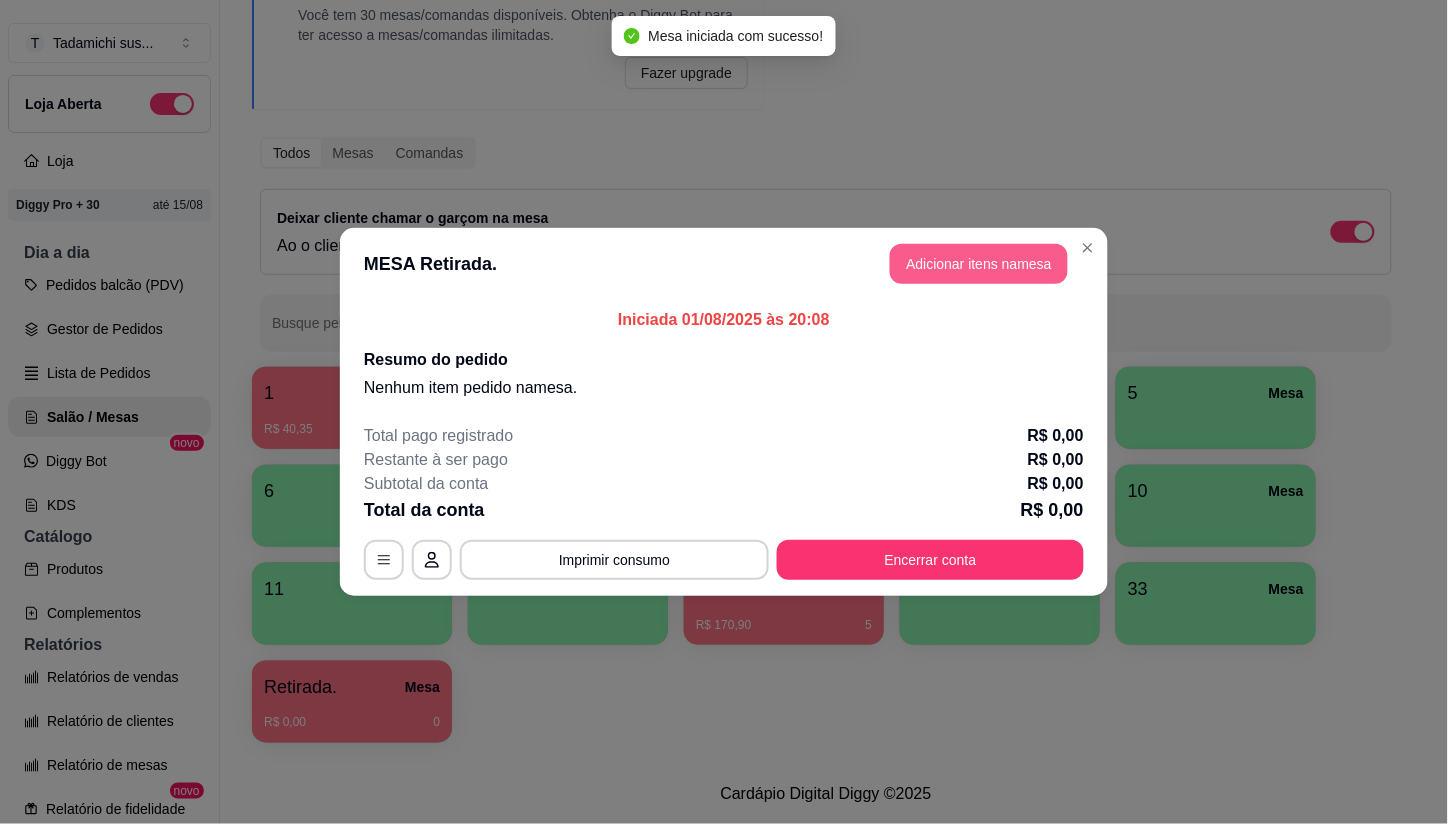 click on "Adicionar itens na  mesa" at bounding box center (979, 264) 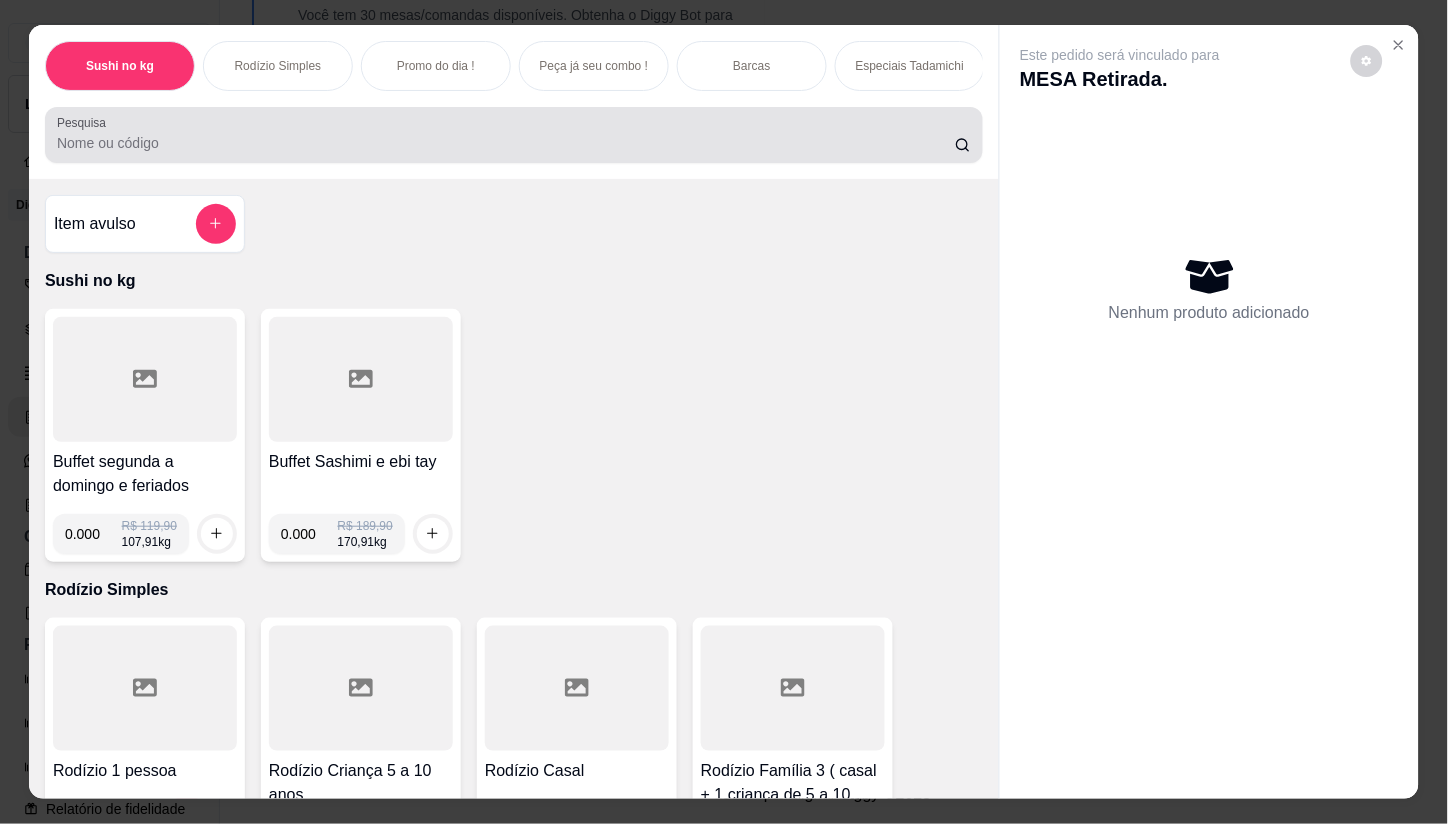 click on "Pesquisa" at bounding box center [506, 143] 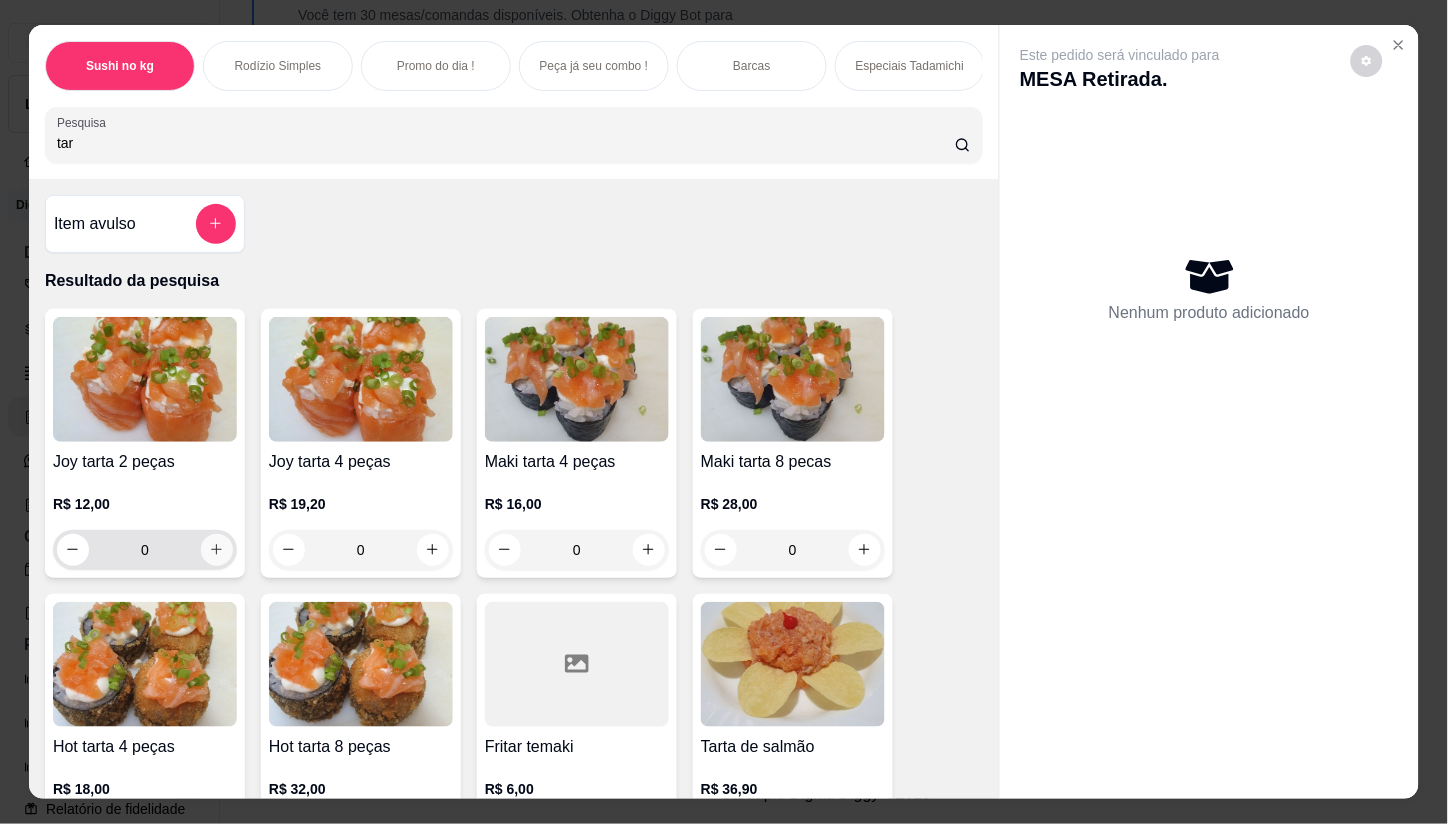 type on "tar" 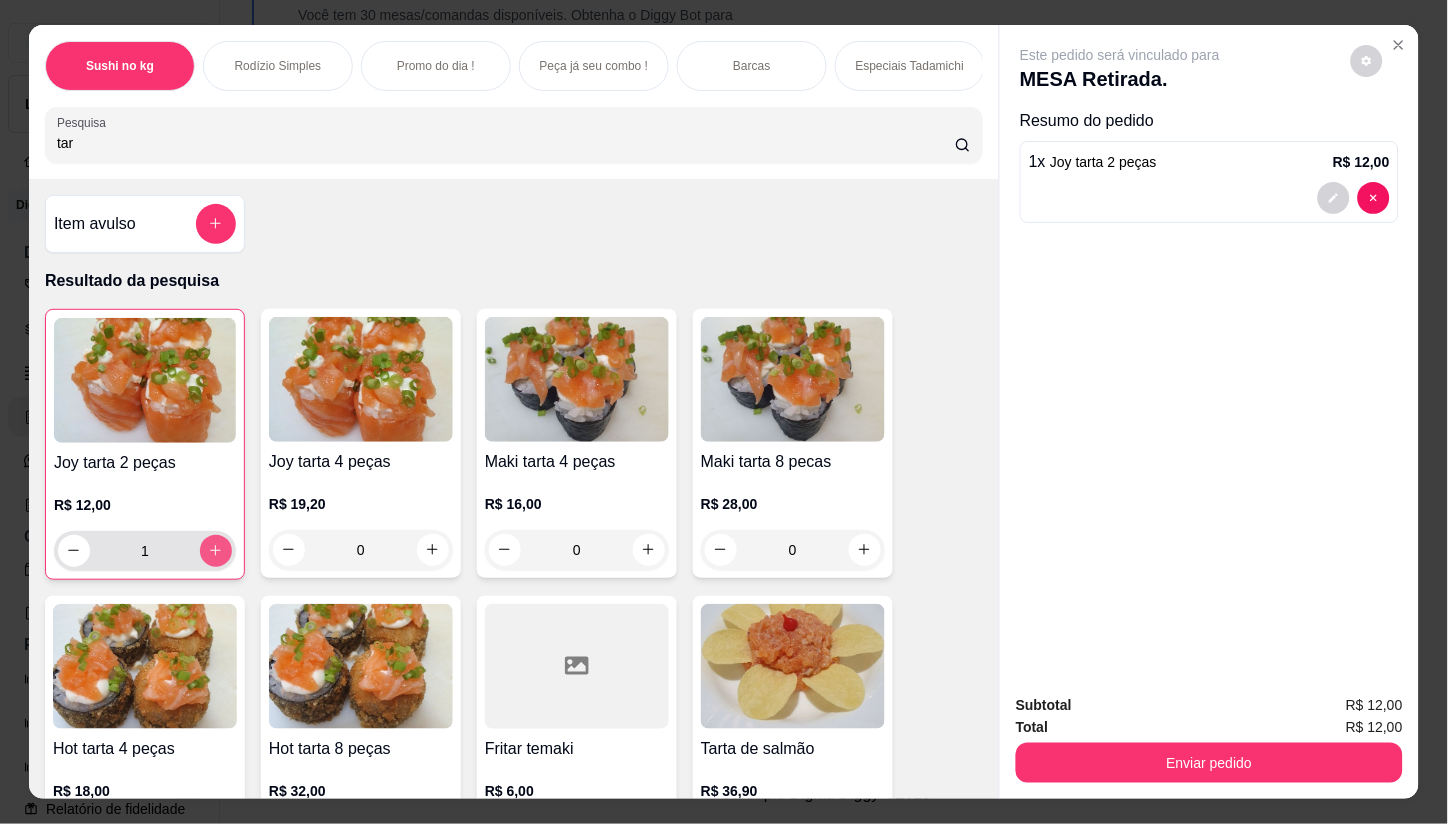 type on "1" 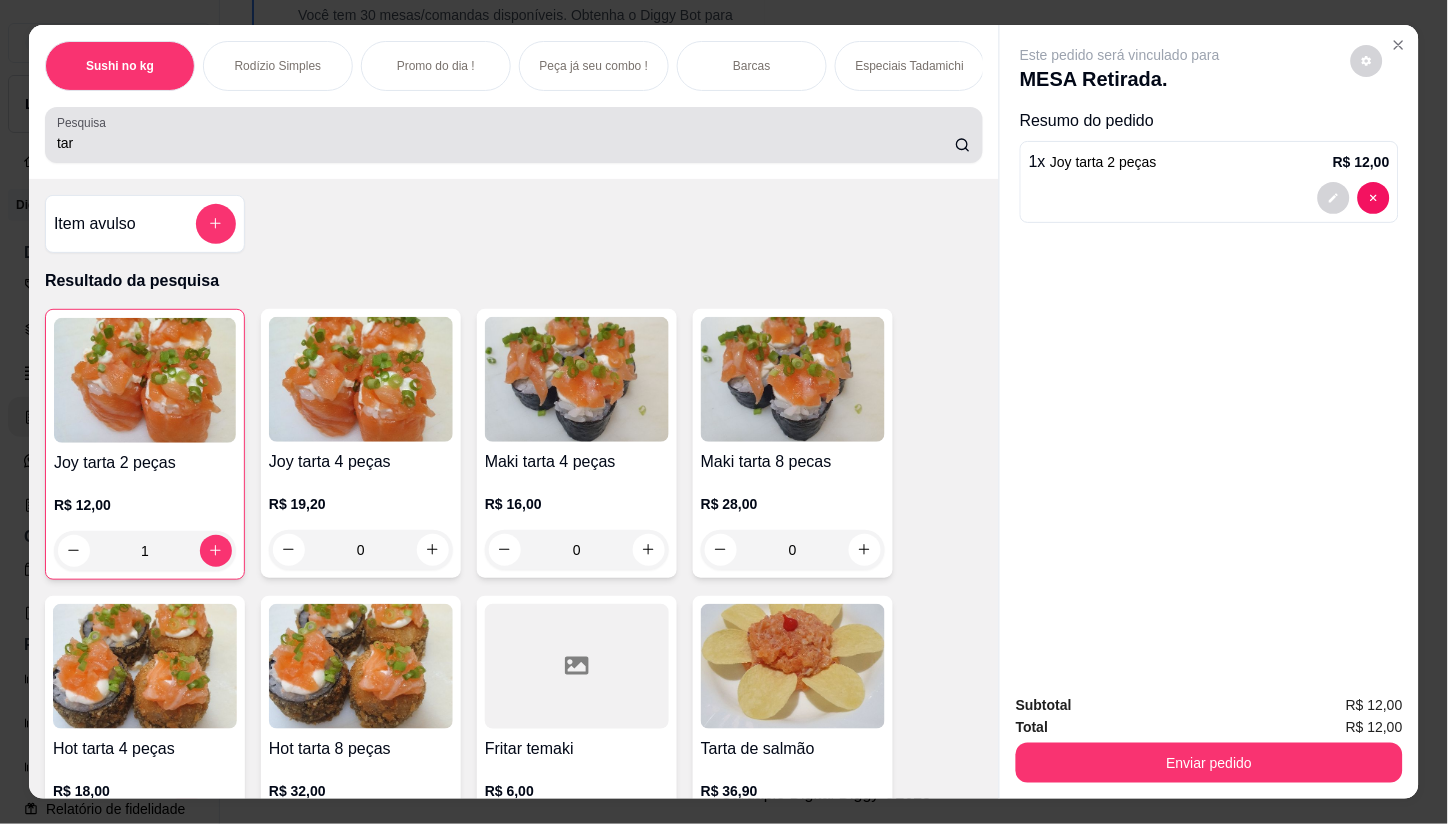 click on "Pesquisa tar" at bounding box center [514, 135] 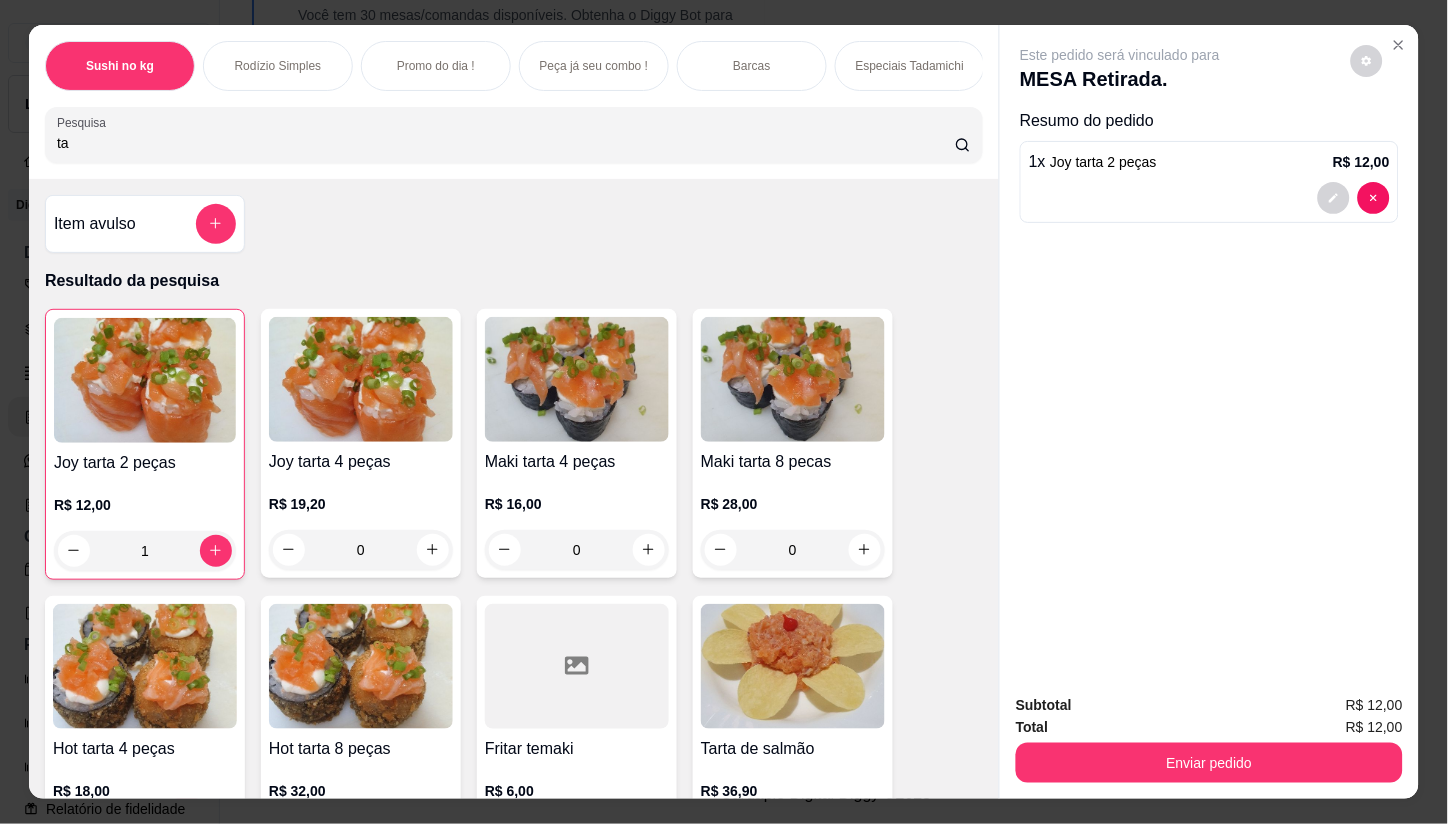 type on "t" 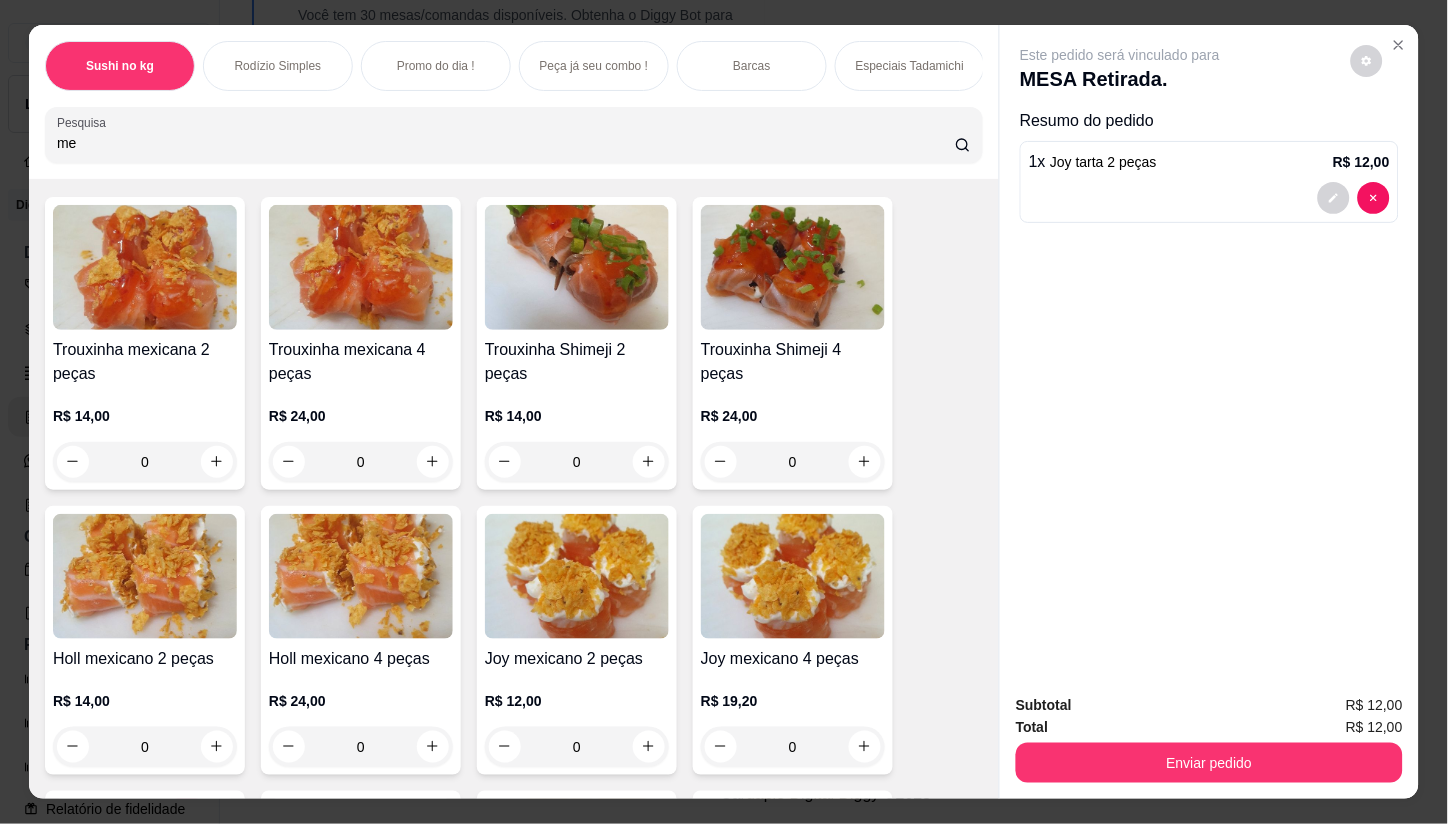 scroll, scrollTop: 222, scrollLeft: 0, axis: vertical 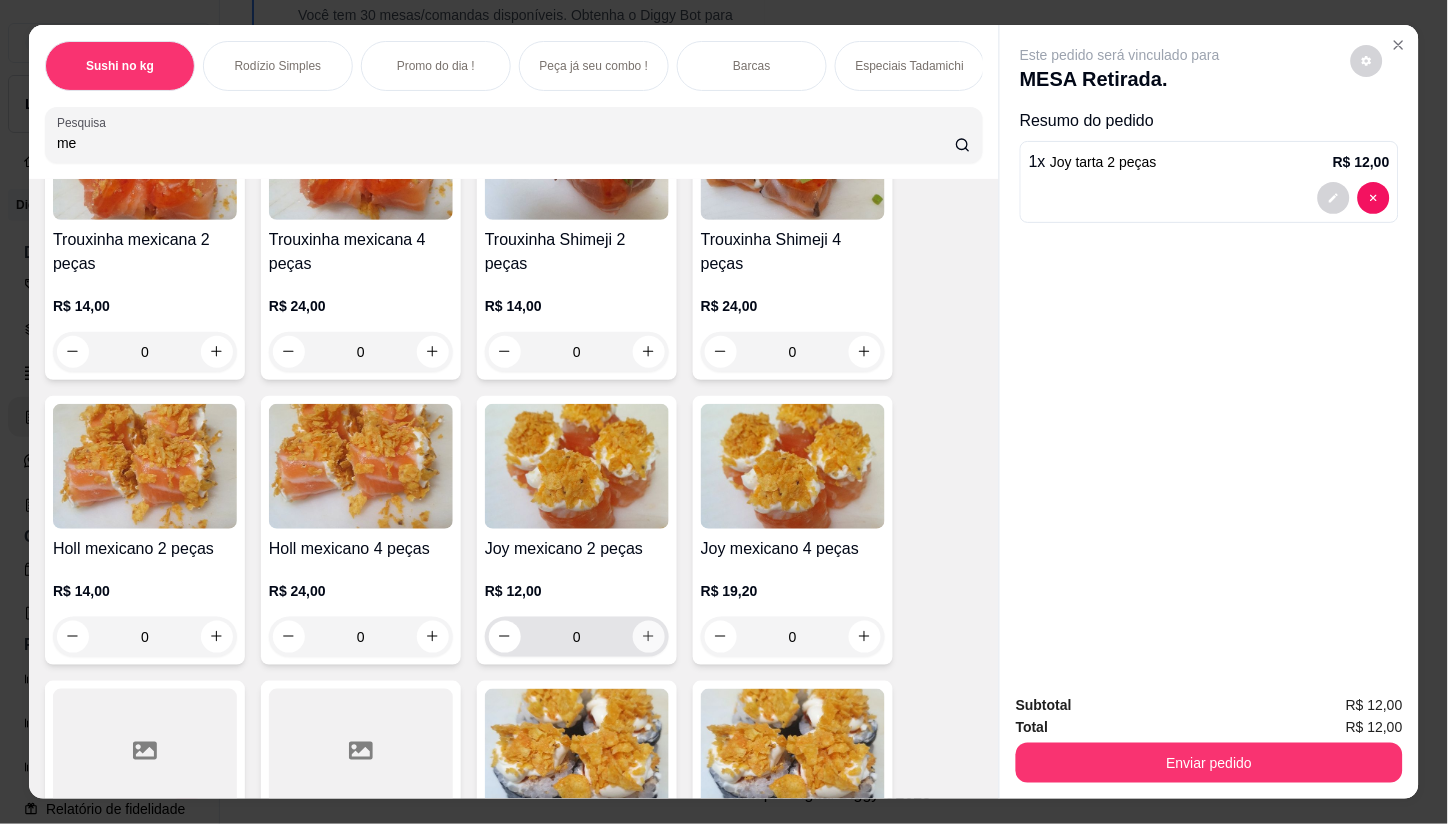 type on "me" 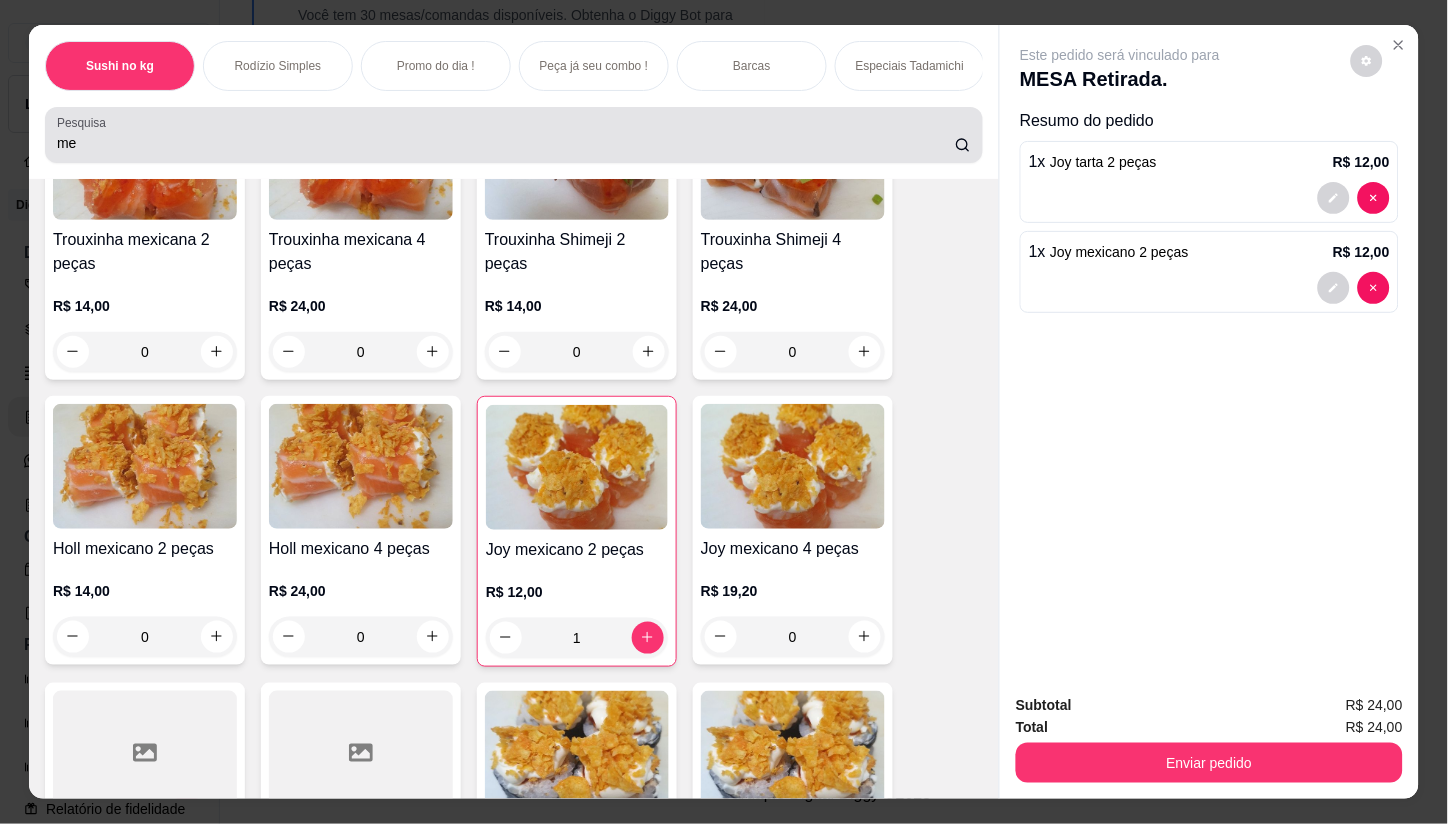 click on "me" at bounding box center [506, 143] 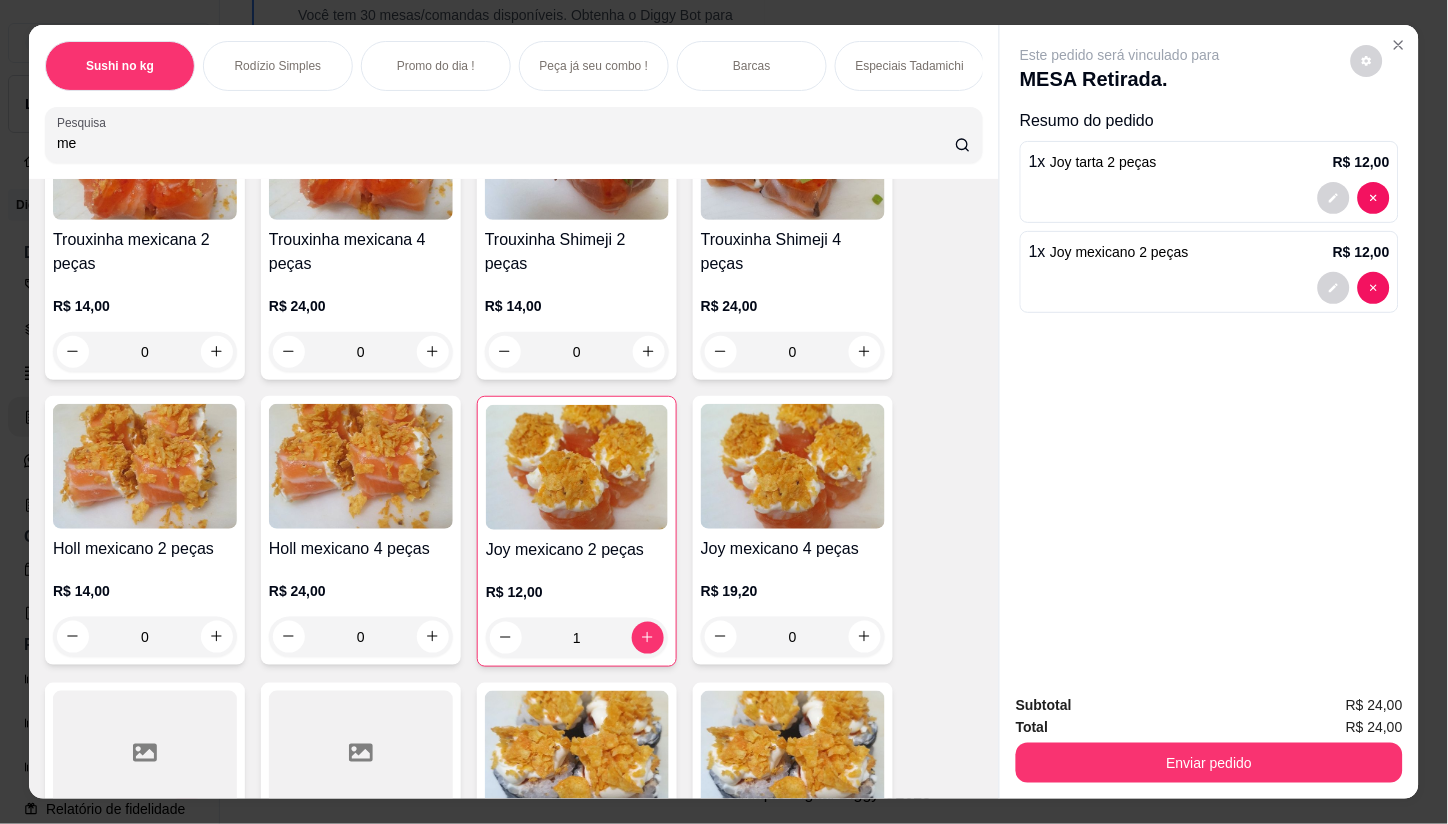 type on "m" 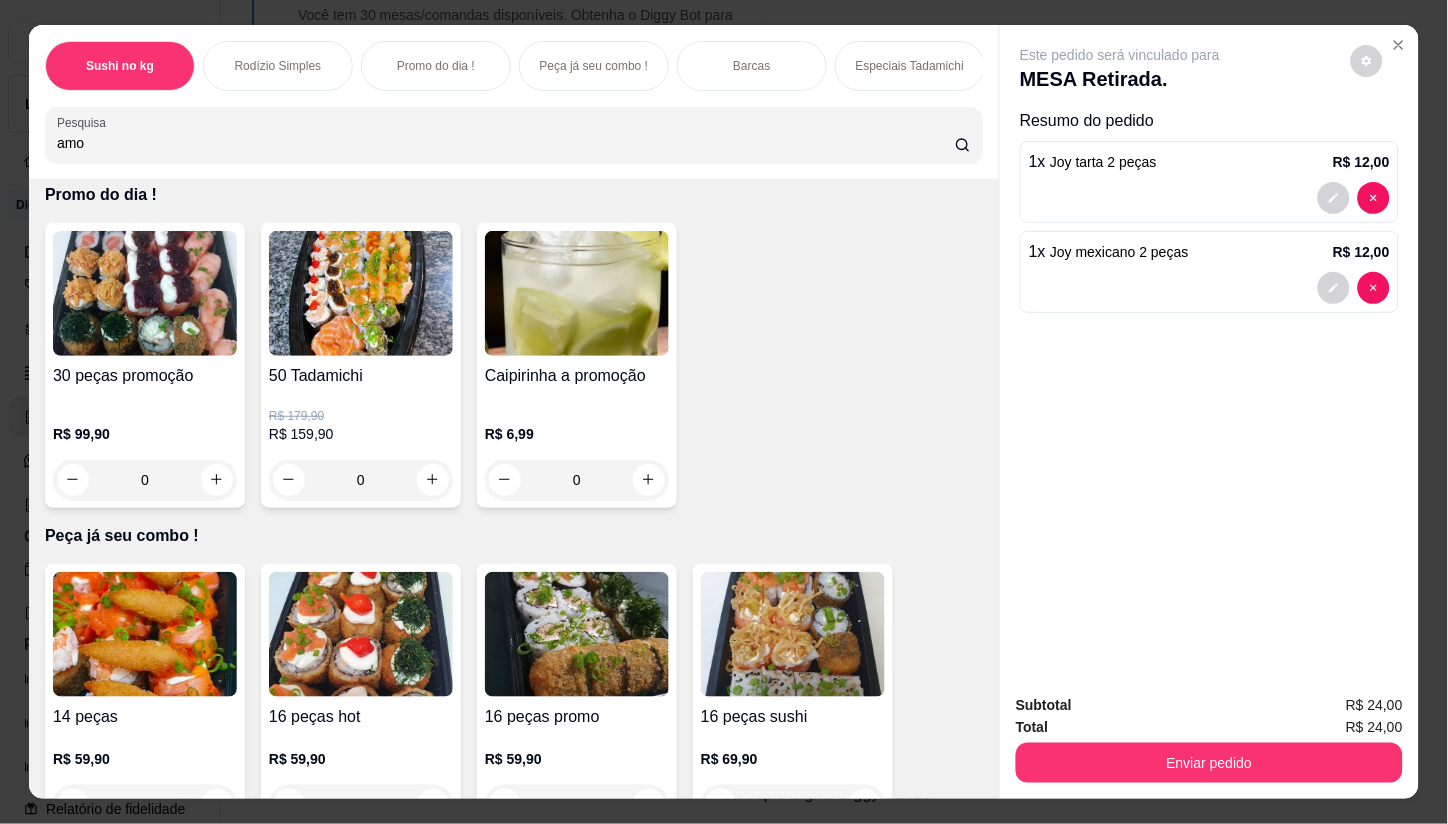 scroll, scrollTop: 2891, scrollLeft: 0, axis: vertical 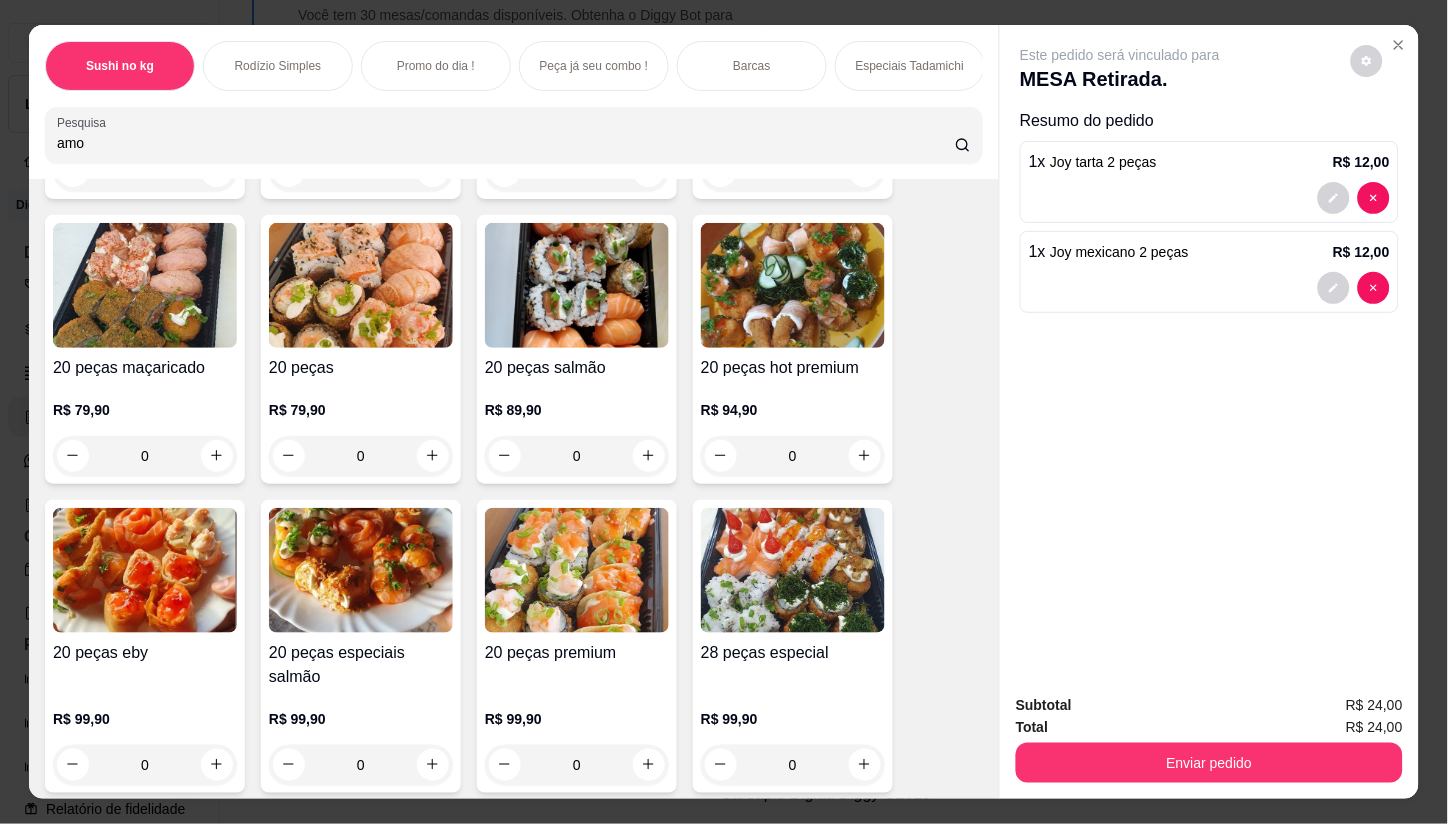 type on "amo" 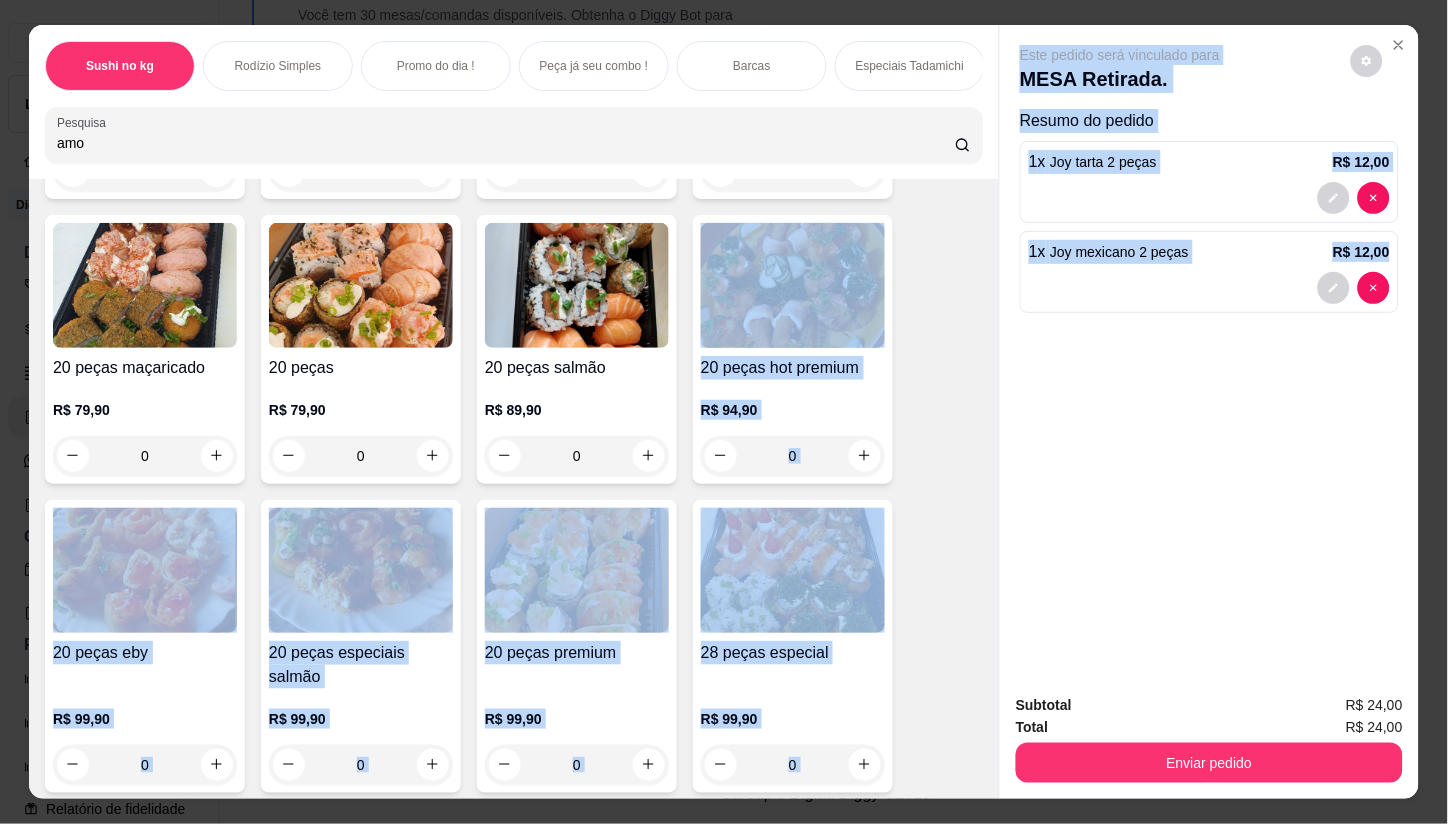 drag, startPoint x: 991, startPoint y: 271, endPoint x: 985, endPoint y: 214, distance: 57.31492 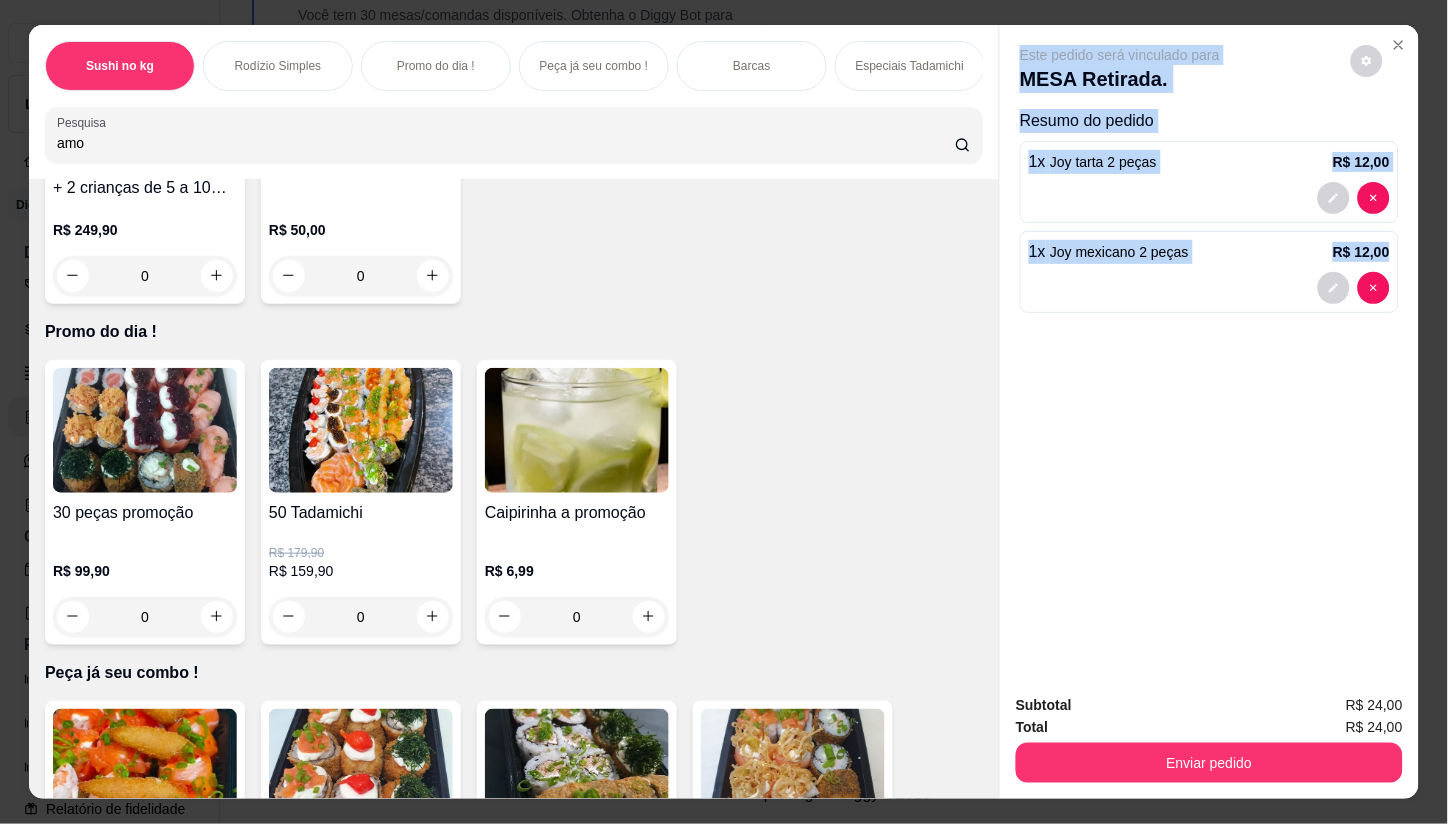 scroll, scrollTop: 780, scrollLeft: 0, axis: vertical 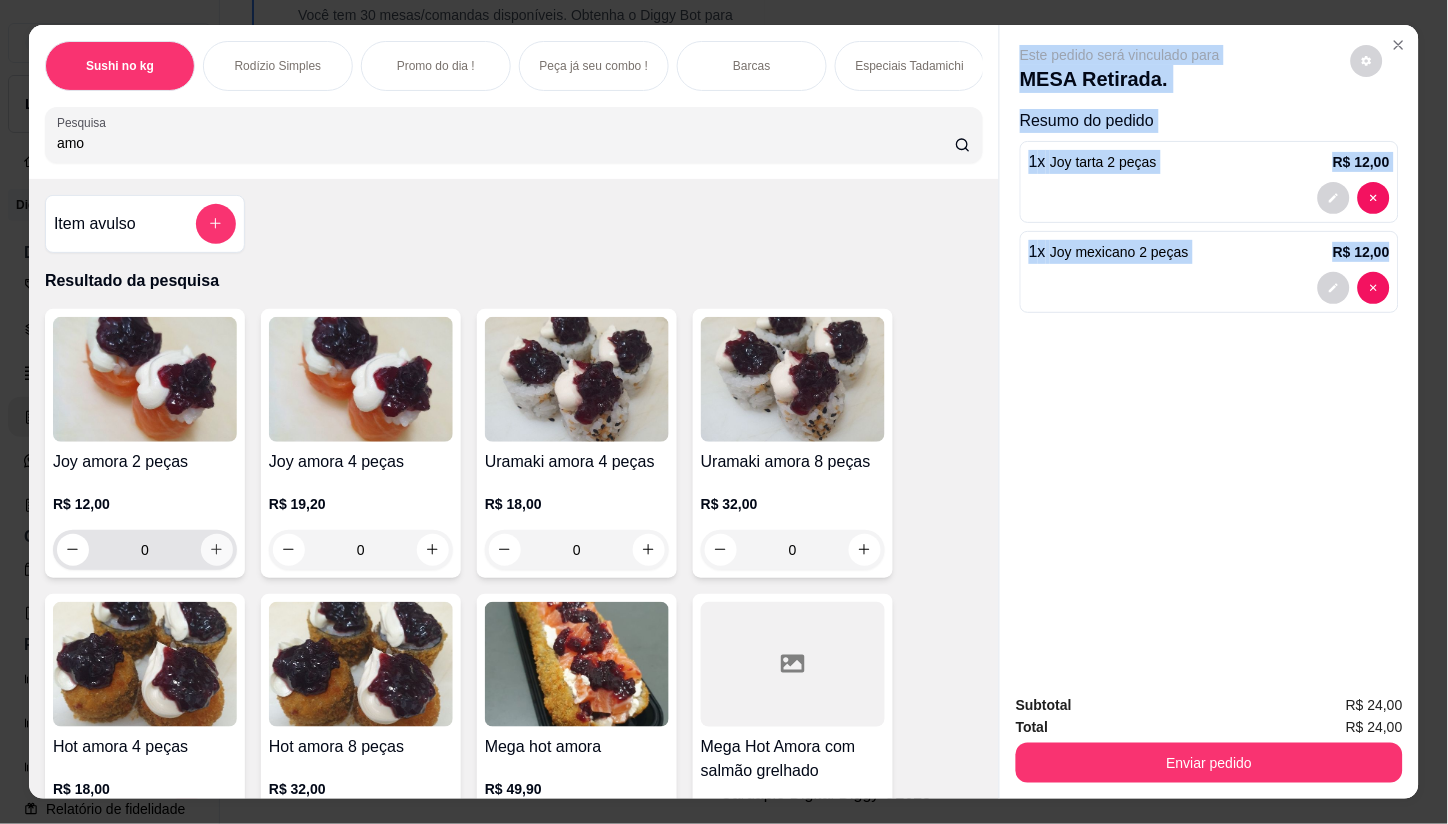 click 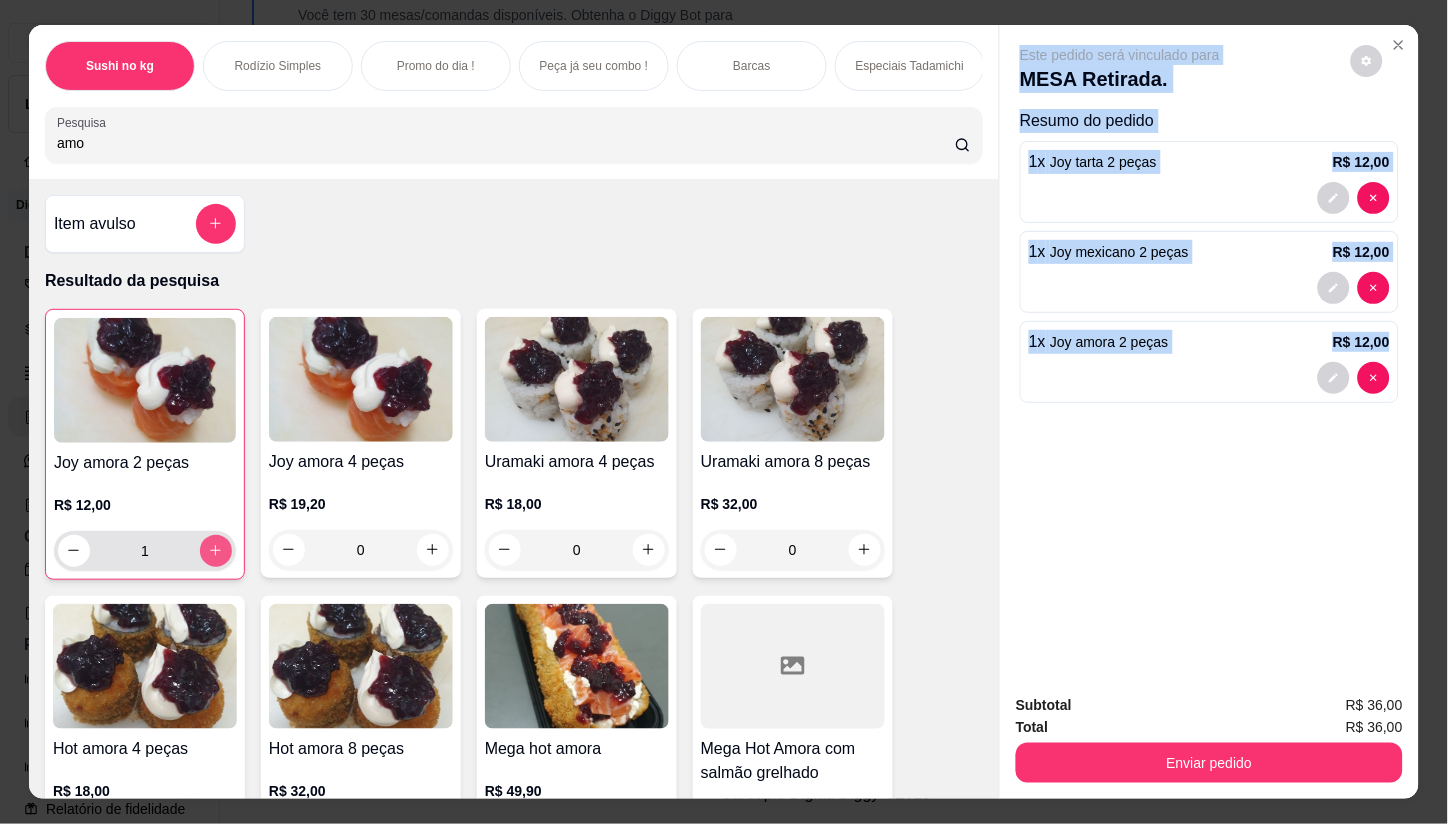 type on "1" 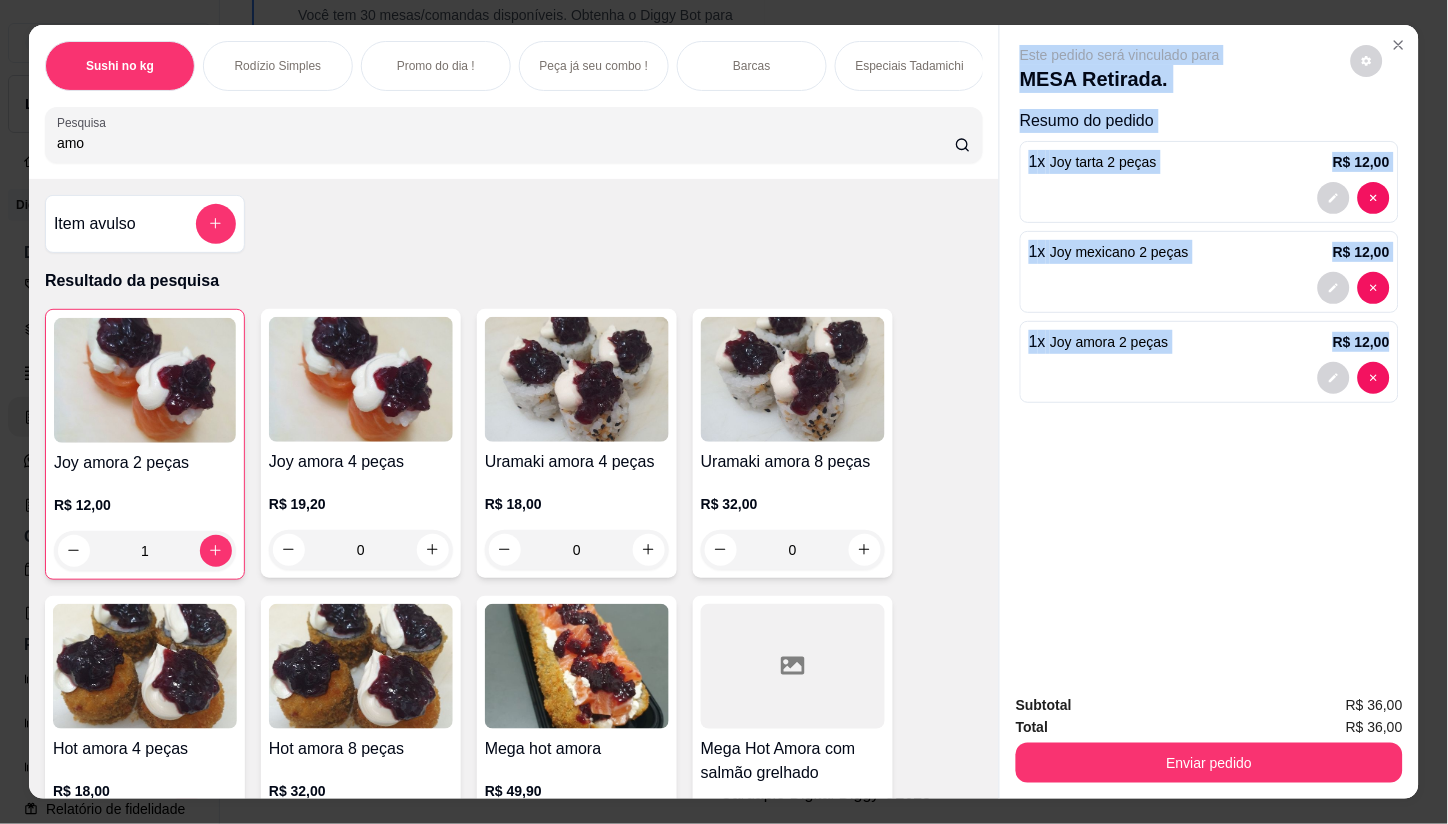 click on "Este pedido será vinculado para   MESA Retirada. Resumo do pedido 1 x   Joy tarta 2 peças  R$ 12,00 1 x   Joy mexicano 2 peças  R$ 12,00 1 x   Joy amora 2 peças  R$ 12,00" at bounding box center [1209, 352] 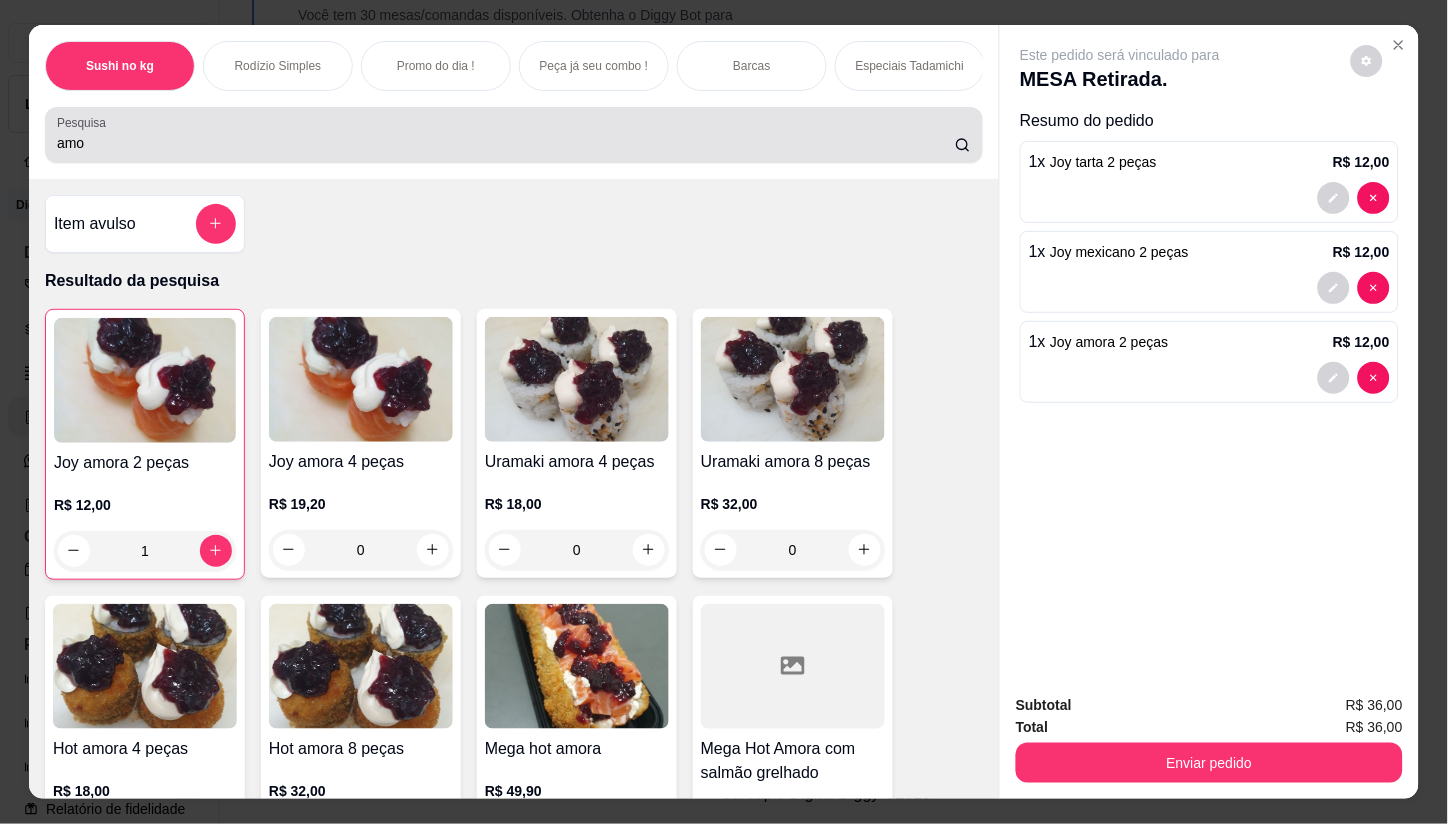click on "amo" at bounding box center [506, 143] 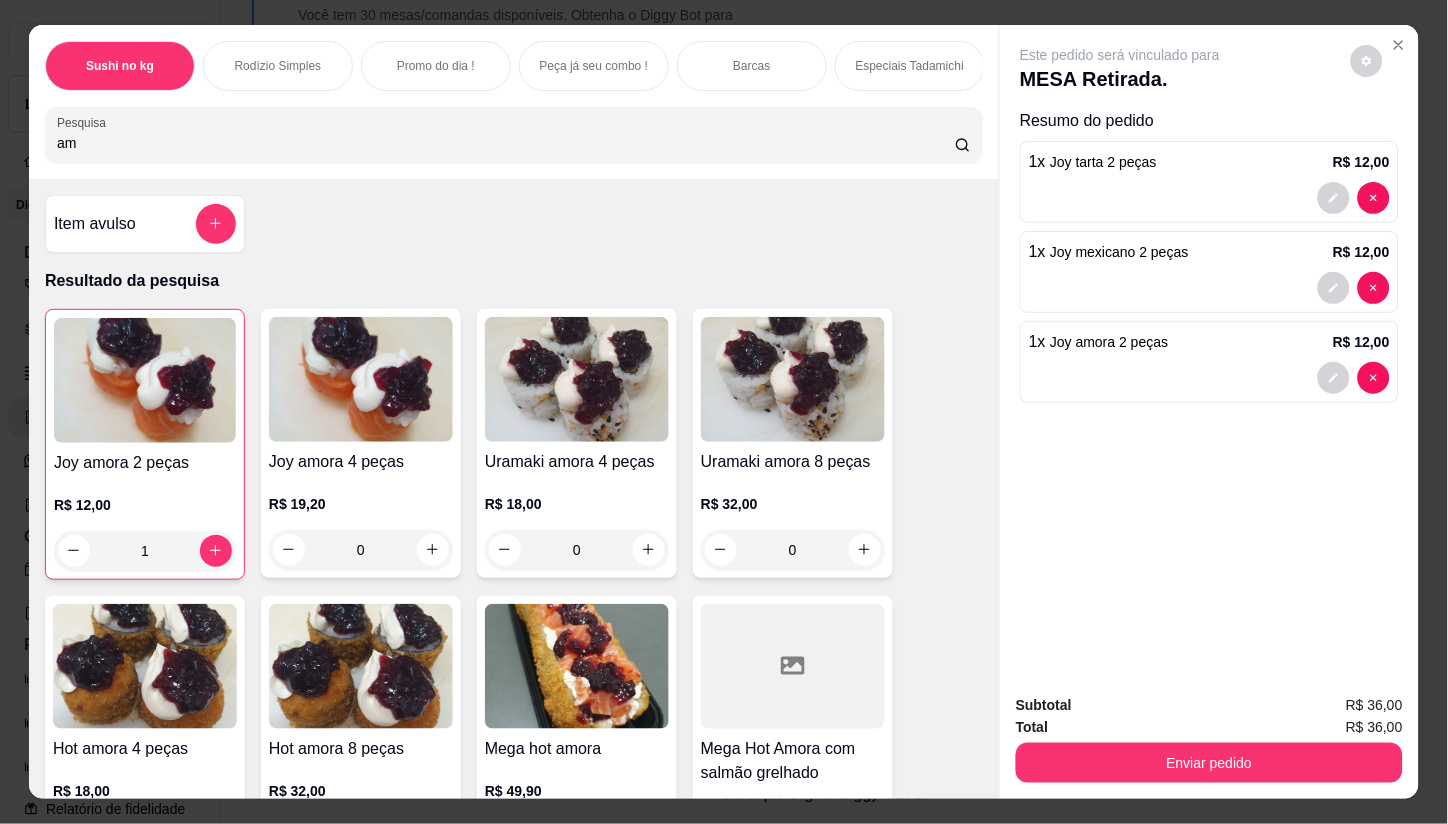 type on "a" 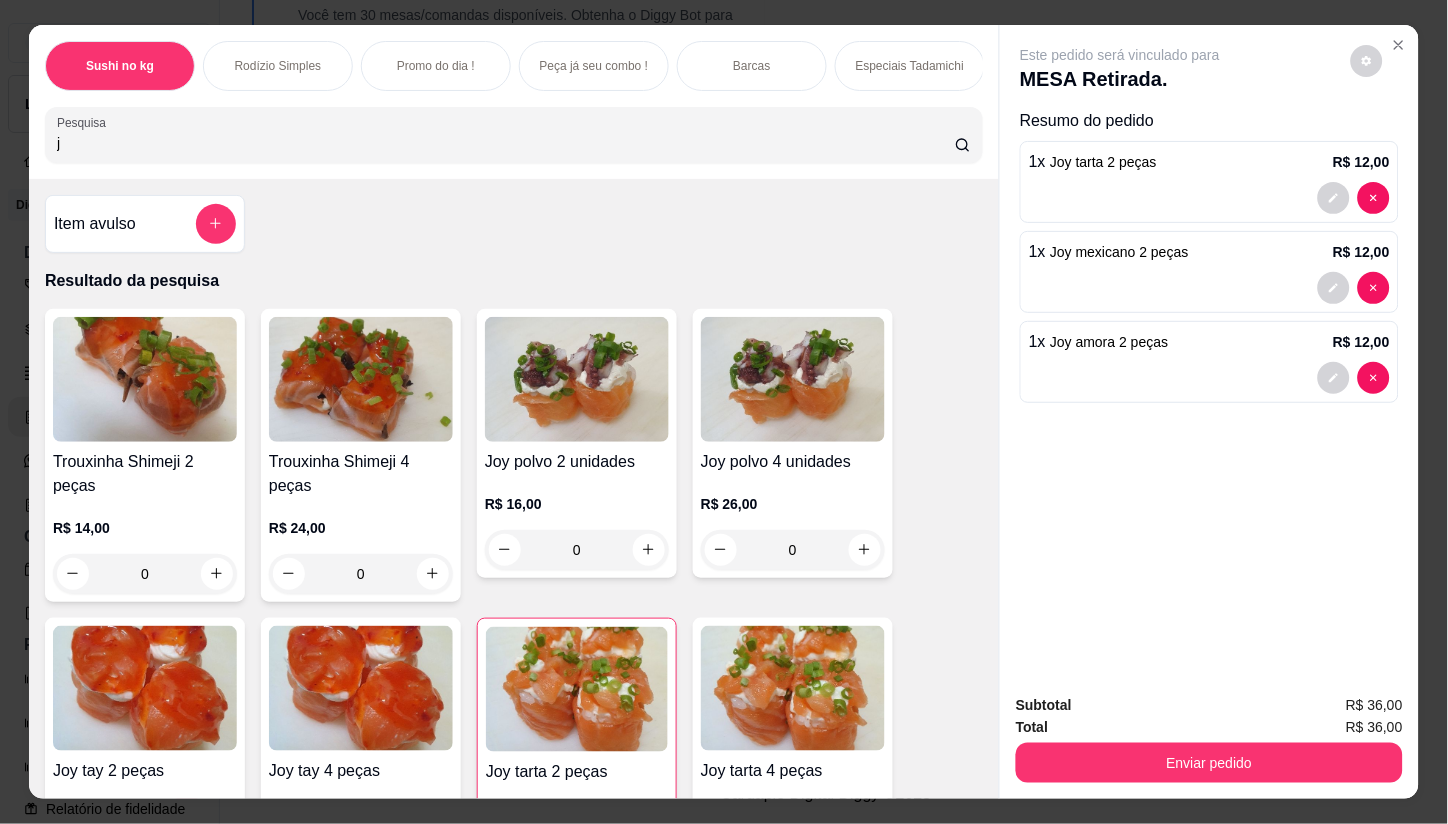 scroll, scrollTop: 111, scrollLeft: 0, axis: vertical 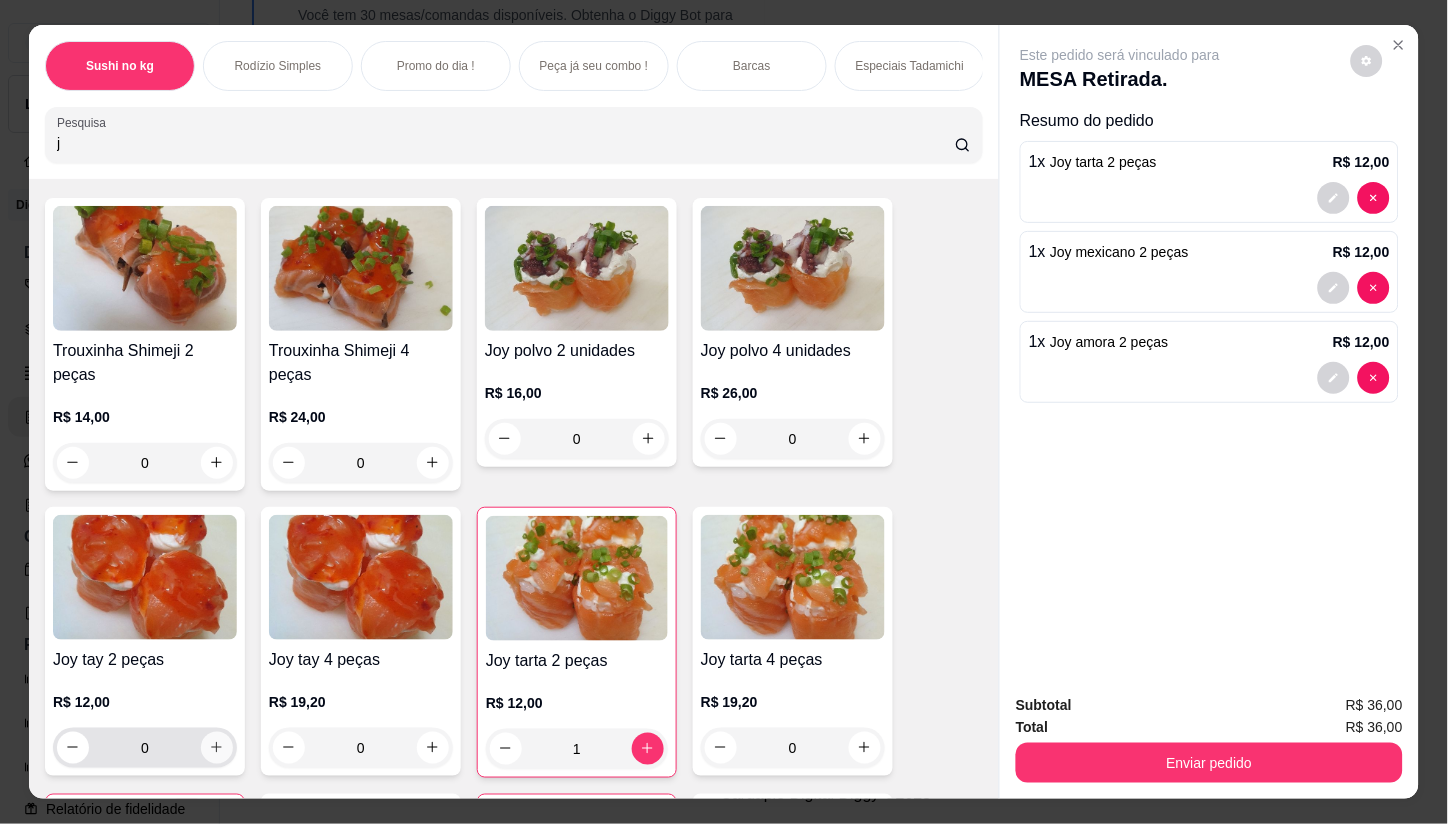 type on "j" 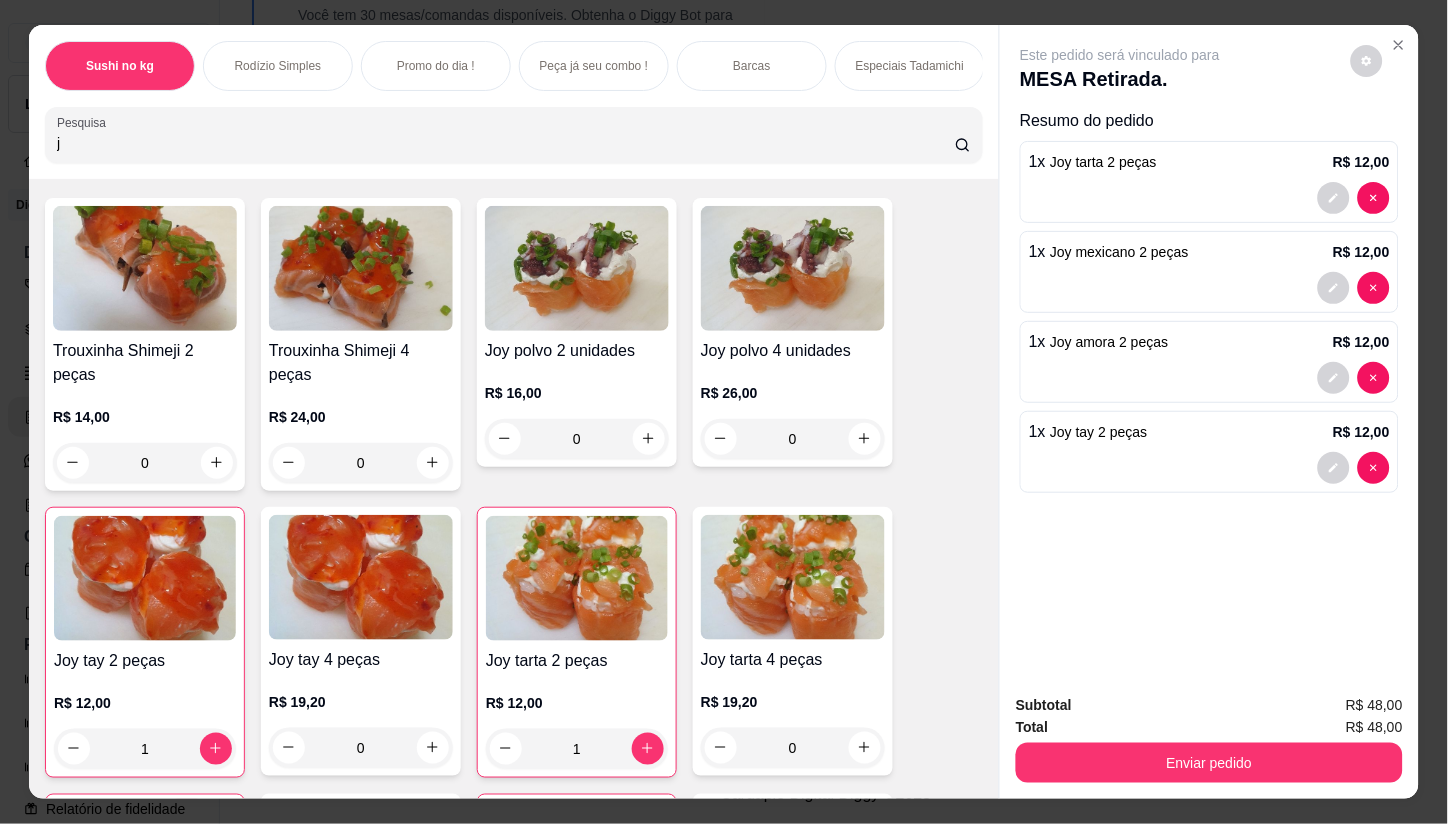 click on "j" at bounding box center (506, 143) 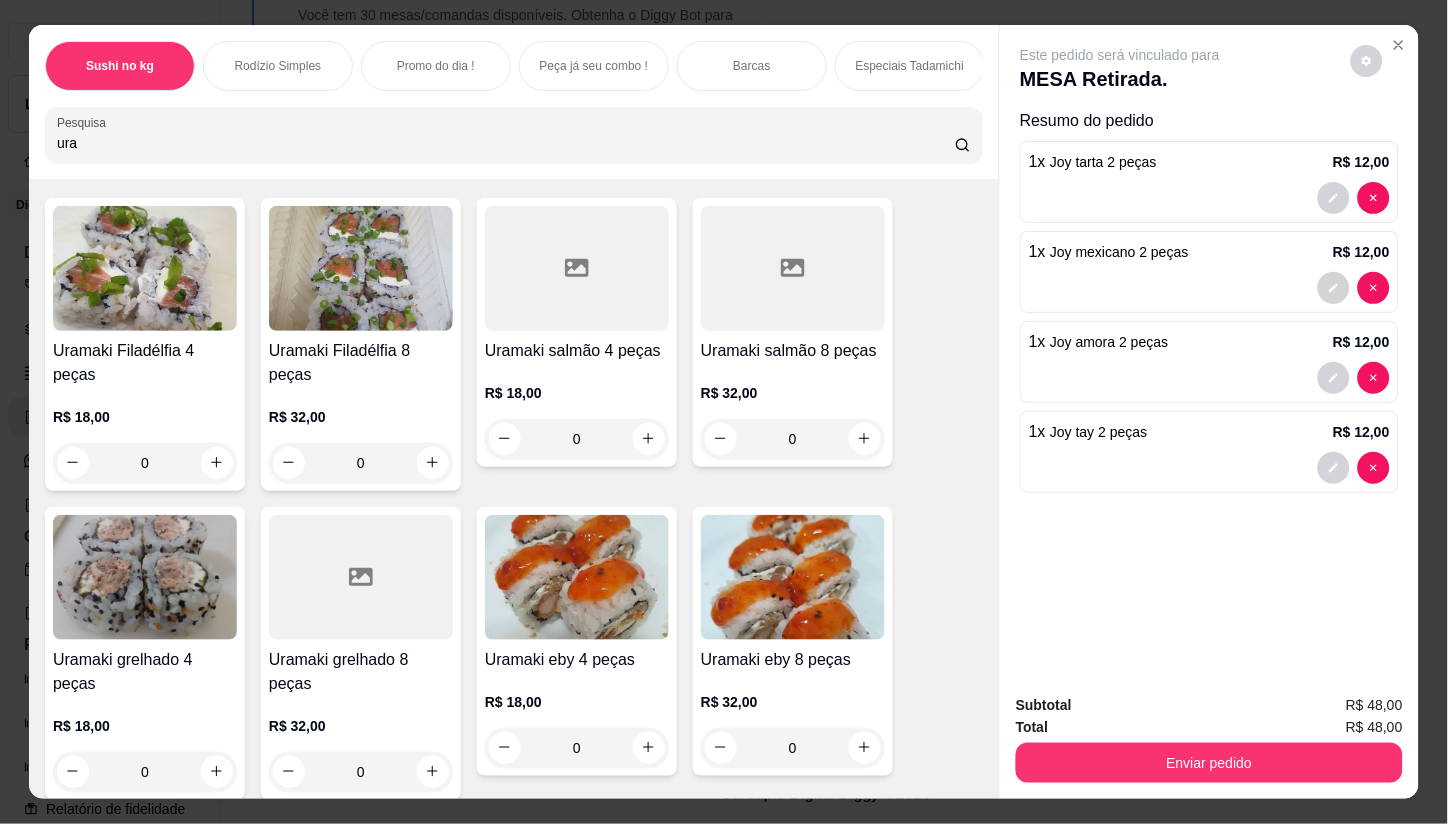 click on "ura" at bounding box center (506, 143) 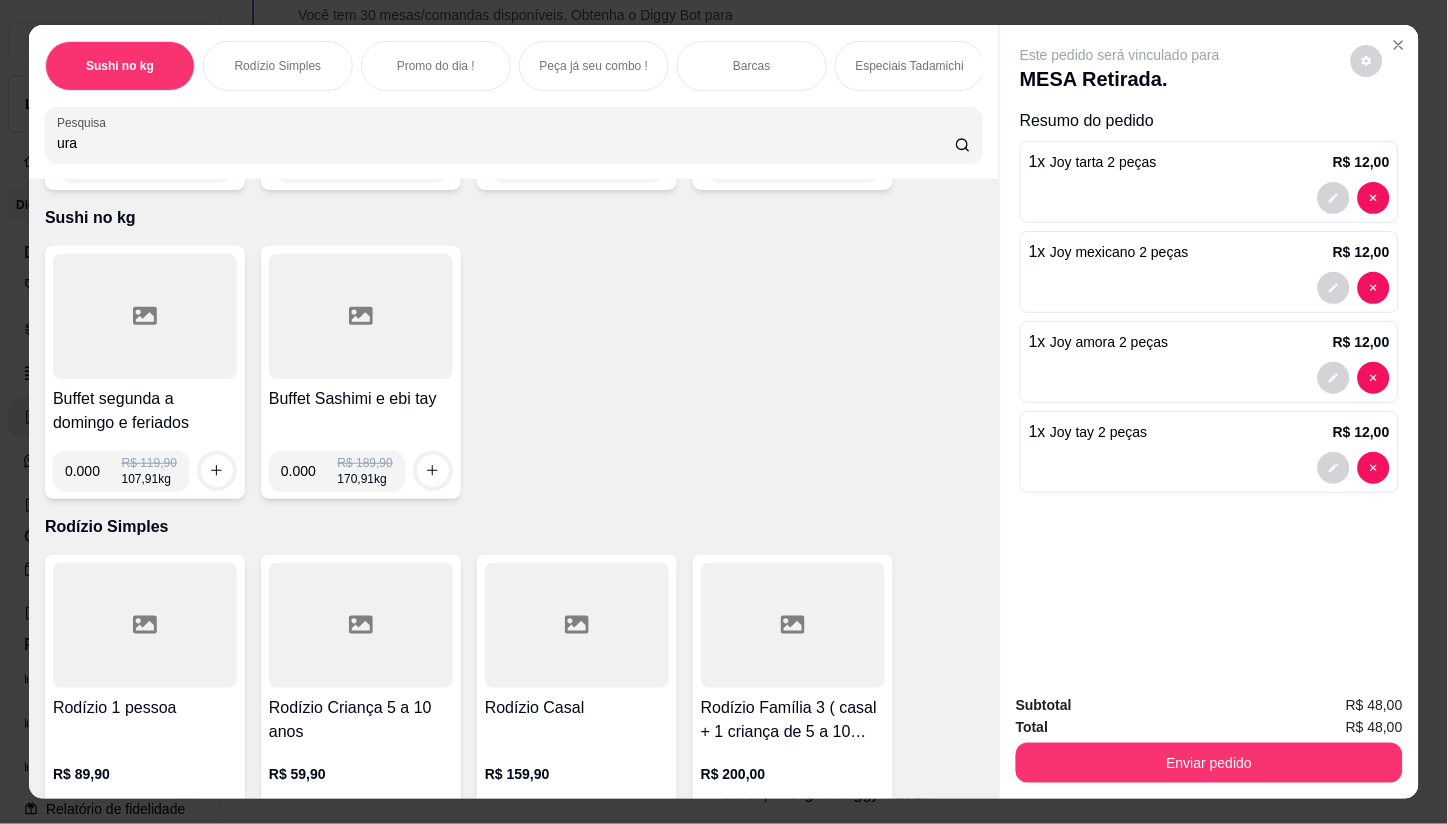 click on "ura" at bounding box center (506, 143) 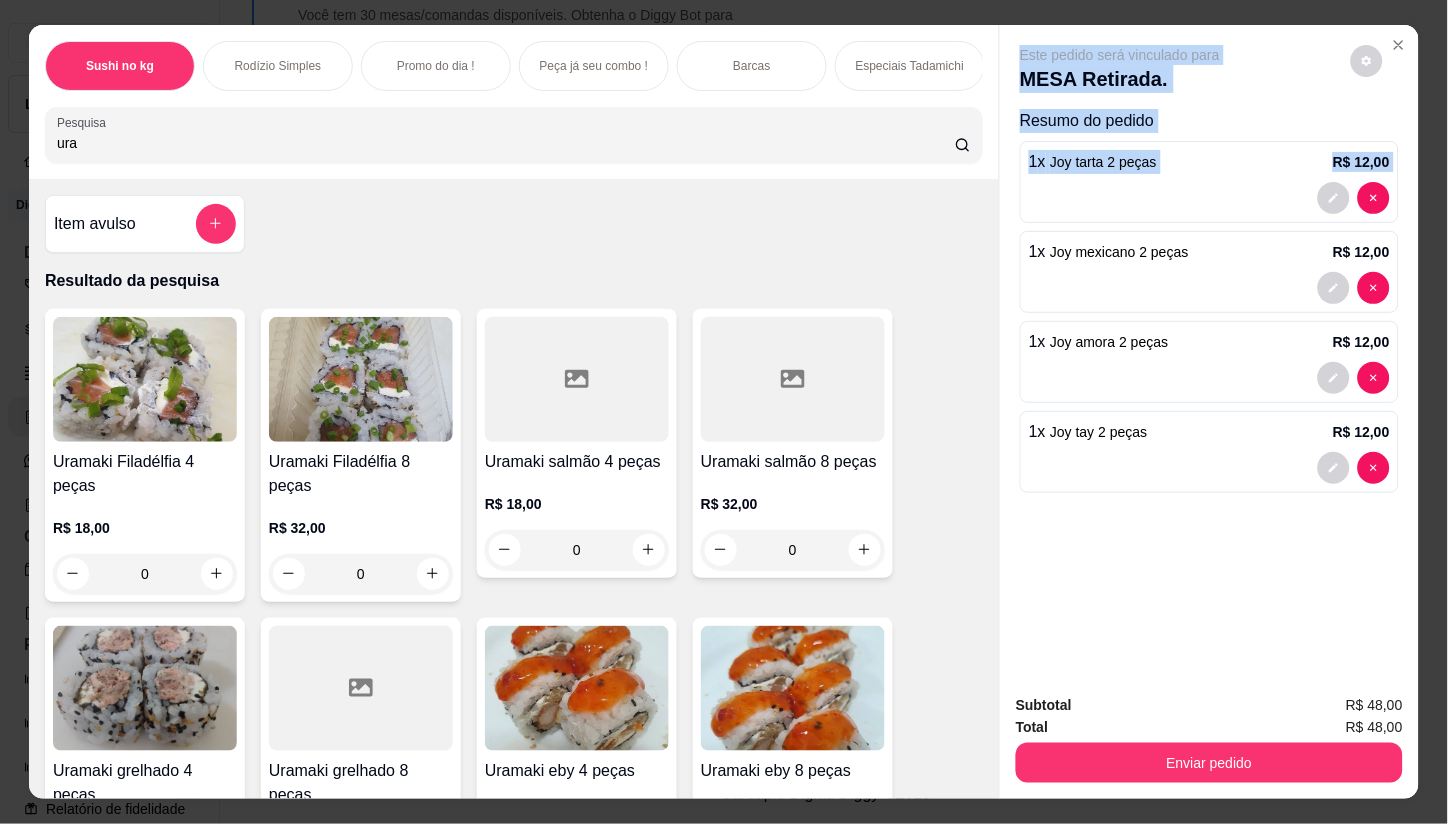 scroll, scrollTop: 111, scrollLeft: 0, axis: vertical 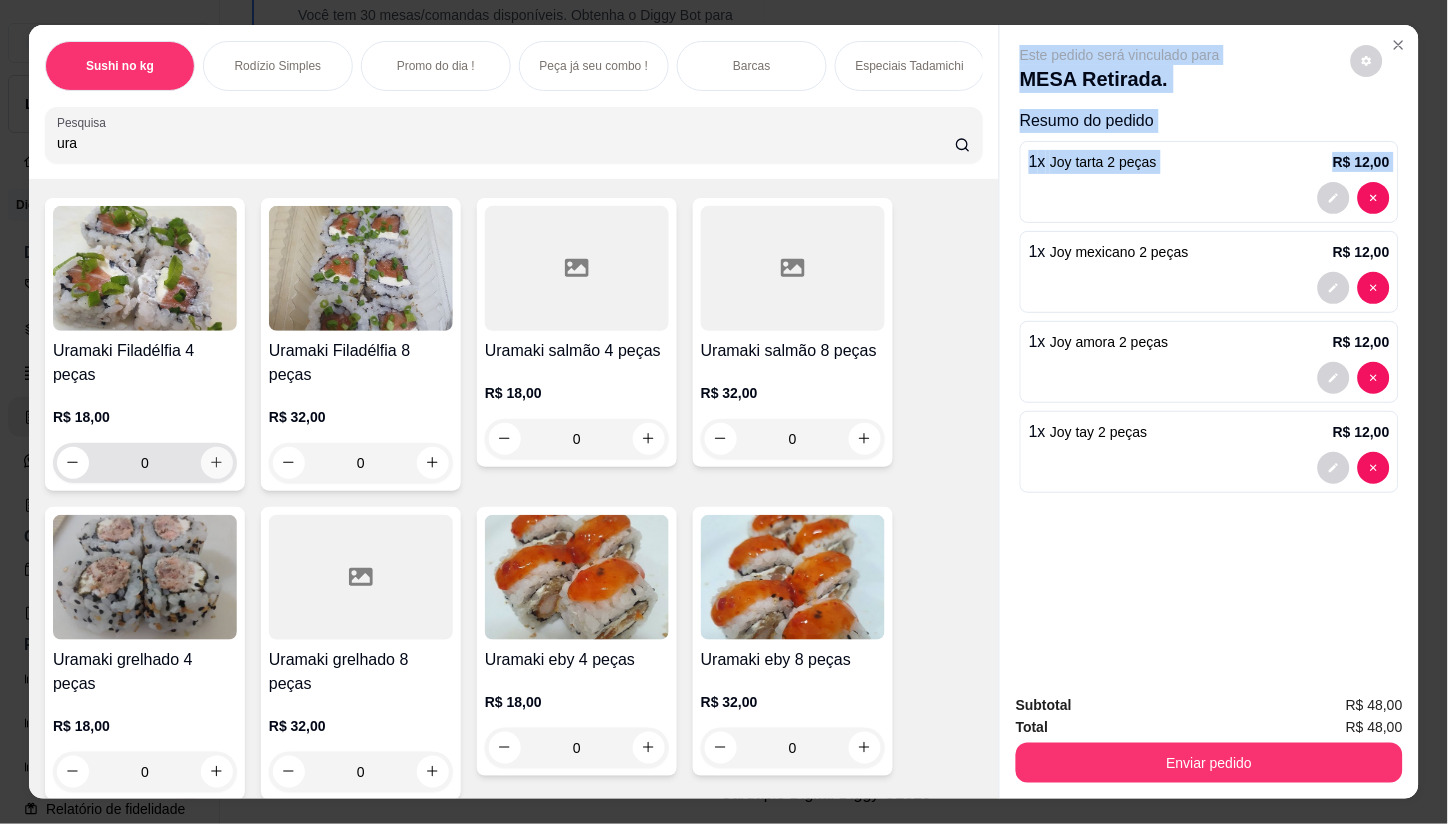 click 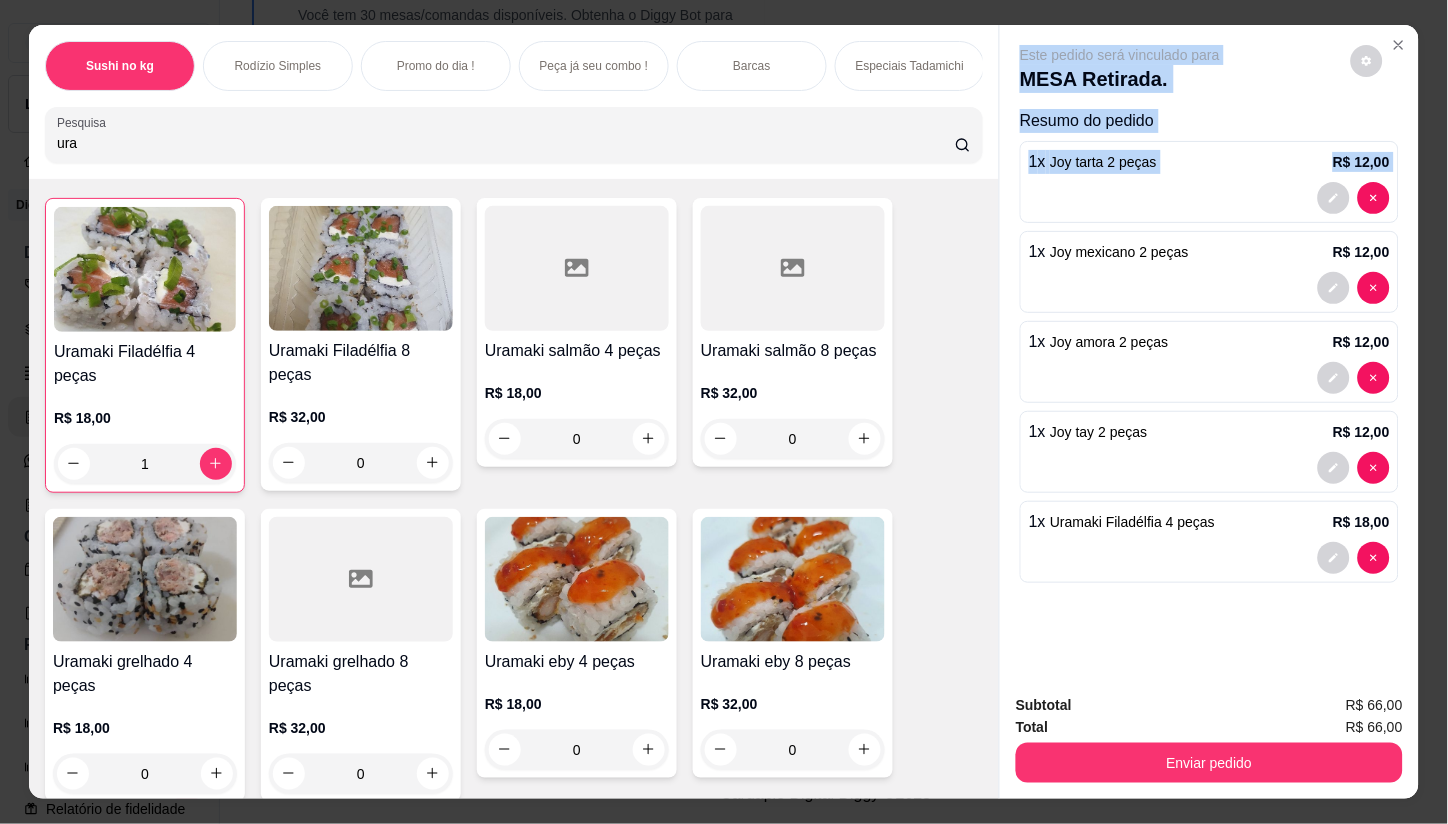 type on "1" 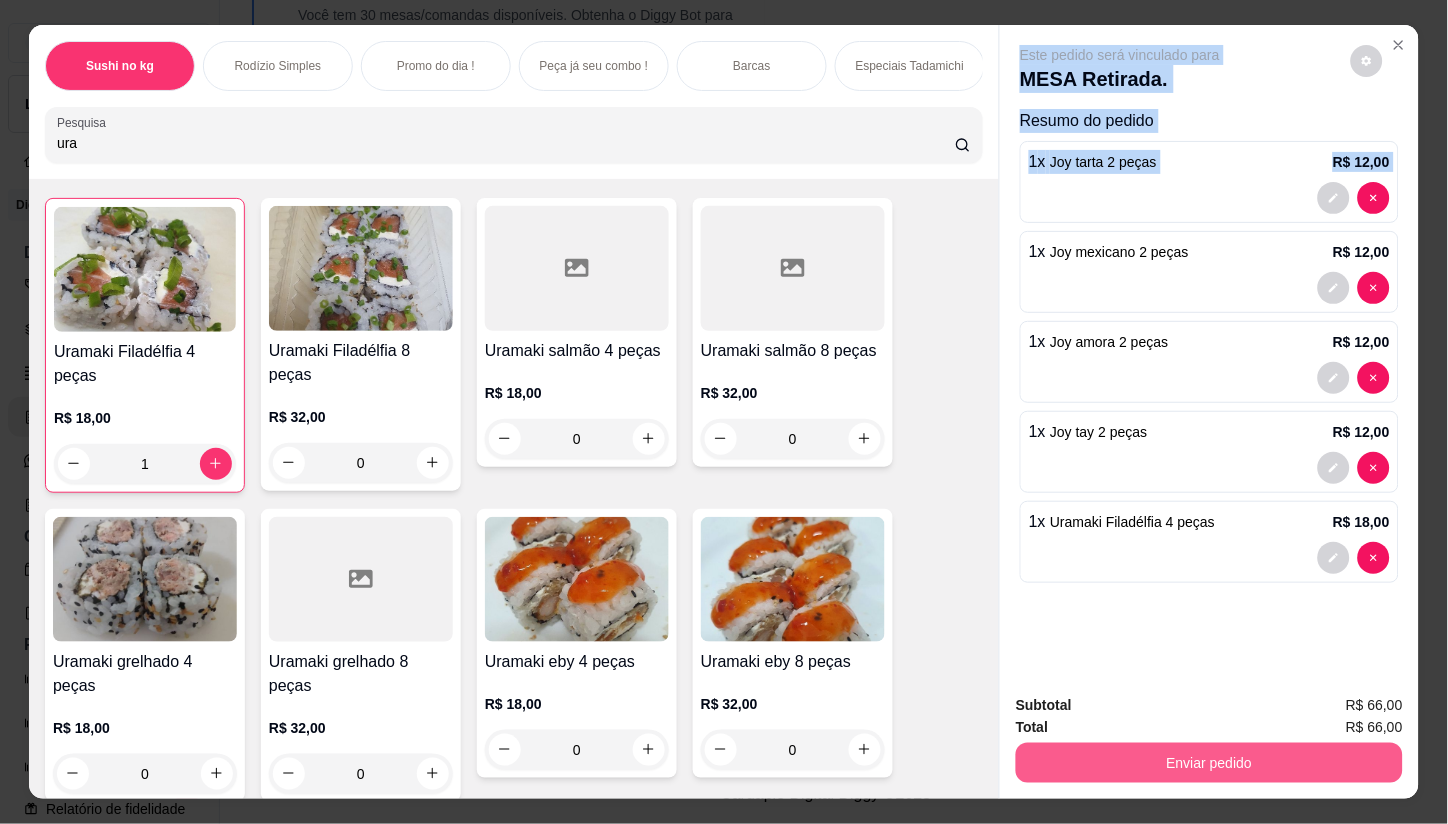 click on "Enviar pedido" at bounding box center [1209, 763] 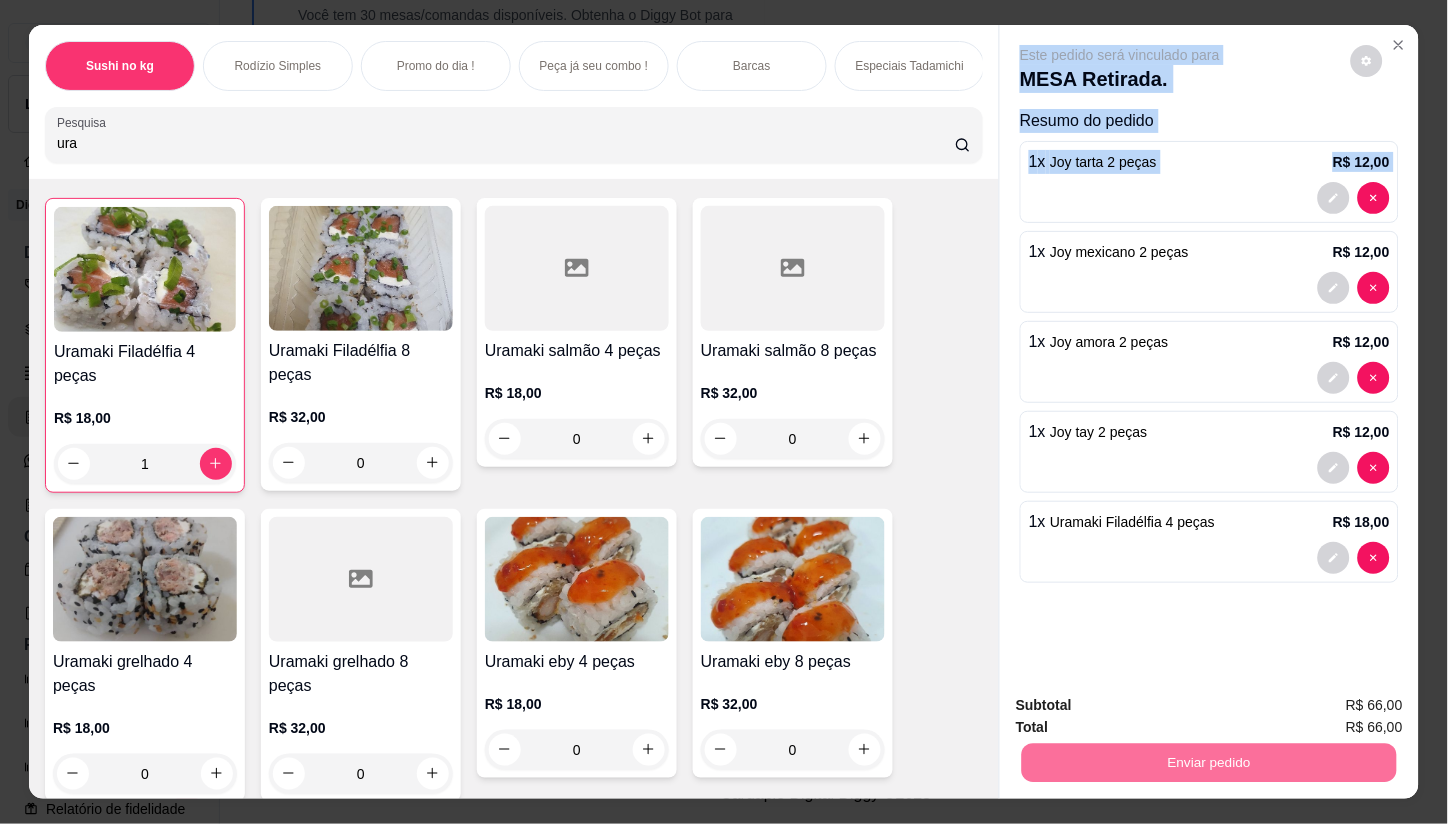 click on "Não registrar e enviar pedido" at bounding box center [1143, 706] 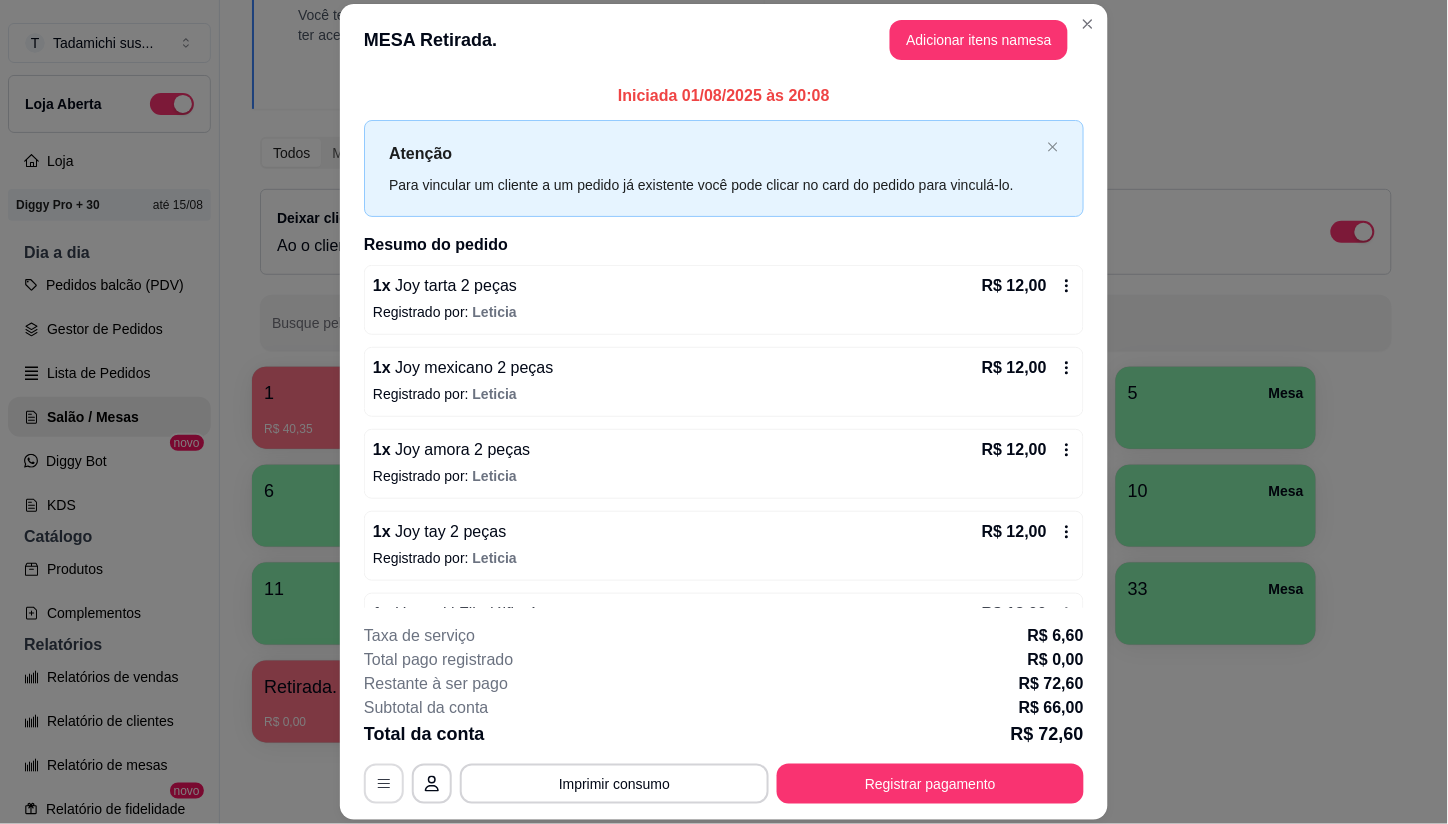 click 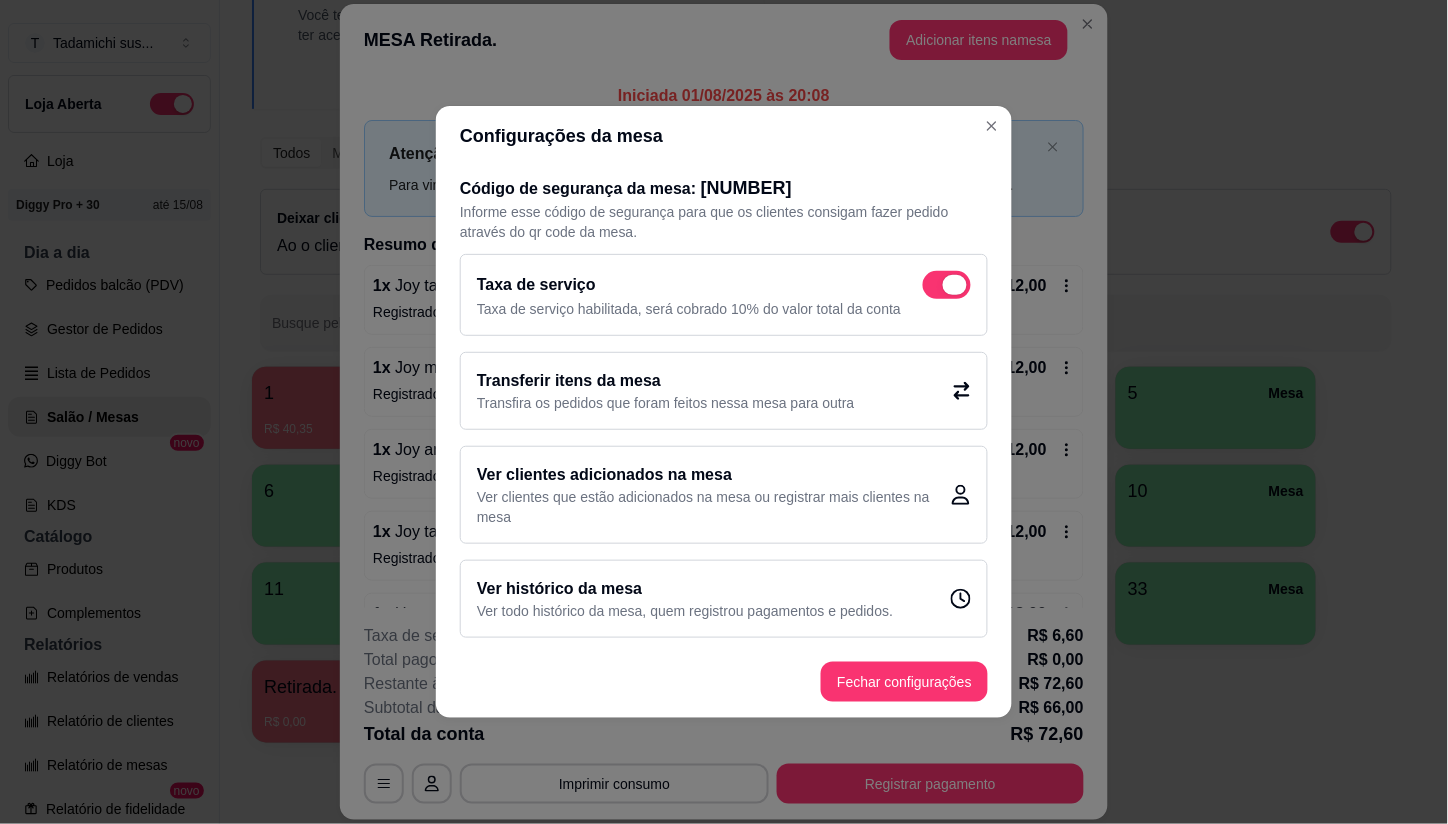 click at bounding box center [947, 285] 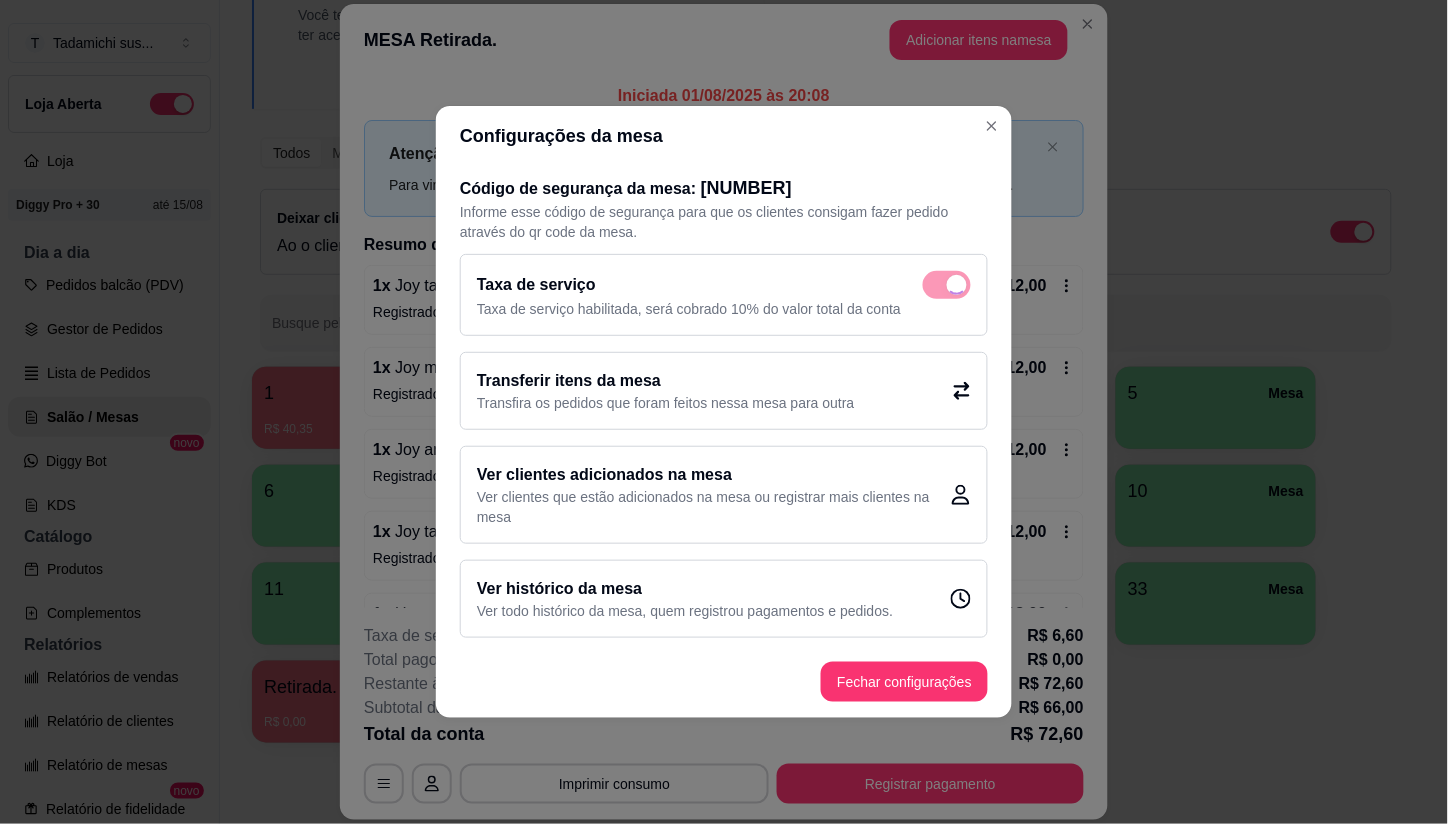 checkbox on "false" 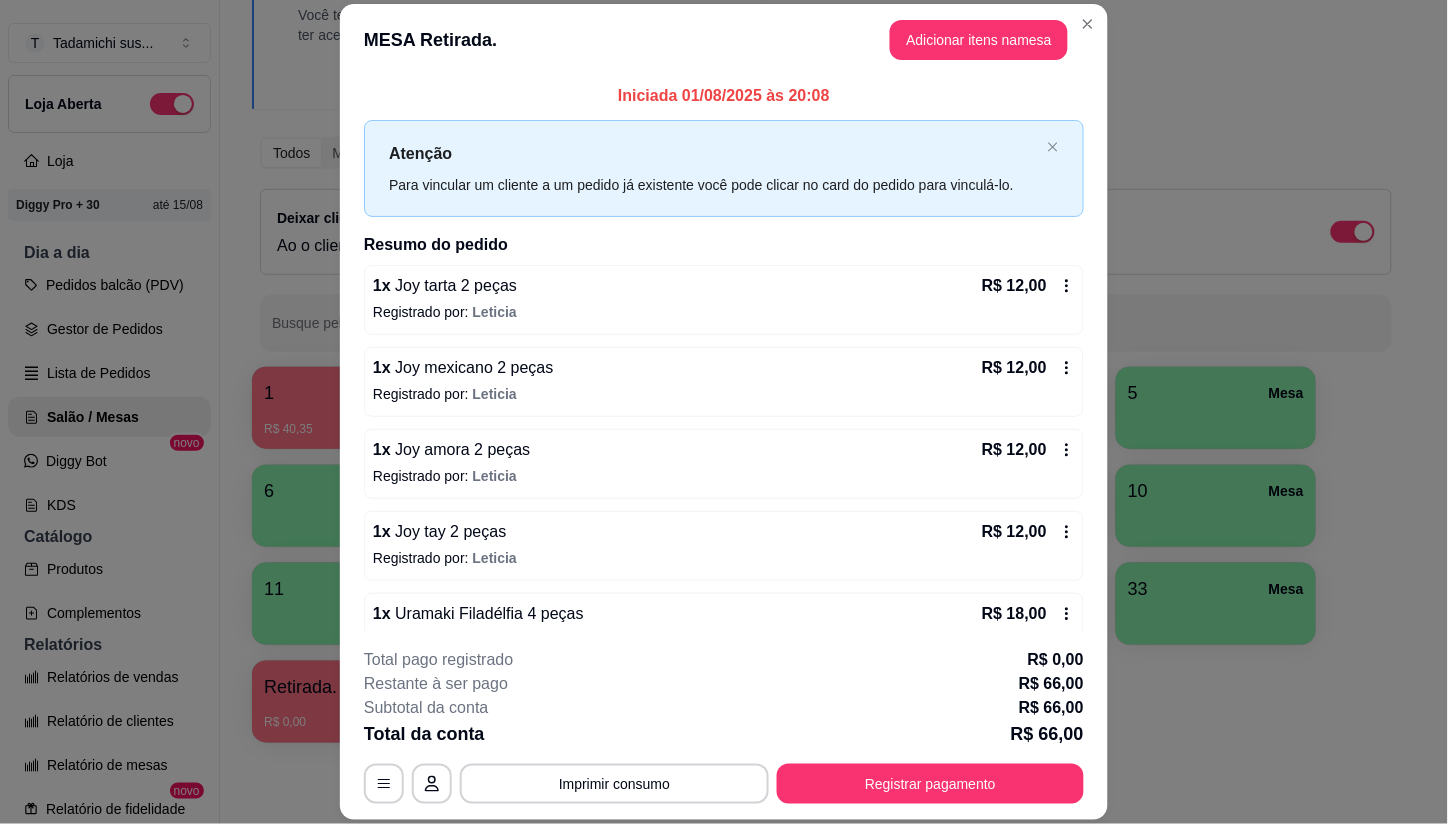 click 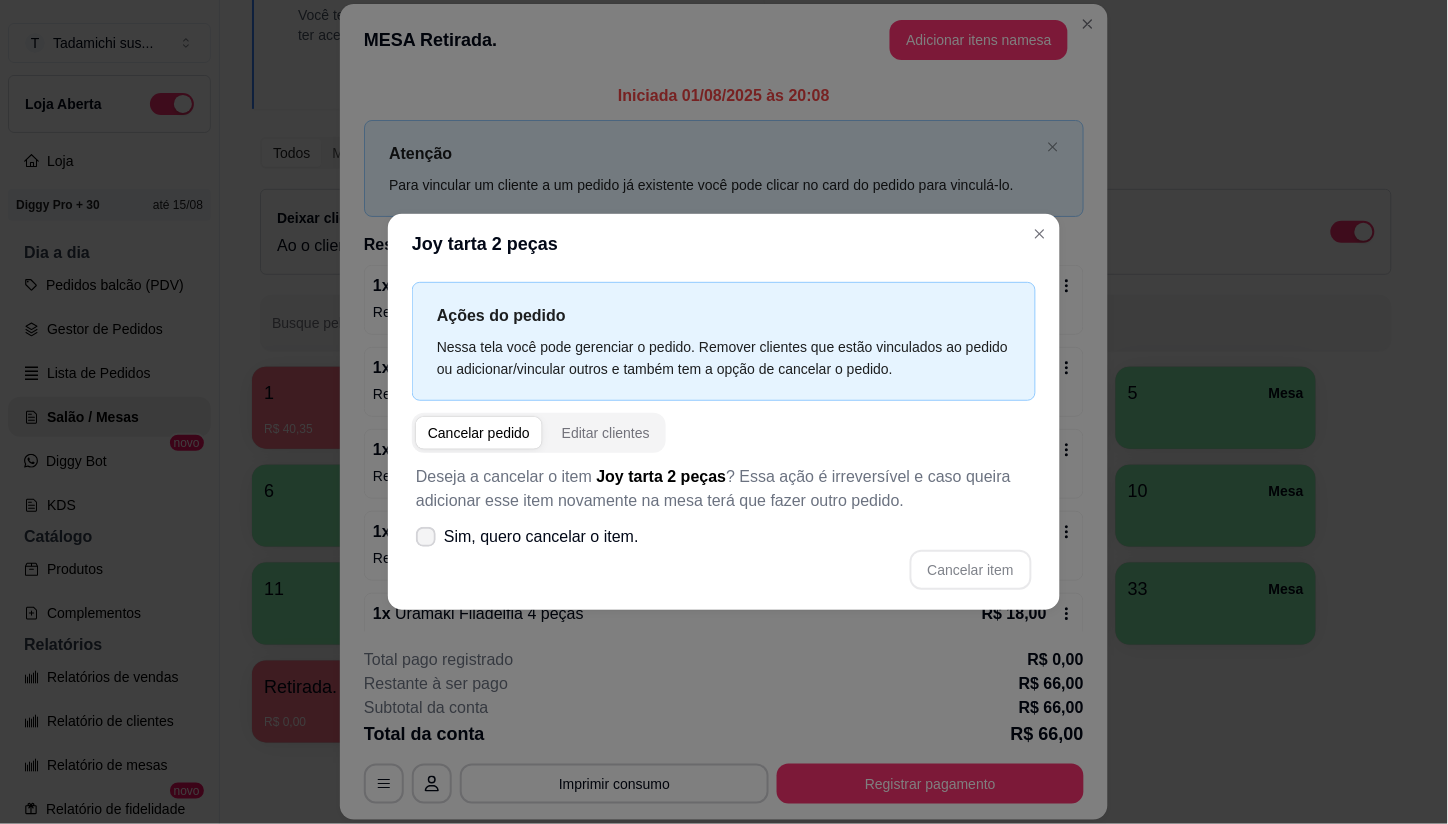 click on "Sim, quero cancelar o item." at bounding box center (527, 537) 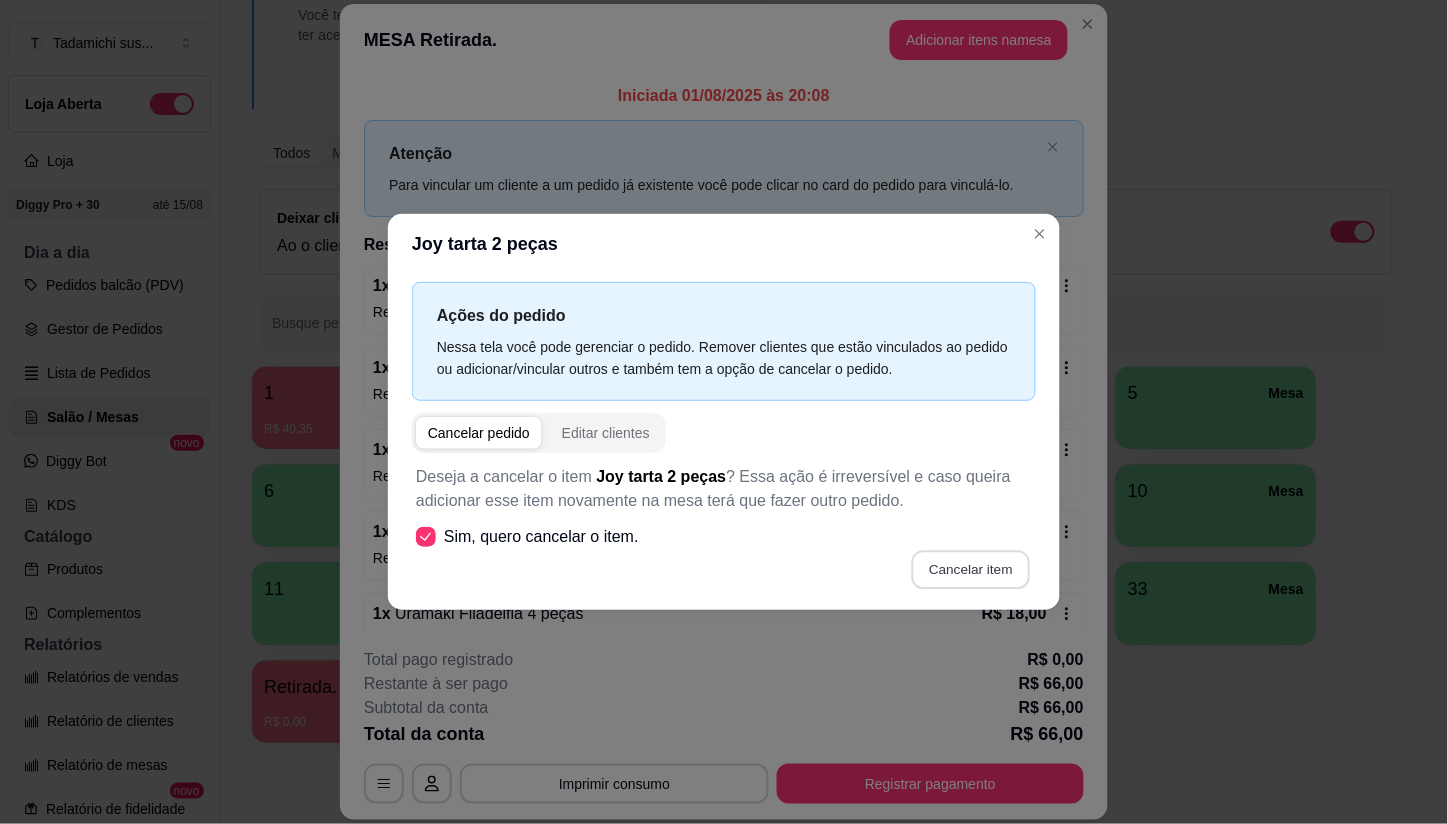 click on "Cancelar item" at bounding box center (970, 570) 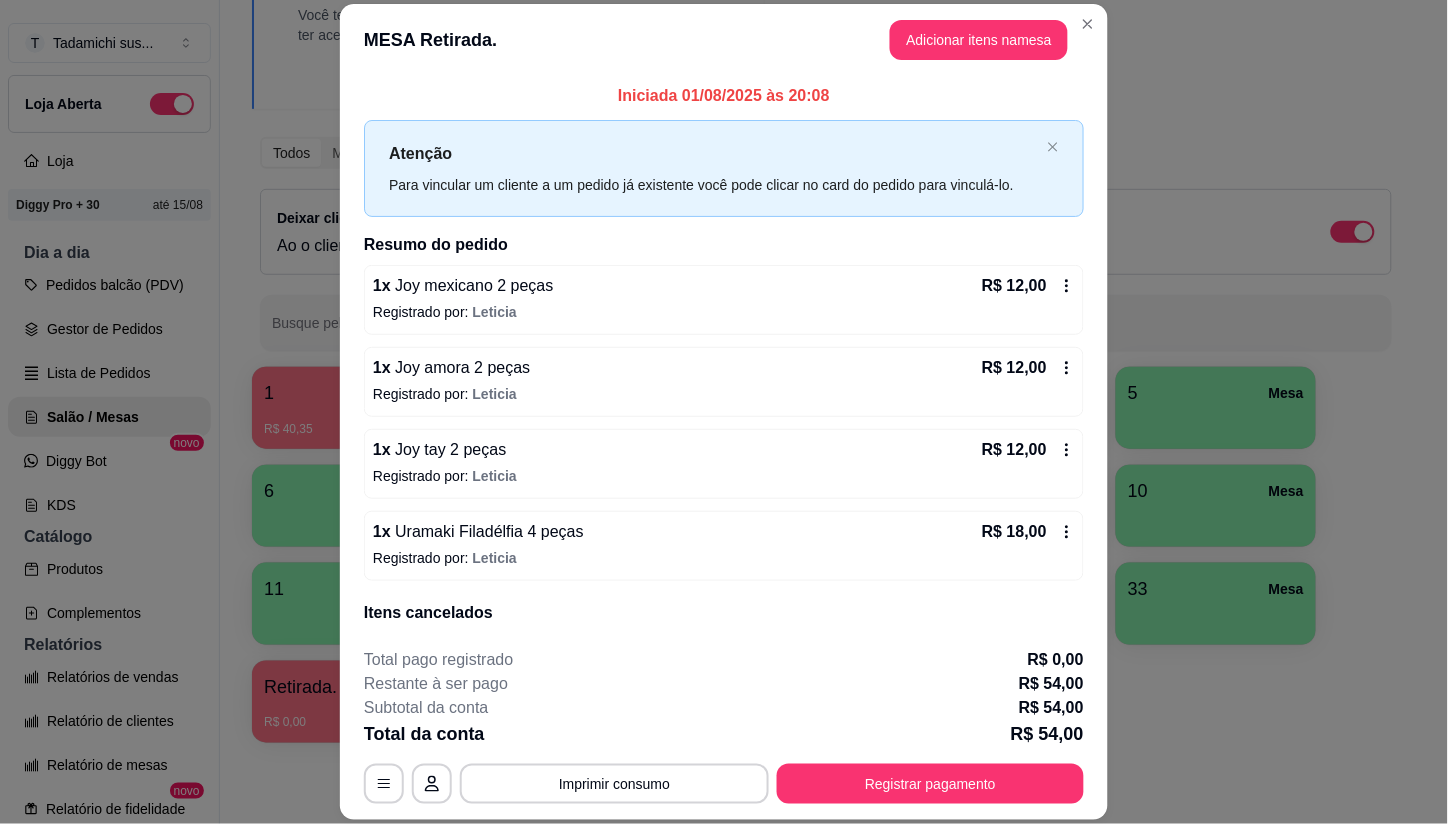 click 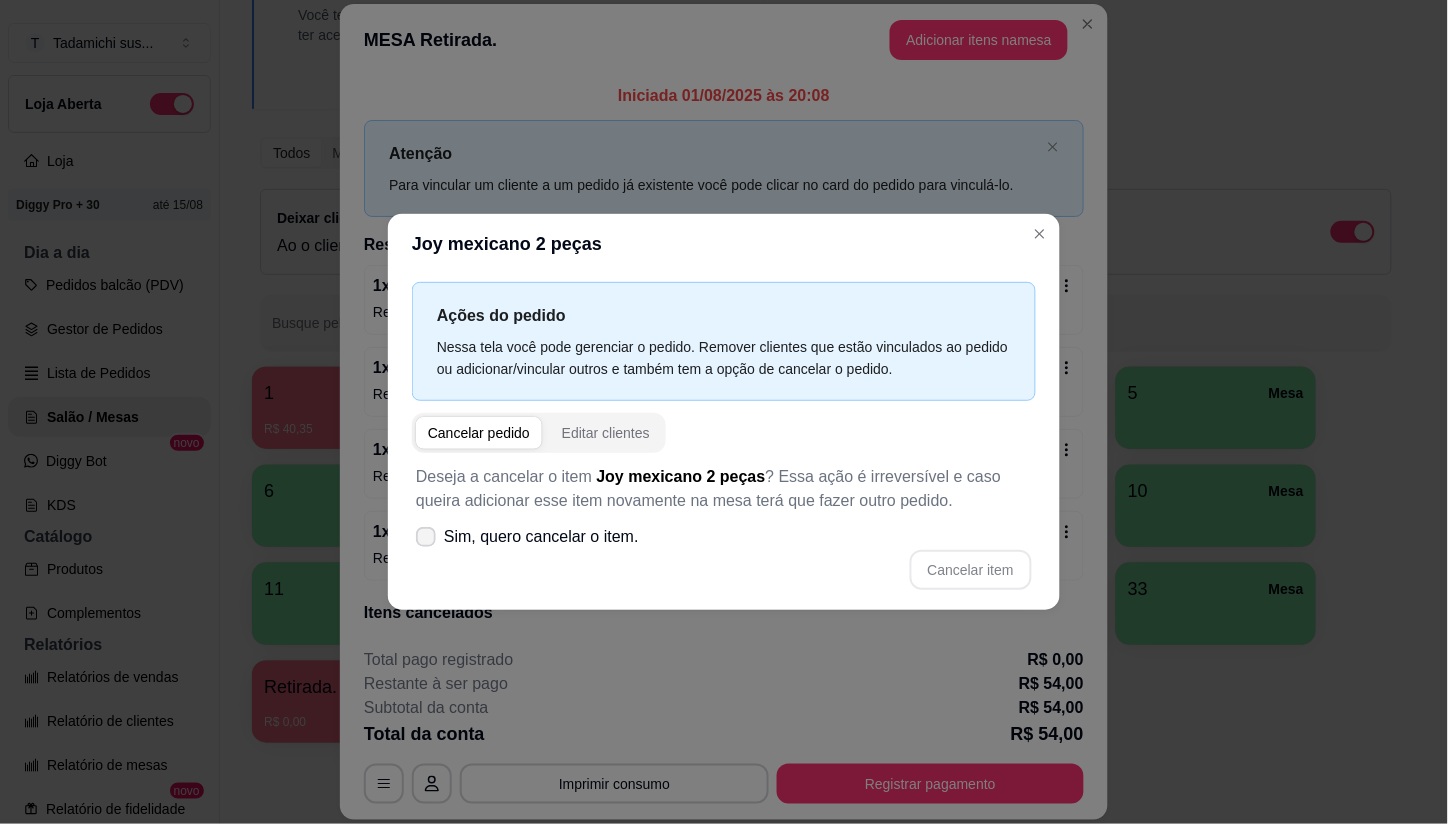 click 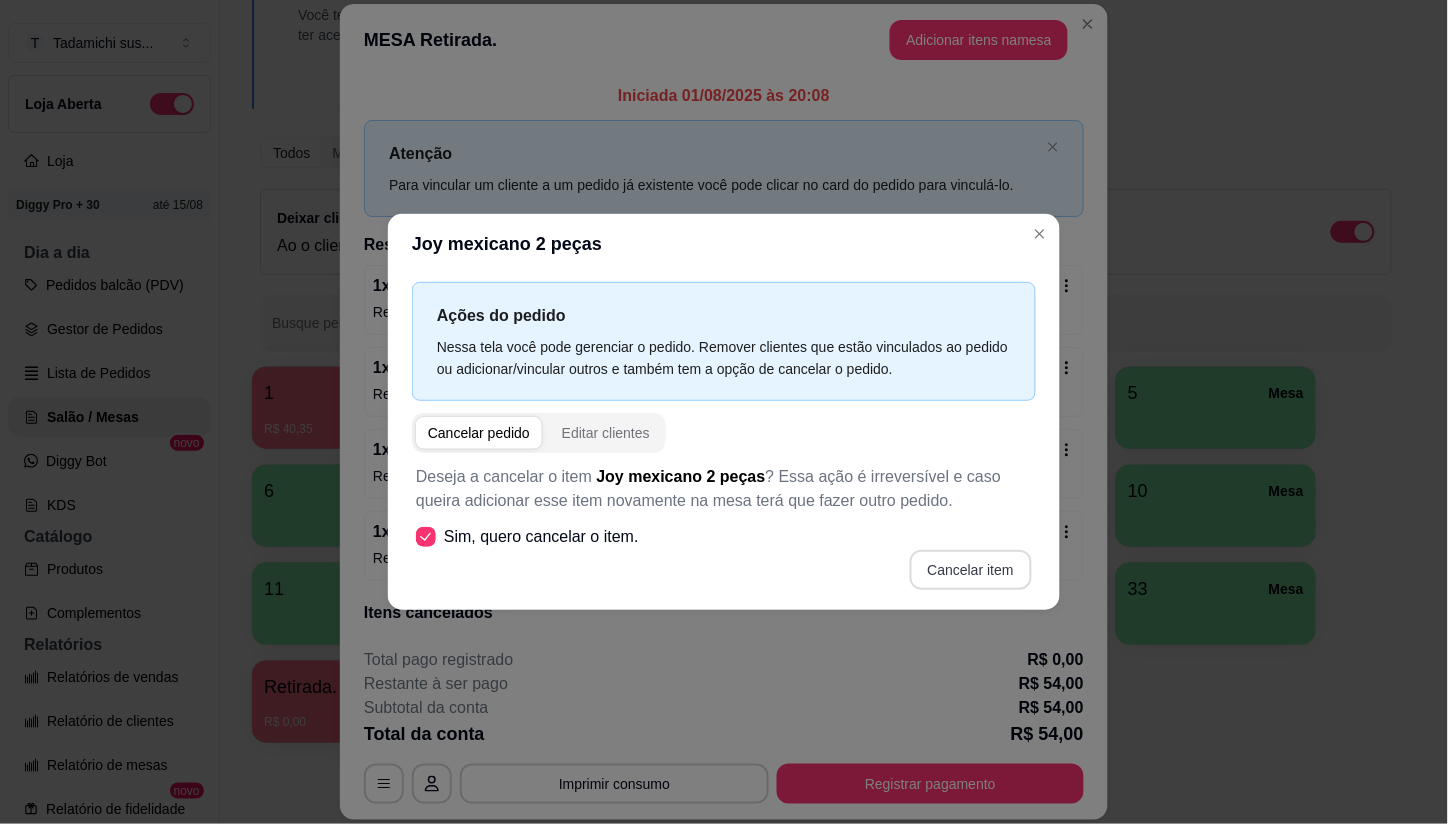 click on "Cancelar item" at bounding box center (971, 570) 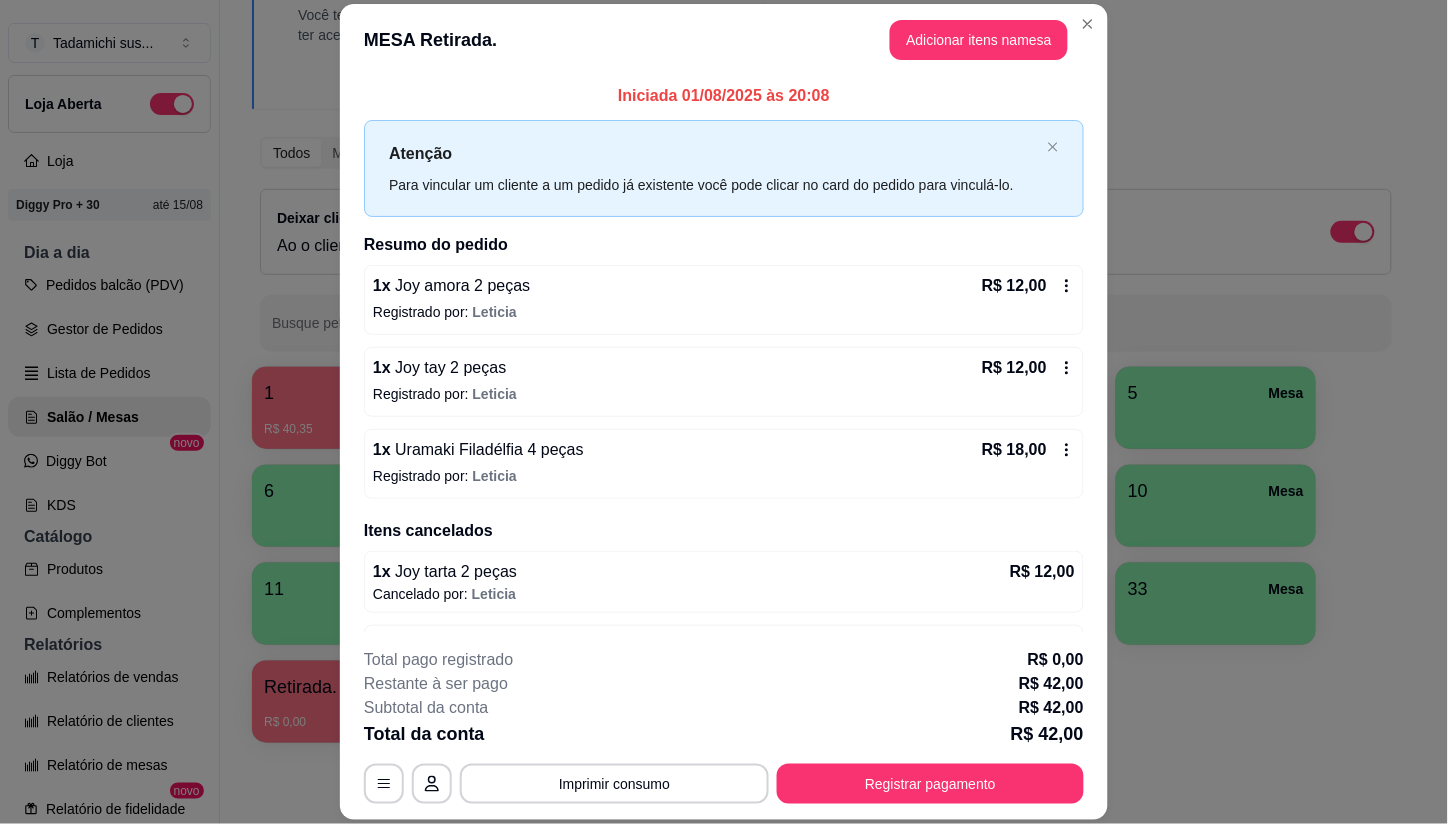 click 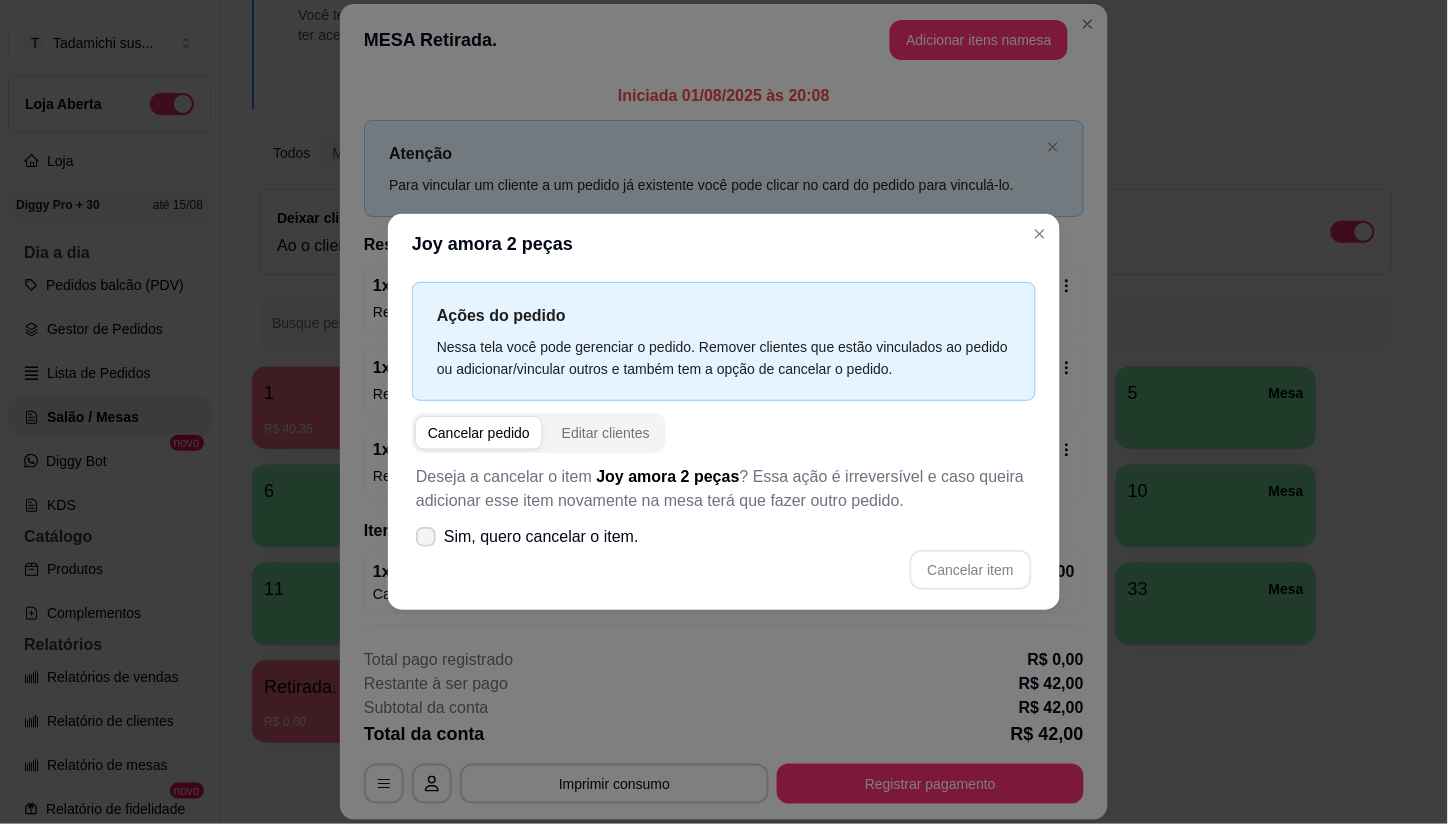 click 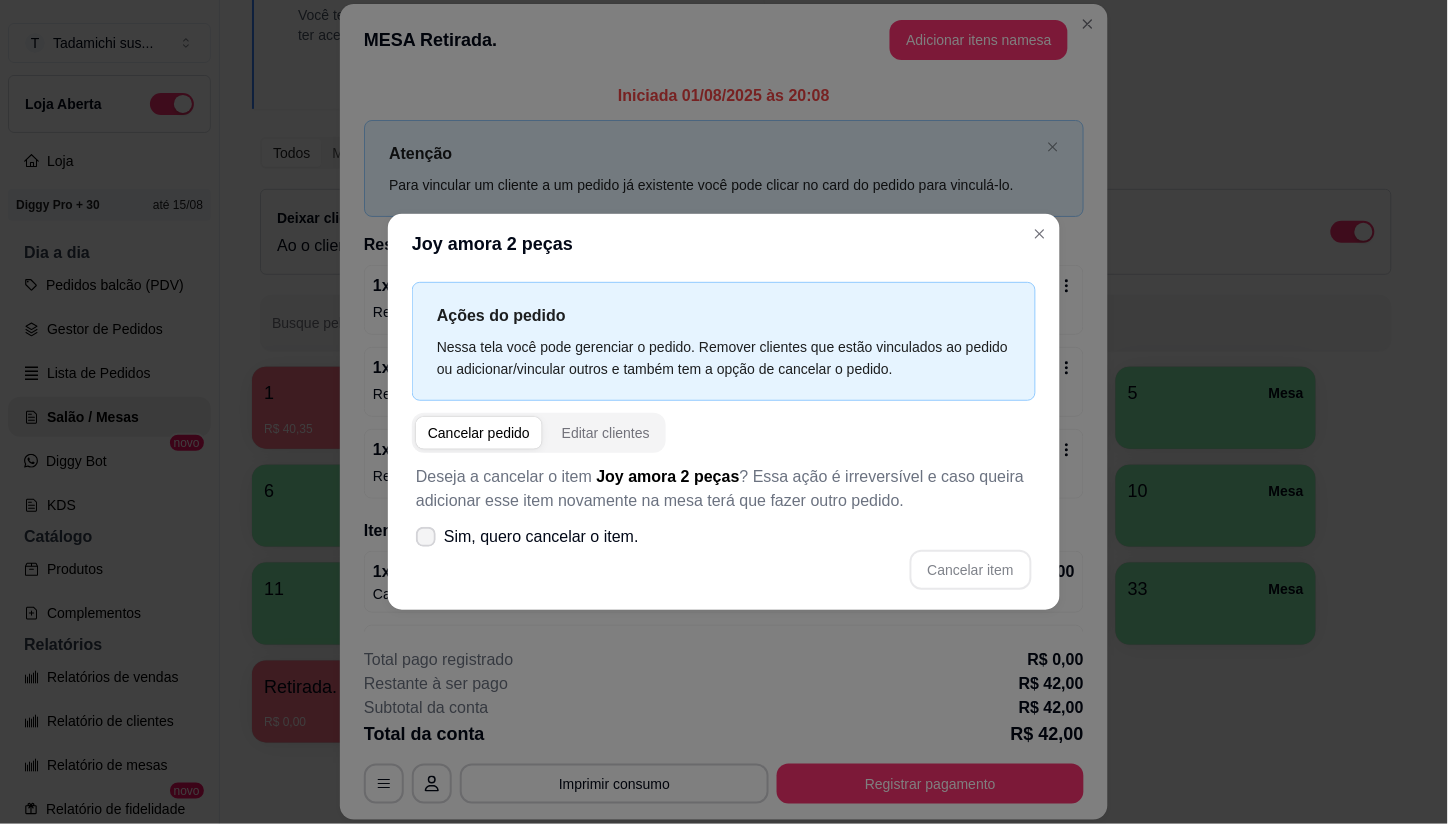 click 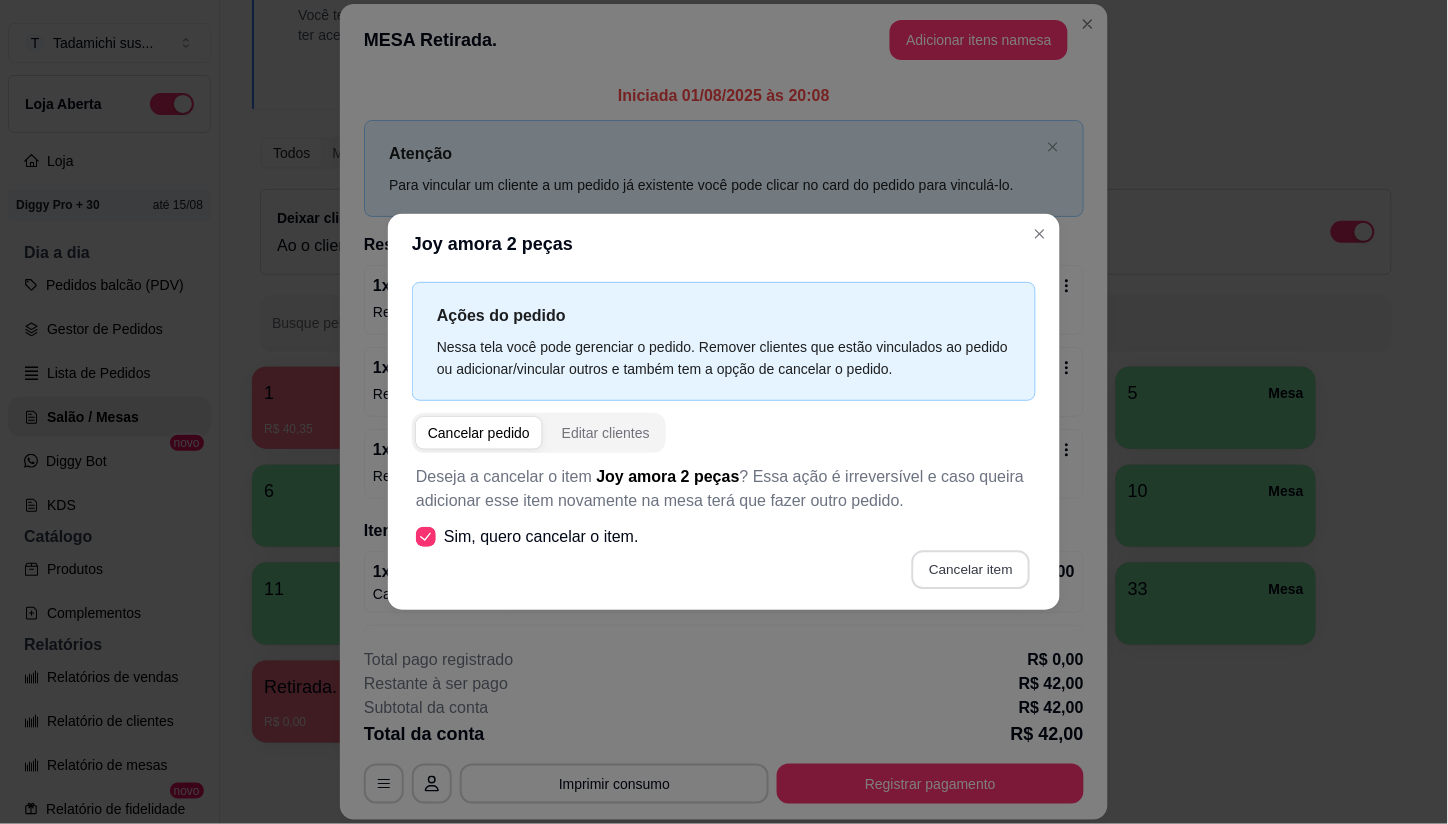 click on "Cancelar item" at bounding box center [970, 570] 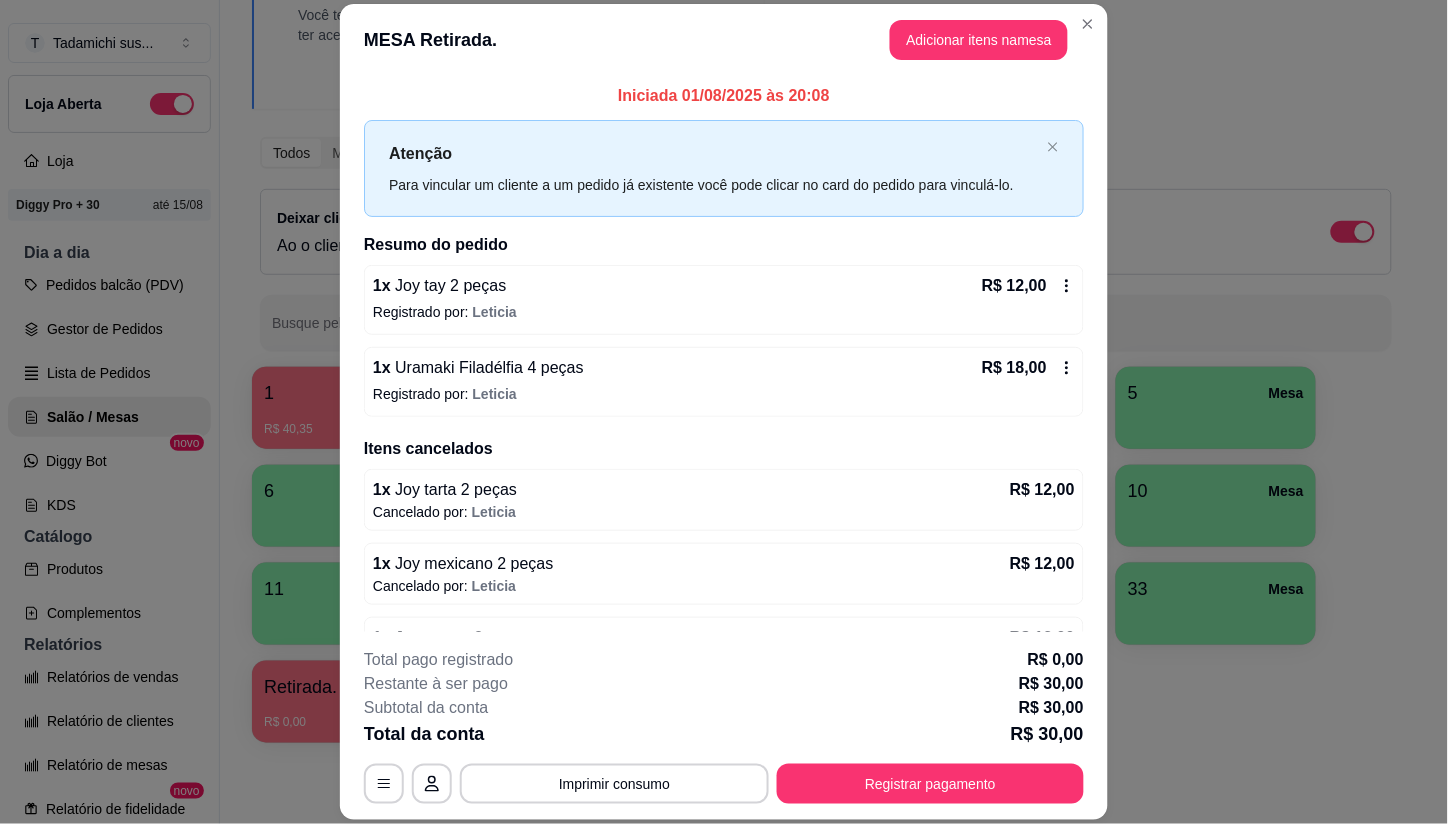 click 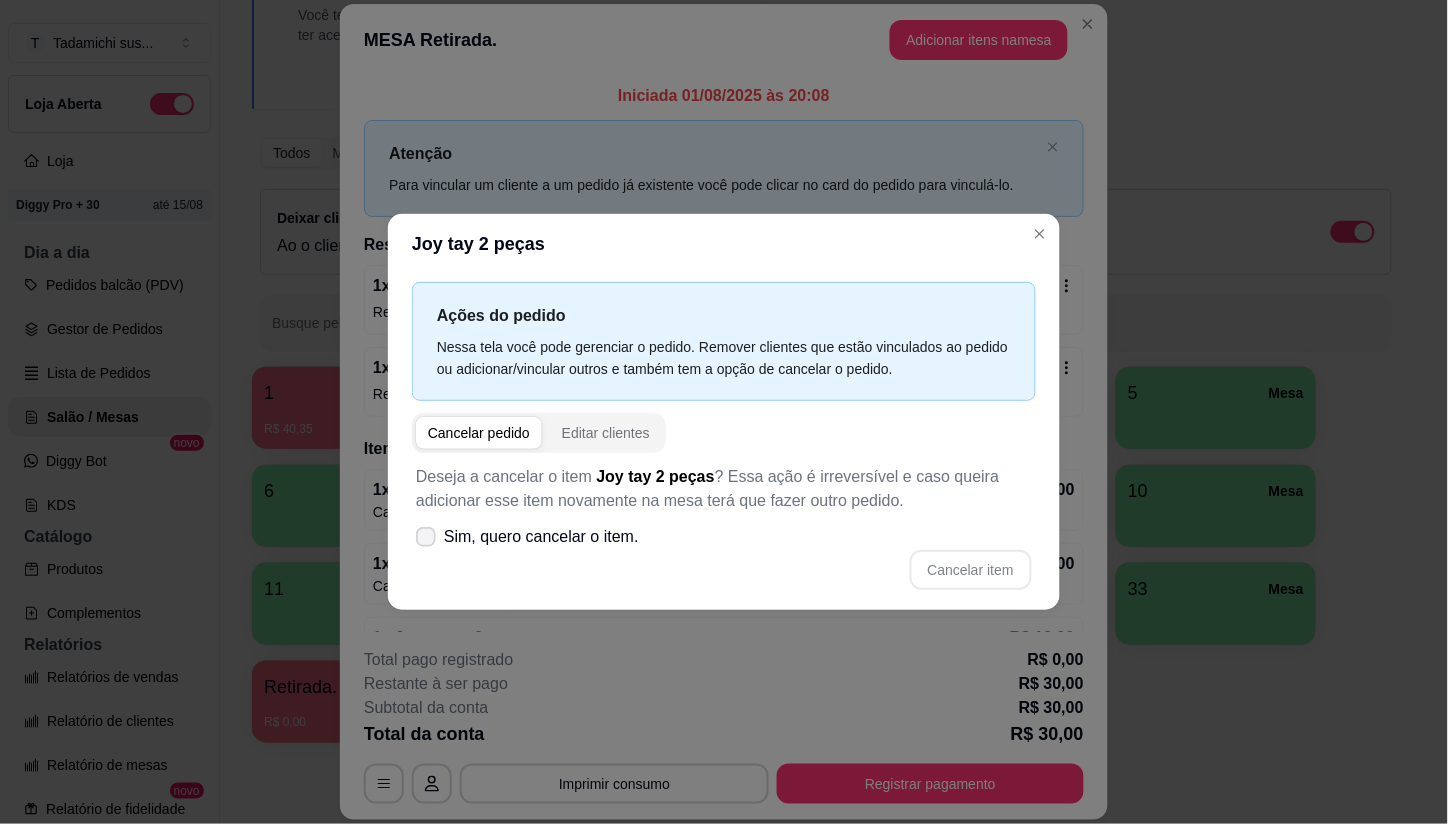 click 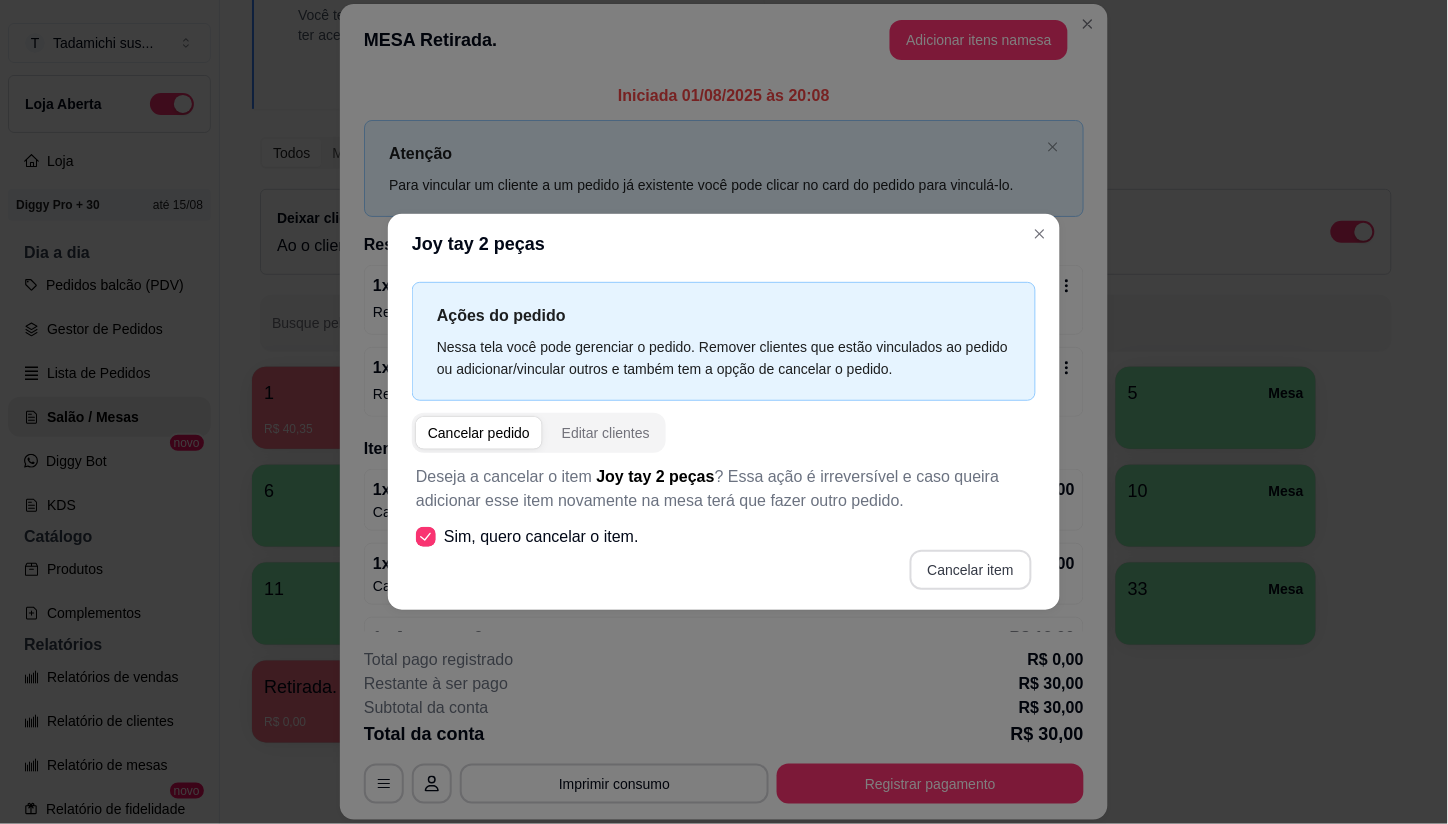 click on "Cancelar item" at bounding box center (971, 570) 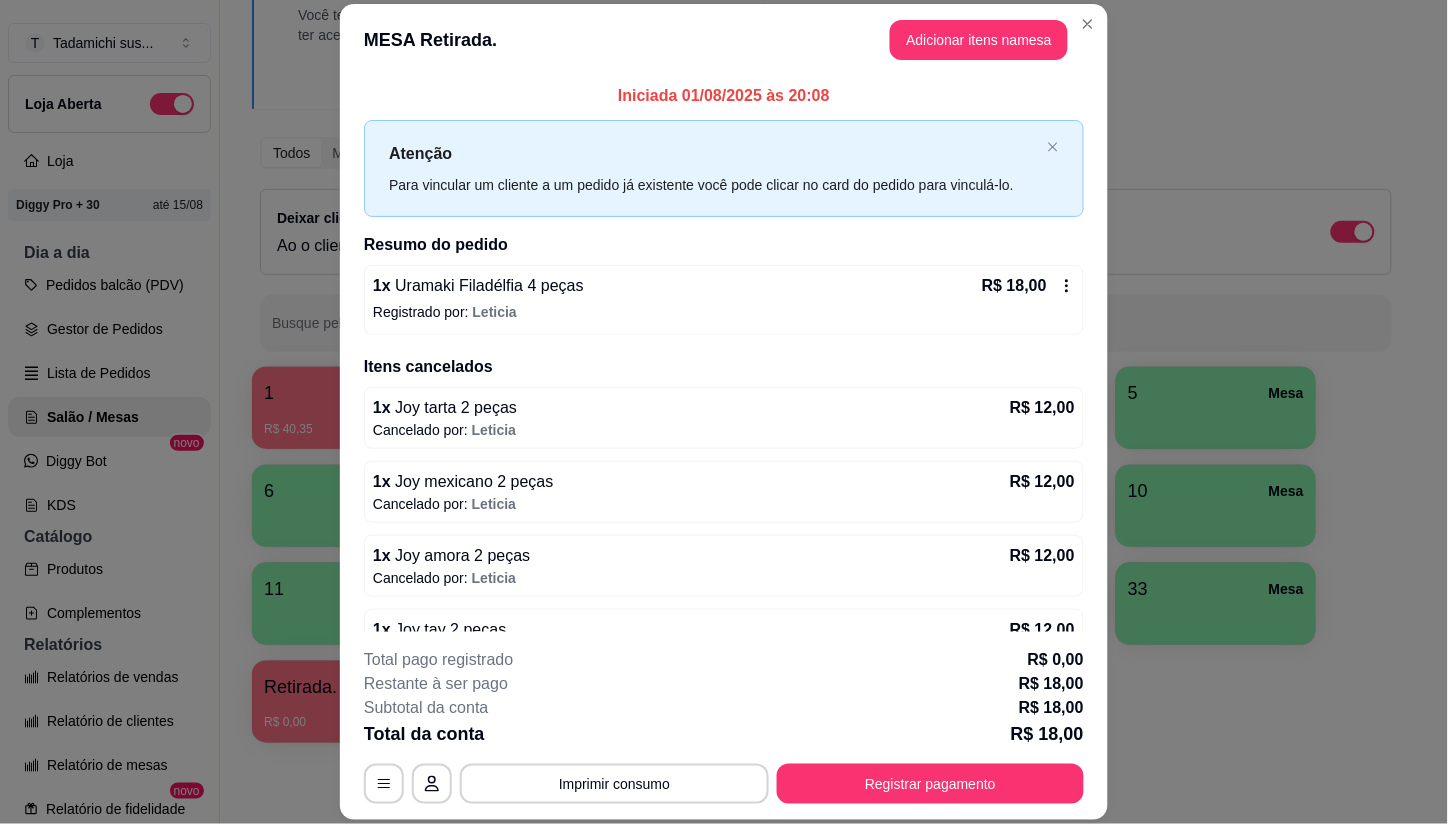 click on "R$ 18,00" at bounding box center (1028, 286) 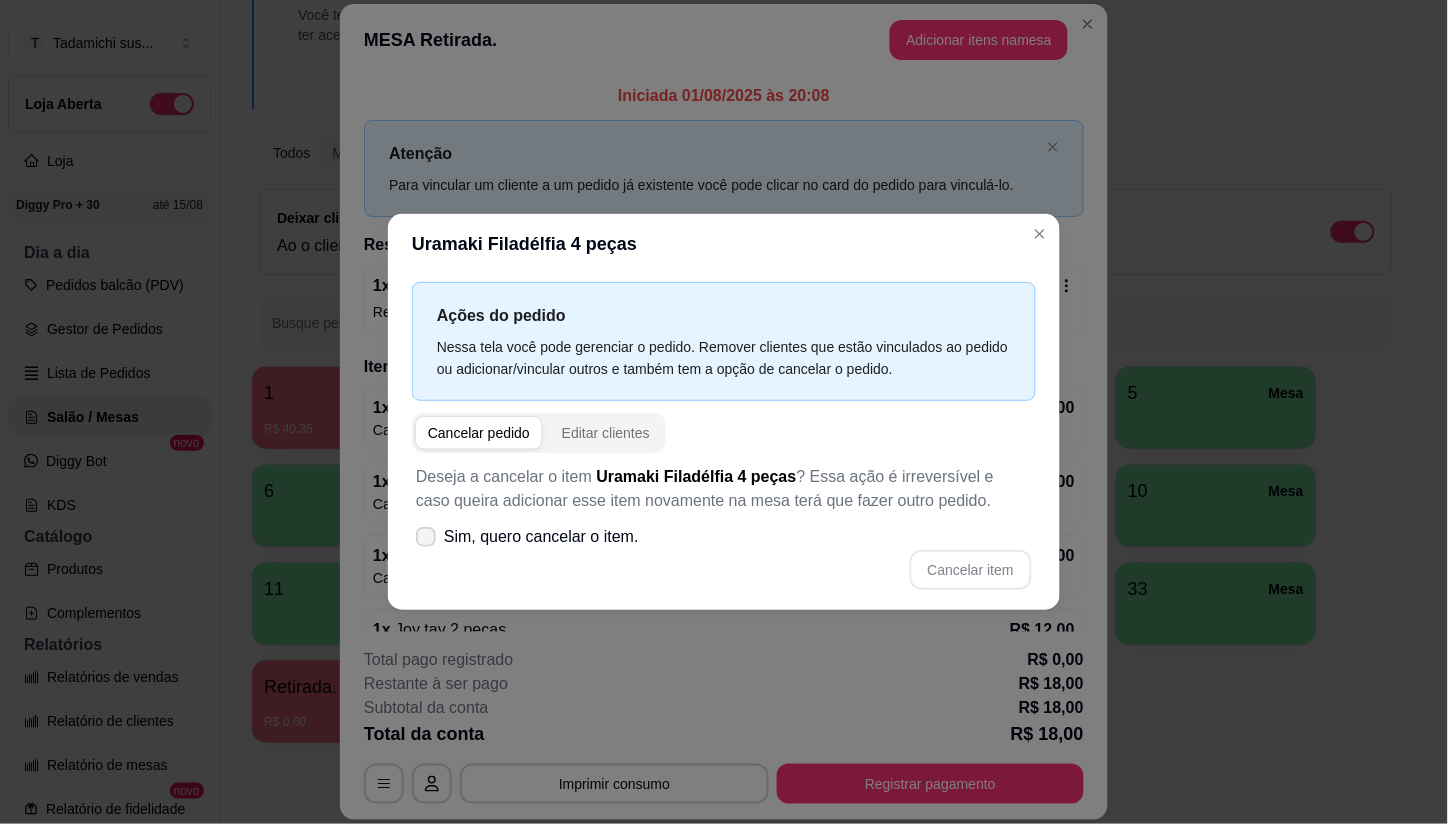 click on "Sim, quero cancelar o item." at bounding box center (527, 537) 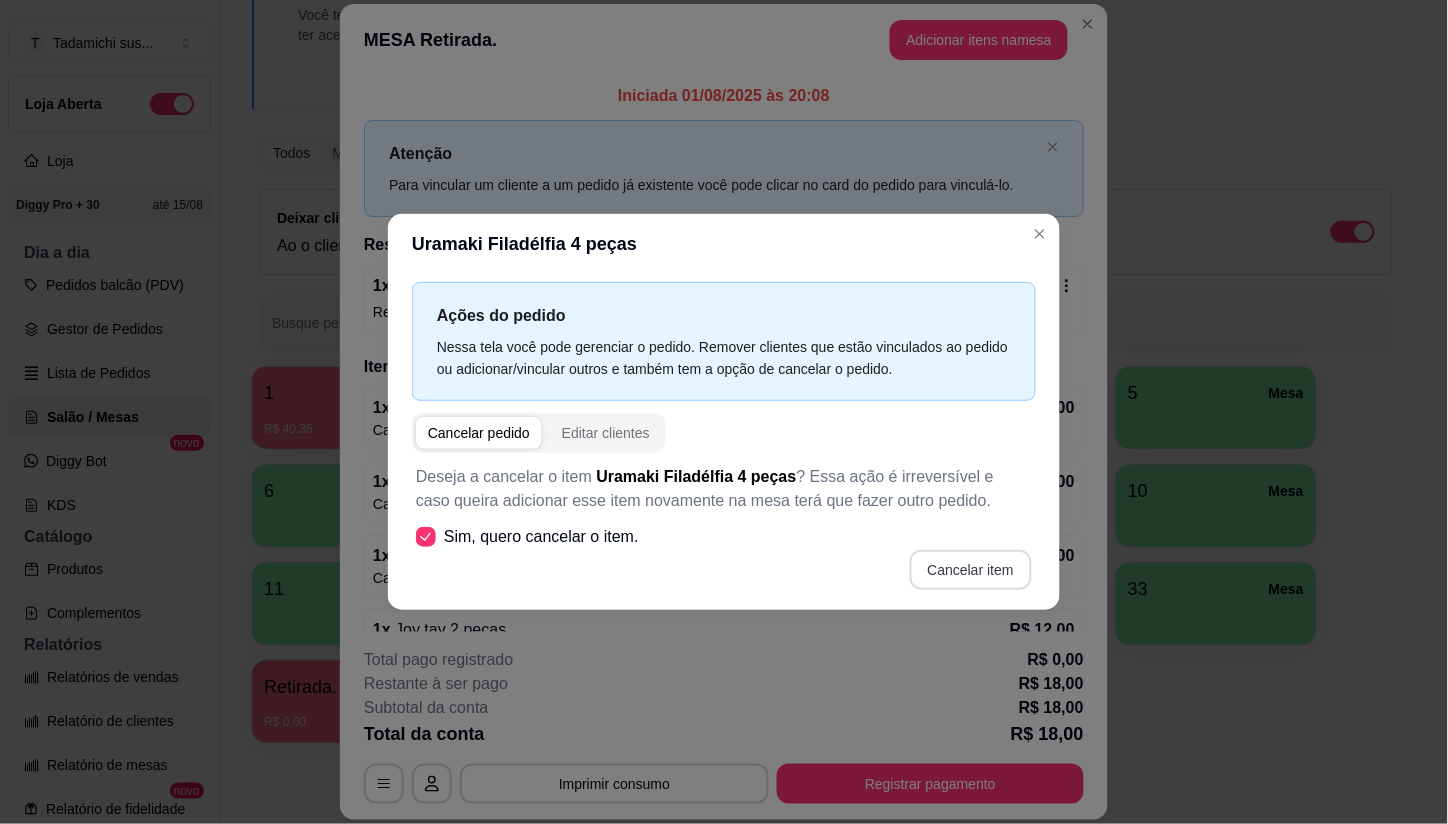 click on "Cancelar item" at bounding box center (971, 570) 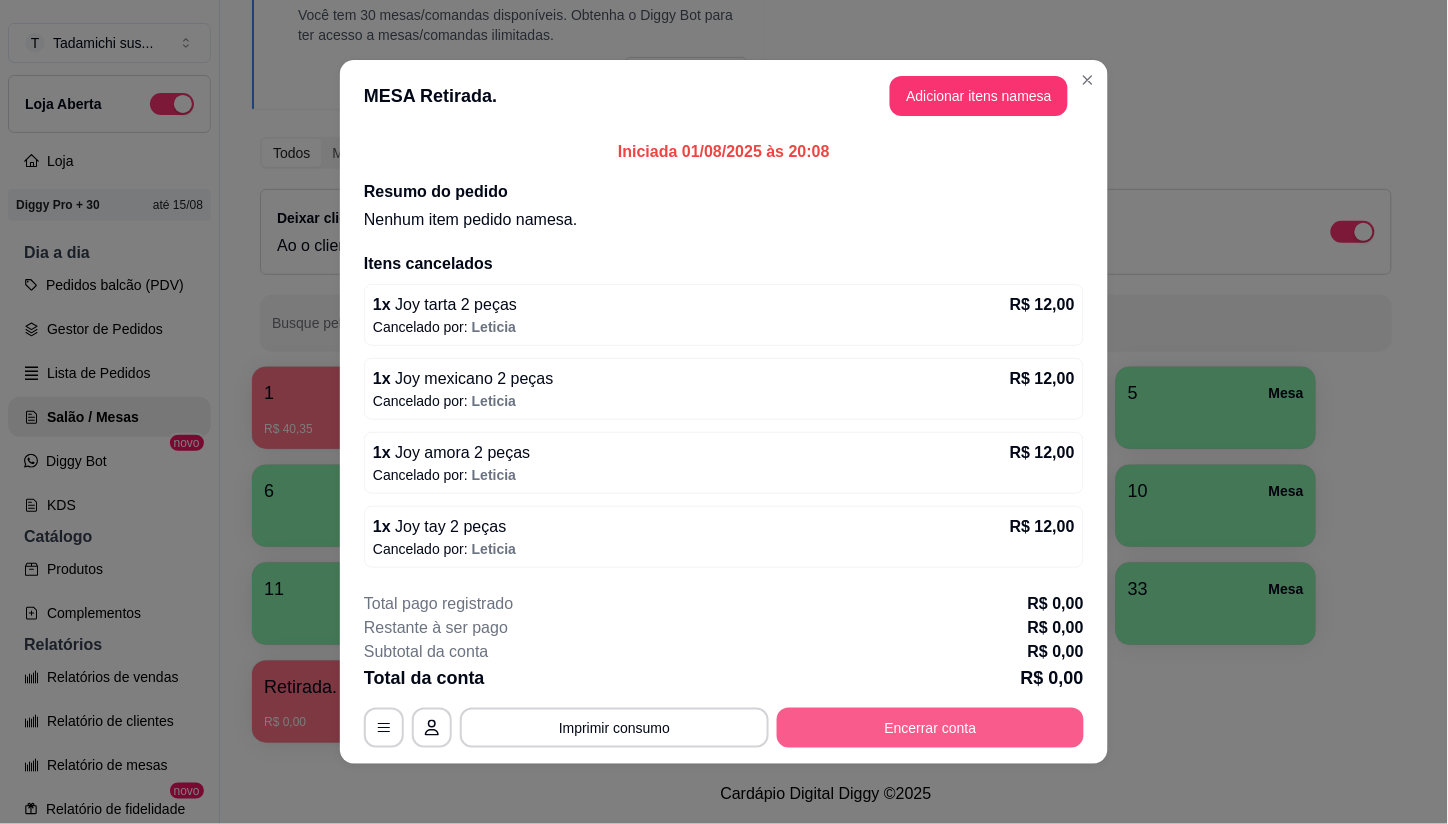 click on "Encerrar conta" at bounding box center [930, 728] 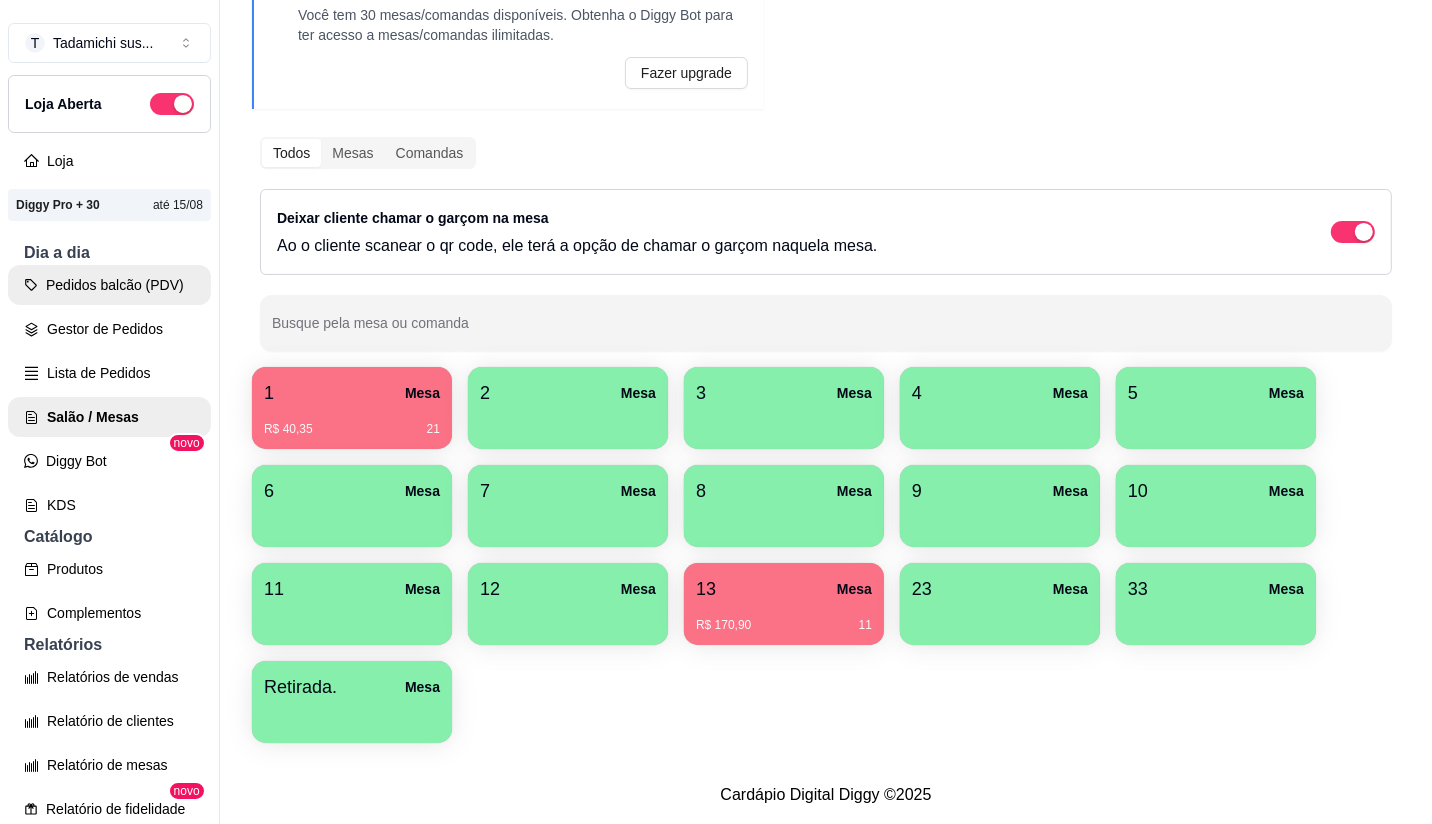 click on "Pedidos balcão (PDV)" at bounding box center (109, 285) 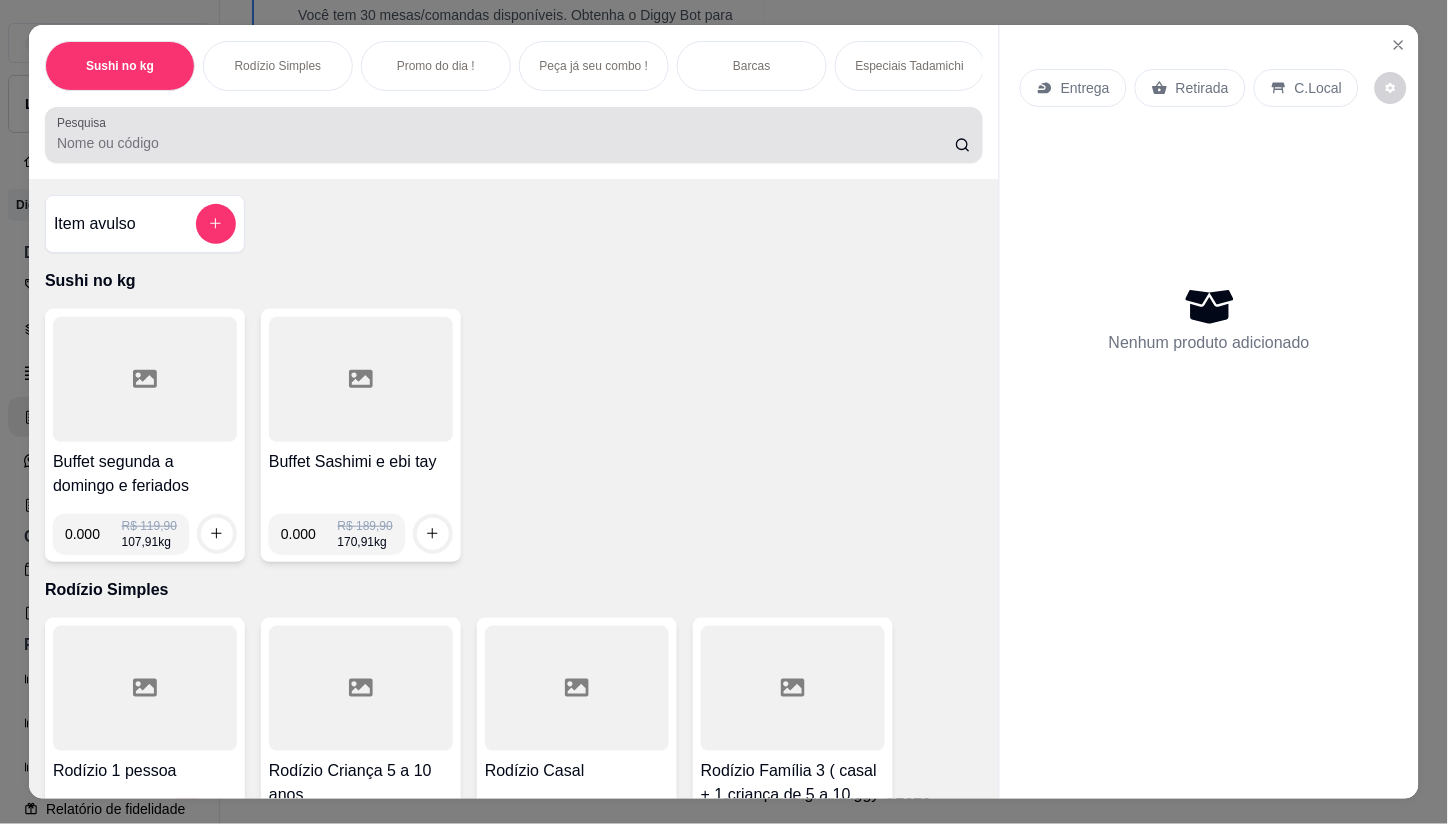 click on "Pesquisa" at bounding box center (506, 143) 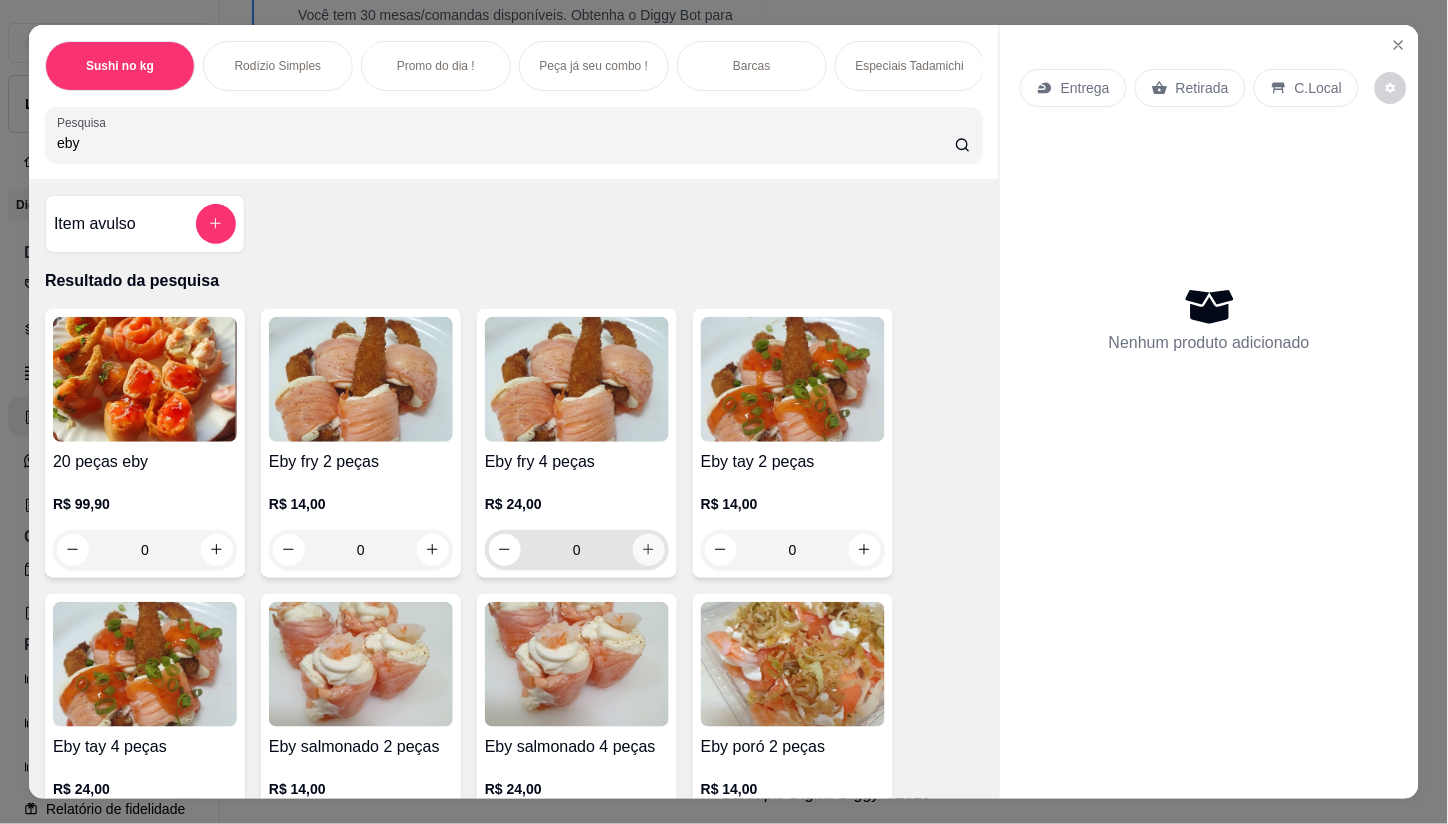 type on "eby" 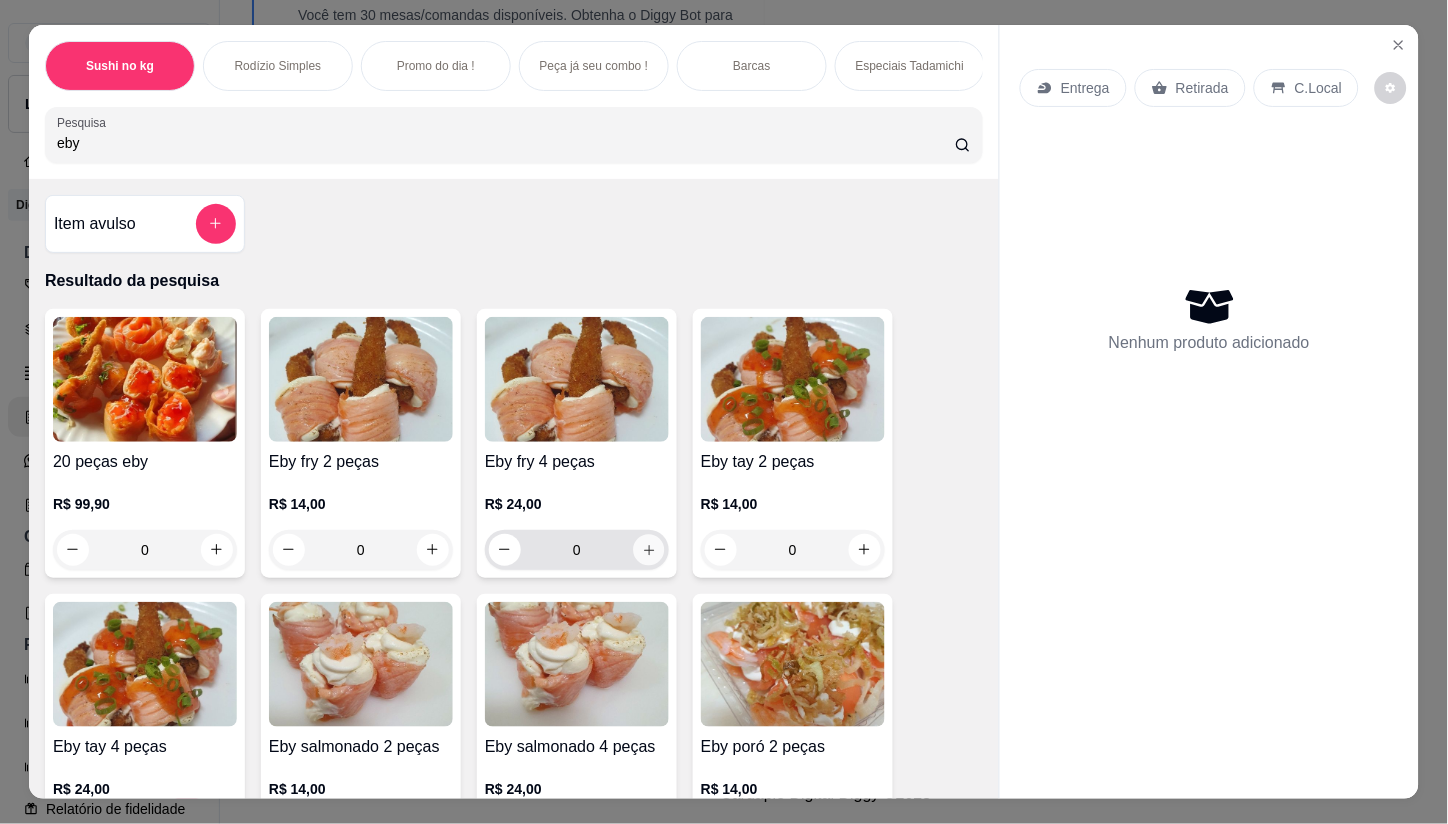 click 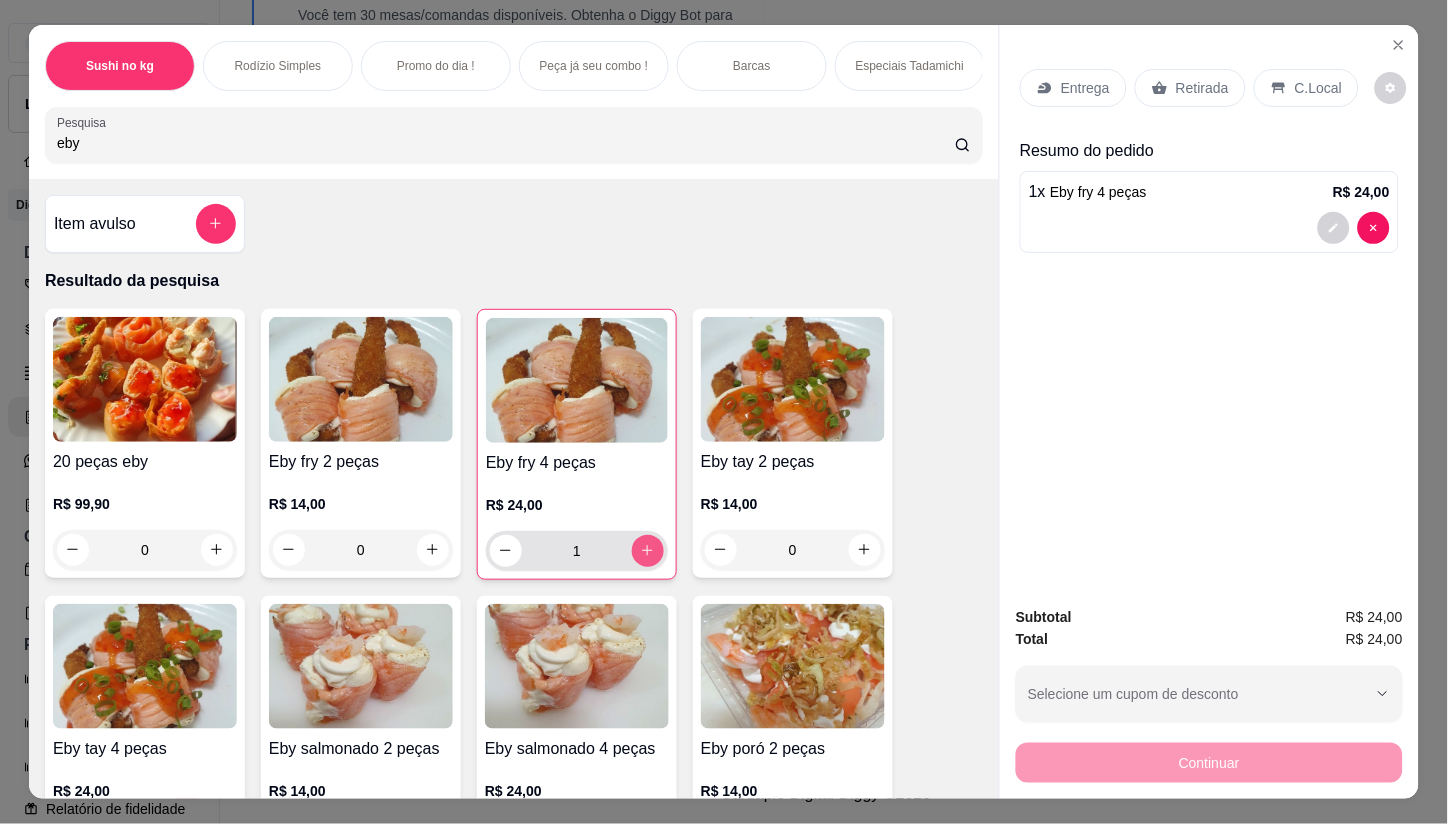 type on "1" 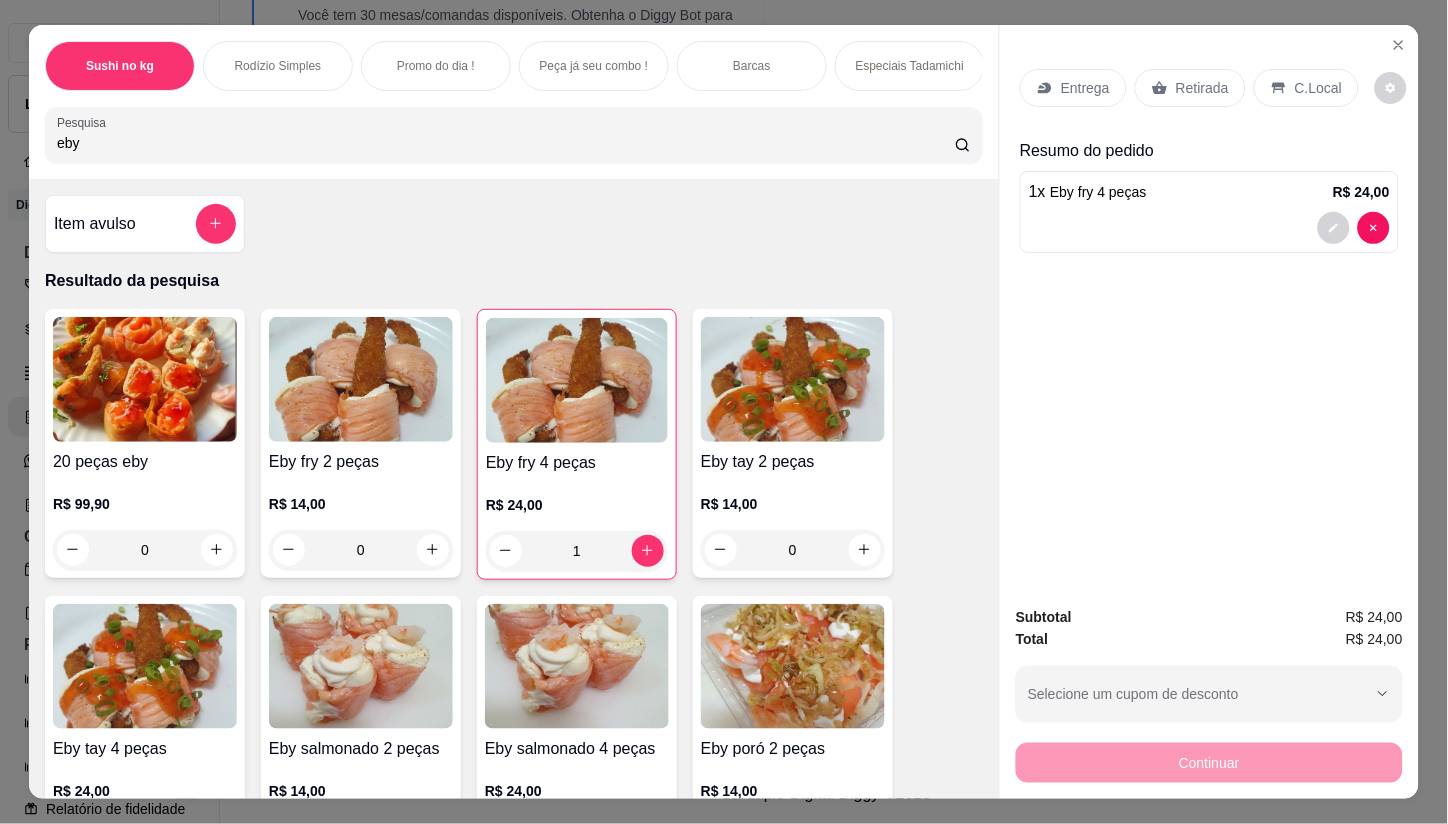 click on "Retirada" at bounding box center (1202, 88) 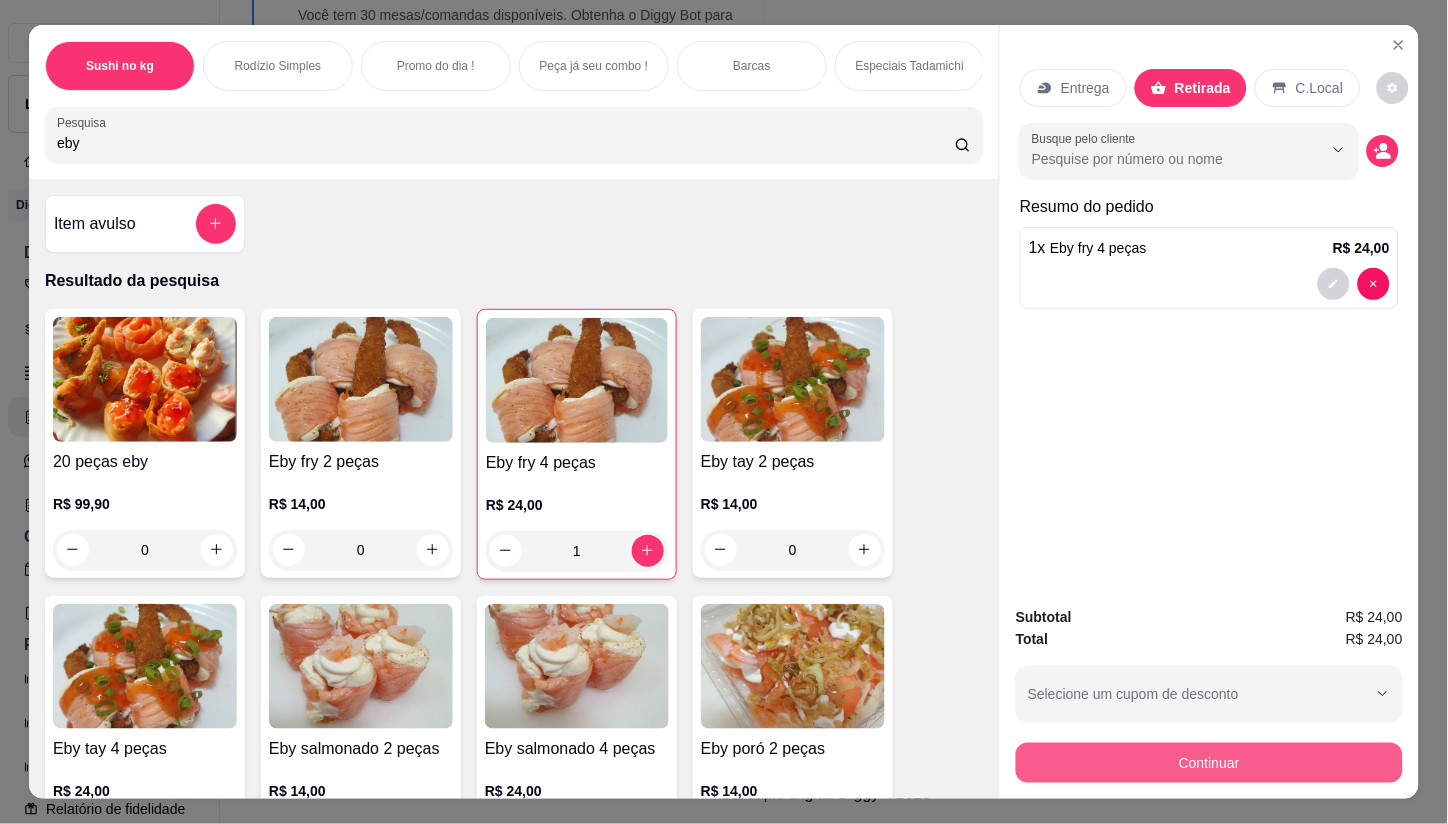 click on "Continuar" at bounding box center [1209, 763] 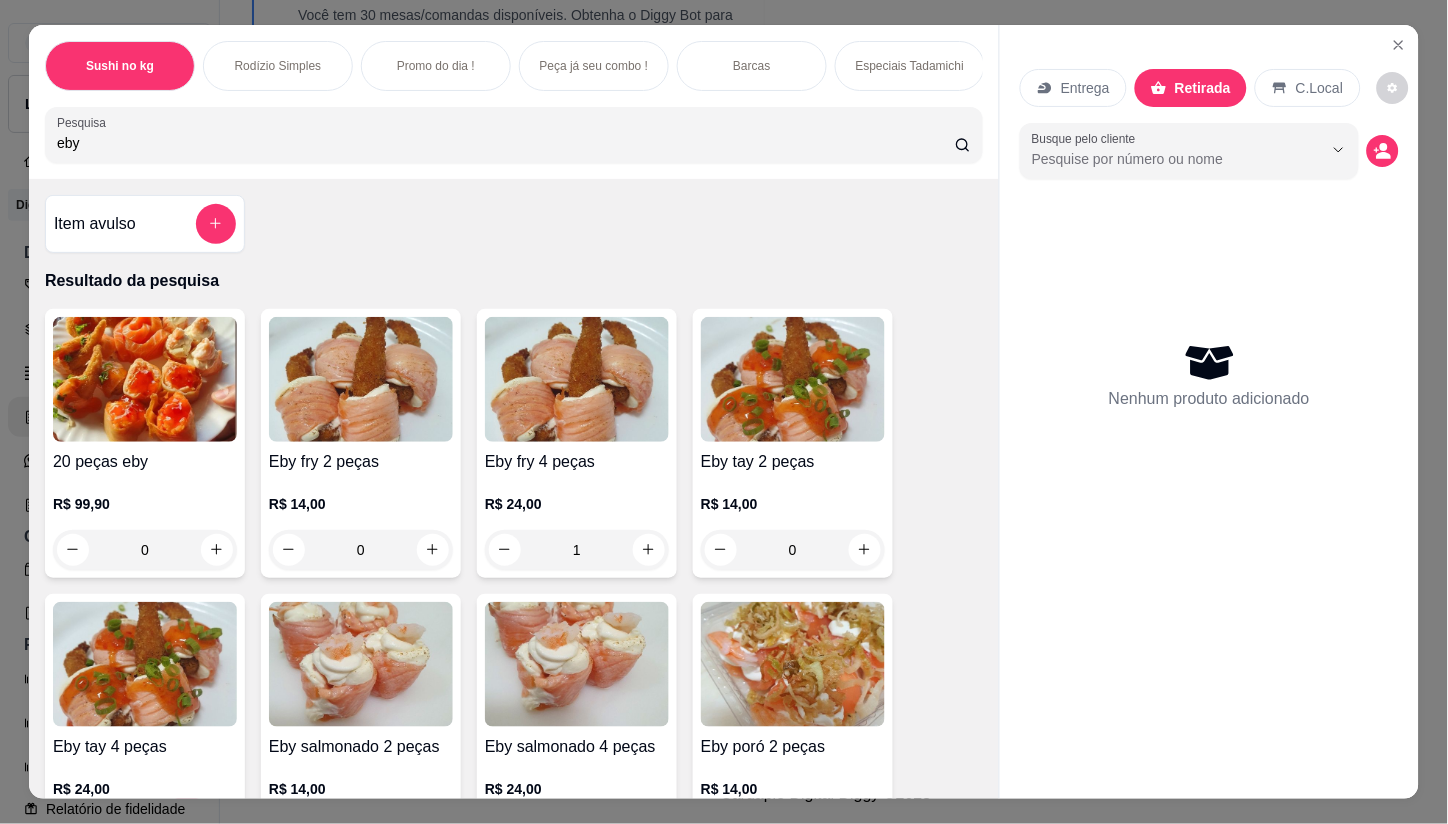 type on "0" 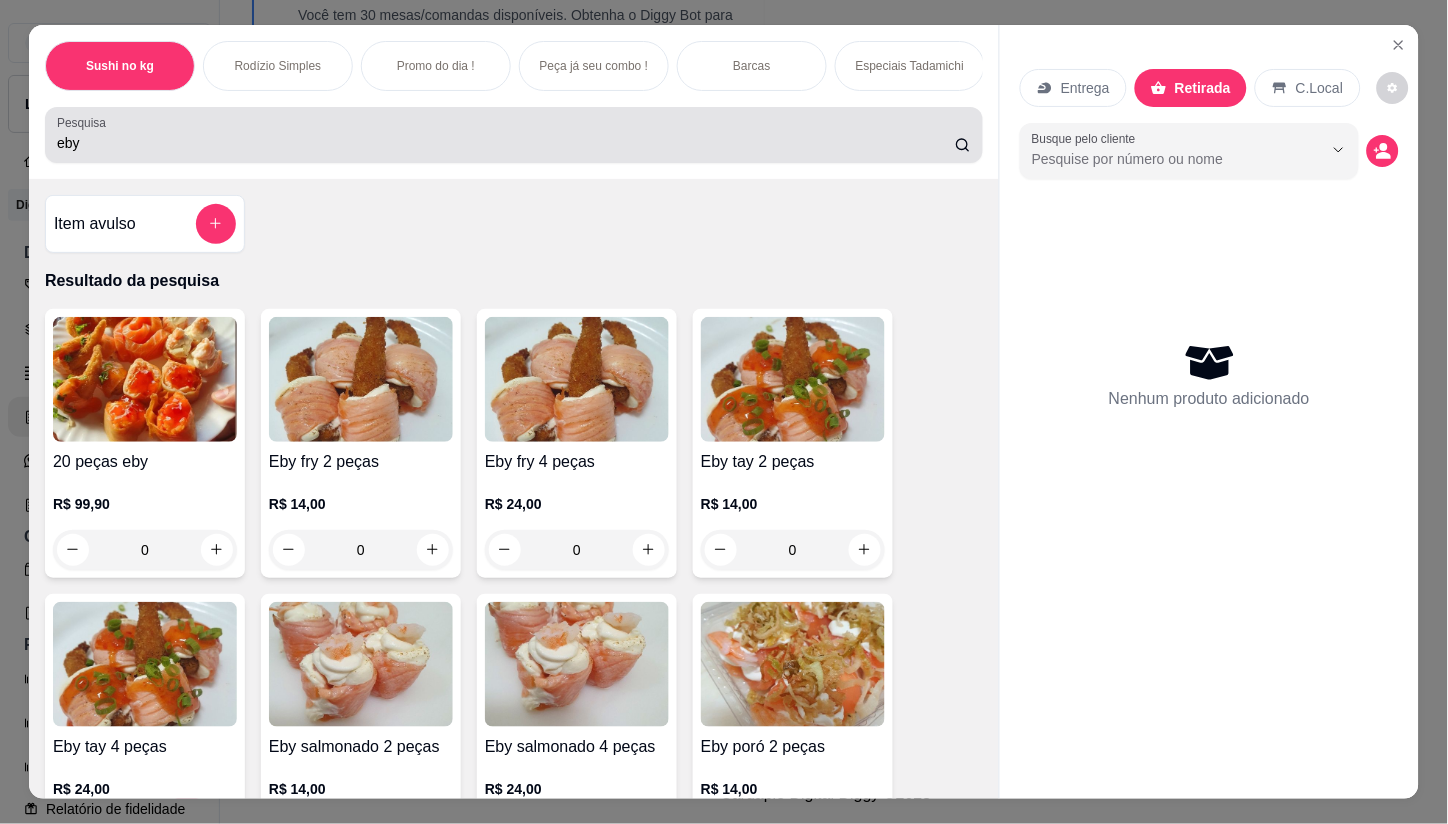 click on "eby" at bounding box center (506, 143) 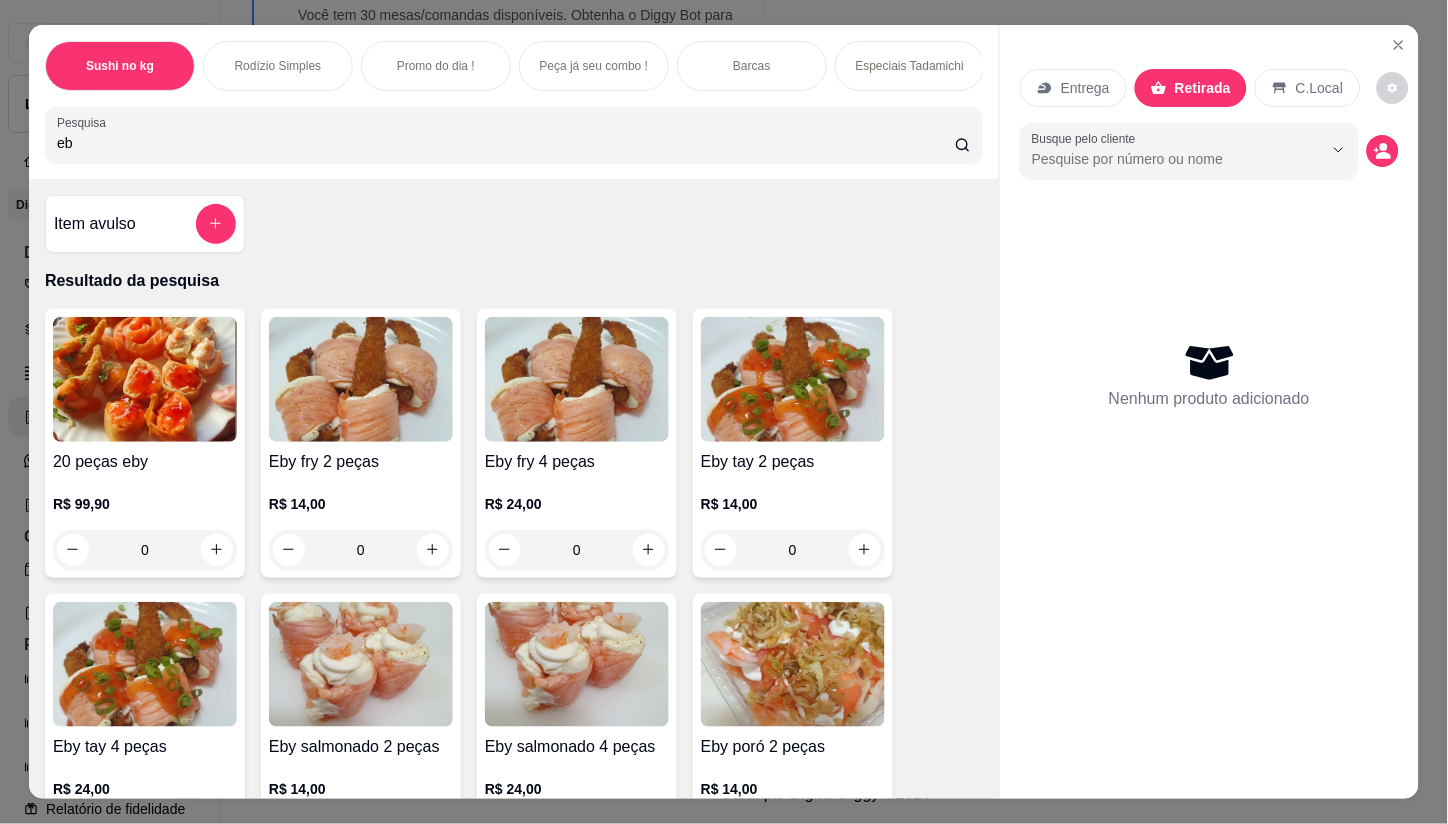 type on "e" 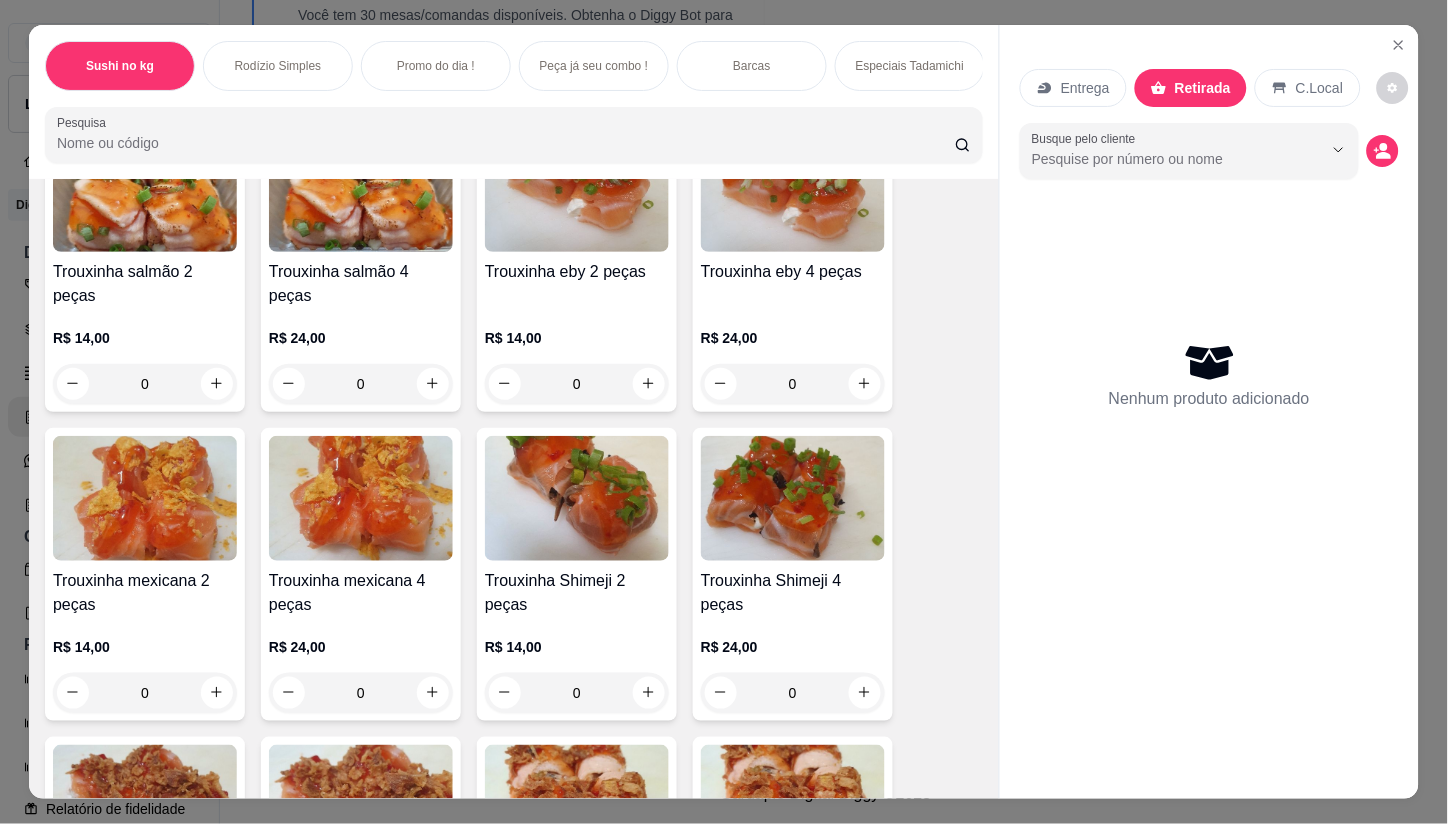 scroll, scrollTop: 5111, scrollLeft: 0, axis: vertical 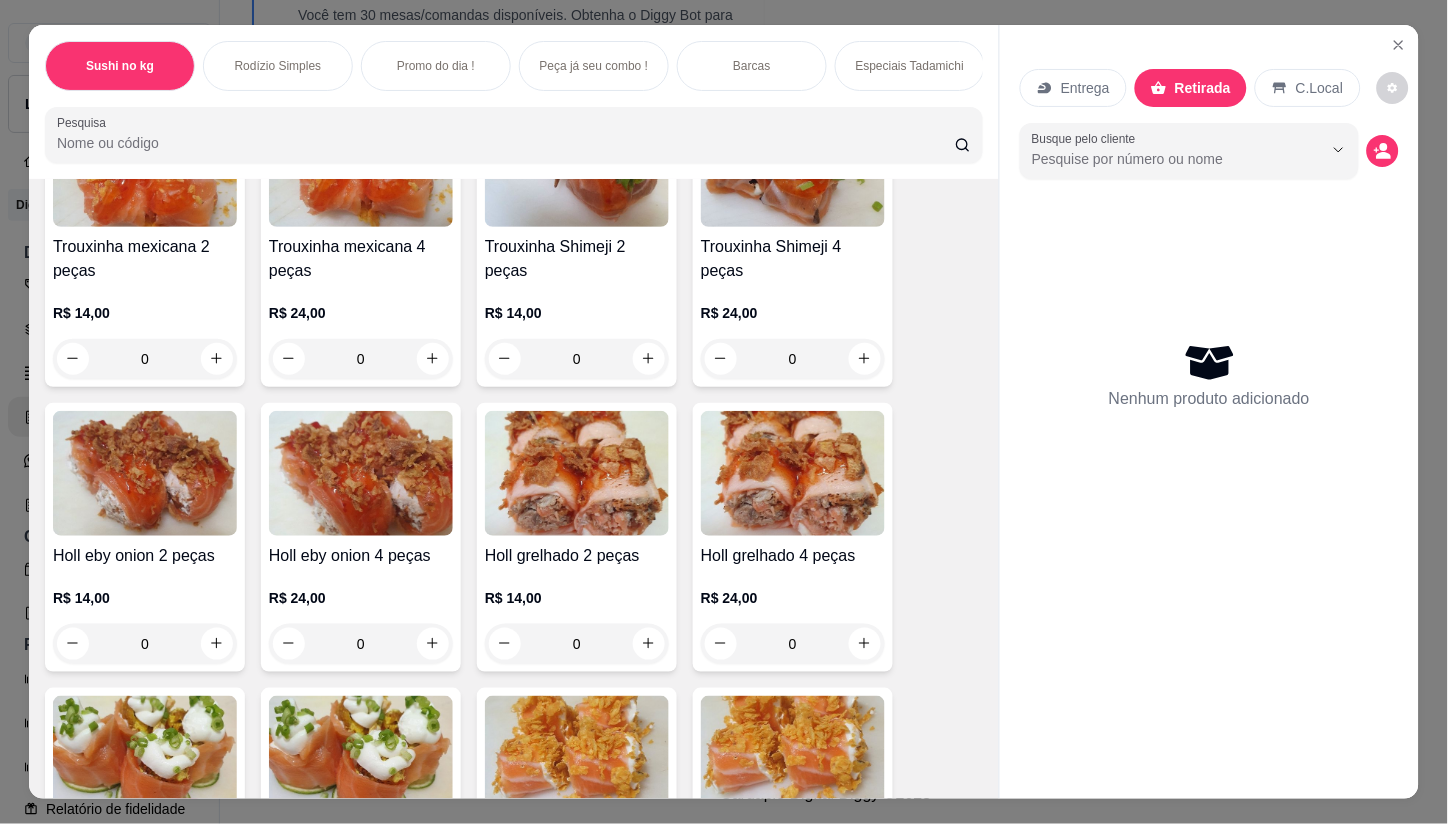 type 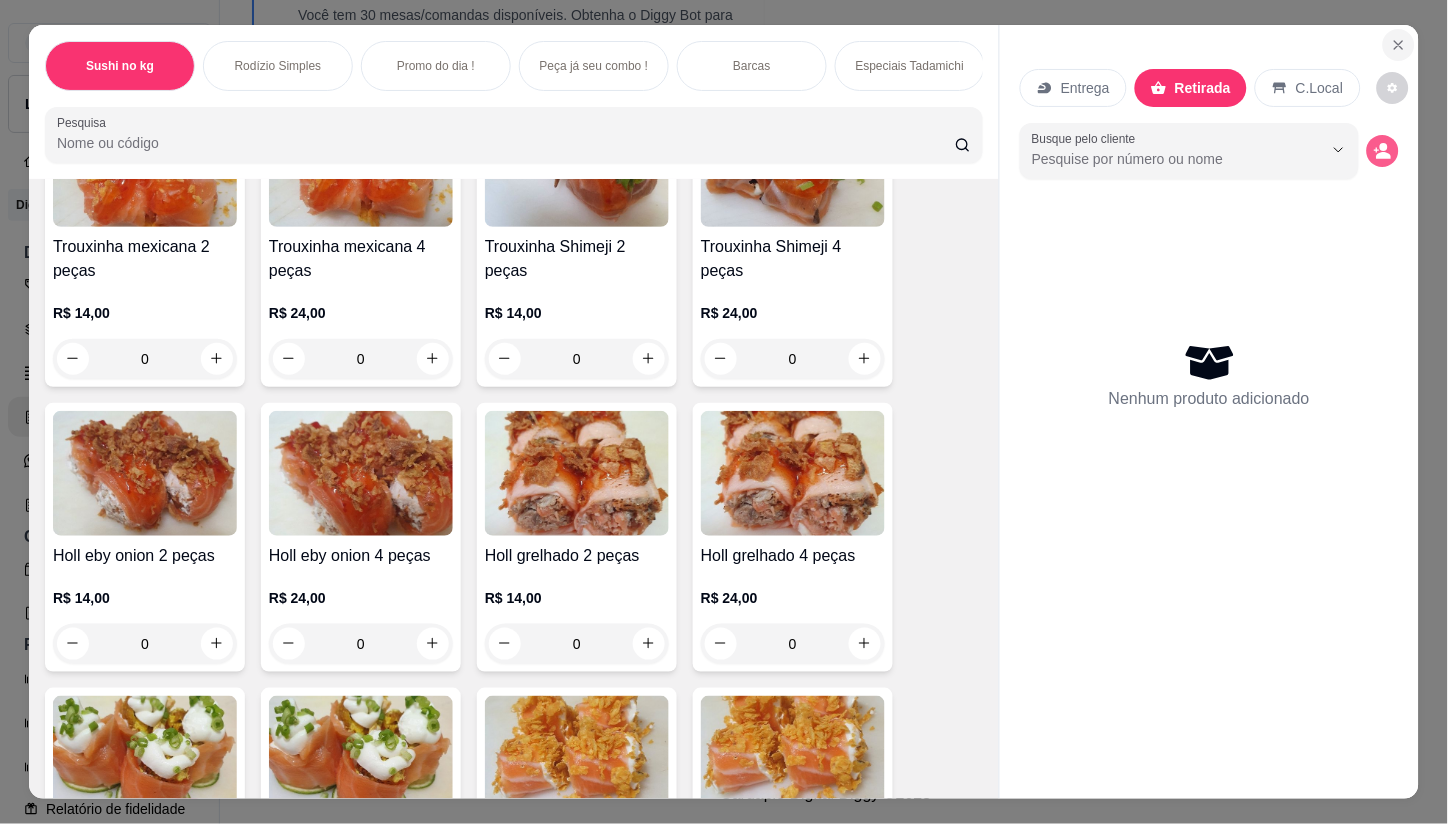 click at bounding box center (1399, 45) 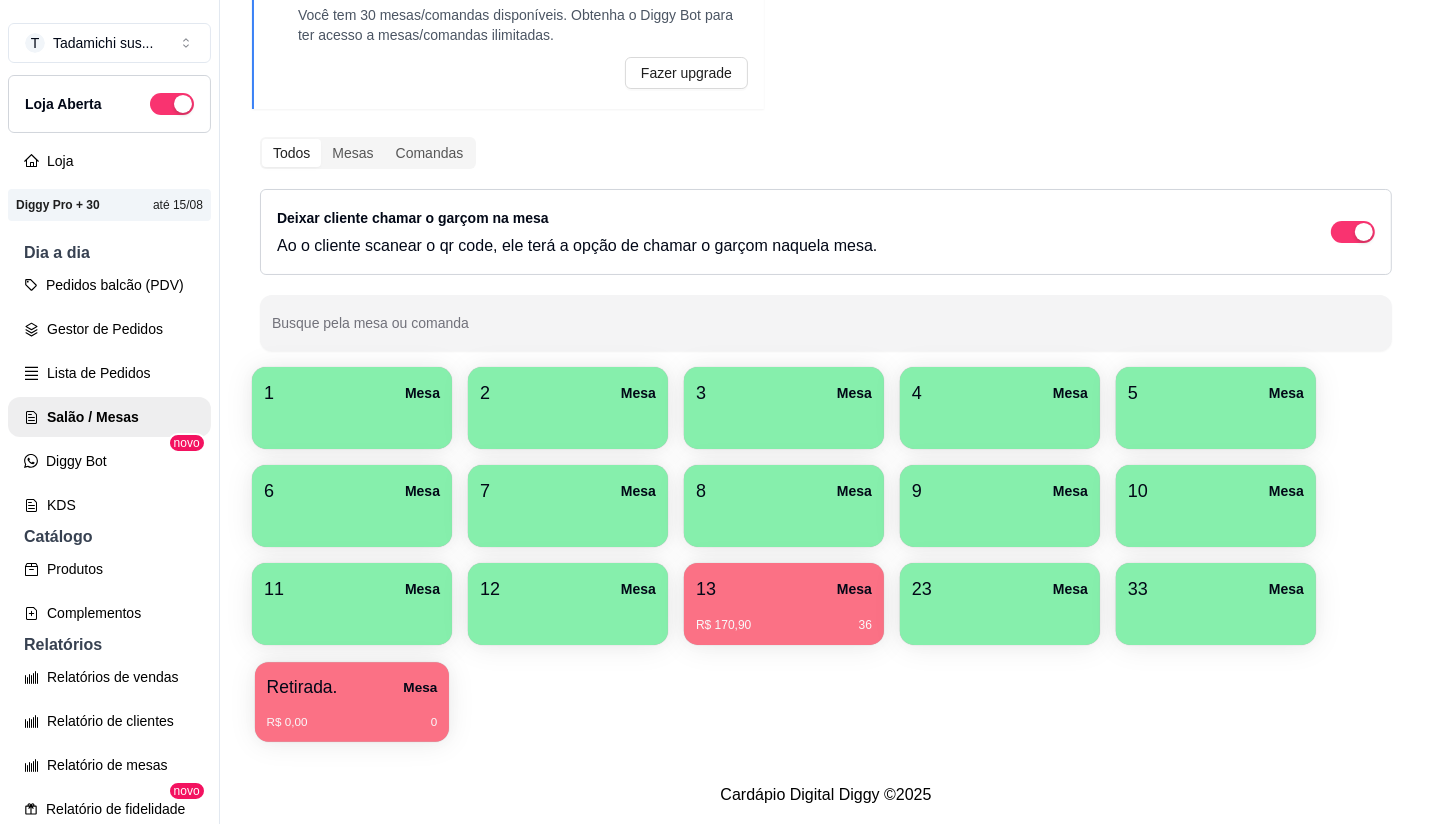 click on "R$ 0,00 0" at bounding box center (352, 715) 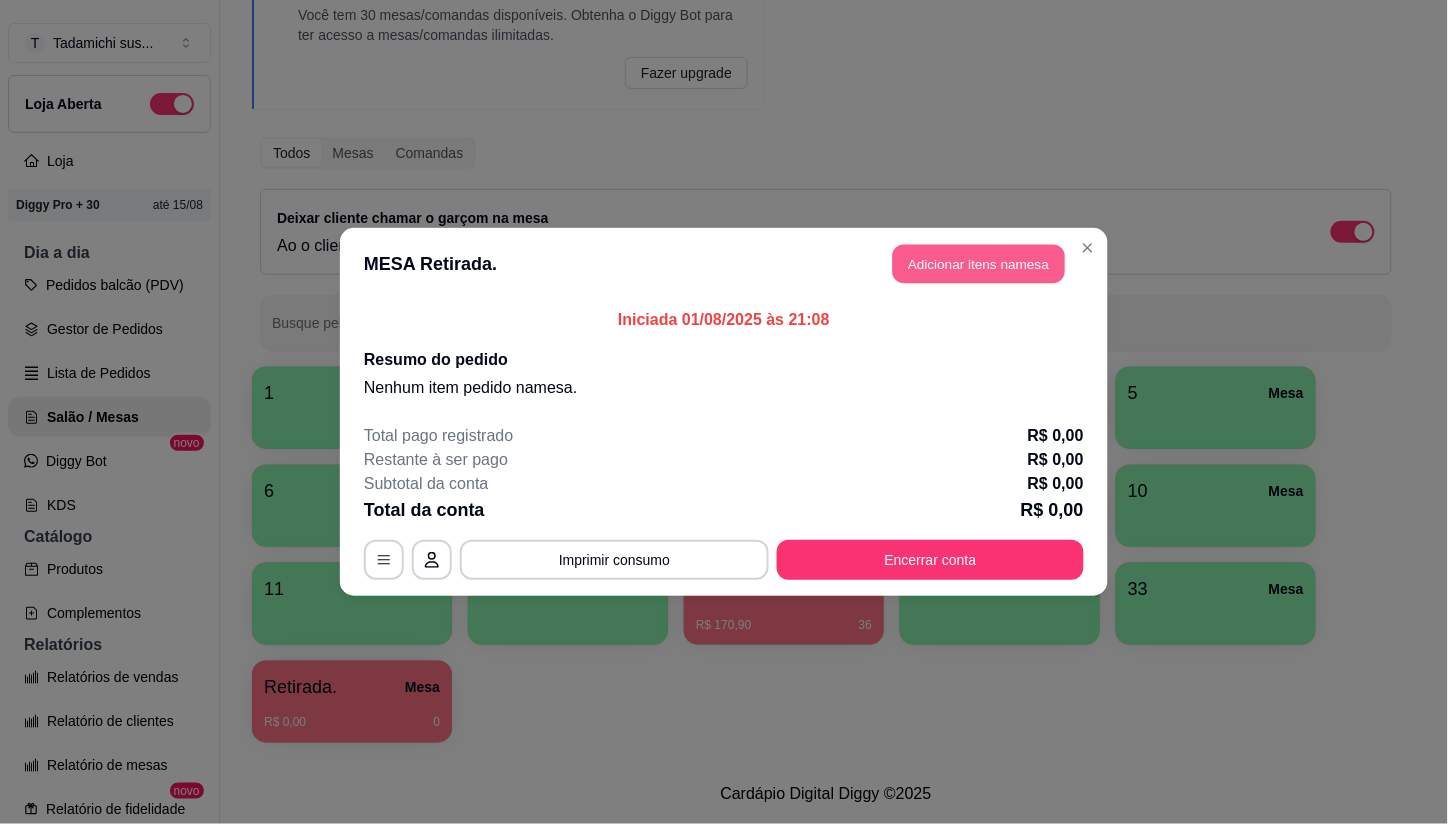 click on "Adicionar itens na  mesa" at bounding box center [979, 264] 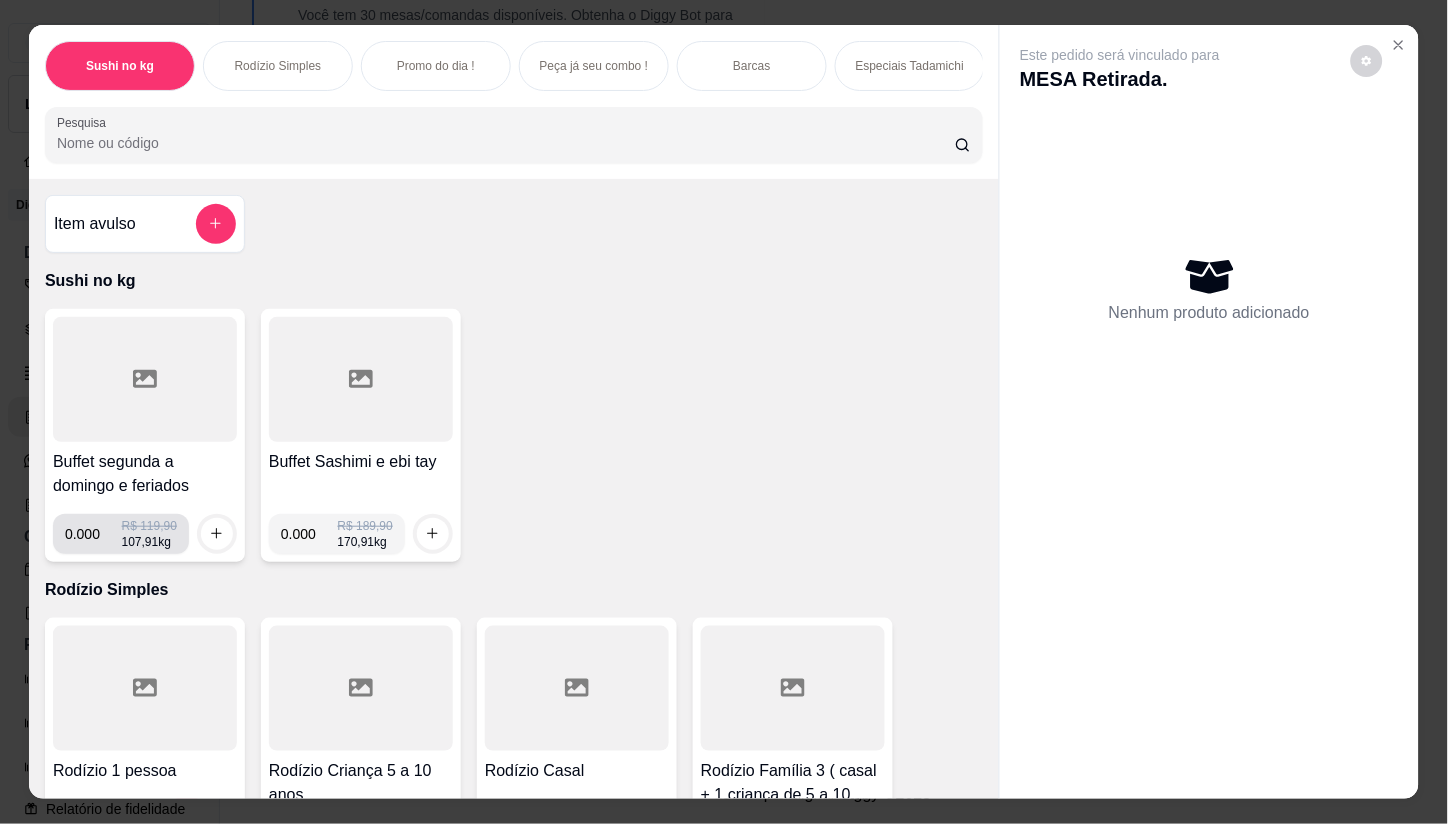 click on "0.000" at bounding box center [93, 534] 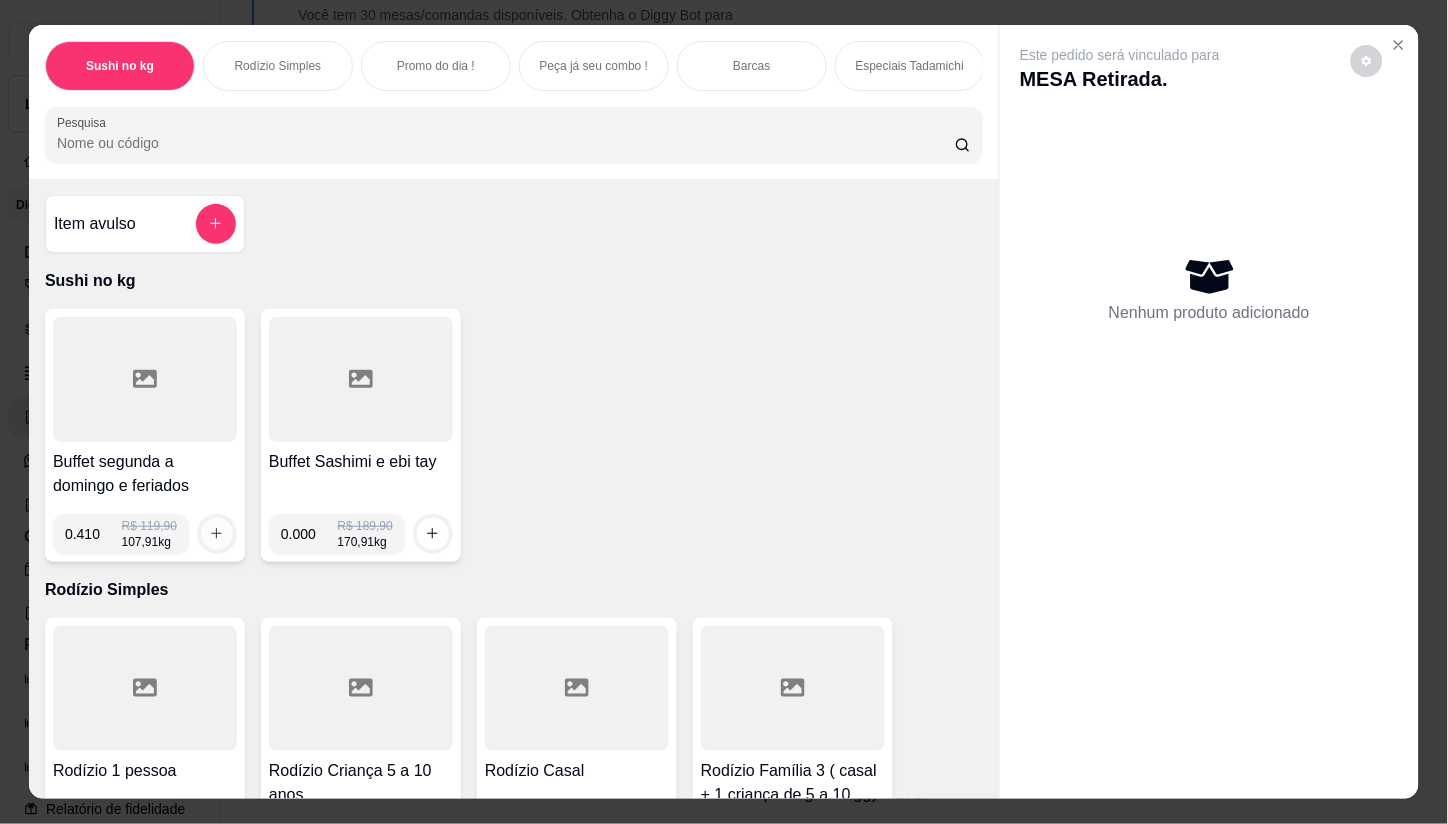 type on "0.410" 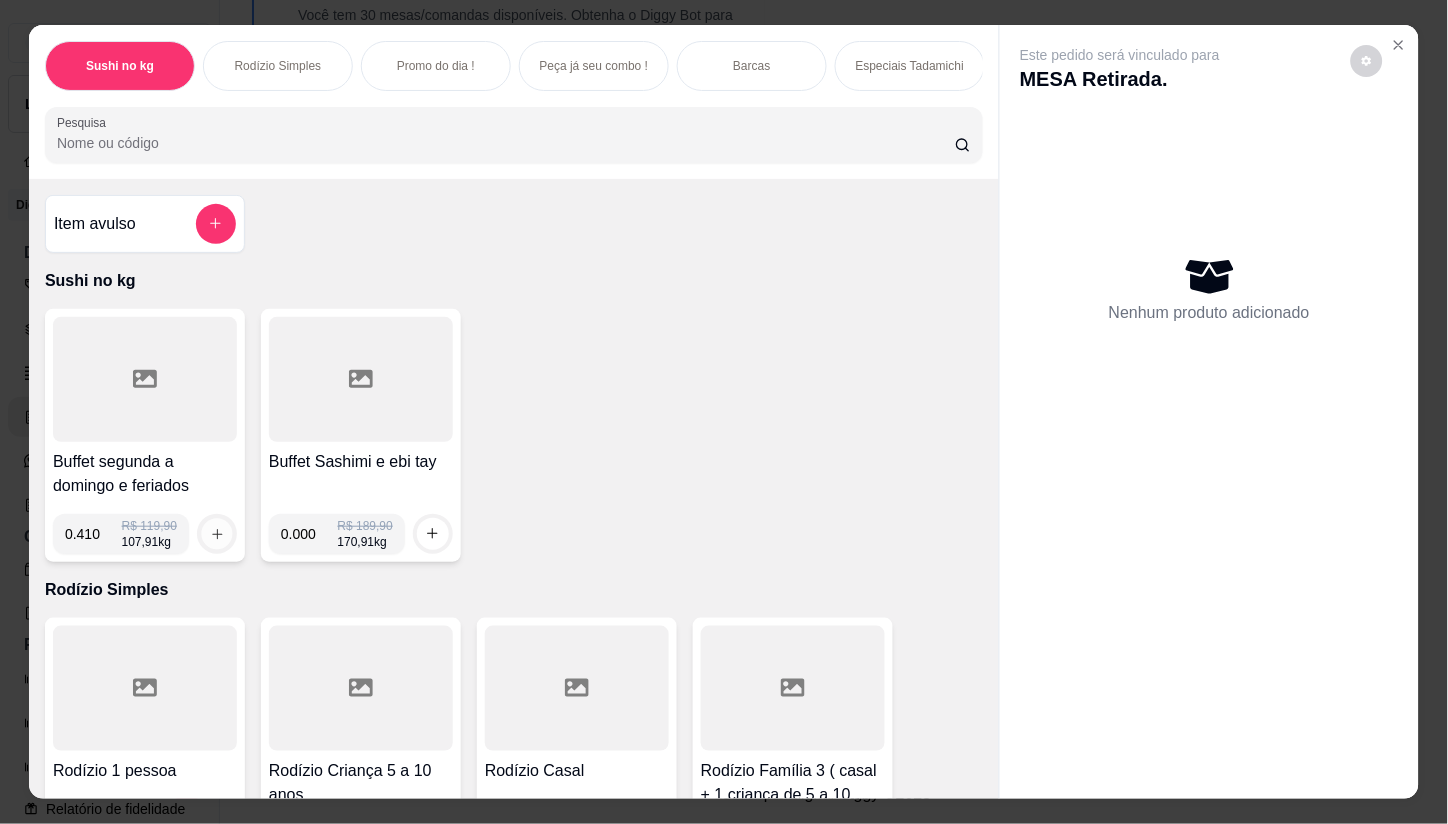 click at bounding box center (216, 533) 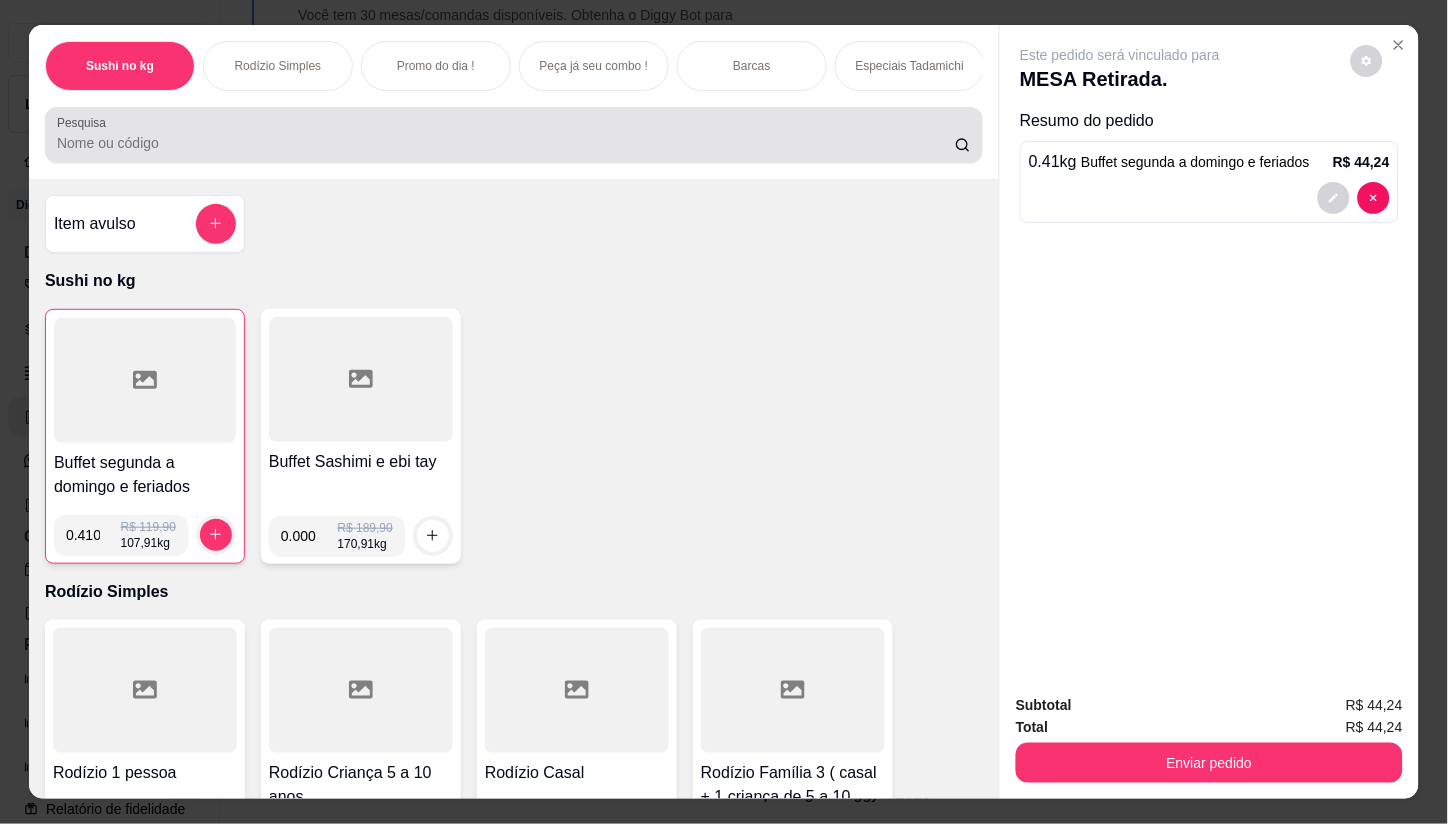 click on "Pesquisa" at bounding box center [506, 143] 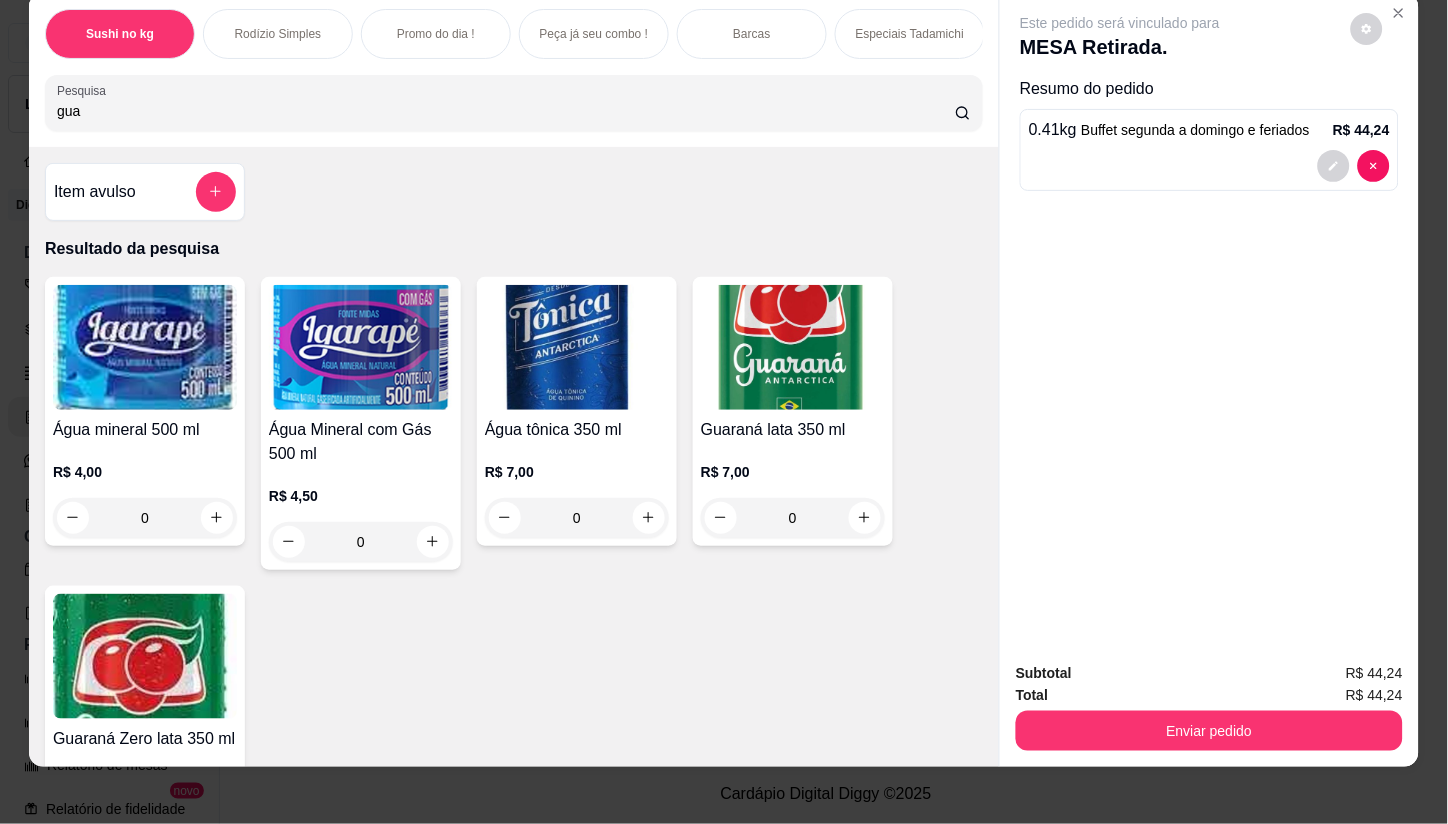 scroll, scrollTop: 47, scrollLeft: 0, axis: vertical 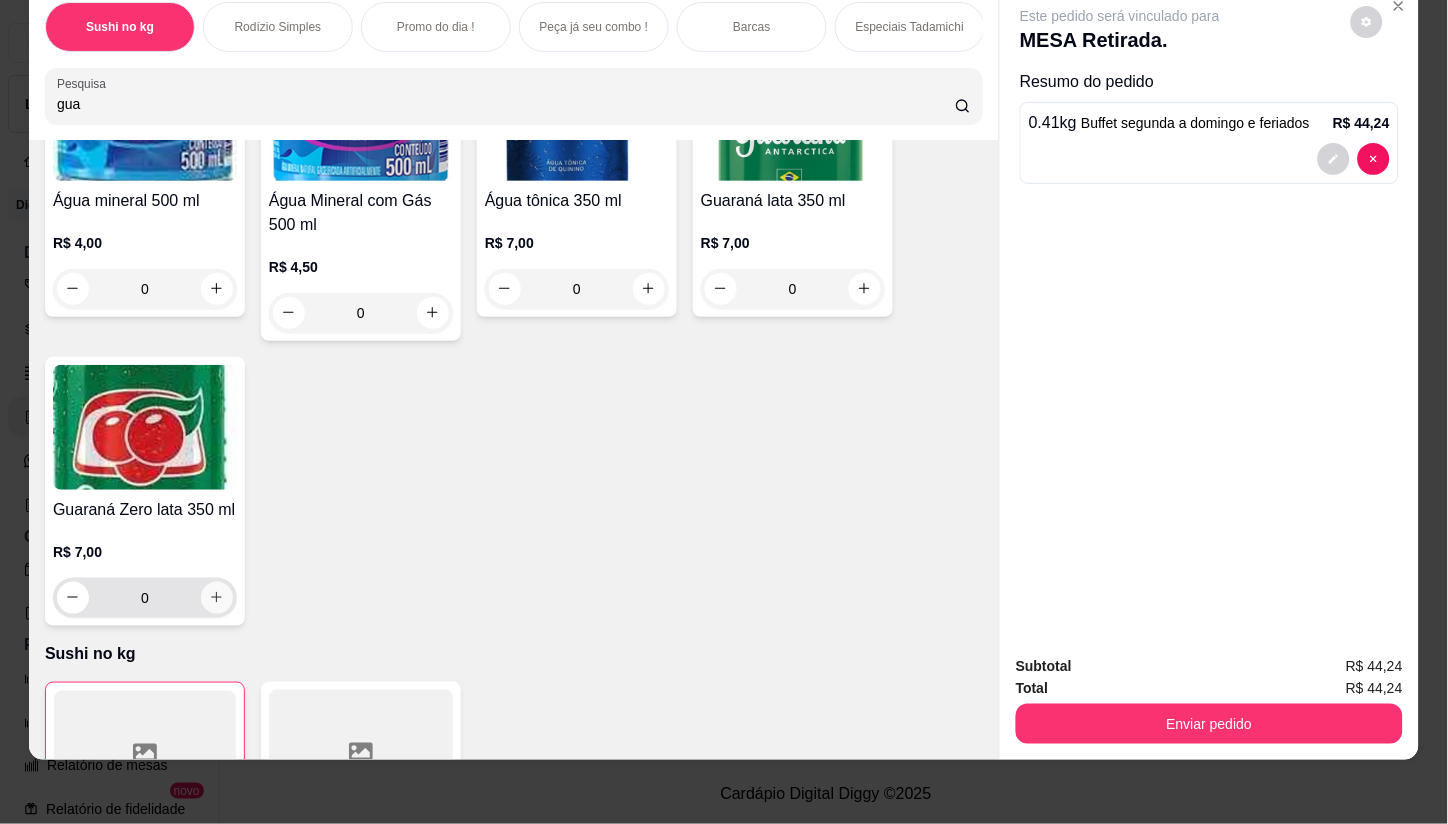 type on "gua" 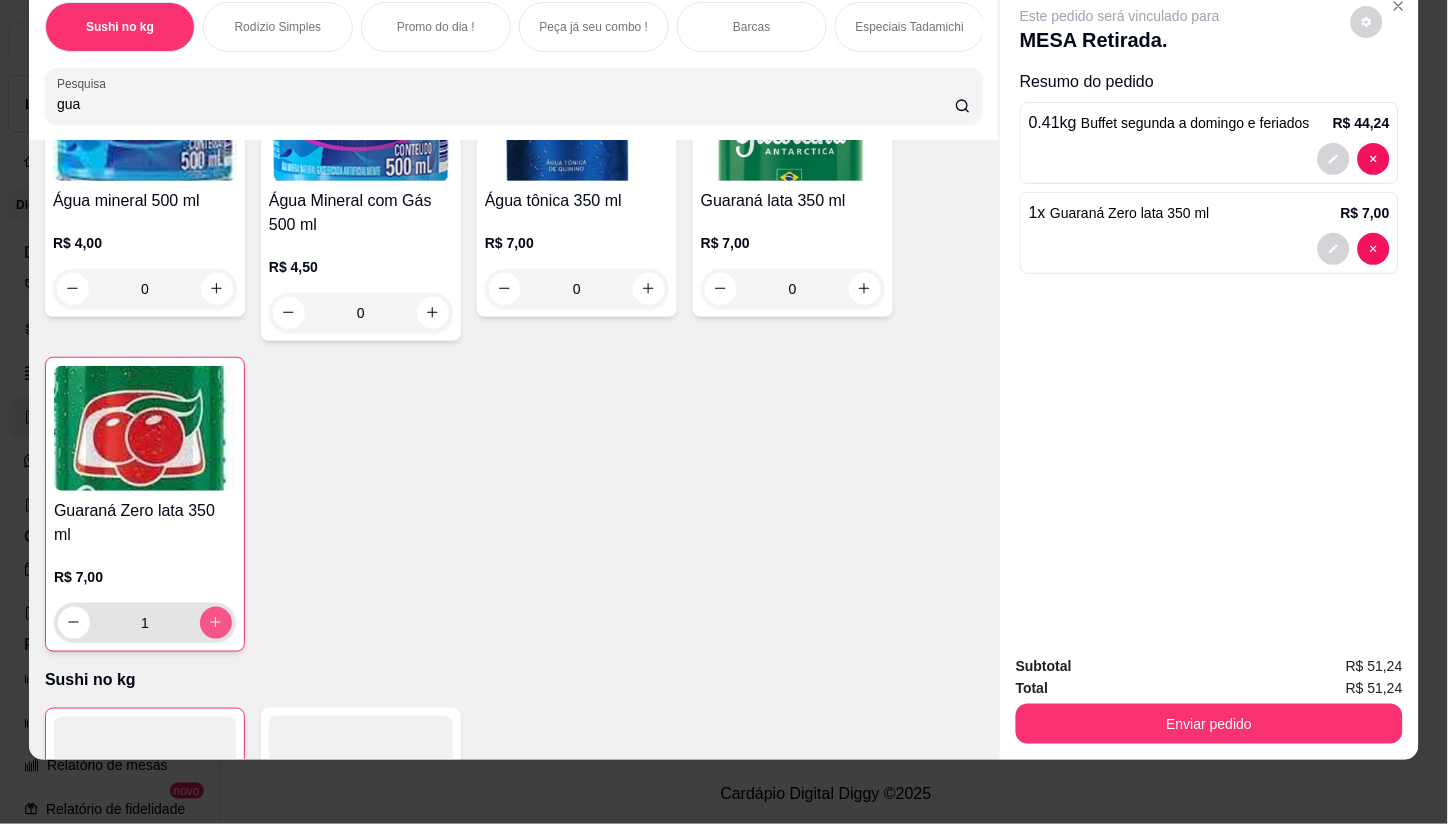 type on "1" 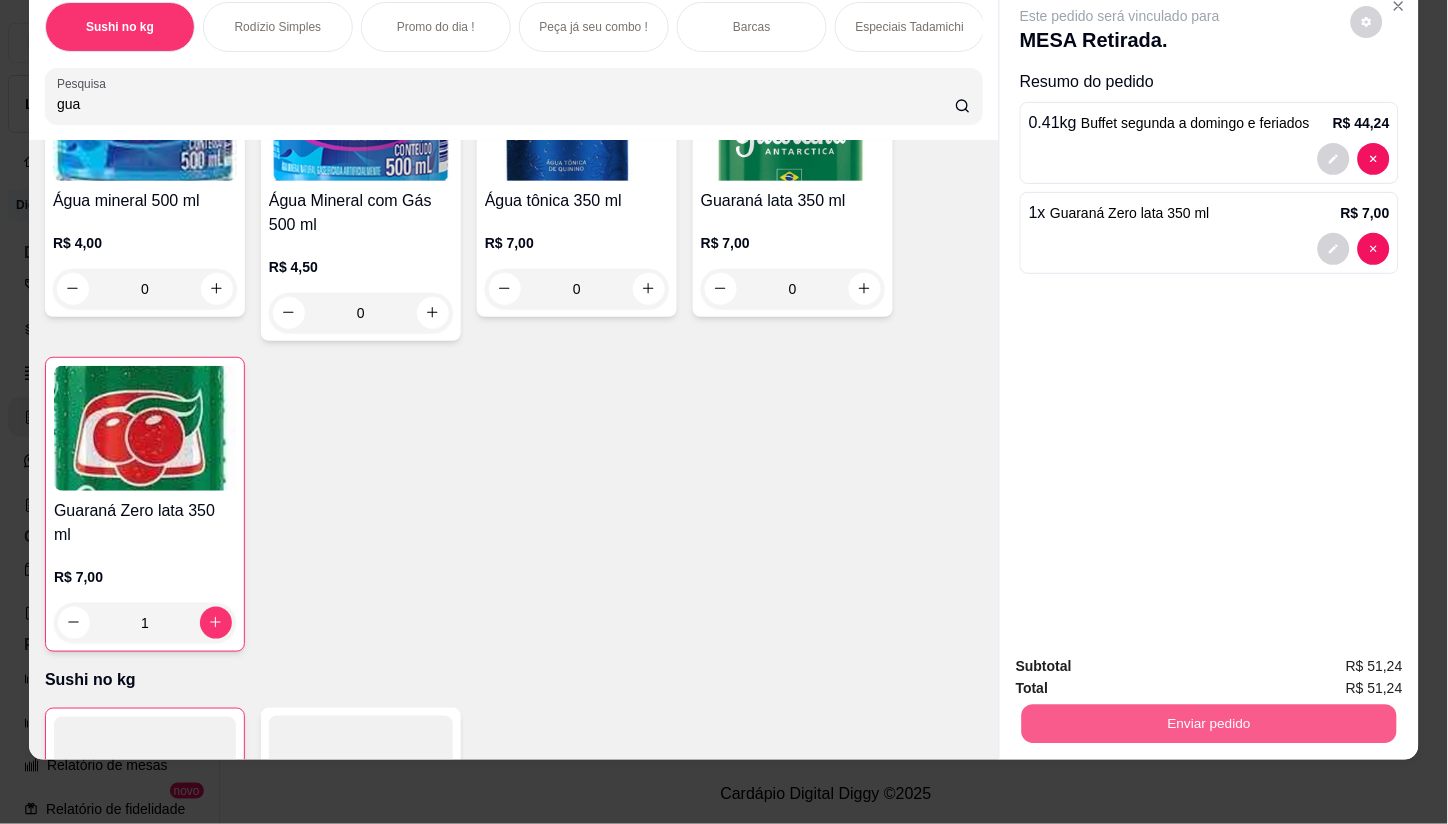 click on "Enviar pedido" at bounding box center (1209, 724) 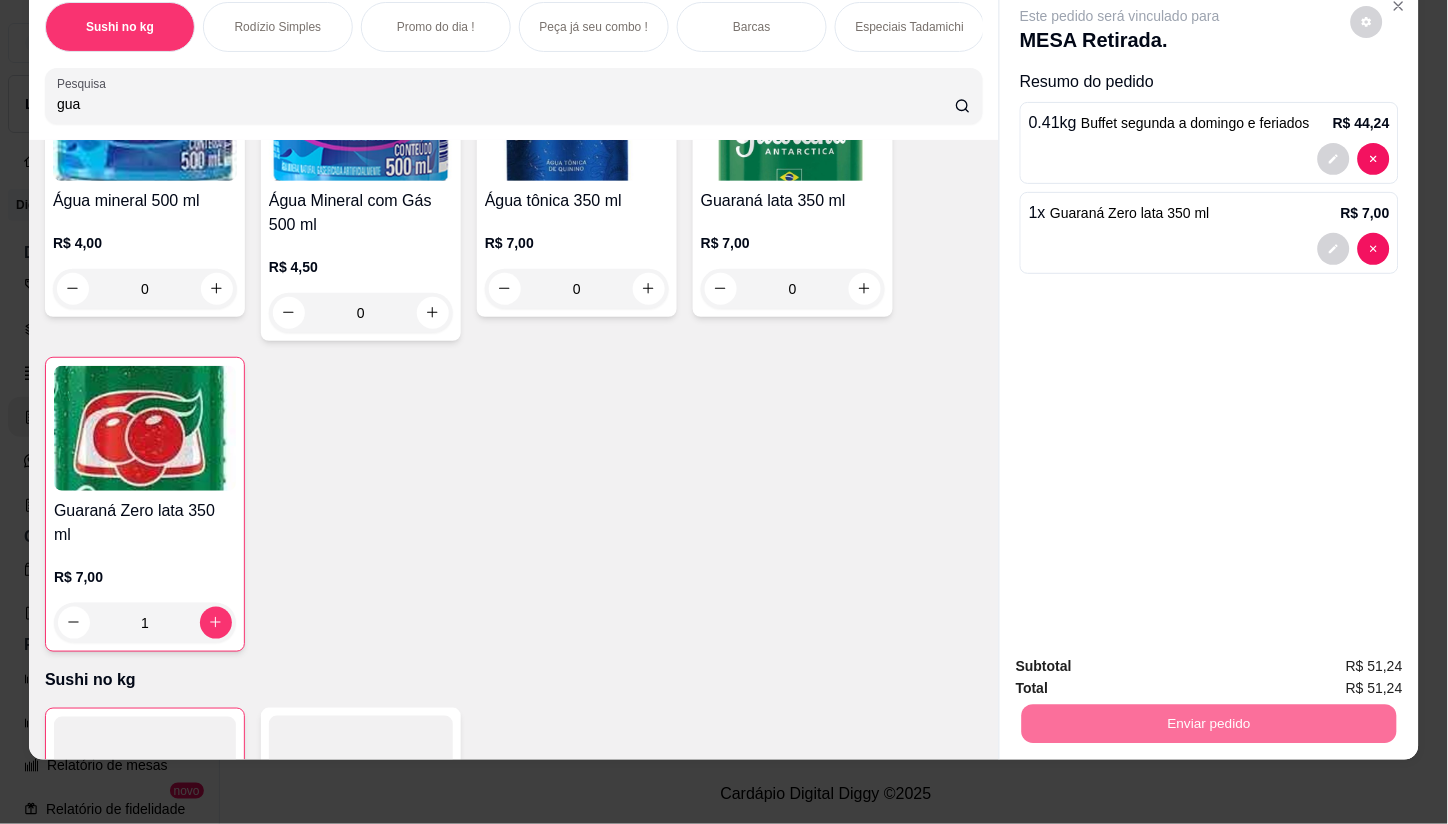 click on "Não registrar e enviar pedido" at bounding box center [1144, 658] 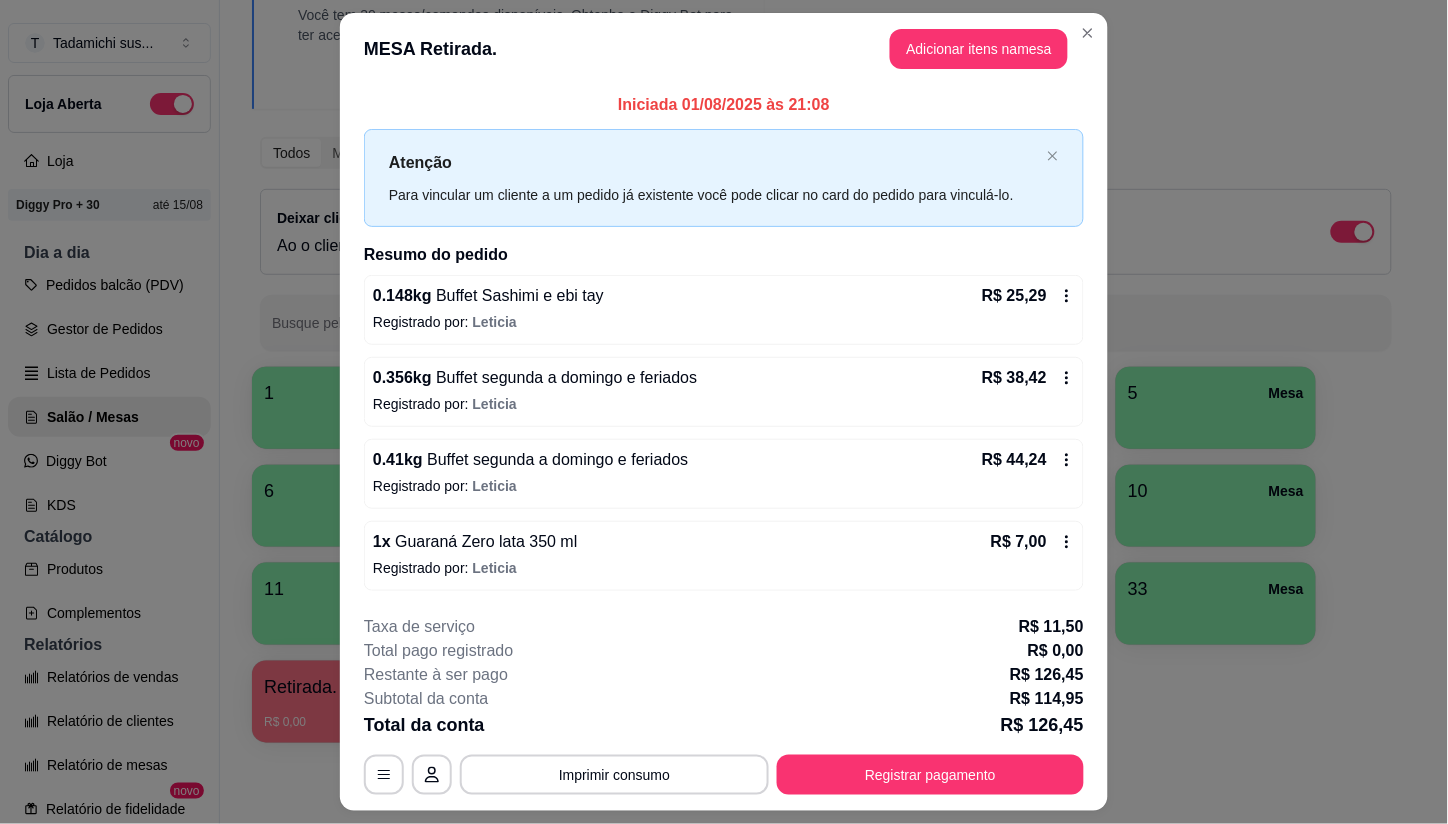 scroll, scrollTop: 51, scrollLeft: 0, axis: vertical 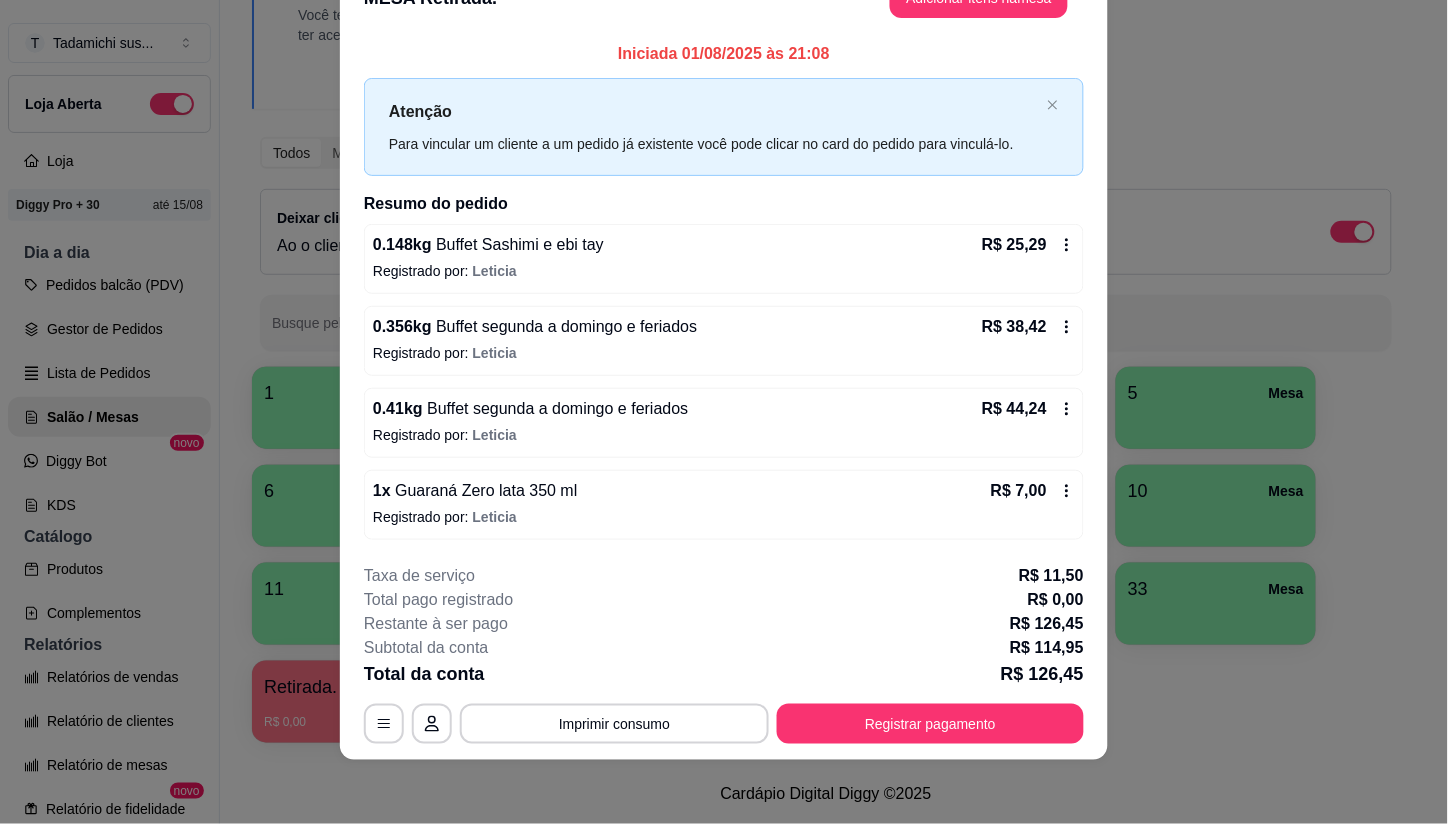 click 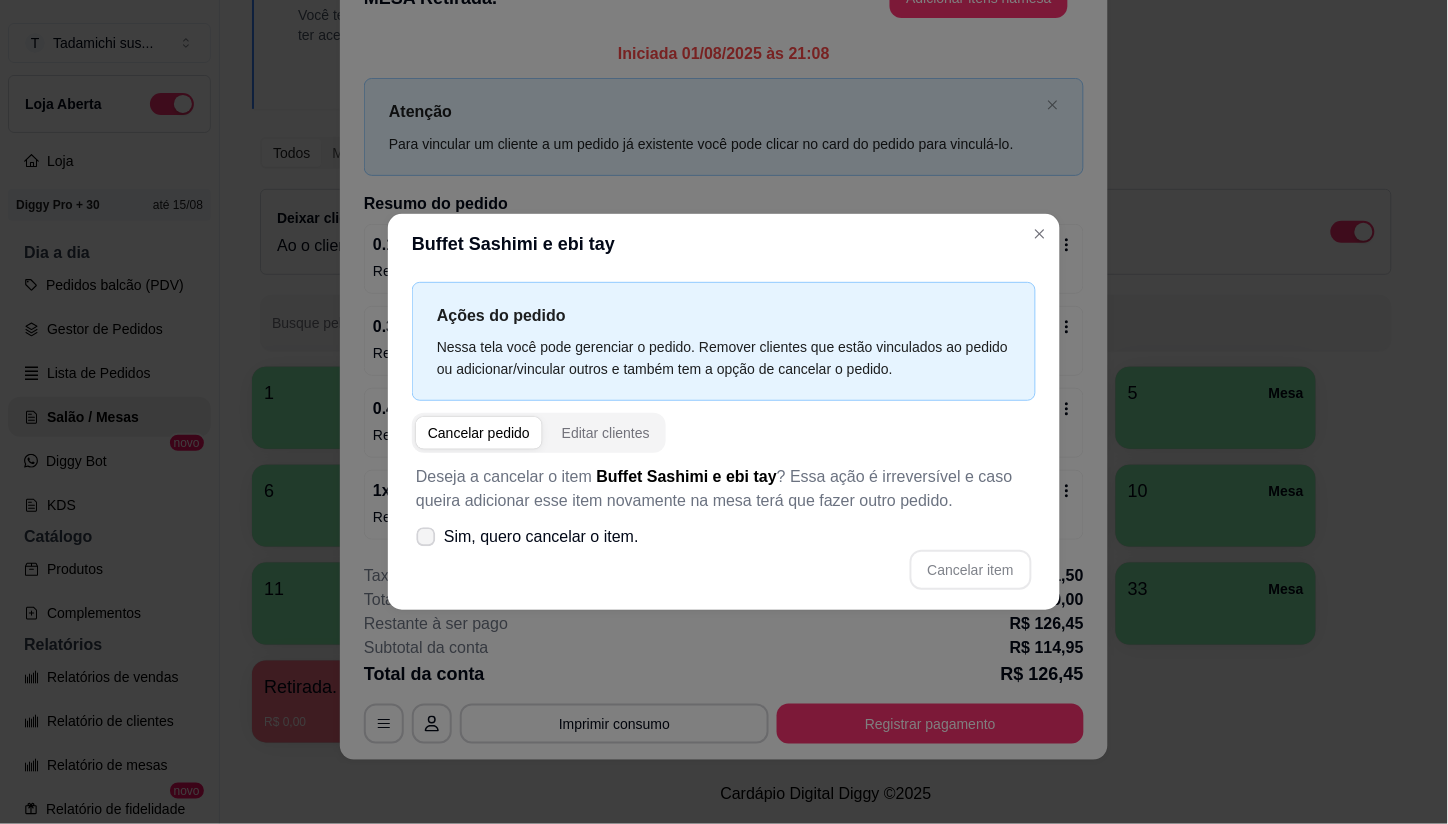 click 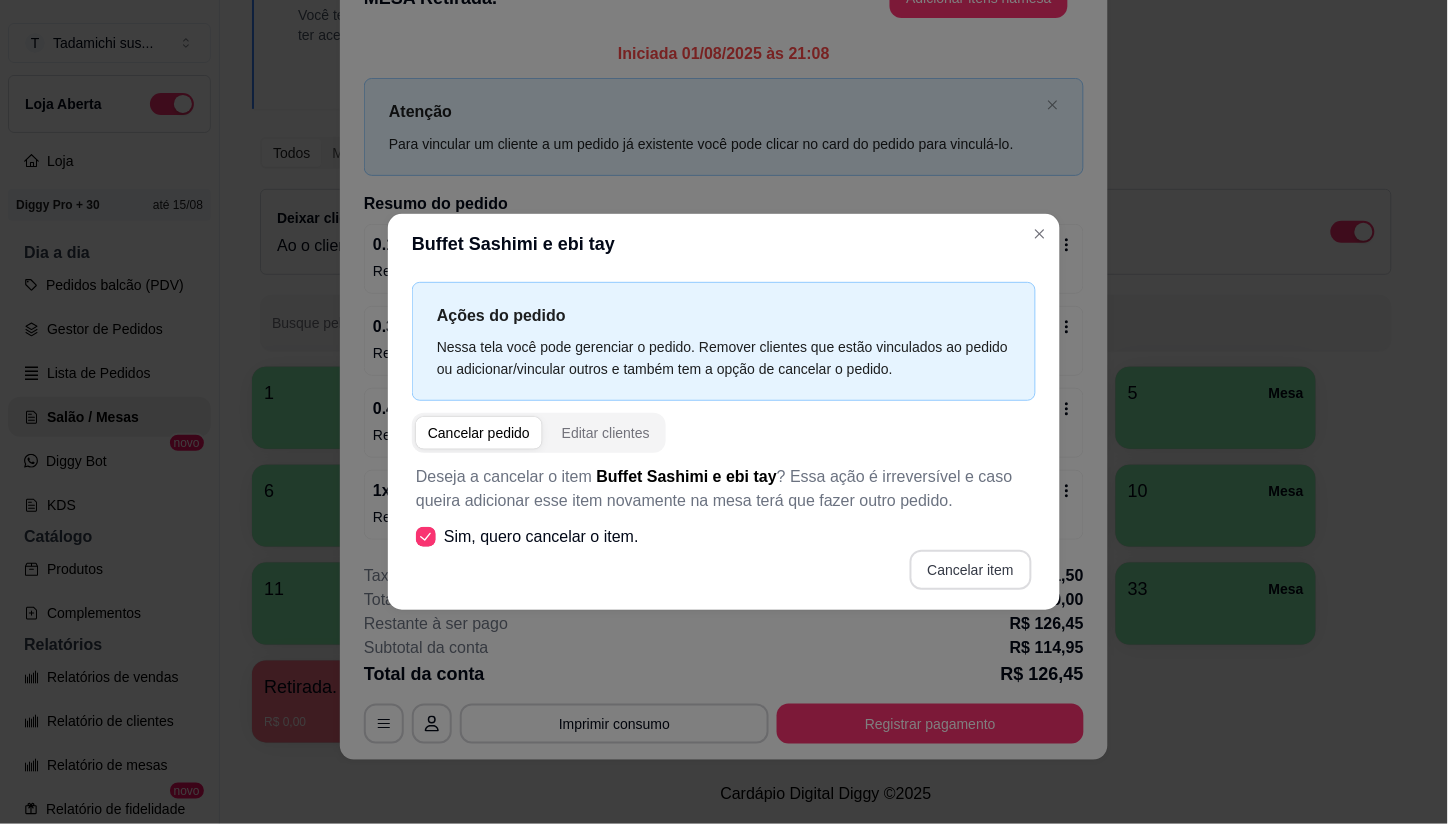 click on "Cancelar item" at bounding box center (971, 570) 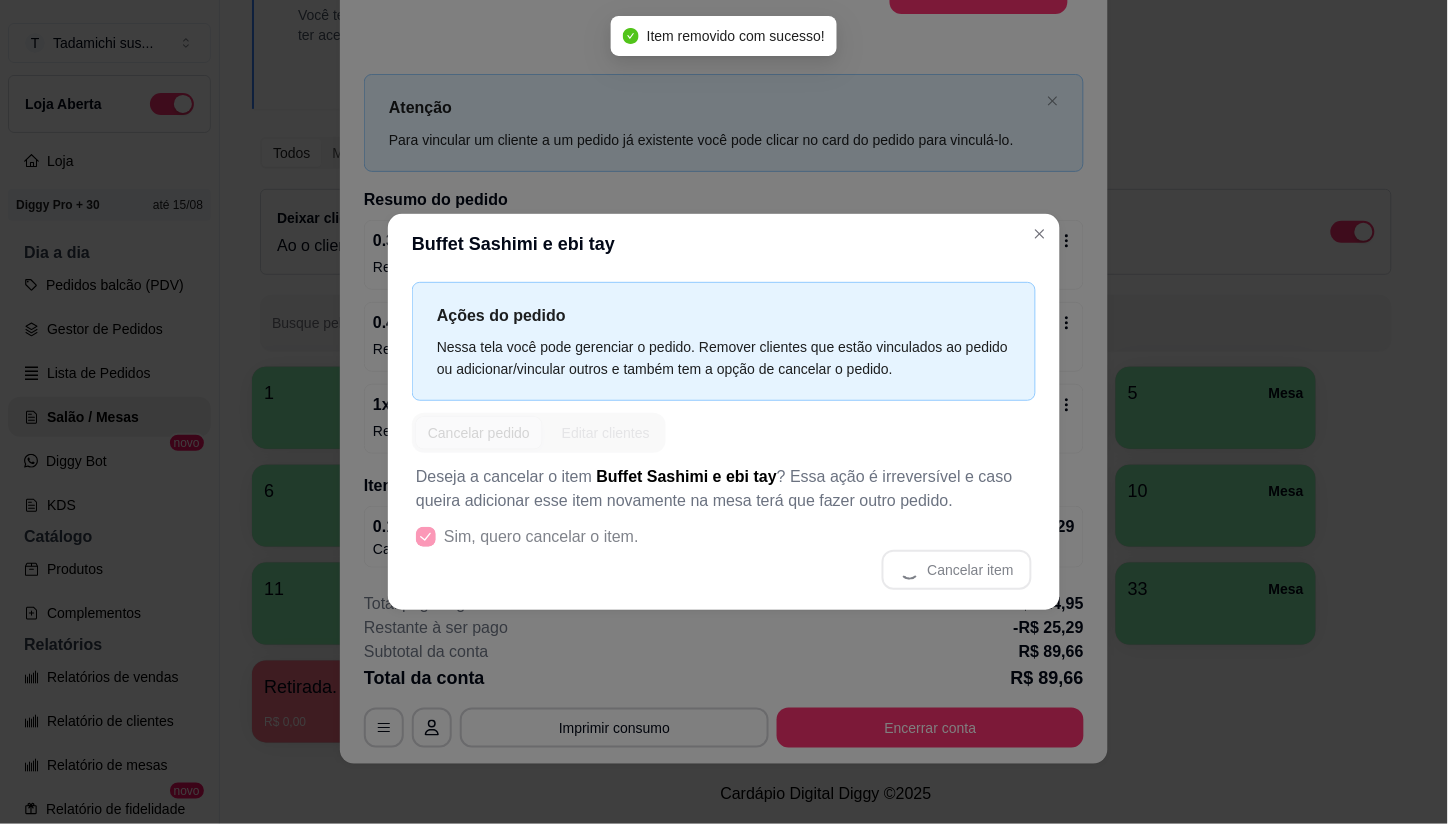scroll, scrollTop: 46, scrollLeft: 0, axis: vertical 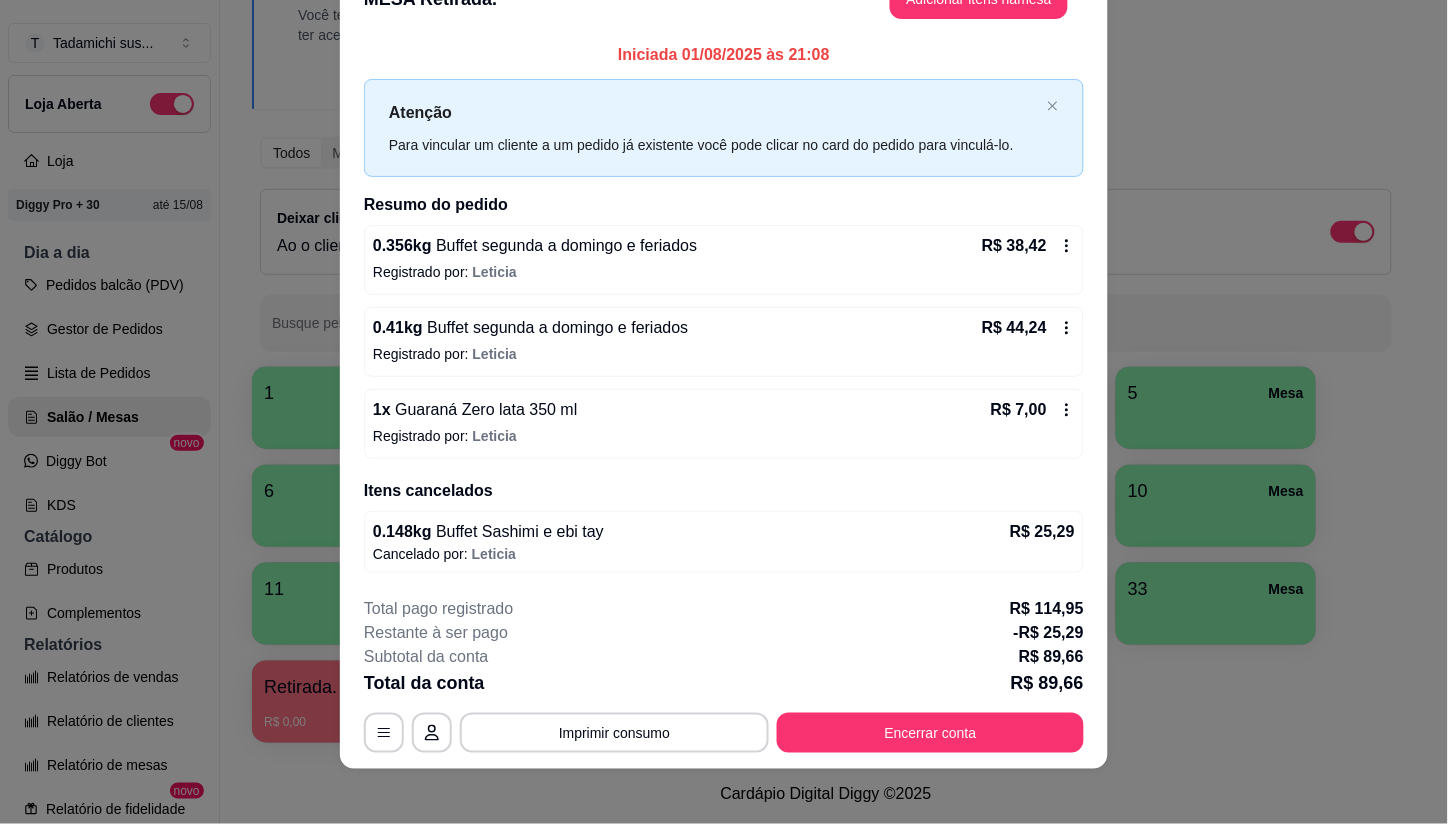 click on "Atenção Para vincular um cliente a um pedido já existente você pode clicar no card do pedido para vinculá-lo." at bounding box center (724, 127) 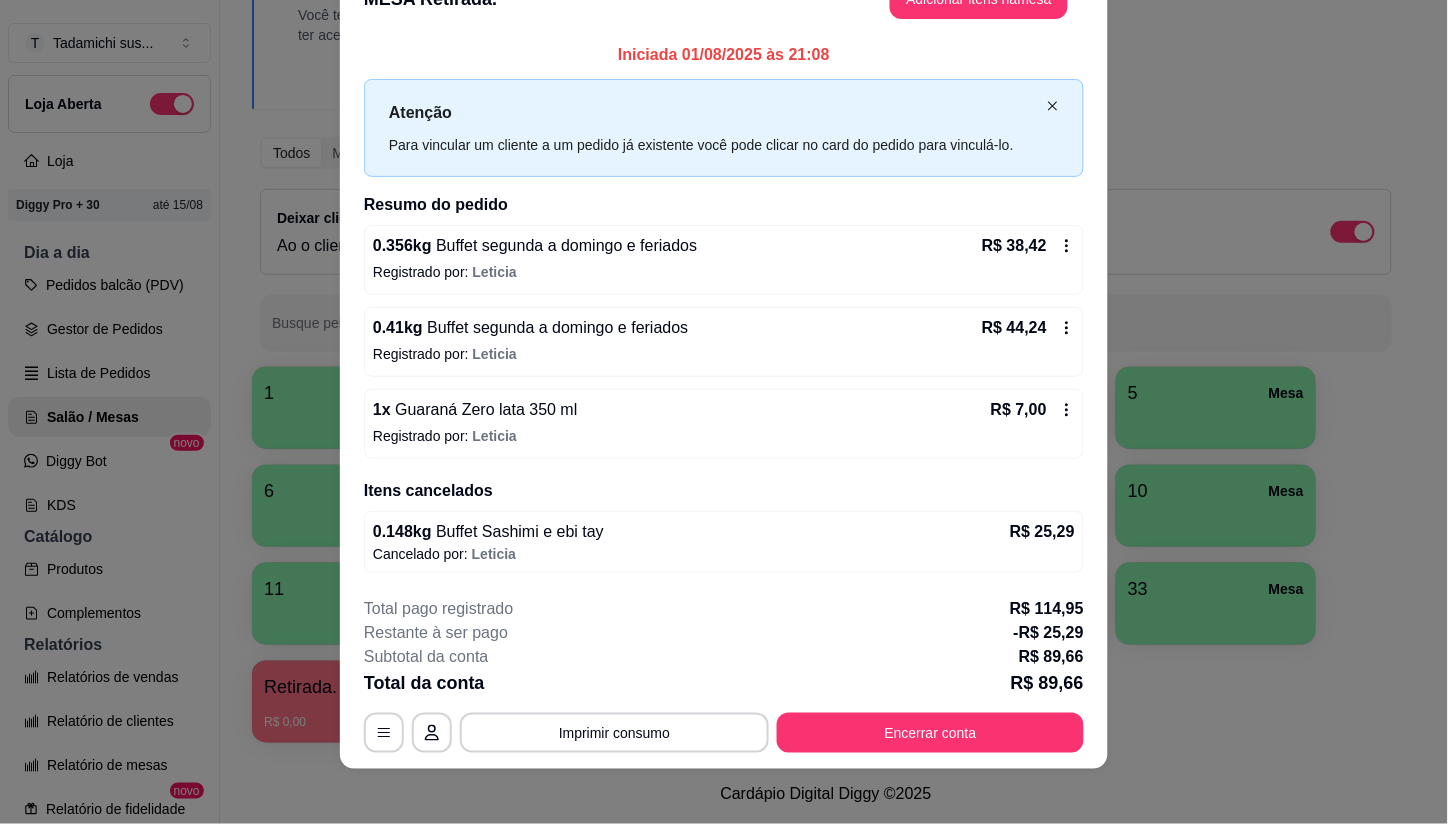 click 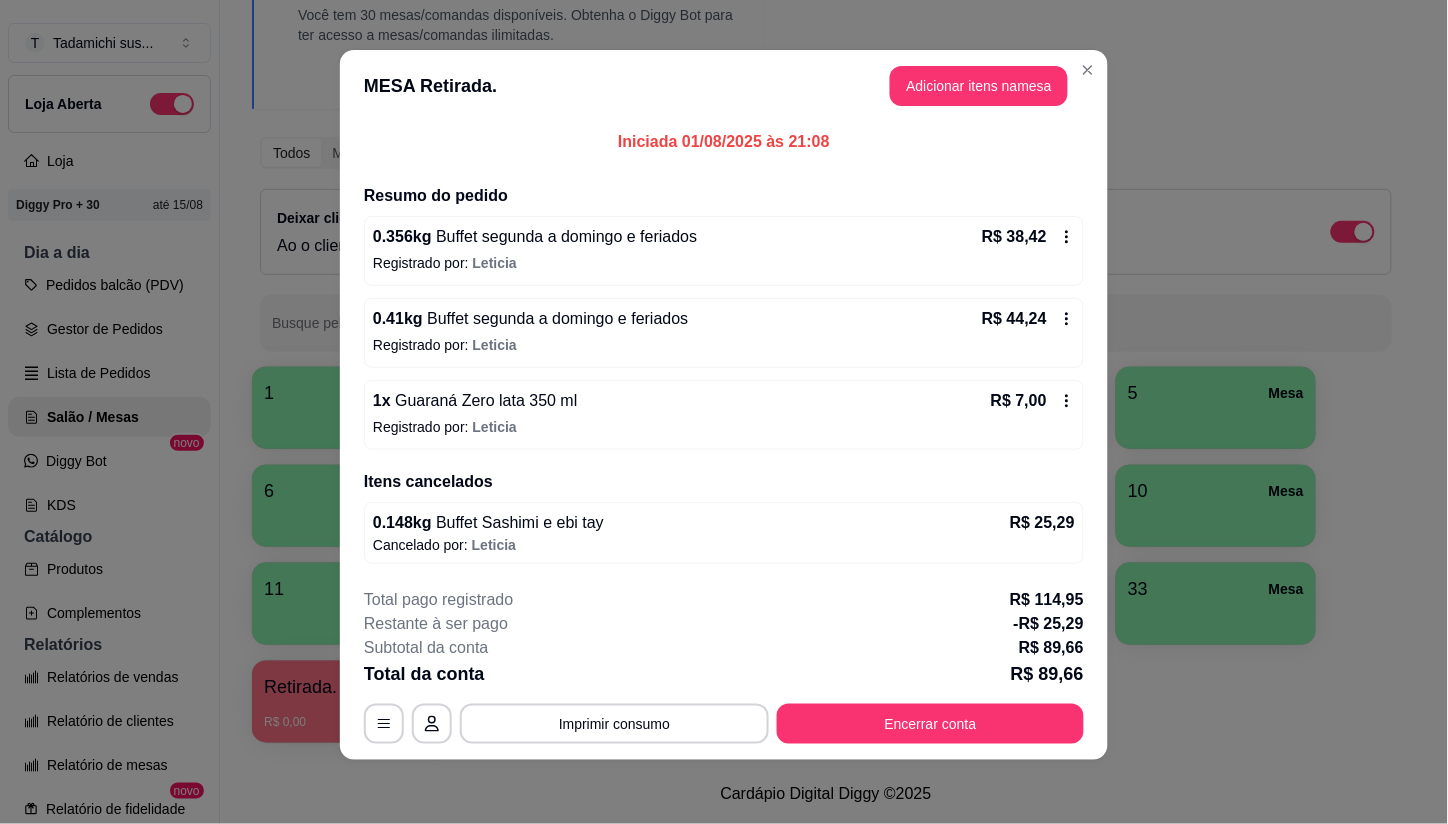 scroll, scrollTop: 7, scrollLeft: 0, axis: vertical 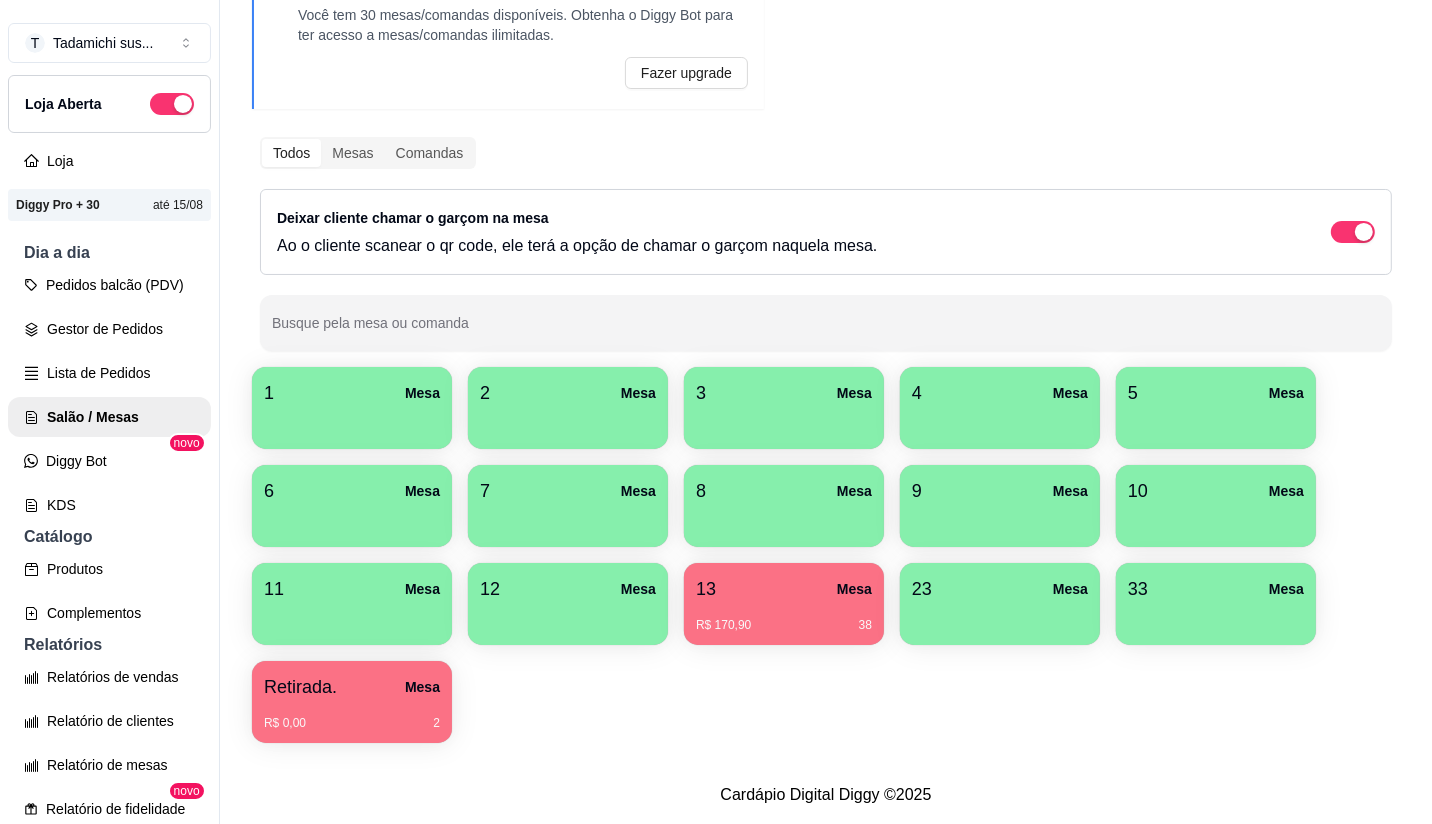 click on "R$ 0,00 2" at bounding box center (352, 723) 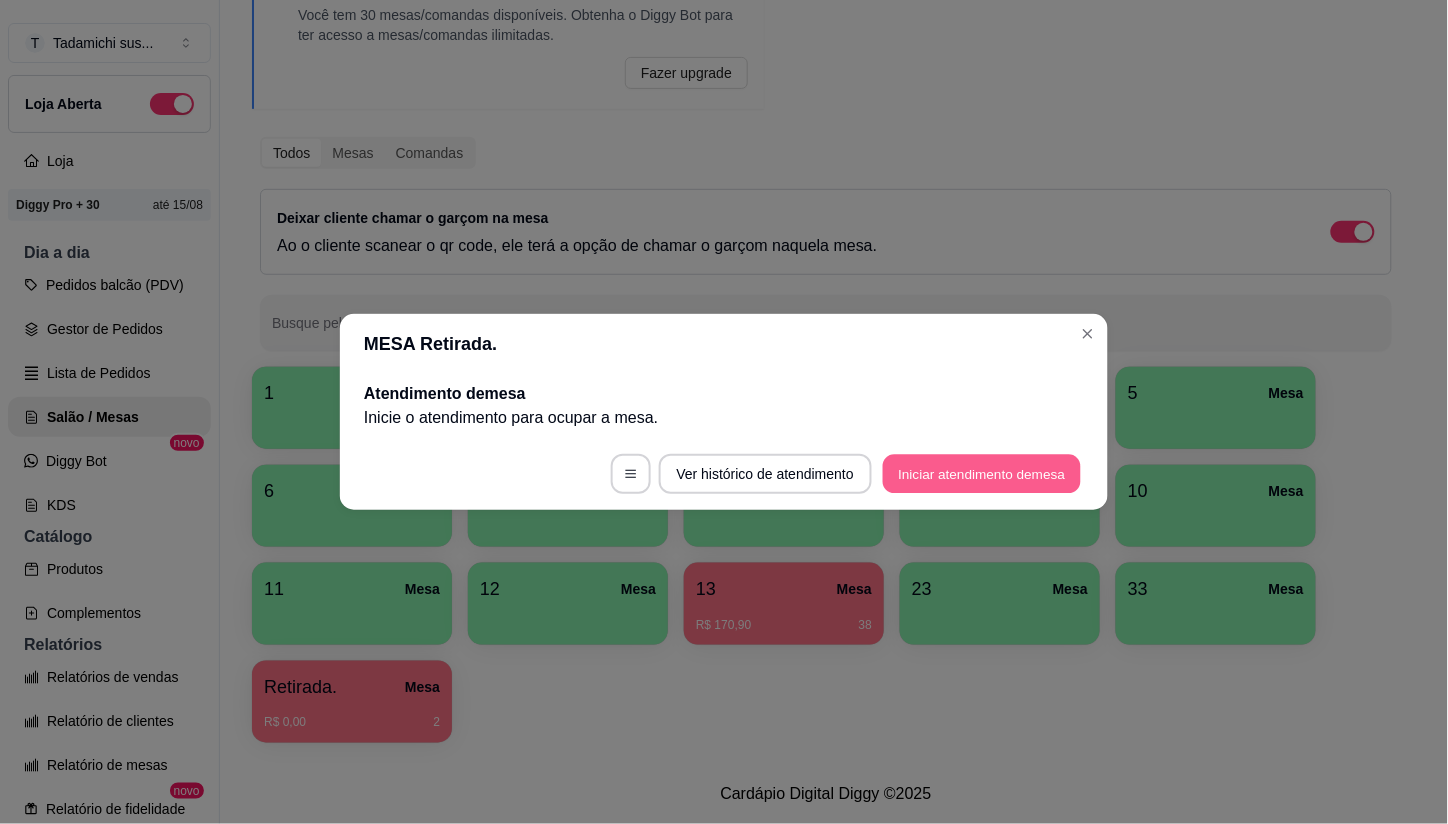 click on "Iniciar atendimento de  mesa" at bounding box center (982, 474) 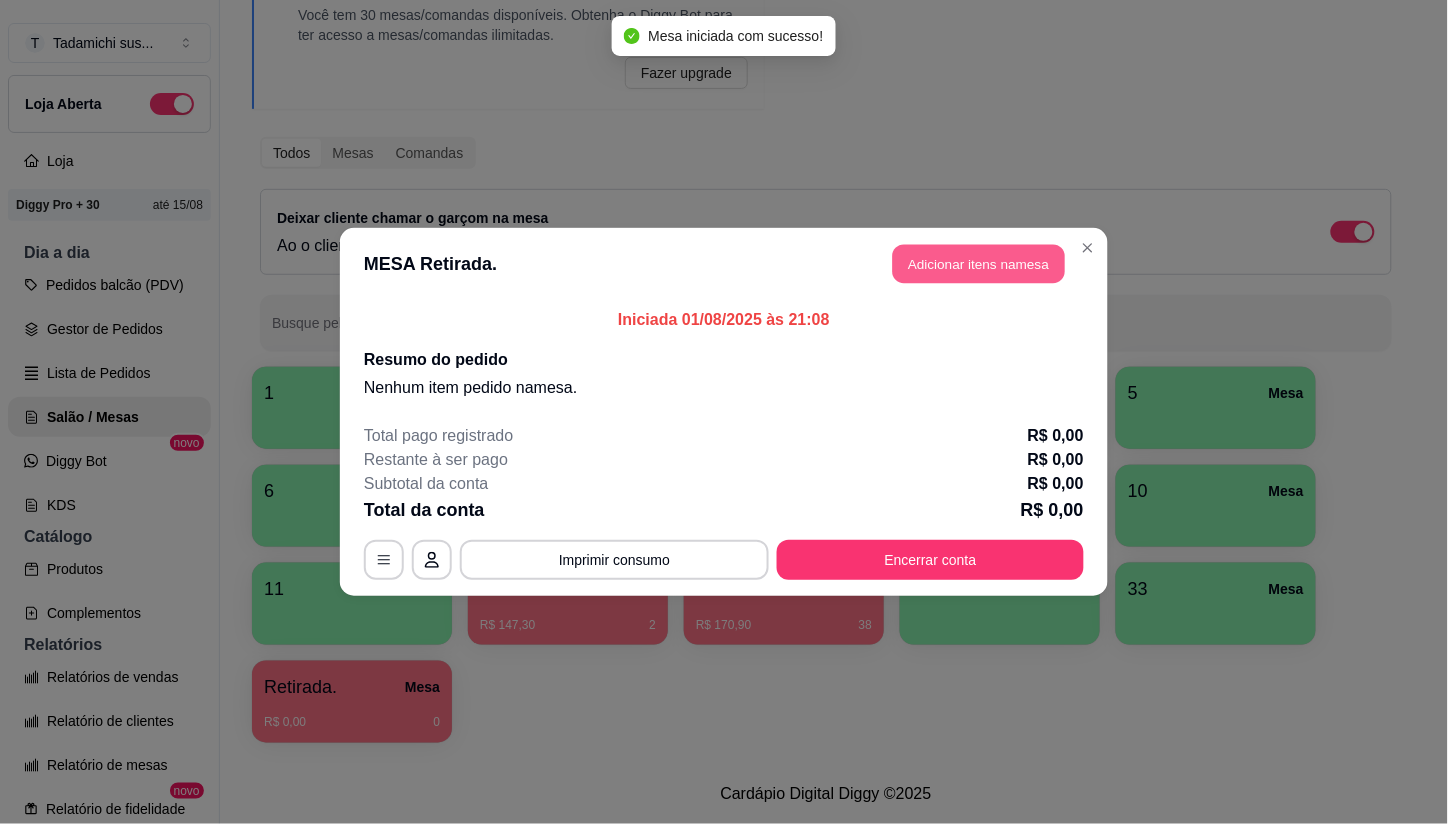 click on "Adicionar itens na  mesa" at bounding box center [979, 264] 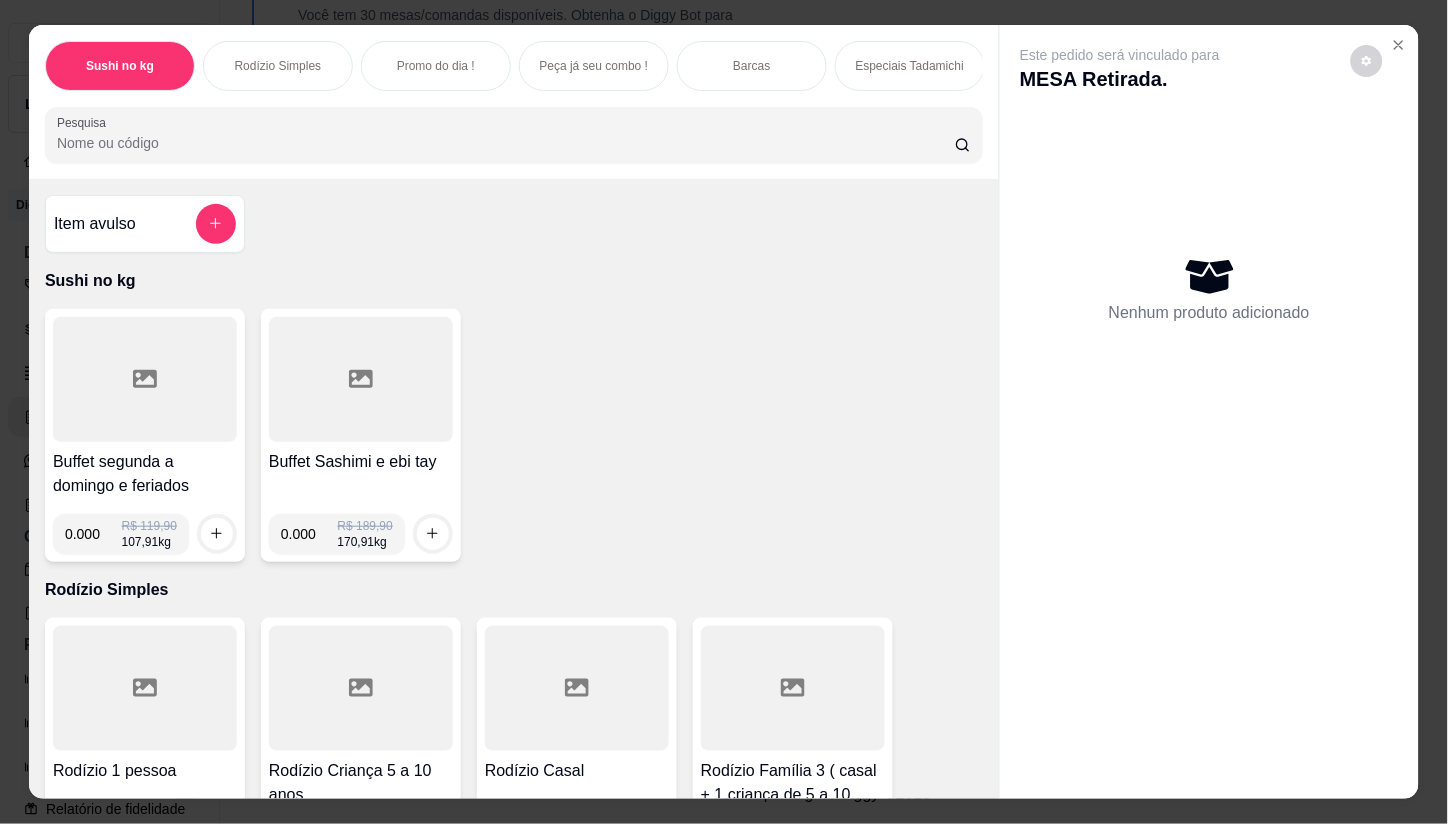 click on "0.000" at bounding box center (93, 534) 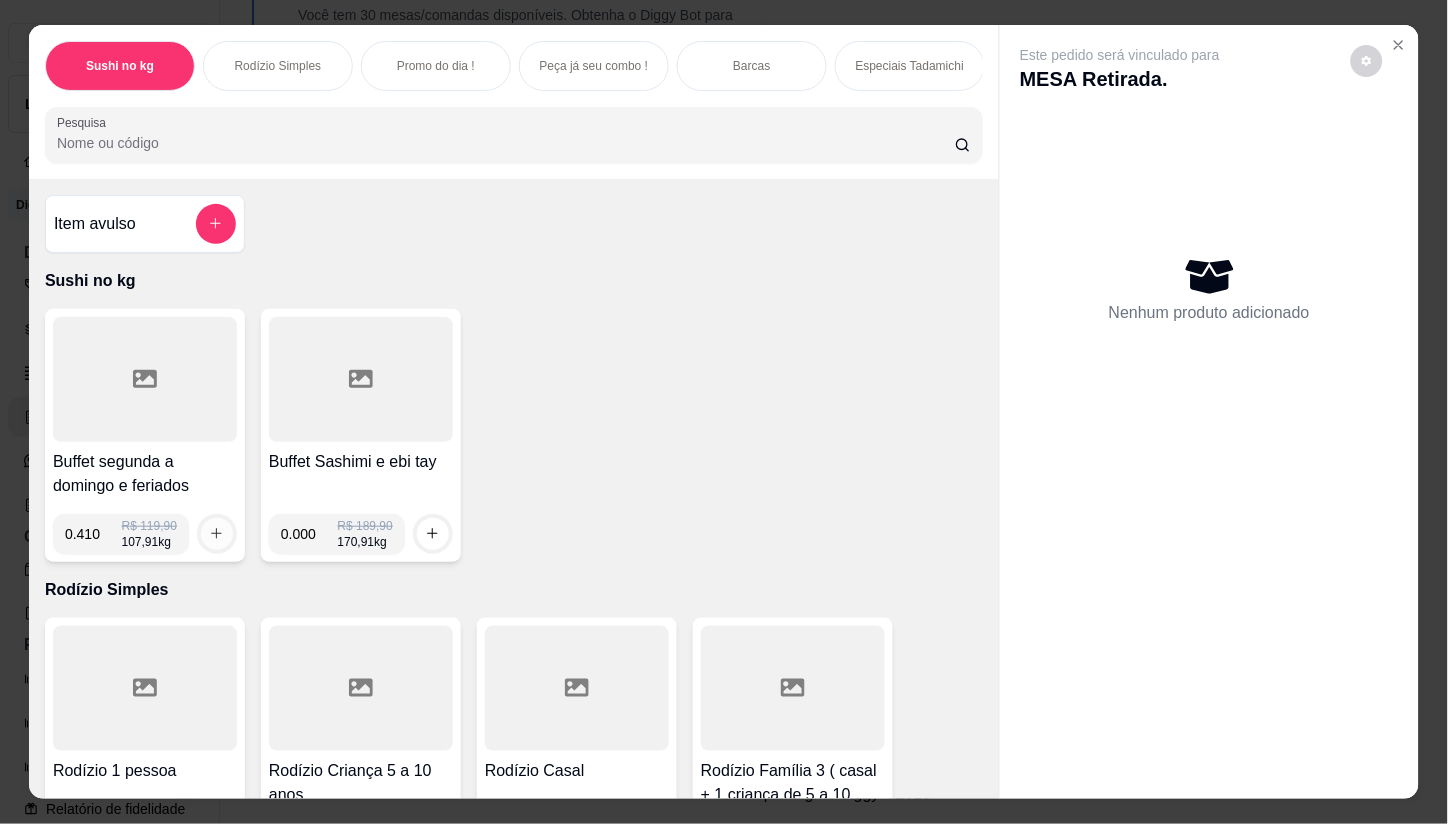 type on "0.410" 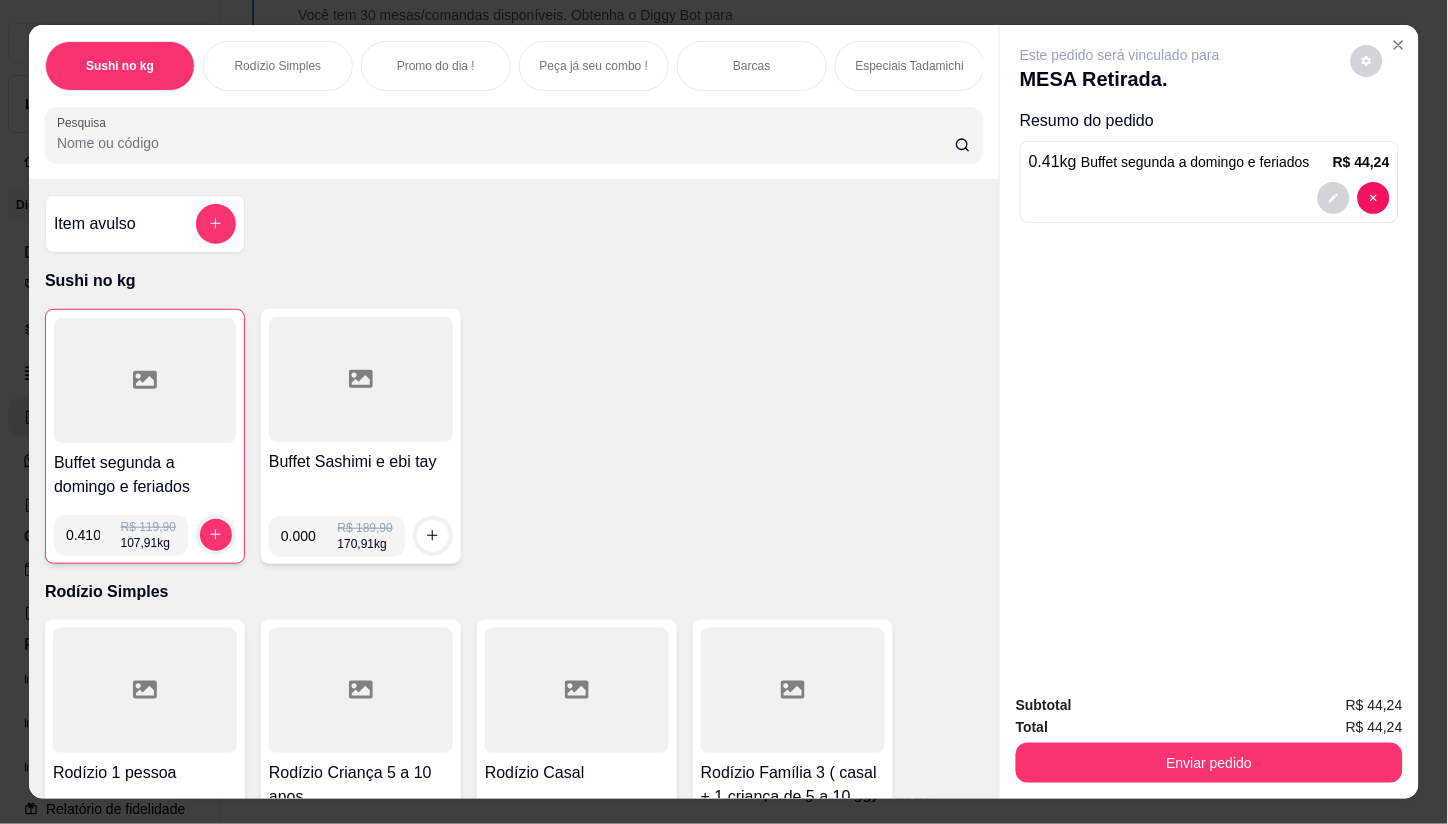 click on "Pesquisa" at bounding box center [506, 143] 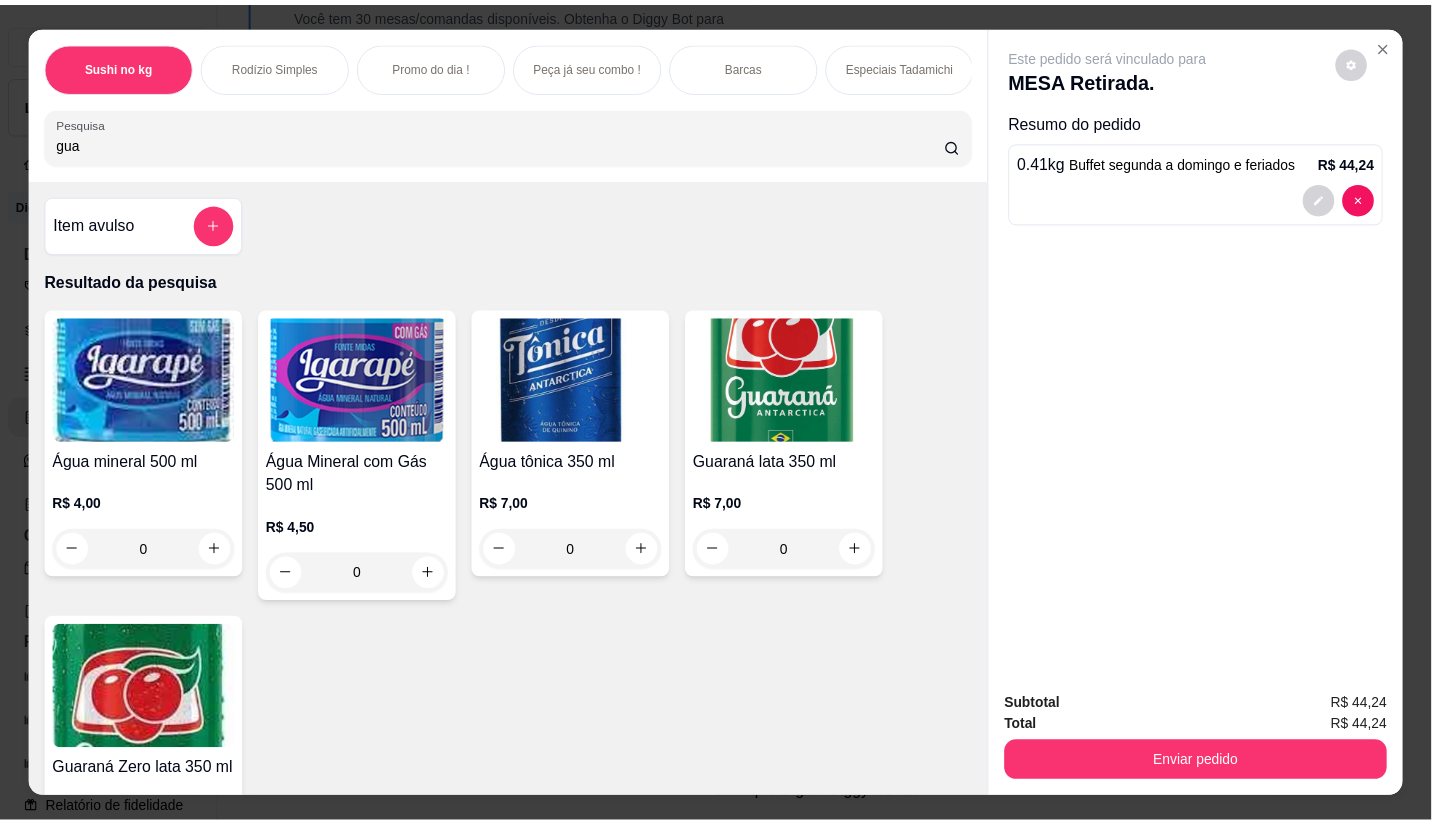scroll, scrollTop: 222, scrollLeft: 0, axis: vertical 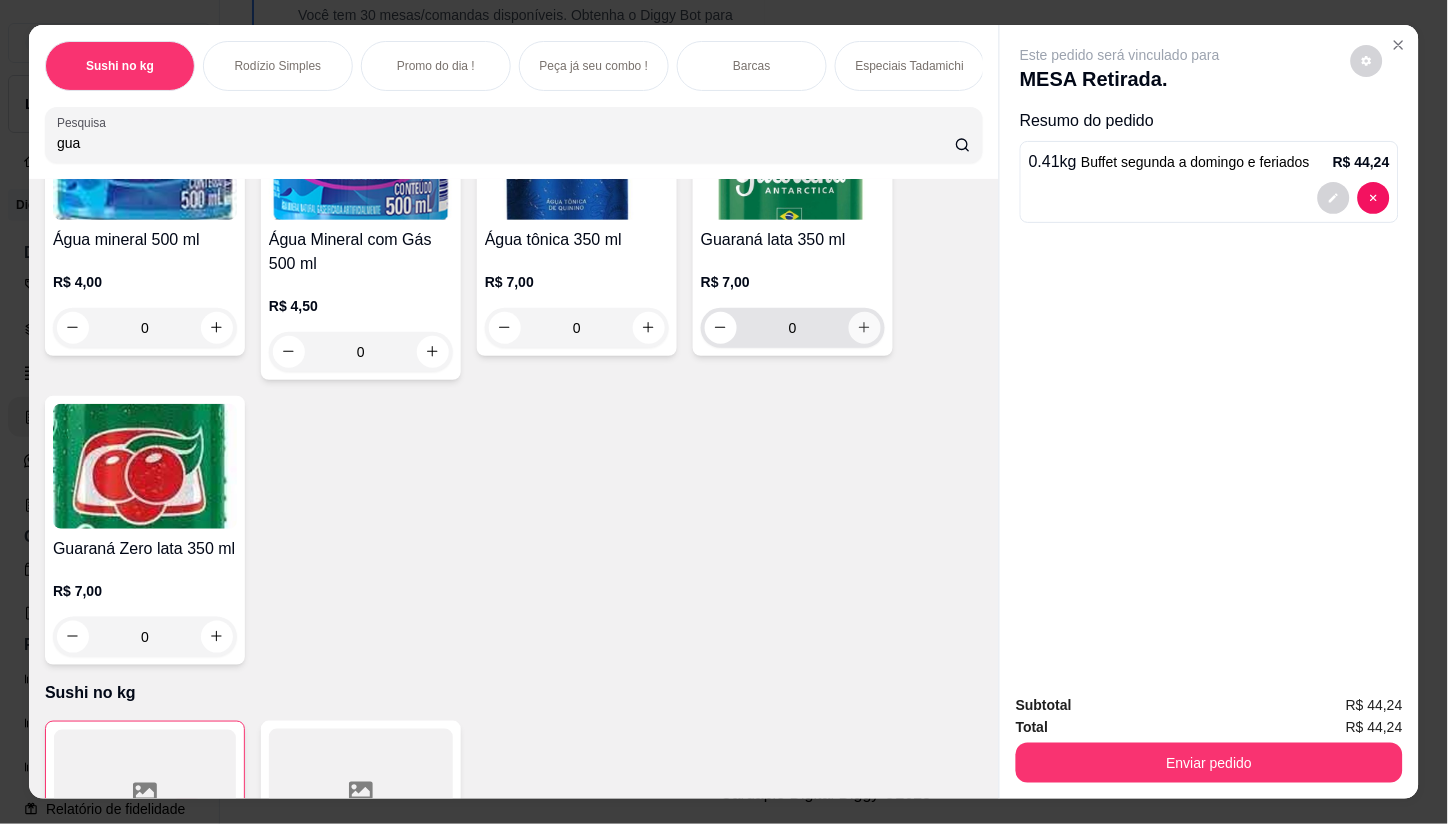 type on "gua" 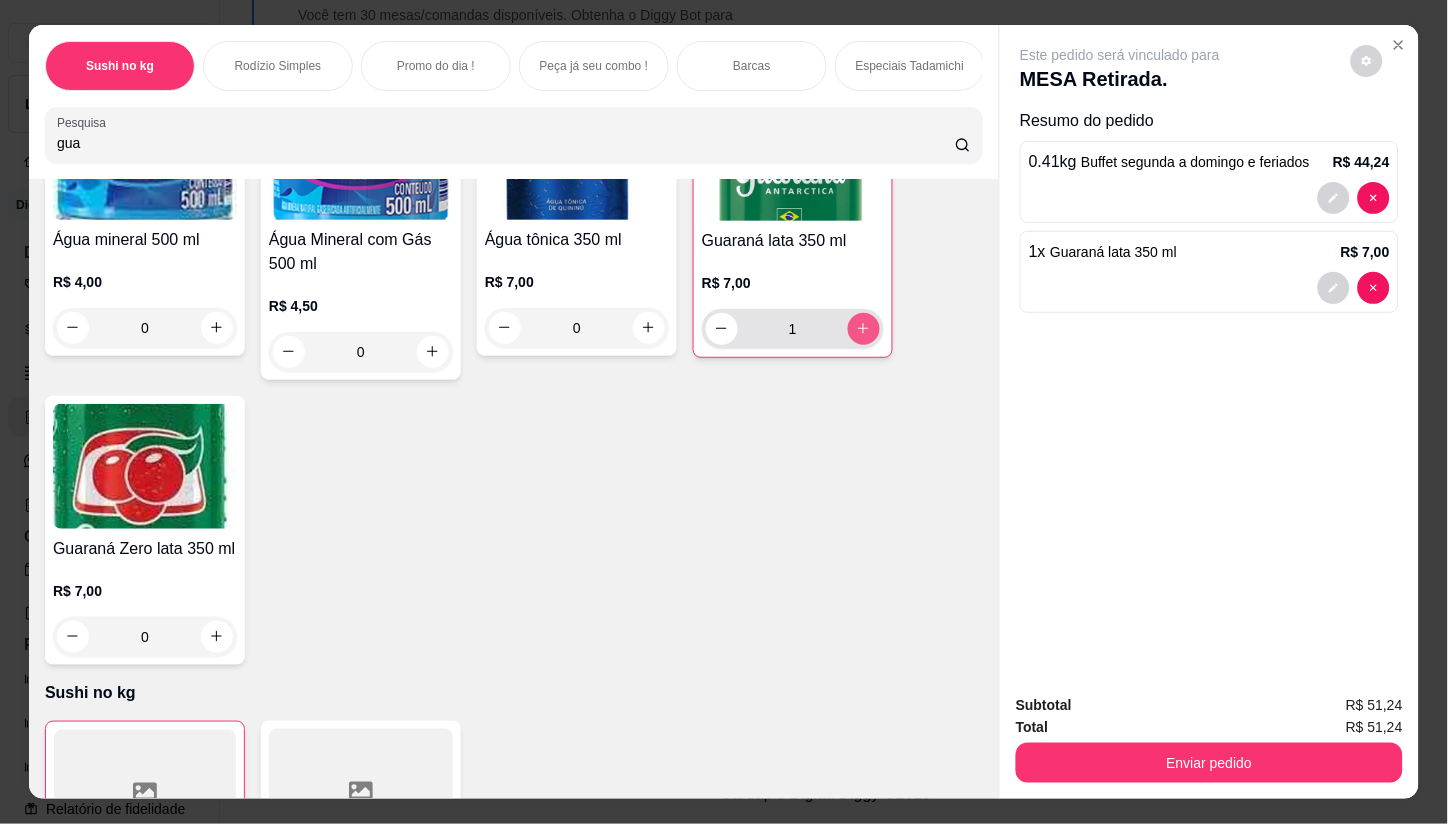 type on "1" 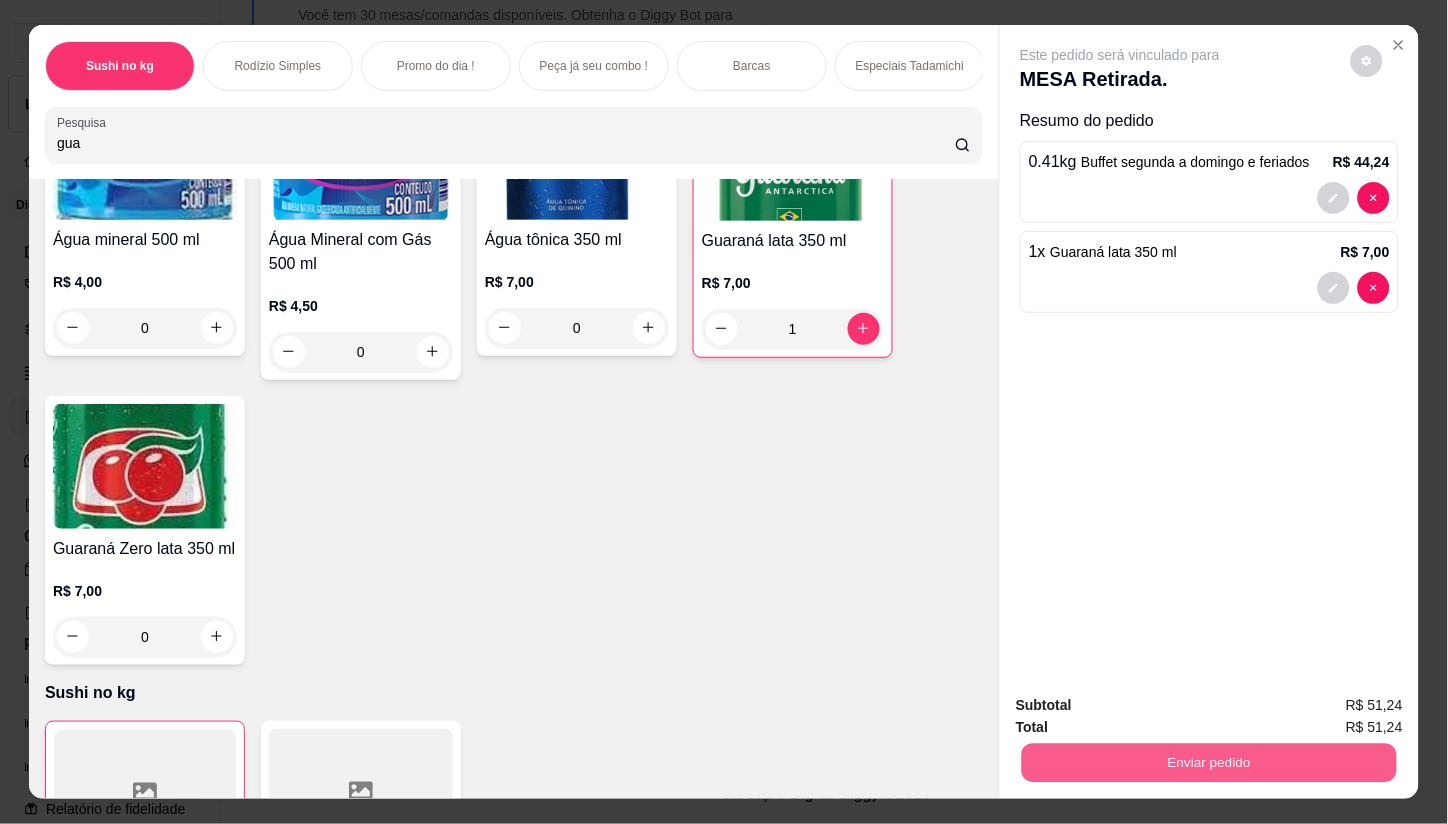 click on "Enviar pedido" at bounding box center [1209, 763] 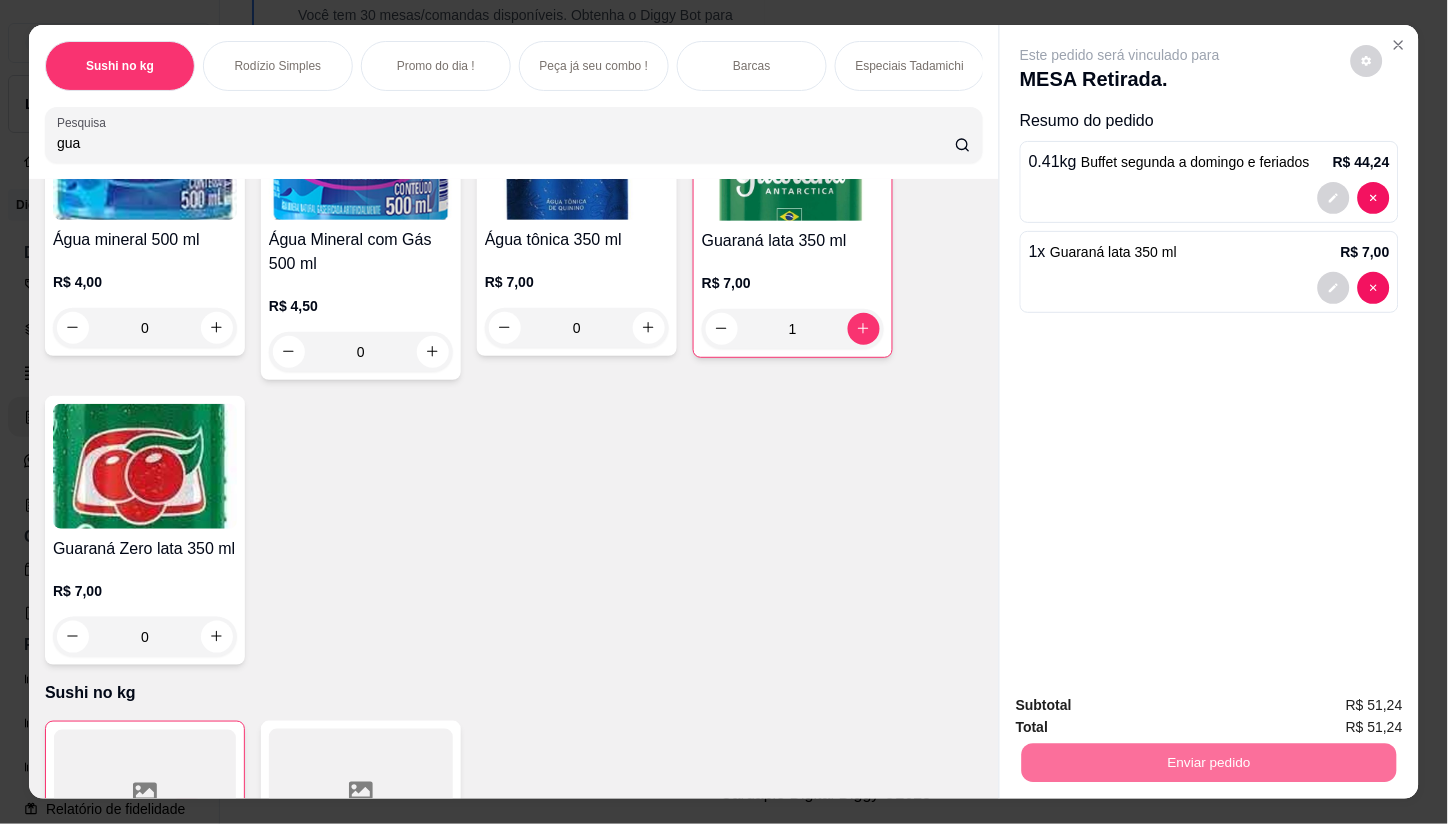 click on "Não registrar e enviar pedido" at bounding box center (1143, 707) 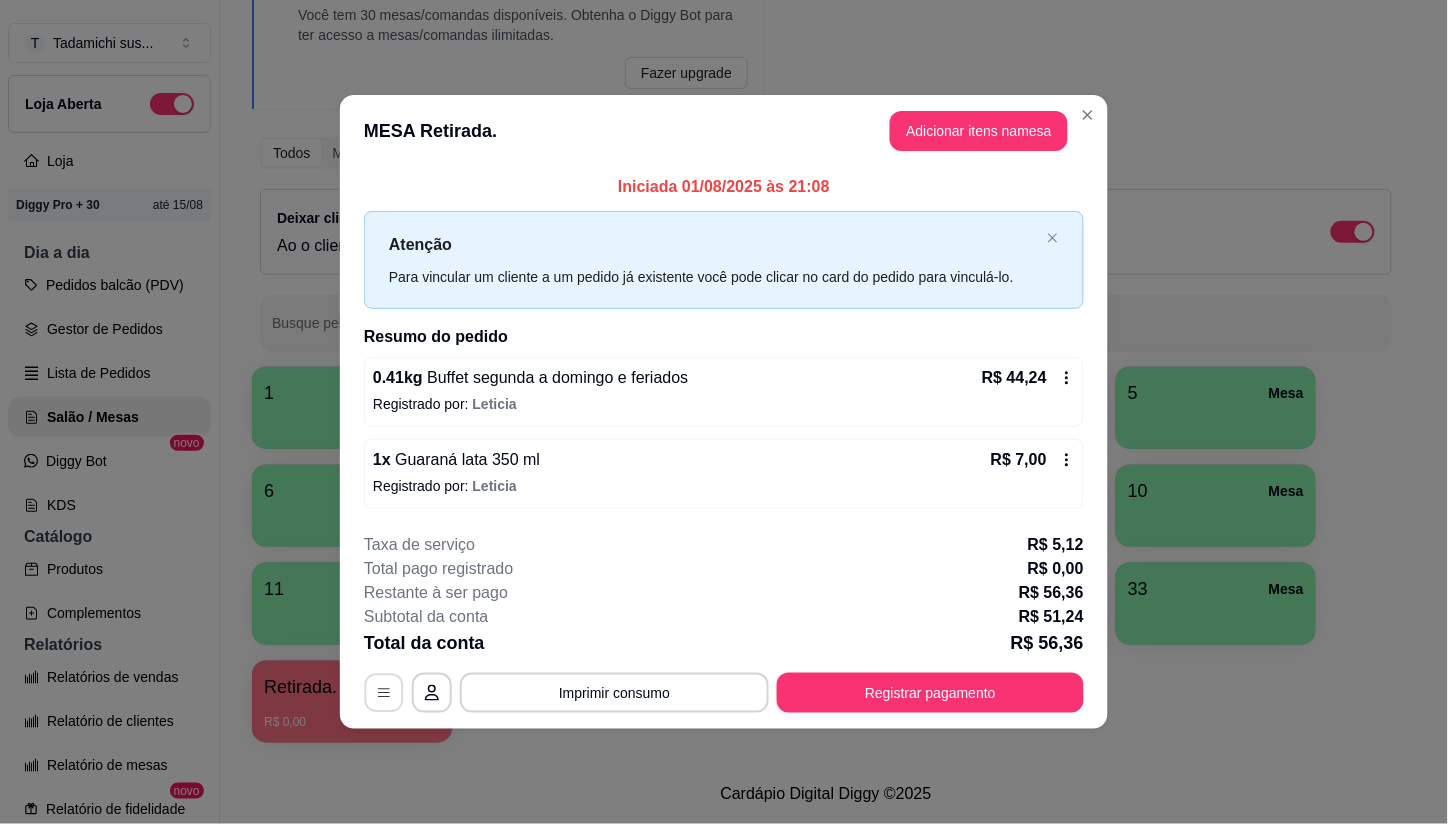 click 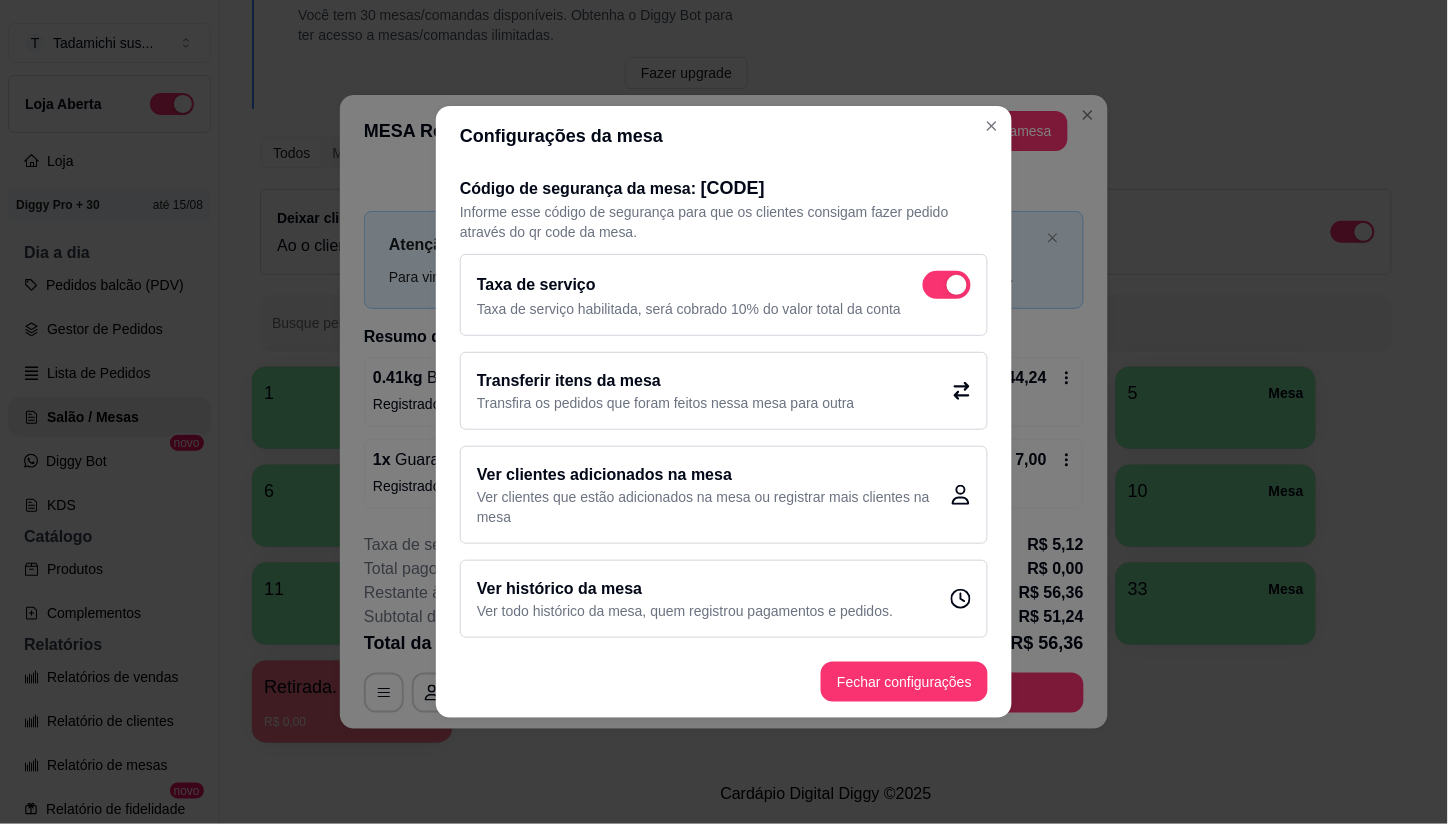 click on "Taxa de serviço habilitada, será cobrado 10% do valor total da conta" at bounding box center (724, 309) 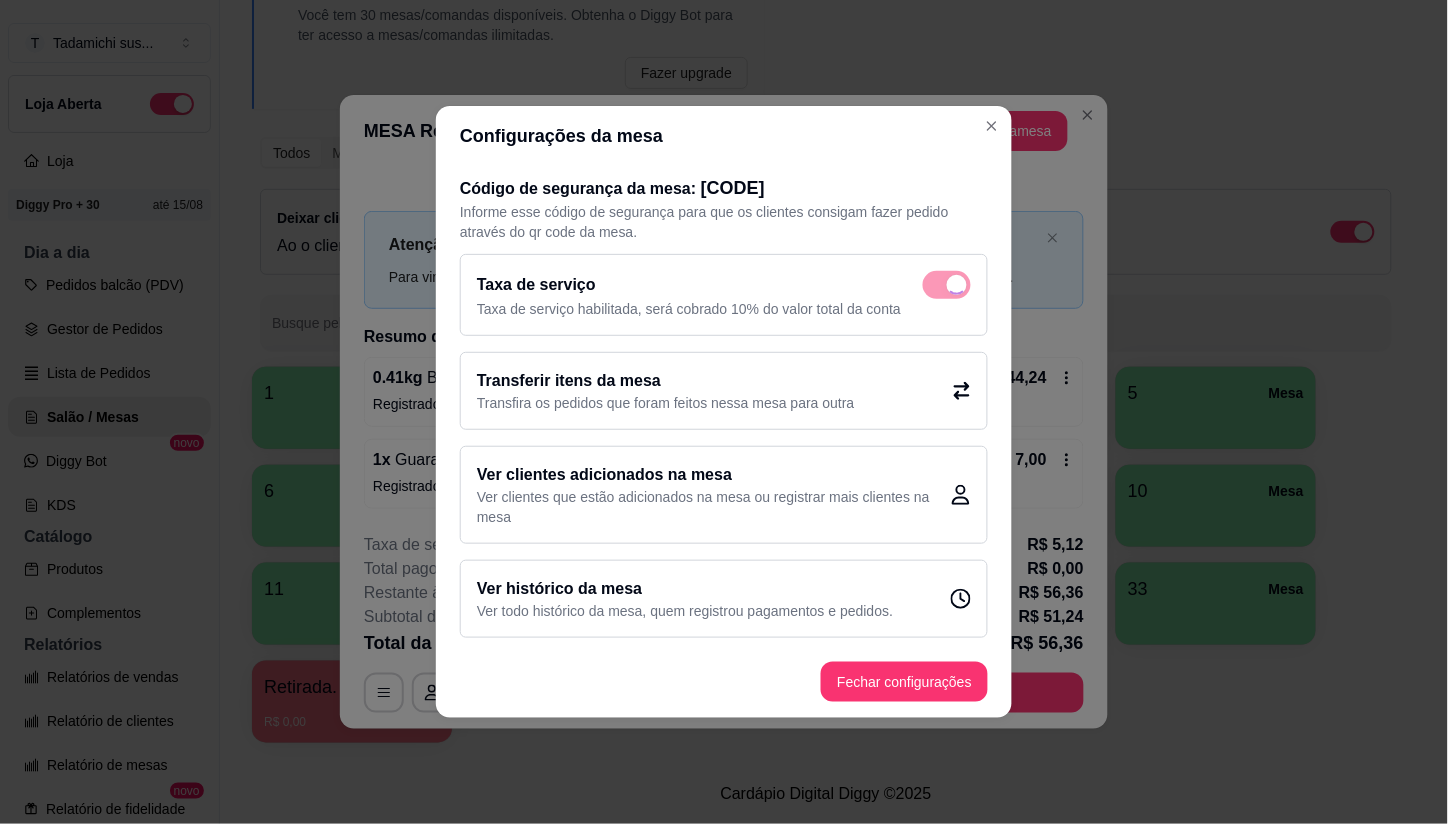 checkbox on "false" 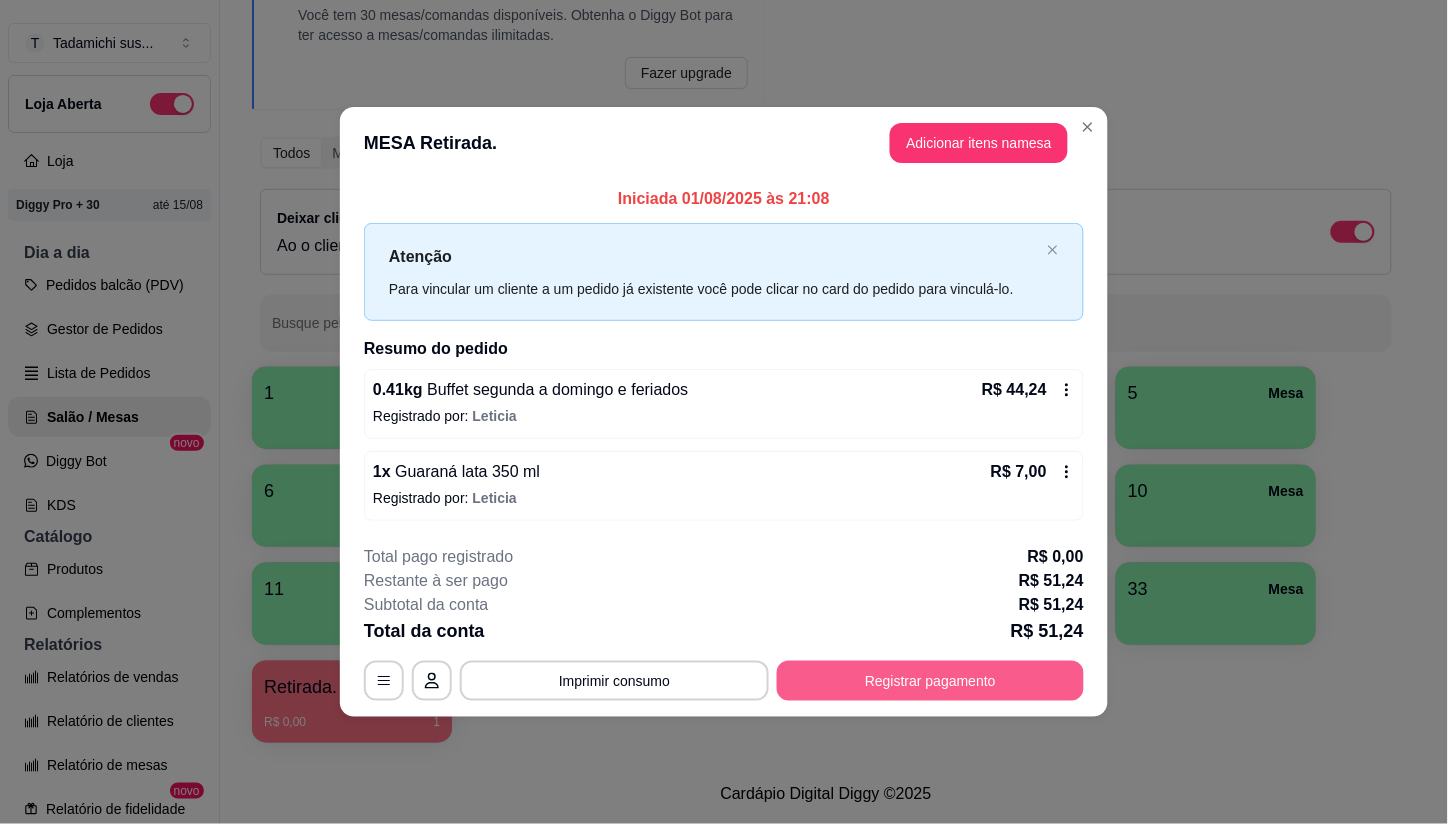 click on "Registrar pagamento" at bounding box center (930, 681) 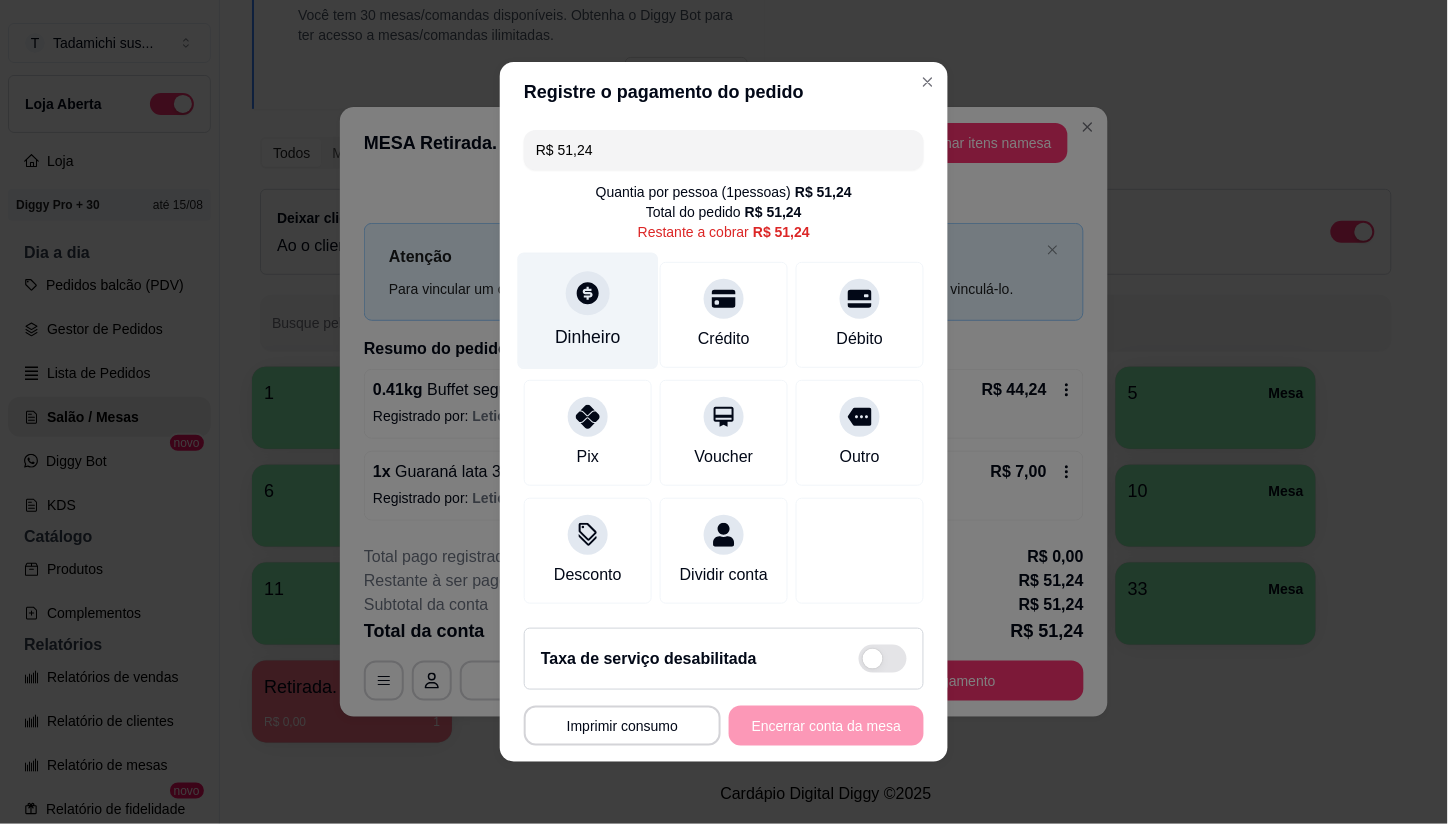 click on "Dinheiro" at bounding box center (588, 337) 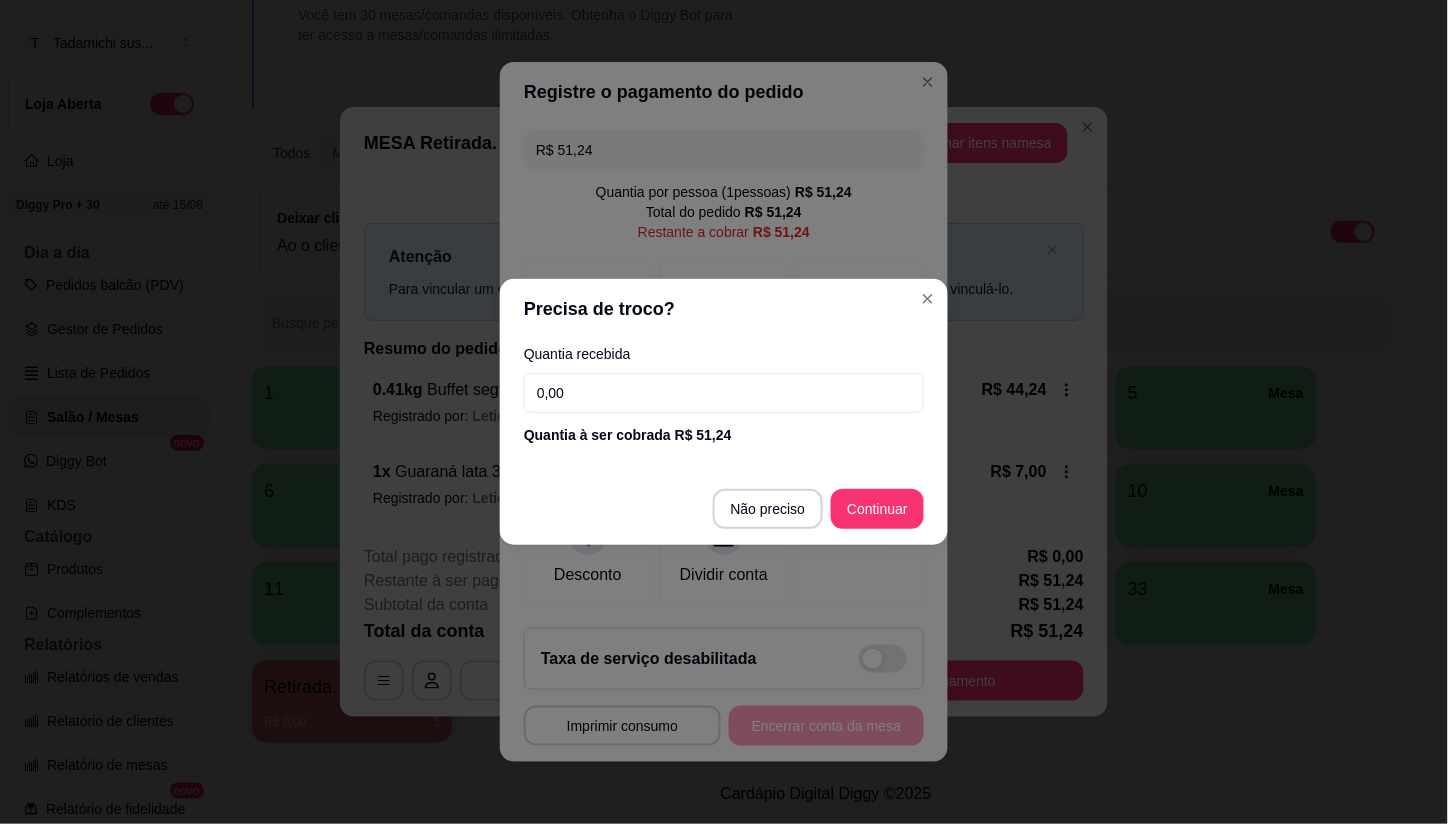 click on "0,00" at bounding box center (724, 393) 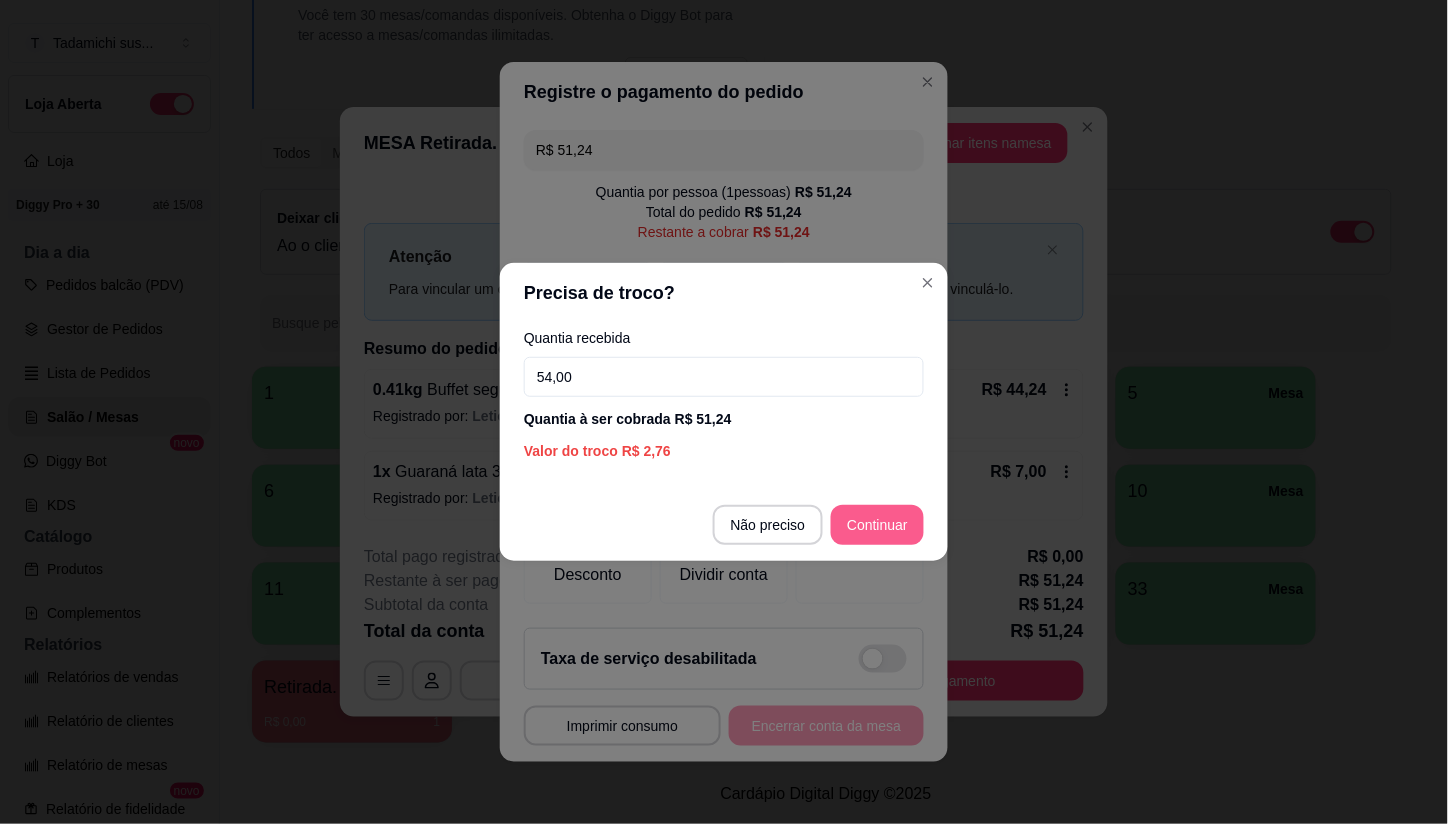 type on "54,00" 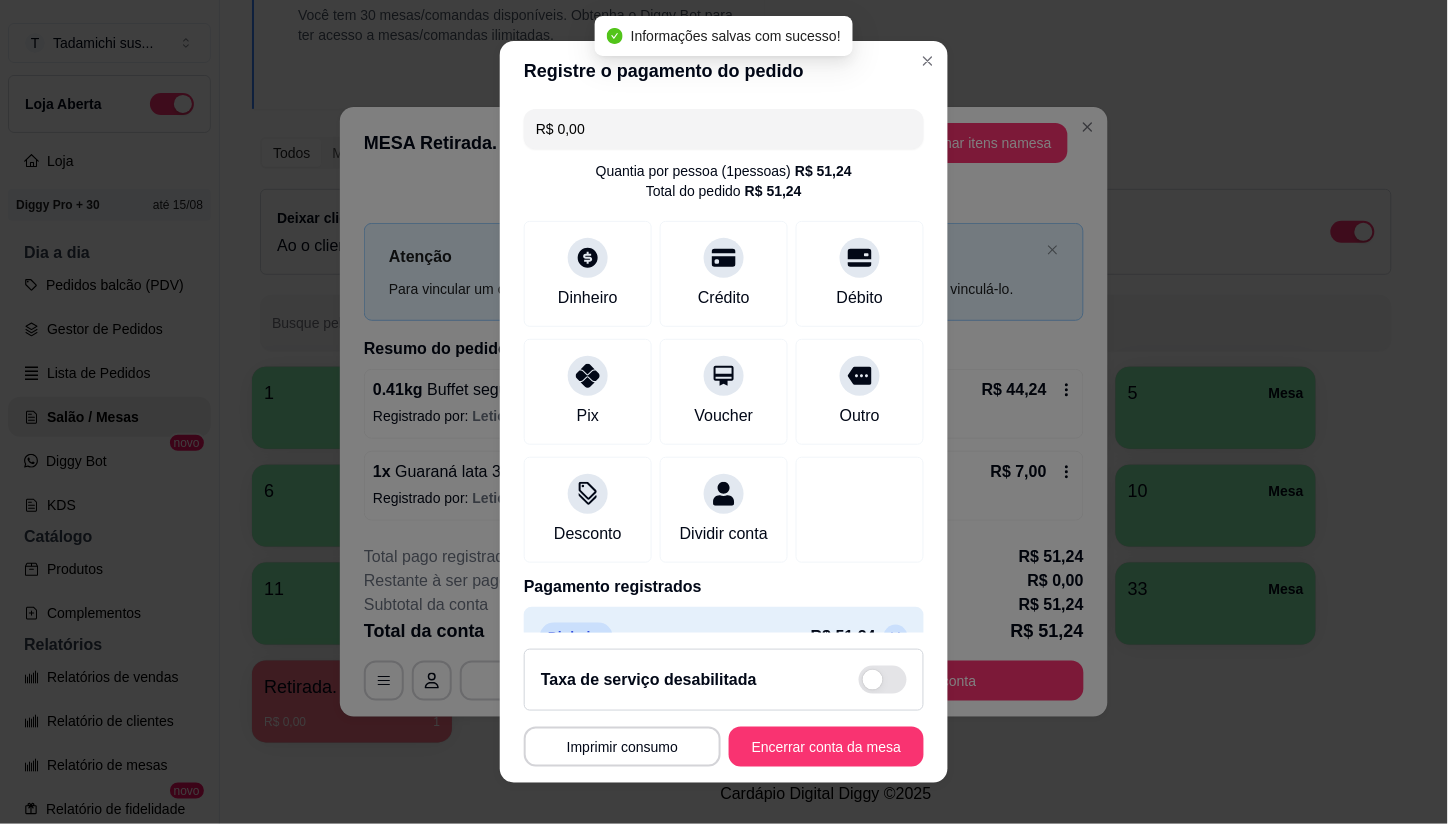 type on "R$ 0,00" 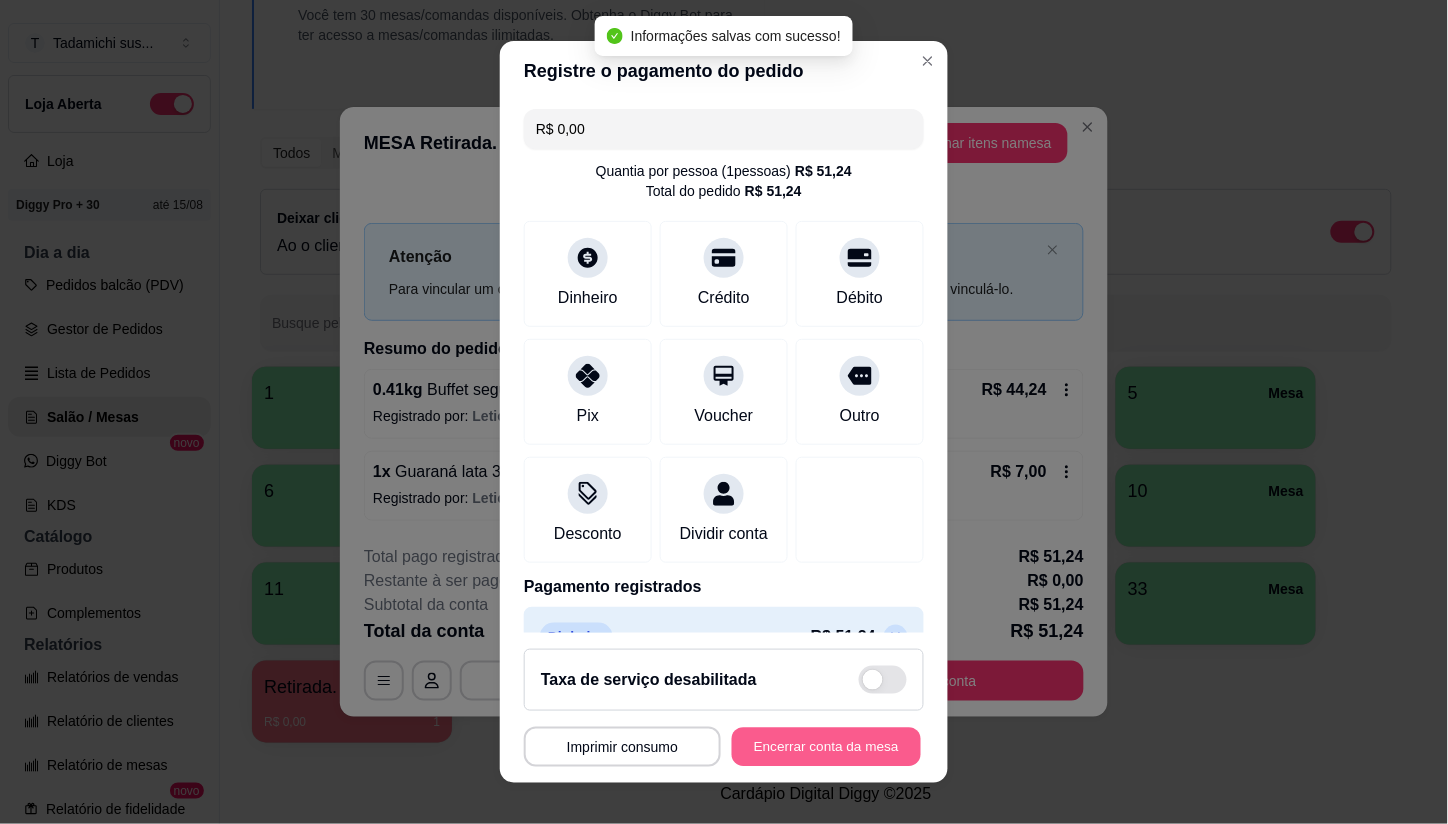 click on "Encerrar conta da mesa" at bounding box center (826, 746) 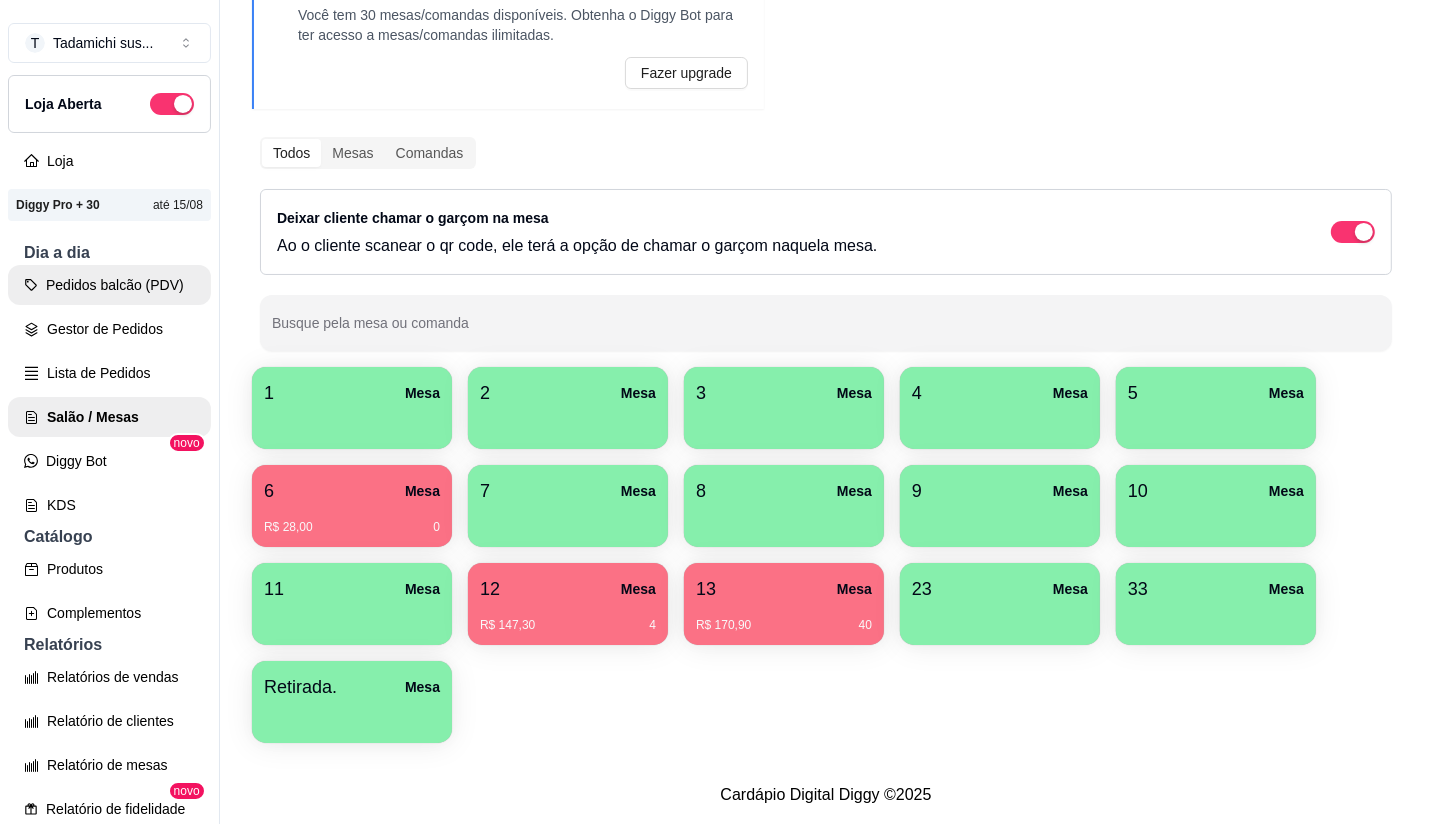 click on "Pedidos balcão (PDV)" at bounding box center [109, 285] 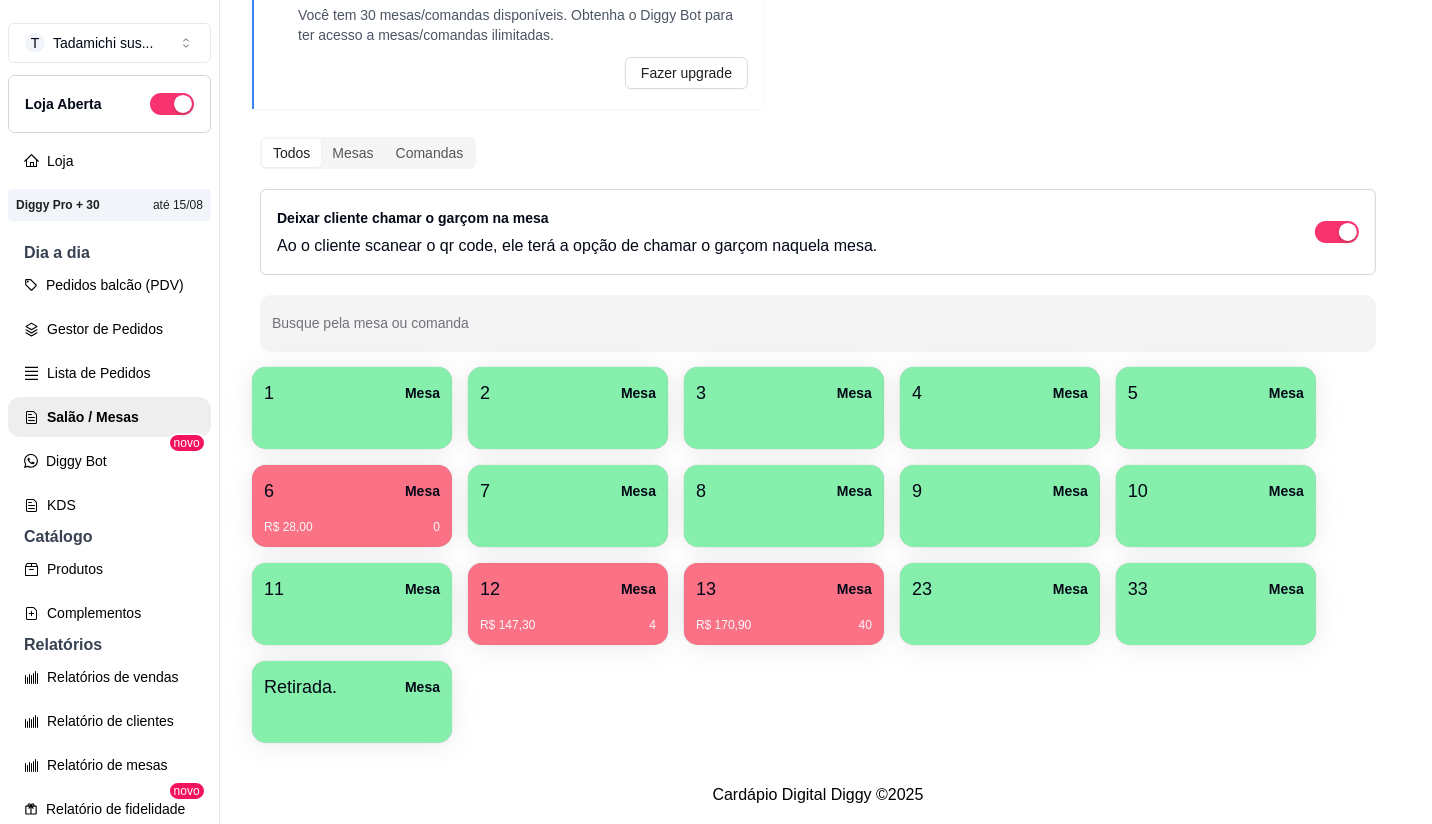 click on "Buffet segunda a domingo e feriados    0.000 R$ 119,90 107,91 kg" at bounding box center [144, 435] 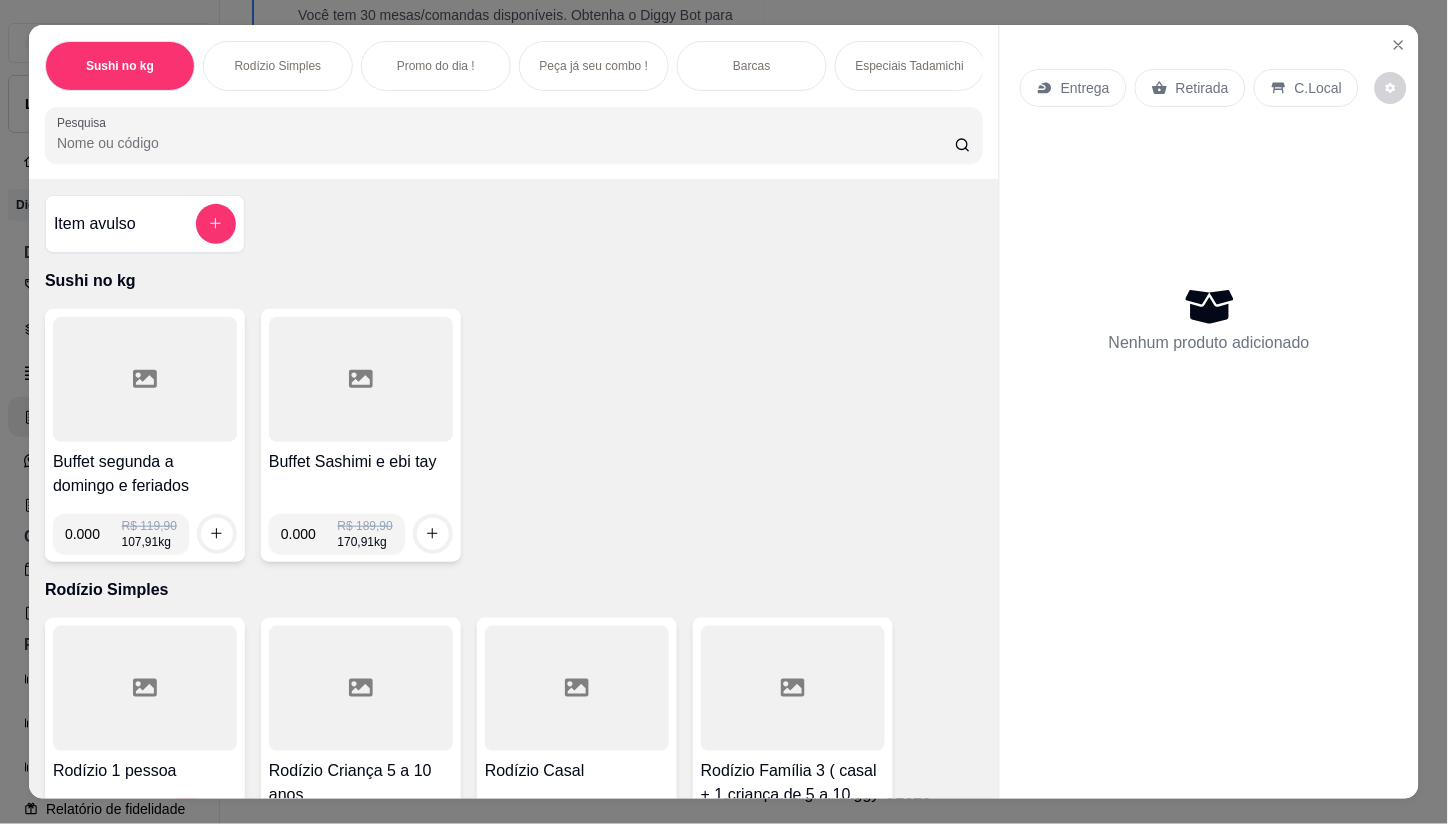 click 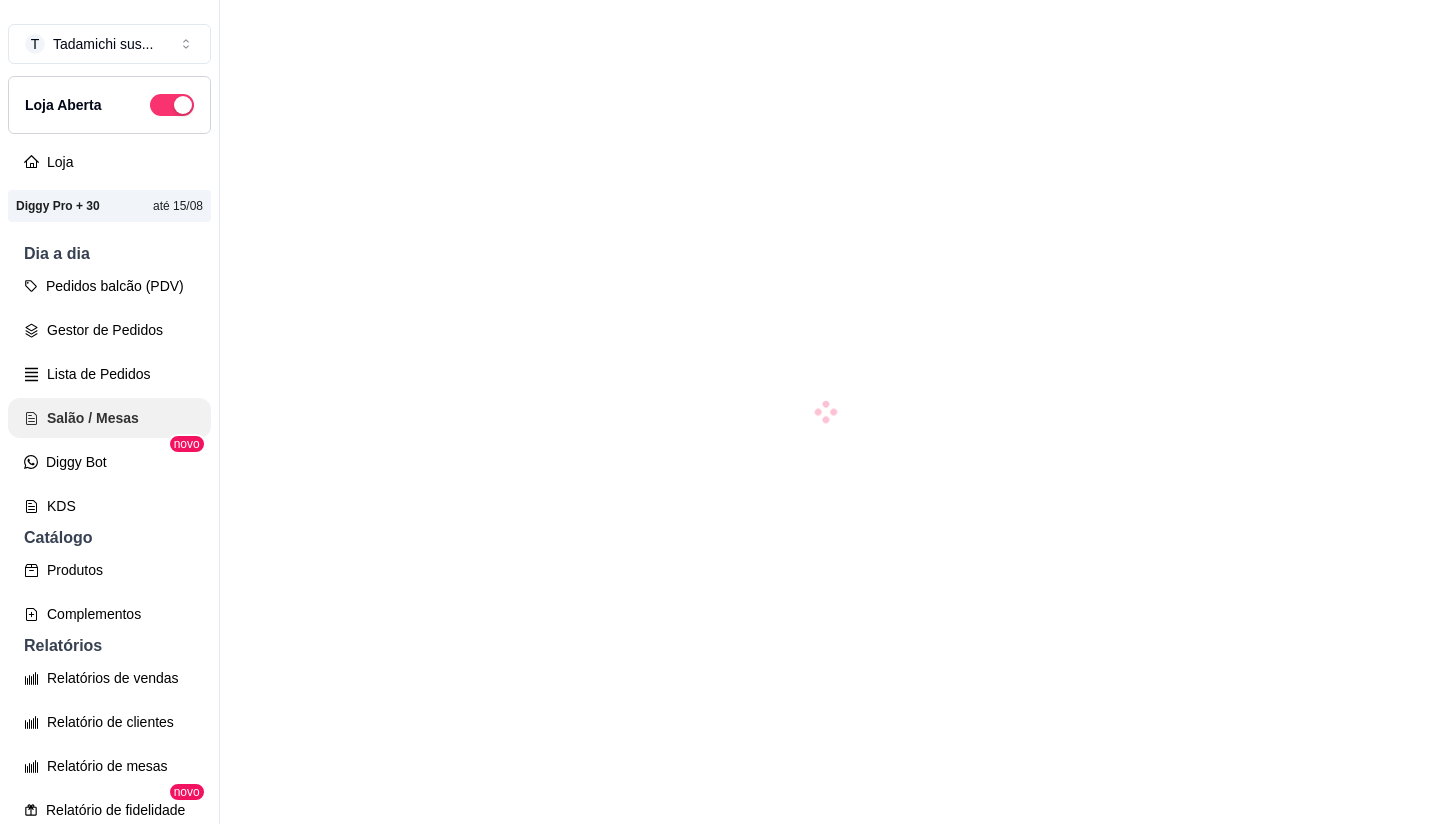 scroll, scrollTop: 0, scrollLeft: 0, axis: both 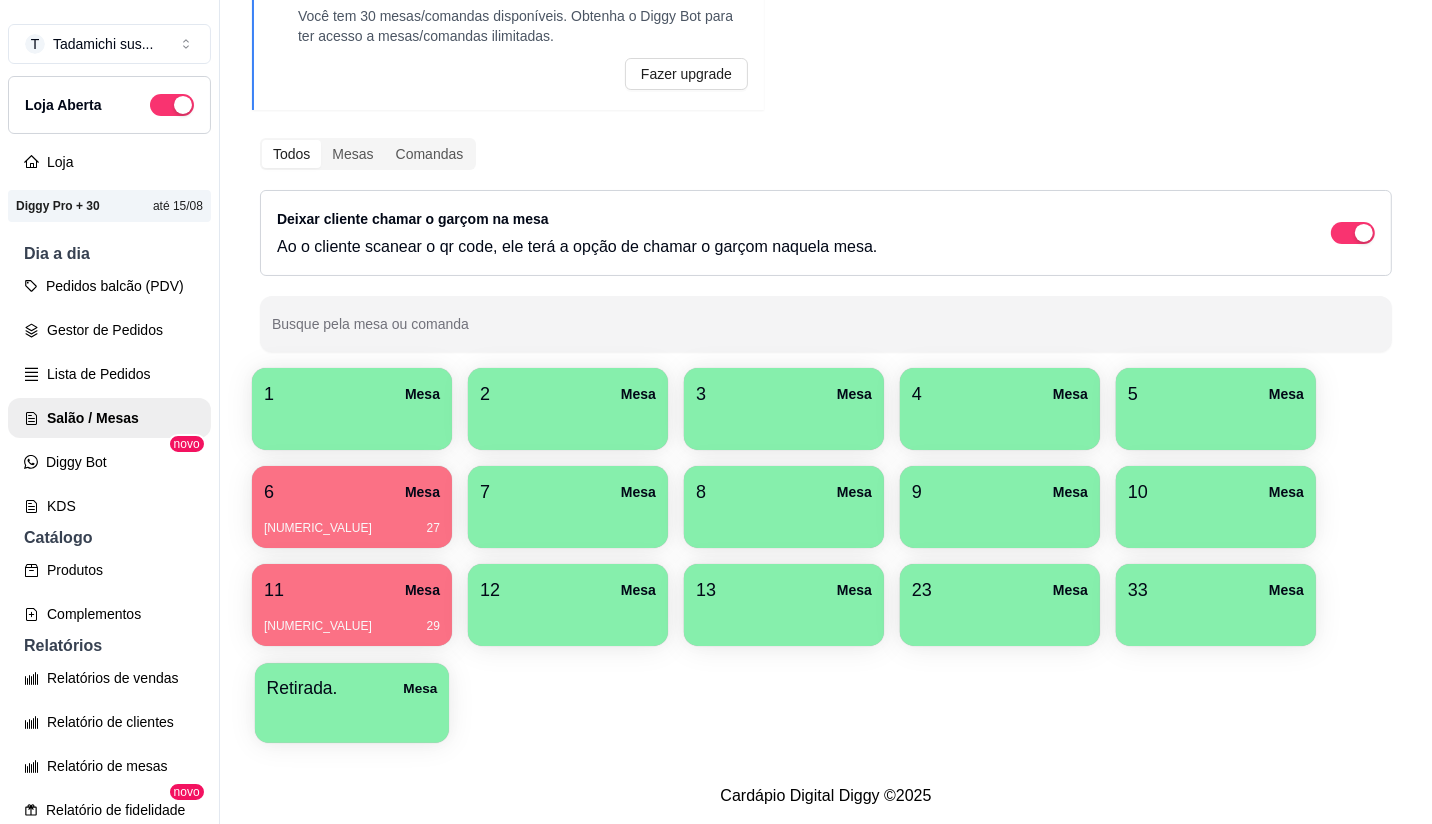 click at bounding box center (352, 716) 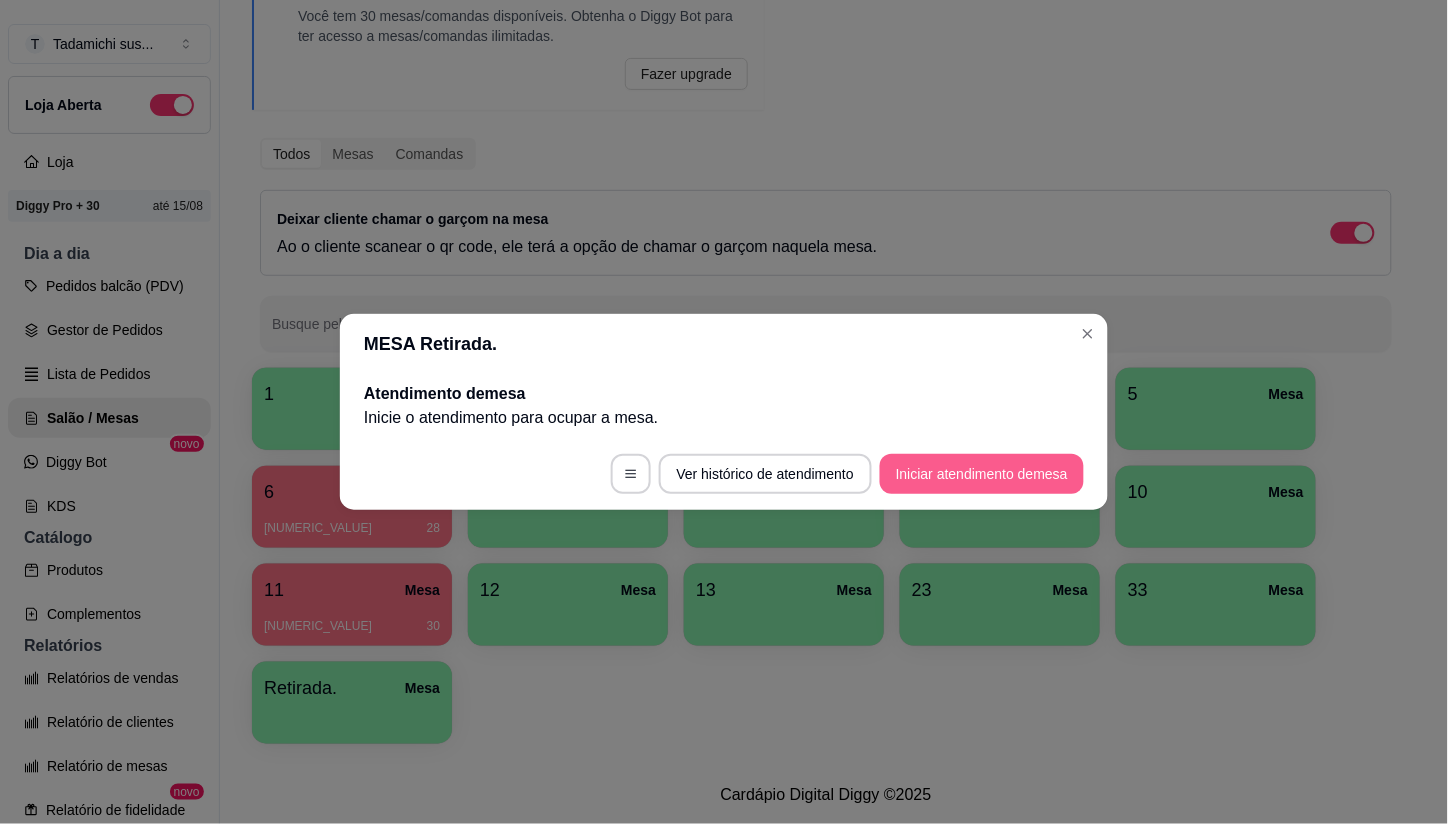 click on "Iniciar atendimento de  mesa" at bounding box center [982, 474] 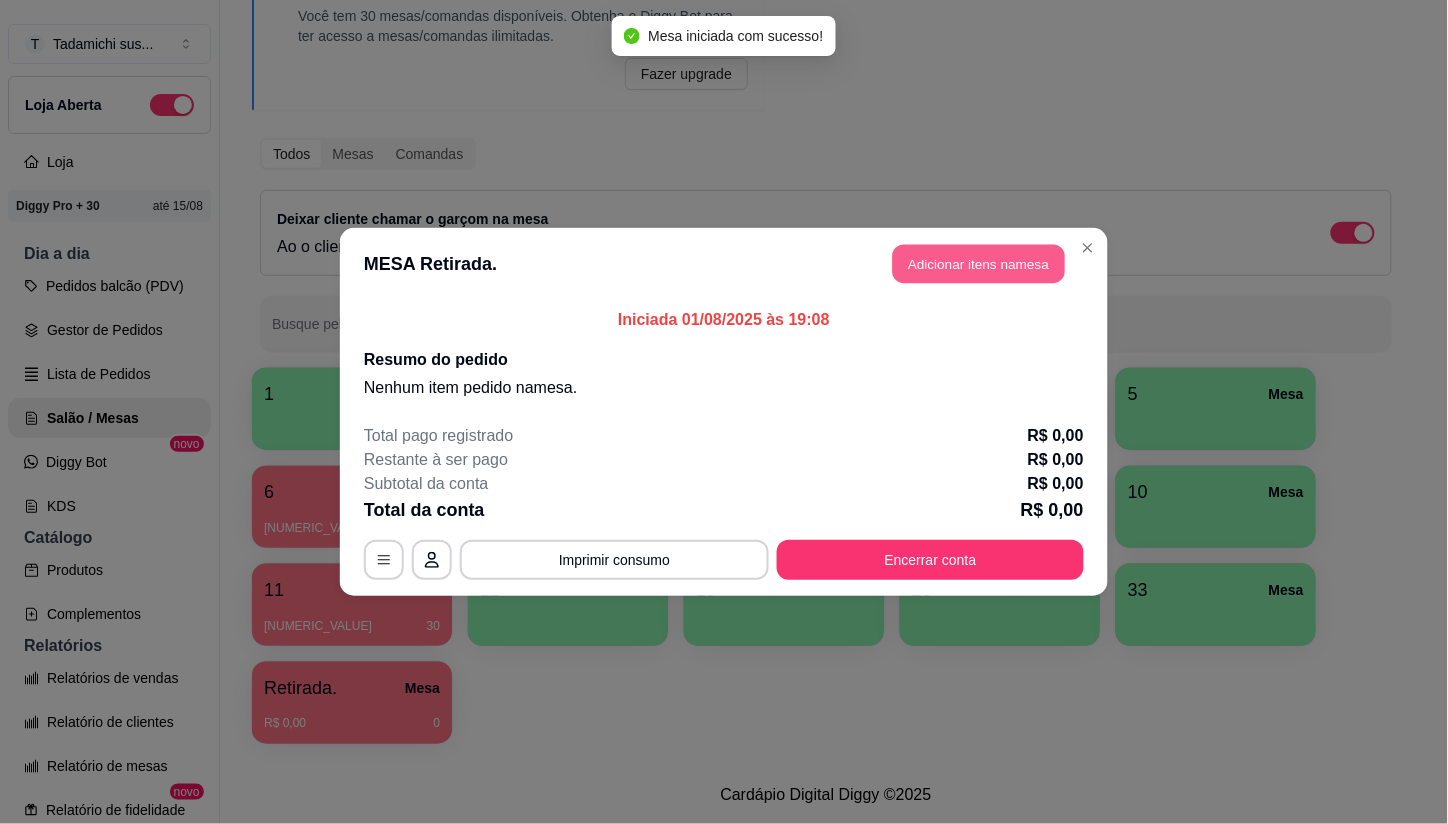 click on "Adicionar itens na  mesa" at bounding box center [979, 264] 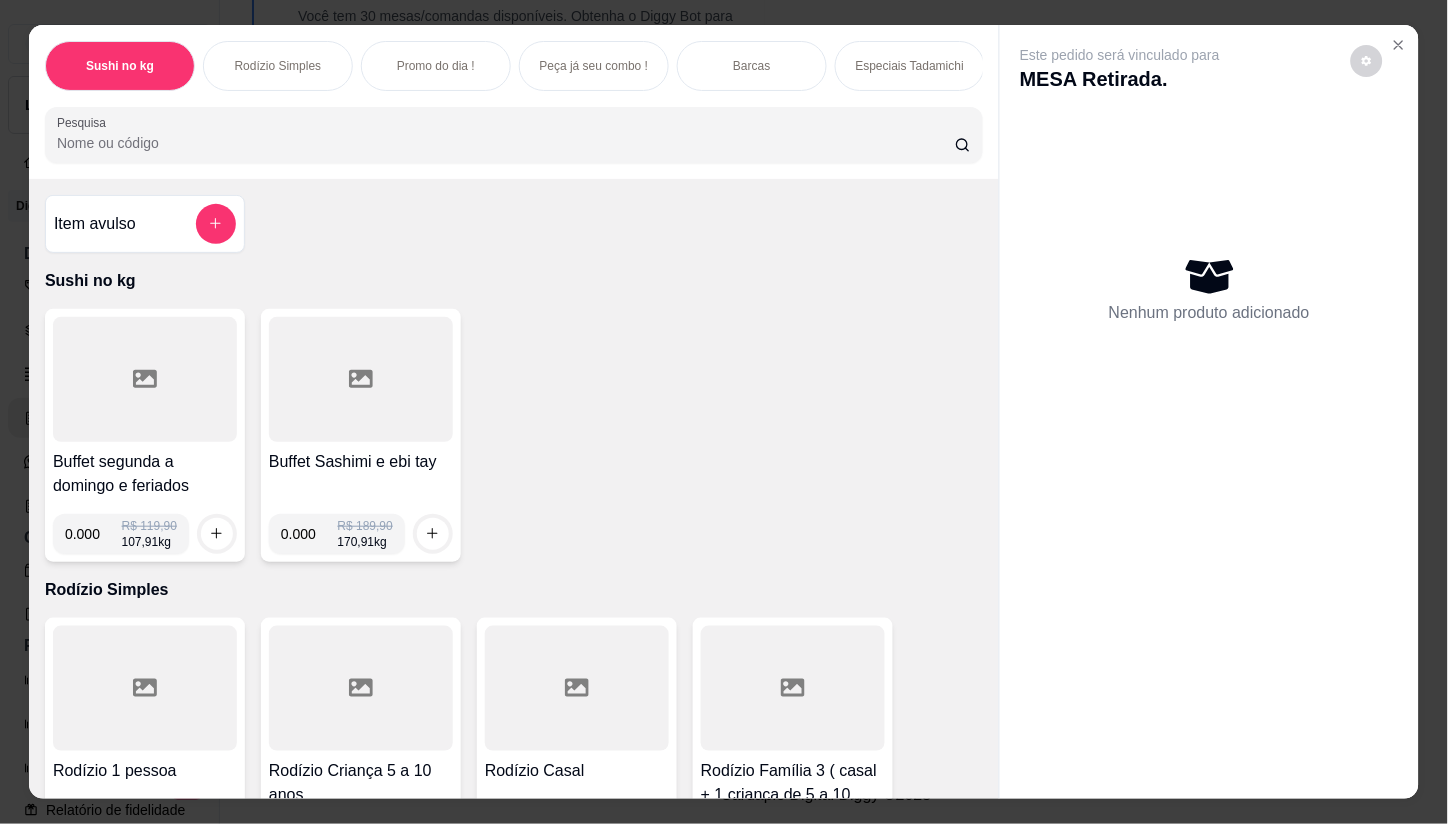 click at bounding box center (145, 379) 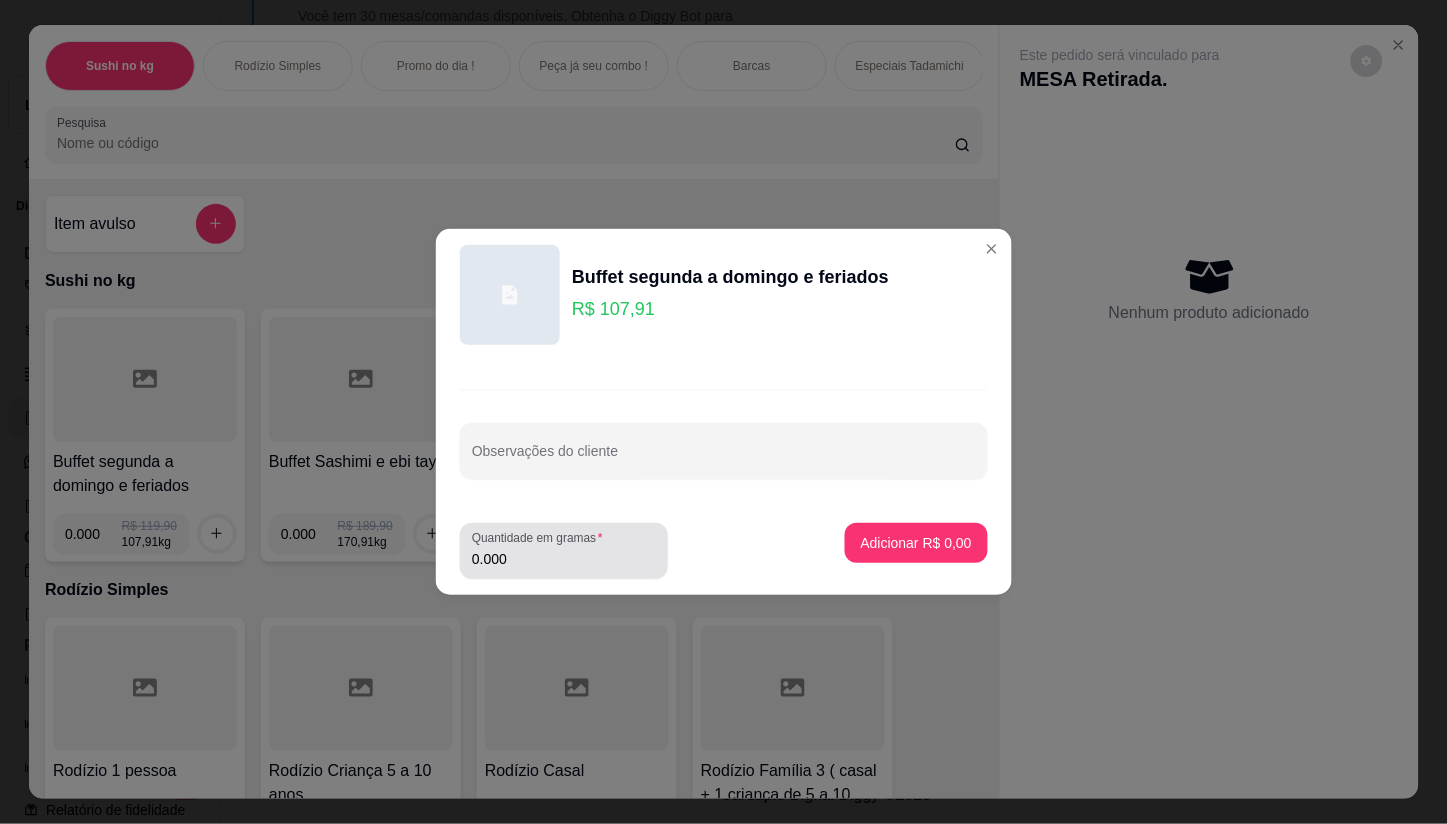 click on "0.000" at bounding box center (564, 551) 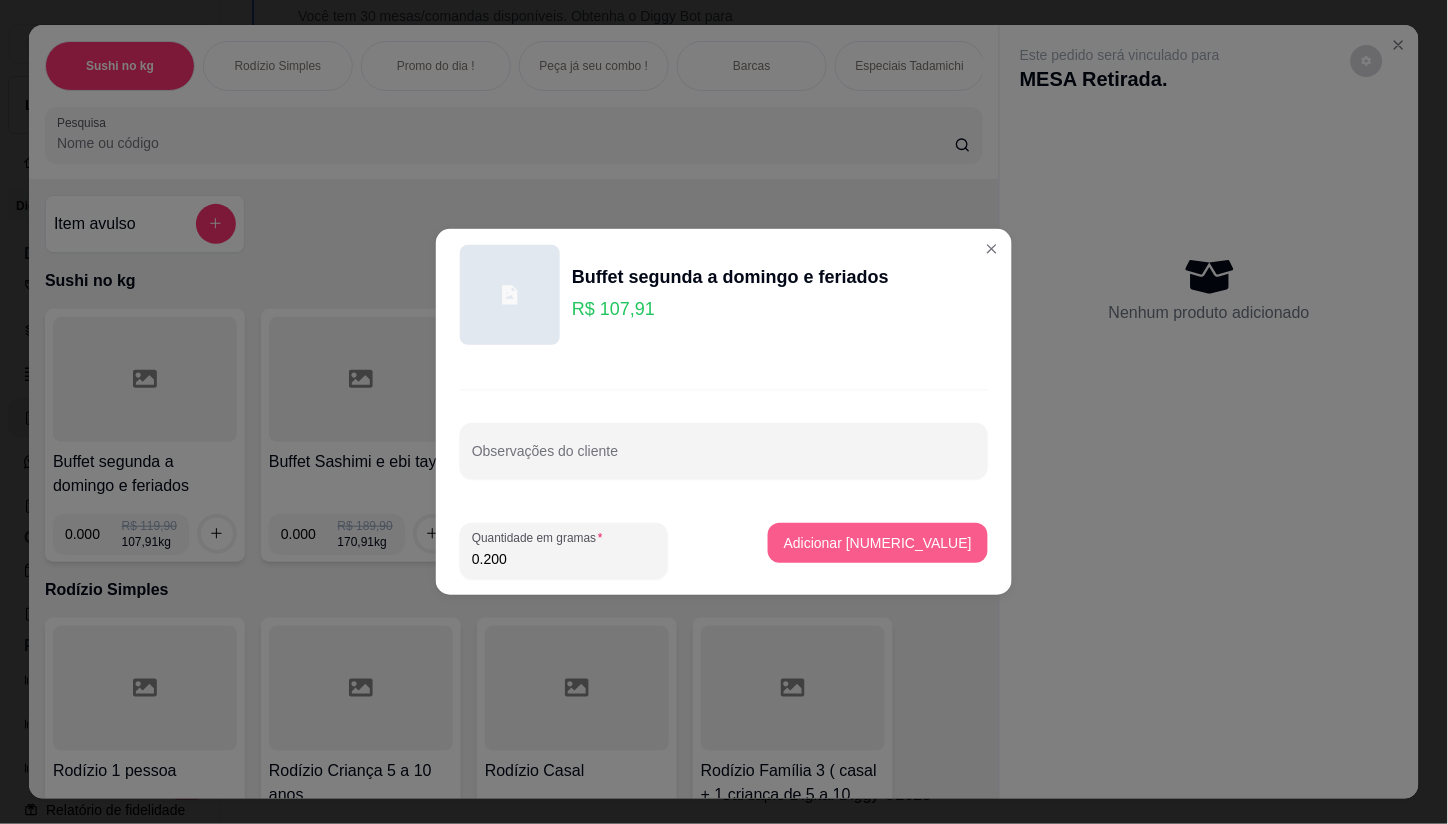 type on "0.200" 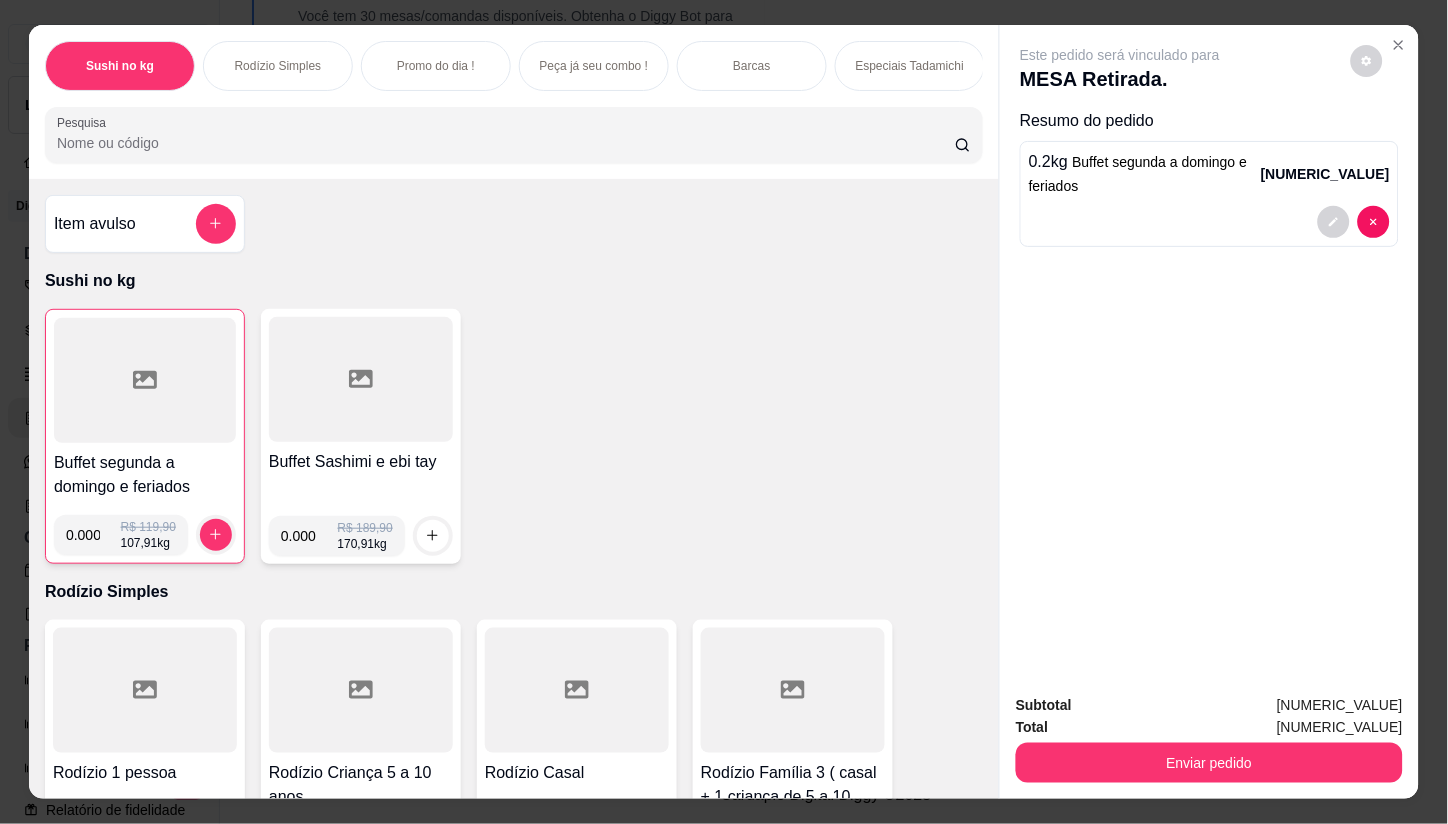 click at bounding box center (145, 380) 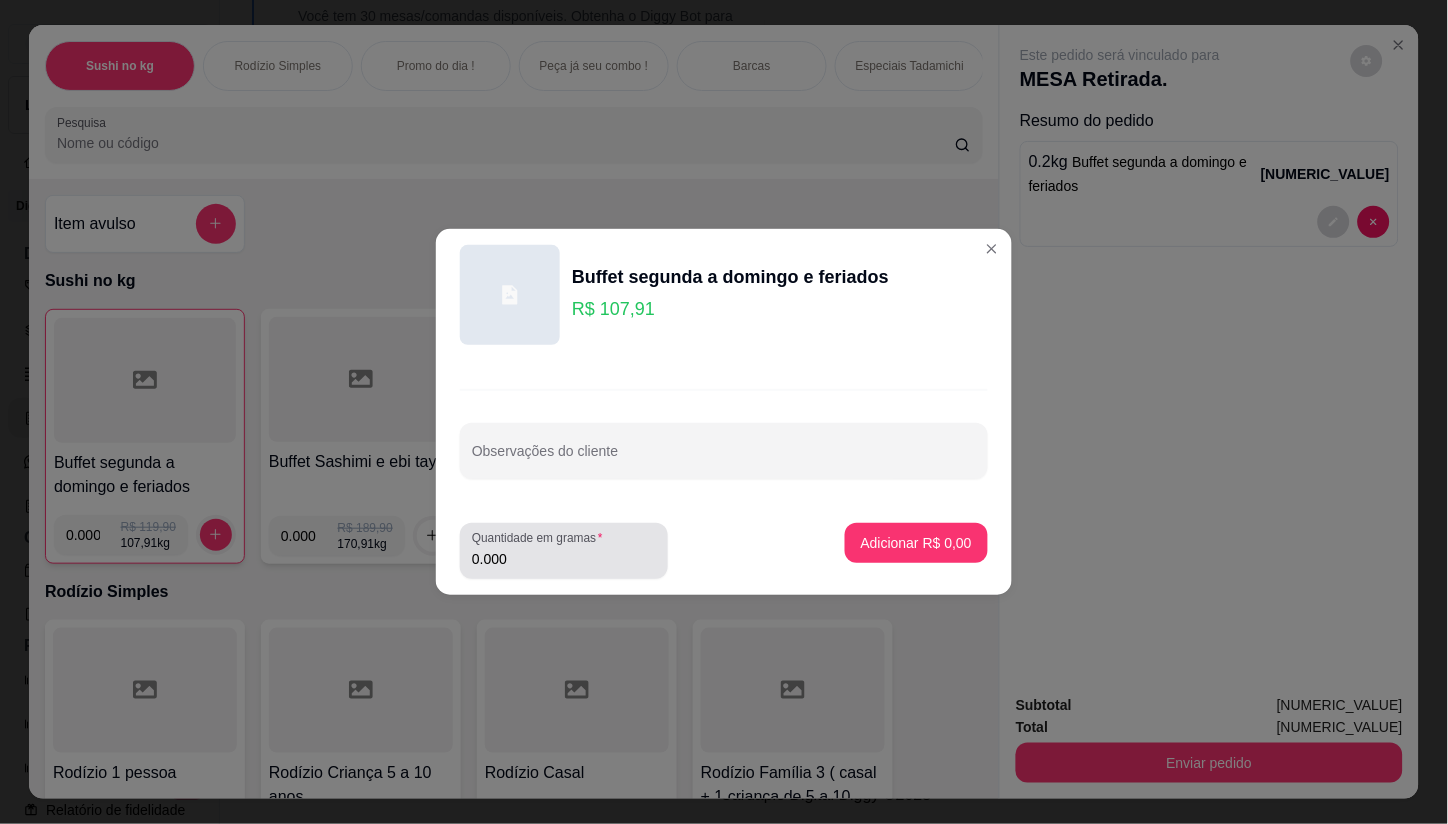 click on "0.000" at bounding box center (564, 559) 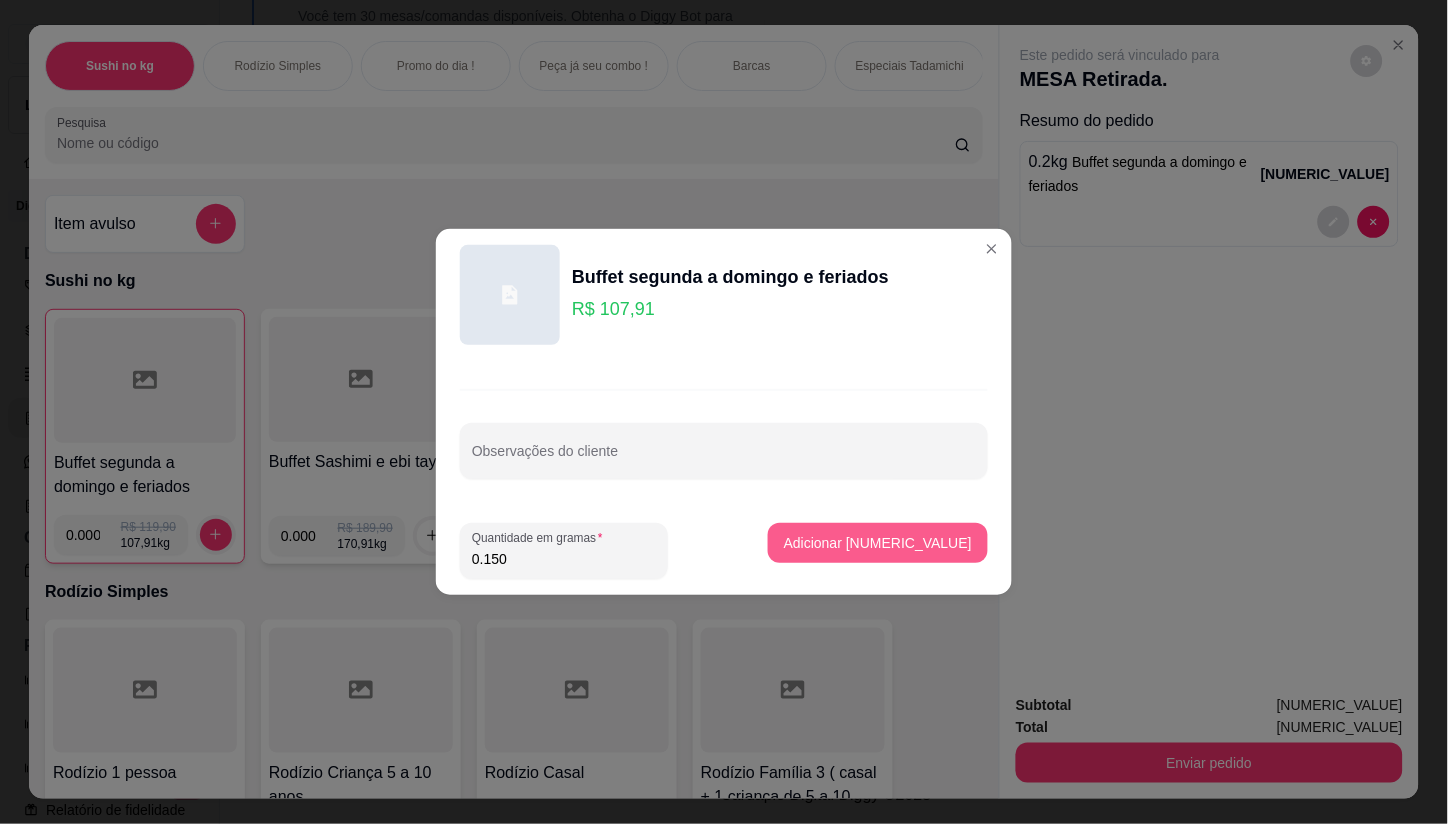 type on "0.150" 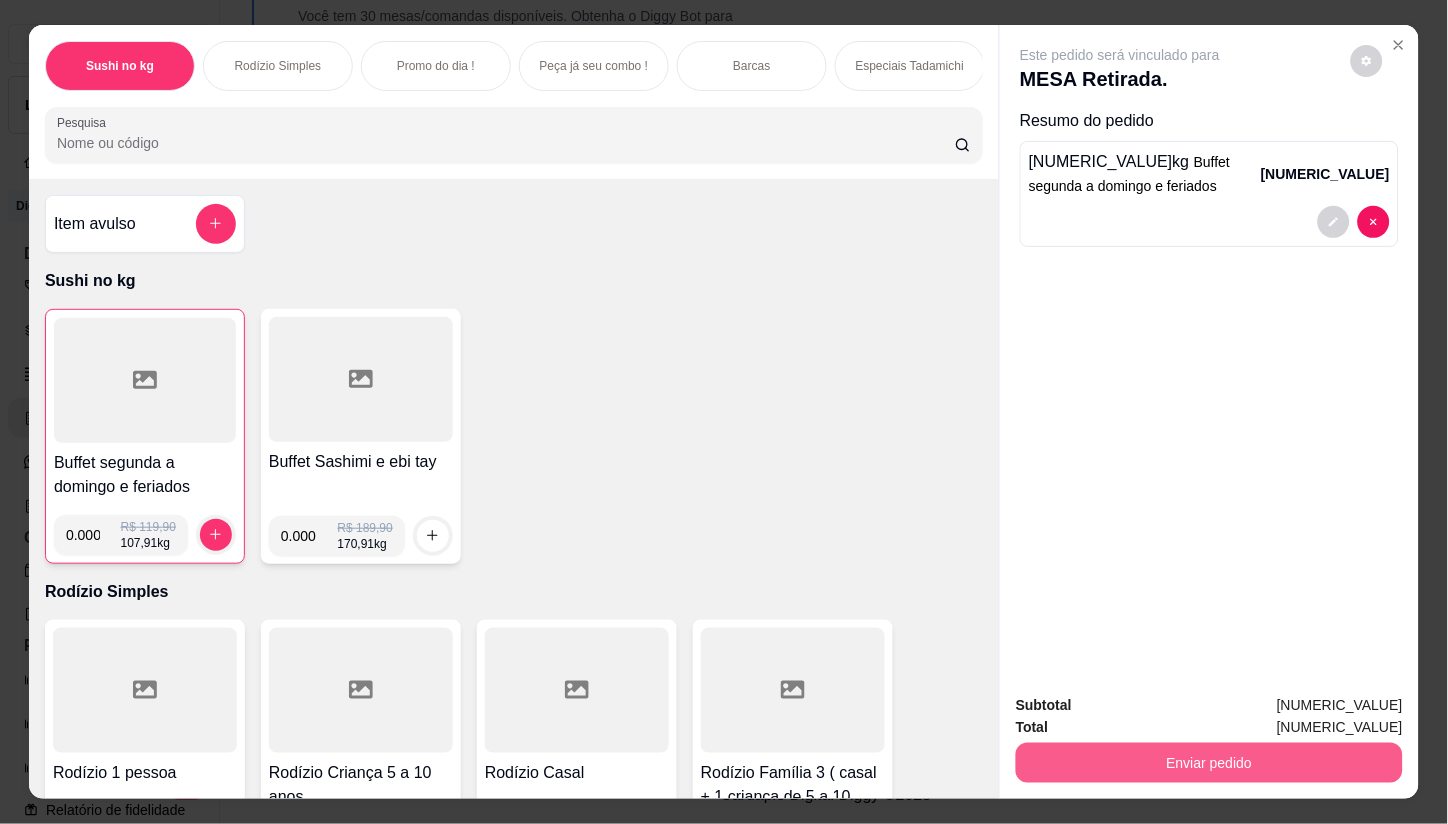 click on "Enviar pedido" at bounding box center (1209, 763) 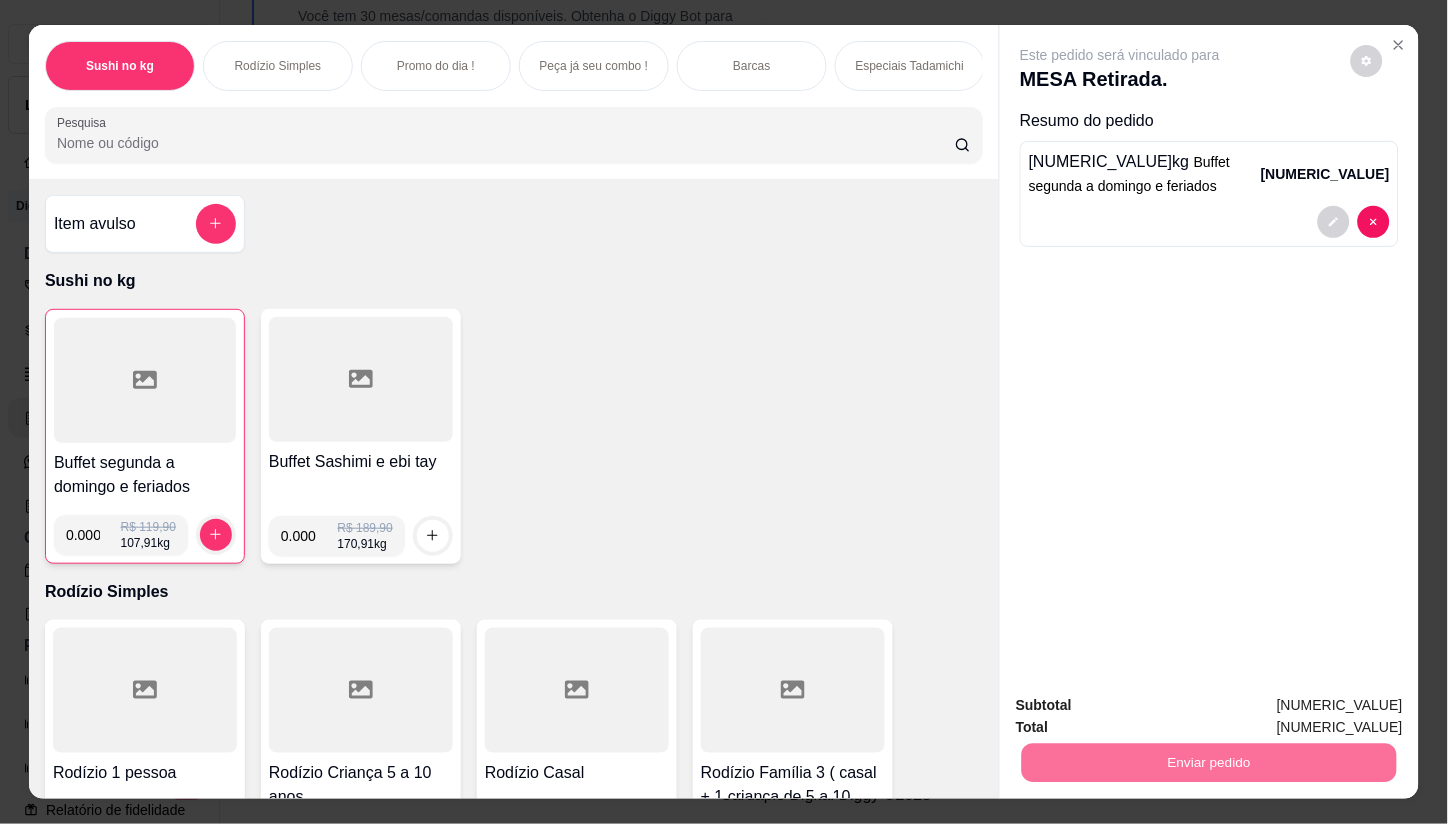 click on "Não registrar e enviar pedido" at bounding box center (1144, 705) 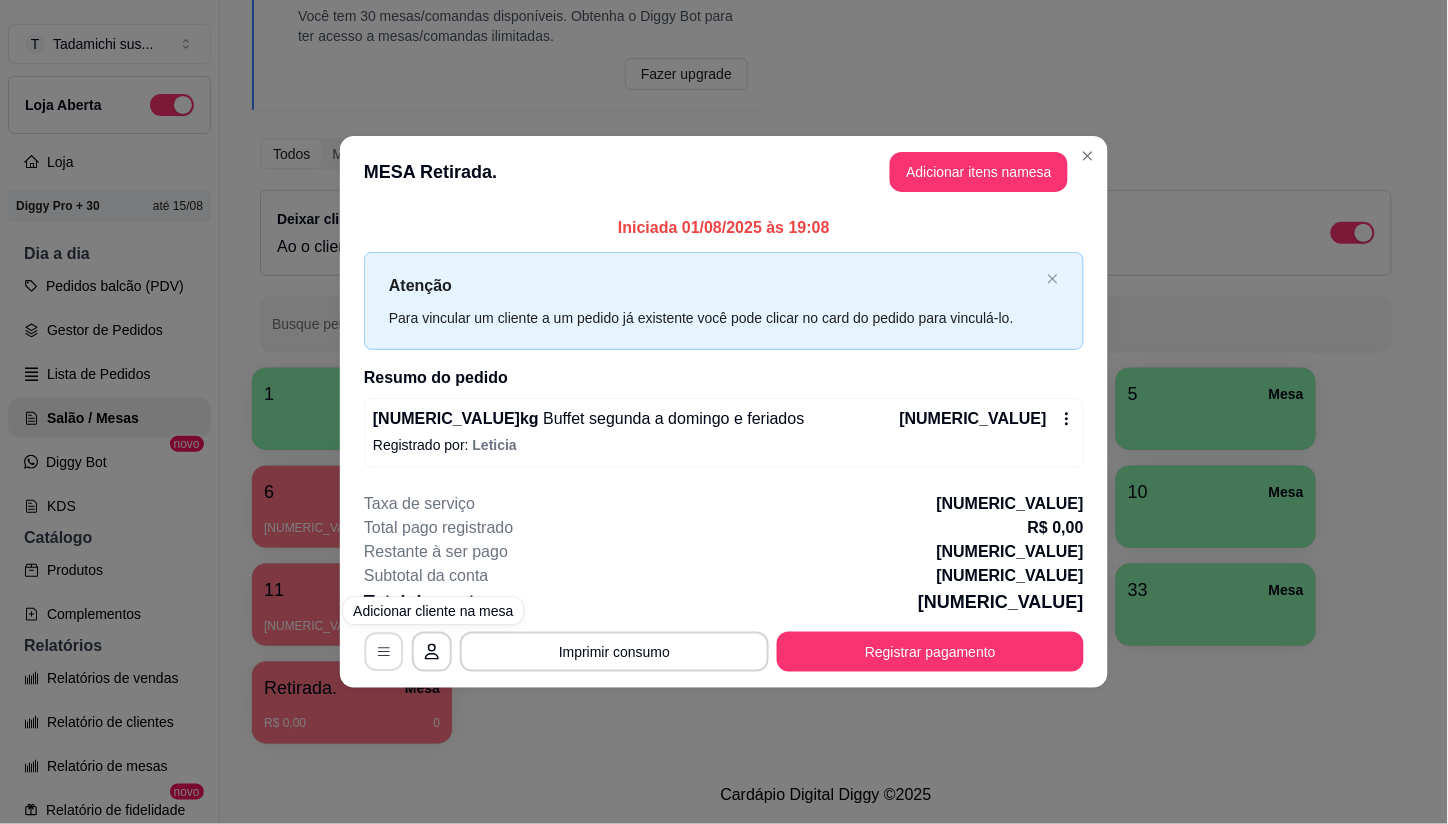 click at bounding box center (384, 651) 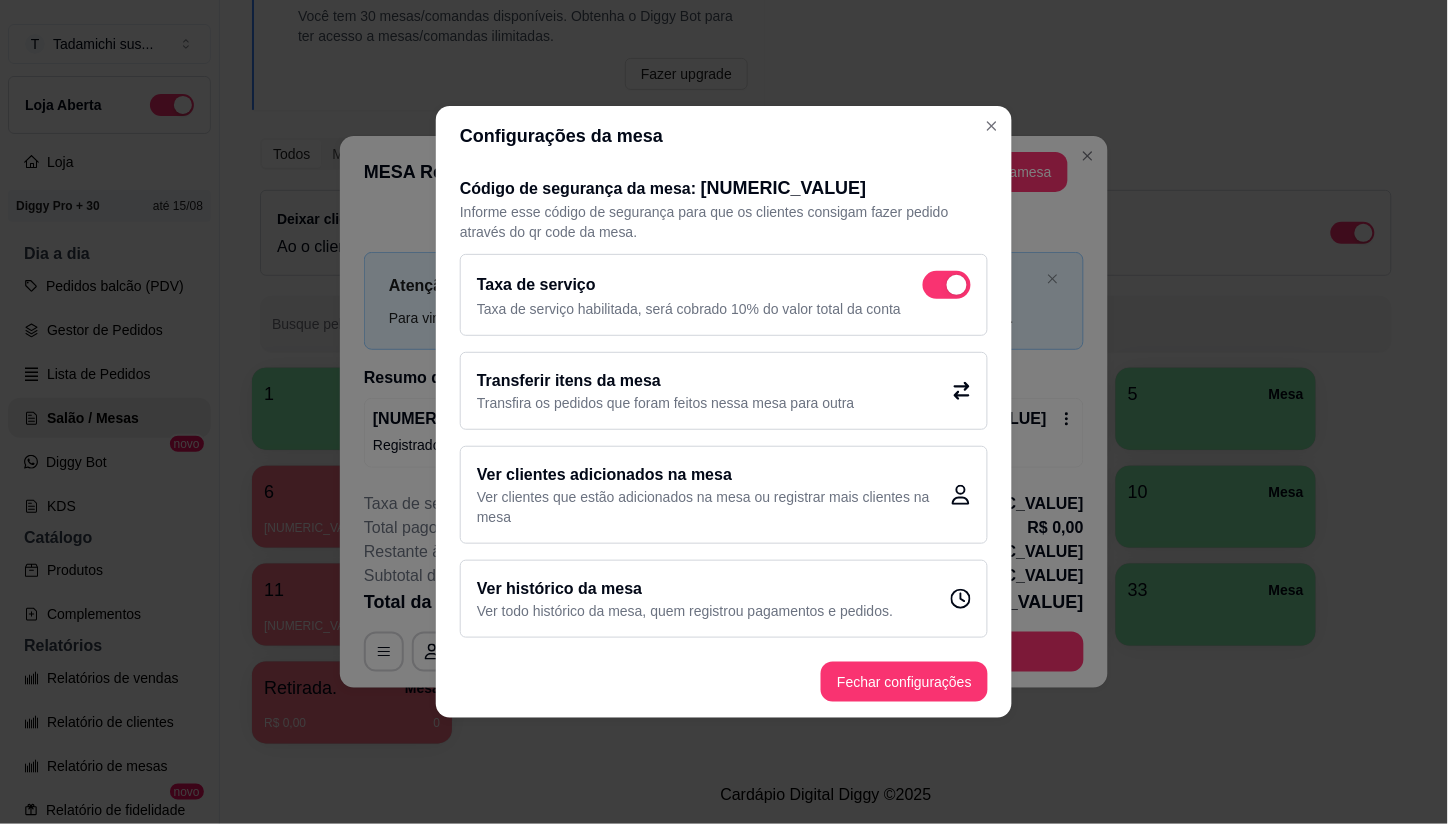 click on "Taxa de serviço habilitada, será cobrado 10% do valor total da conta" at bounding box center (724, 309) 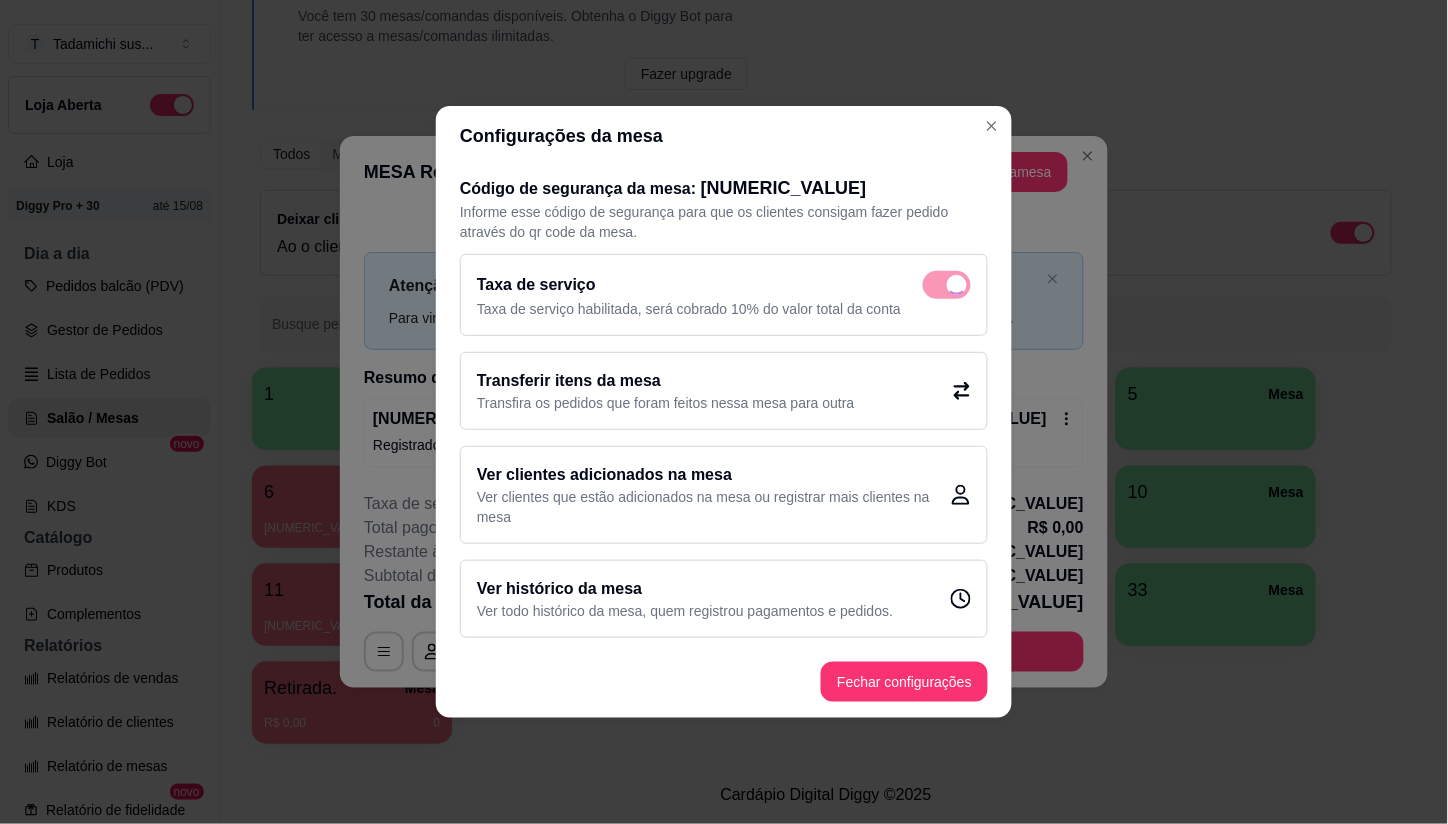 checkbox on "false" 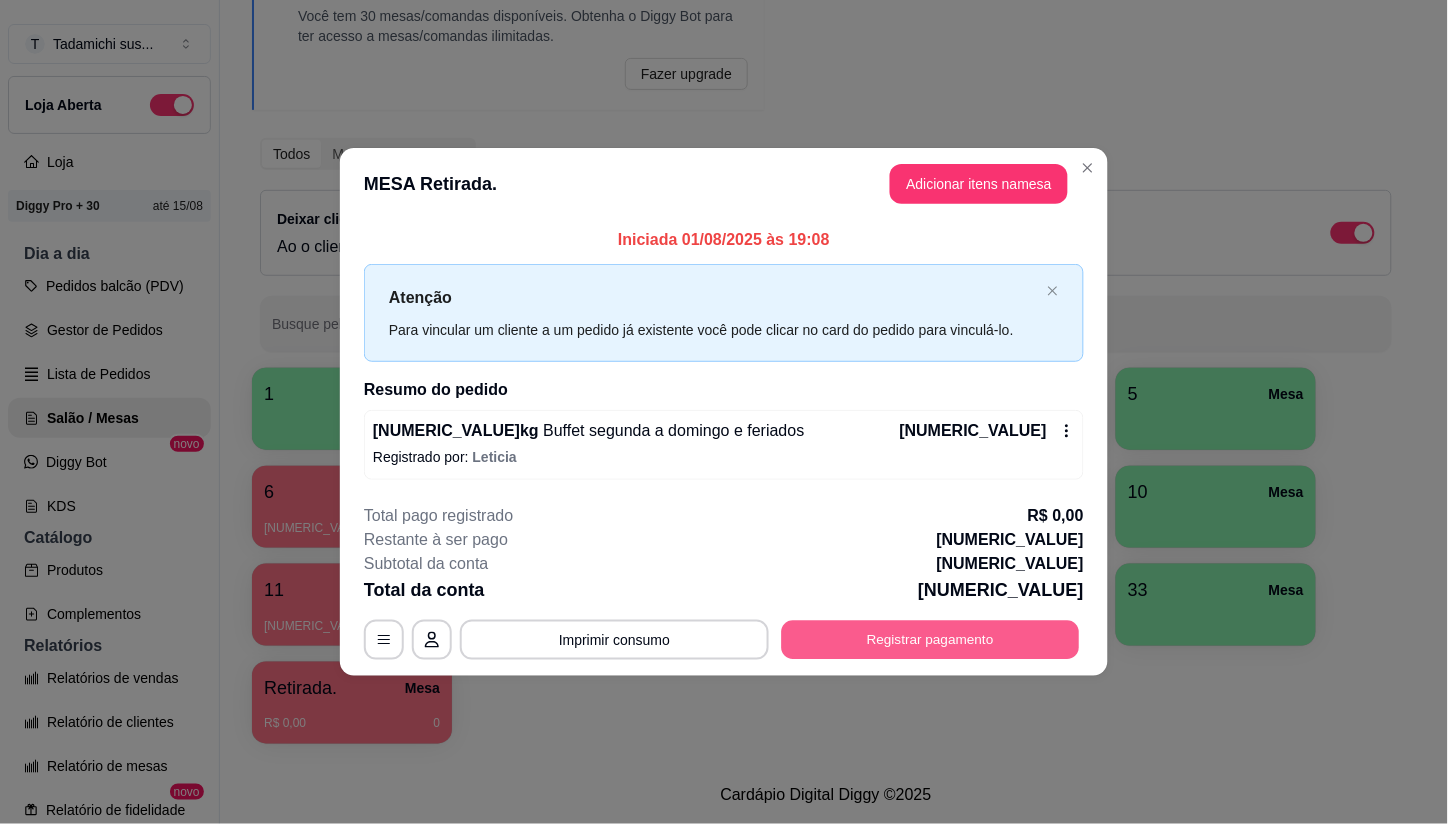 click on "Registrar pagamento" at bounding box center (931, 639) 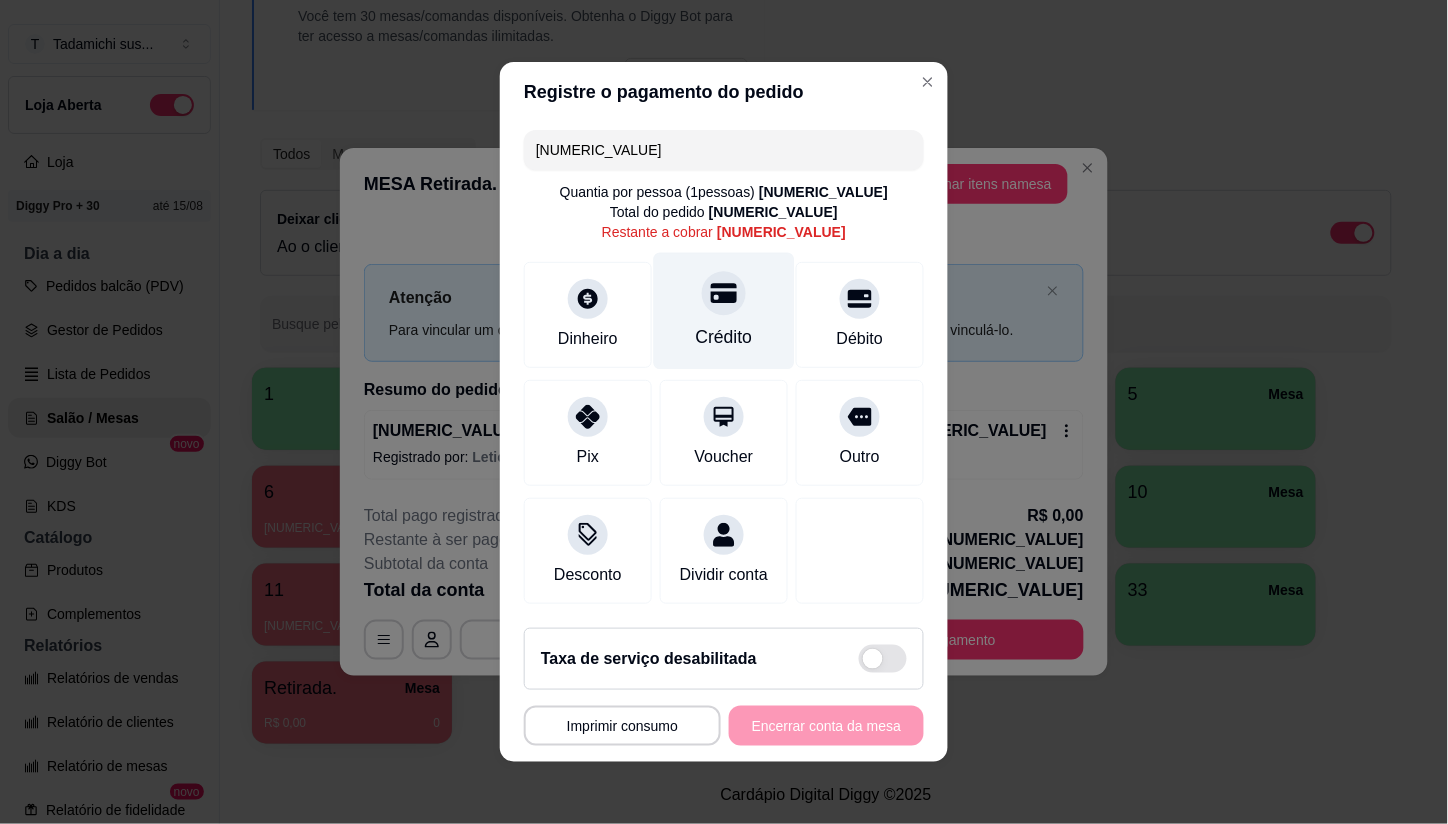 click 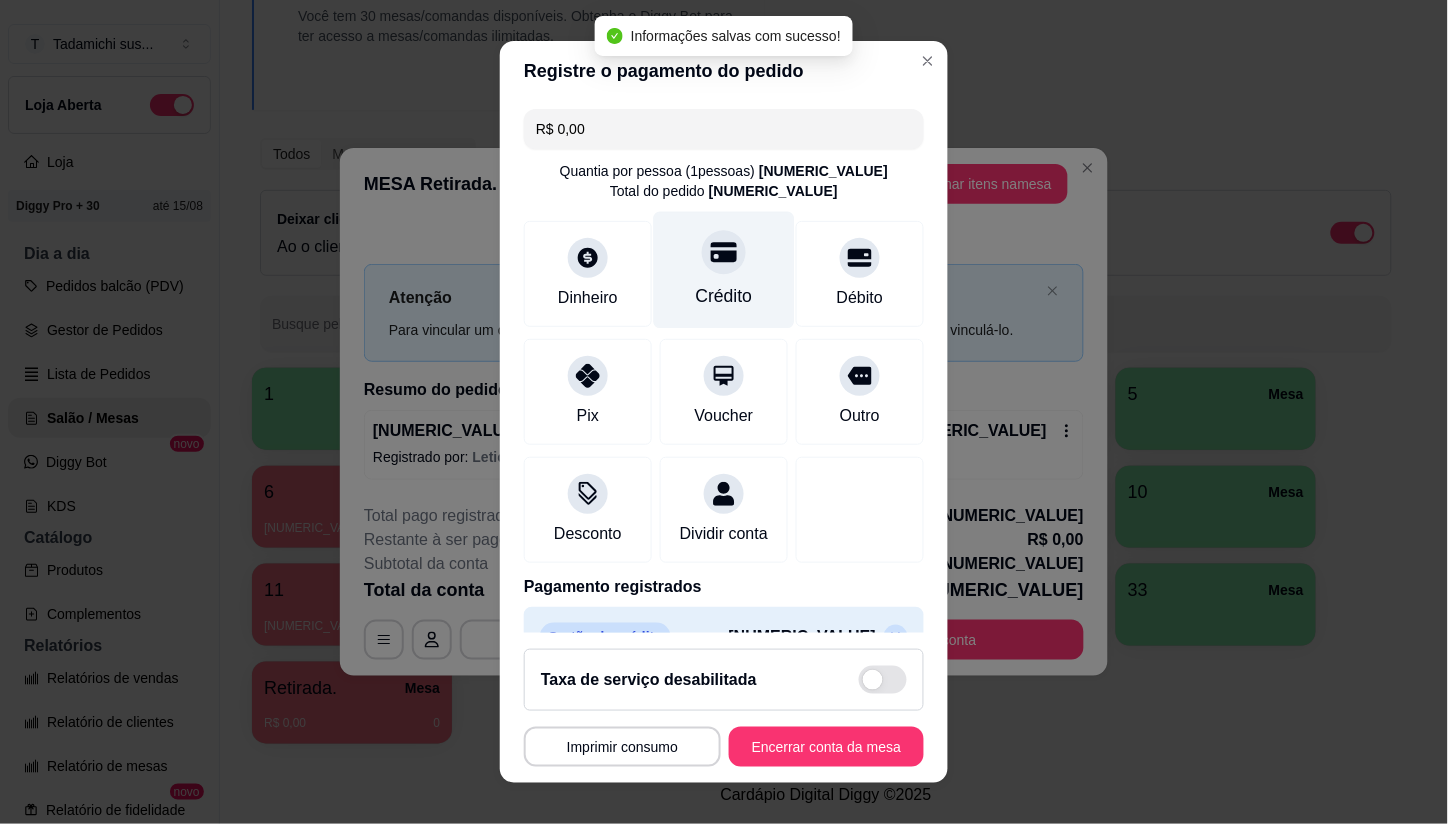 type on "R$ 0,00" 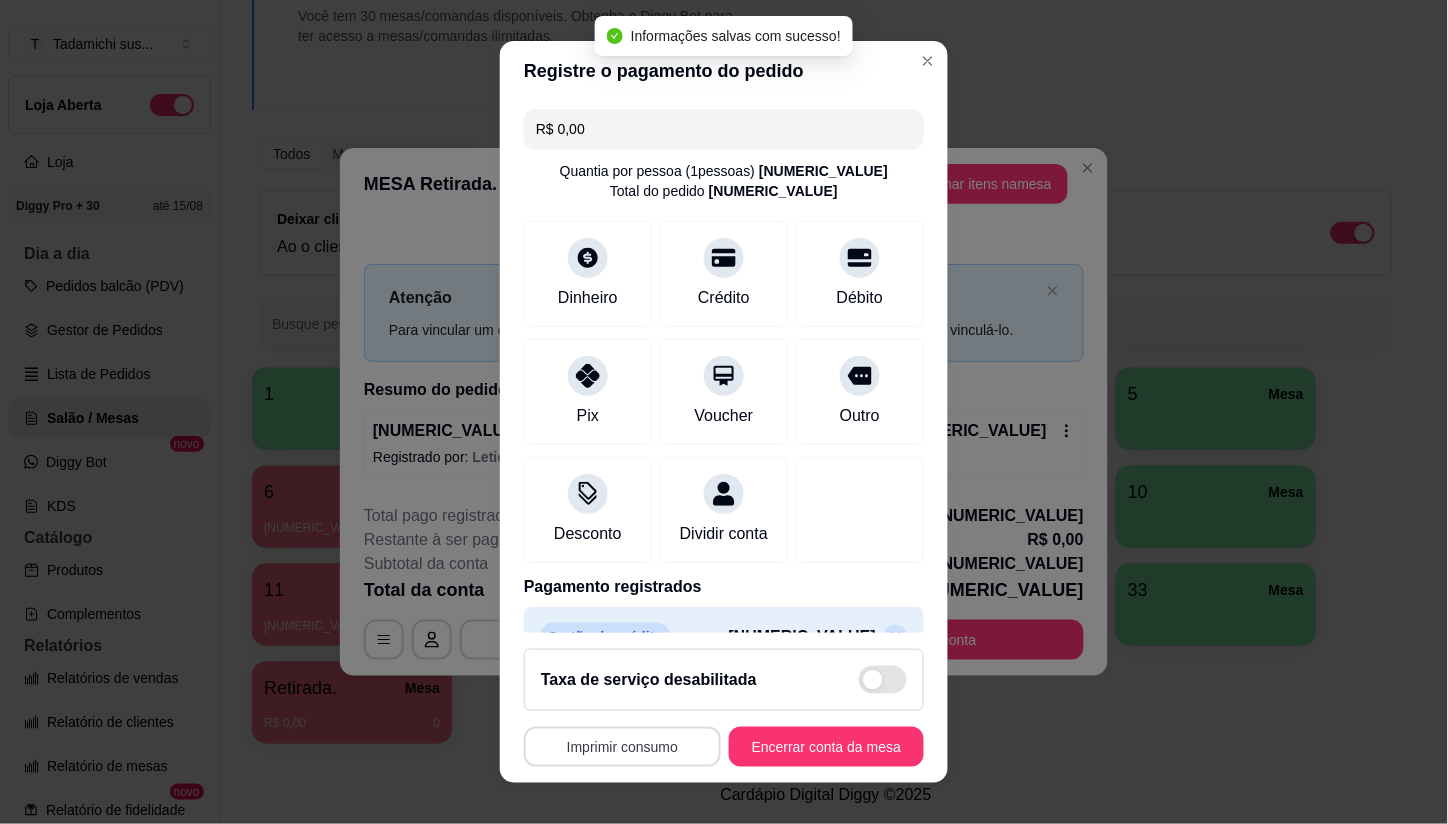 click on "Imprimir consumo" at bounding box center (622, 747) 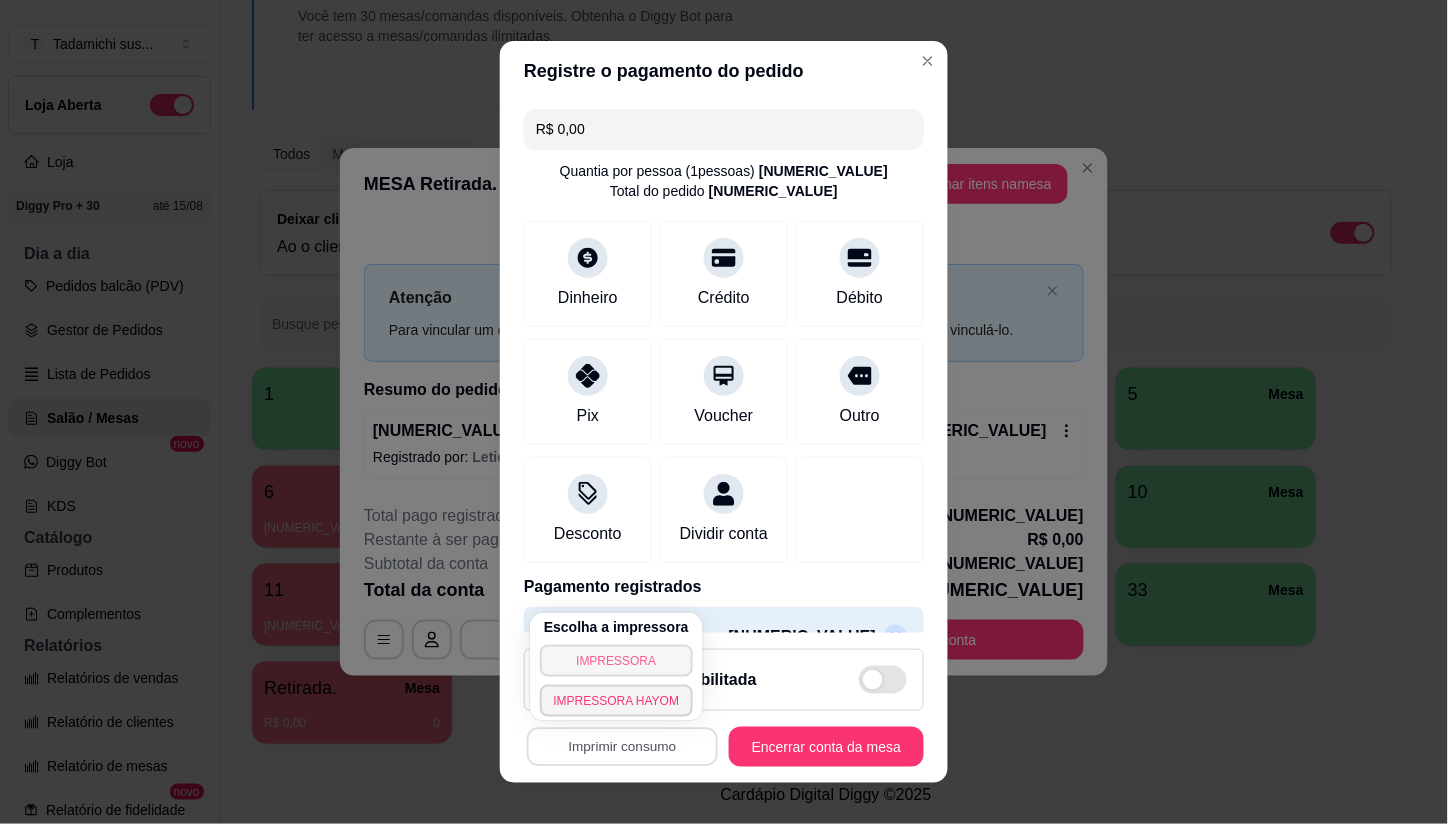 click on "IMPRESSORA" at bounding box center [617, 661] 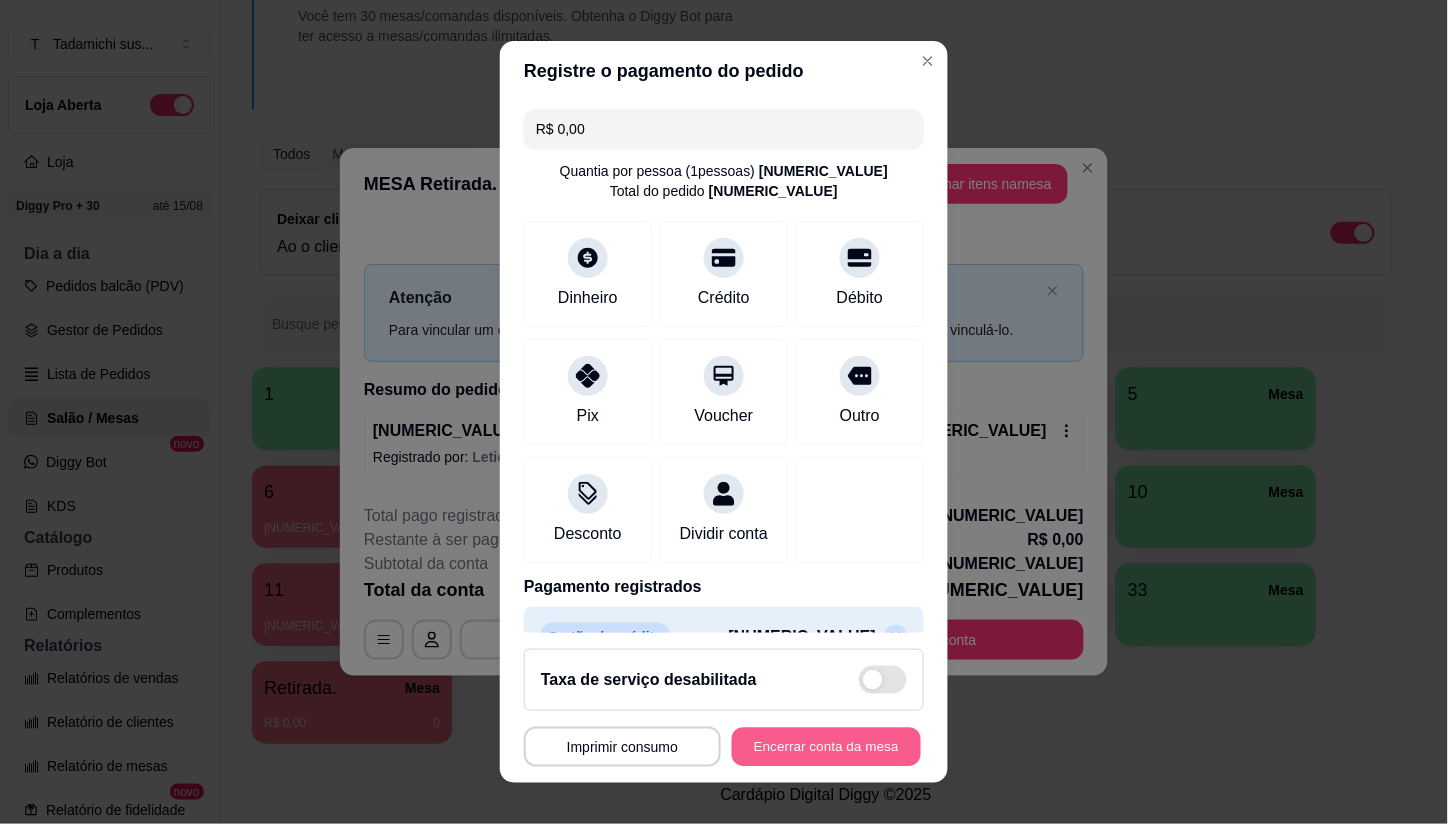 click on "Encerrar conta da mesa" at bounding box center (826, 746) 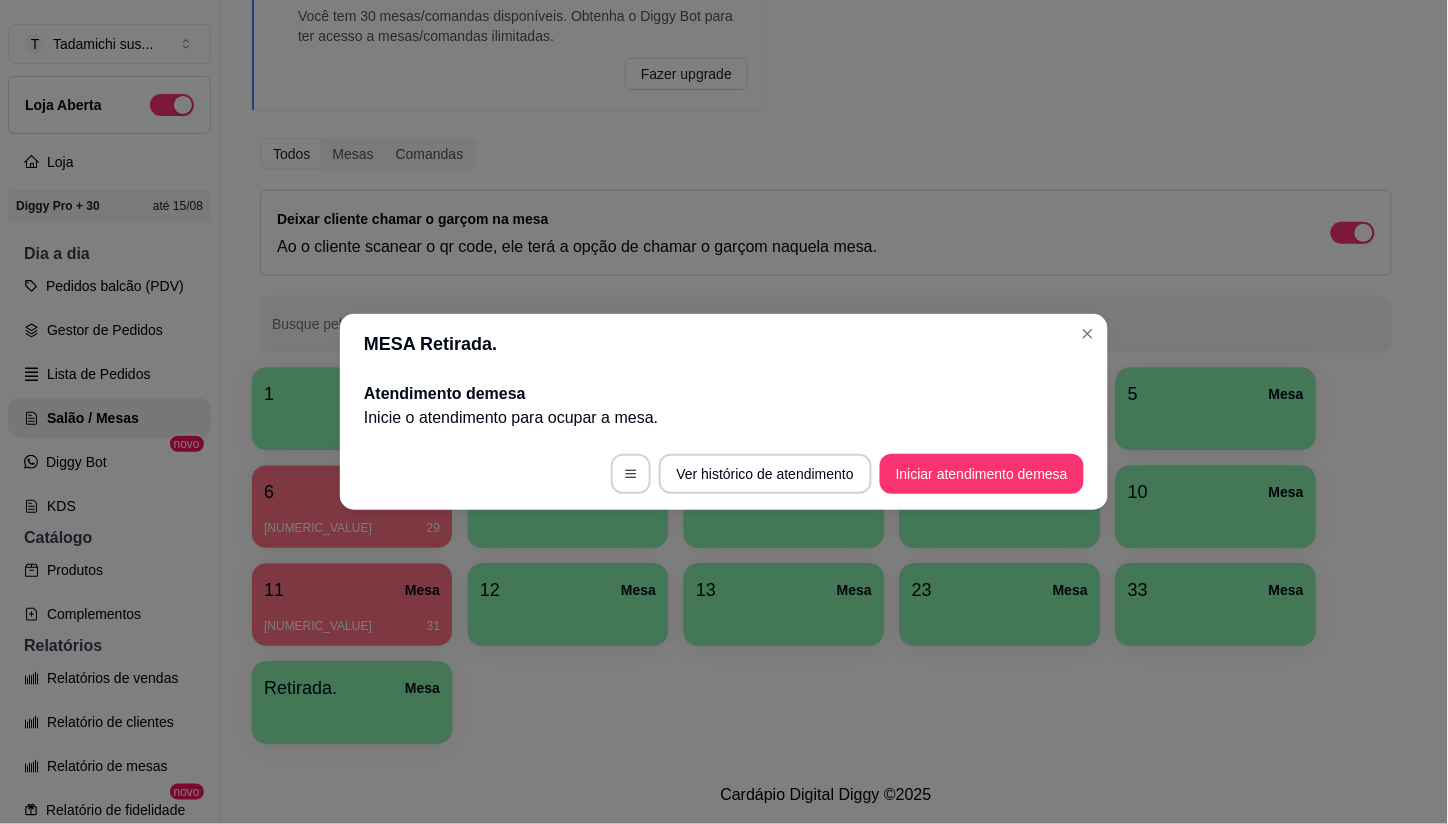 click on "MESA Retirada." at bounding box center (724, 344) 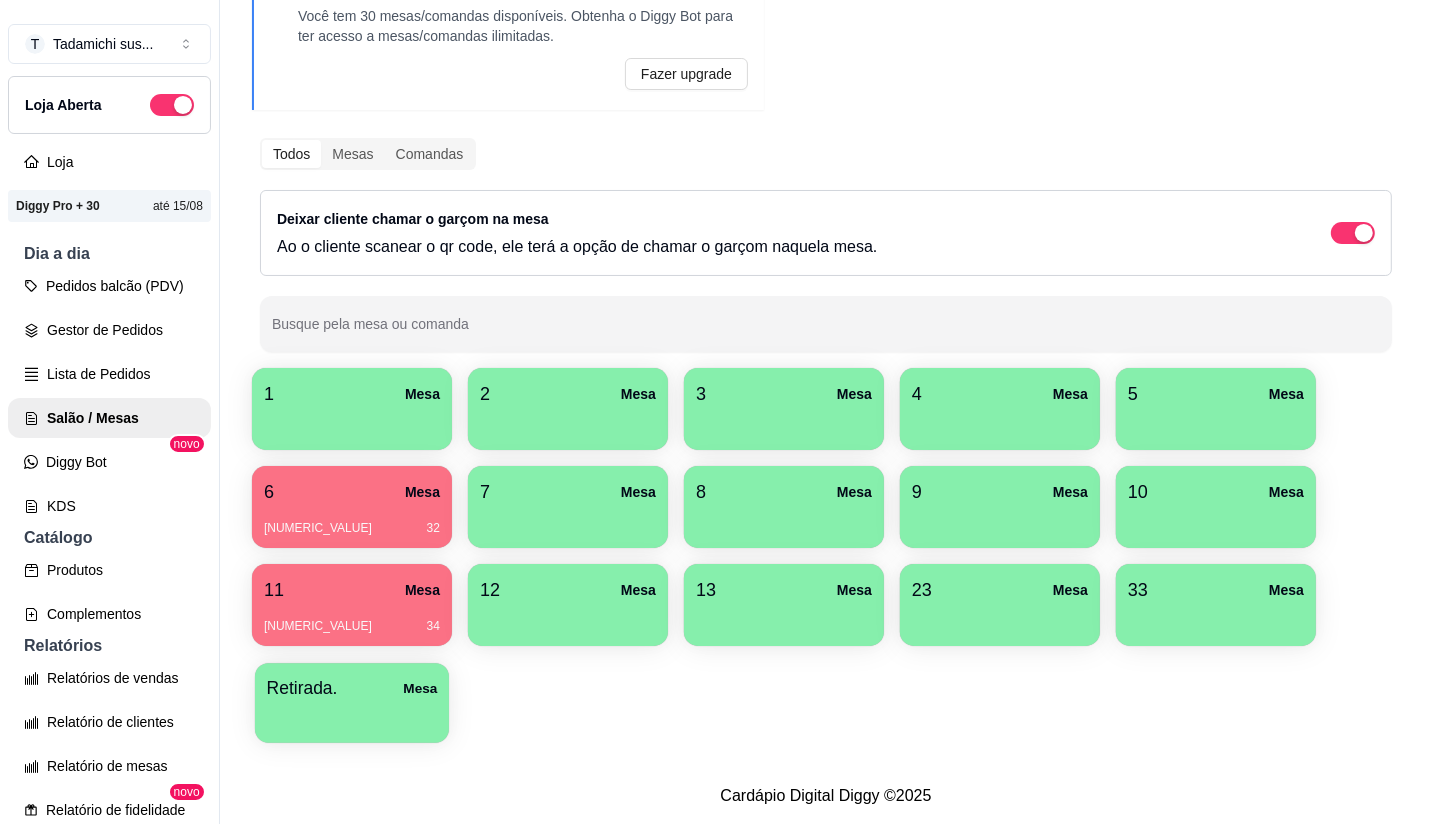 click at bounding box center [352, 716] 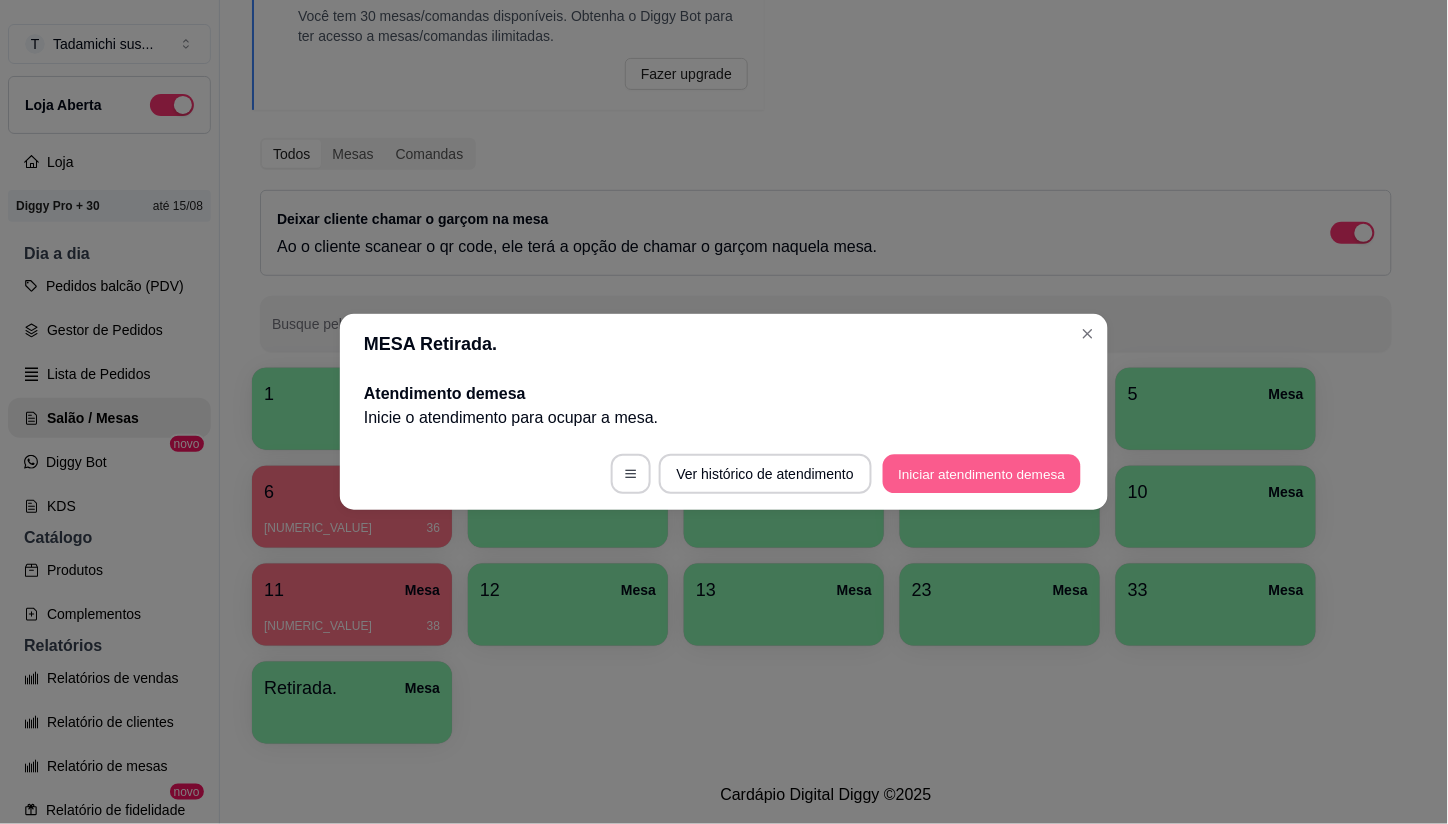 click on "Iniciar atendimento de  mesa" at bounding box center [982, 474] 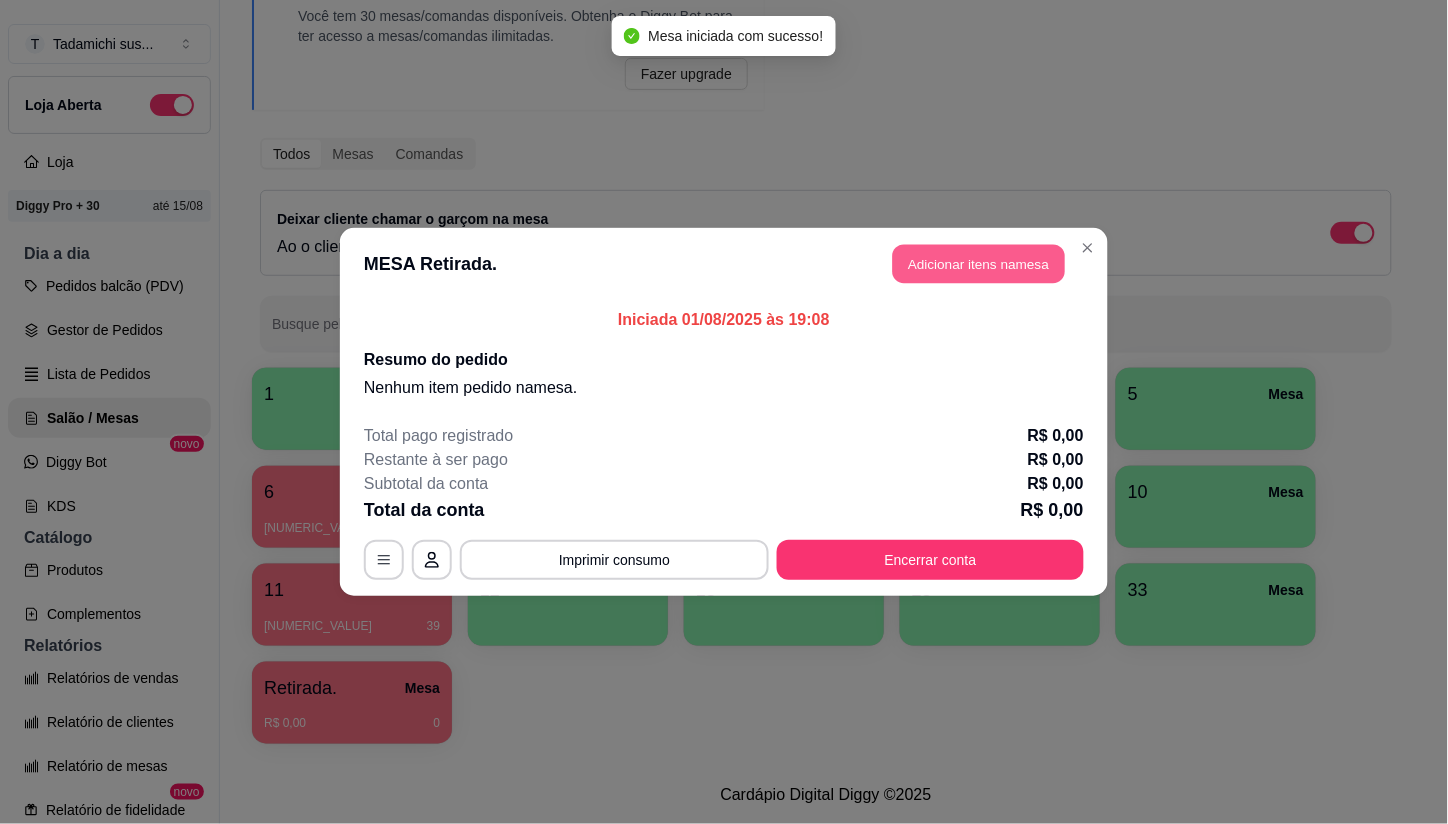 click on "Adicionar itens na  mesa" at bounding box center [979, 264] 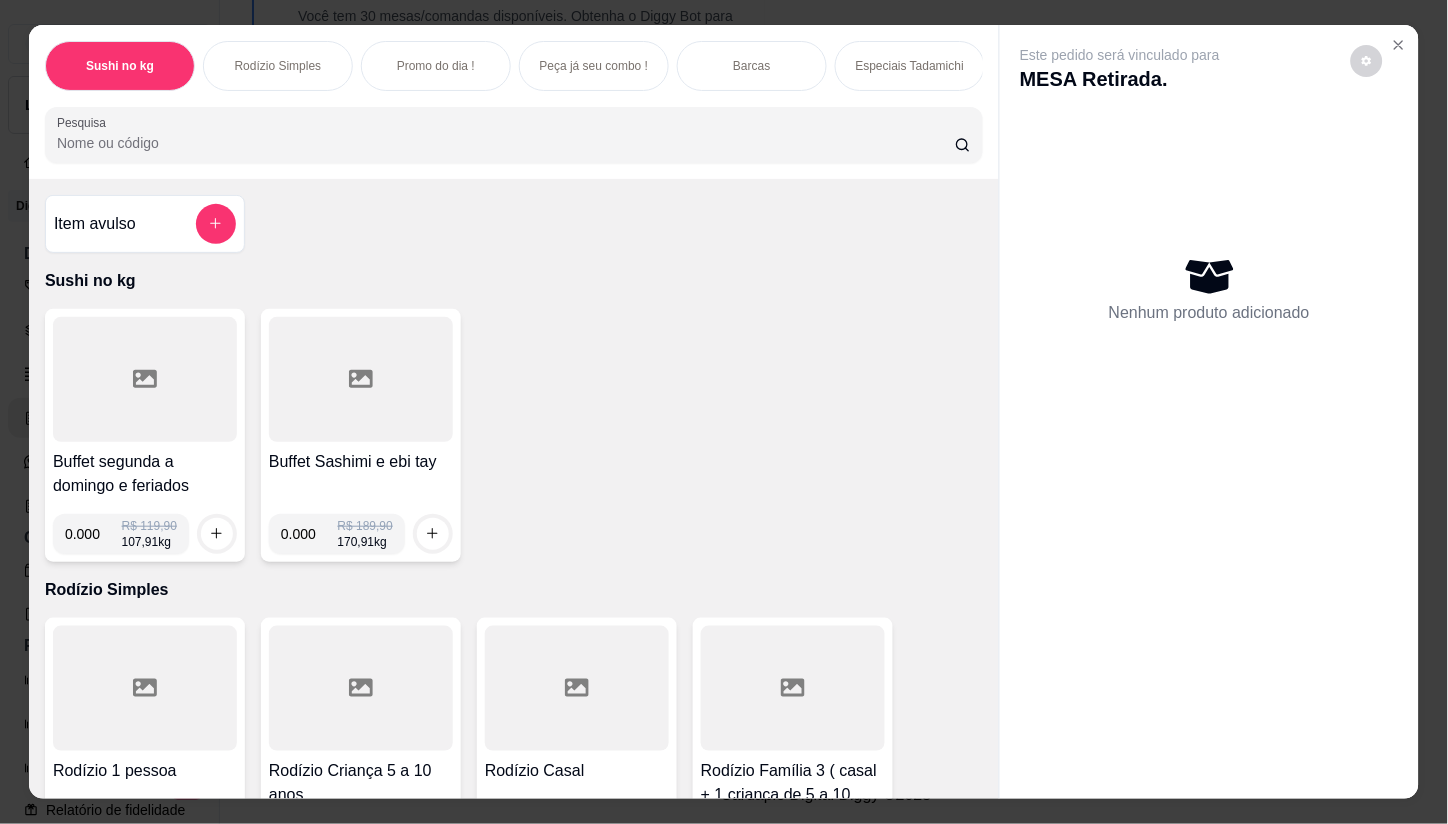 click 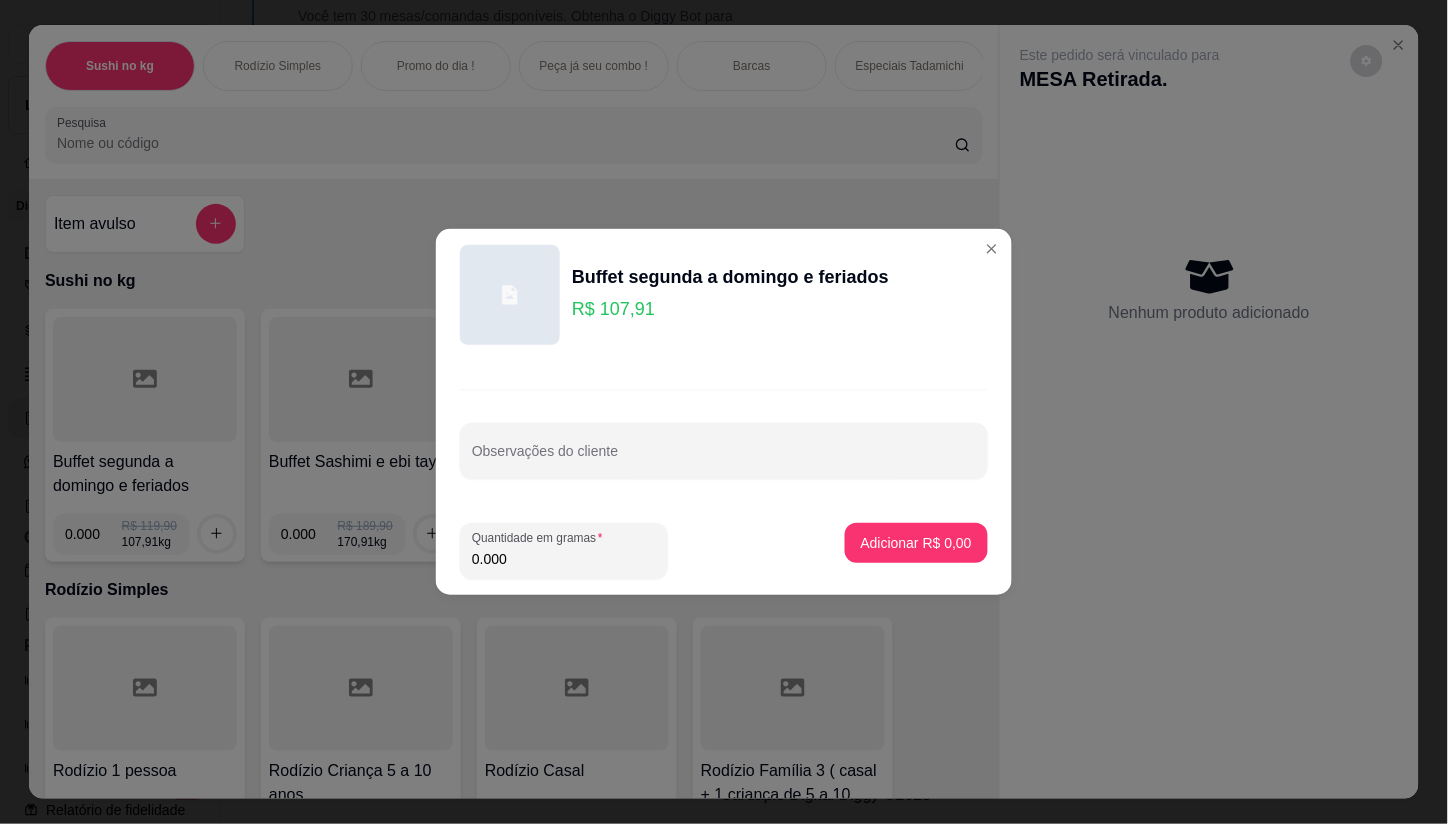 click on "0.000" at bounding box center [564, 559] 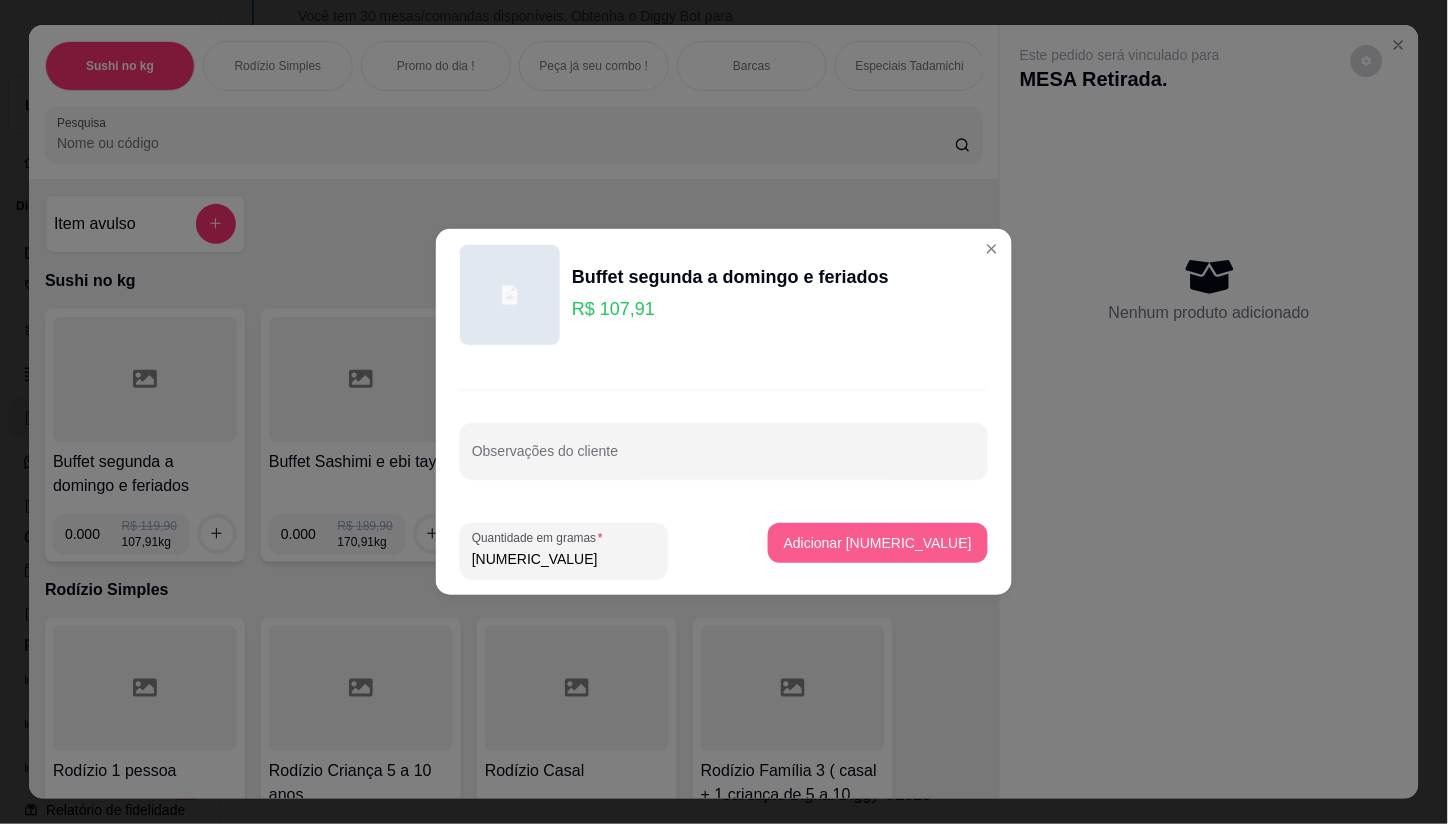 type on "0.186" 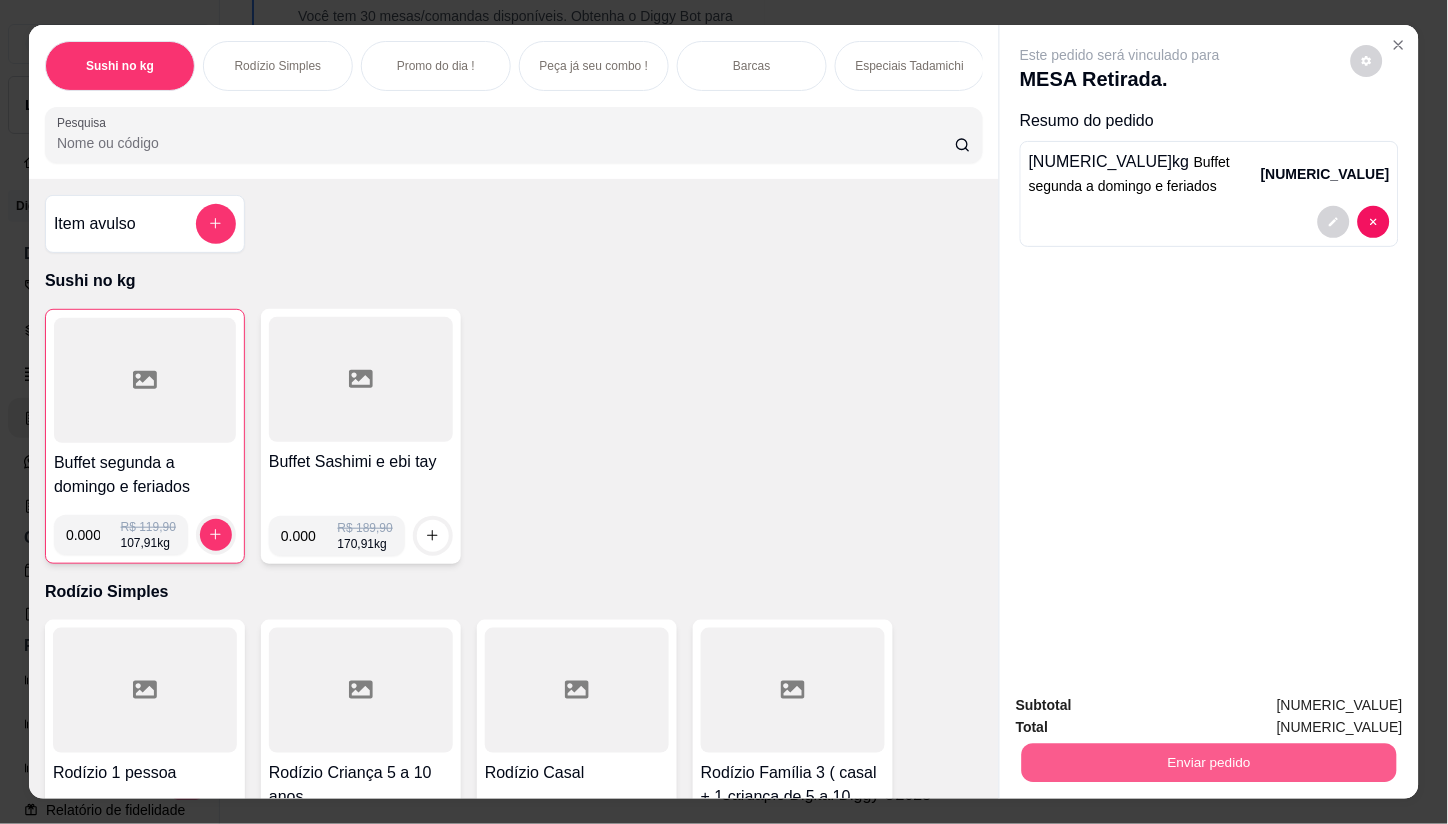 click on "Enviar pedido" at bounding box center (1209, 763) 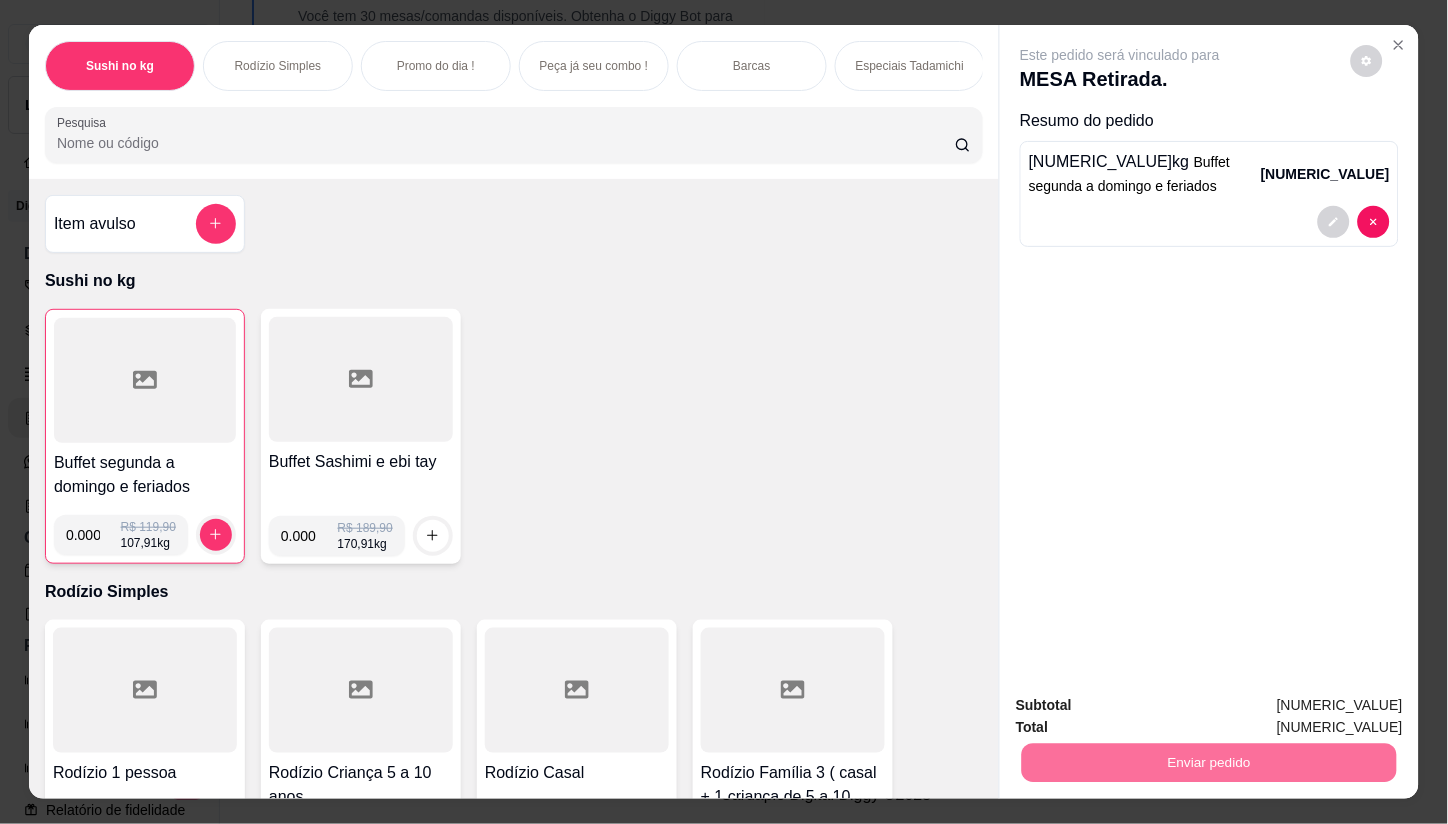 click on "Não registrar e enviar pedido" at bounding box center (1144, 705) 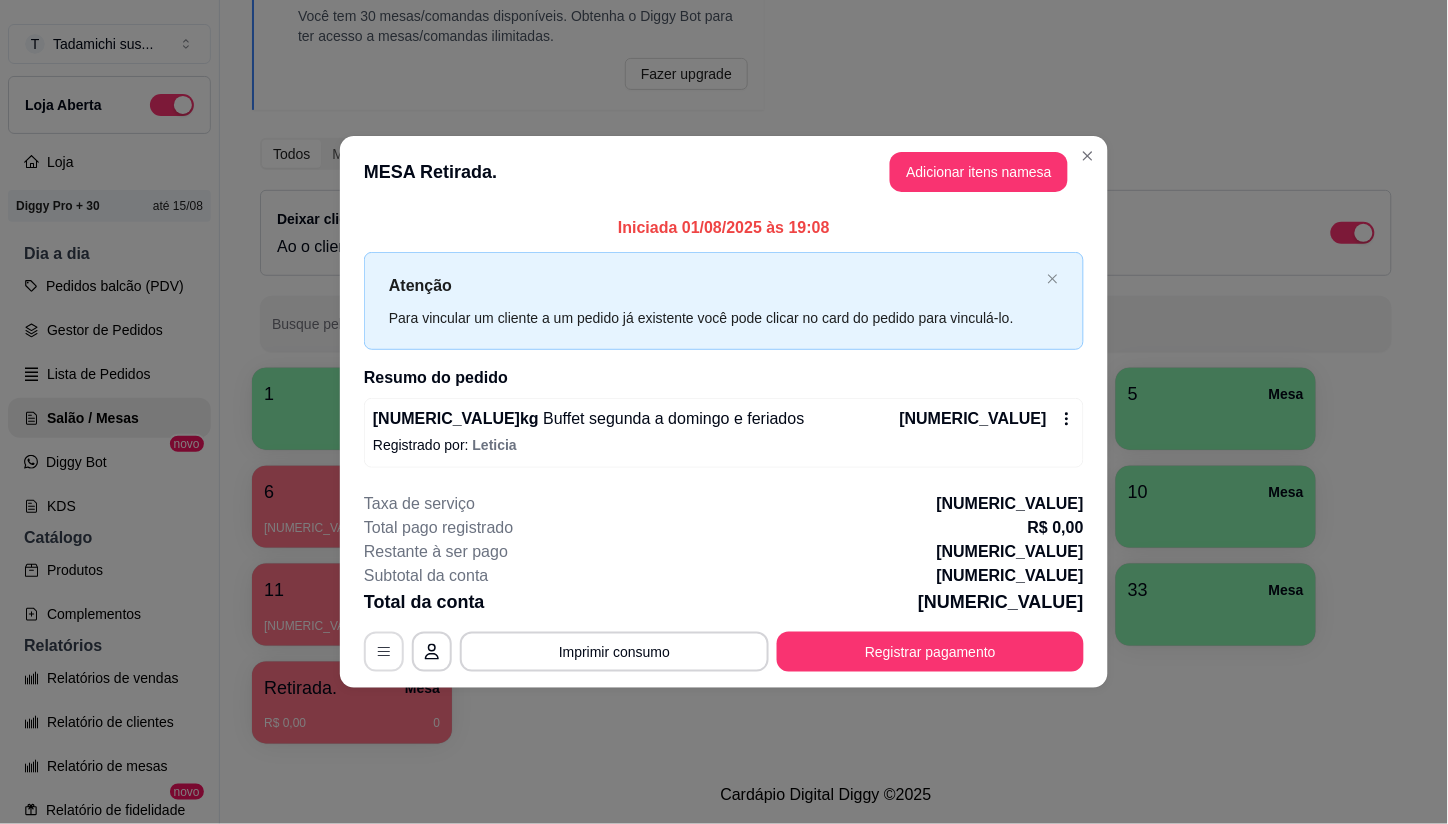 click 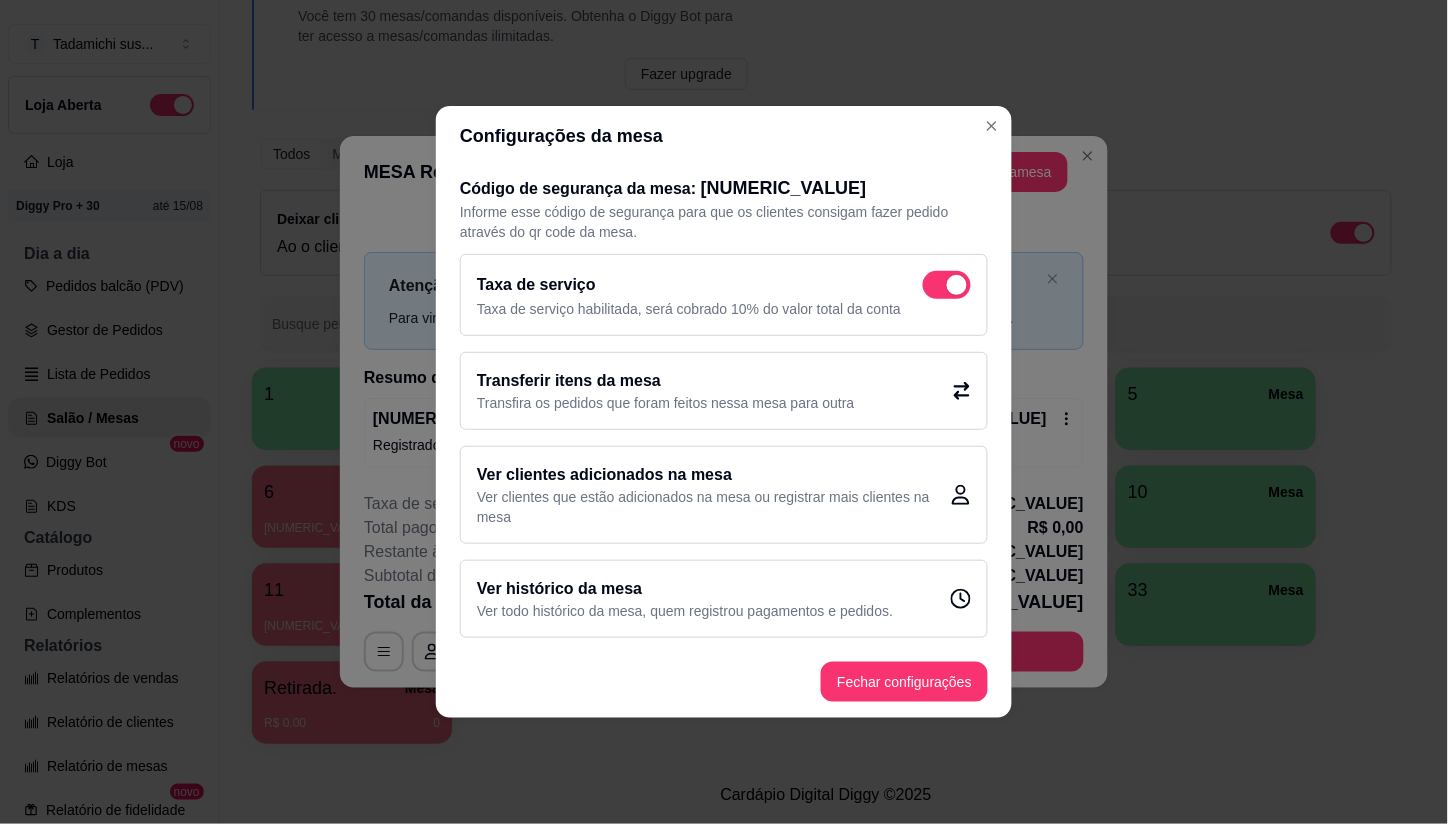 click at bounding box center (947, 285) 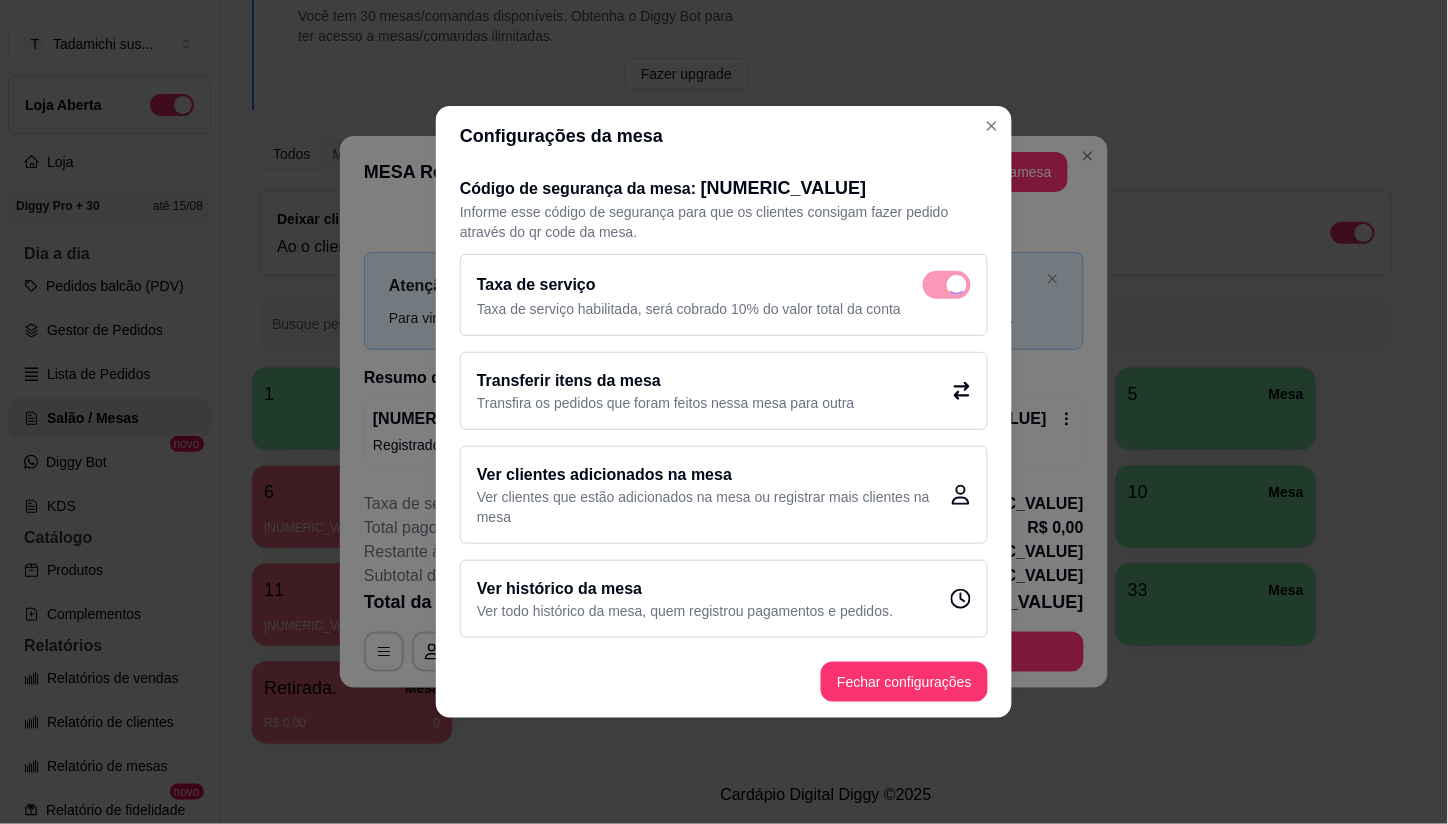 checkbox on "false" 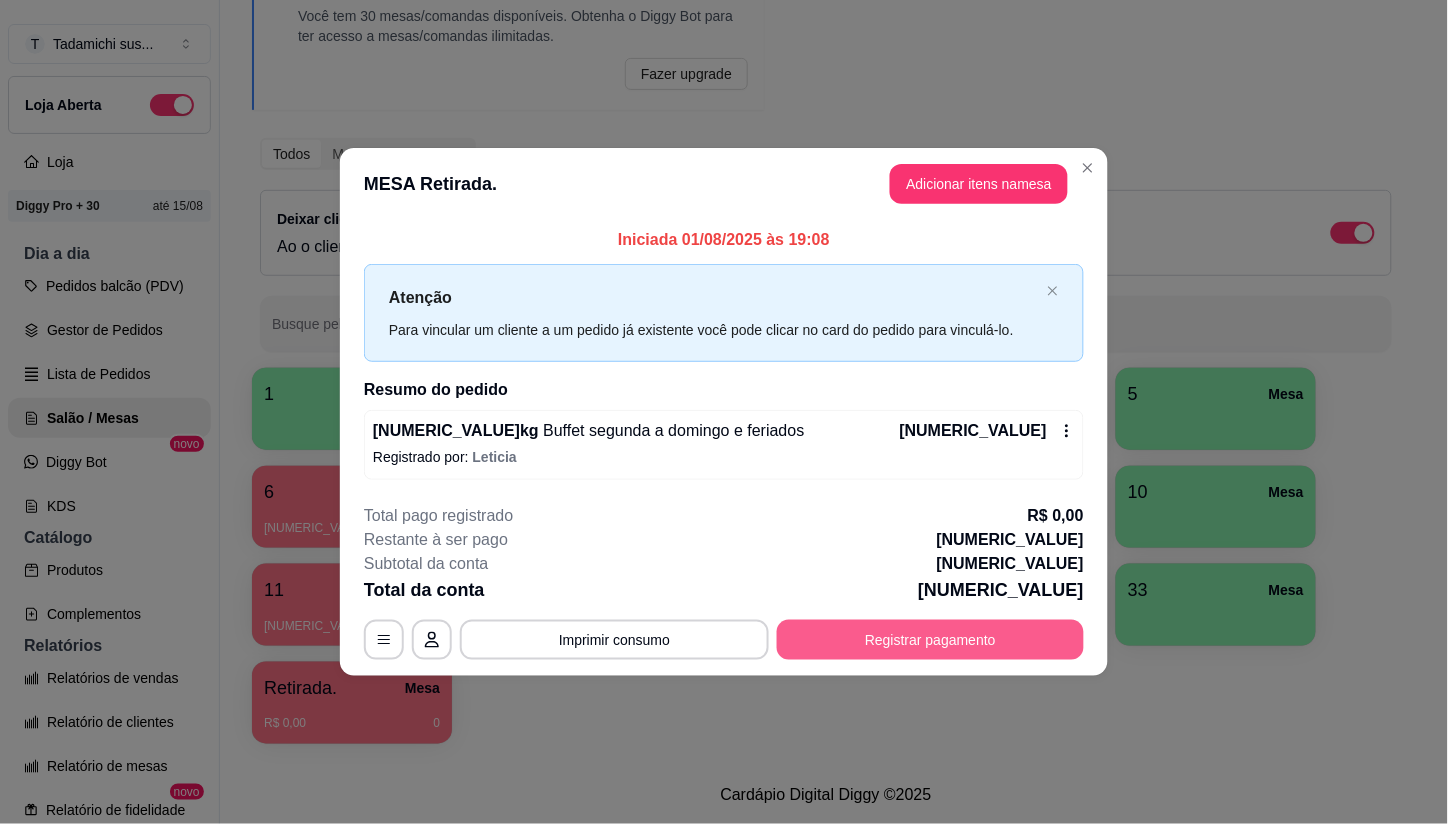 click on "Registrar pagamento" at bounding box center [930, 640] 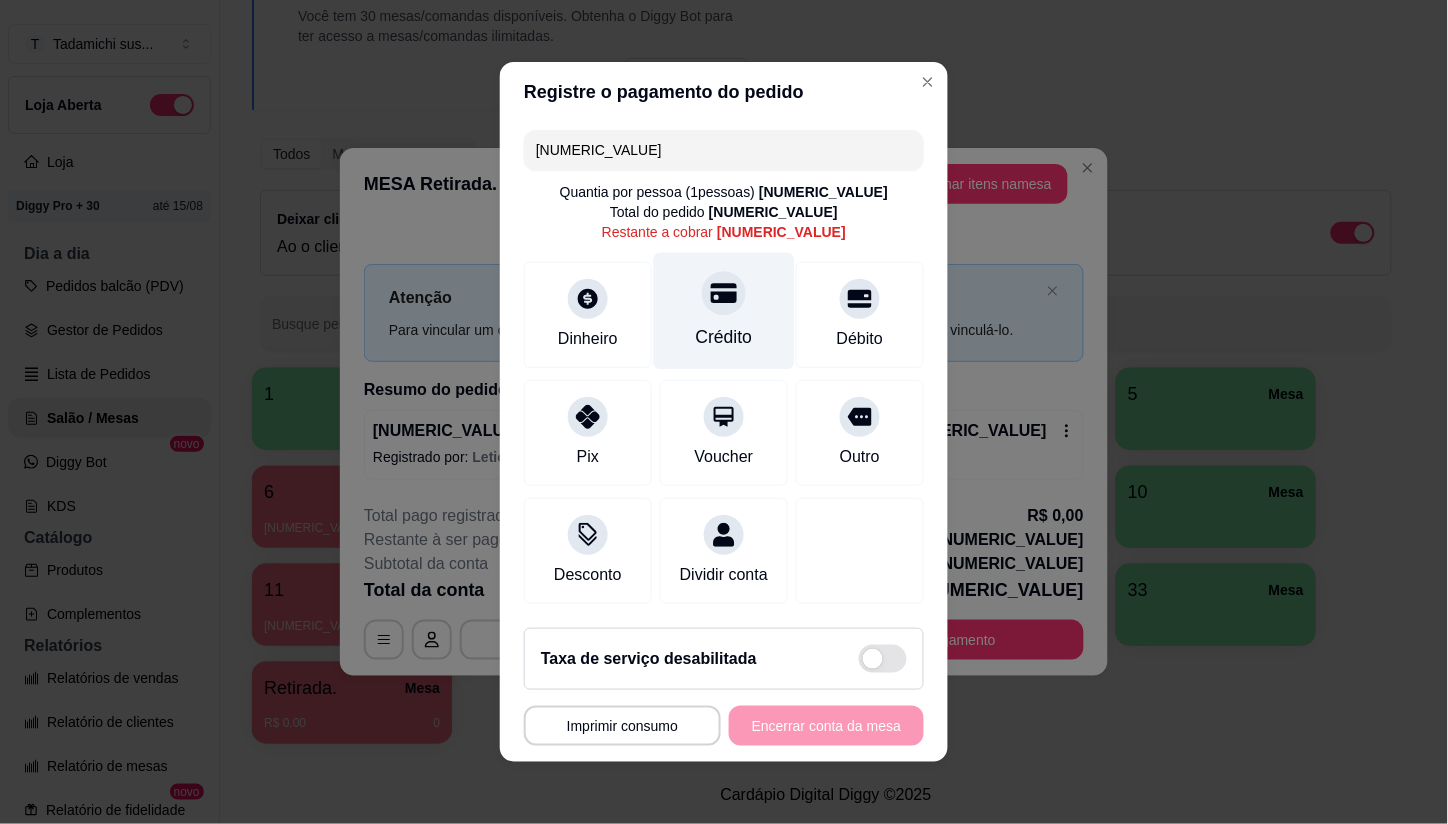 click on "Crédito" at bounding box center [724, 311] 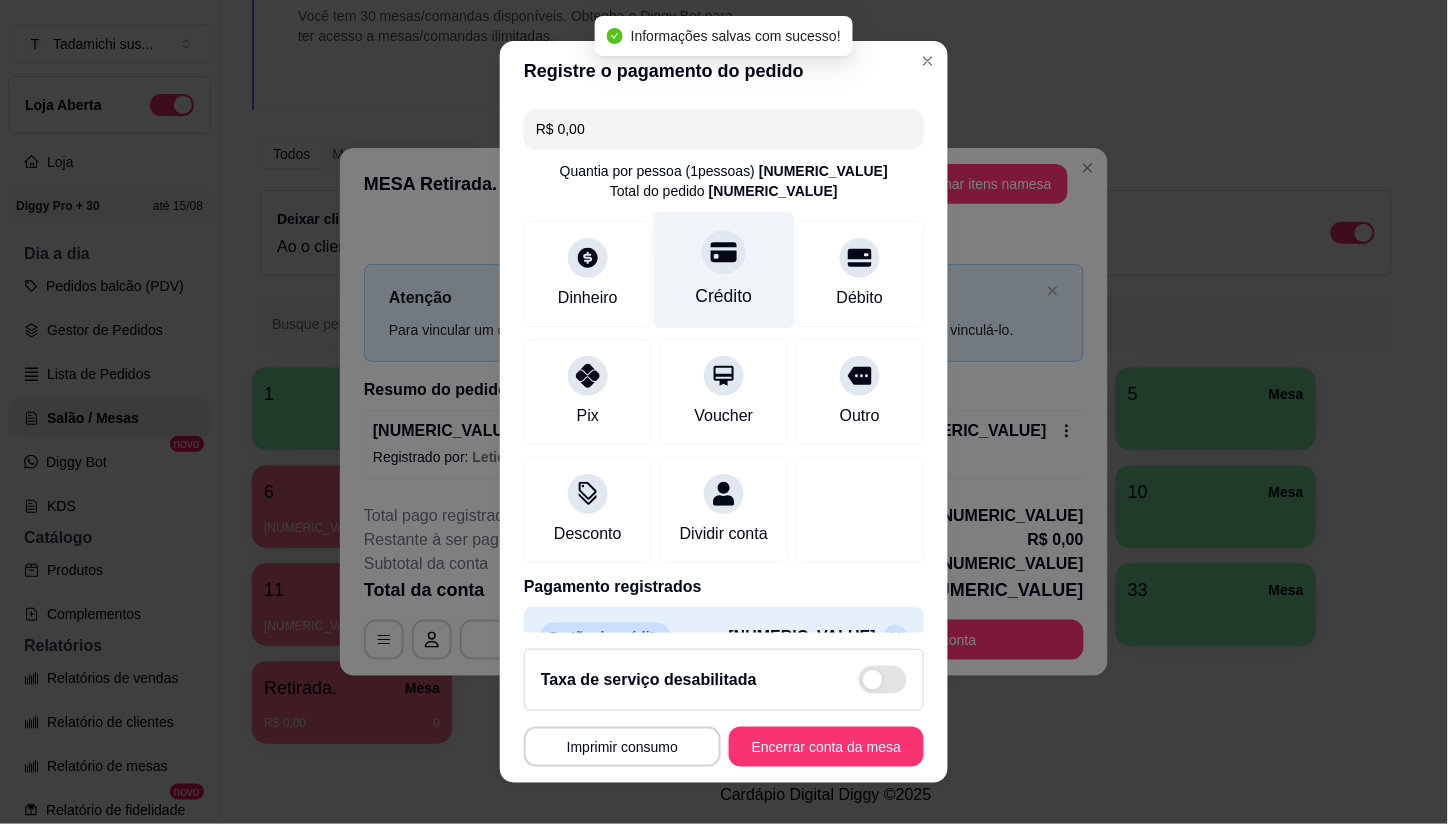type on "R$ 0,00" 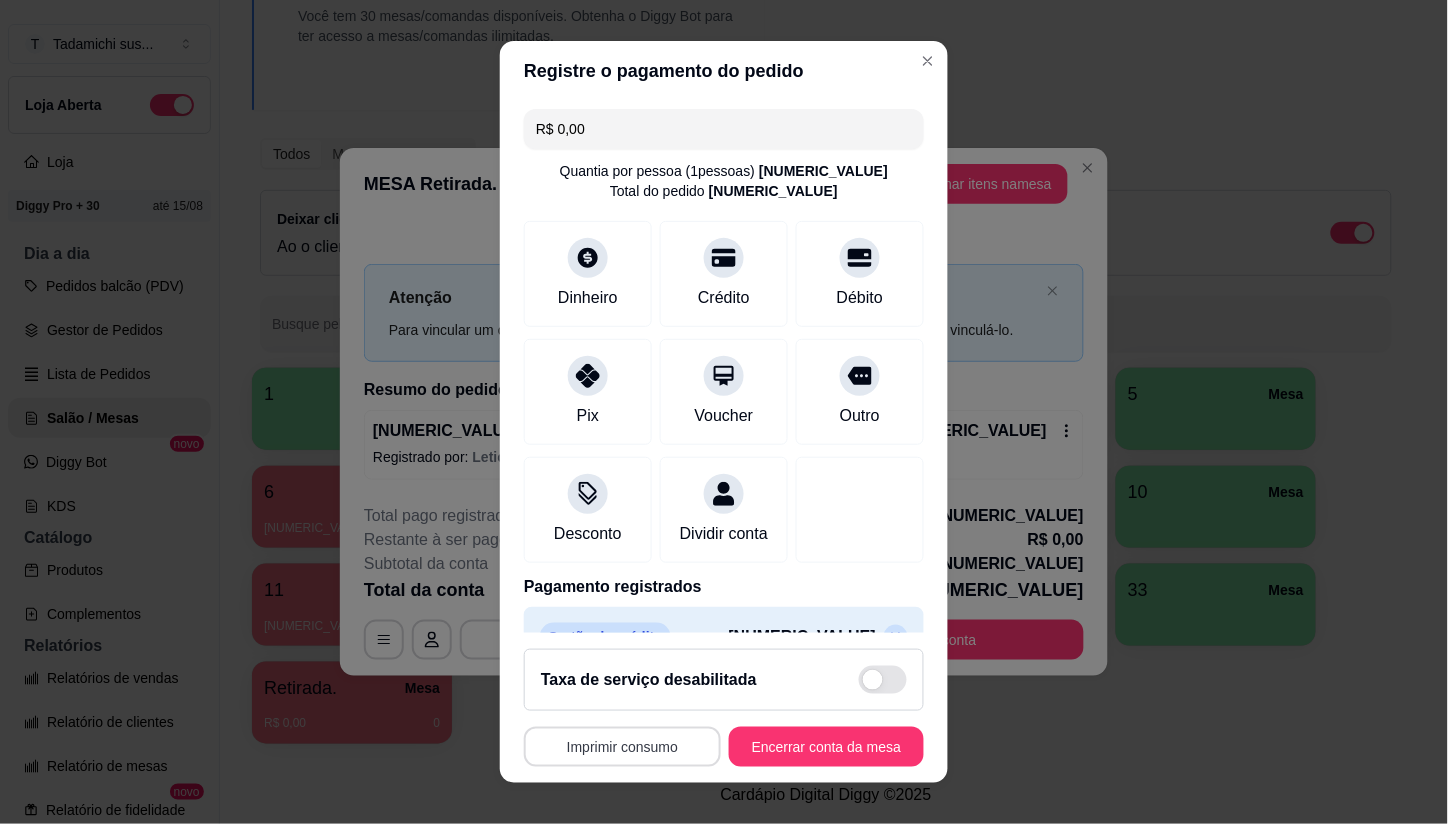 click on "Imprimir consumo" at bounding box center (622, 747) 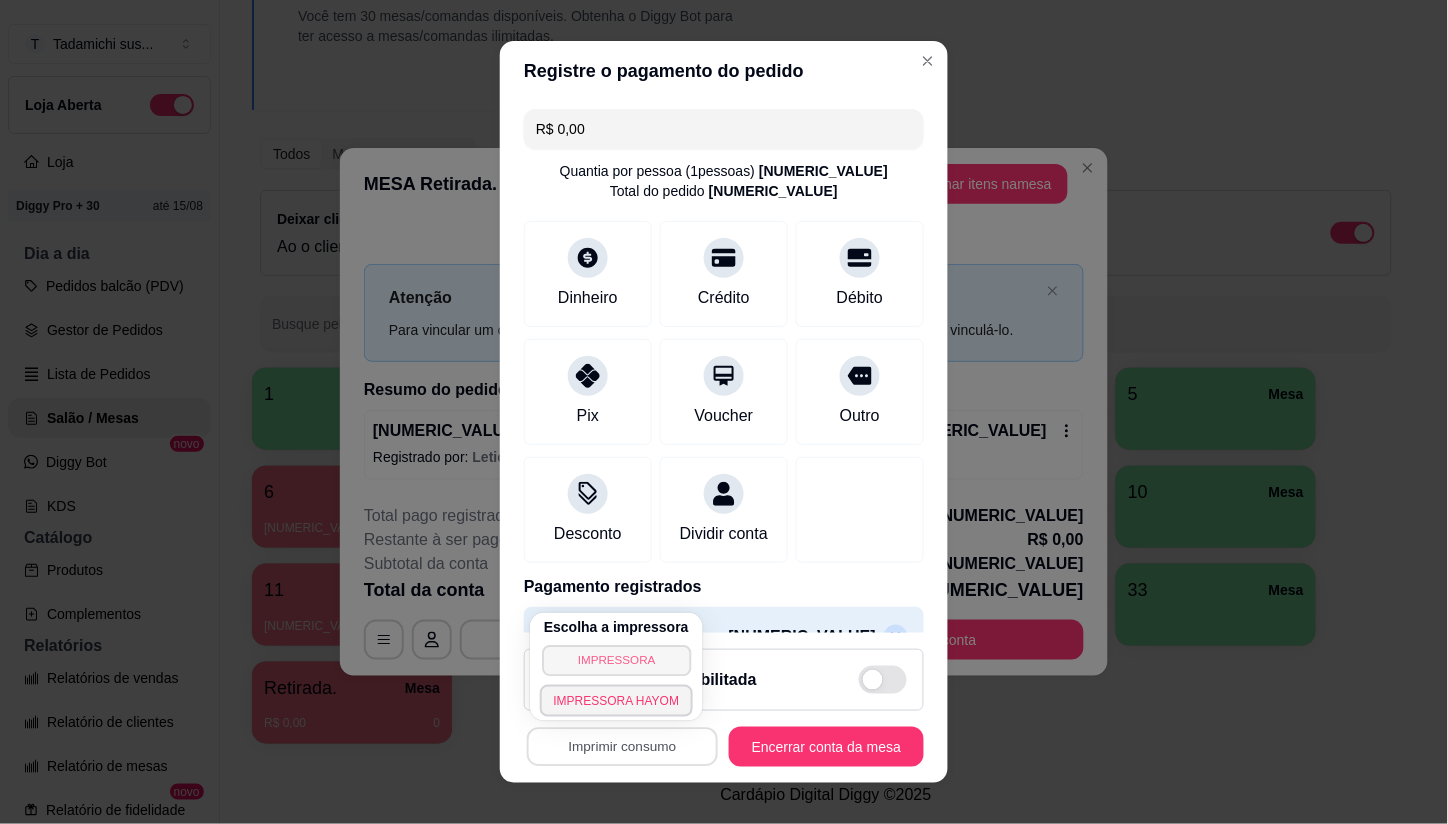click on "IMPRESSORA" at bounding box center [616, 660] 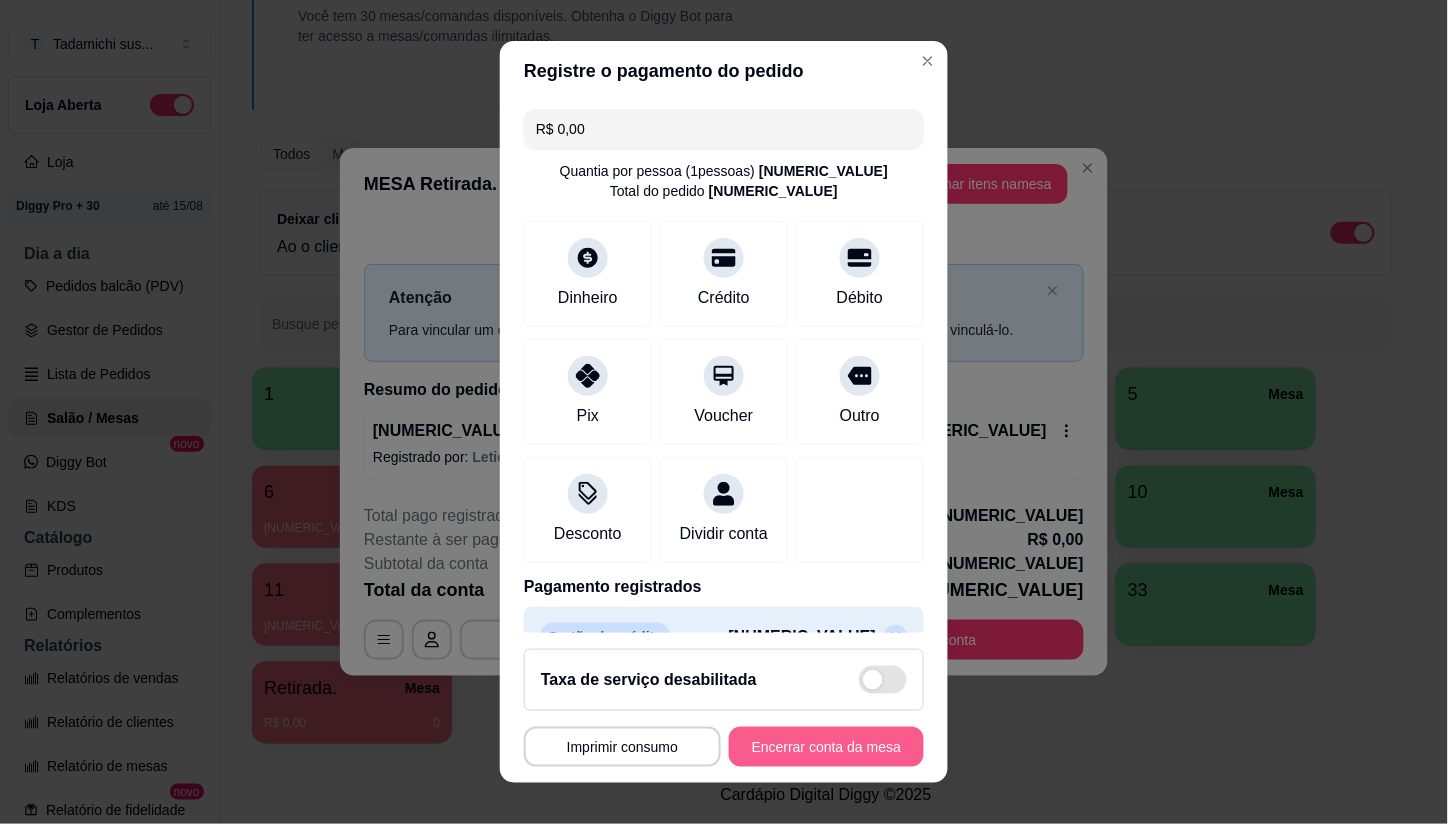 click on "Encerrar conta da mesa" at bounding box center (826, 747) 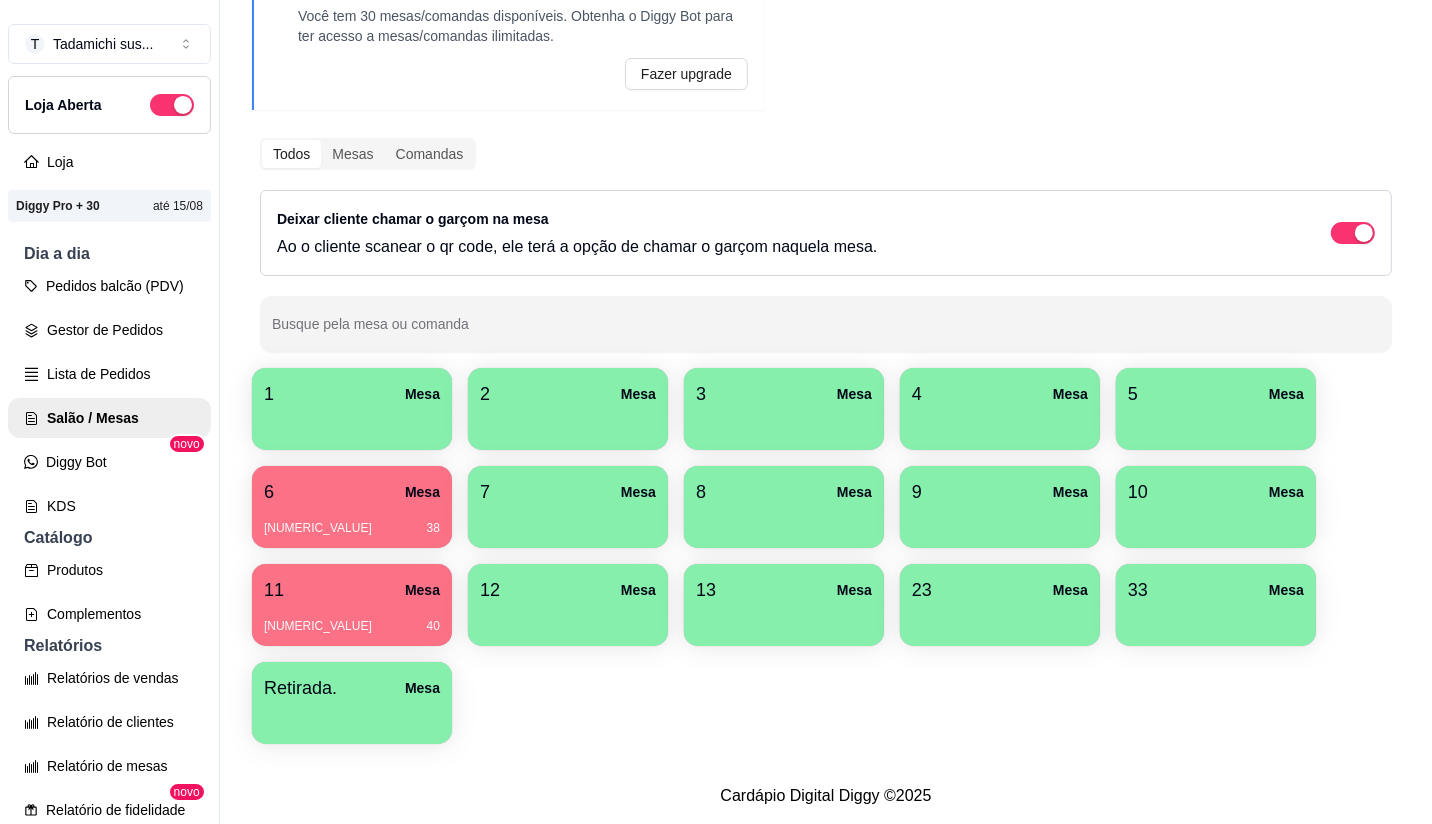 click on "5 Mesa" at bounding box center [1216, 394] 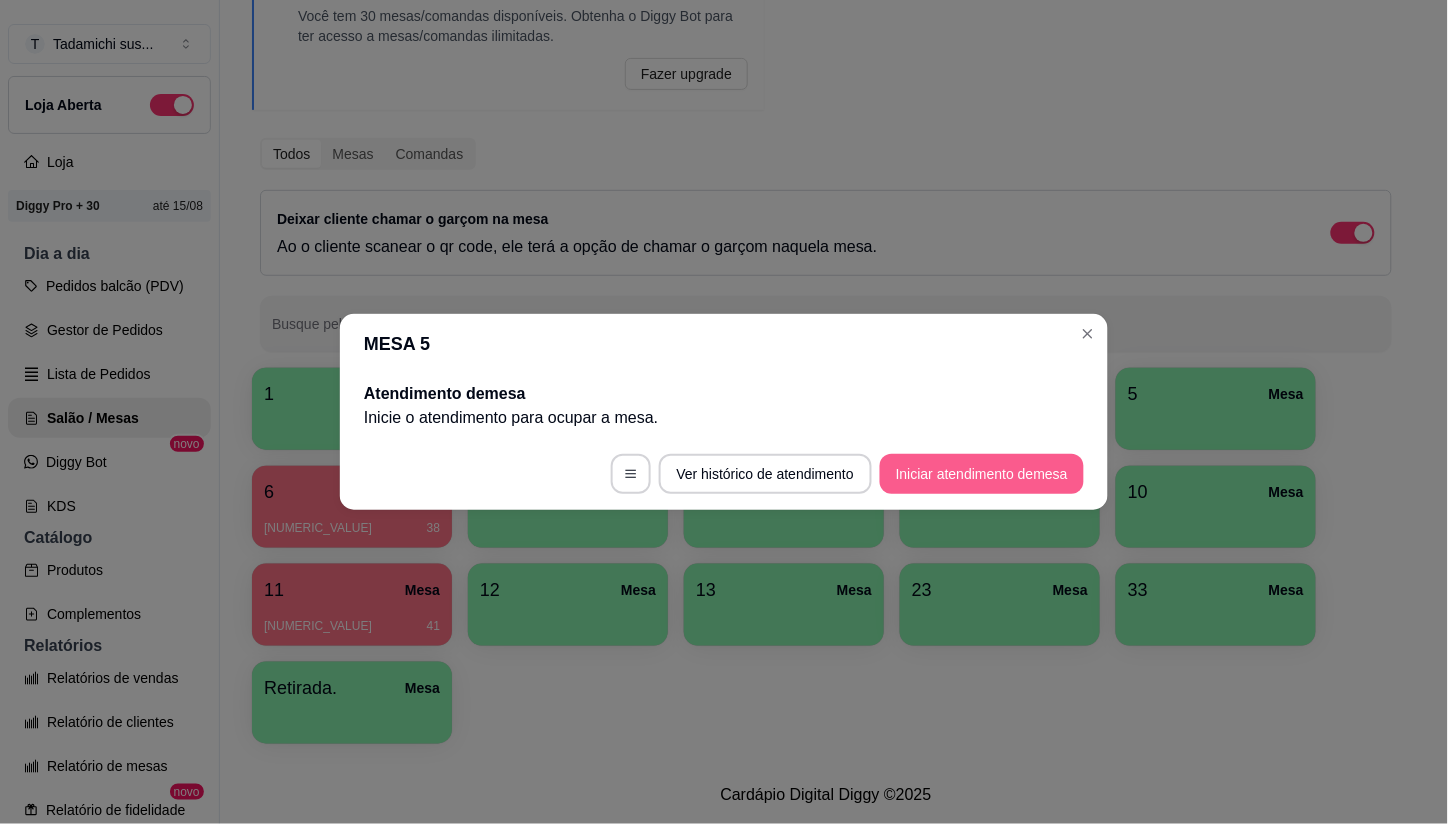 click on "Iniciar atendimento de  mesa" at bounding box center [982, 474] 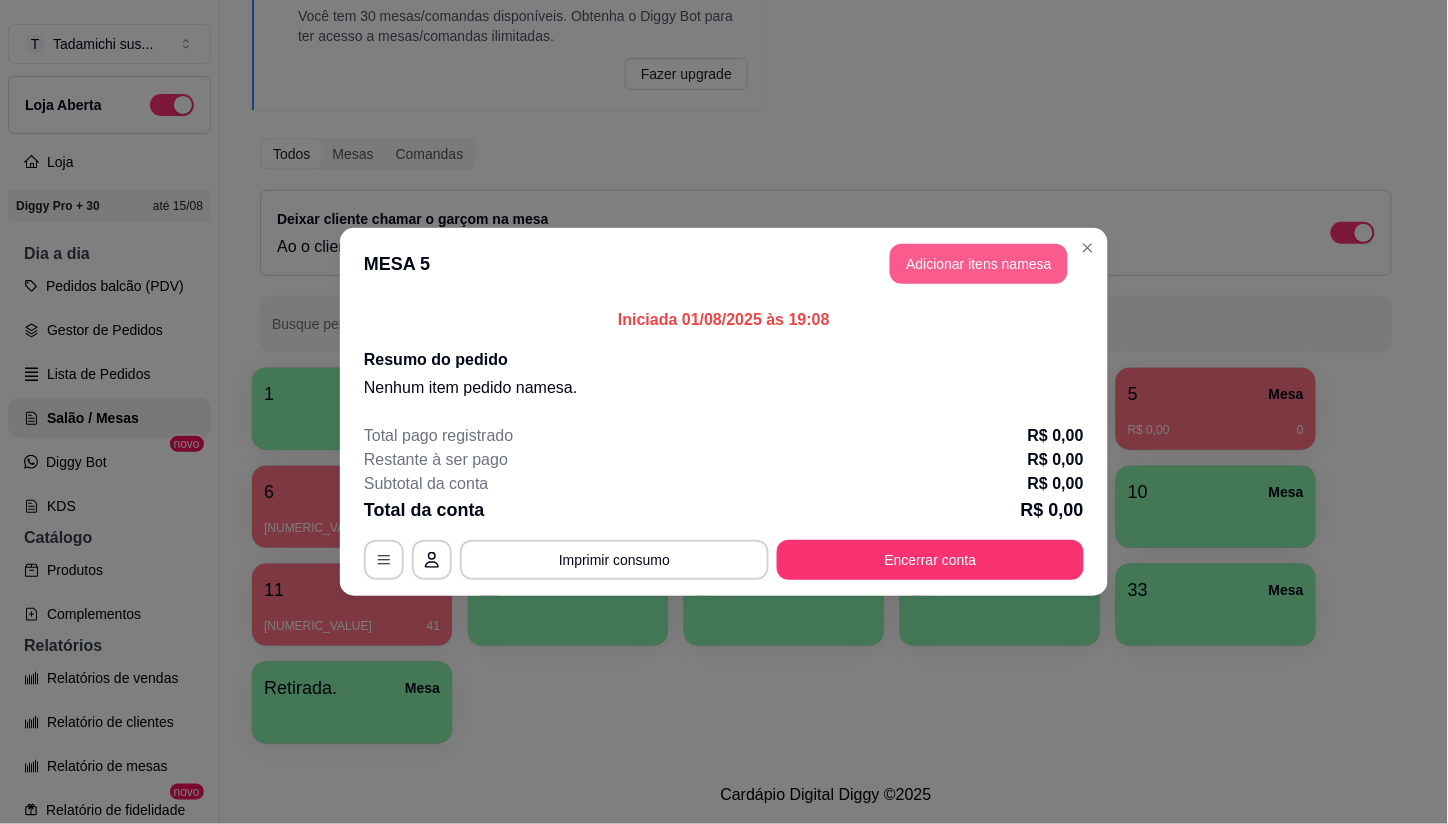 click on "Adicionar itens na  mesa" at bounding box center [979, 264] 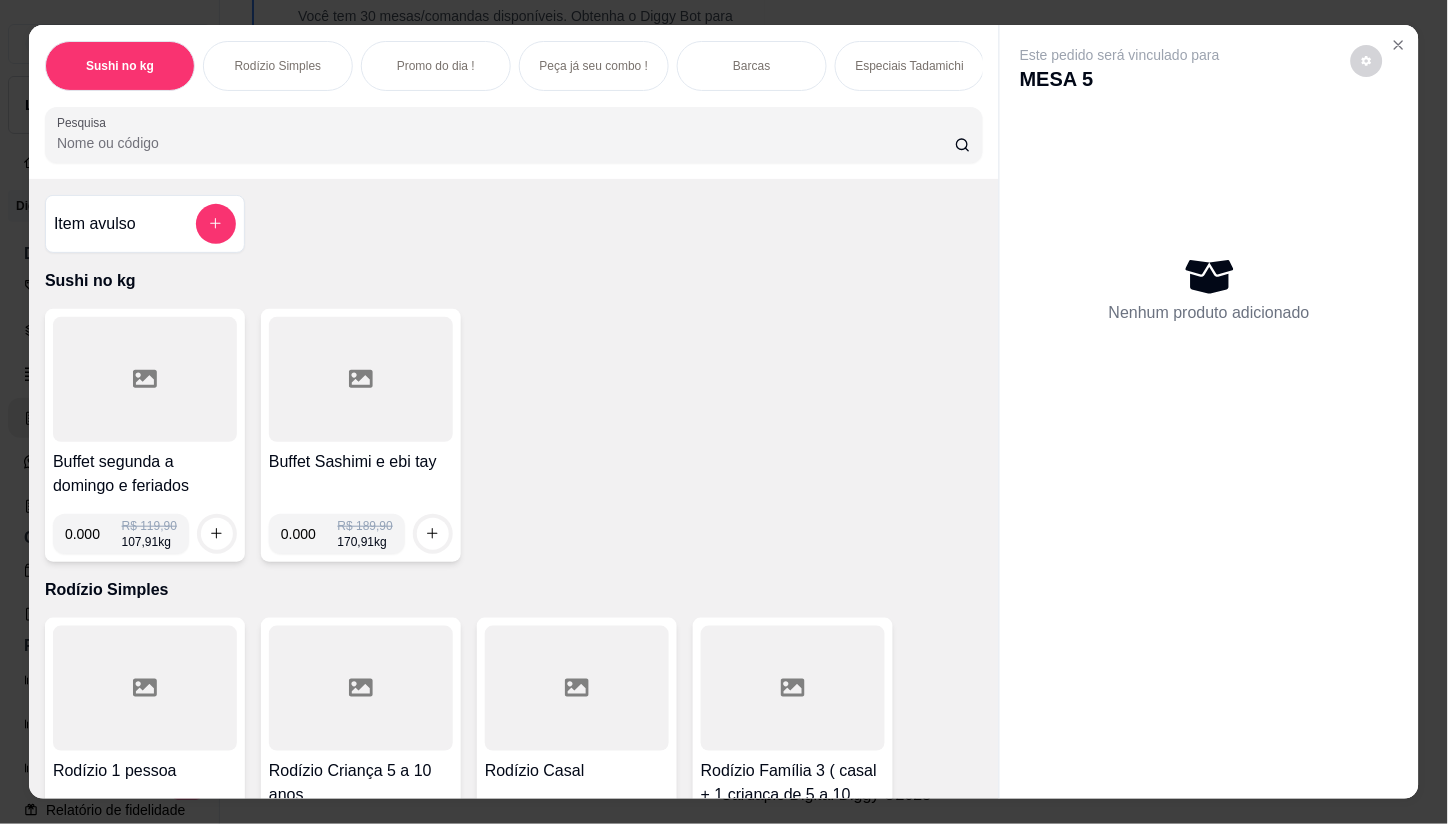 click at bounding box center (145, 379) 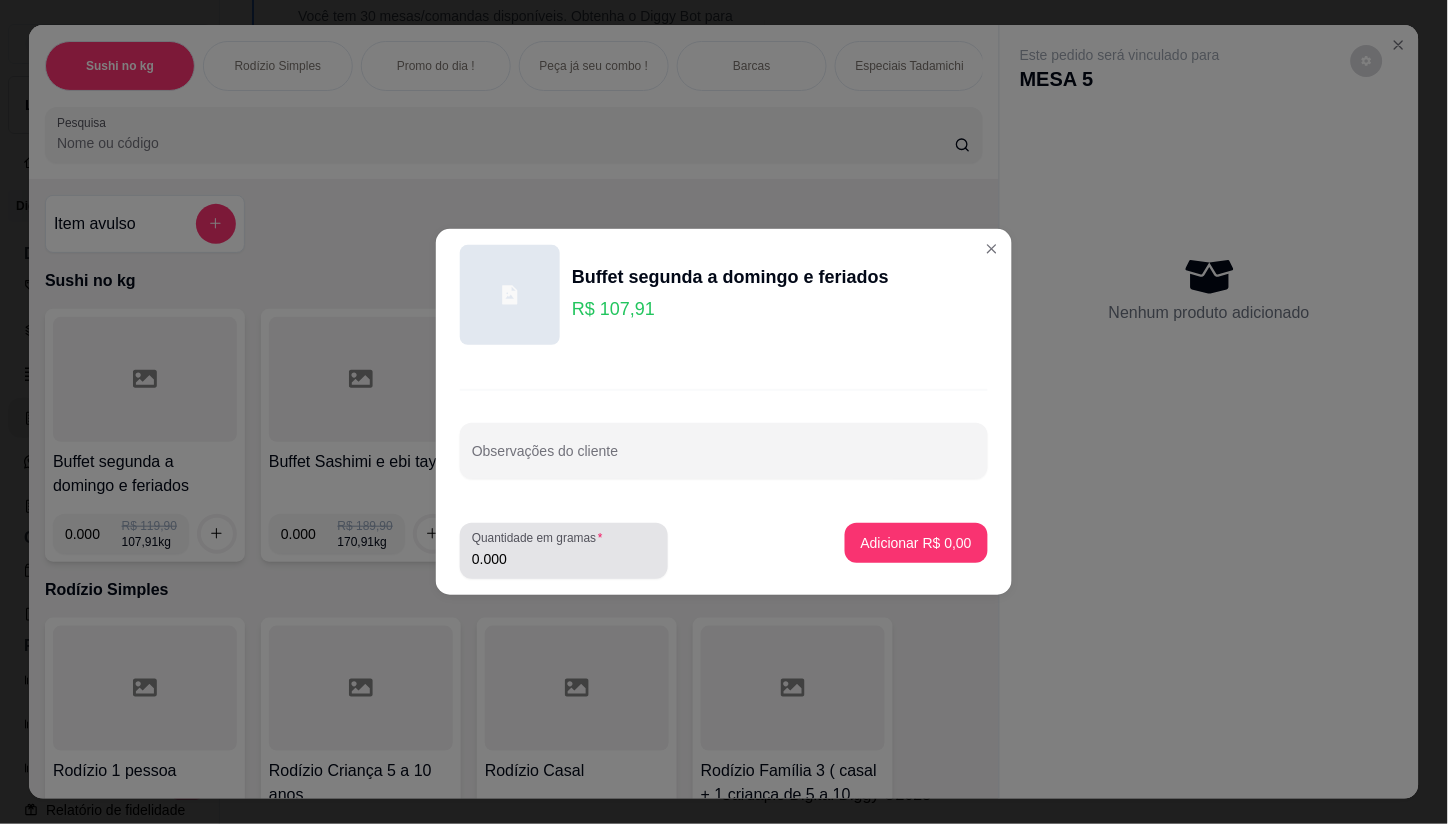 click on "0.000" at bounding box center (564, 559) 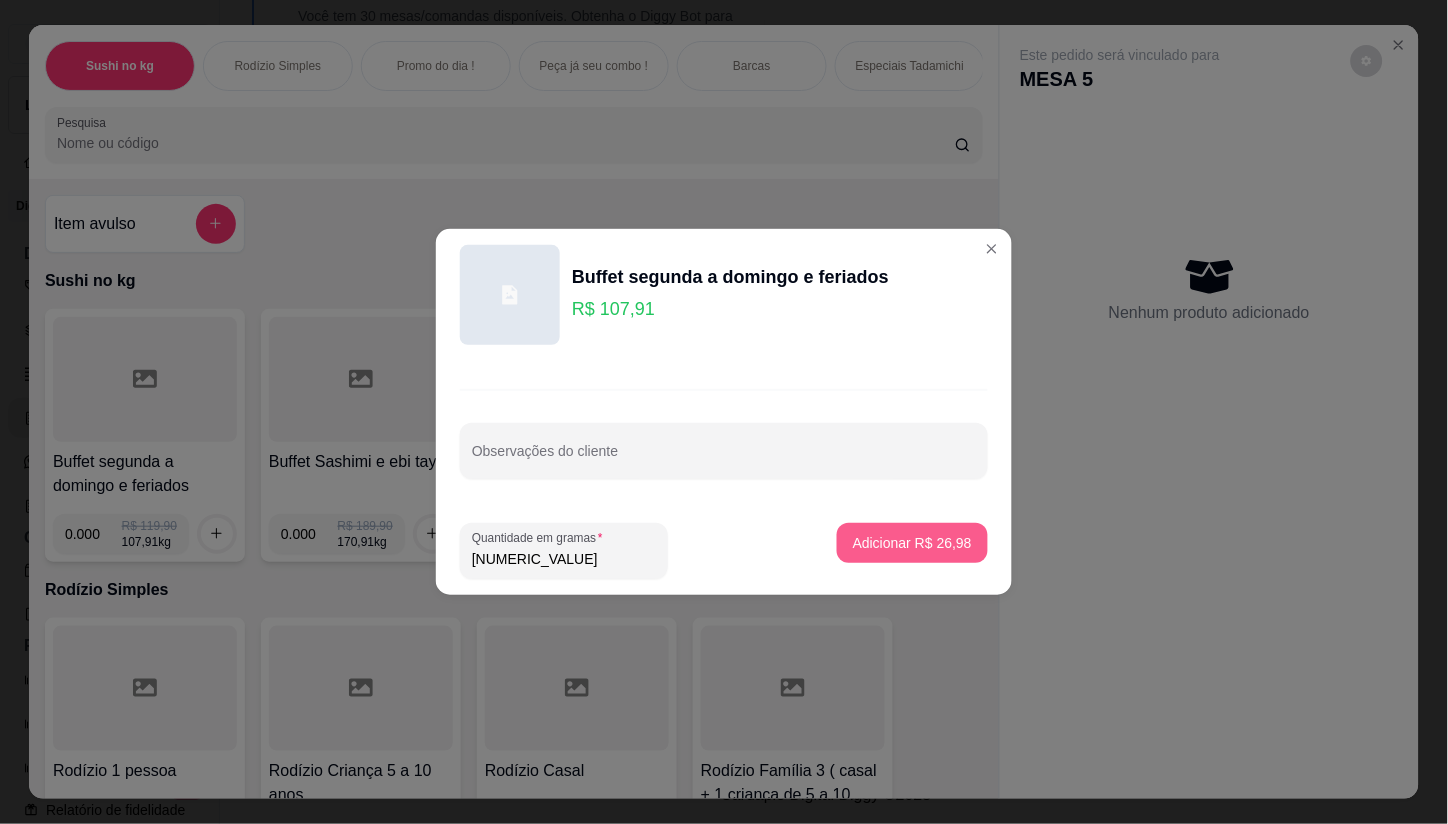 type on "0.250" 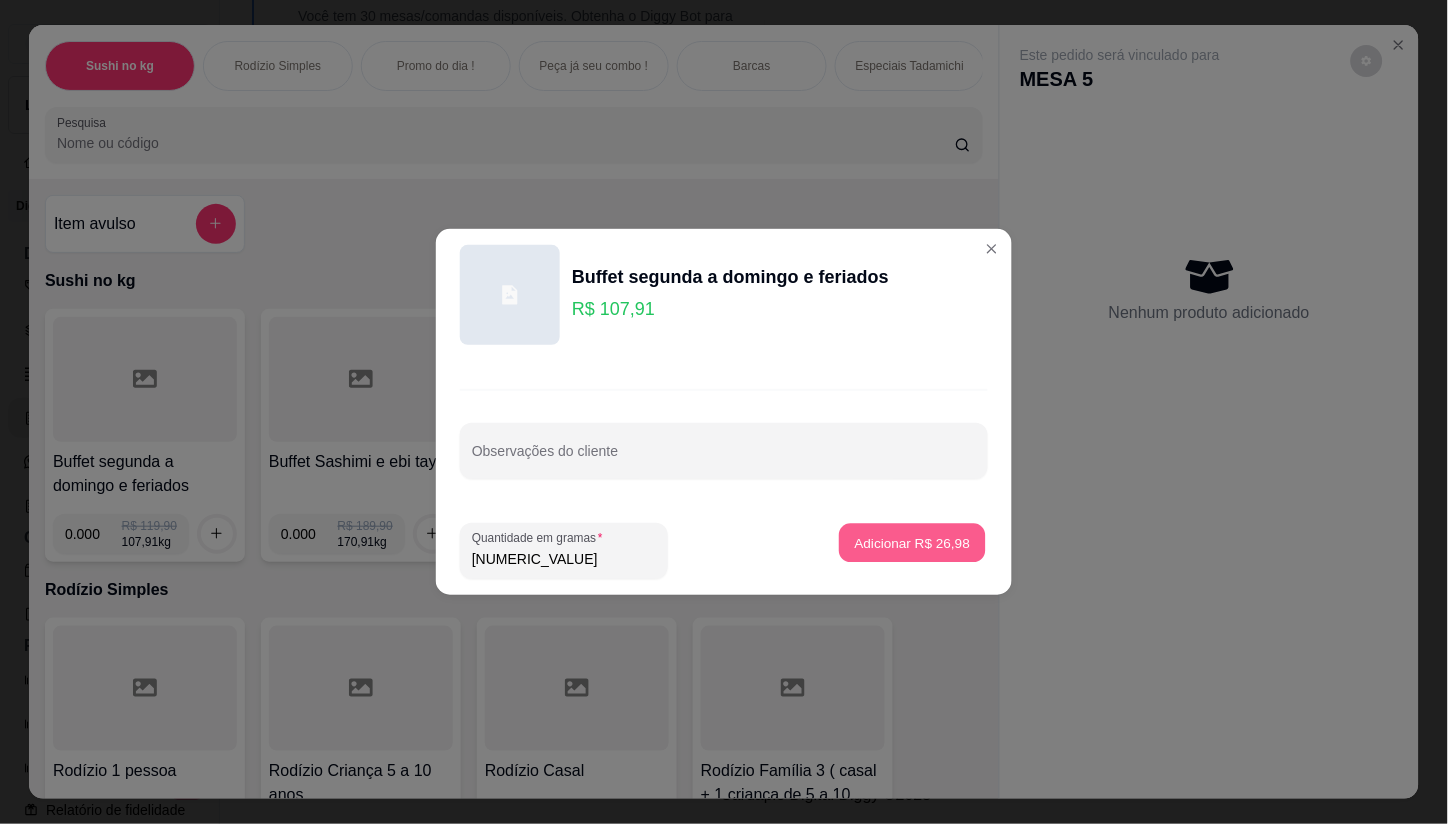 click on "Adicionar   R$ 26,98" at bounding box center [913, 542] 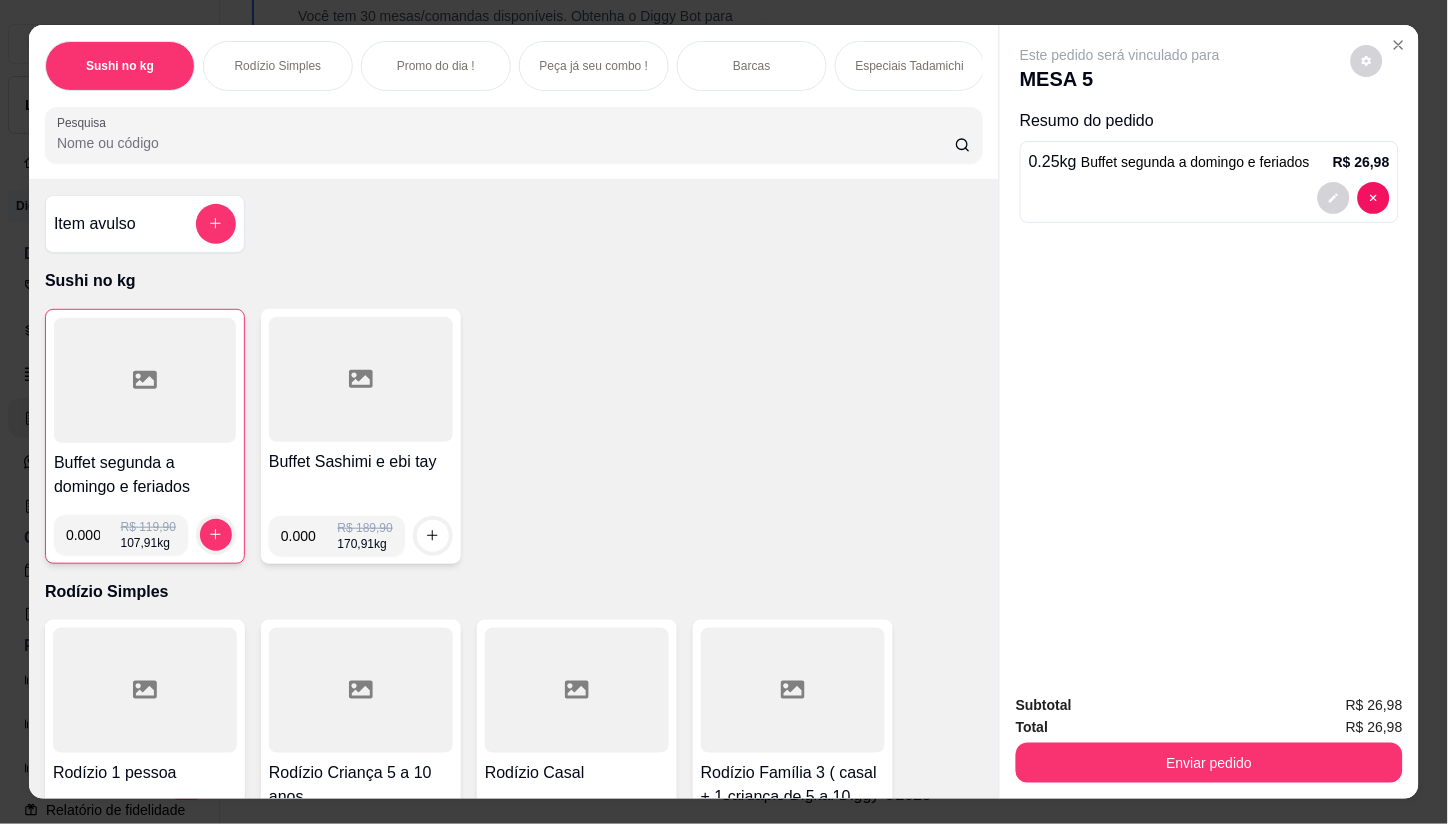click at bounding box center [145, 380] 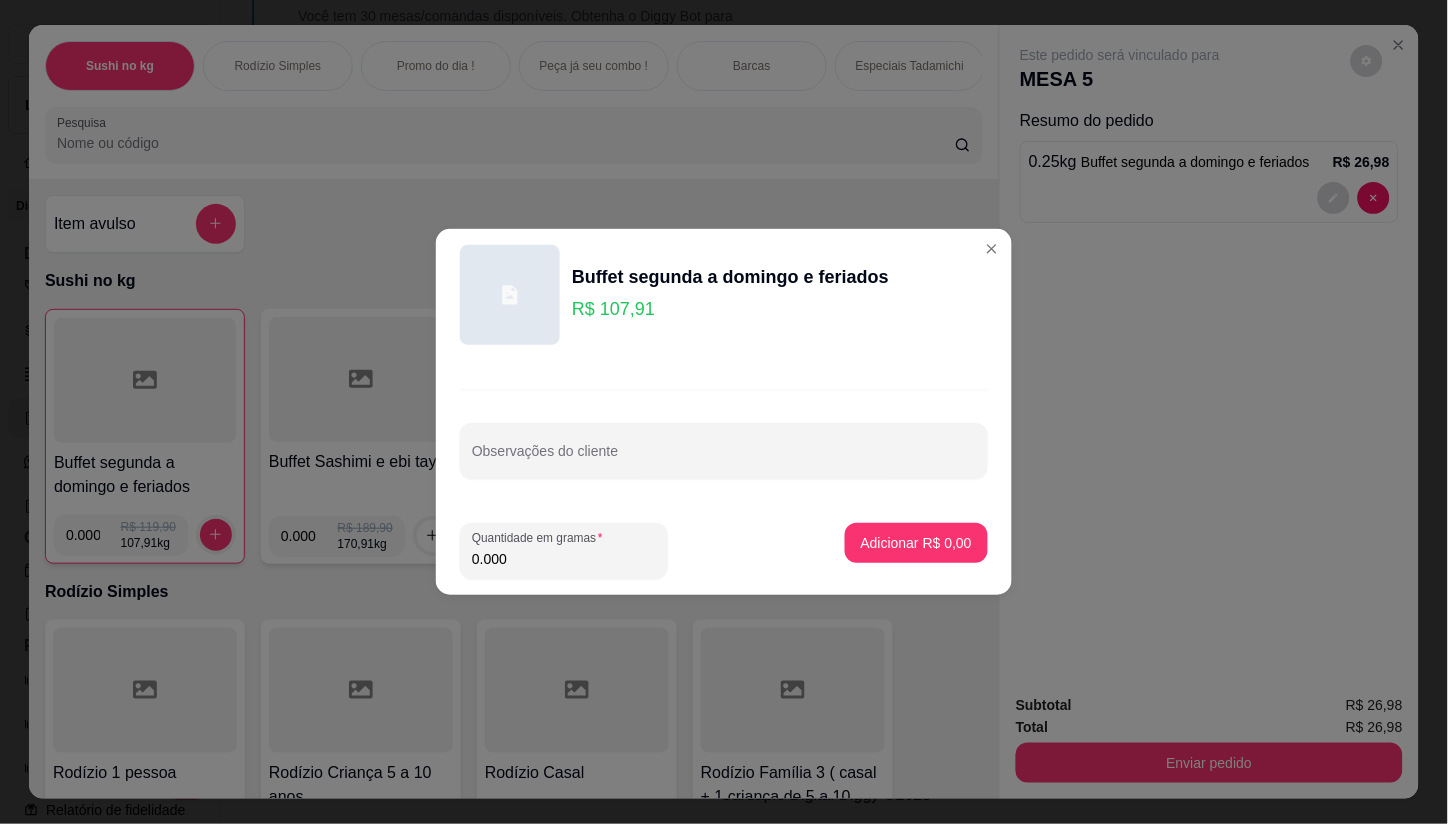 click on "0.000" at bounding box center (564, 559) 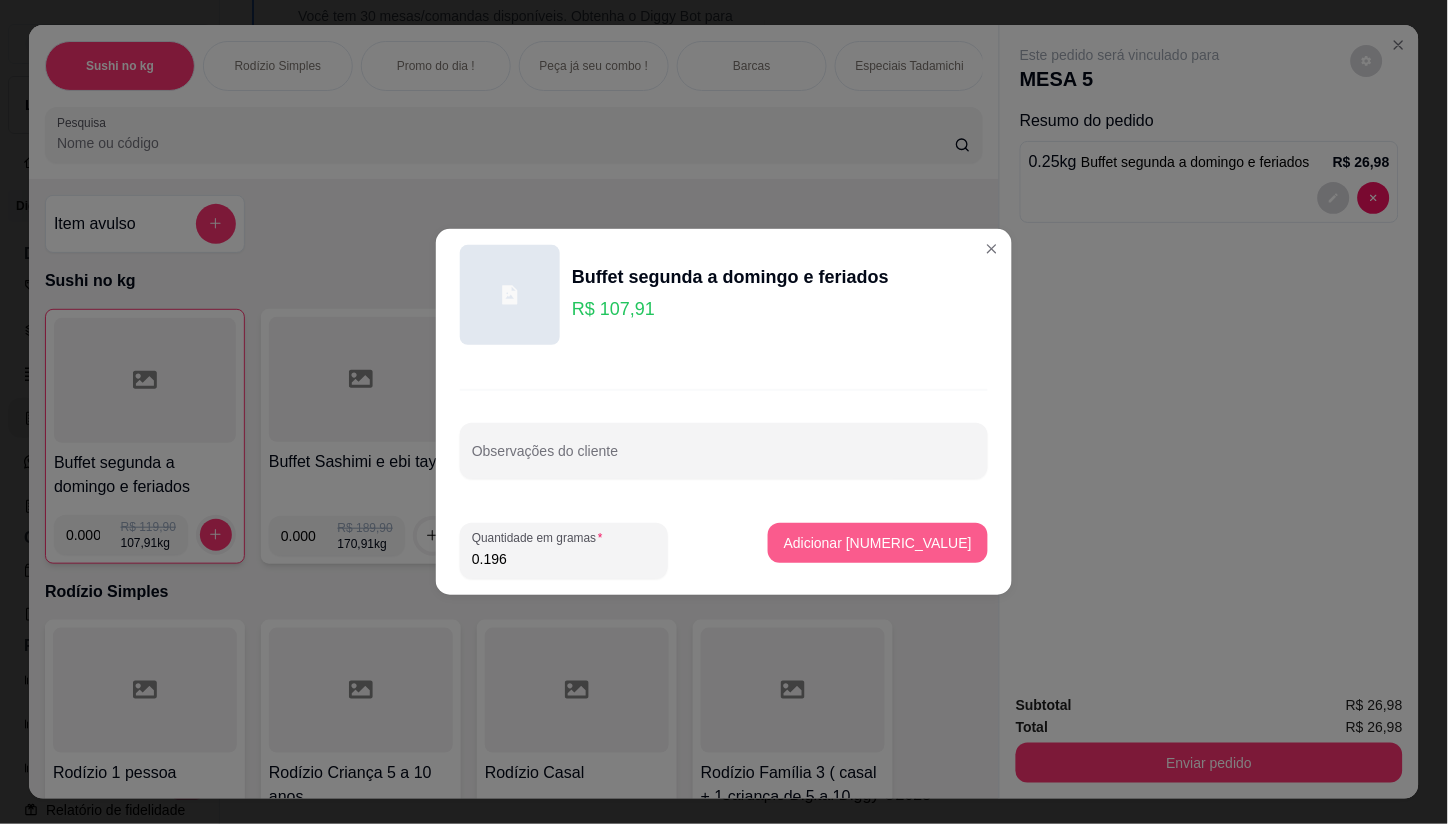 type on "0.196" 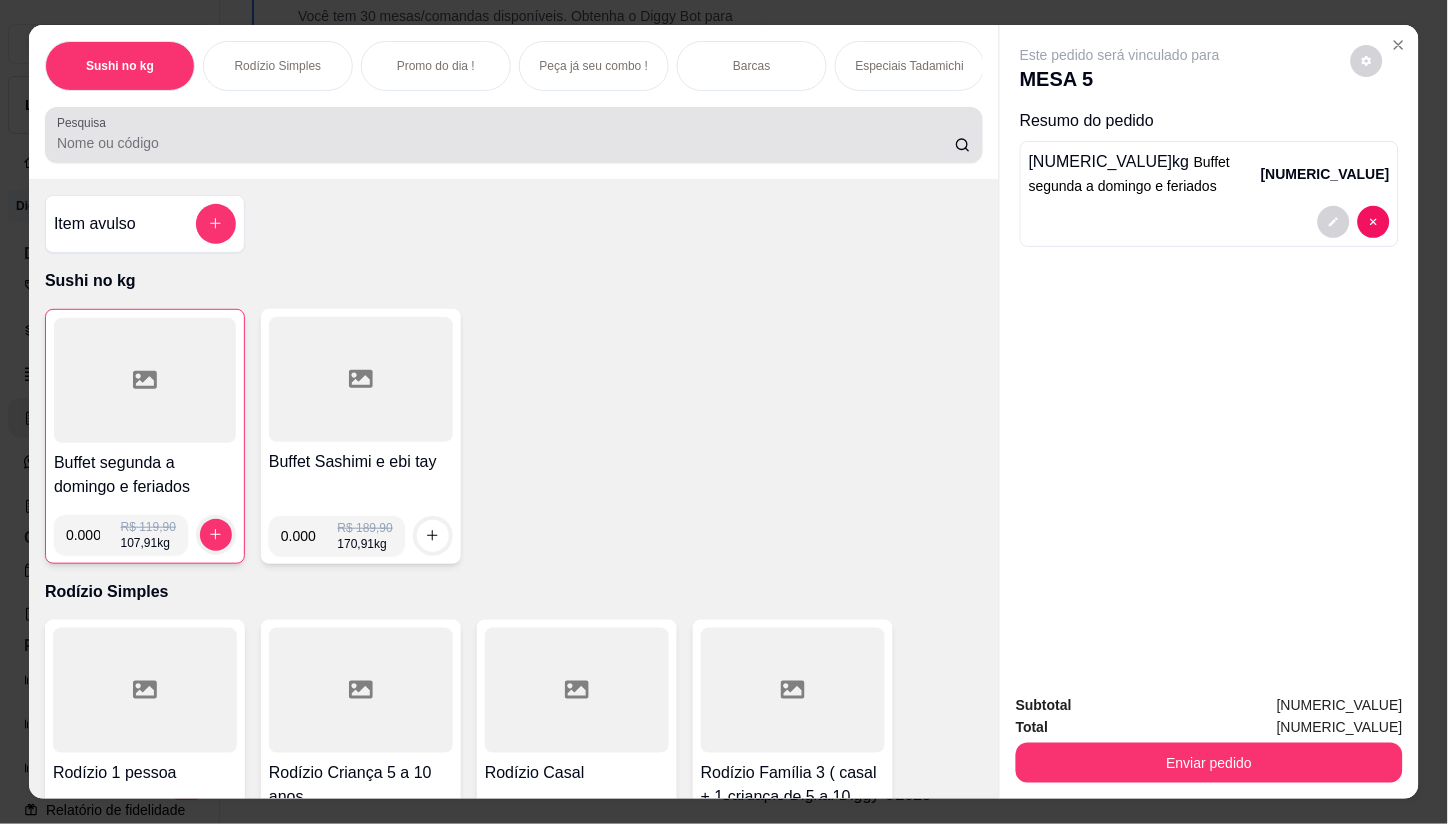 click on "Pesquisa" at bounding box center [514, 135] 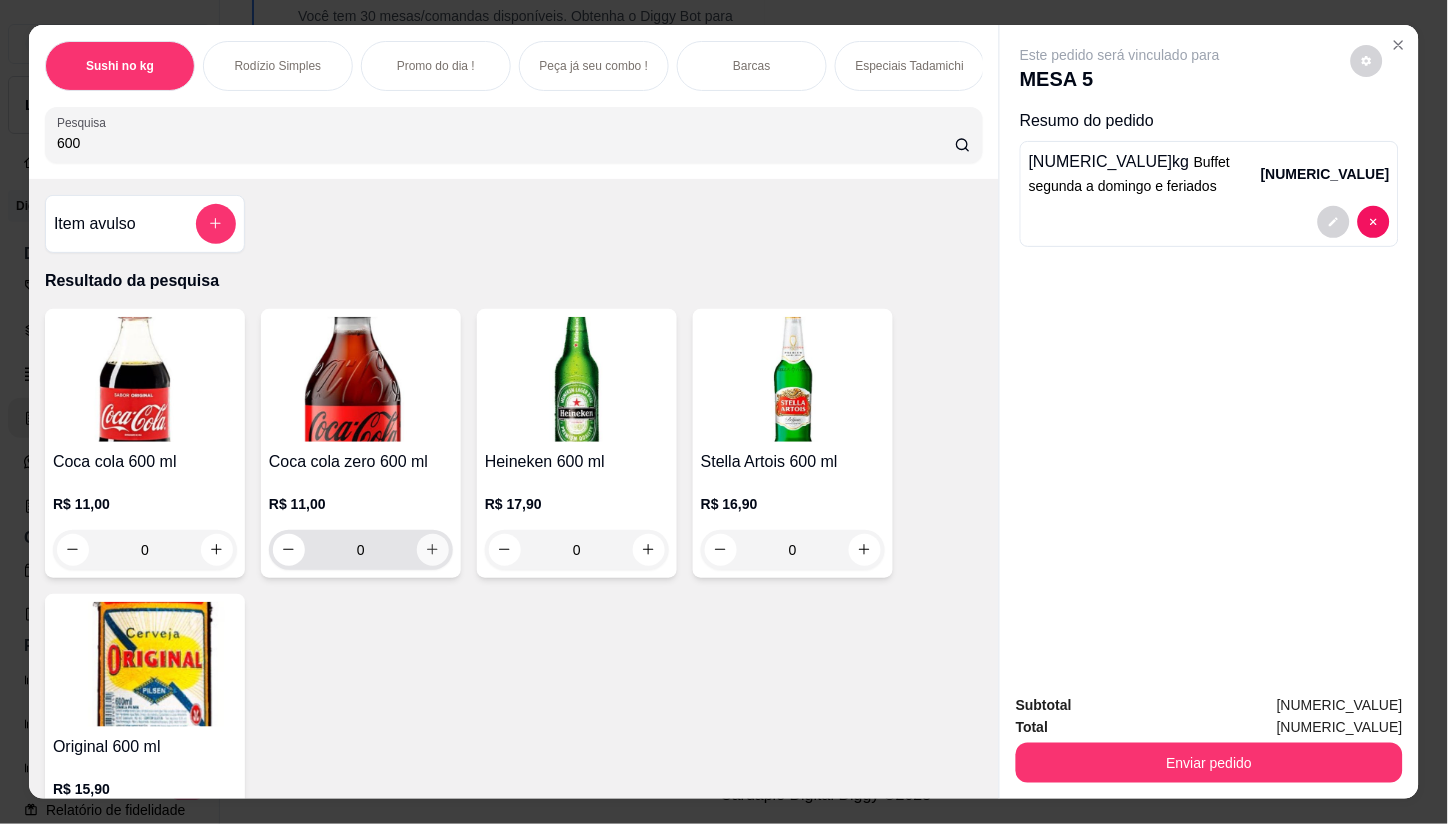 type on "600" 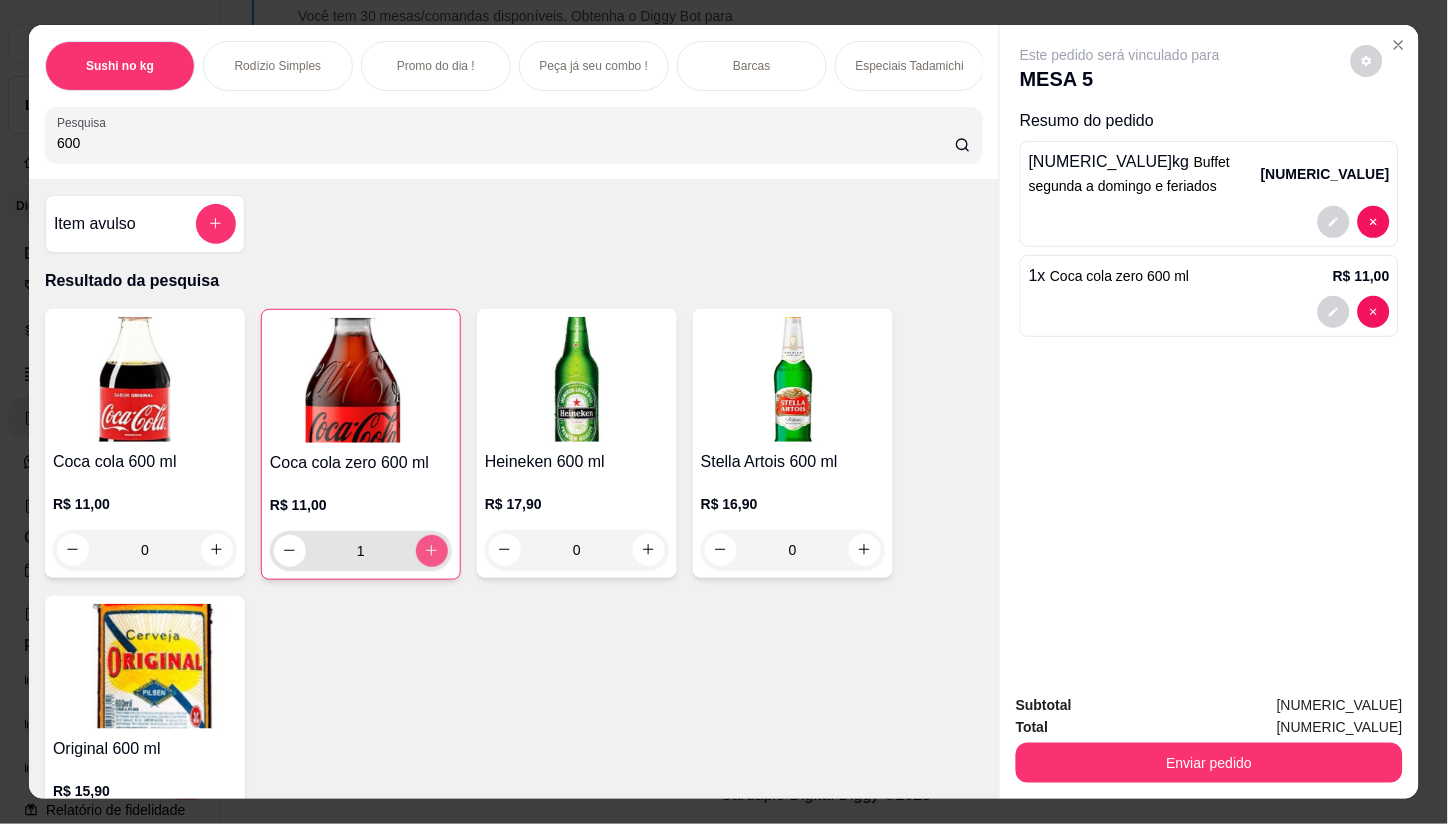 type on "1" 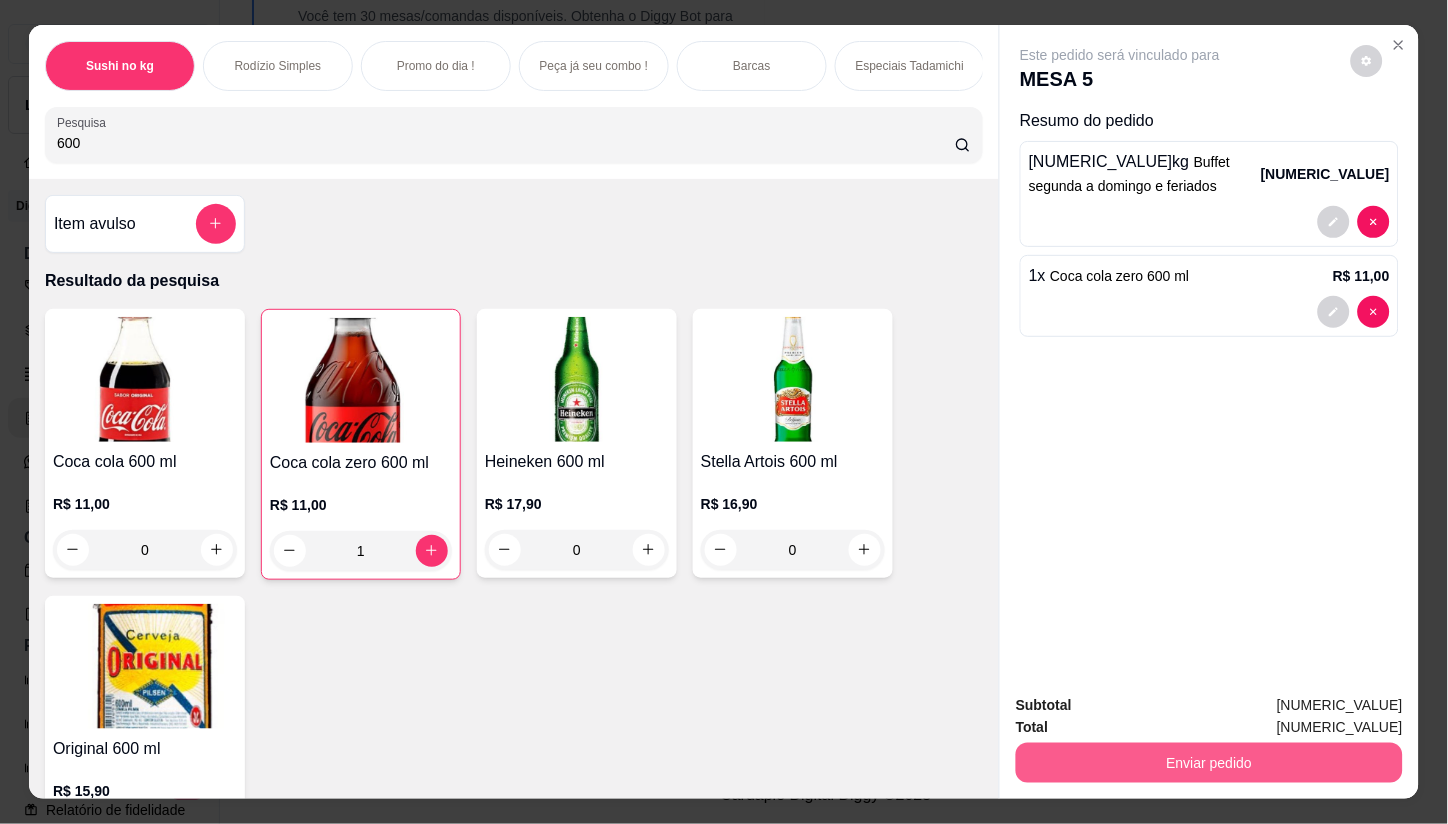 click on "Enviar pedido" at bounding box center [1209, 763] 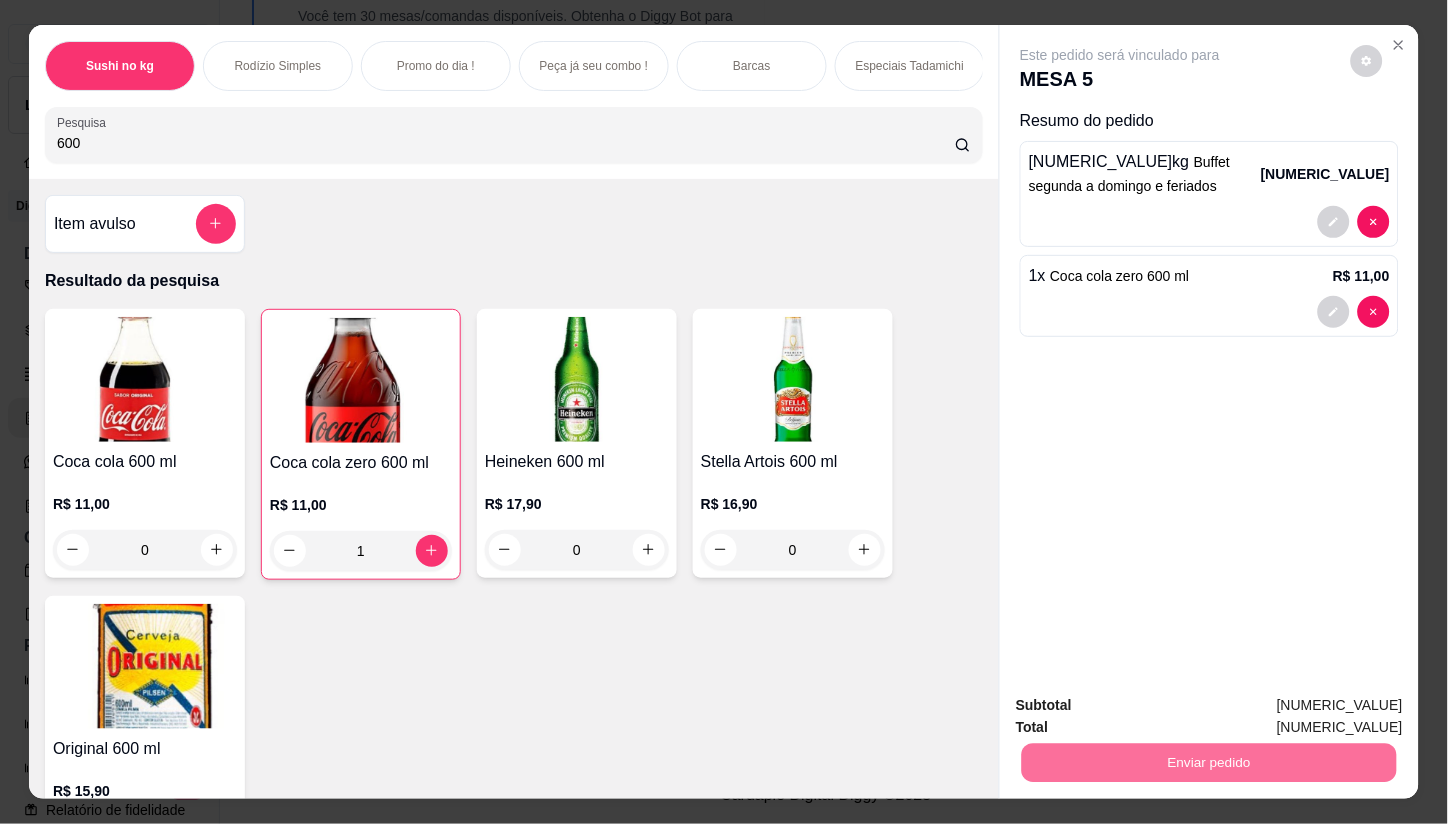 click on "Não registrar e enviar pedido" at bounding box center (1143, 706) 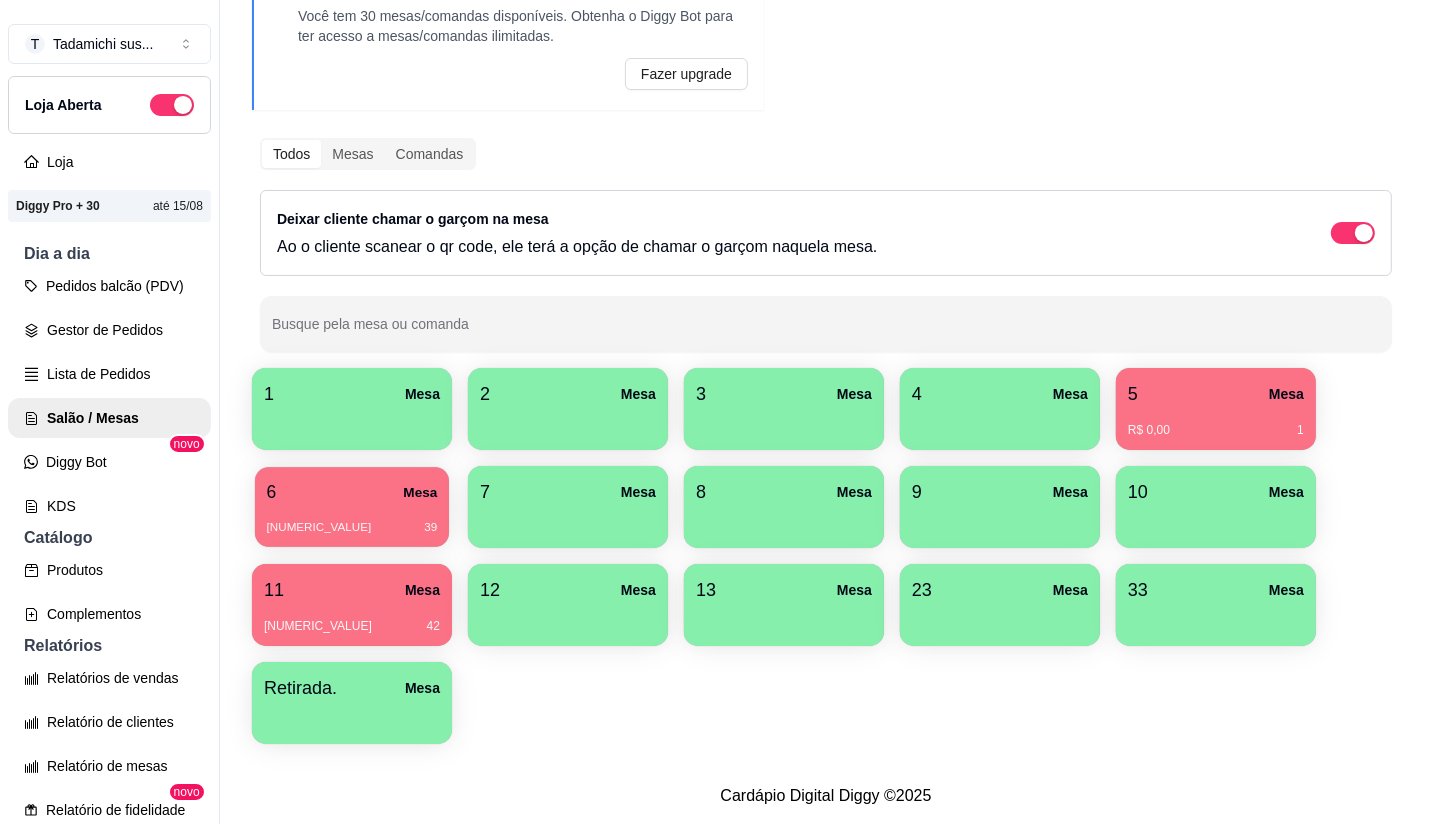 click on "6 Mesa" at bounding box center [352, 492] 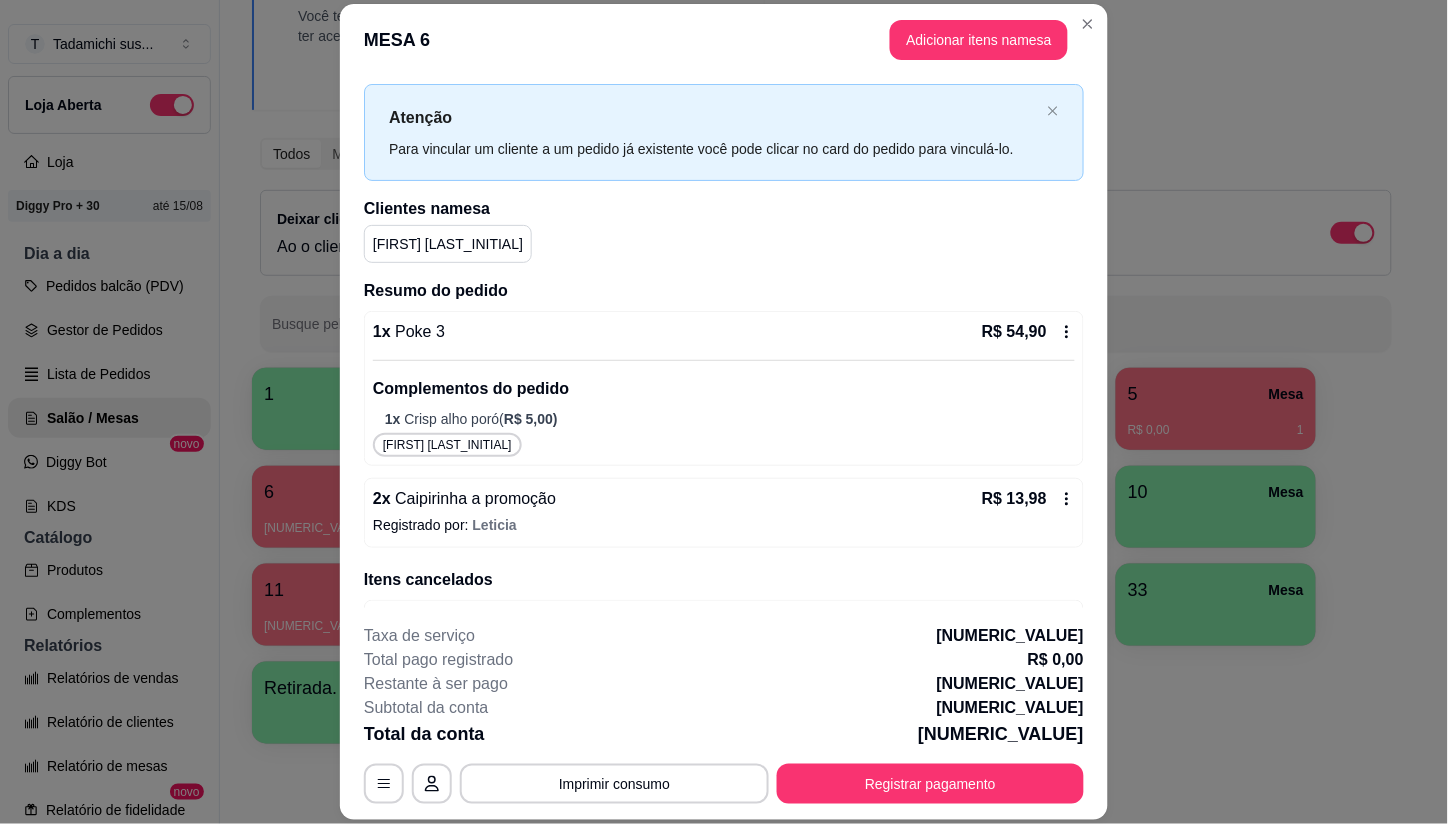 scroll, scrollTop: 98, scrollLeft: 0, axis: vertical 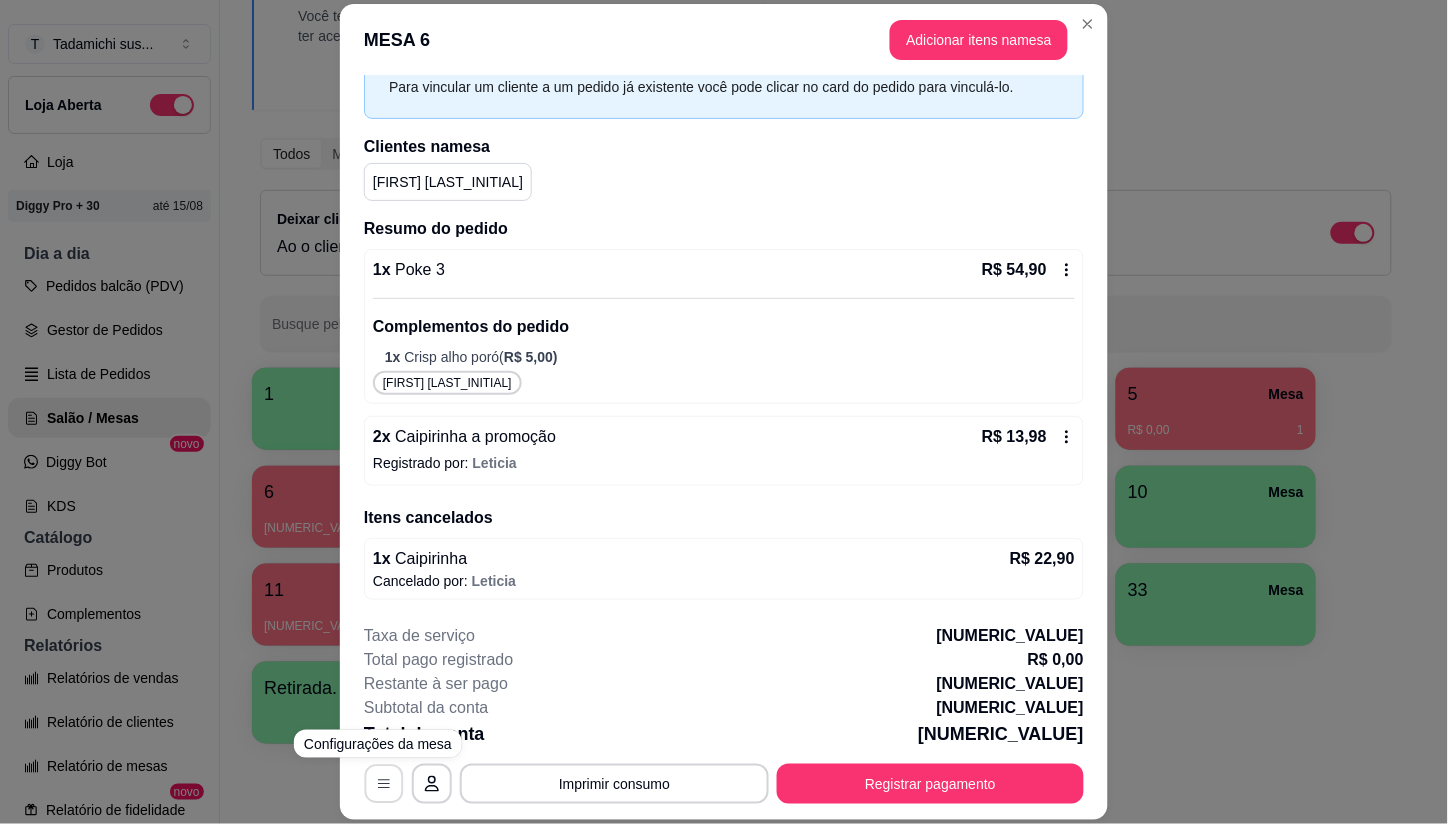 click 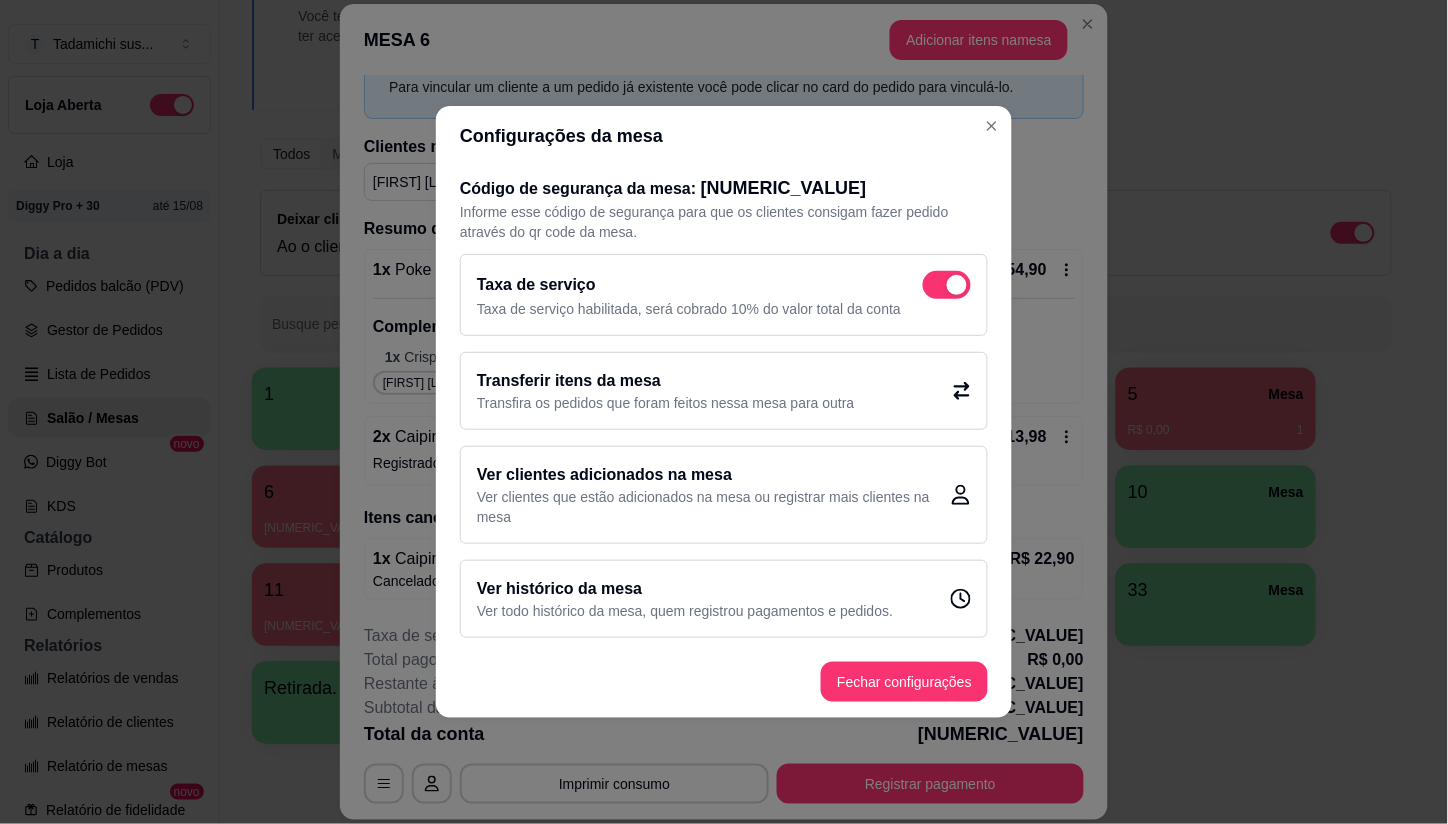 click on "Transfira os pedidos que foram feitos nessa mesa para outra" at bounding box center [666, 403] 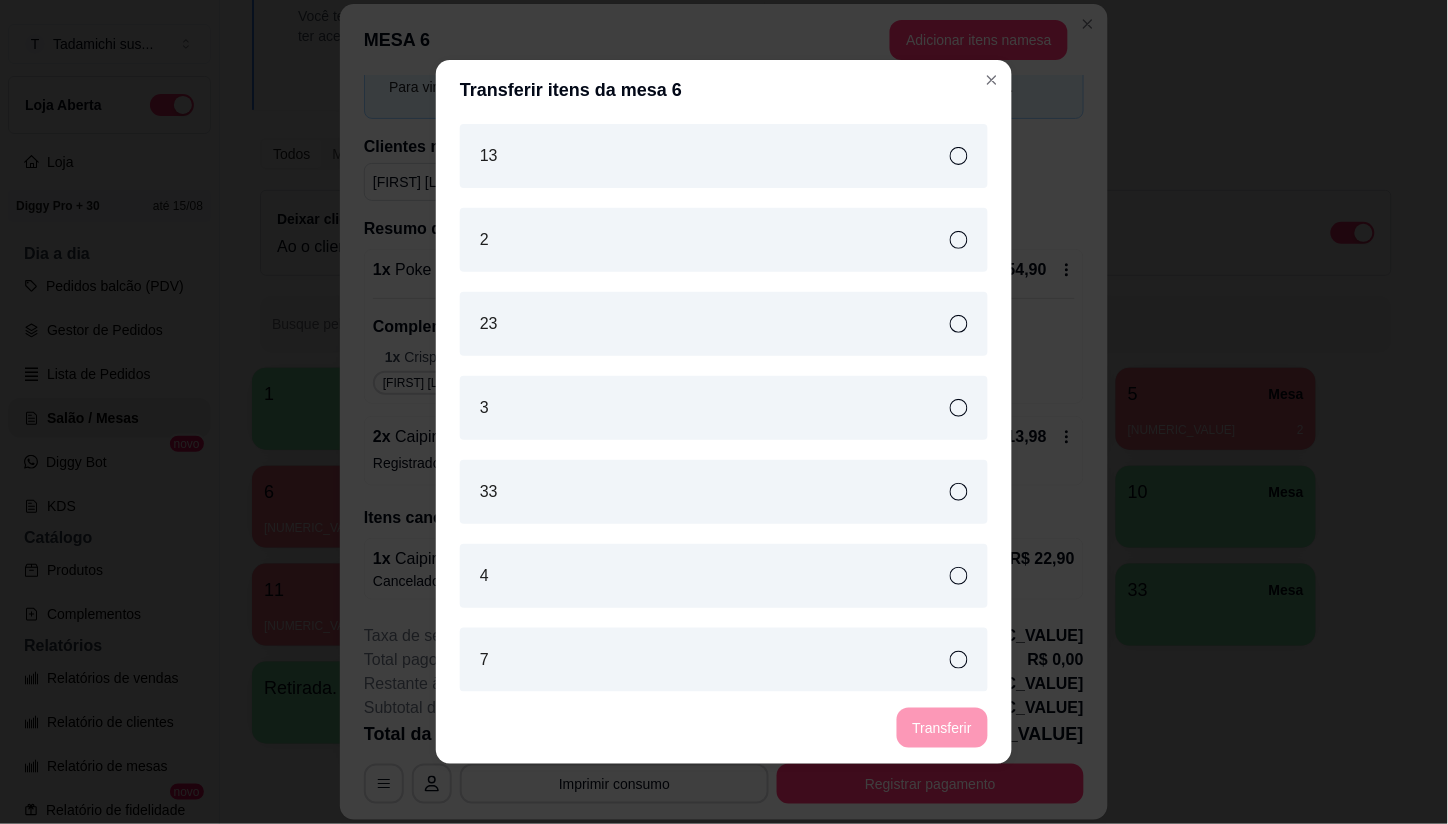 scroll, scrollTop: 0, scrollLeft: 0, axis: both 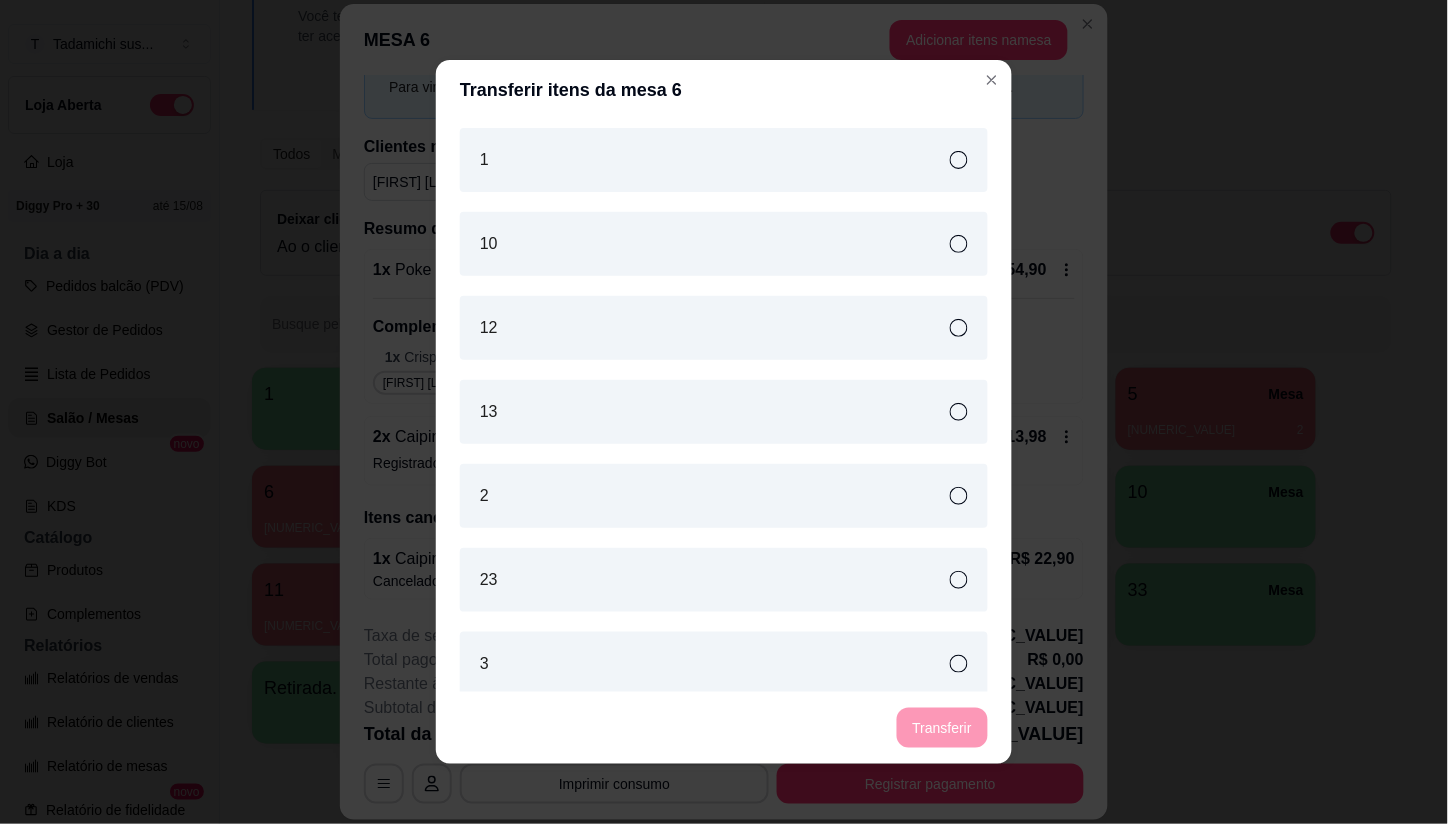 click 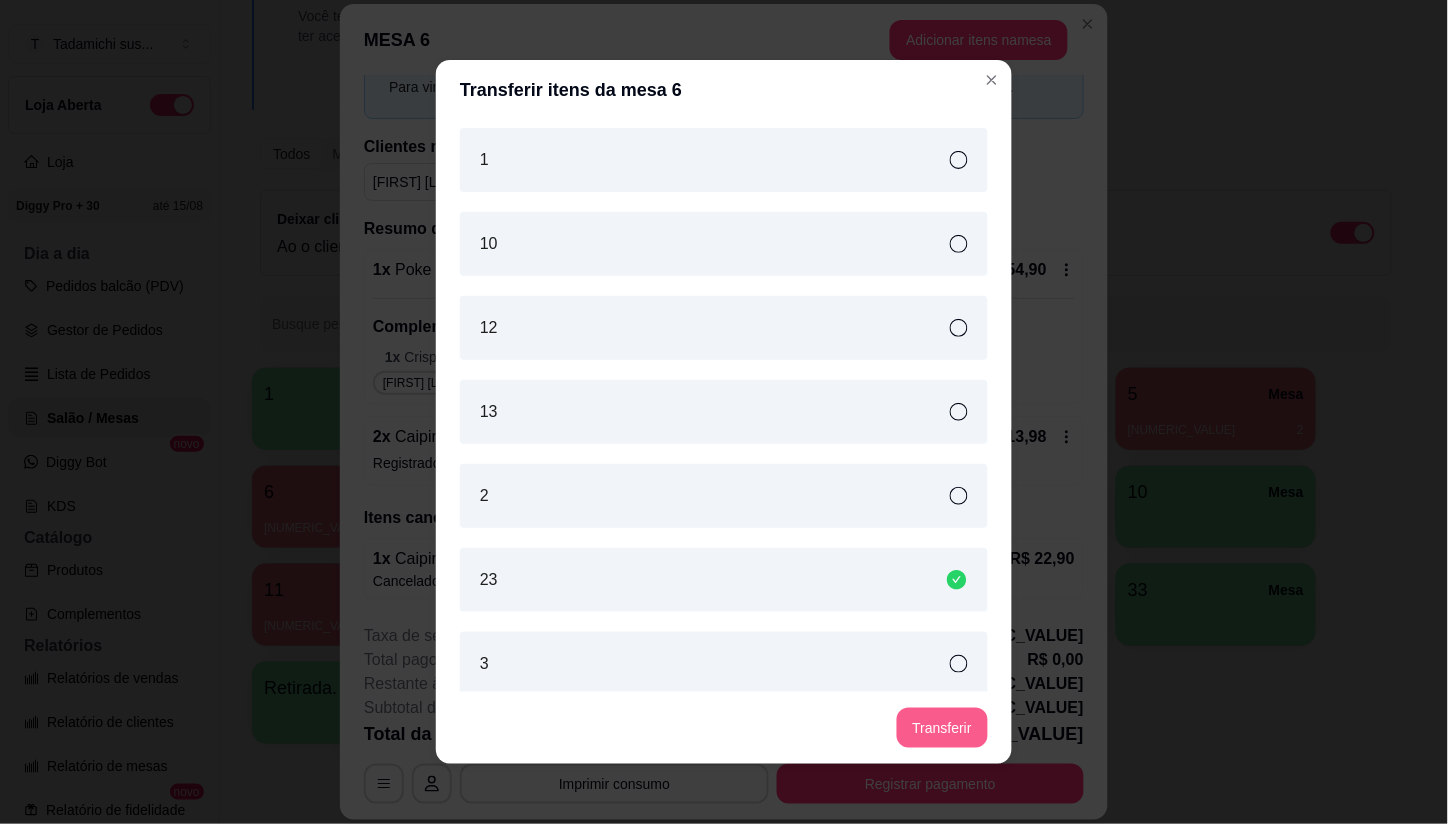 click on "Transferir" at bounding box center [942, 728] 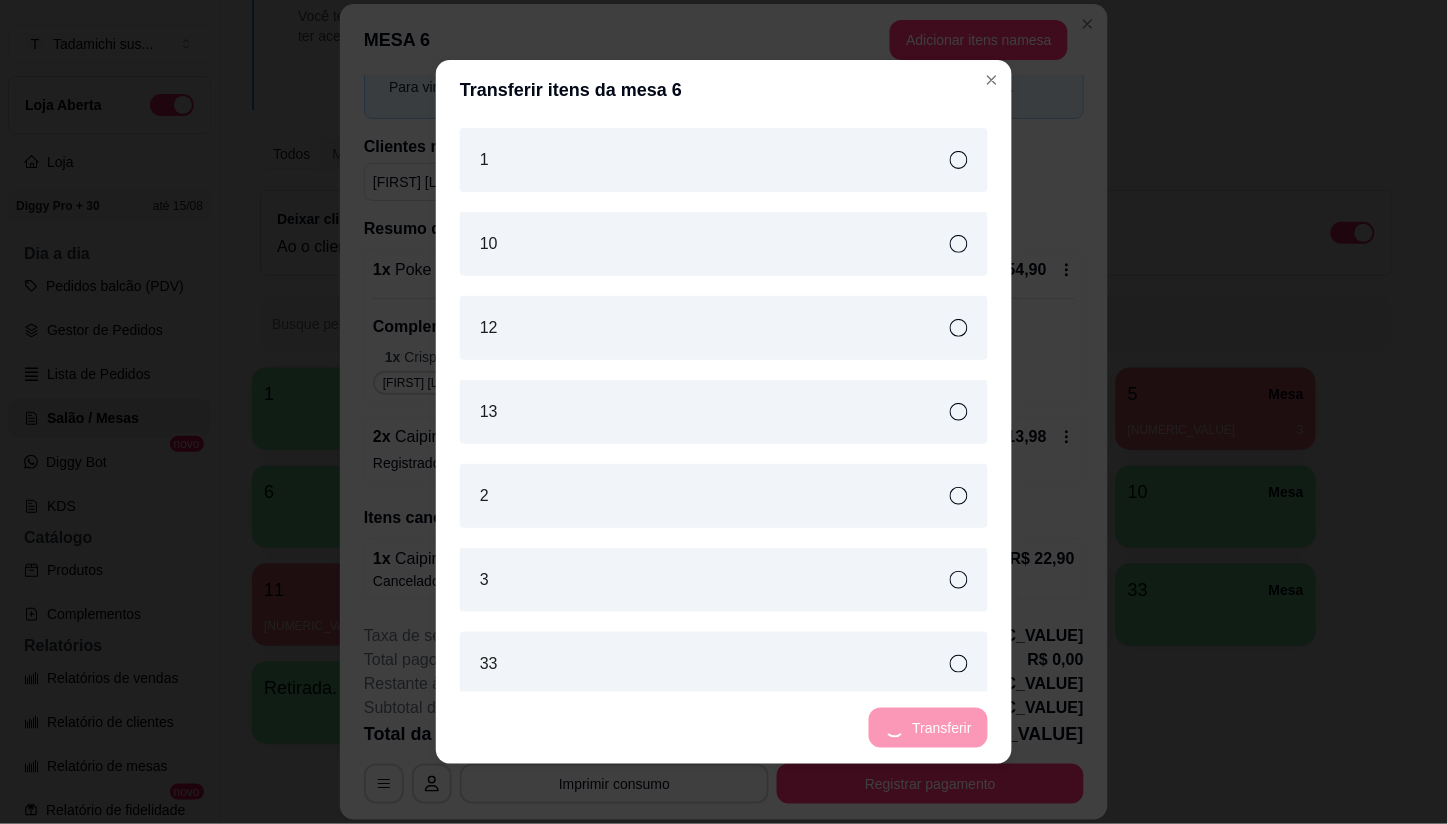 scroll, scrollTop: 0, scrollLeft: 0, axis: both 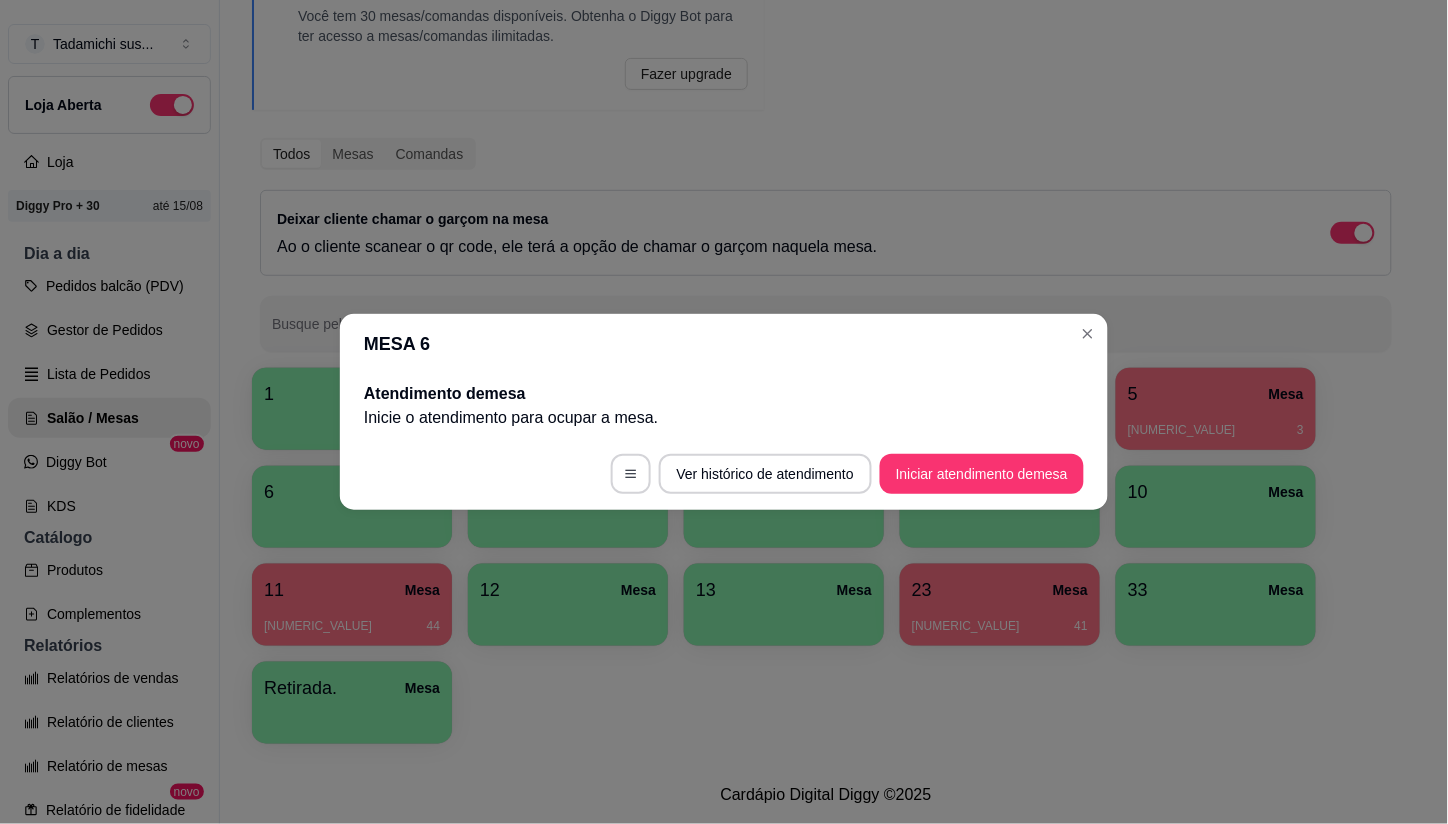 click on "MESA 6" at bounding box center [724, 344] 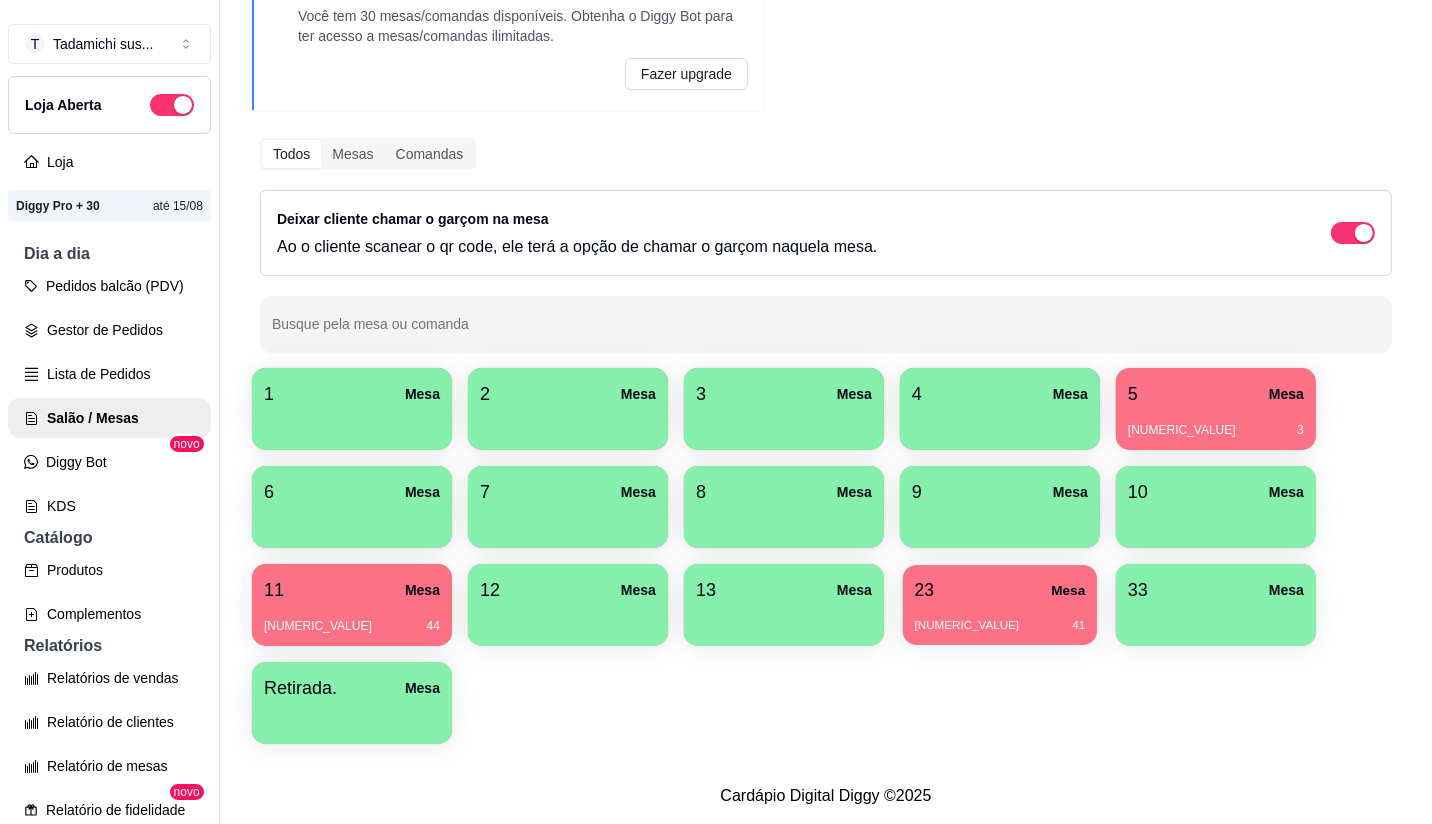click on "R$ 68,88 41" at bounding box center [1000, 618] 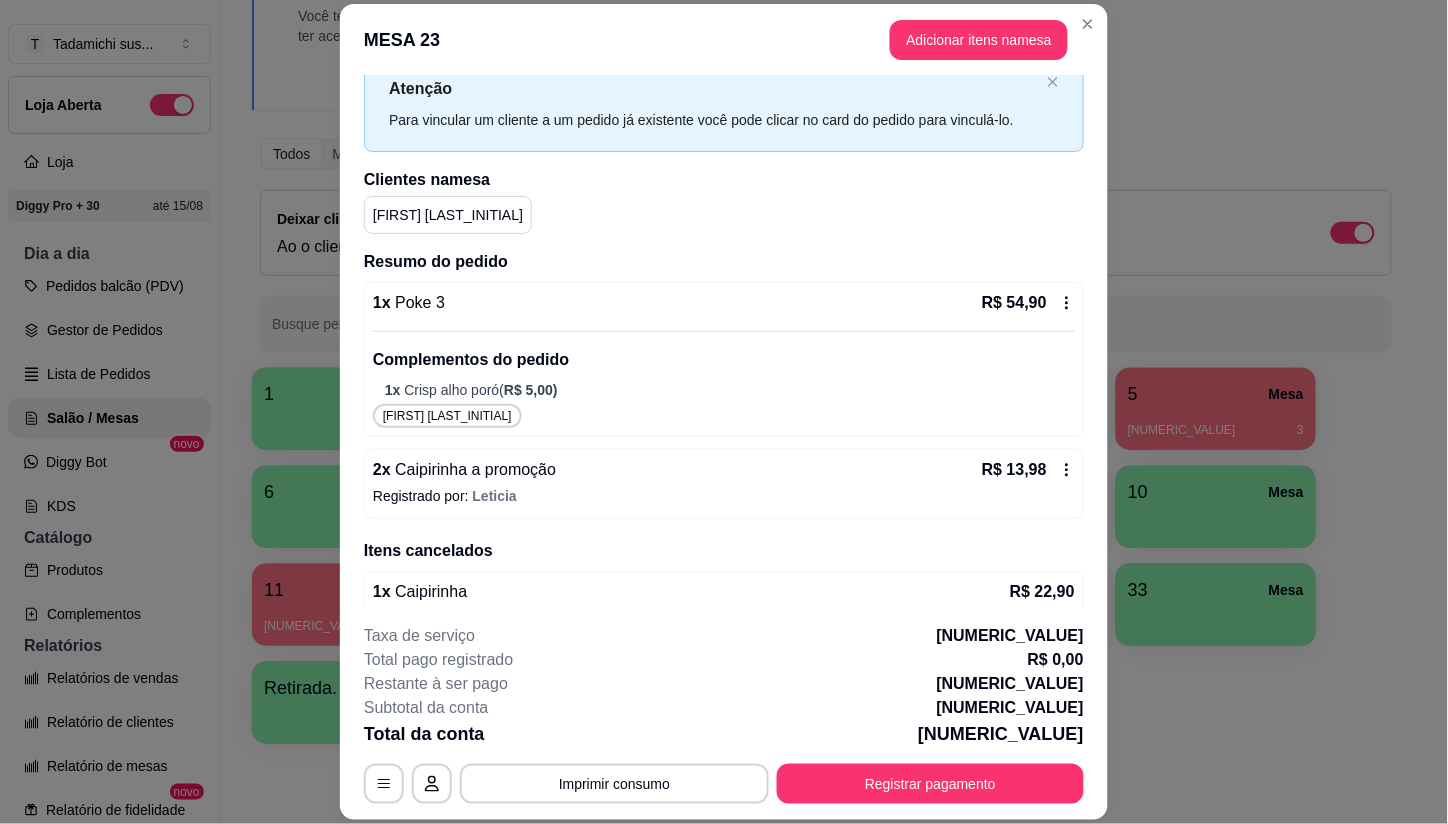 scroll, scrollTop: 98, scrollLeft: 0, axis: vertical 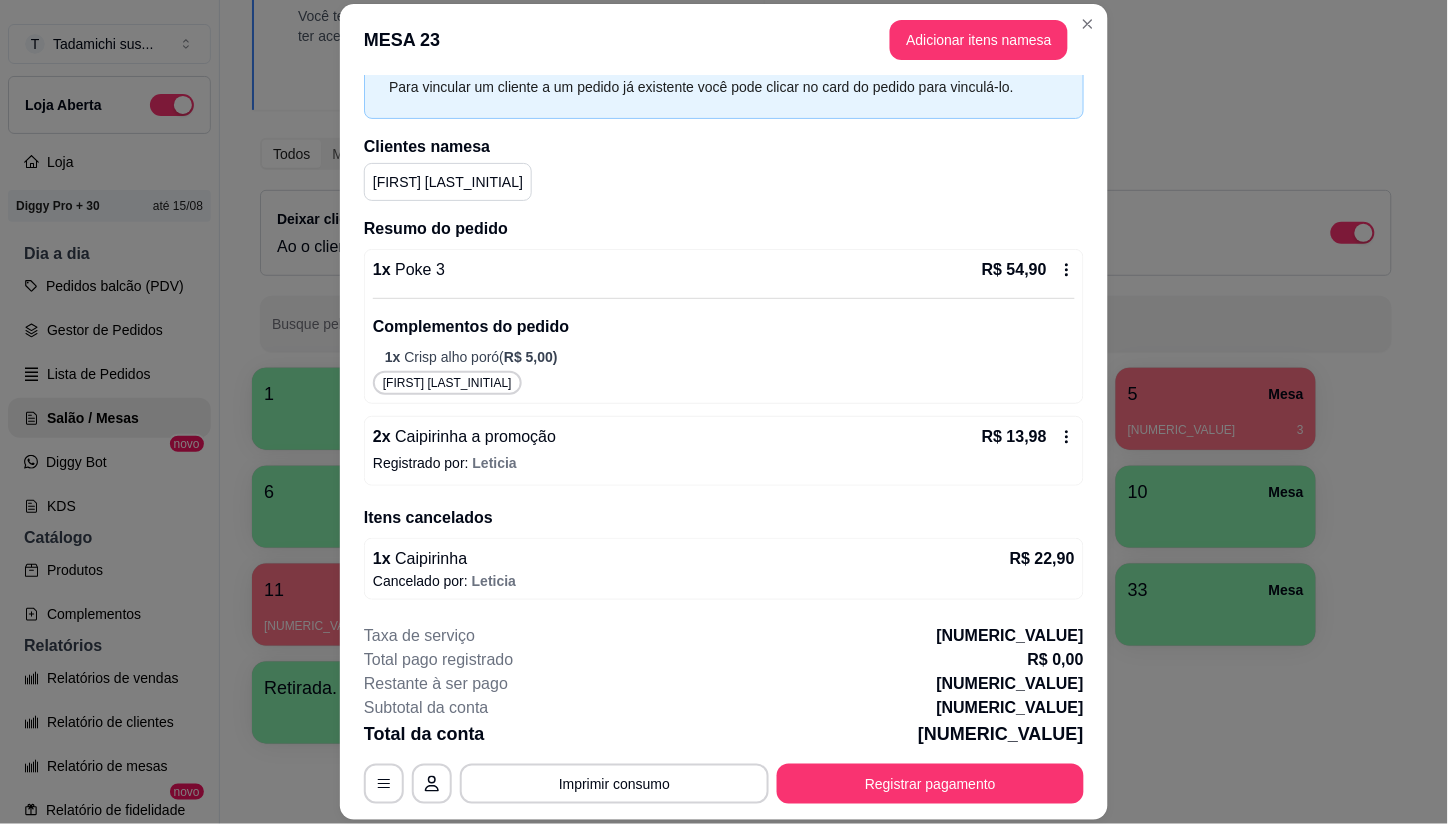 click on "MESA 23 Adicionar itens na  mesa" at bounding box center [724, 40] 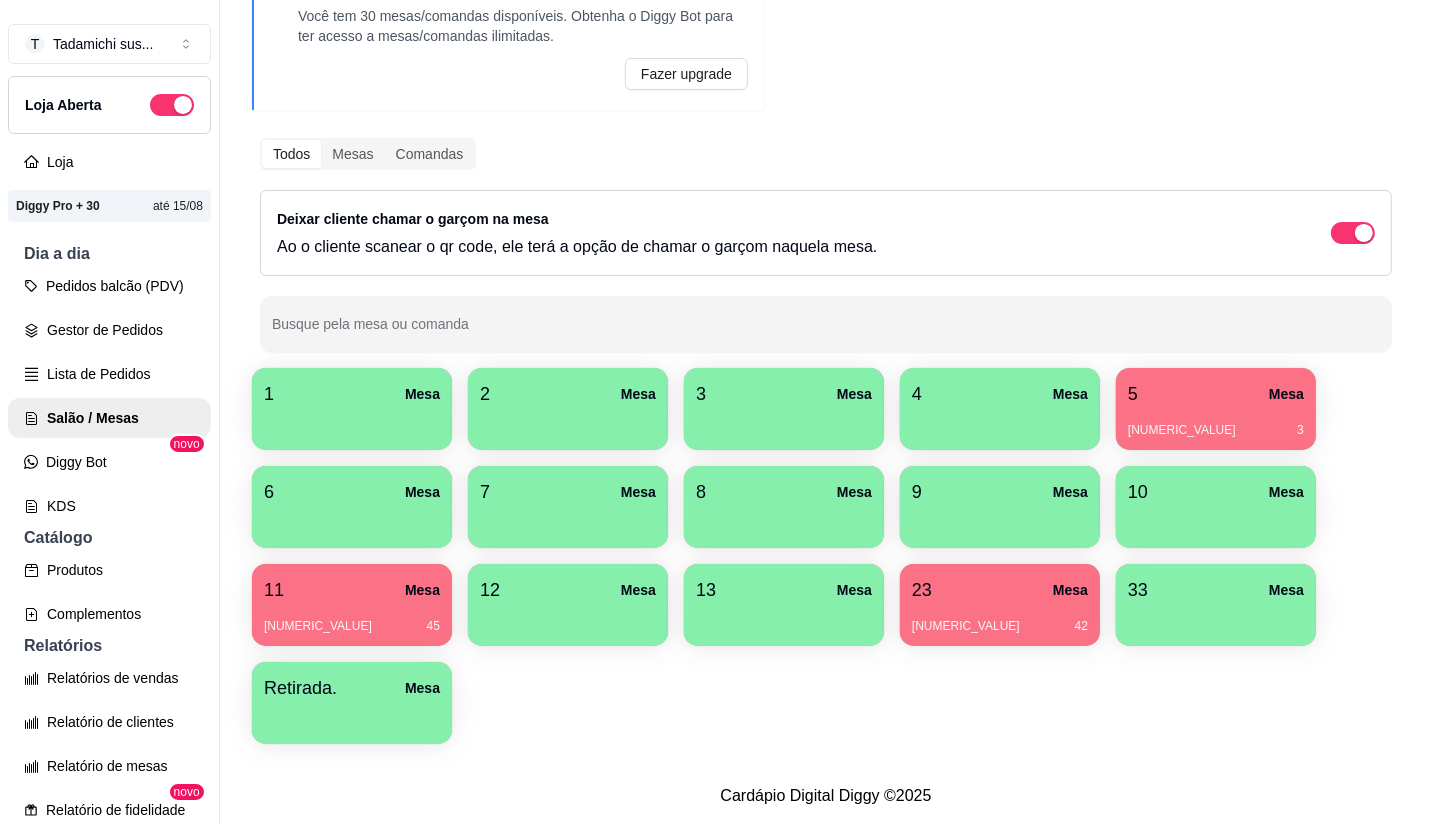 click on "R$ 59,13 3" at bounding box center (1216, 423) 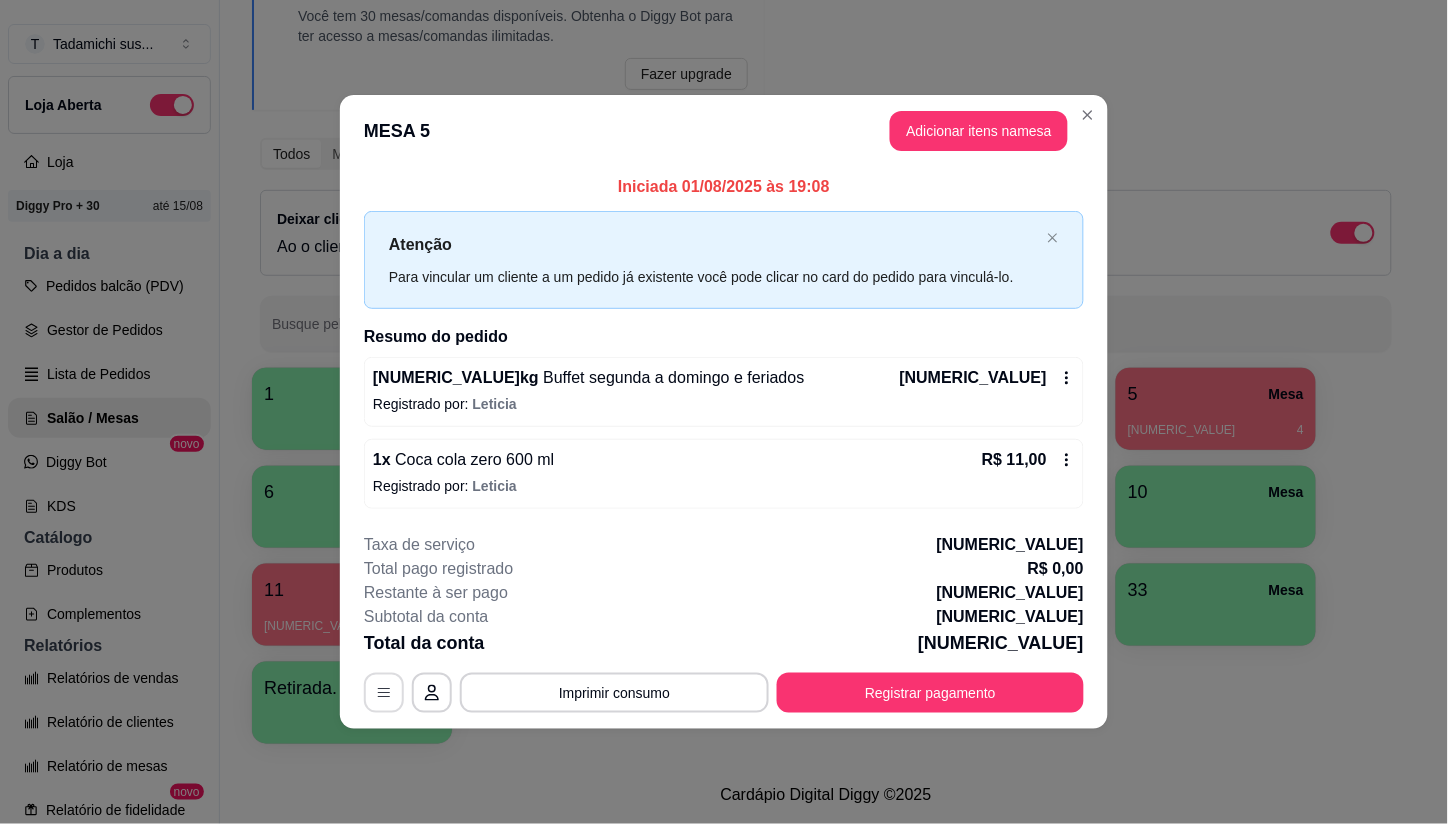 click at bounding box center [384, 693] 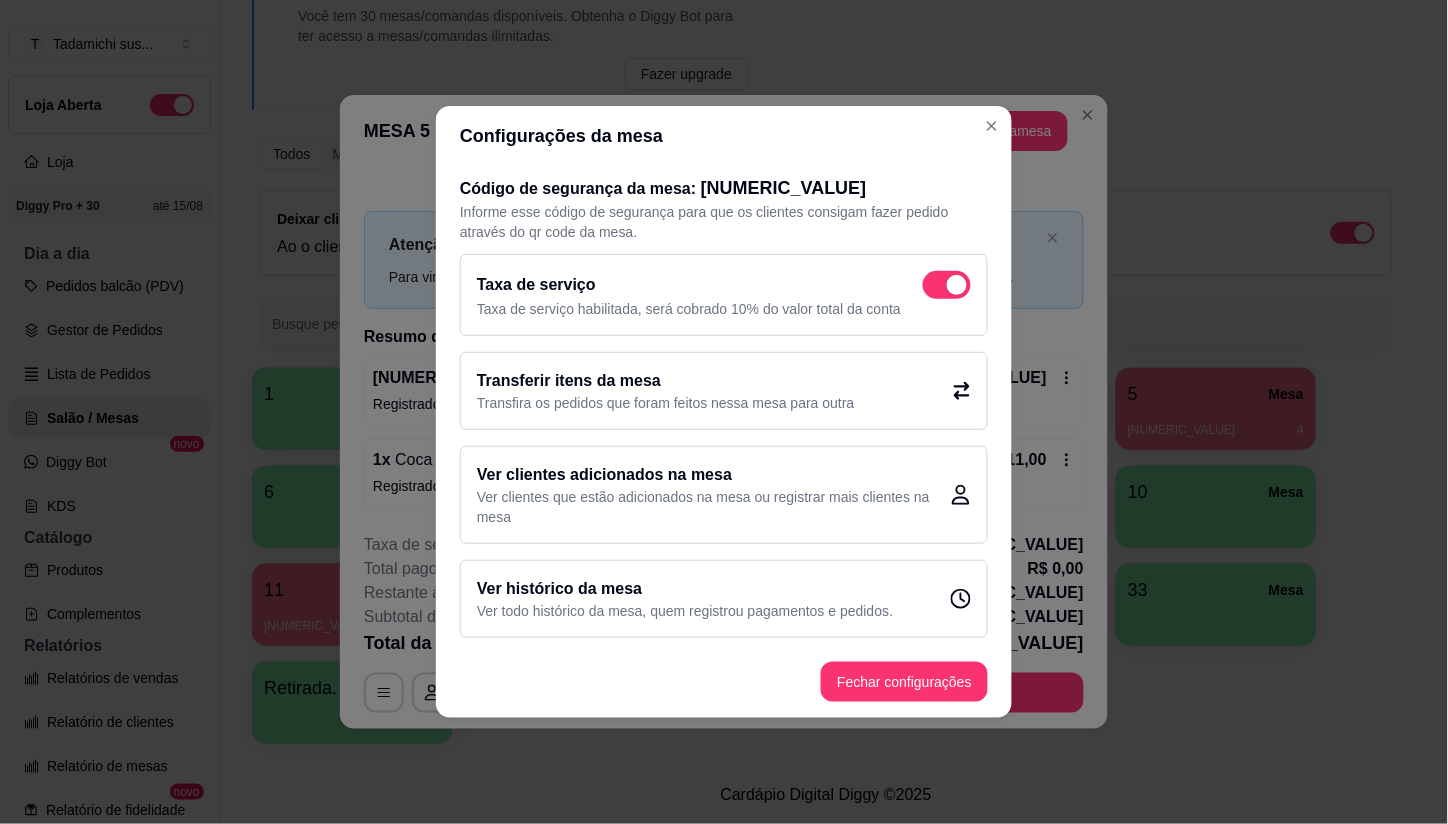 click on "Transferir itens da mesa" at bounding box center (666, 381) 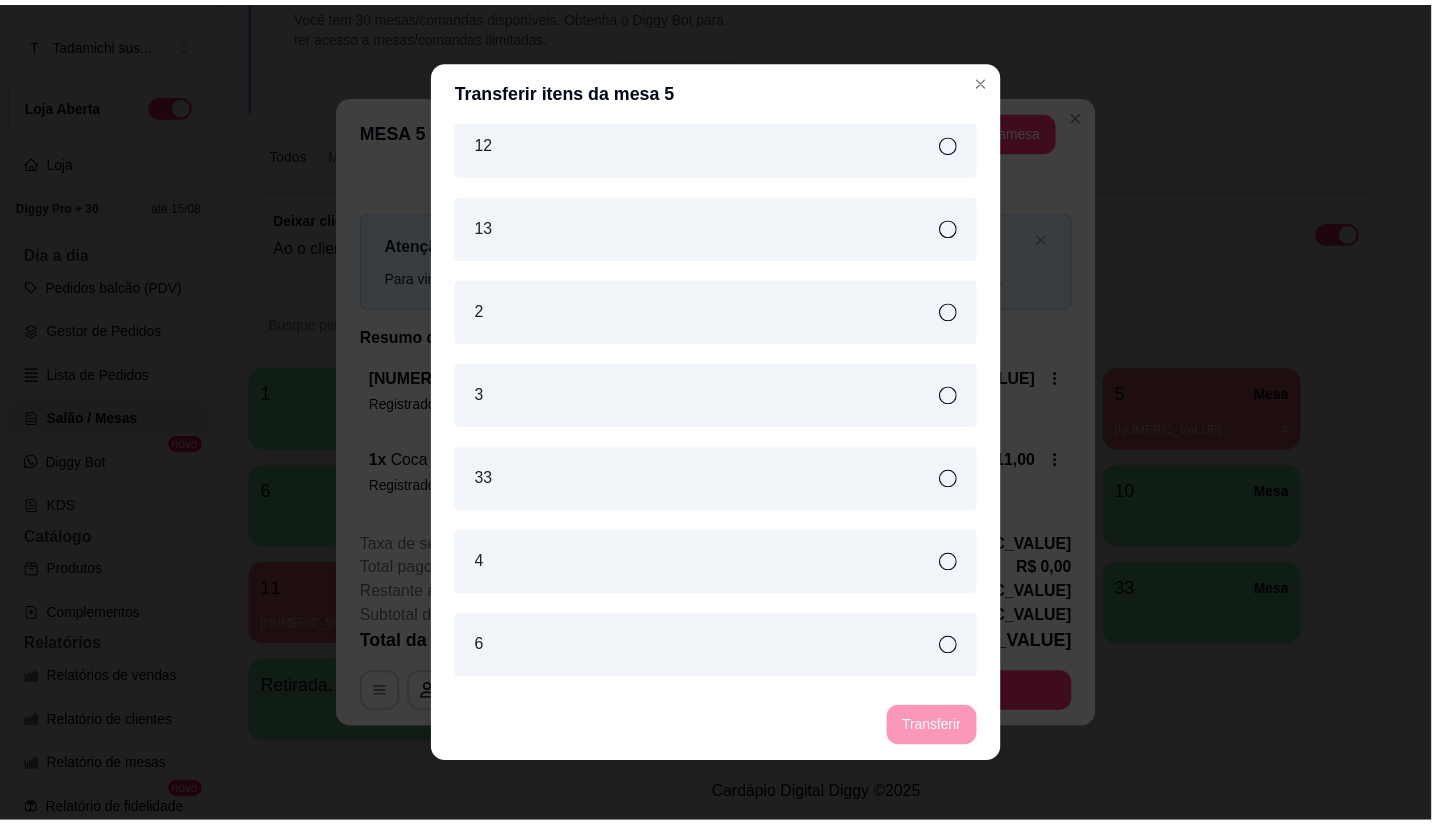 scroll, scrollTop: 222, scrollLeft: 0, axis: vertical 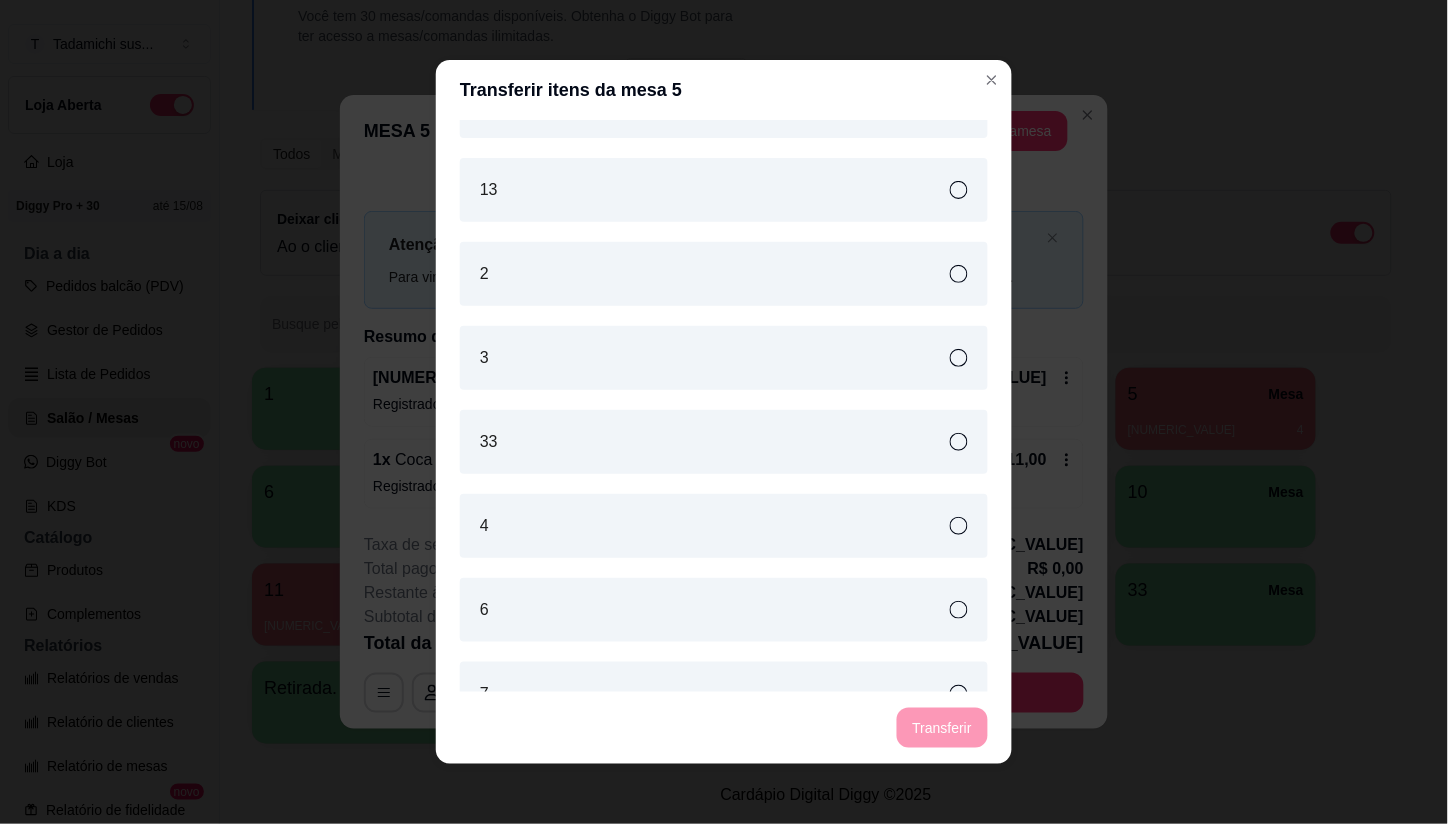 click on "6" at bounding box center [724, 610] 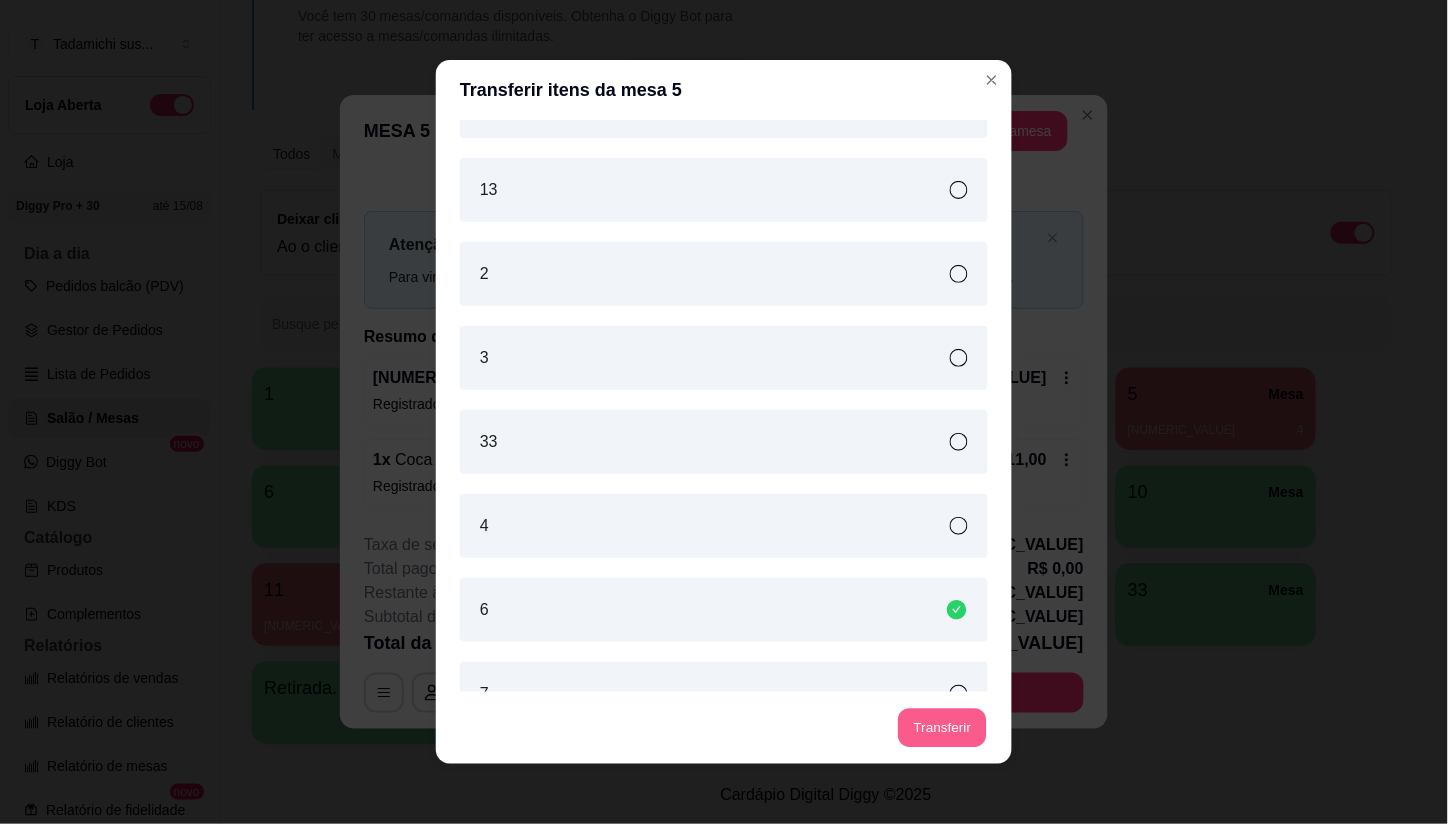 click on "Transferir" at bounding box center (942, 728) 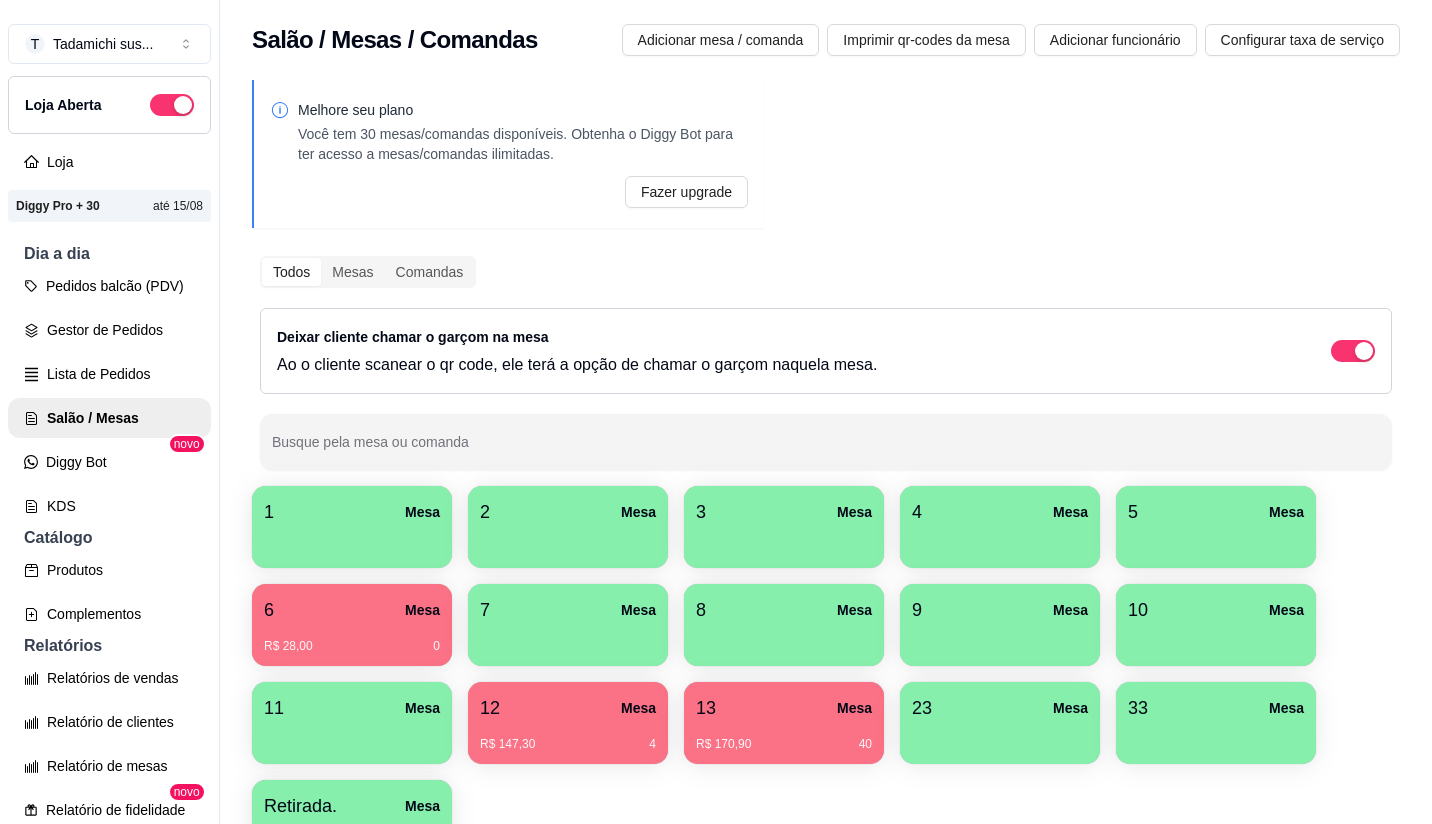 scroll, scrollTop: 0, scrollLeft: 0, axis: both 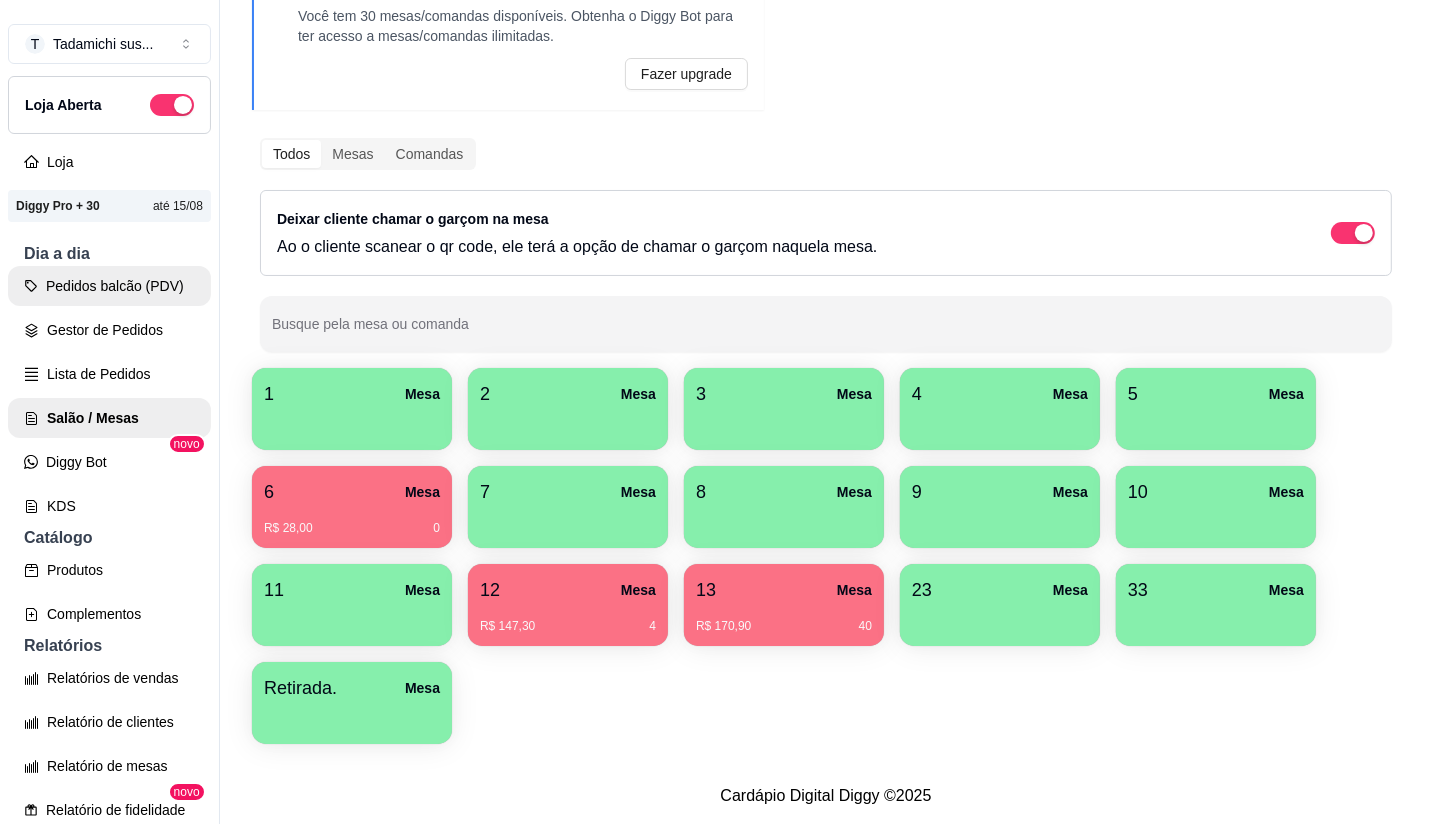 click on "Pedidos balcão (PDV)" at bounding box center (109, 286) 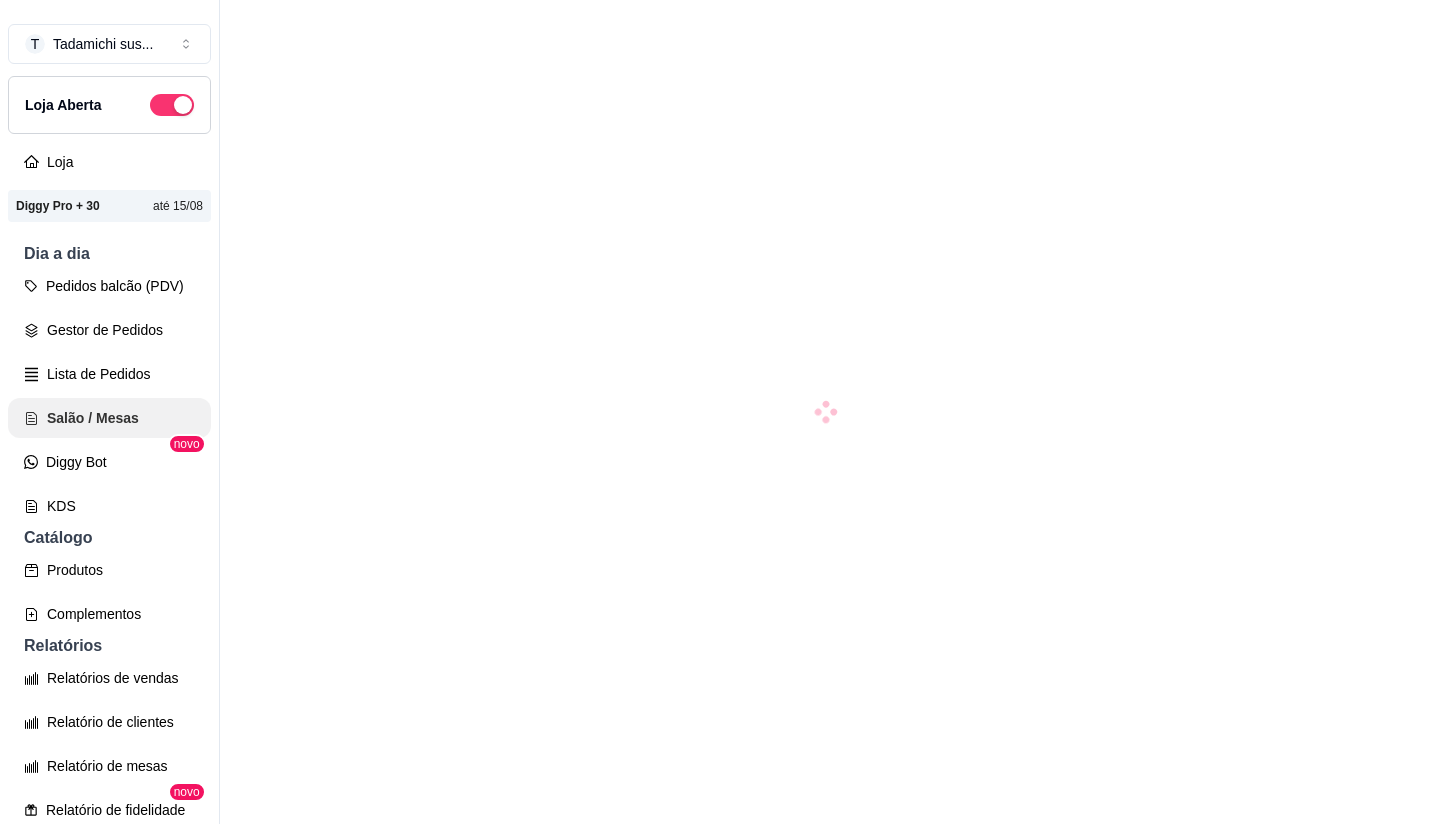 scroll, scrollTop: 0, scrollLeft: 0, axis: both 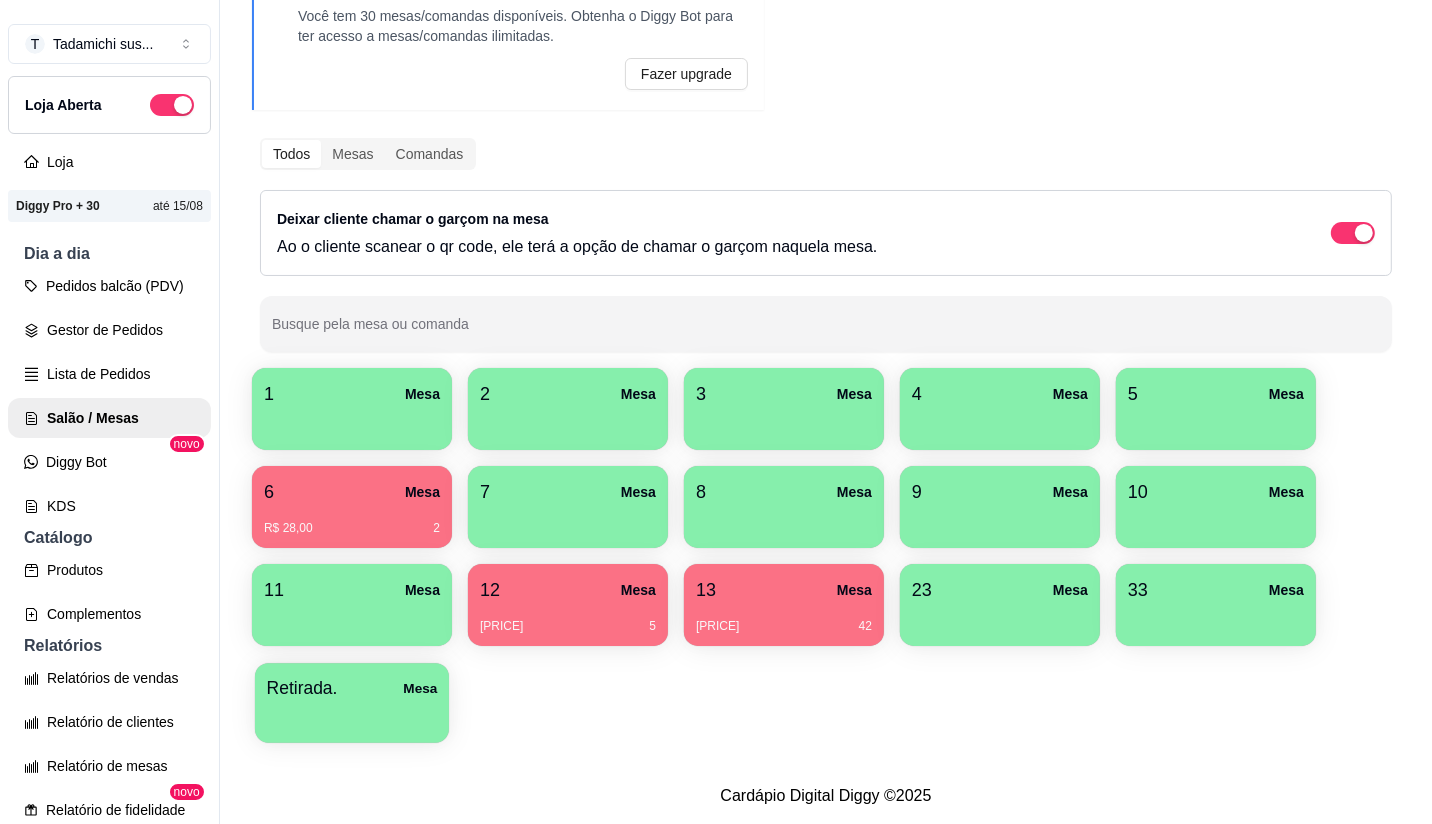 click at bounding box center [352, 716] 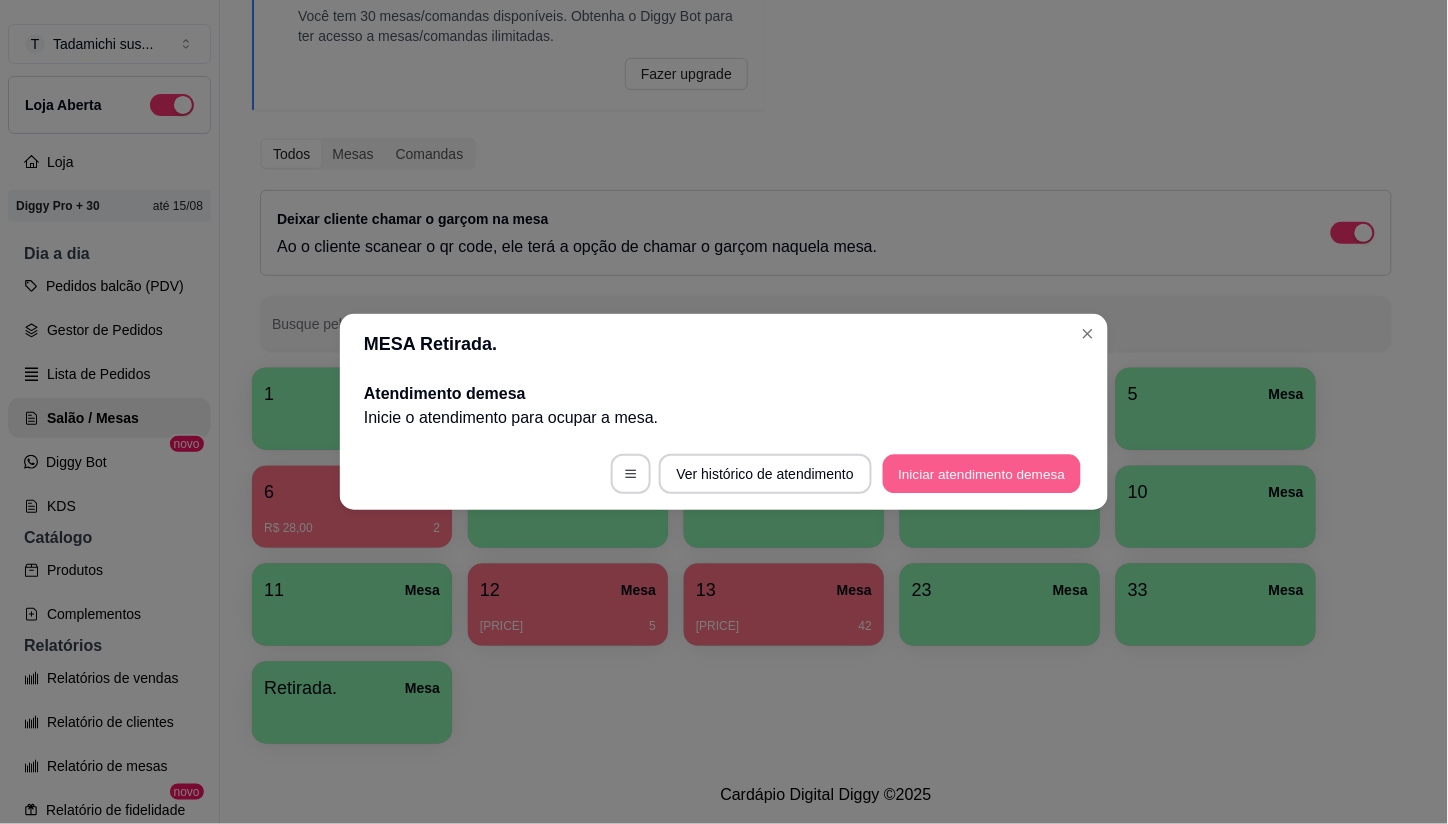 click on "Iniciar atendimento de  mesa" at bounding box center [982, 474] 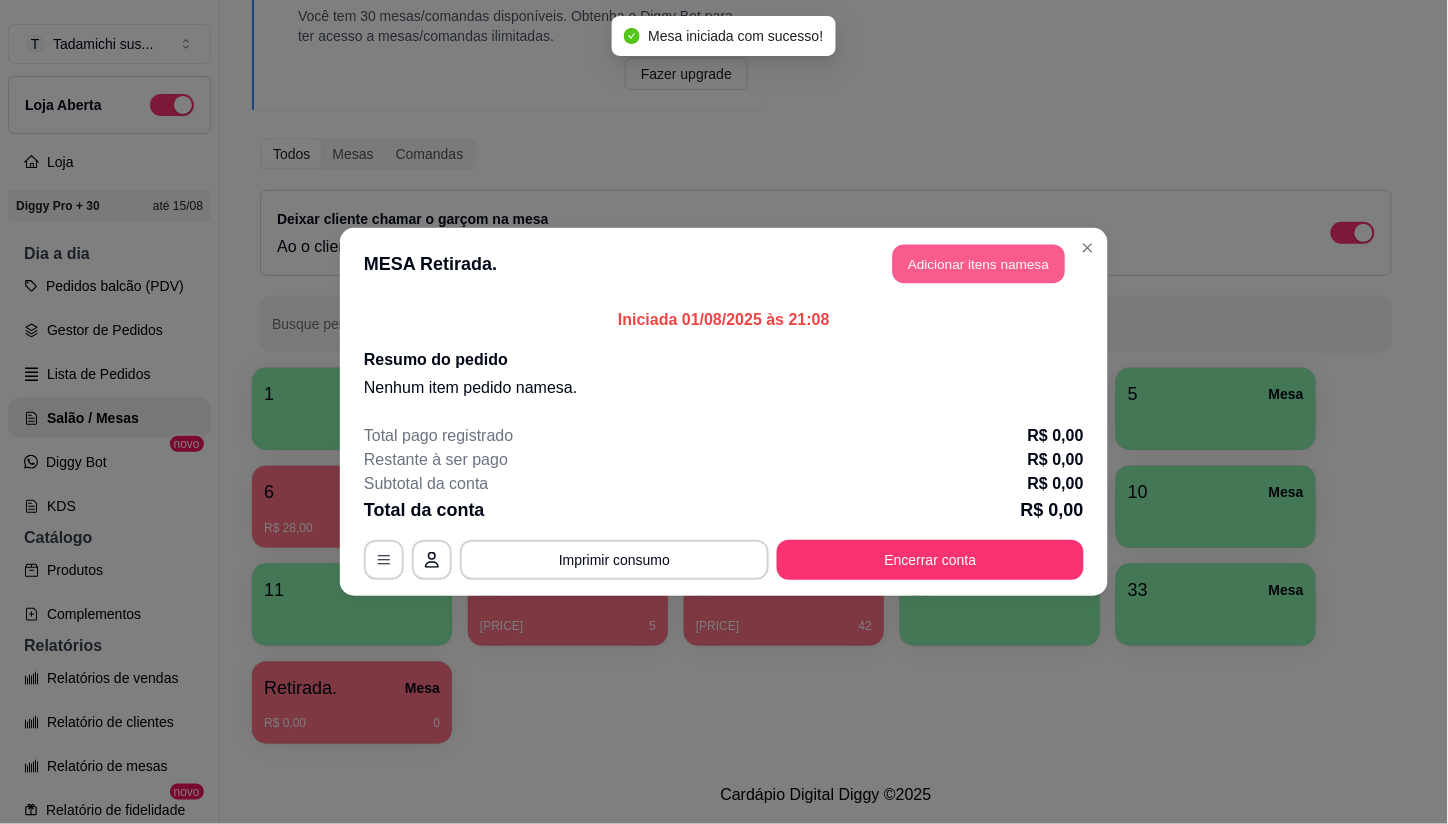 click on "Adicionar itens na  mesa" at bounding box center [979, 264] 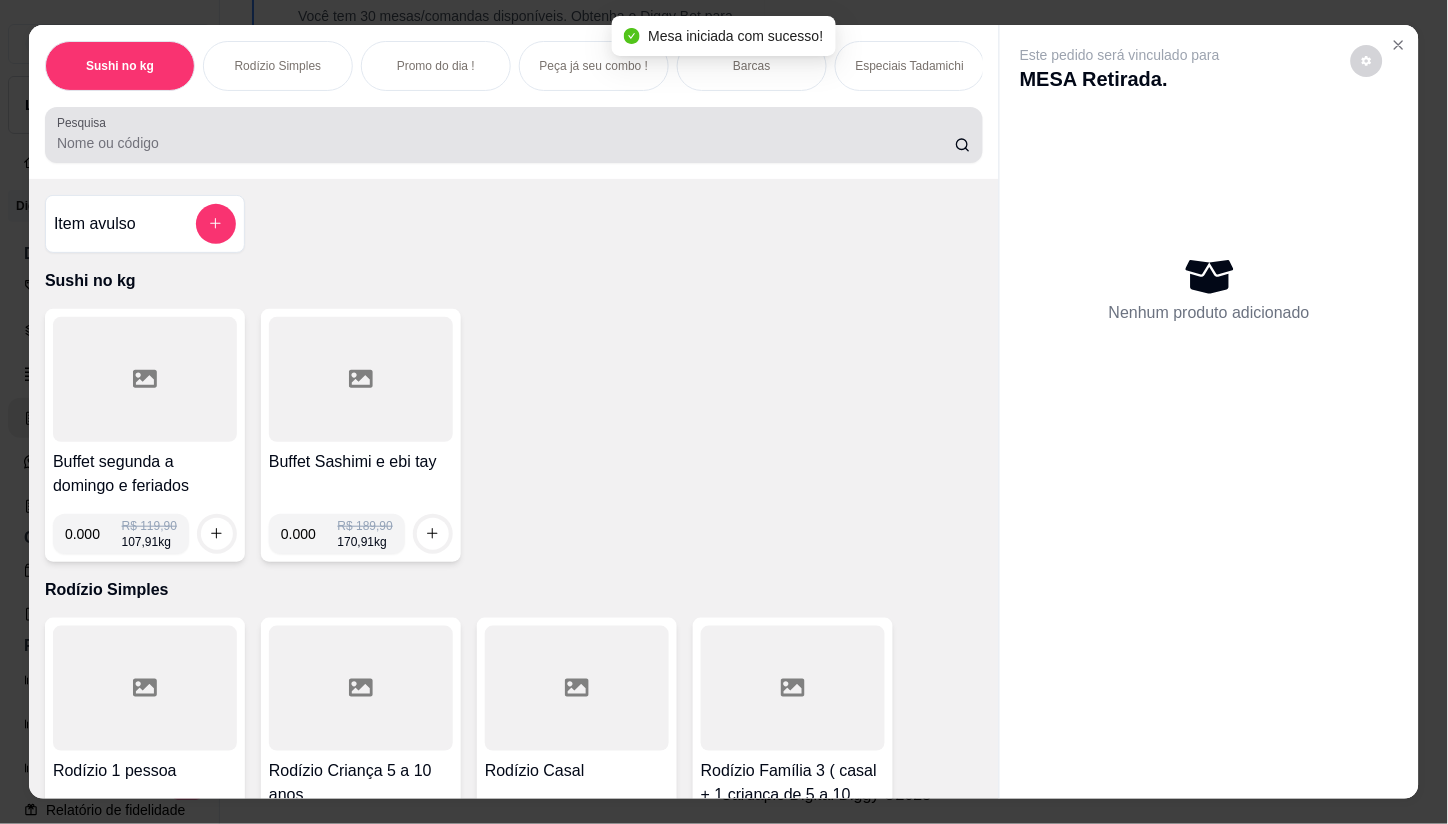 click on "Pesquisa" at bounding box center (506, 143) 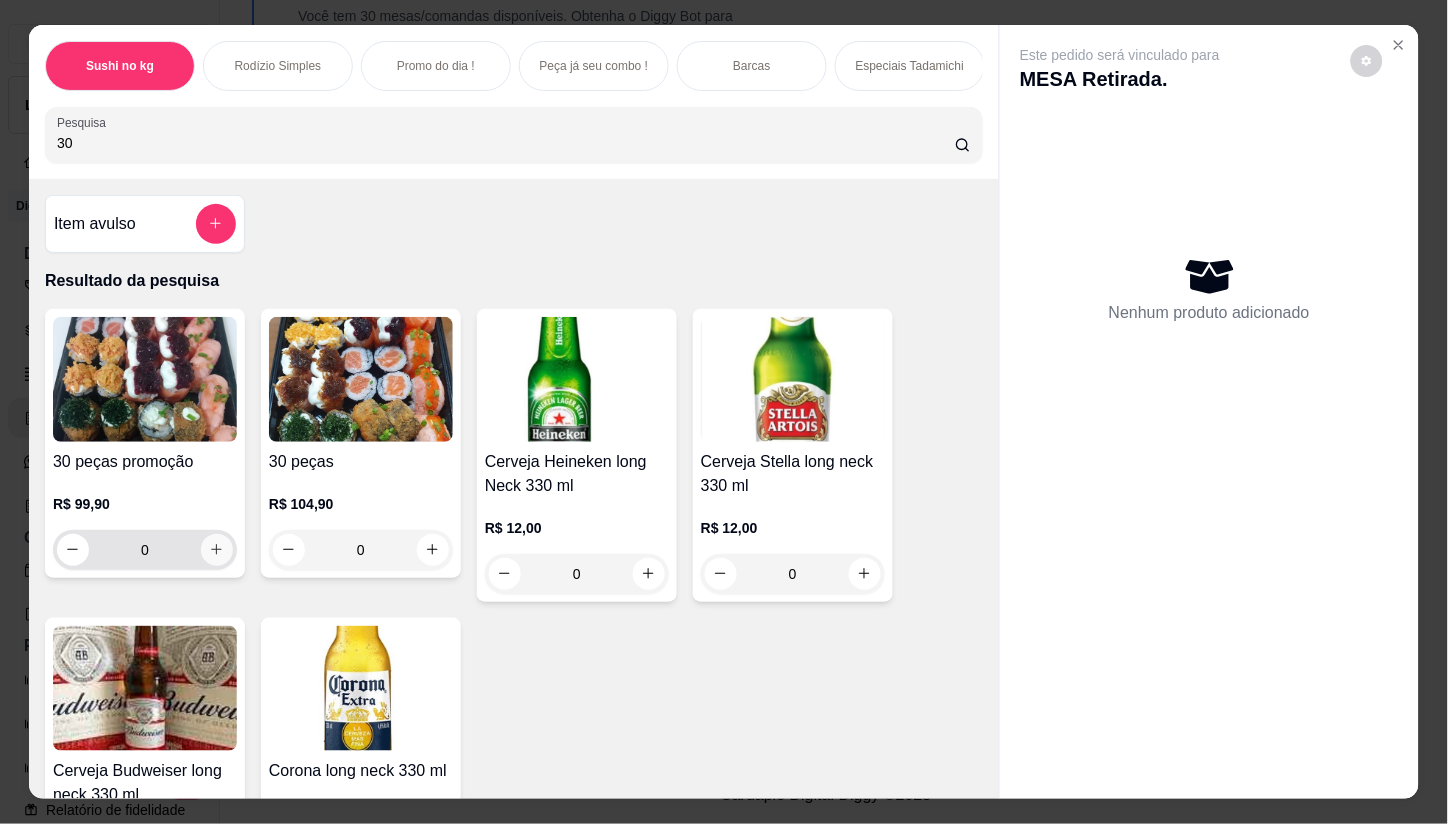 type on "30" 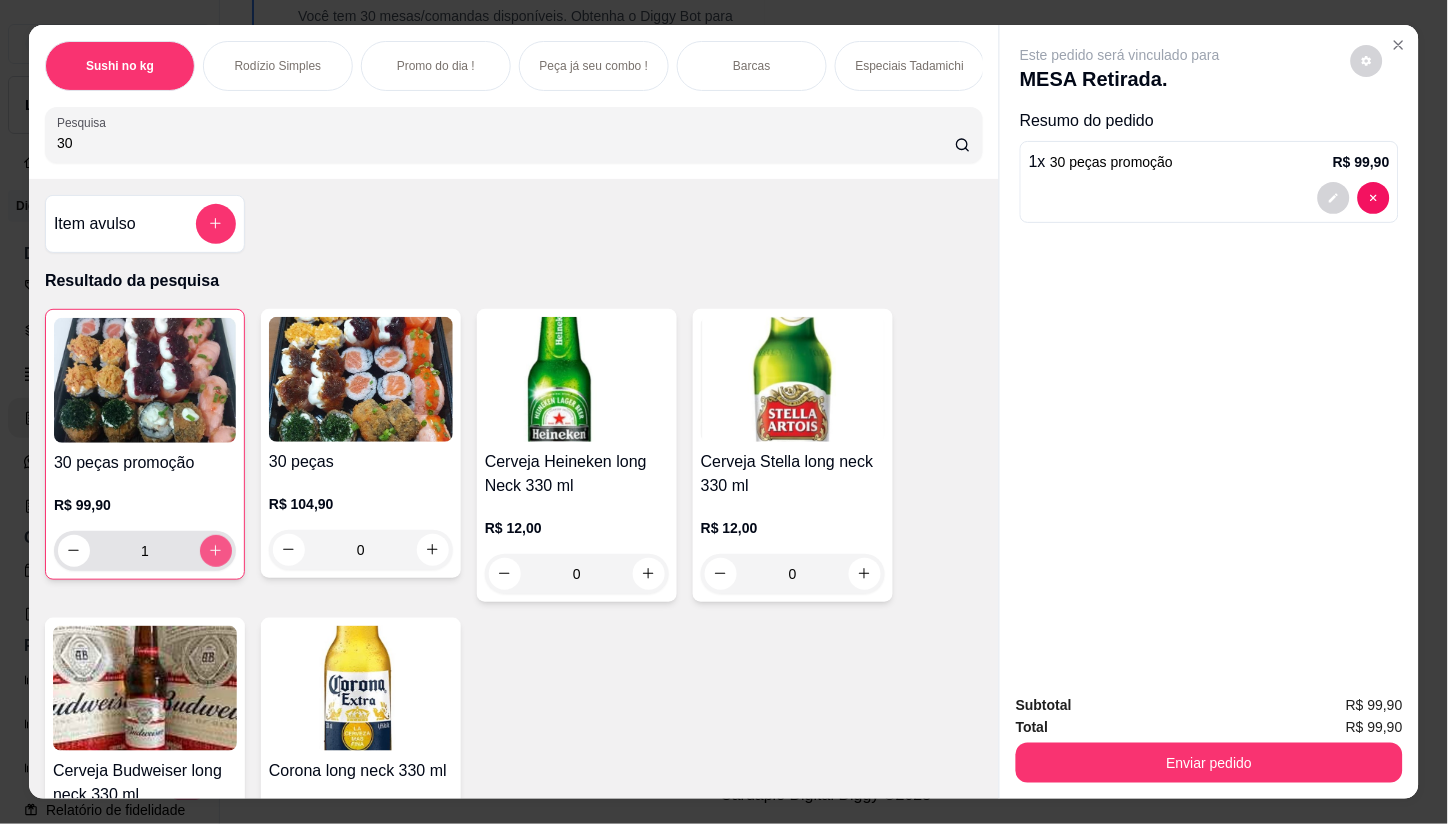 type on "1" 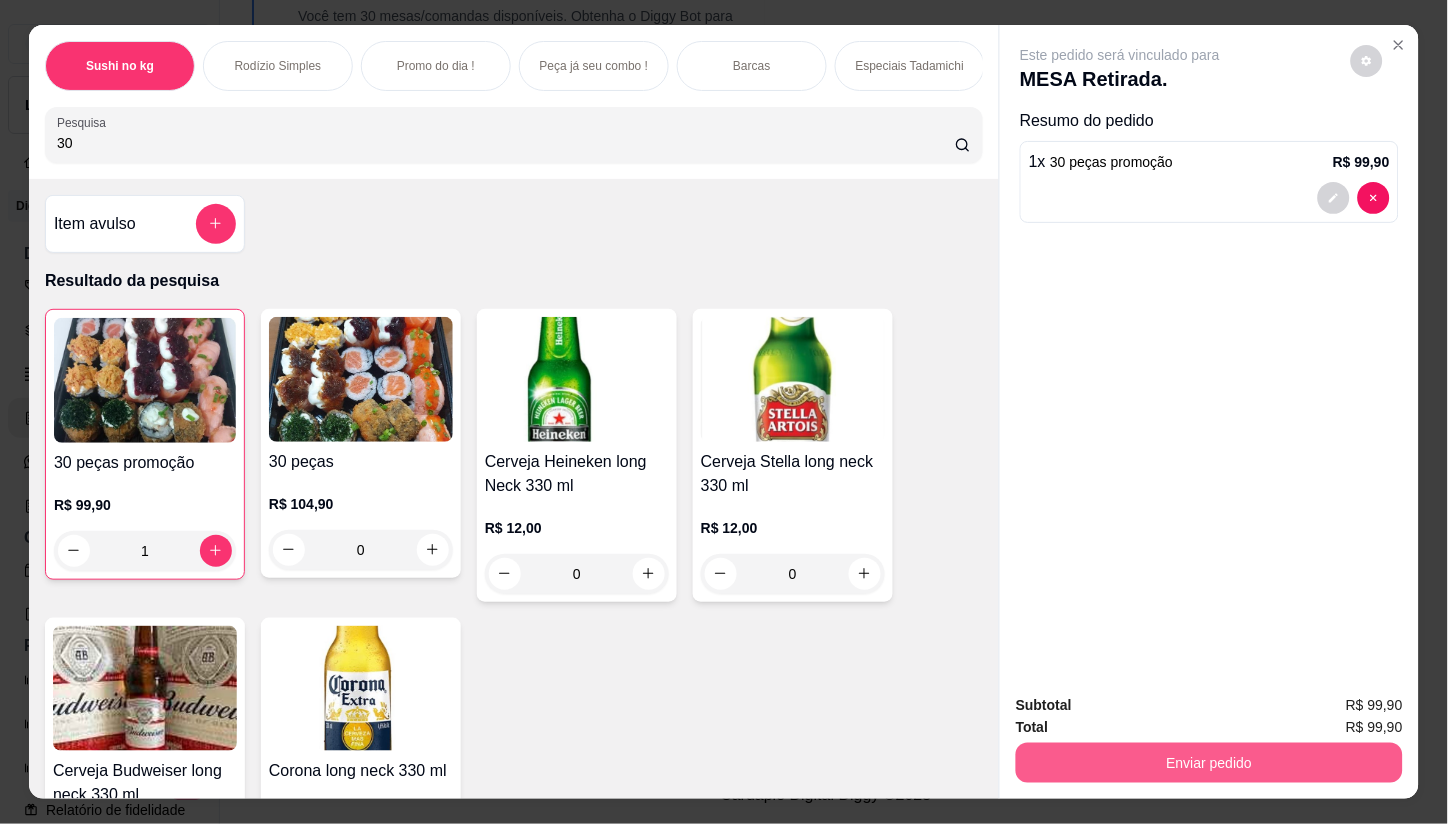click on "Enviar pedido" at bounding box center (1209, 763) 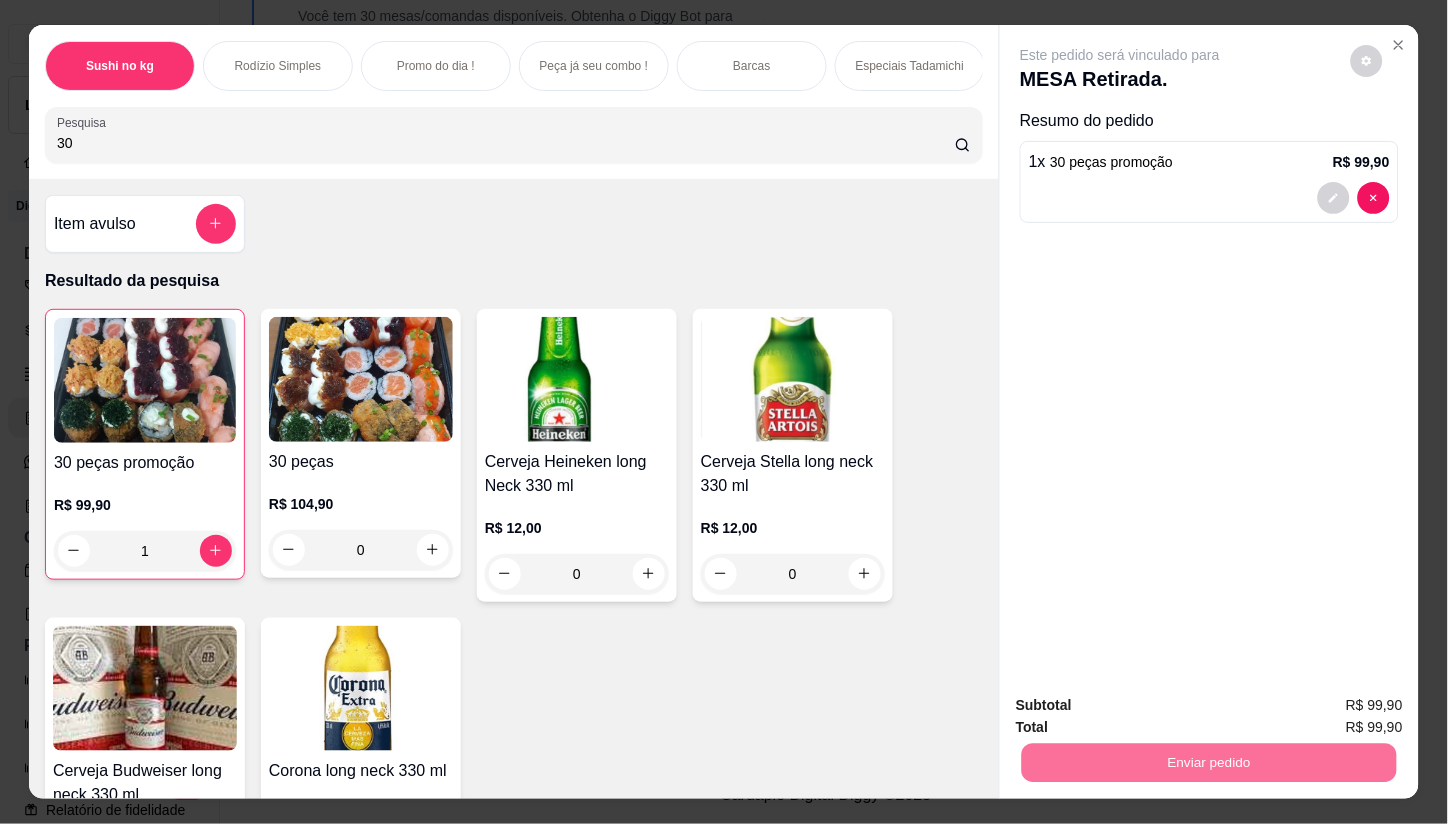 click on "Não registrar e enviar pedido" at bounding box center [1144, 705] 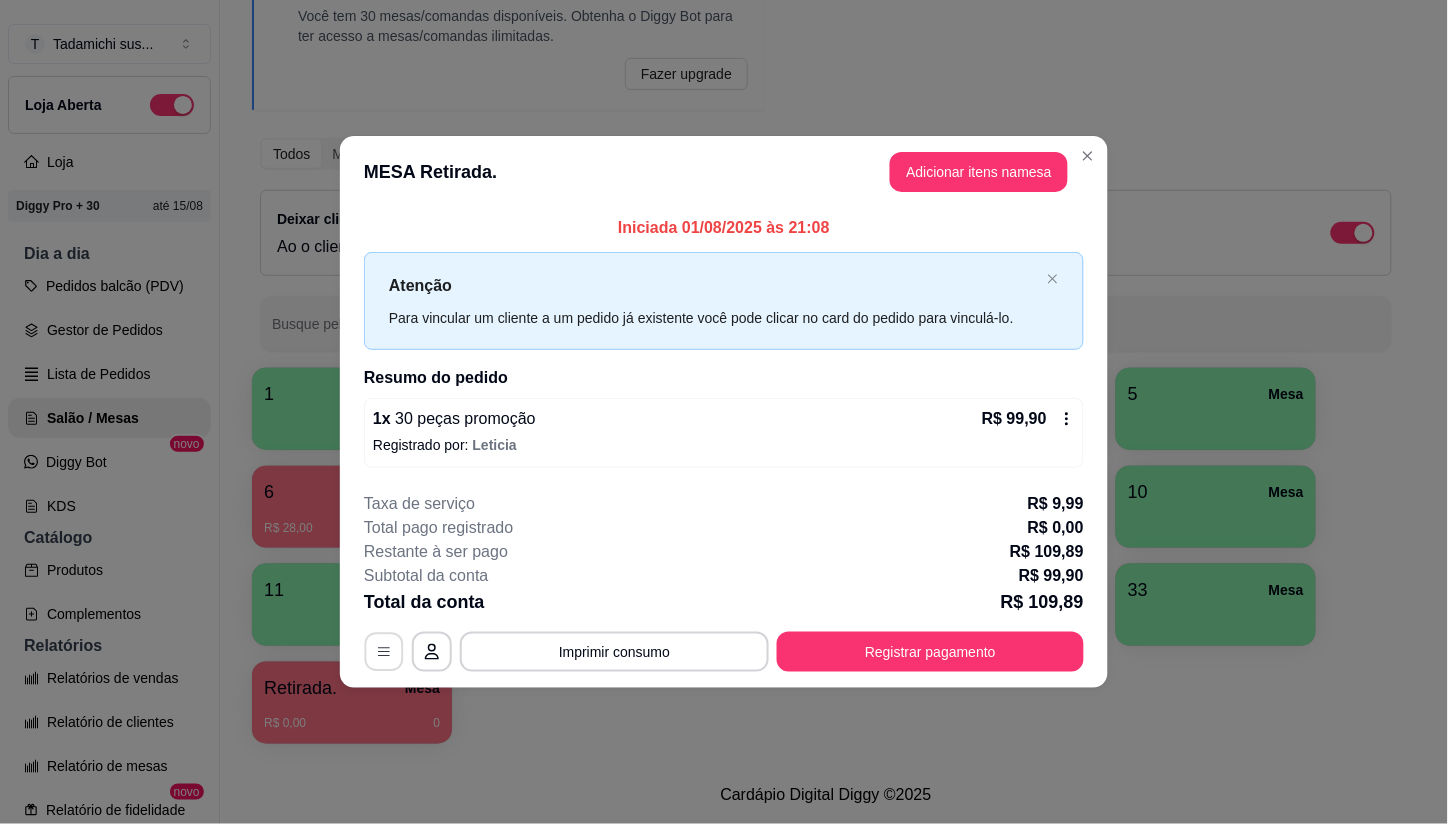 click at bounding box center (384, 651) 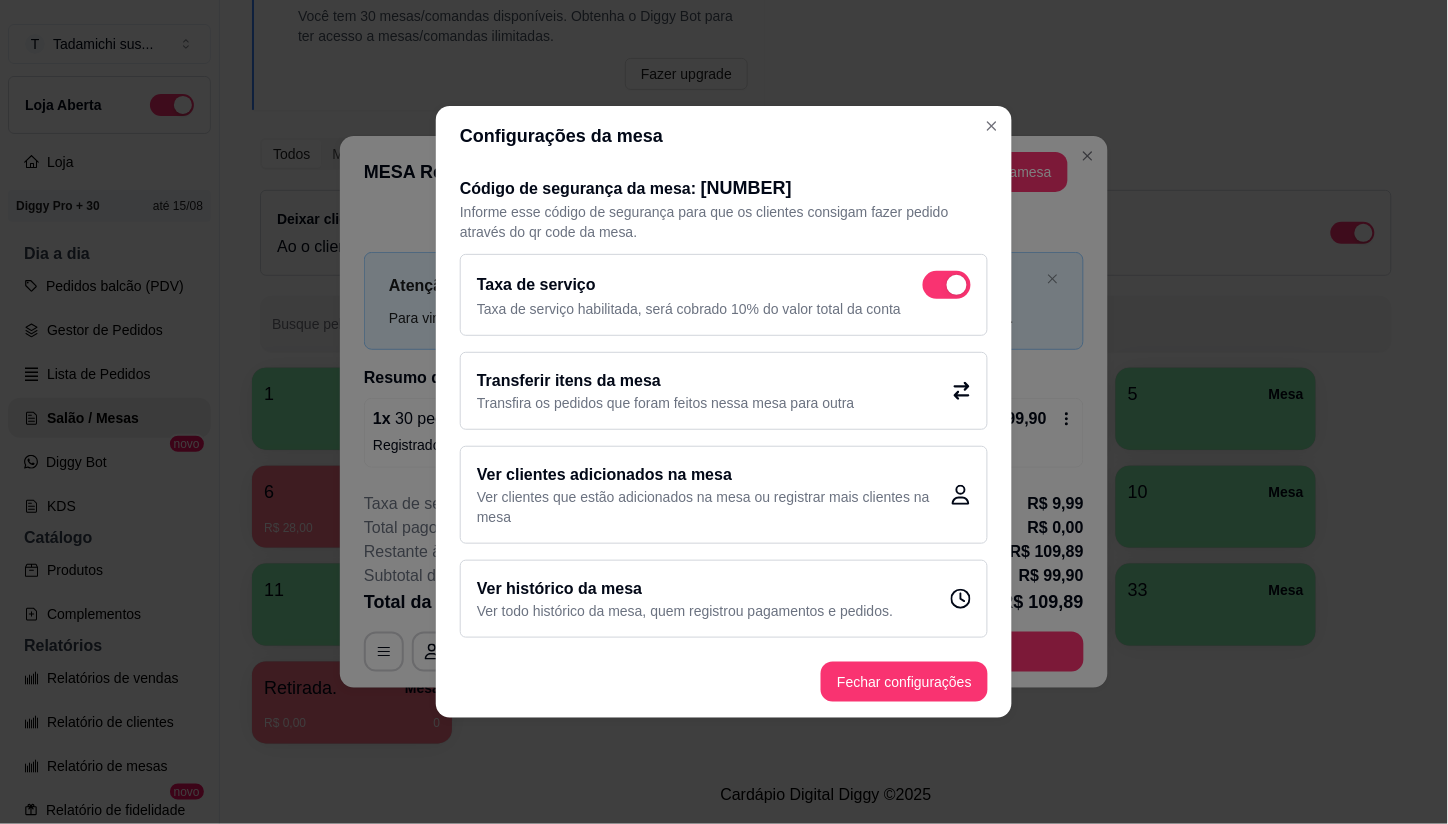 click at bounding box center [947, 285] 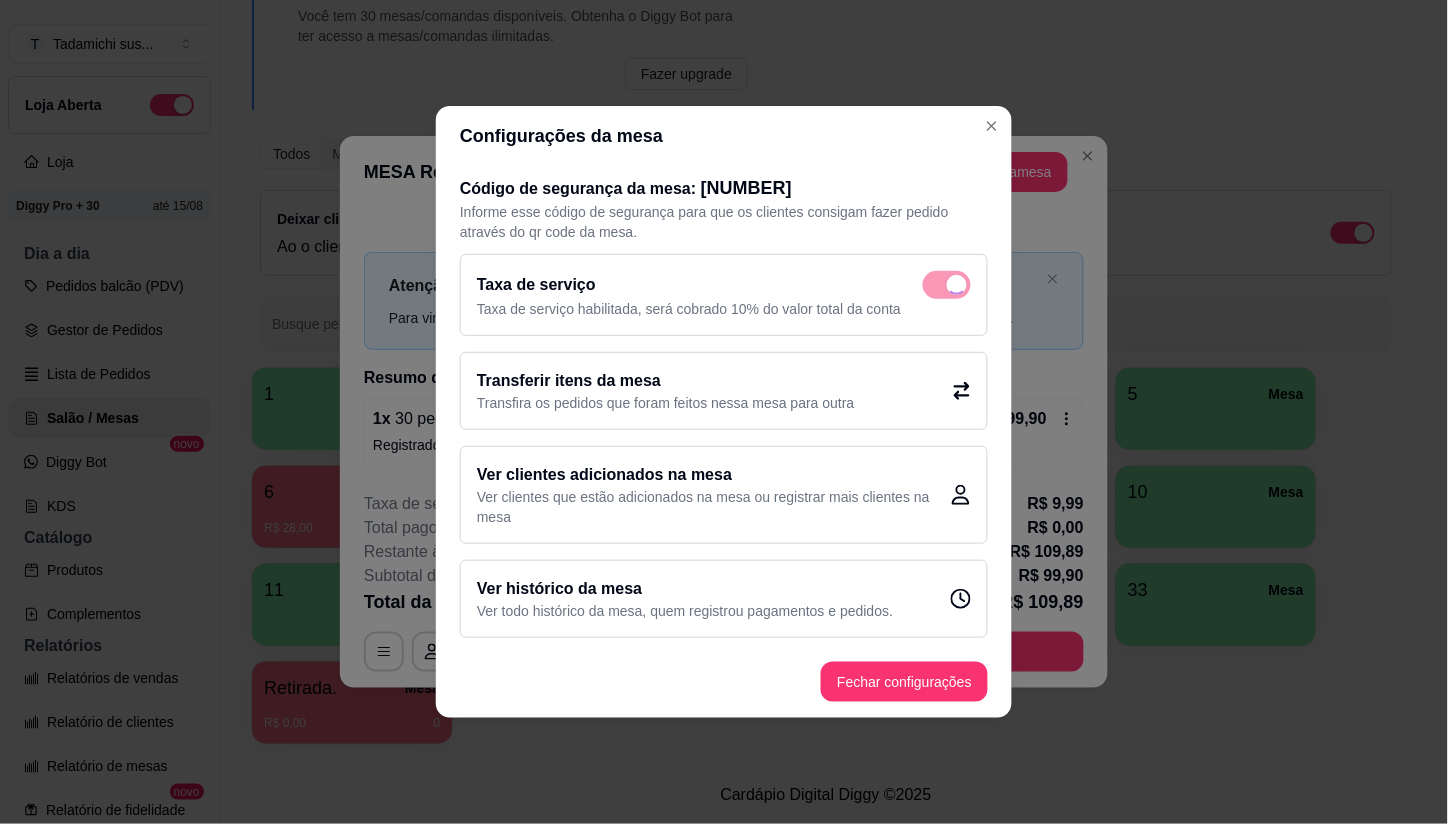 checkbox on "false" 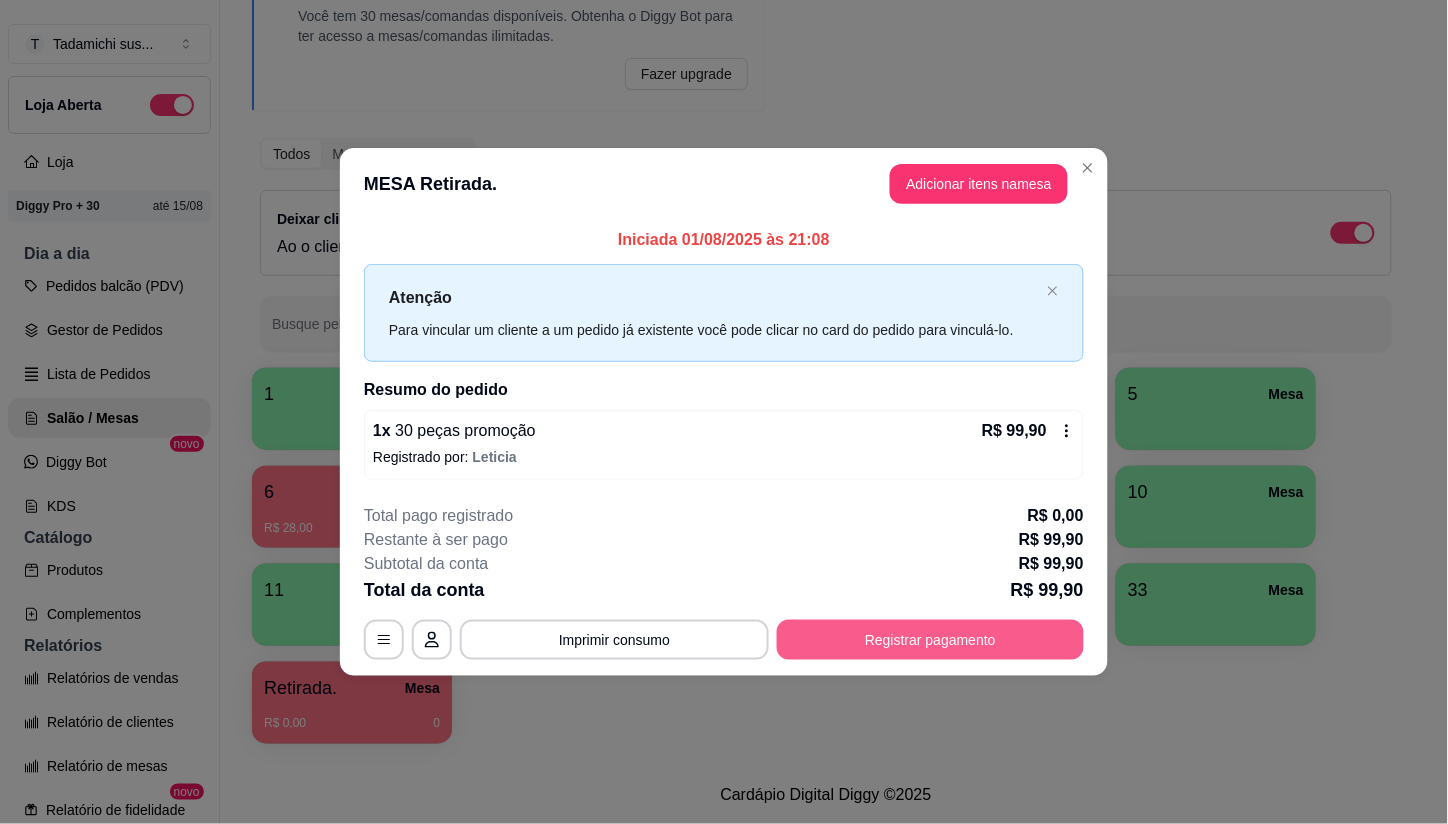 click on "Registrar pagamento" at bounding box center (930, 640) 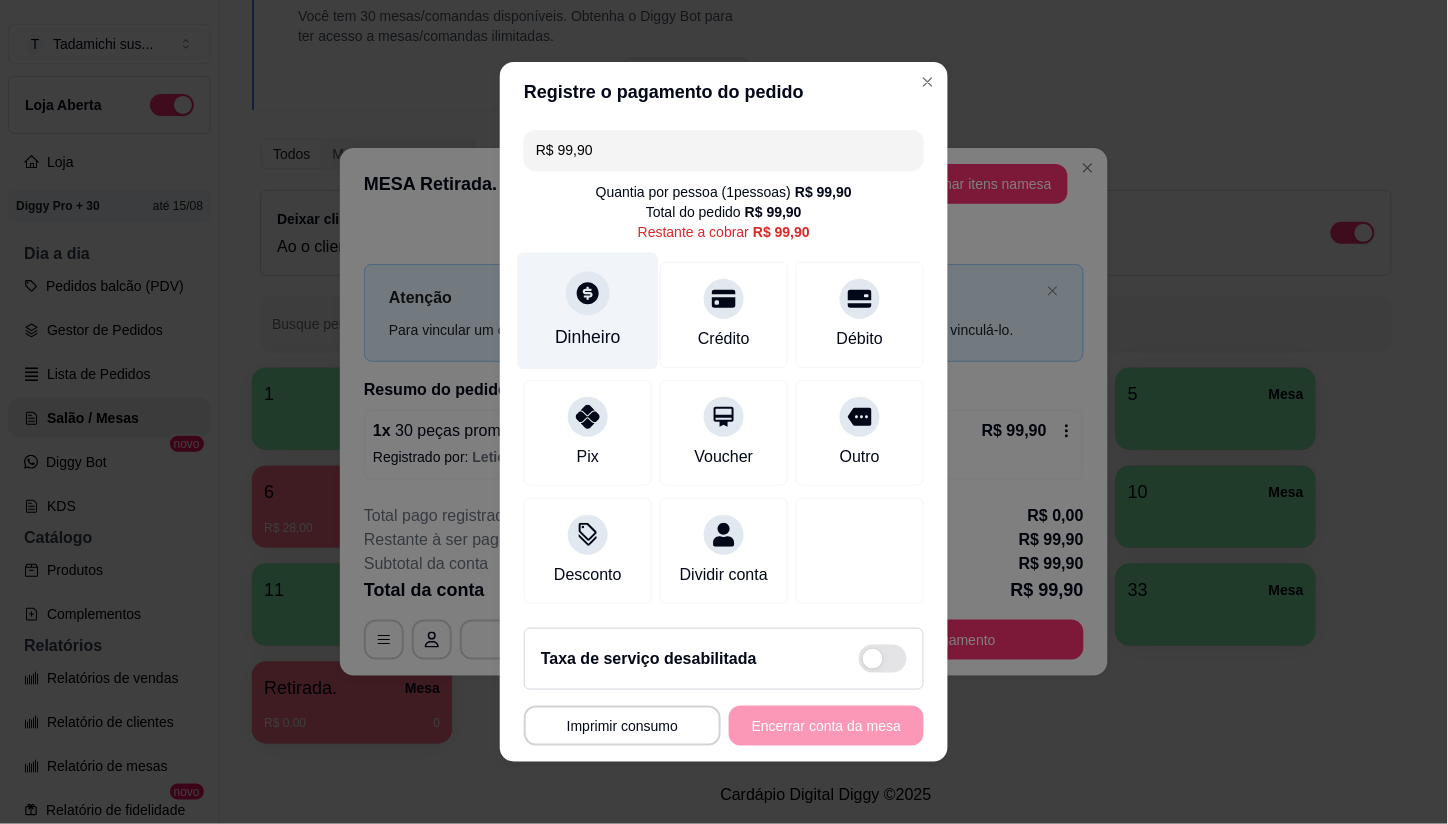 click on "Dinheiro" at bounding box center [588, 311] 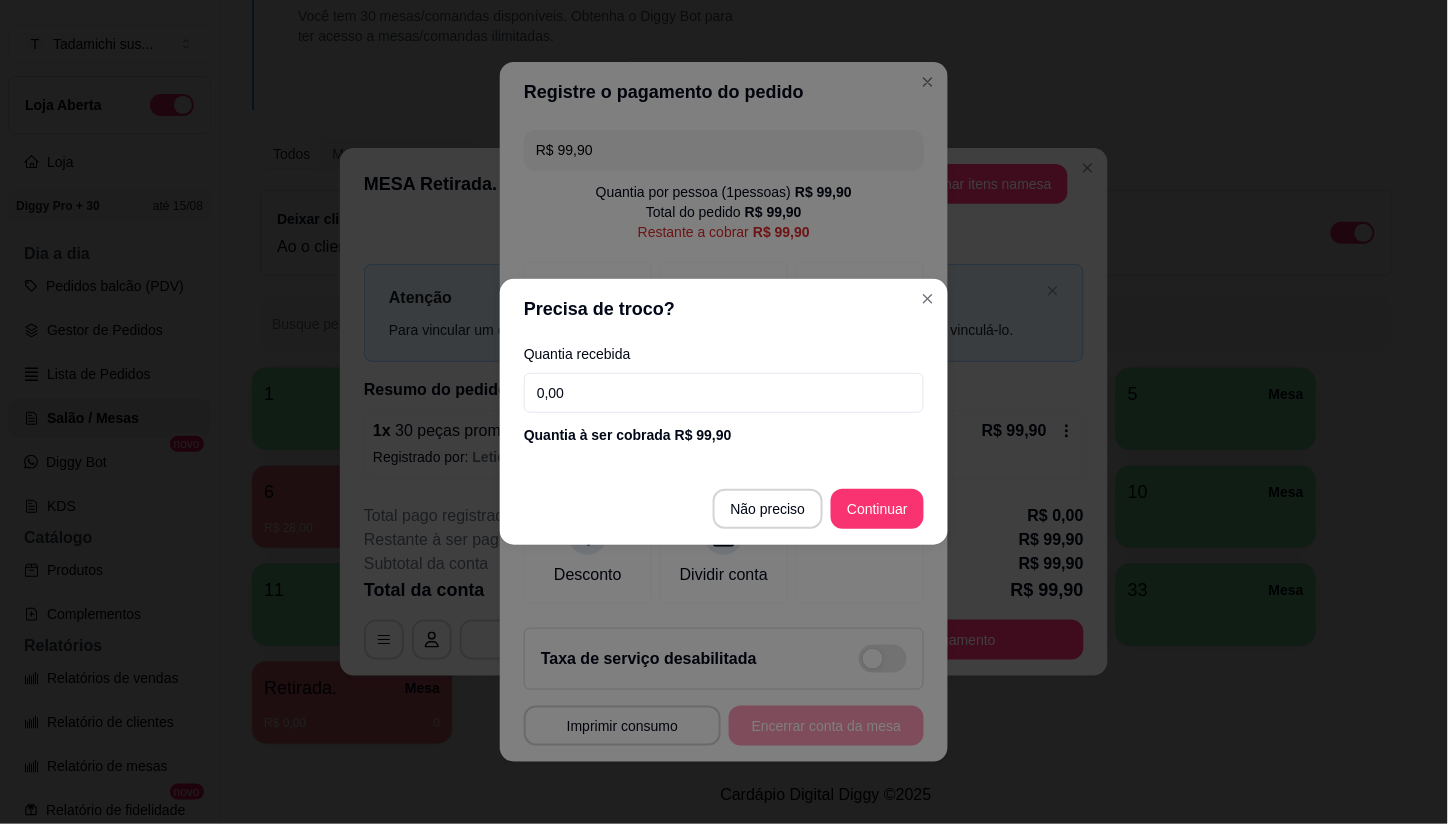 click on "0,00" at bounding box center (724, 393) 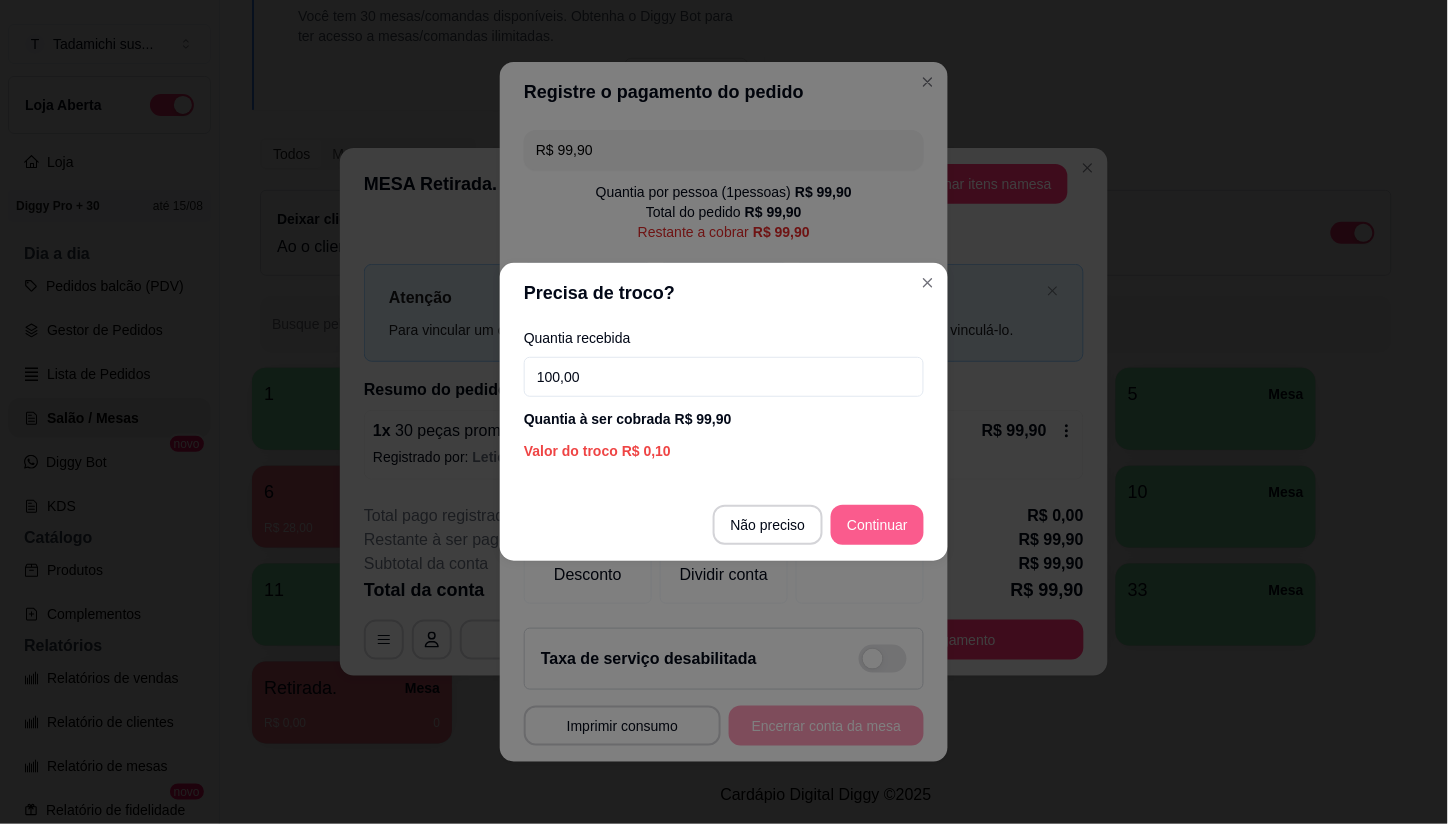 type on "100,00" 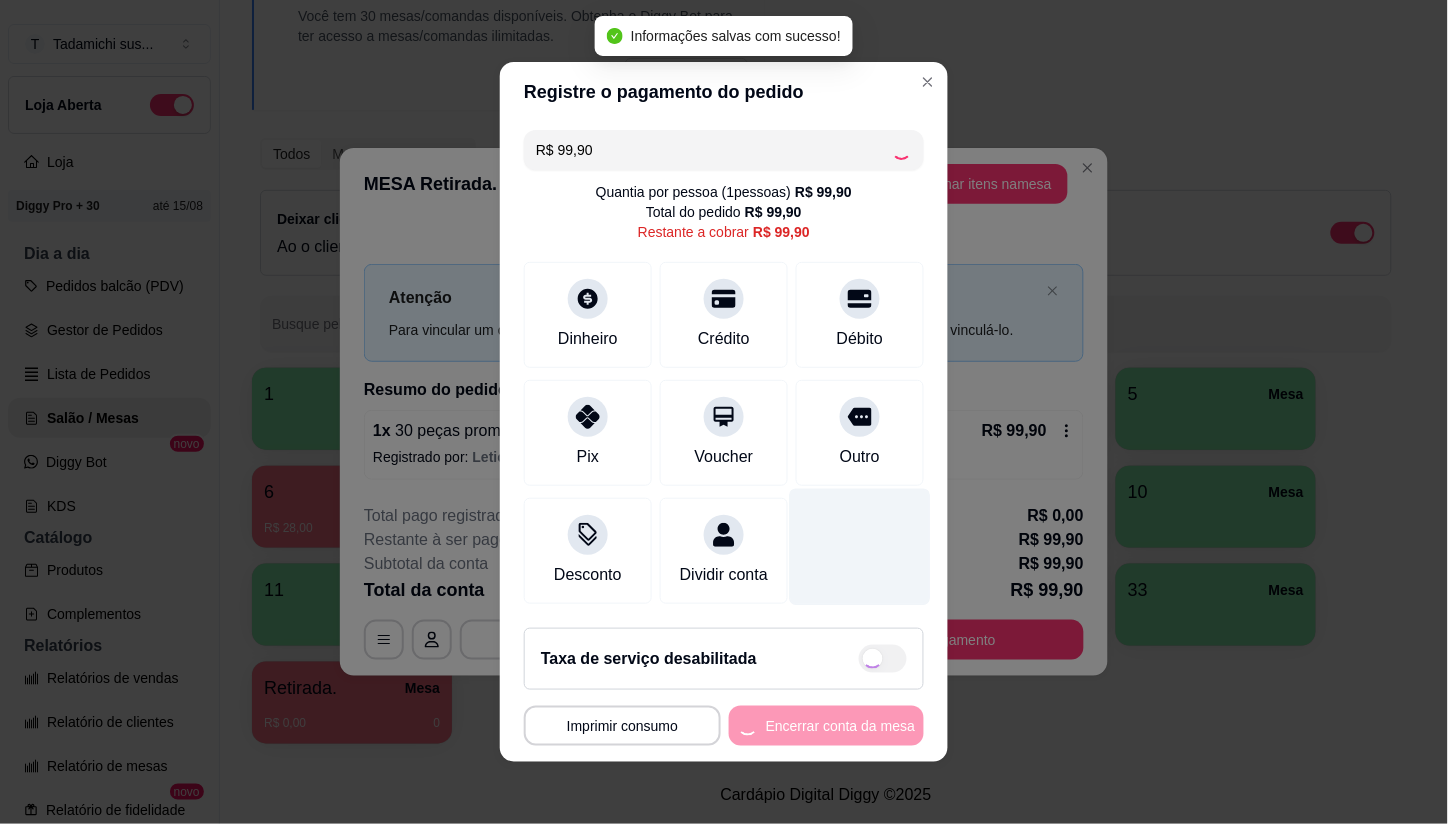 type on "R$ 0,00" 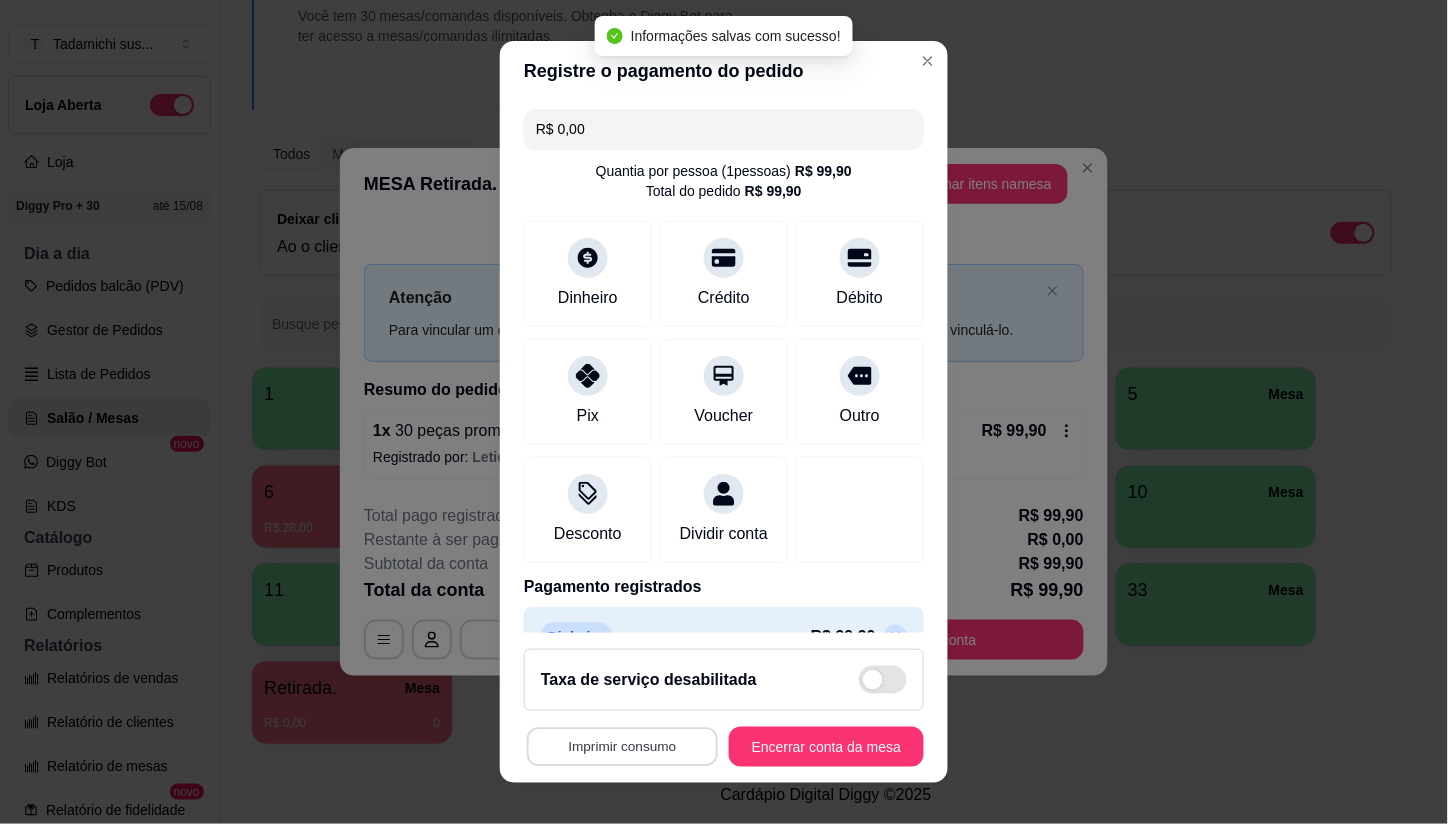click on "Imprimir consumo" at bounding box center [622, 746] 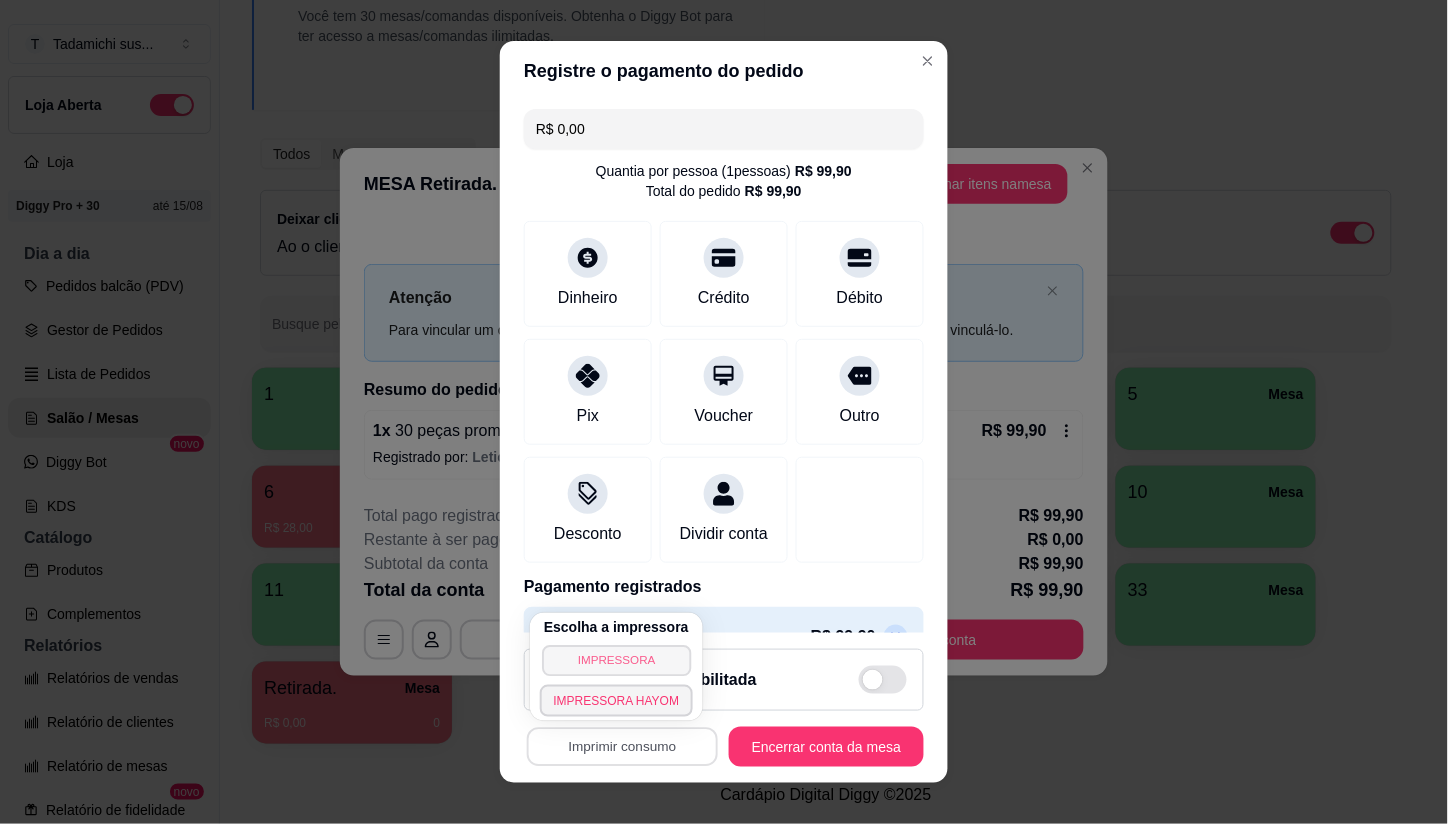 click on "IMPRESSORA" at bounding box center (616, 660) 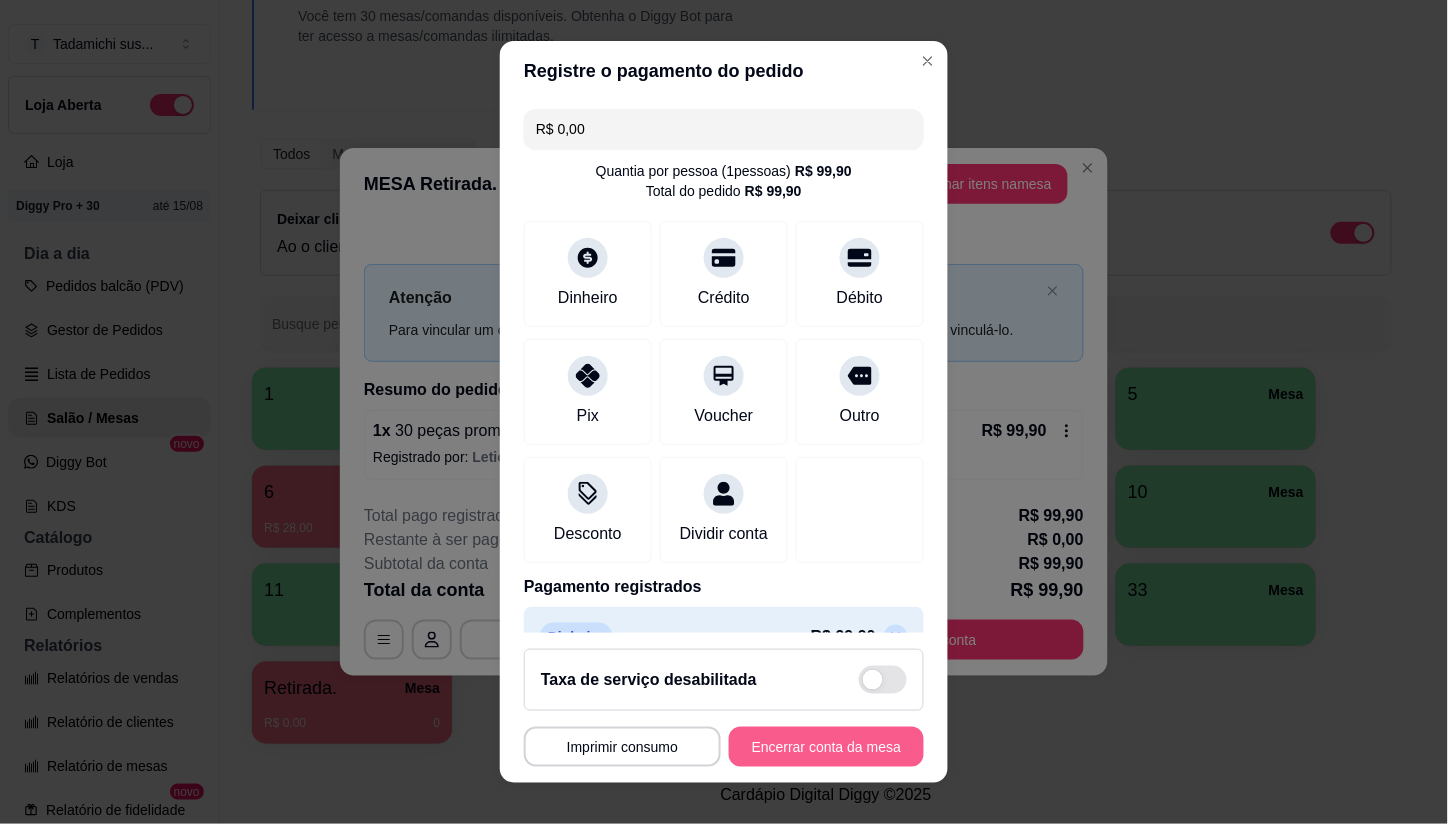click on "Encerrar conta da mesa" at bounding box center [826, 747] 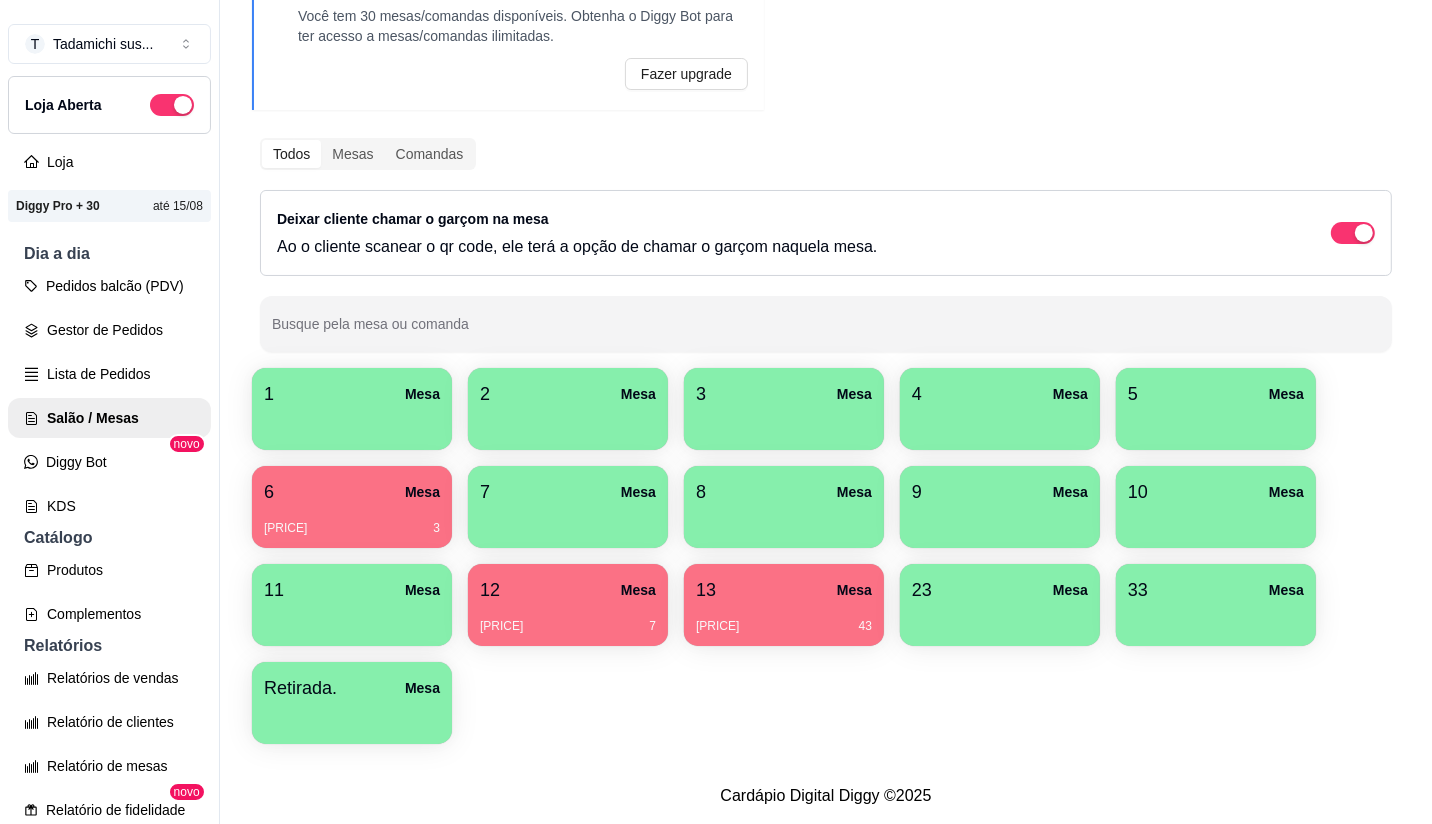 click at bounding box center [1216, 521] 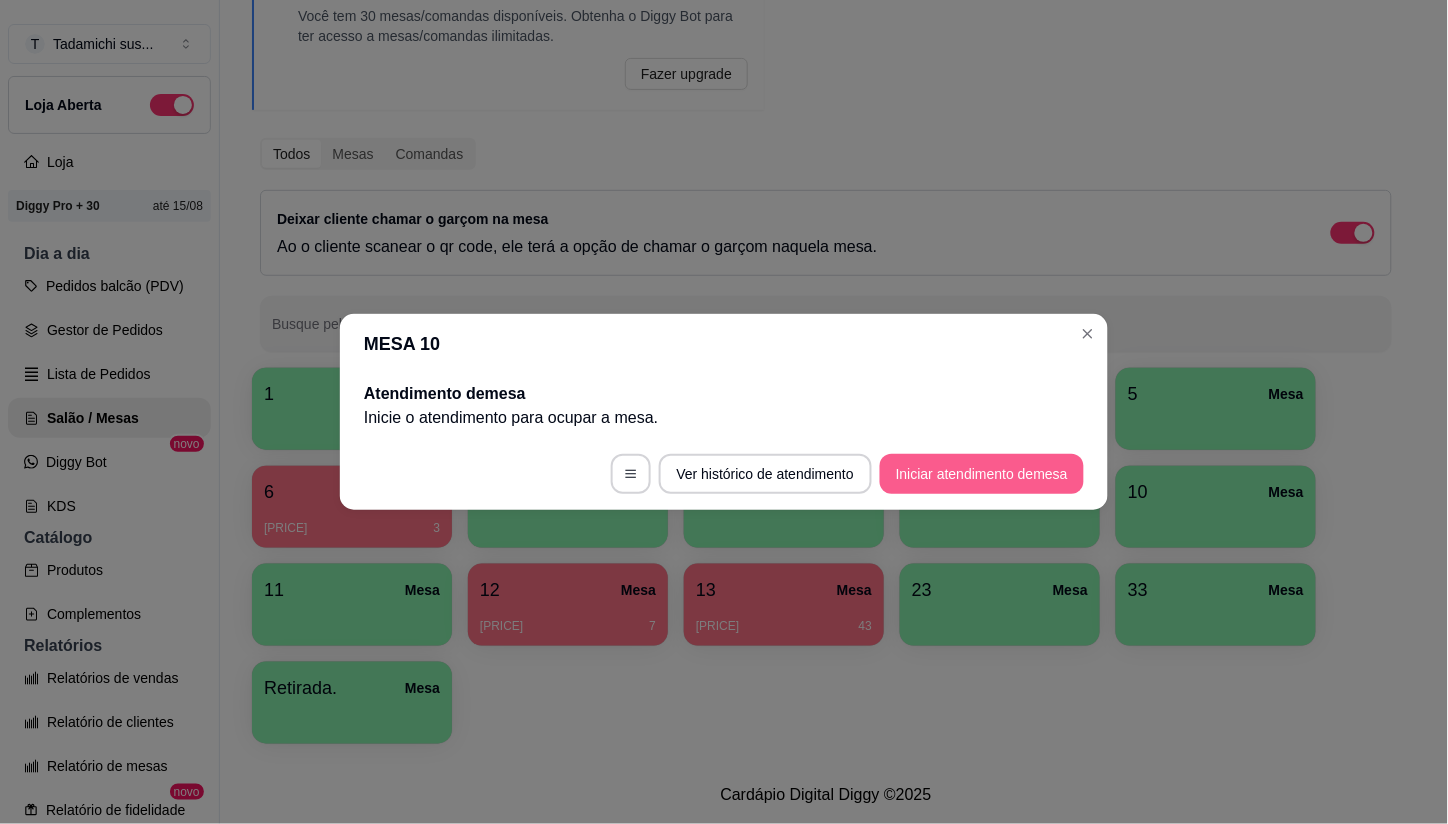 click on "Iniciar atendimento de  mesa" at bounding box center [982, 474] 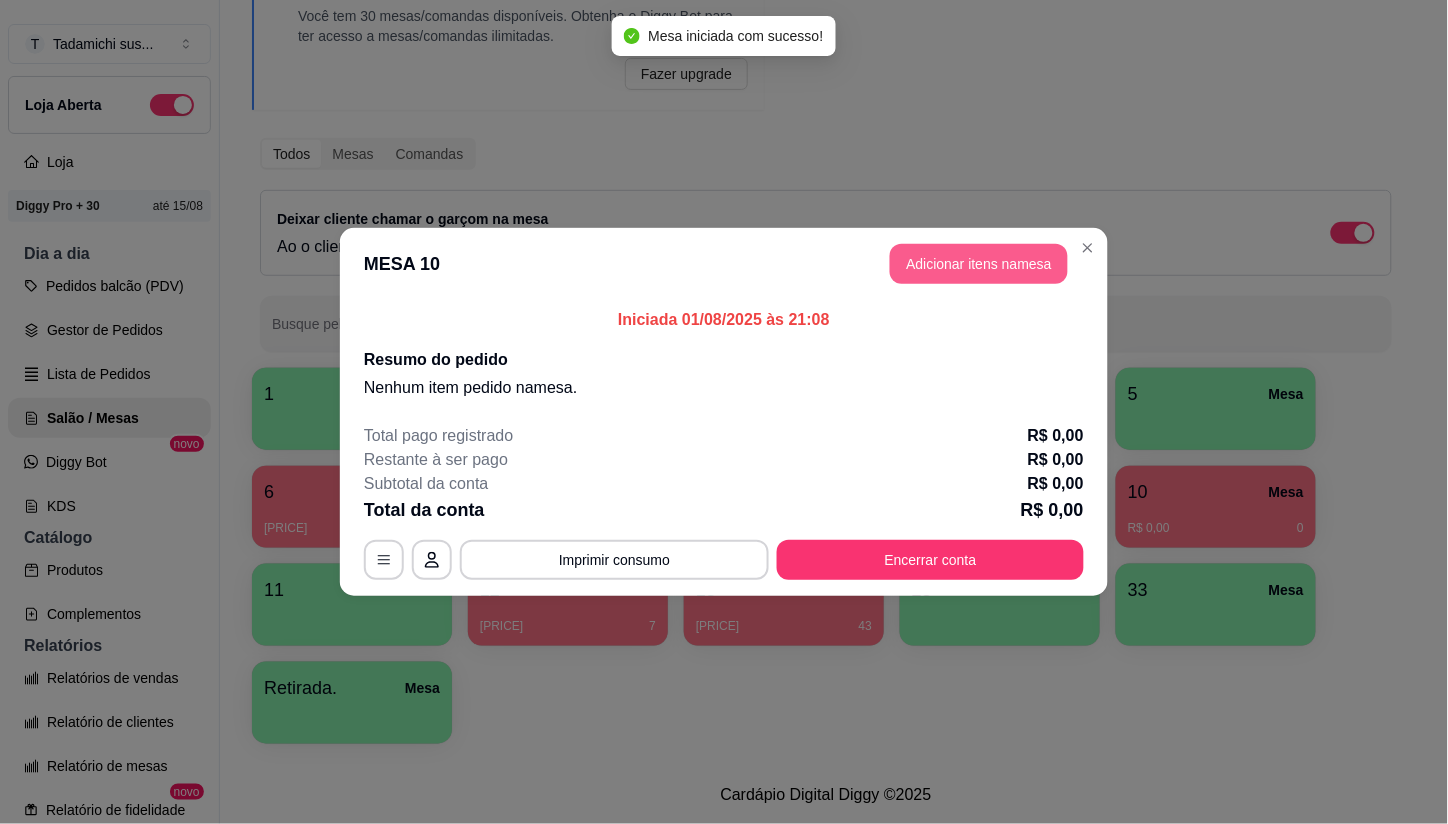 click on "Adicionar itens na  mesa" at bounding box center [979, 264] 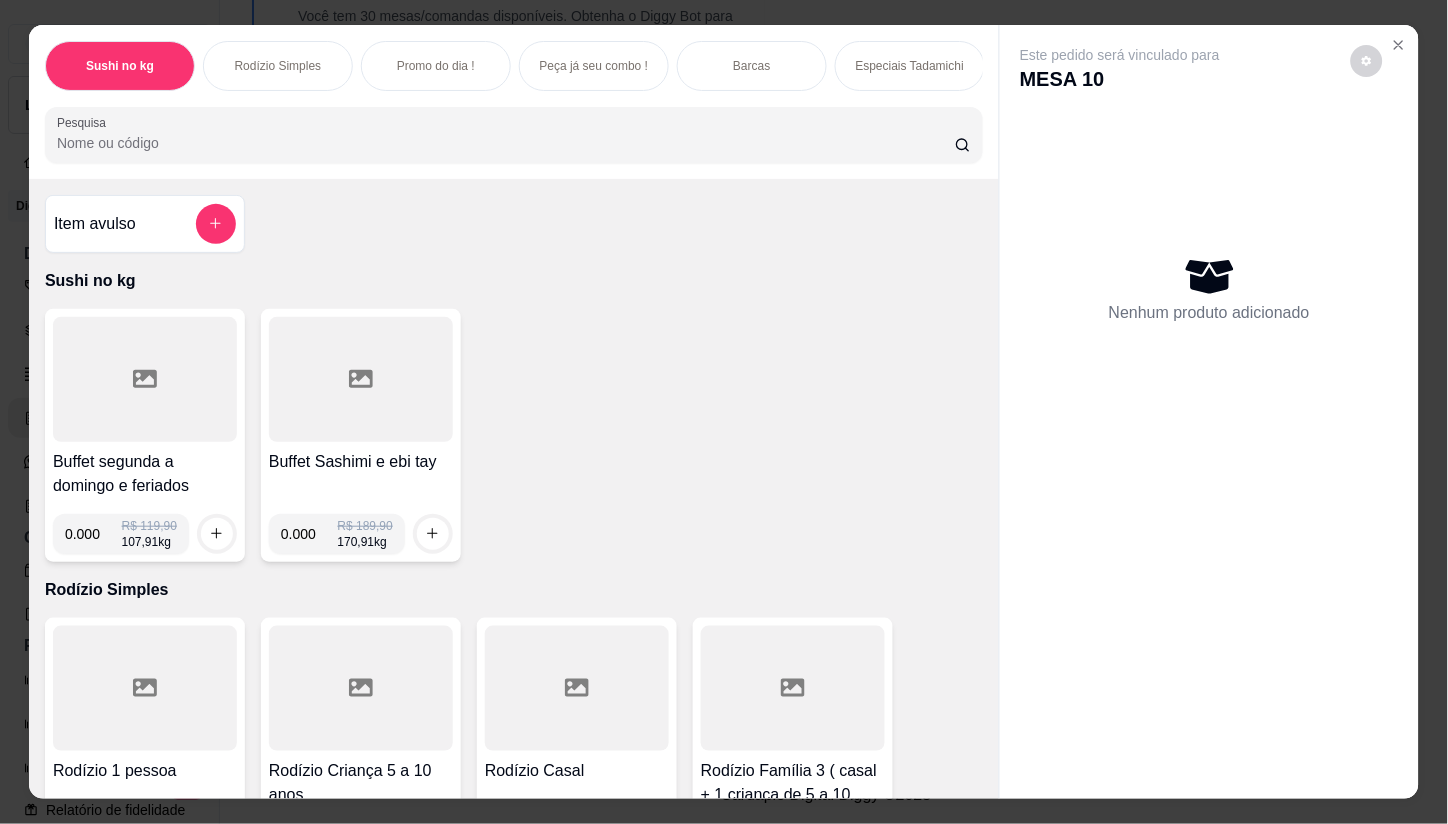 click on "Pesquisa" at bounding box center [514, 135] 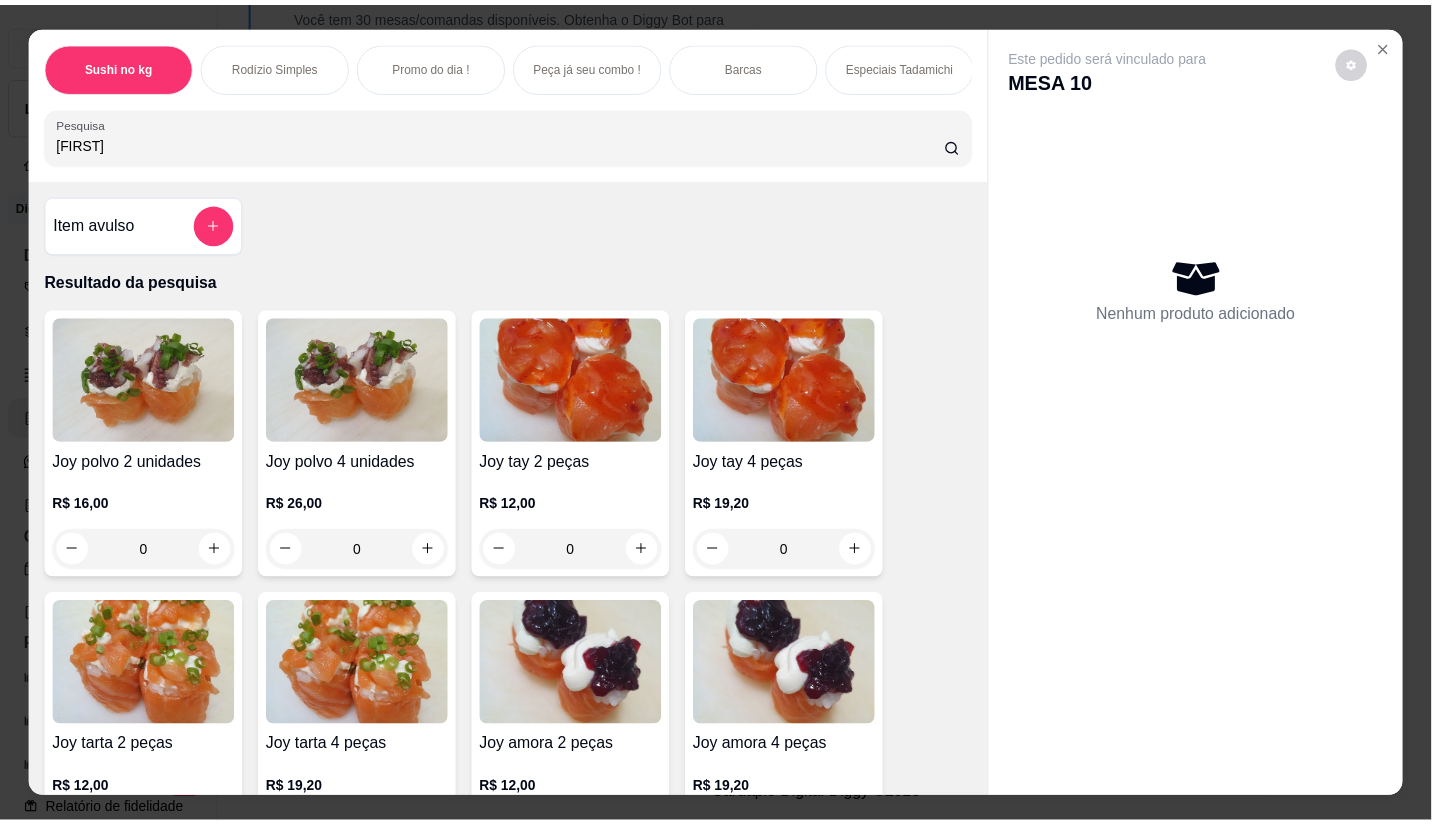 scroll, scrollTop: 111, scrollLeft: 0, axis: vertical 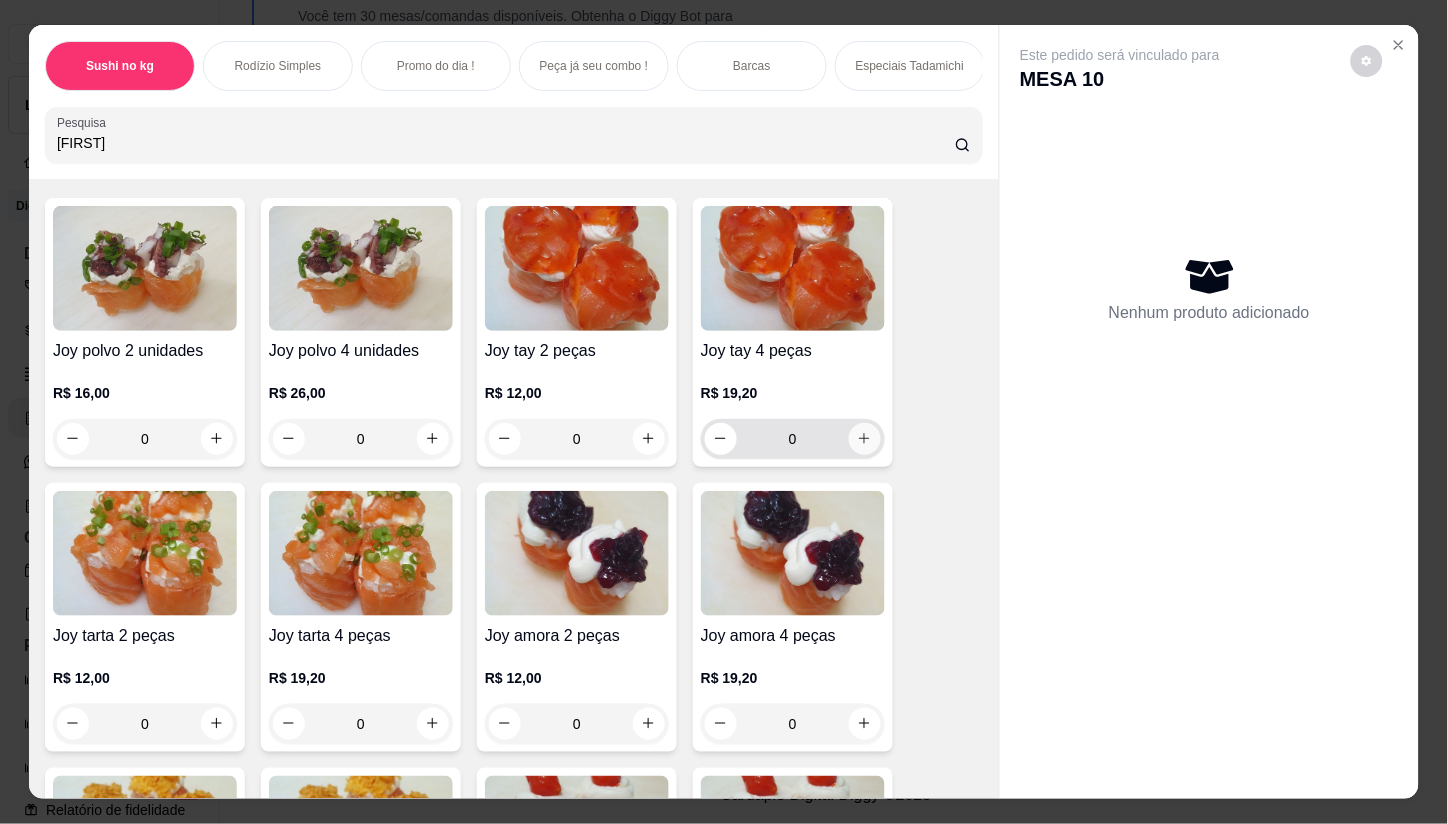 type on "joy" 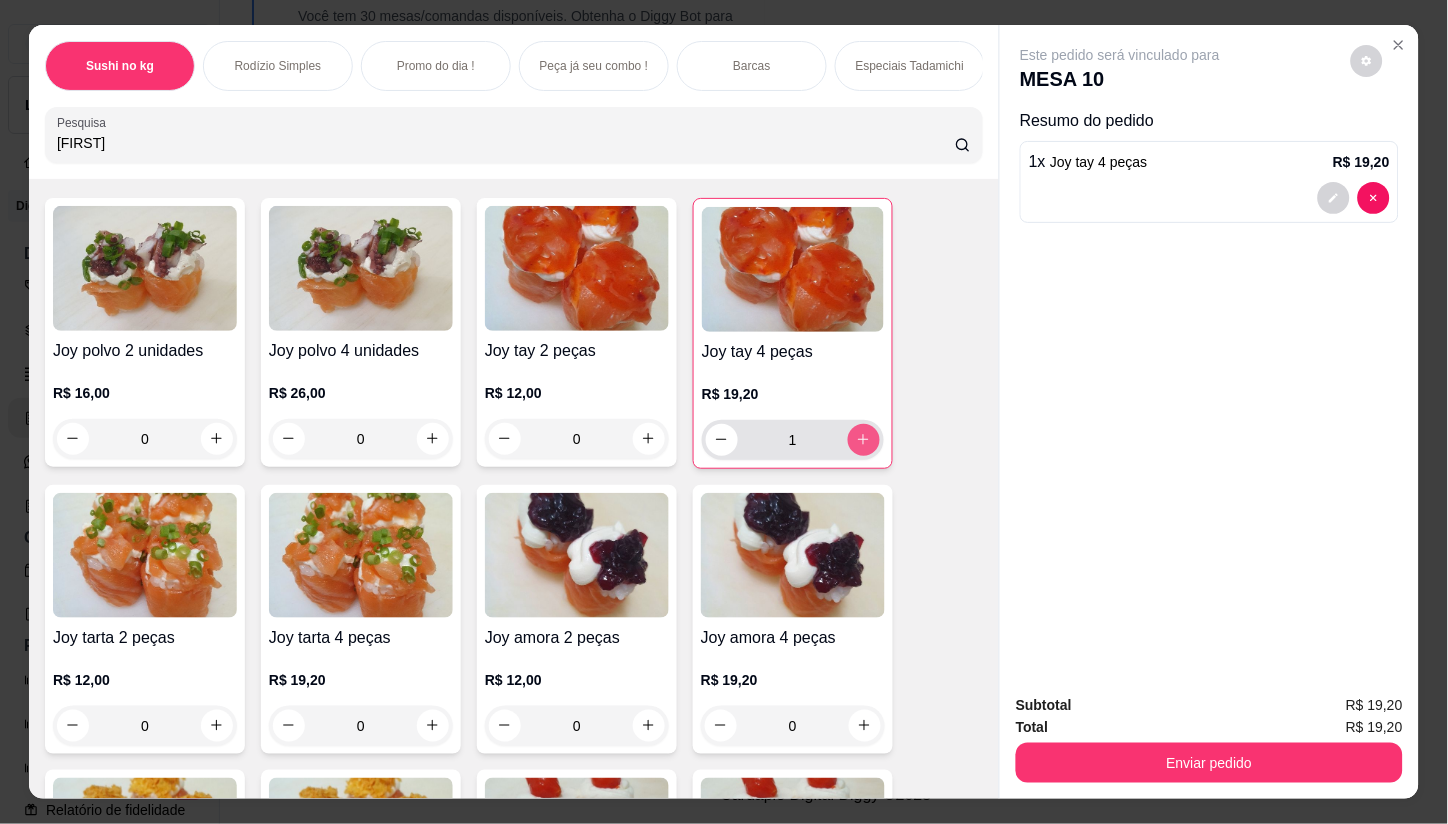 type on "1" 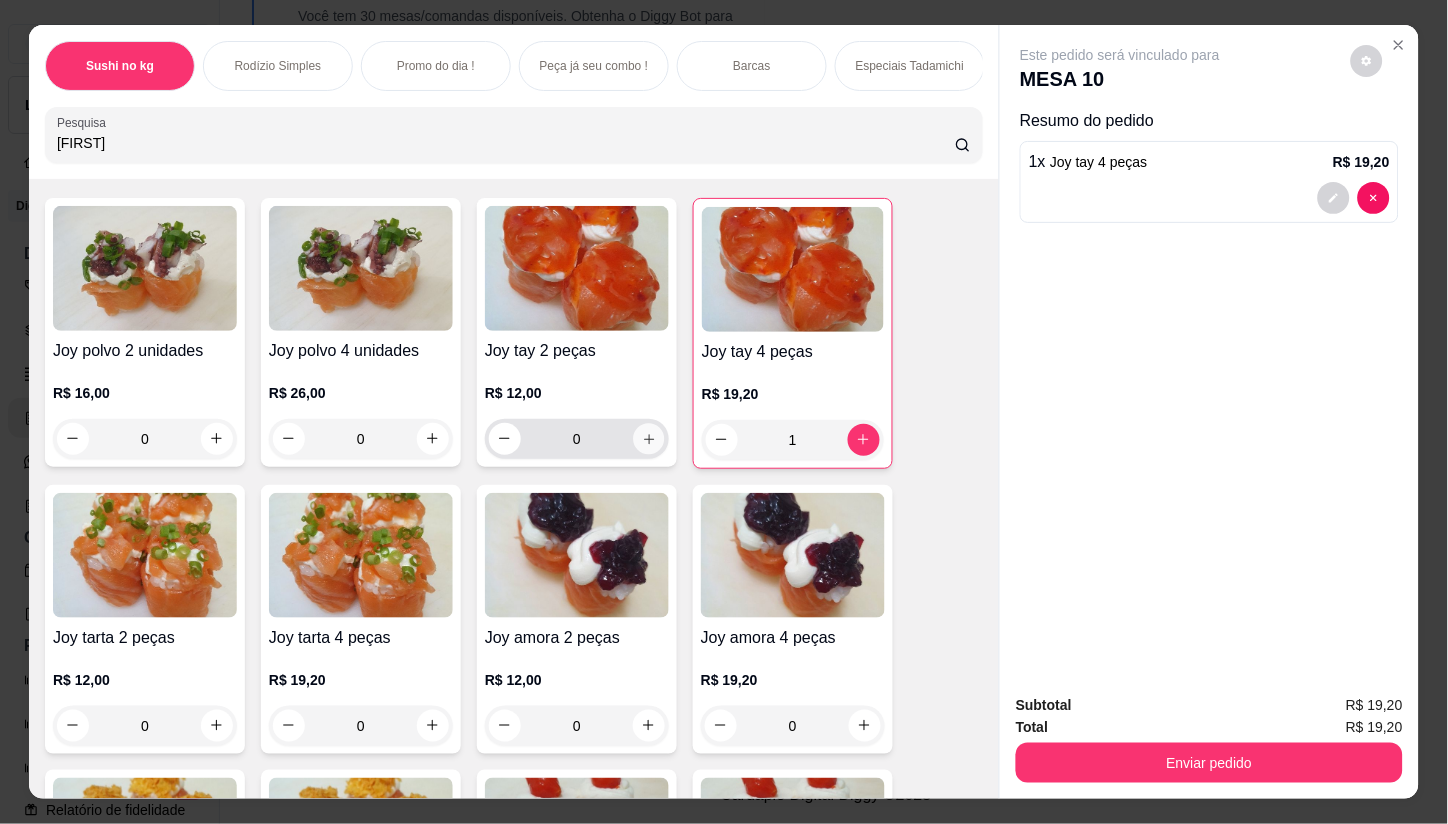 click 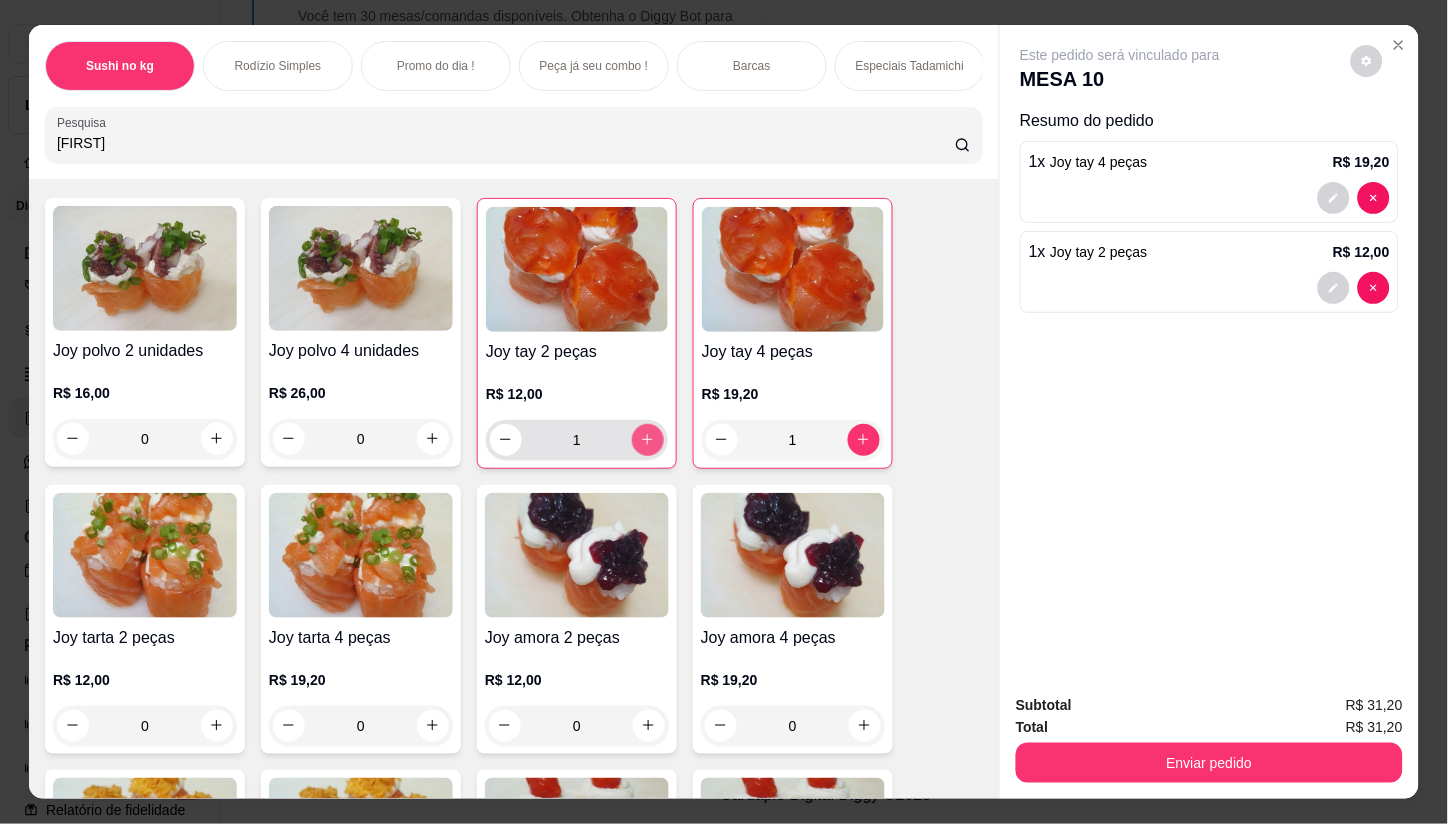 type on "1" 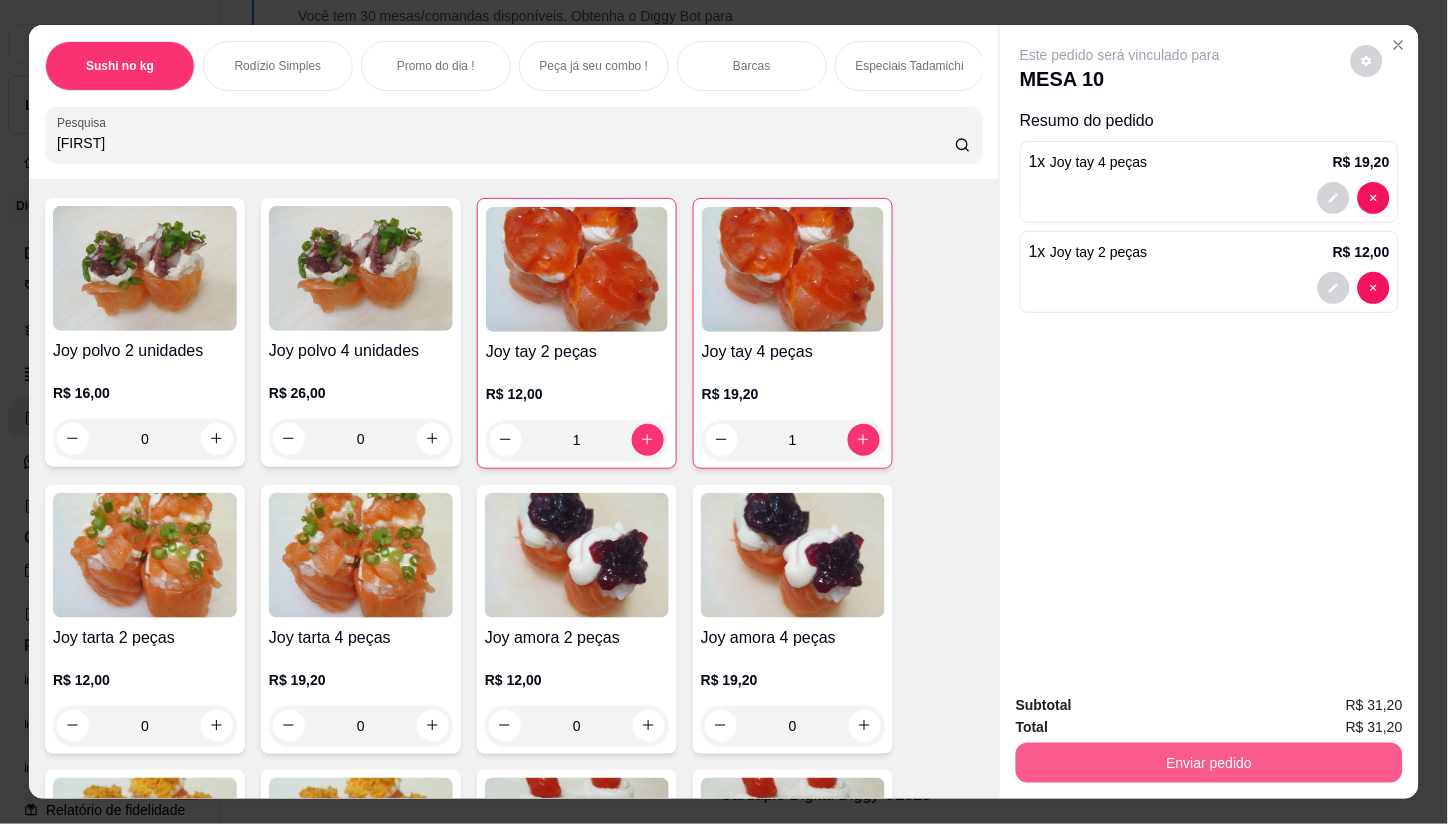 click on "Enviar pedido" at bounding box center (1209, 763) 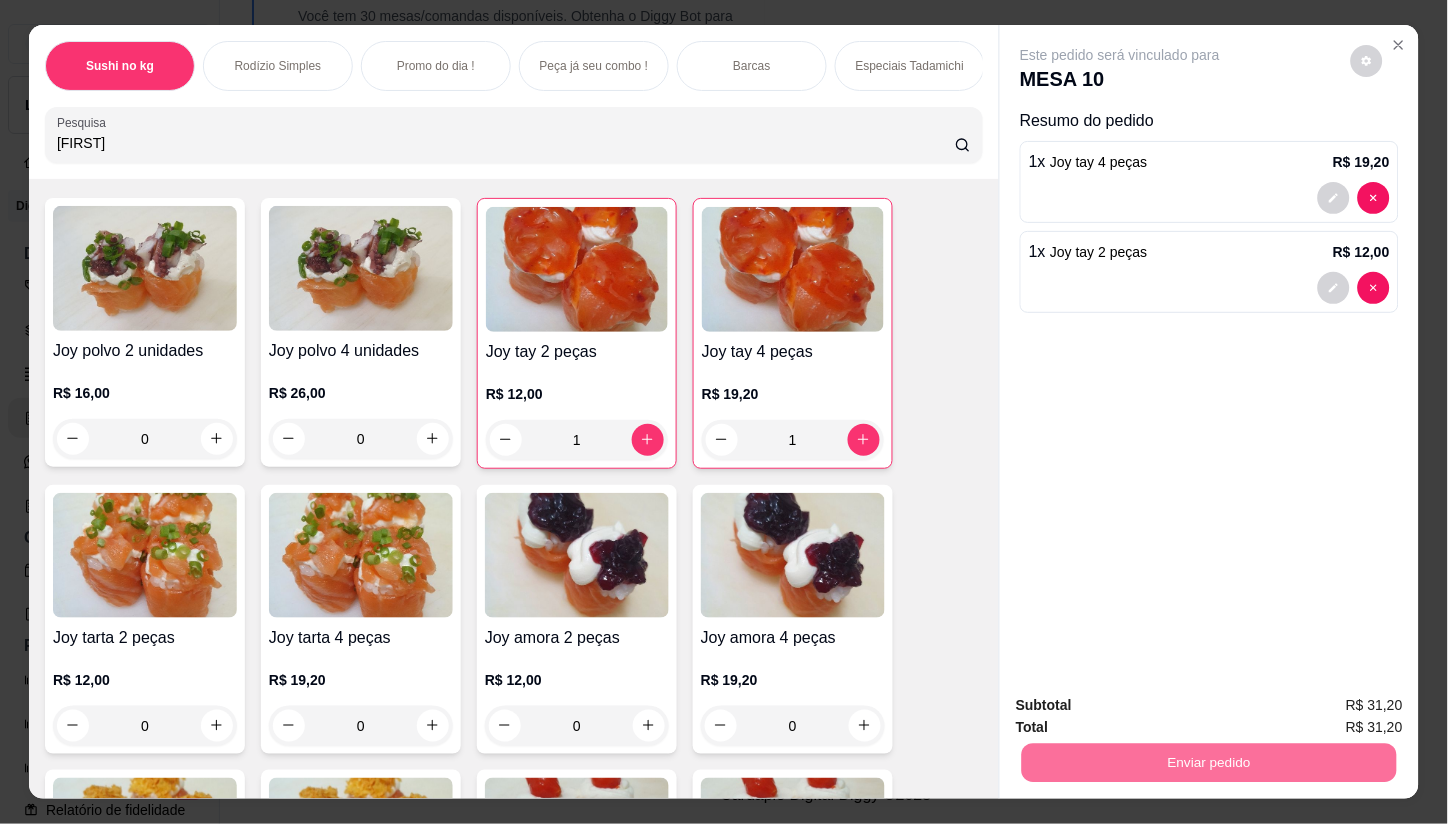 click on "Não registrar e enviar pedido" at bounding box center (1144, 705) 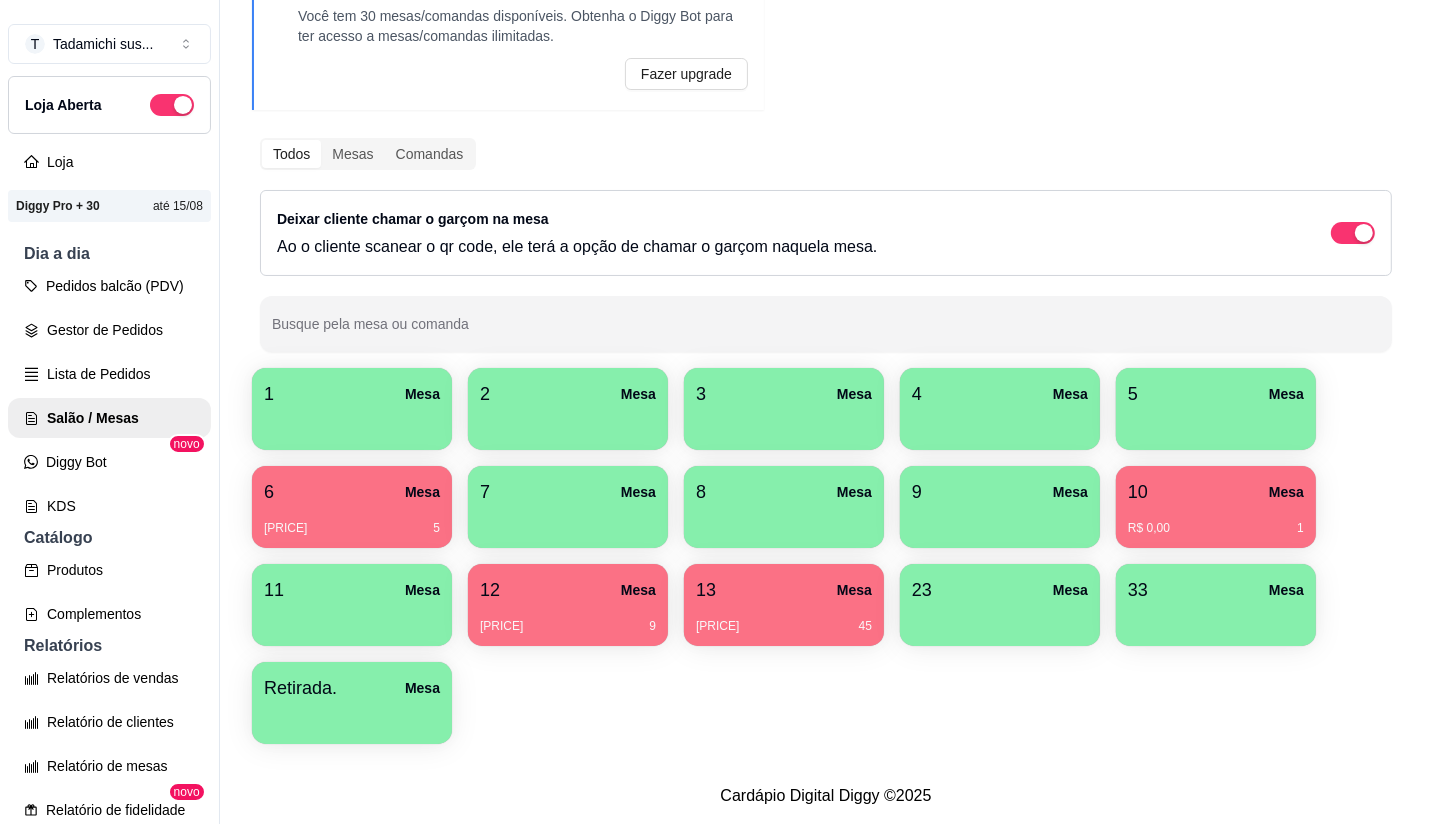 click on "13 Mesa R$ 170,90 45" at bounding box center (784, 605) 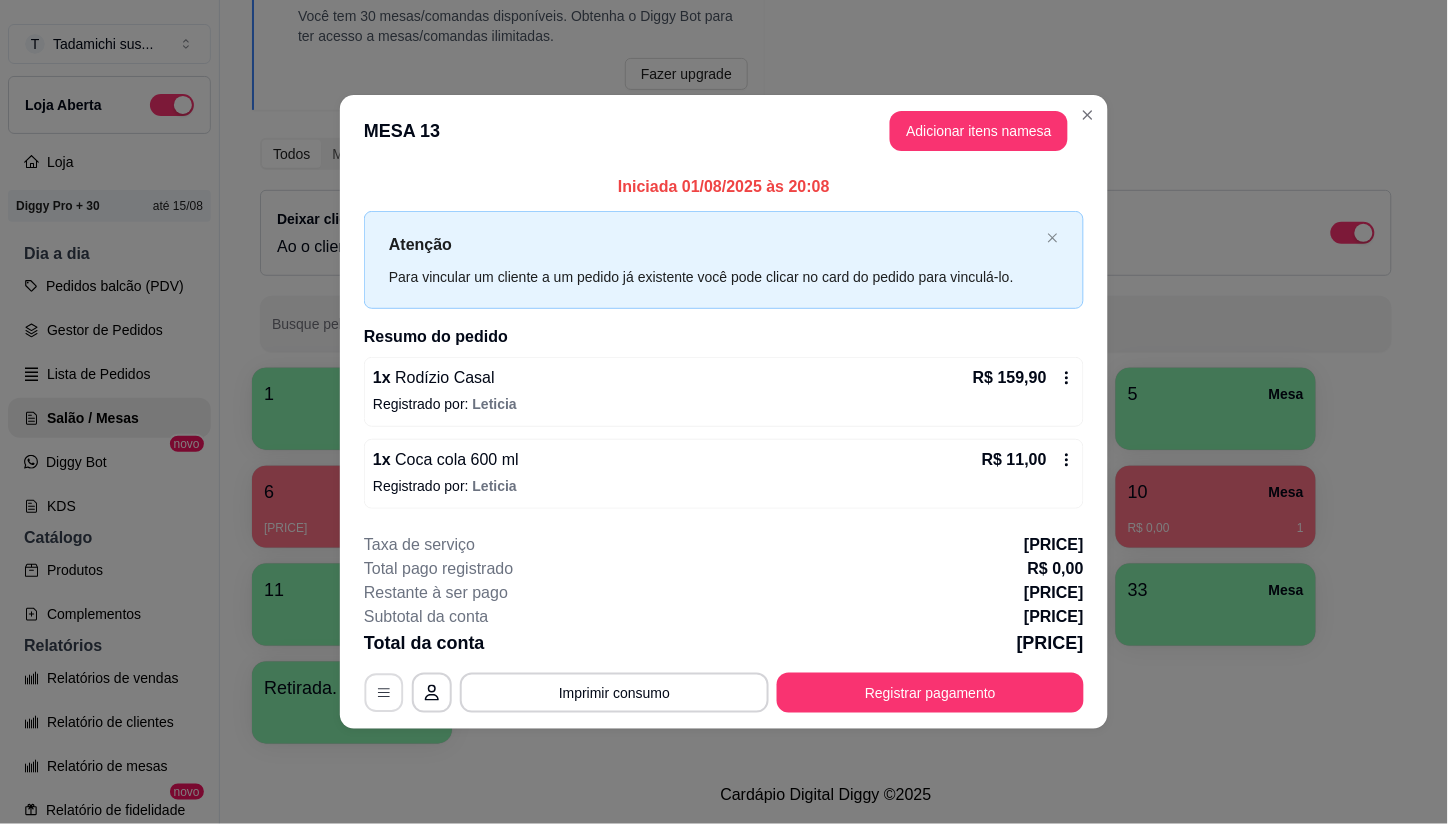 click at bounding box center [384, 692] 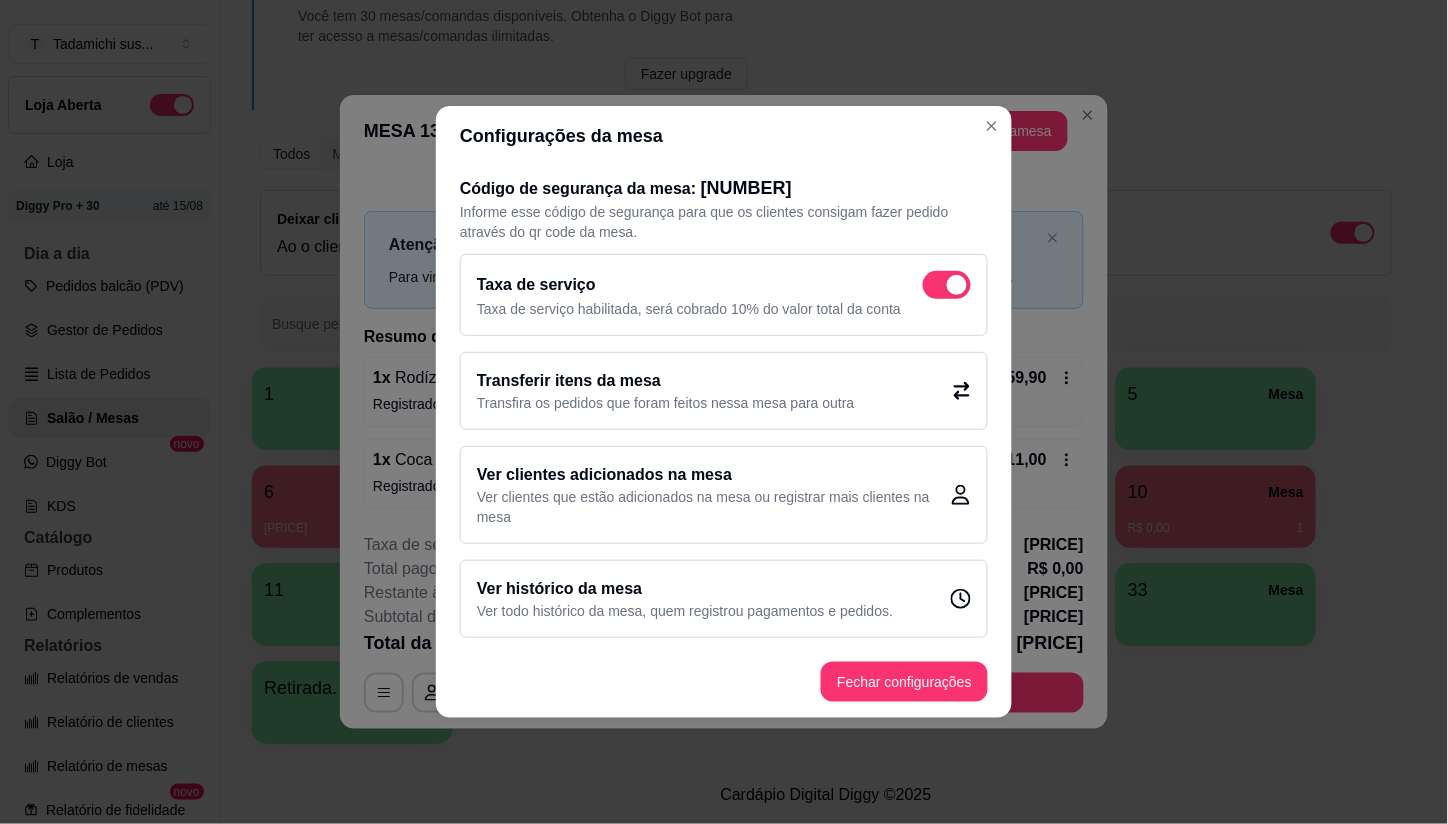 click on "Taxa de serviço habilitada, será cobrado 10% do valor total da conta" at bounding box center [724, 309] 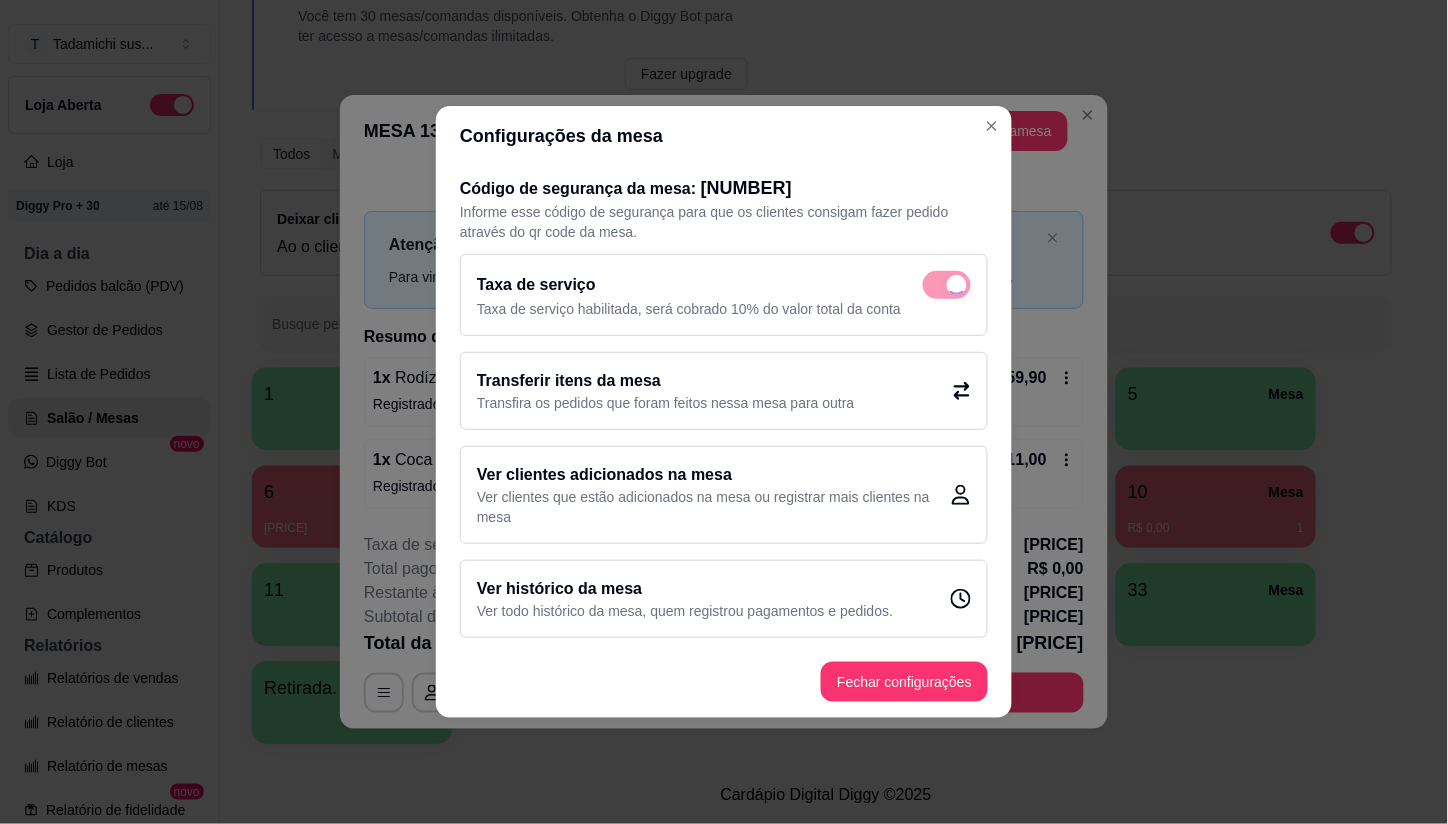 checkbox on "false" 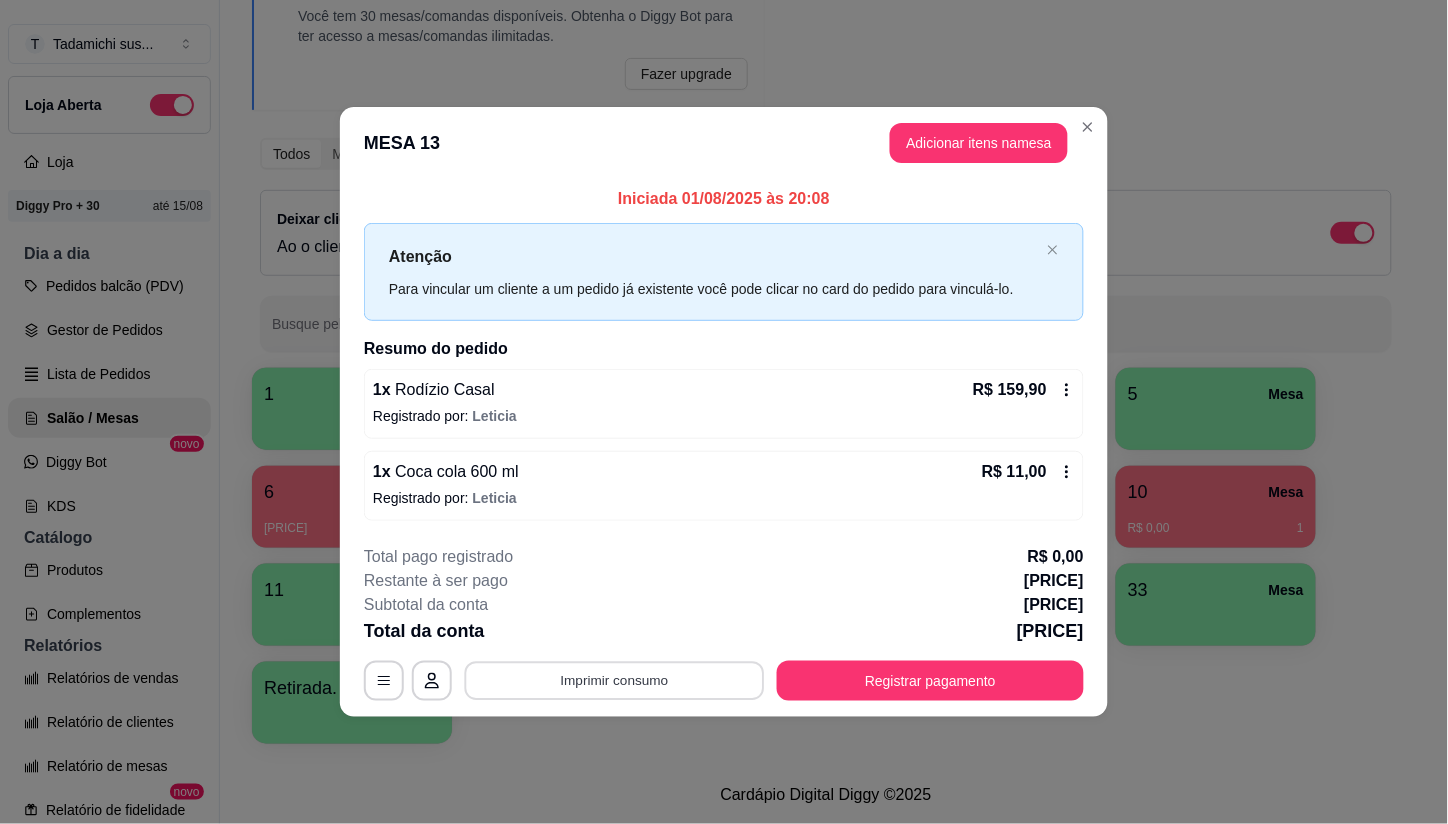 click on "Imprimir consumo" at bounding box center [615, 680] 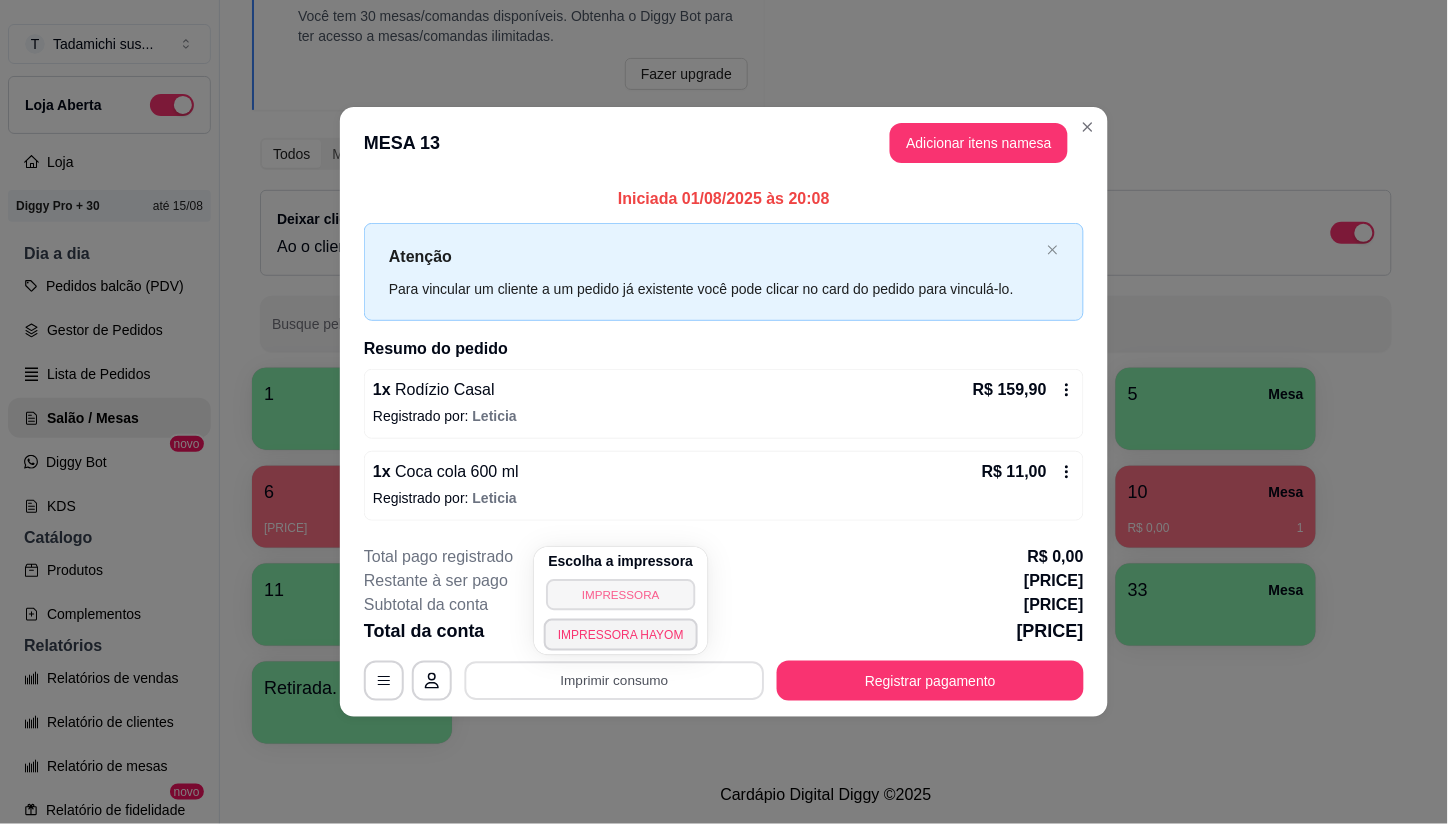 click on "IMPRESSORA" at bounding box center [620, 594] 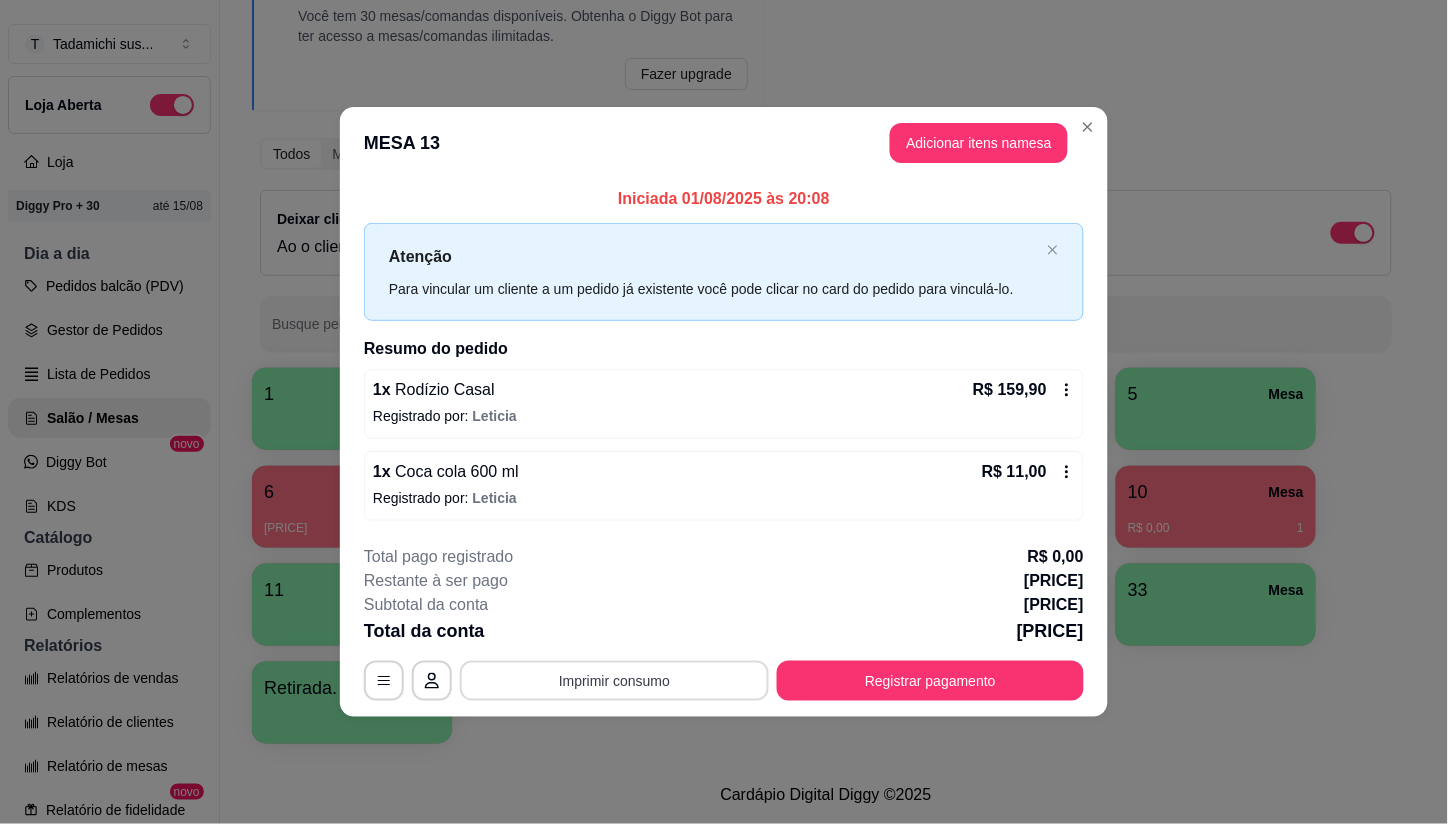 click on "Imprimir consumo" at bounding box center [614, 681] 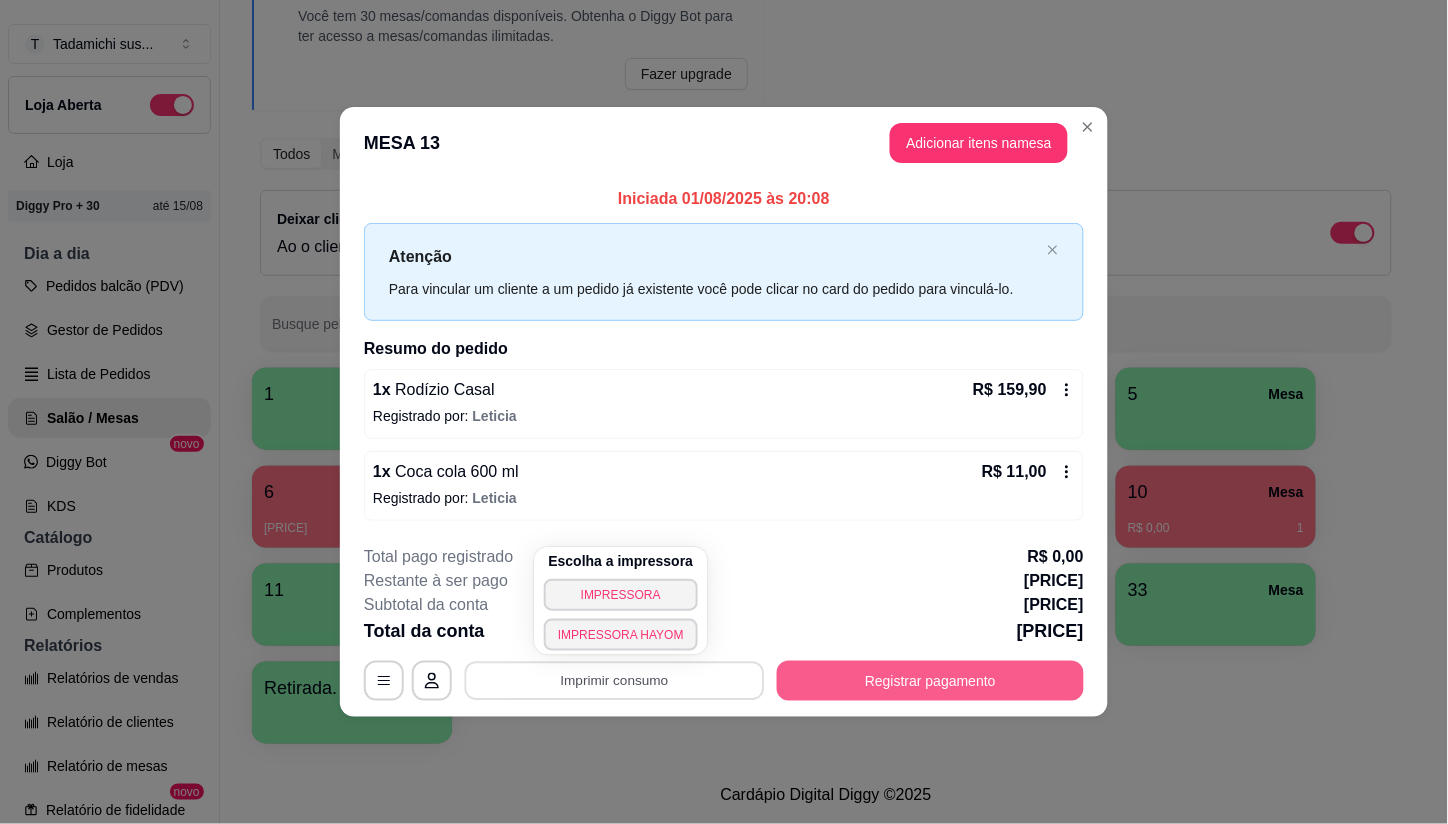 click on "Registrar pagamento" at bounding box center [930, 681] 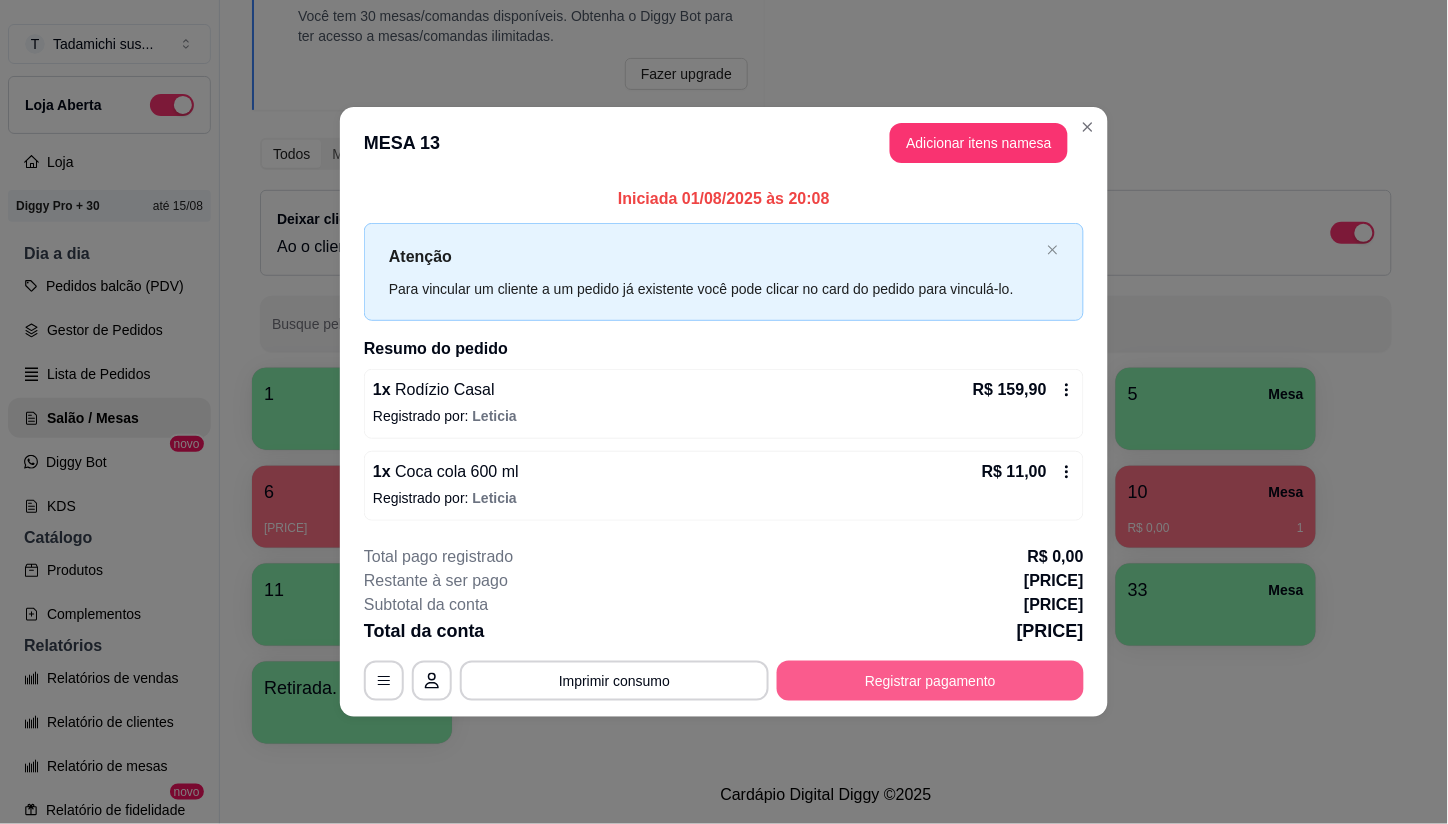 click on "Registrar pagamento" at bounding box center [930, 681] 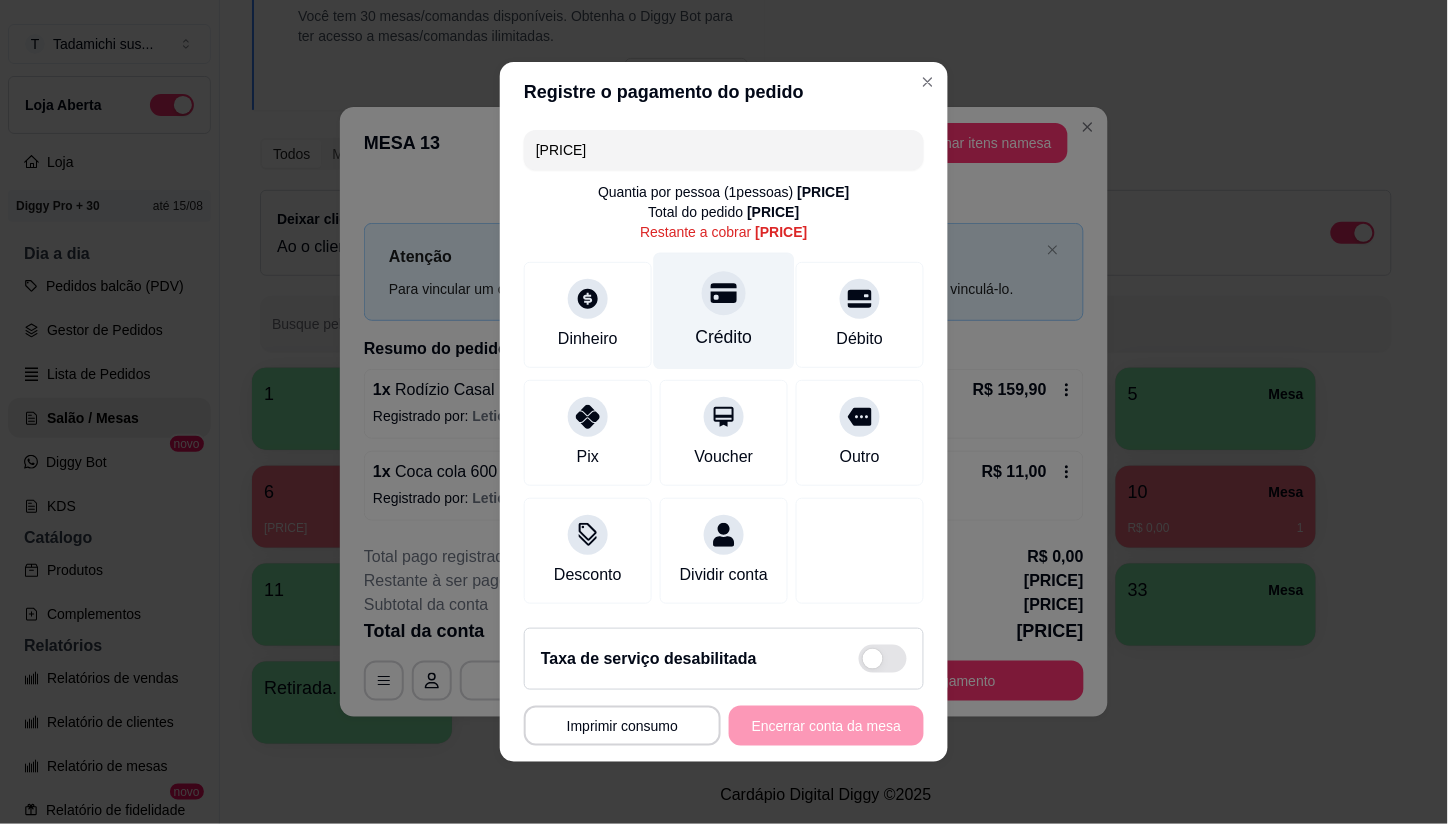 click on "Crédito" at bounding box center [724, 311] 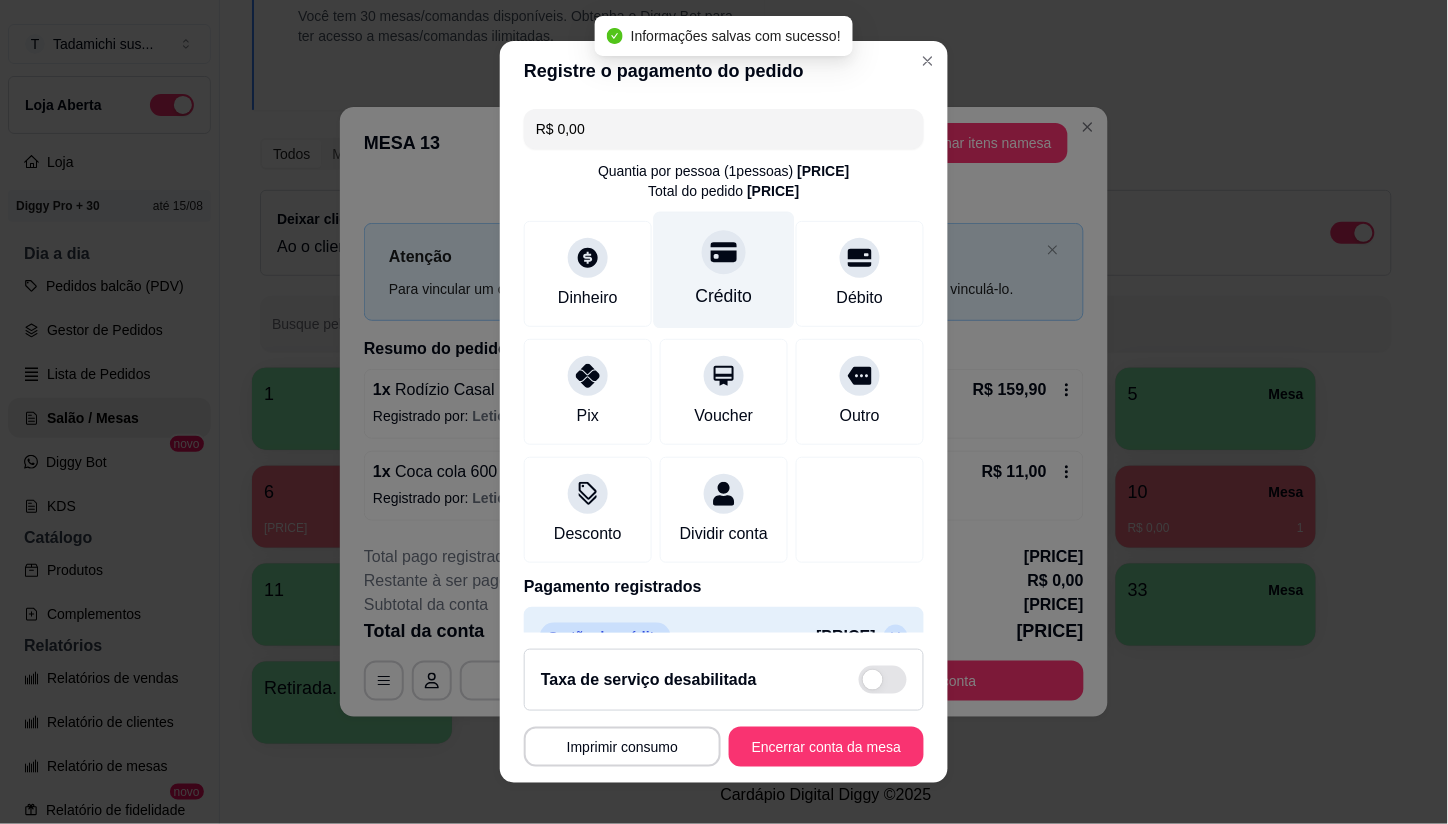 type on "R$ 0,00" 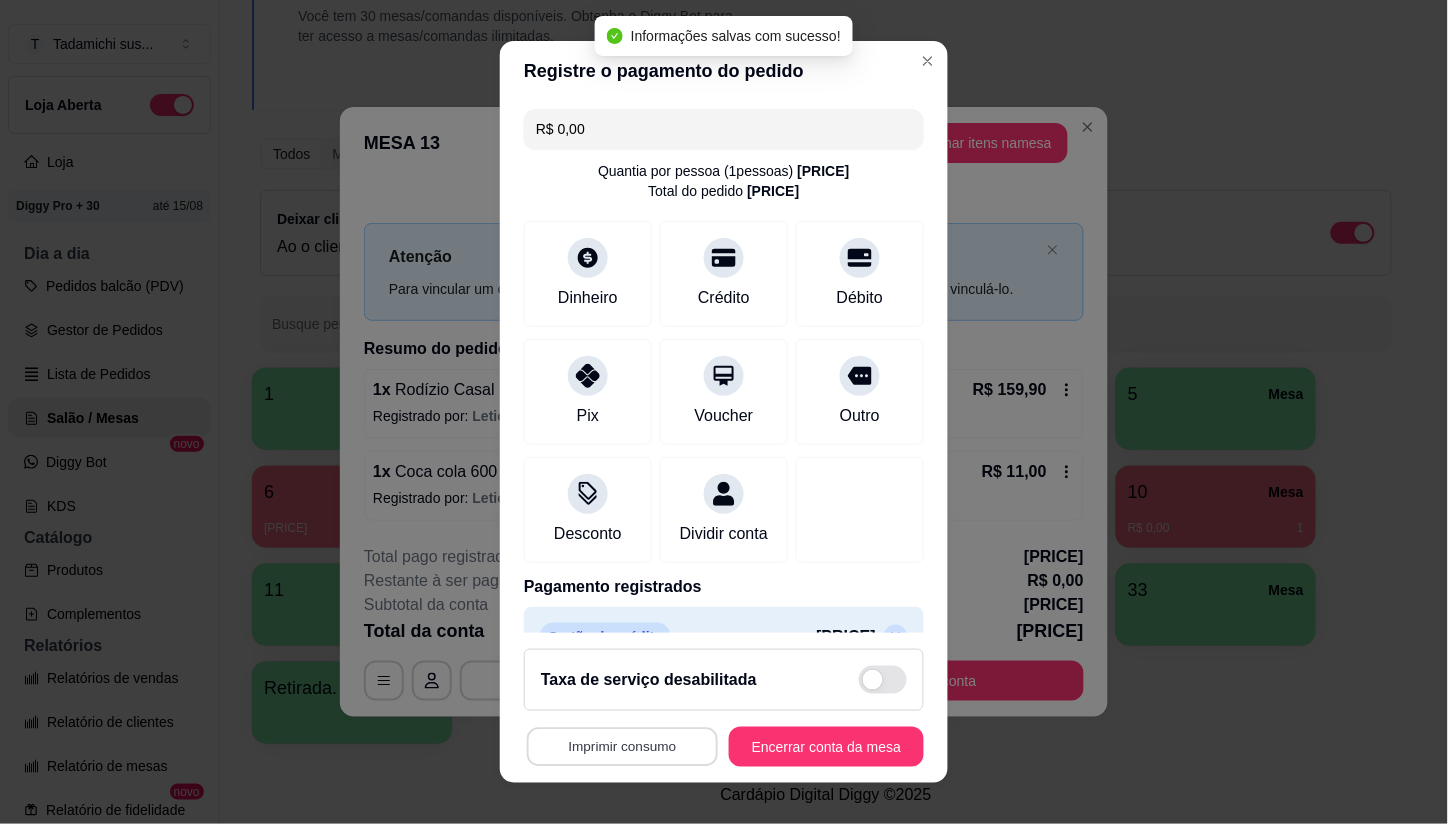 click on "Imprimir consumo" at bounding box center (622, 746) 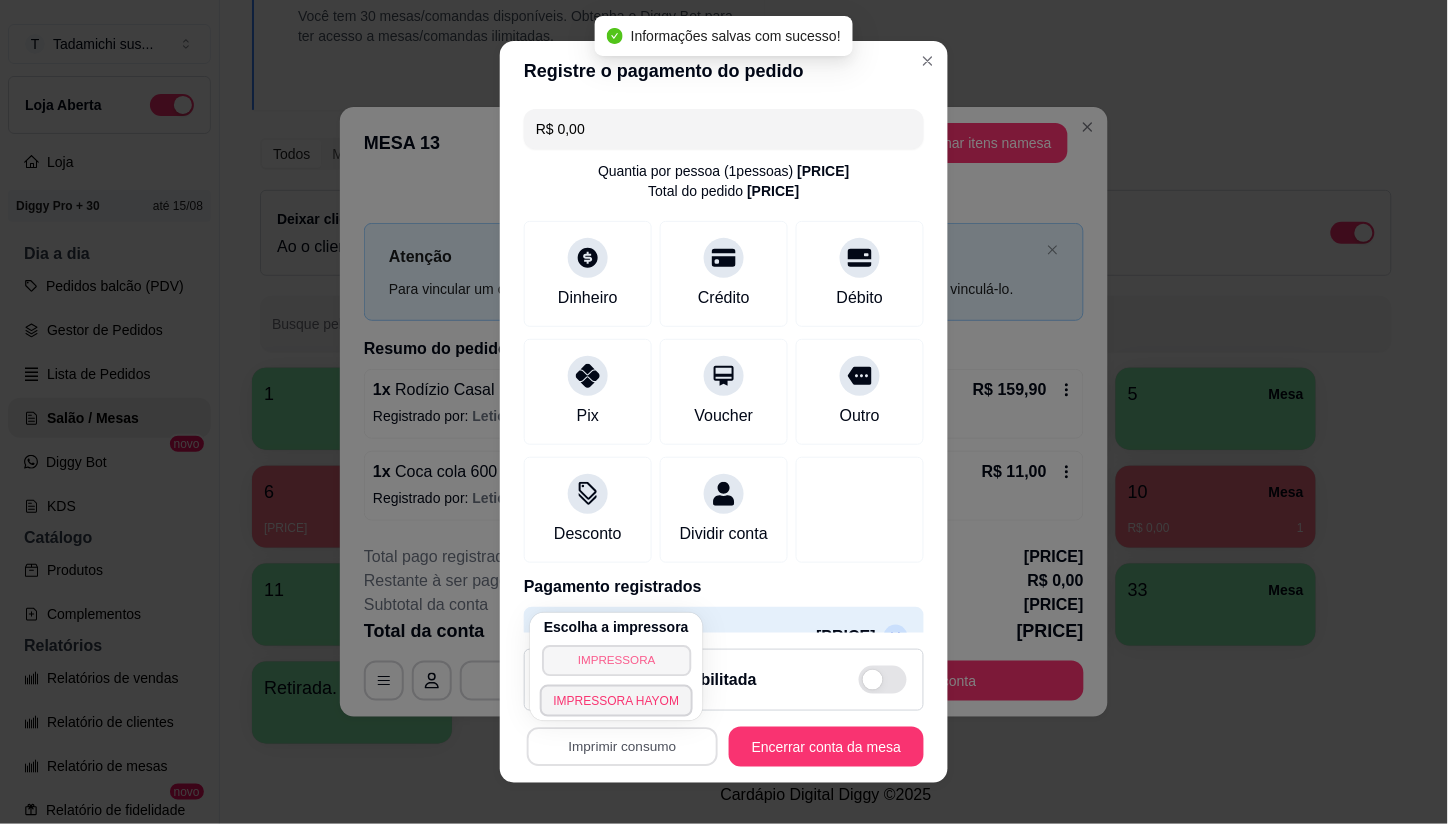 click on "IMPRESSORA" at bounding box center [616, 660] 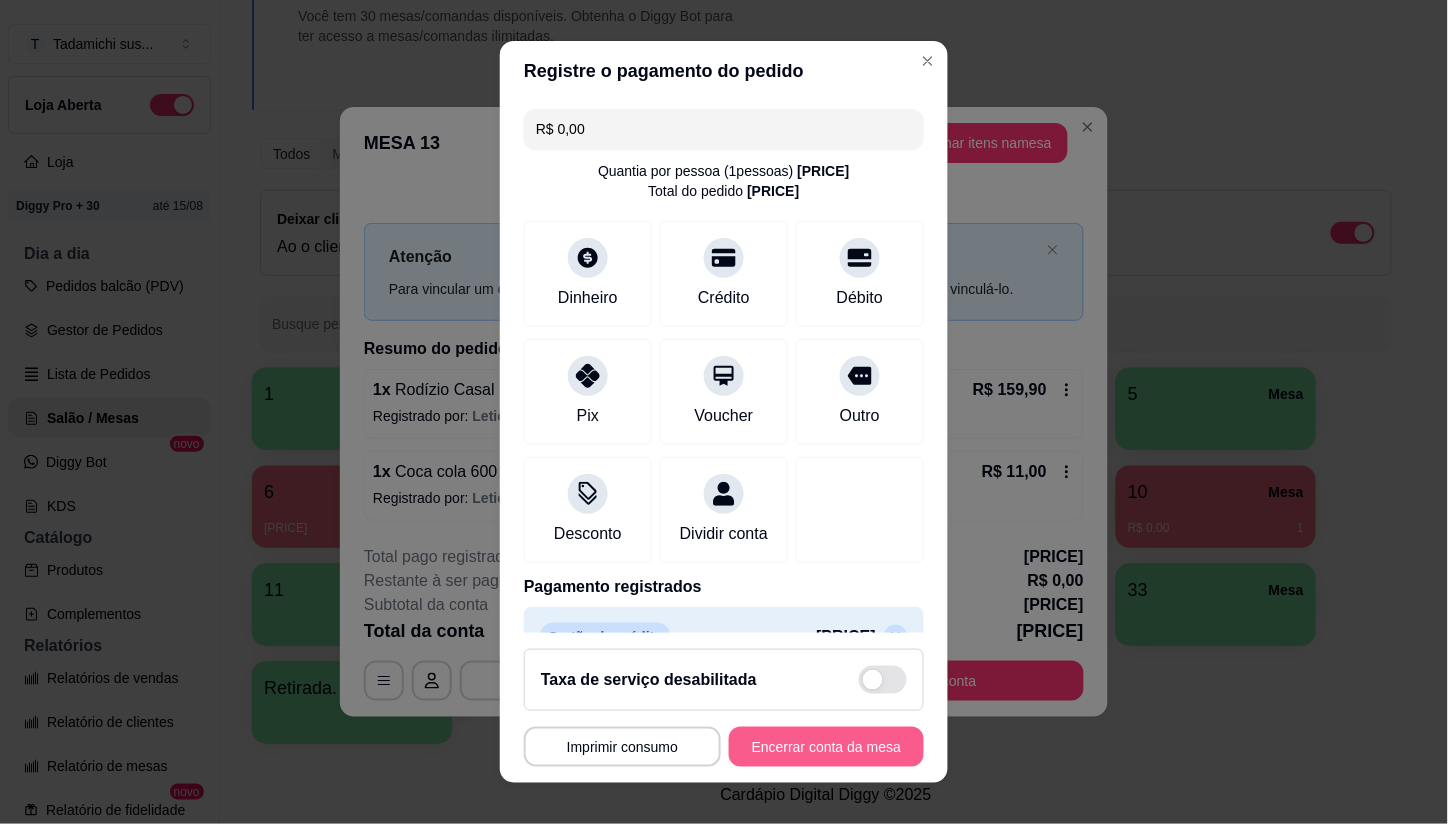 click on "Encerrar conta da mesa" at bounding box center [826, 747] 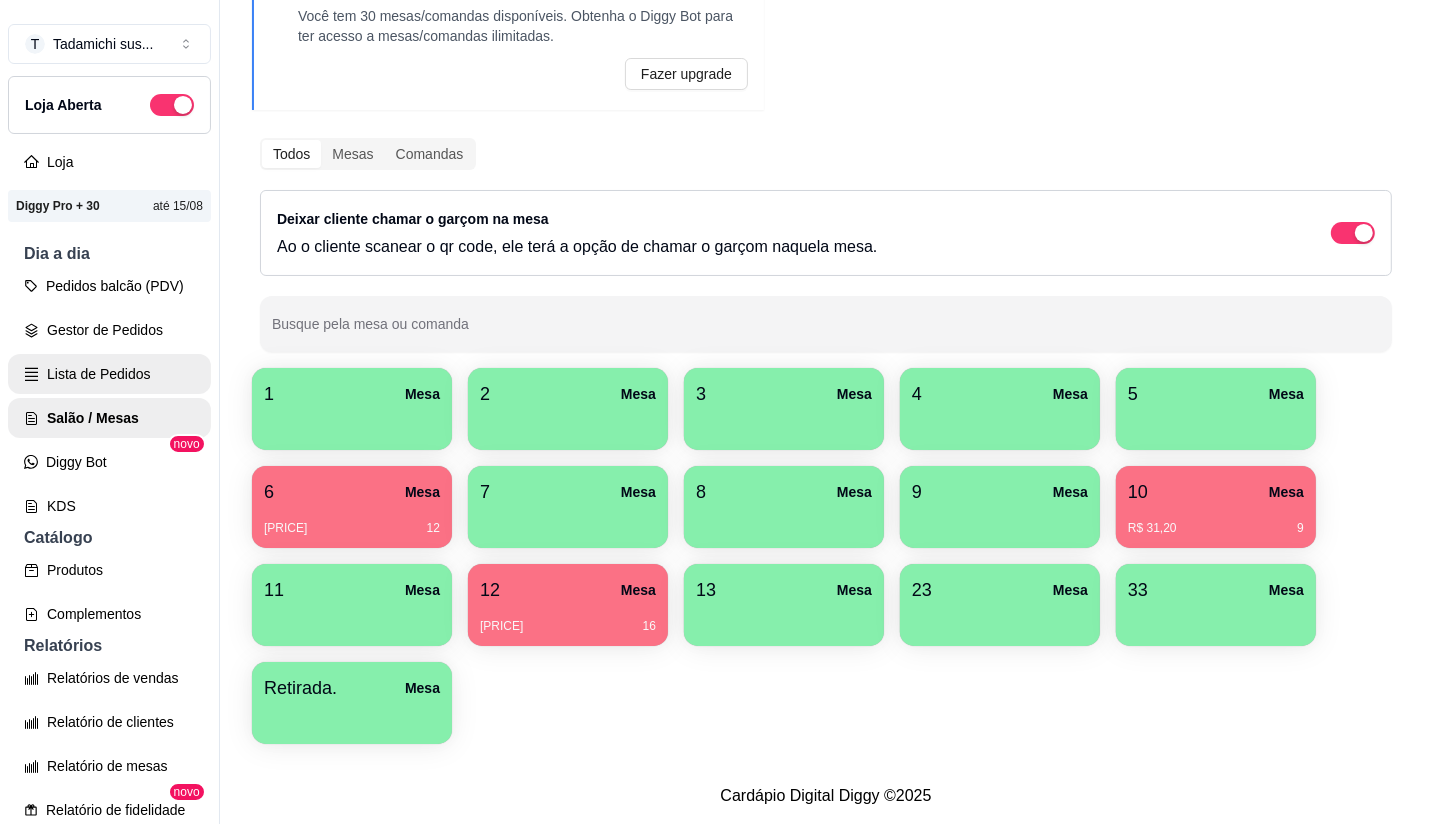 click on "Lista de Pedidos" at bounding box center (109, 374) 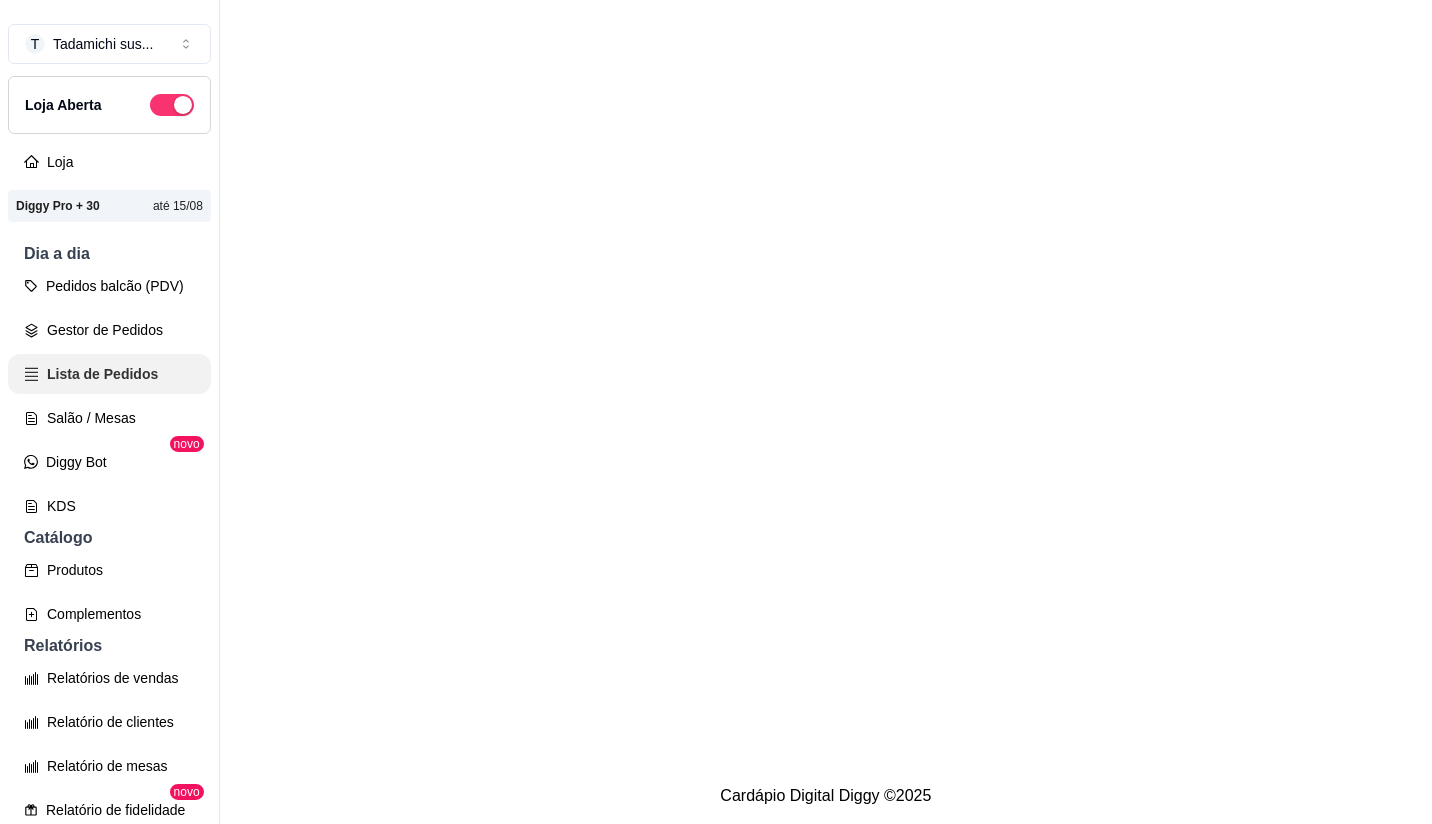 scroll, scrollTop: 0, scrollLeft: 0, axis: both 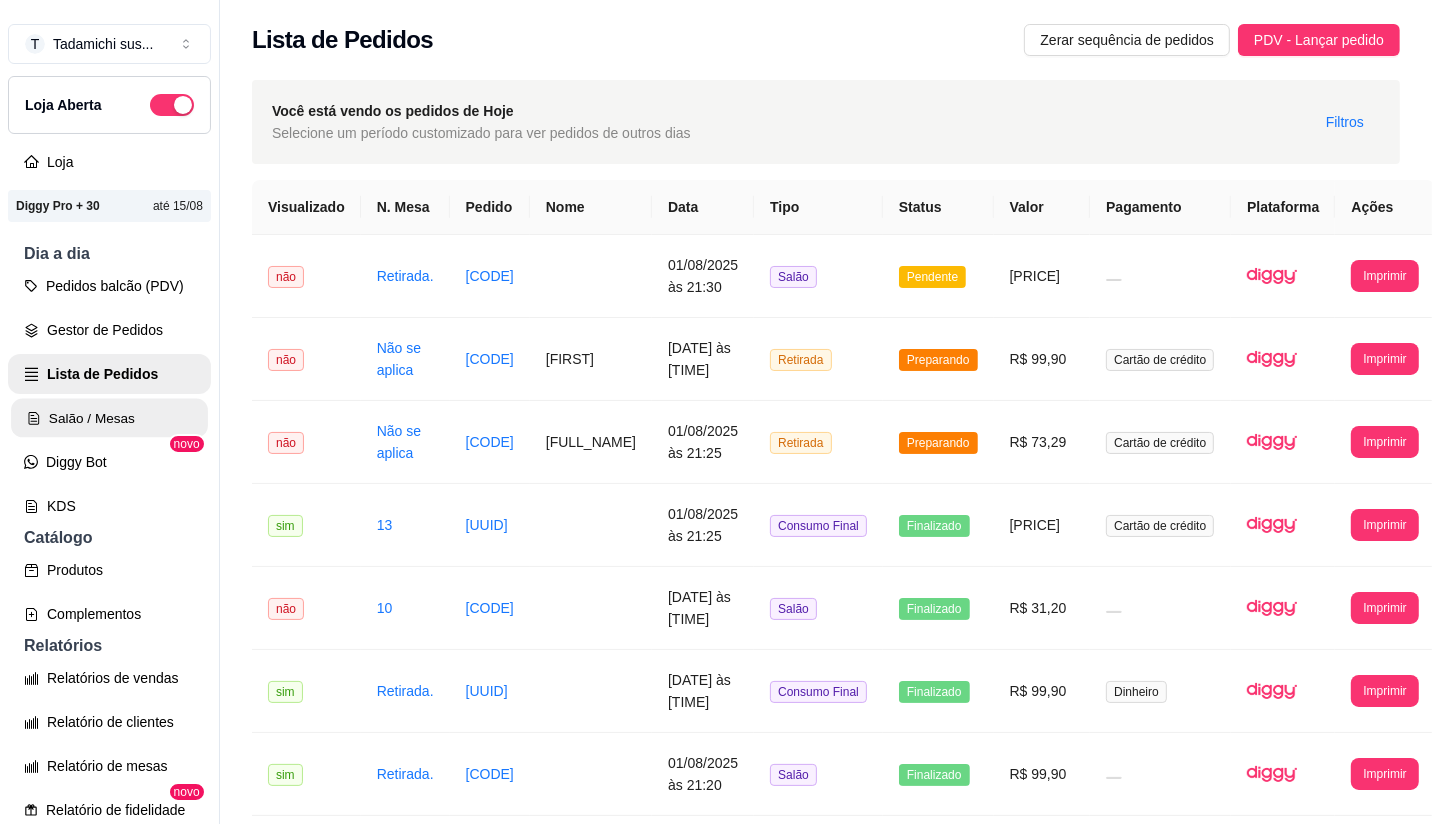 click on "Salão / Mesas" at bounding box center (109, 418) 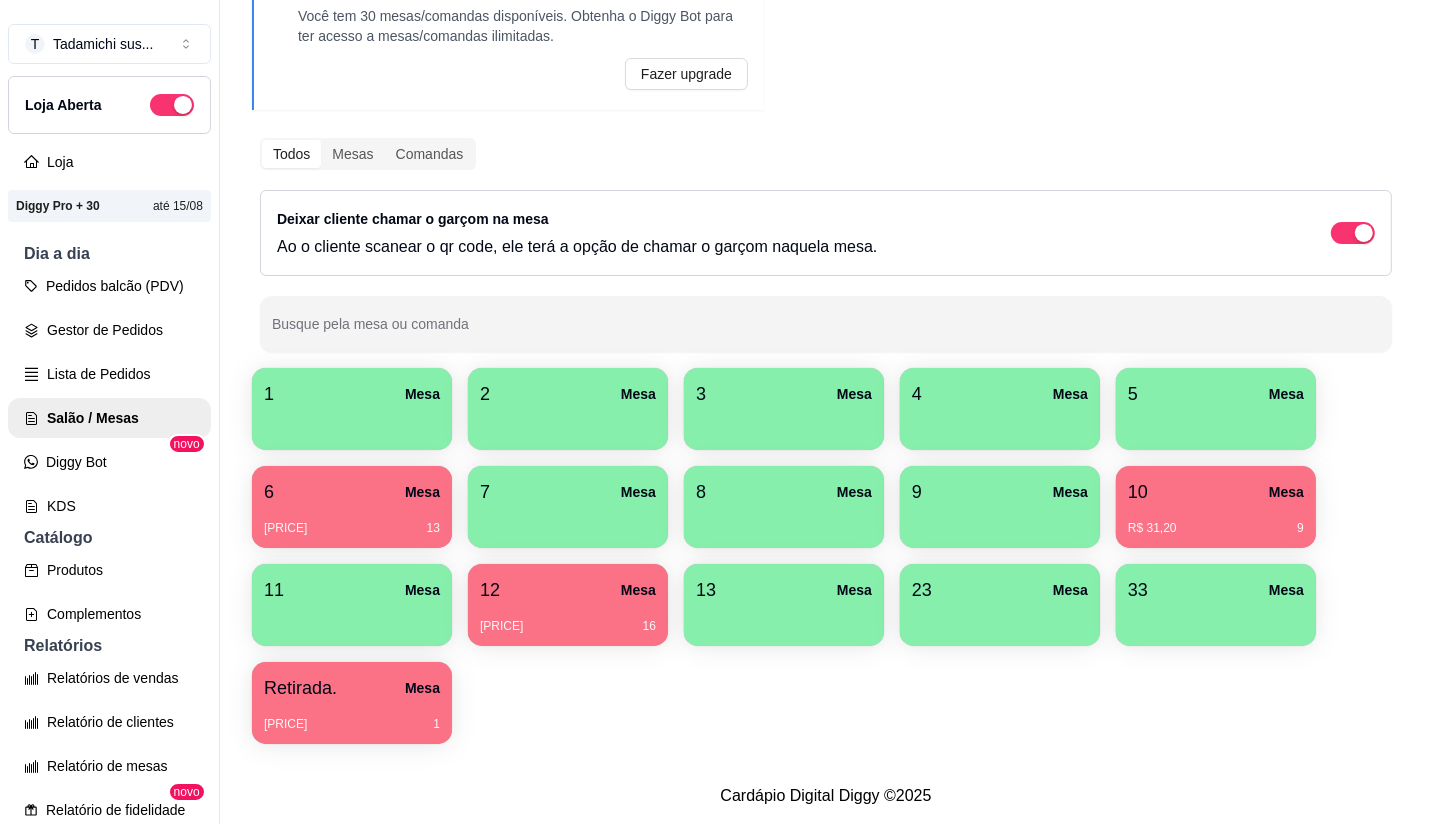 scroll, scrollTop: 134, scrollLeft: 0, axis: vertical 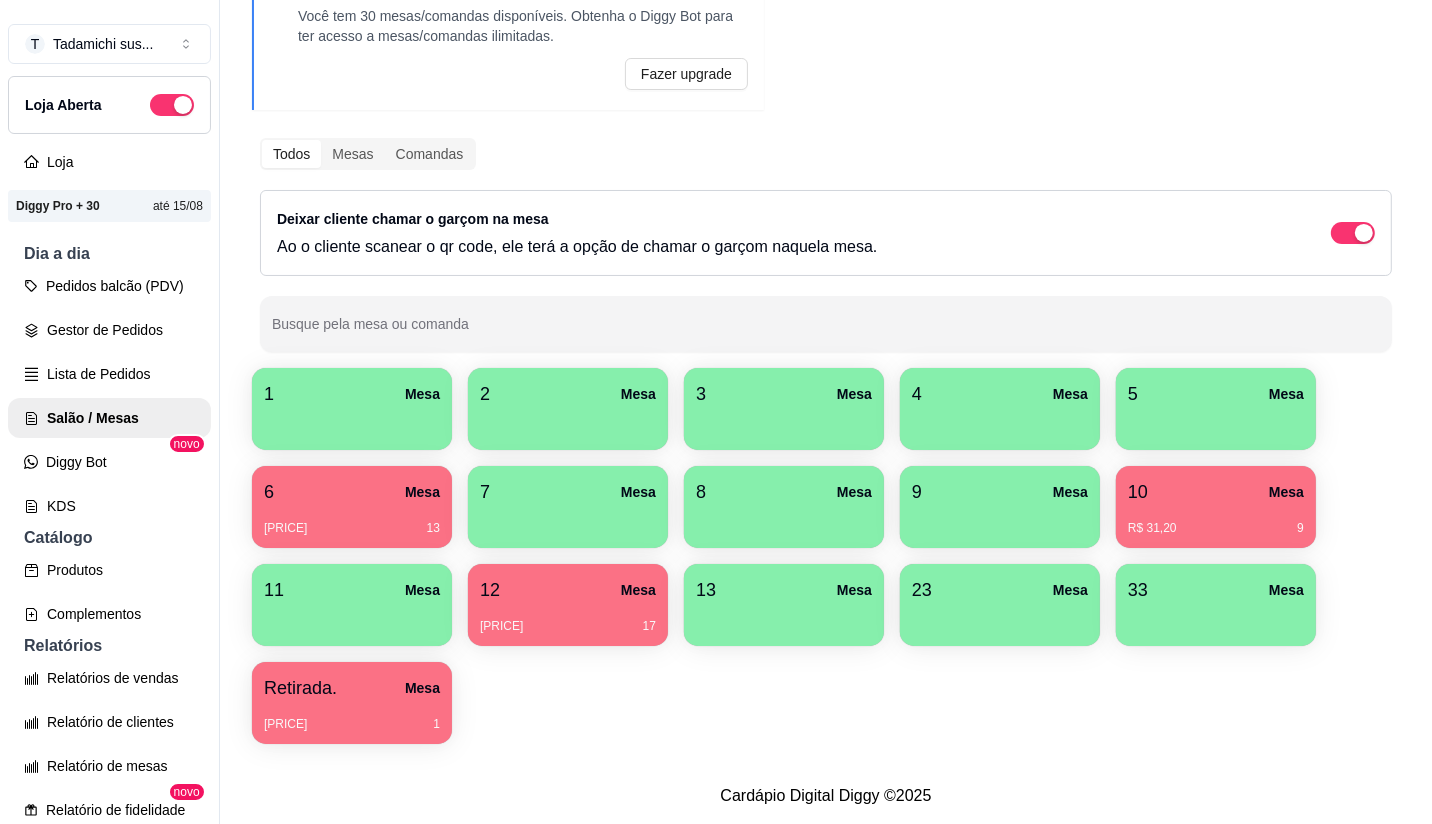 click on "R$ 31,94 1" at bounding box center [352, 717] 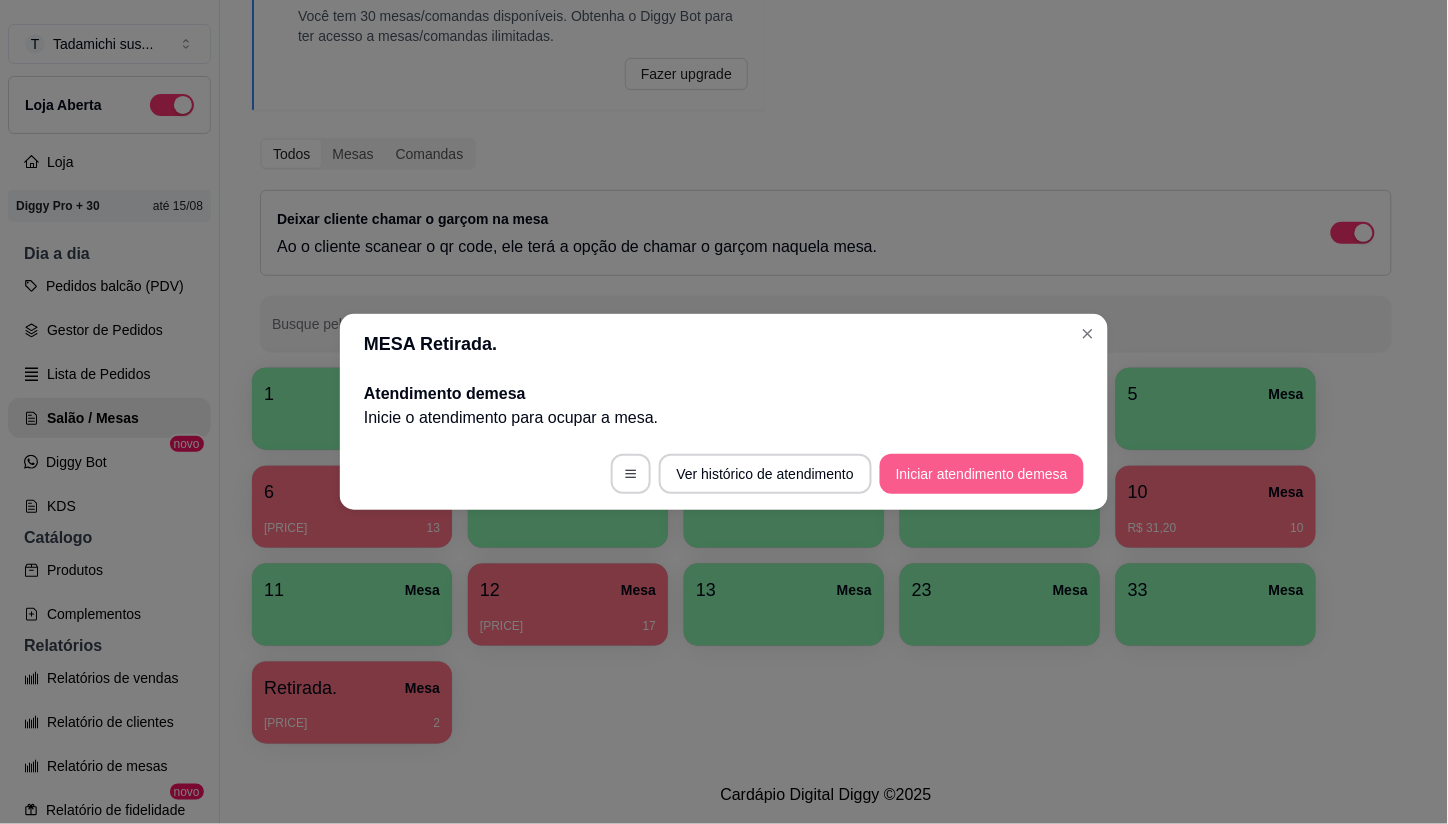 click on "Iniciar atendimento de  mesa" at bounding box center (982, 474) 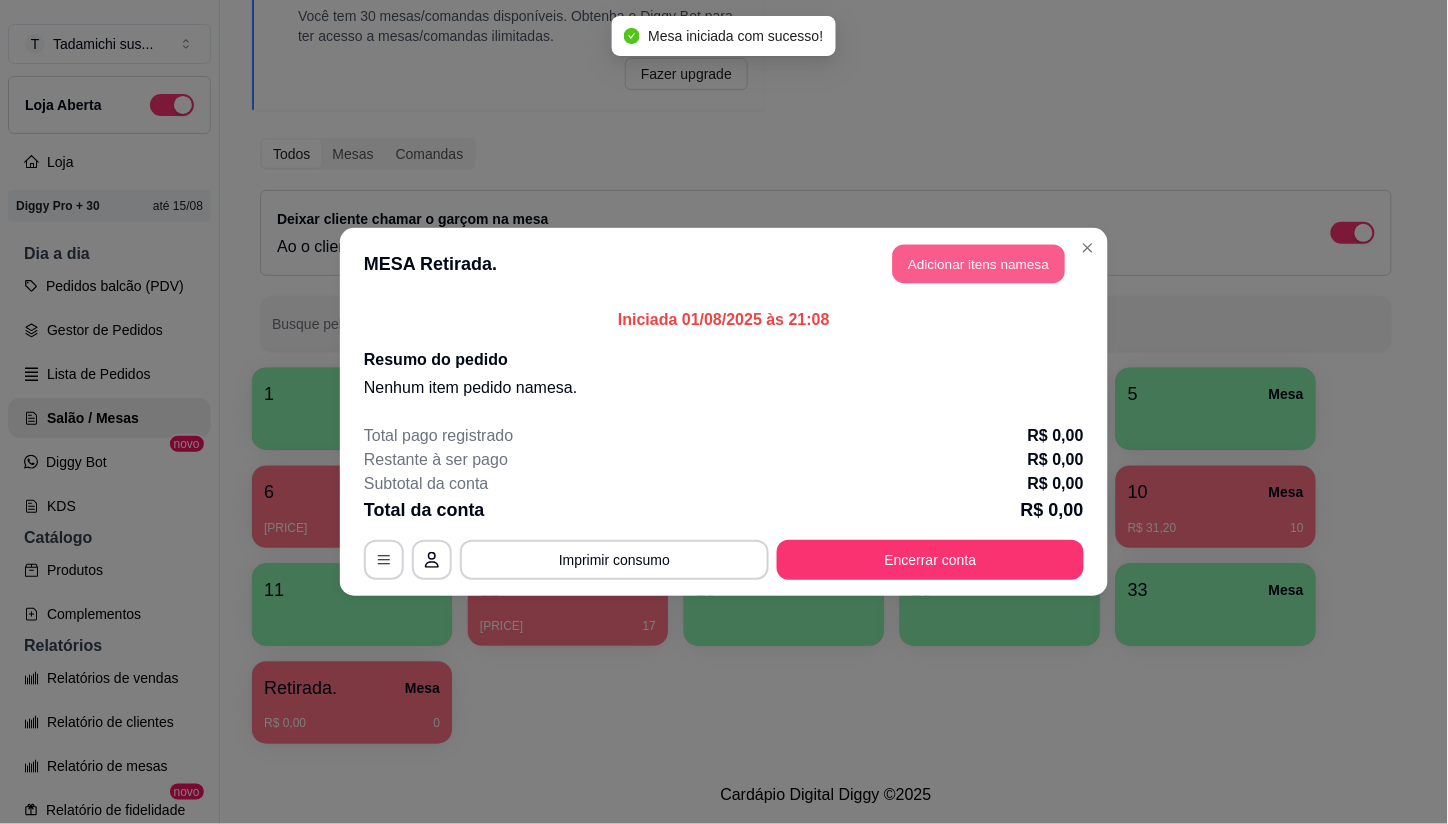 click on "Adicionar itens na  mesa" at bounding box center [979, 264] 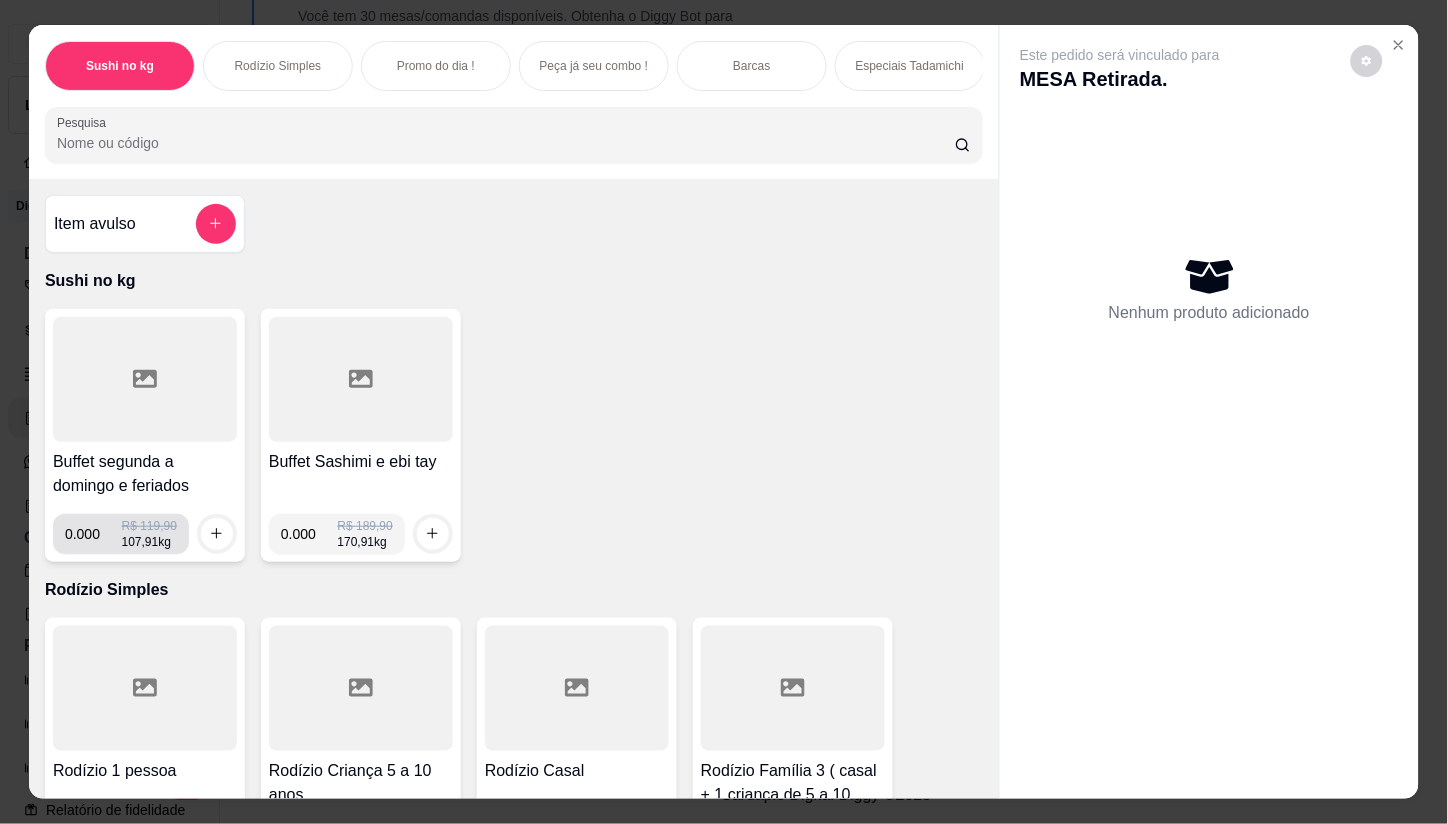 click on "0.000" at bounding box center [93, 534] 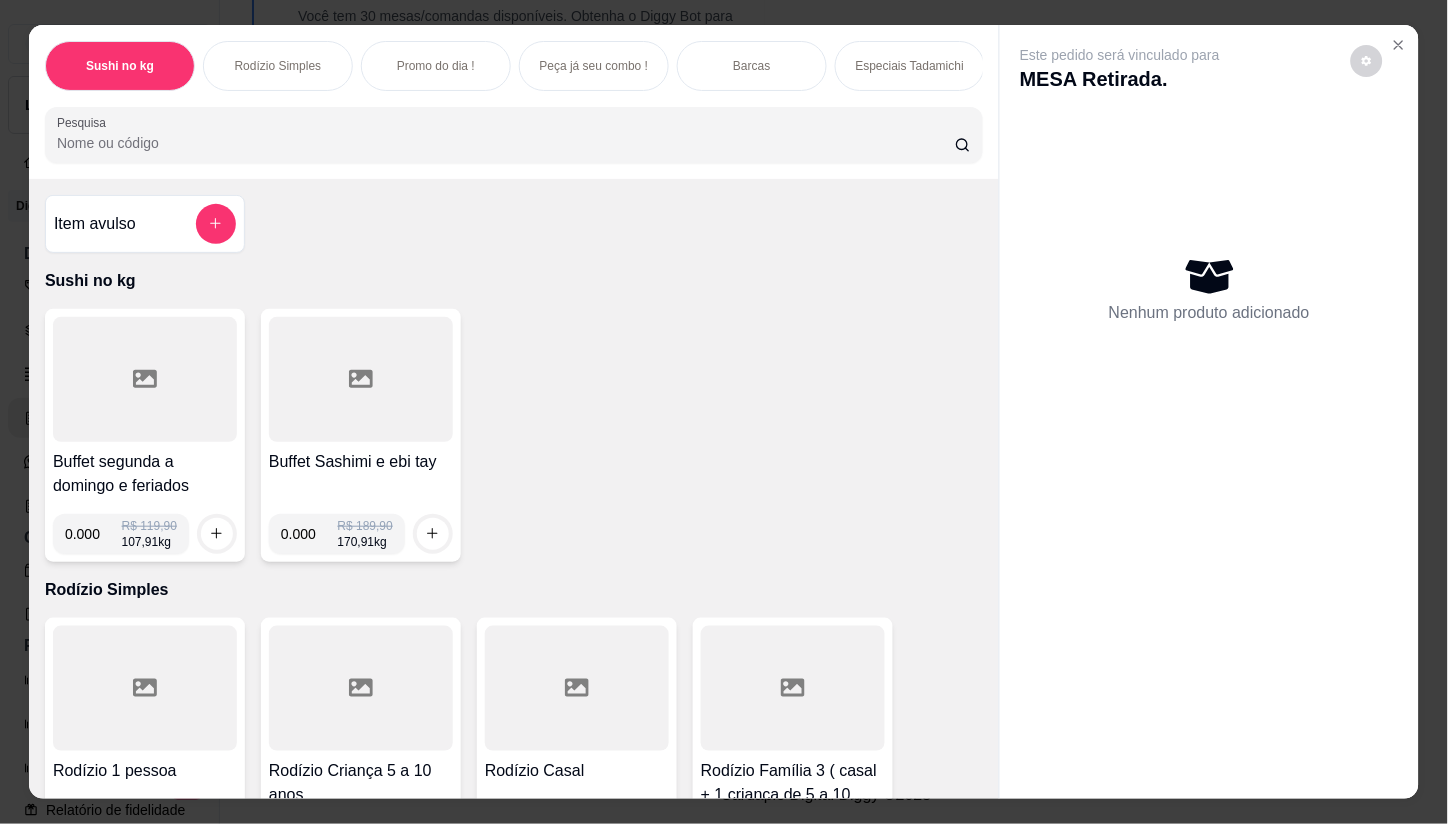 click on "0.000" at bounding box center (93, 534) 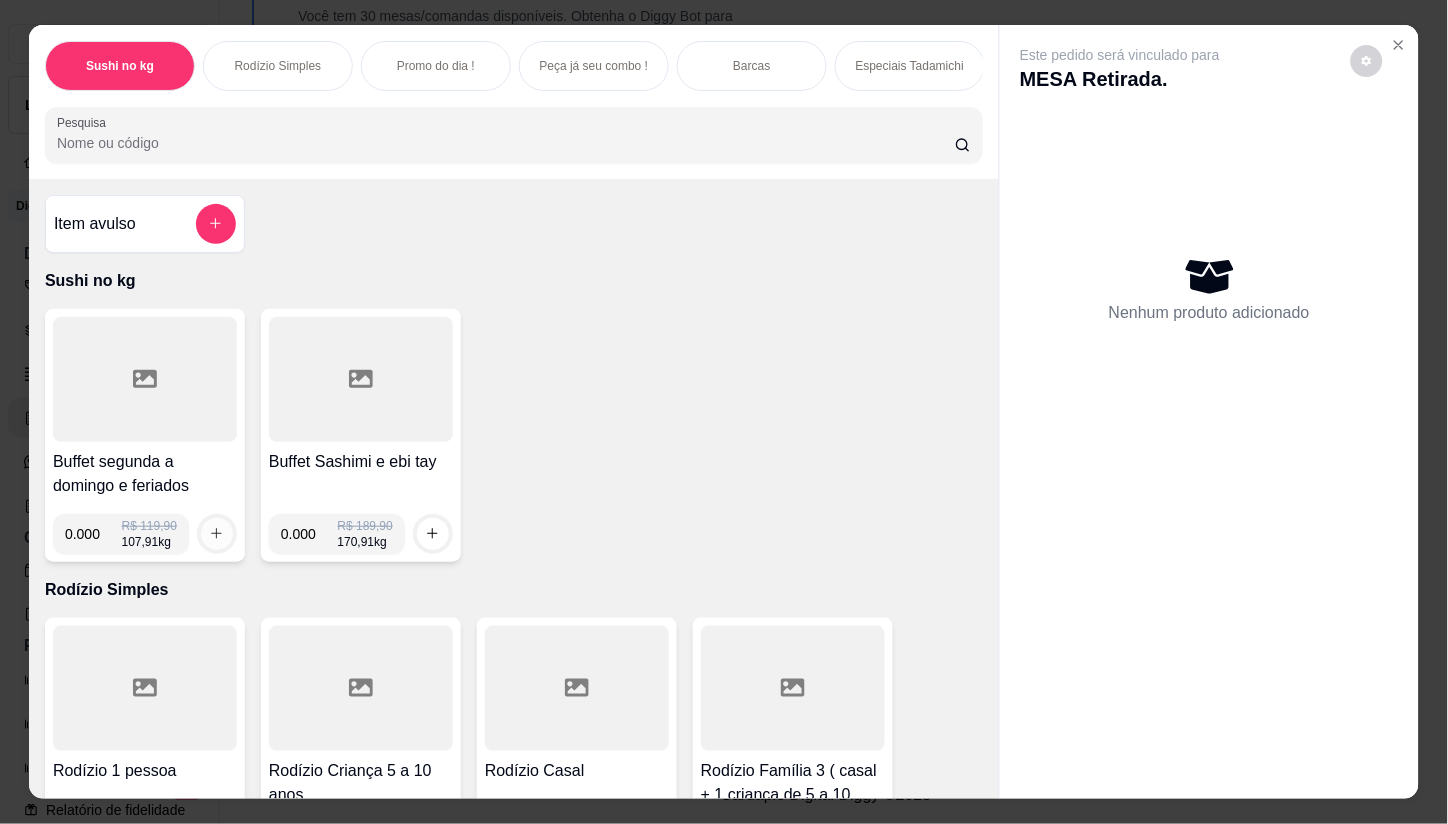 type on "0.118" 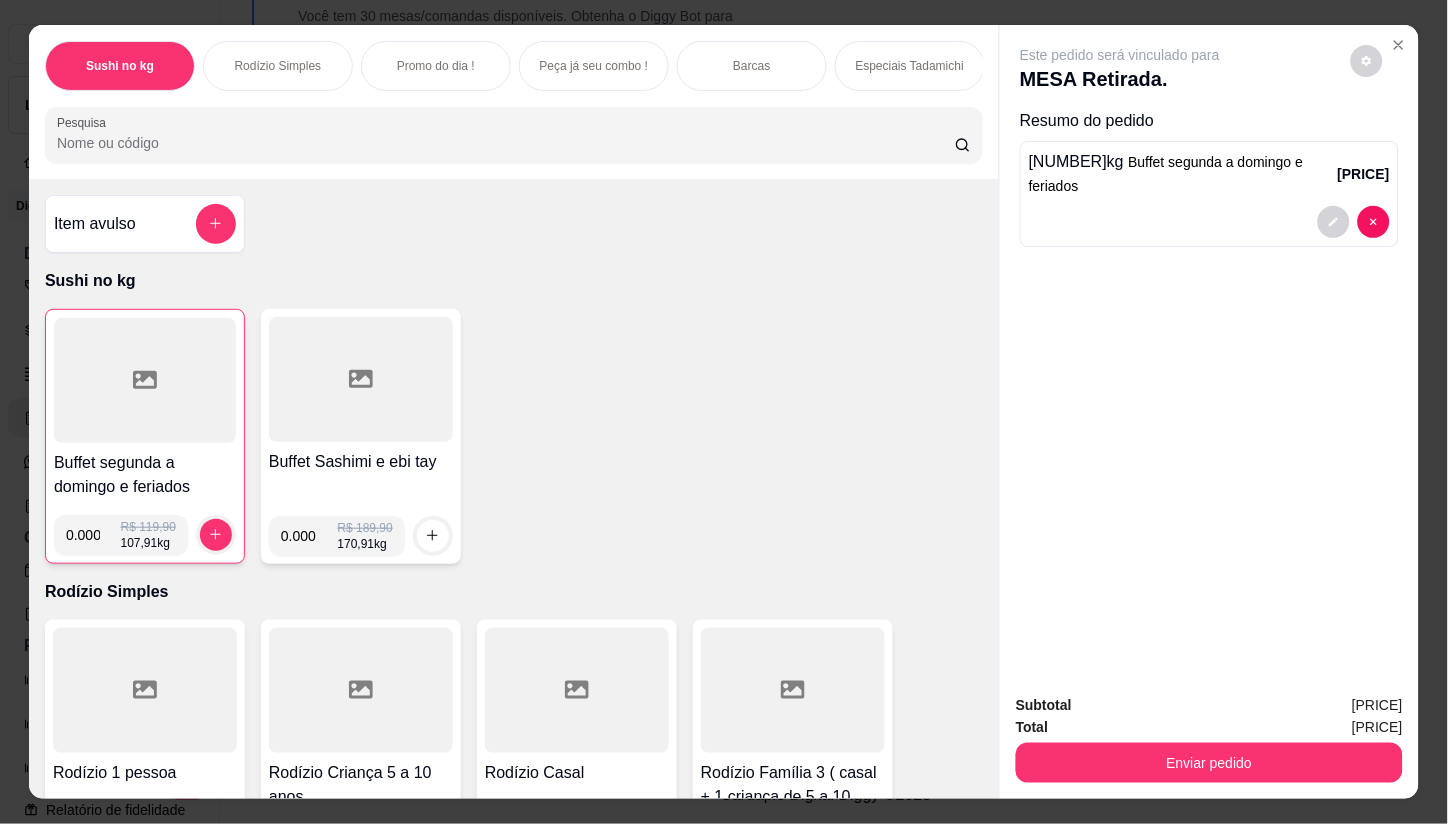 click at bounding box center [145, 380] 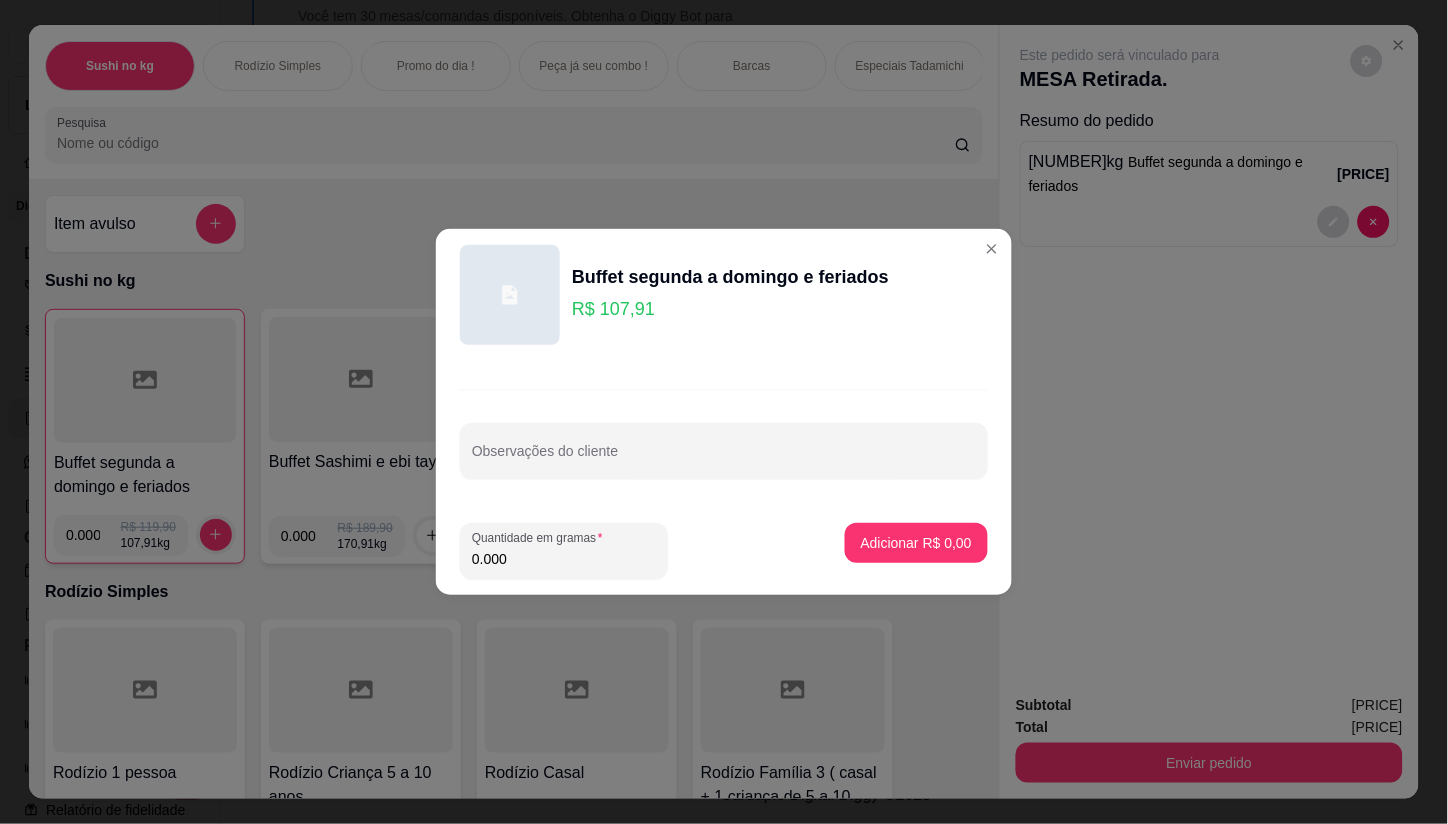 click on "0.000" at bounding box center [564, 559] 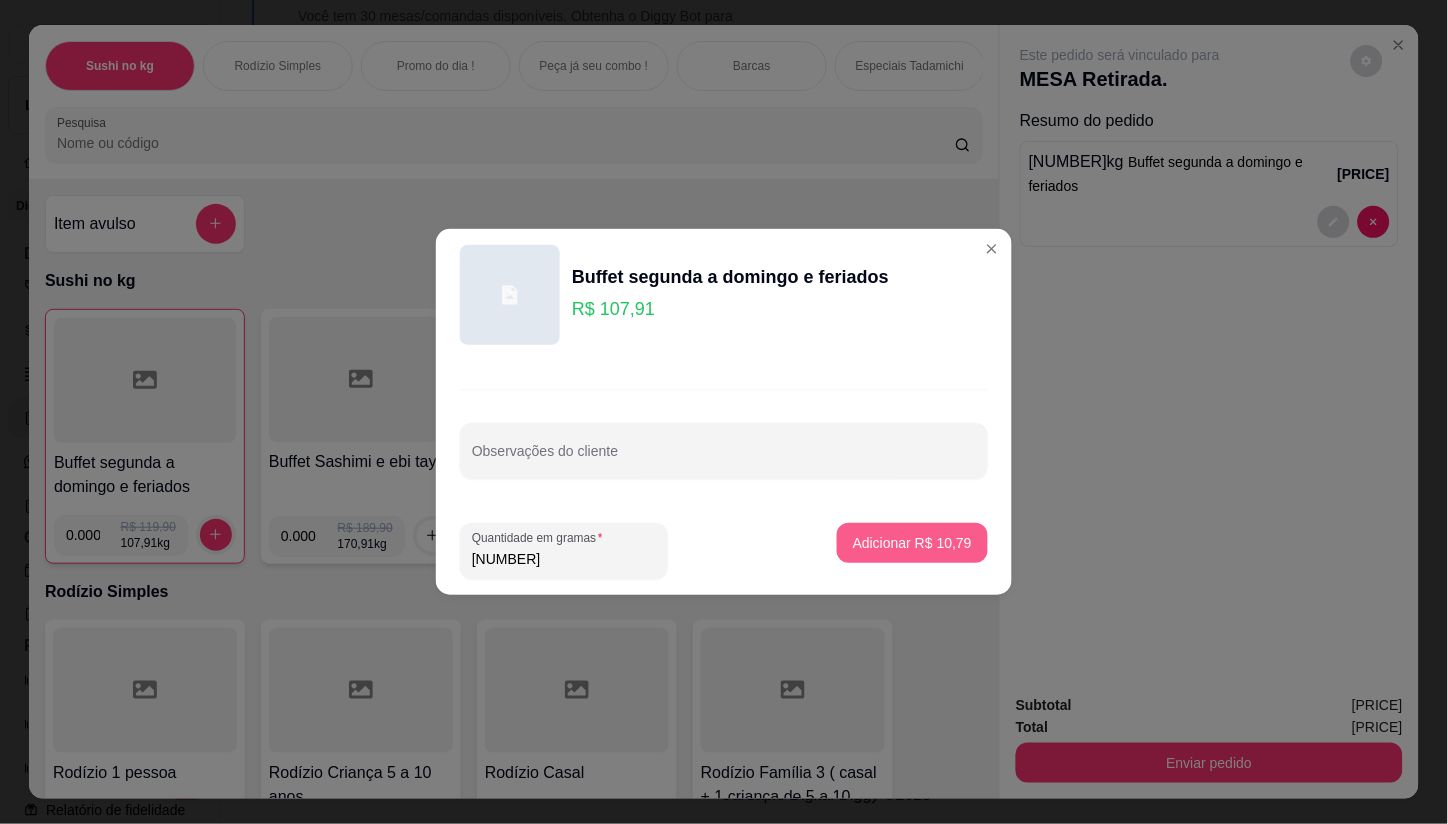 type on "0.100" 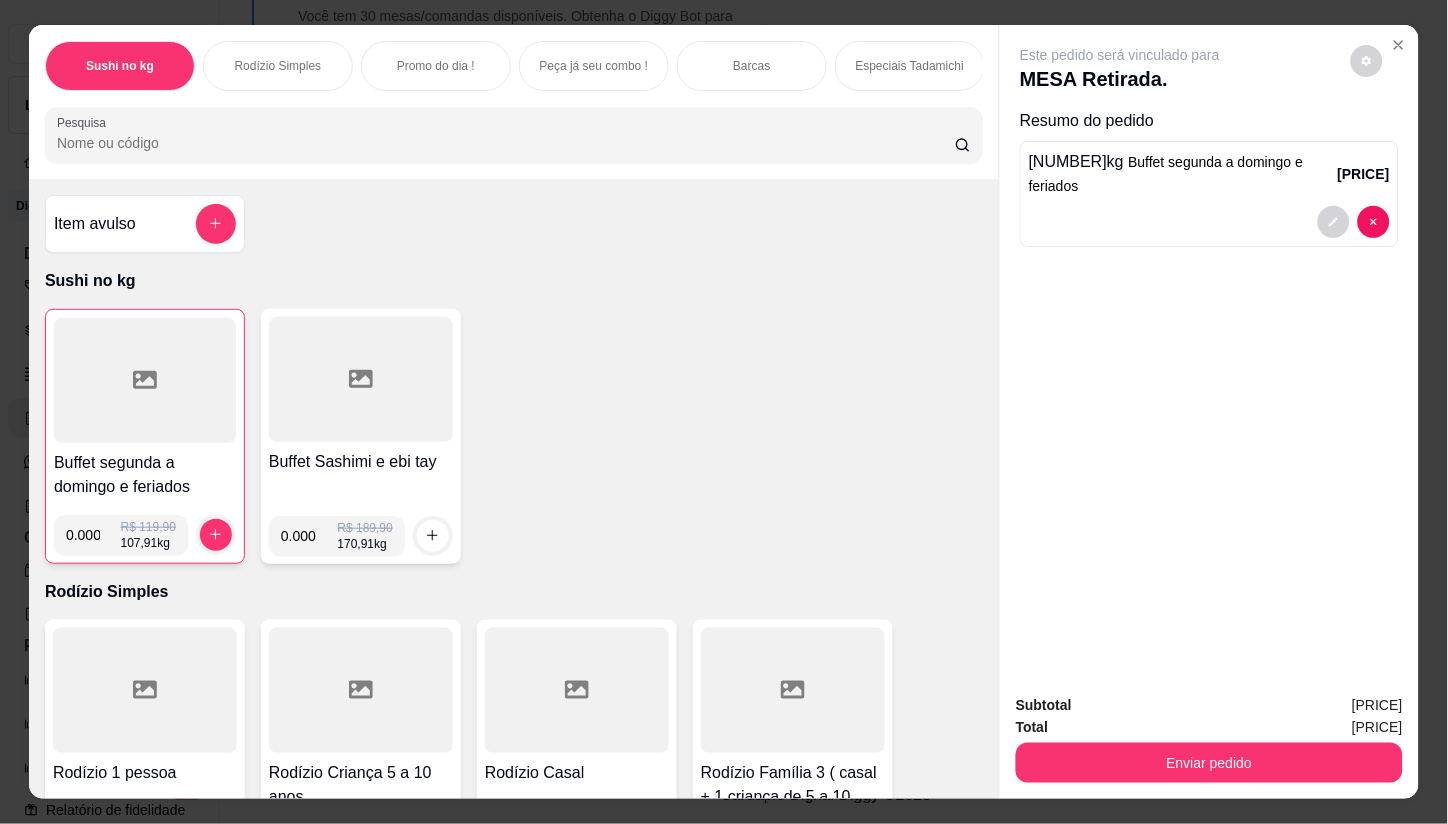 click on "Subtotal R$ 23,52 Total R$ 23,52 Enviar pedido" at bounding box center (1209, 738) 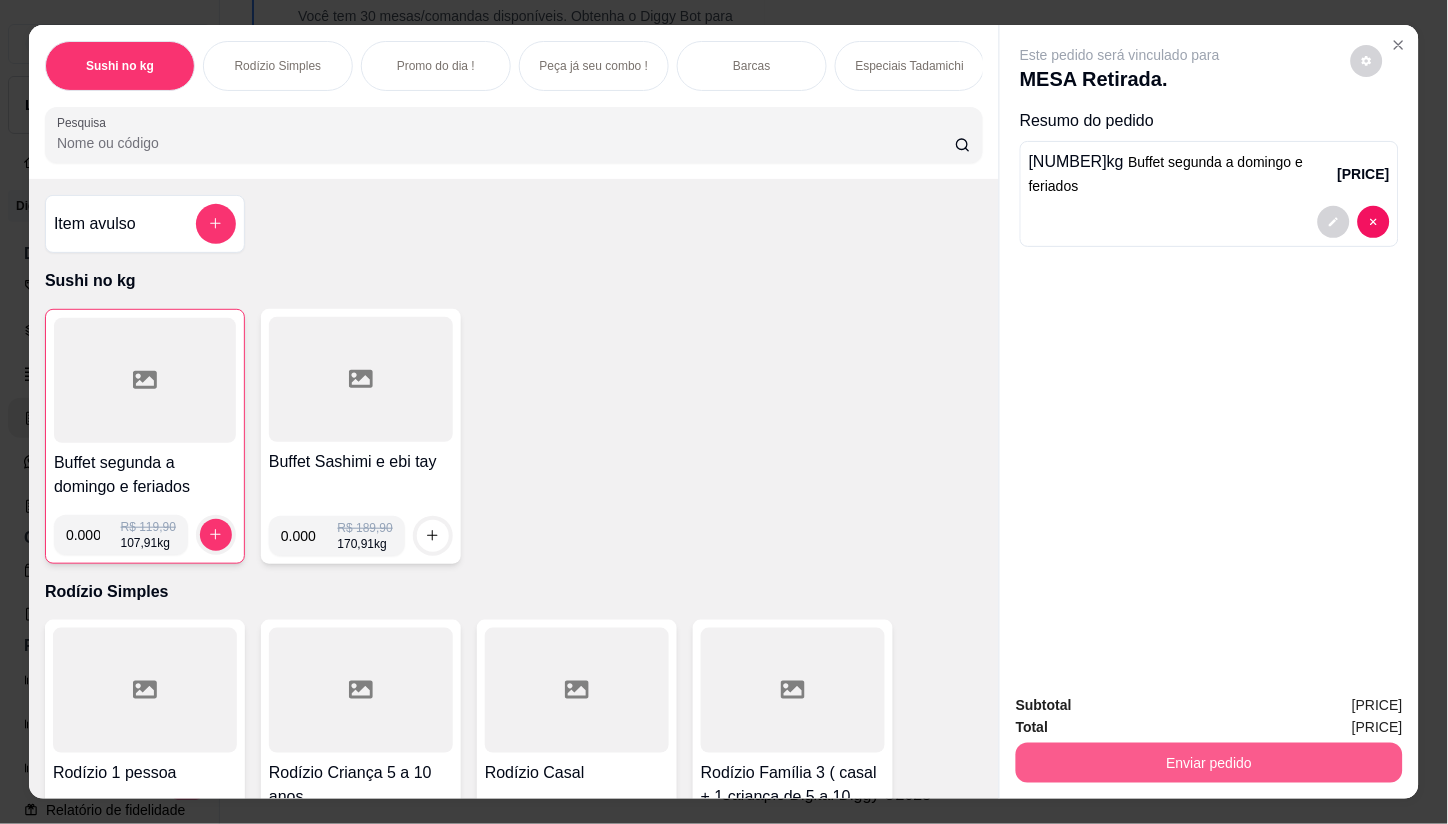 click on "Enviar pedido" at bounding box center [1209, 763] 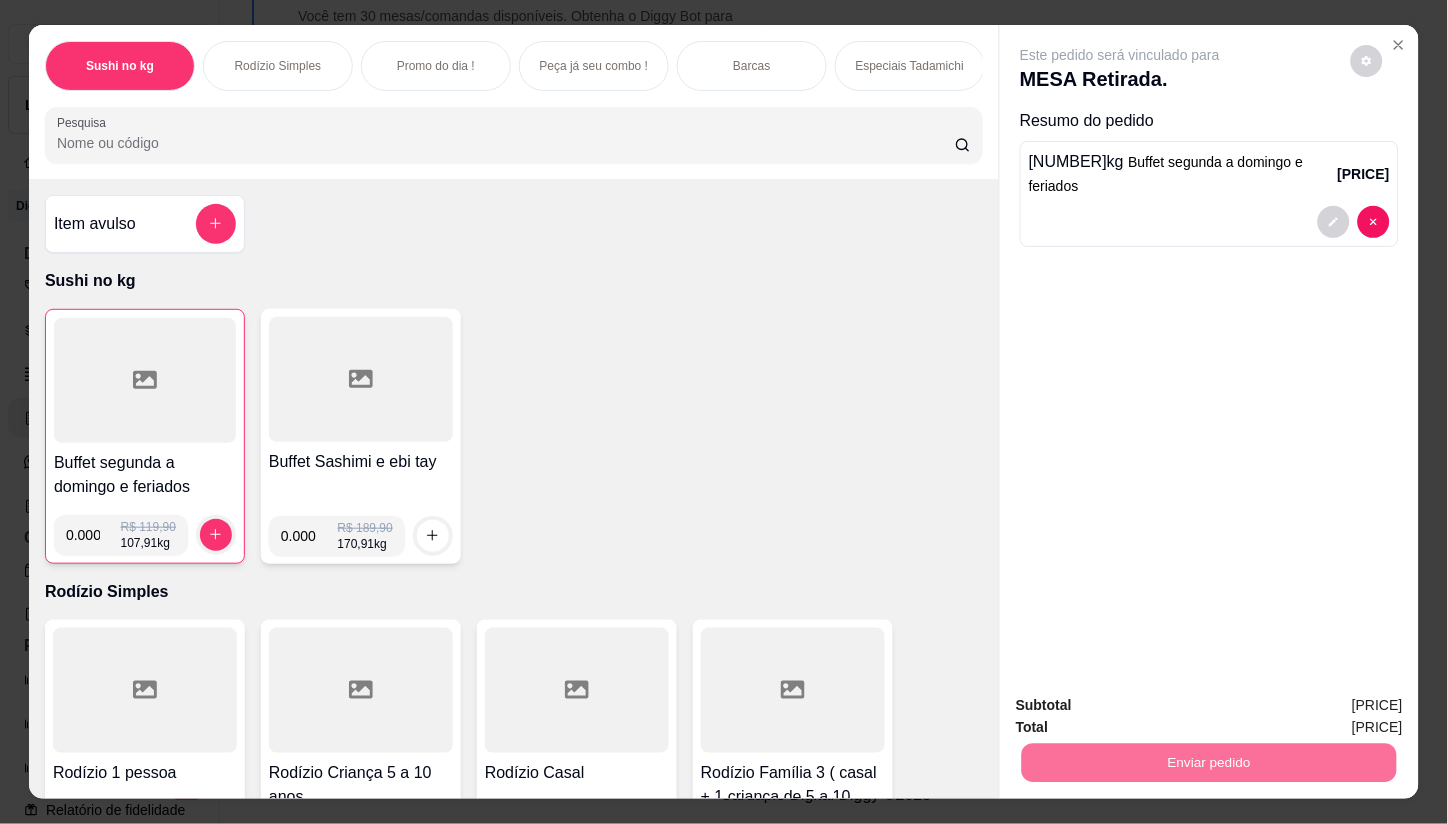 click on "Não registrar e enviar pedido" at bounding box center [1144, 705] 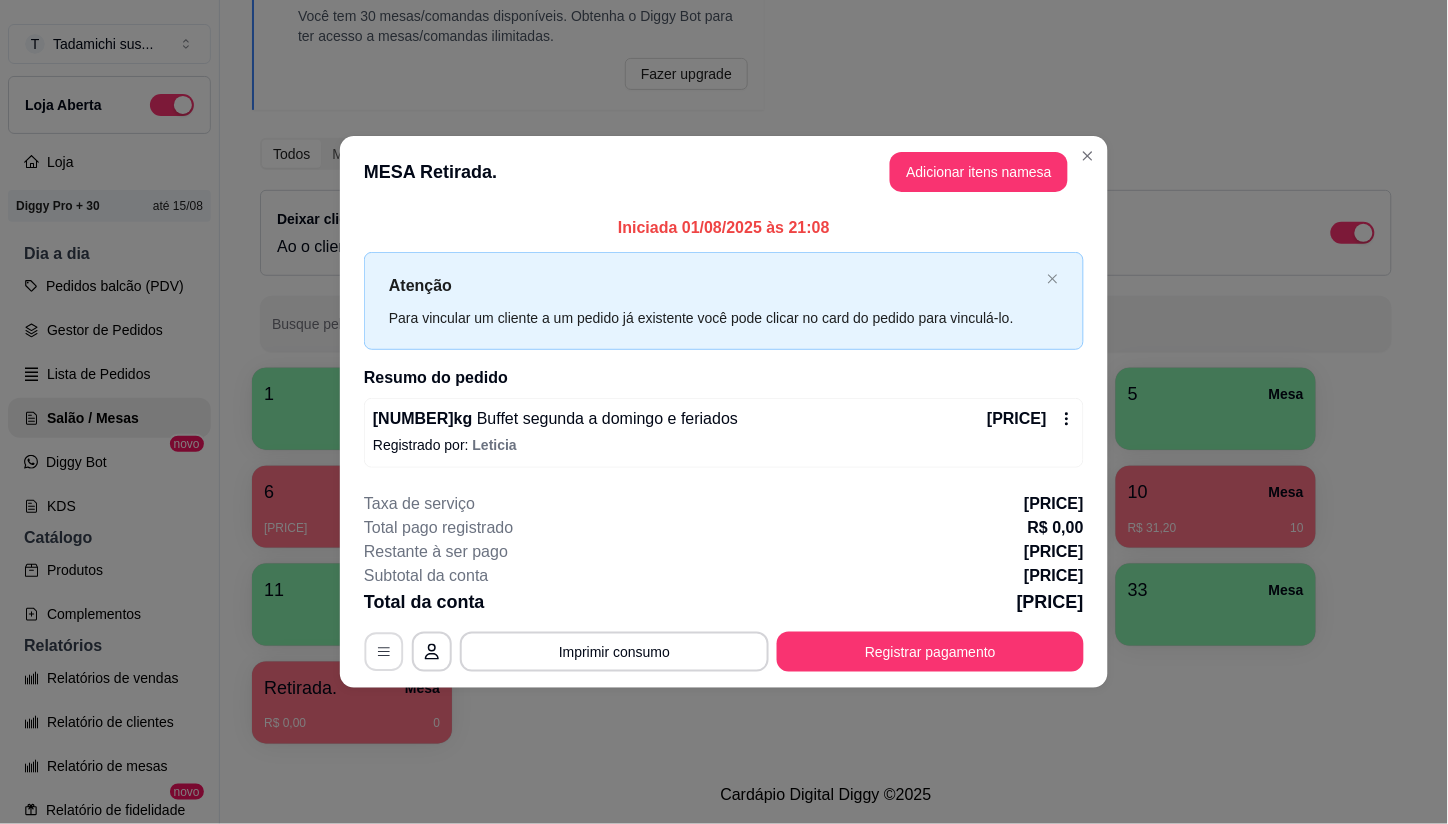 click at bounding box center (384, 651) 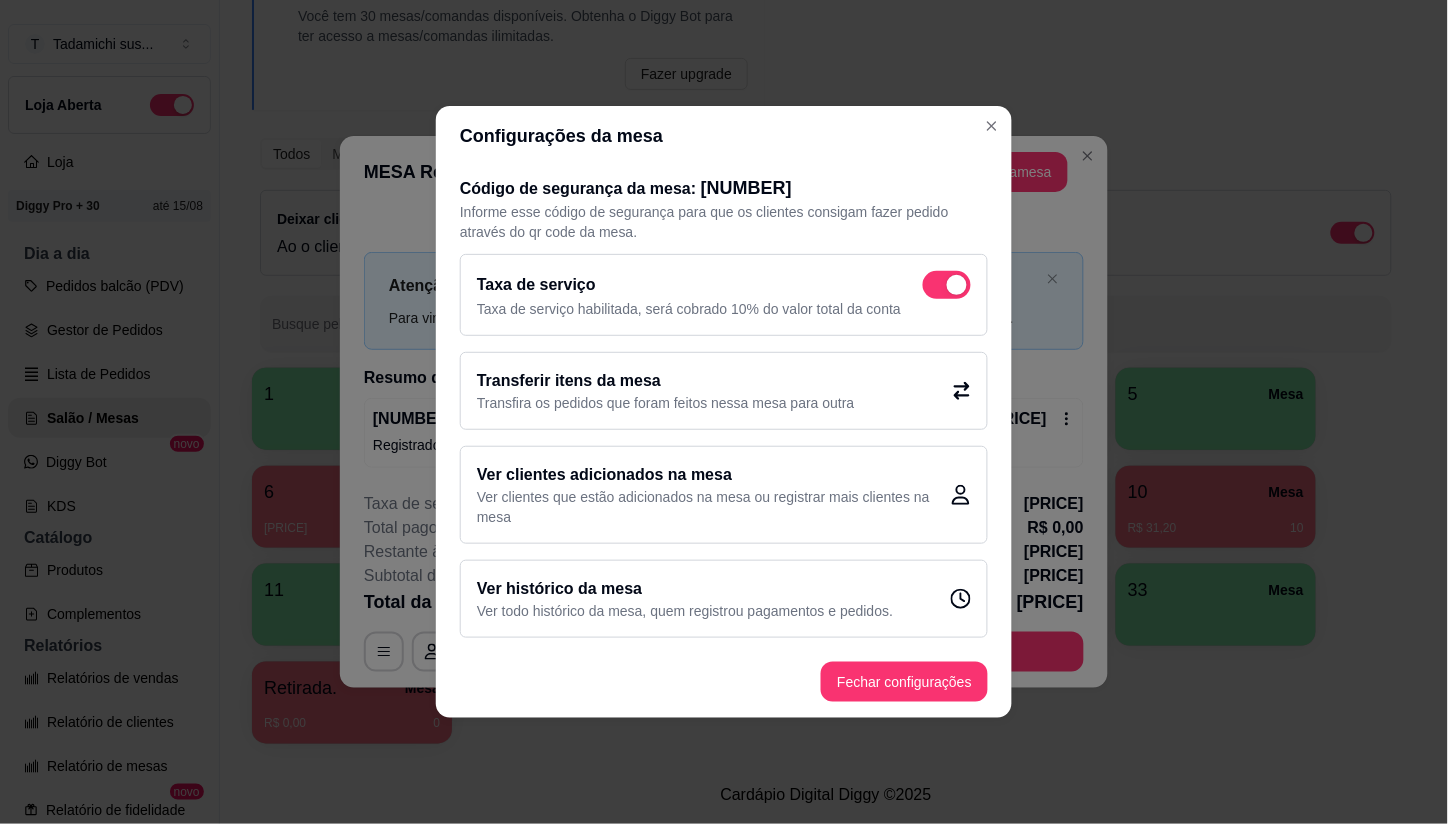 click at bounding box center [947, 285] 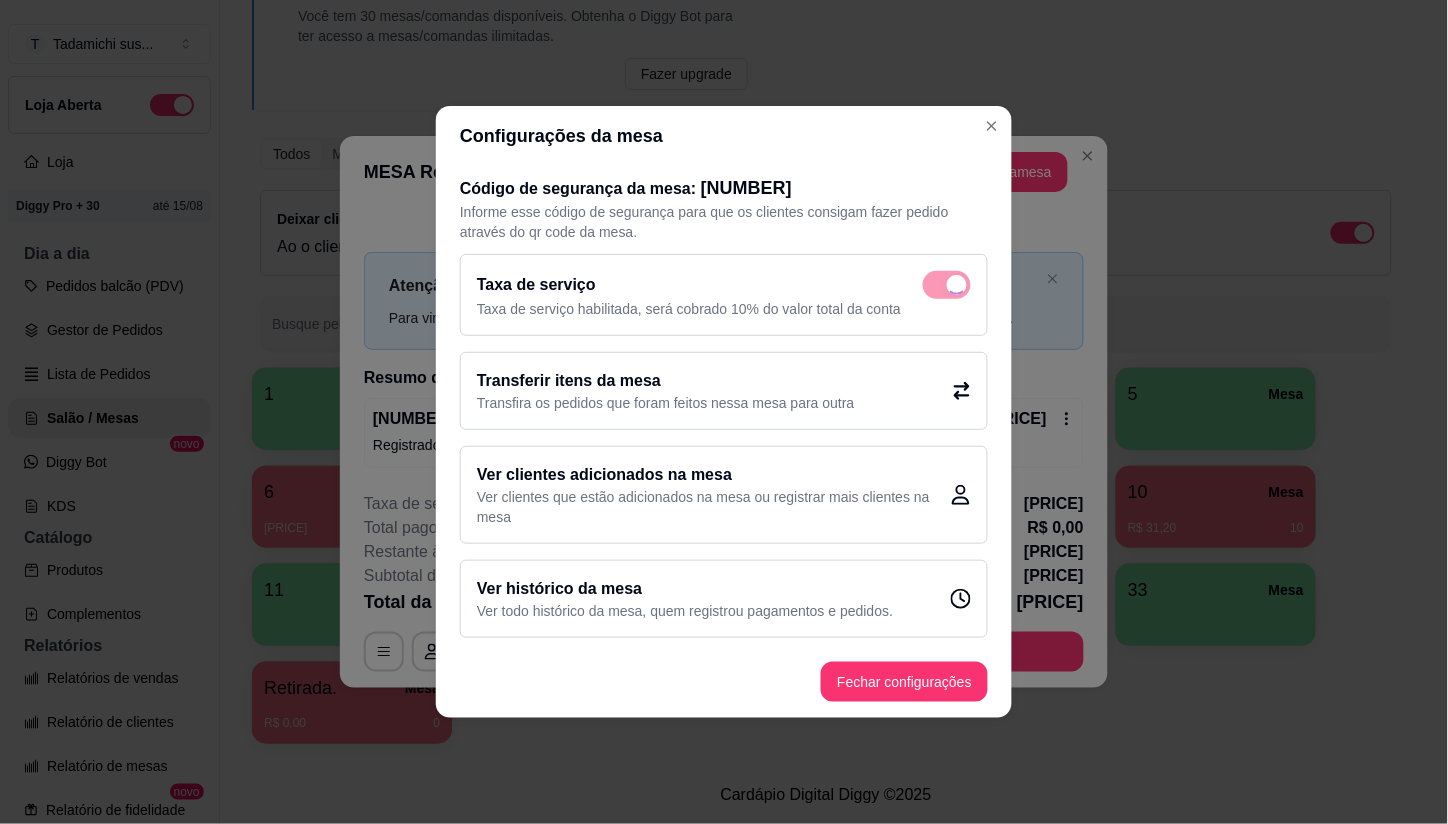 checkbox on "false" 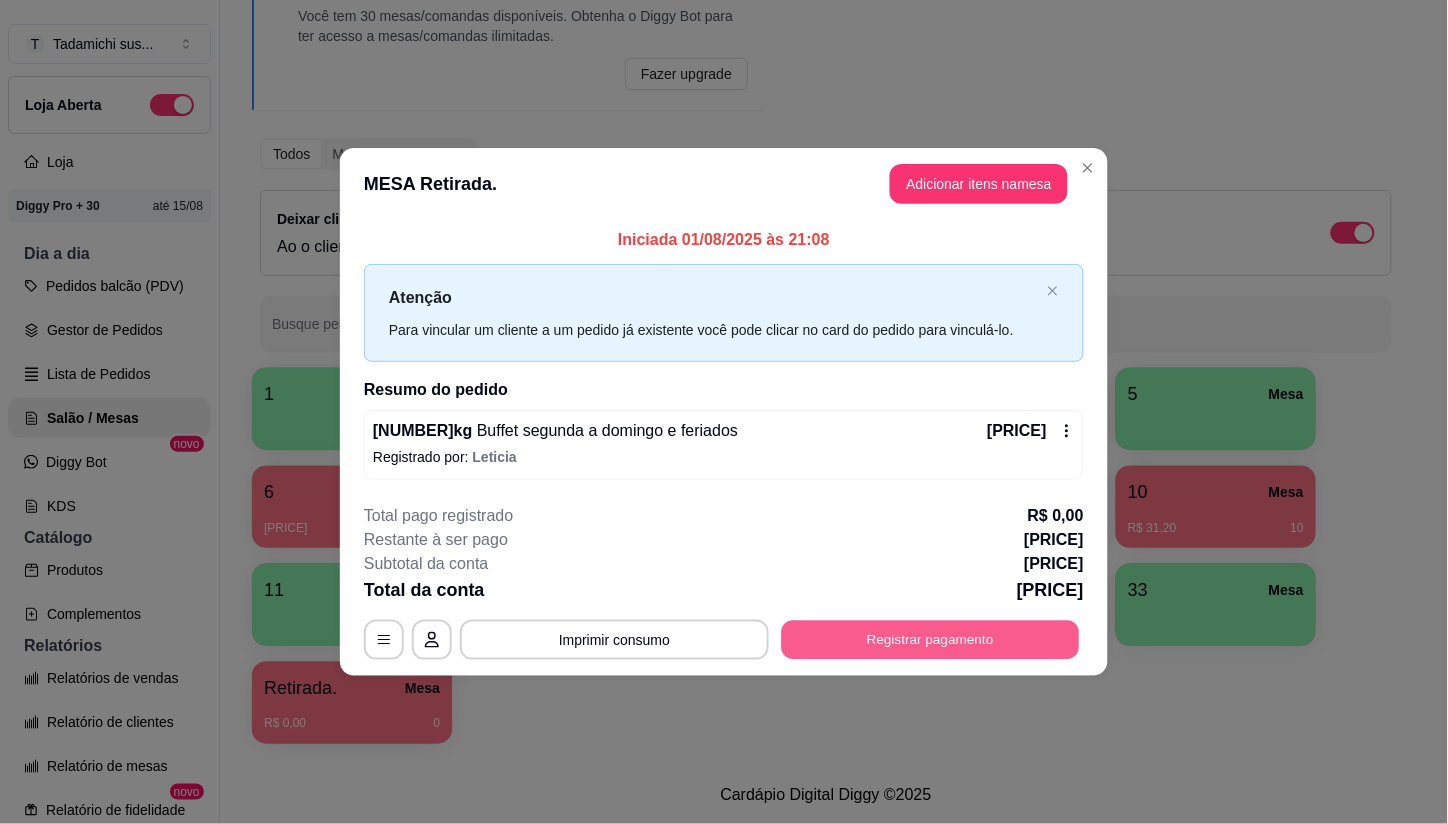 click on "Registrar pagamento" at bounding box center (931, 639) 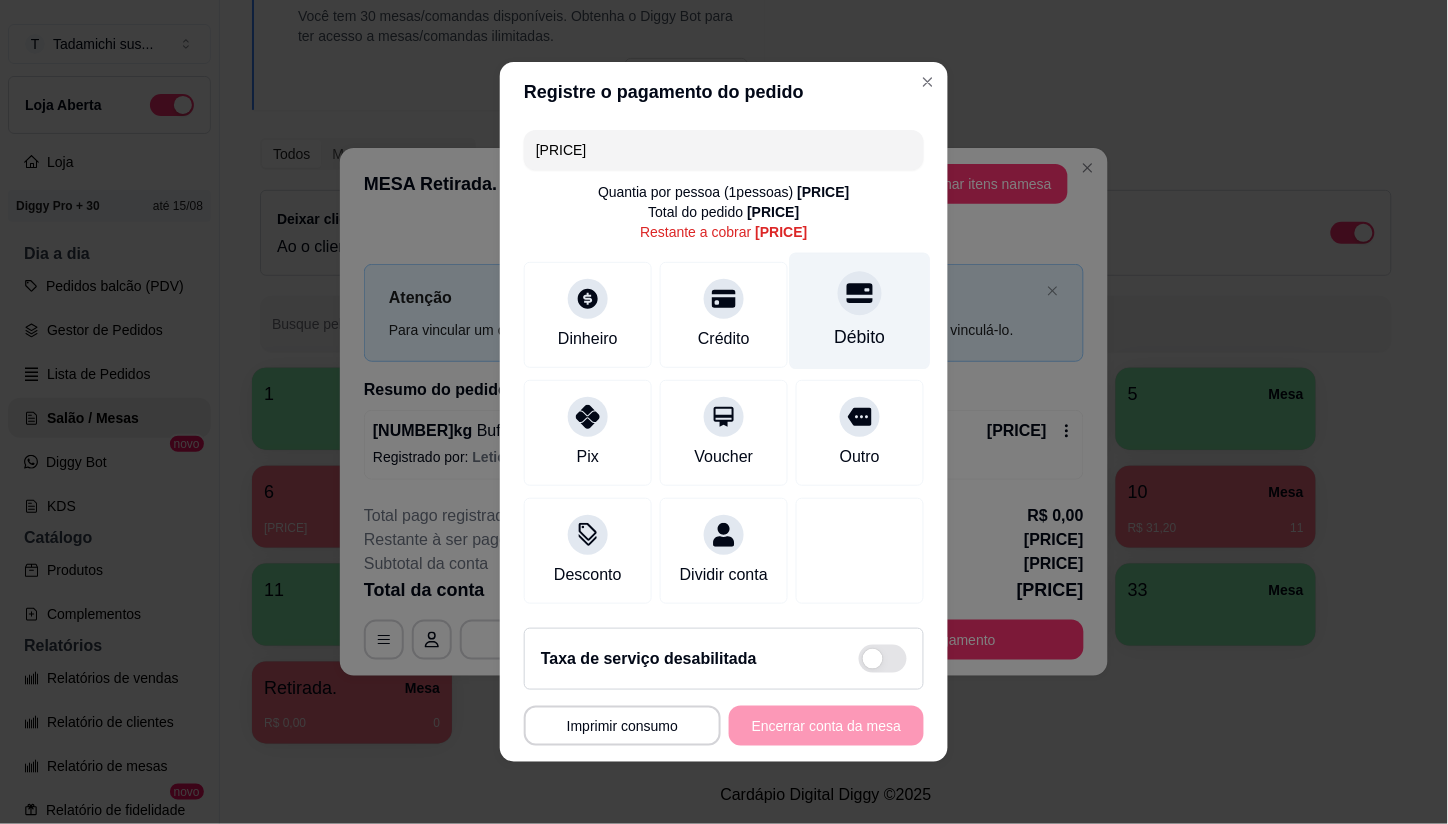 click on "Débito" at bounding box center [860, 311] 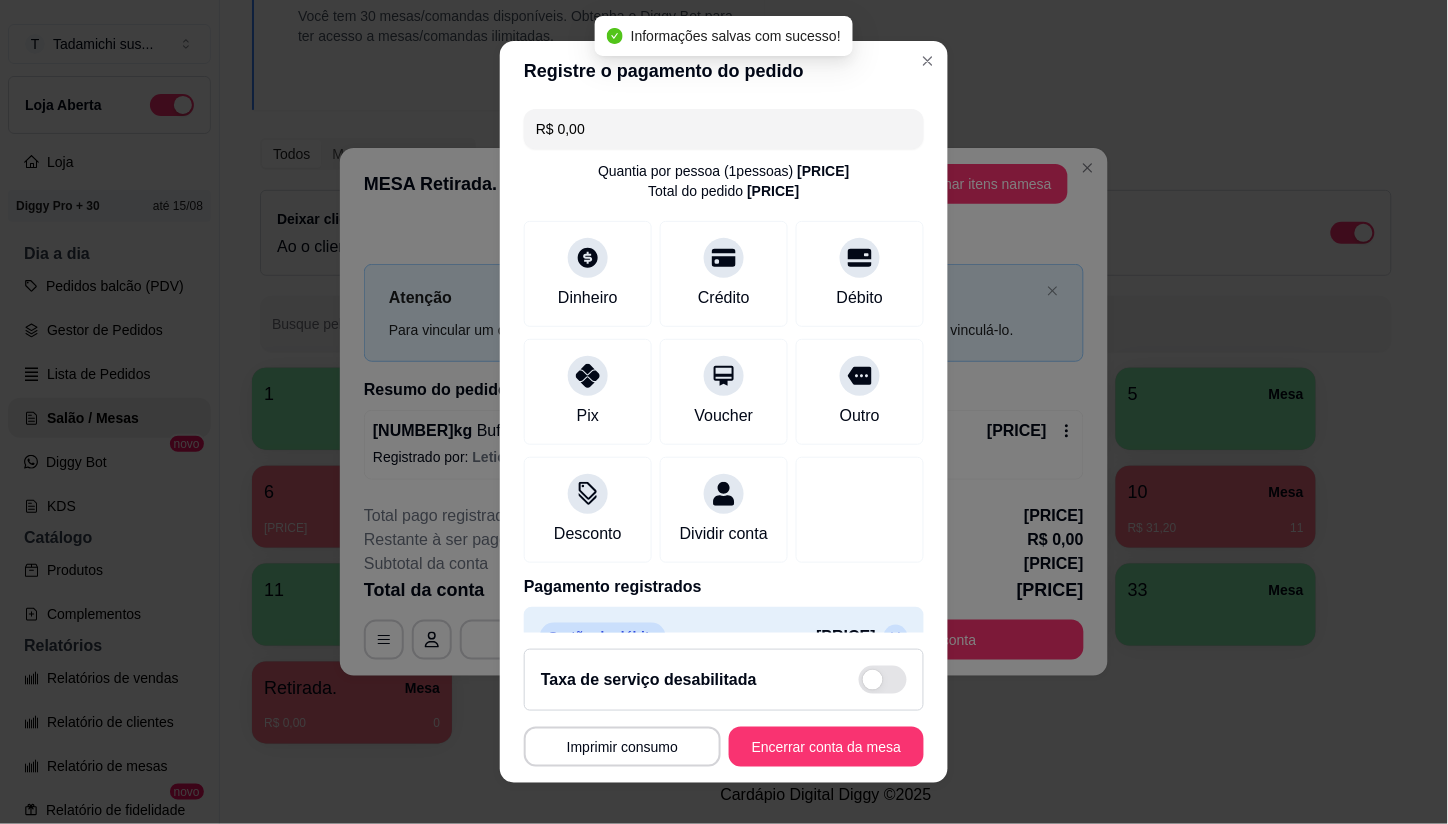 type on "R$ 0,00" 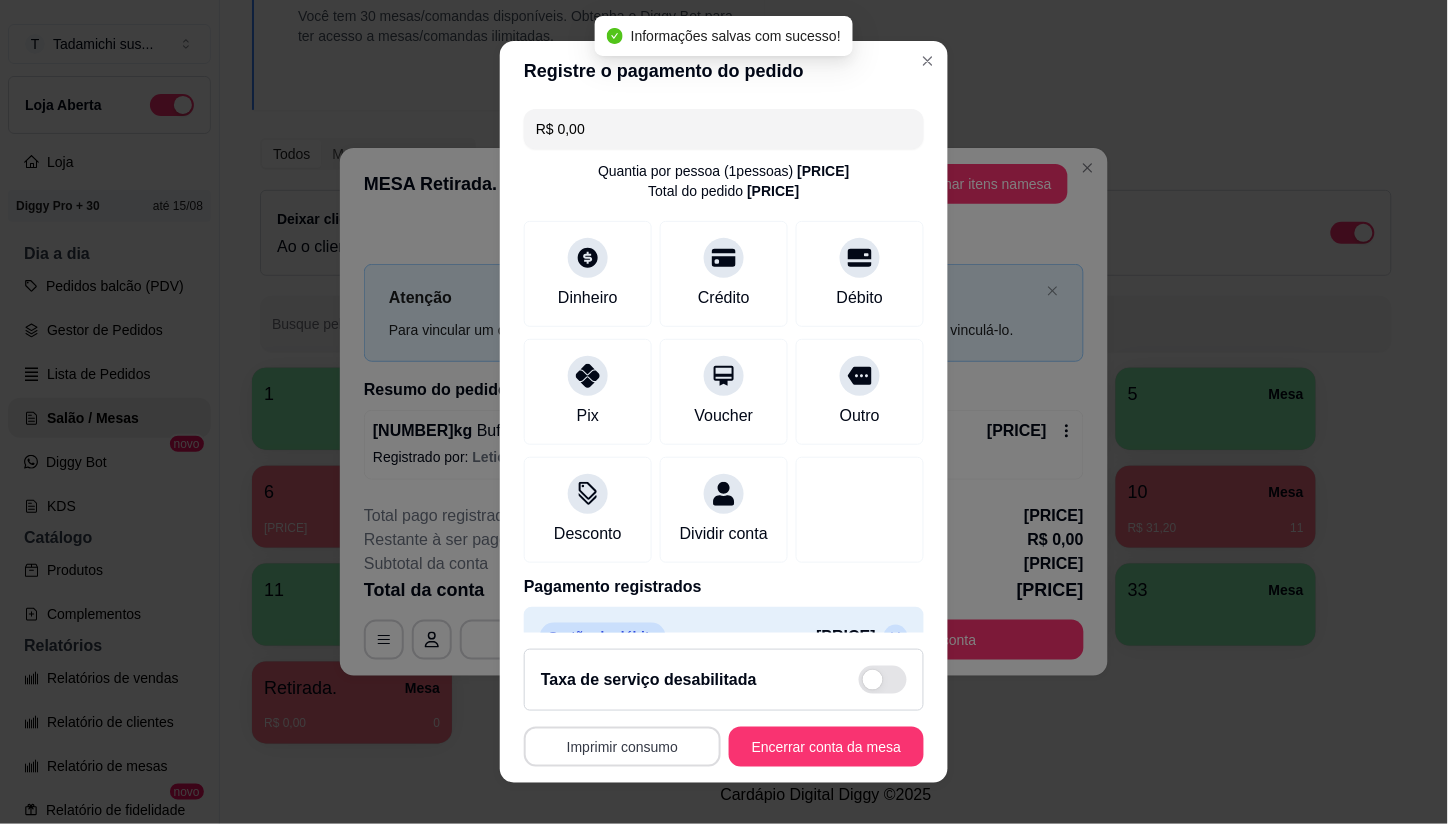 click on "Imprimir consumo" at bounding box center (622, 747) 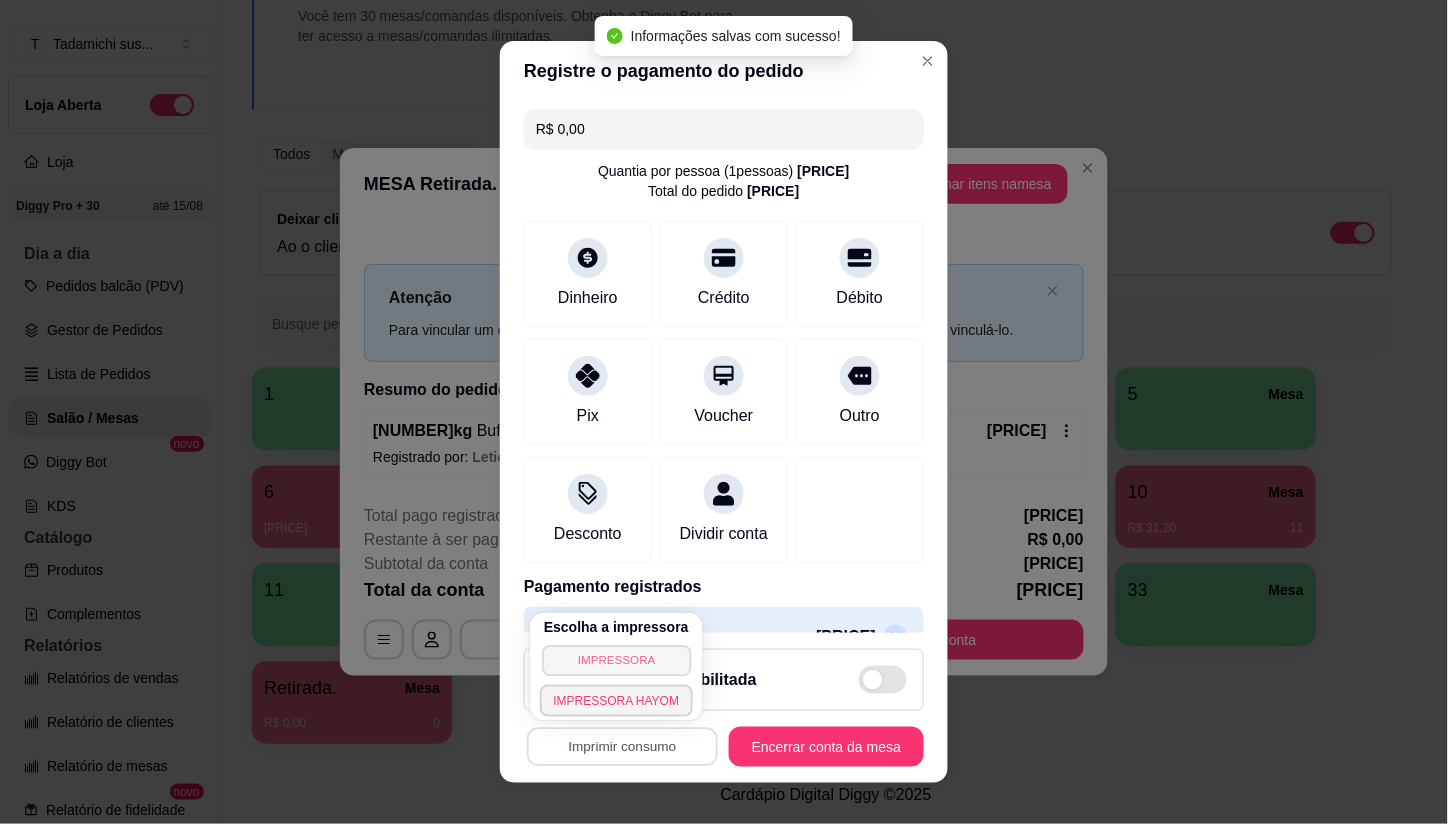 click on "IMPRESSORA" at bounding box center [616, 660] 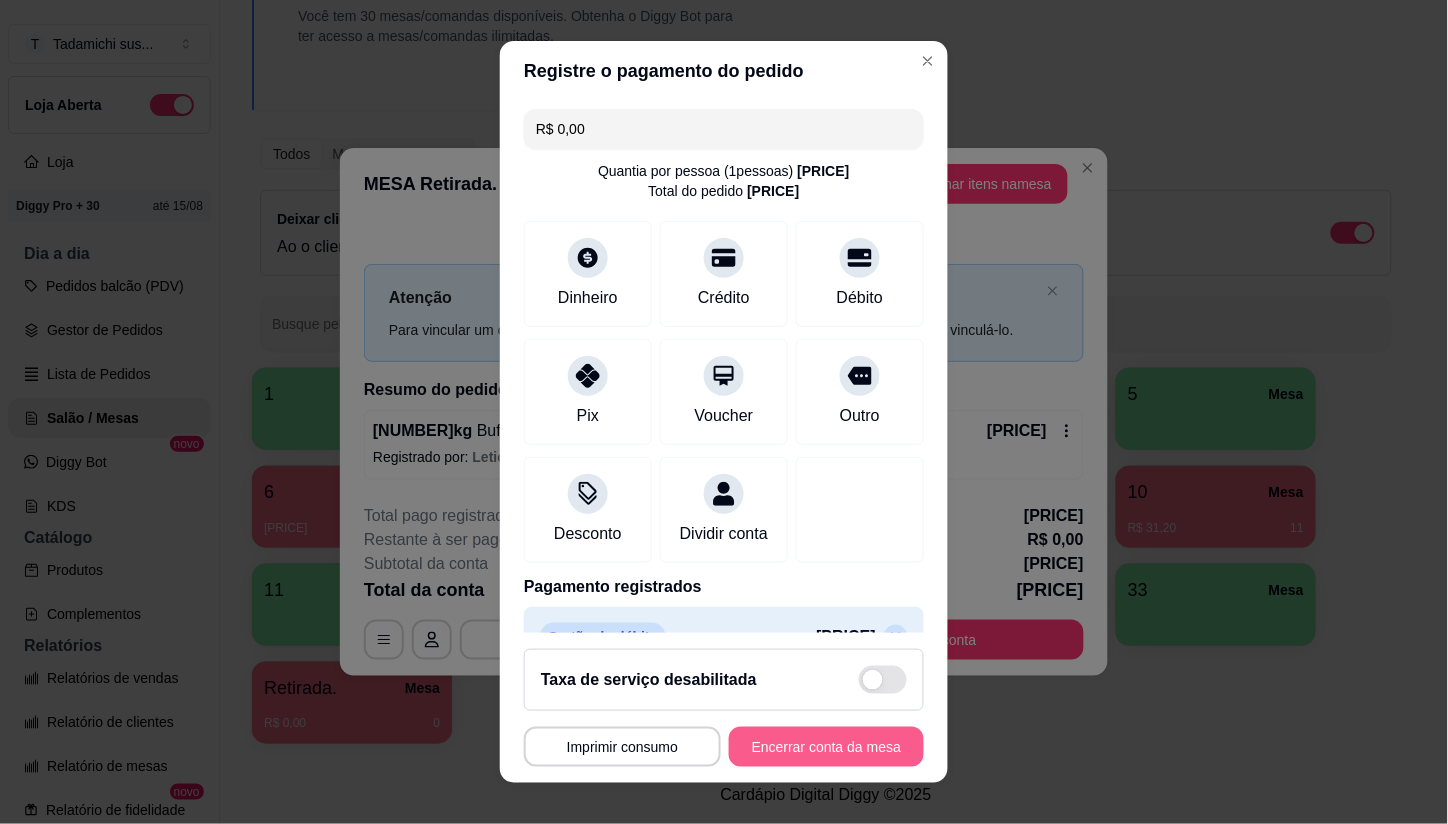 click on "Encerrar conta da mesa" at bounding box center [826, 747] 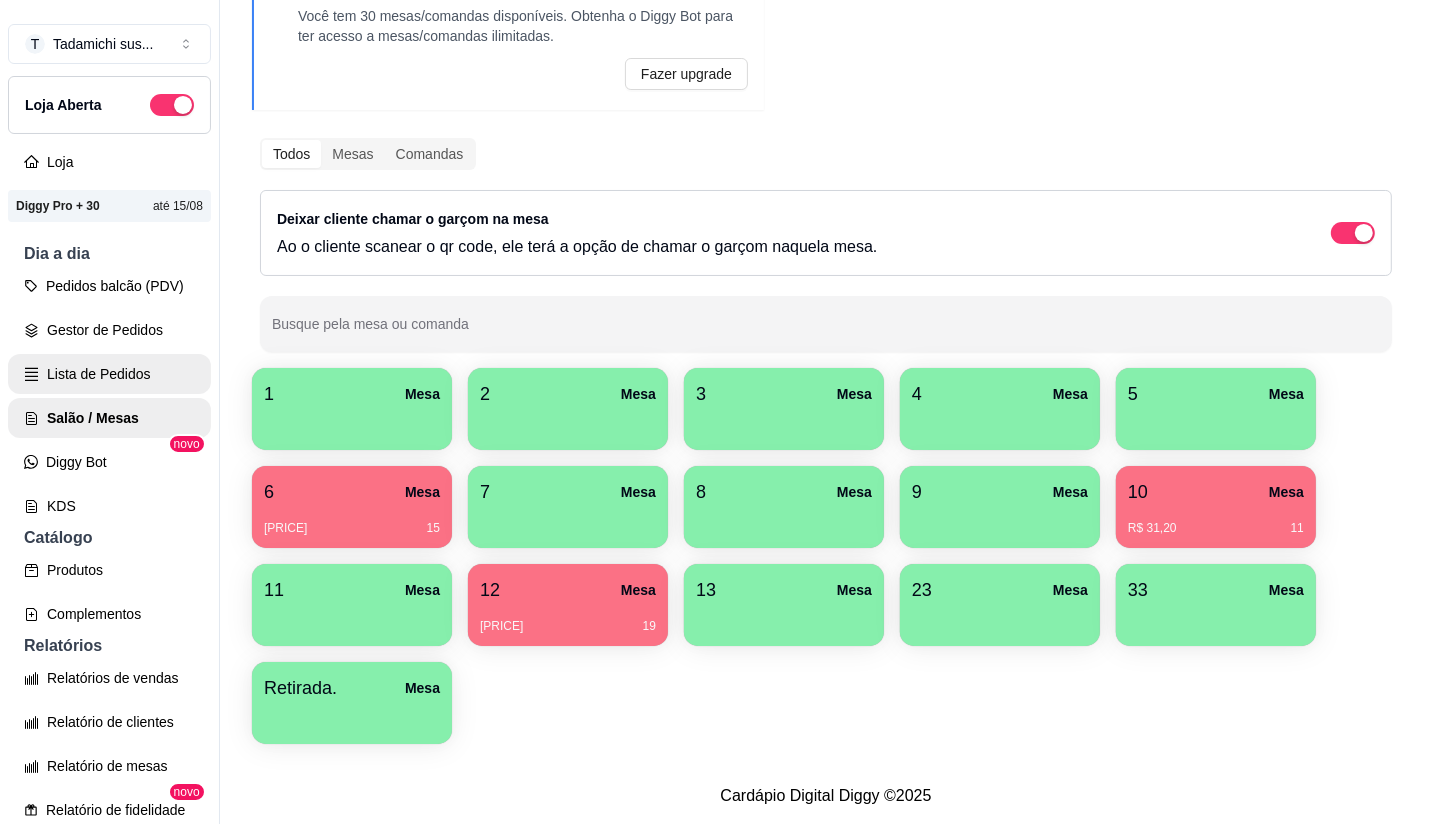 click on "Lista de Pedidos" at bounding box center [109, 374] 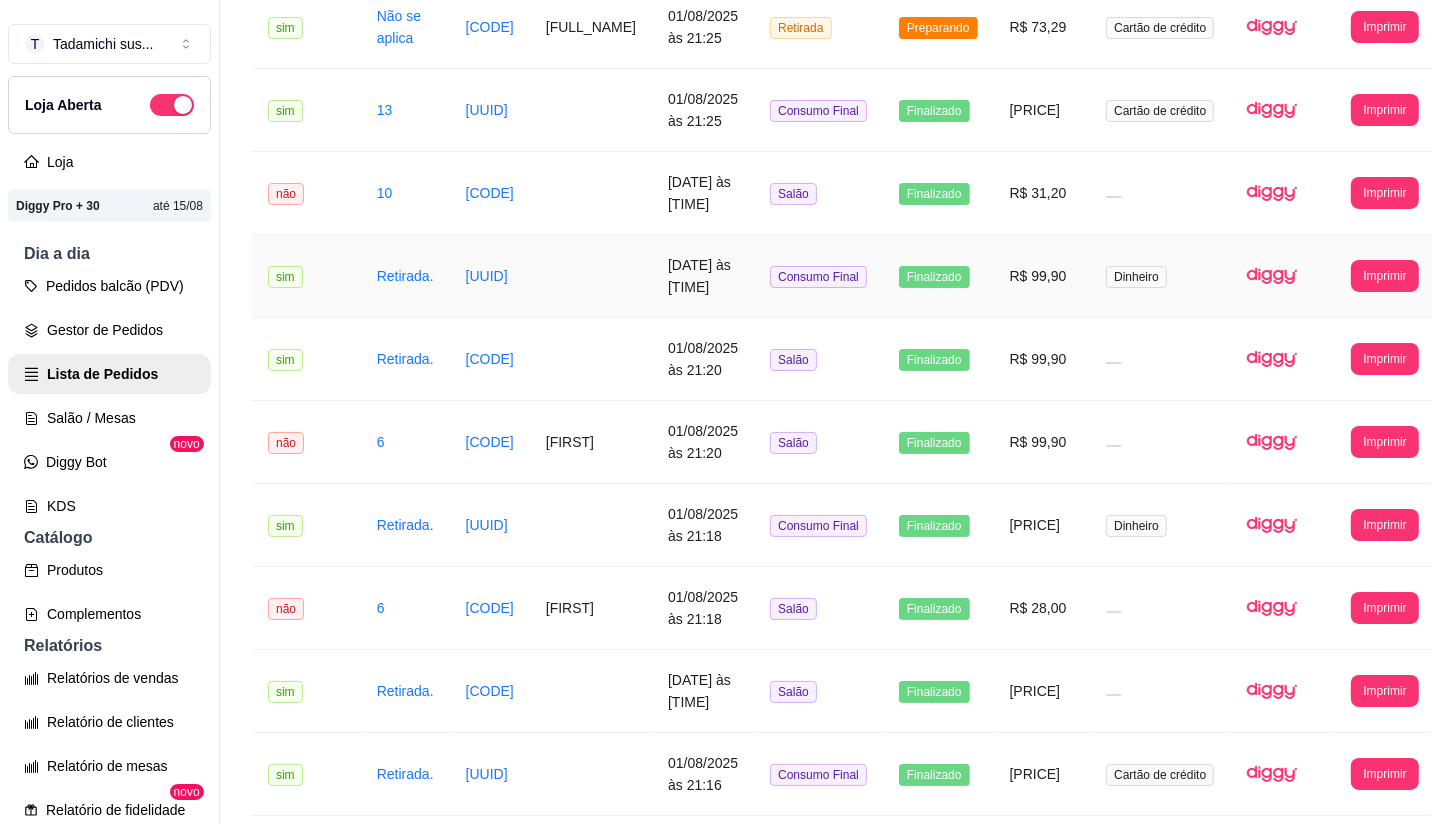scroll, scrollTop: 666, scrollLeft: 0, axis: vertical 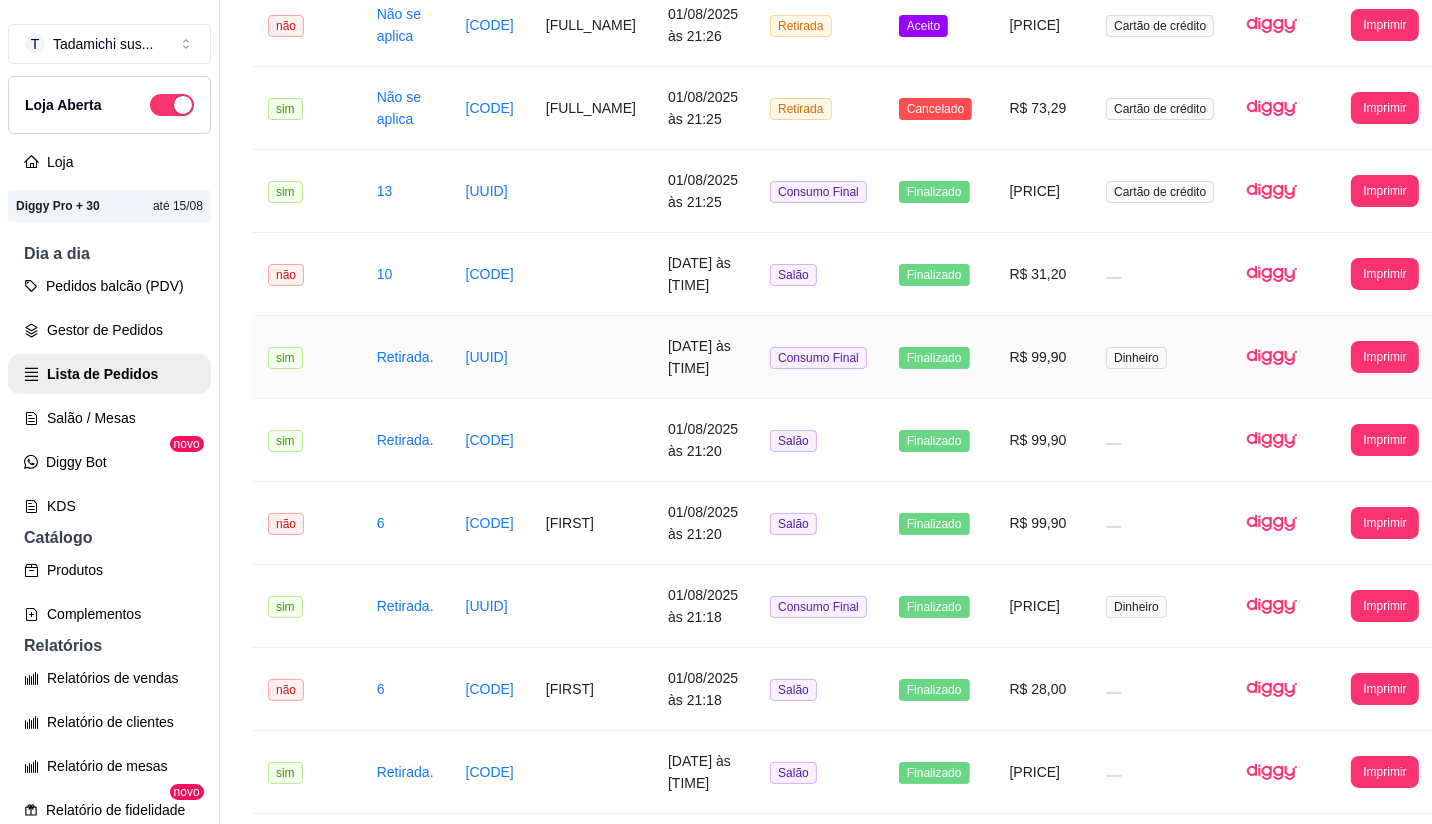 click on "9826fe10-6275-4874-8a95-b176c0c815ef" at bounding box center (490, 357) 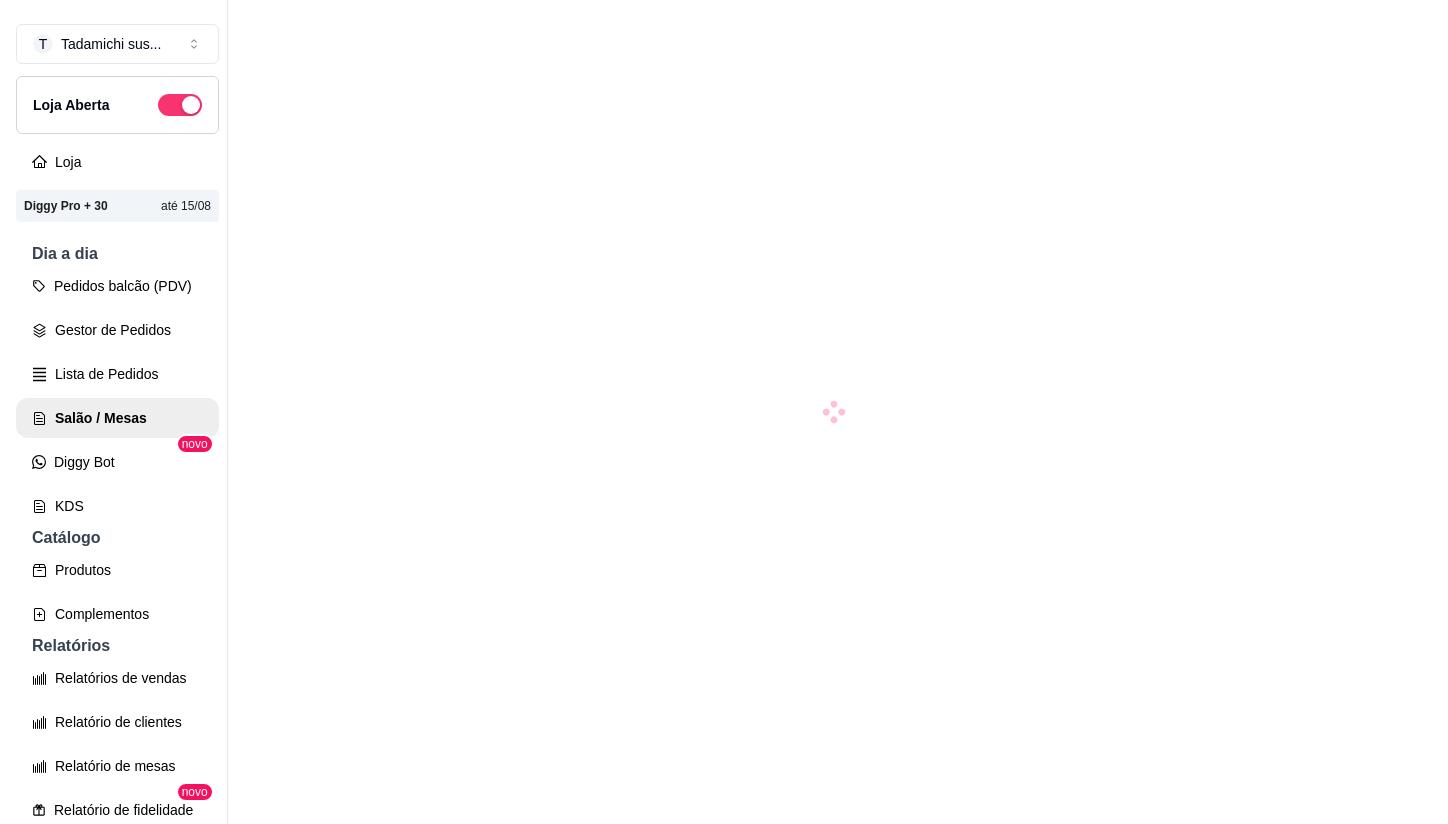 scroll, scrollTop: 0, scrollLeft: 0, axis: both 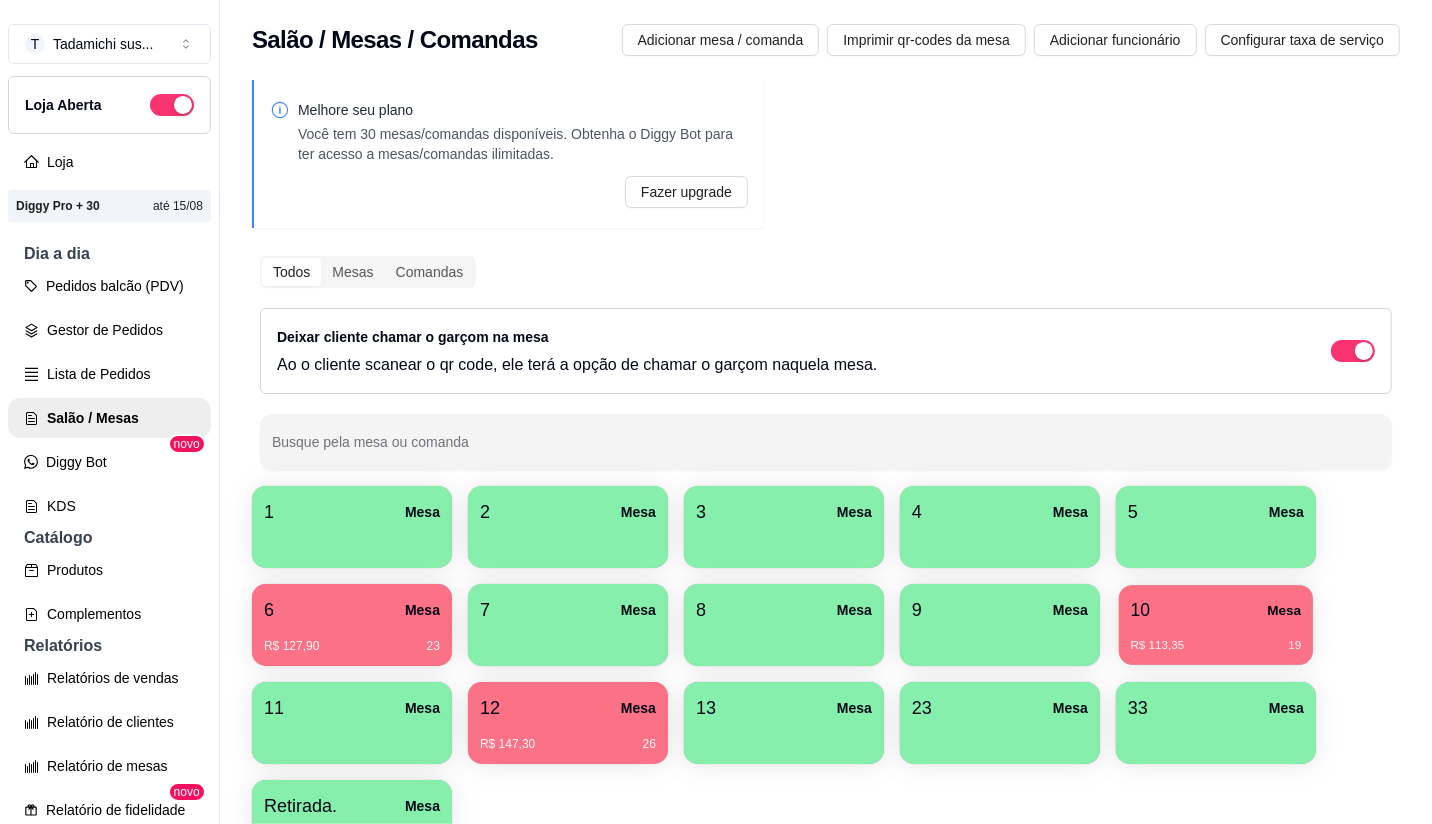 click on "10 Mesa" at bounding box center (1216, 610) 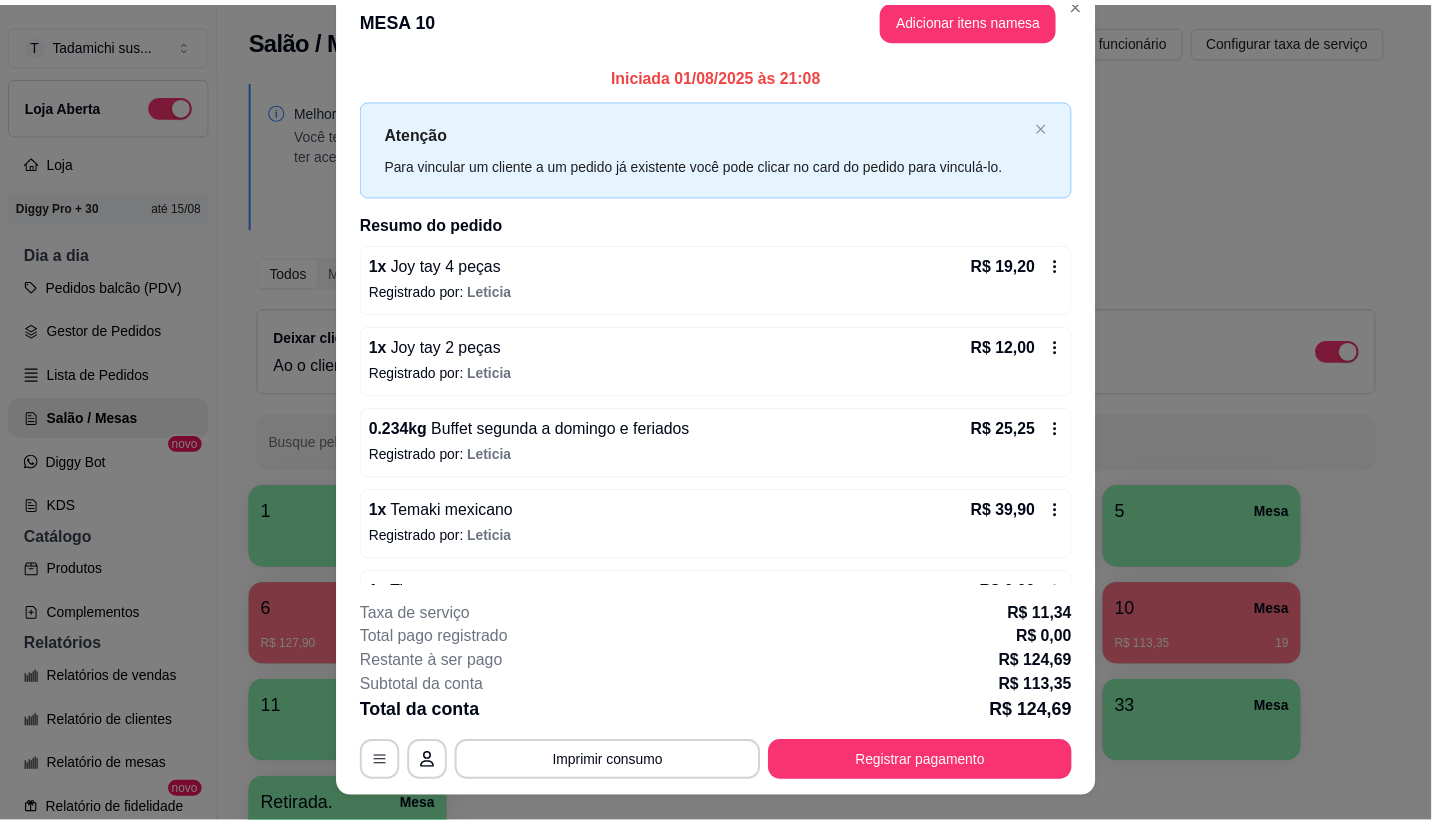 scroll, scrollTop: 0, scrollLeft: 0, axis: both 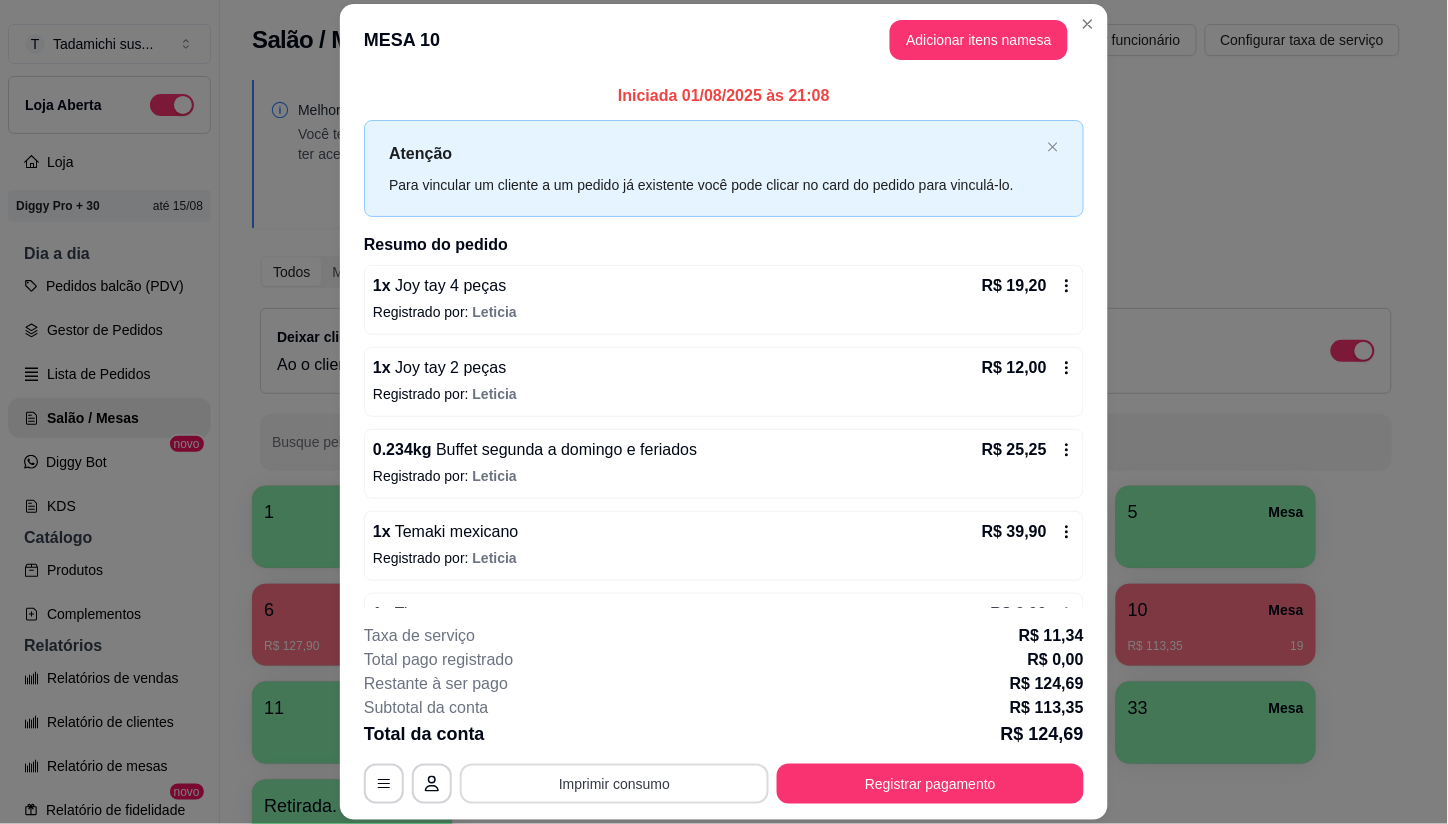 click on "Imprimir consumo" at bounding box center [614, 784] 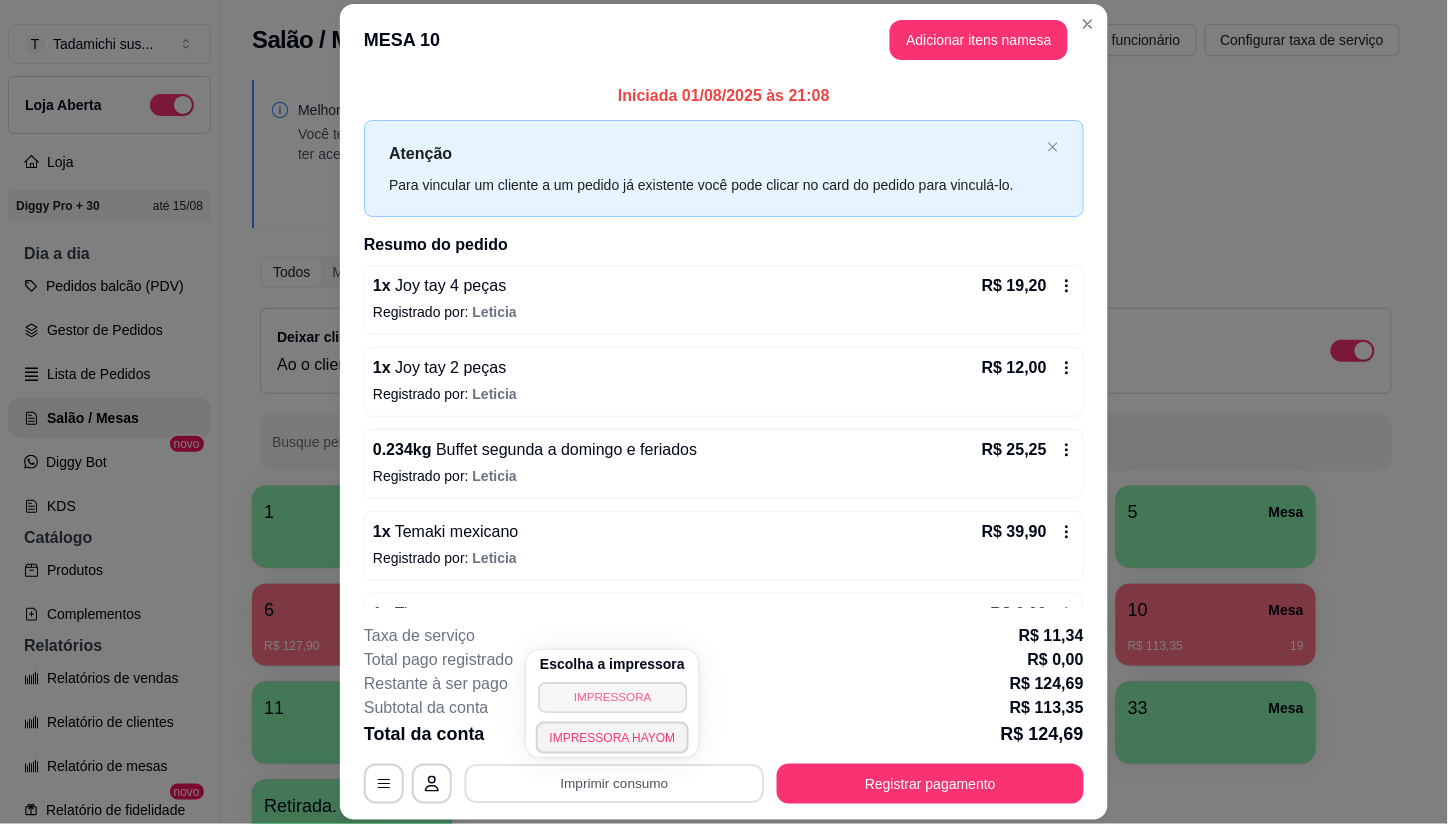 click on "IMPRESSORA" at bounding box center (612, 697) 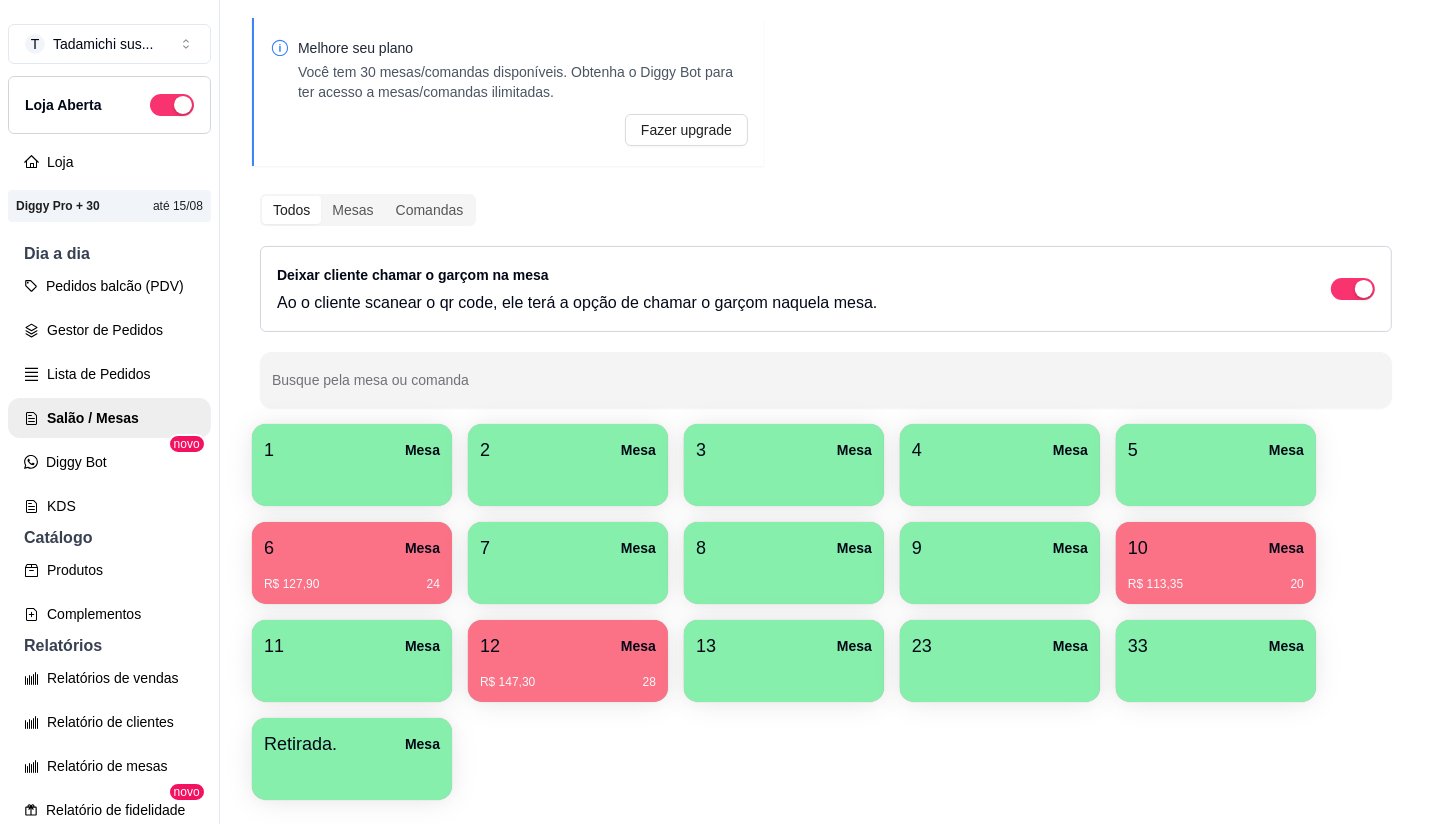scroll, scrollTop: 23, scrollLeft: 0, axis: vertical 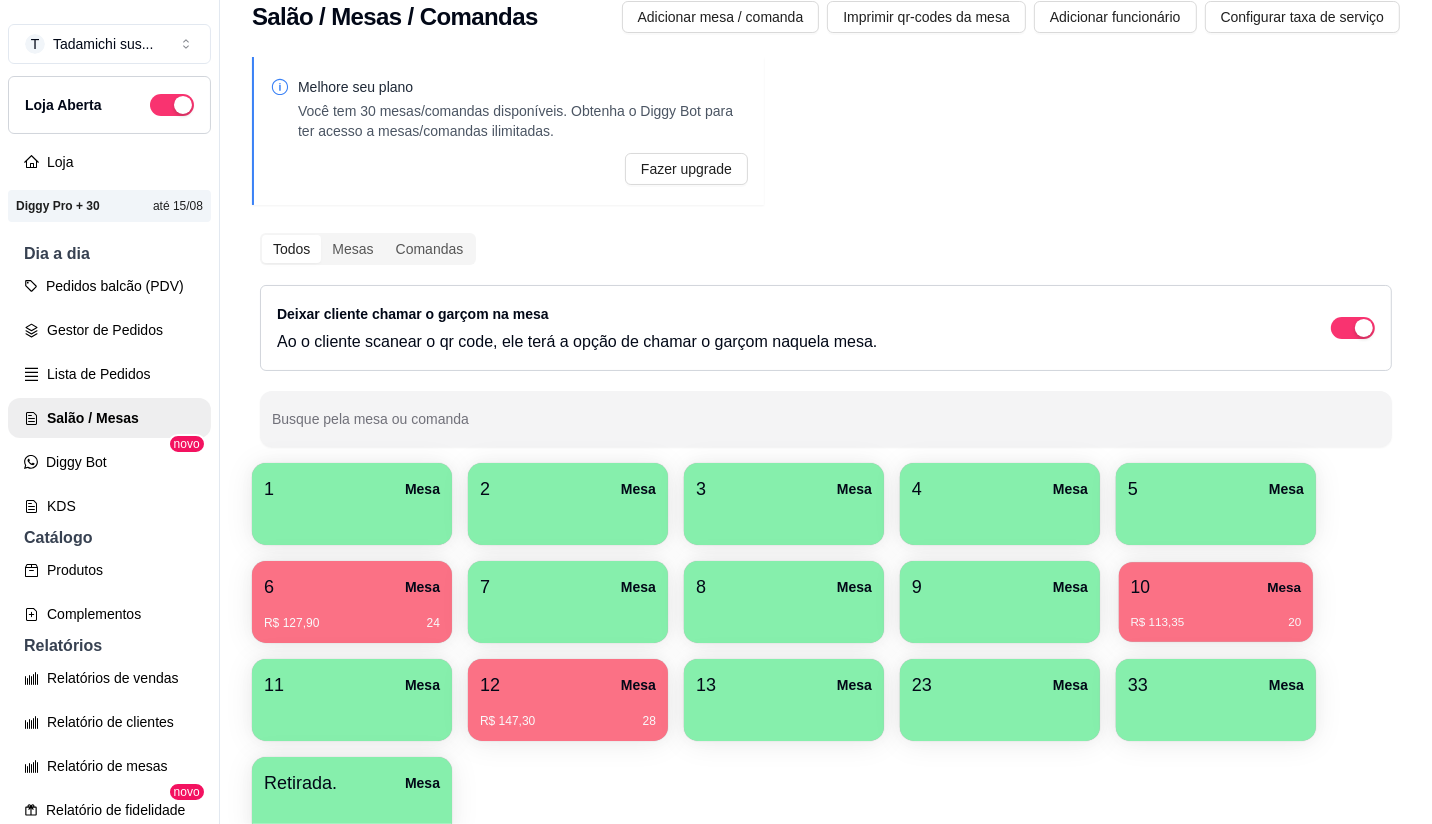 click on "10 Mesa R$ 113,35 20" at bounding box center [1216, 602] 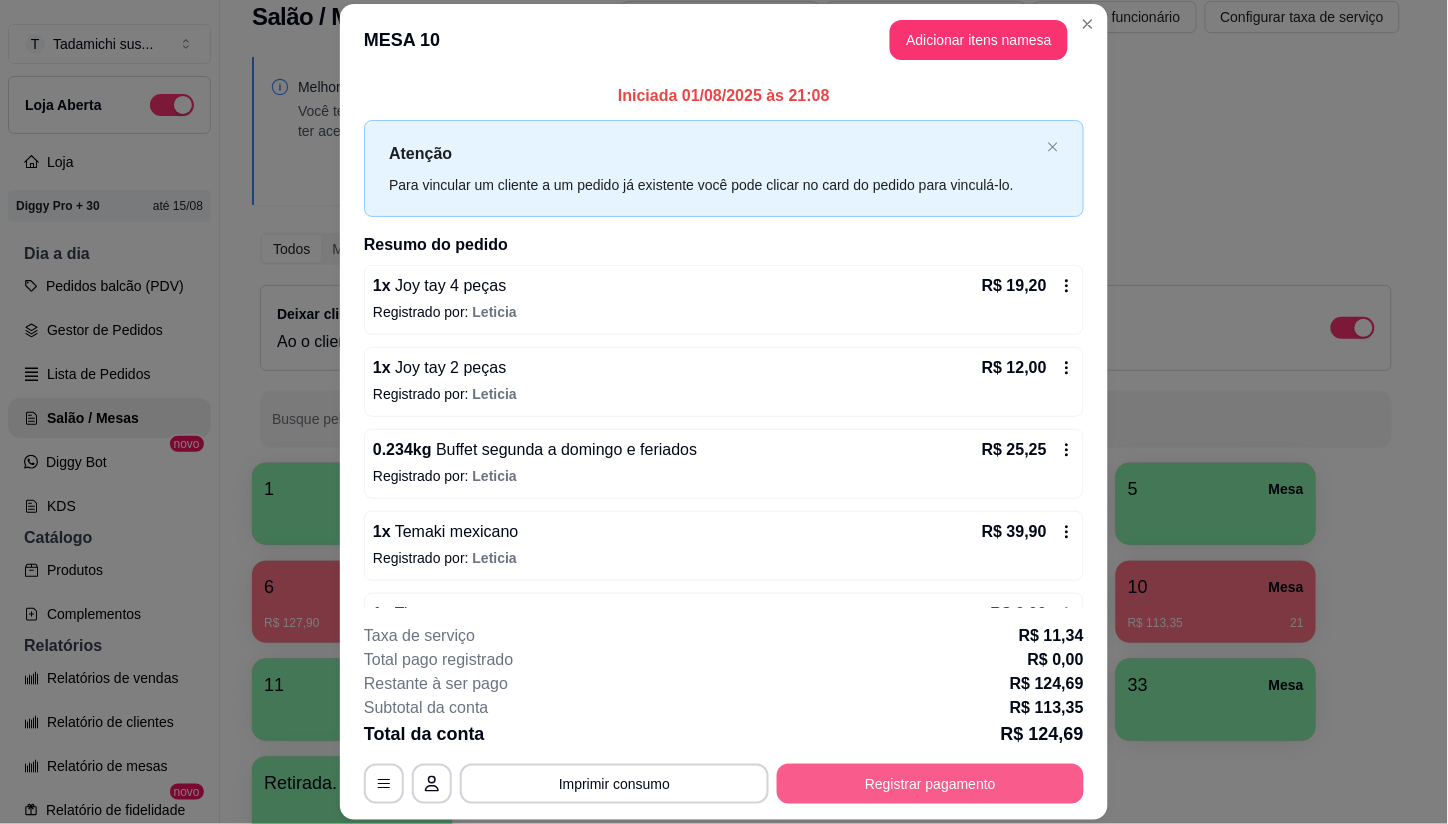 click on "Registrar pagamento" at bounding box center (930, 784) 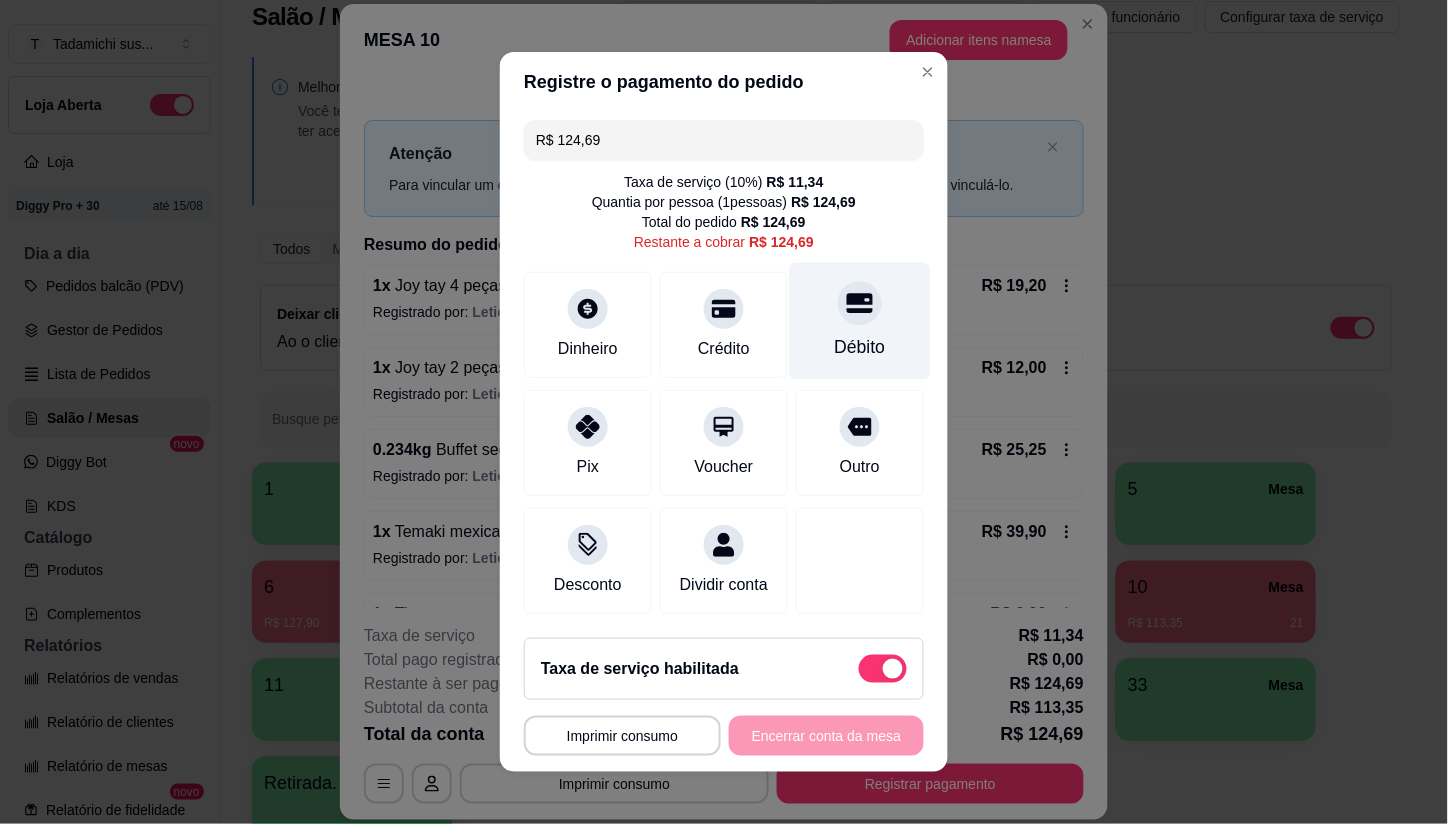 click 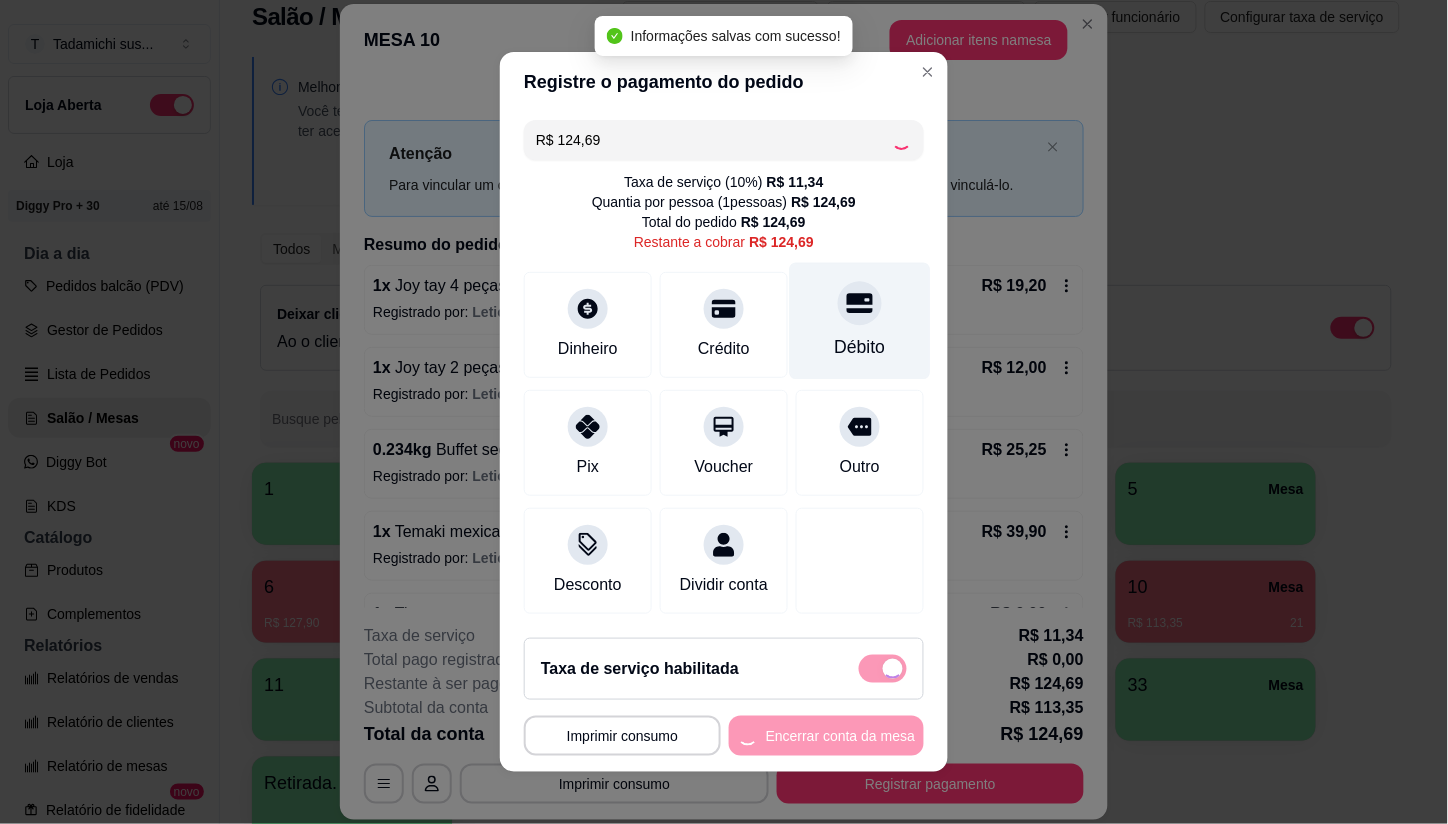 type on "R$ 0,00" 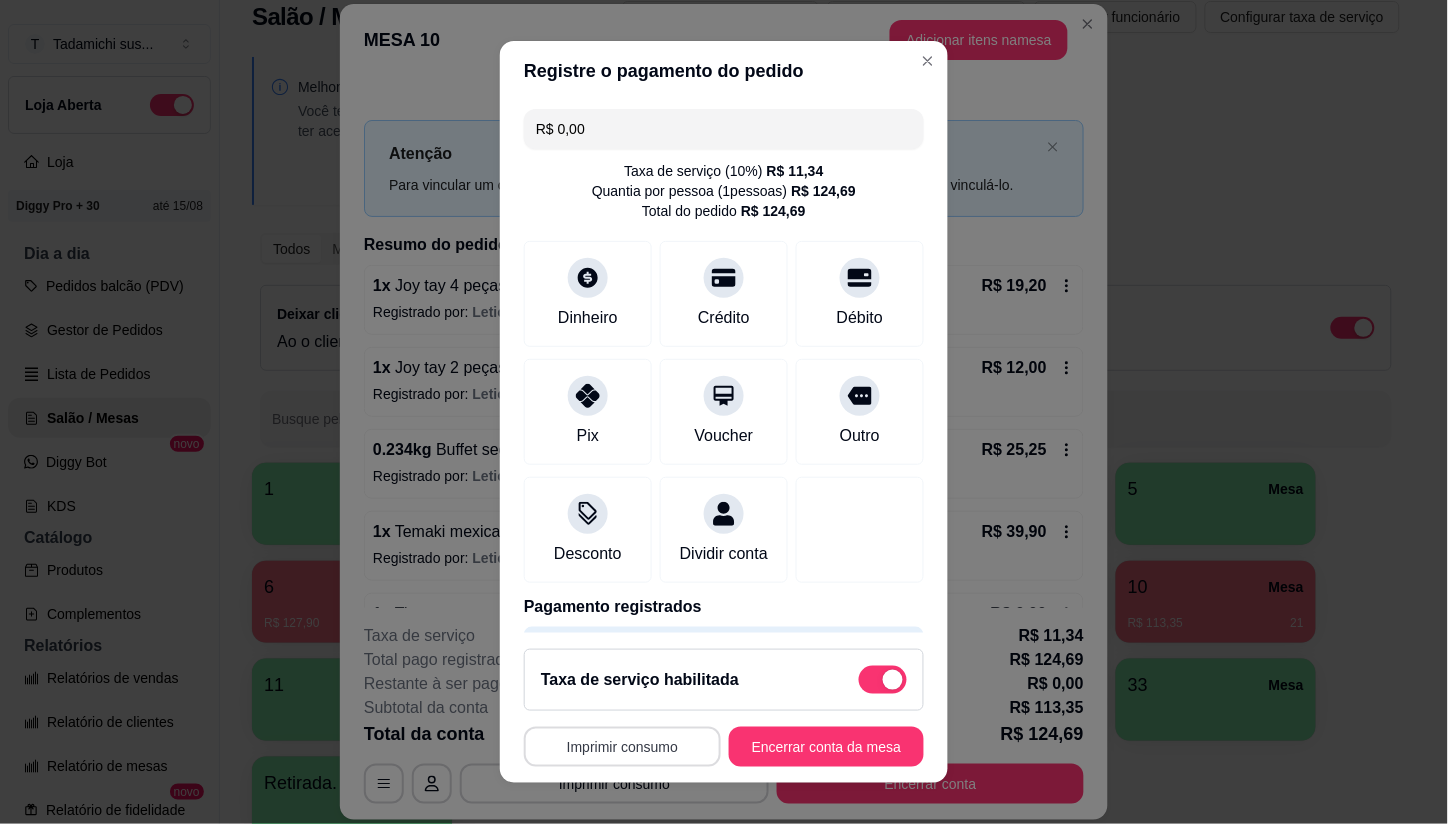 click on "Imprimir consumo" at bounding box center [622, 747] 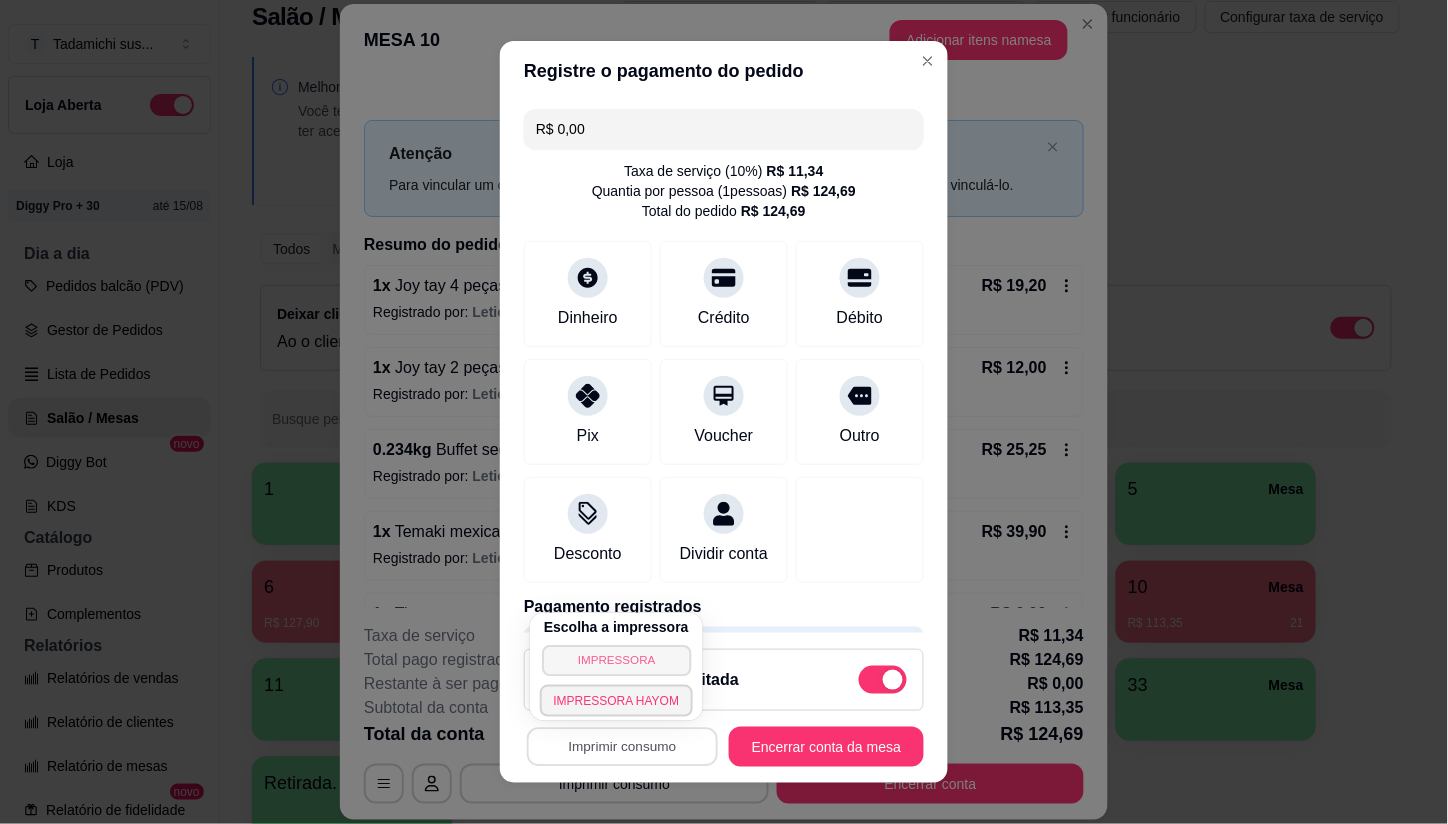 click on "IMPRESSORA" at bounding box center (616, 660) 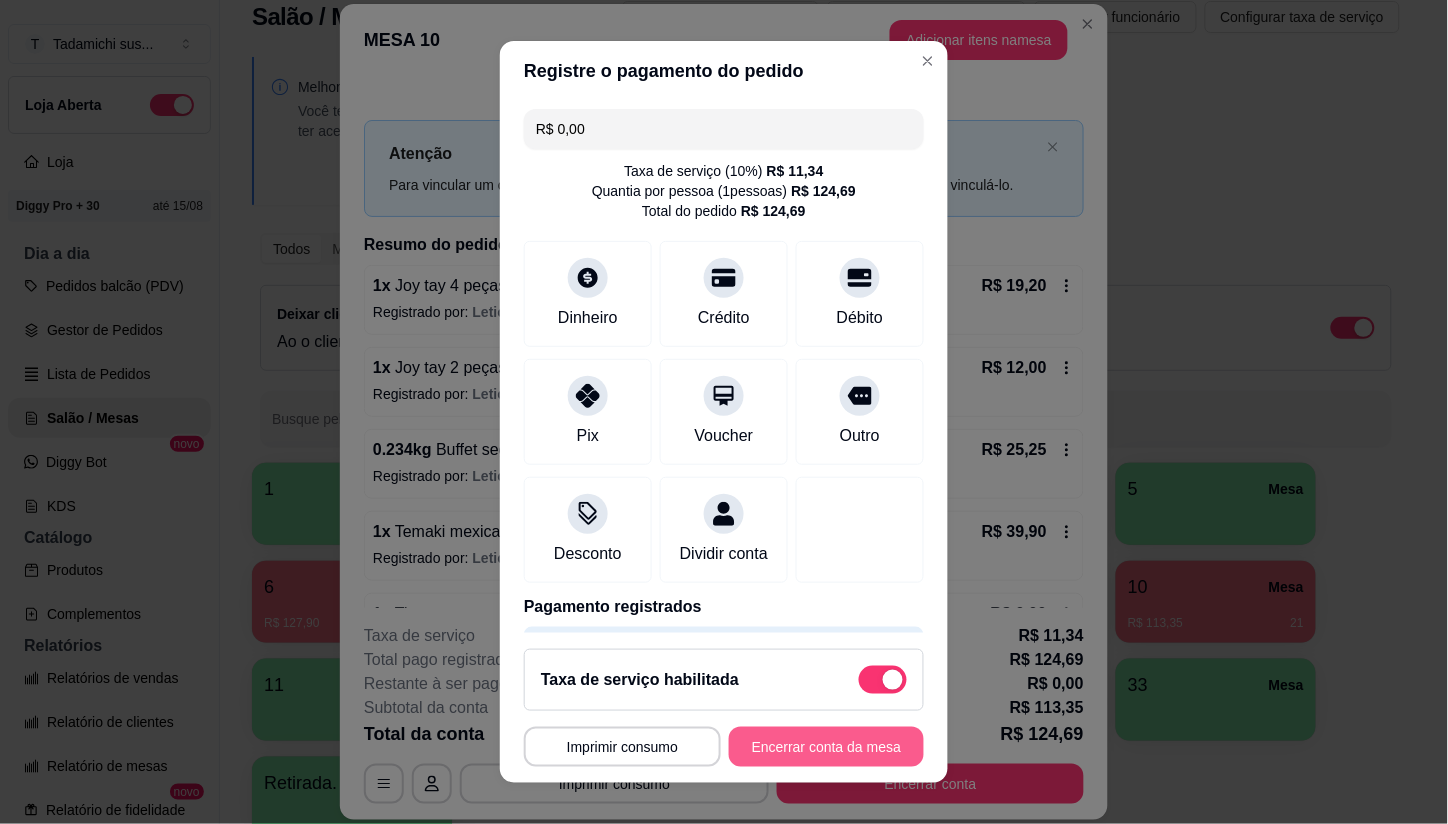 click on "Encerrar conta da mesa" at bounding box center [826, 747] 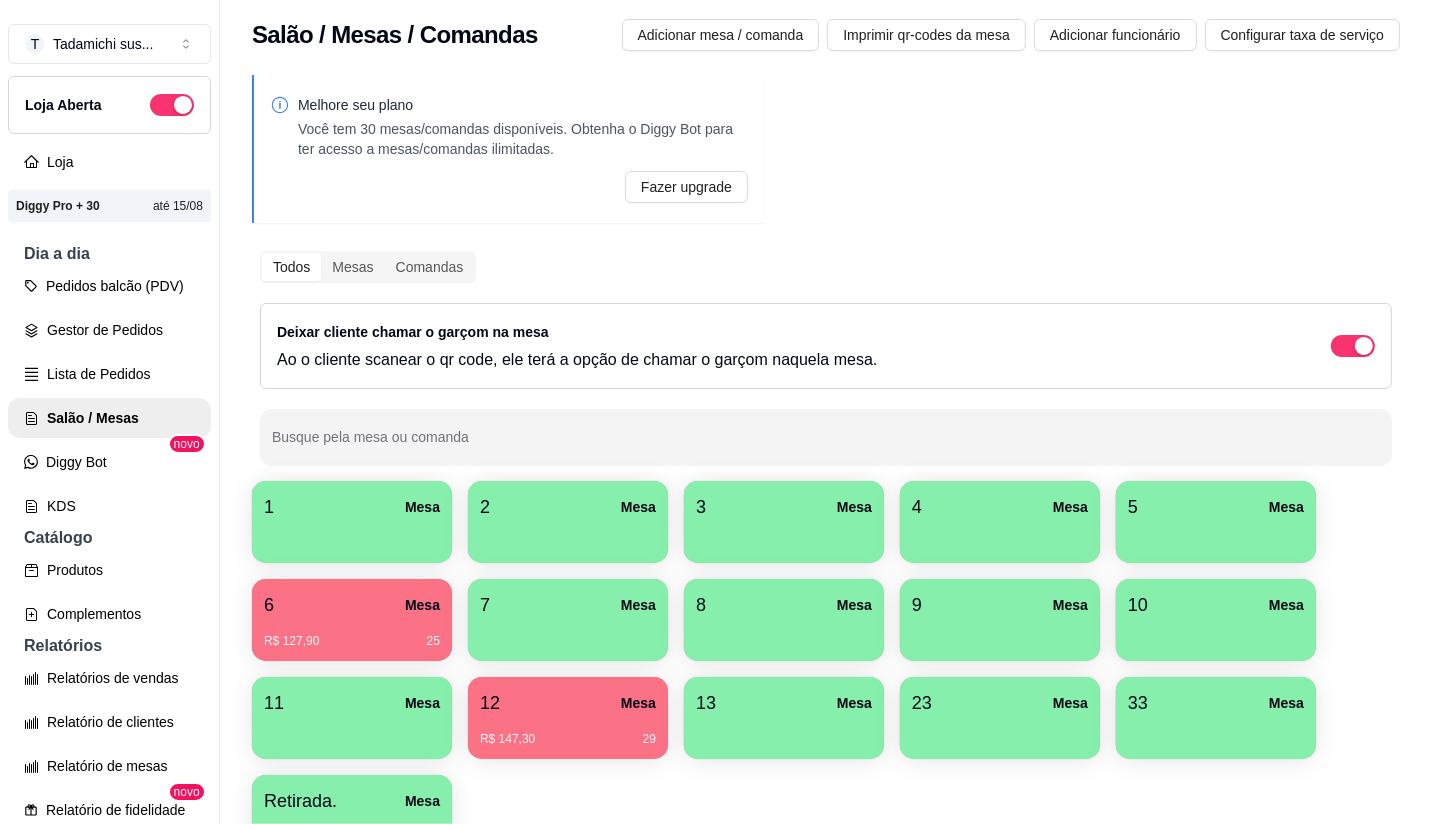 scroll, scrollTop: 0, scrollLeft: 0, axis: both 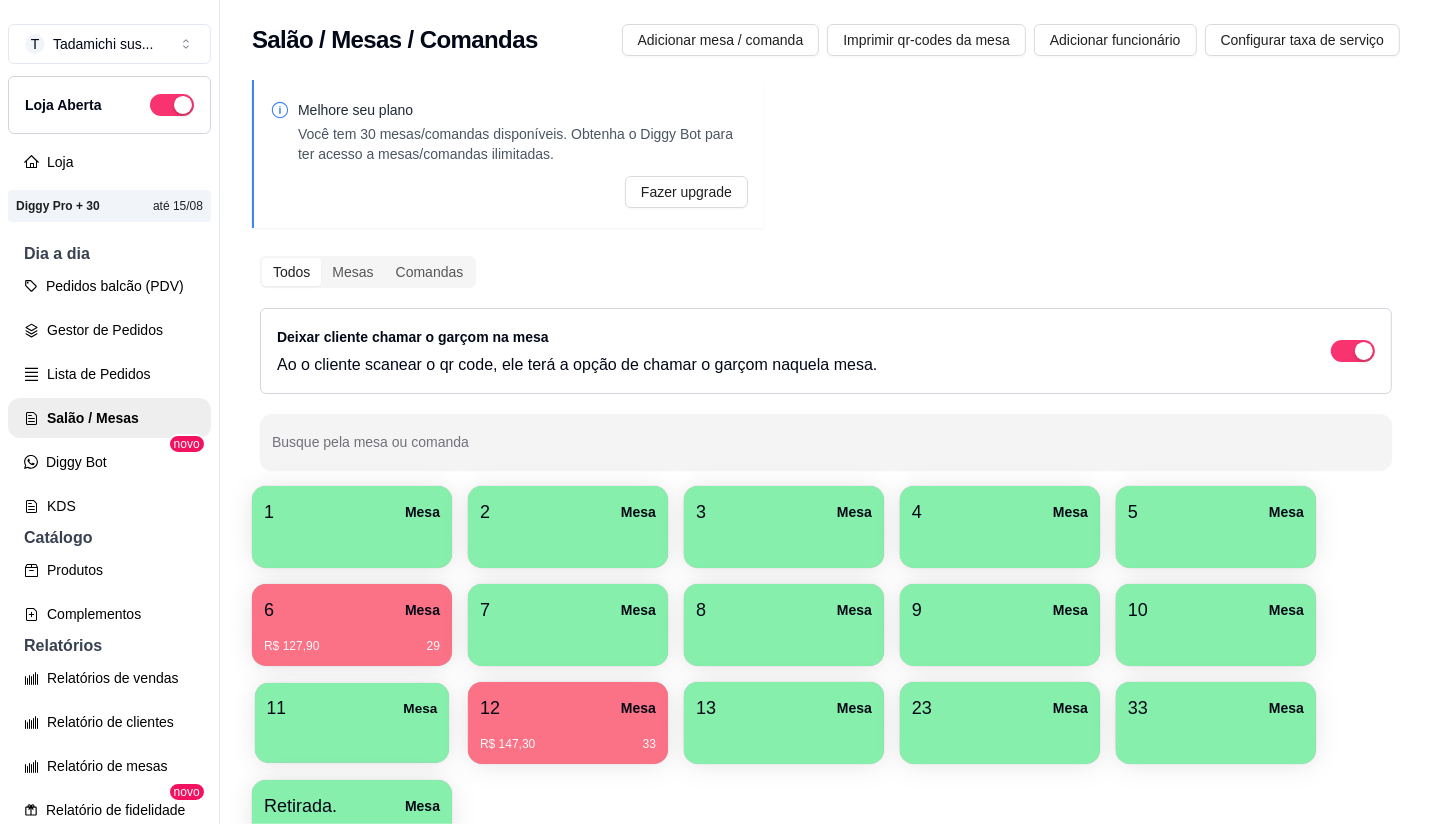 click at bounding box center (352, 736) 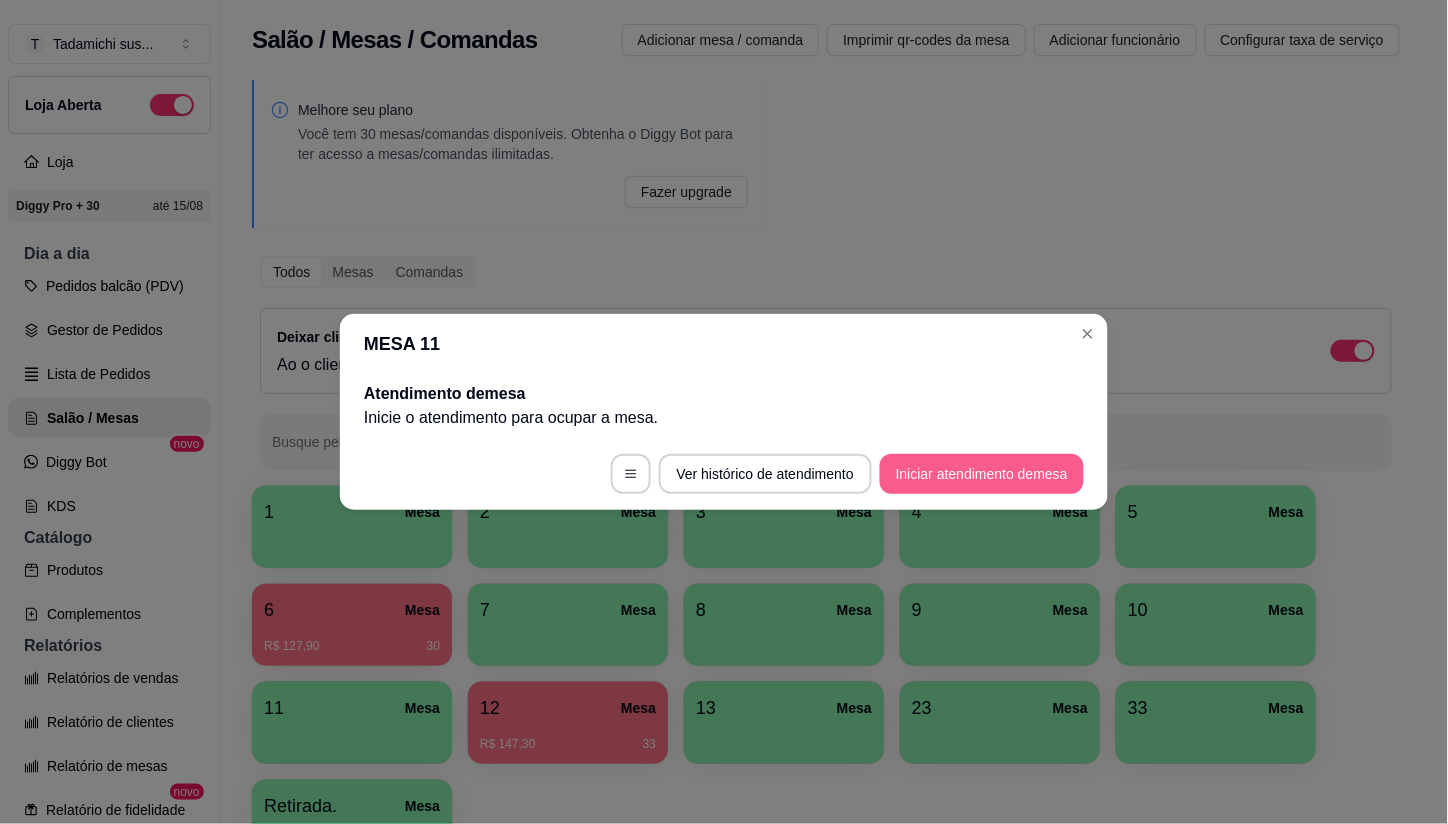 click on "Iniciar atendimento de  mesa" at bounding box center (982, 474) 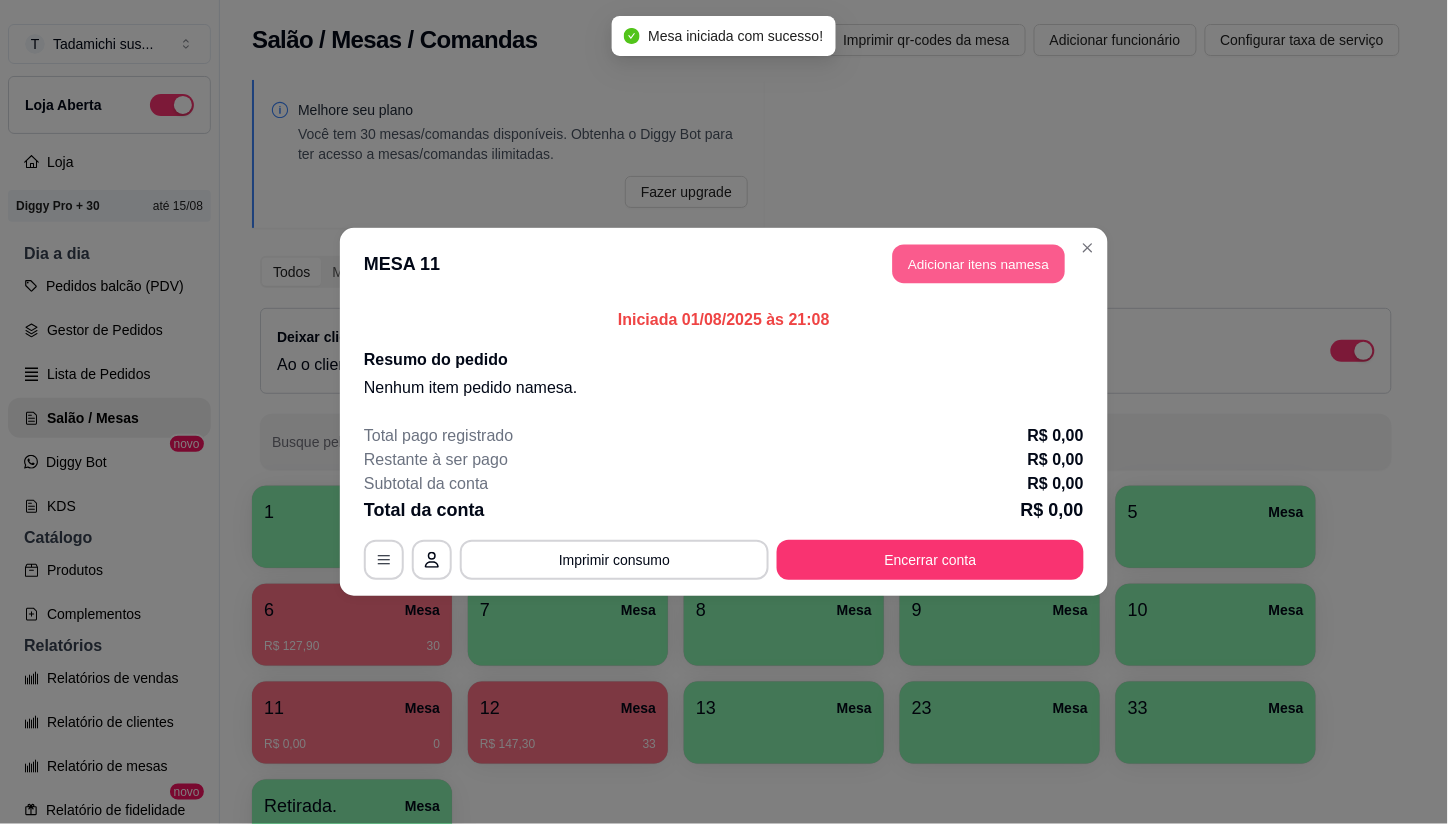 click on "Adicionar itens na  mesa" at bounding box center [979, 264] 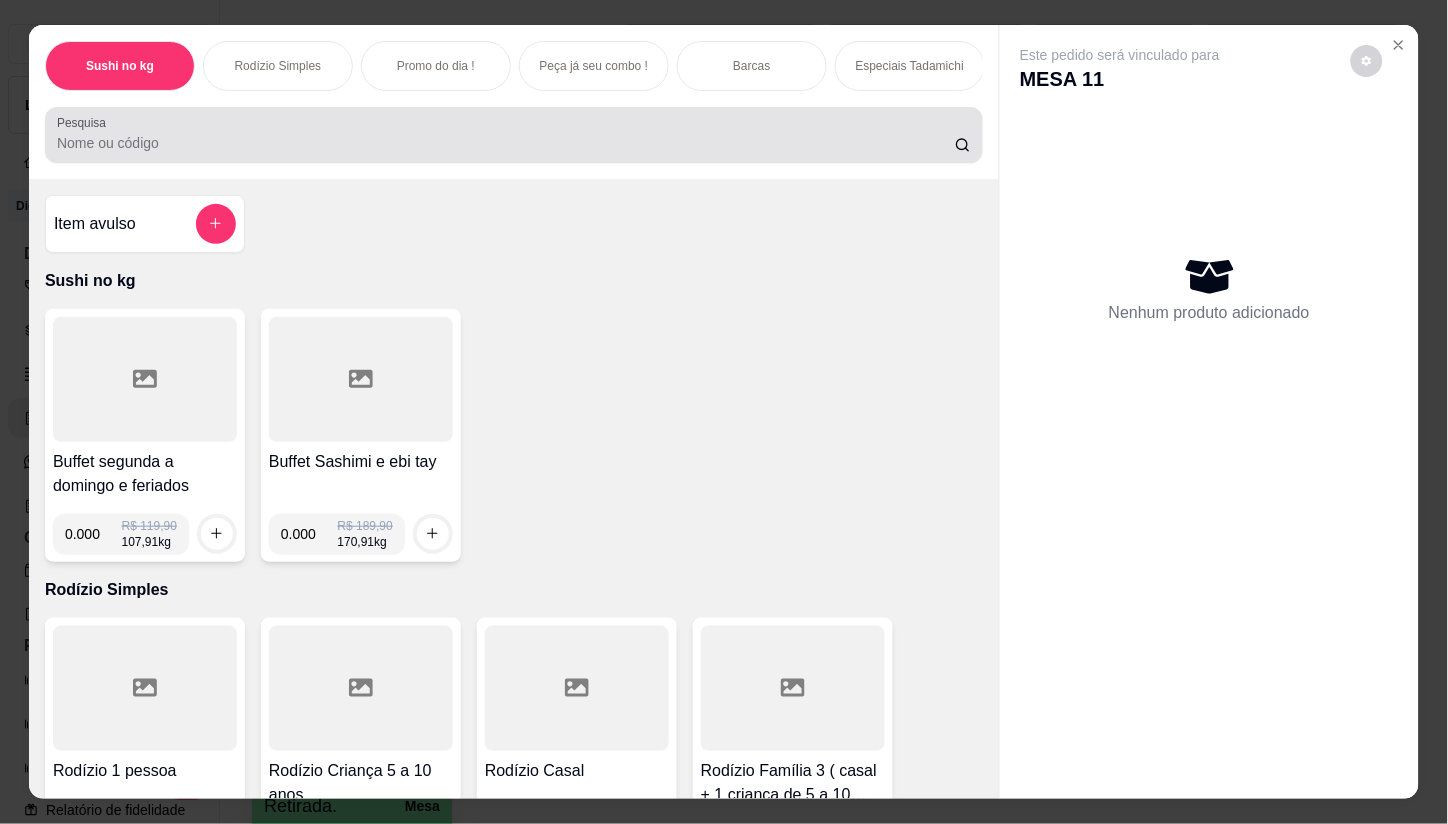 click on "Pesquisa" at bounding box center (514, 135) 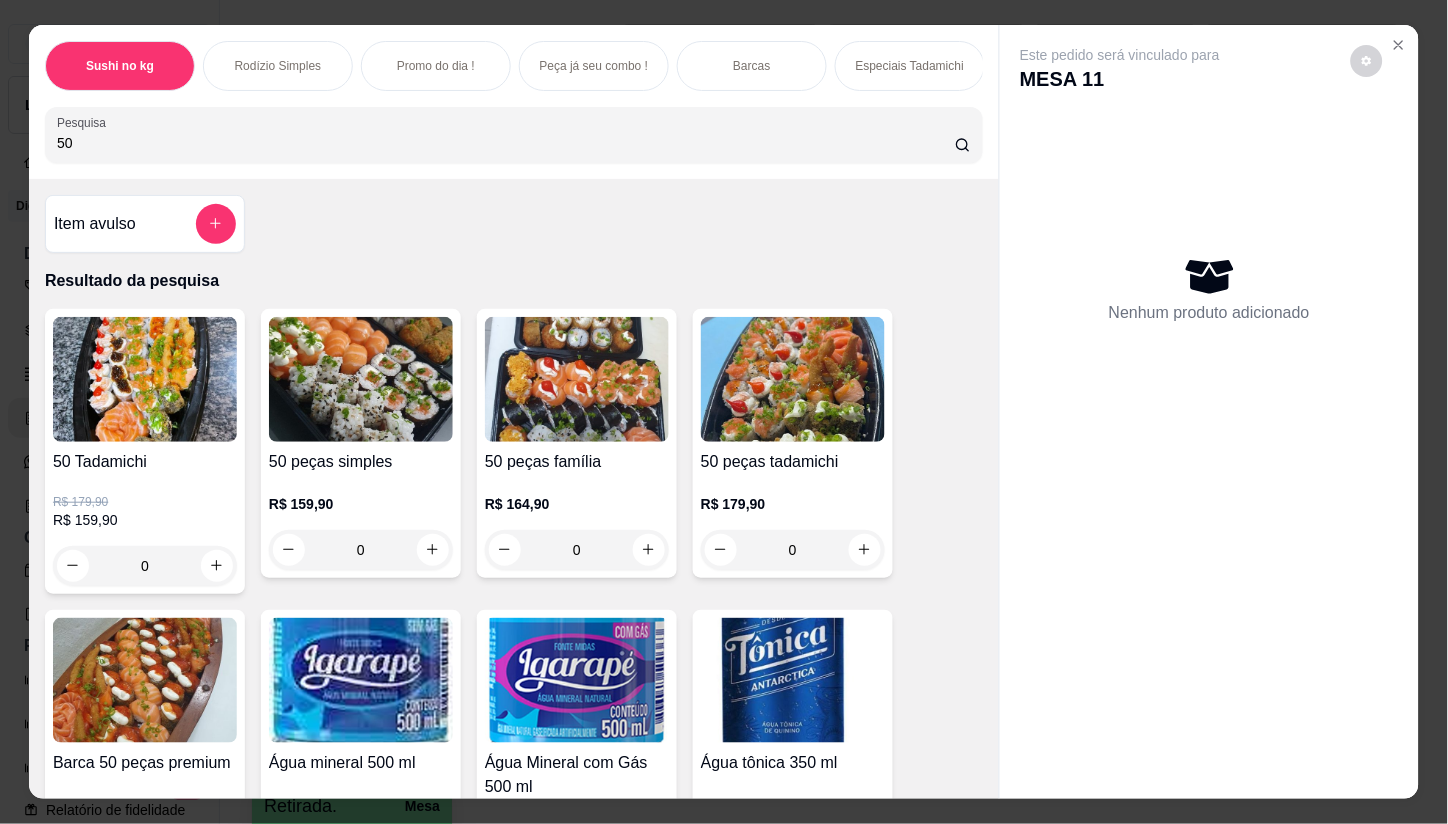 type on "50" 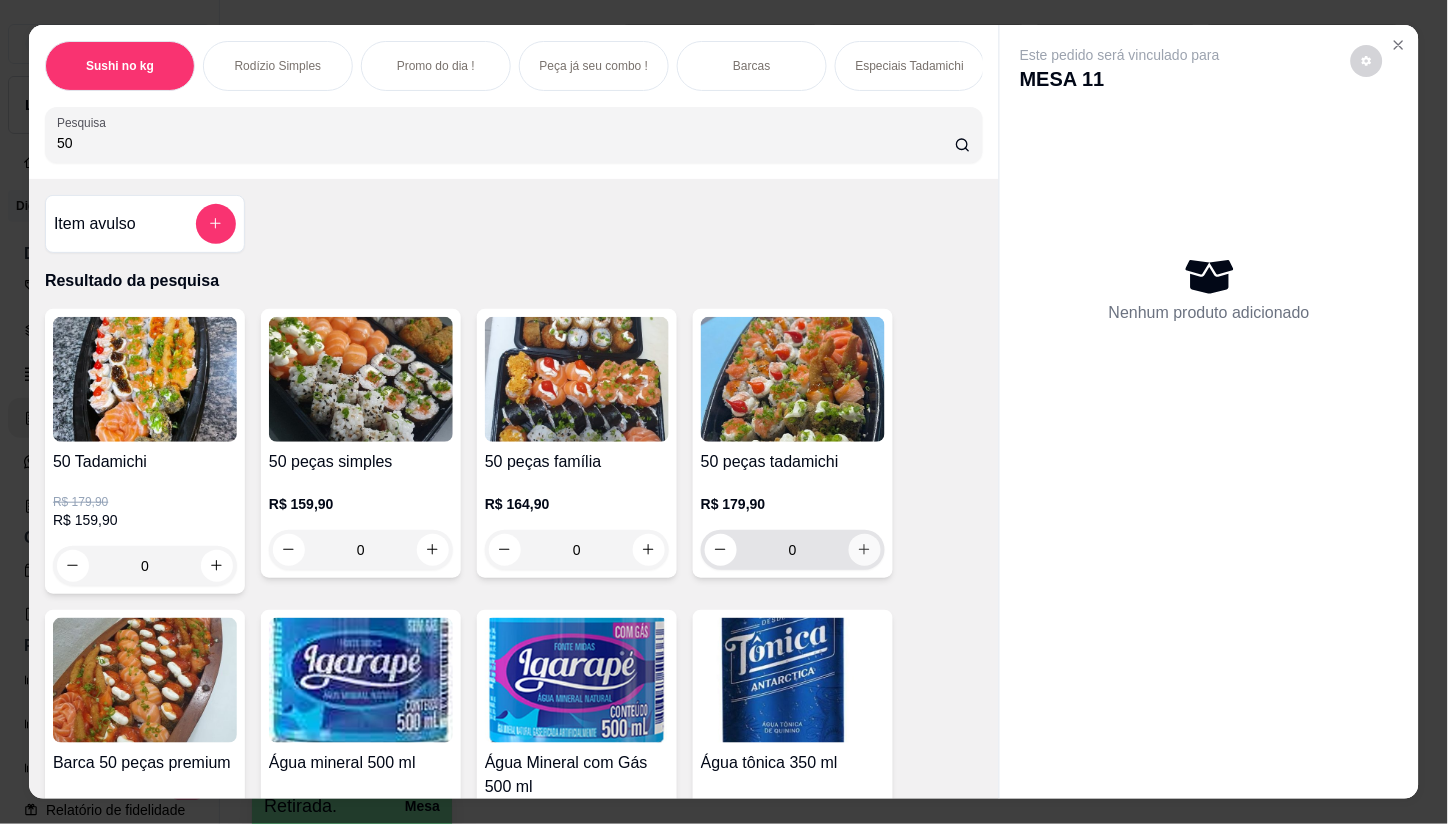 click 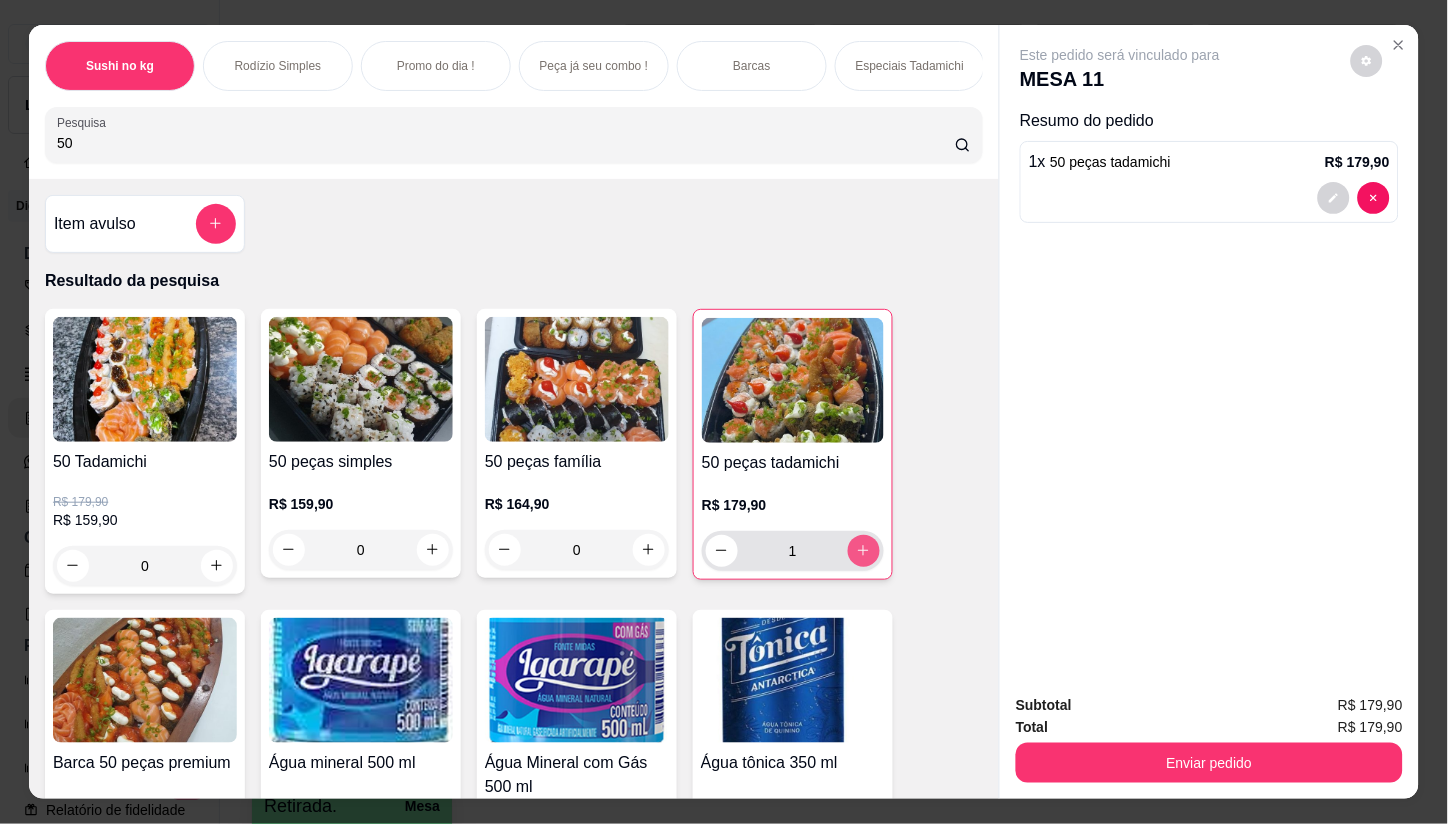 type on "1" 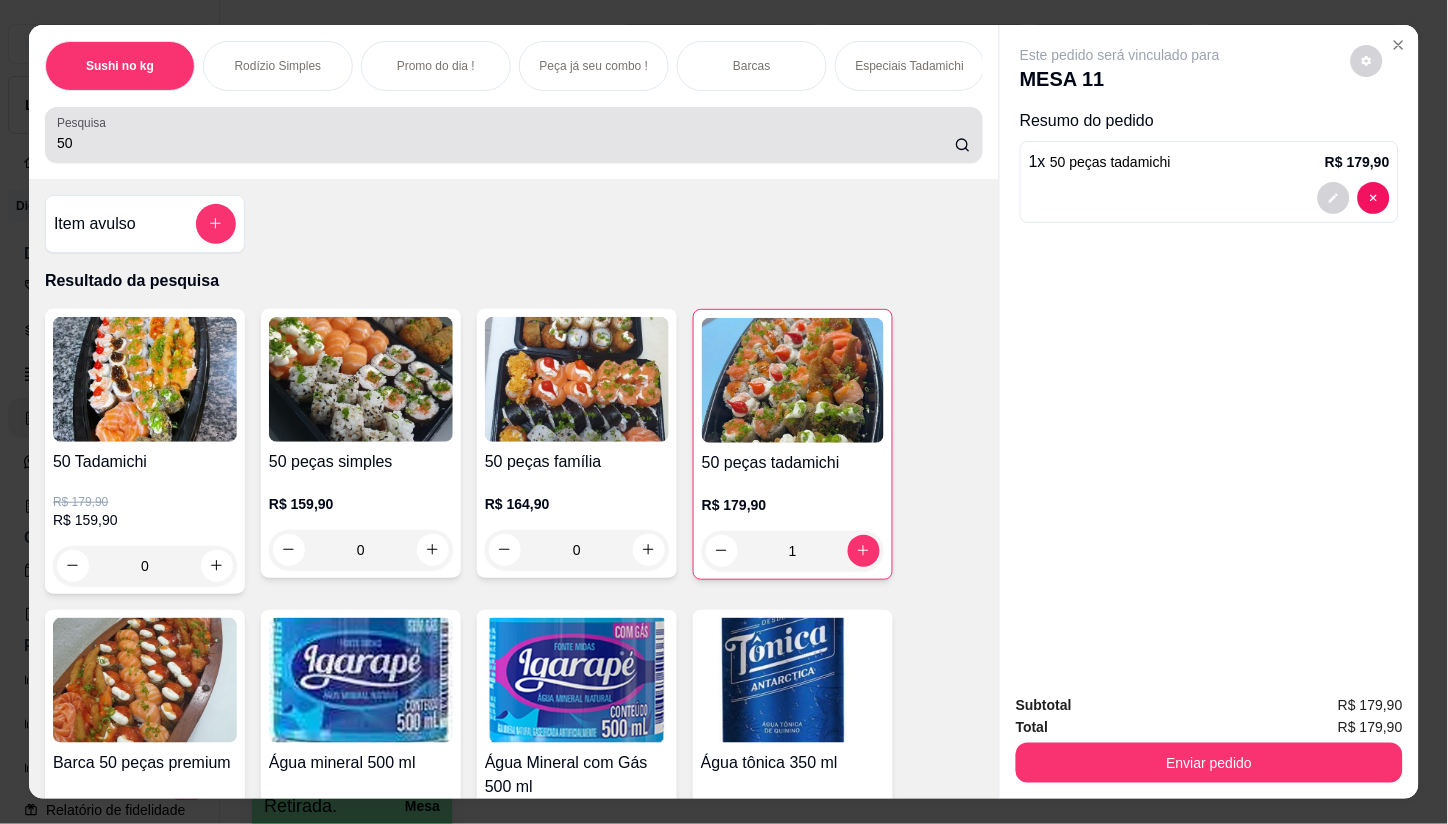 click on "50" at bounding box center [506, 143] 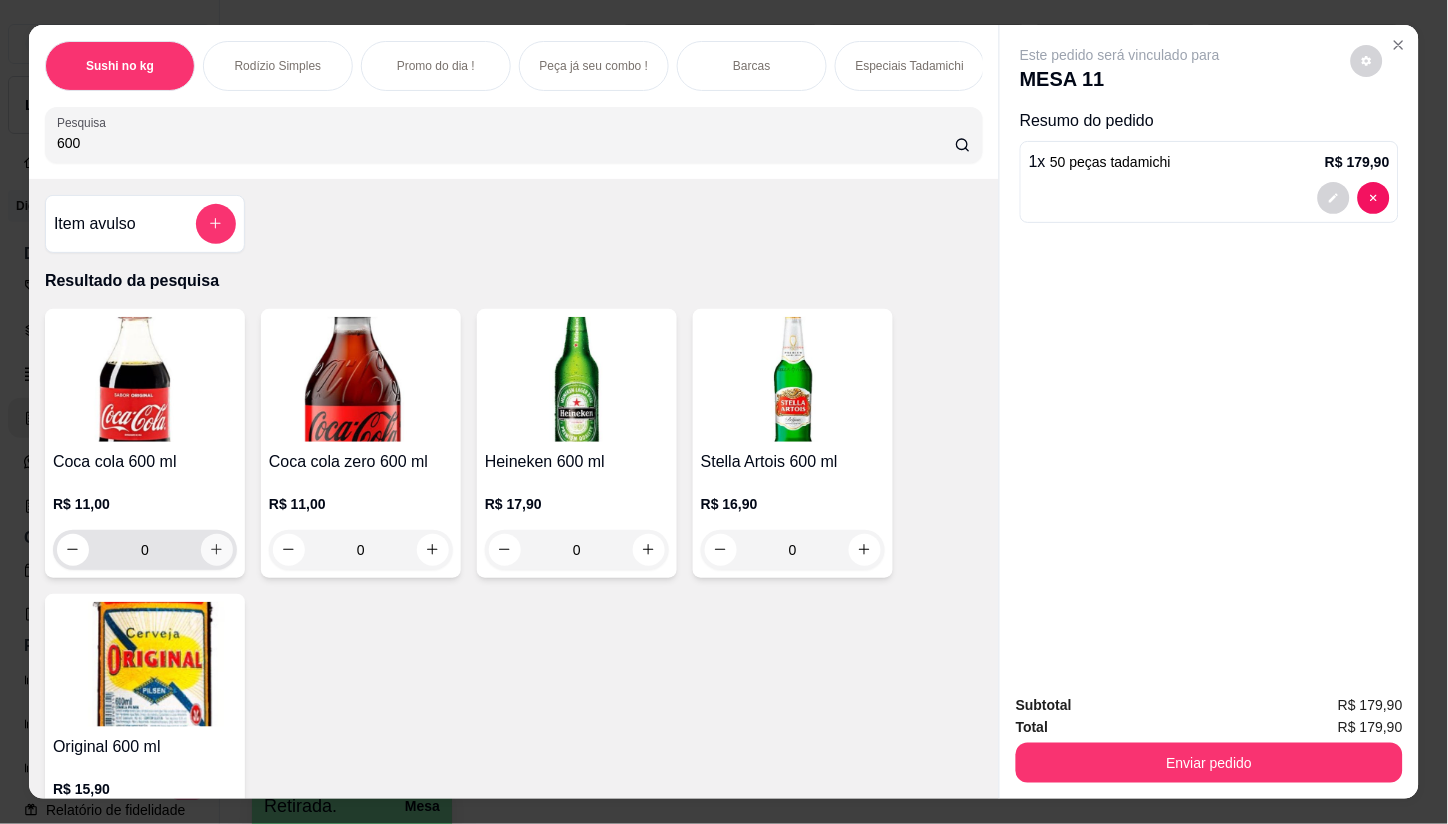 type on "600" 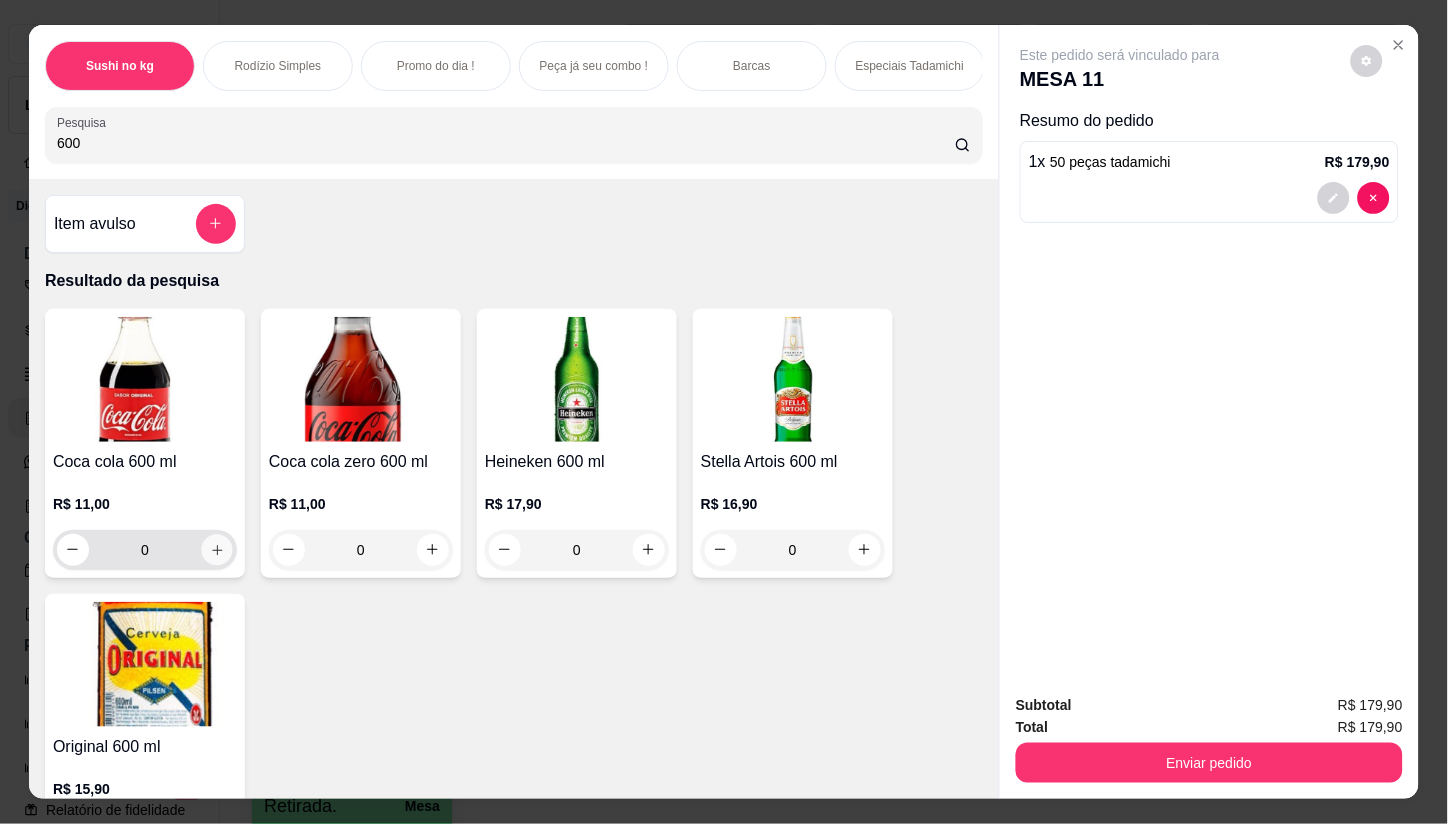 click 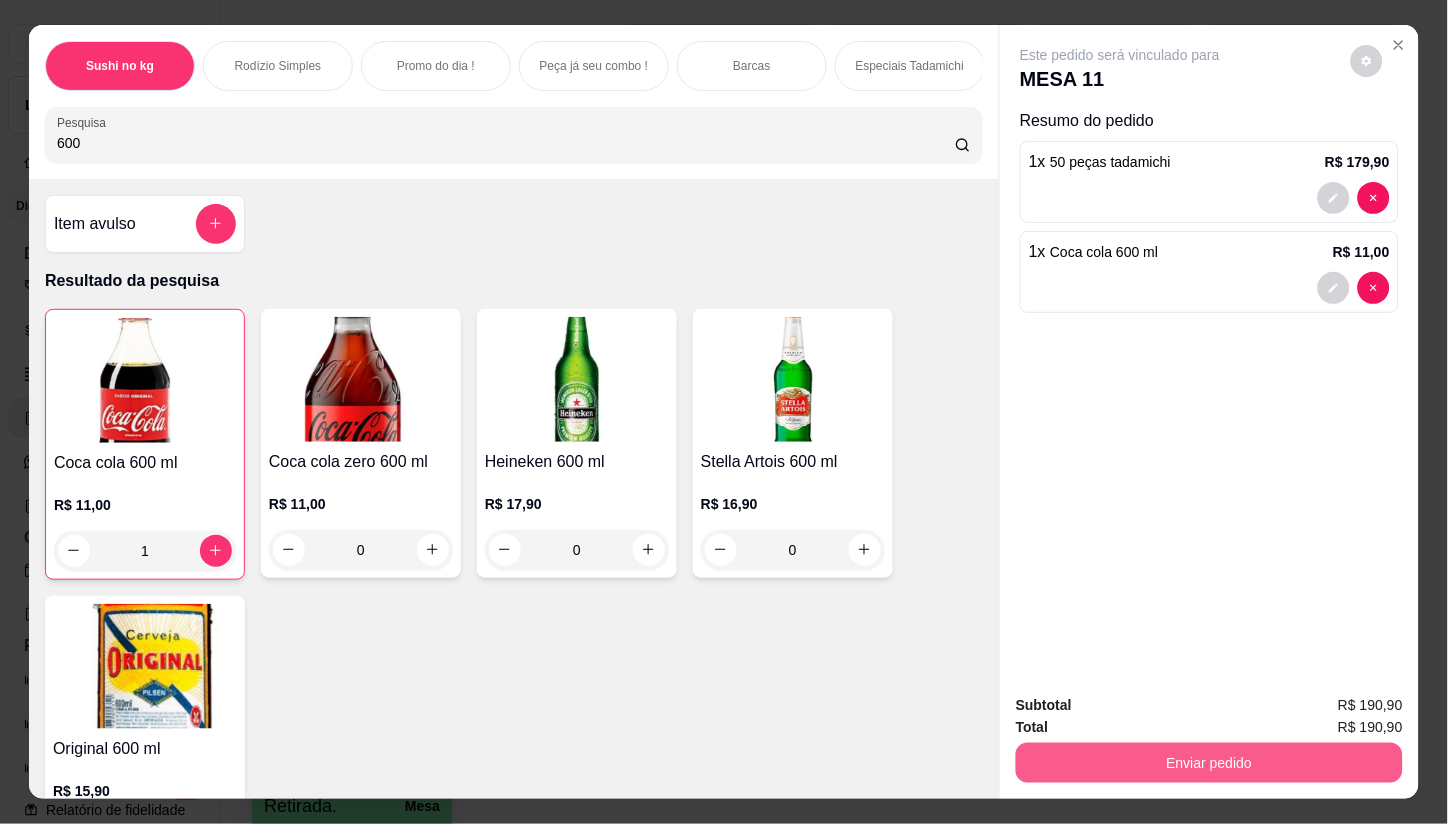 click on "Enviar pedido" at bounding box center [1209, 763] 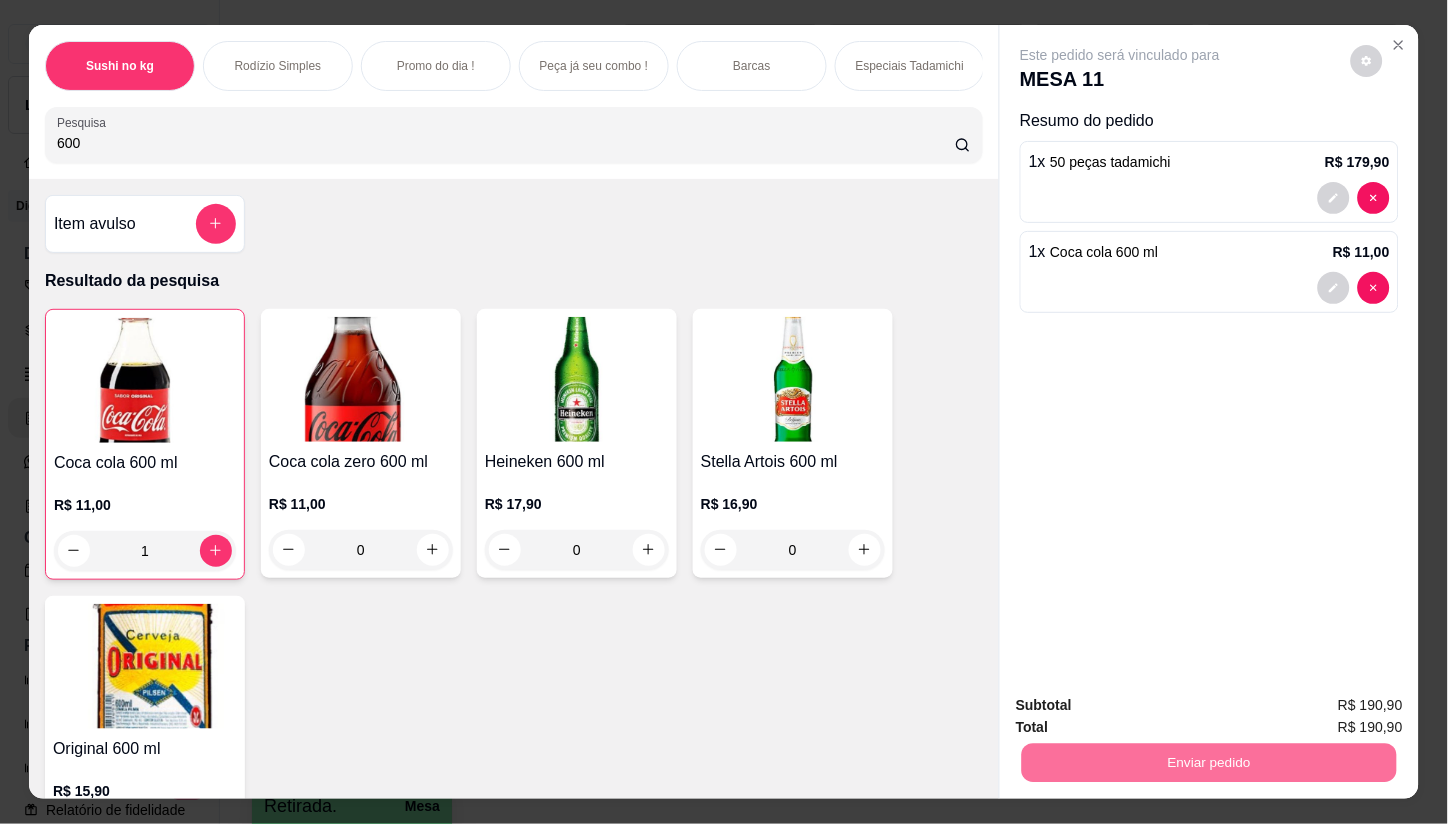 click on "Não registrar e enviar pedido" at bounding box center [1143, 706] 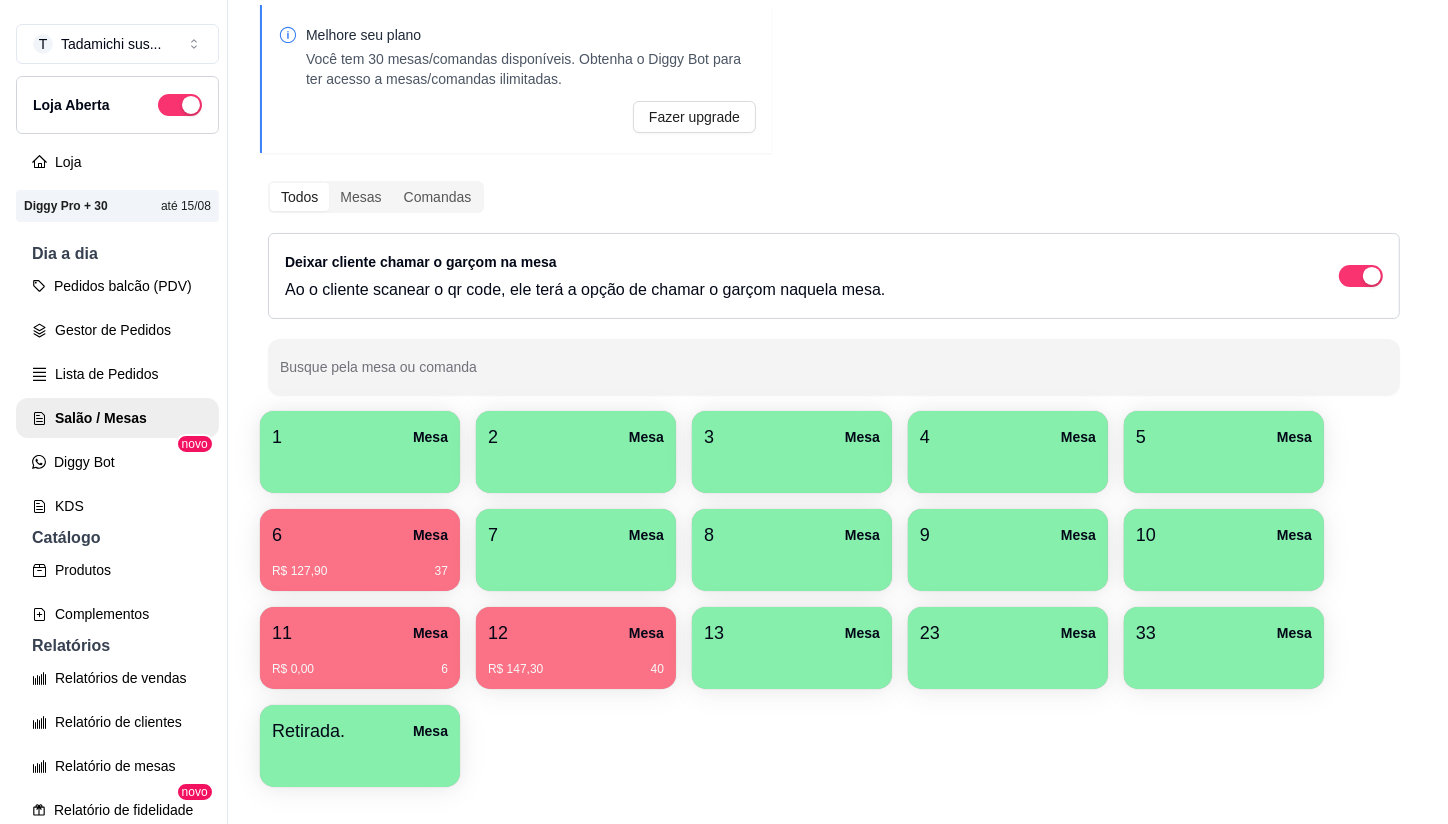 scroll, scrollTop: 134, scrollLeft: 0, axis: vertical 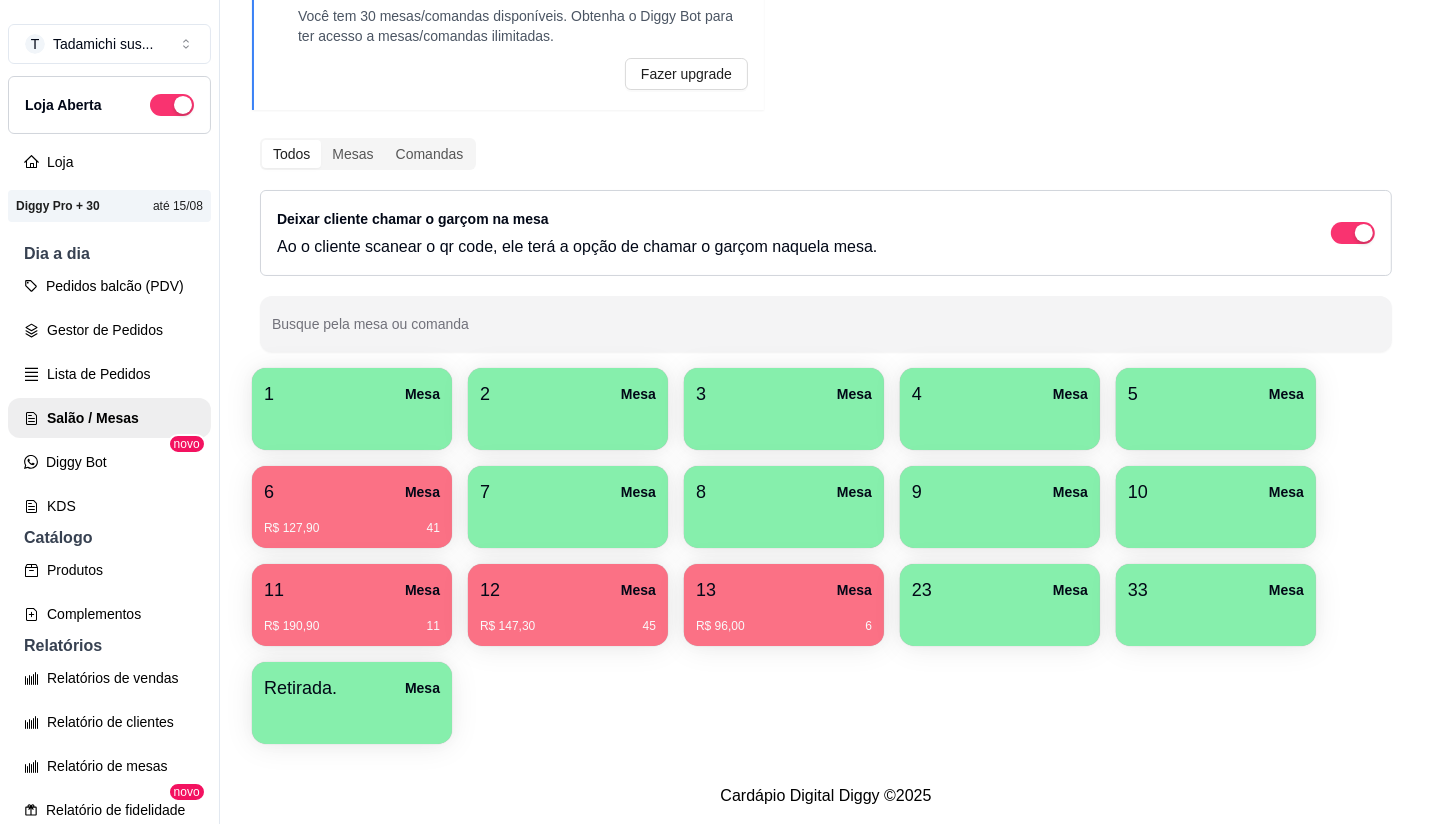 click on "11 Mesa" at bounding box center [352, 590] 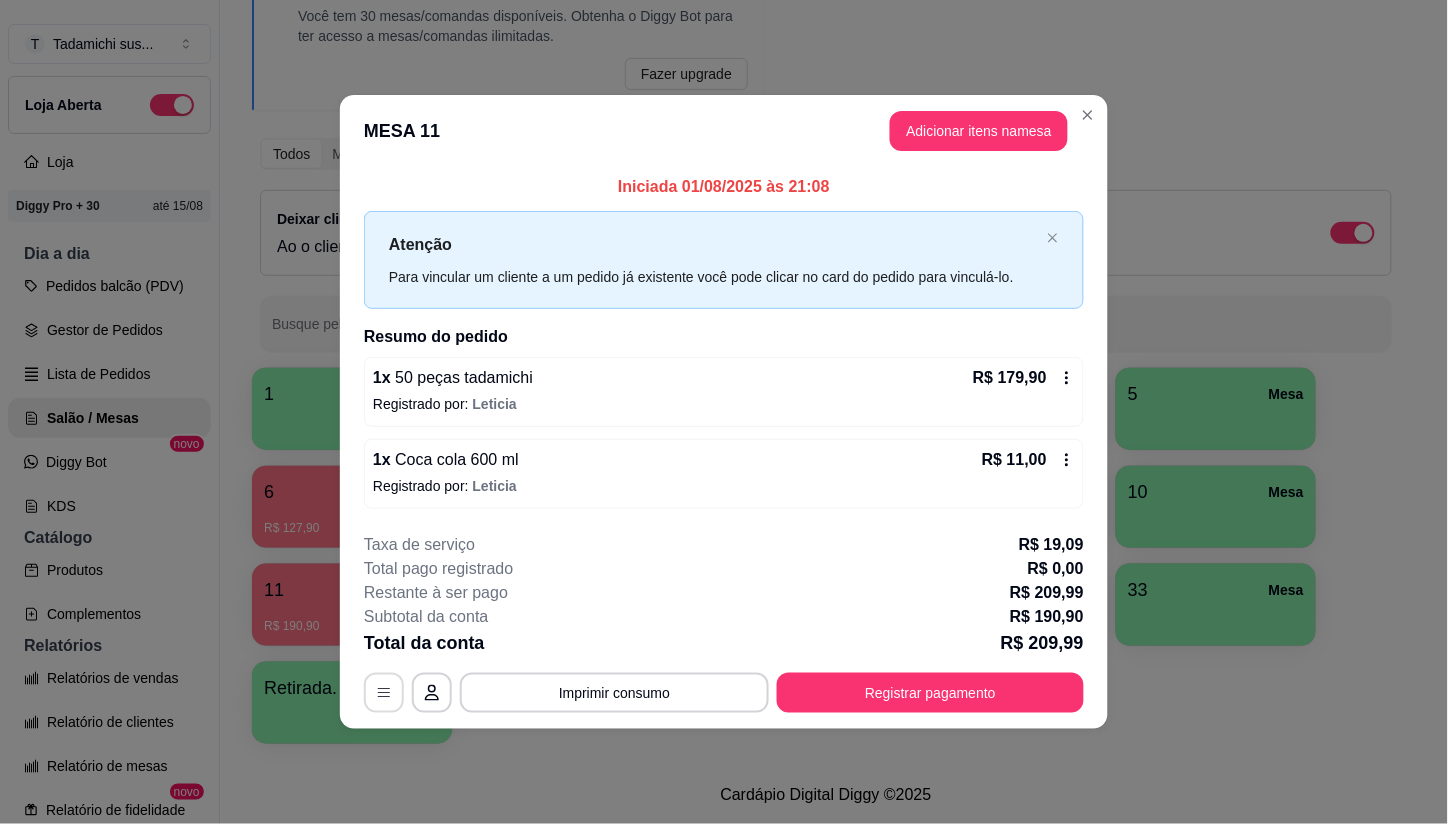 click 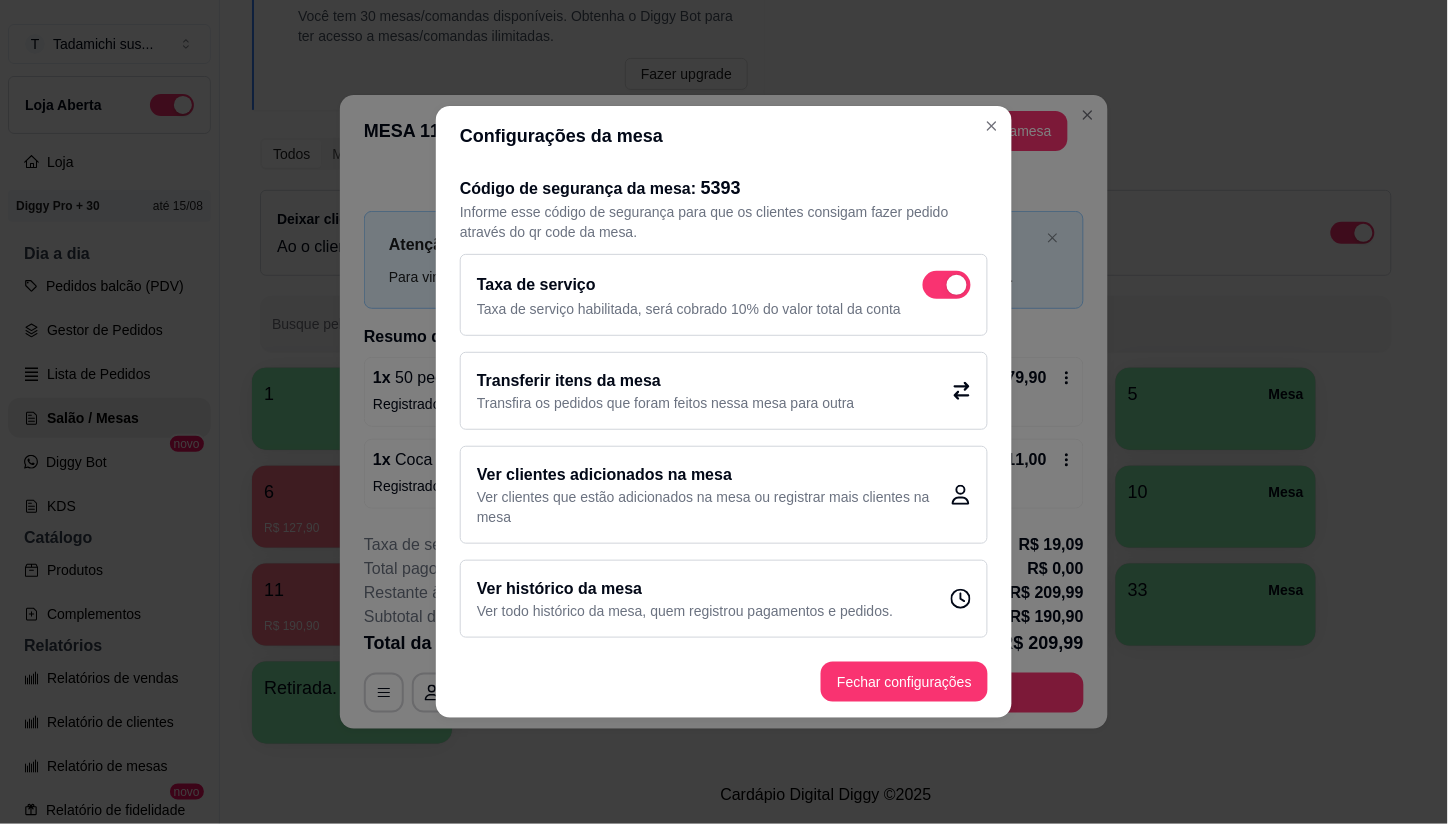 click at bounding box center (947, 285) 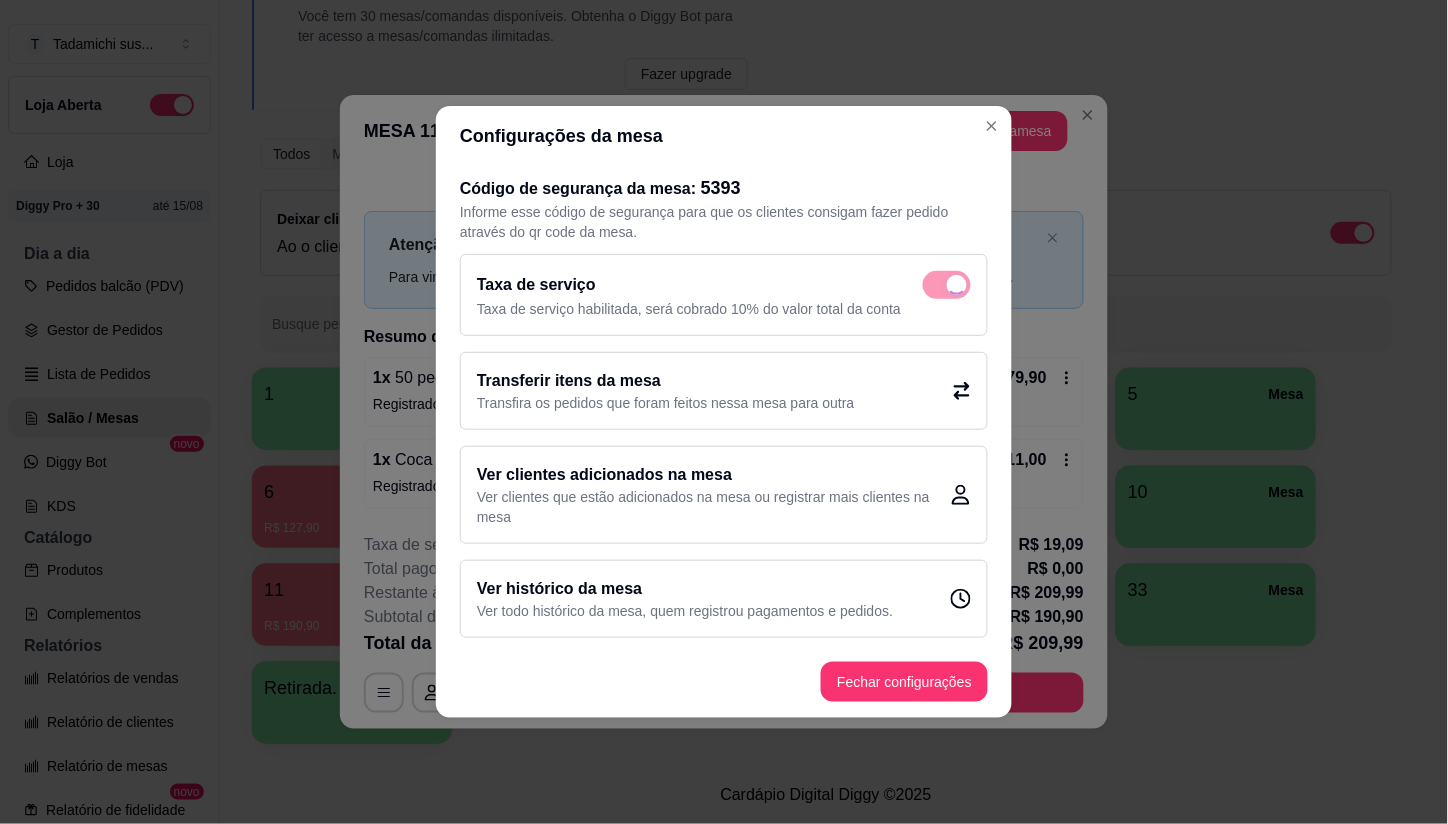 checkbox on "false" 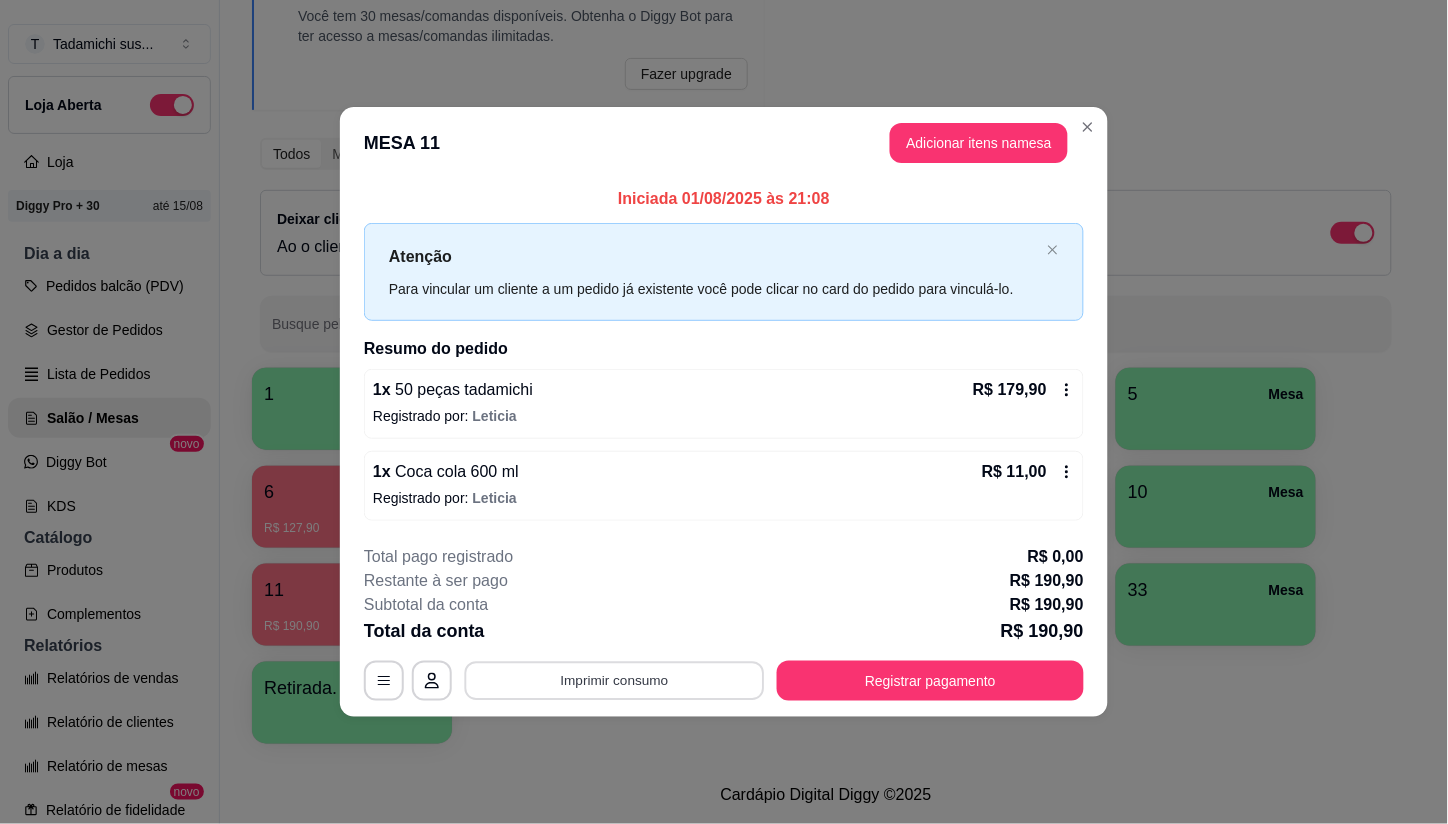 click on "Imprimir consumo" at bounding box center [615, 680] 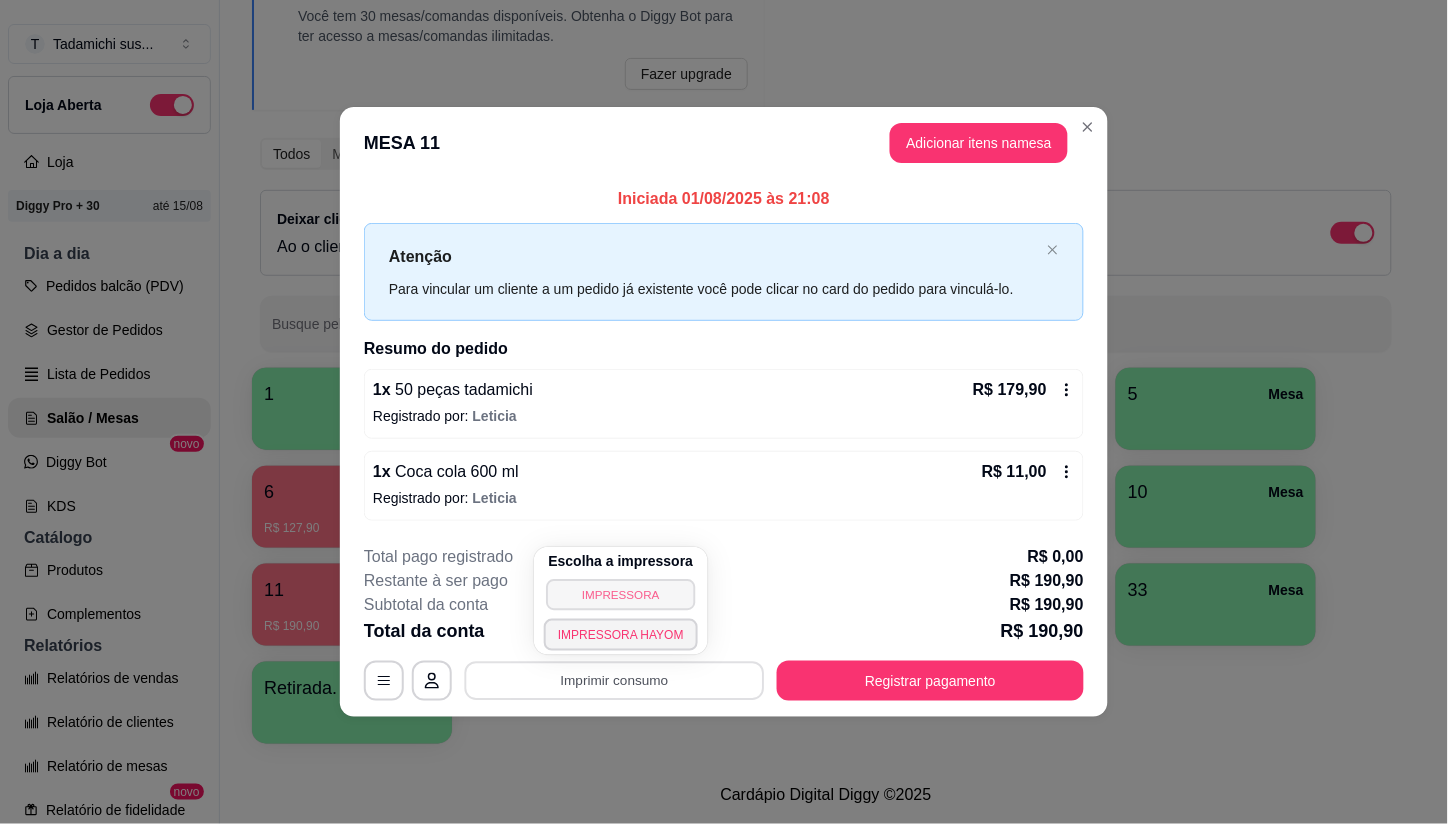 click on "IMPRESSORA" at bounding box center (620, 594) 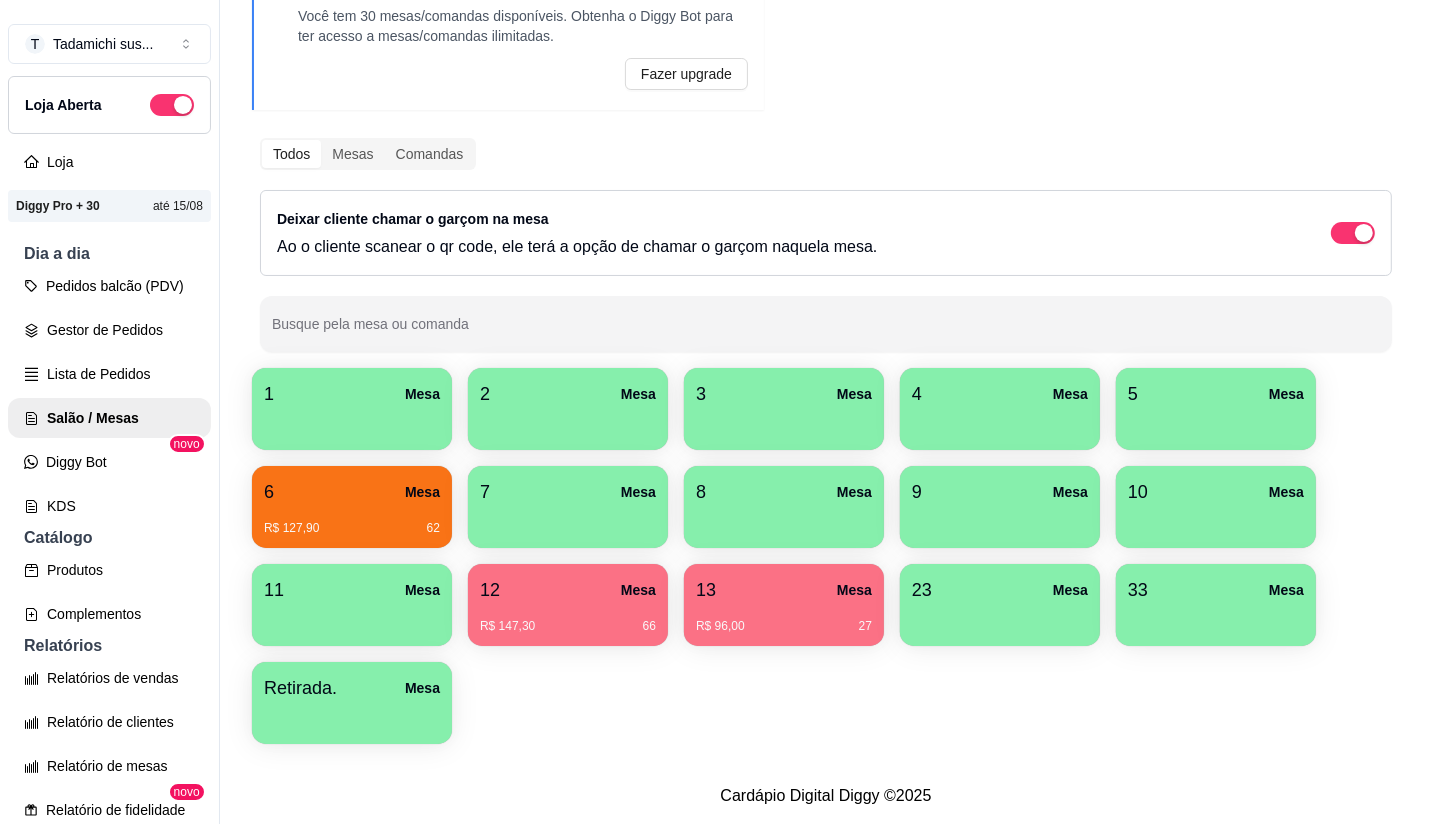 click on "12 Mesa" at bounding box center [568, 590] 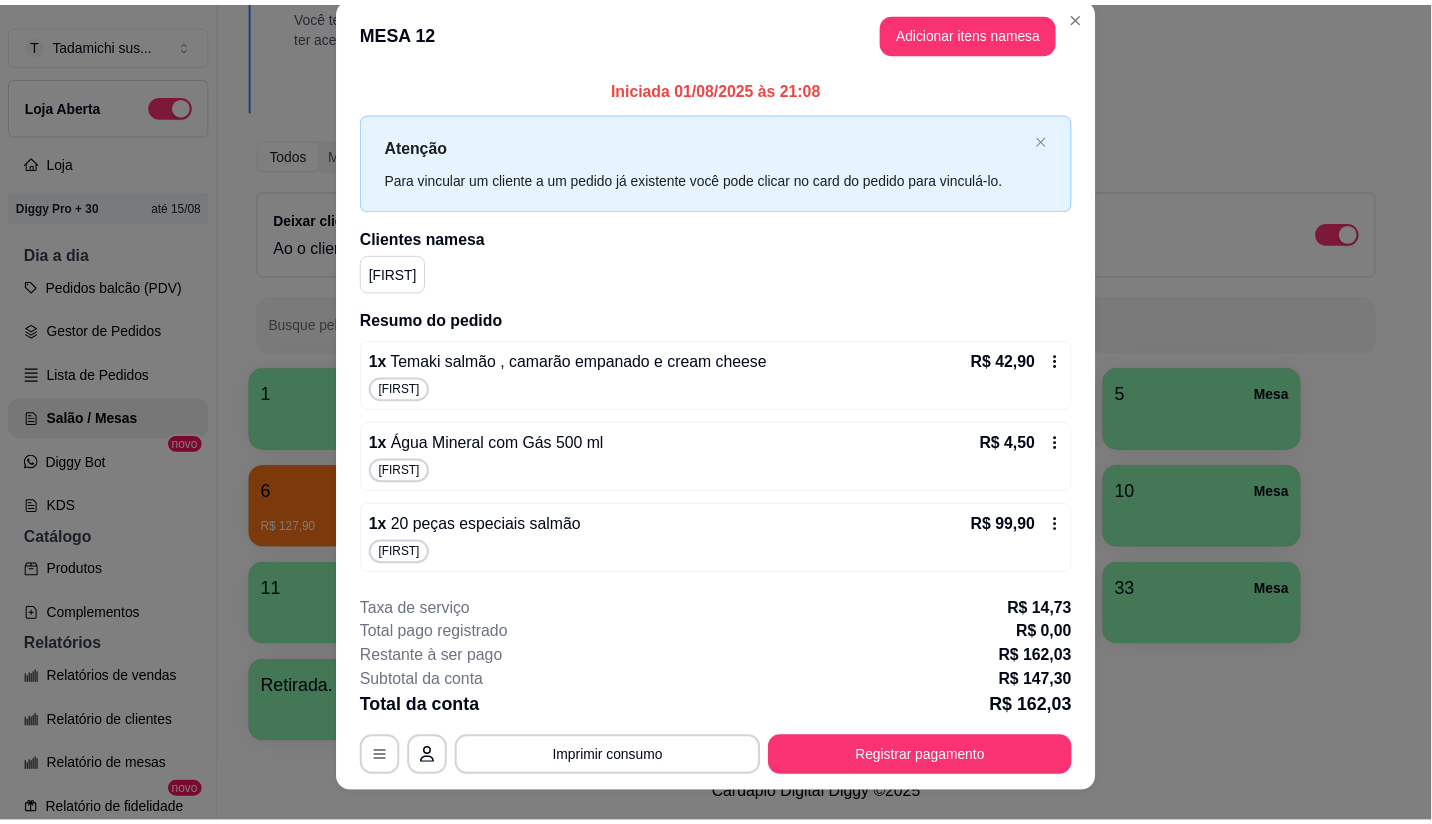 scroll, scrollTop: 0, scrollLeft: 0, axis: both 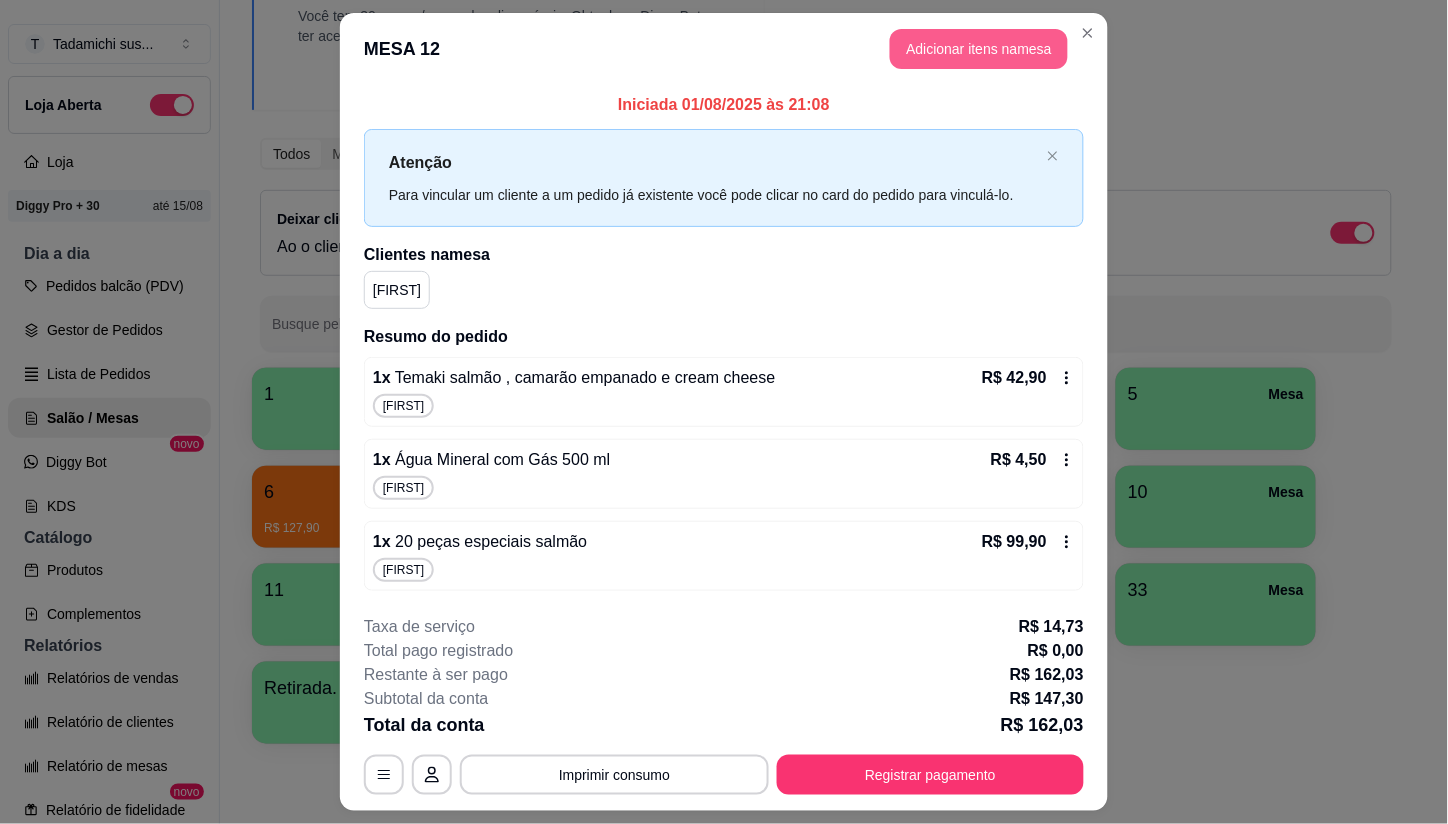 click on "Adicionar itens na  mesa" at bounding box center [979, 49] 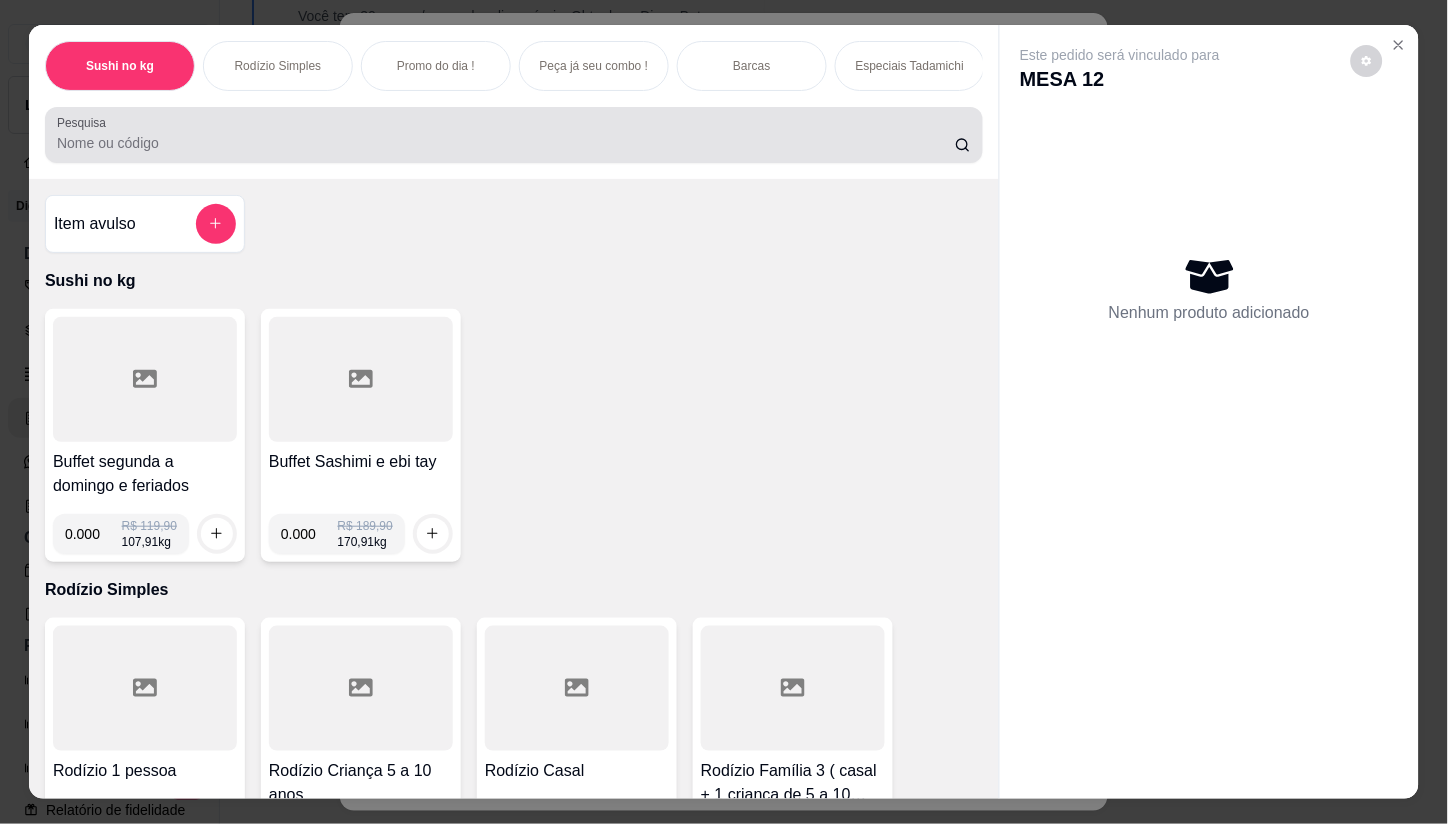 click on "Pesquisa" at bounding box center (506, 143) 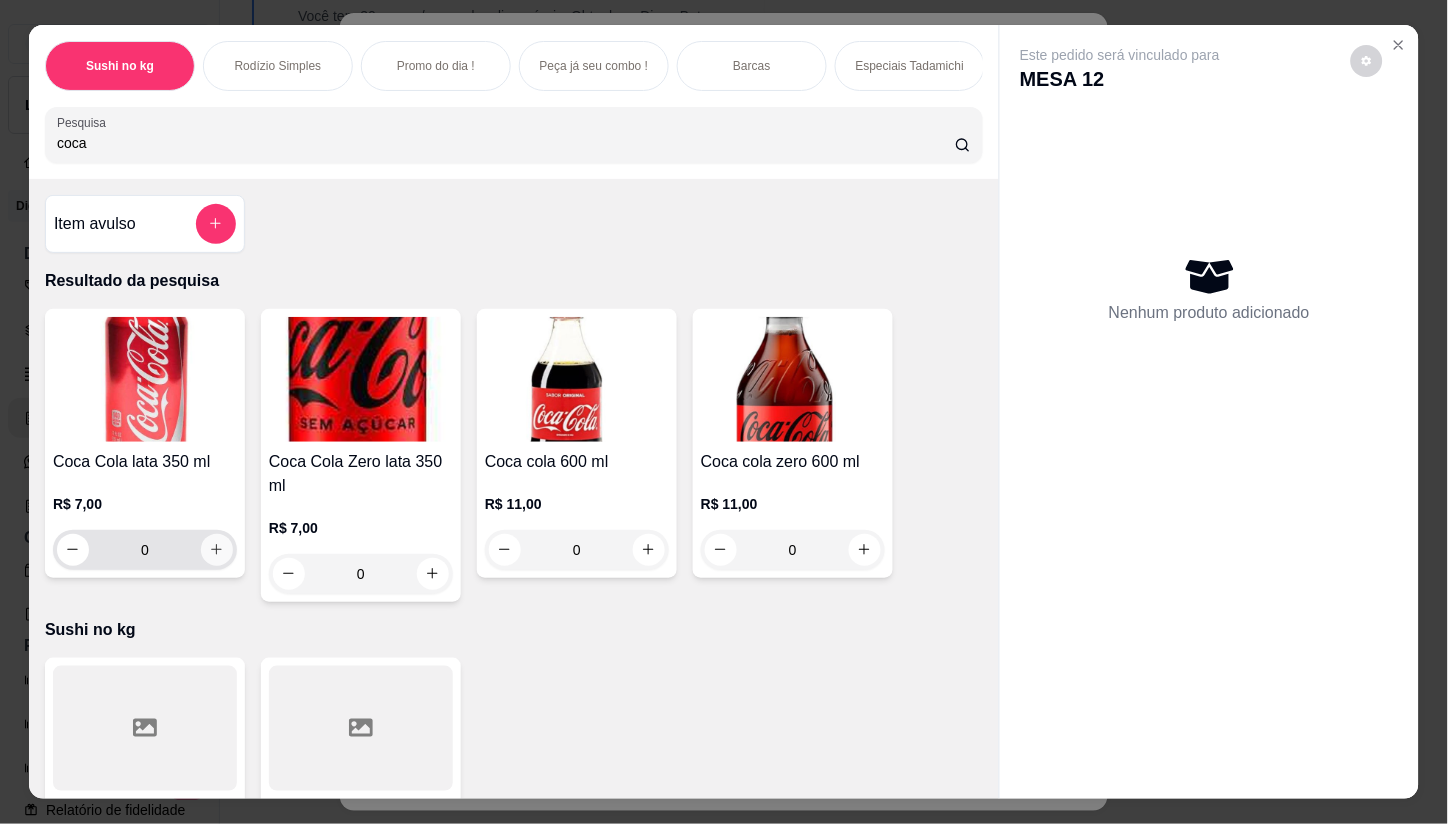 type on "coca" 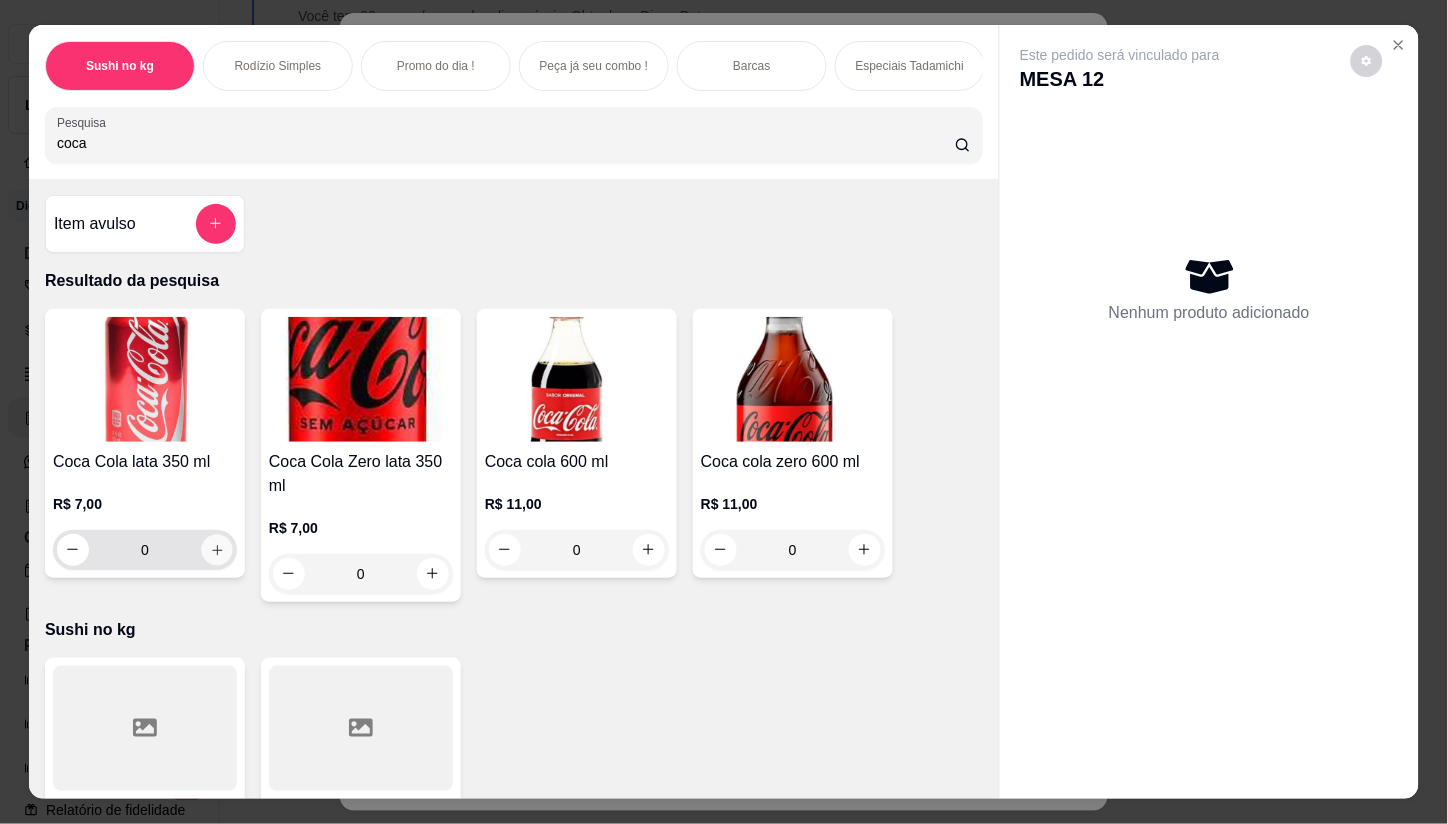 click at bounding box center [216, 549] 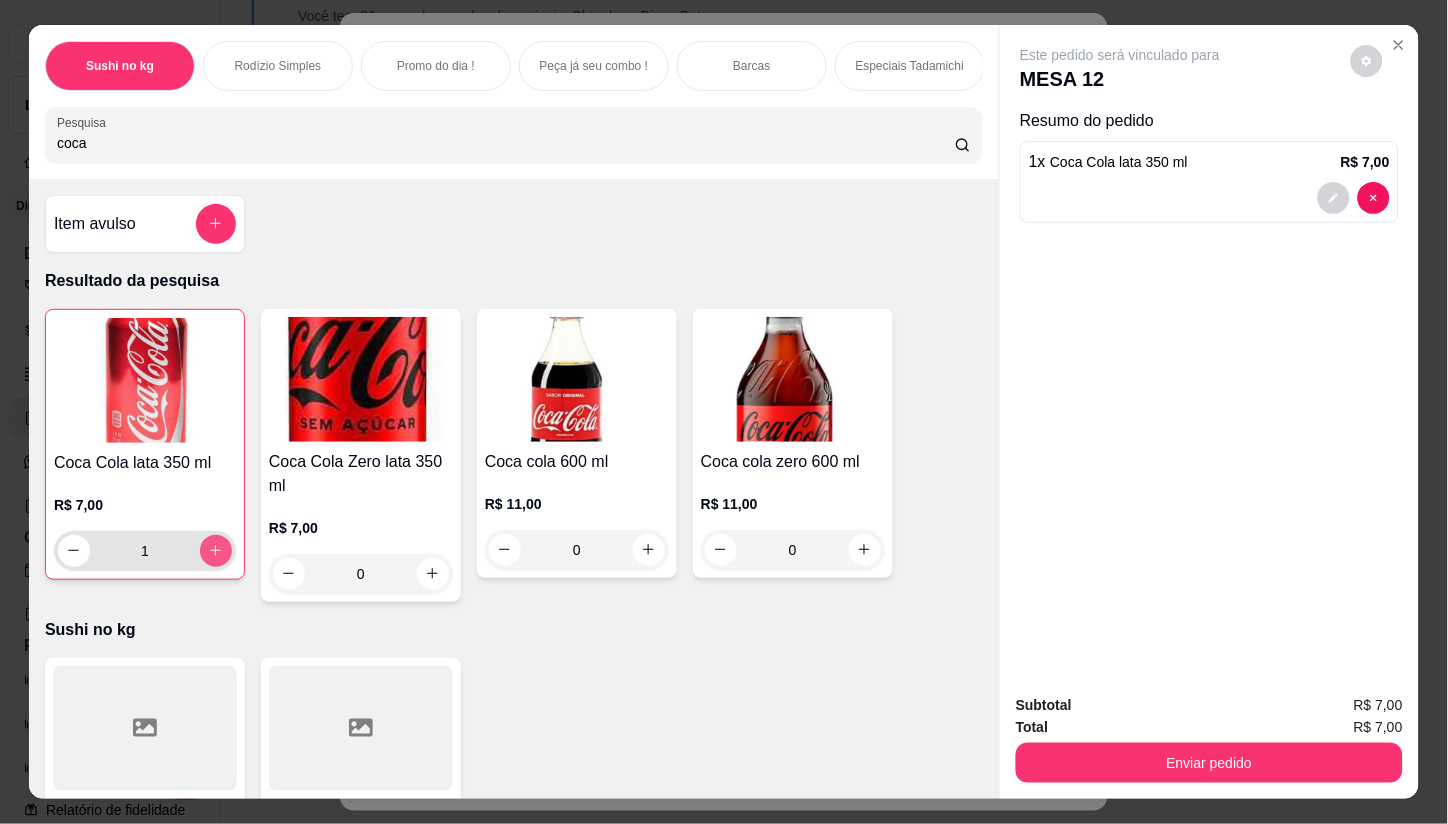 type on "1" 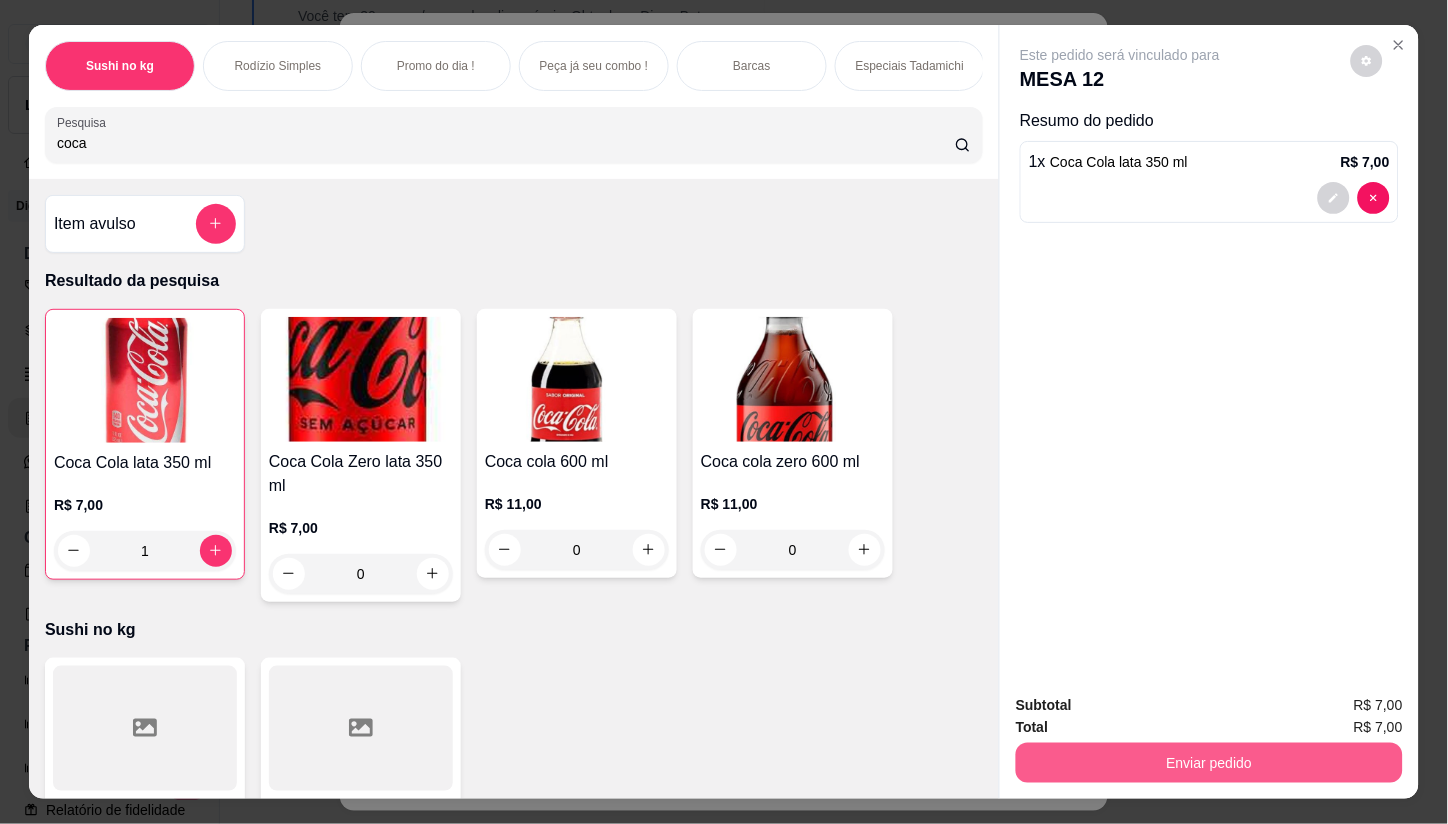 click on "Enviar pedido" at bounding box center [1209, 763] 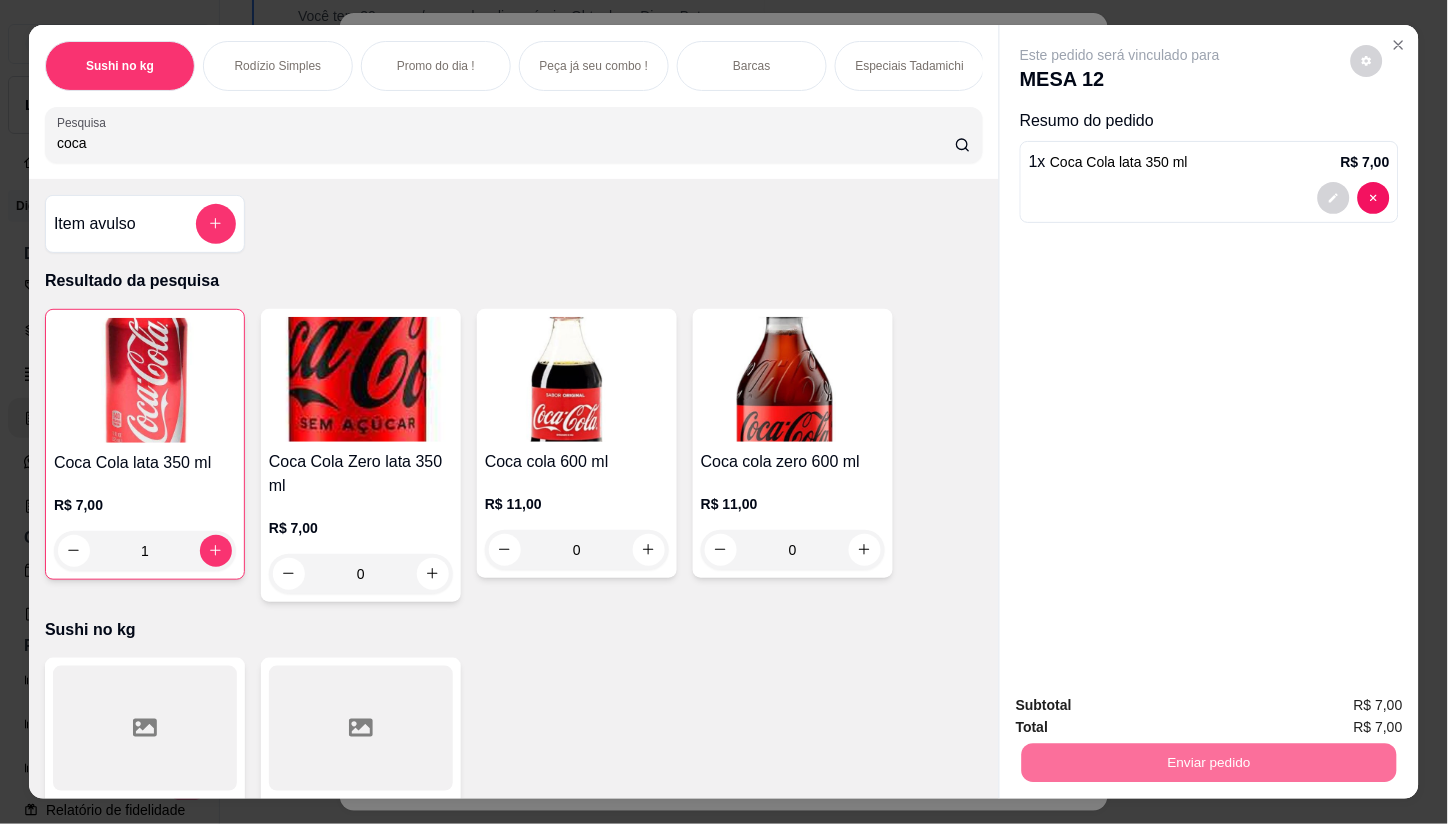 click on "Não registrar e enviar pedido" at bounding box center (1143, 706) 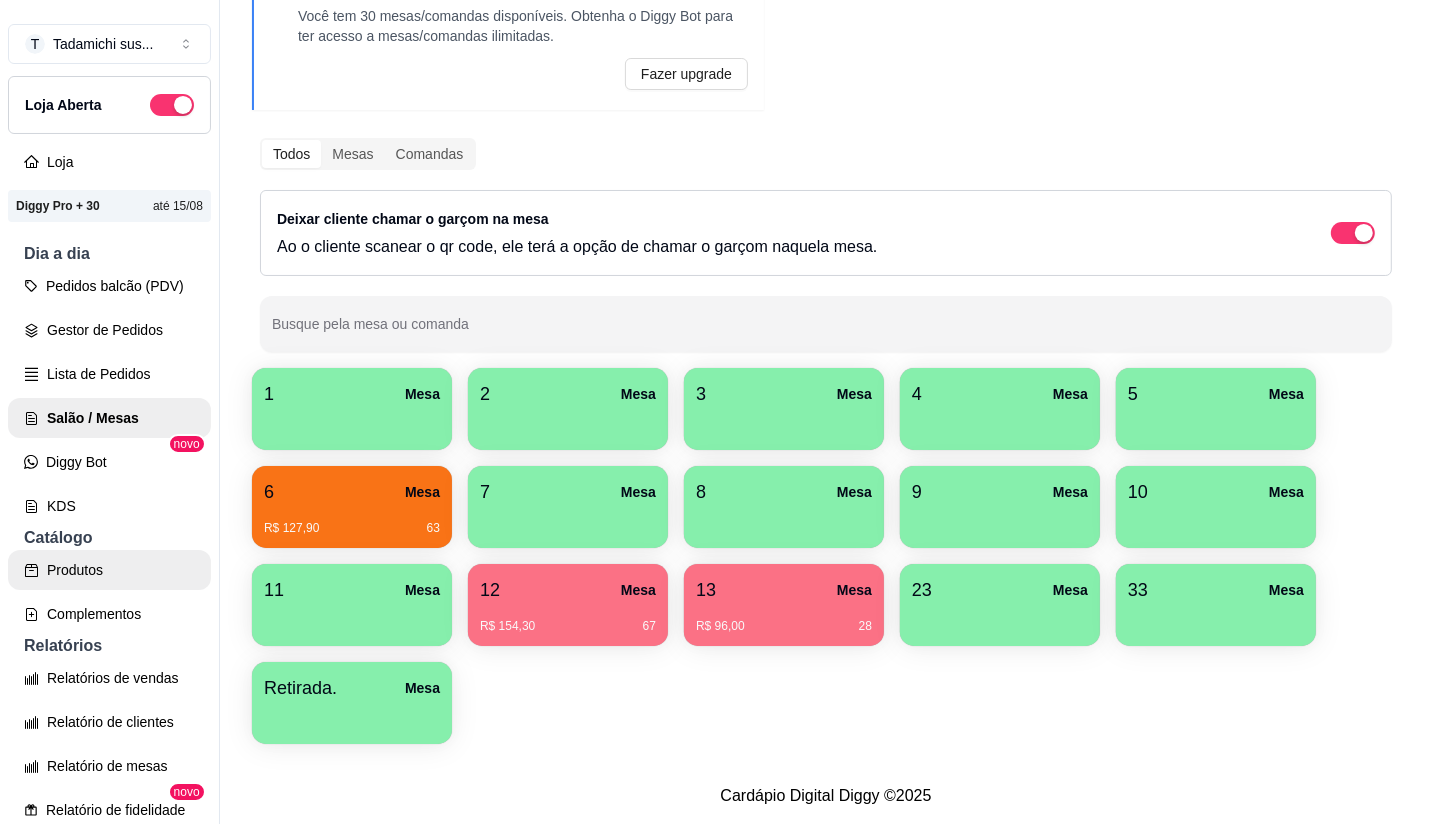 click on "Produtos" at bounding box center (109, 570) 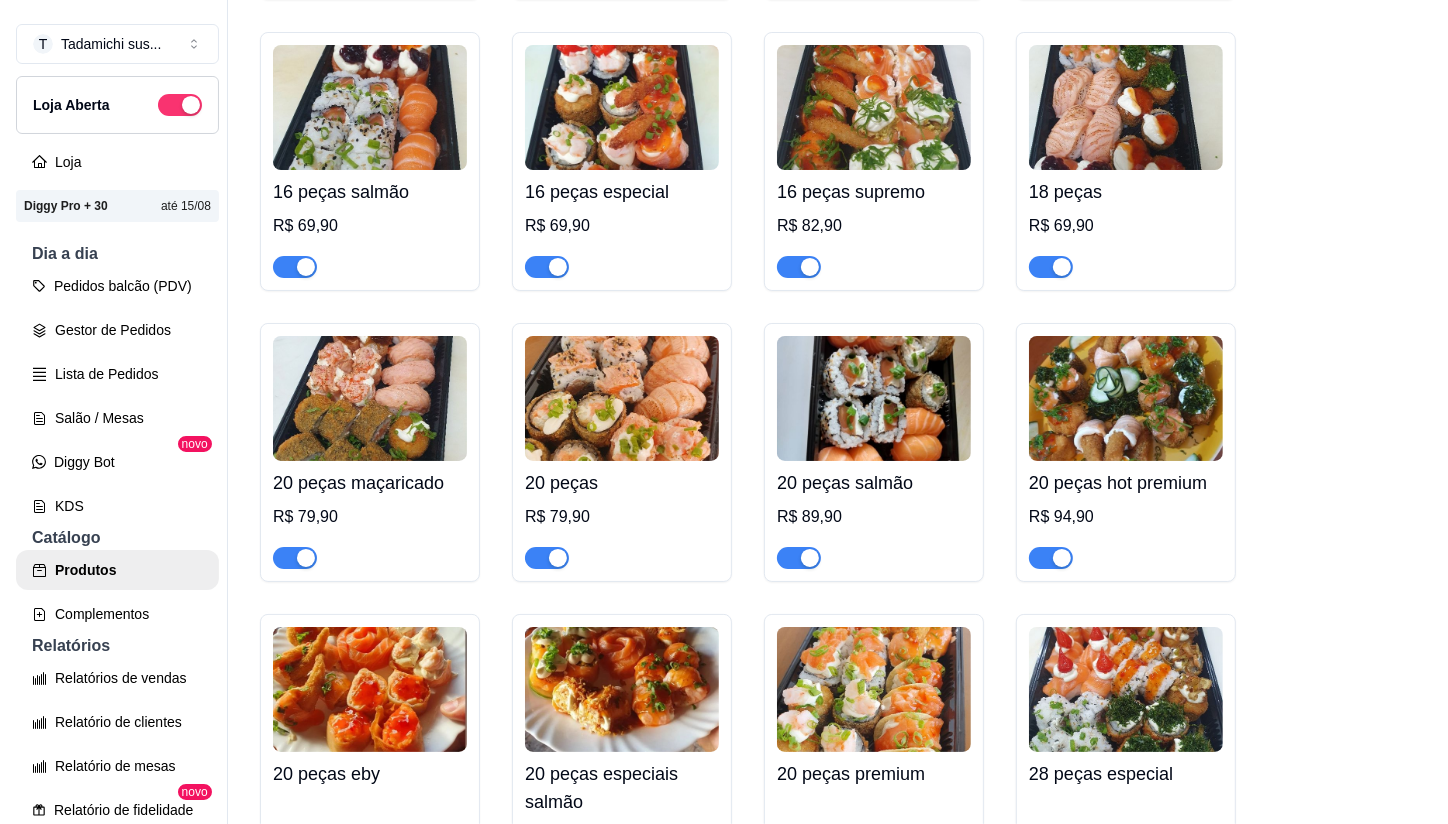 scroll, scrollTop: 3111, scrollLeft: 0, axis: vertical 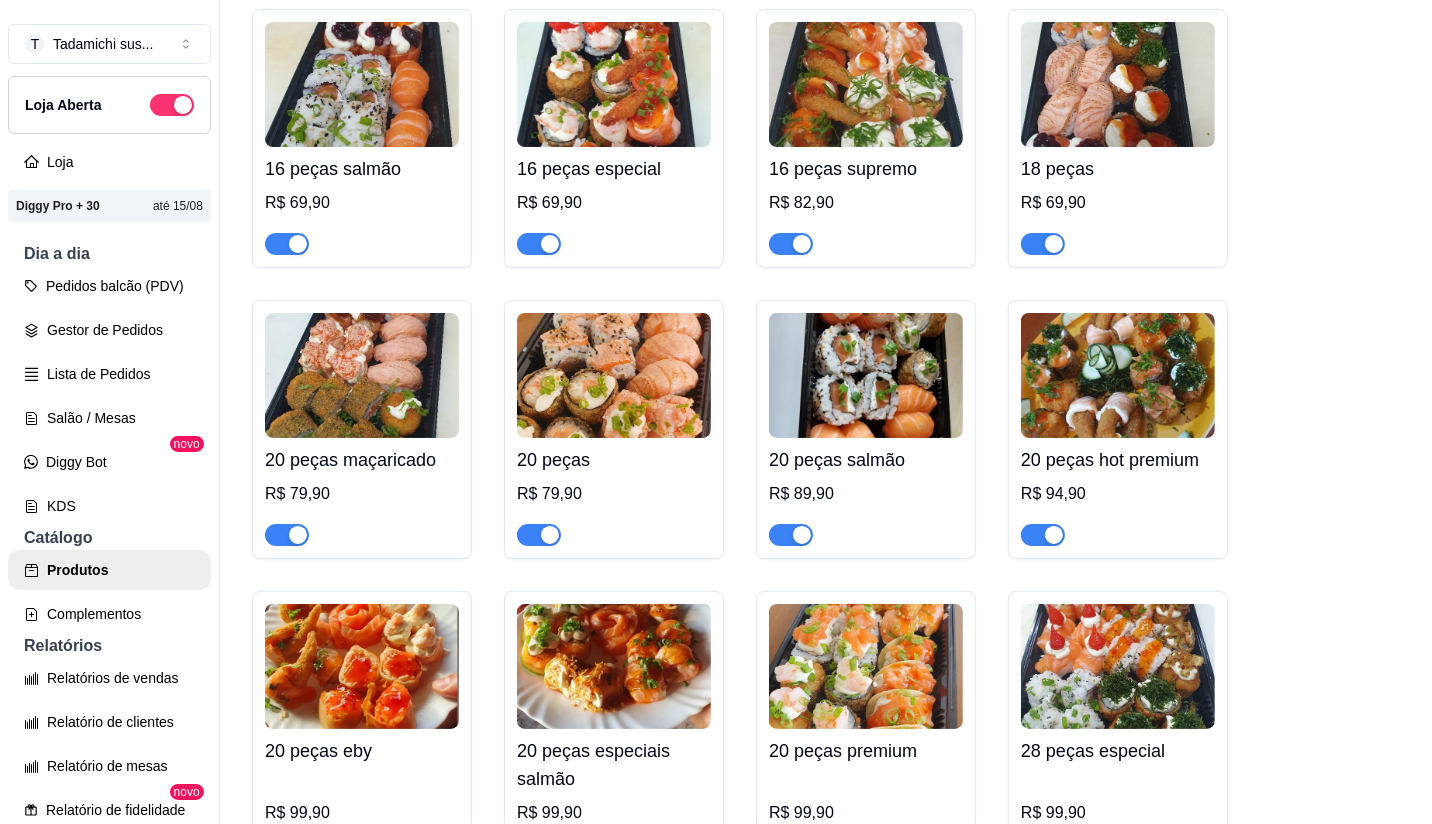 click on "R$ 94,90" at bounding box center [1118, 494] 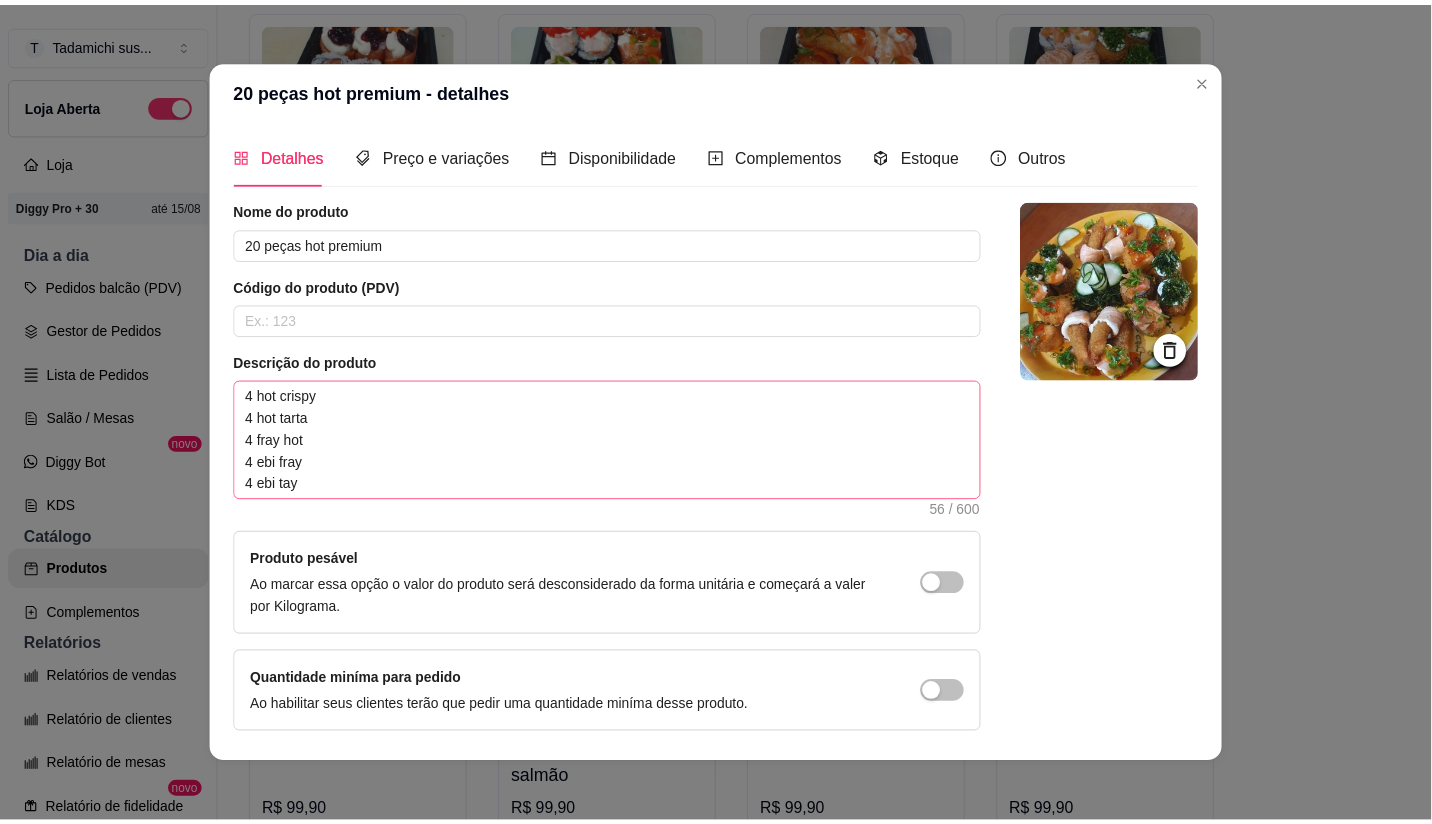 scroll, scrollTop: 0, scrollLeft: 0, axis: both 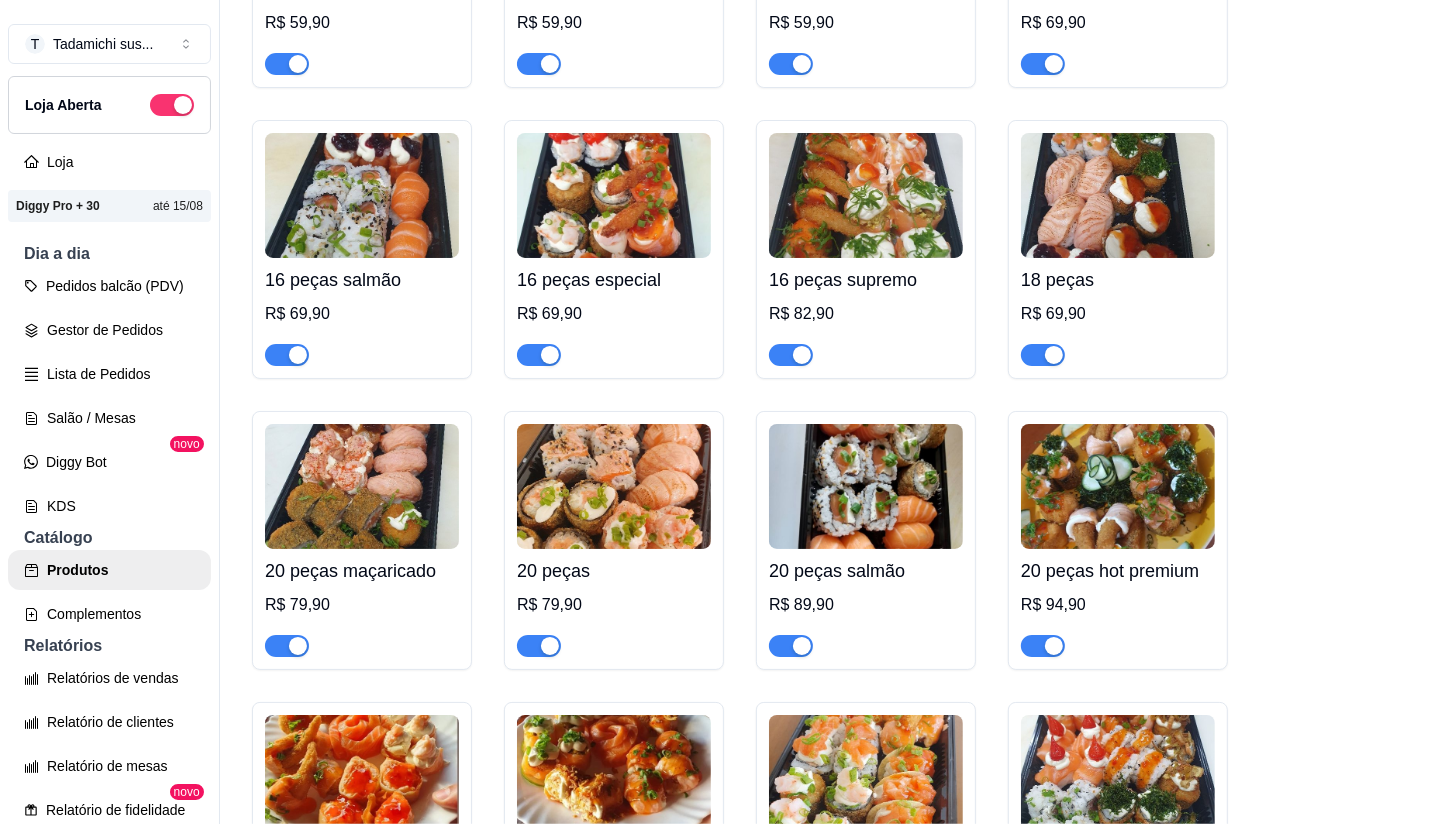 click on "R$ 82,90" at bounding box center (866, 314) 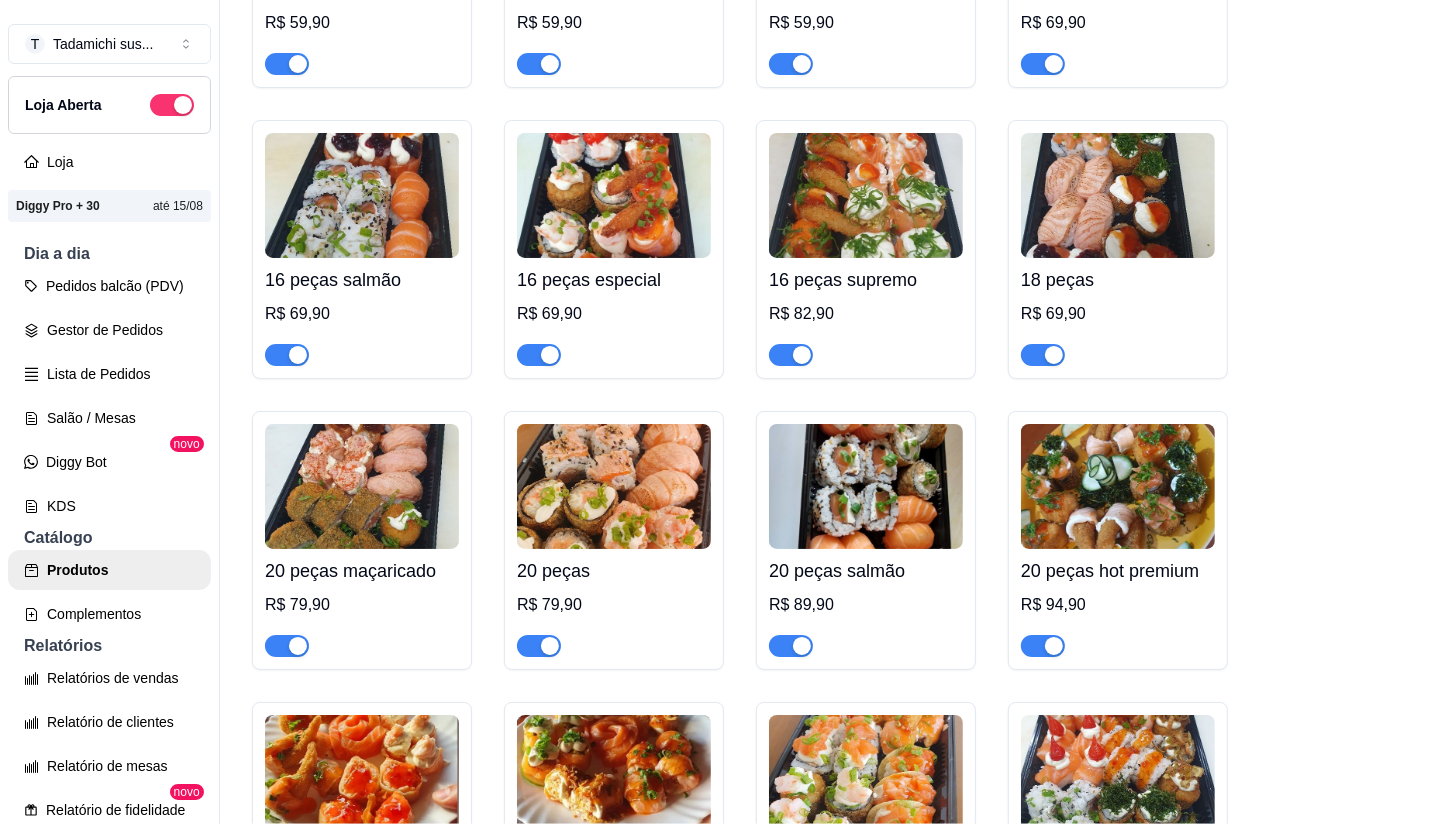 type 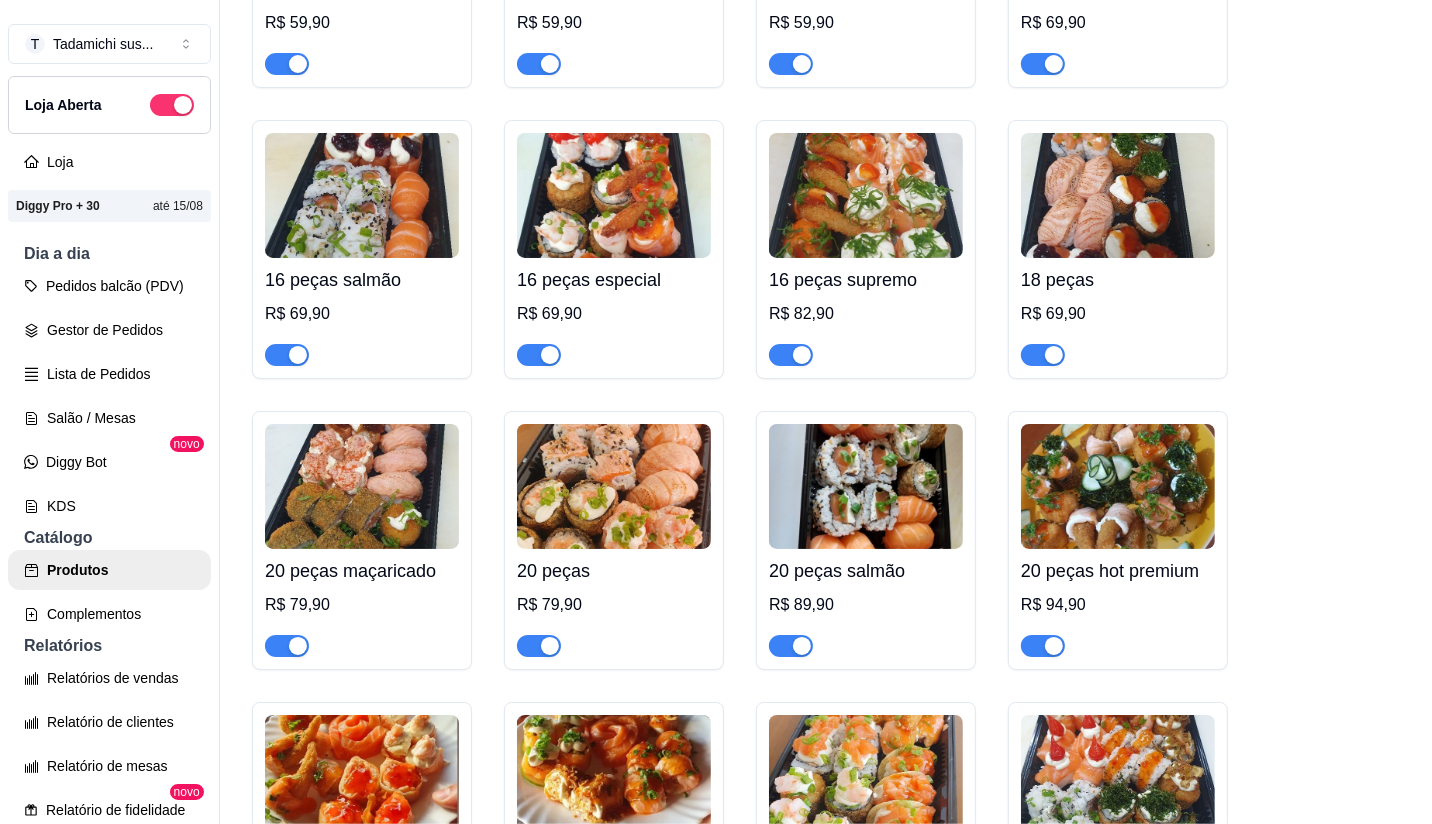 drag, startPoint x: 472, startPoint y: 142, endPoint x: 468, endPoint y: 154, distance: 12.649111 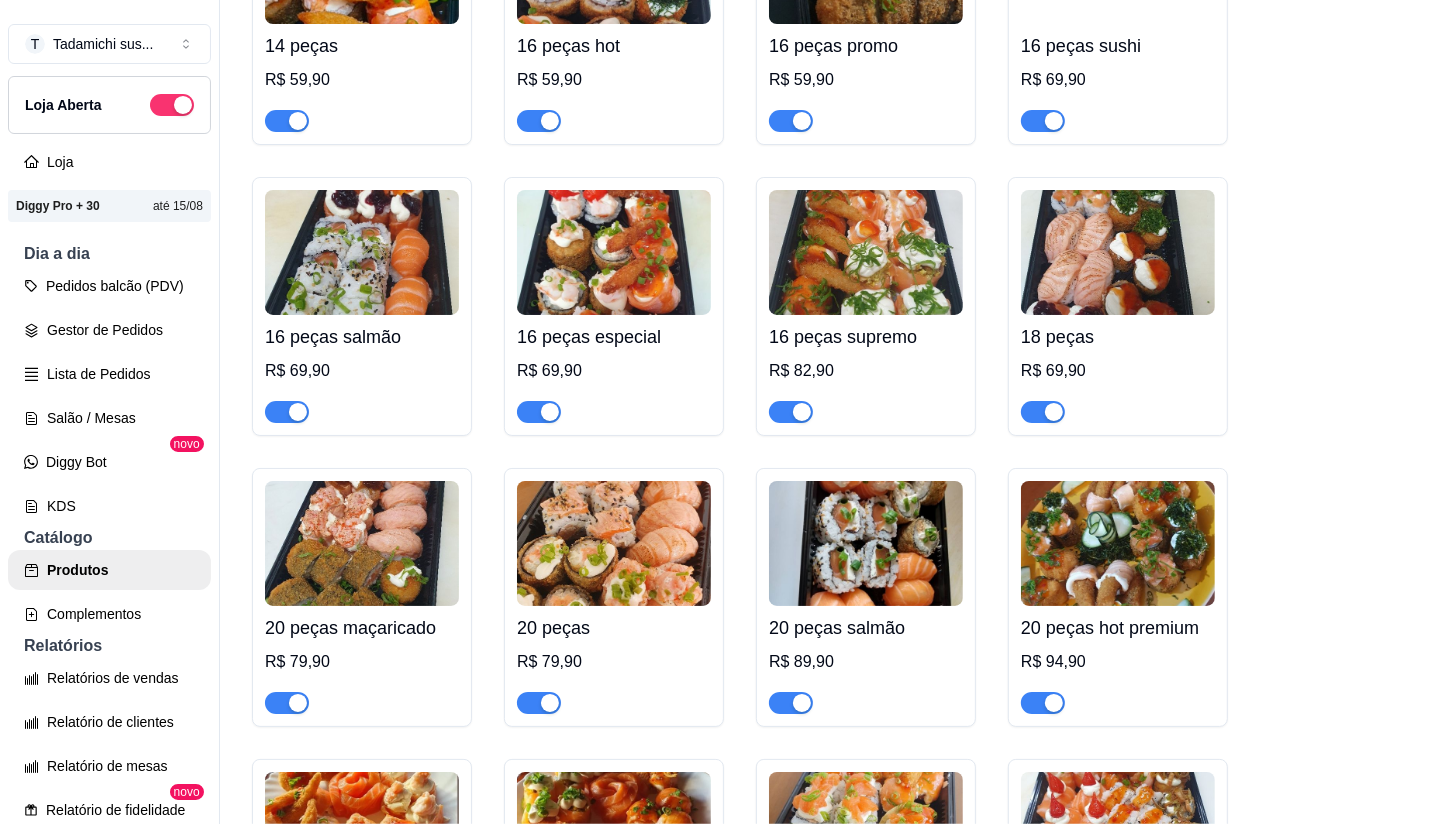 scroll, scrollTop: 2888, scrollLeft: 0, axis: vertical 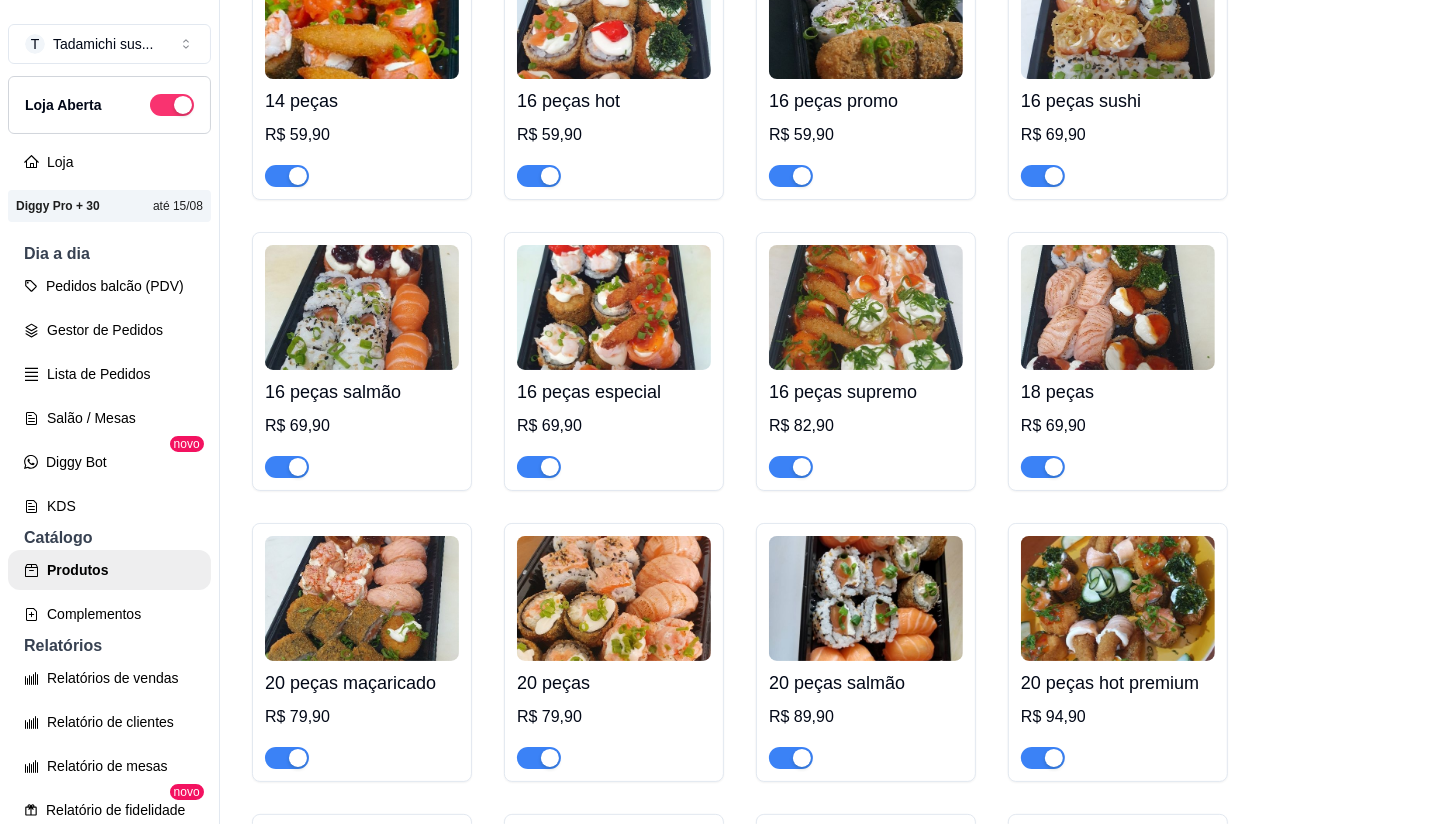 click on "Salão / Mesas" at bounding box center [109, 418] 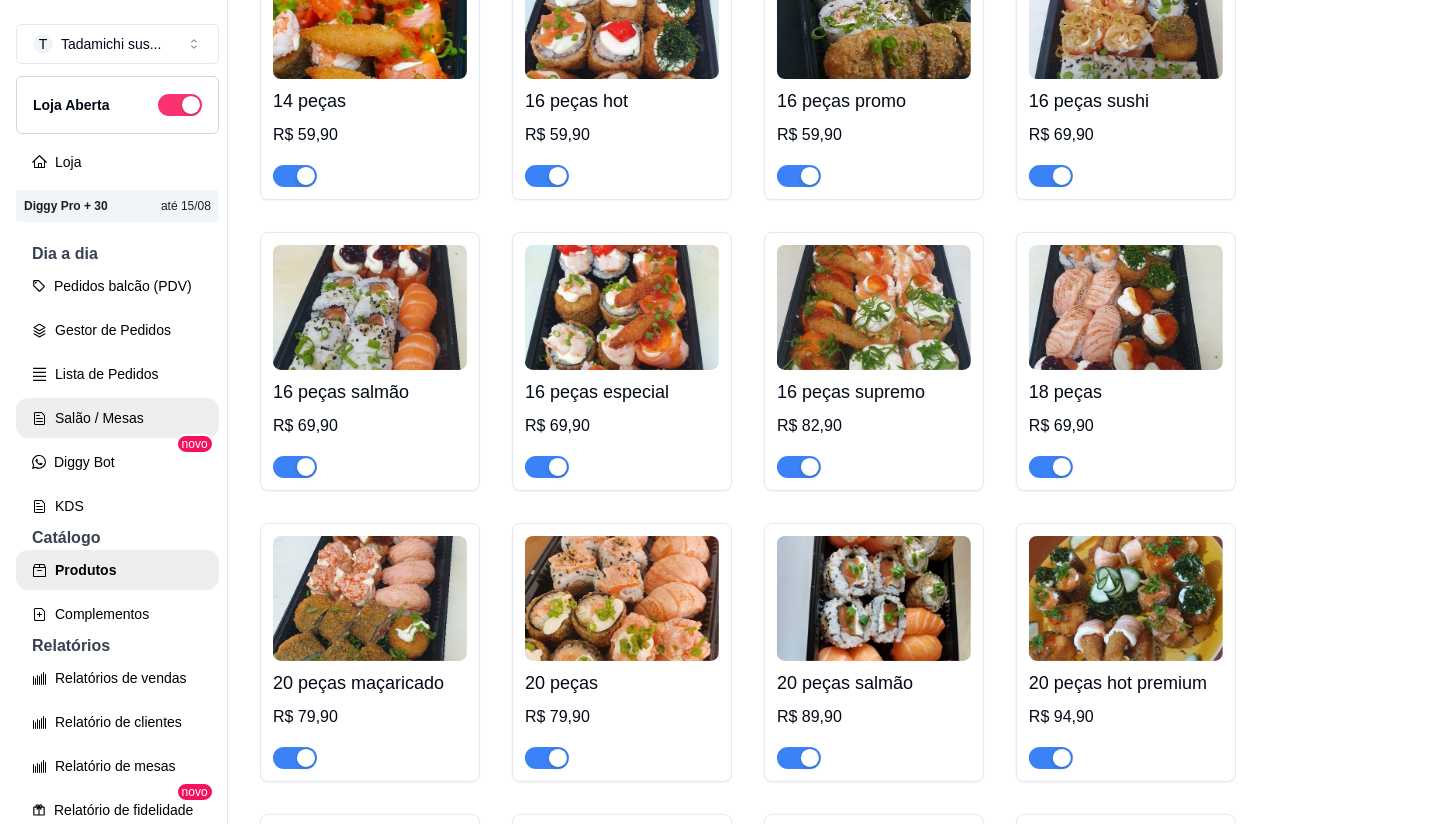 scroll, scrollTop: 0, scrollLeft: 0, axis: both 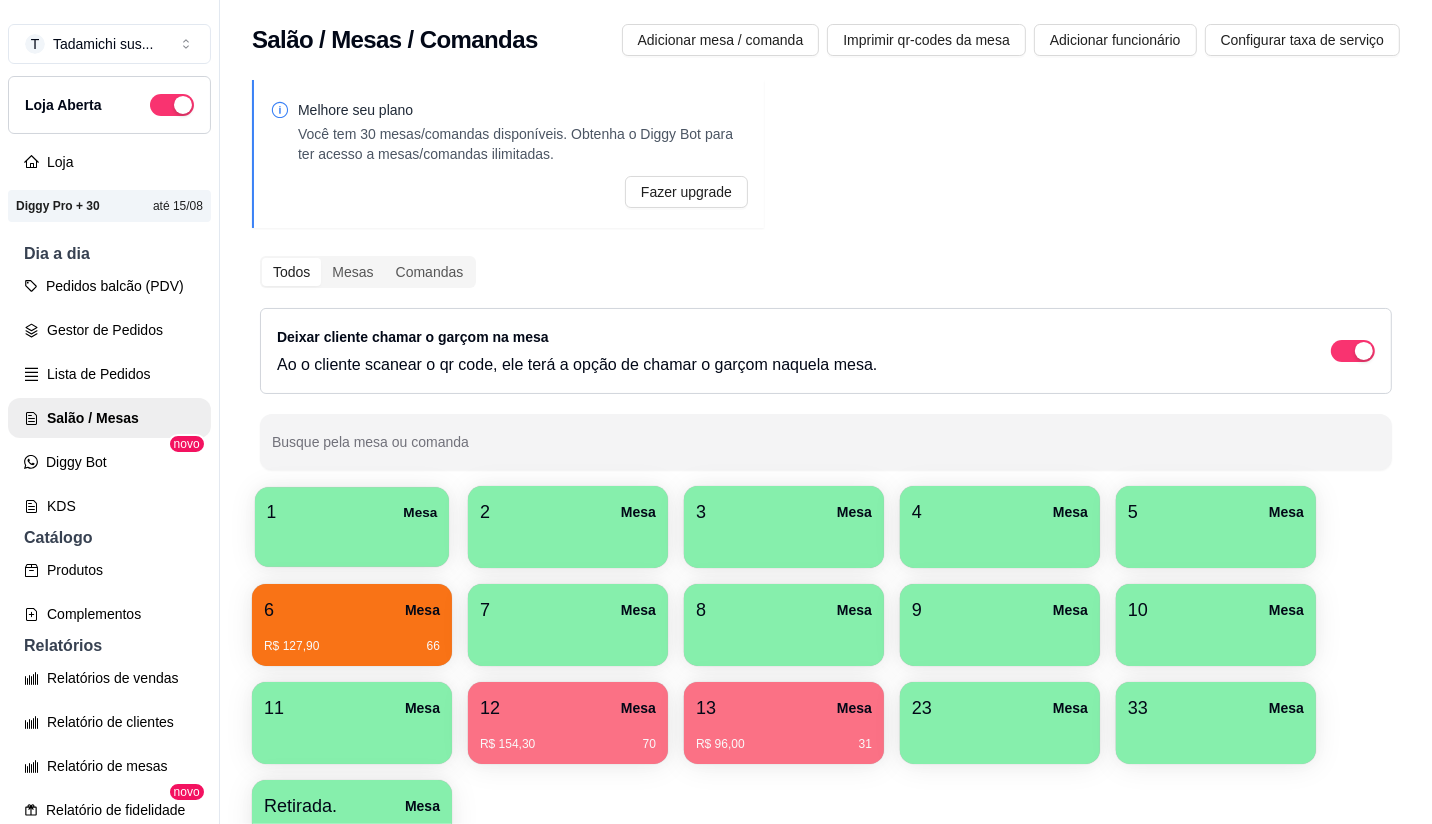 click on "1 Mesa" at bounding box center [352, 527] 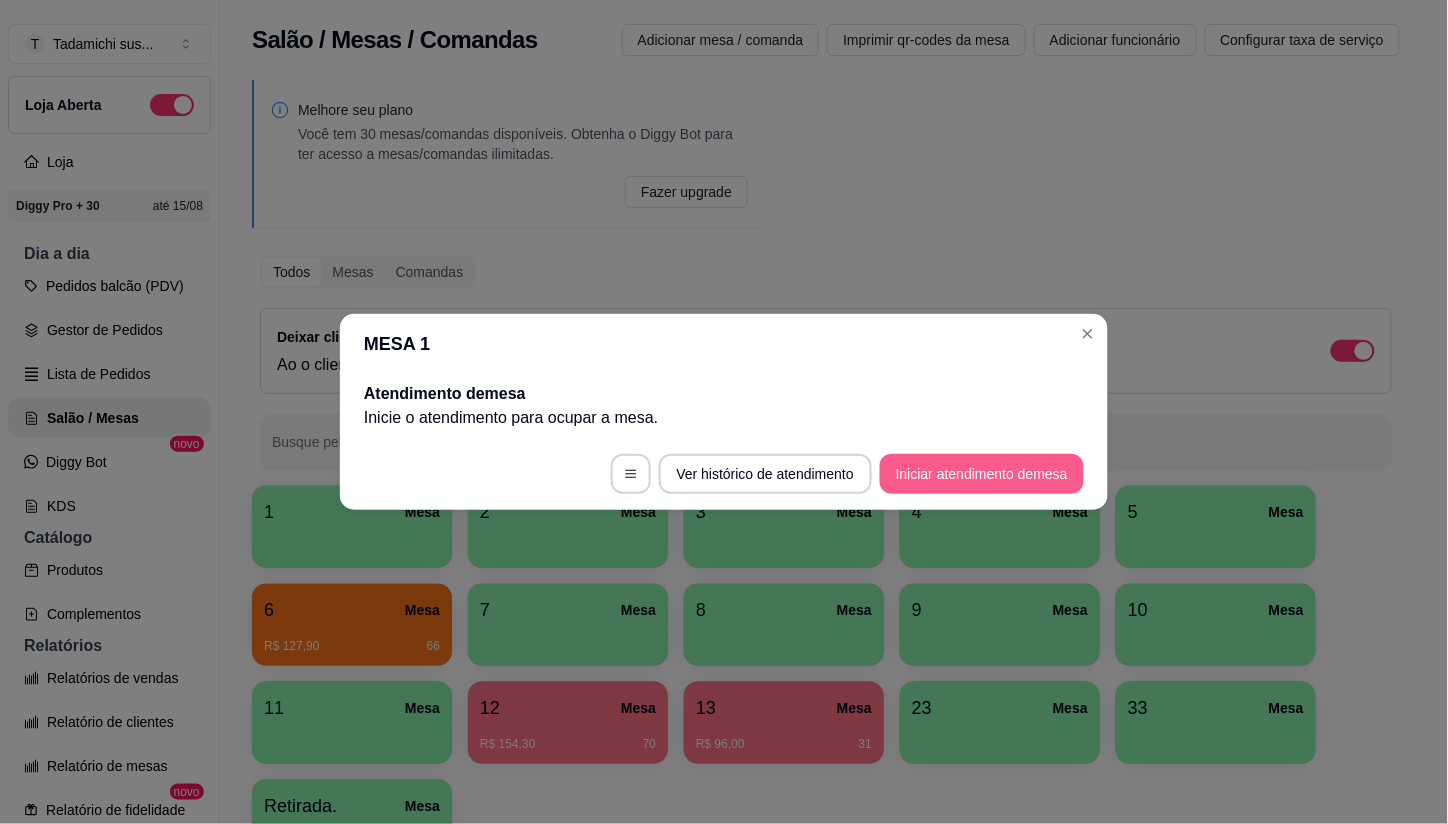 click on "Iniciar atendimento de  mesa" at bounding box center [982, 474] 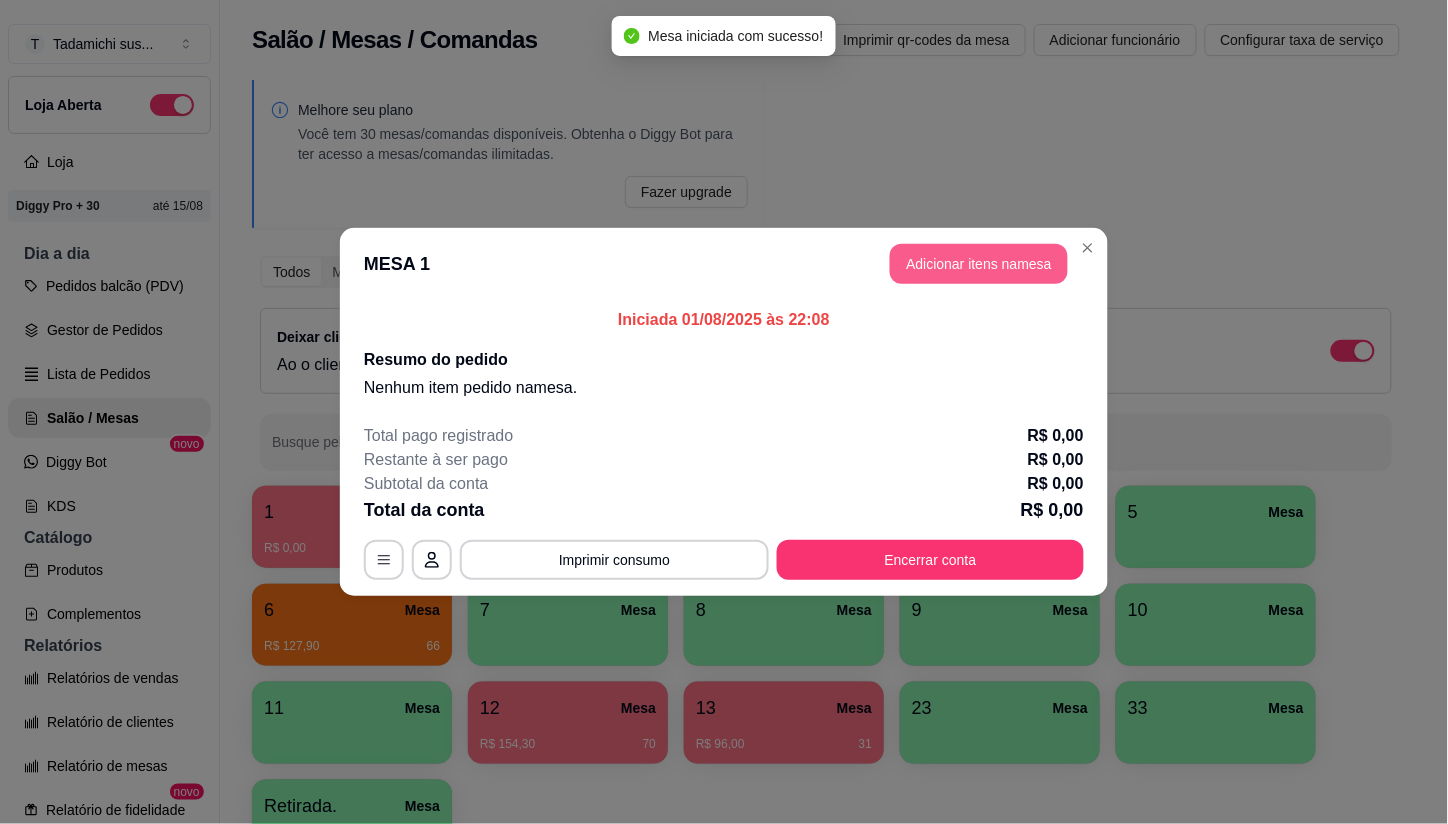click on "Adicionar itens na  mesa" at bounding box center [979, 264] 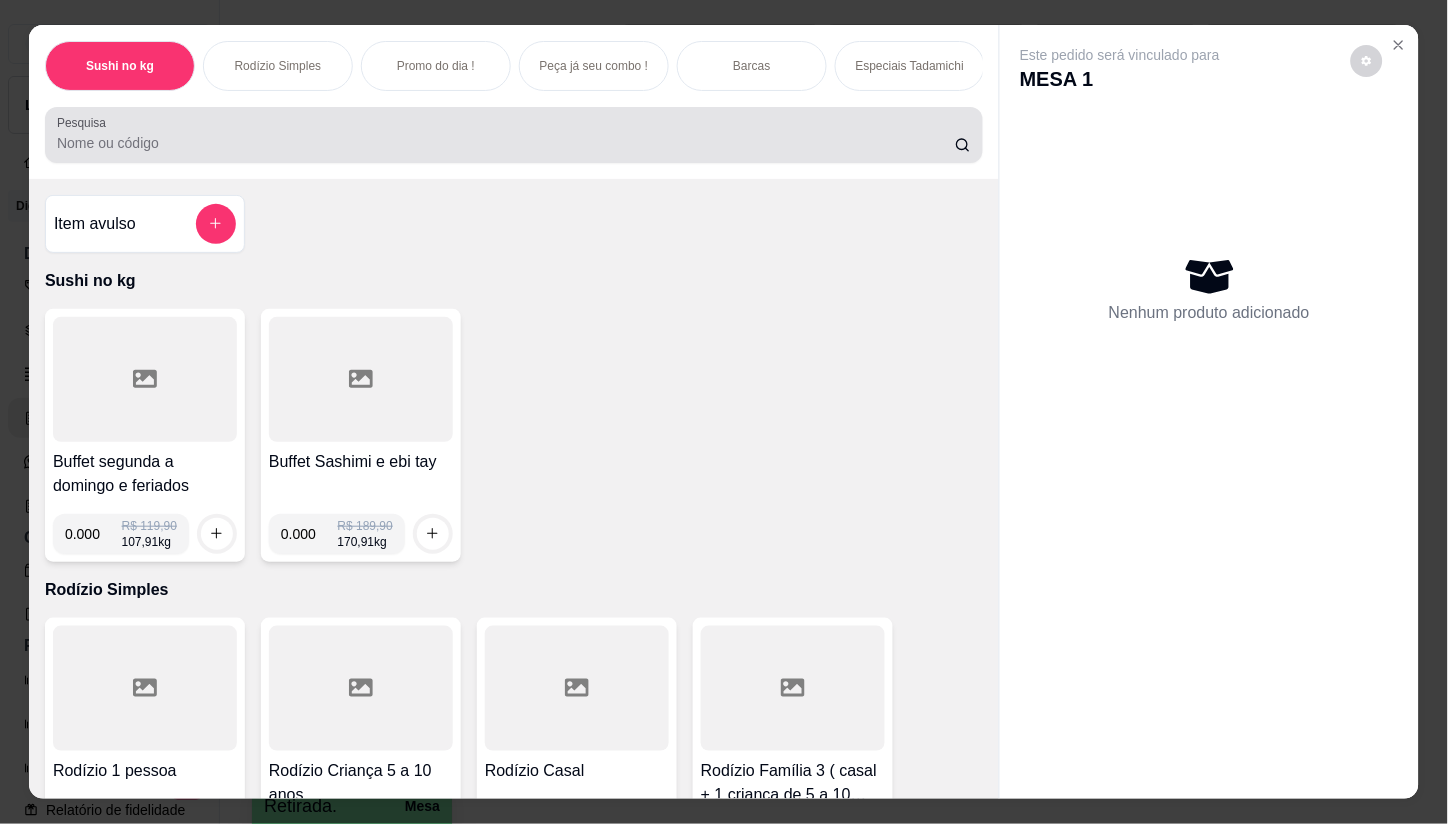 click on "Pesquisa" at bounding box center (506, 143) 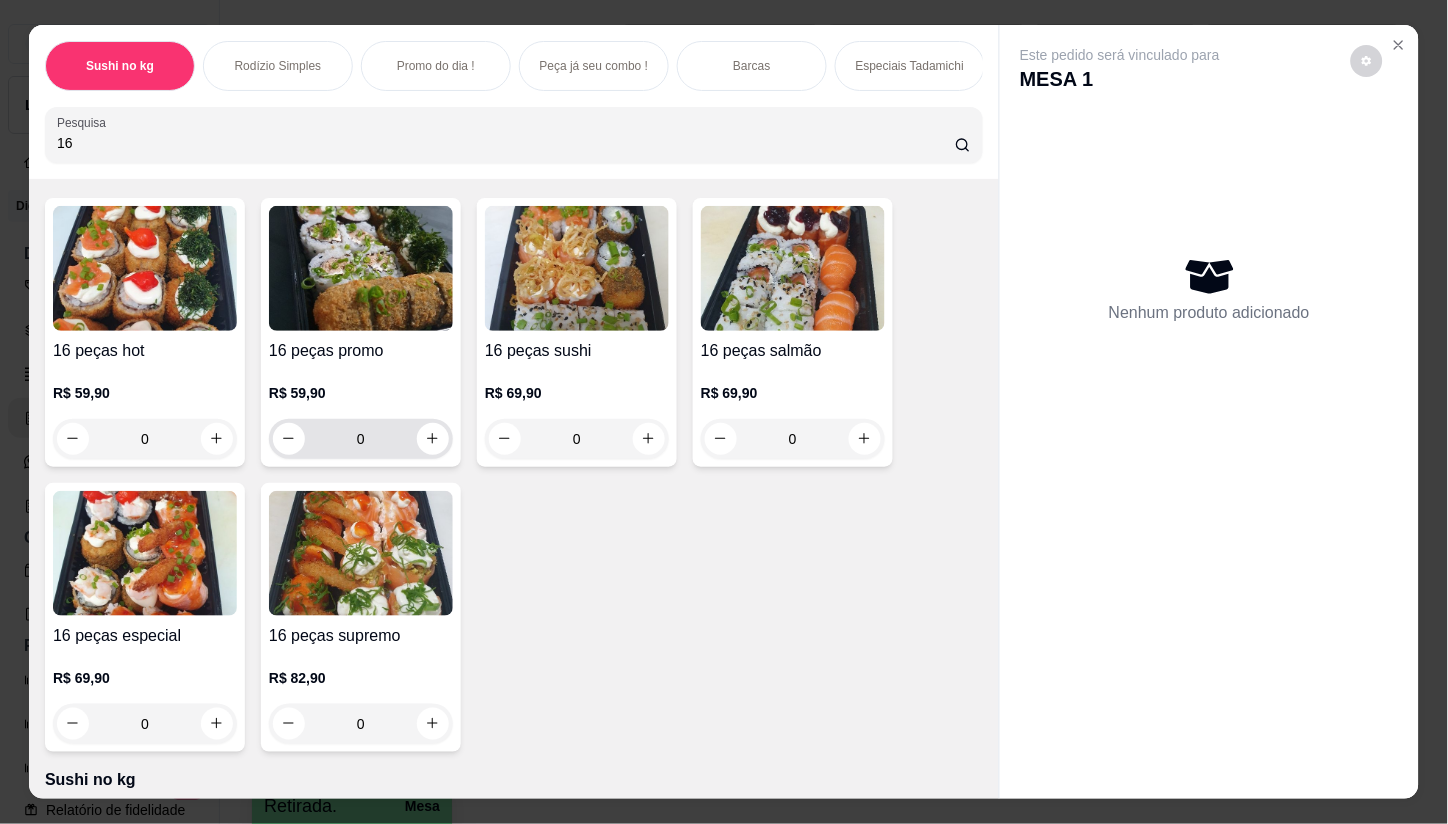 scroll, scrollTop: 222, scrollLeft: 0, axis: vertical 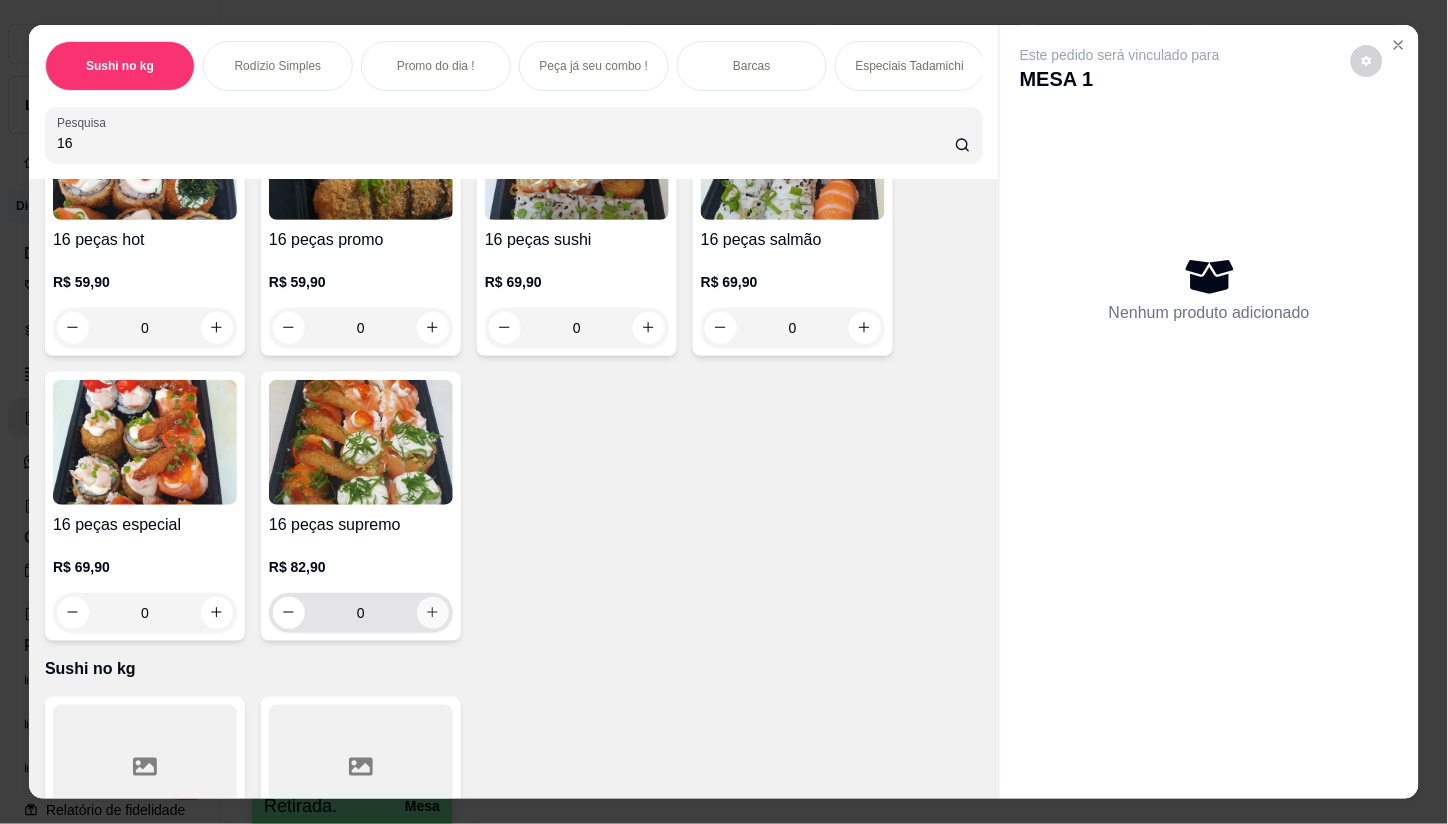 type on "16" 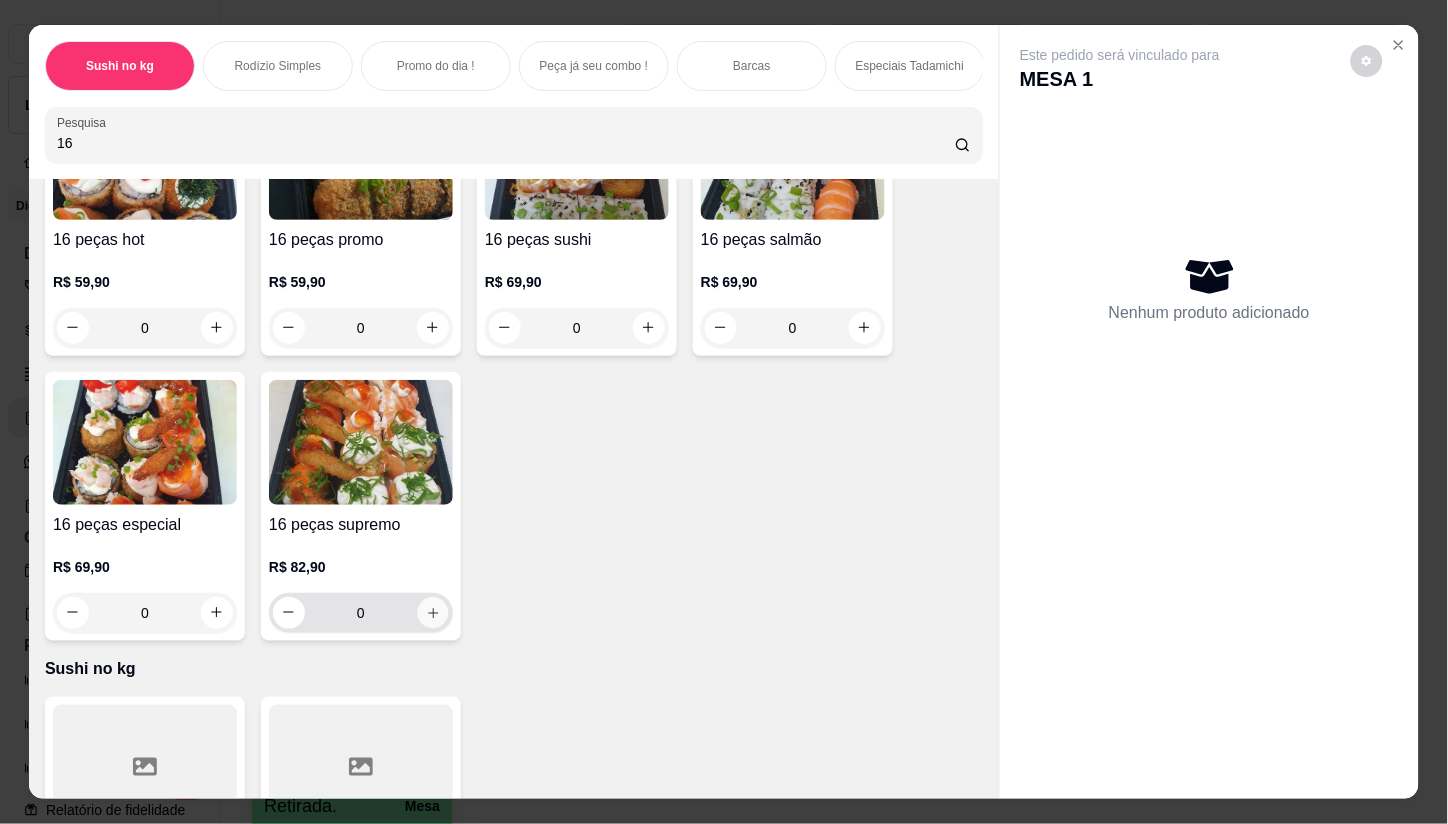click 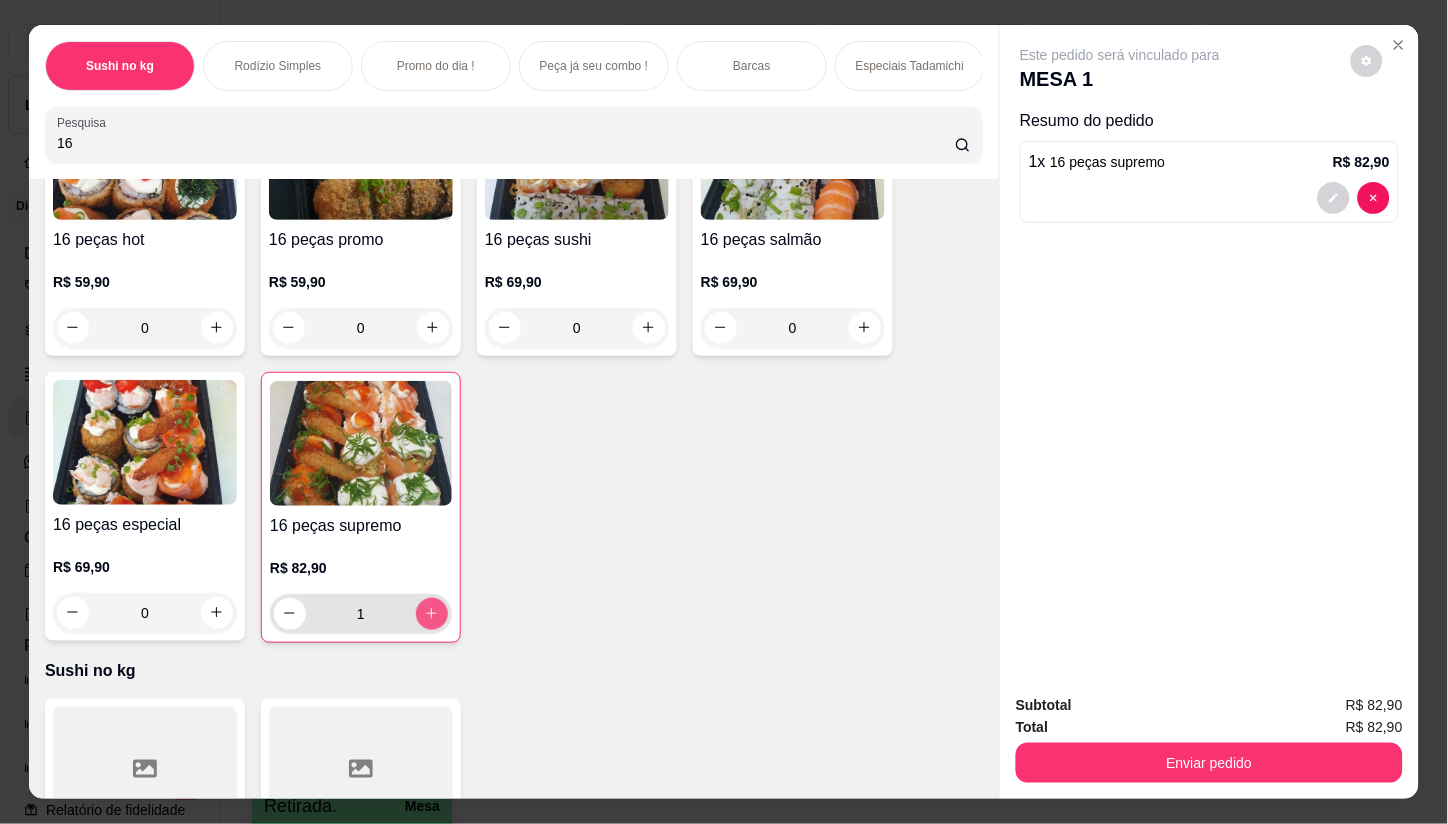 type on "1" 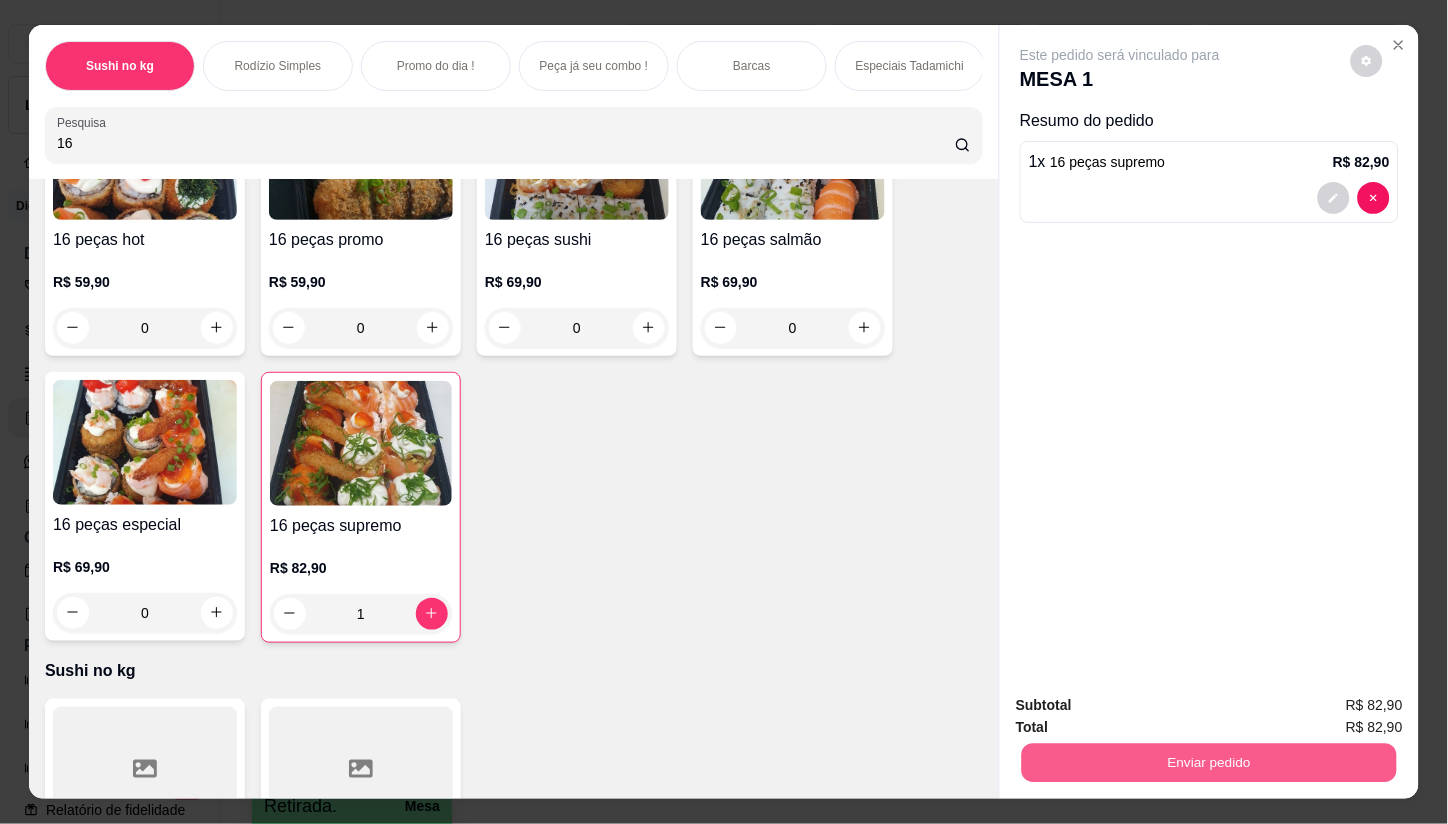 click on "Enviar pedido" at bounding box center (1209, 763) 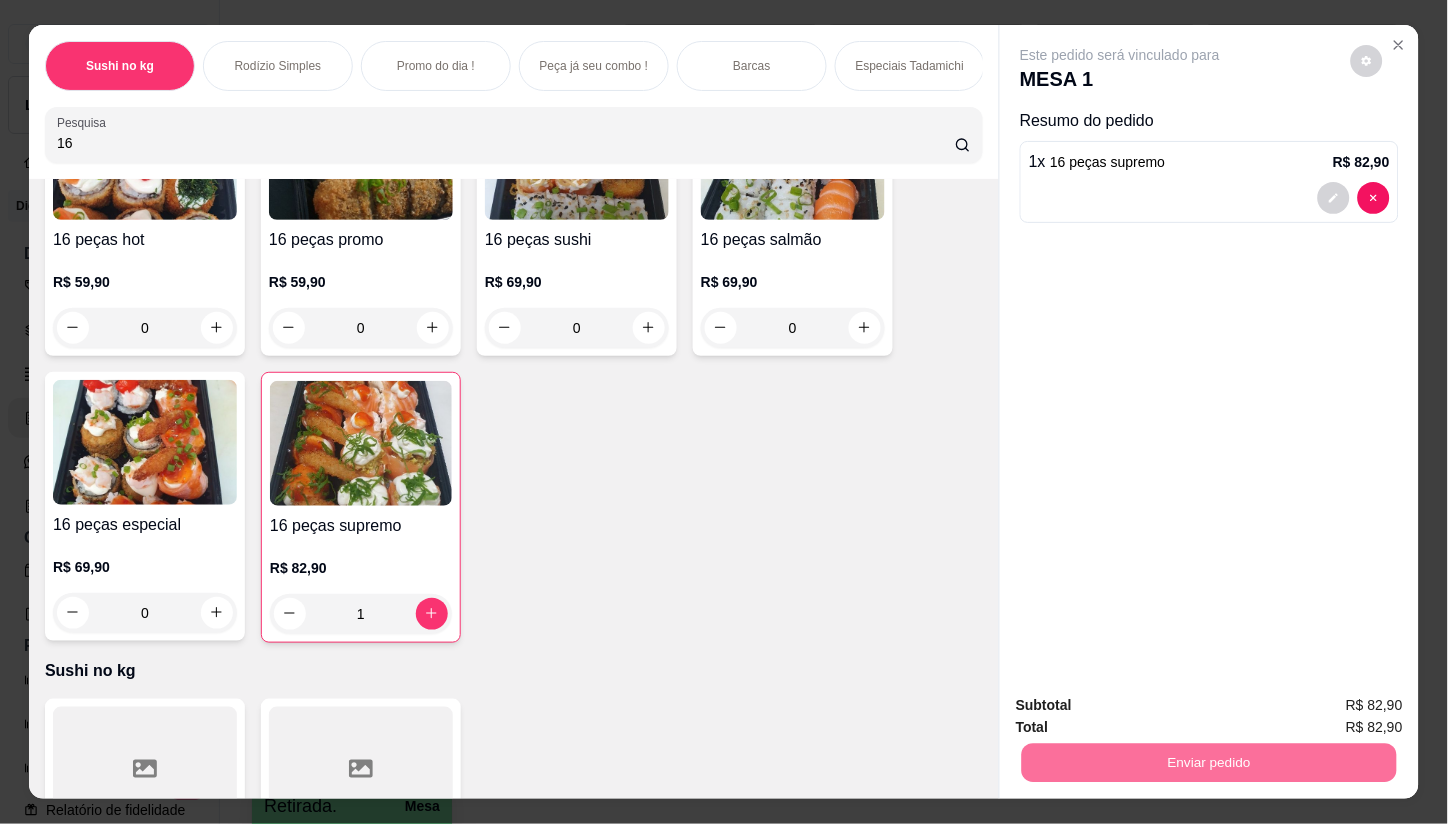 click on "Não registrar e enviar pedido" at bounding box center [1144, 705] 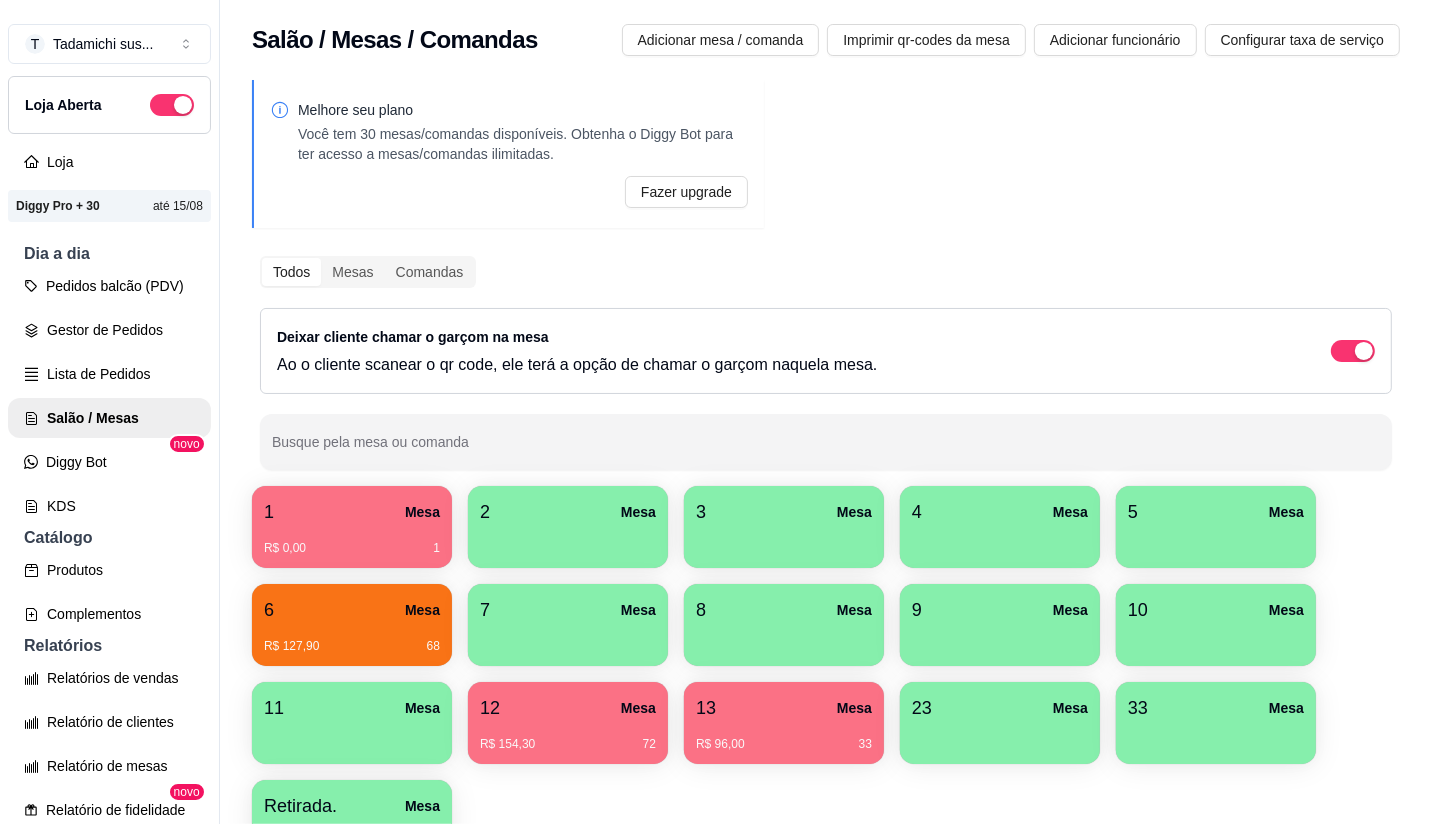 click on "R$ 96,00 33" at bounding box center (784, 737) 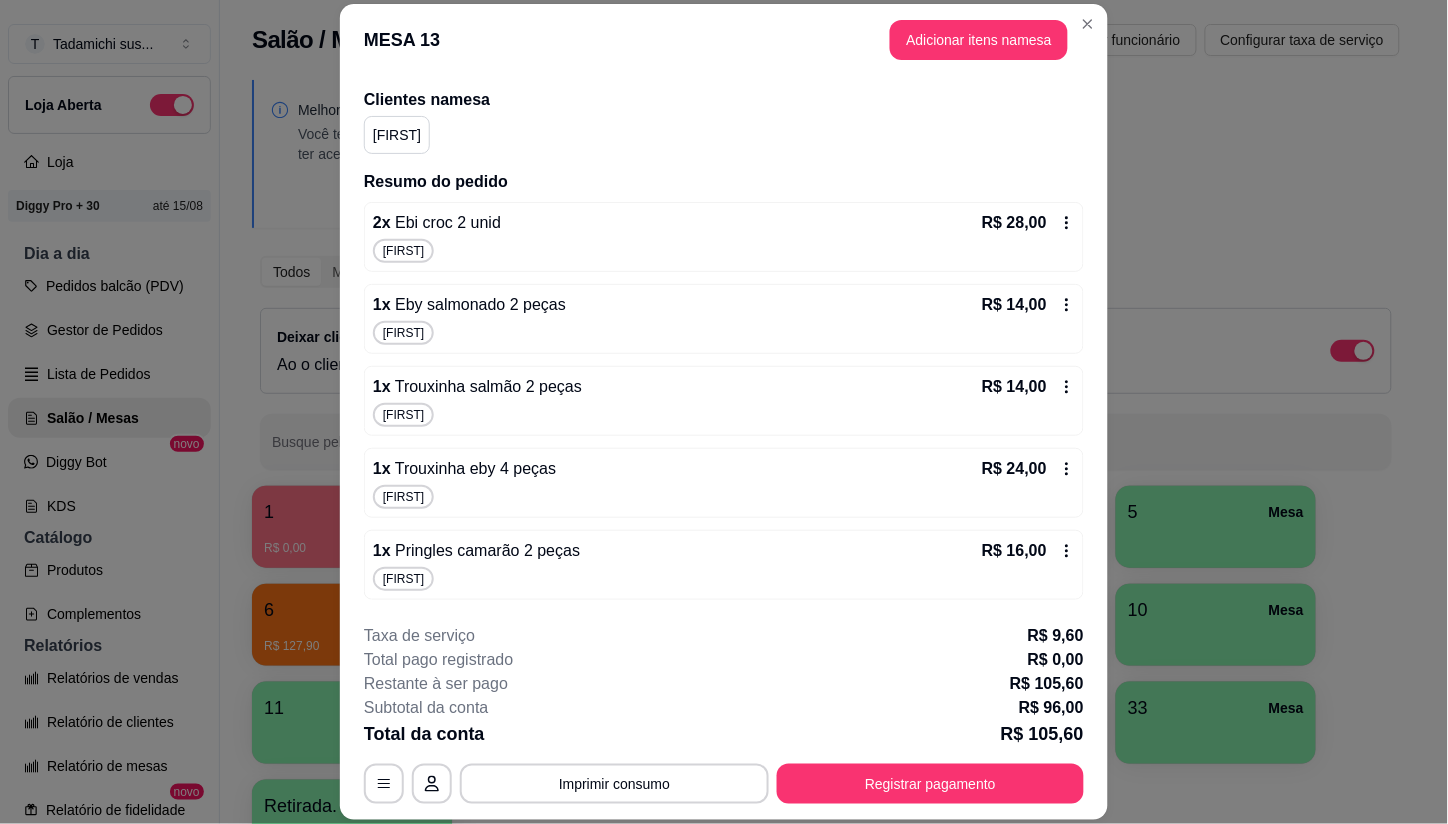 scroll, scrollTop: 146, scrollLeft: 0, axis: vertical 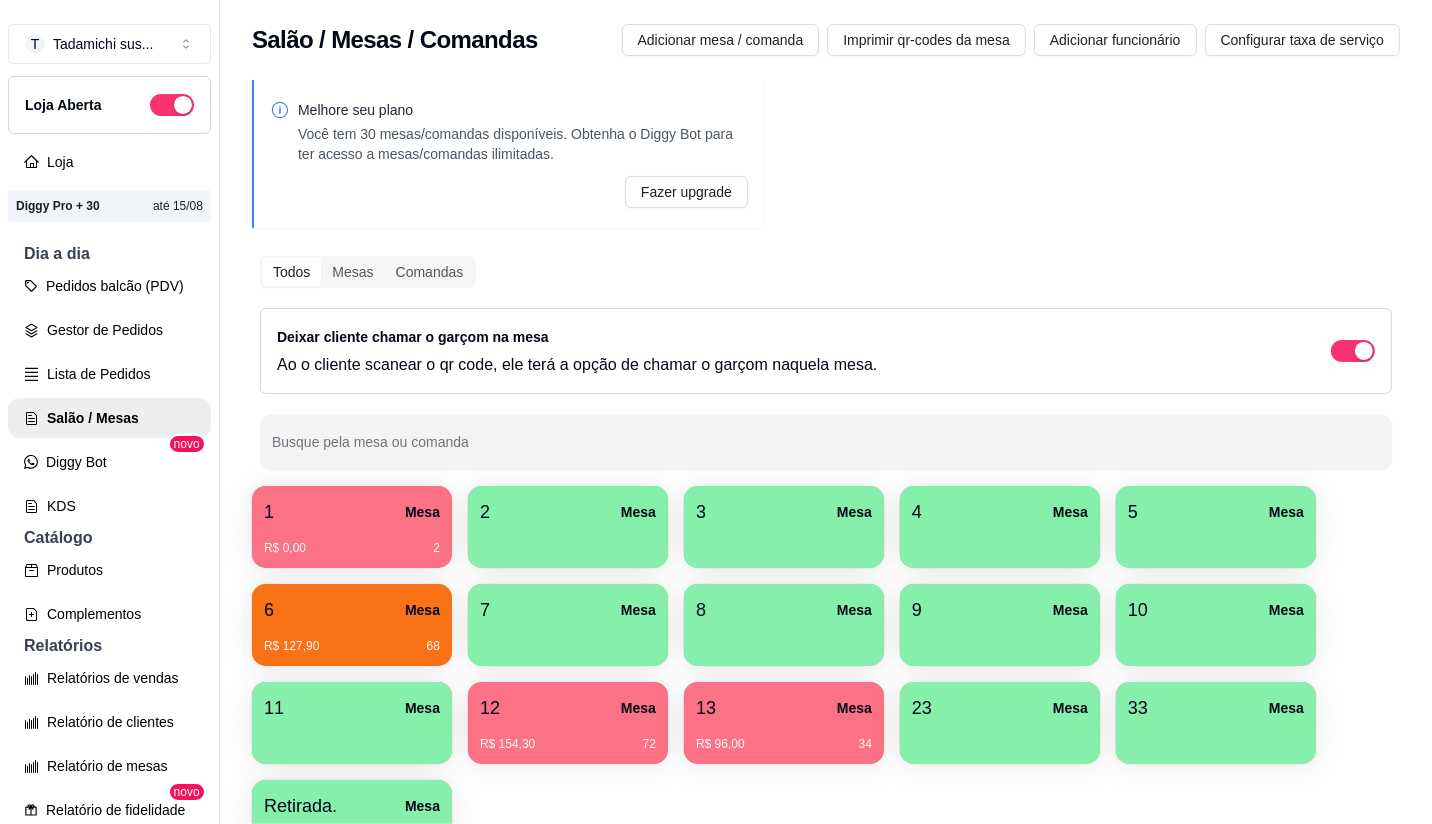 click on "13 Mesa R$ 96,00 34" at bounding box center [784, 723] 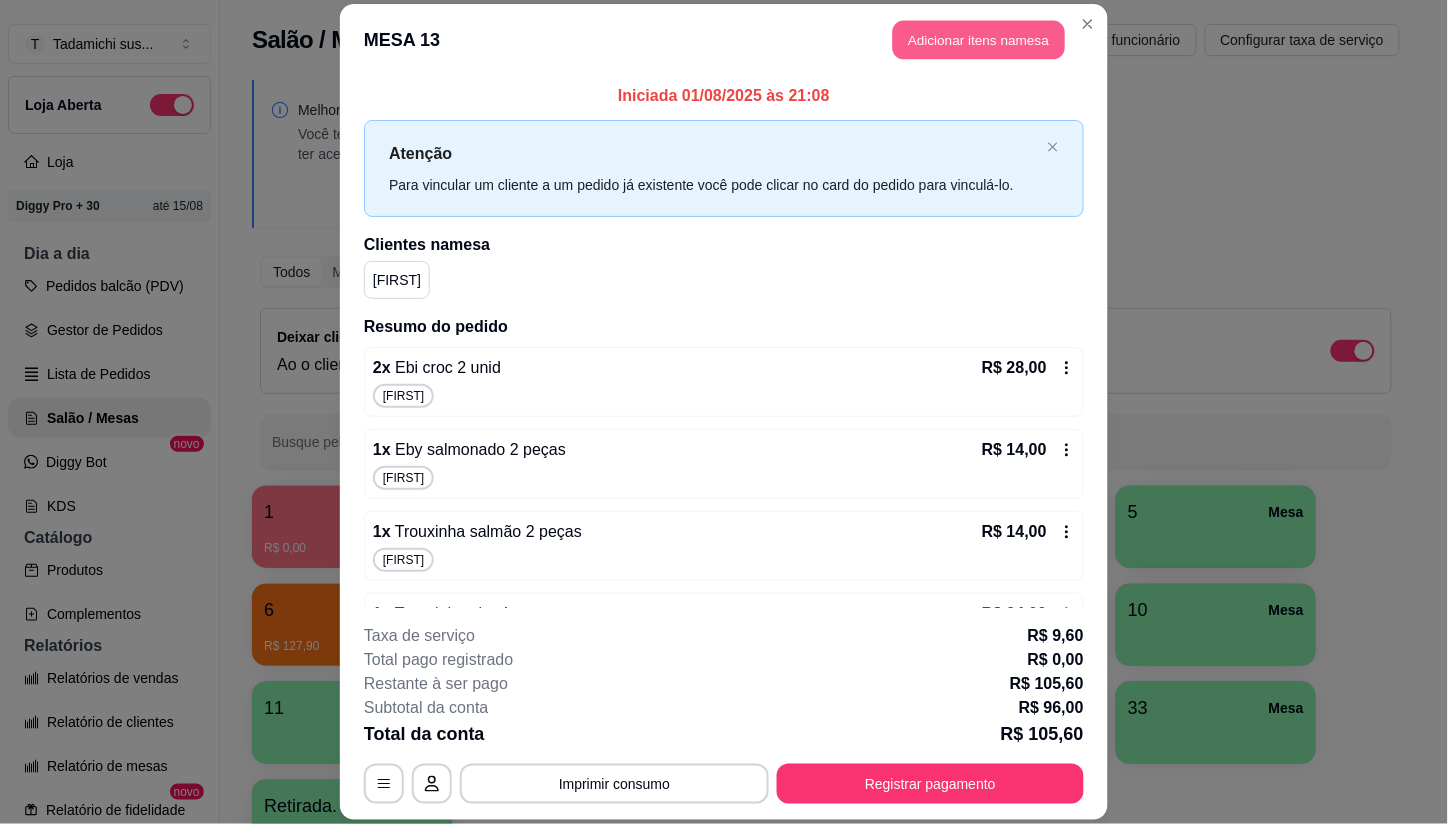 click on "Adicionar itens na  mesa" at bounding box center [979, 40] 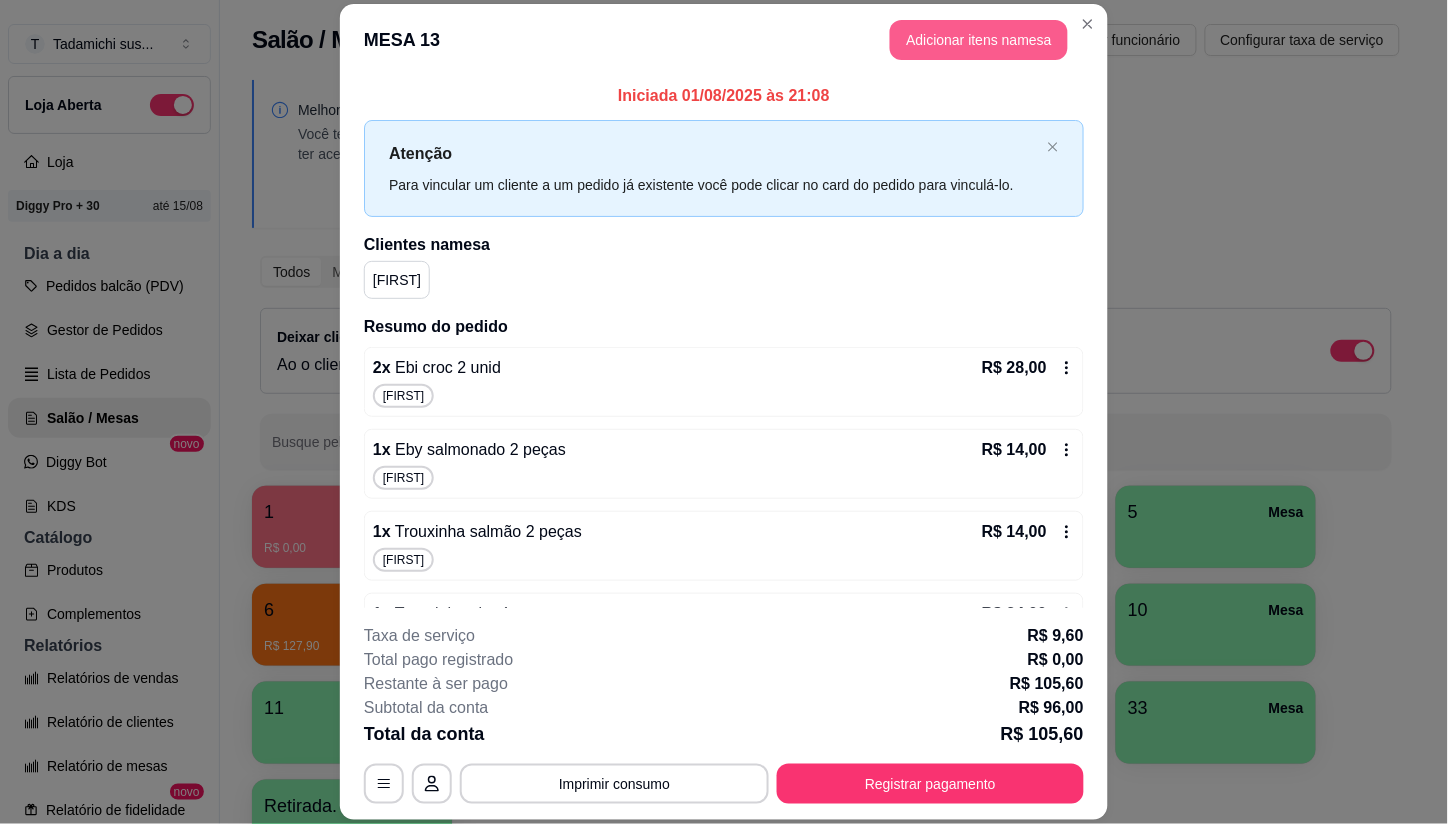 click on "Especiais Tadamichi" at bounding box center (915, 56) 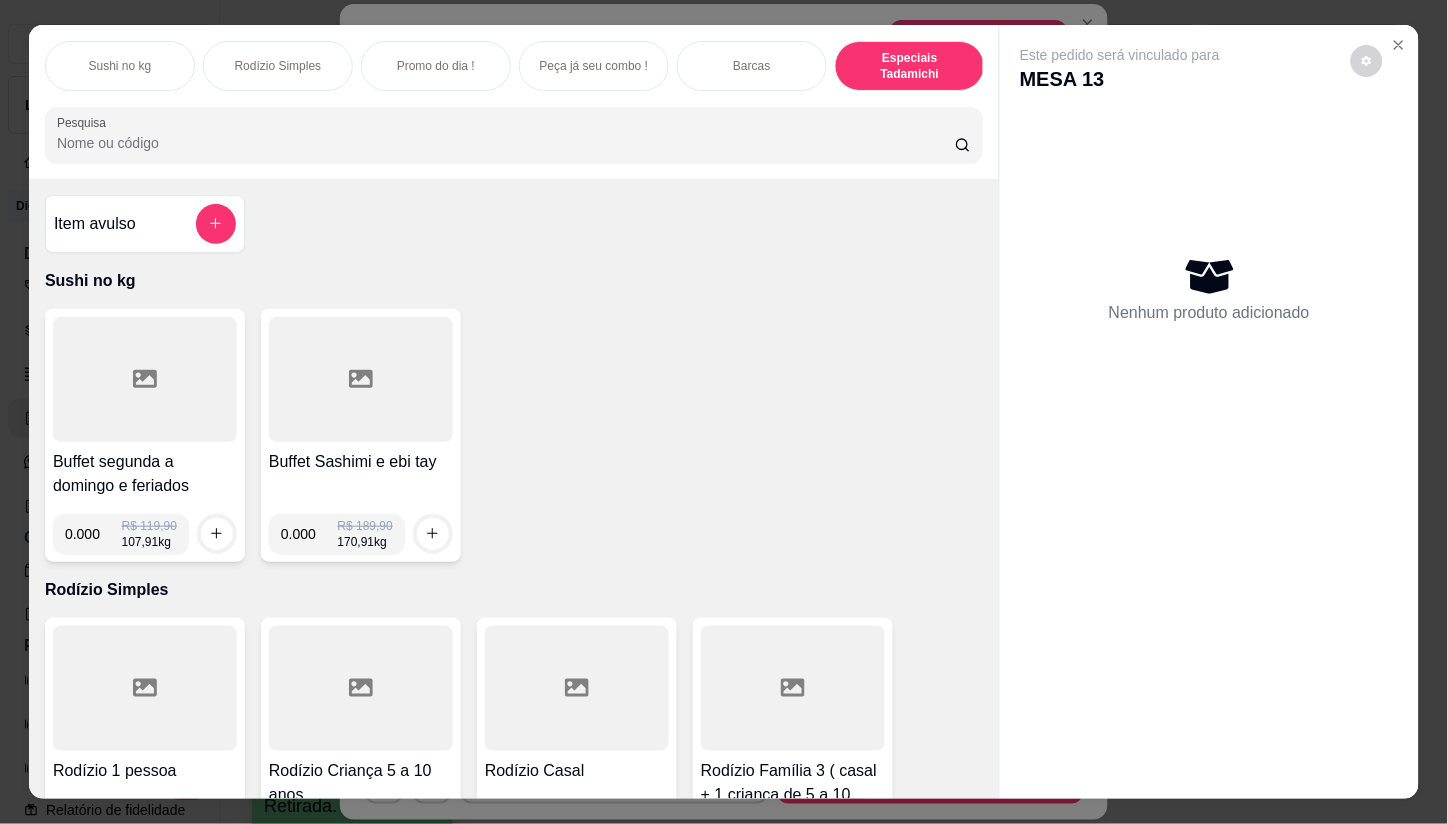 scroll, scrollTop: 3488, scrollLeft: 0, axis: vertical 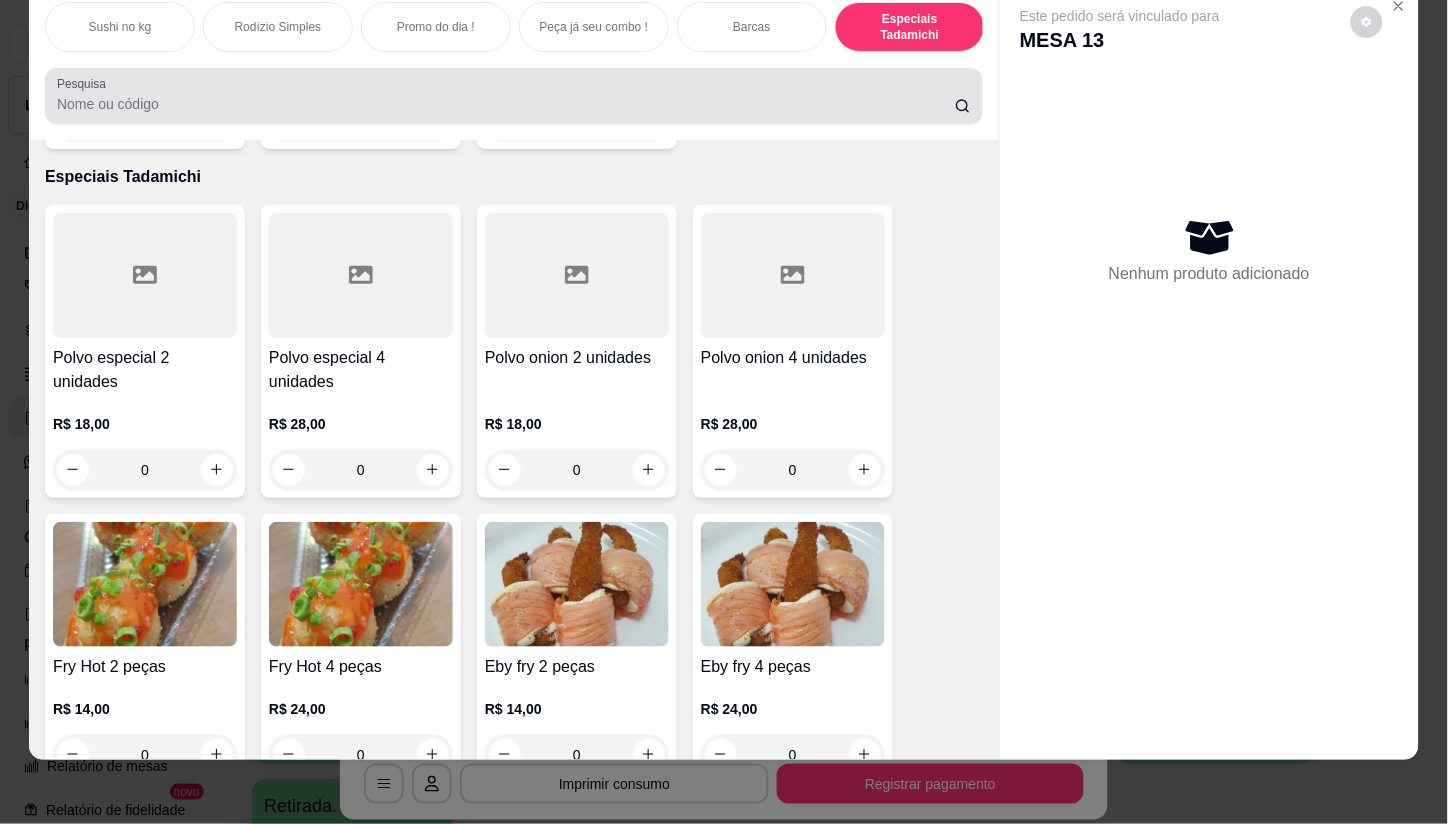 click on "Pesquisa" at bounding box center [506, 104] 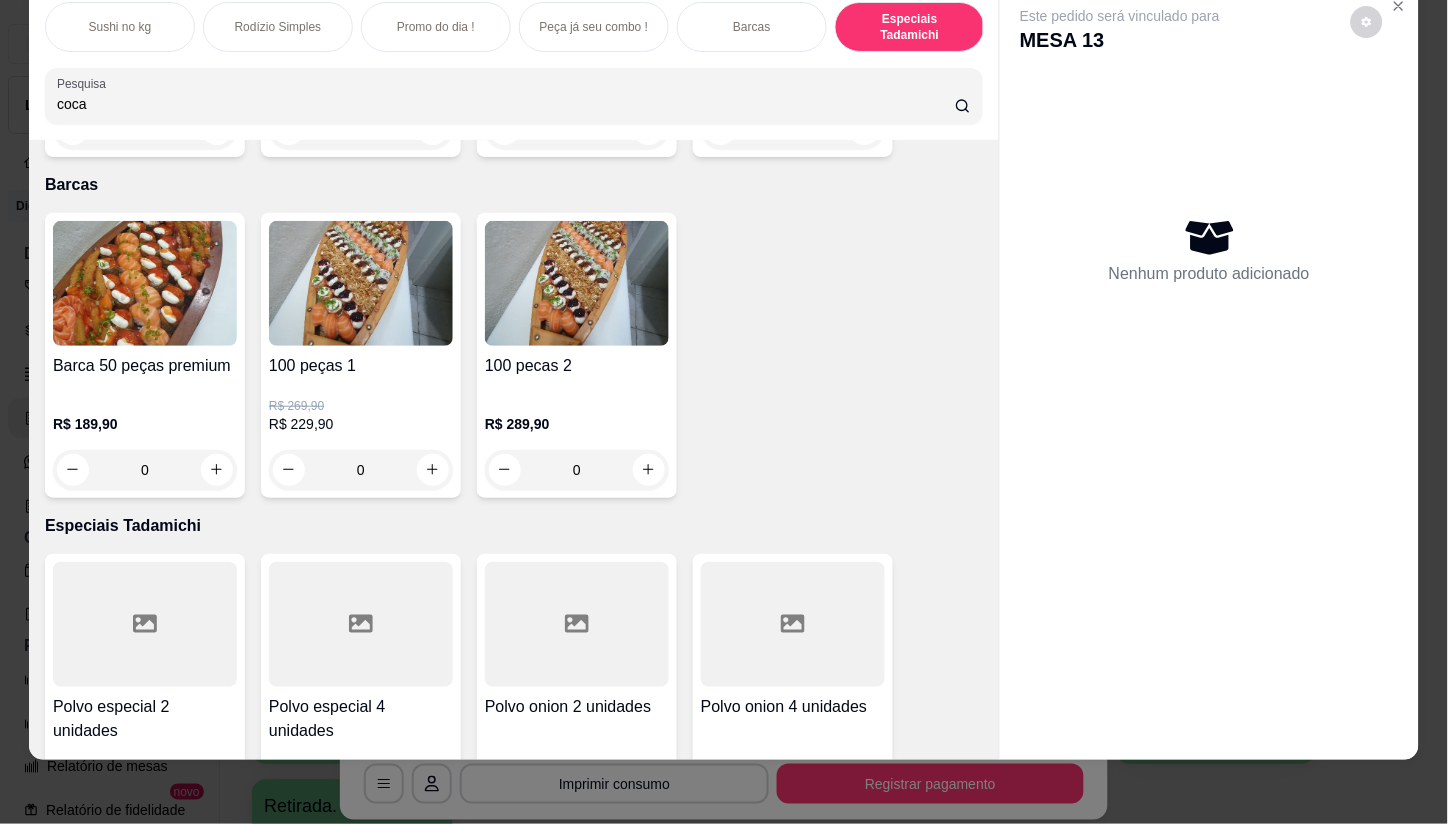 scroll, scrollTop: 3837, scrollLeft: 0, axis: vertical 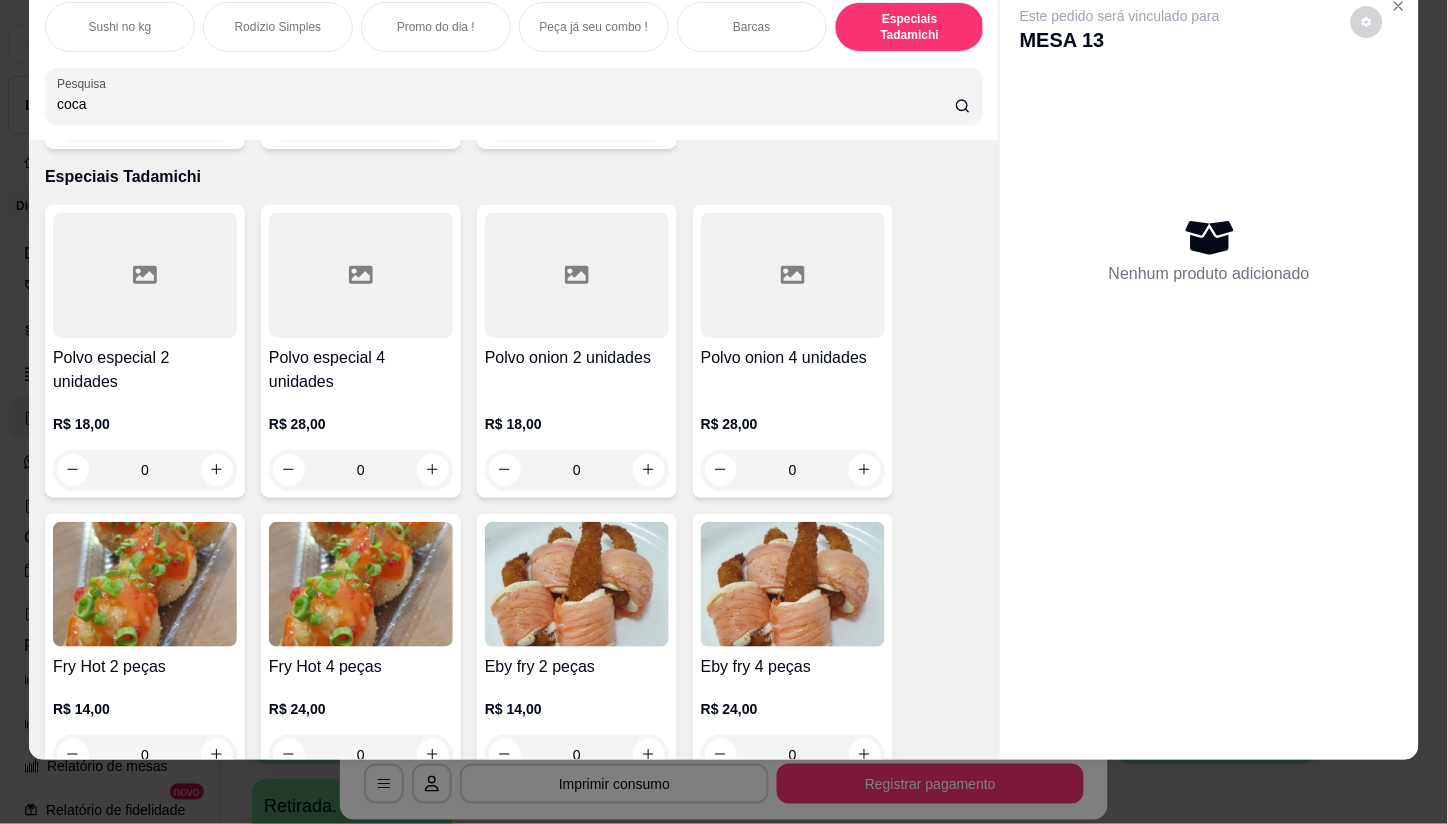 type on "coca" 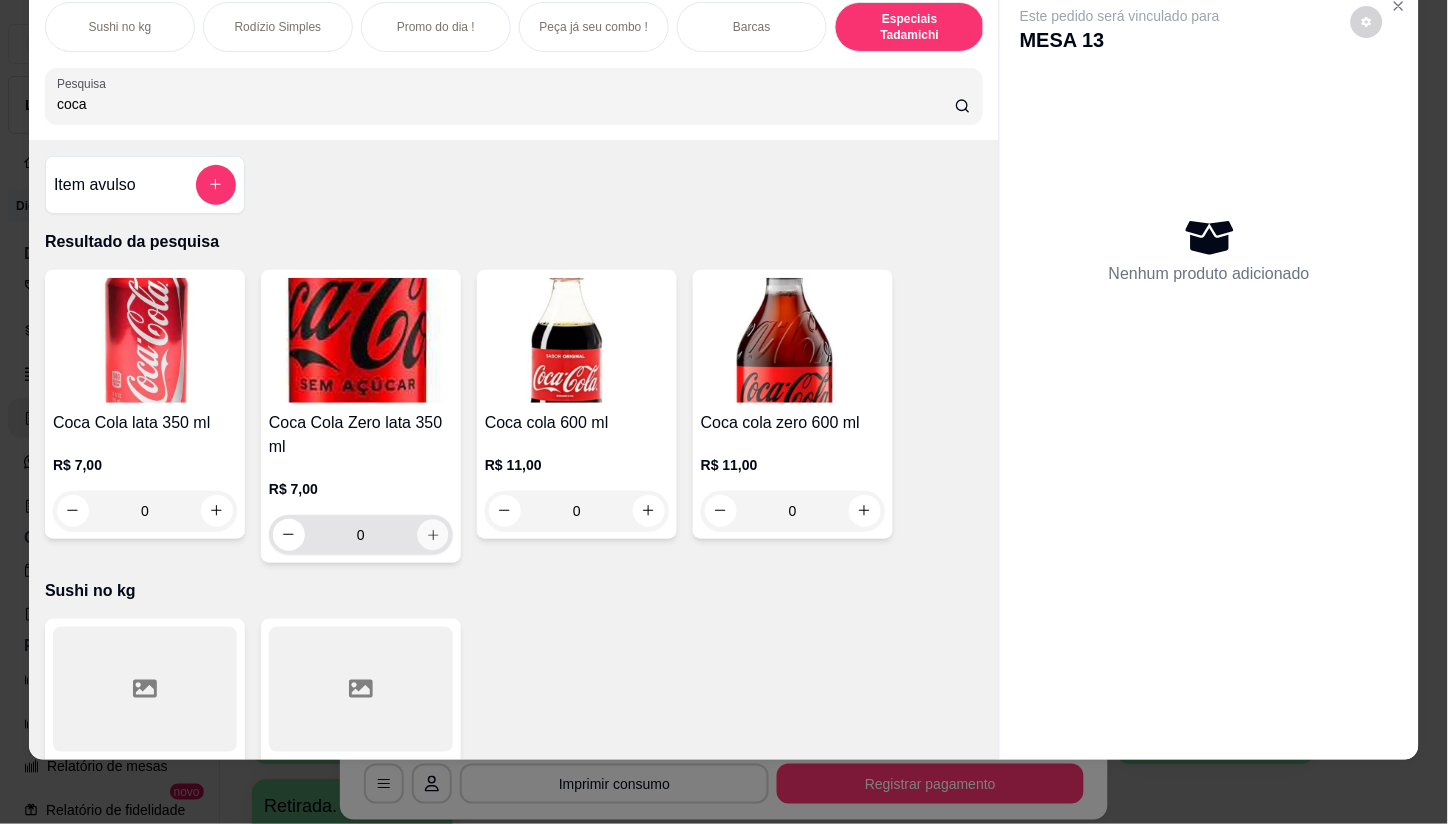 click 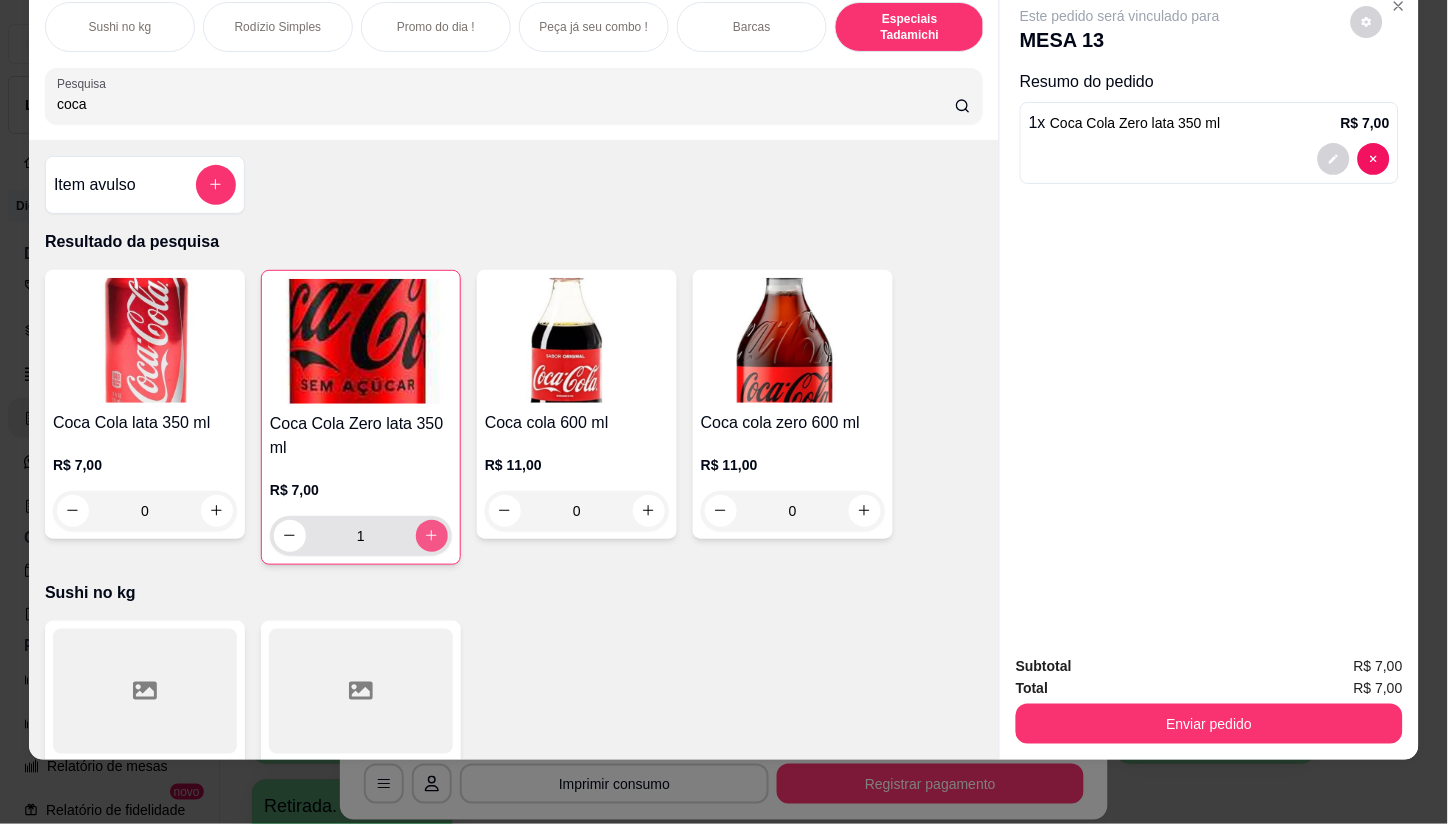 type on "1" 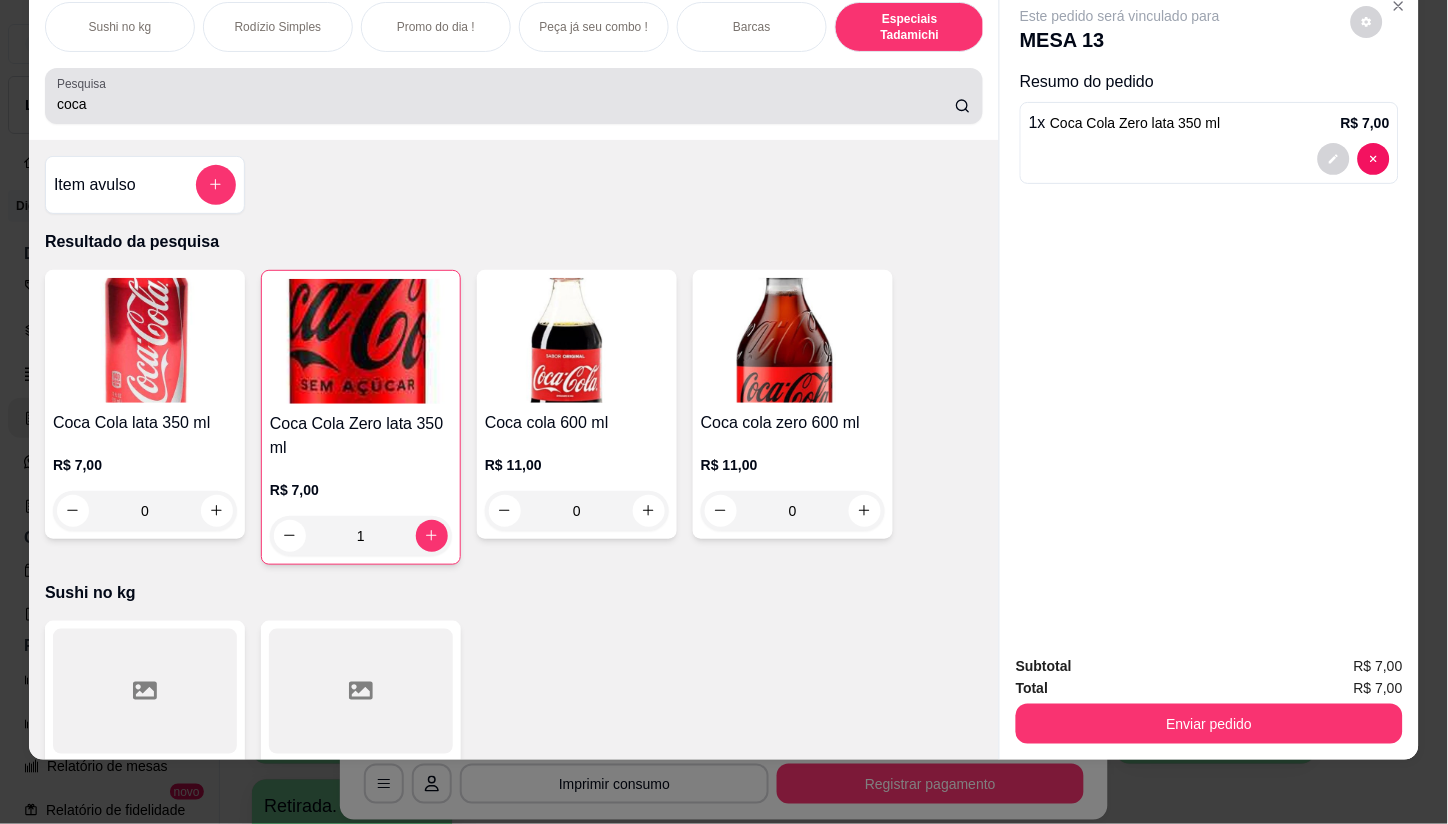 click on "coca" at bounding box center [506, 104] 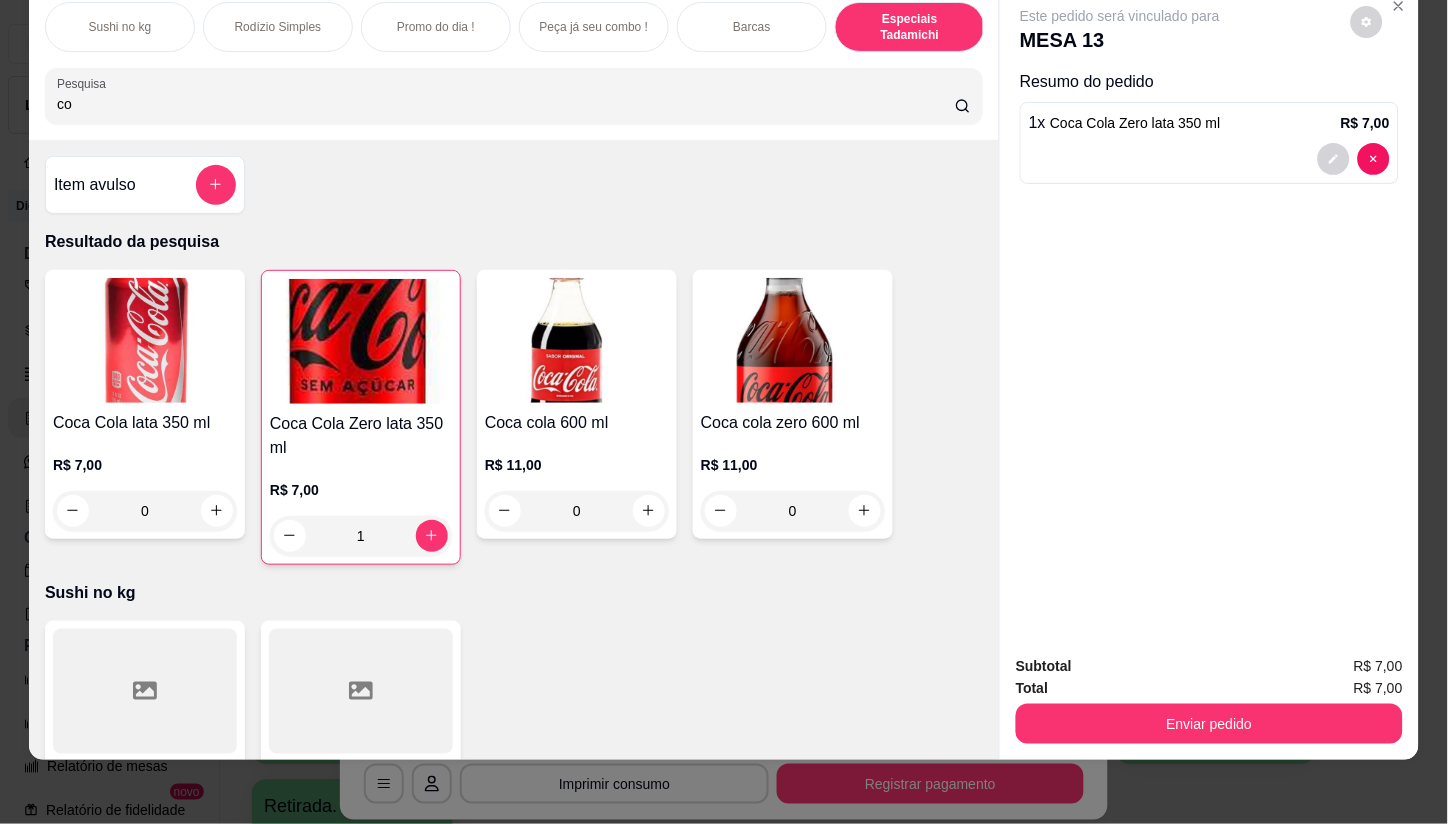 type on "c" 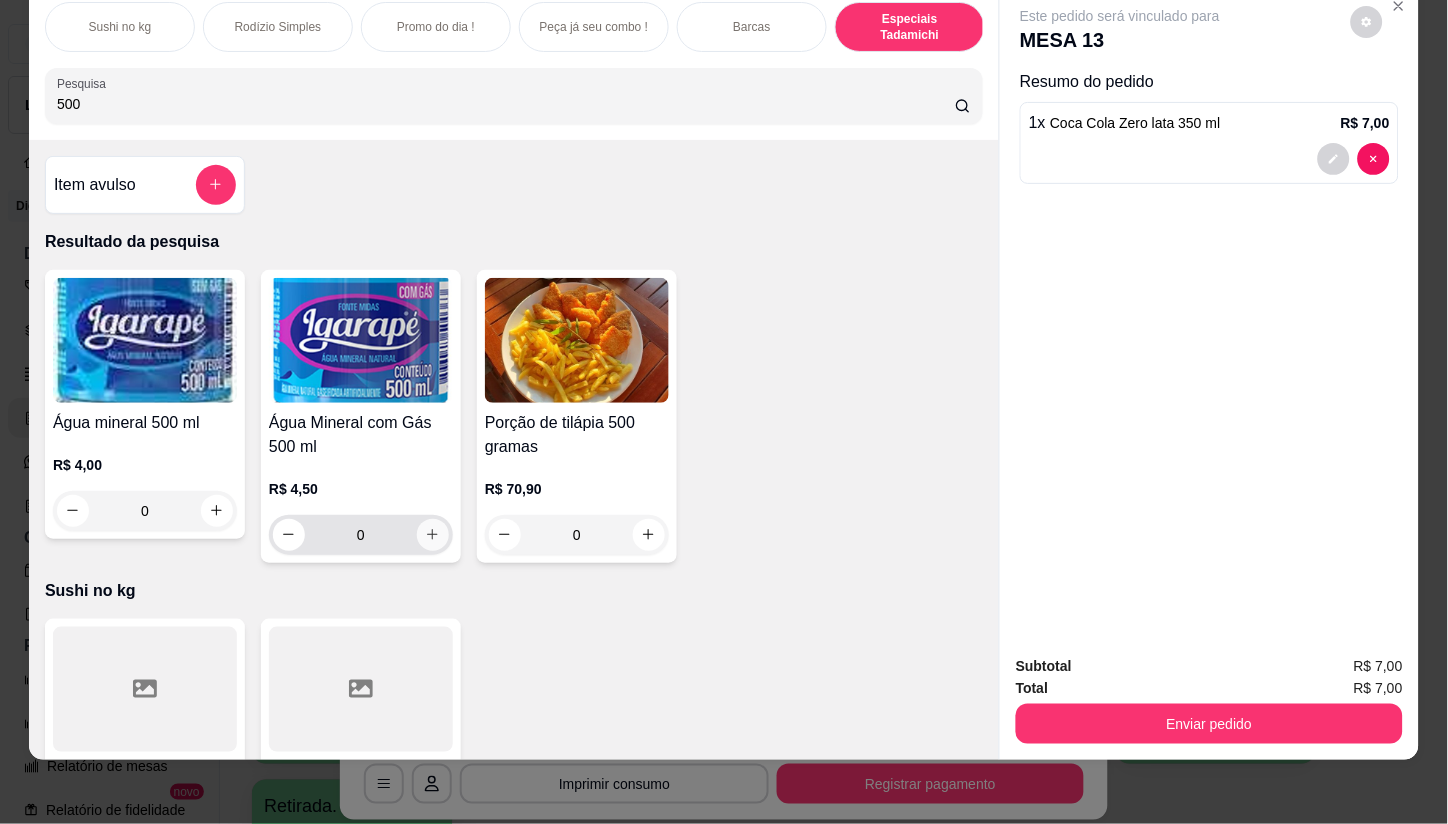 type on "500" 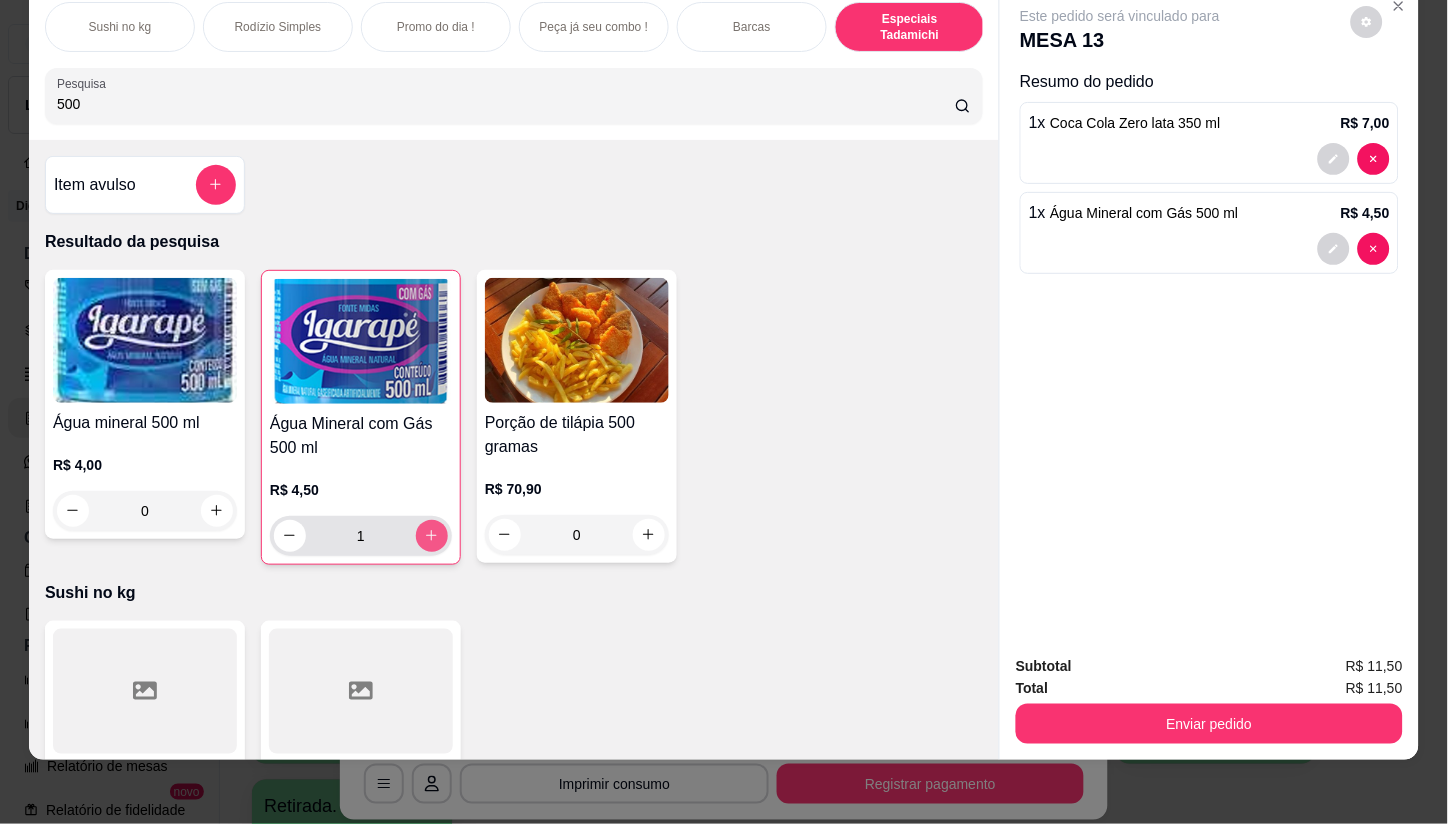 type on "1" 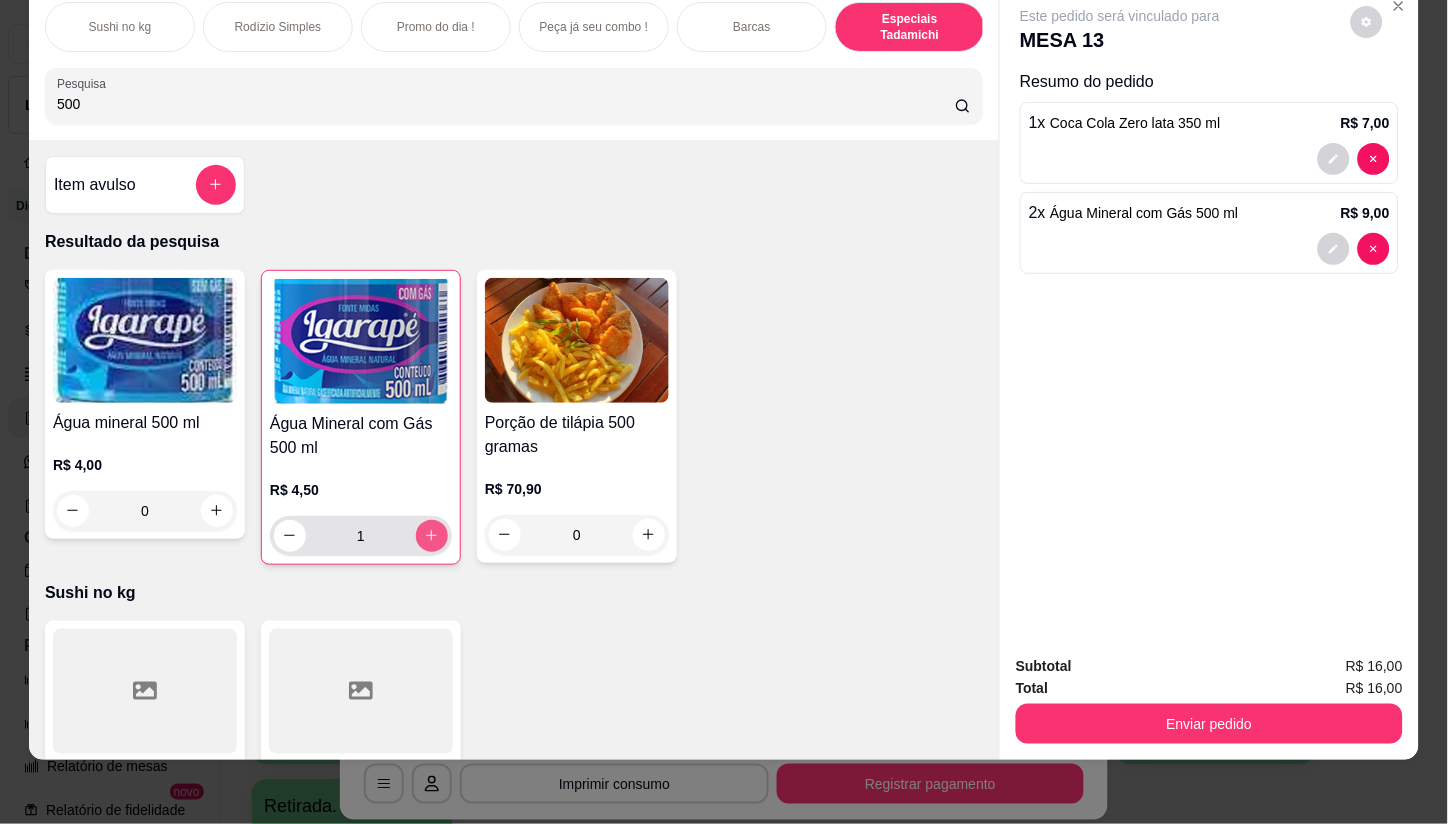type on "2" 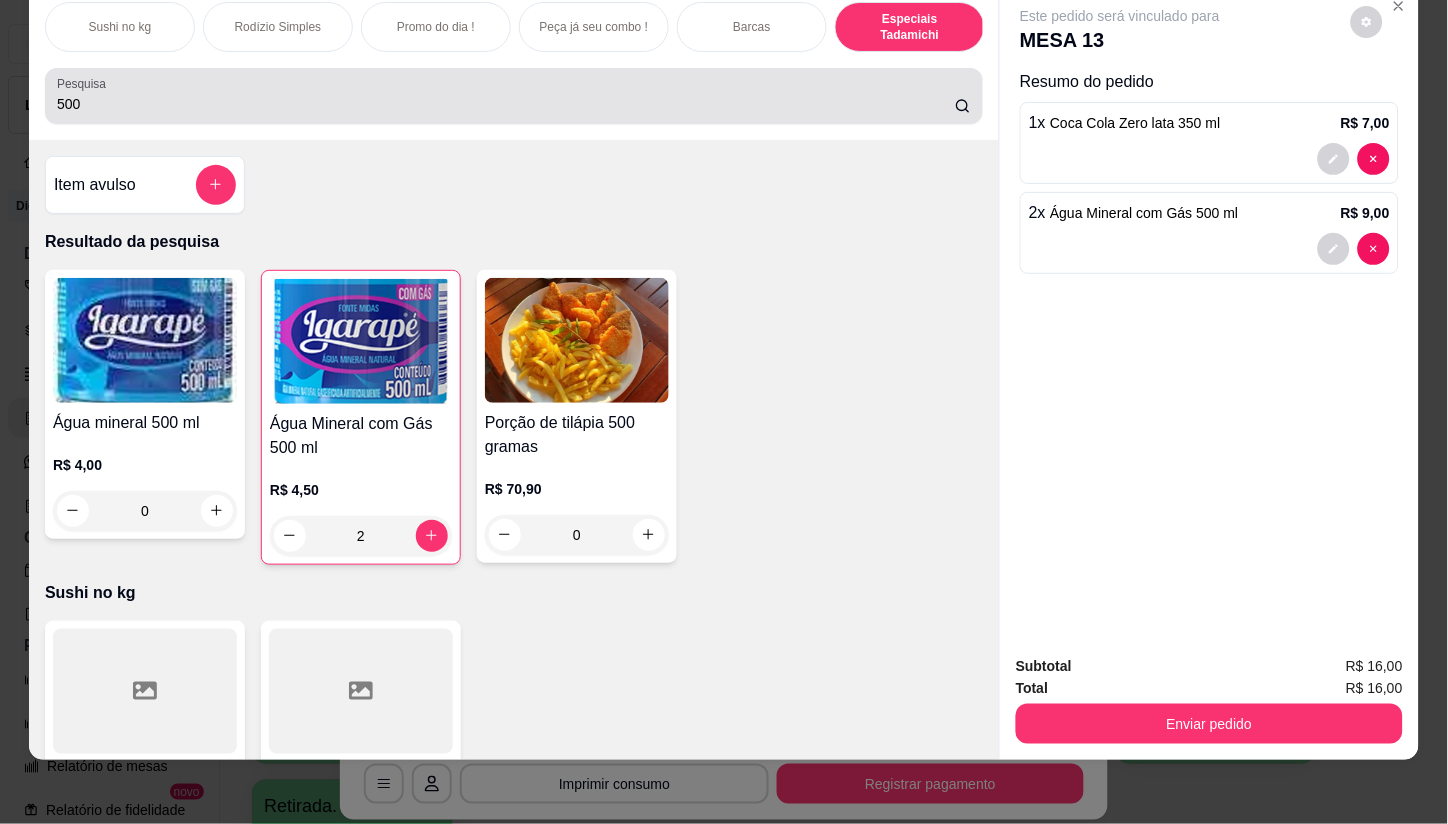 drag, startPoint x: 368, startPoint y: 85, endPoint x: 380, endPoint y: 81, distance: 12.649111 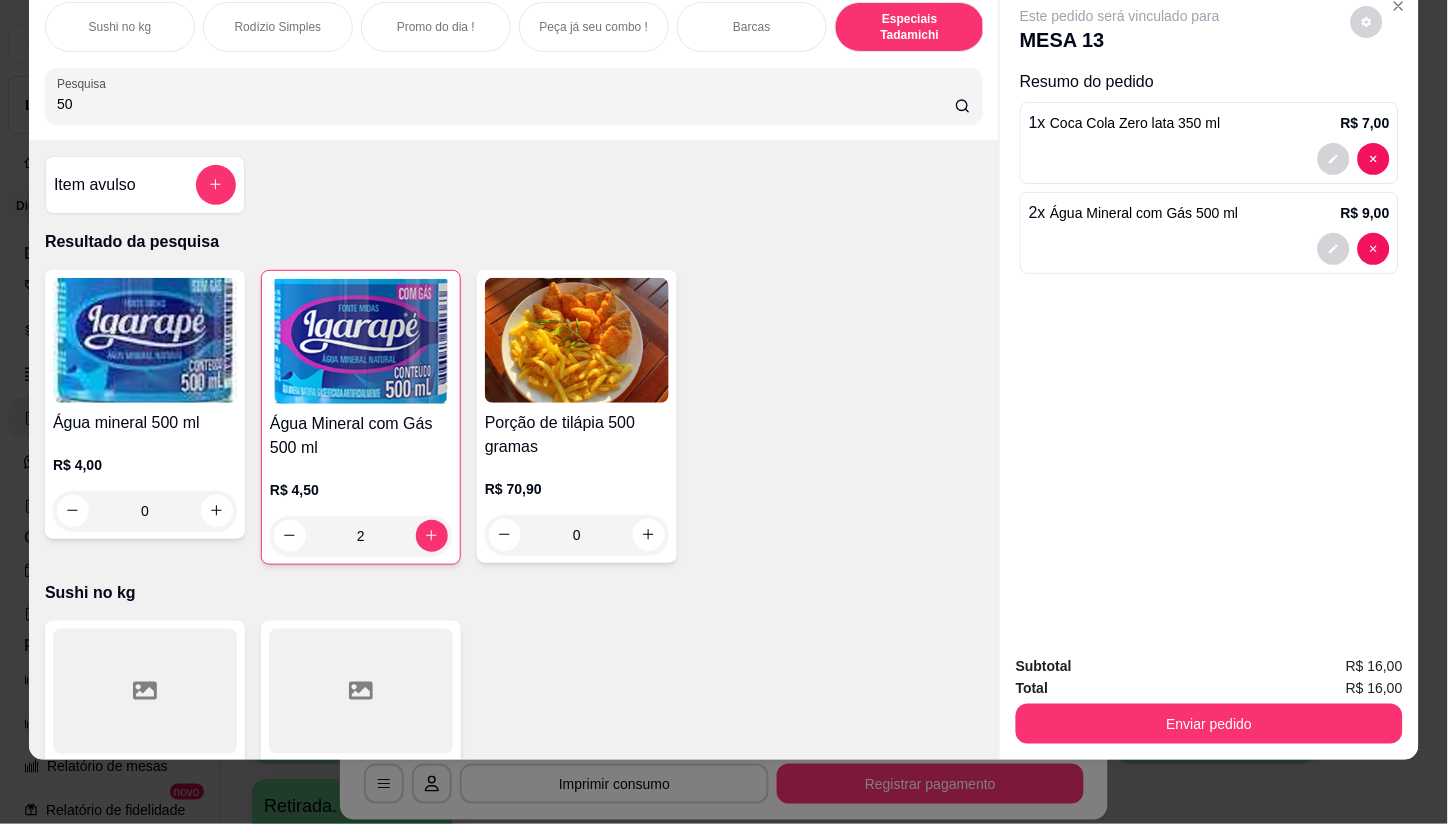 type on "5" 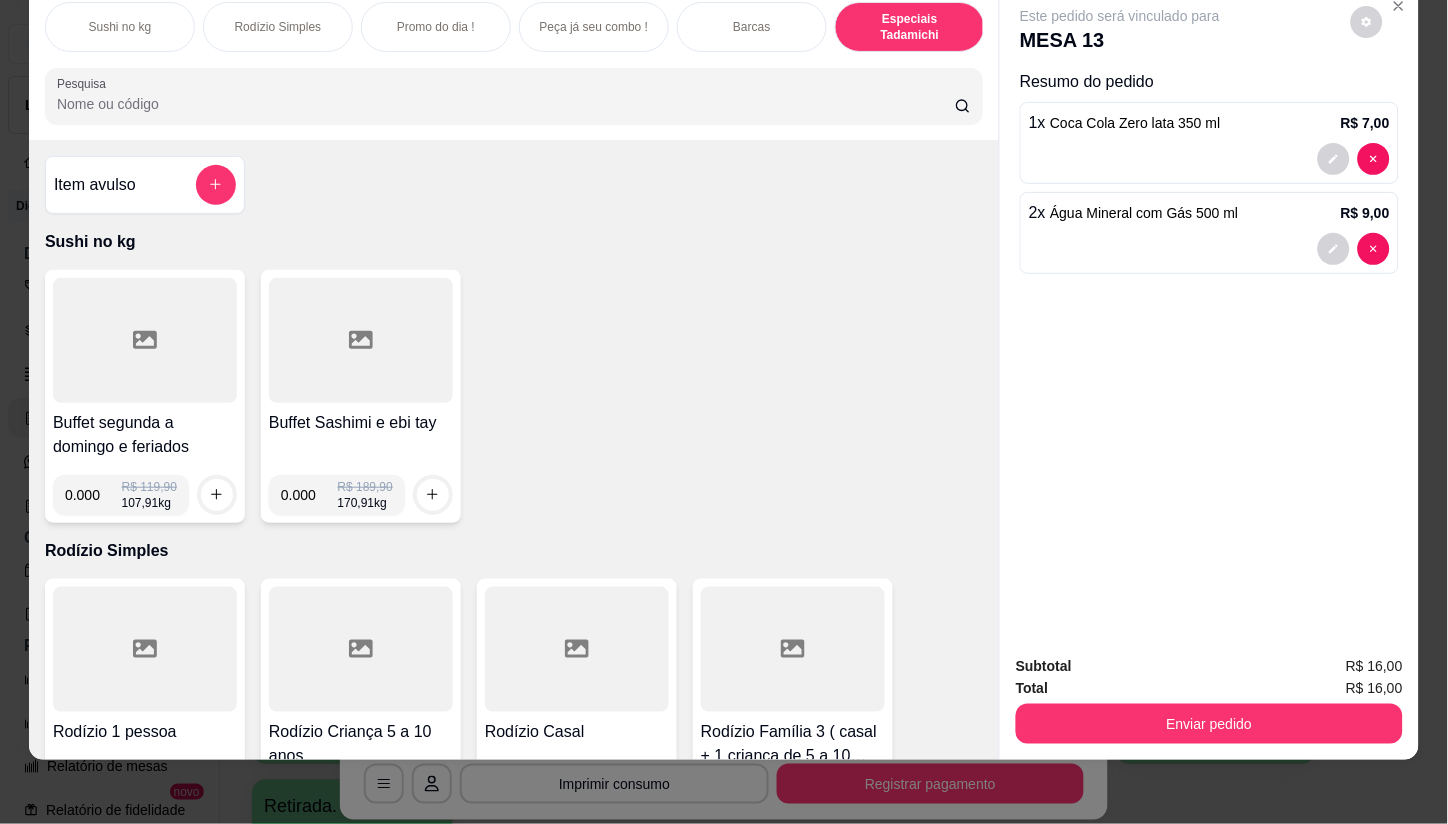 type 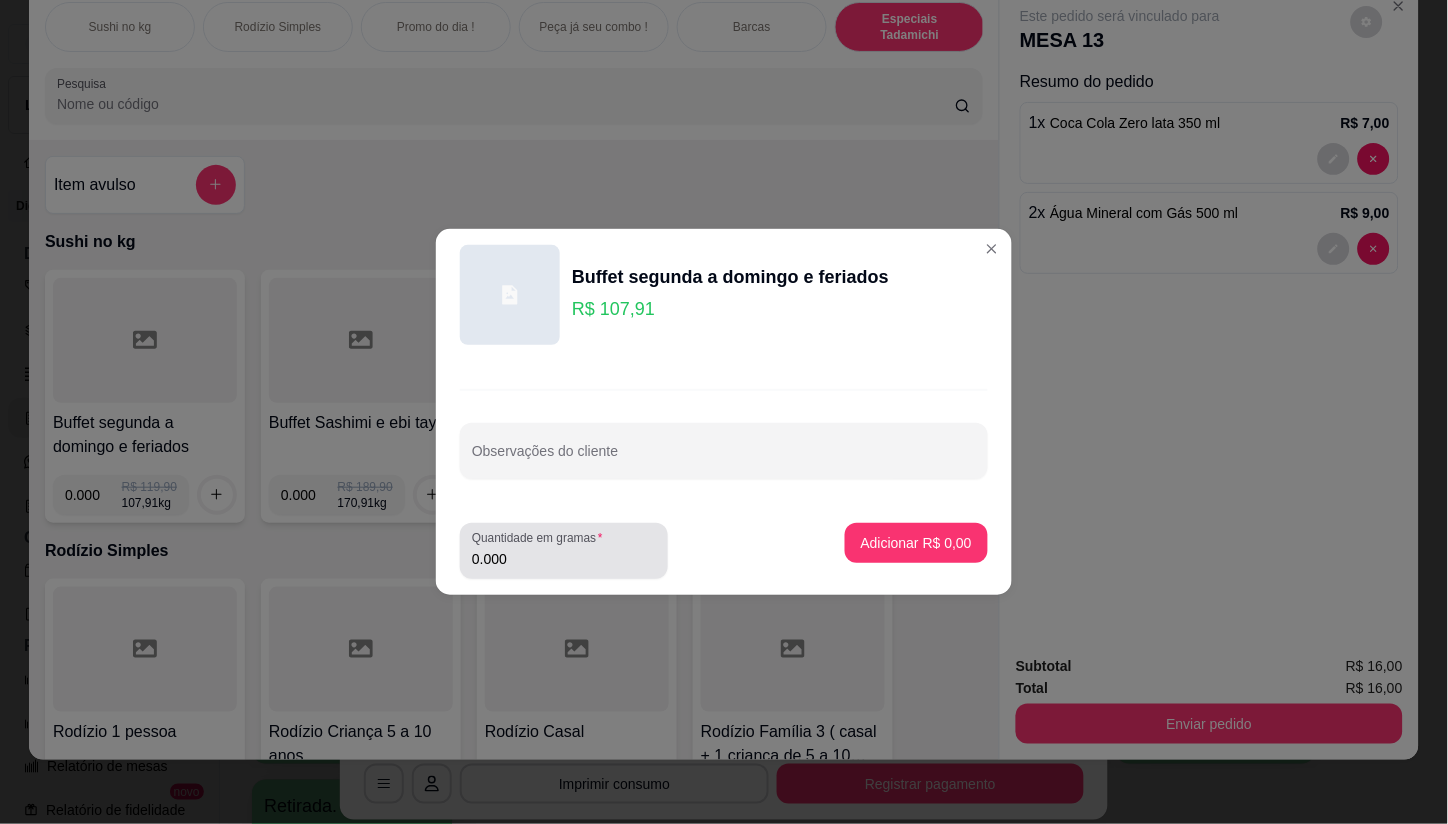 click on "0.000" at bounding box center [564, 559] 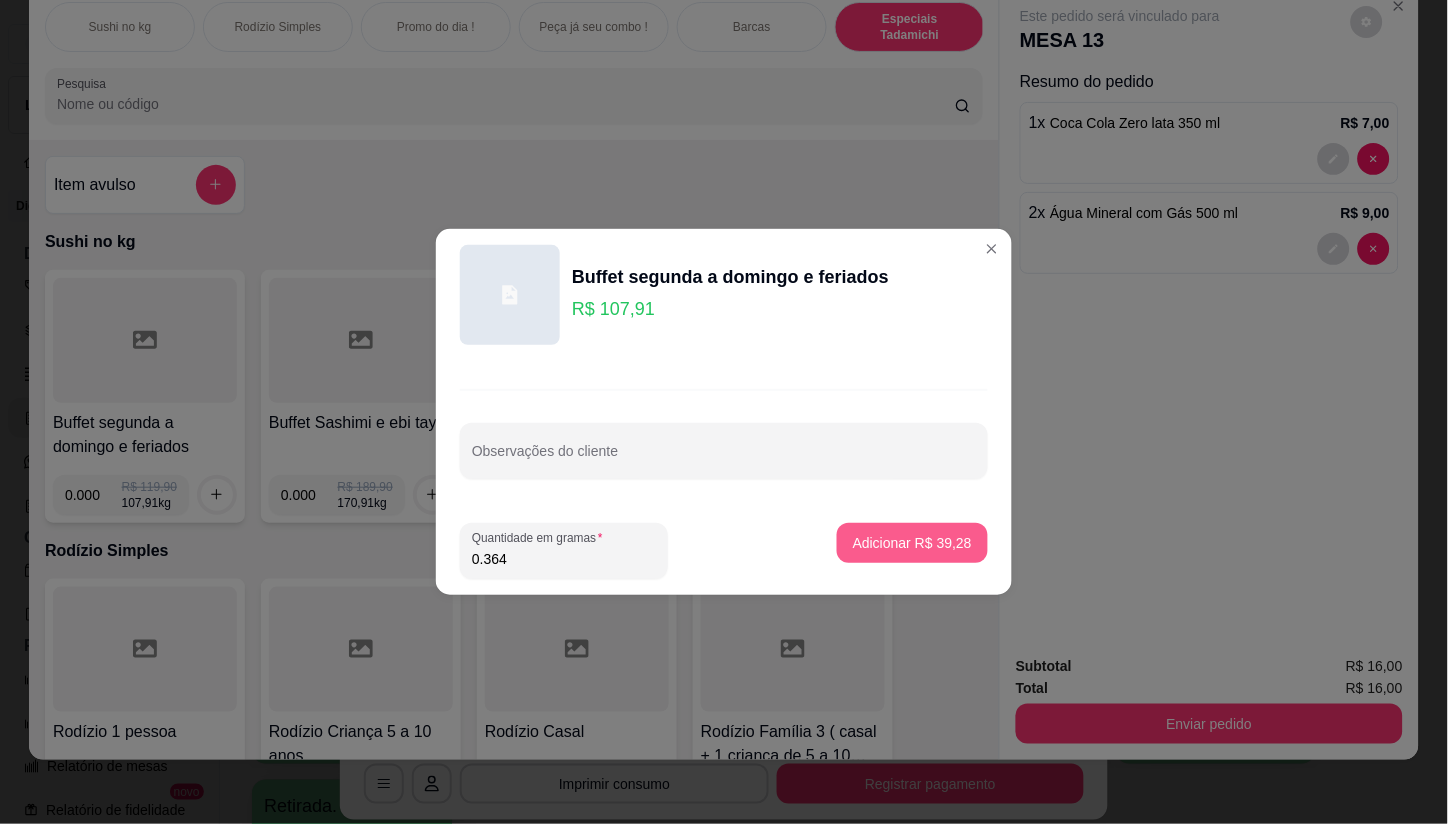 type on "0.364" 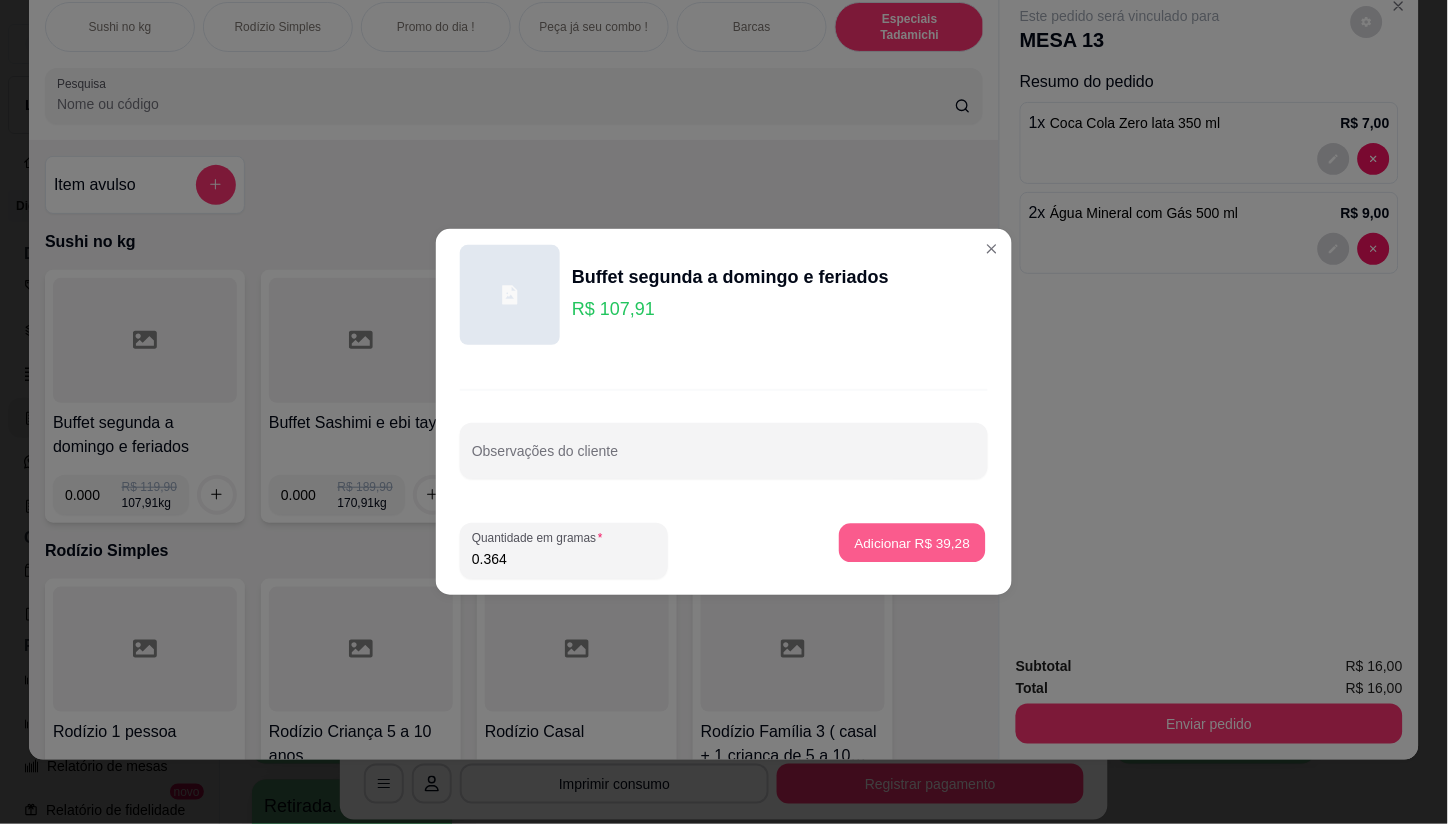 click on "Adicionar   R$ 39,28" at bounding box center (913, 542) 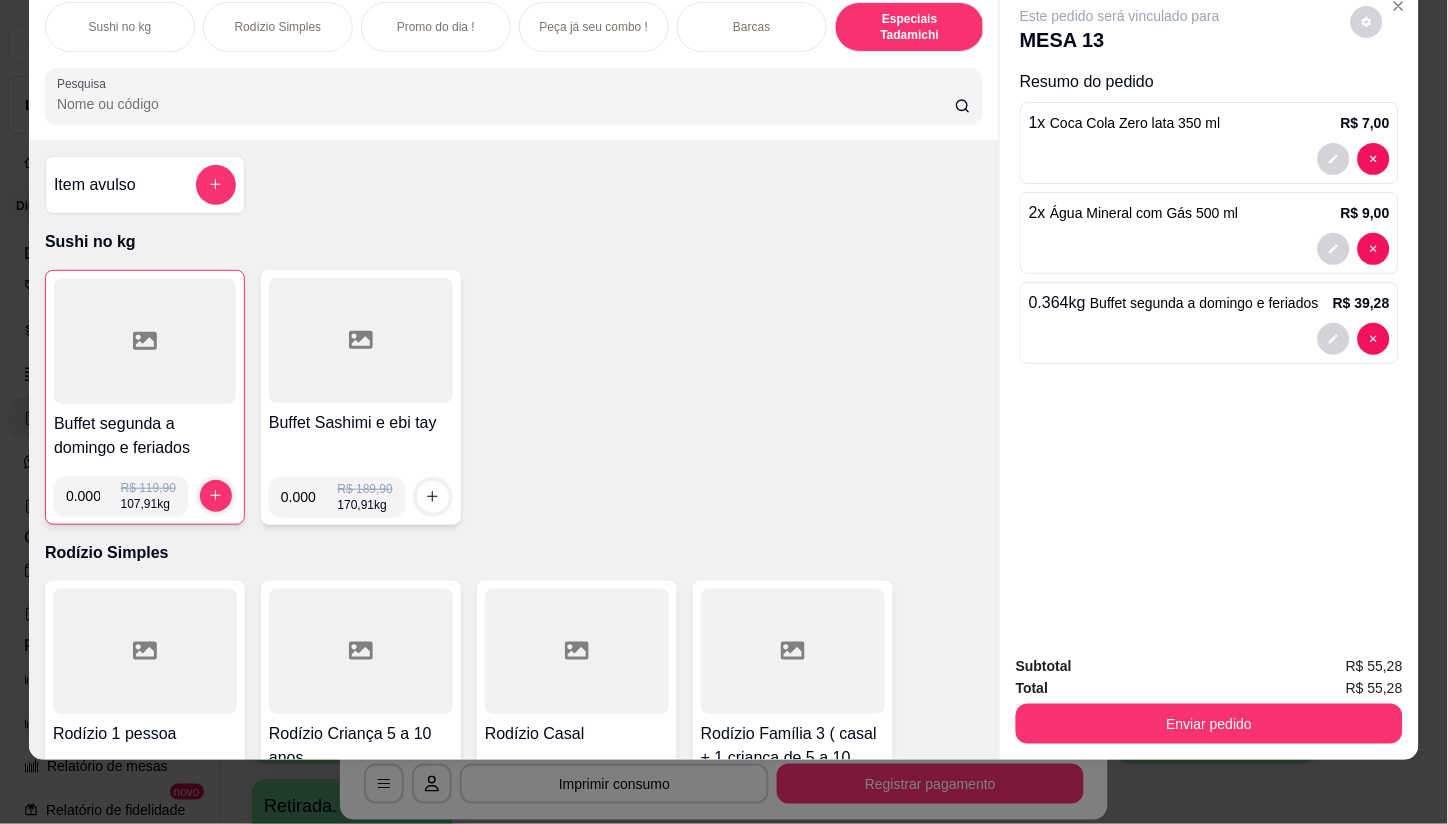click at bounding box center (145, 341) 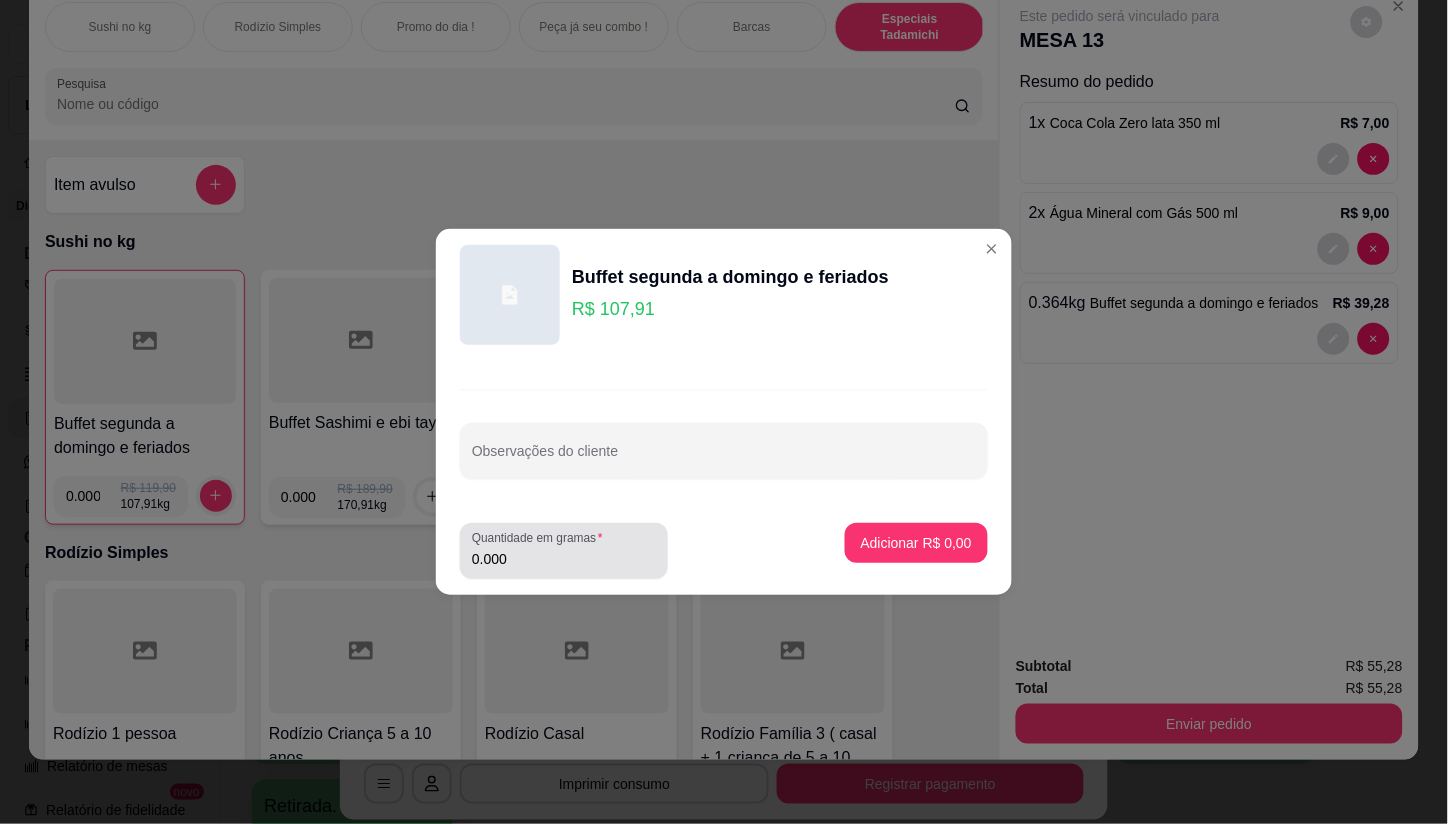 click on "0.000" at bounding box center [564, 559] 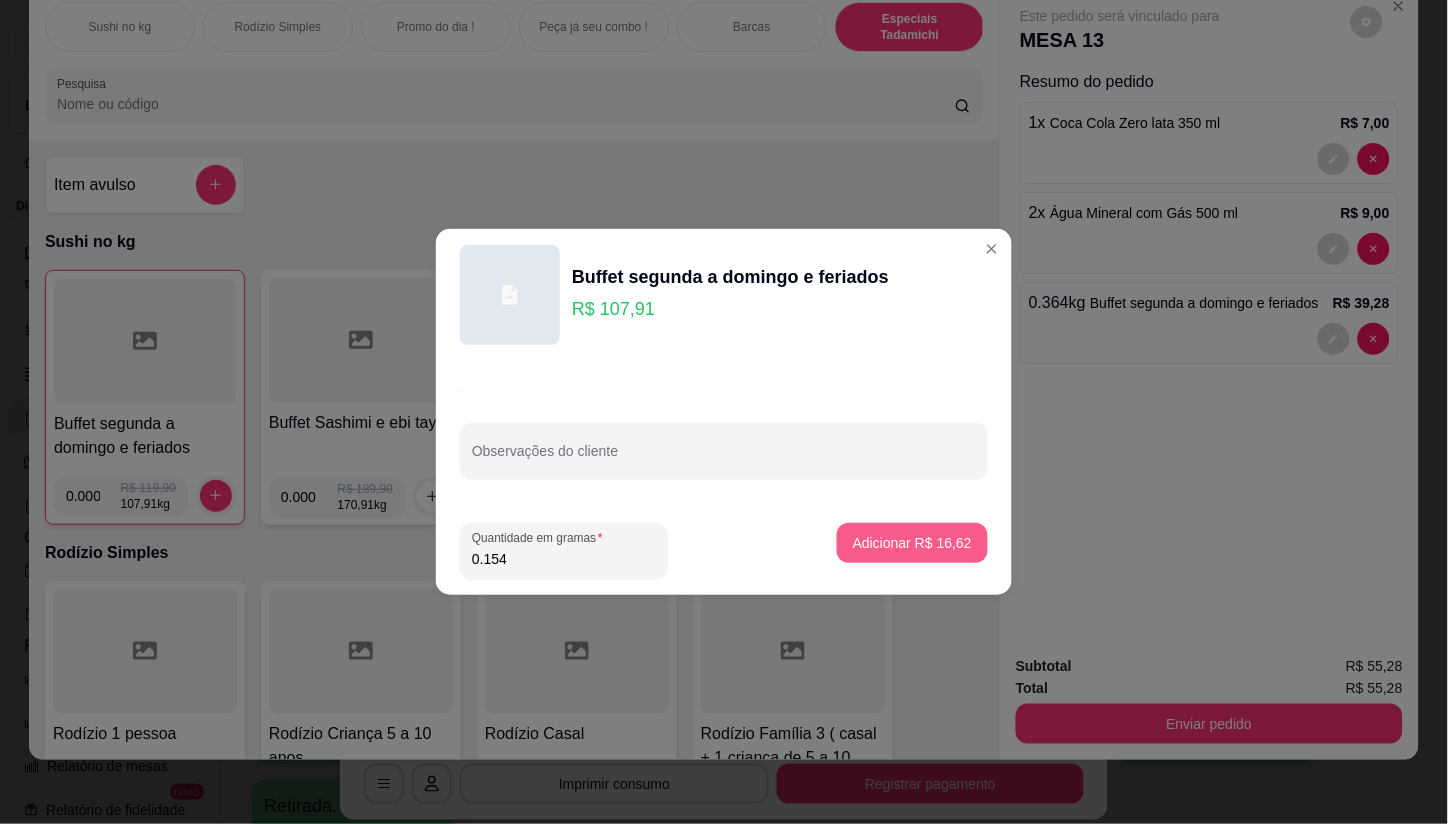 type on "0.154" 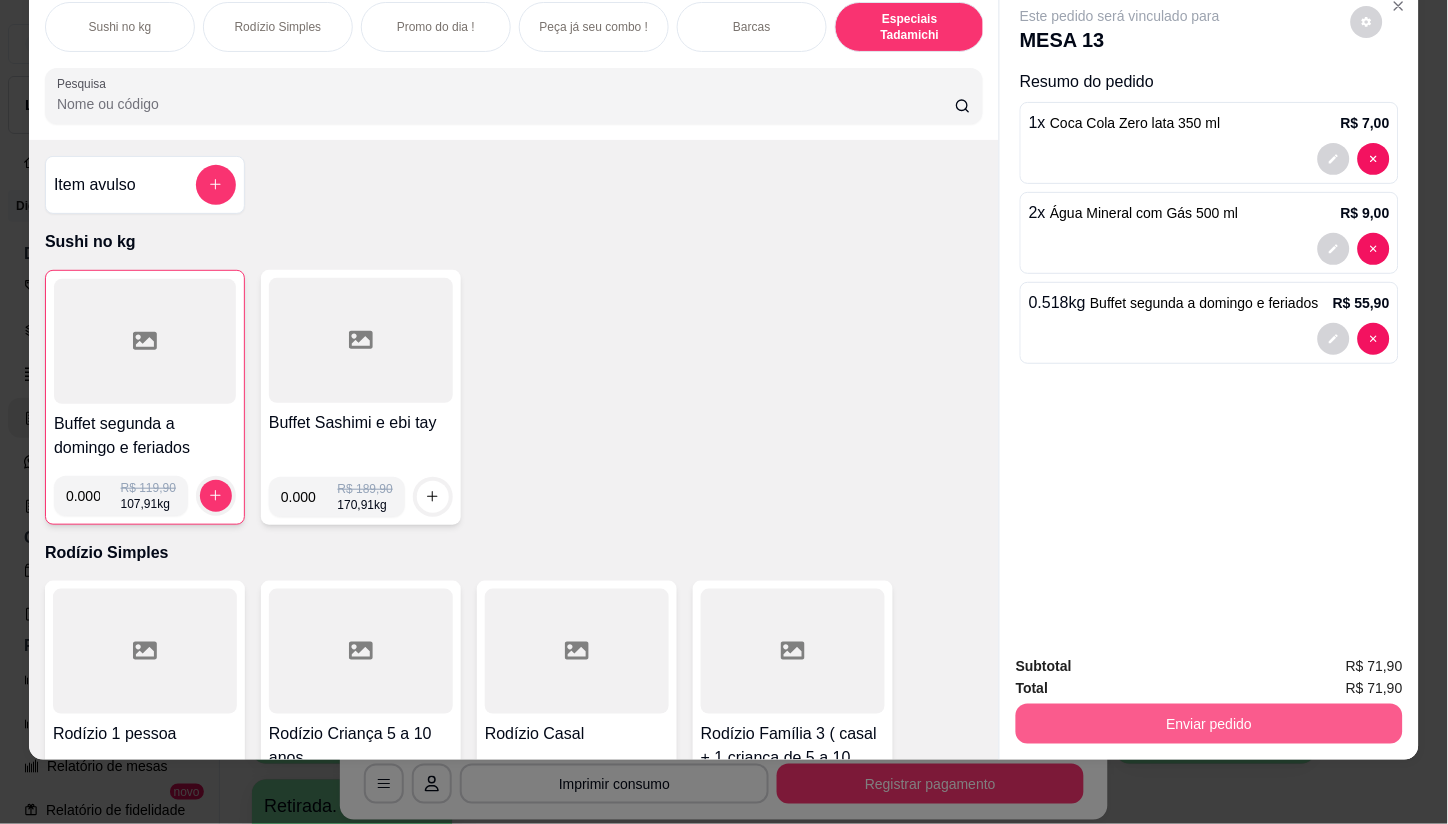 click on "Enviar pedido" at bounding box center [1209, 724] 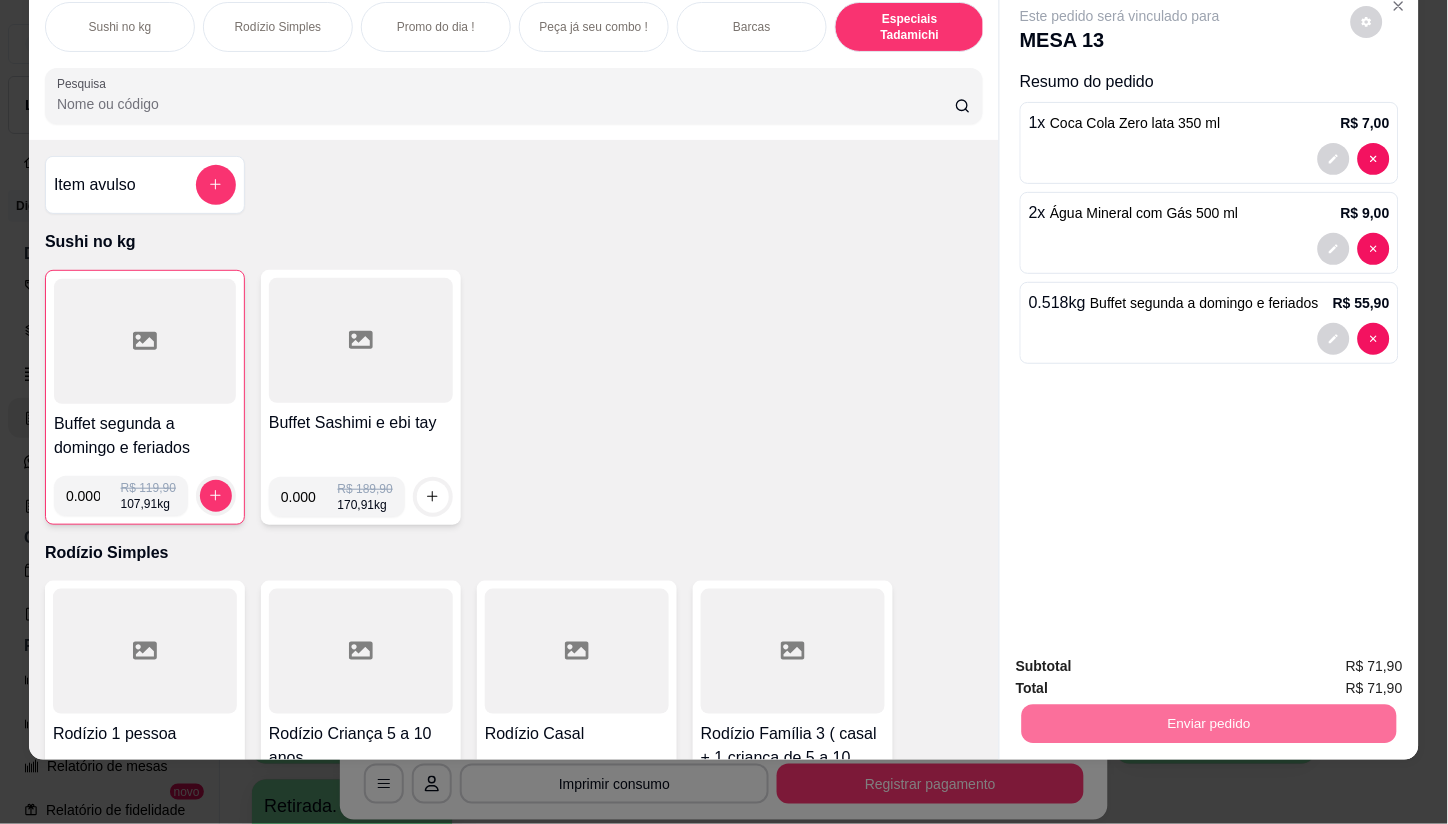 click on "Não registrar e enviar pedido" at bounding box center (1143, 659) 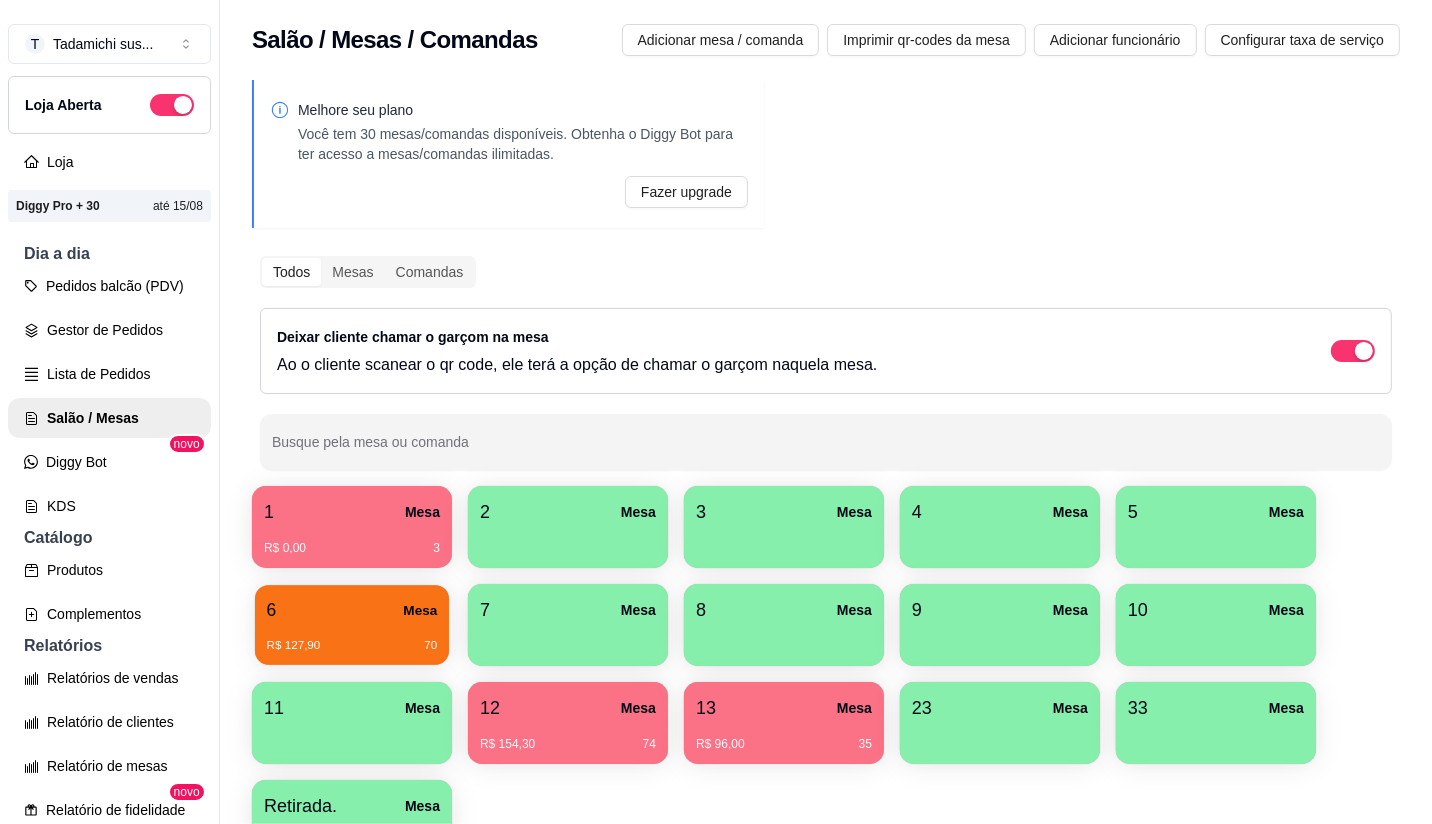click on "R$ 127,90 70" at bounding box center [352, 646] 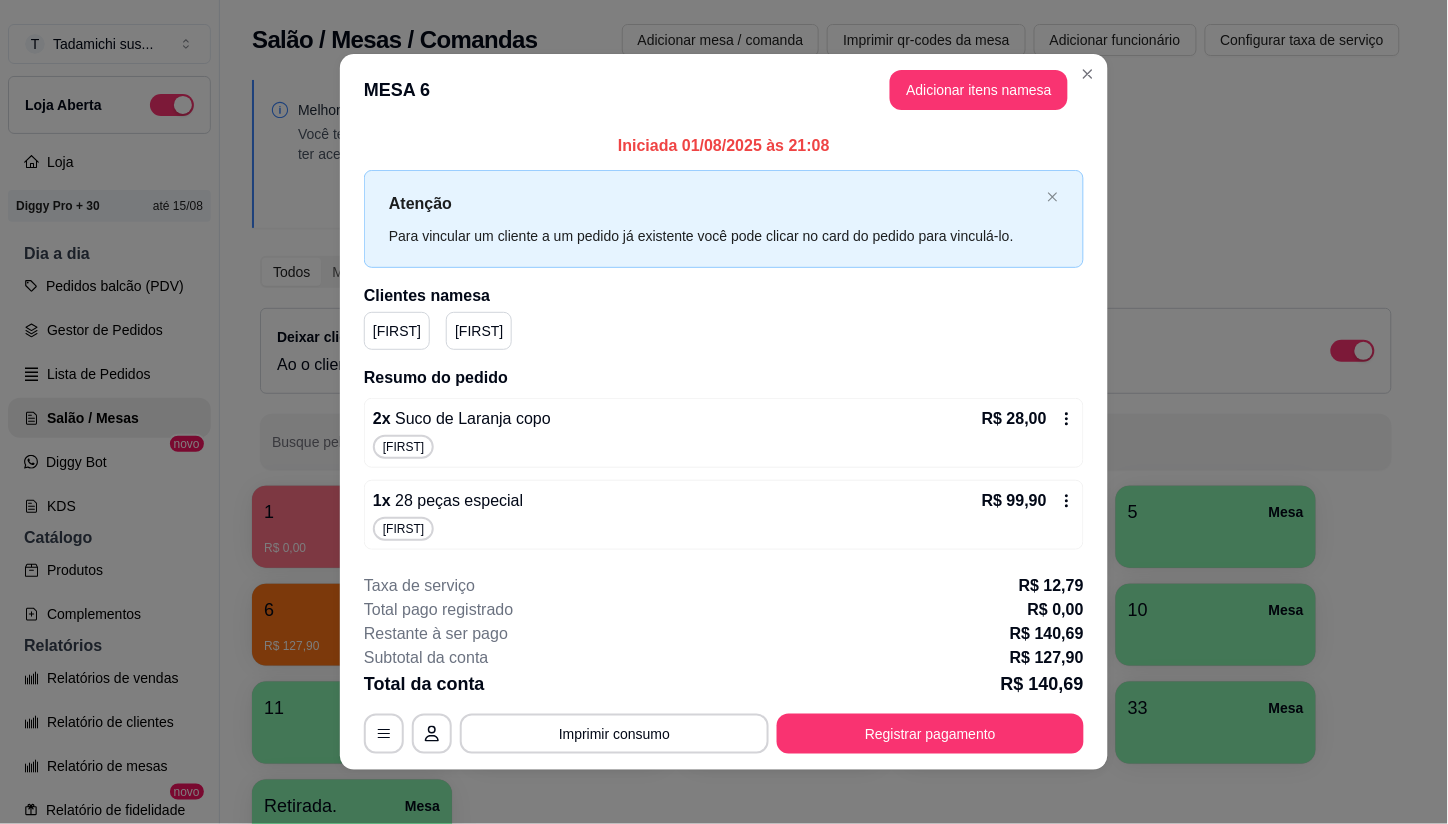 scroll, scrollTop: 10, scrollLeft: 0, axis: vertical 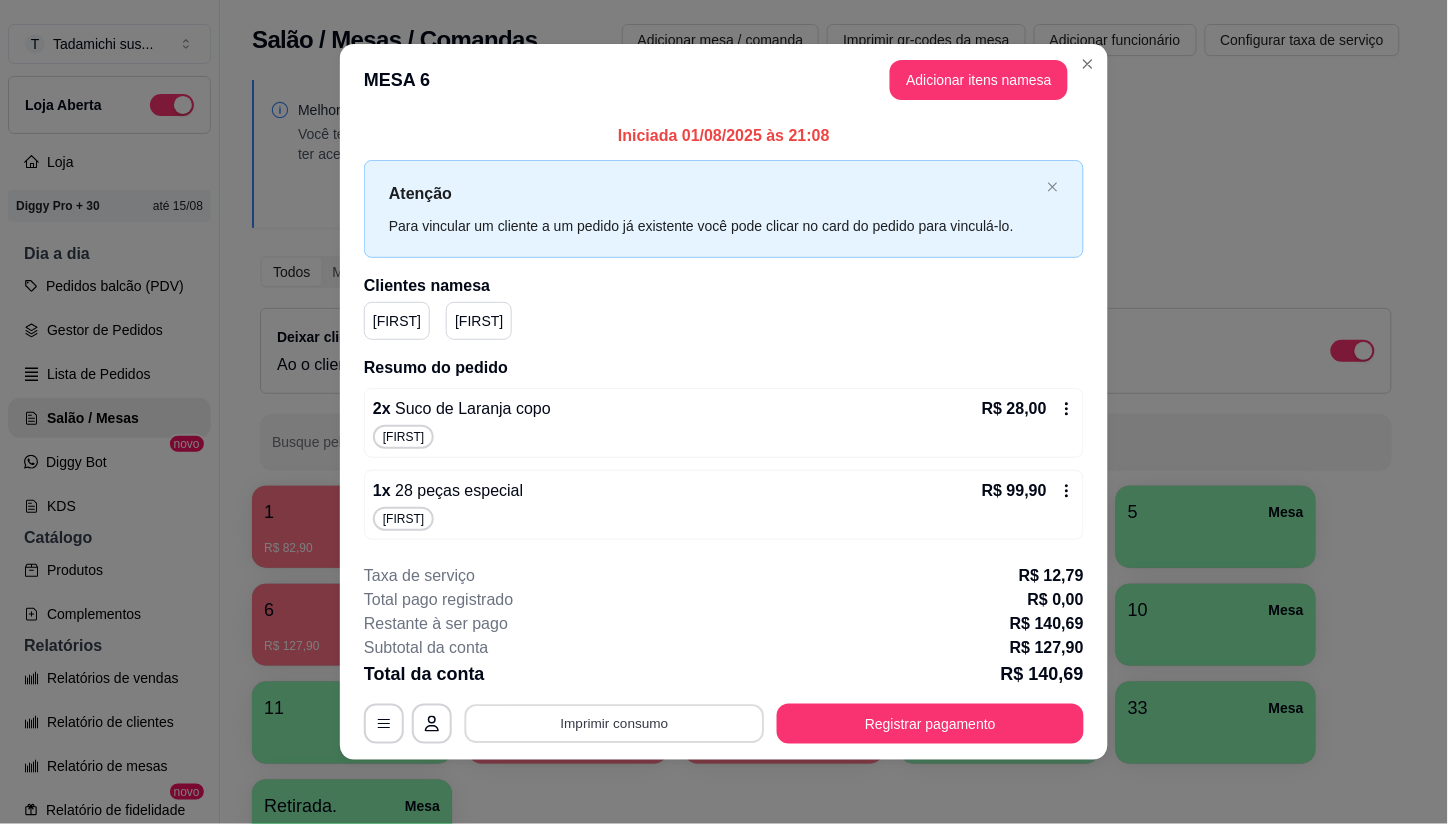 click on "Imprimir consumo" at bounding box center (615, 723) 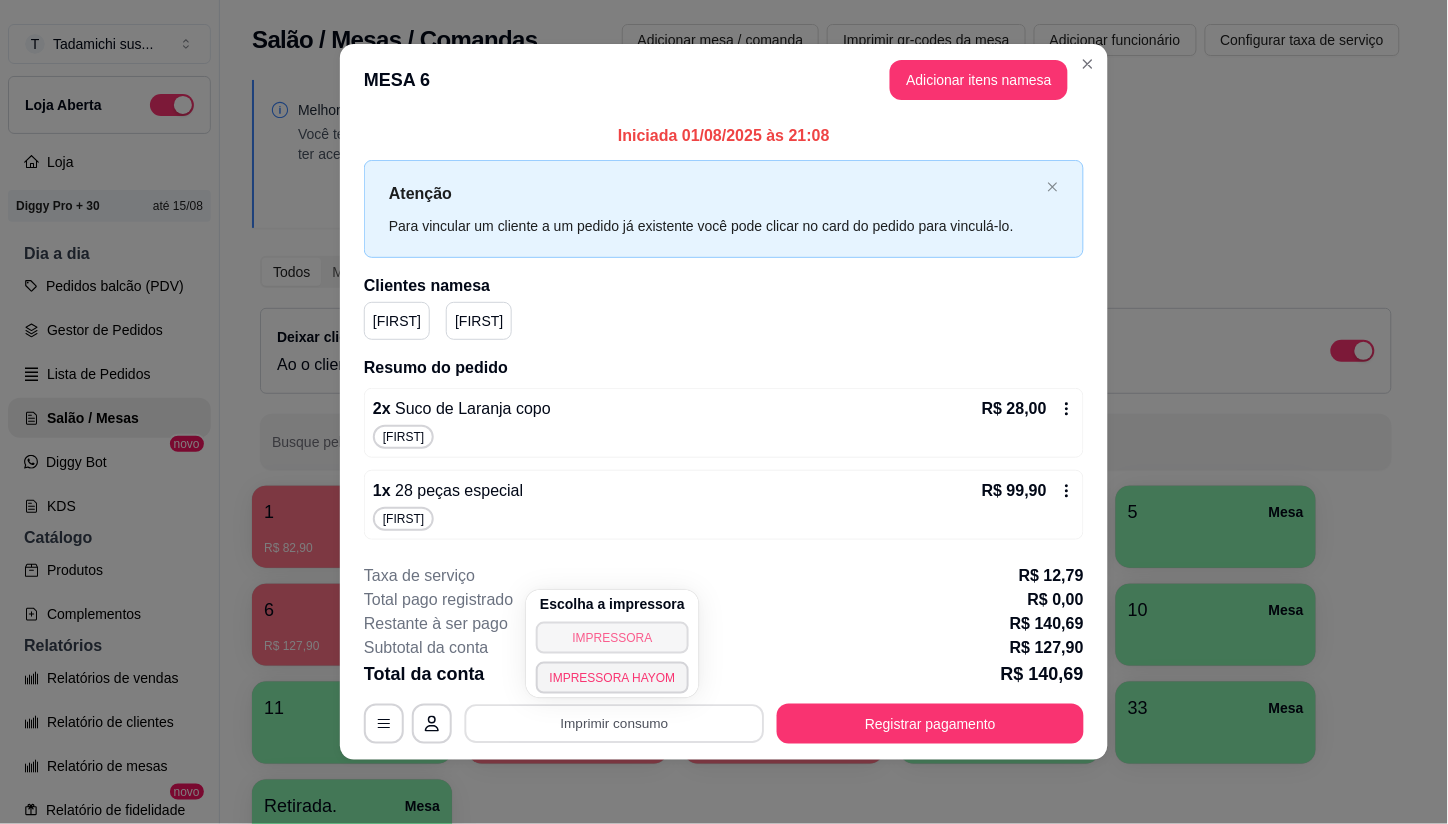 click on "IMPRESSORA" at bounding box center [613, 638] 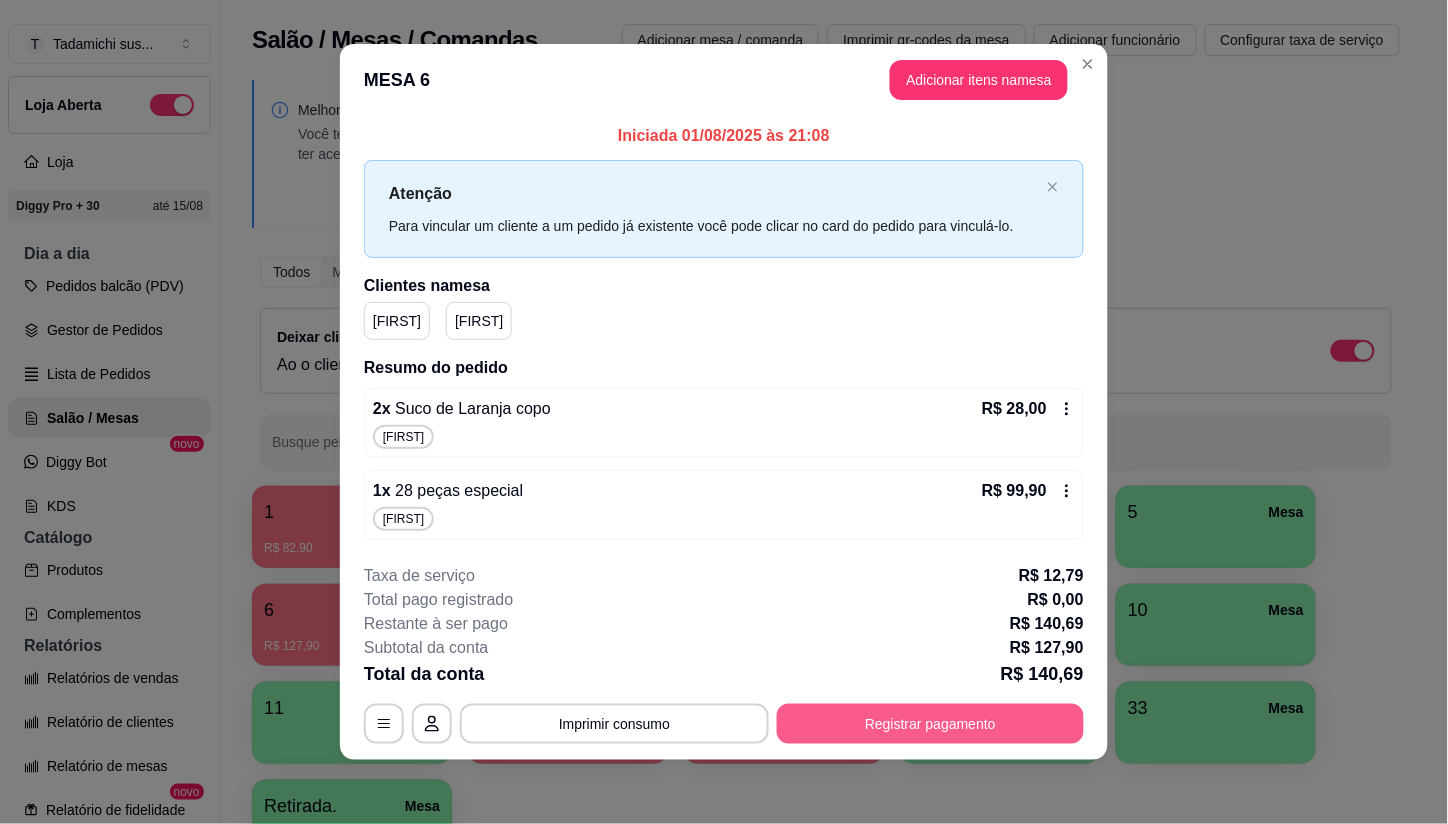 click on "Registrar pagamento" at bounding box center [930, 724] 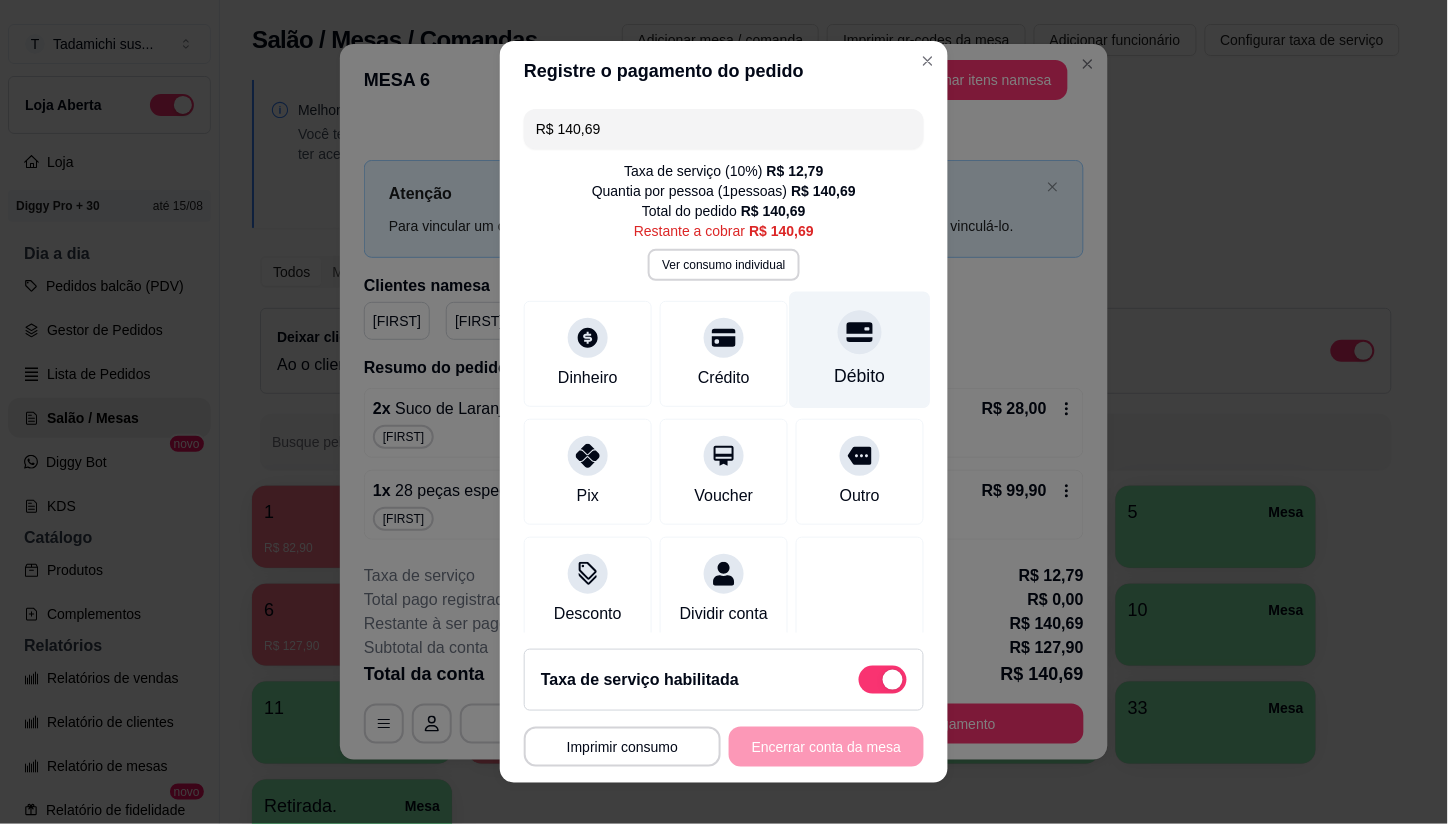click on "Débito" at bounding box center [860, 350] 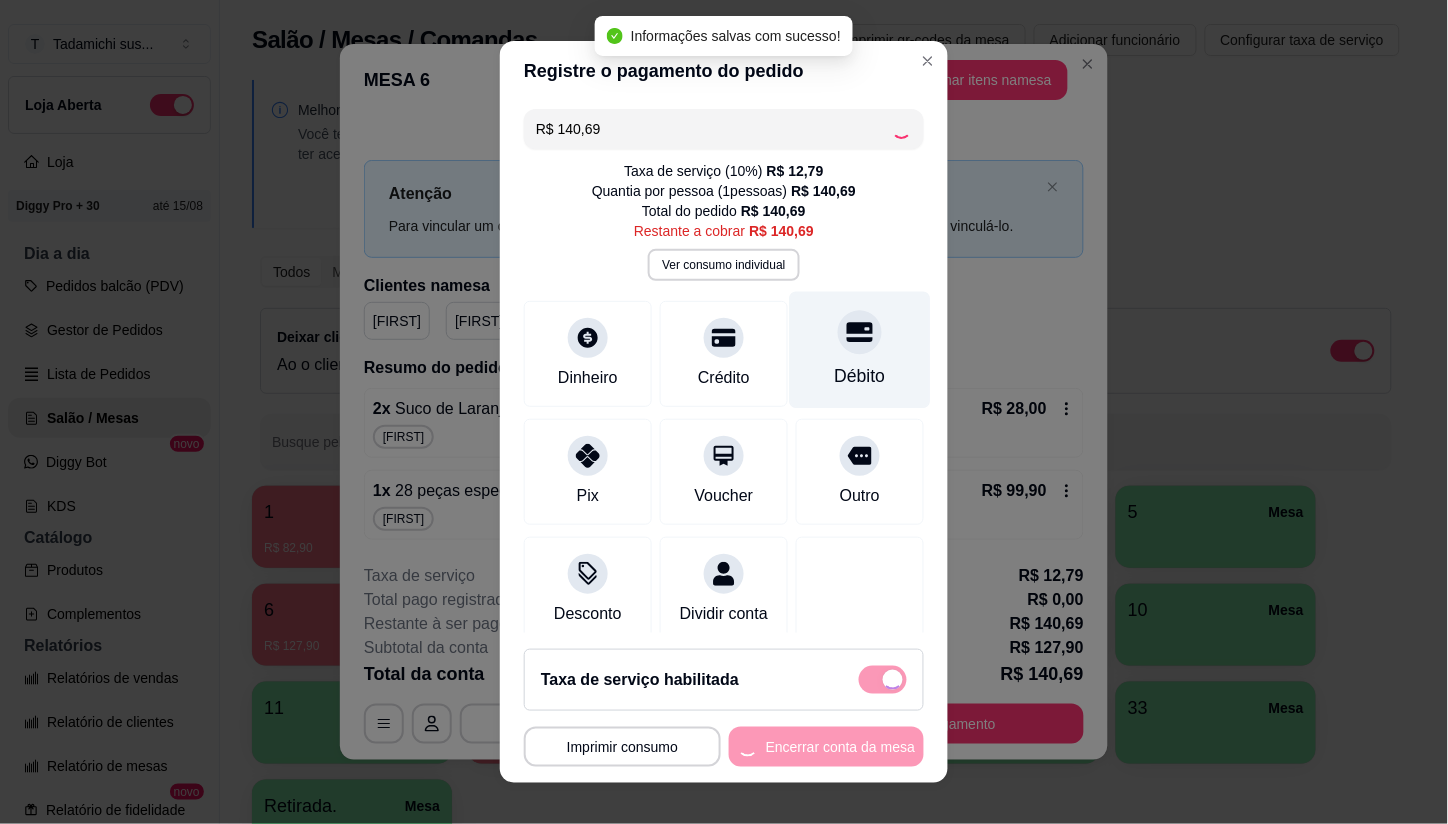 type on "R$ 0,00" 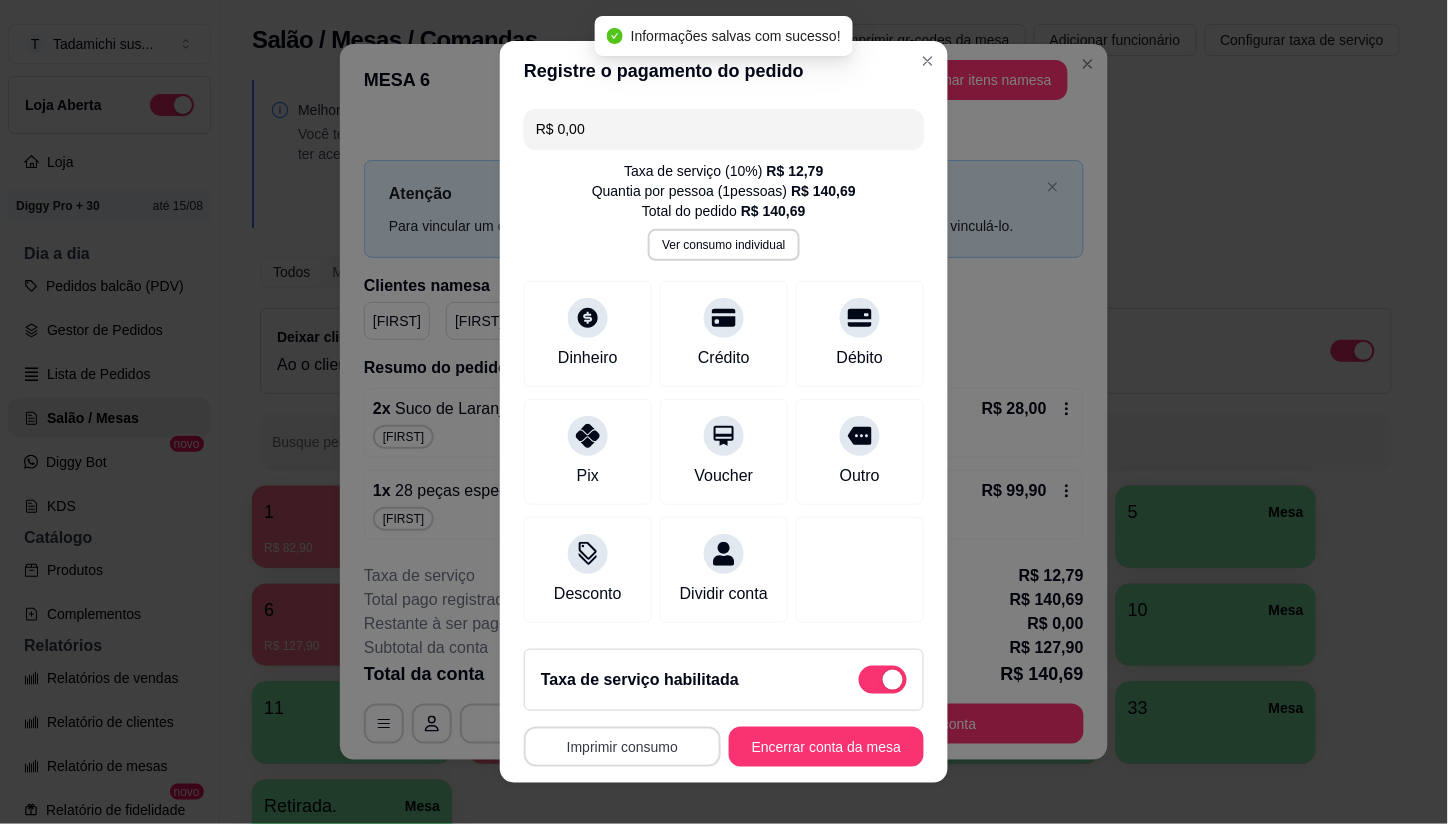 click on "Imprimir consumo" at bounding box center [622, 747] 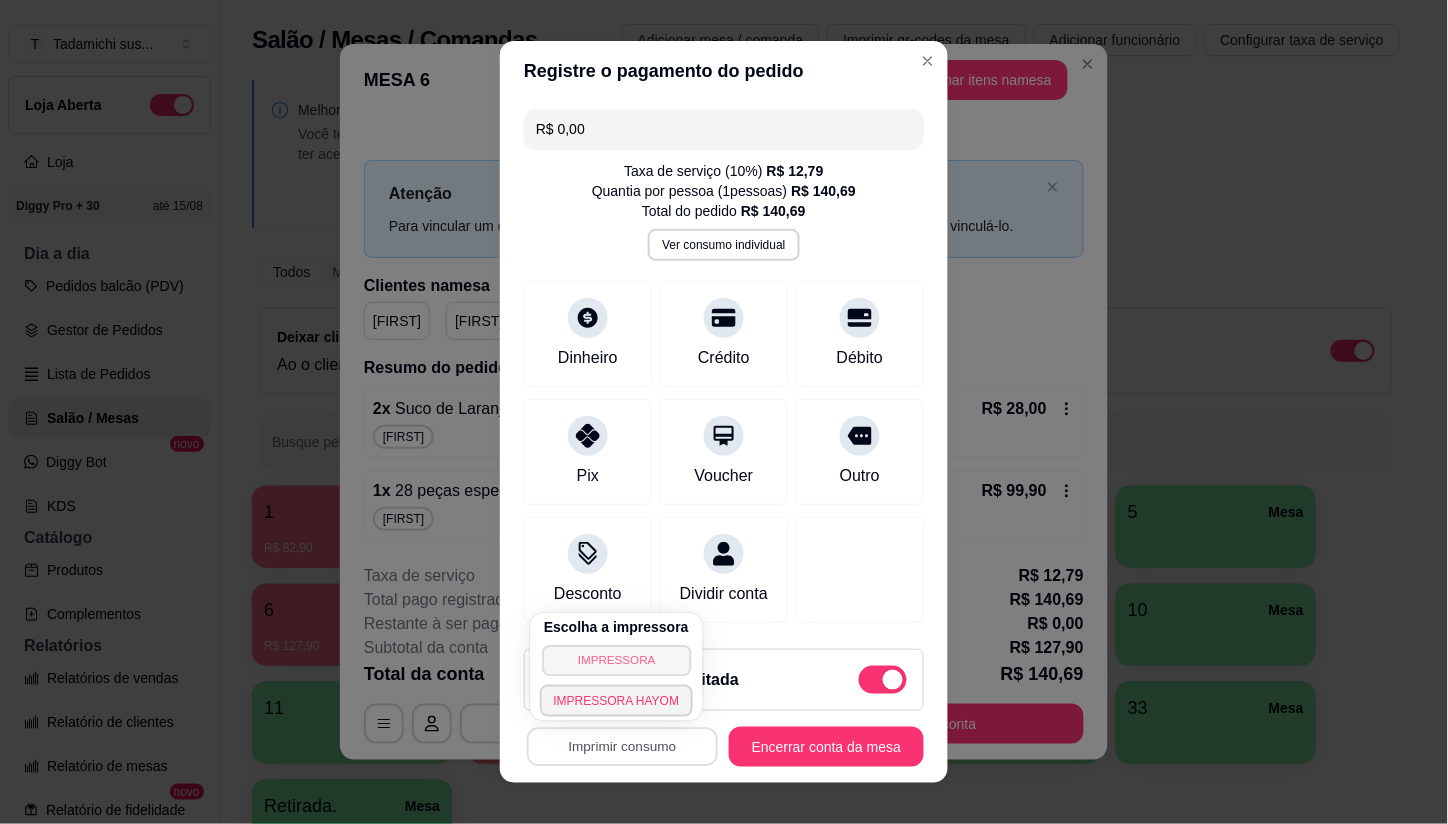 click on "IMPRESSORA" at bounding box center [616, 660] 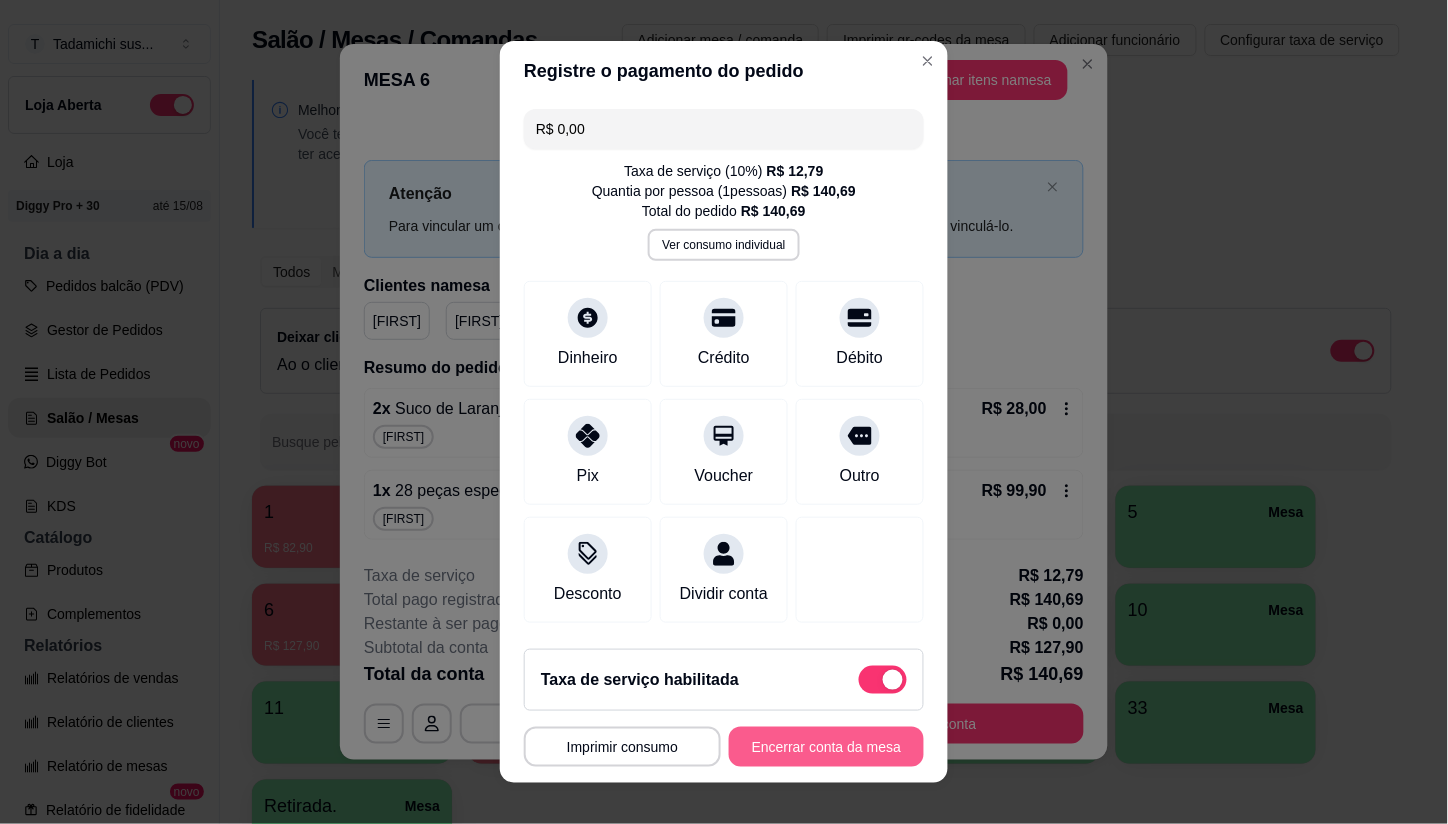click on "Encerrar conta da mesa" at bounding box center (826, 747) 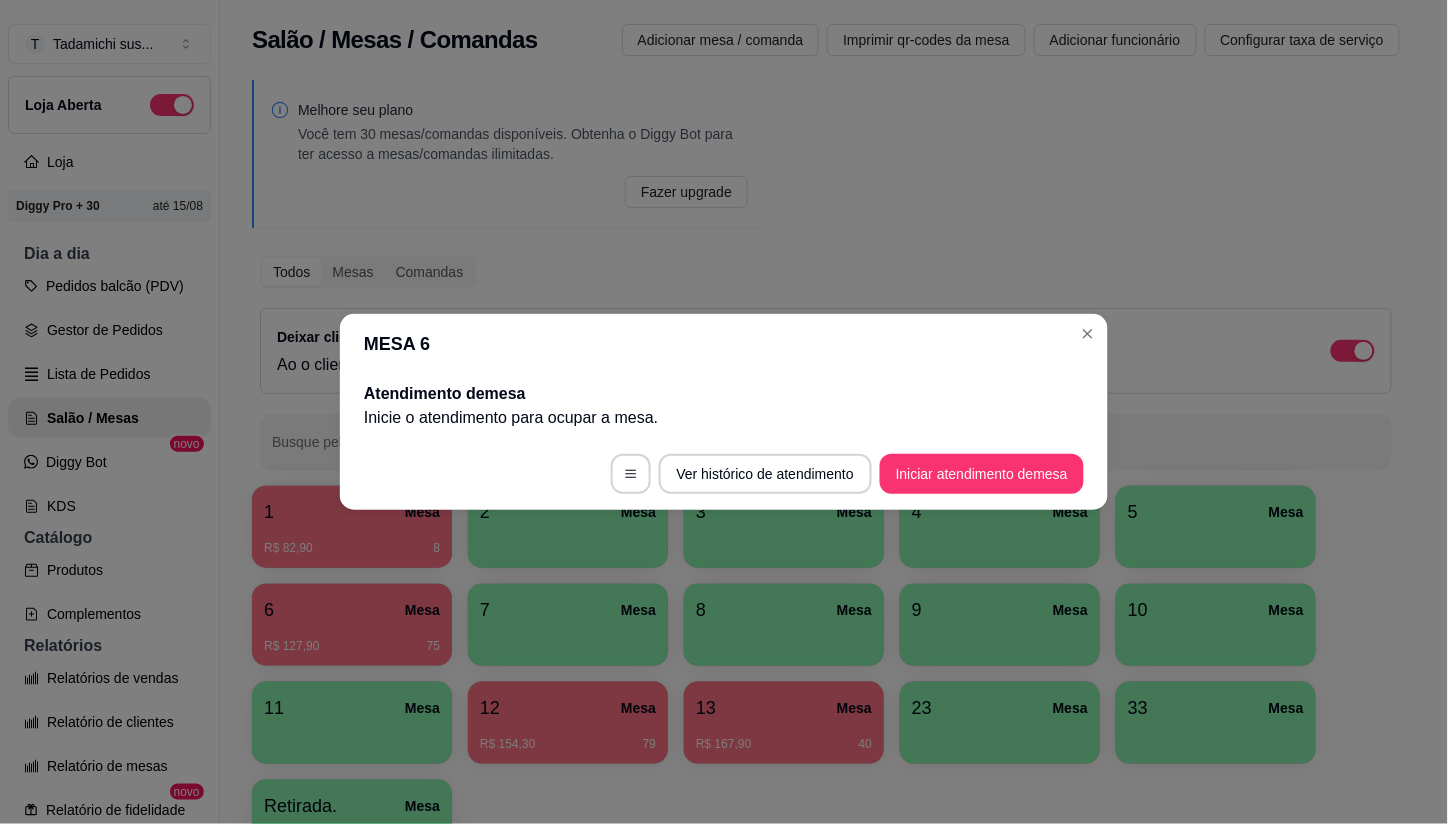 scroll, scrollTop: 0, scrollLeft: 0, axis: both 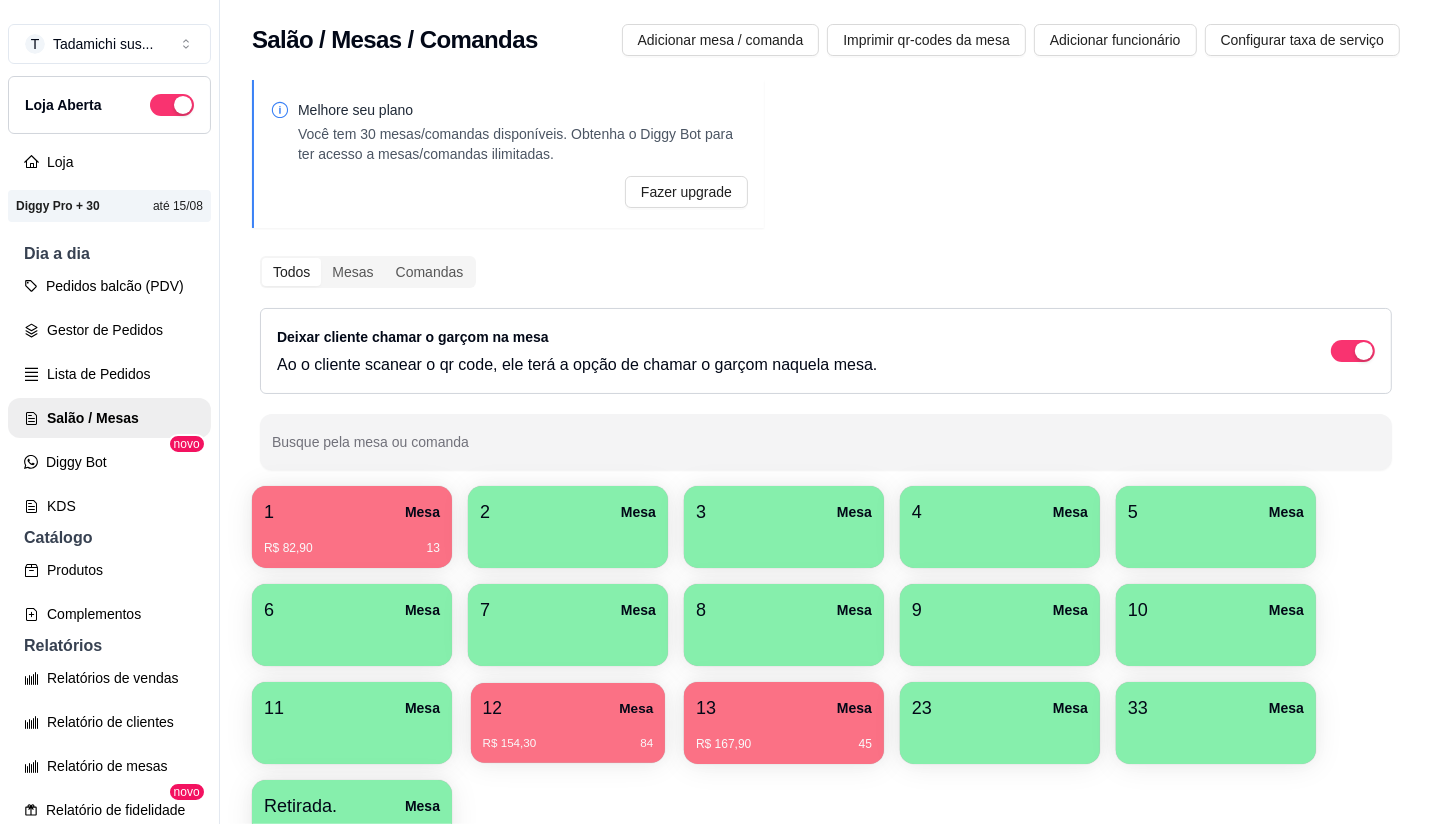 click on "12 Mesa" at bounding box center (568, 708) 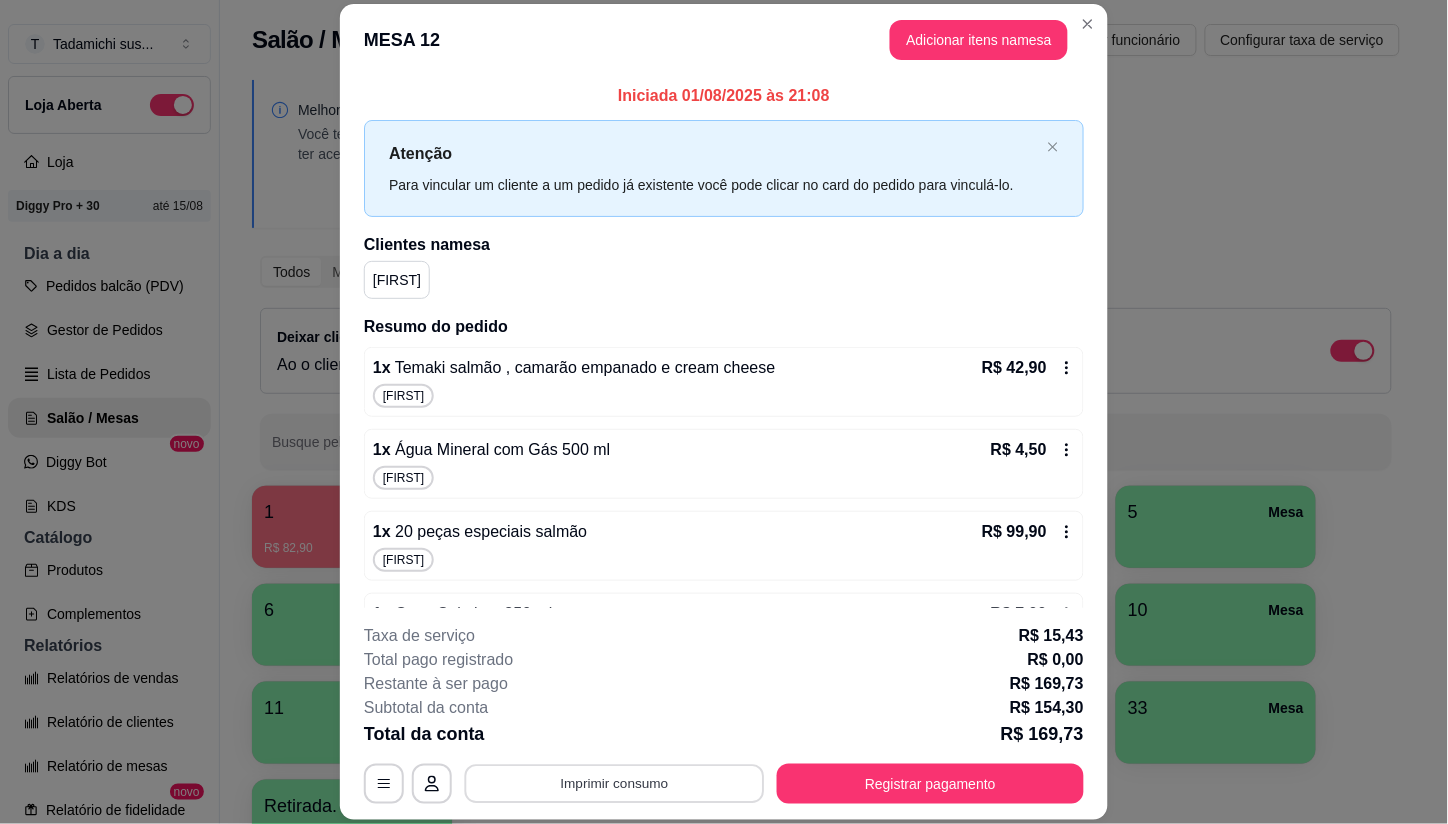 click on "Imprimir consumo" at bounding box center [615, 783] 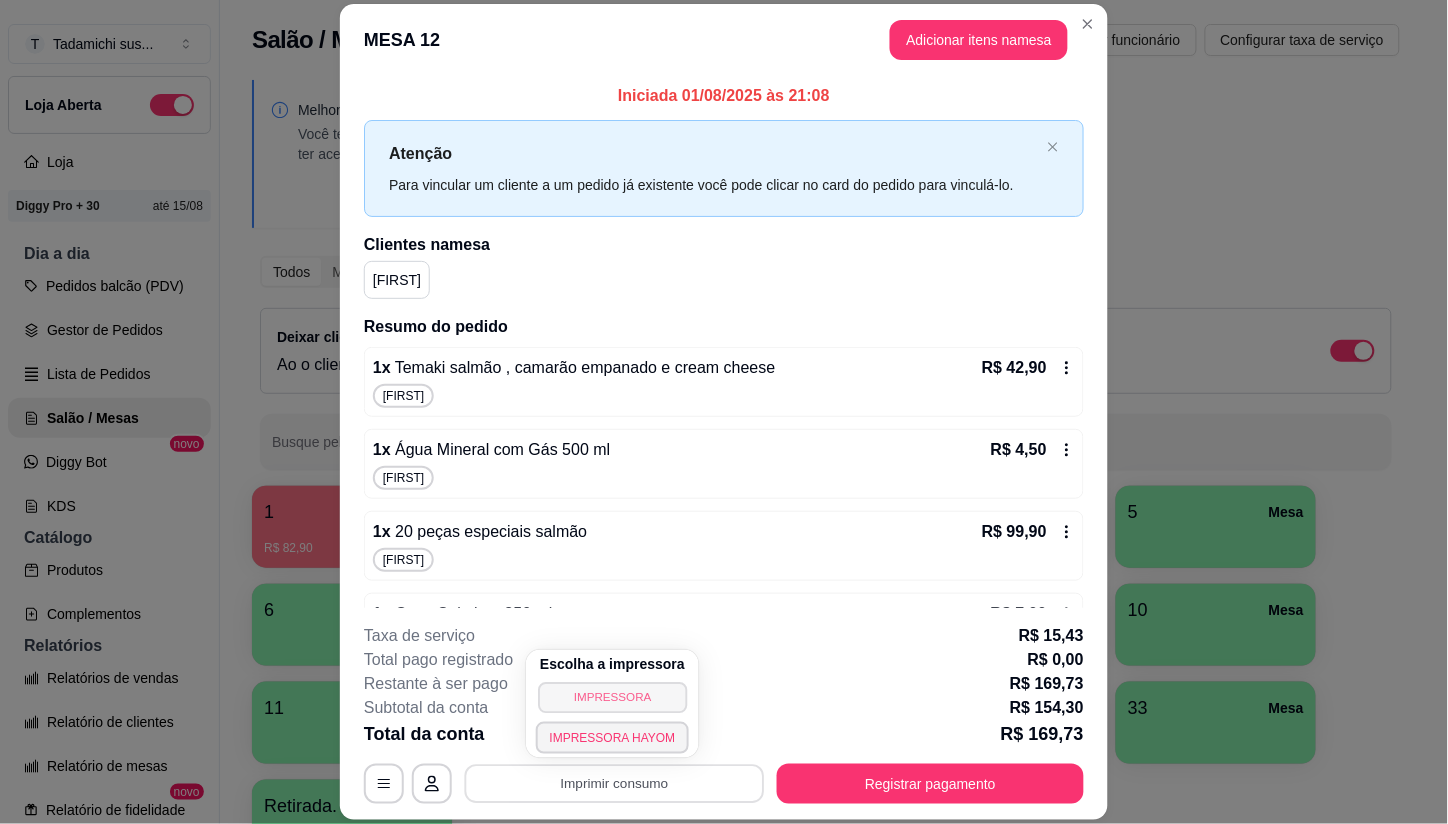 click on "IMPRESSORA" at bounding box center [612, 697] 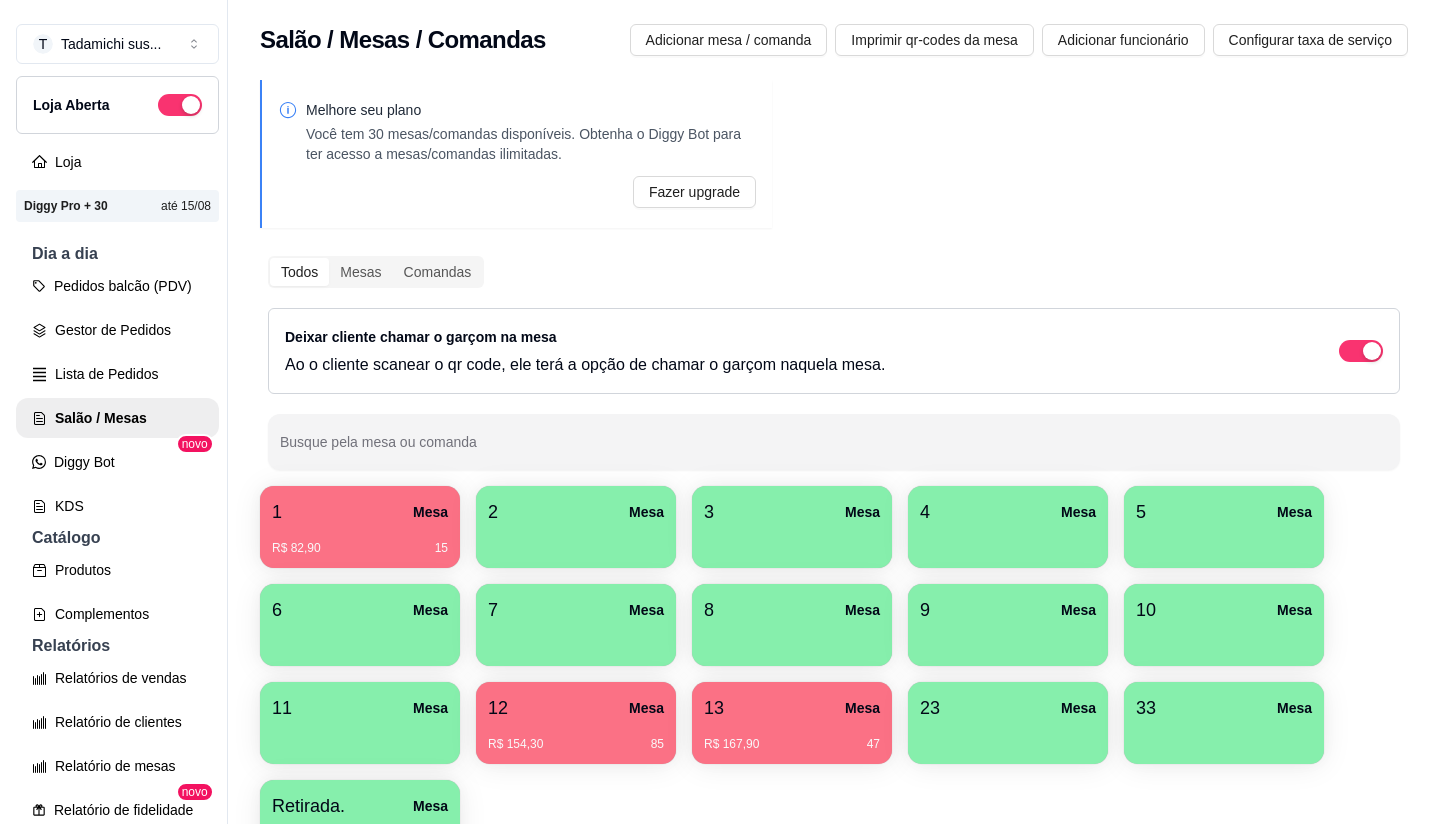 scroll, scrollTop: 0, scrollLeft: 0, axis: both 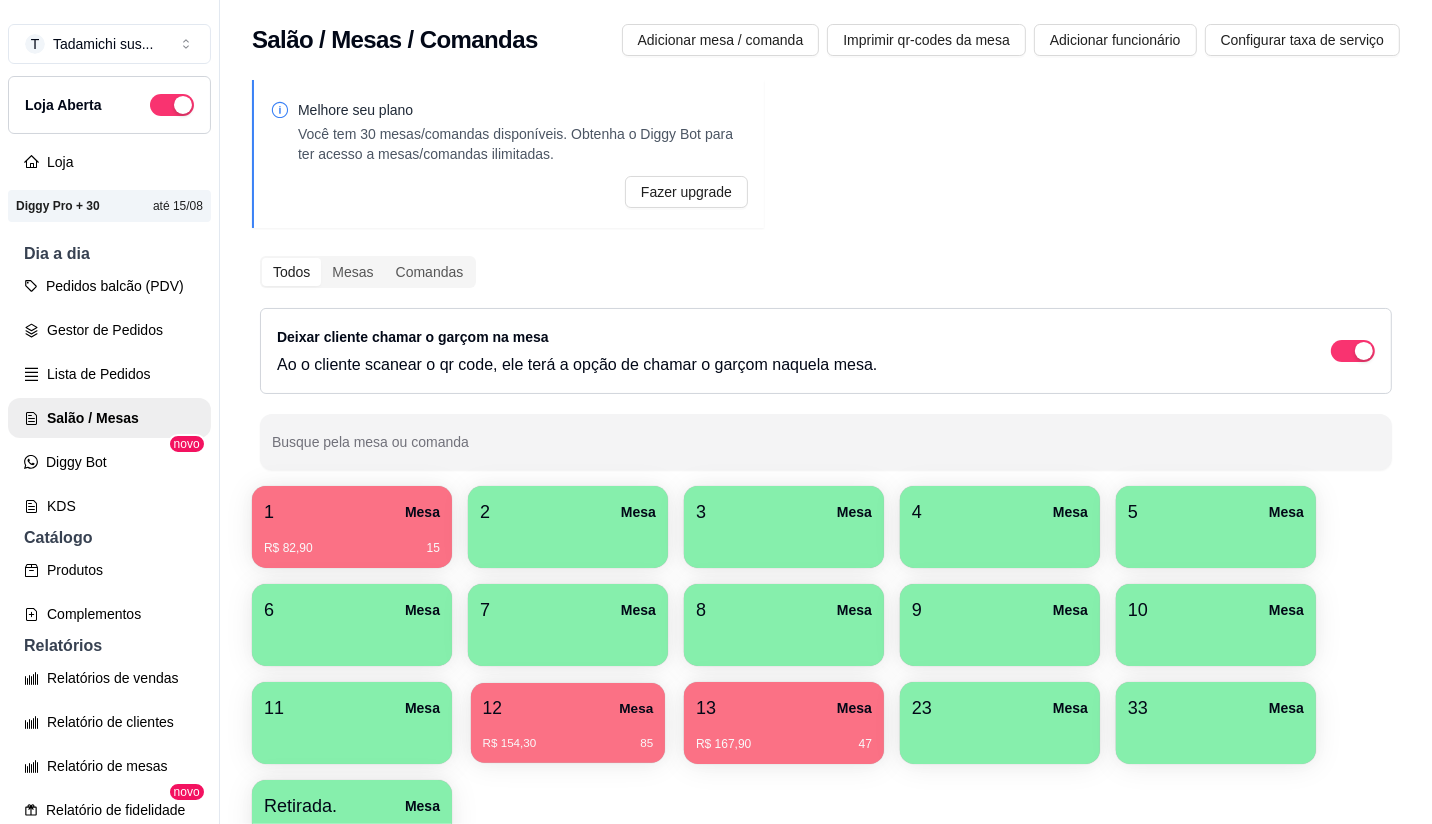 click on "R$ 154,30 85" at bounding box center [568, 736] 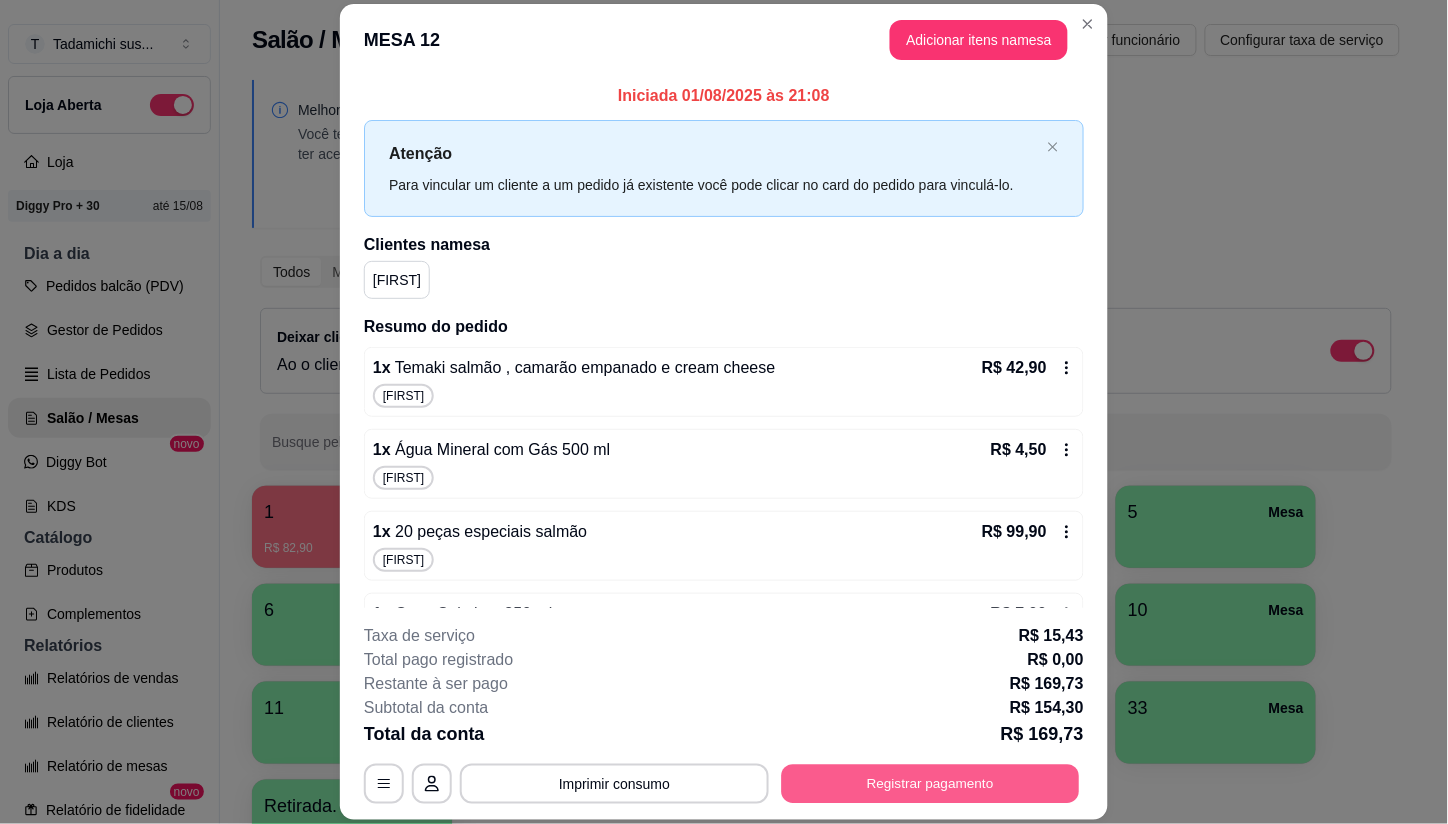 click on "Registrar pagamento" at bounding box center (931, 783) 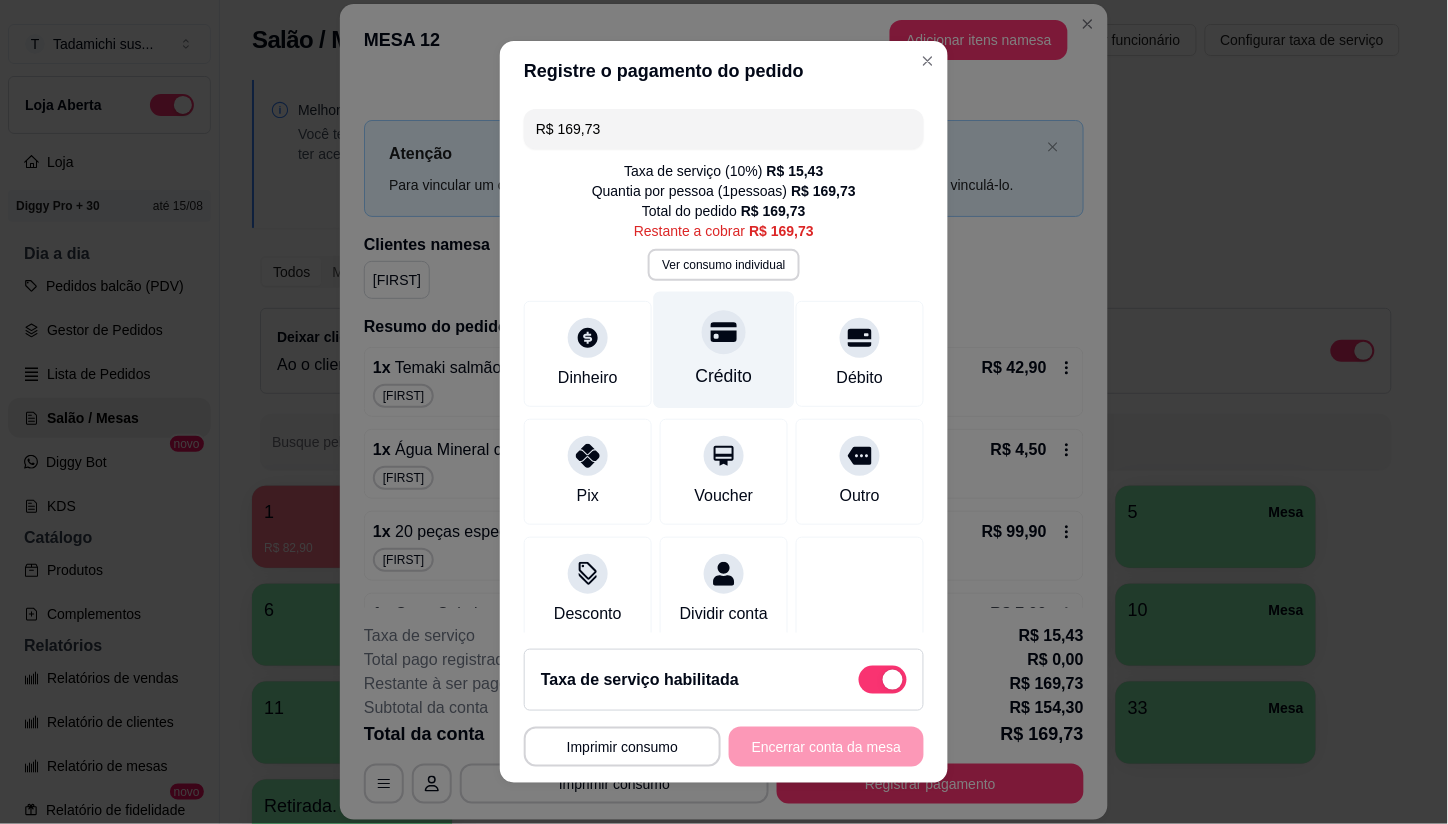 click at bounding box center (724, 333) 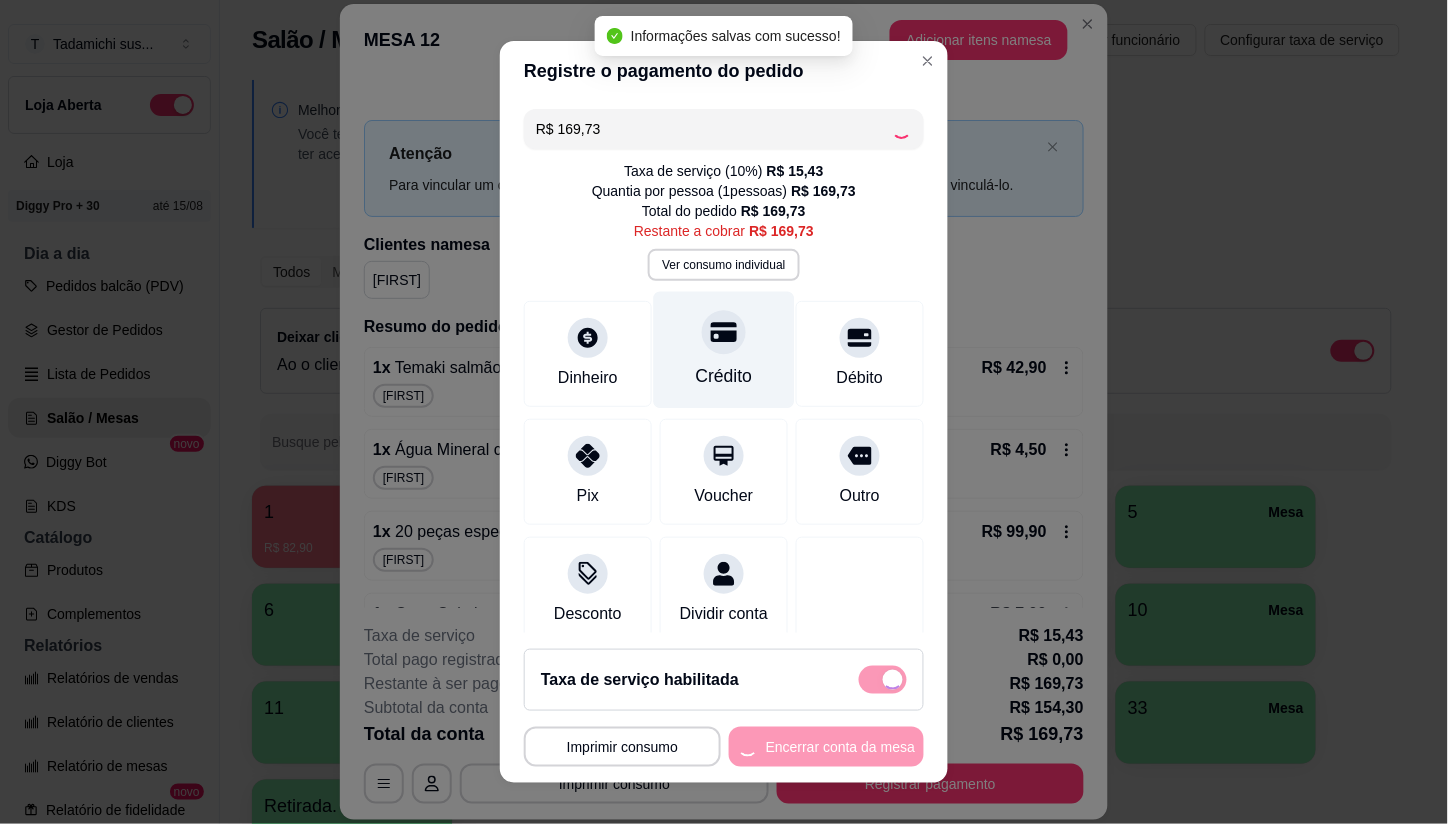 type on "R$ 0,00" 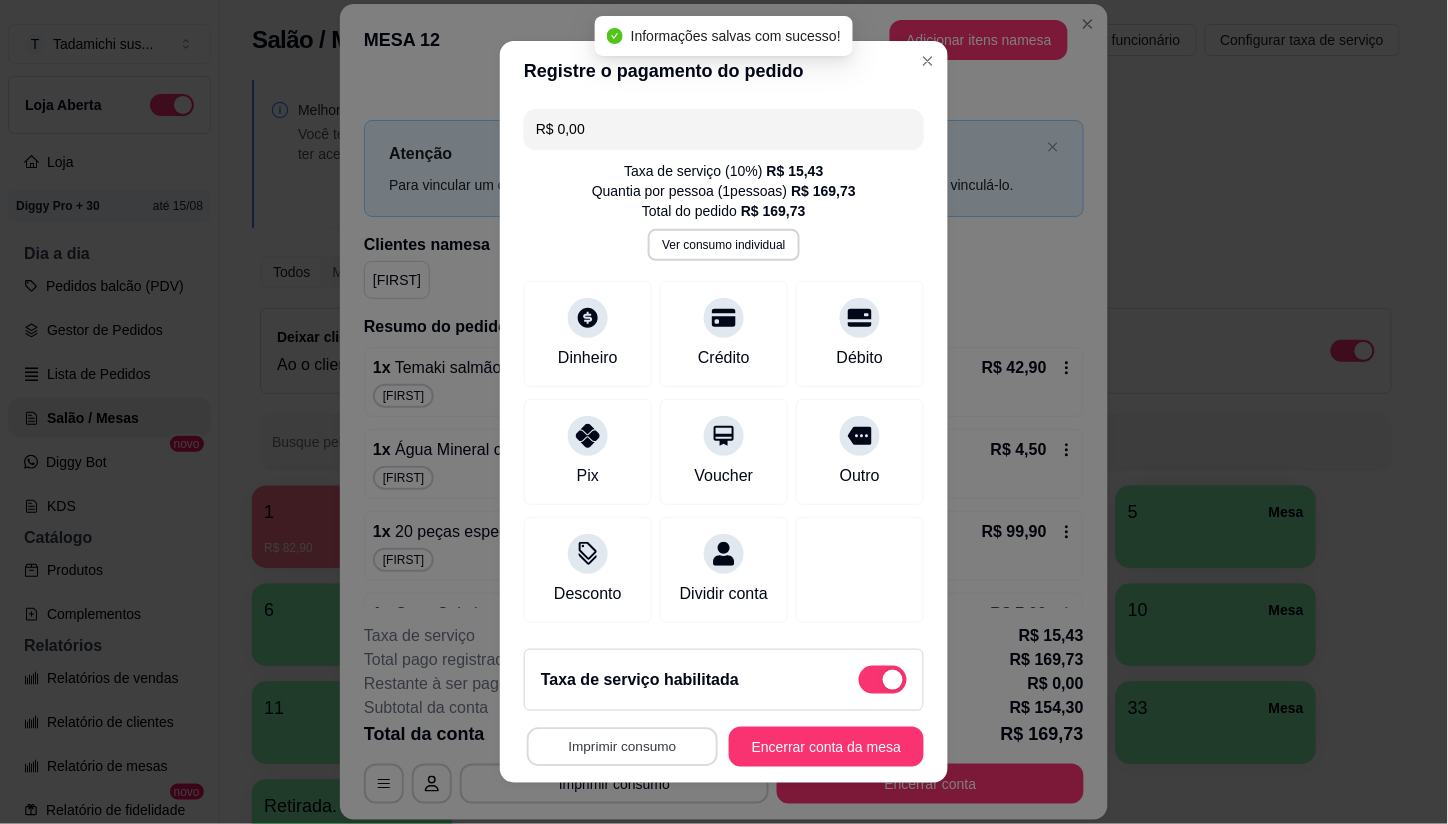 click on "Imprimir consumo" at bounding box center (622, 746) 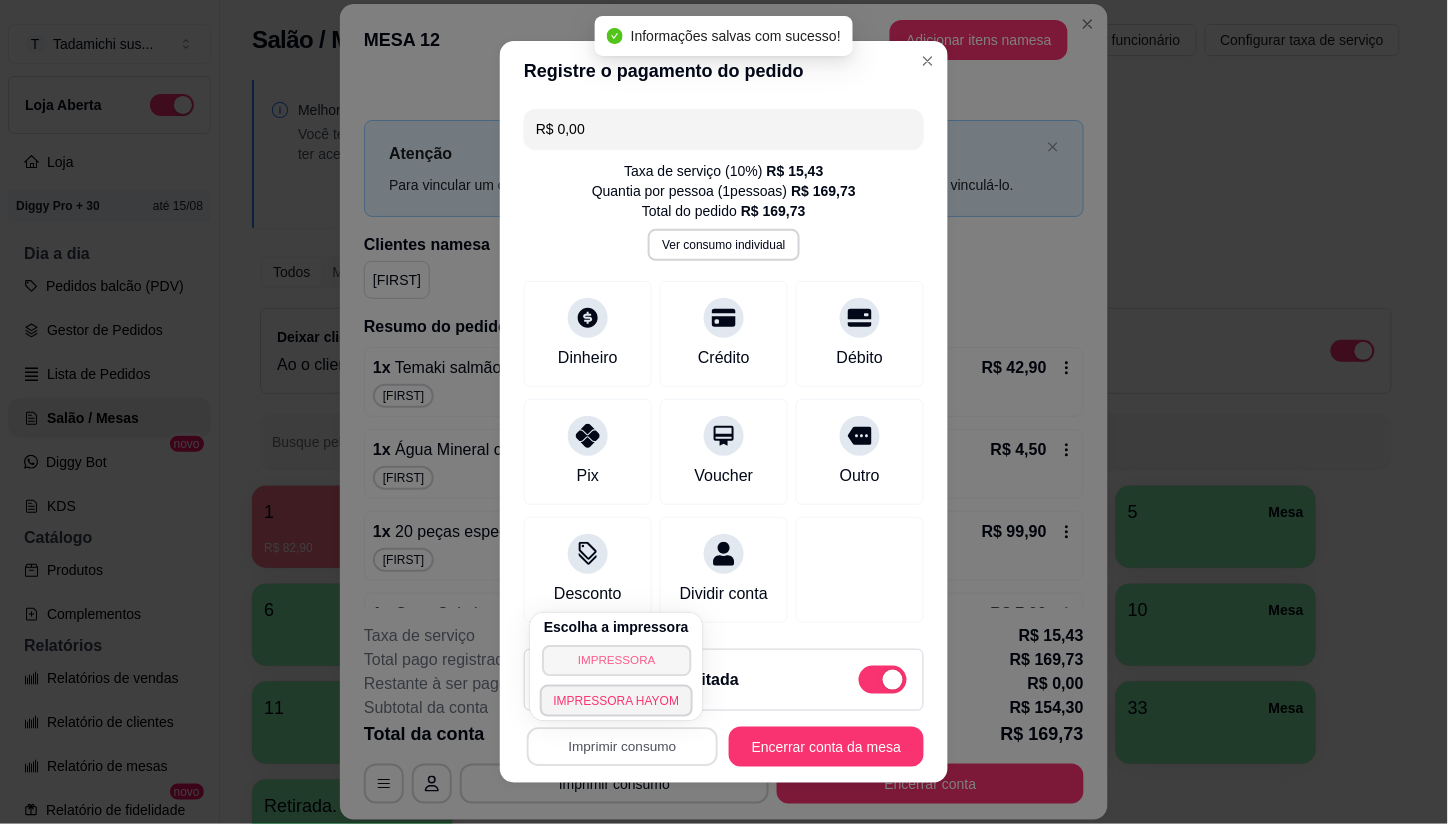 click on "IMPRESSORA" at bounding box center [616, 660] 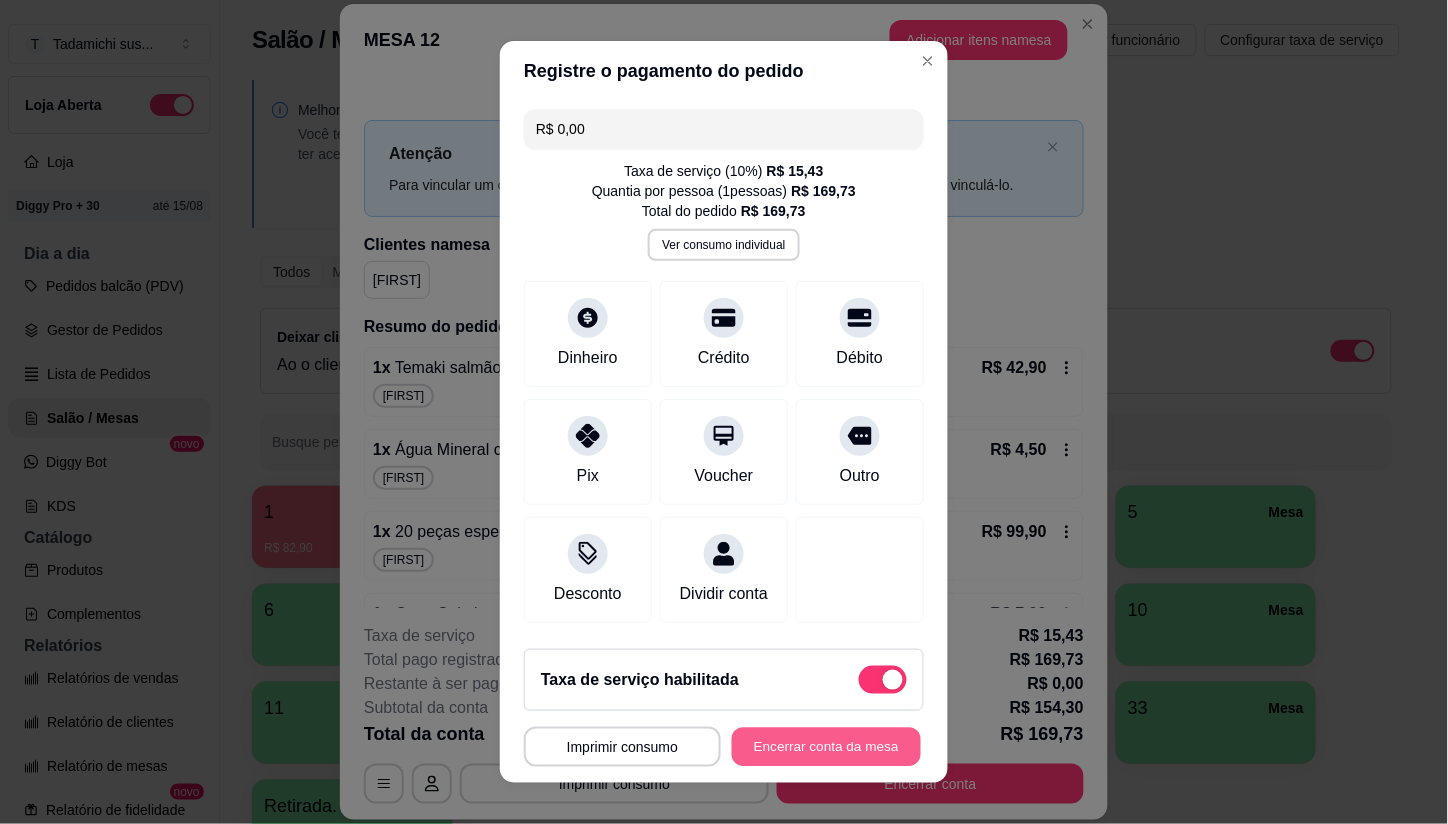click on "Encerrar conta da mesa" at bounding box center [826, 746] 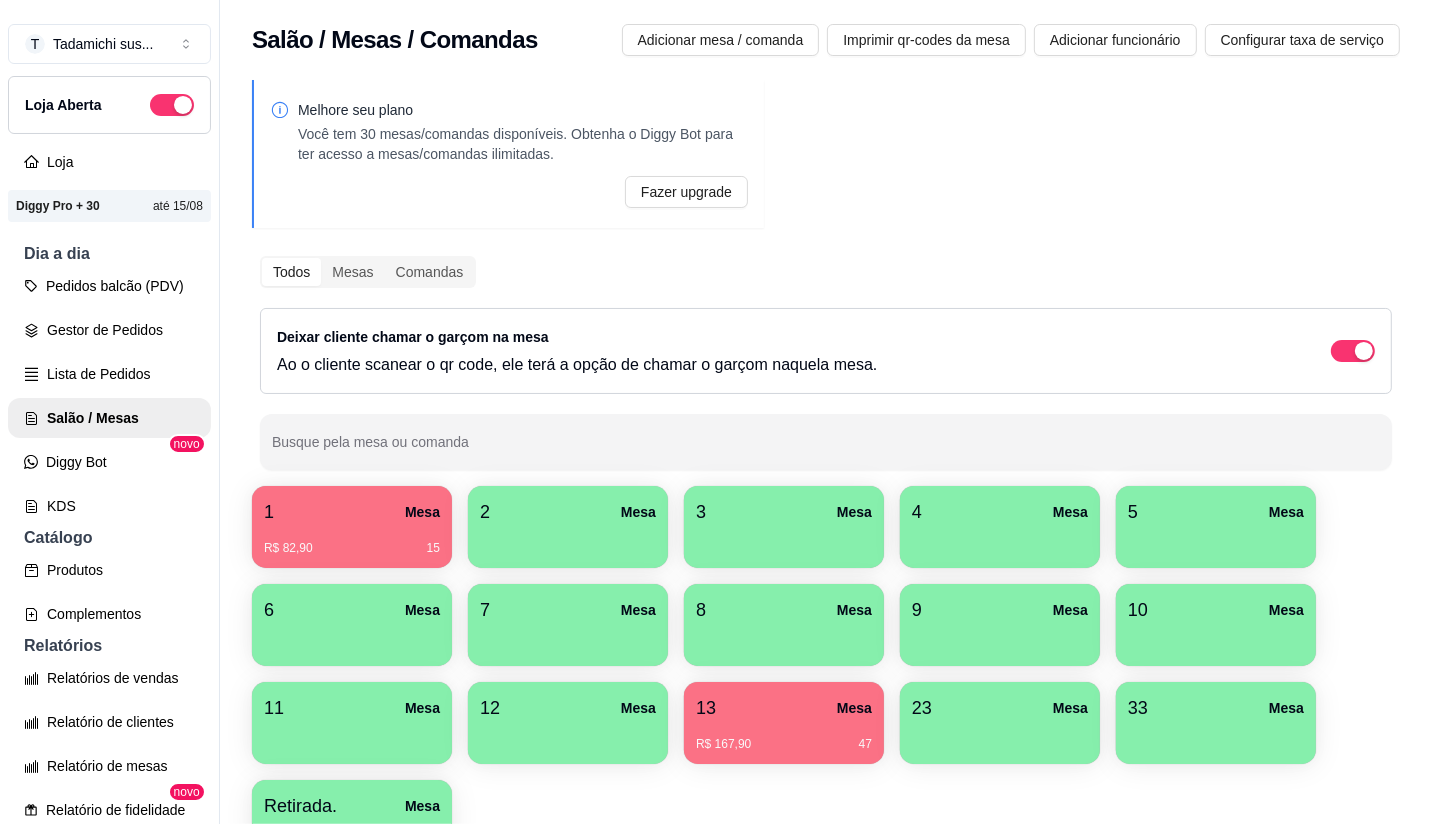 click on "1 Mesa R$ 82,90 15" at bounding box center [352, 527] 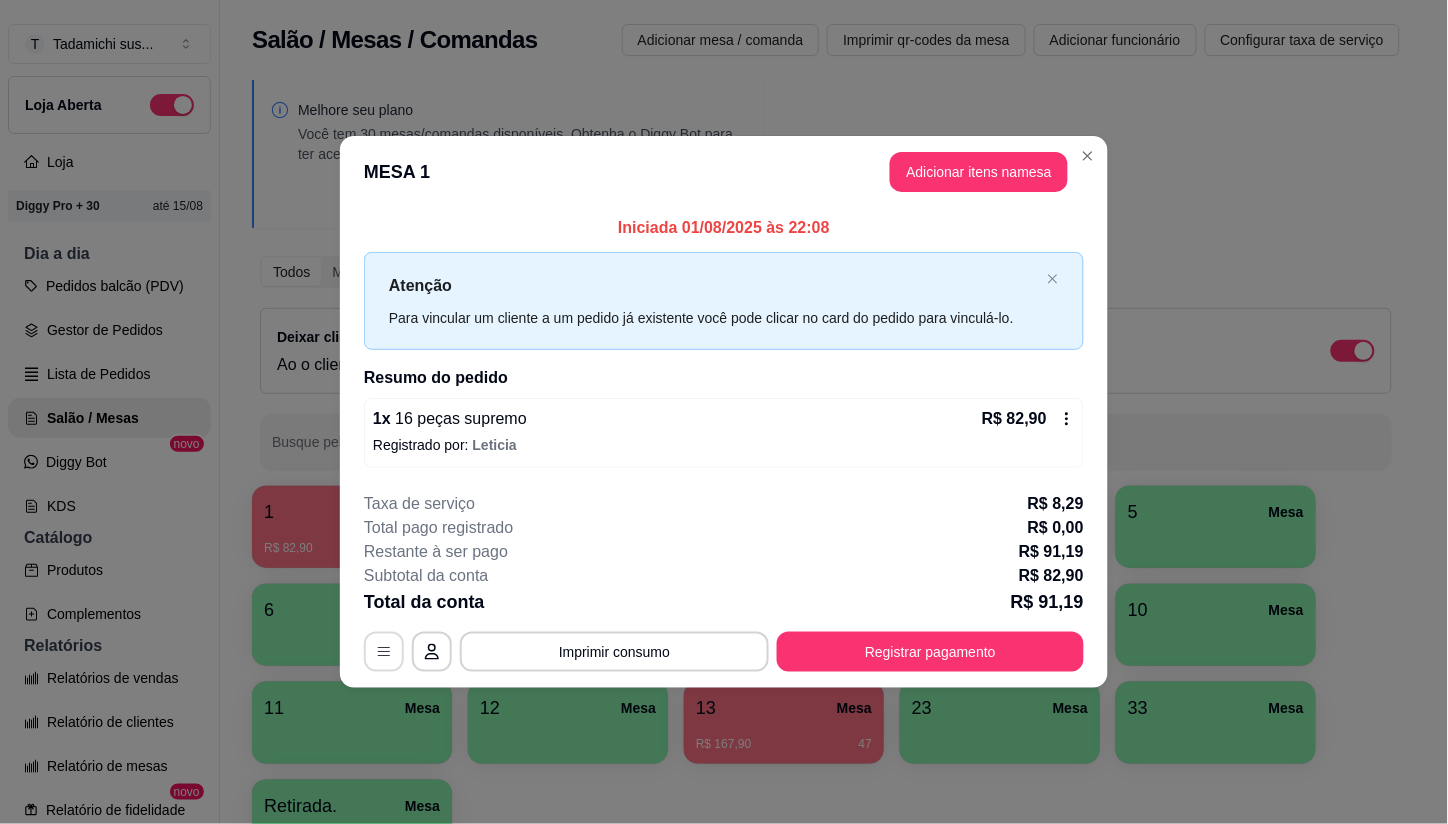 click at bounding box center [384, 652] 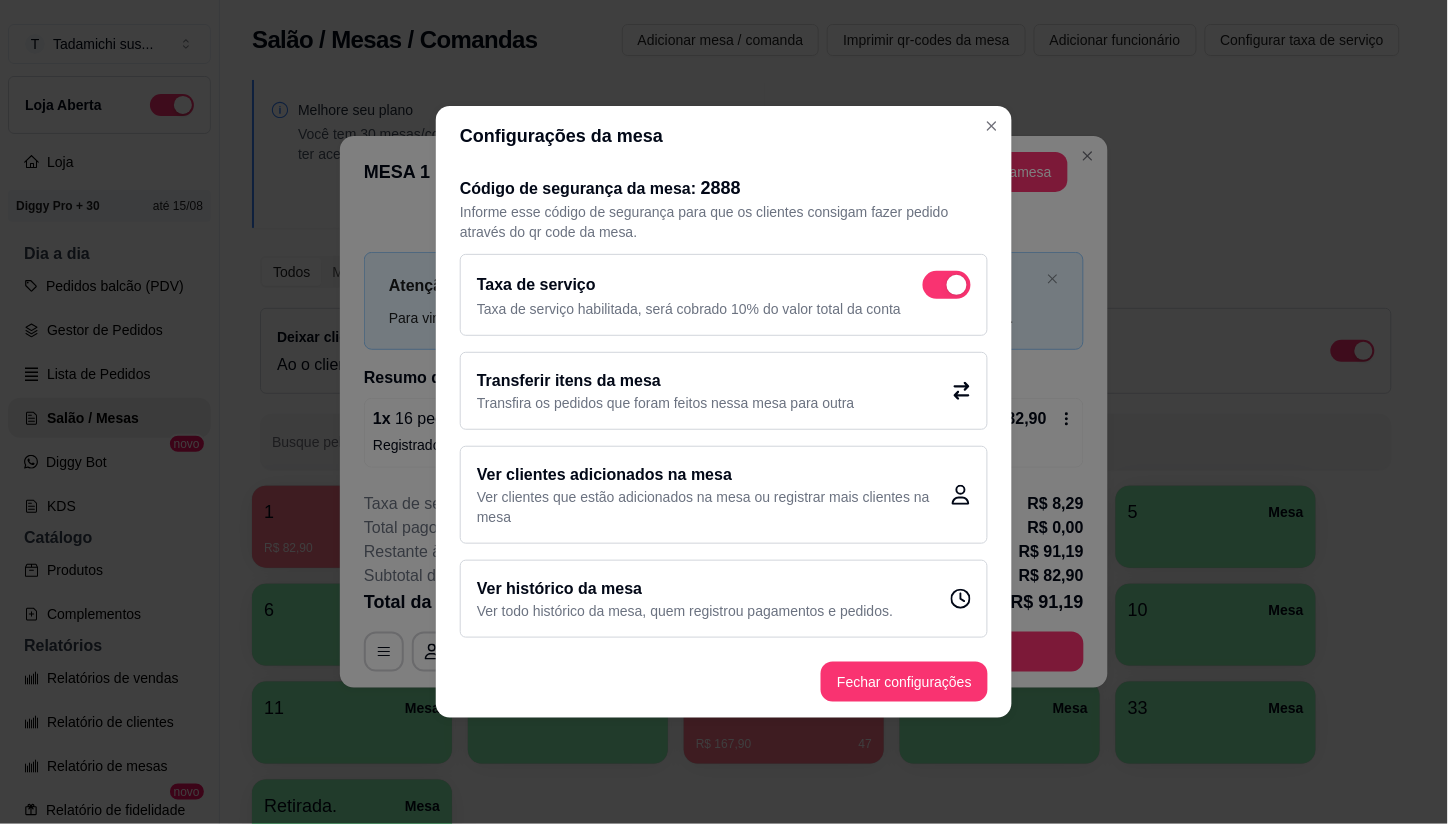 click on "Transfira os pedidos que foram feitos nessa mesa para outra" at bounding box center [666, 403] 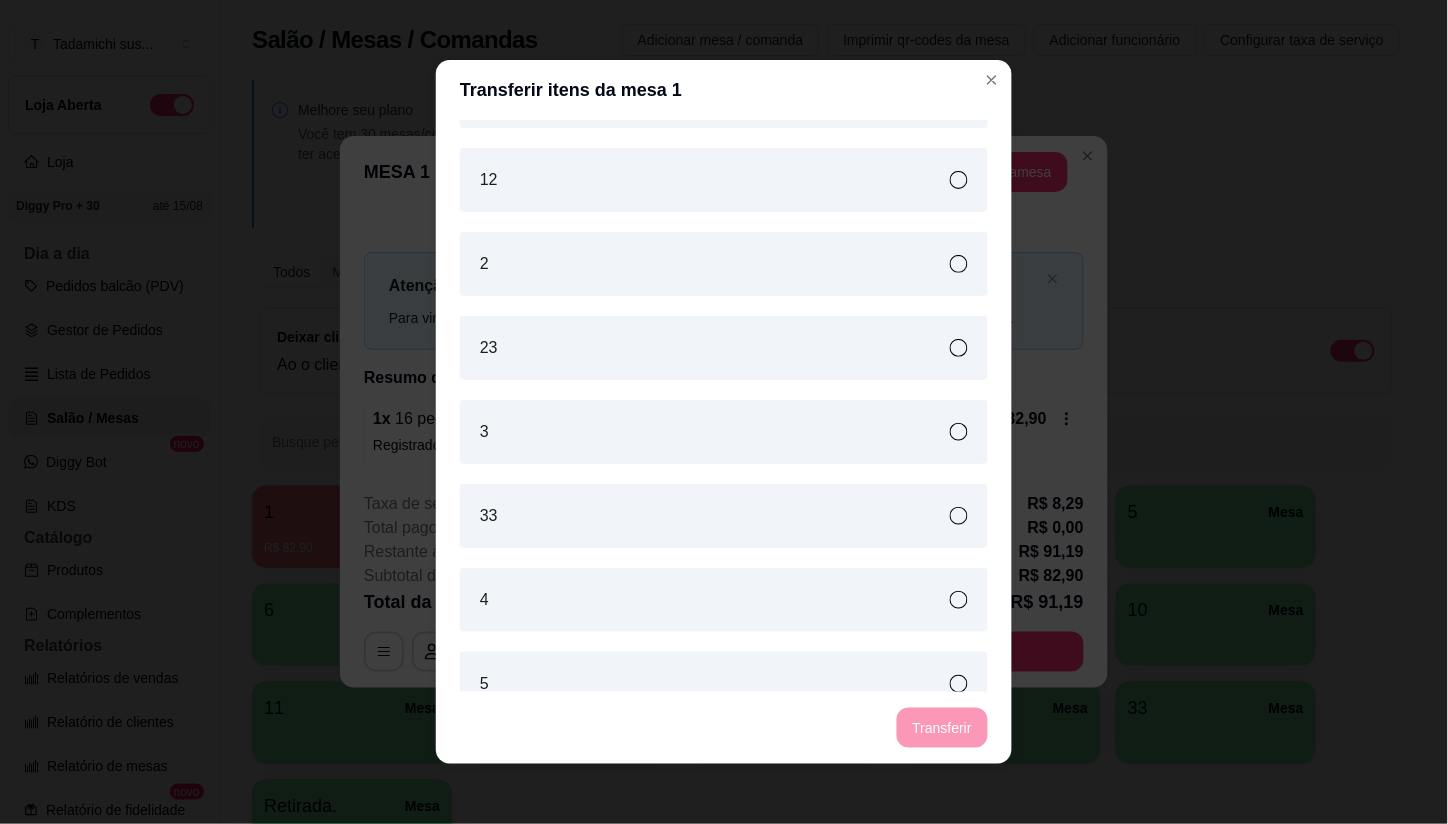 scroll, scrollTop: 111, scrollLeft: 0, axis: vertical 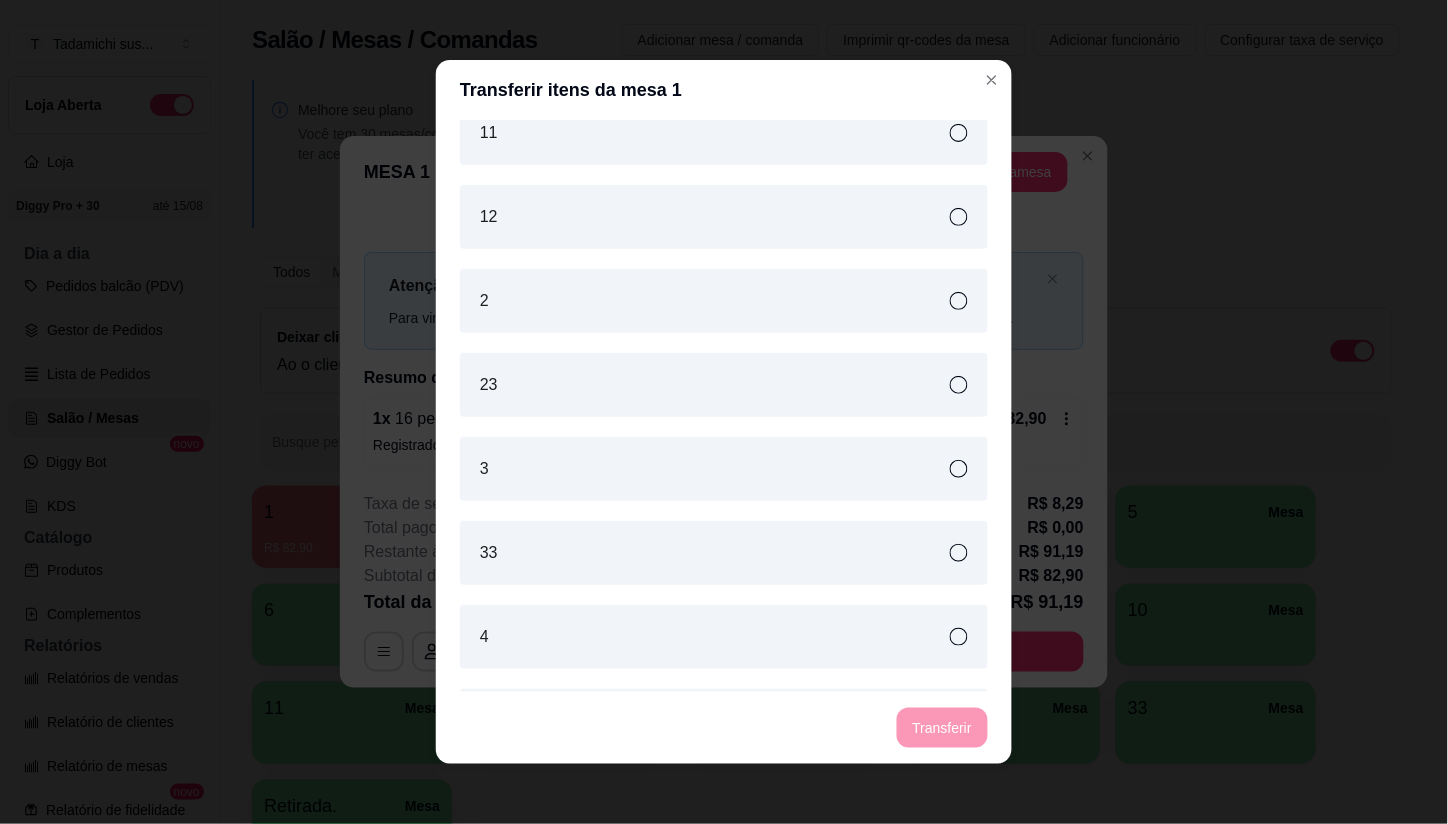 click on "2" at bounding box center [724, 301] 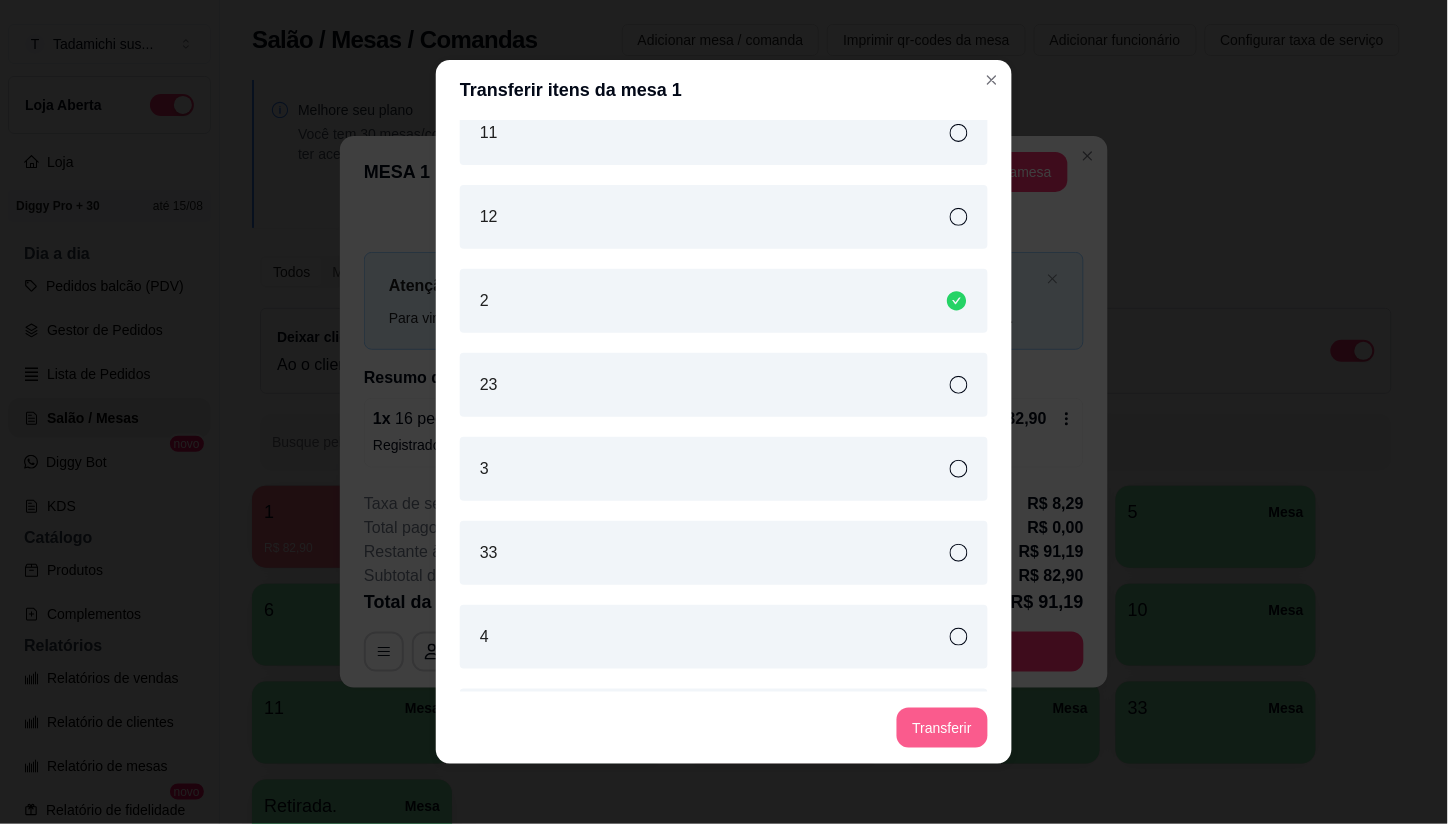 click on "Transferir" at bounding box center [942, 728] 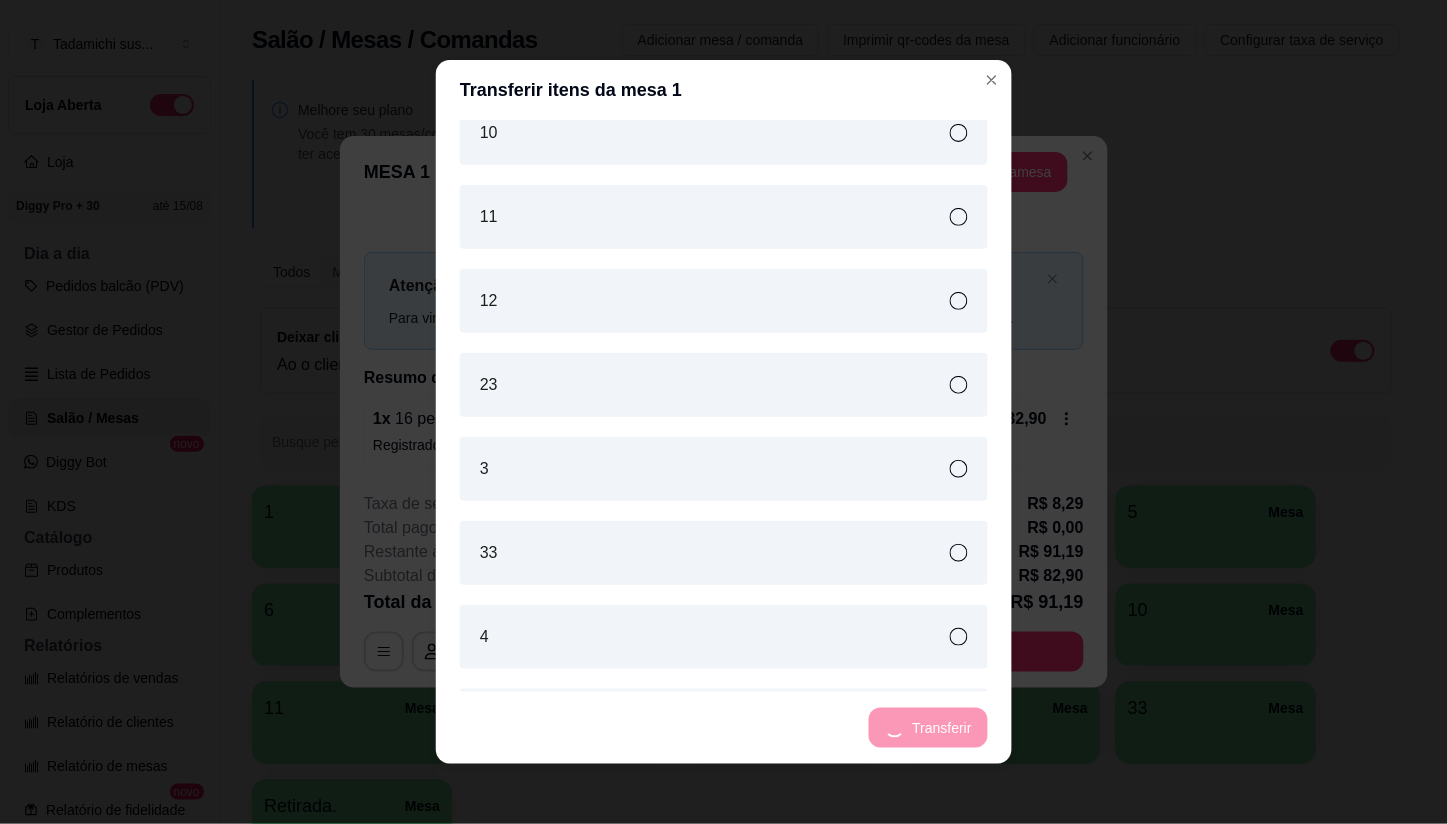 scroll, scrollTop: 194, scrollLeft: 0, axis: vertical 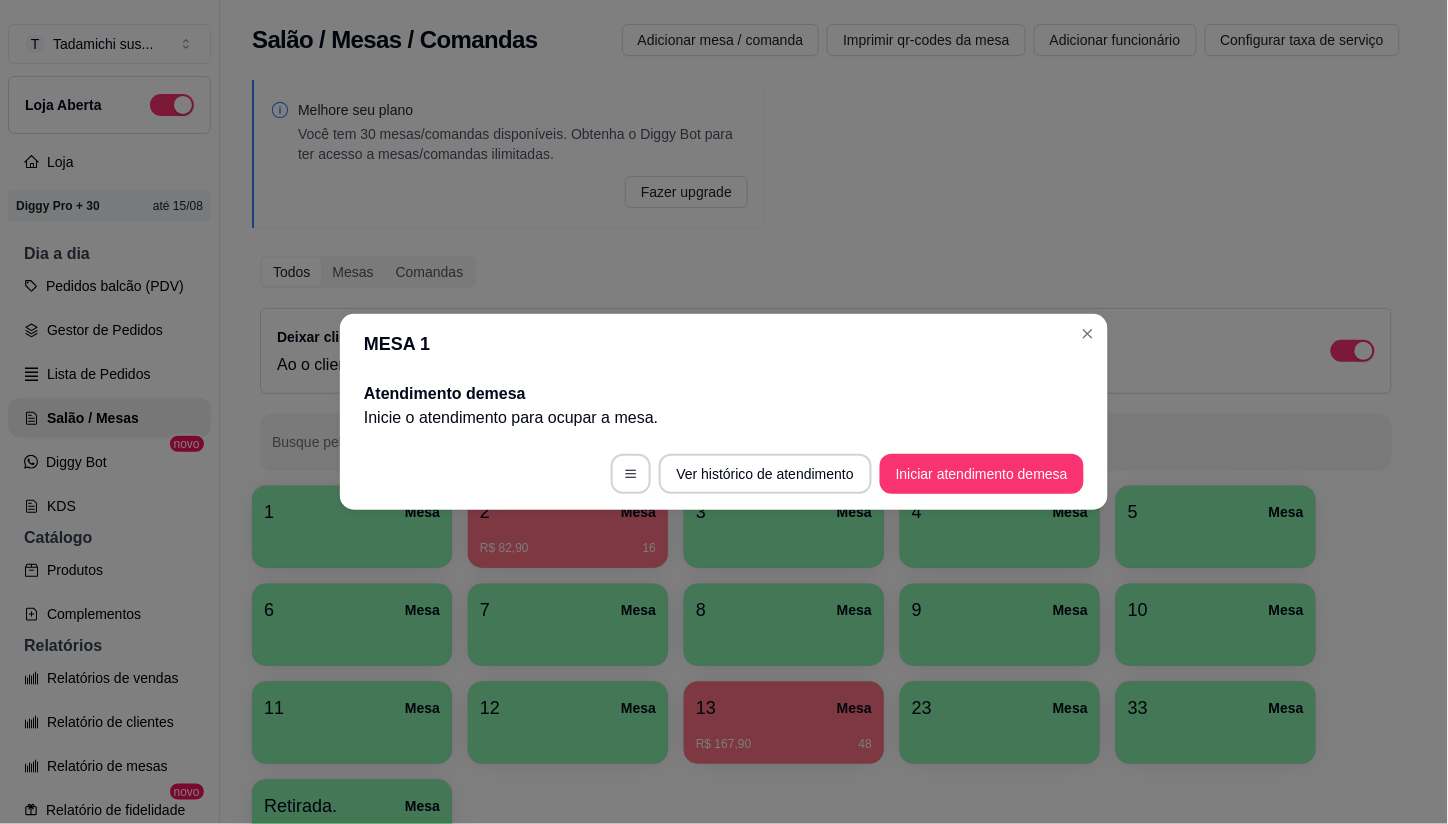 click on "MESA 1" at bounding box center [724, 344] 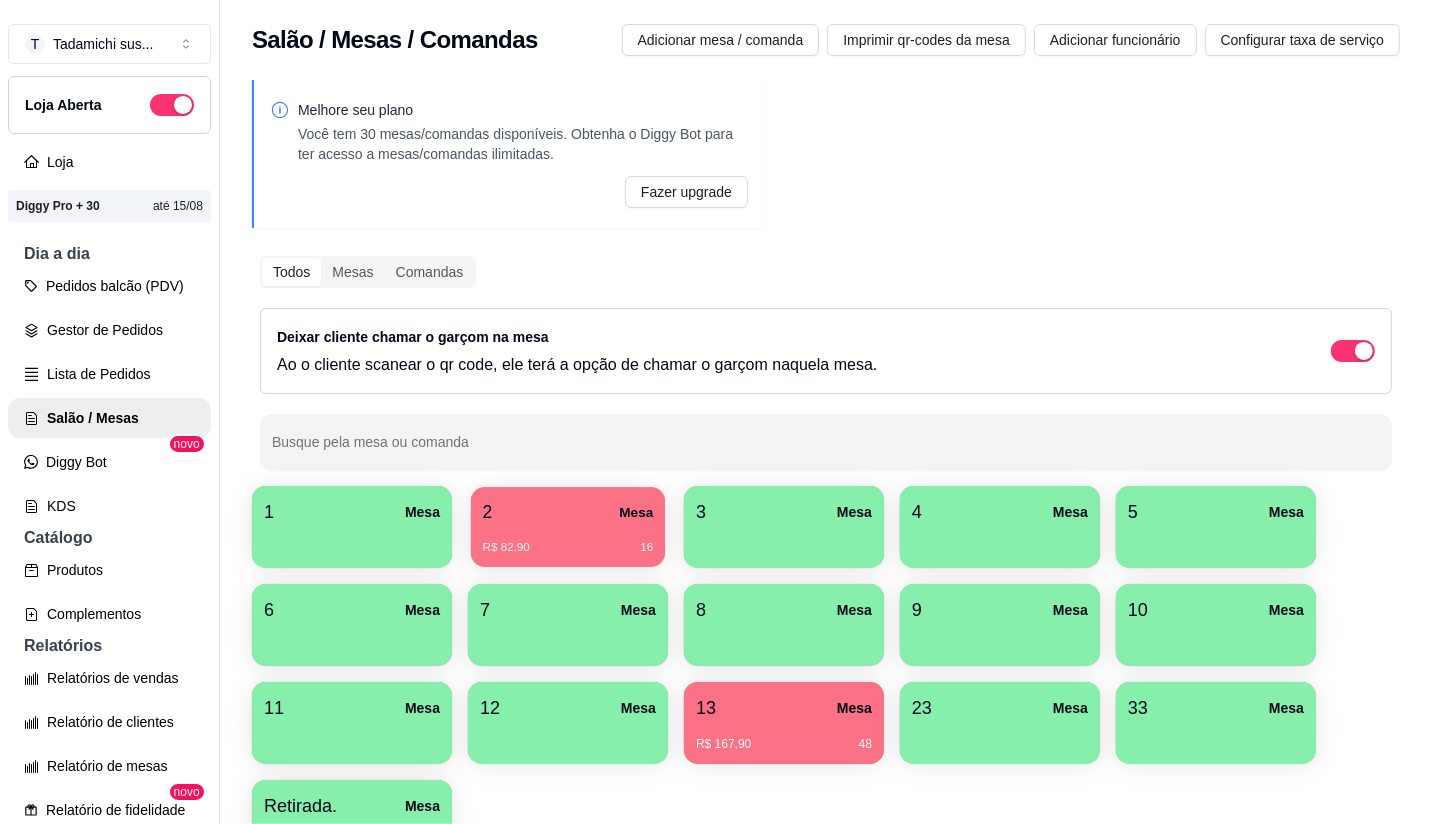 click on "2 Mesa" at bounding box center [568, 512] 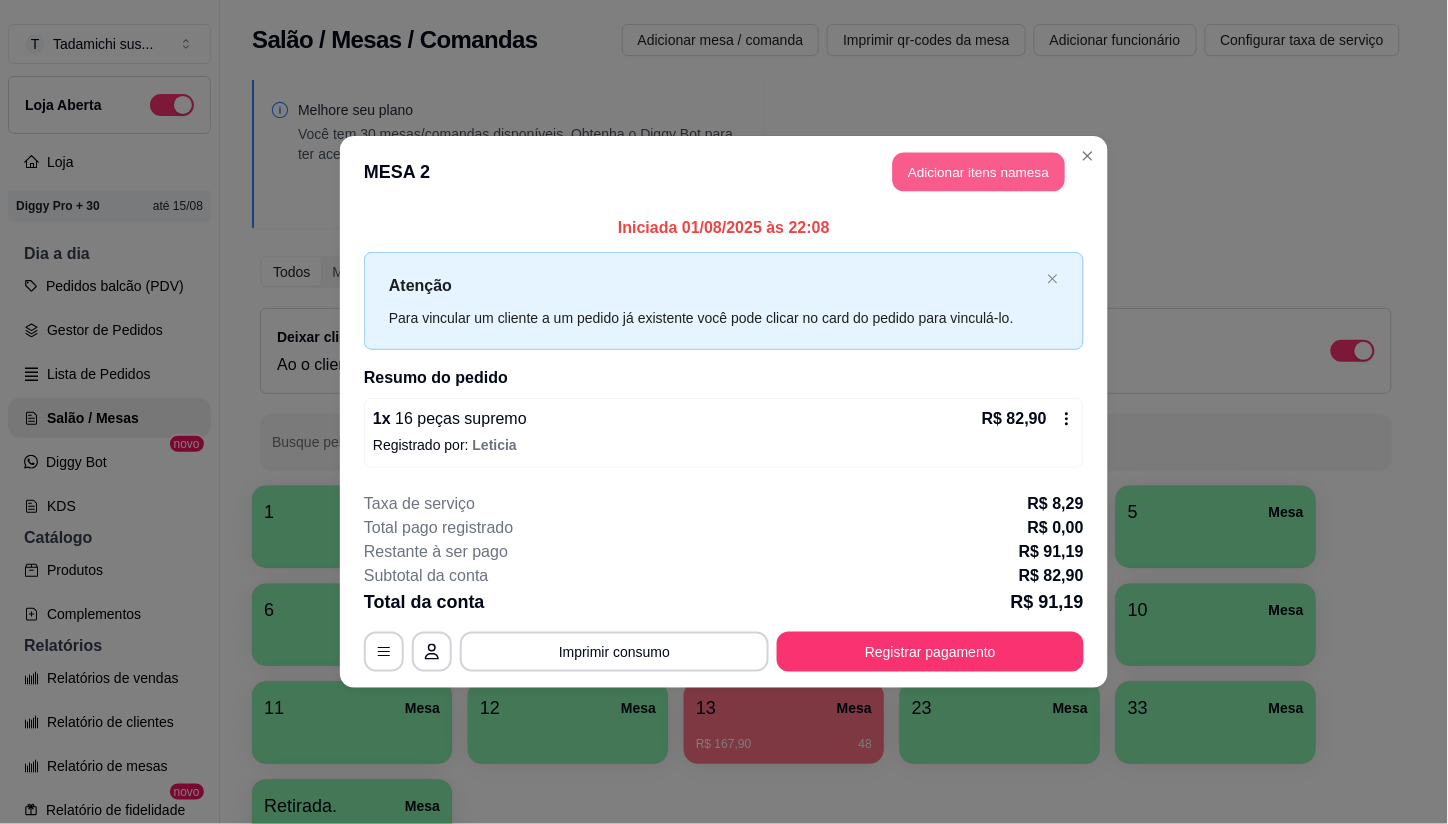click on "Adicionar itens na  mesa" at bounding box center (979, 172) 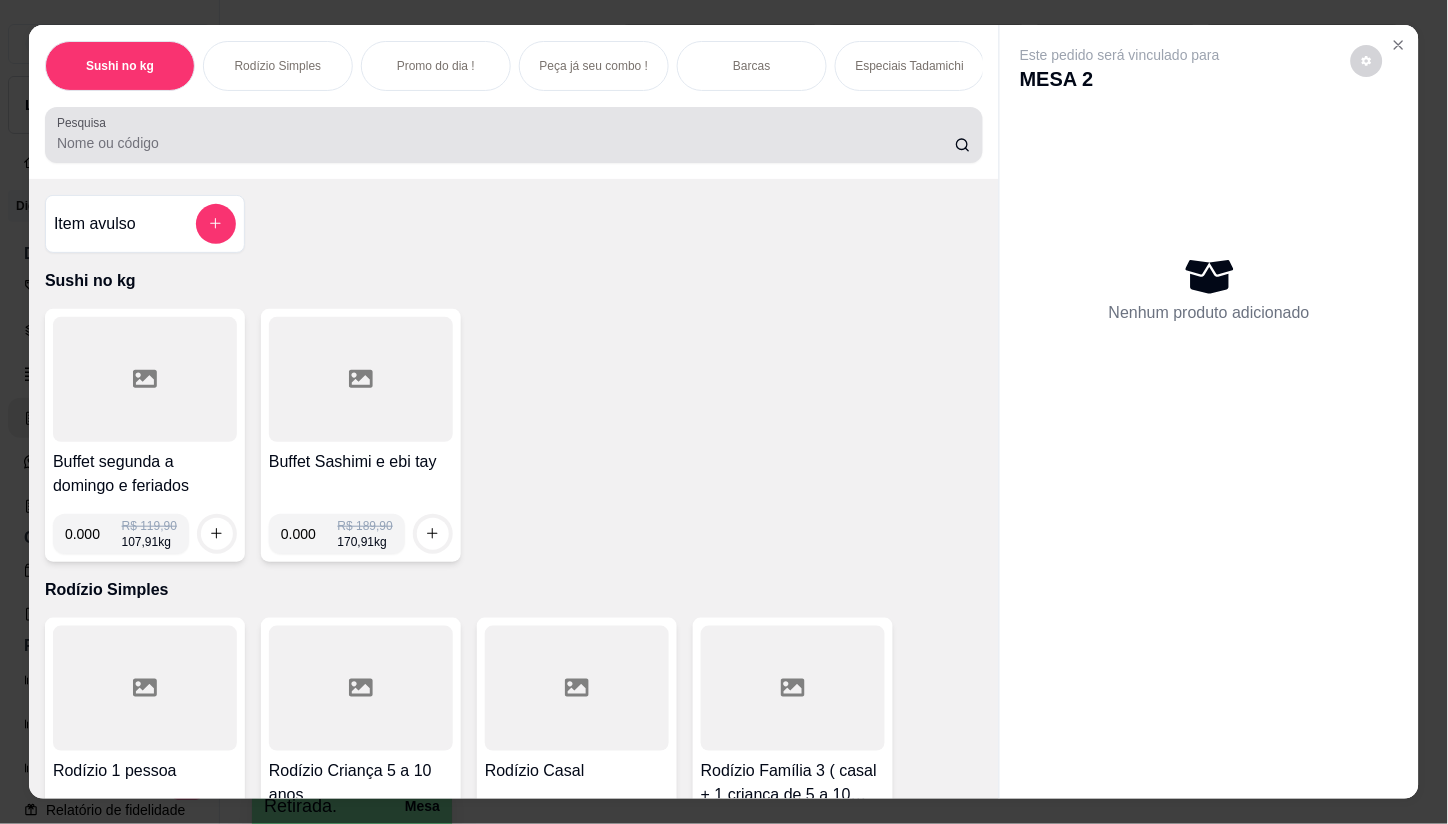 click on "Pesquisa" at bounding box center (514, 135) 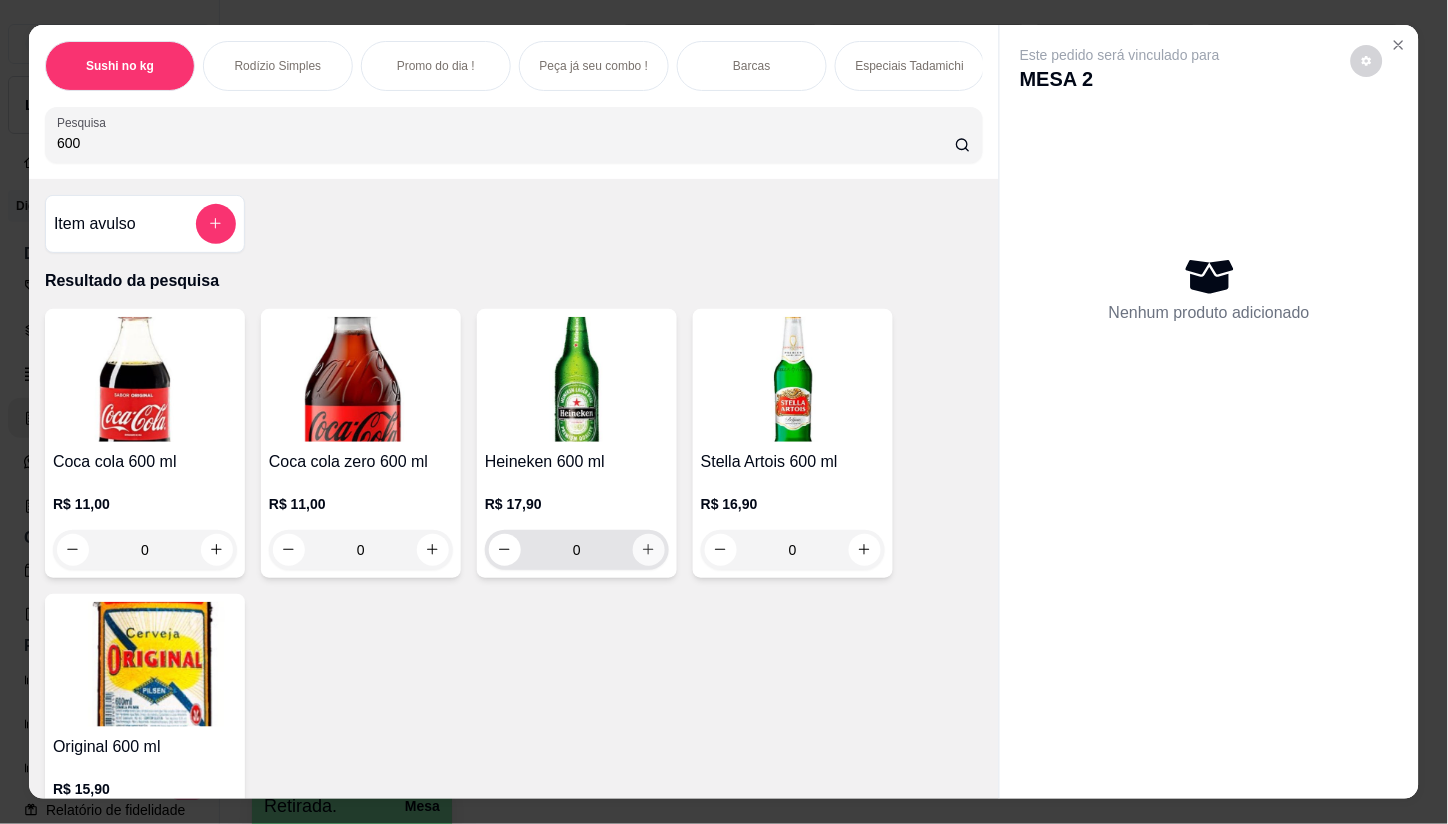 type on "600" 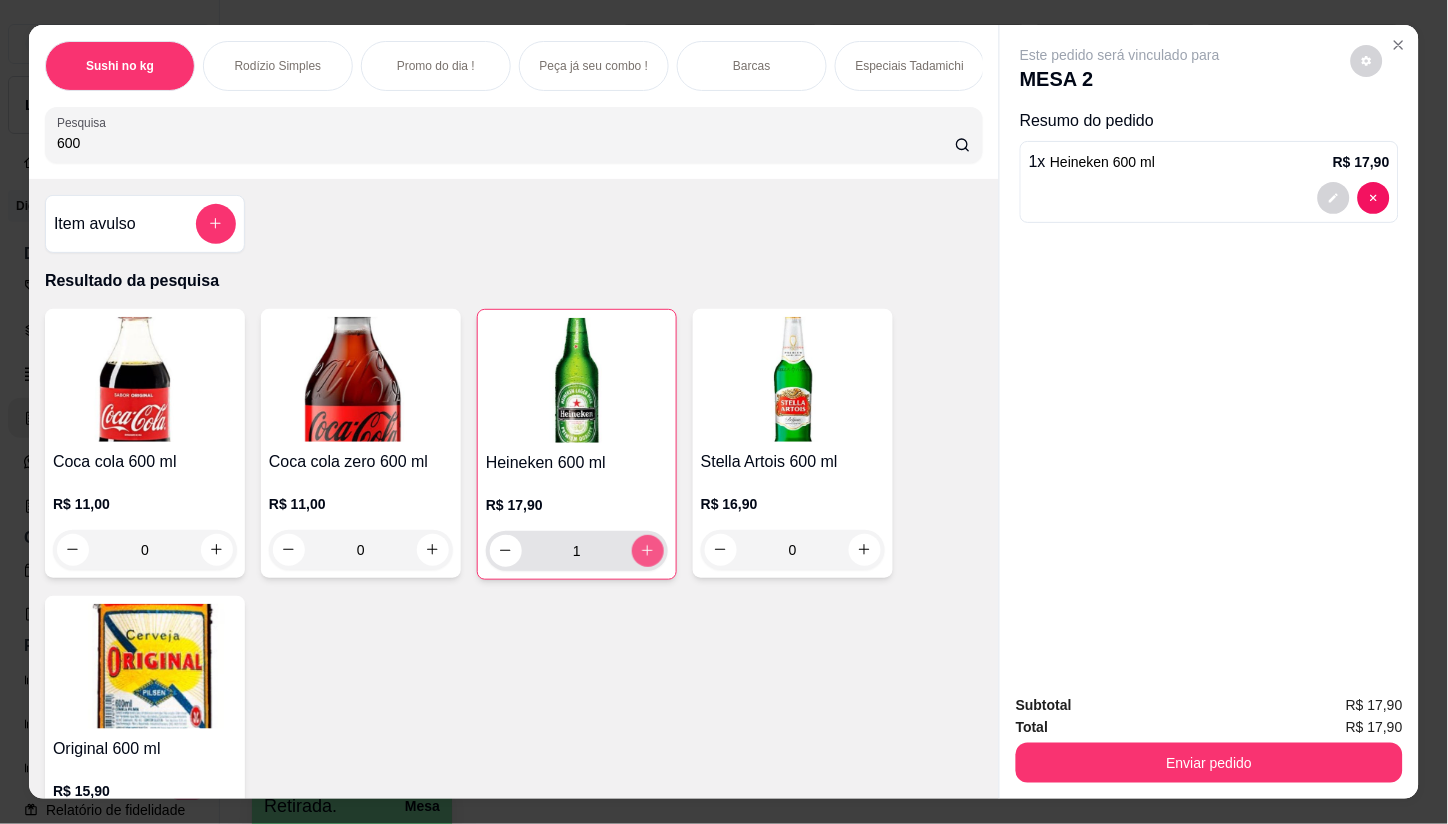 type on "1" 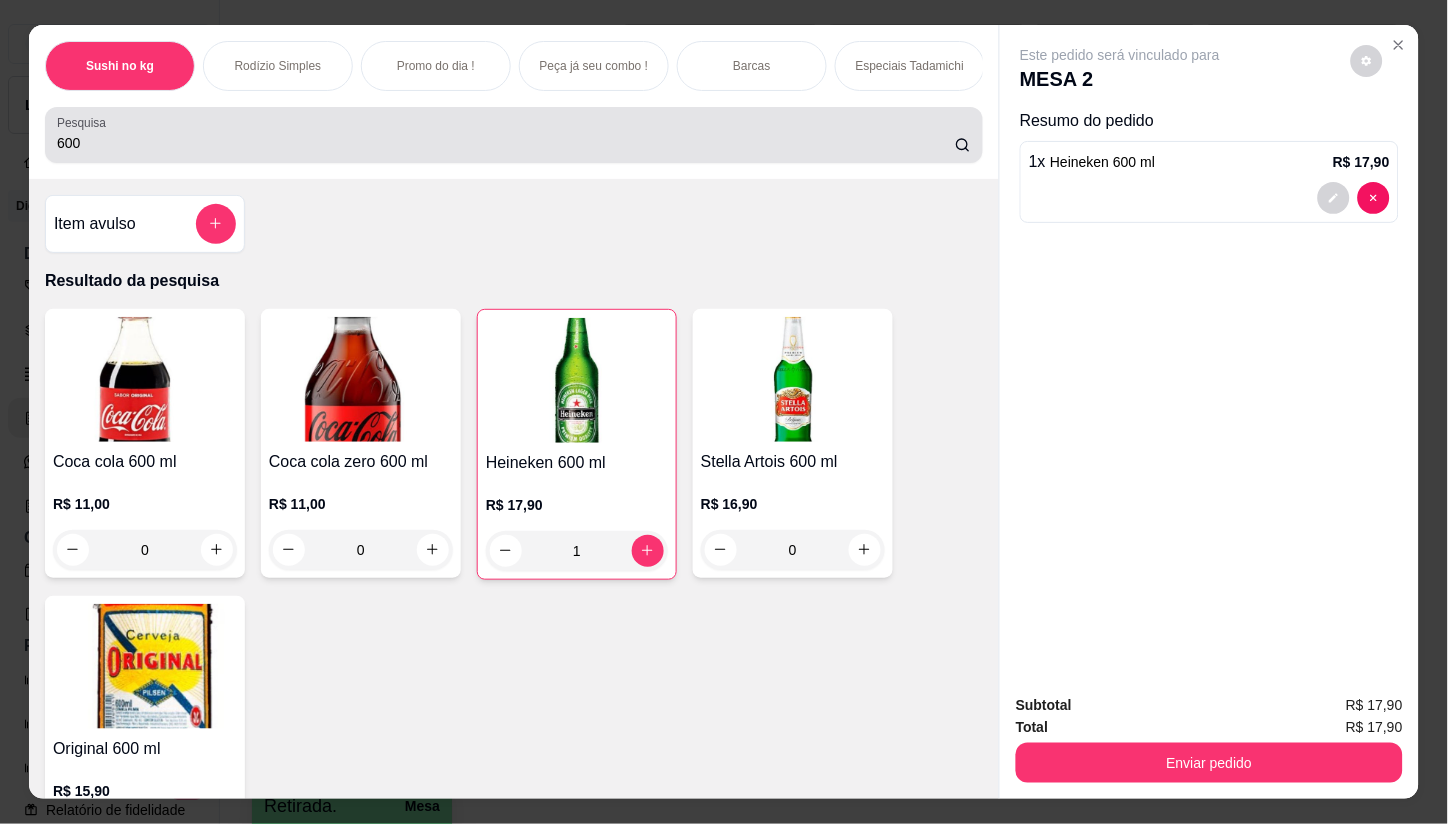 click on "Pesquisa 600" at bounding box center [514, 135] 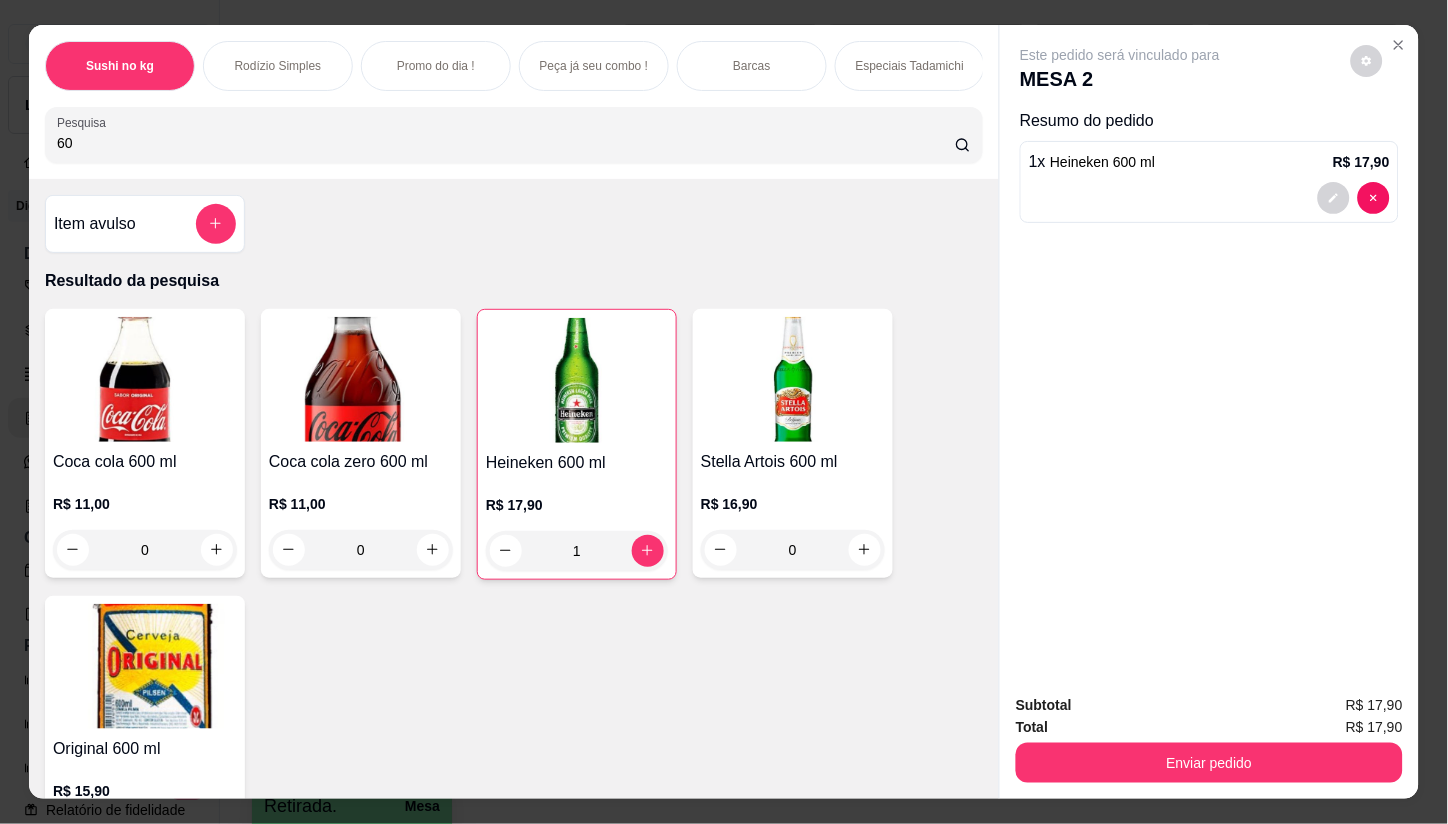 type on "6" 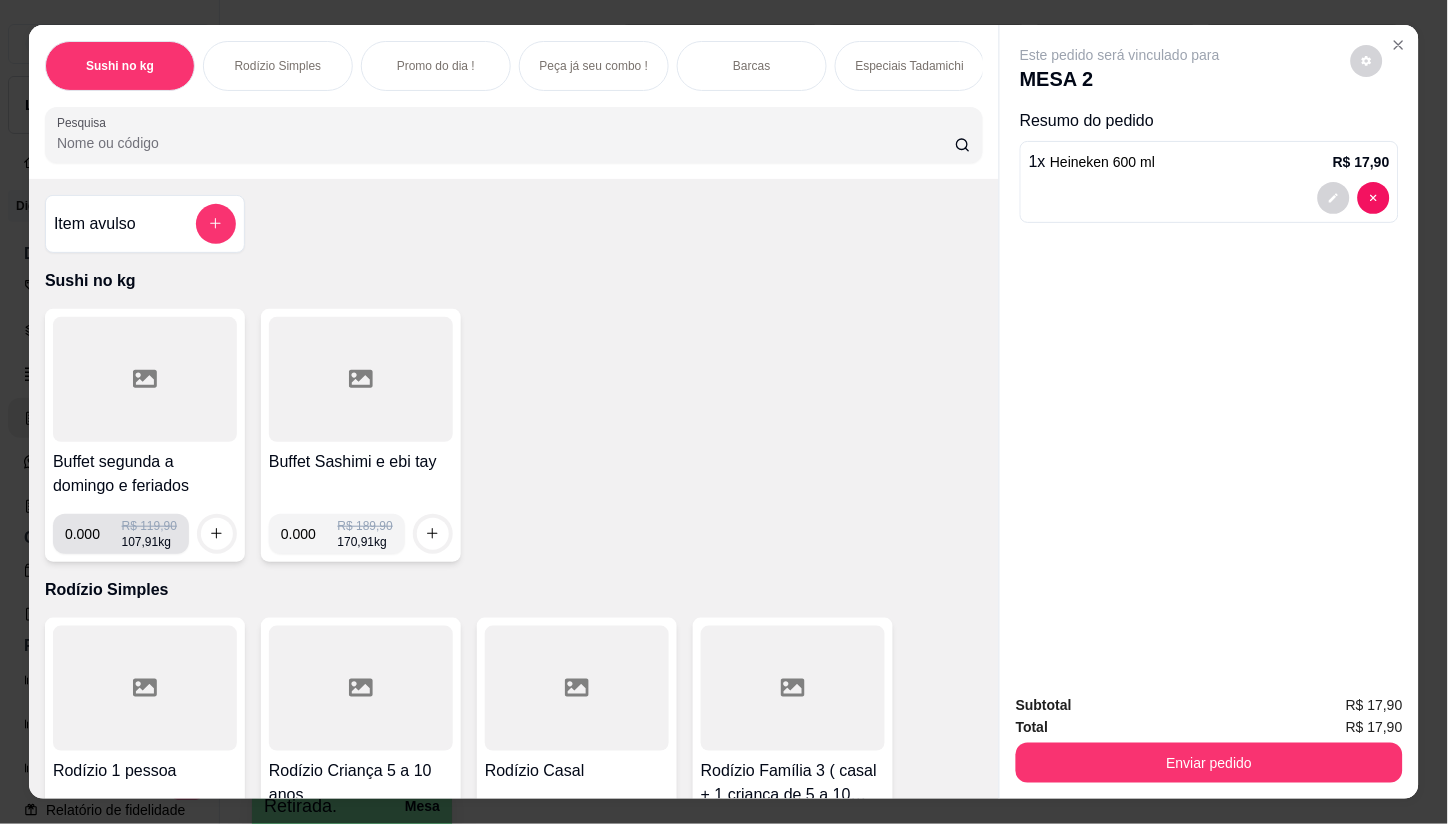 type 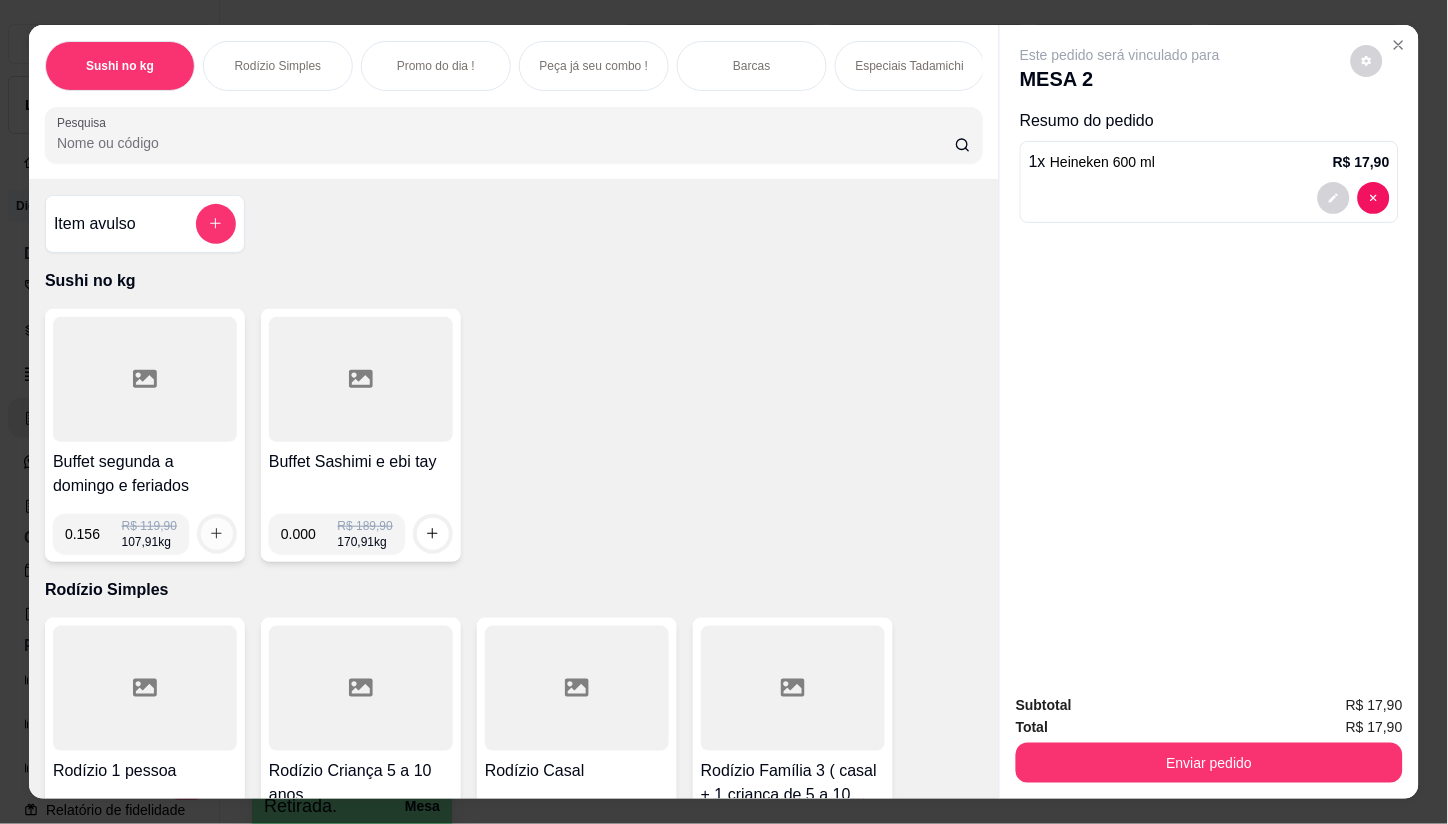 type on "0.156" 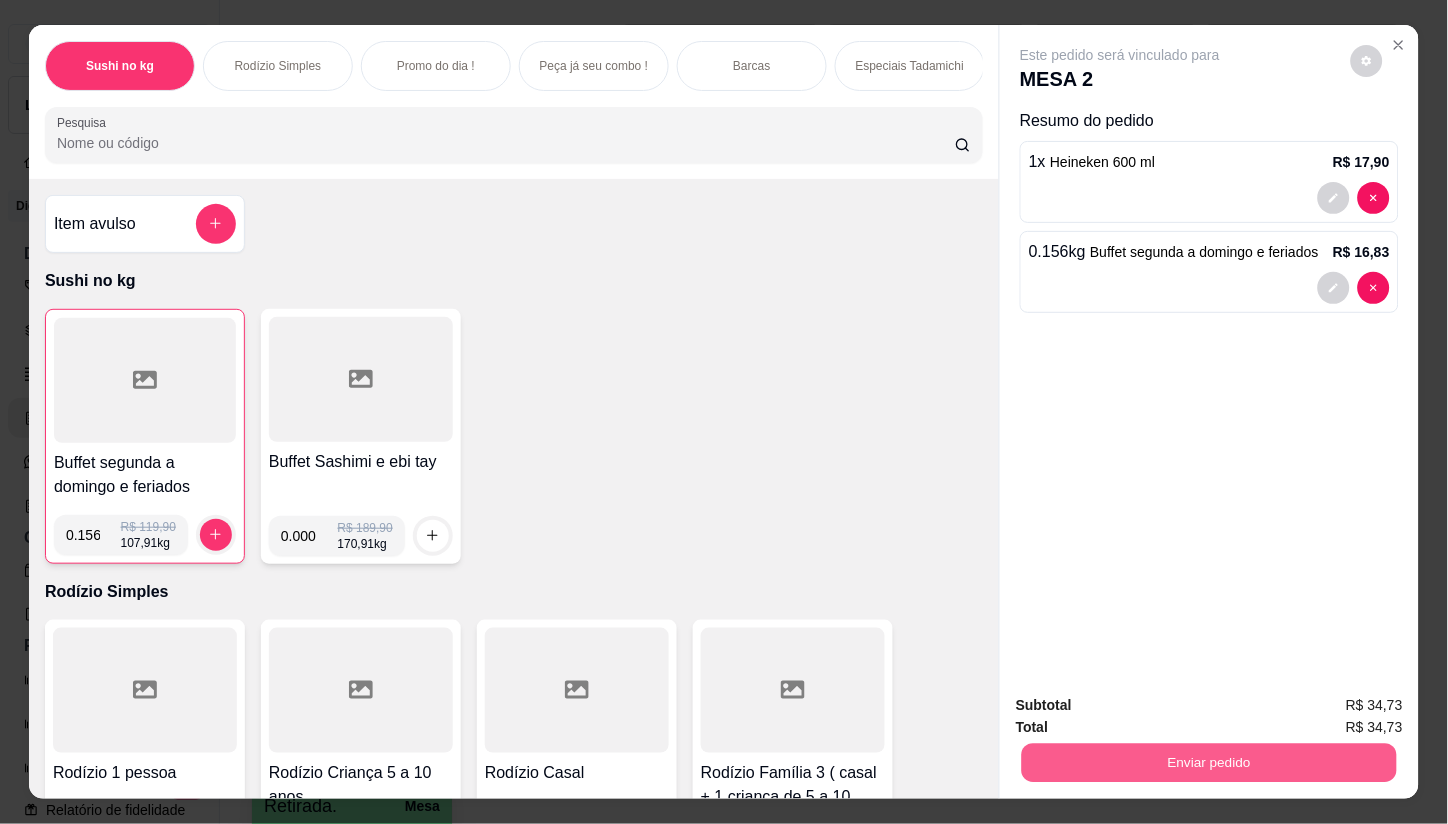 click on "Enviar pedido" at bounding box center (1209, 763) 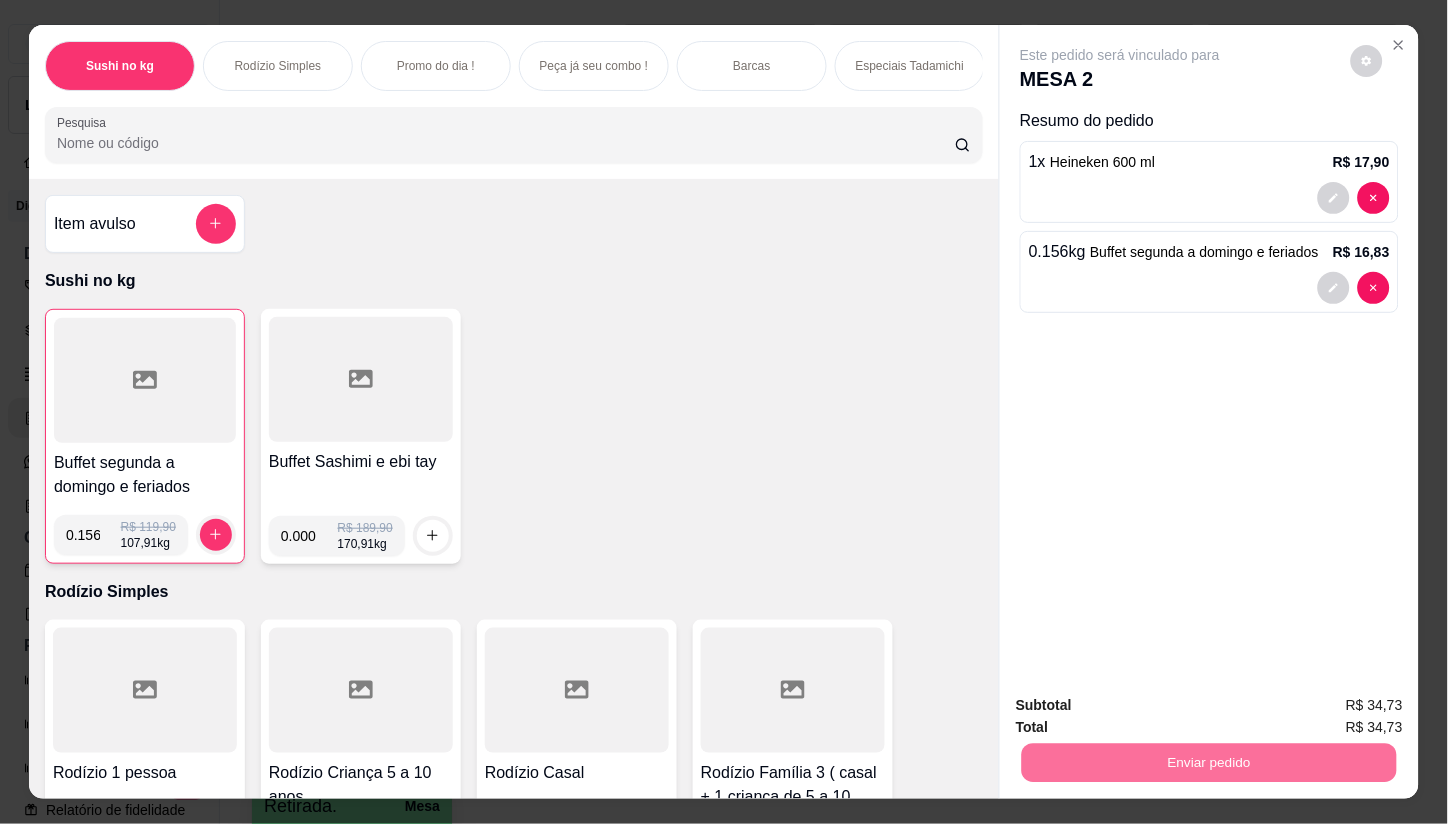 click on "Não registrar e enviar pedido" at bounding box center (1143, 706) 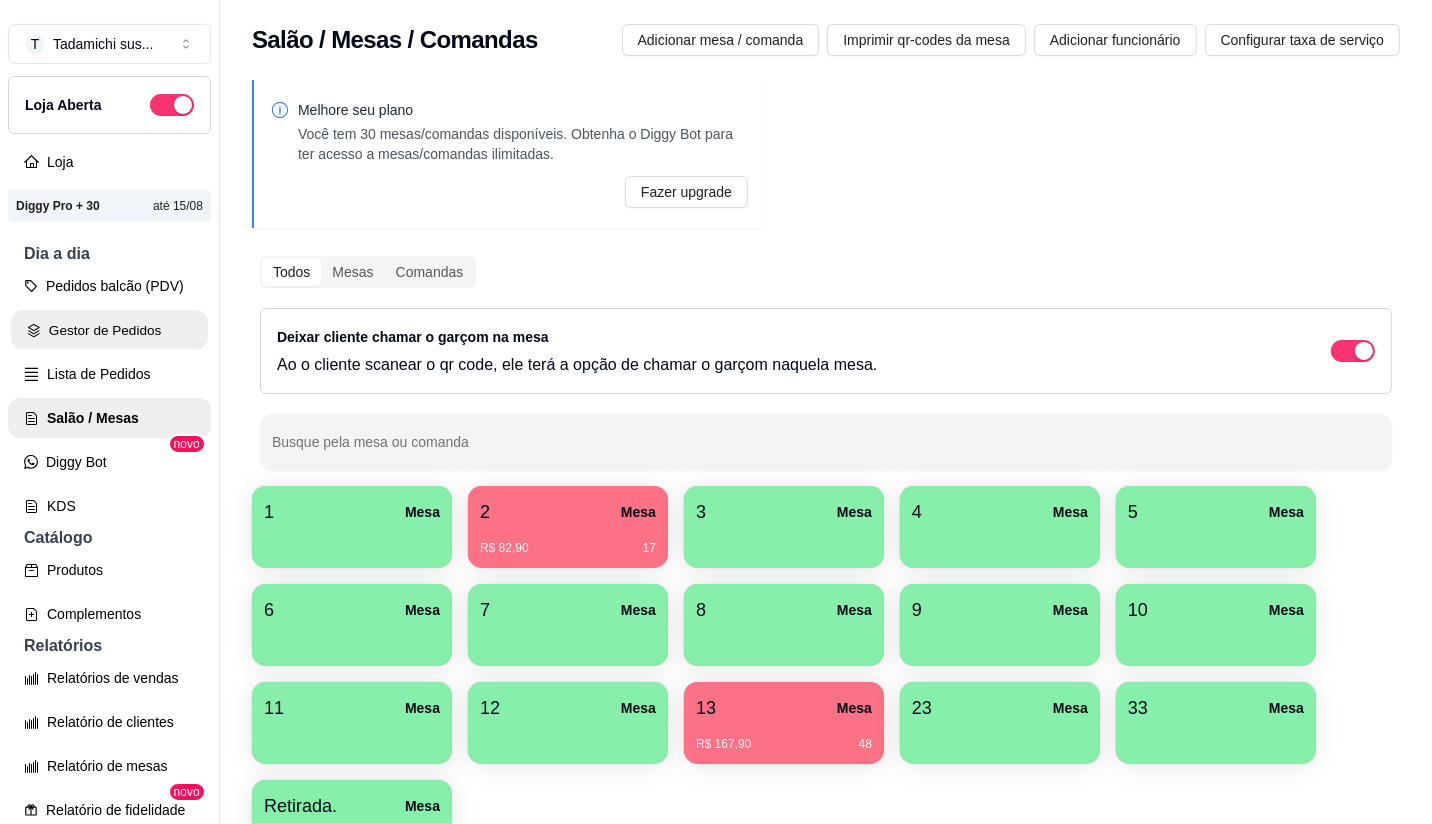click on "Gestor de Pedidos" at bounding box center [109, 330] 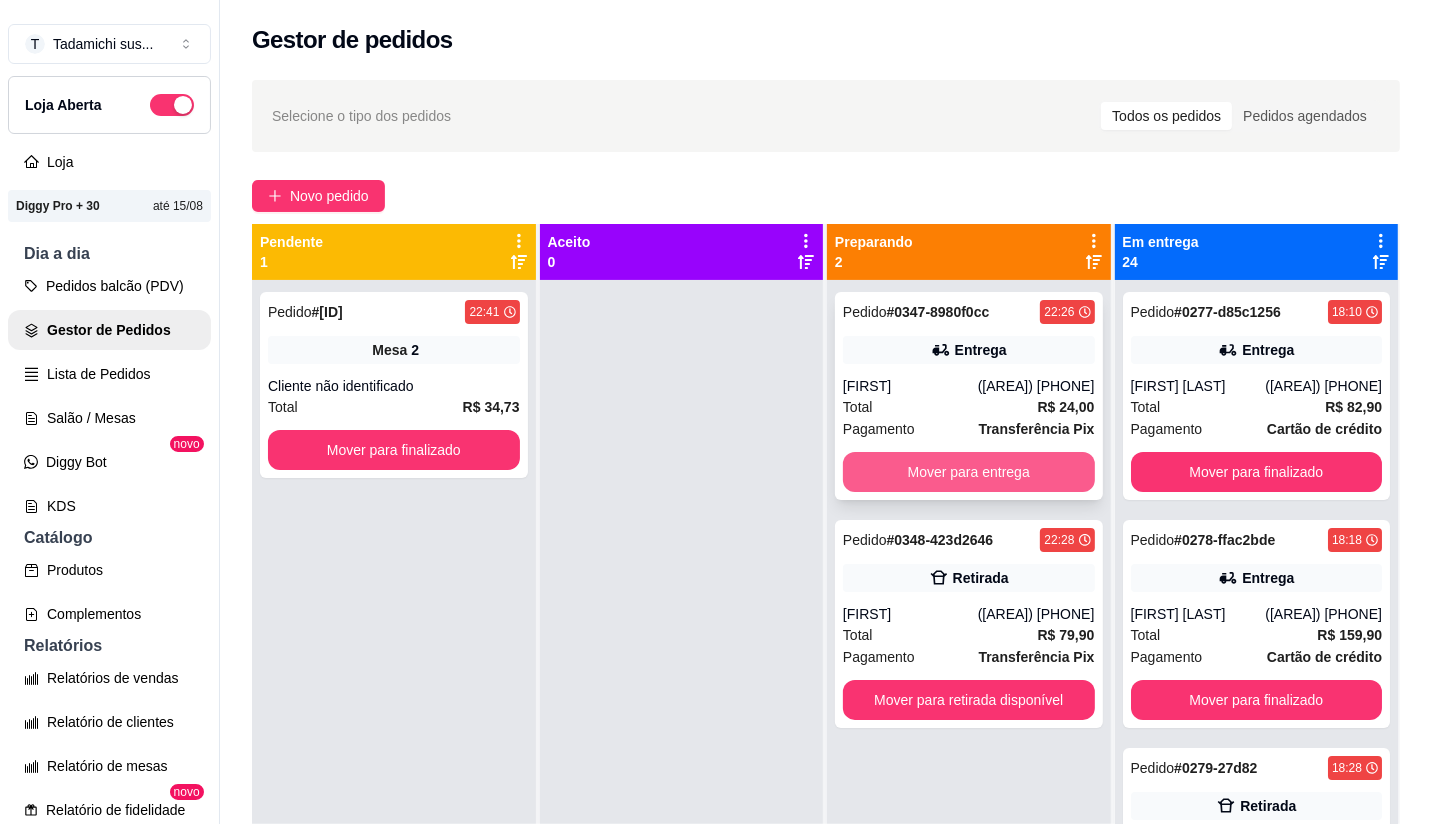 click on "Mover para entrega" at bounding box center [969, 472] 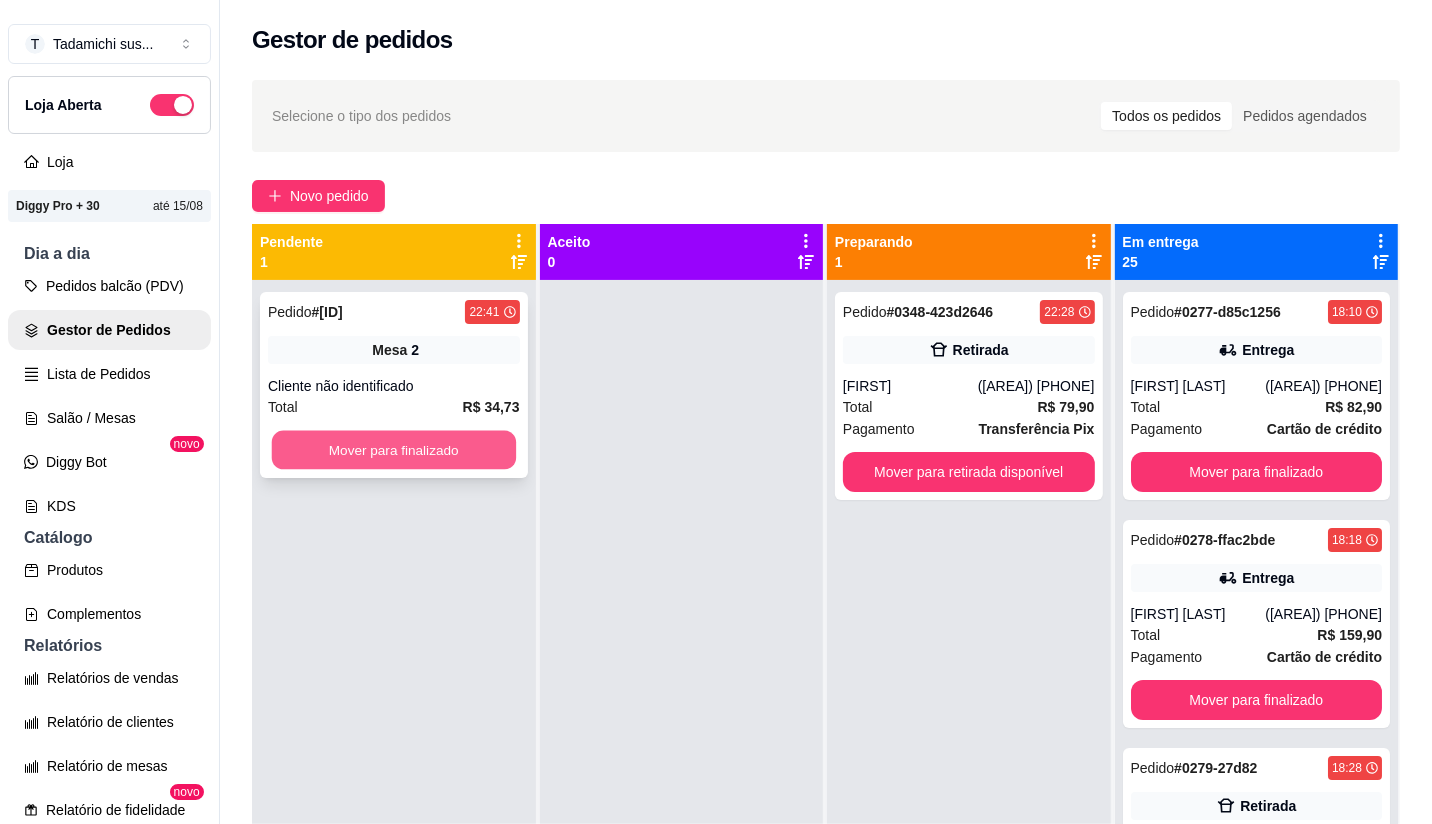 click on "Mover para finalizado" at bounding box center [394, 450] 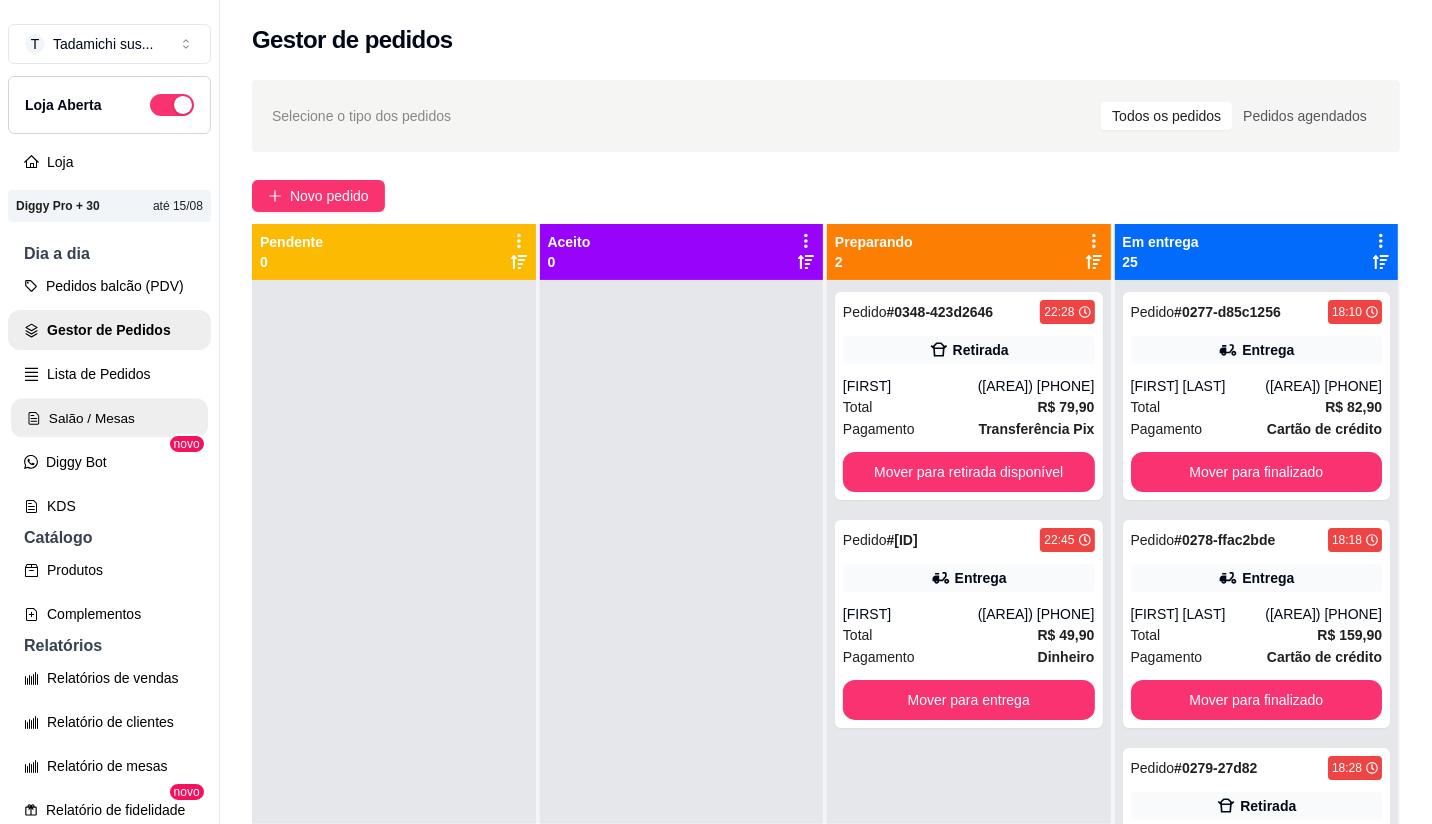click on "Salão / Mesas" at bounding box center (109, 418) 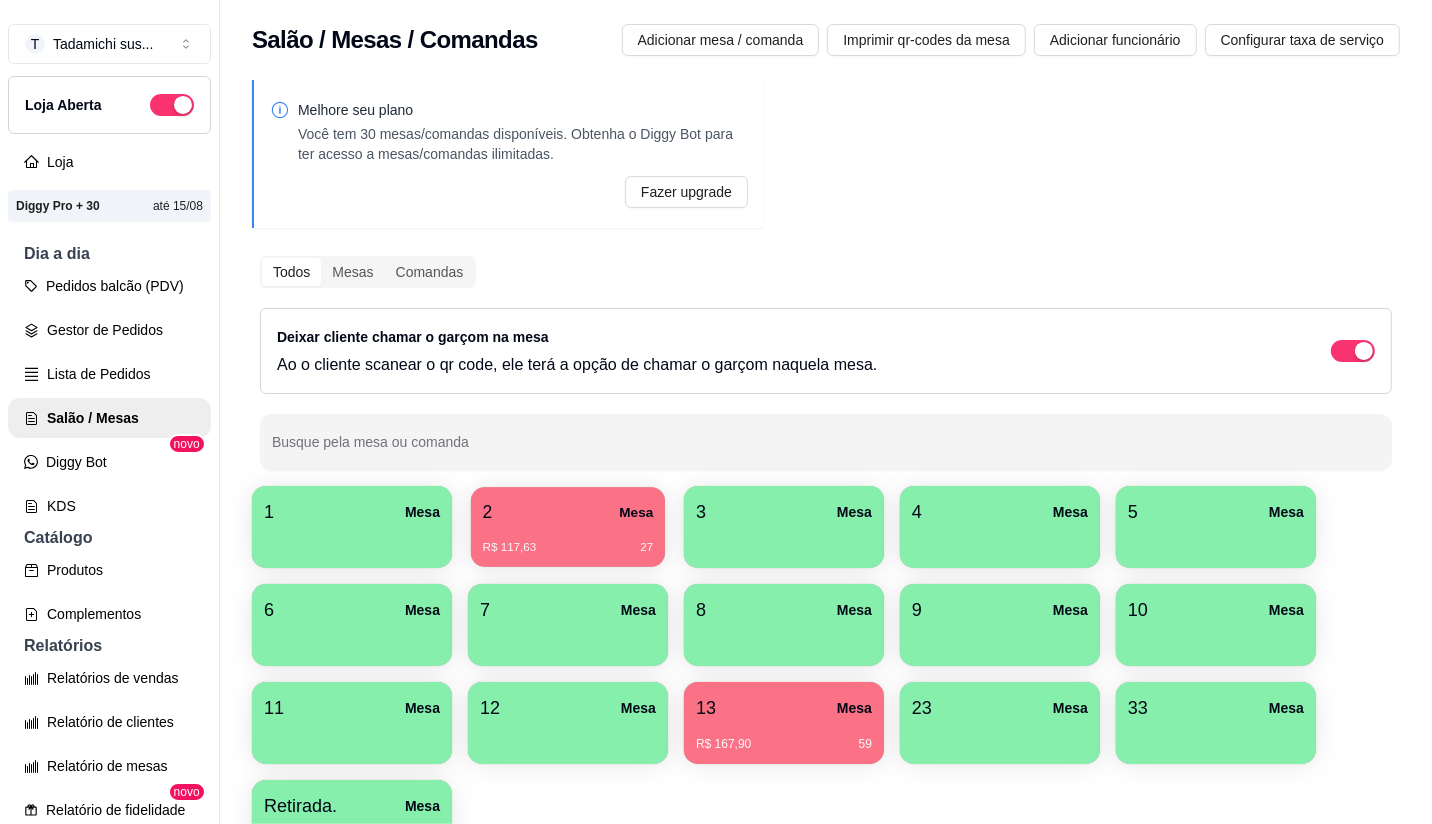 click on "R$ 117,63 27" at bounding box center [568, 540] 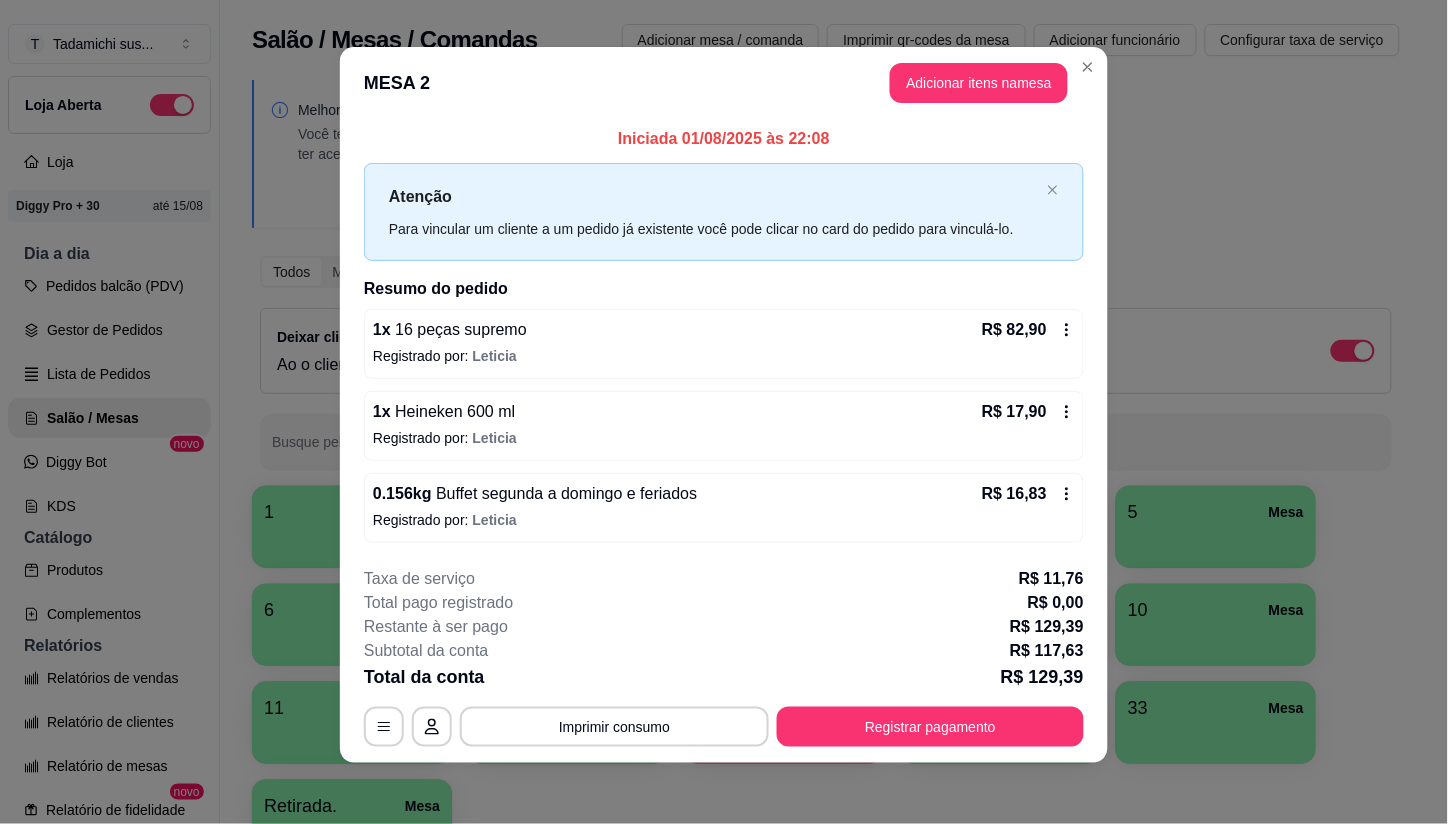 scroll, scrollTop: 10, scrollLeft: 0, axis: vertical 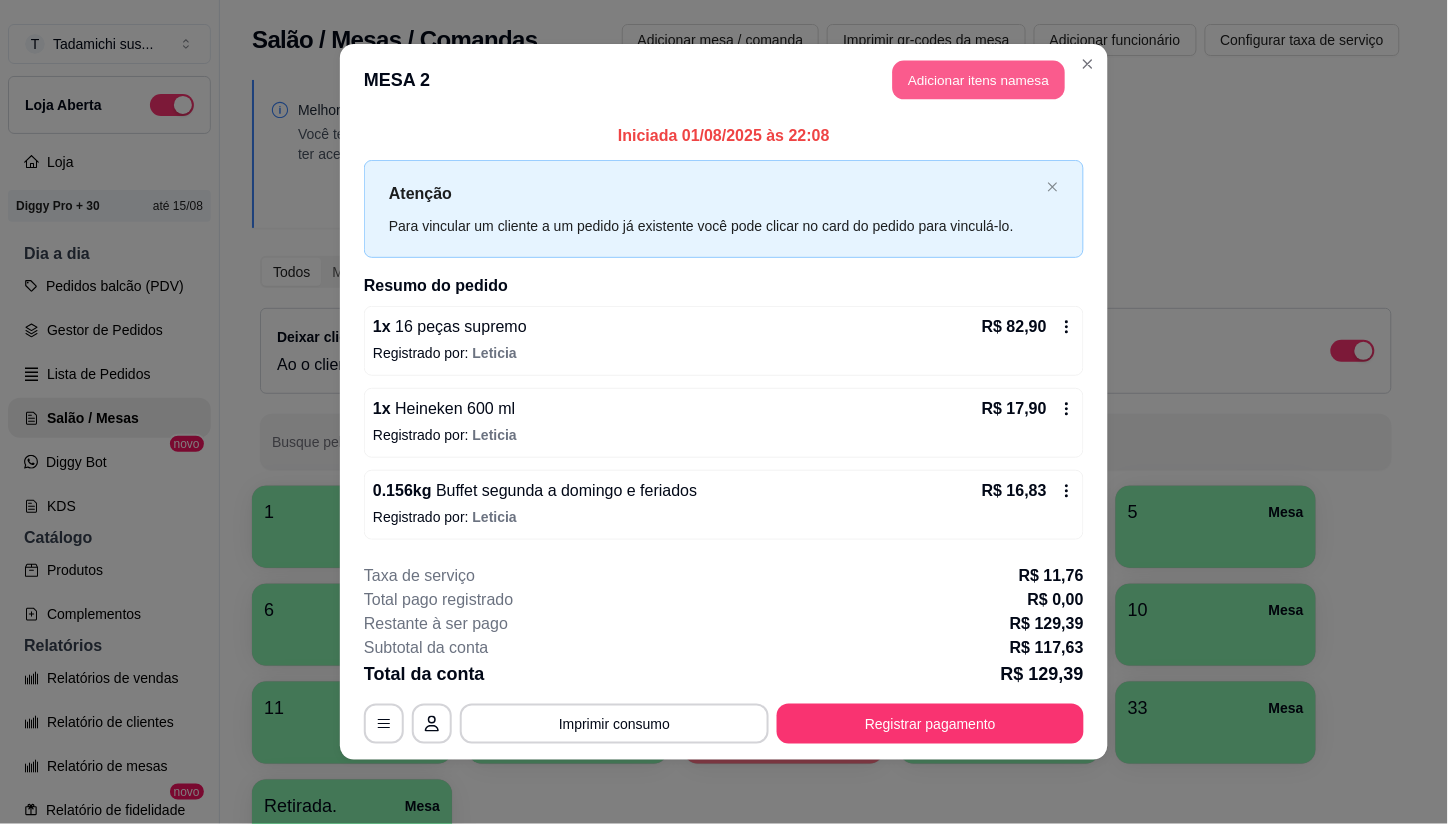 click on "Adicionar itens na  mesa" at bounding box center [979, 80] 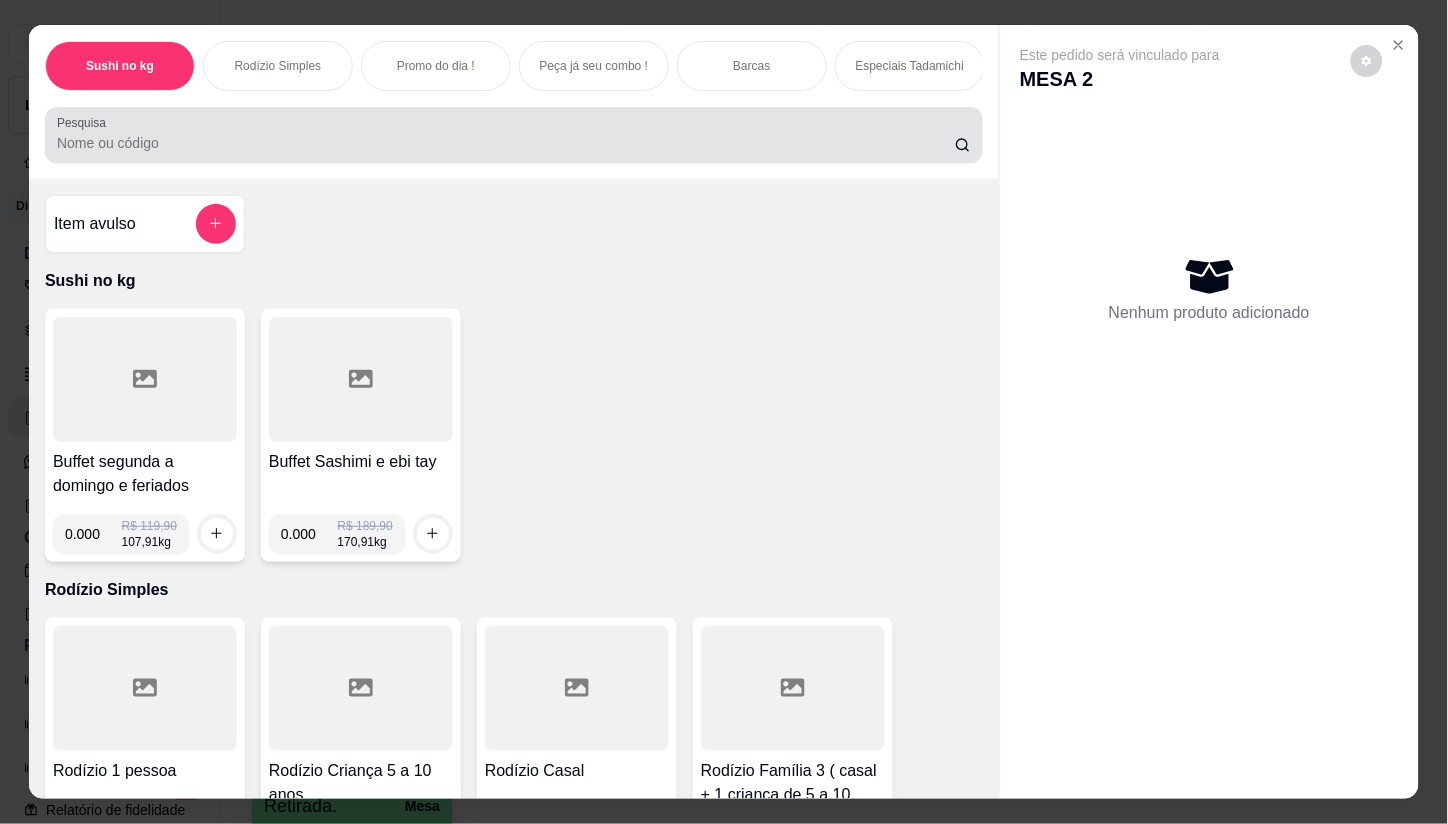 drag, startPoint x: 732, startPoint y: 151, endPoint x: 736, endPoint y: 138, distance: 13.601471 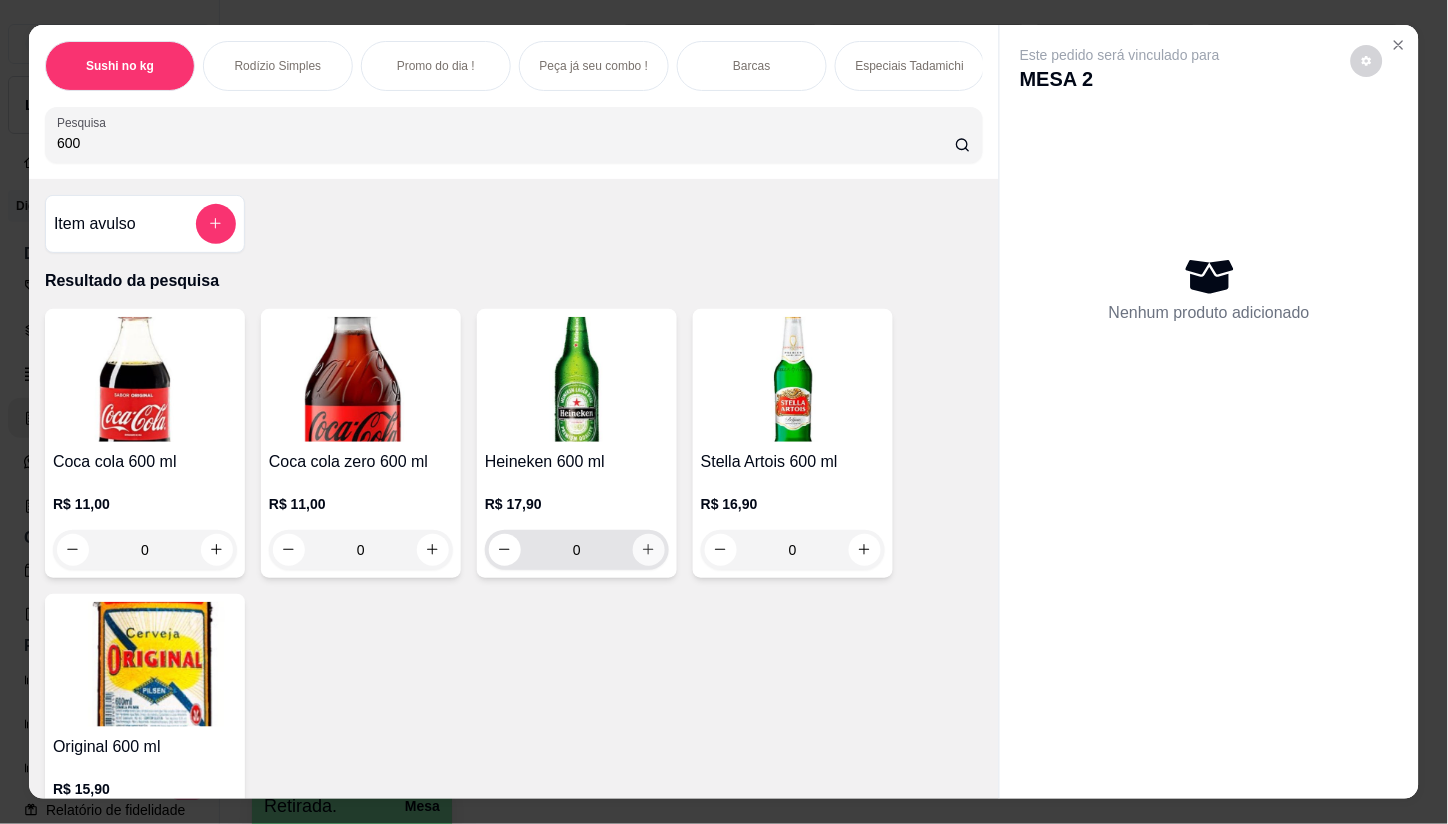 type on "600" 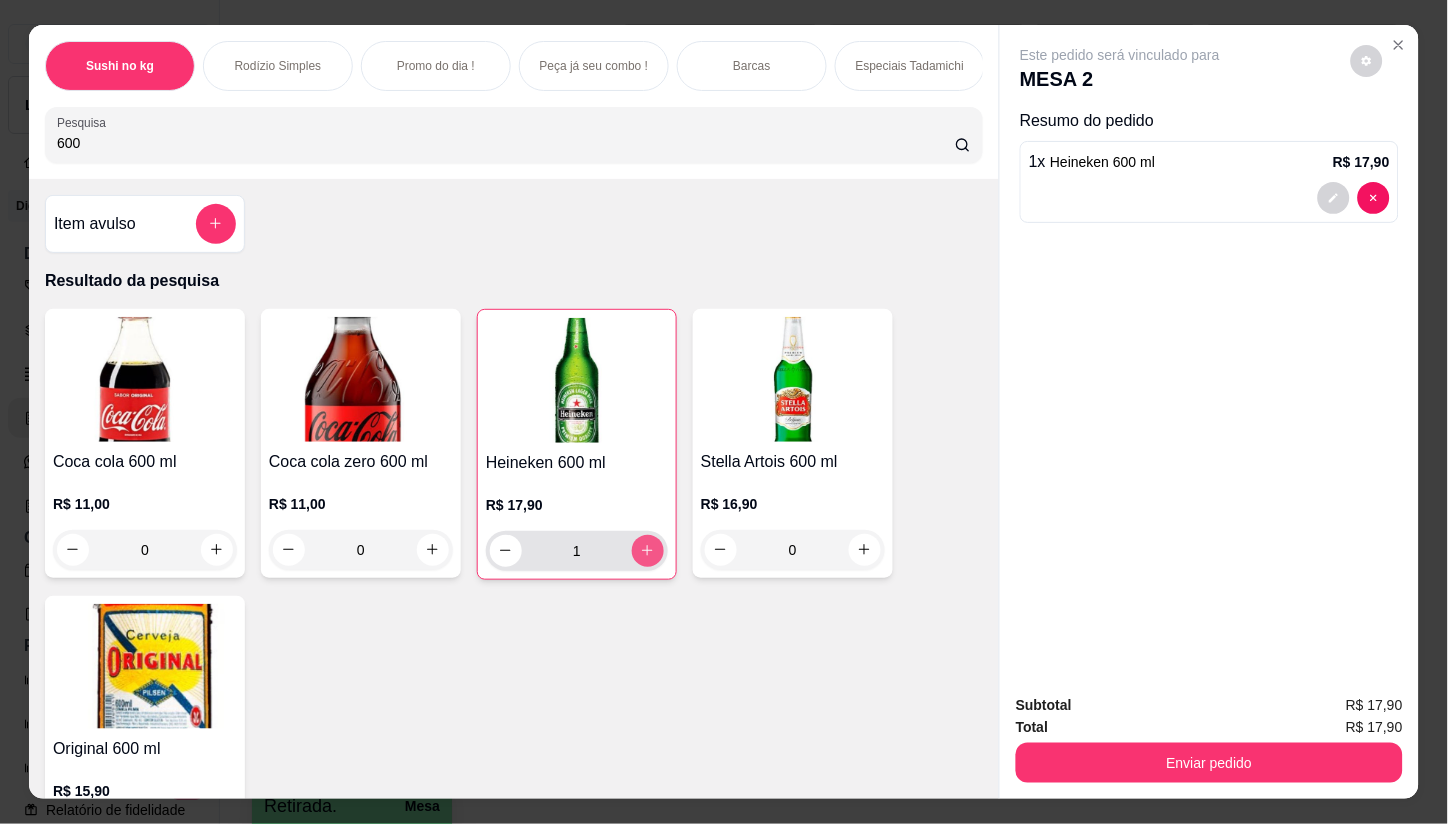 type on "1" 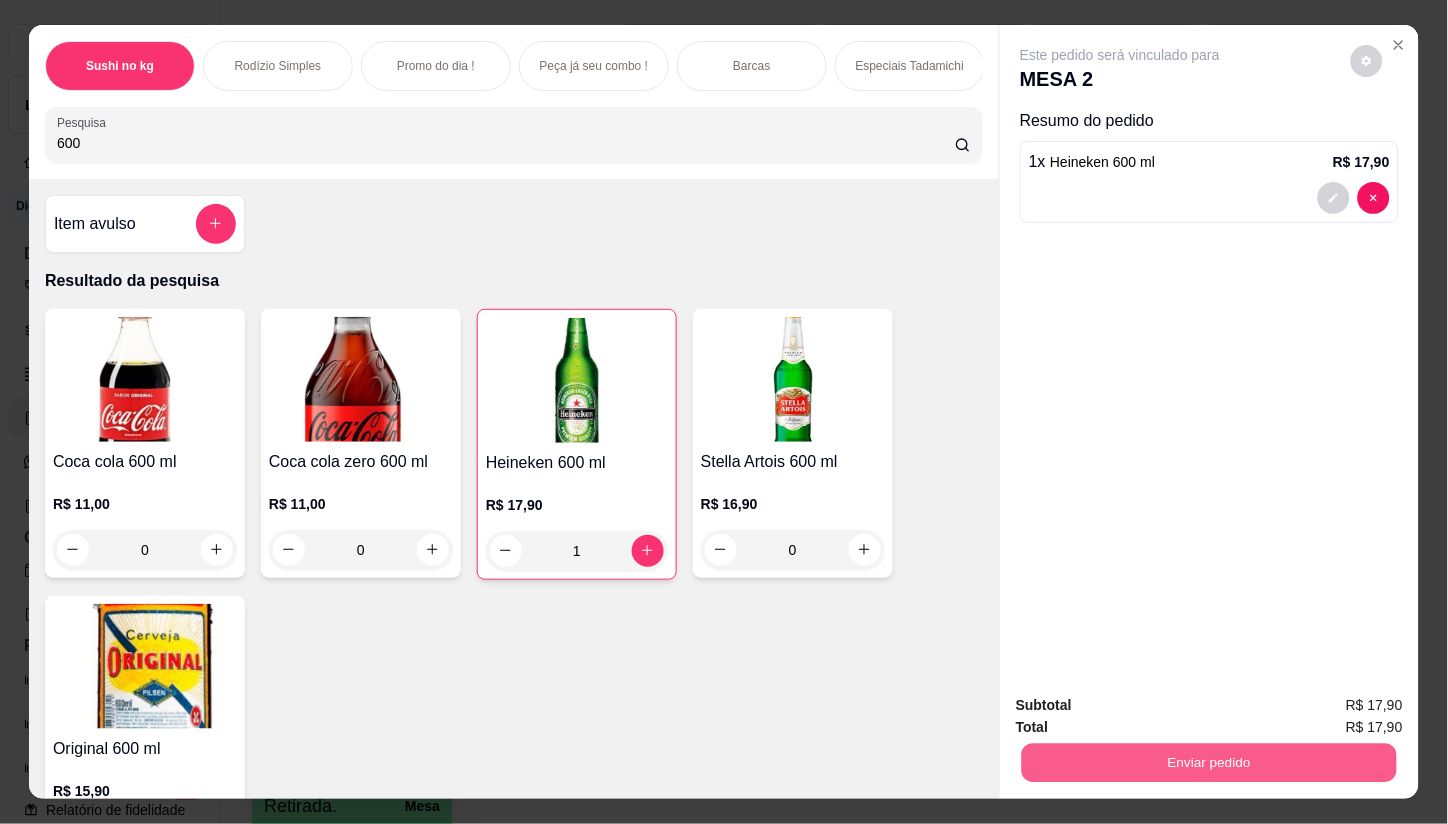 click on "Enviar pedido" at bounding box center (1209, 763) 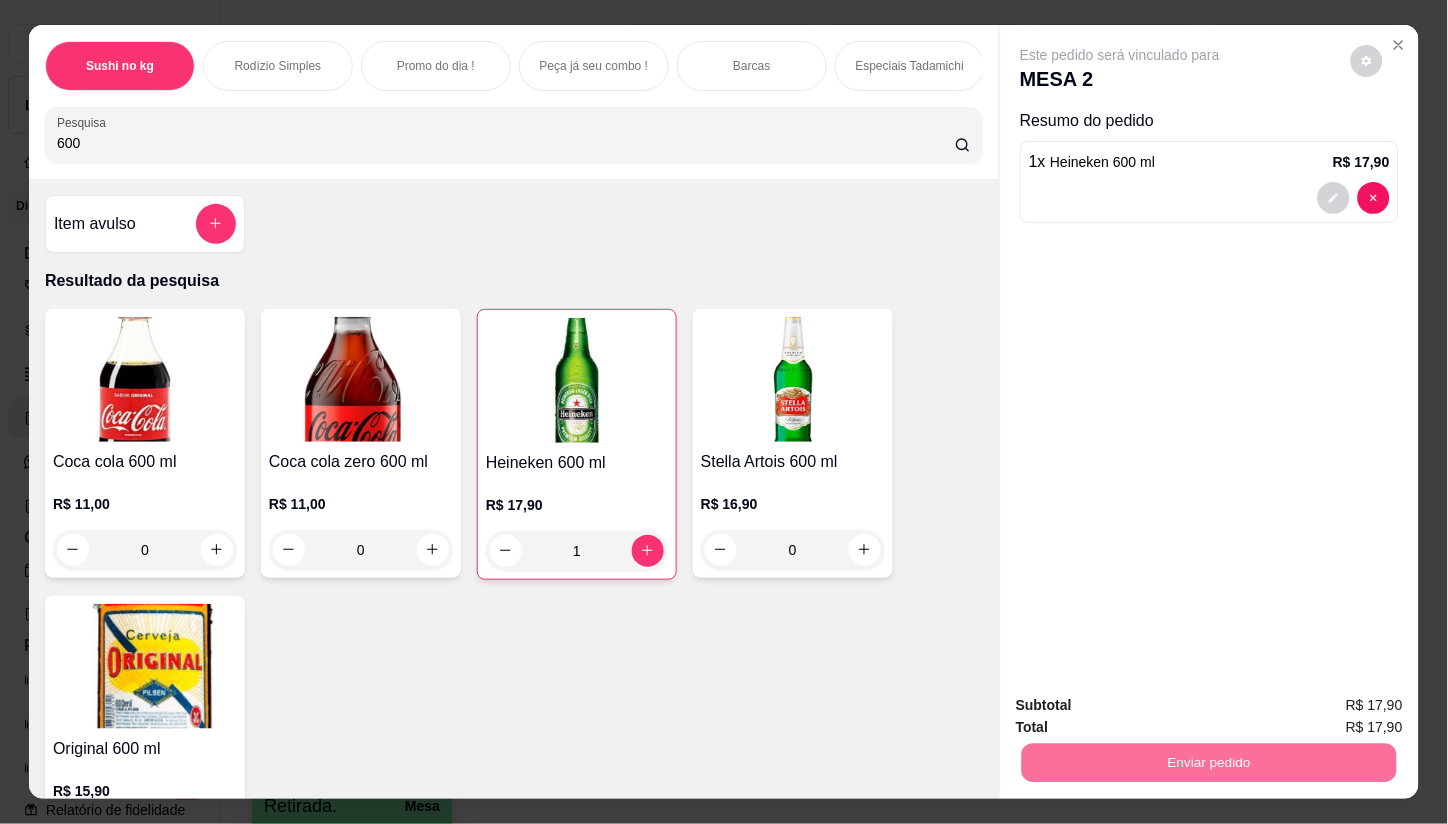 click on "Não registrar e enviar pedido" at bounding box center (1143, 706) 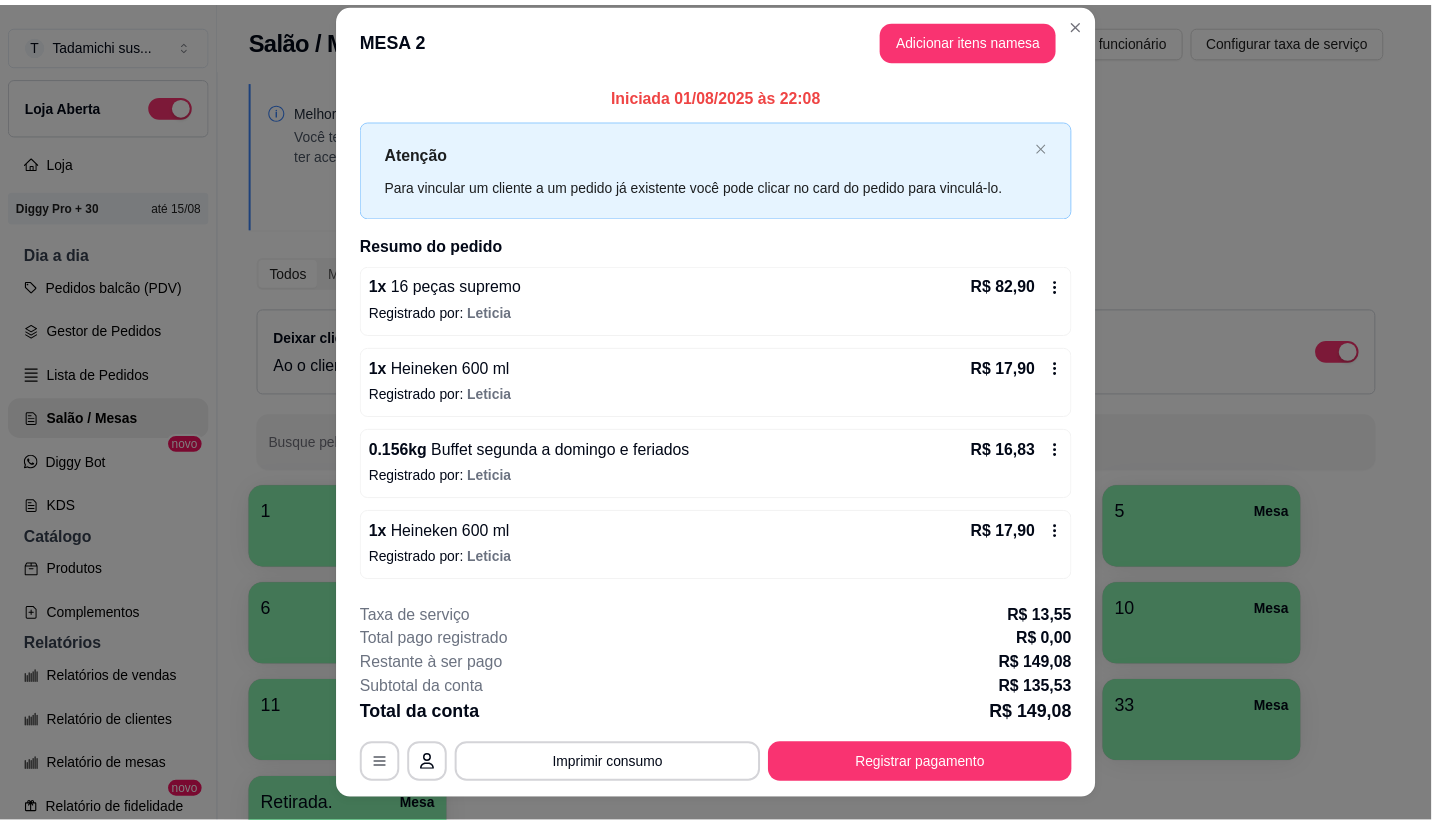 scroll, scrollTop: 0, scrollLeft: 0, axis: both 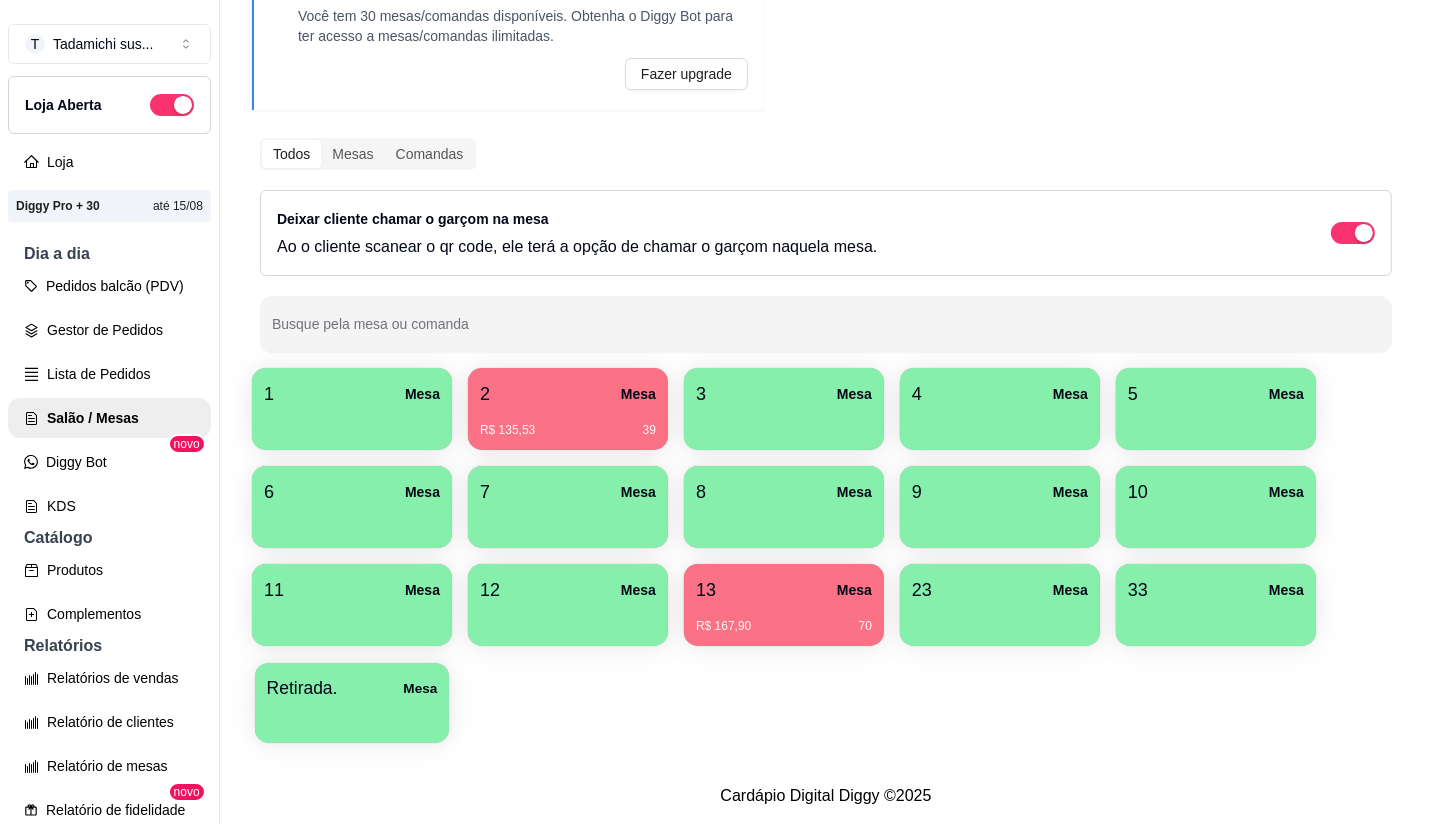 click at bounding box center [352, 716] 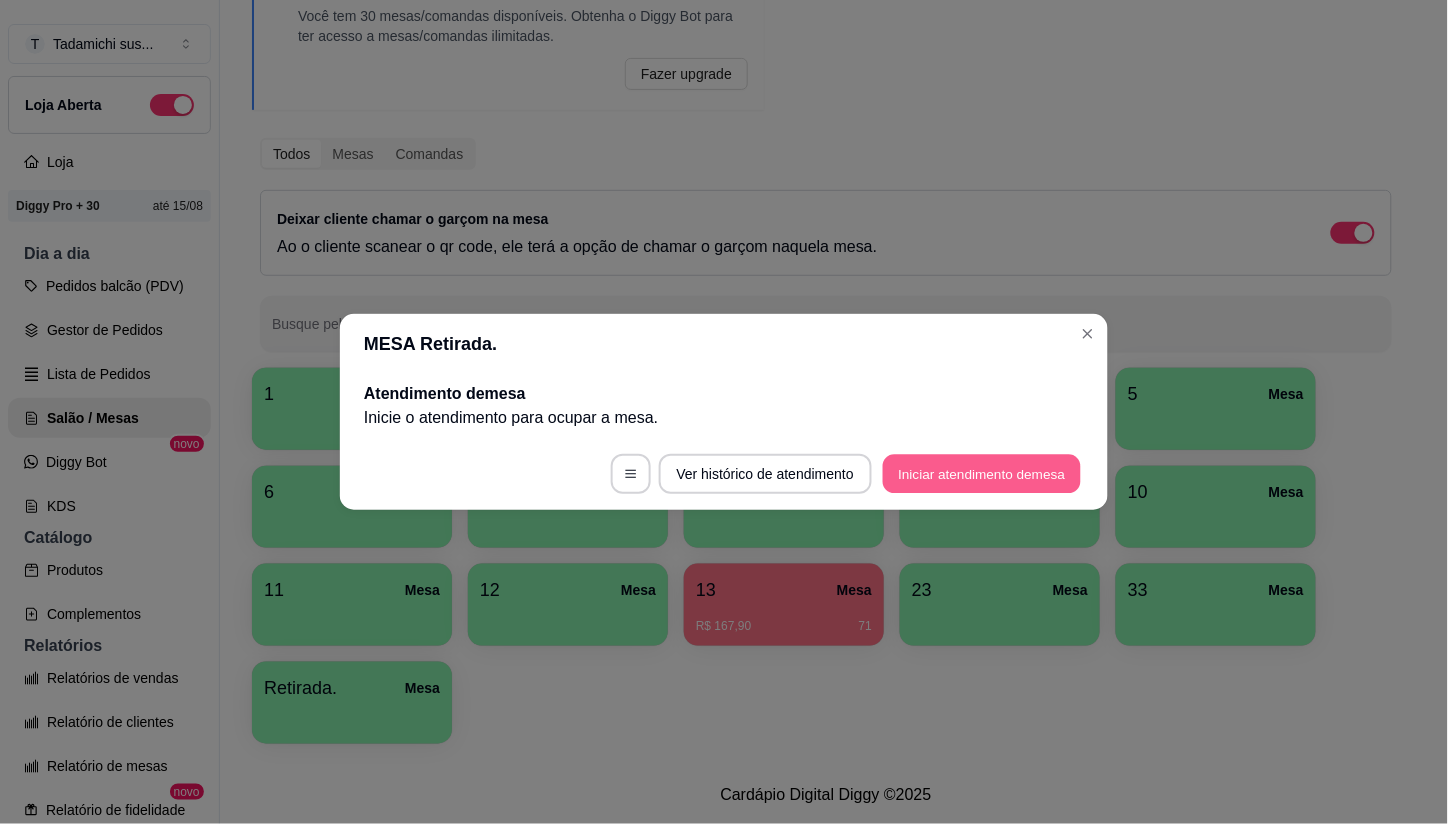 click on "Iniciar atendimento de  mesa" at bounding box center [982, 474] 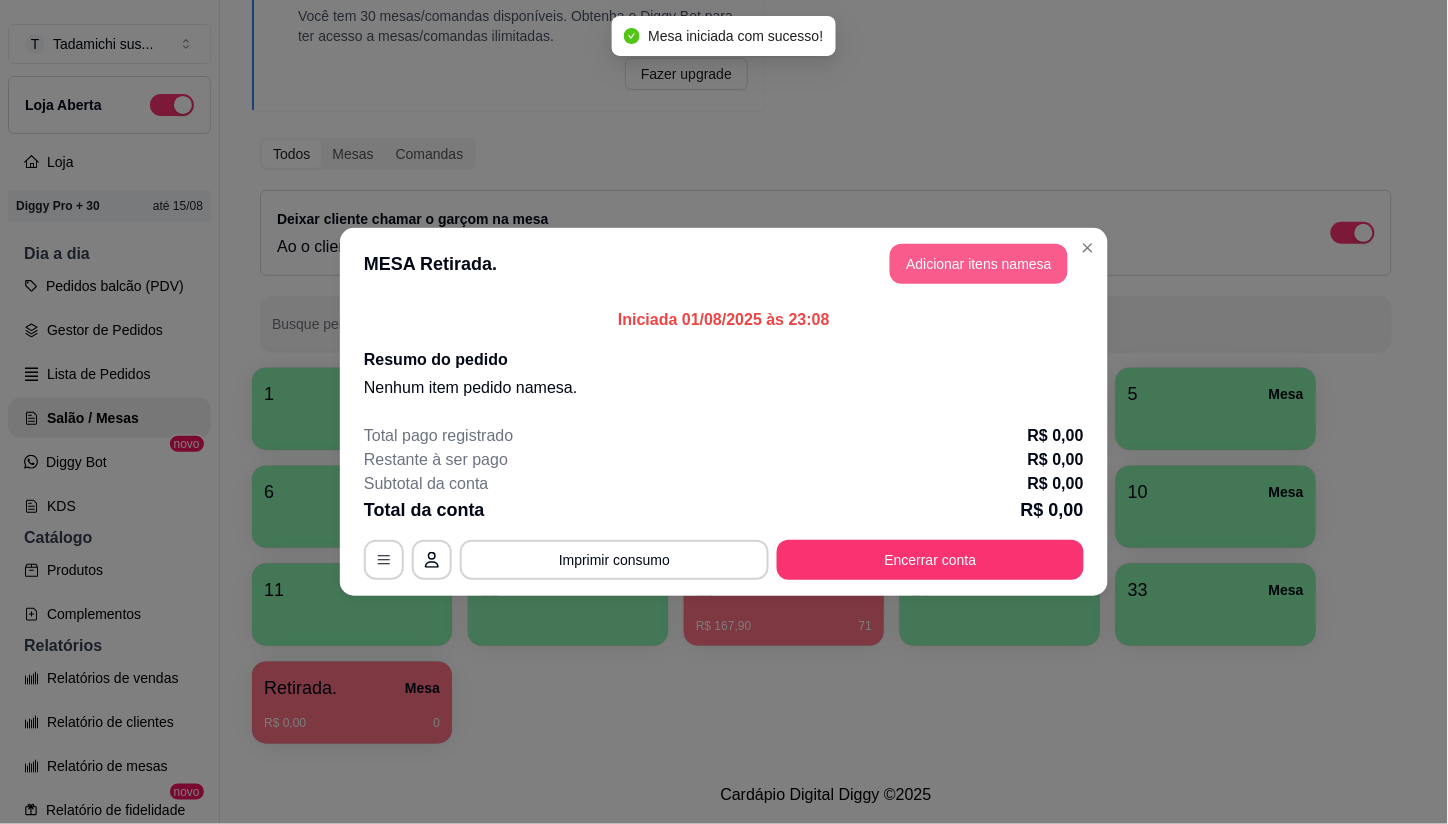 click on "Adicionar itens na  mesa" at bounding box center (979, 264) 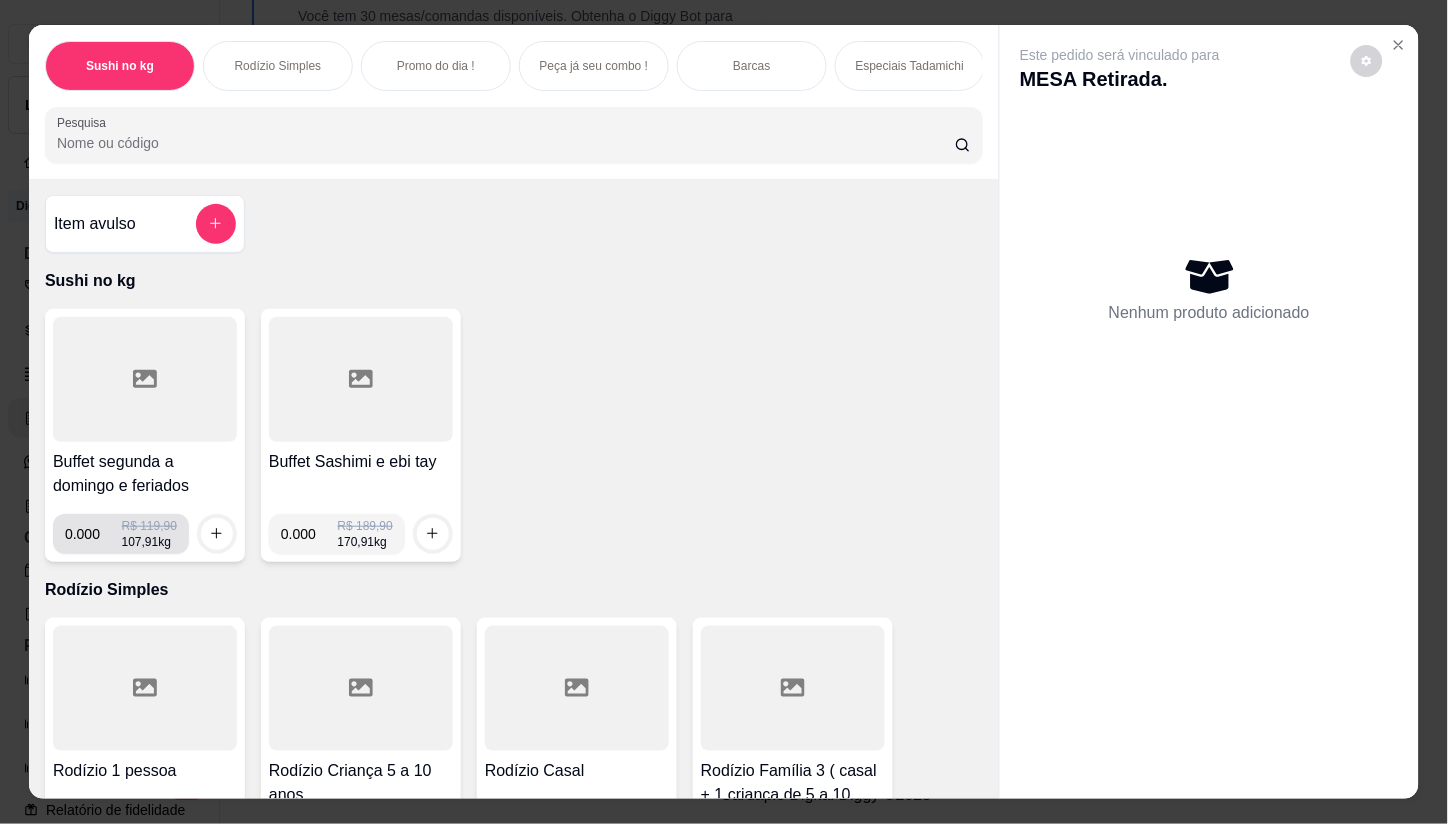 click on "0.000" at bounding box center [93, 534] 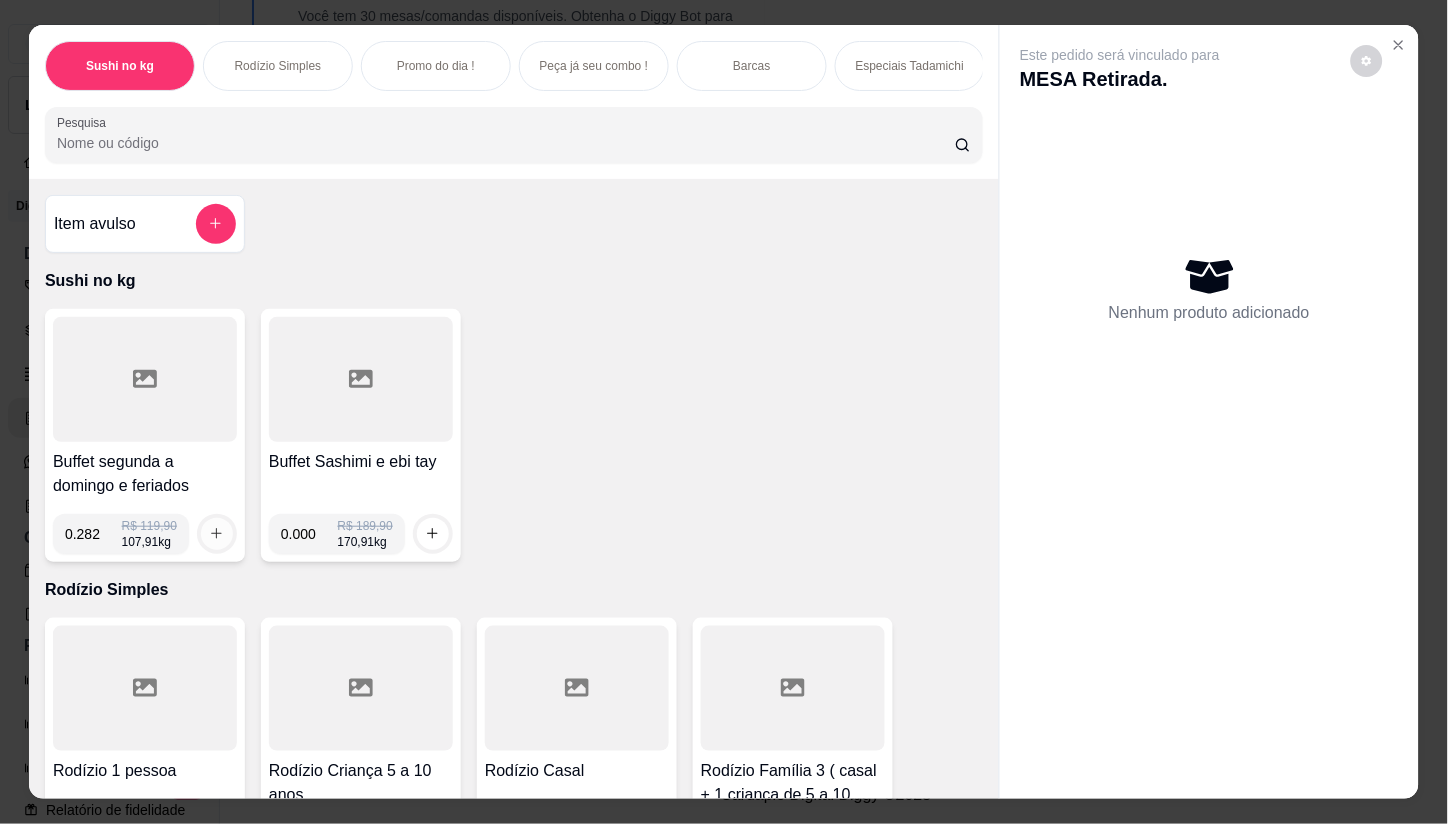 type on "0.282" 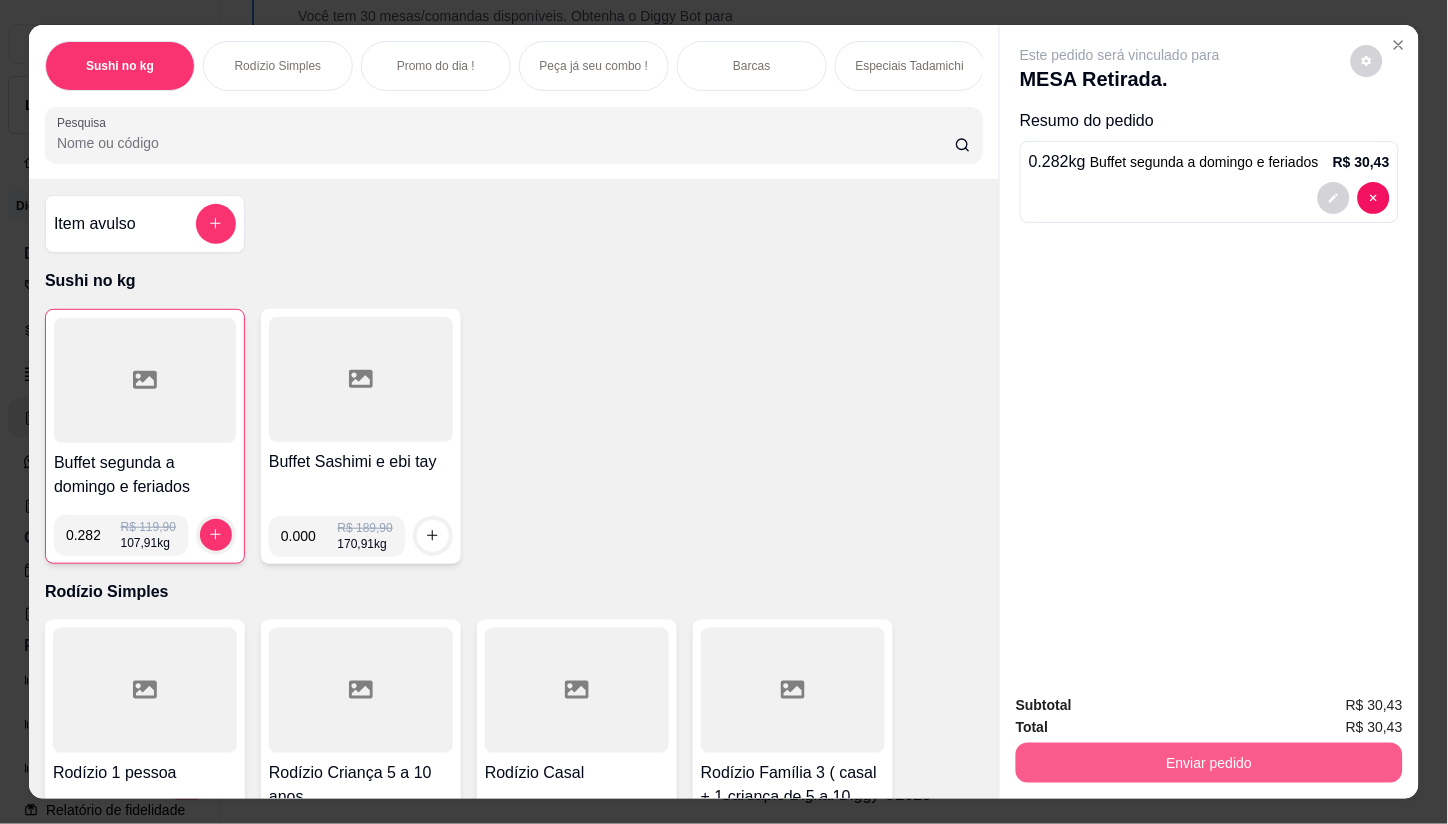 click on "Enviar pedido" at bounding box center (1209, 763) 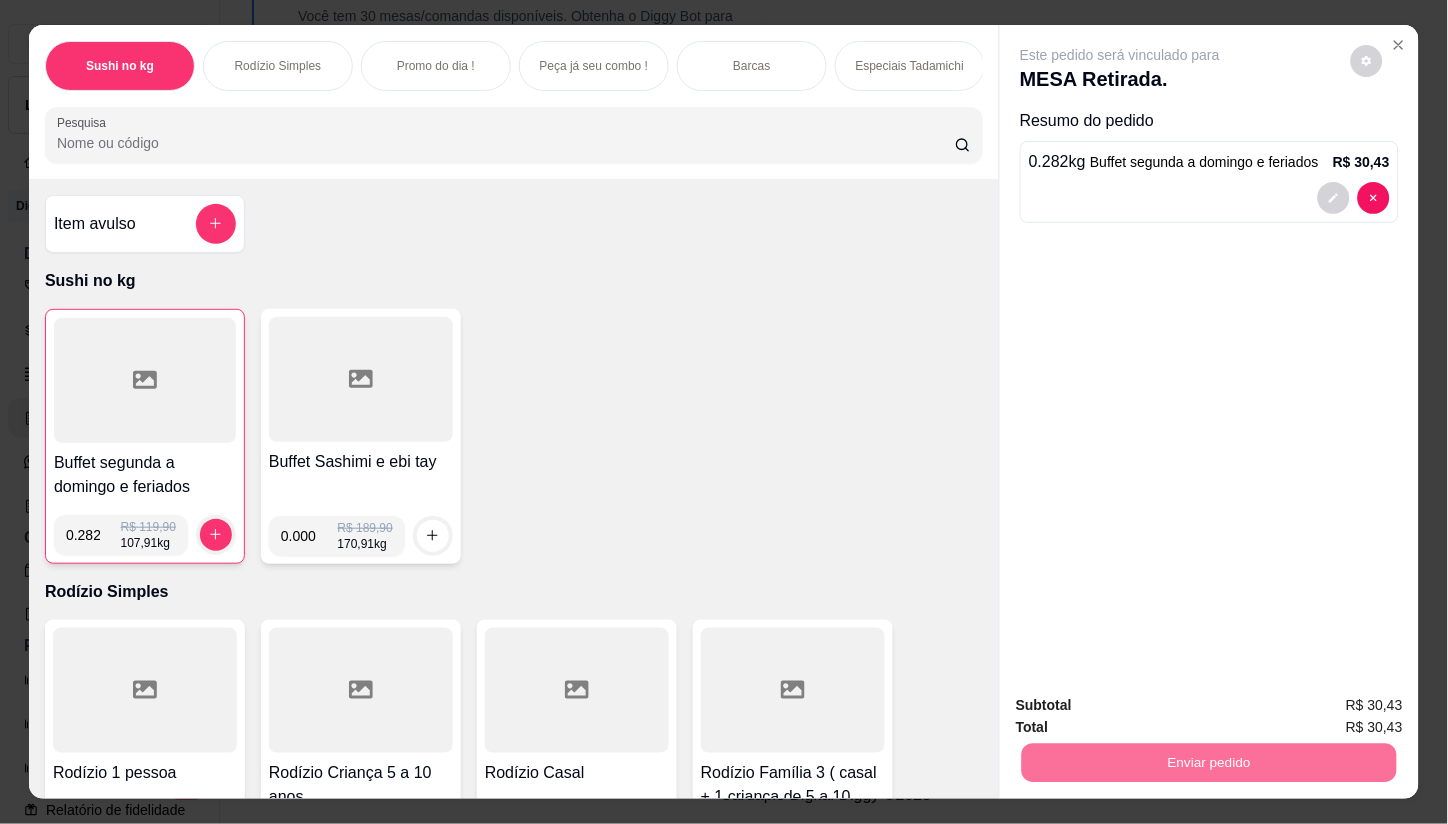 click on "Não registrar e enviar pedido" at bounding box center [1144, 705] 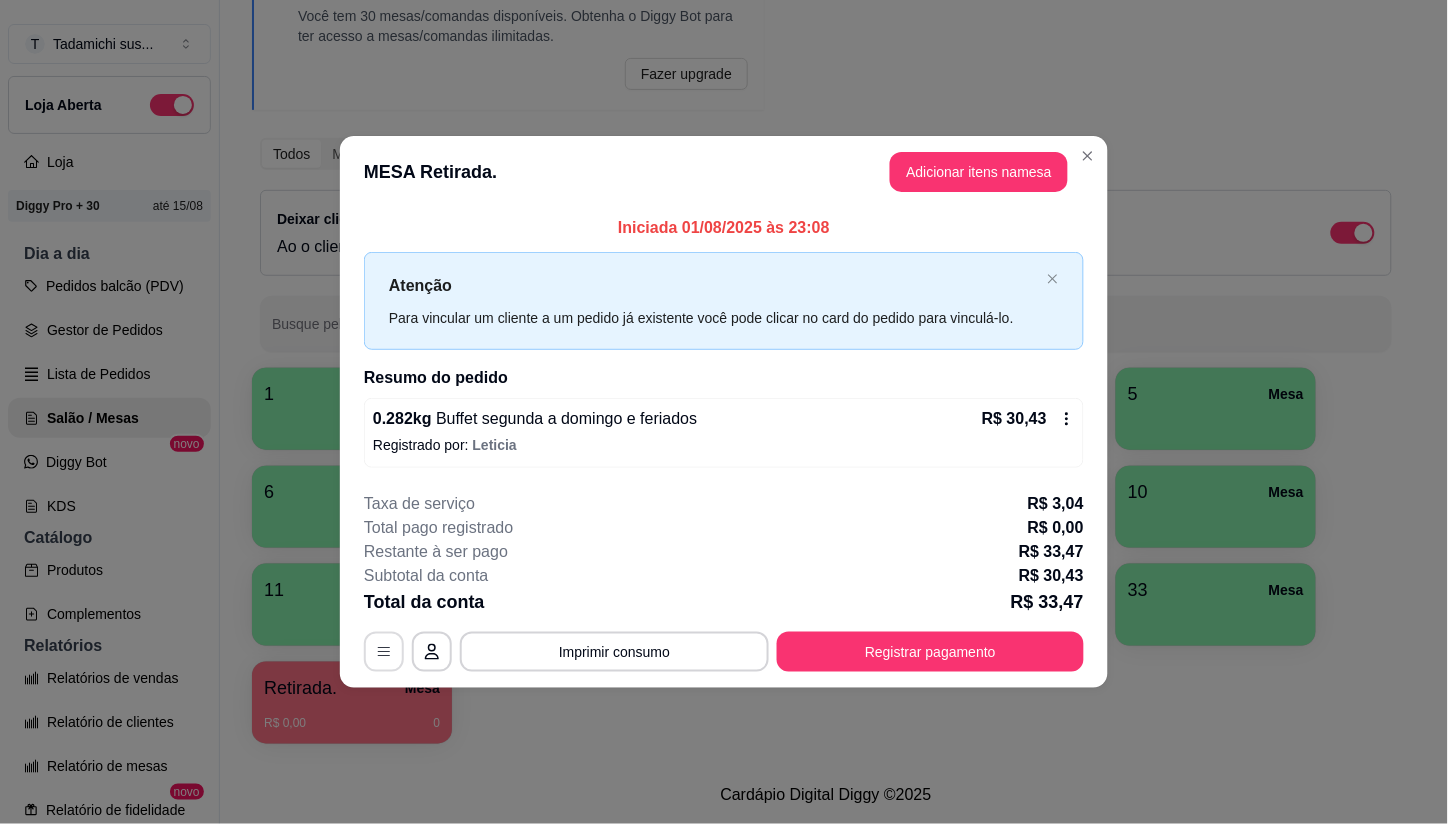 click at bounding box center [384, 652] 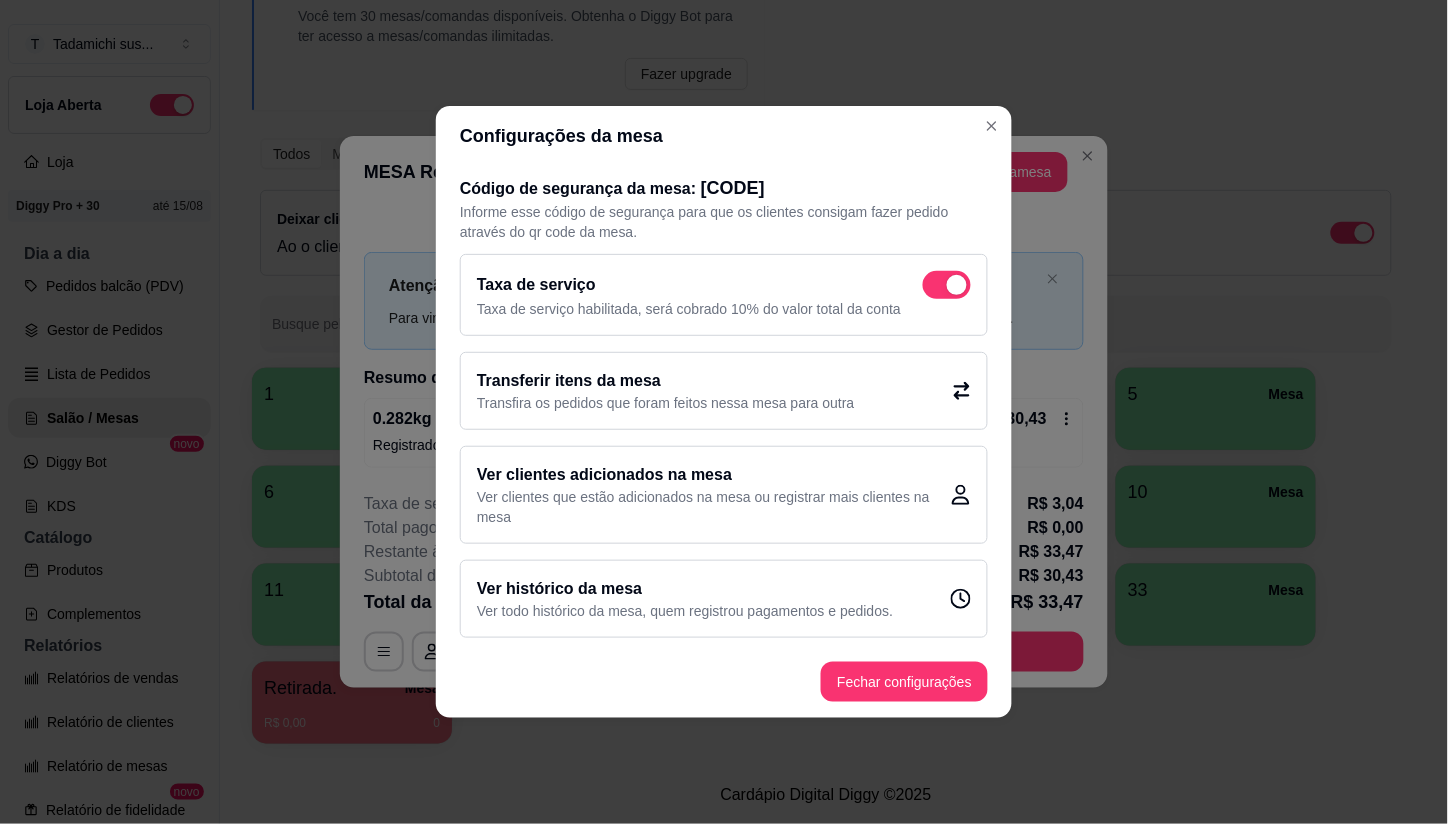 click at bounding box center [947, 285] 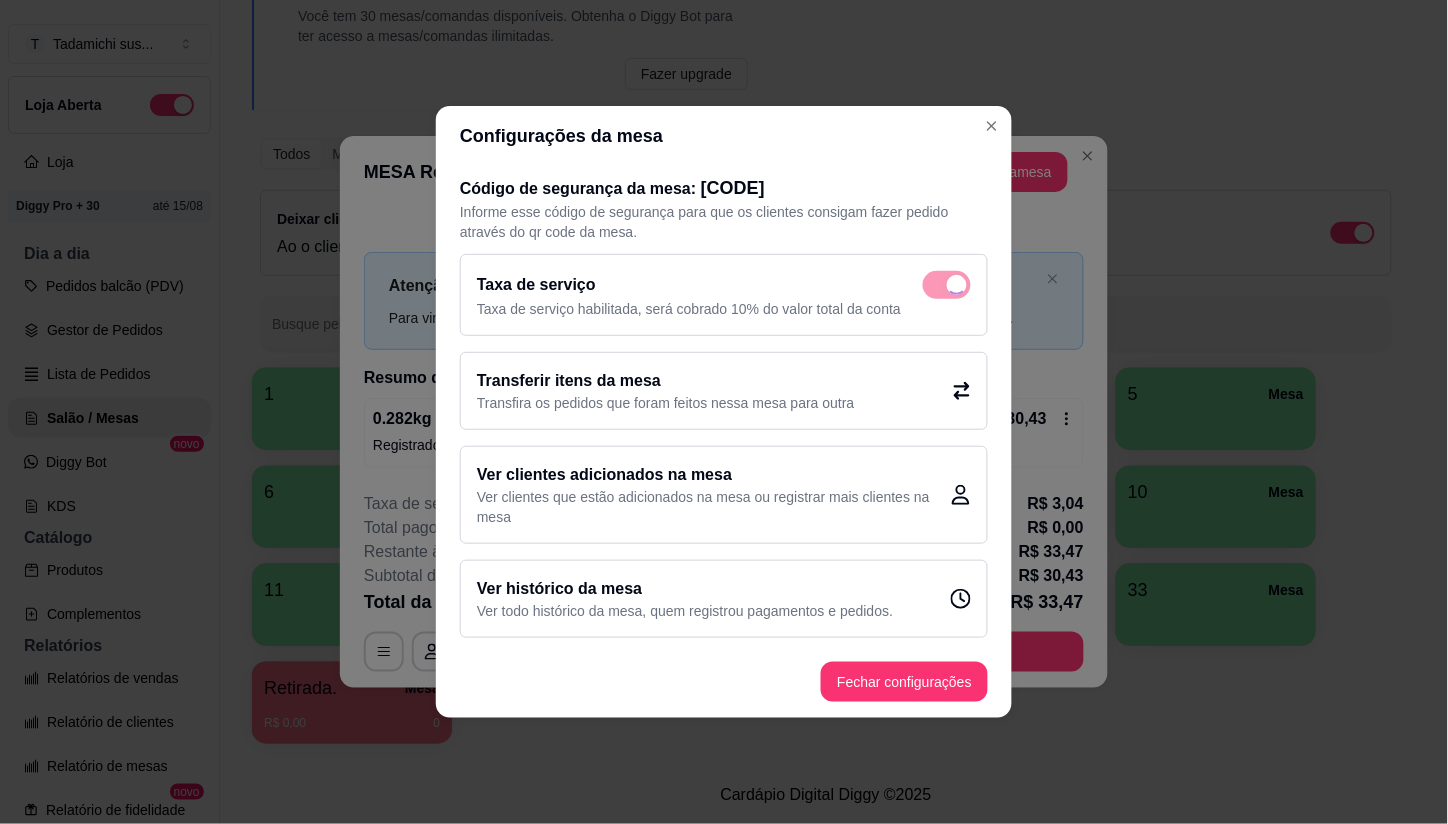 checkbox on "false" 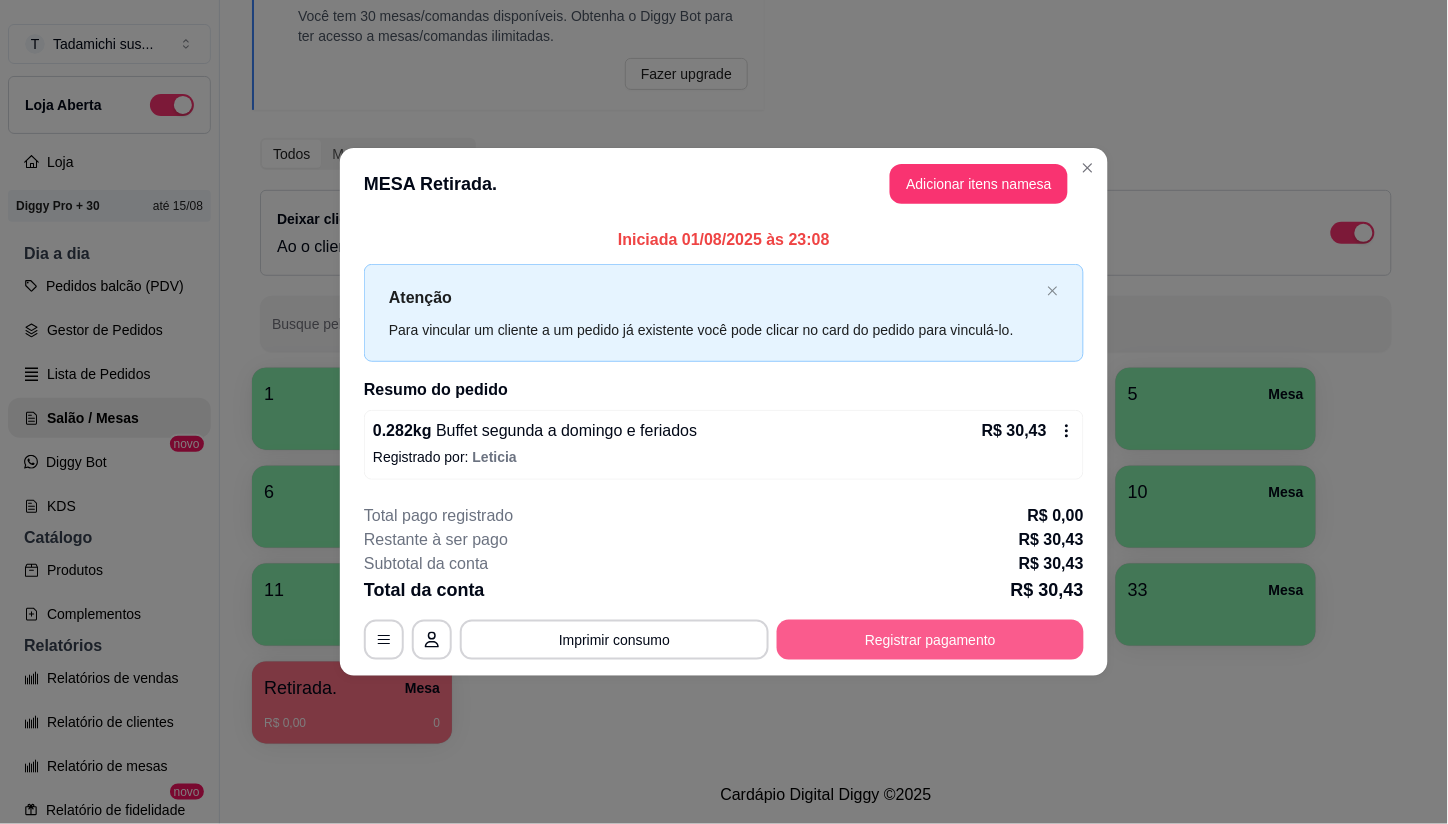 click on "Registrar pagamento" at bounding box center (930, 640) 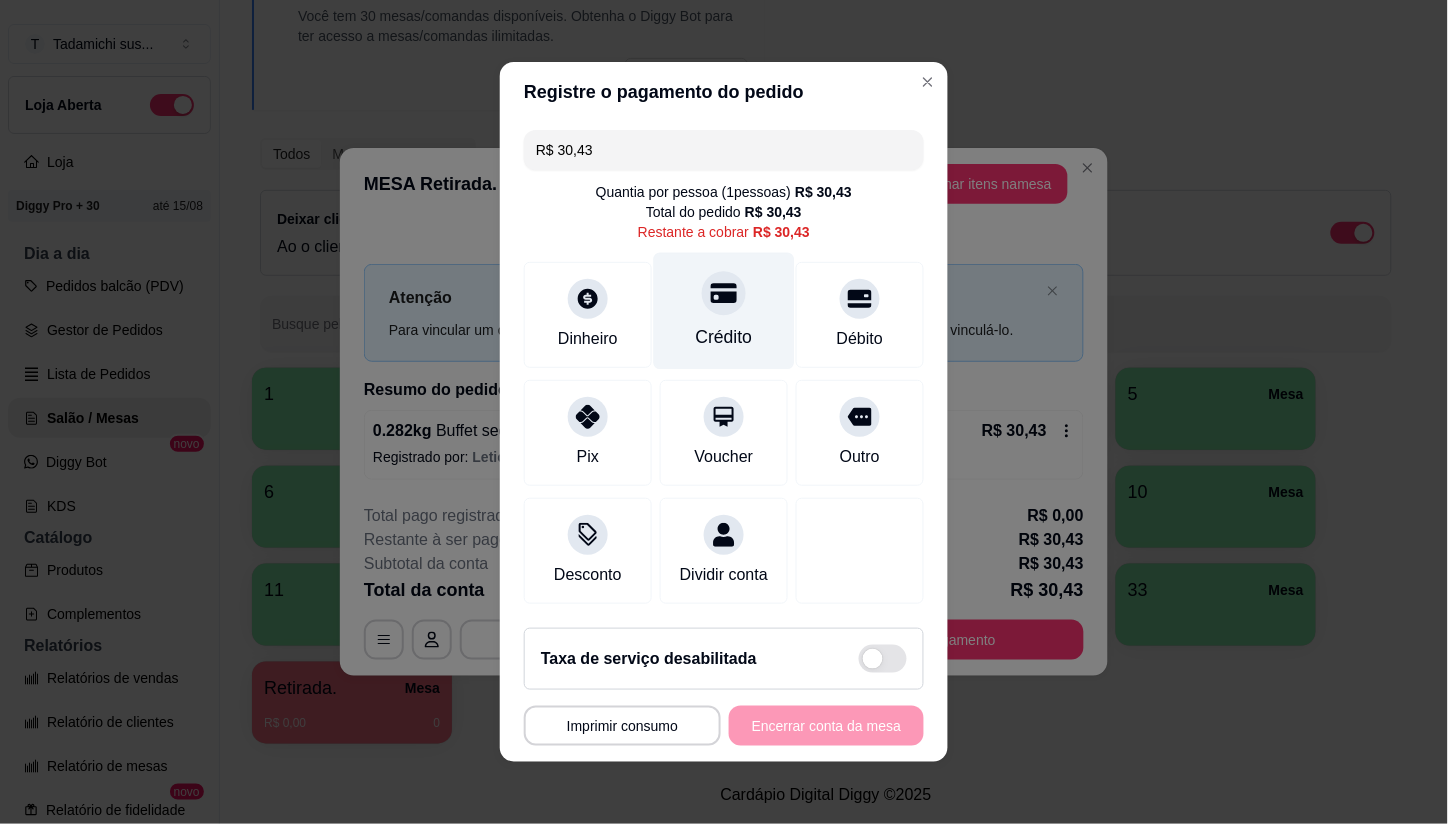 click on "Crédito" at bounding box center (724, 311) 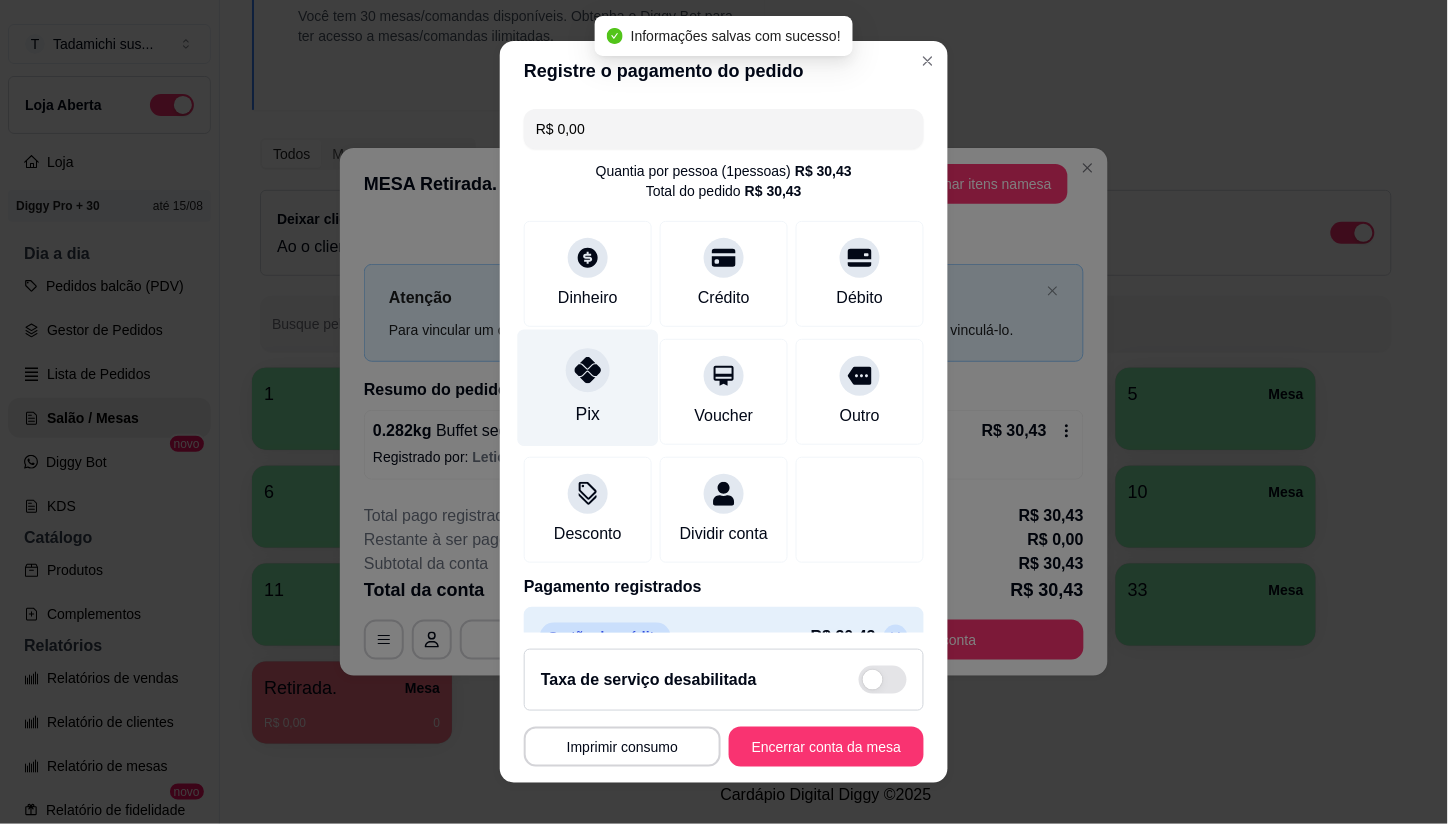 type on "R$ 0,00" 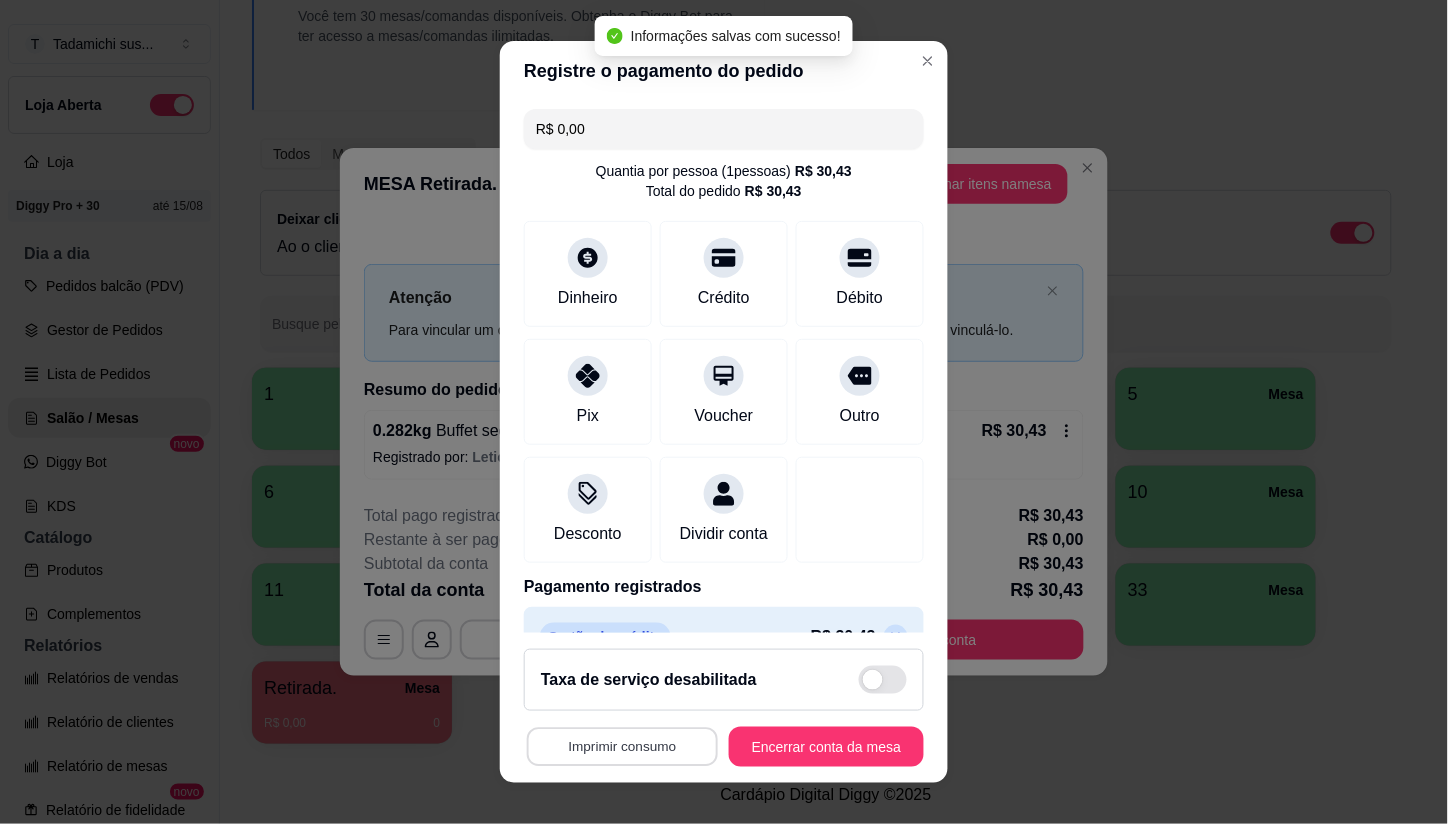 click on "Imprimir consumo" at bounding box center [622, 746] 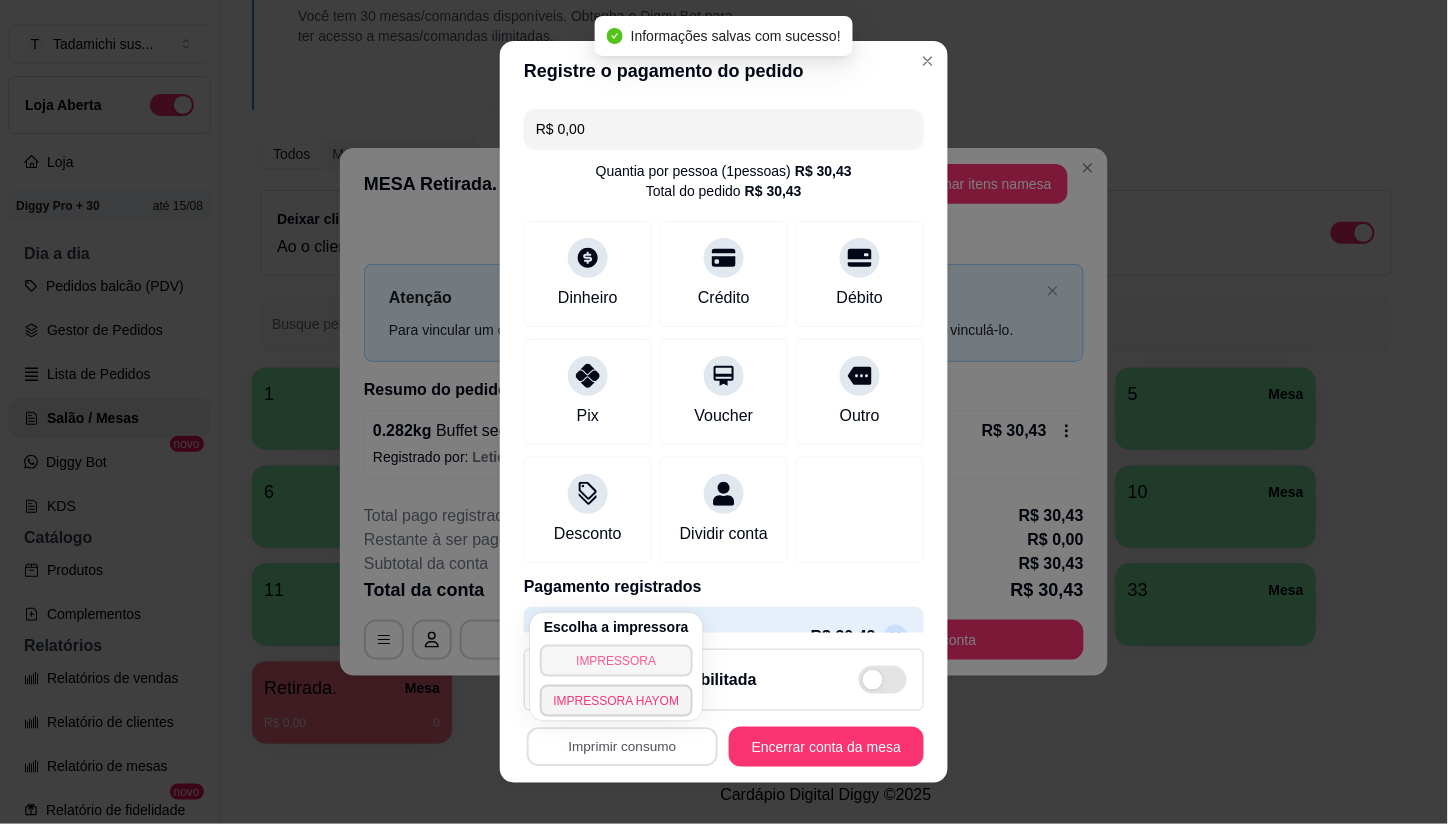 click on "IMPRESSORA" at bounding box center (617, 661) 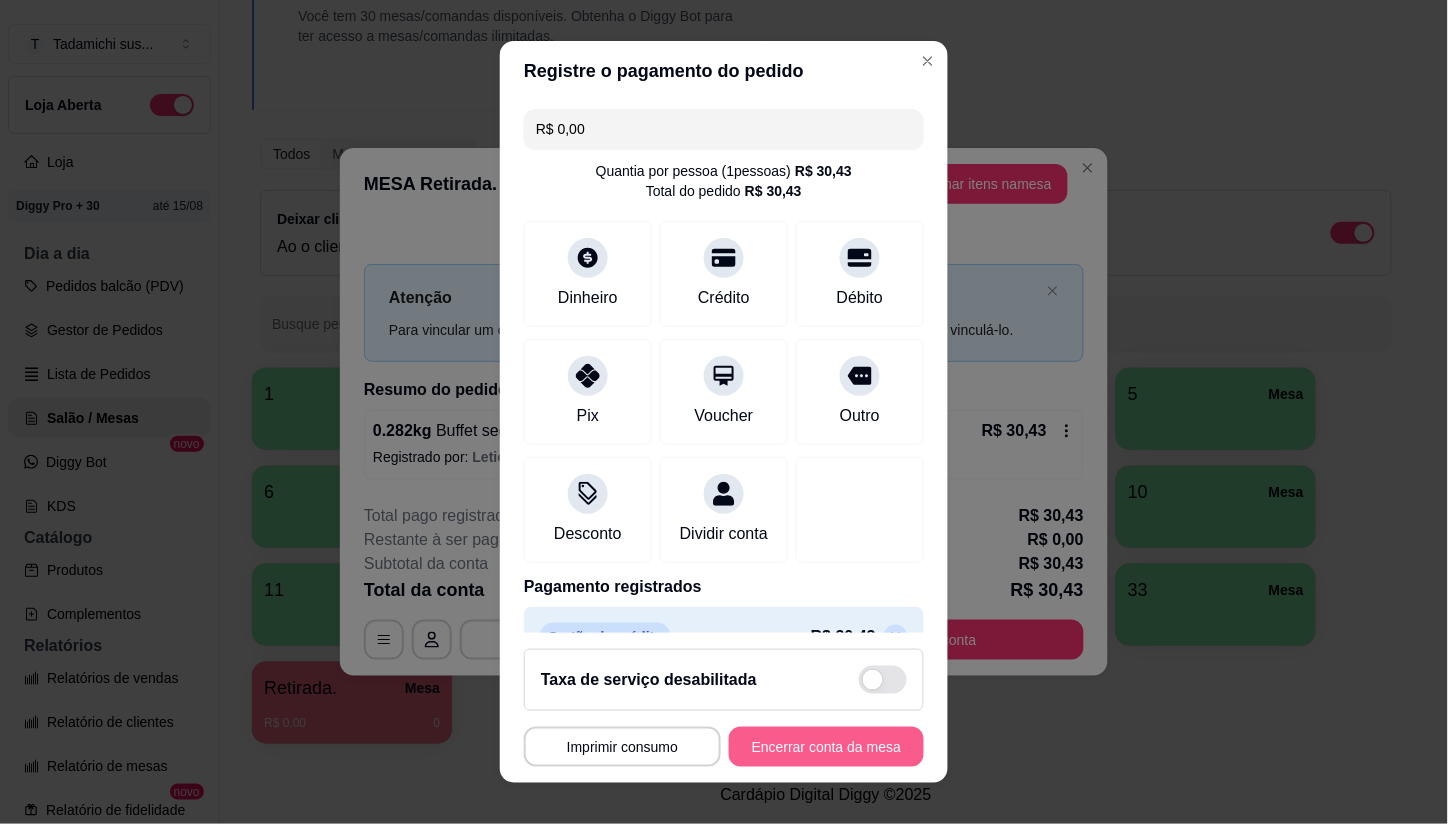 click on "Encerrar conta da mesa" at bounding box center (826, 747) 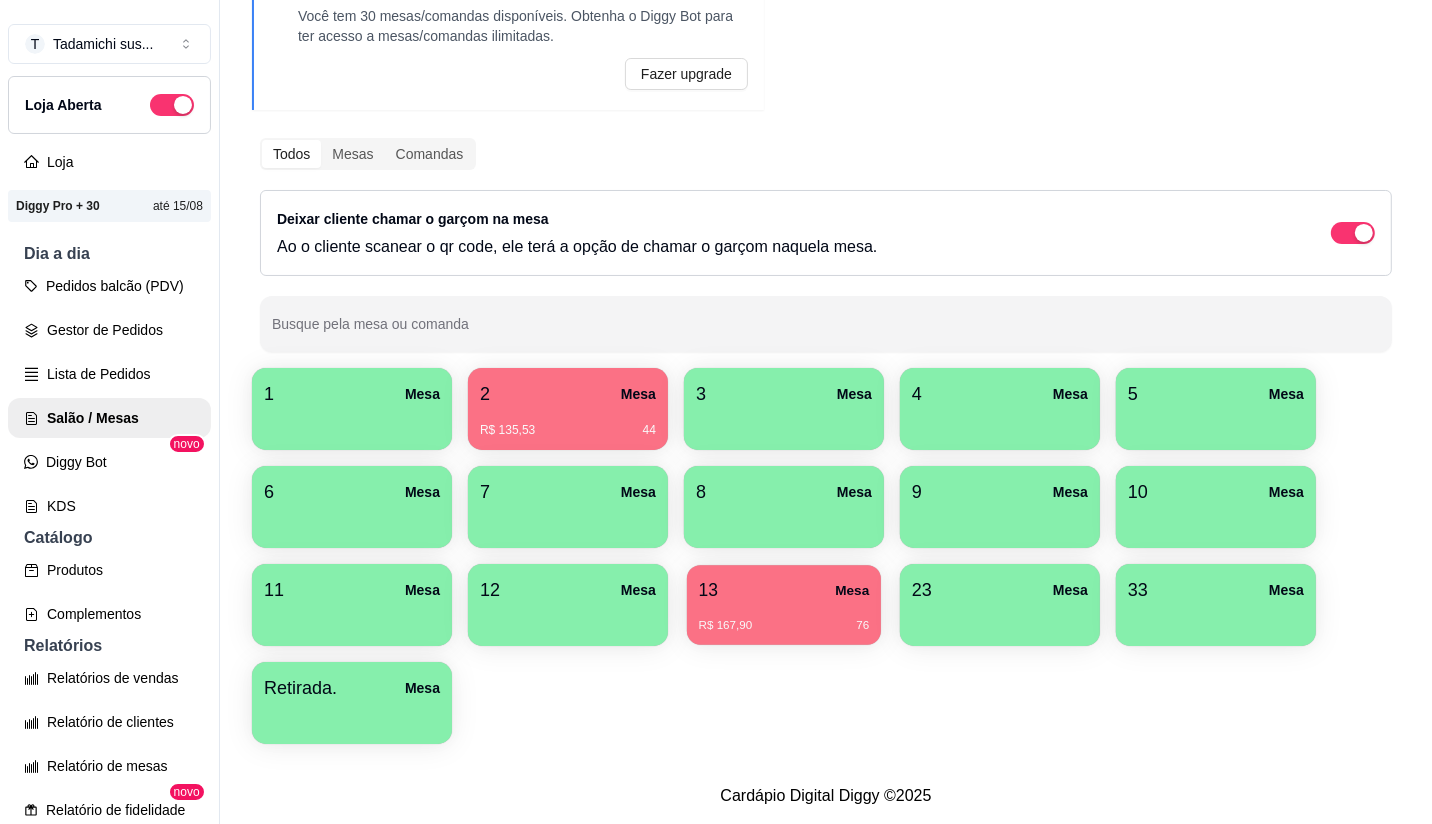 click on "13 Mesa" at bounding box center [784, 590] 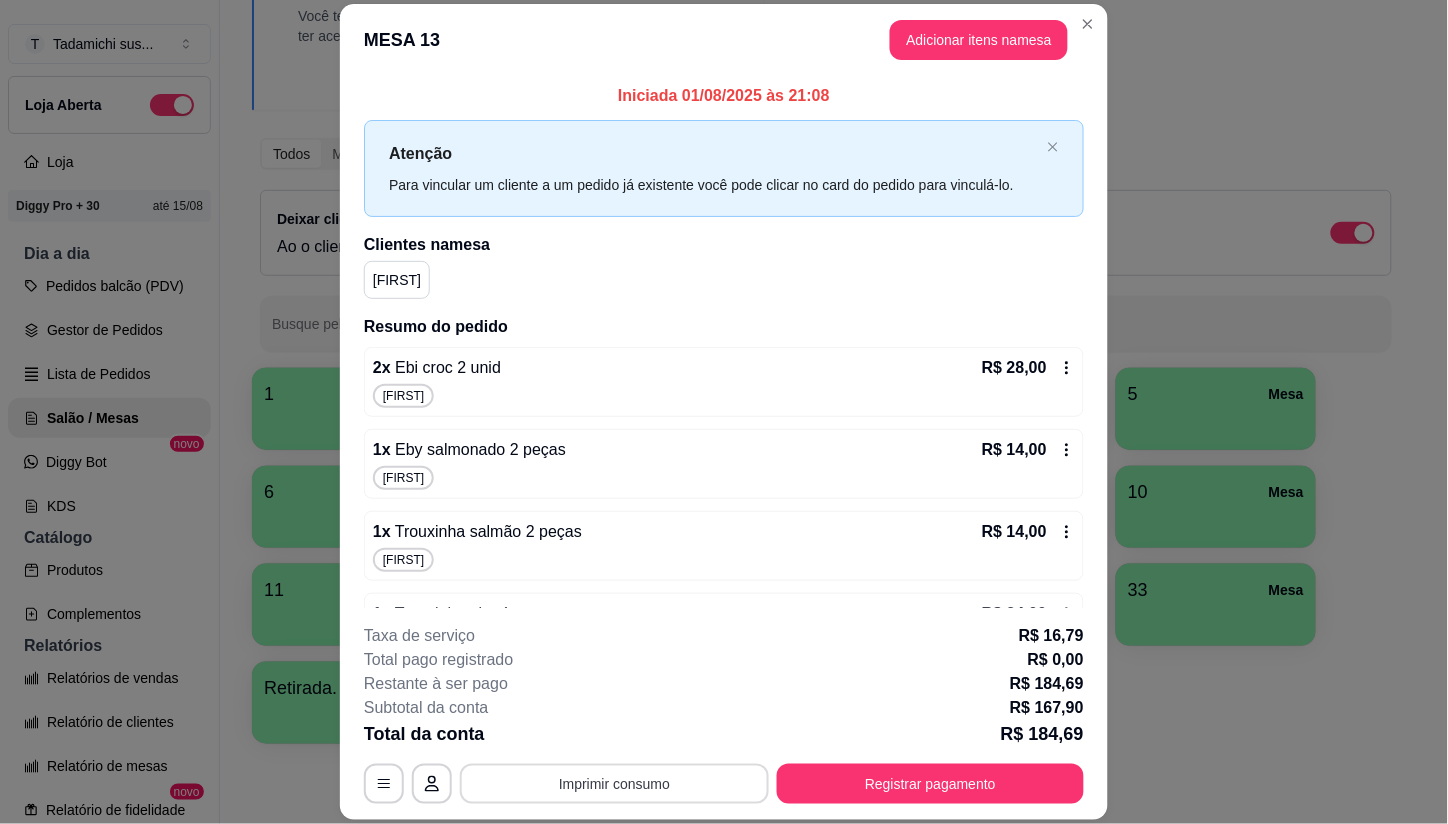 click on "Imprimir consumo" at bounding box center [614, 784] 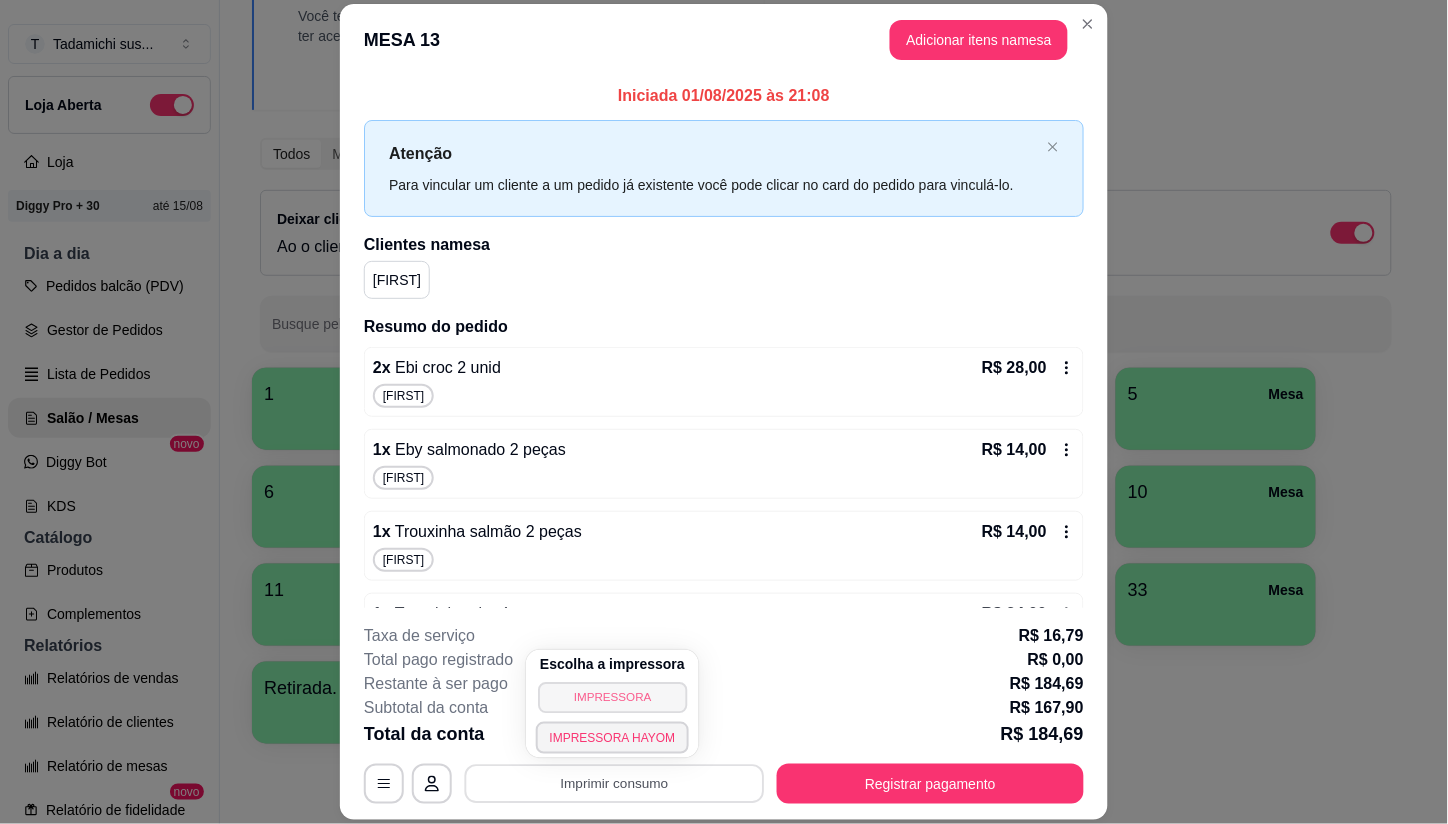 click on "IMPRESSORA" at bounding box center [612, 697] 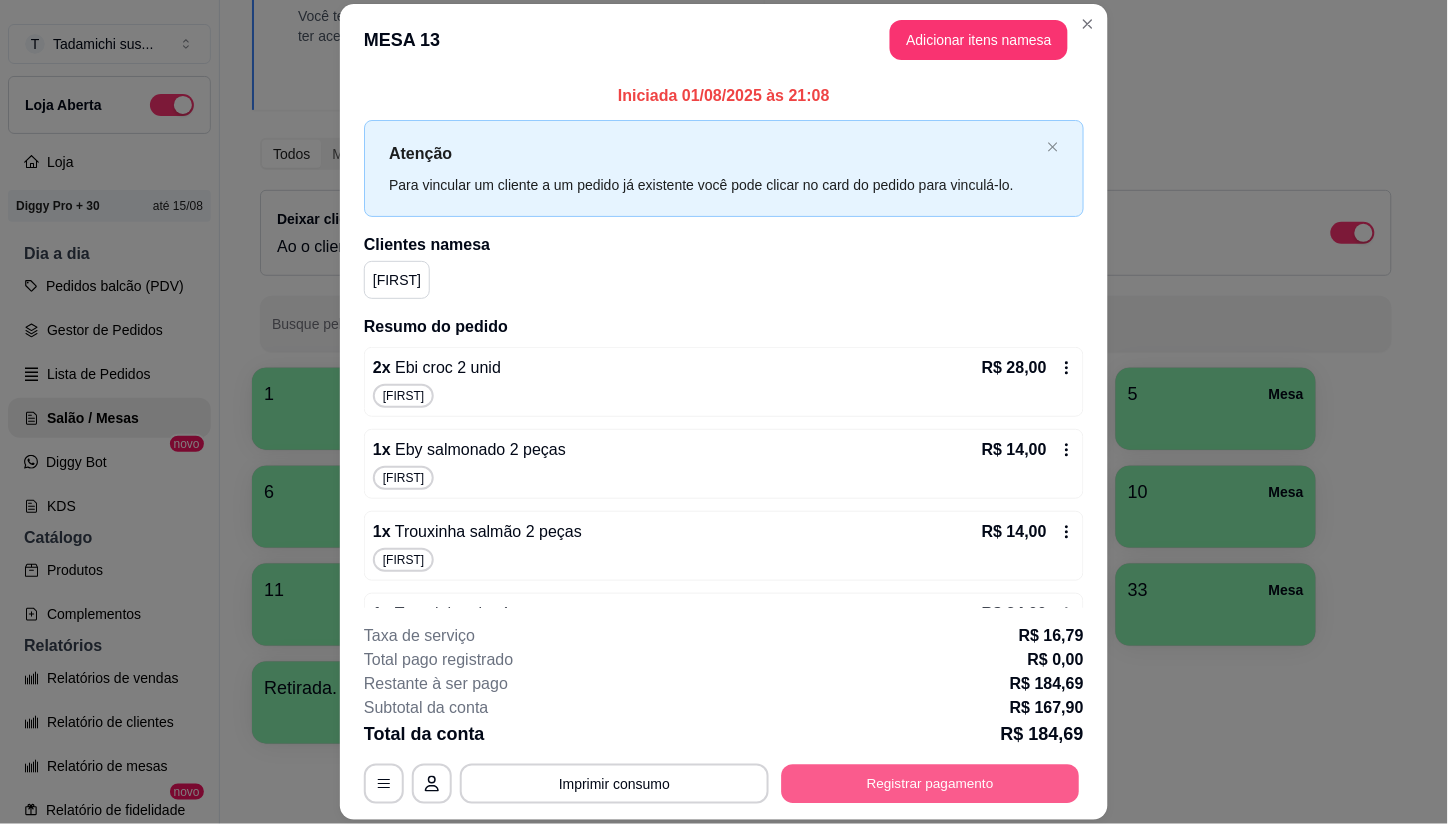 click on "Registrar pagamento" at bounding box center [931, 783] 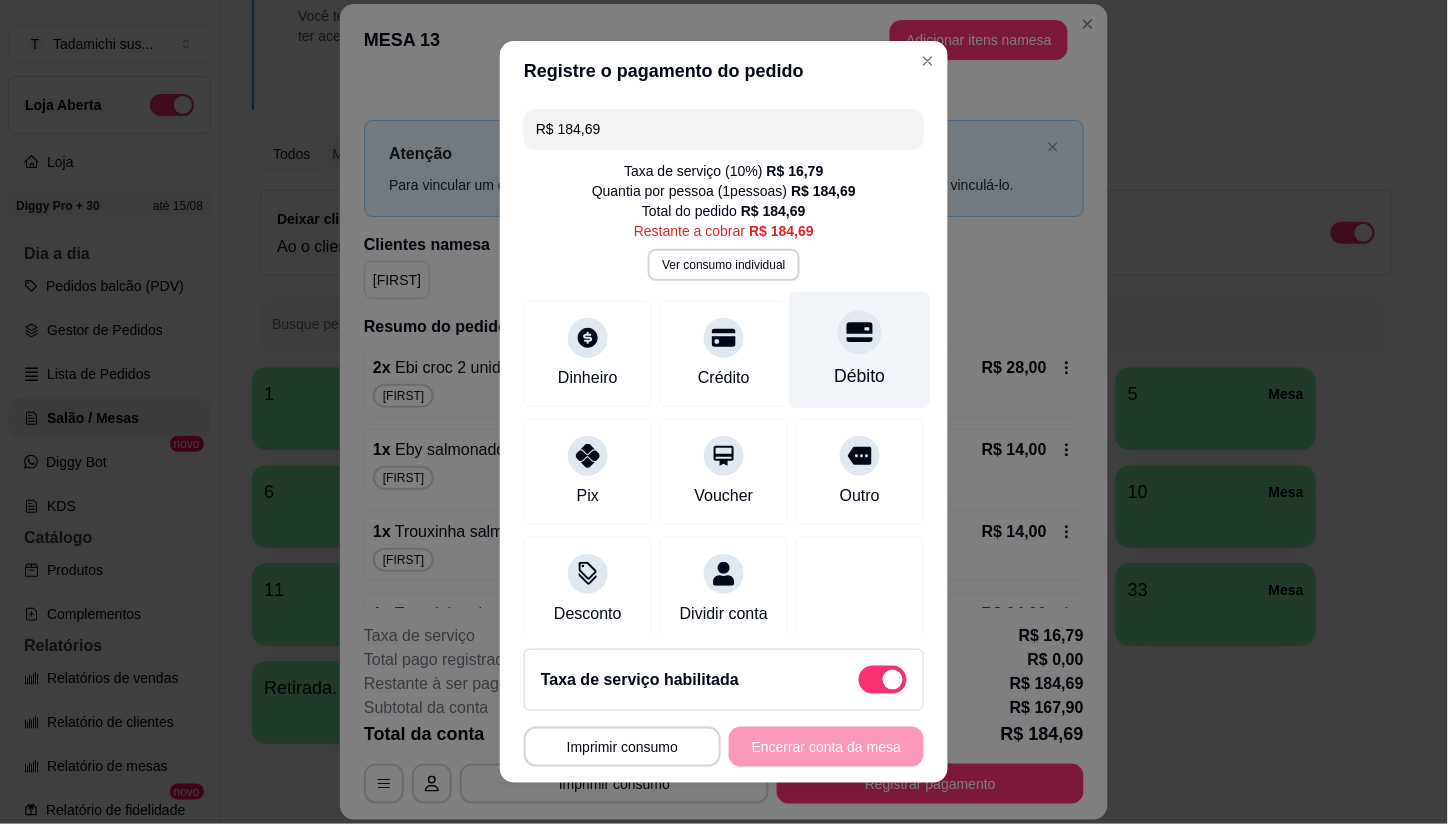 click on "Débito" at bounding box center [860, 350] 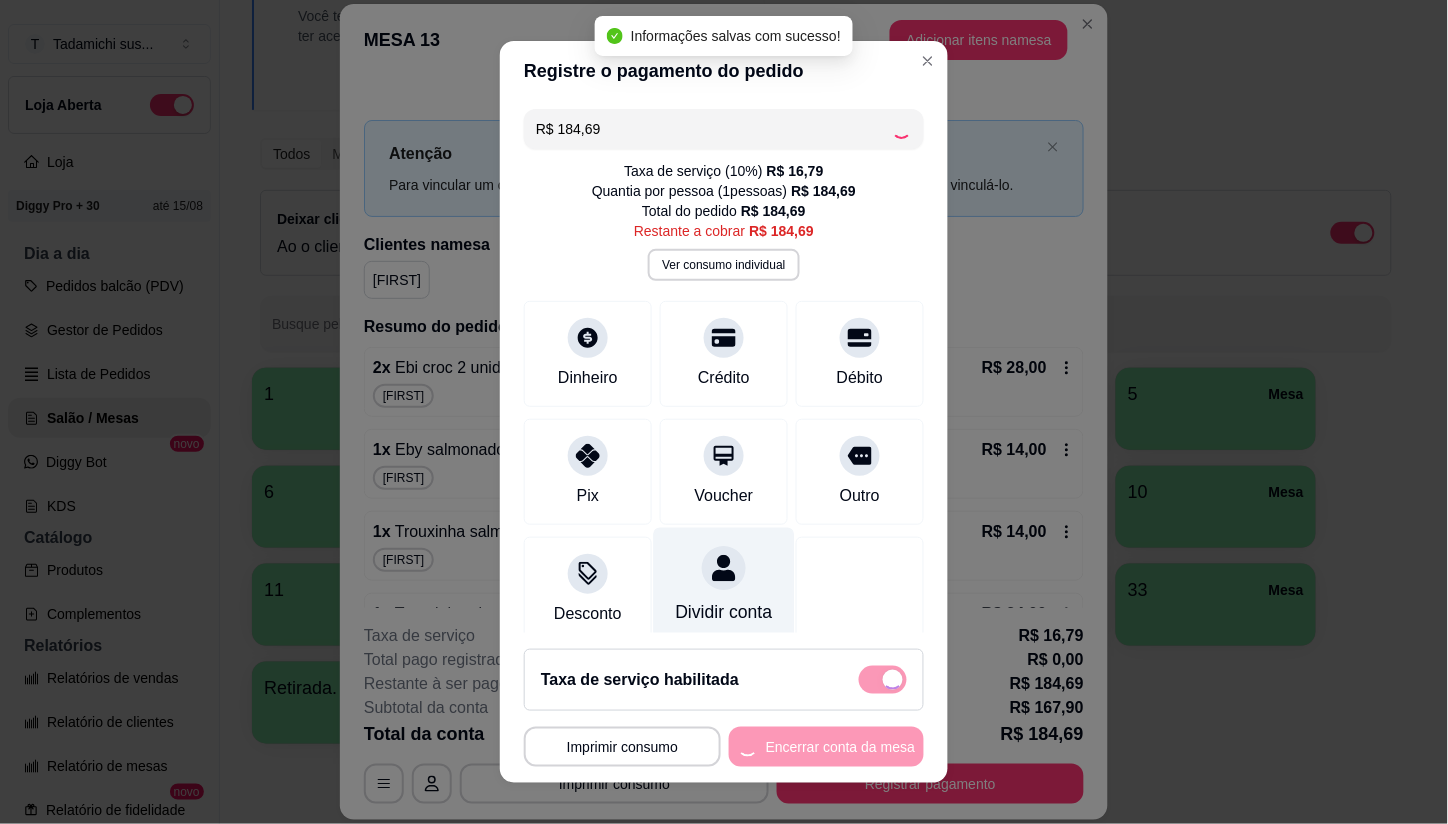 type on "R$ 0,00" 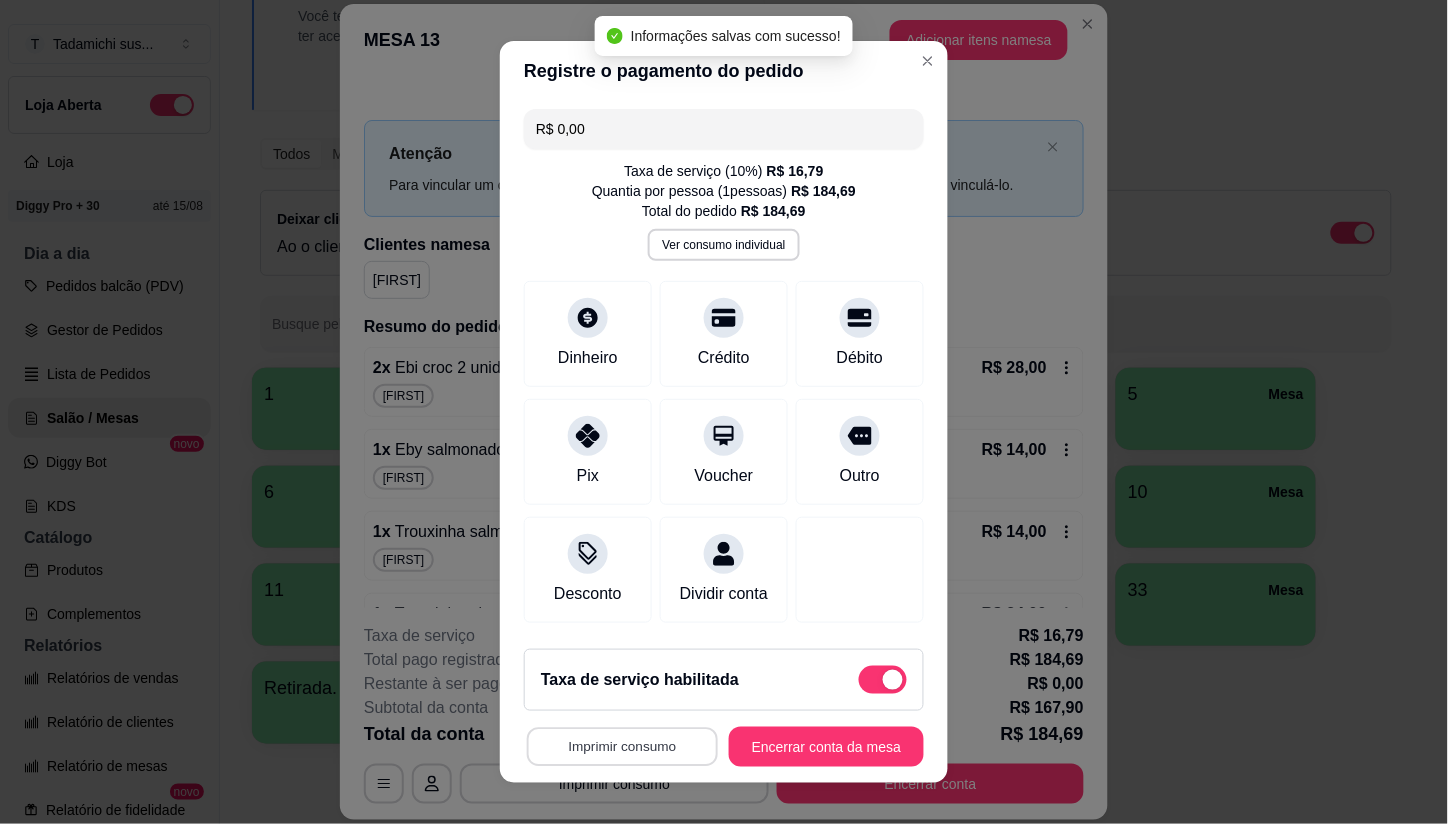 click on "Imprimir consumo" at bounding box center [622, 746] 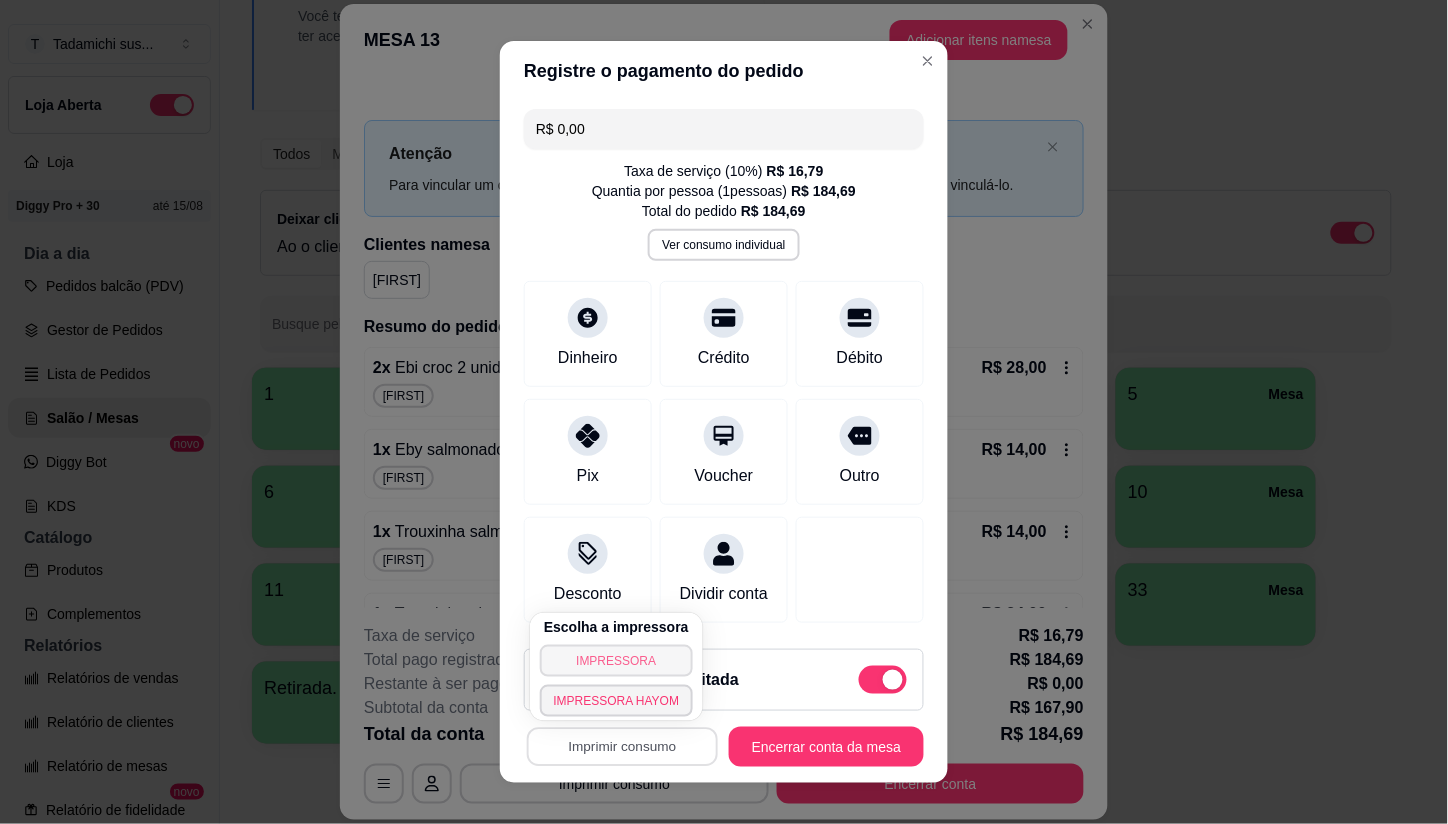 click on "IMPRESSORA" at bounding box center (617, 661) 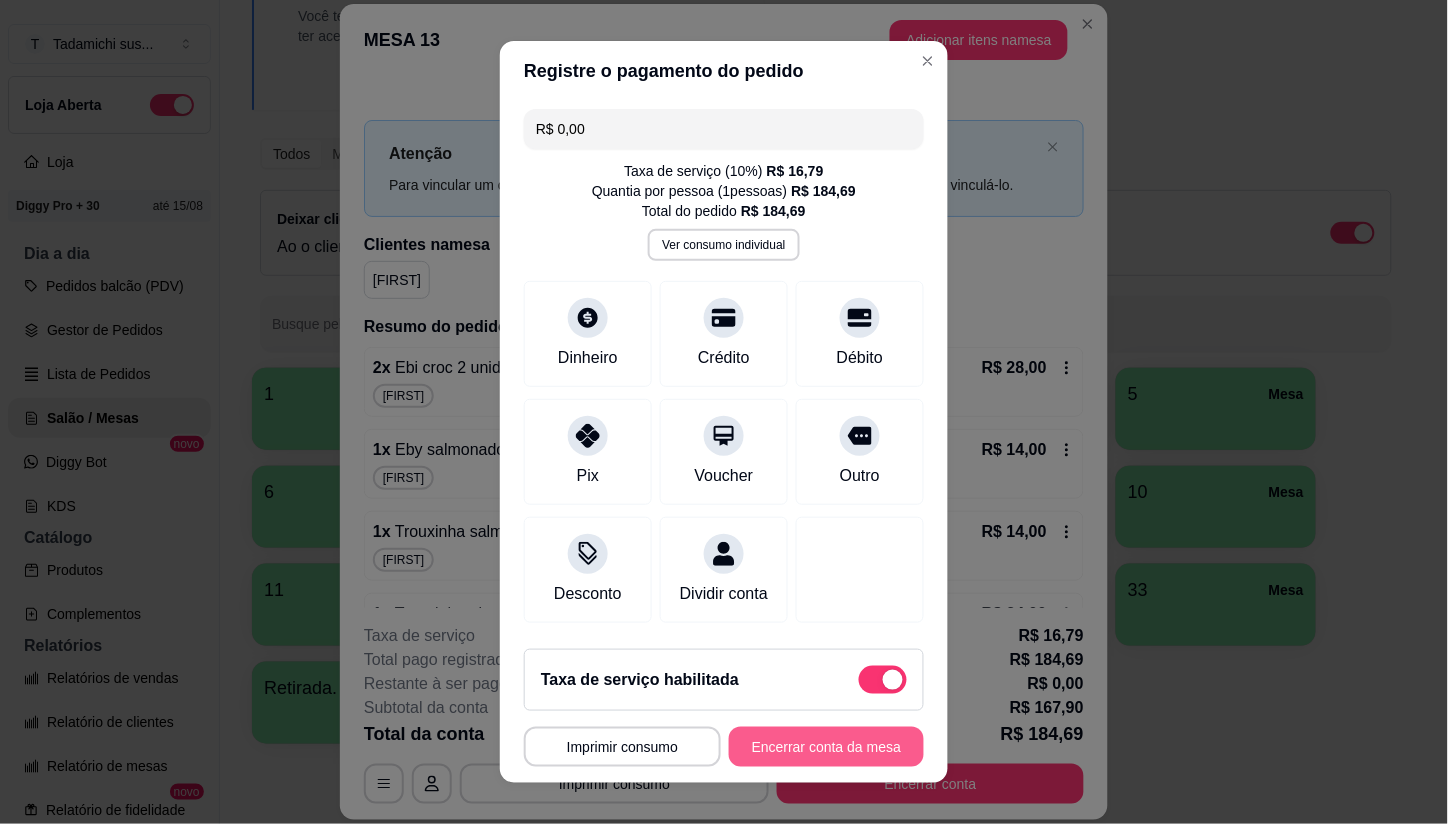 click on "Encerrar conta da mesa" at bounding box center (826, 747) 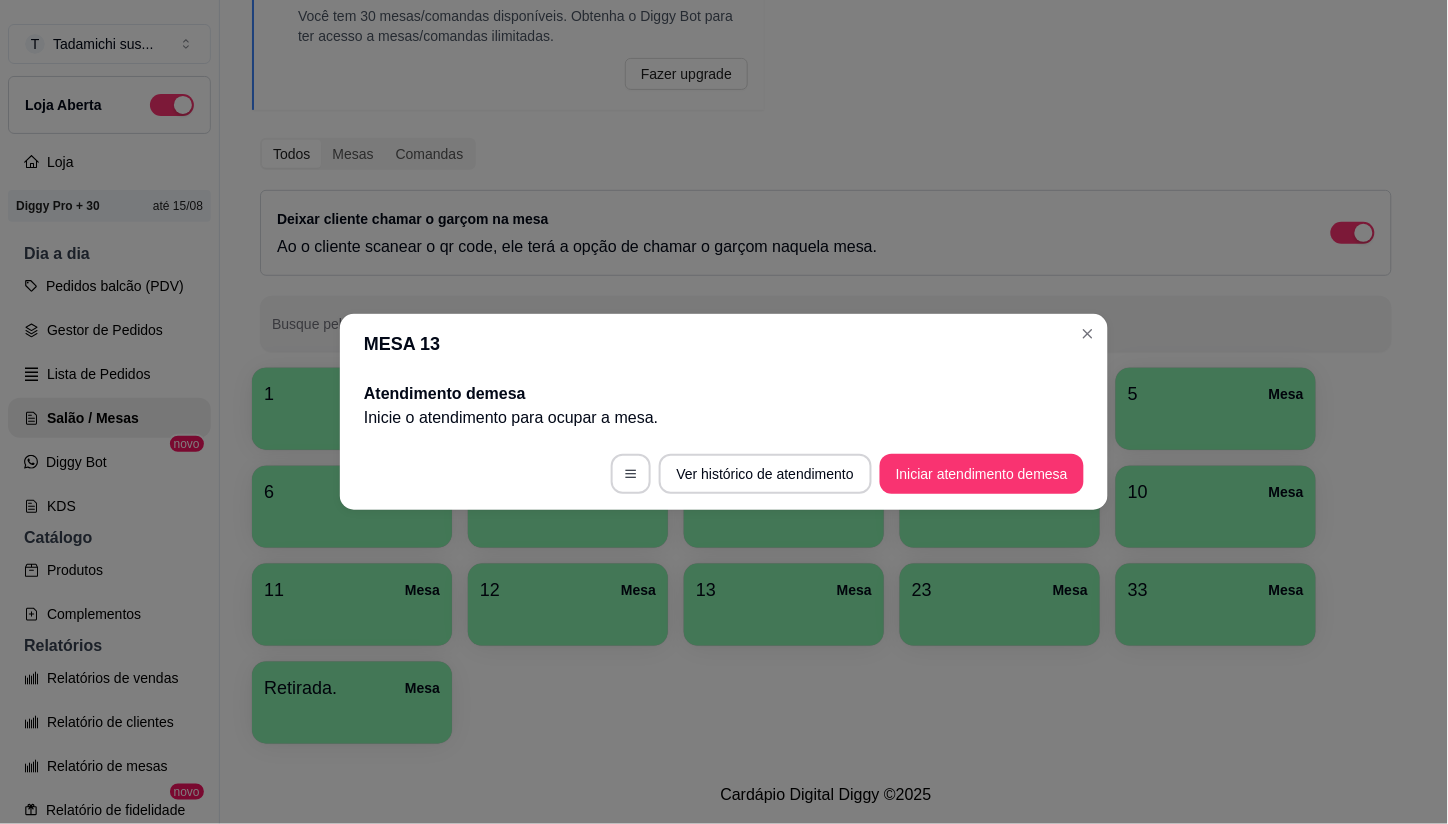 type 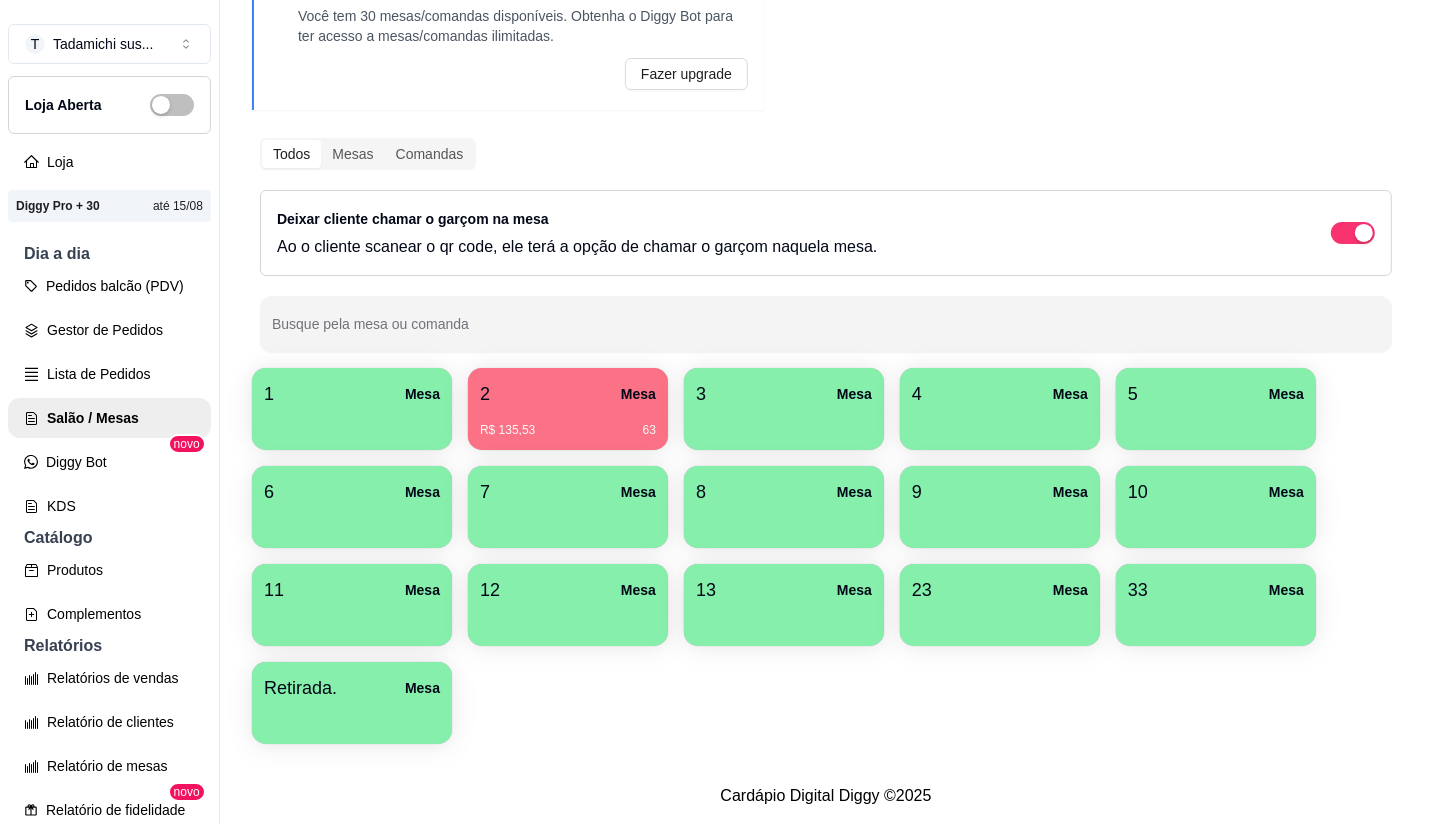 click on "R$ 135,53 63" at bounding box center (568, 423) 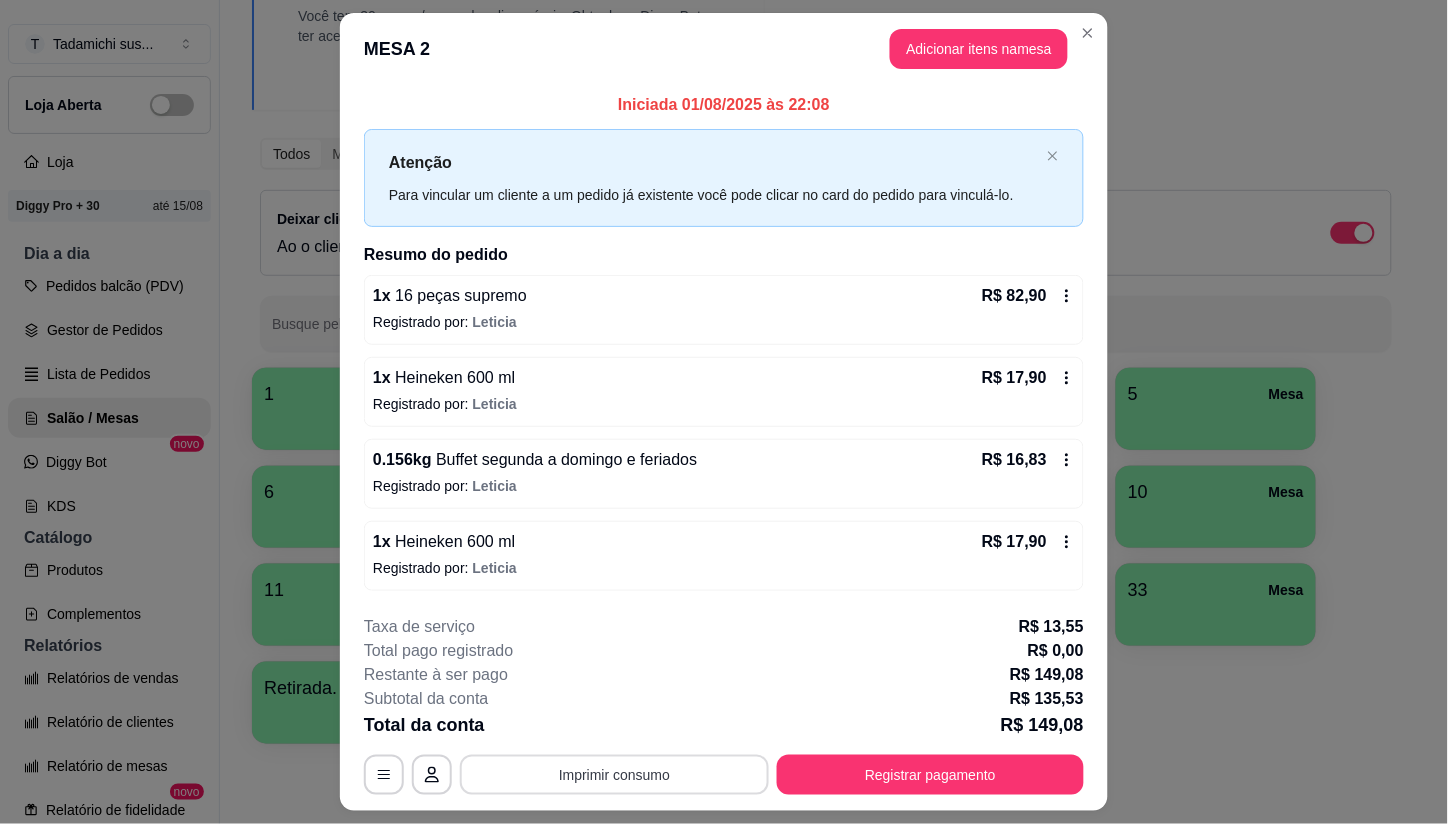 click on "Imprimir consumo" at bounding box center (614, 775) 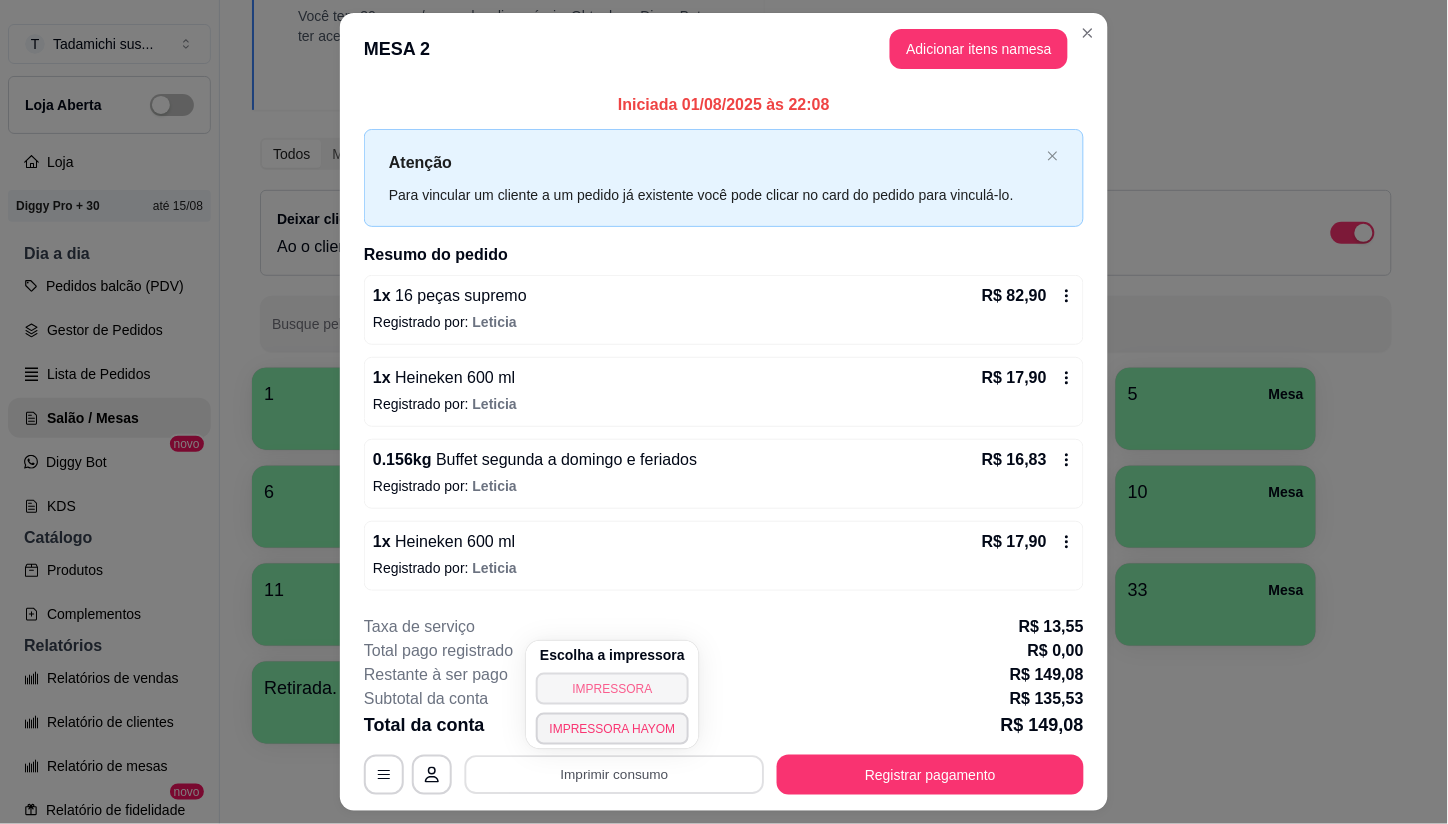 click on "IMPRESSORA" at bounding box center (613, 689) 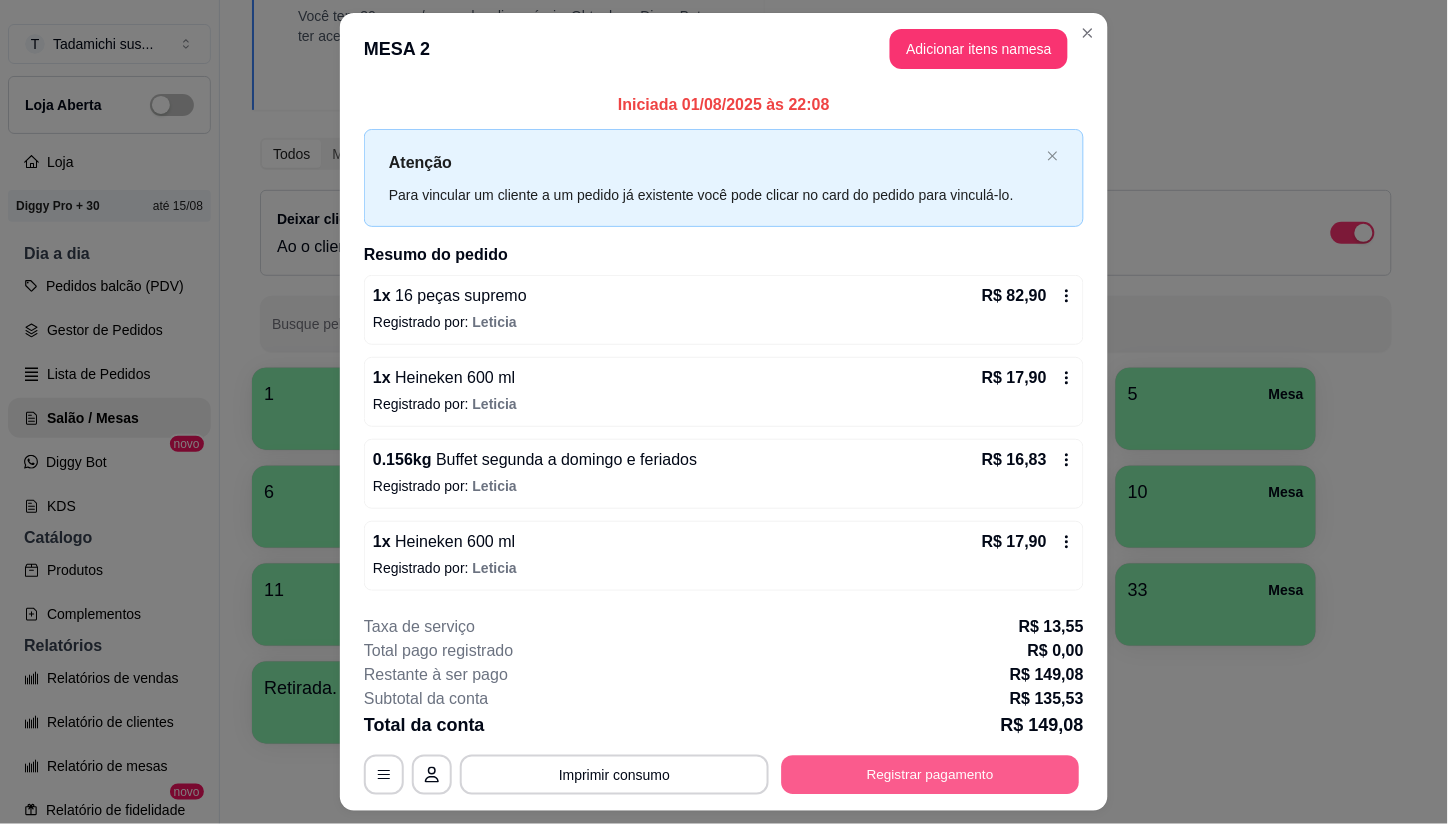 click on "Registrar pagamento" at bounding box center (931, 774) 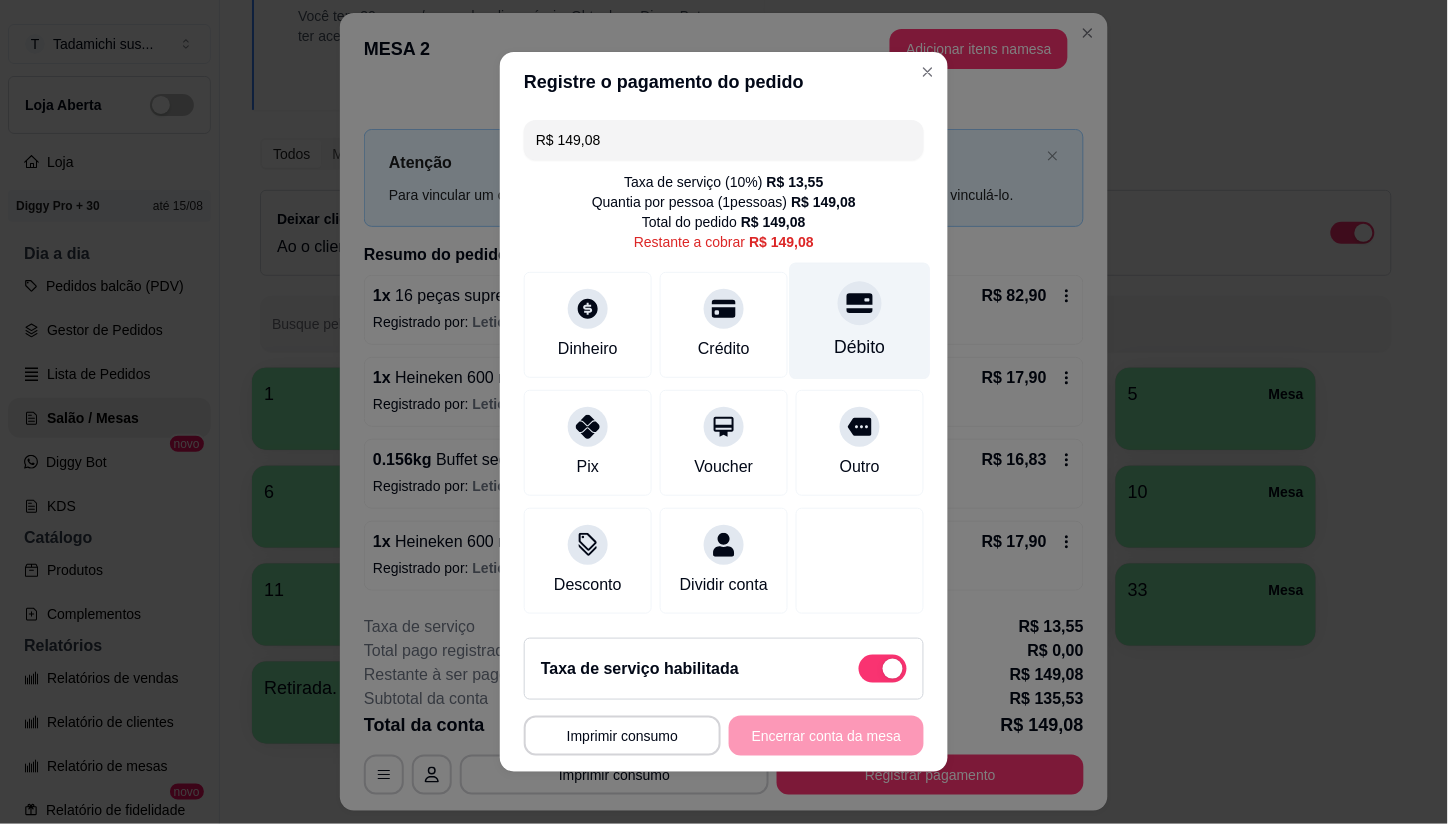 click on "Débito" at bounding box center [860, 321] 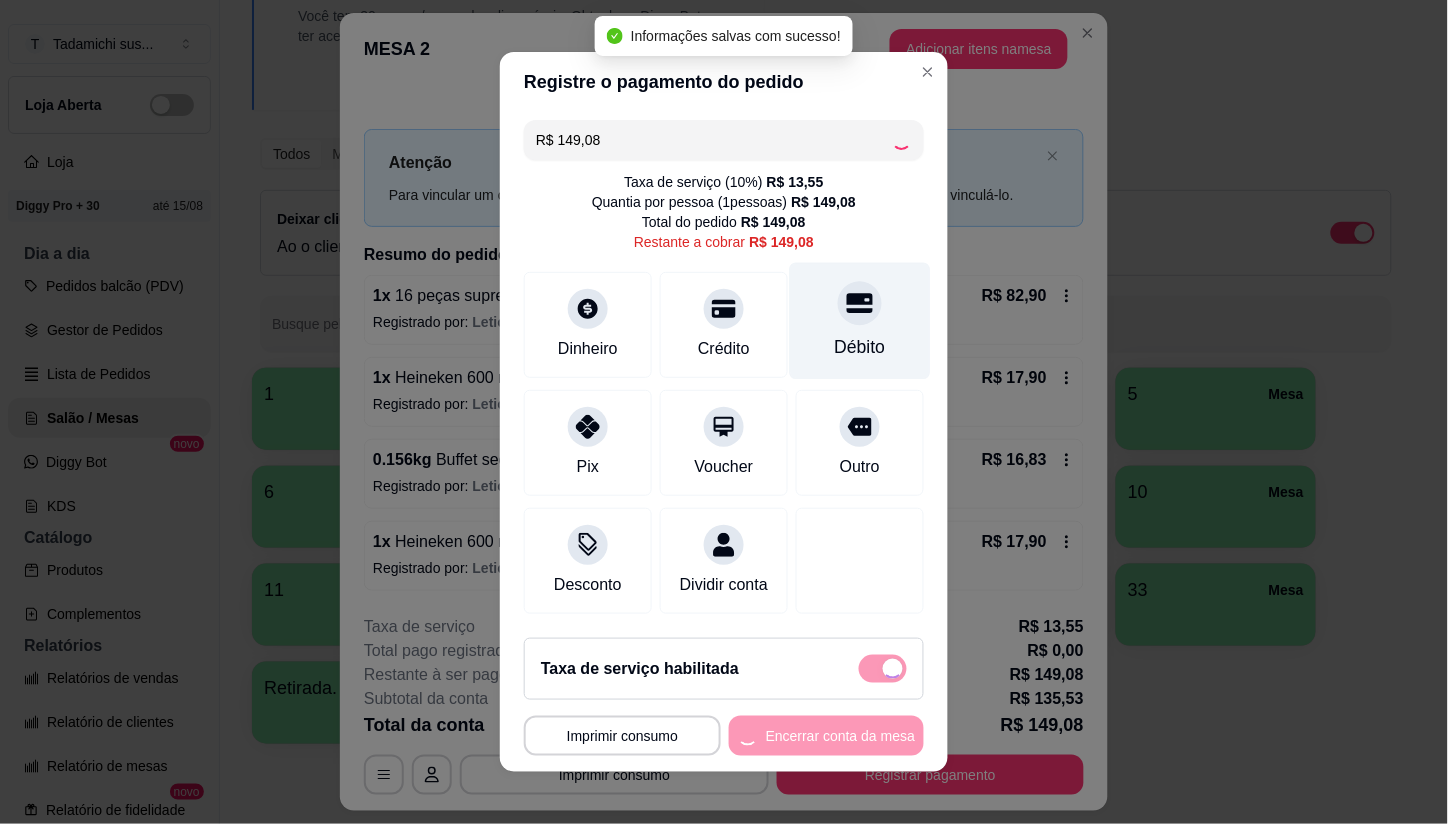 type on "R$ 0,00" 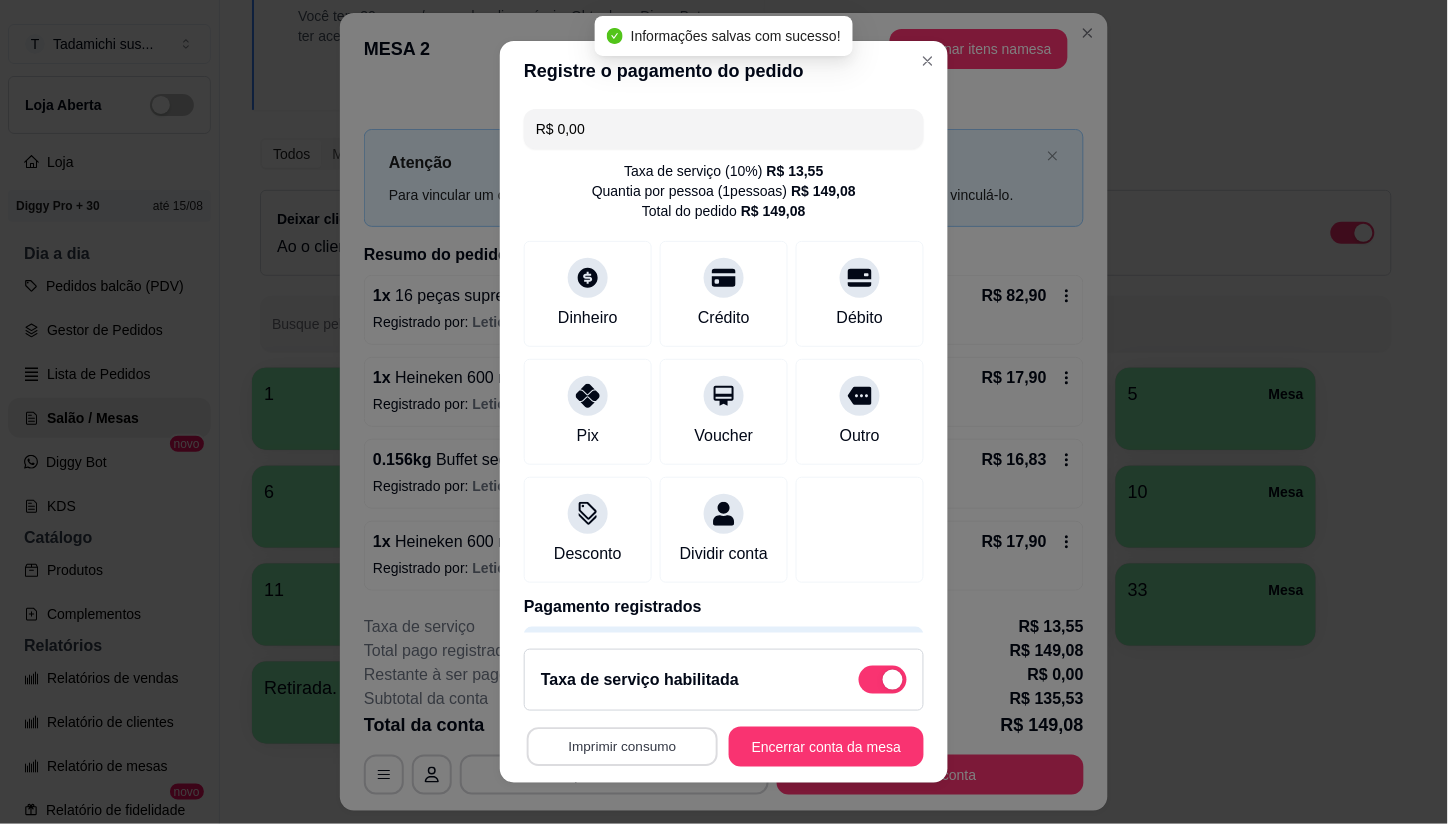 click on "Imprimir consumo" at bounding box center [622, 746] 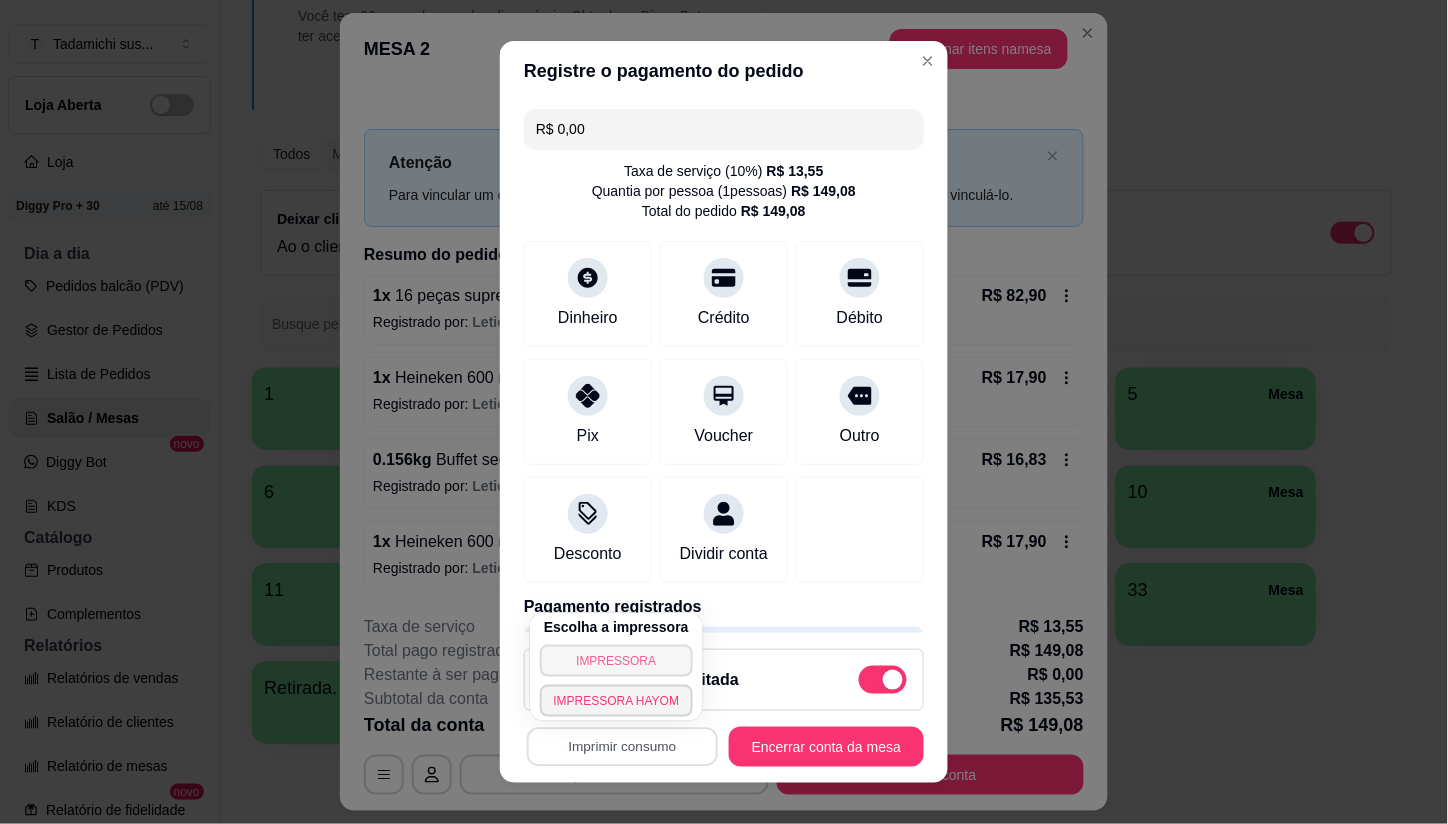 click on "IMPRESSORA" at bounding box center (617, 661) 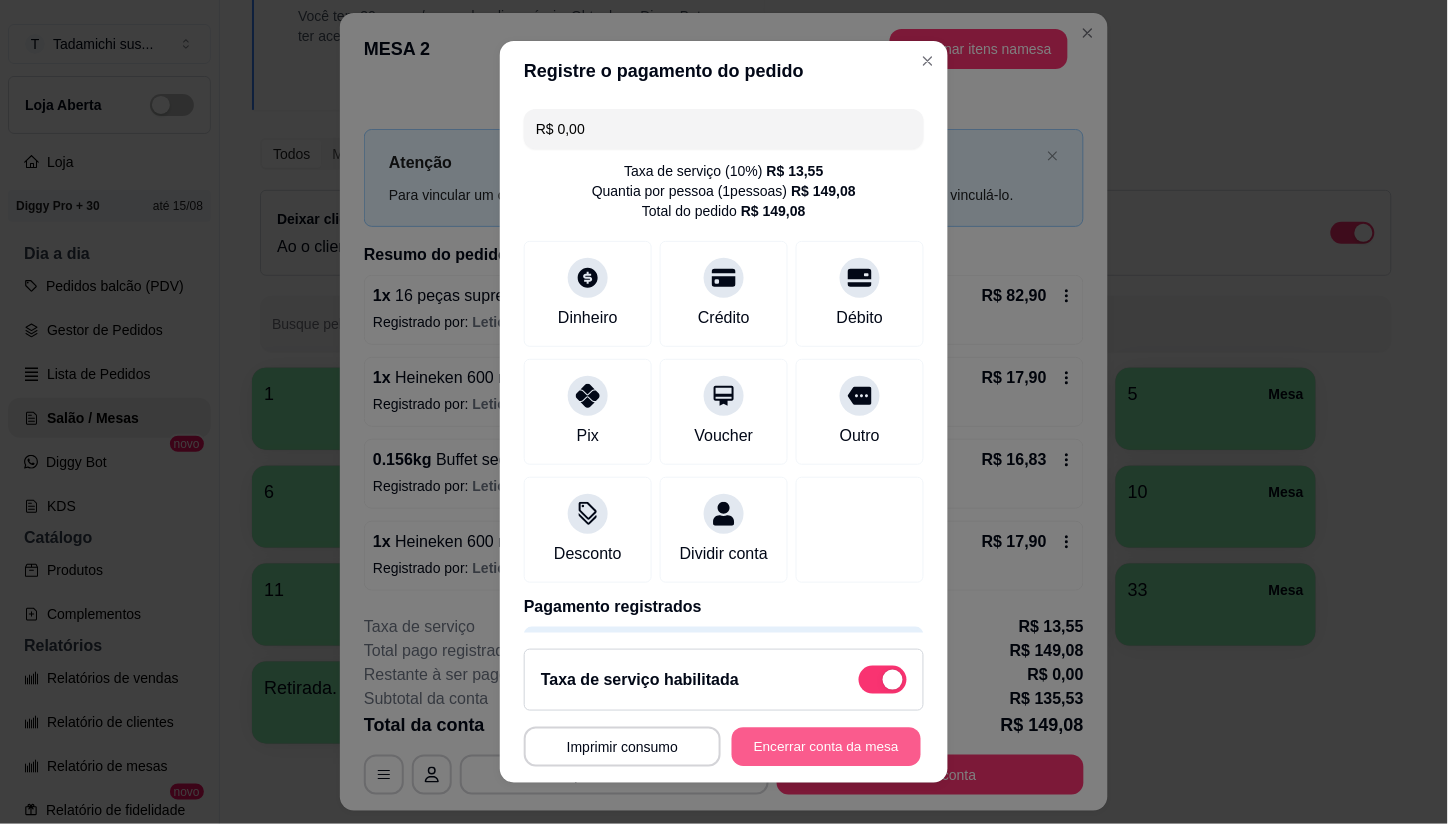 click on "Encerrar conta da mesa" at bounding box center (826, 746) 